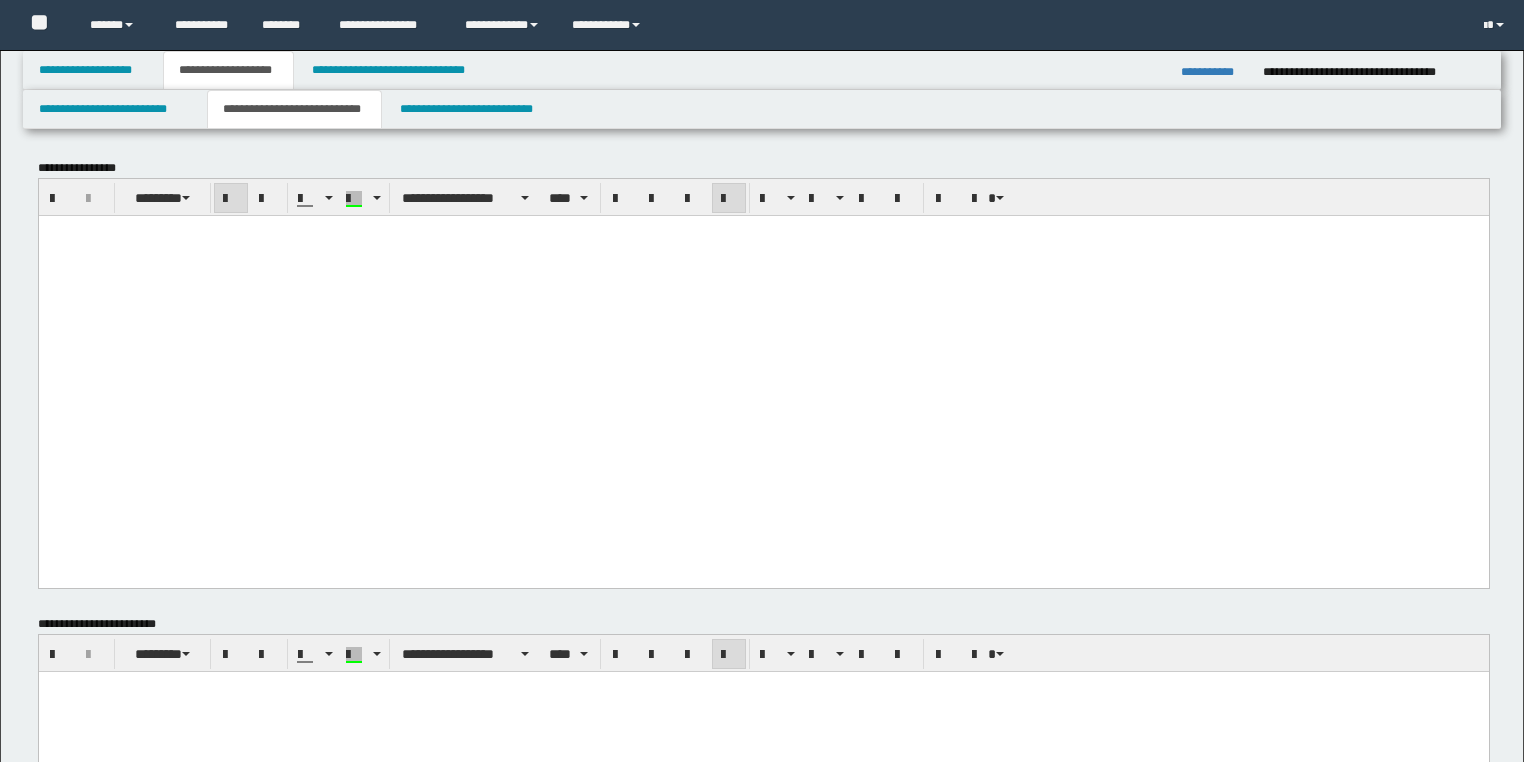 scroll, scrollTop: 821, scrollLeft: 0, axis: vertical 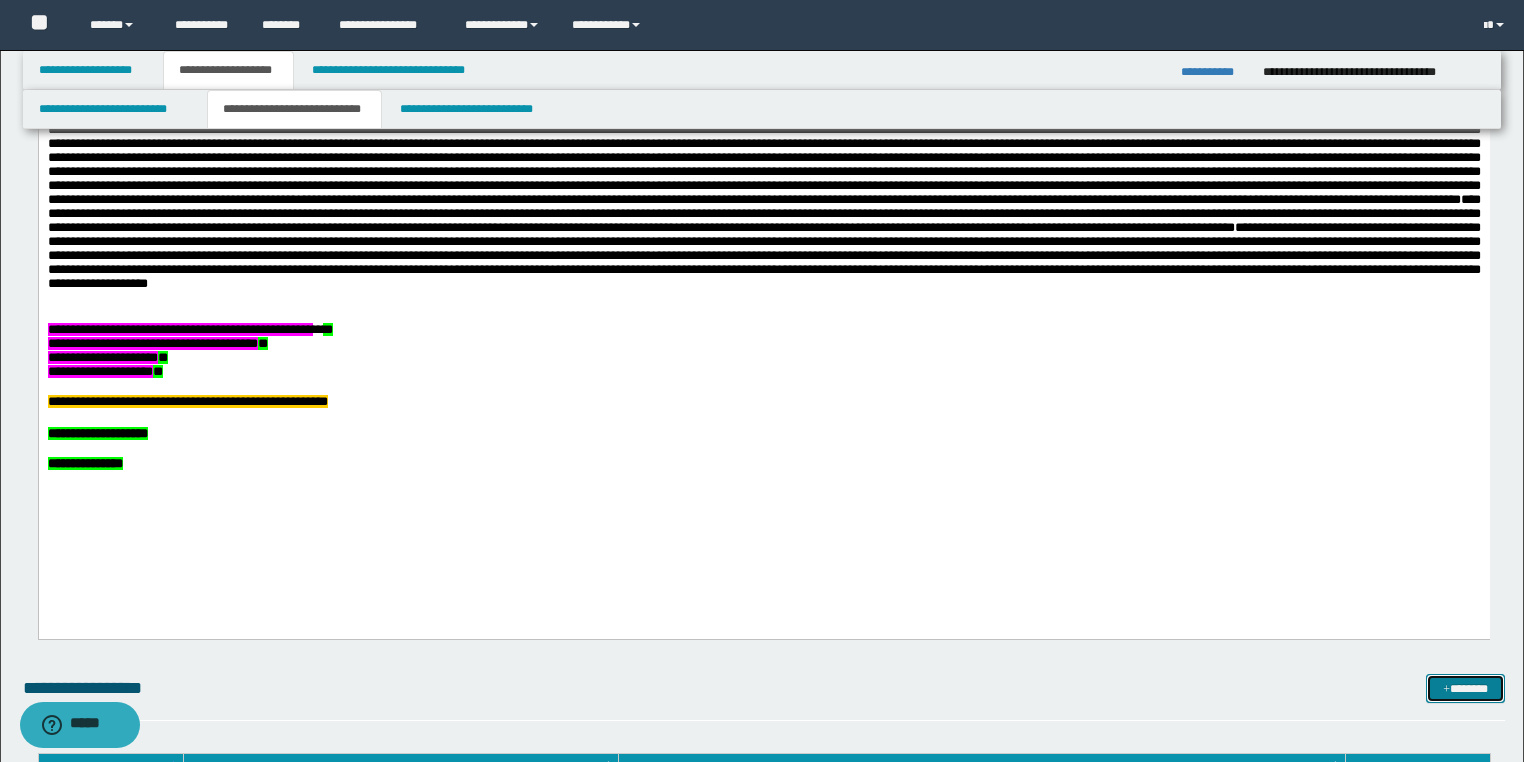 click on "*******" at bounding box center [1465, 689] 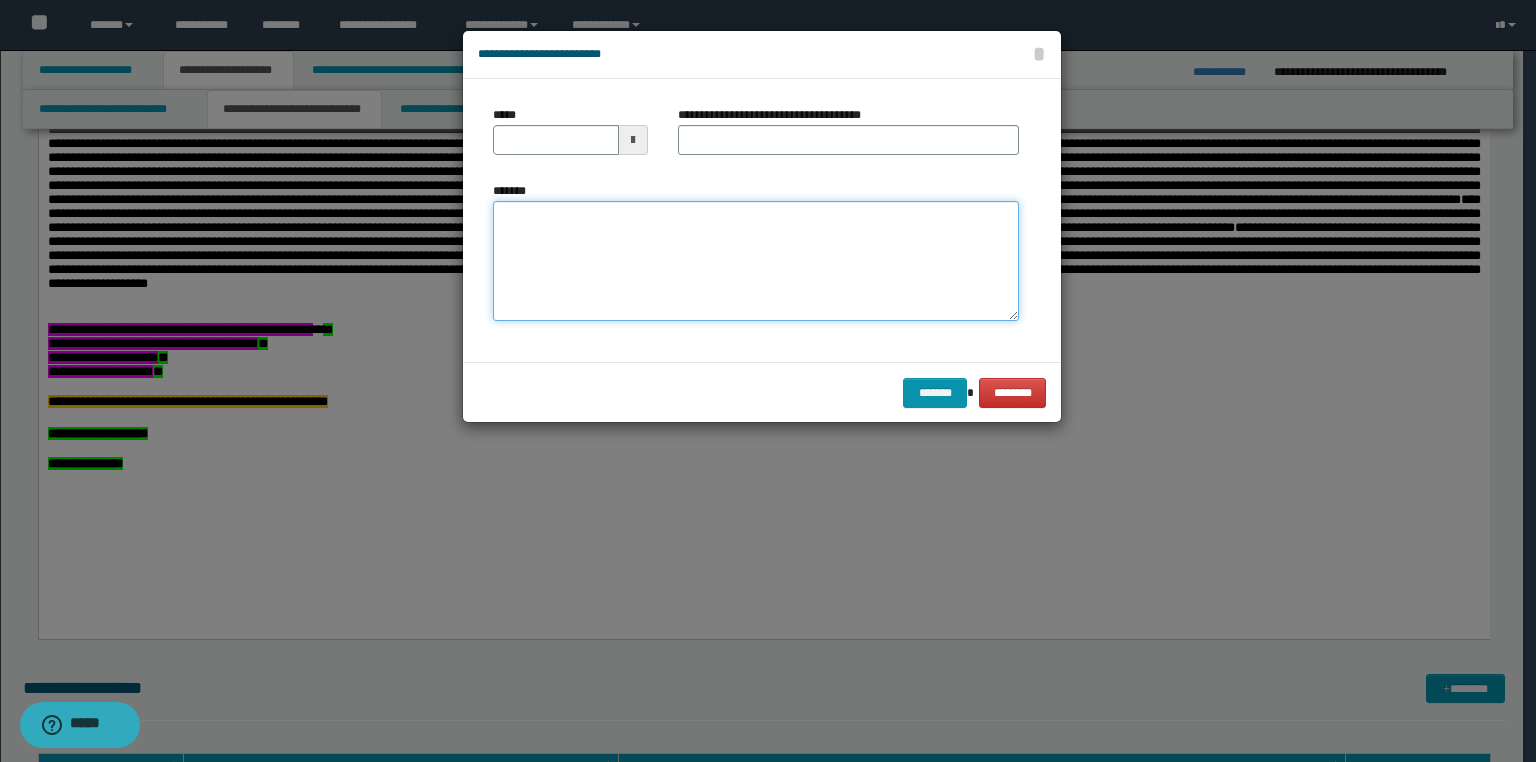 click on "*******" at bounding box center [756, 261] 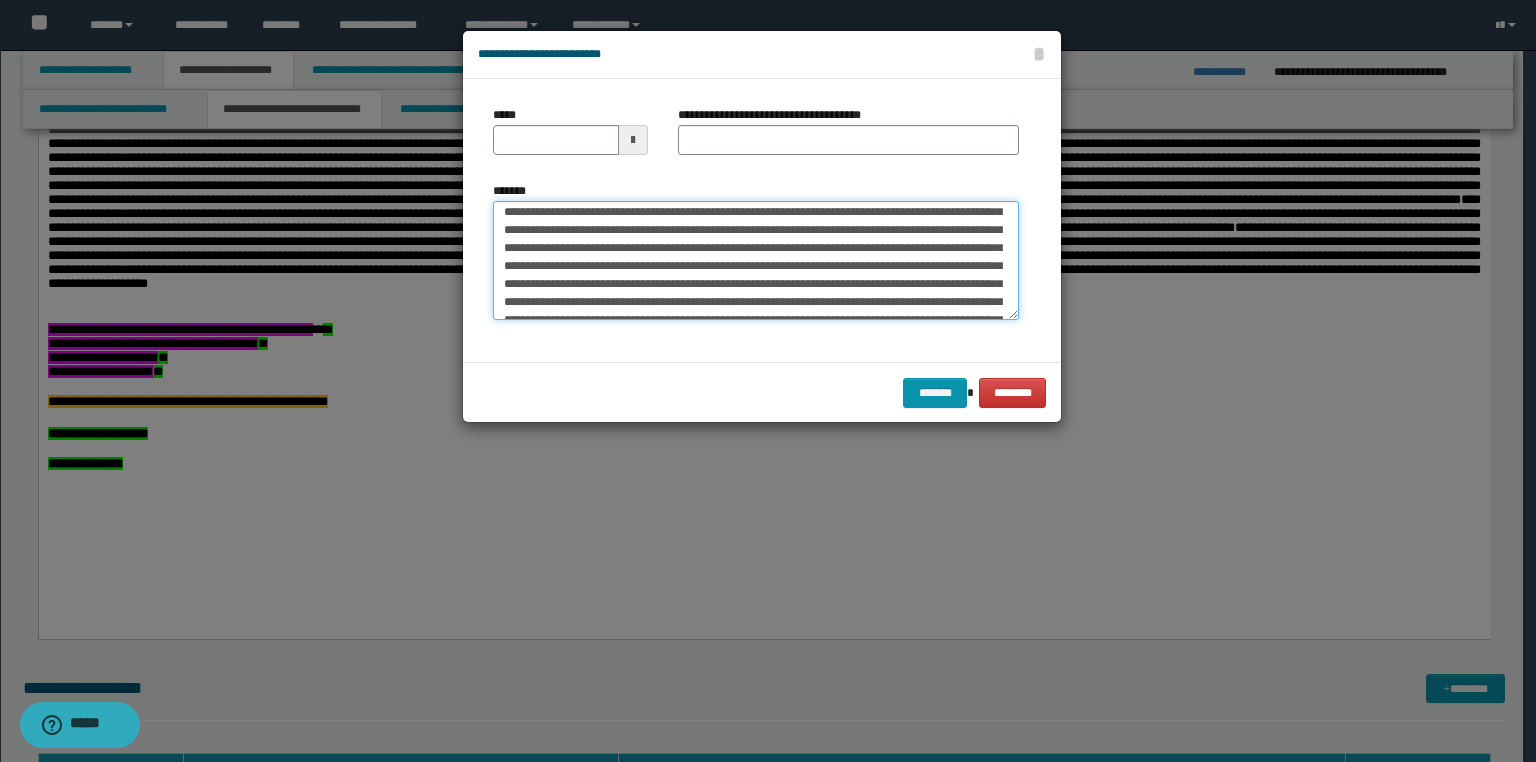scroll, scrollTop: 0, scrollLeft: 0, axis: both 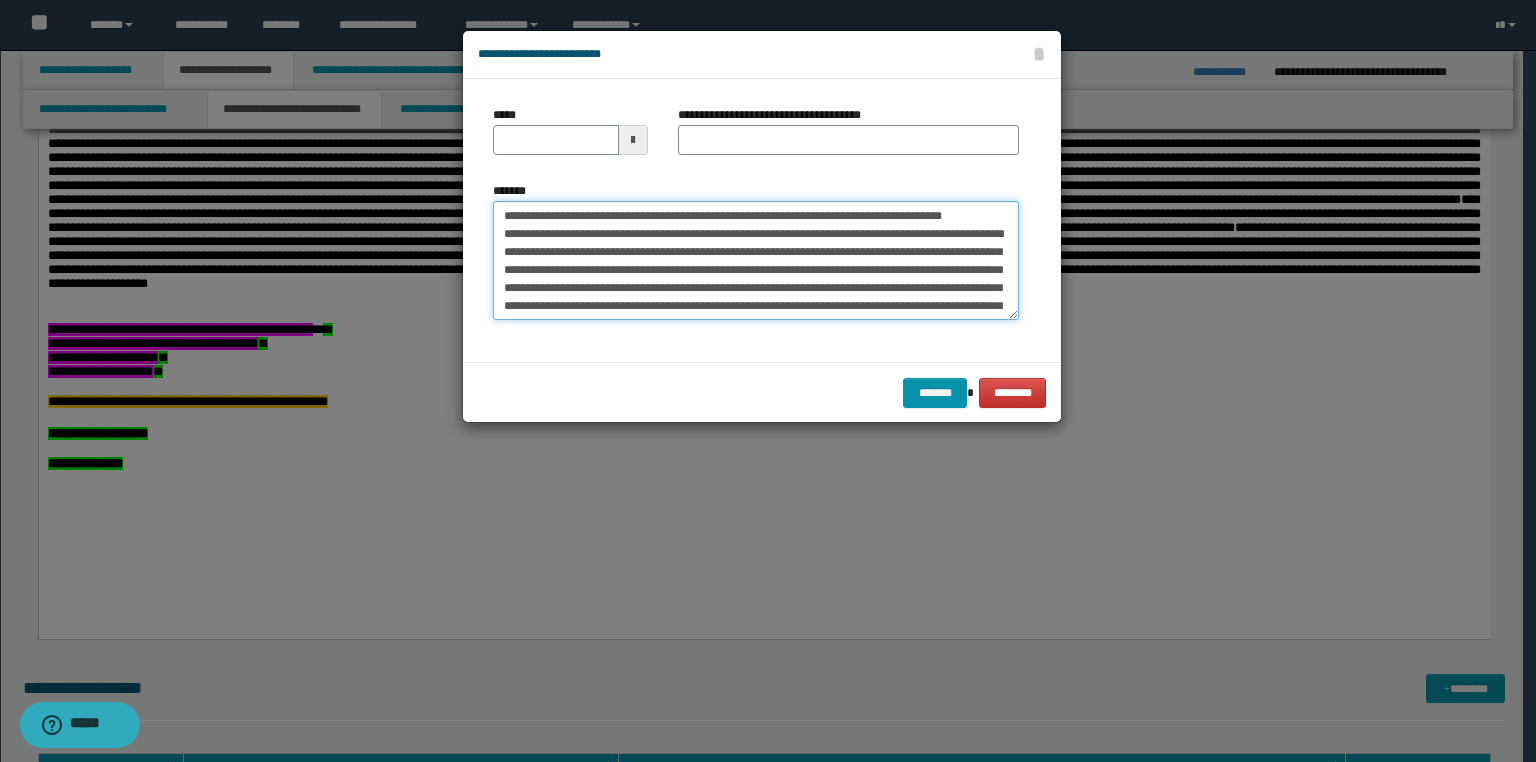 drag, startPoint x: 987, startPoint y: 215, endPoint x: 382, endPoint y: 183, distance: 605.8457 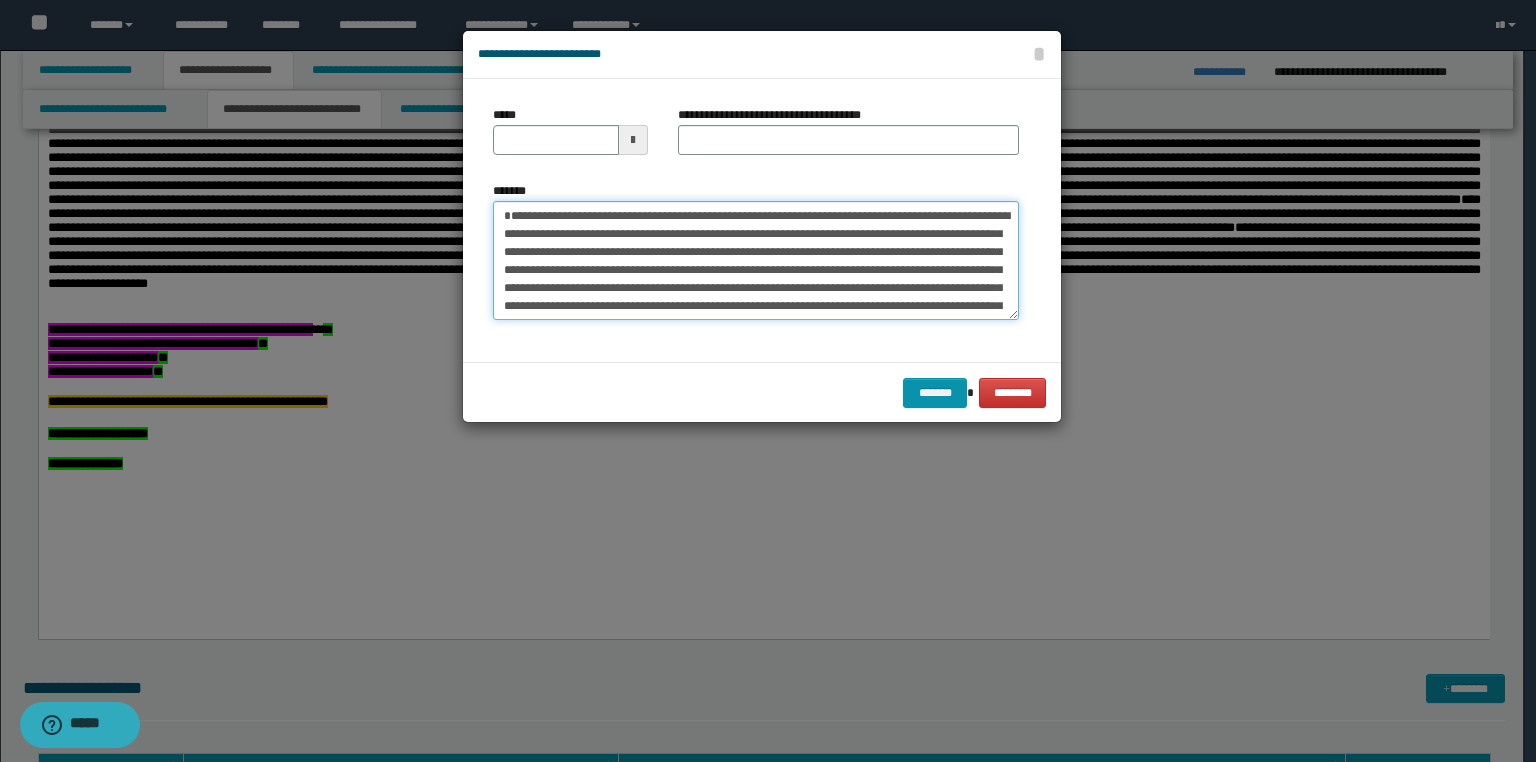 type on "**********" 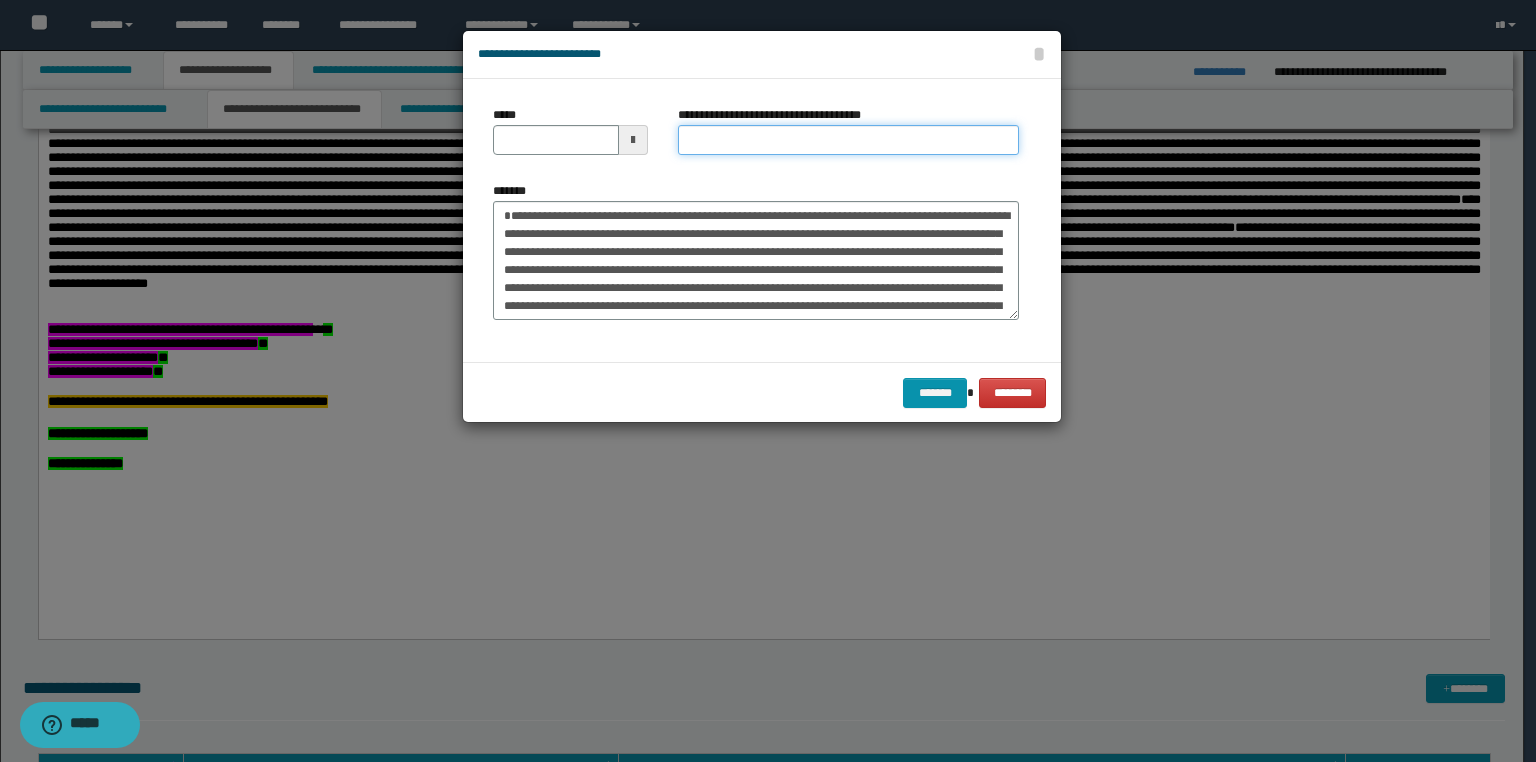 click on "**********" at bounding box center (848, 140) 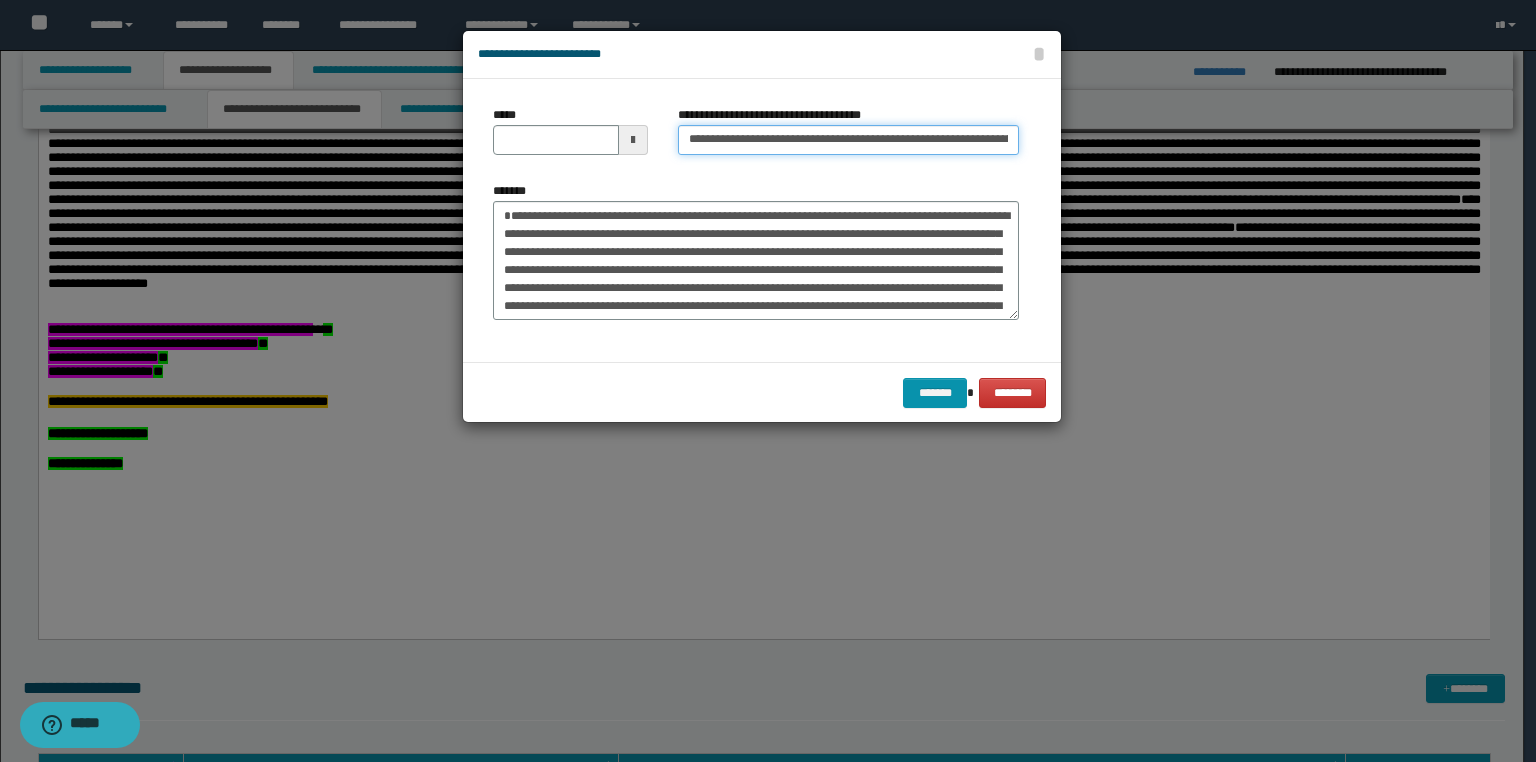 scroll, scrollTop: 0, scrollLeft: 158, axis: horizontal 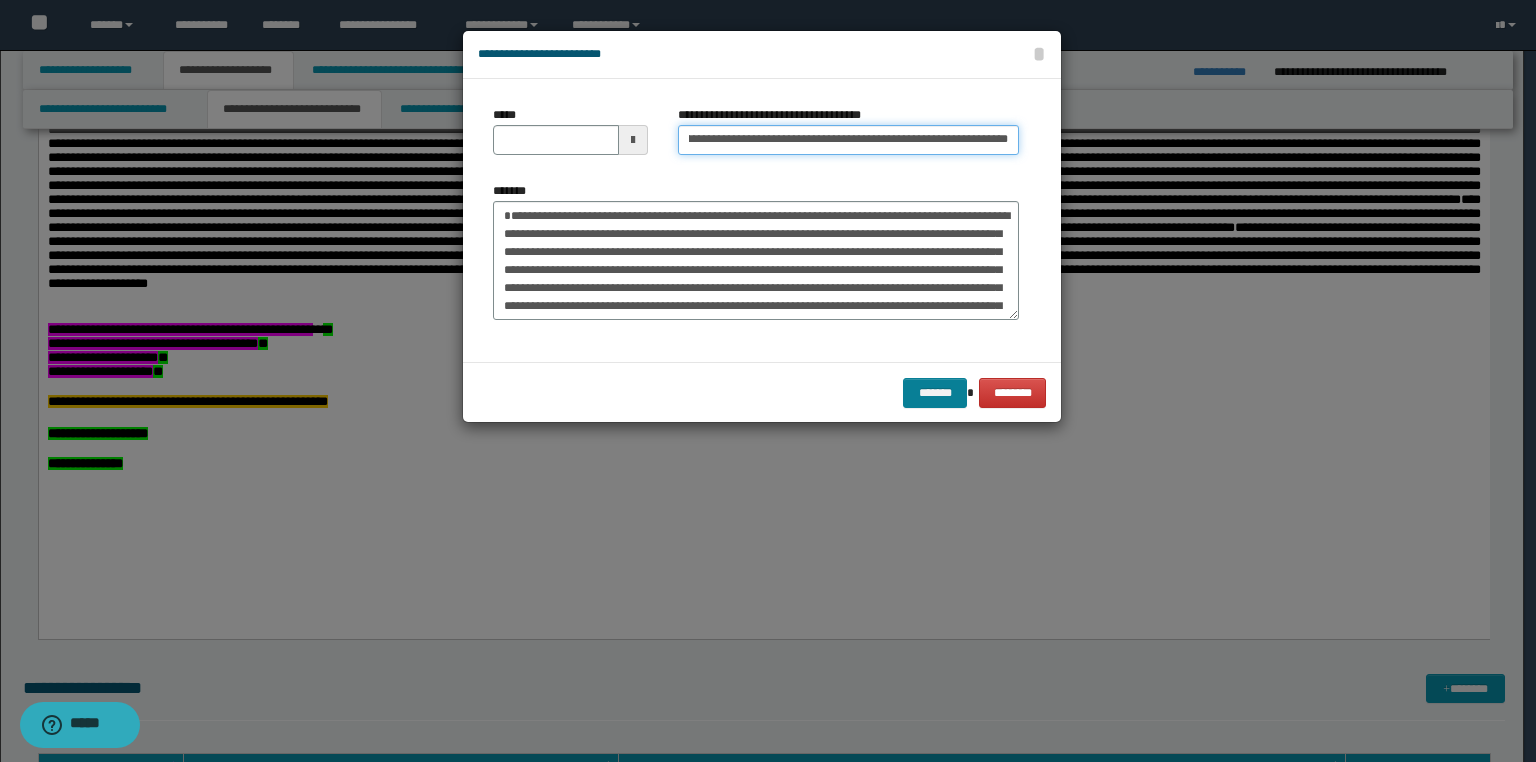 type on "**********" 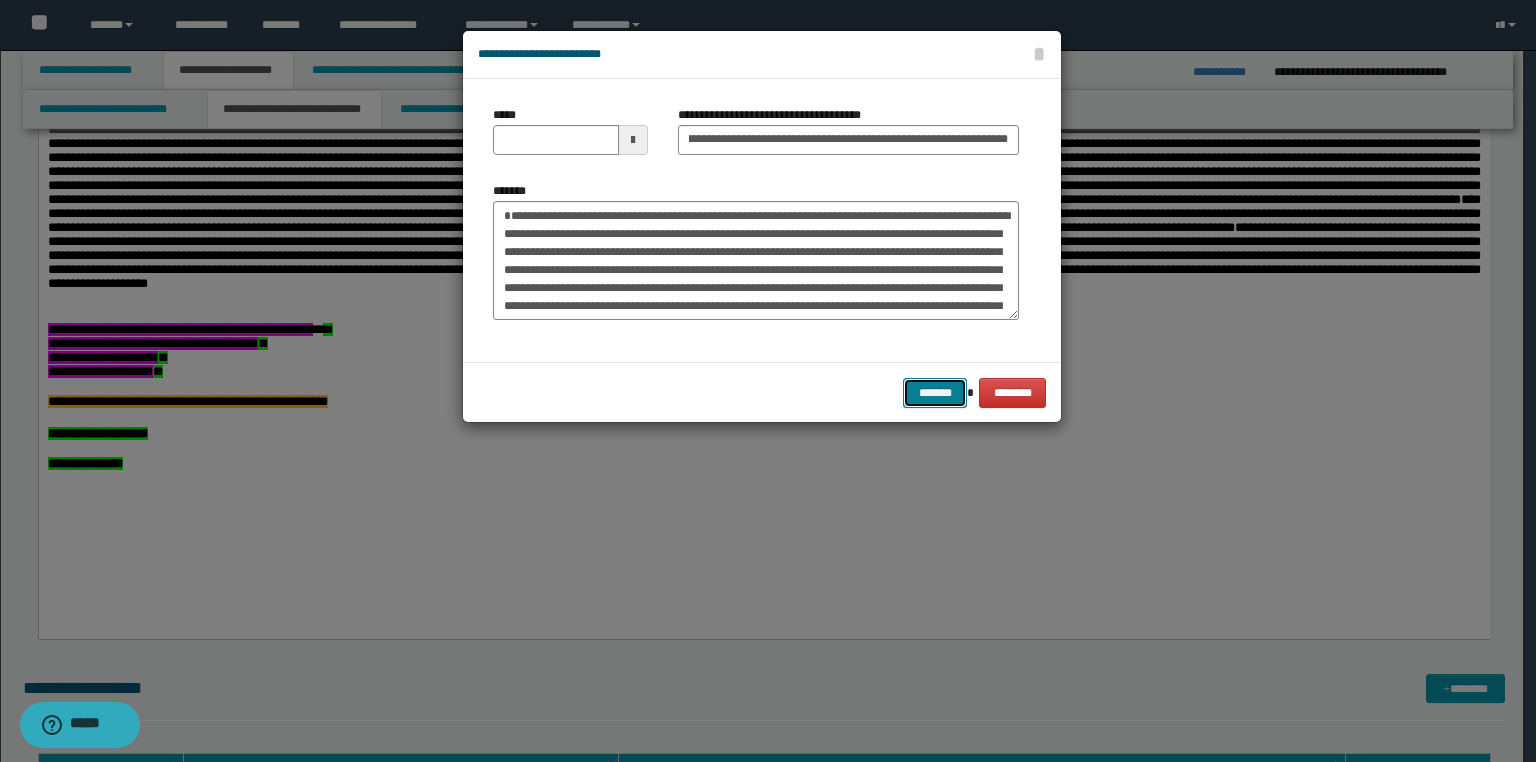 click on "*******" at bounding box center [935, 393] 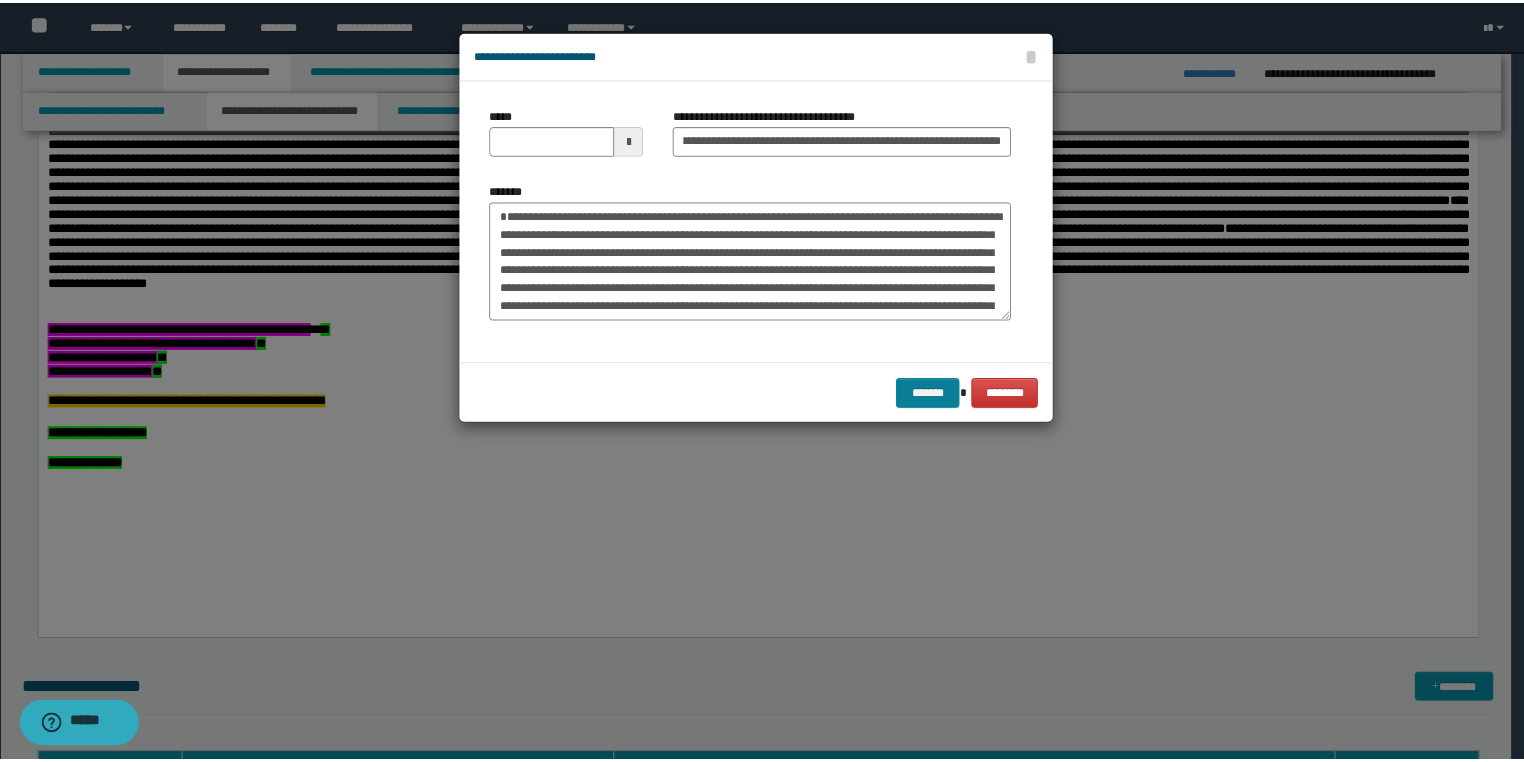 scroll, scrollTop: 0, scrollLeft: 0, axis: both 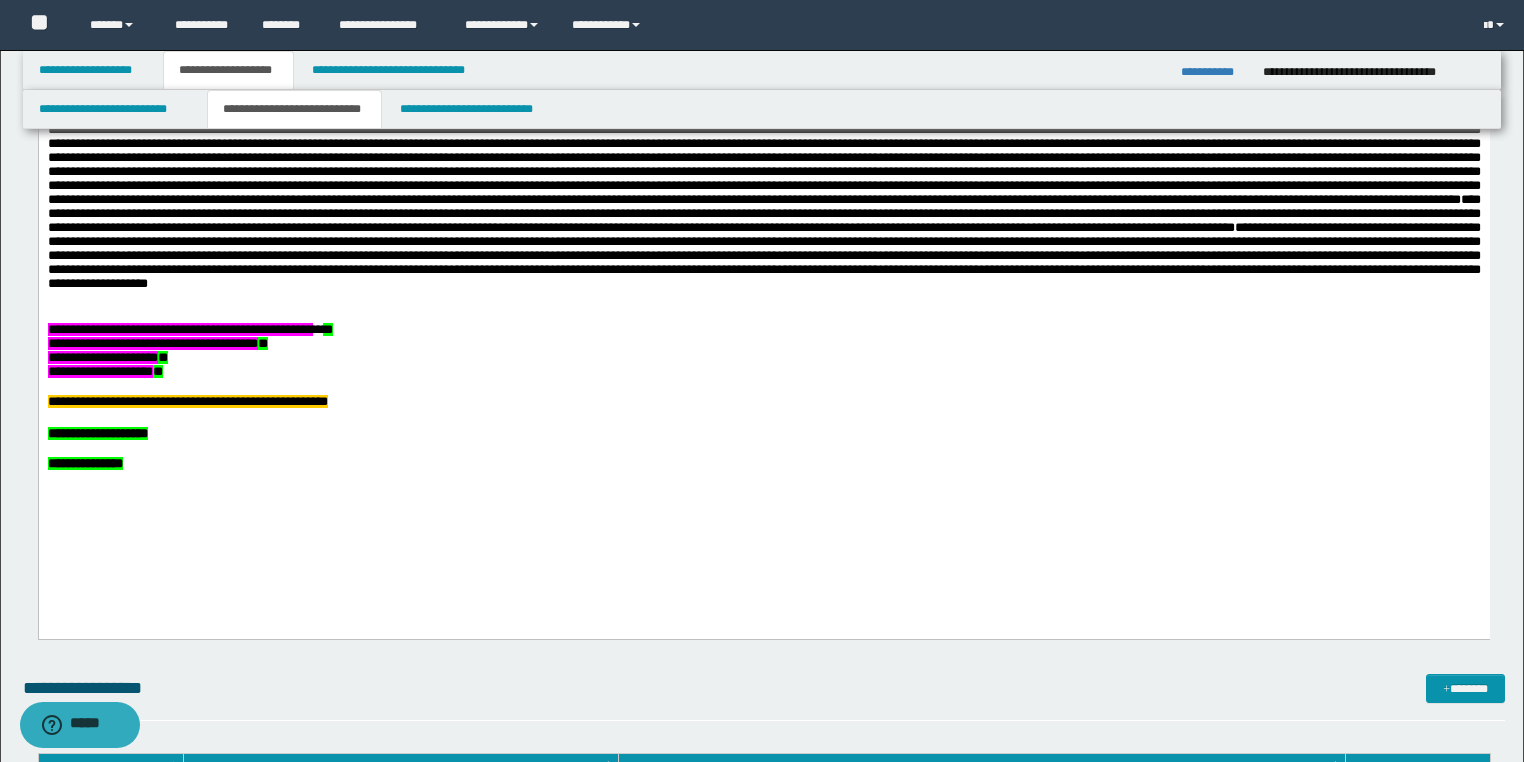 click on "**********" at bounding box center [1214, 72] 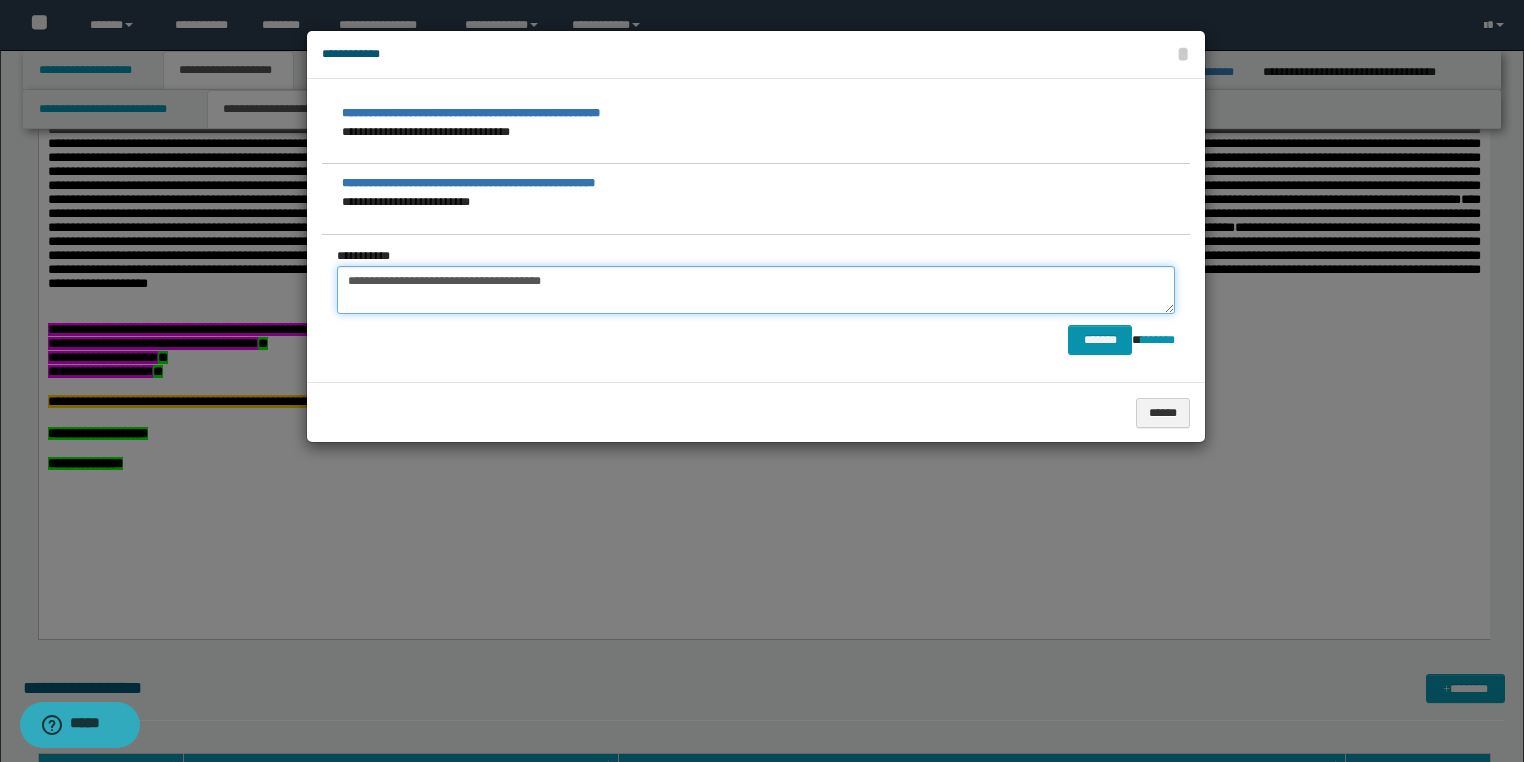 click on "**********" at bounding box center (756, 290) 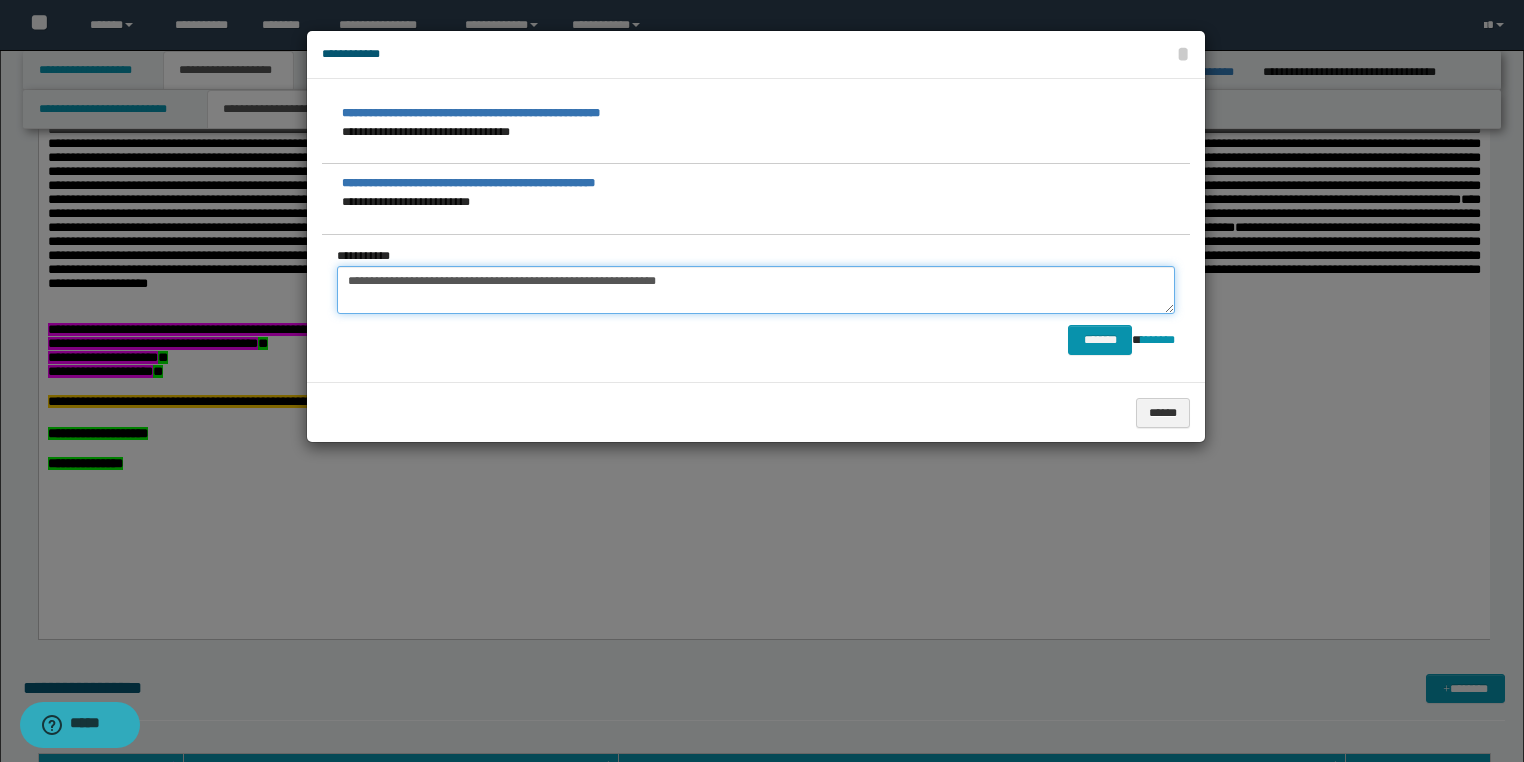 click on "**********" at bounding box center [756, 290] 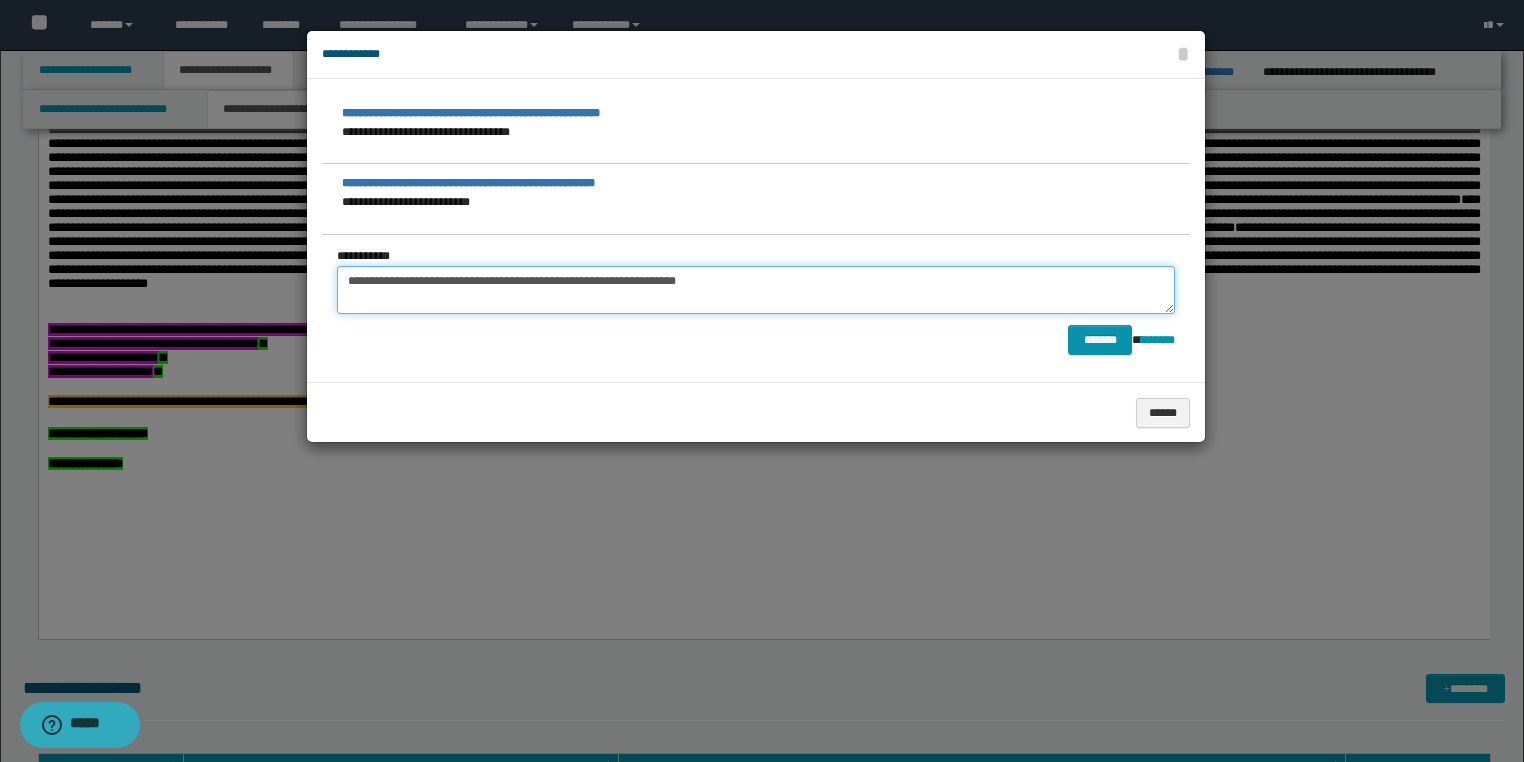 click on "**********" at bounding box center [756, 290] 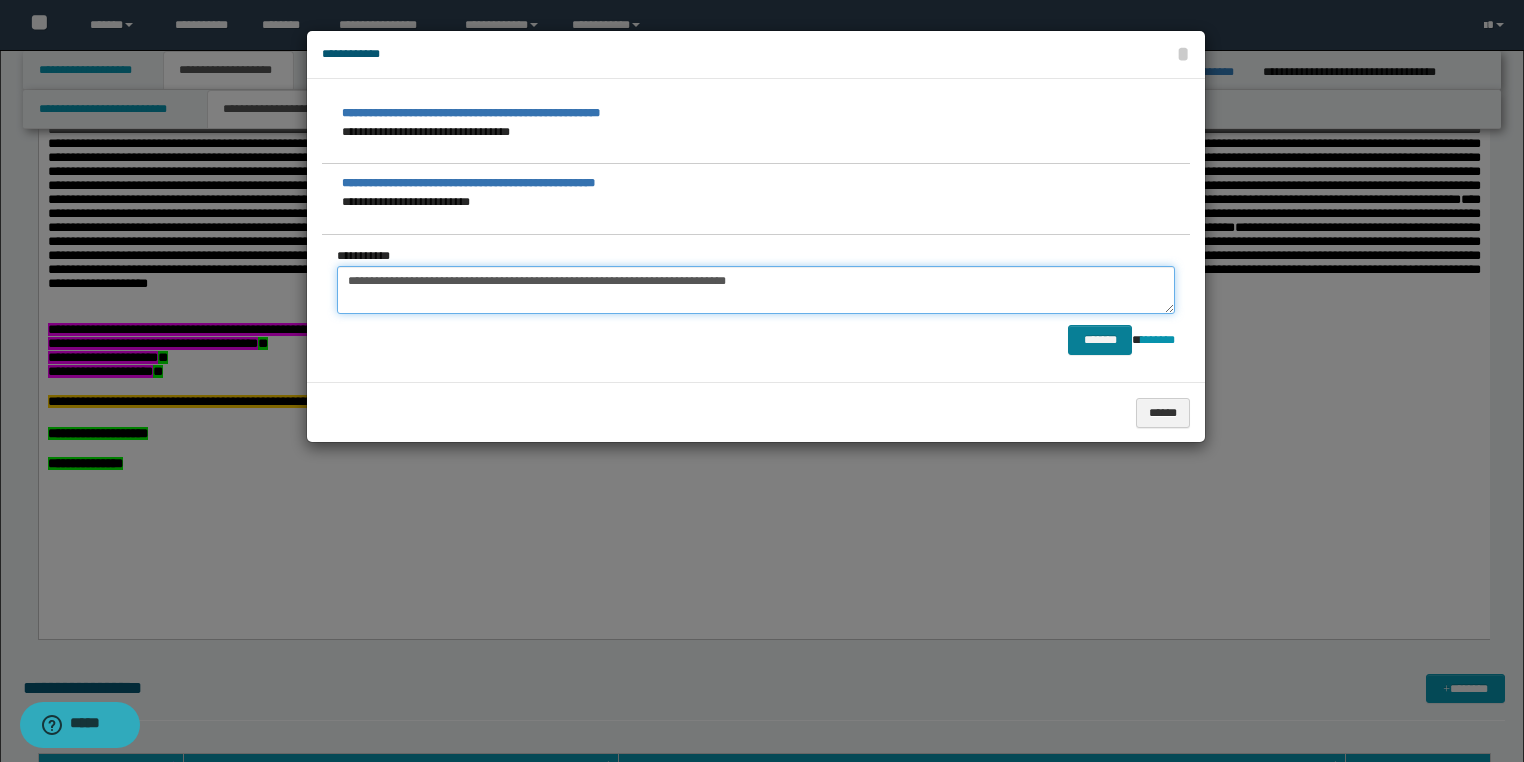 type on "**********" 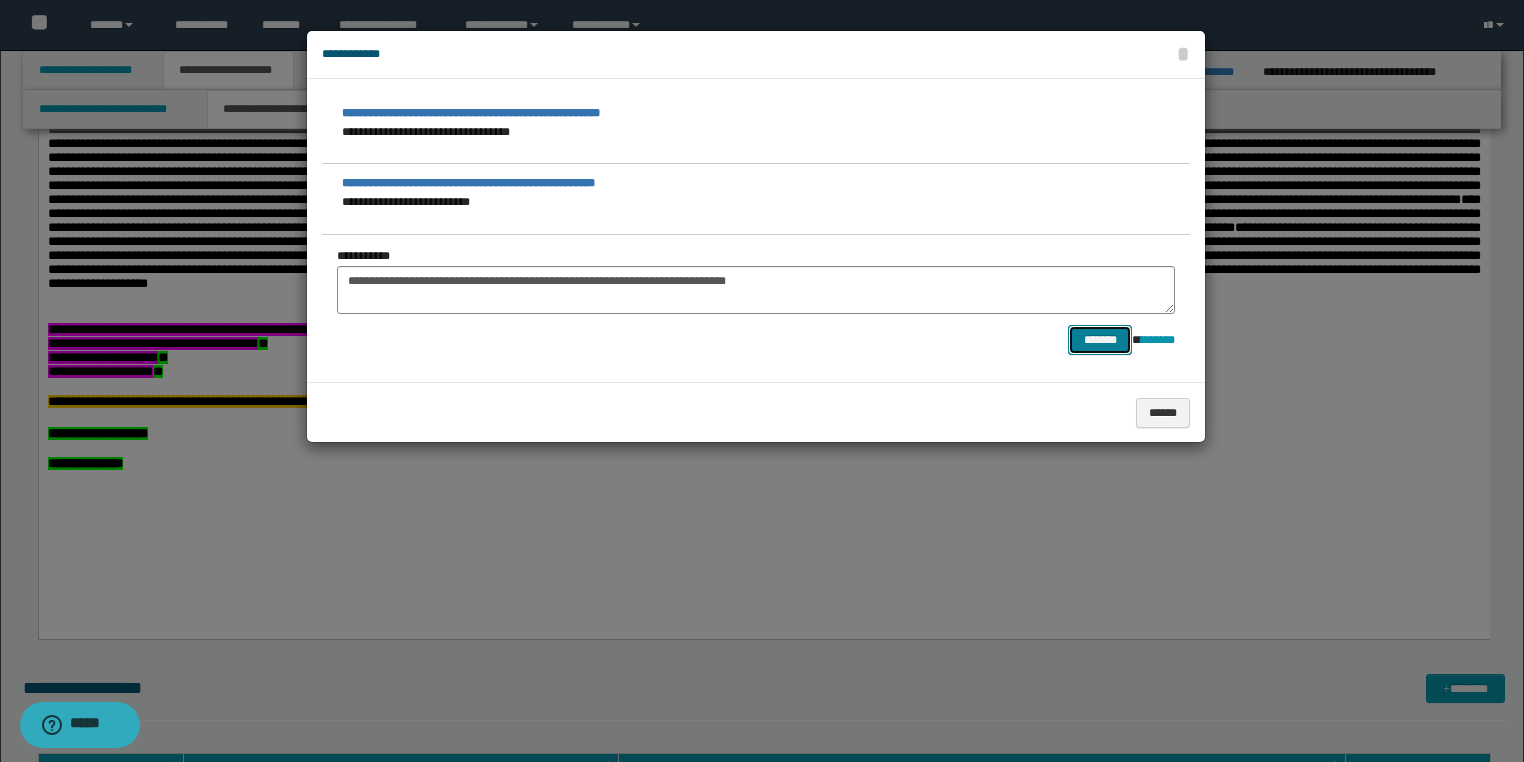 click on "*******" at bounding box center (1100, 340) 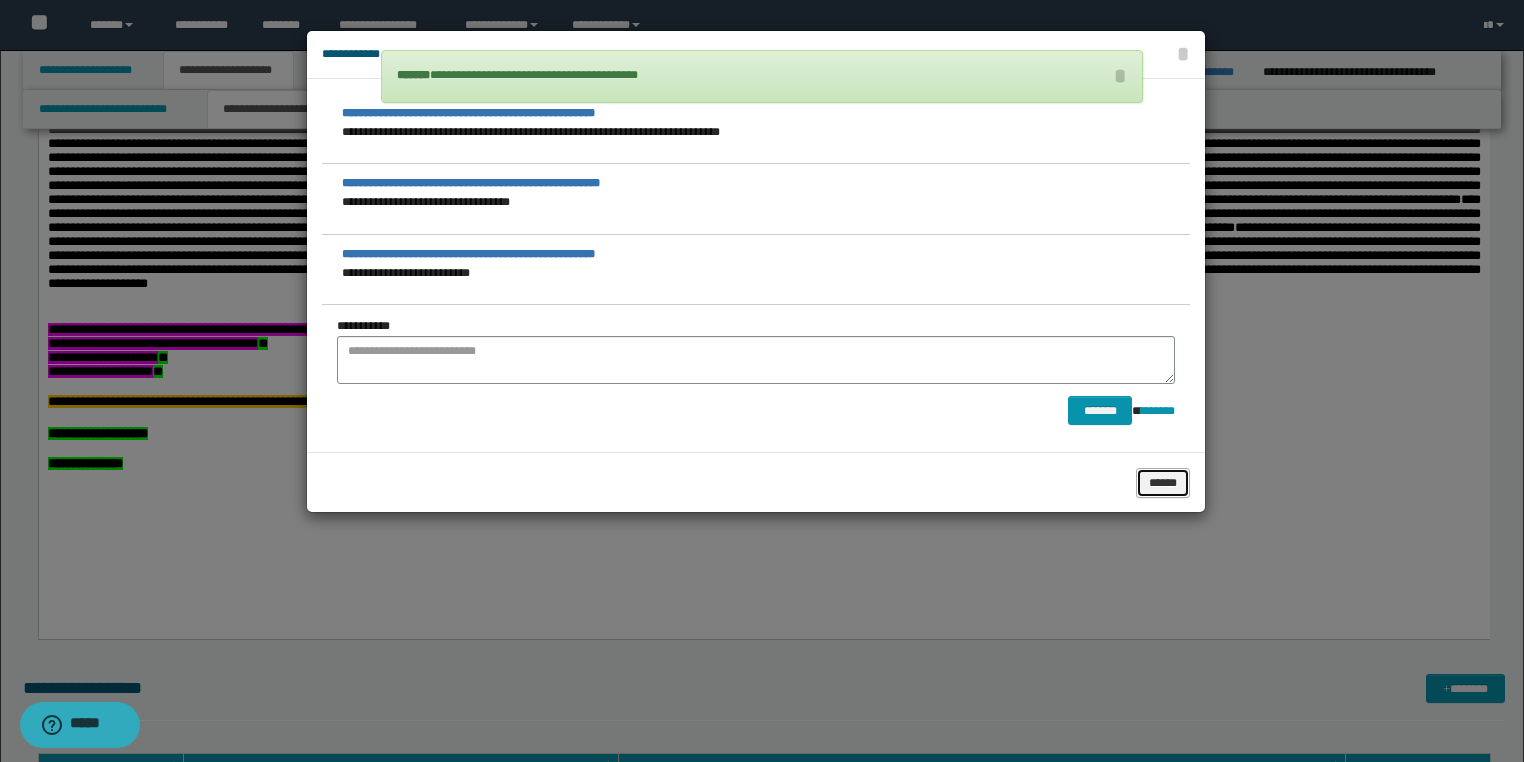 click on "******" at bounding box center [1163, 483] 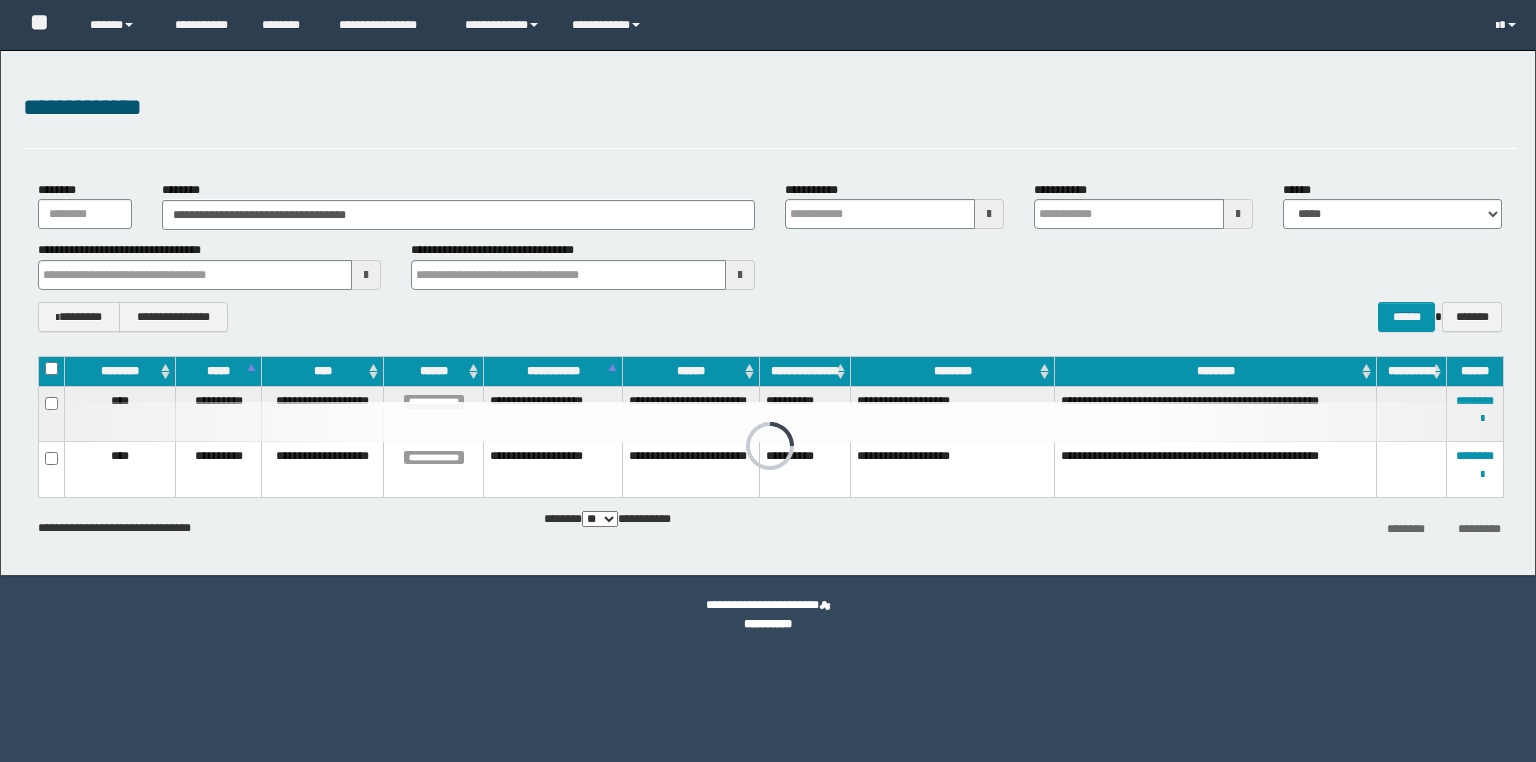 scroll, scrollTop: 0, scrollLeft: 0, axis: both 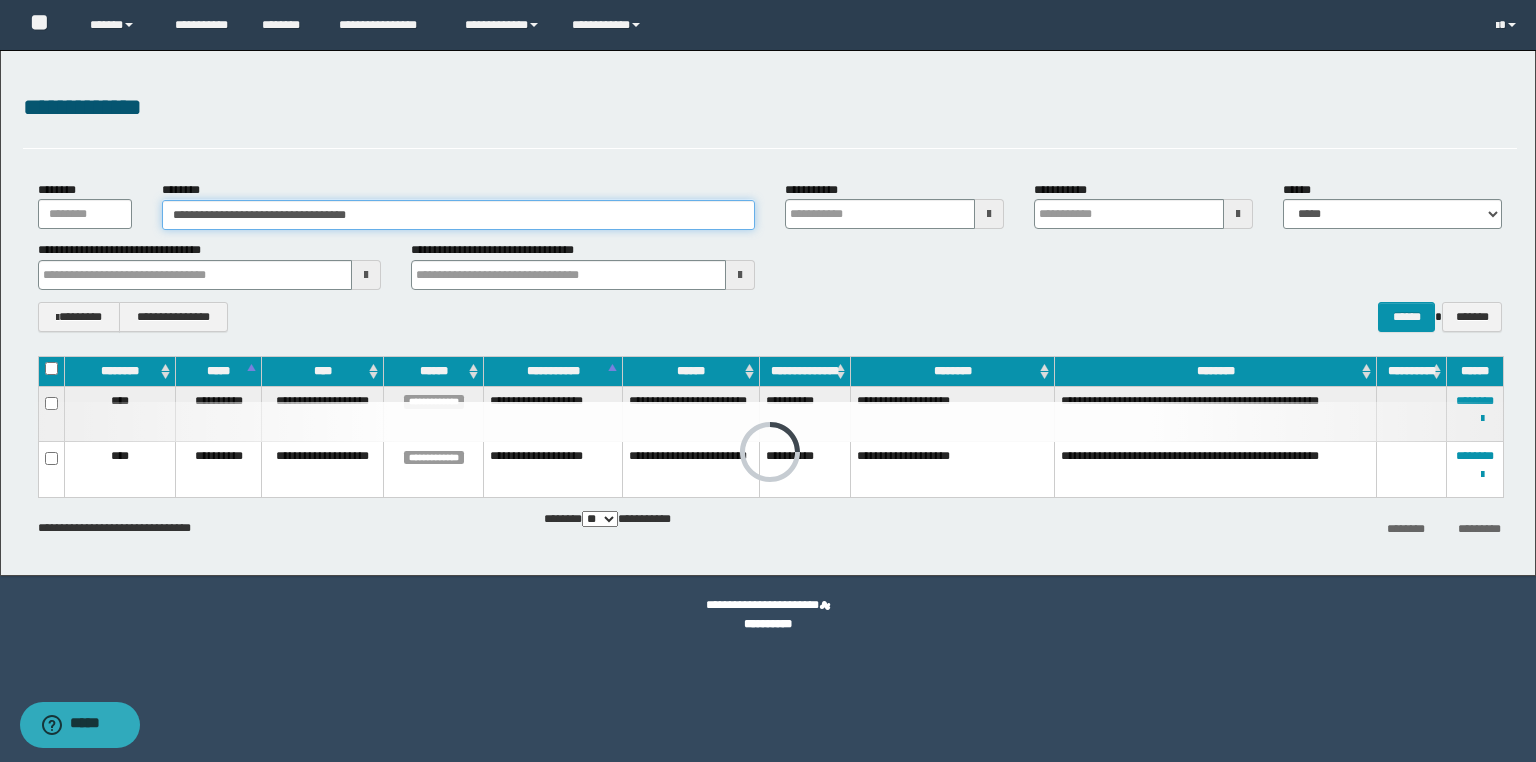 drag, startPoint x: 193, startPoint y: 205, endPoint x: 0, endPoint y: 205, distance: 193 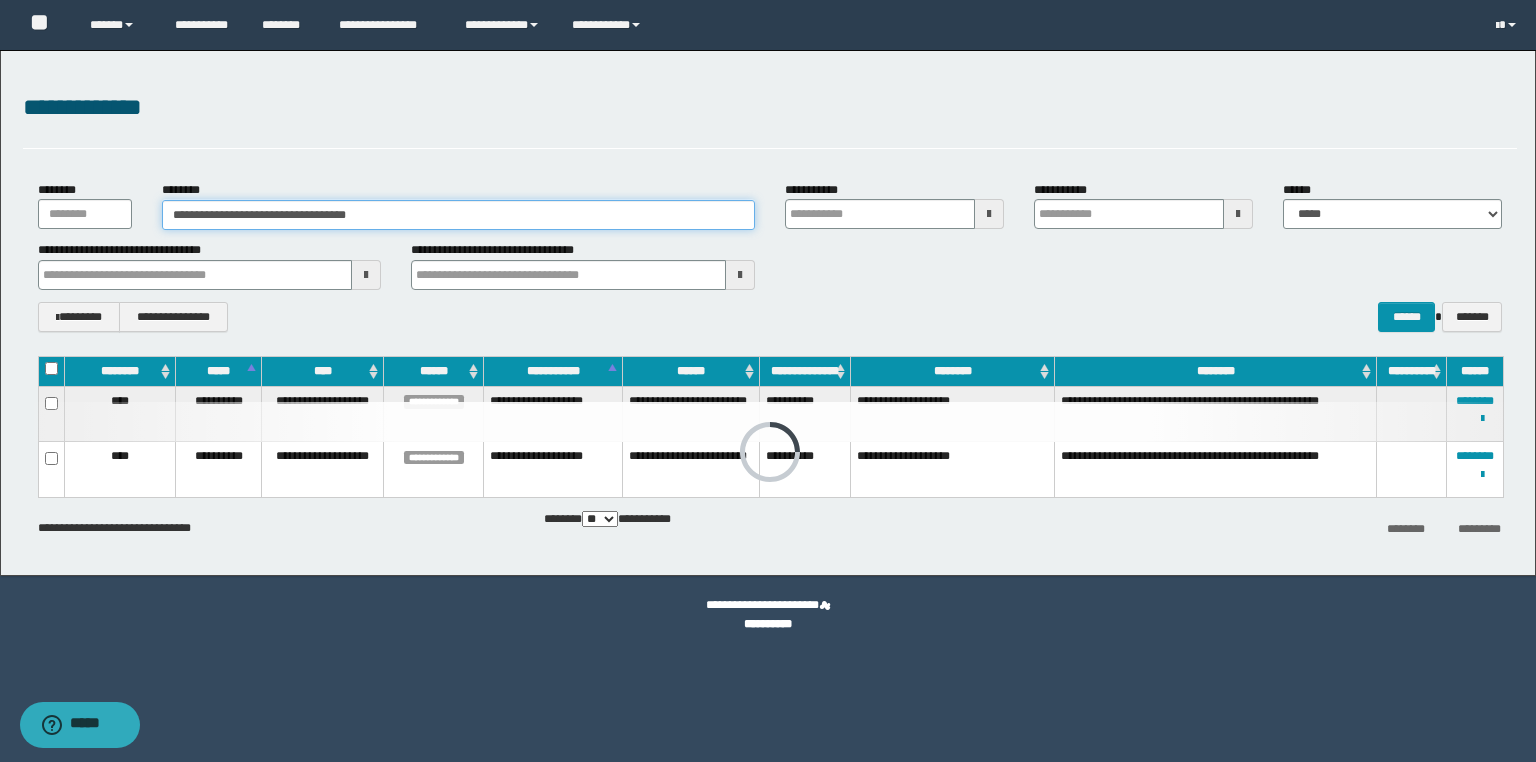 click on "**********" at bounding box center (768, 313) 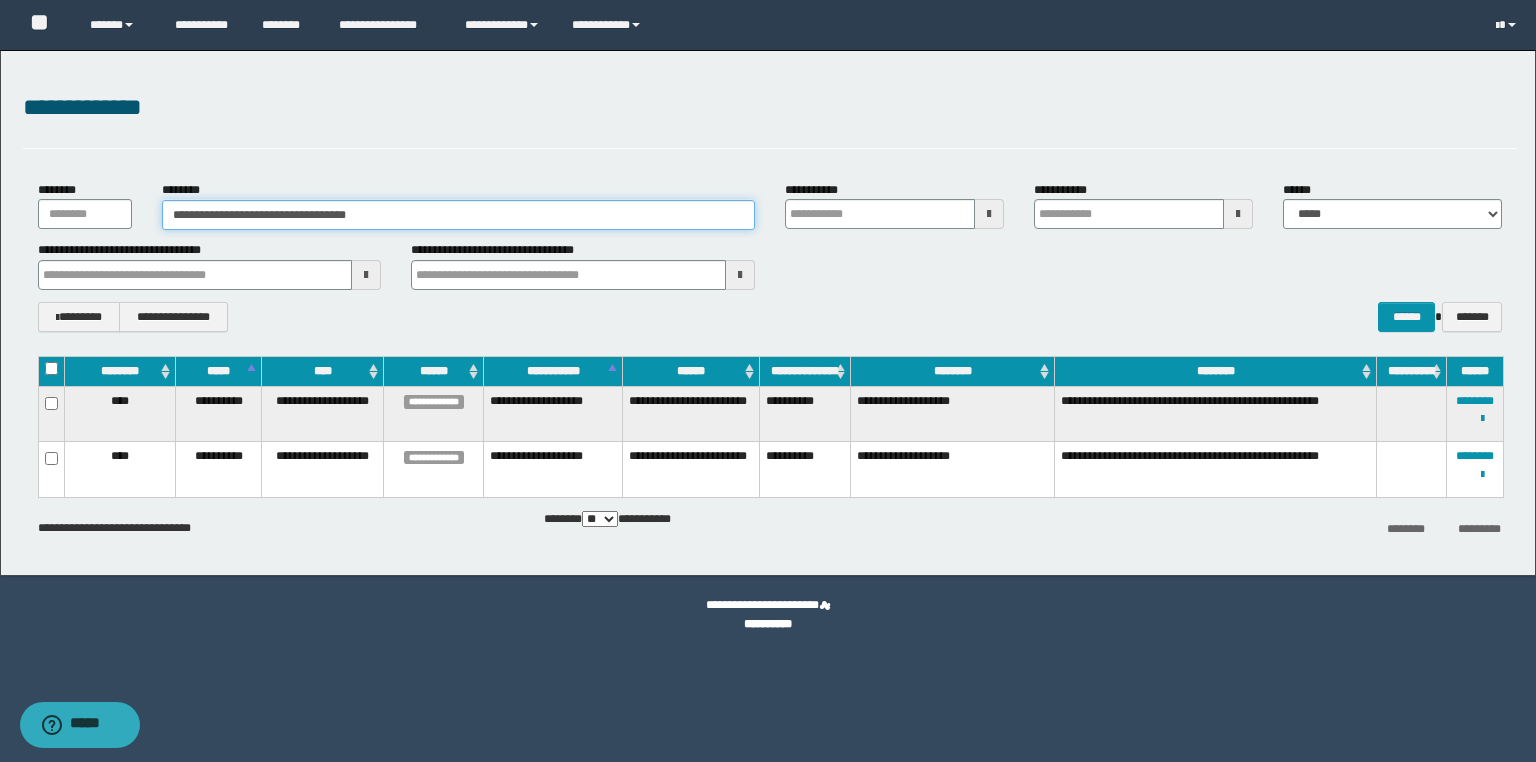 paste 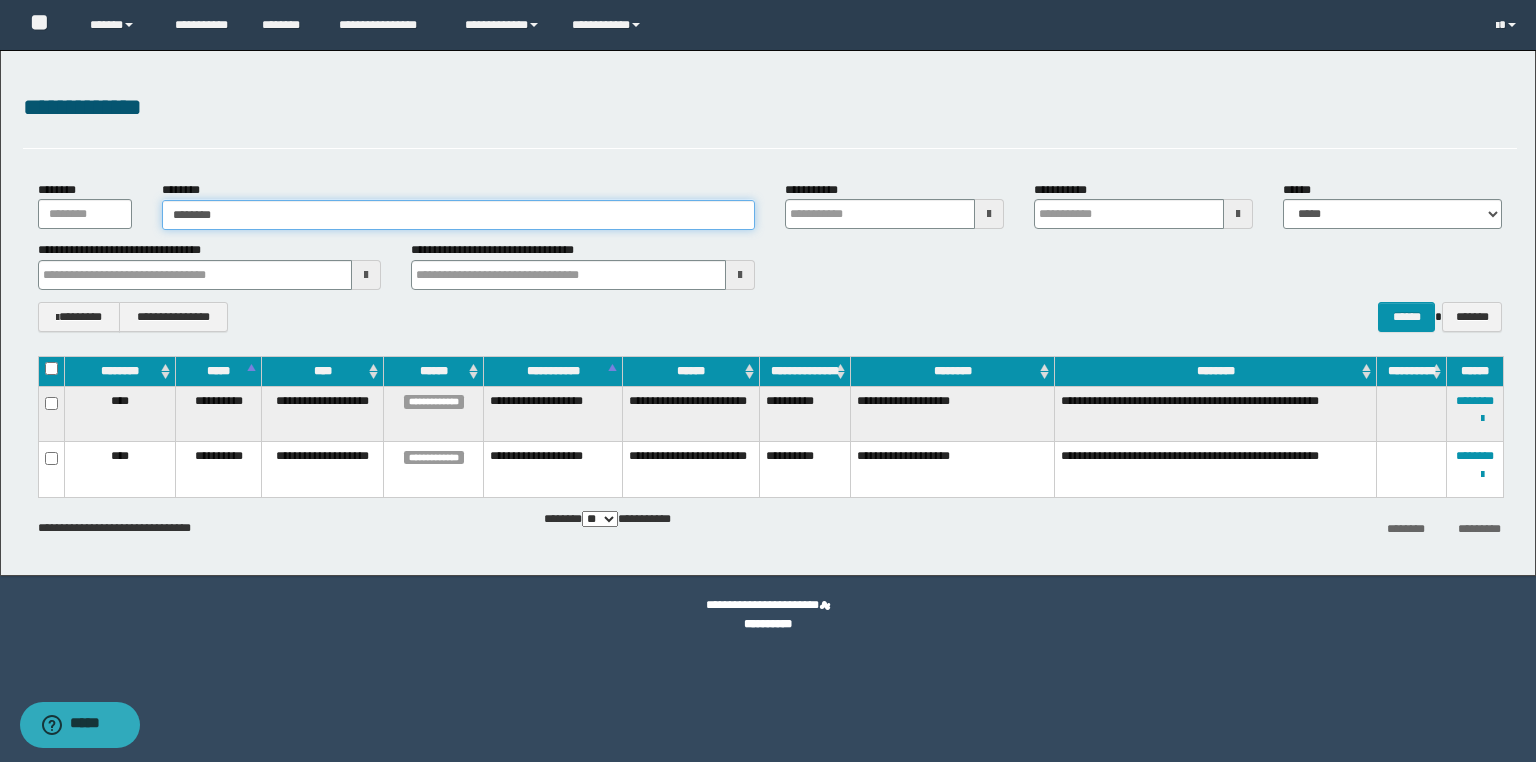 type on "********" 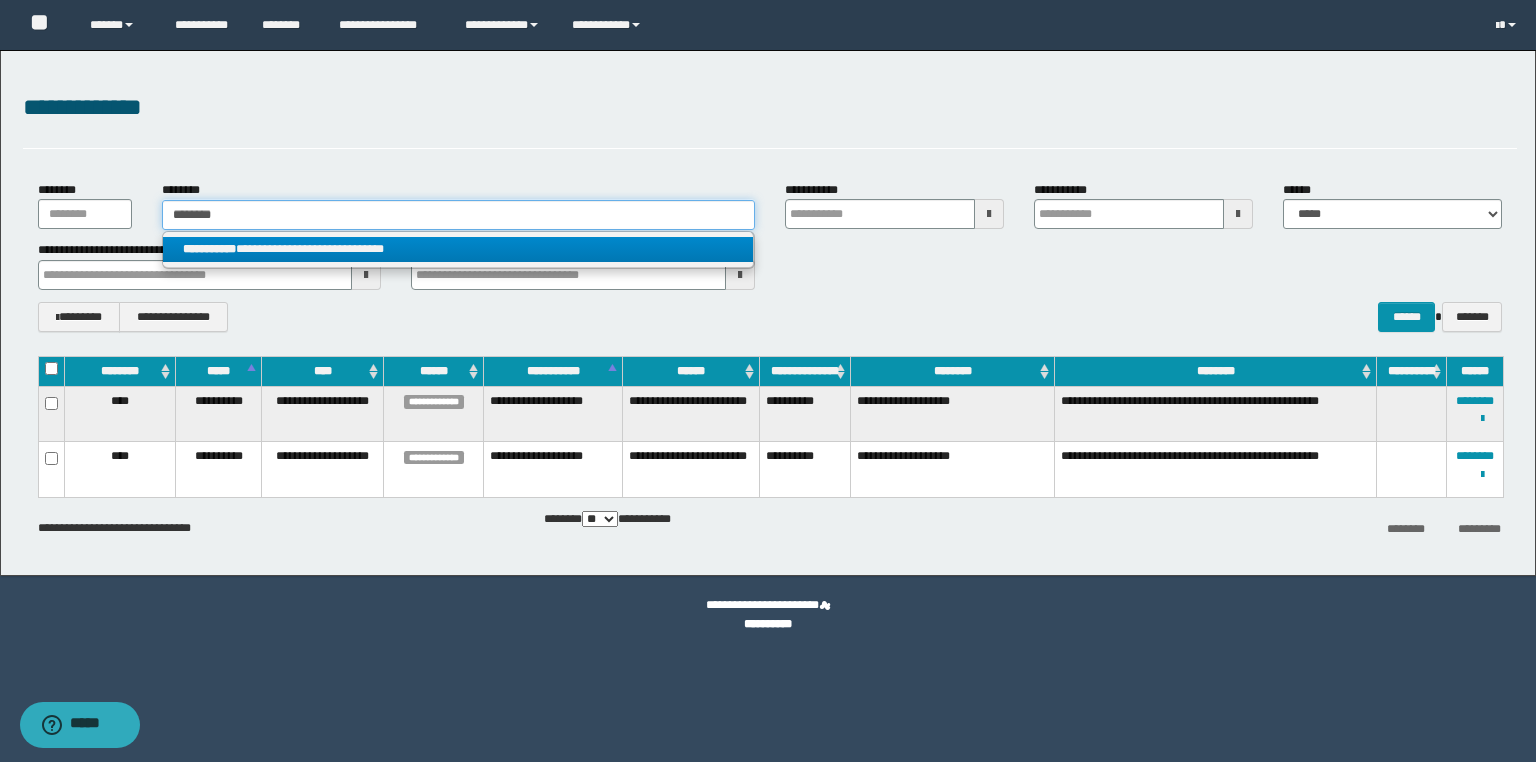 type on "********" 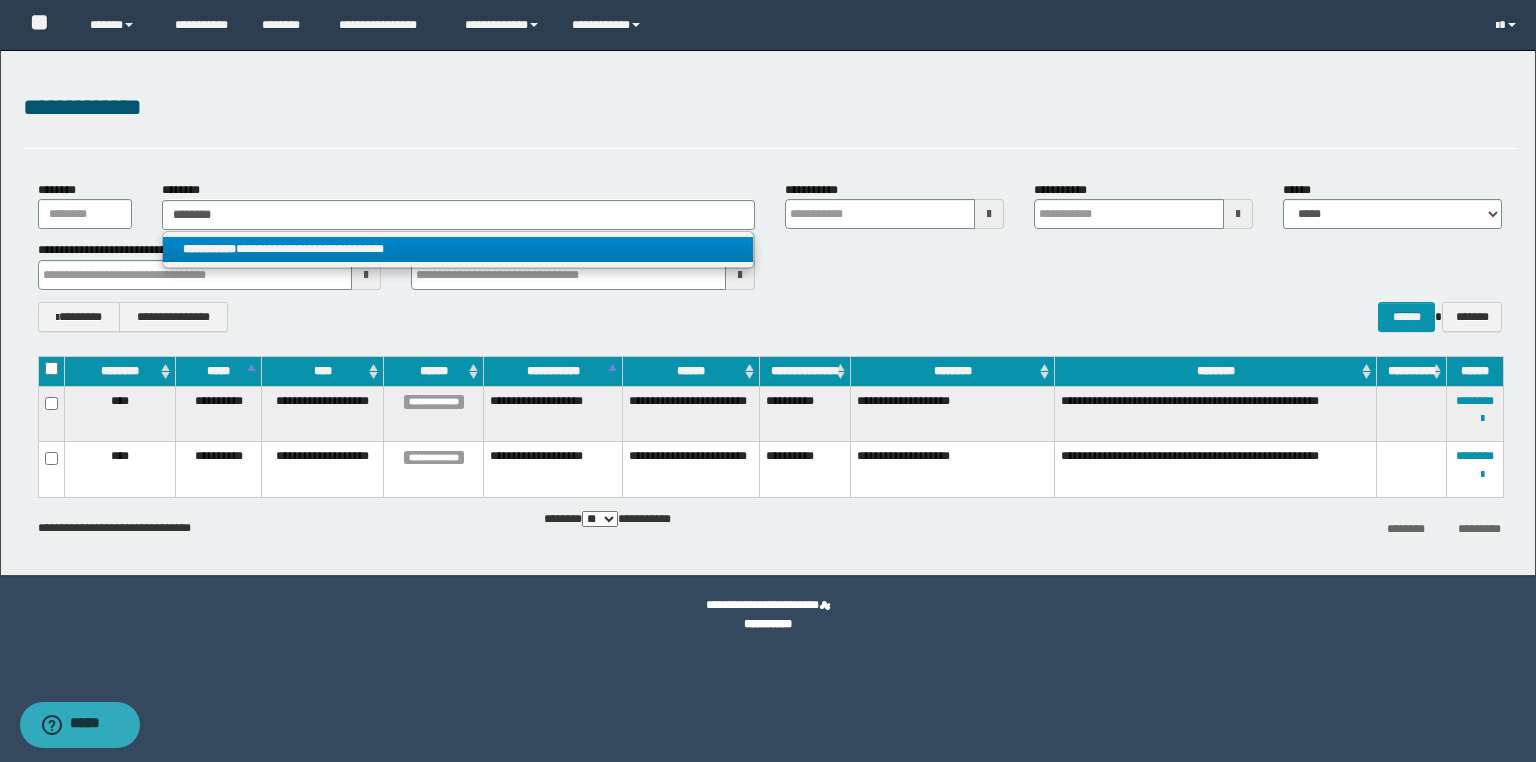 click on "**********" at bounding box center (458, 249) 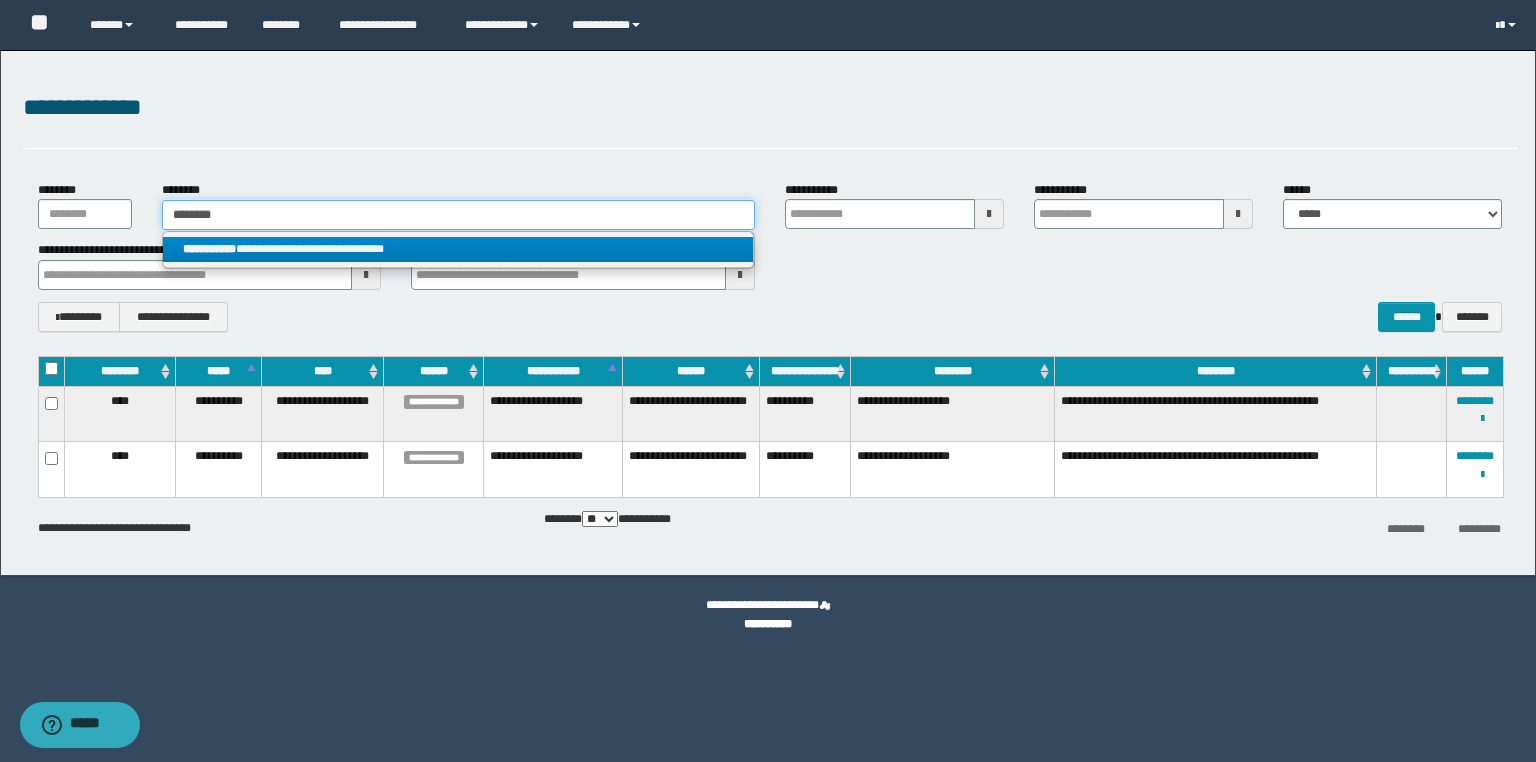 type 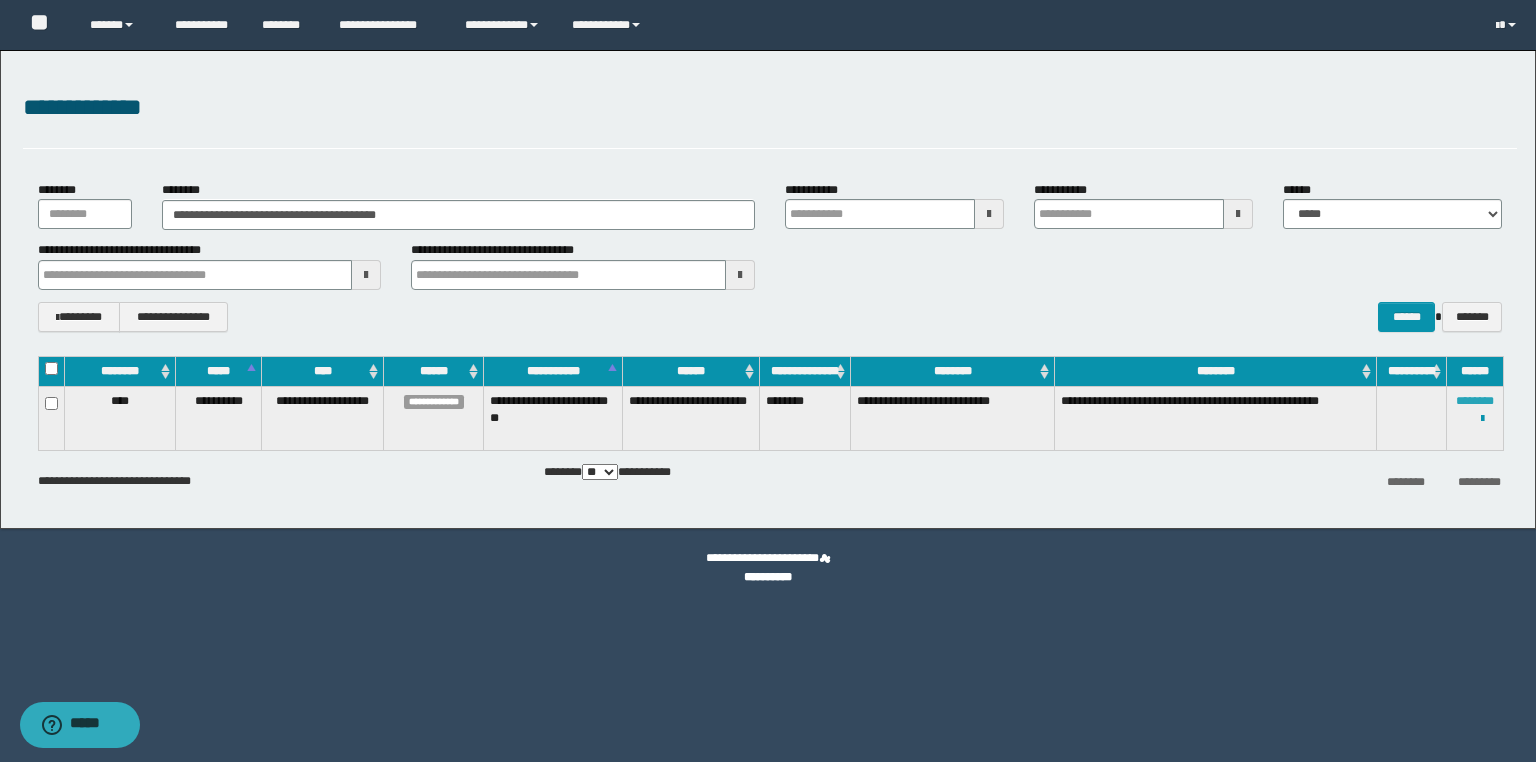 click on "********" at bounding box center [1475, 401] 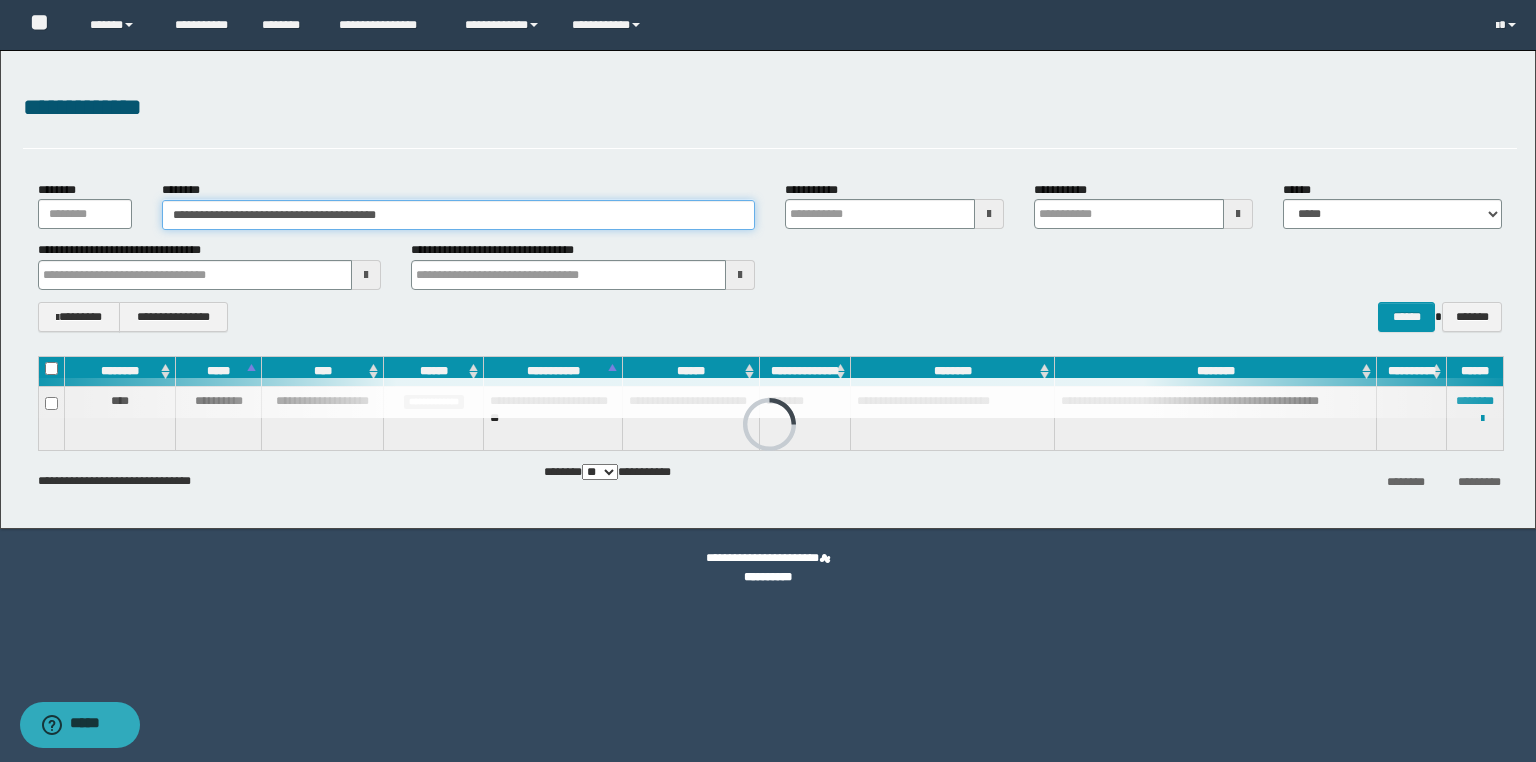 drag, startPoint x: 425, startPoint y: 216, endPoint x: 0, endPoint y: 215, distance: 425.0012 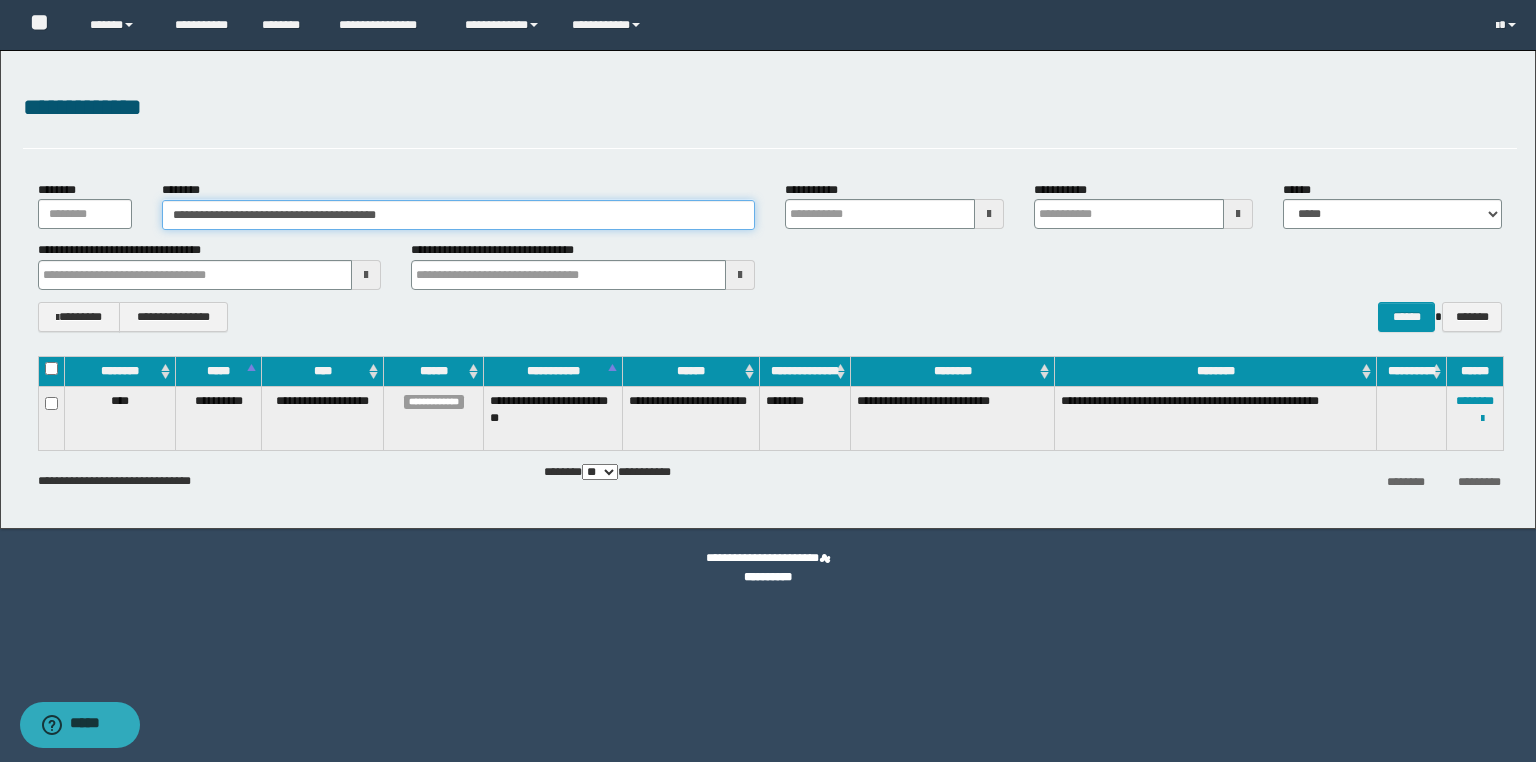 paste 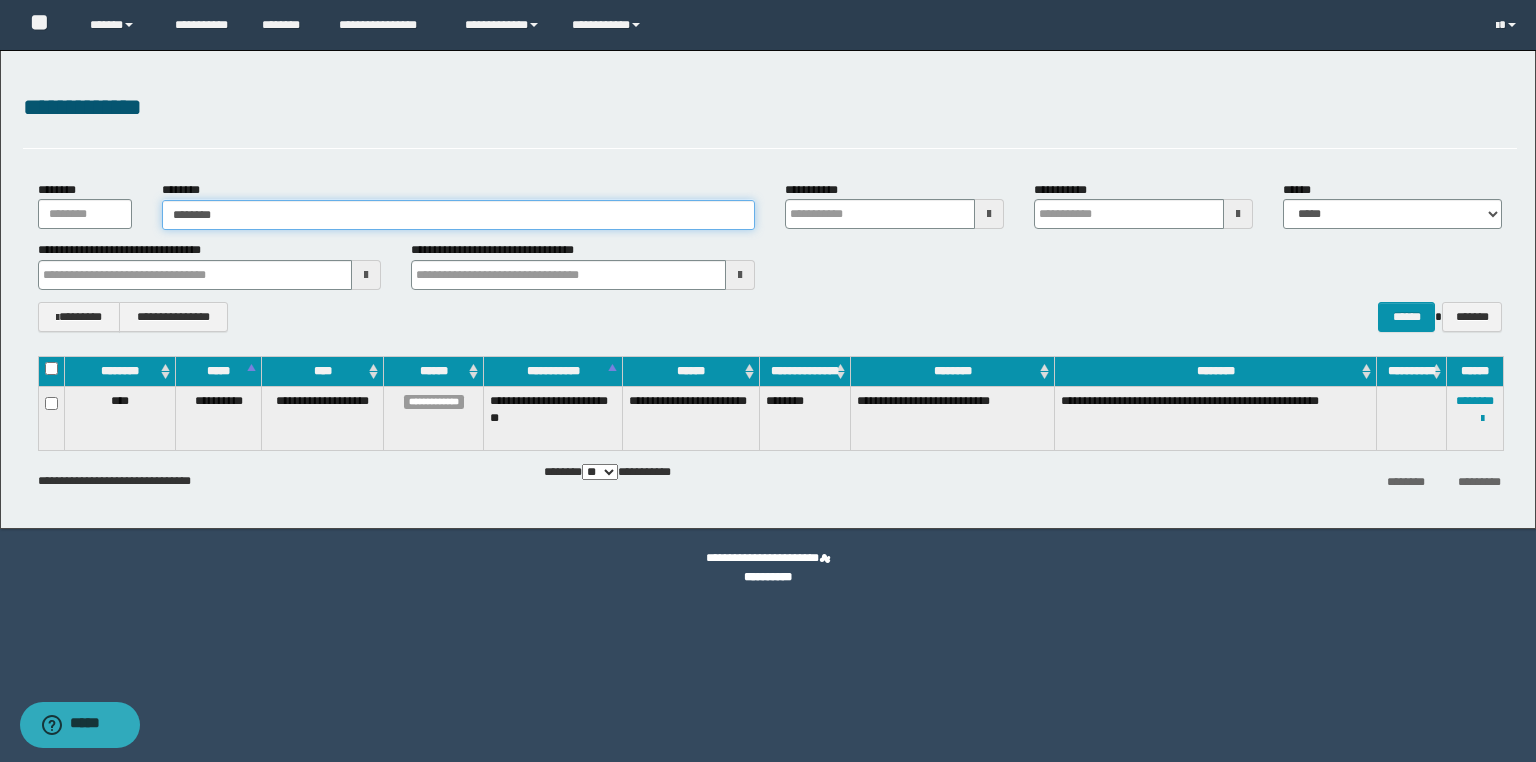 type on "********" 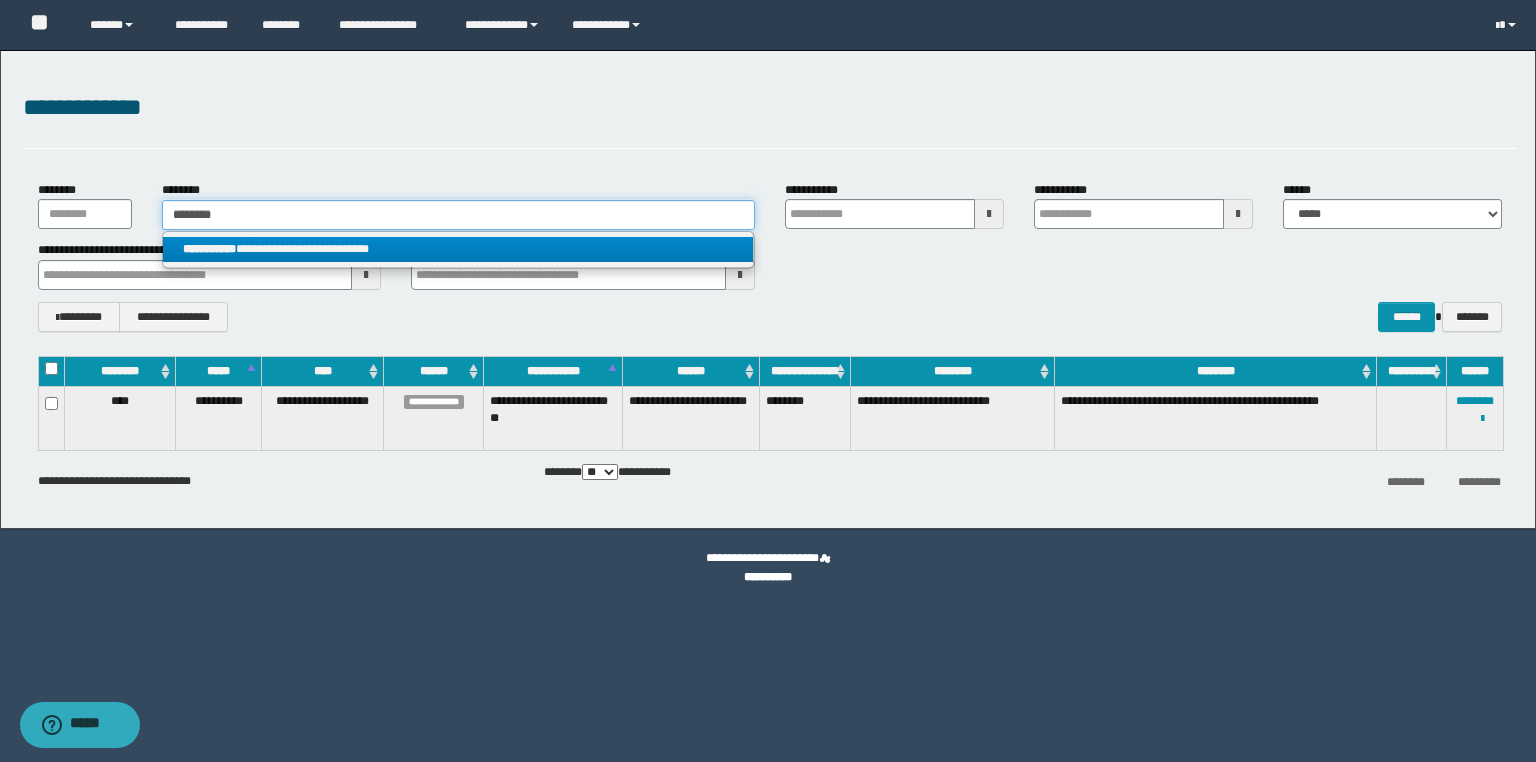 type on "********" 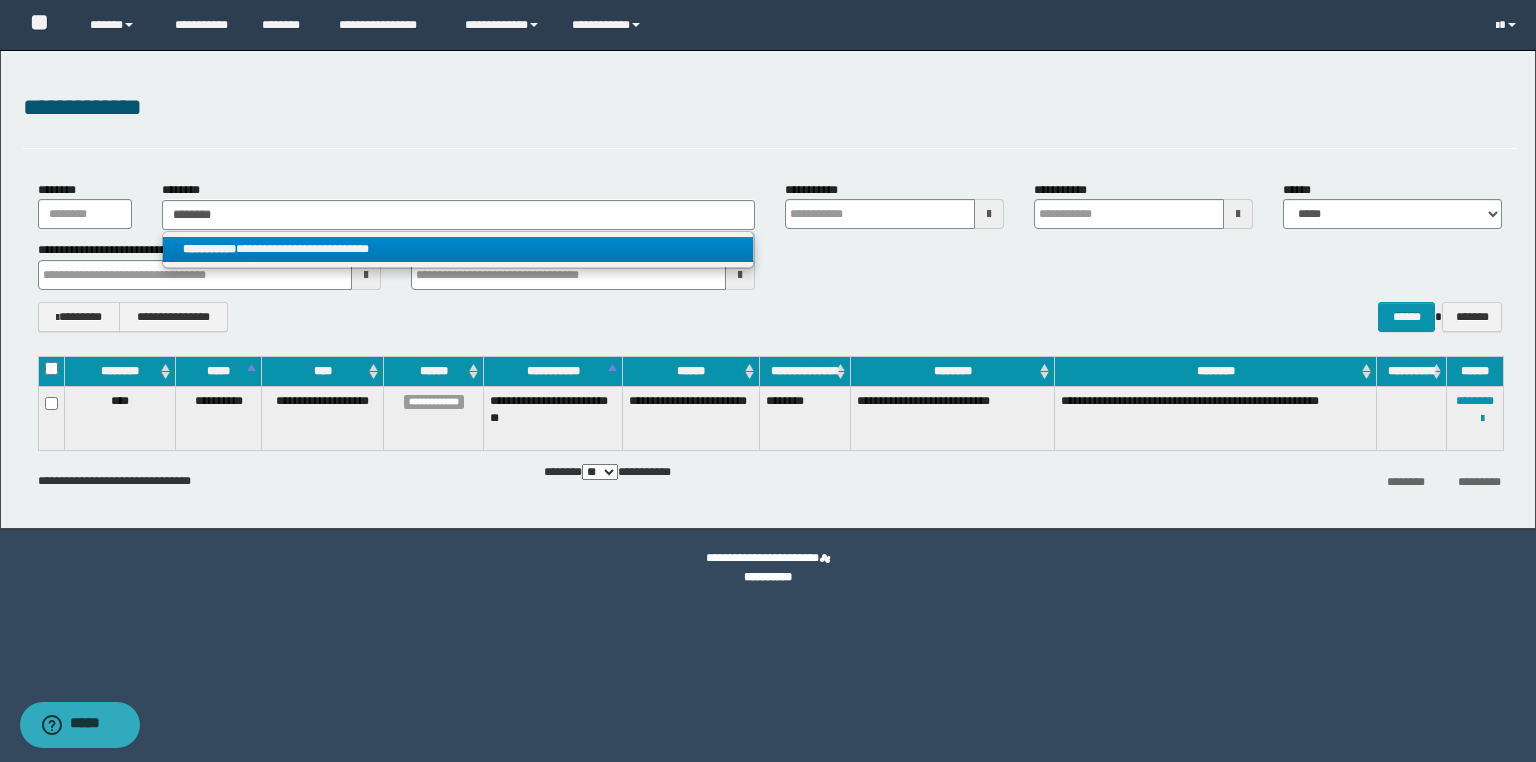 click on "**********" at bounding box center (458, 249) 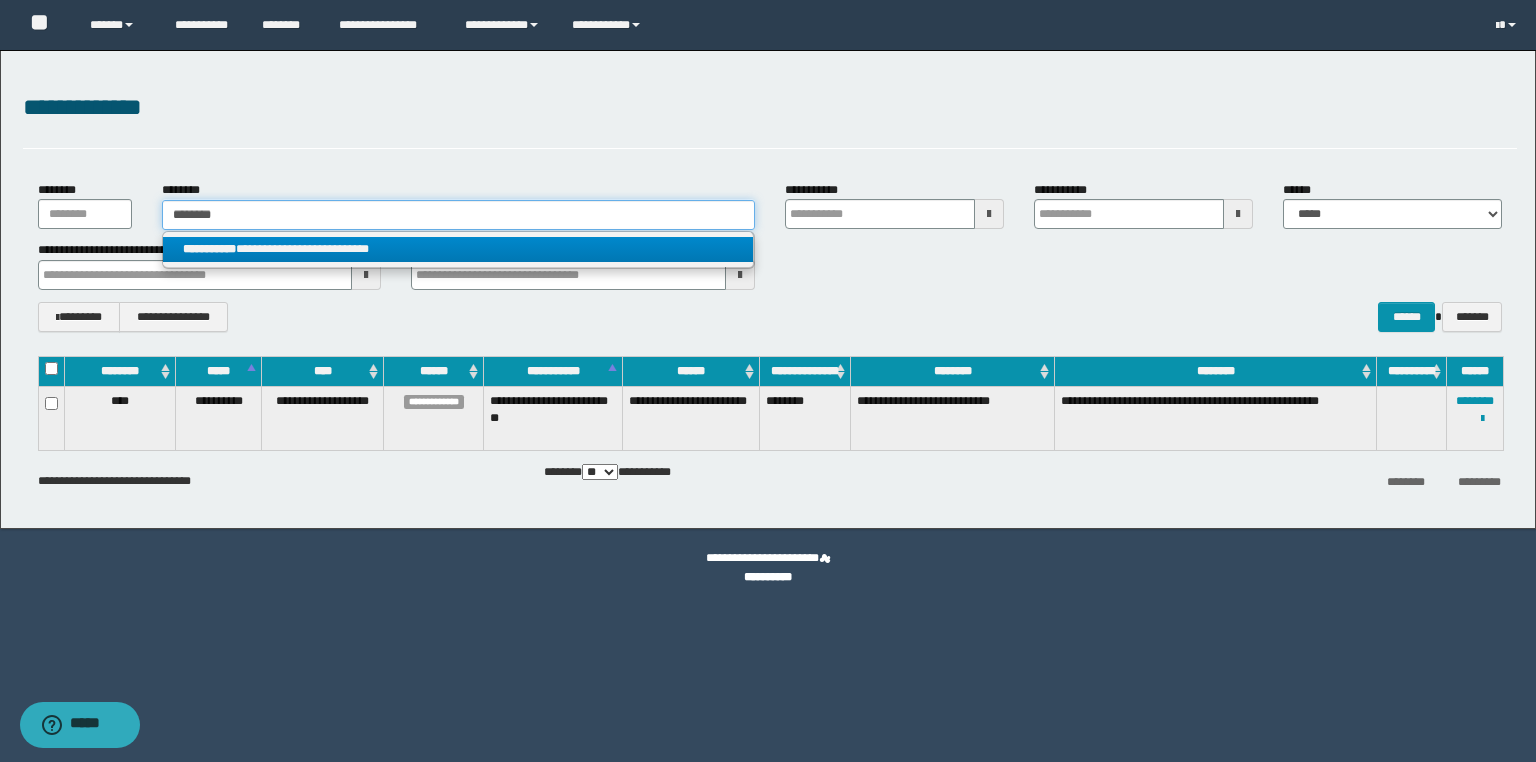 type 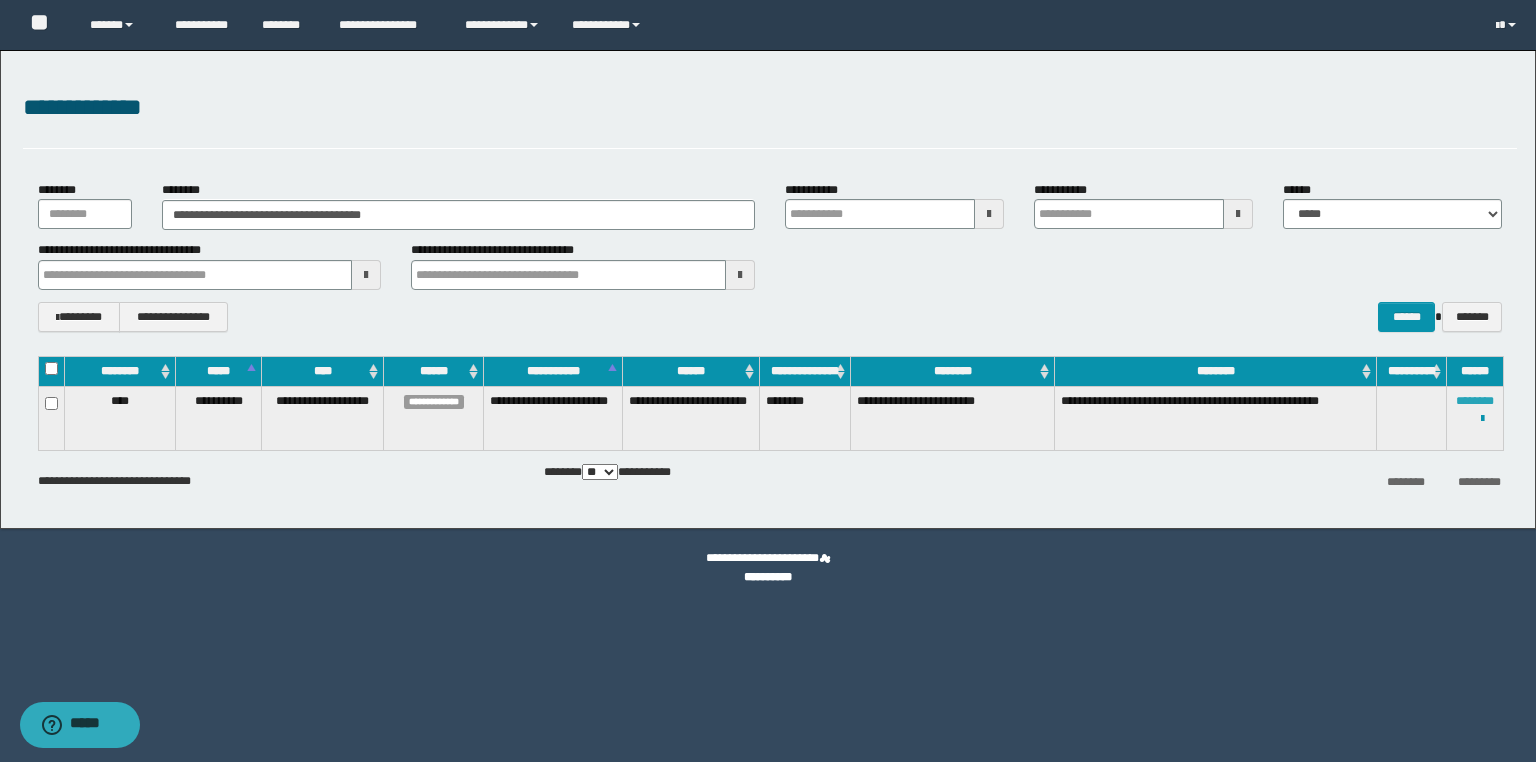 click on "********" at bounding box center [1475, 401] 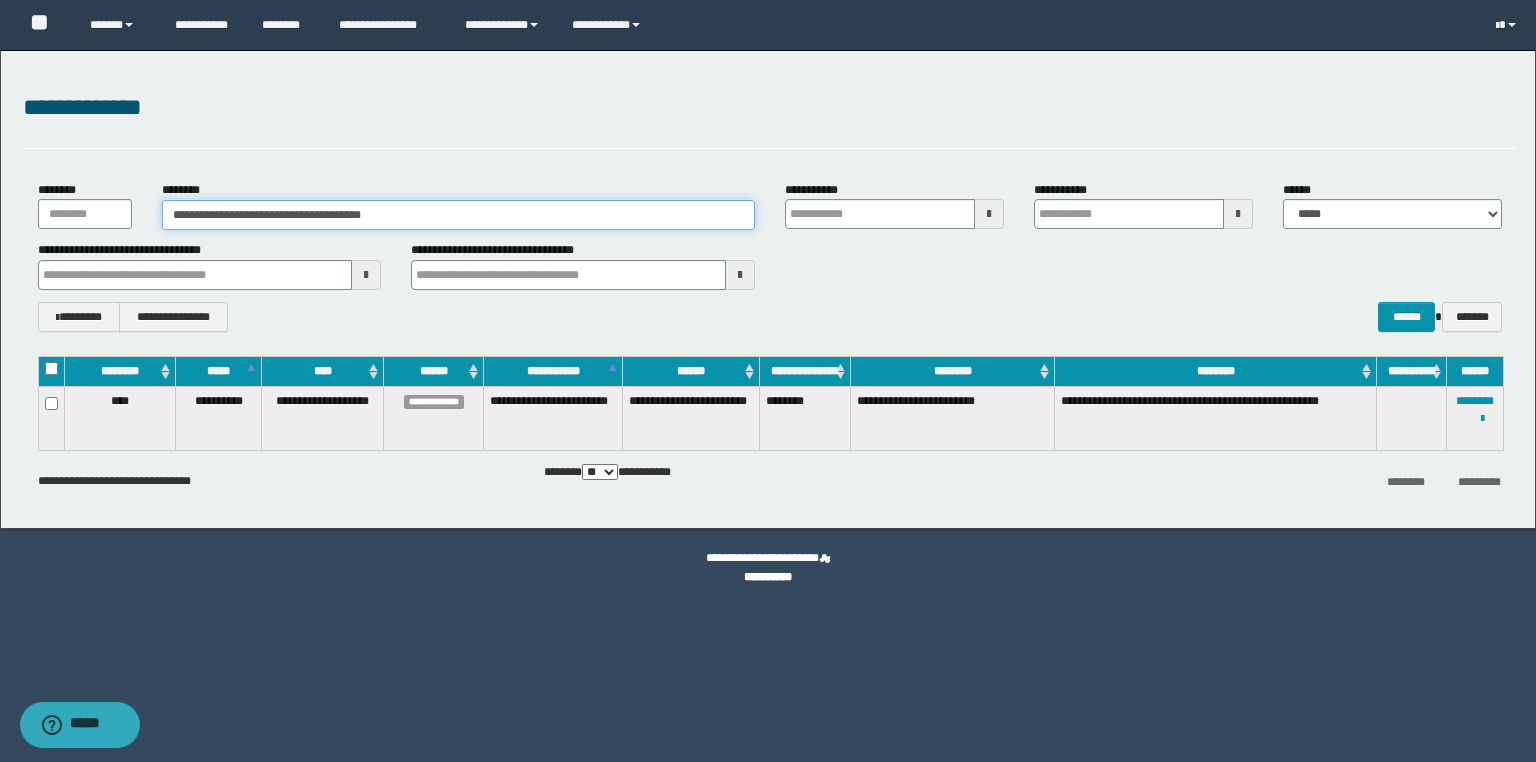drag, startPoint x: 441, startPoint y: 206, endPoint x: 0, endPoint y: 179, distance: 441.82574 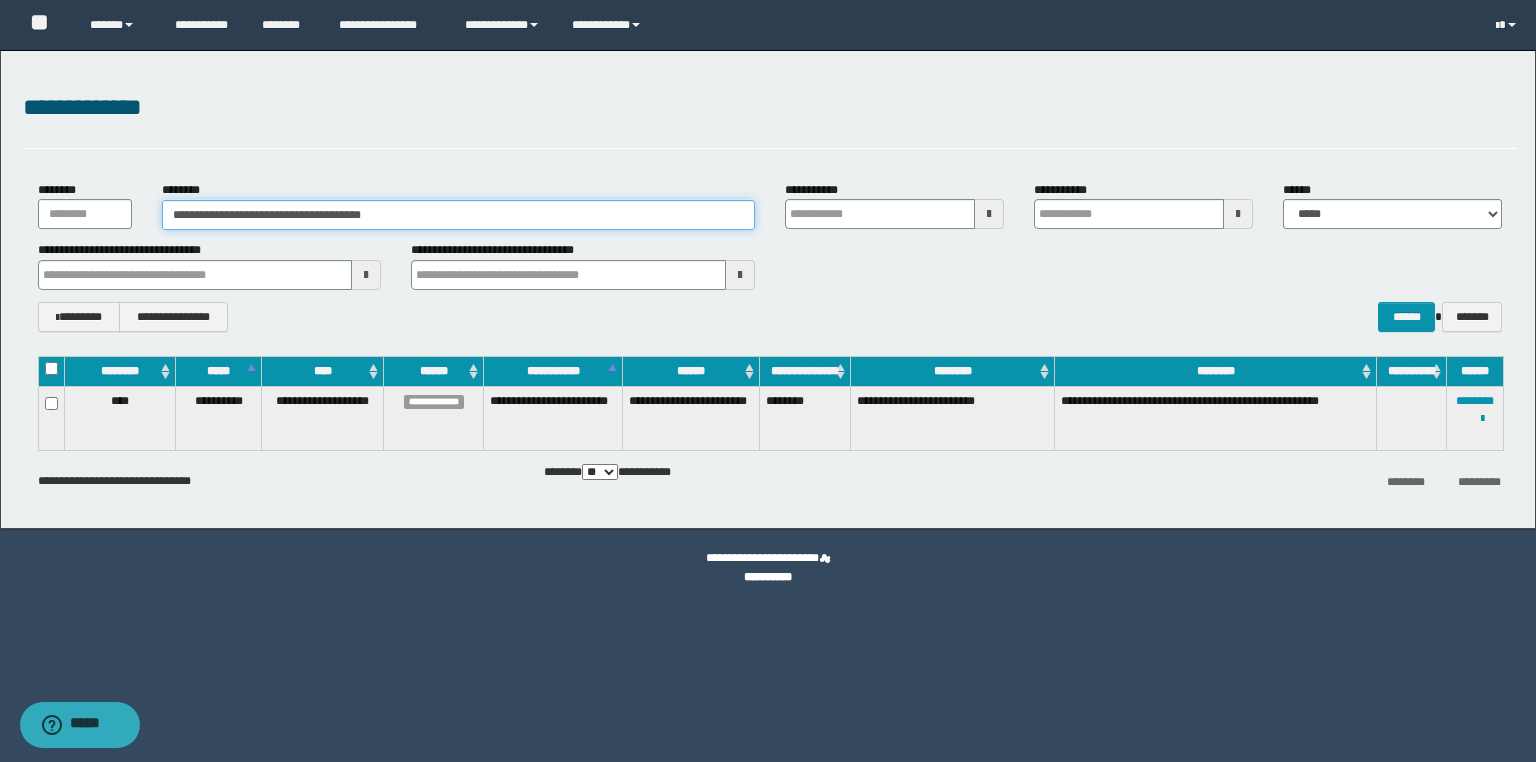 paste 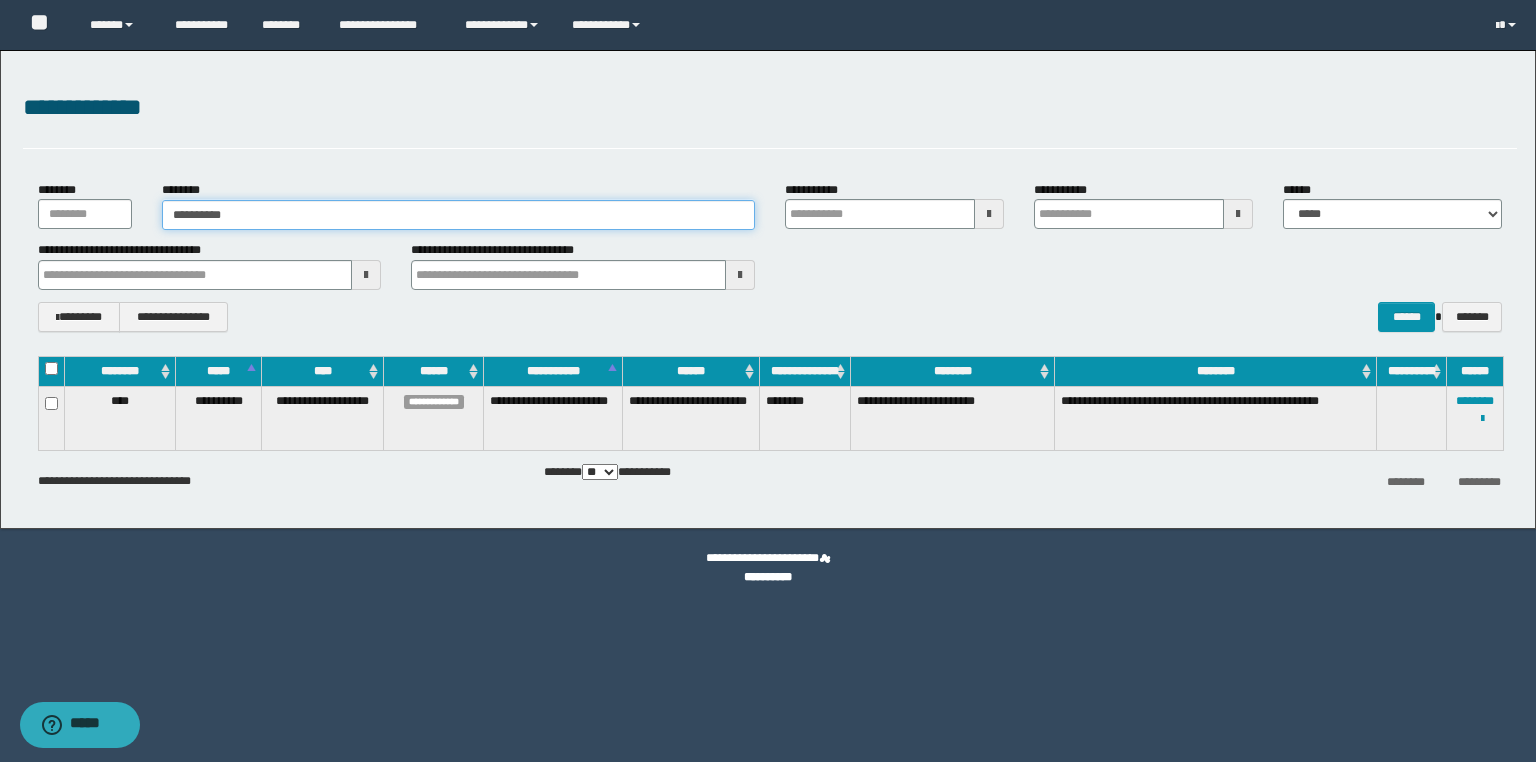 type on "**********" 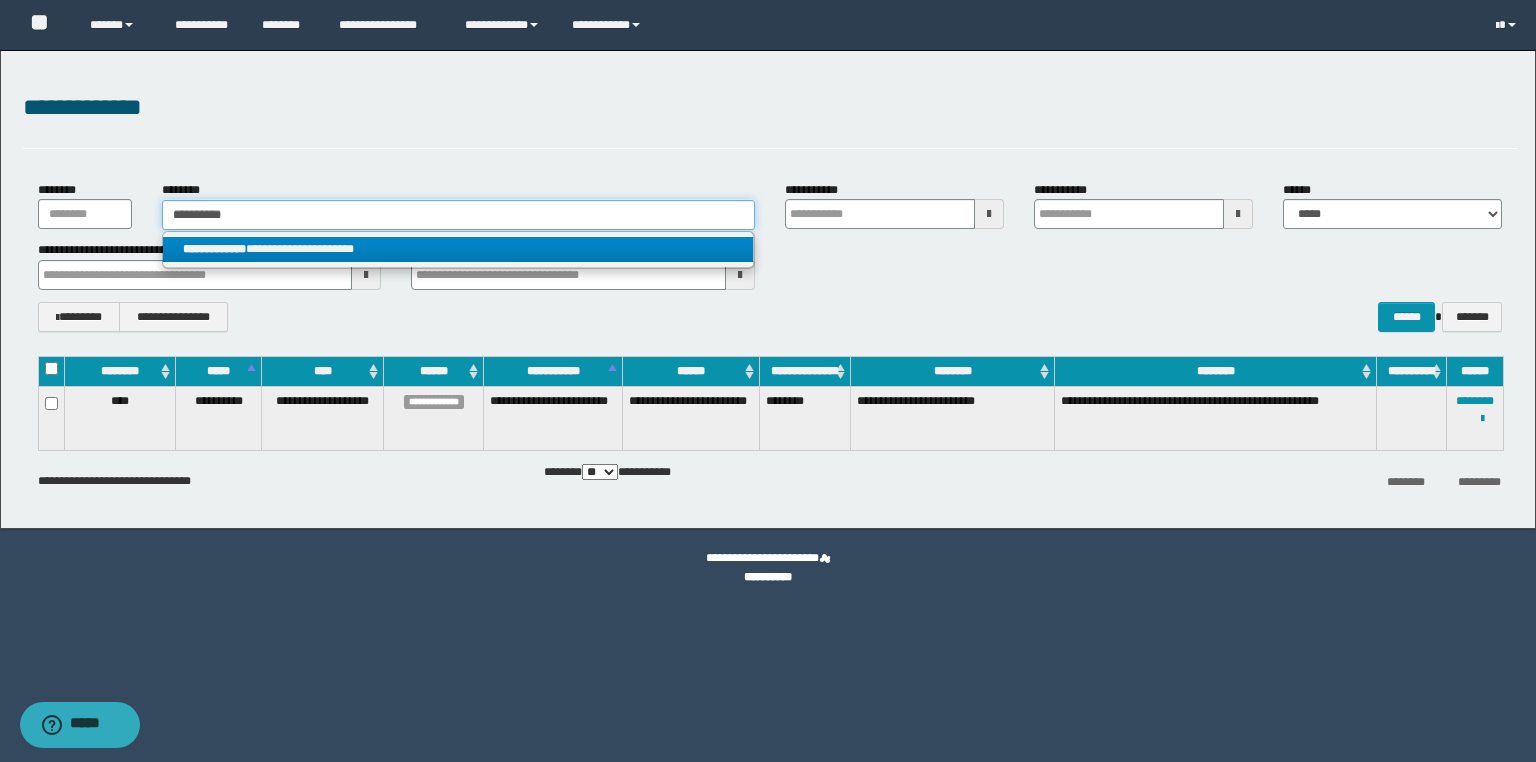 type on "**********" 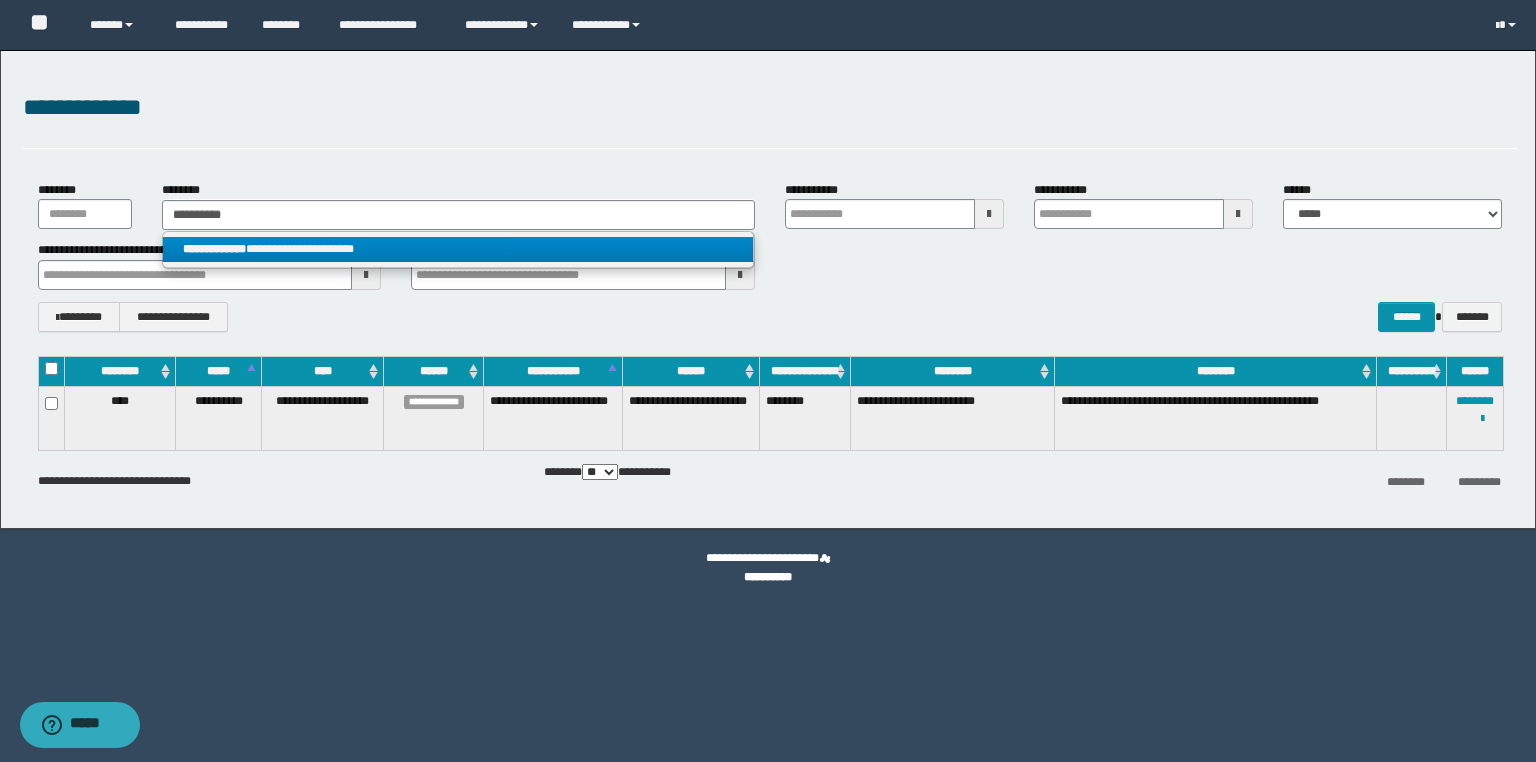 click on "**********" at bounding box center (458, 249) 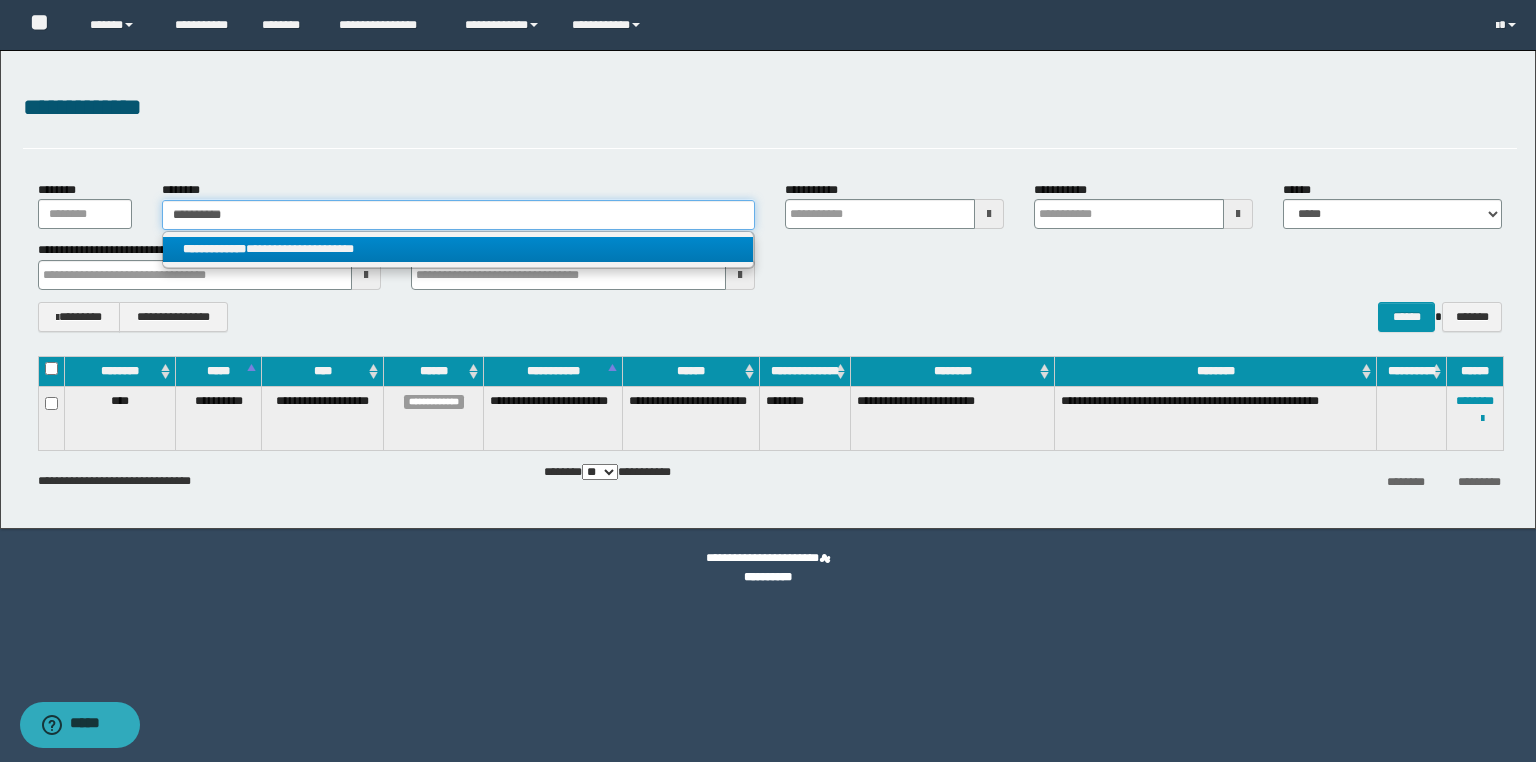 type 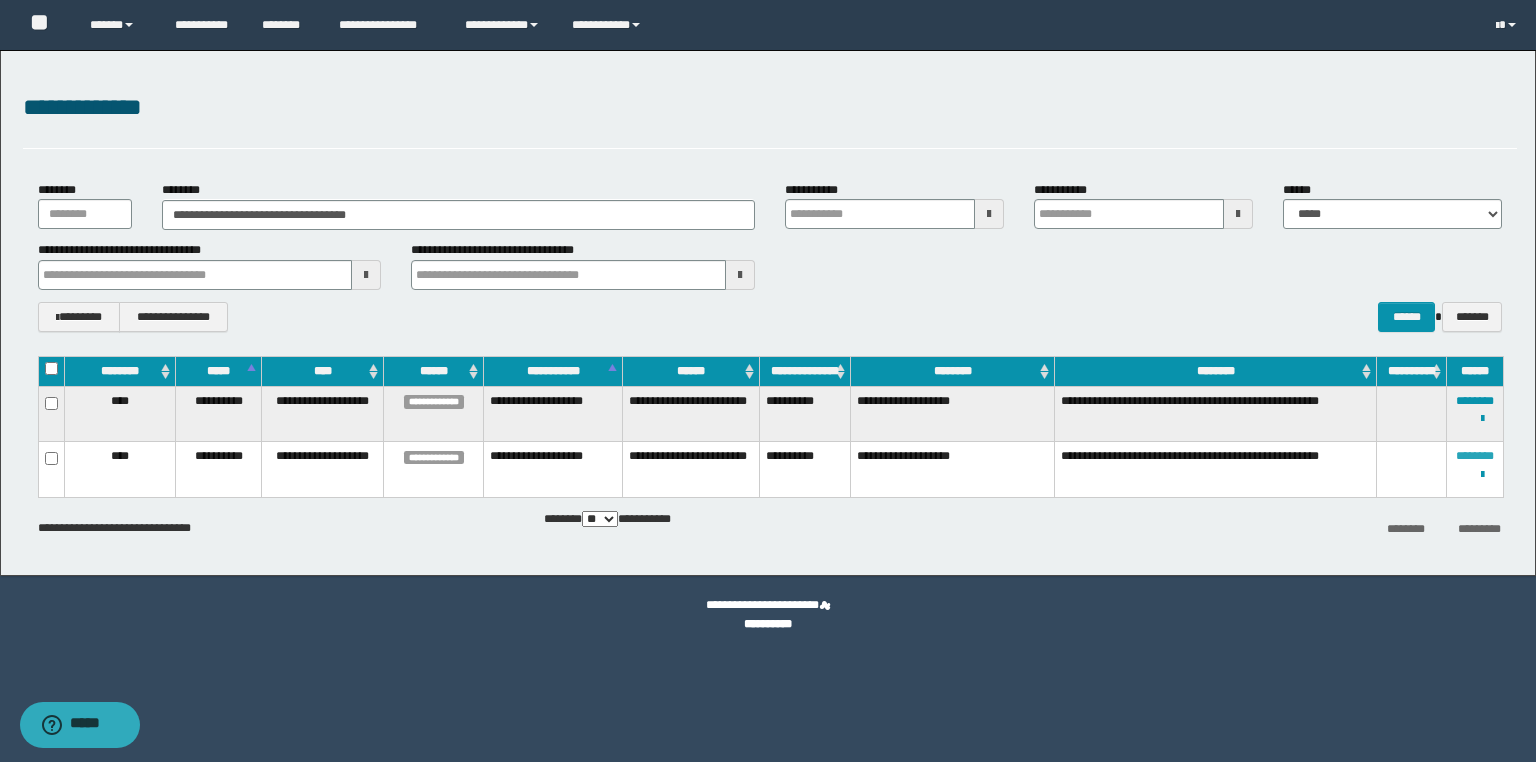 click on "********" at bounding box center [1475, 456] 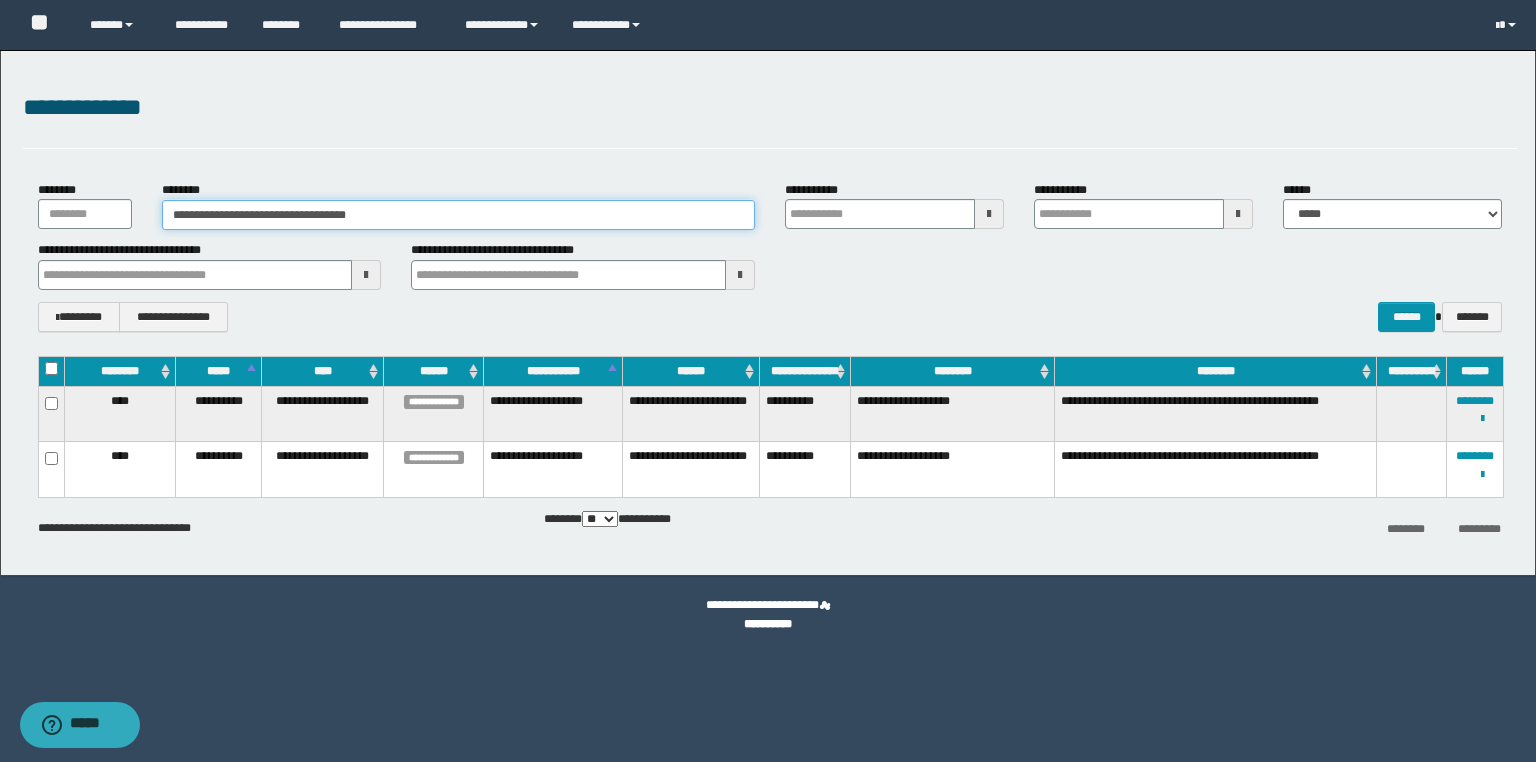 drag, startPoint x: 416, startPoint y: 220, endPoint x: 0, endPoint y: 190, distance: 417.08032 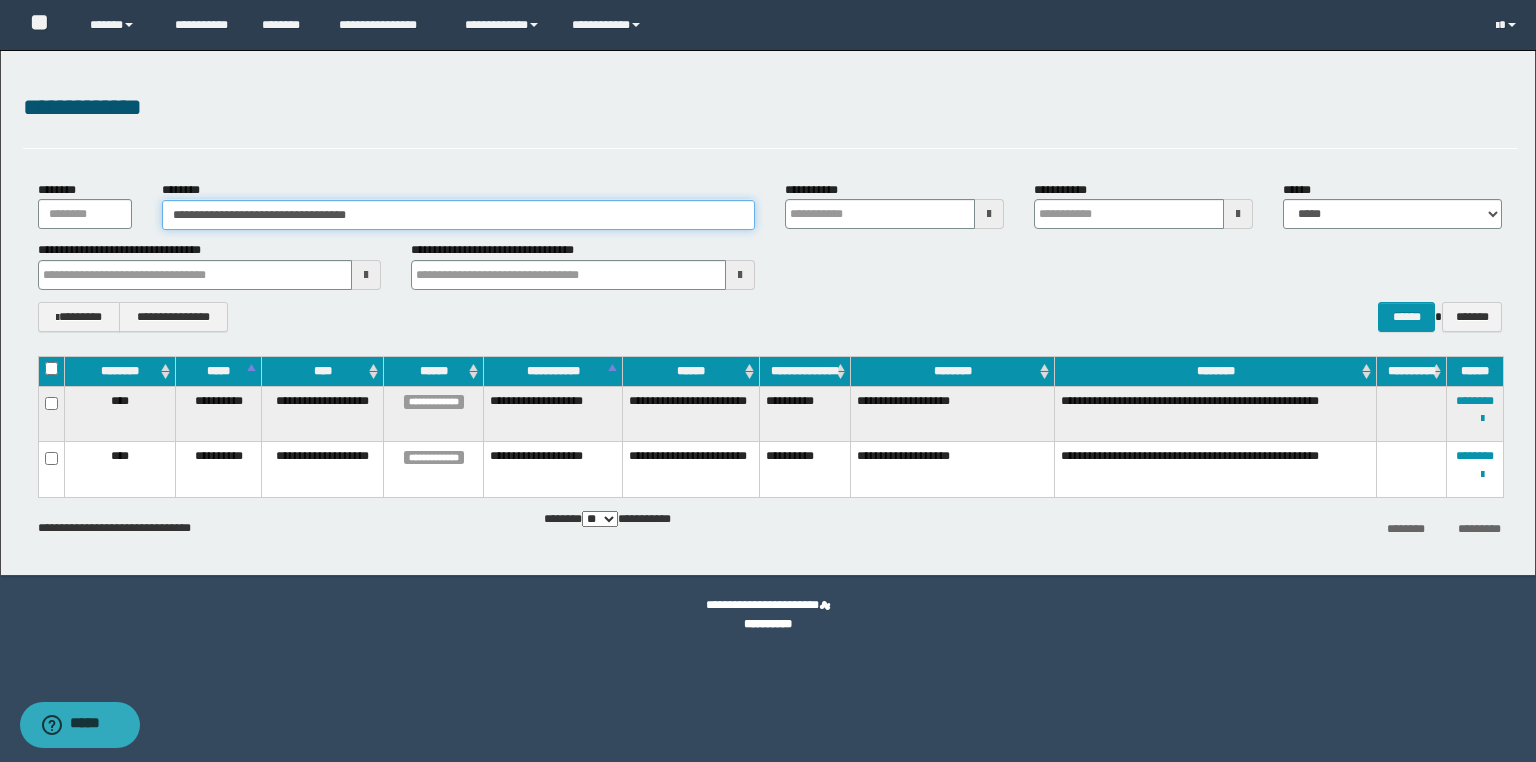 paste 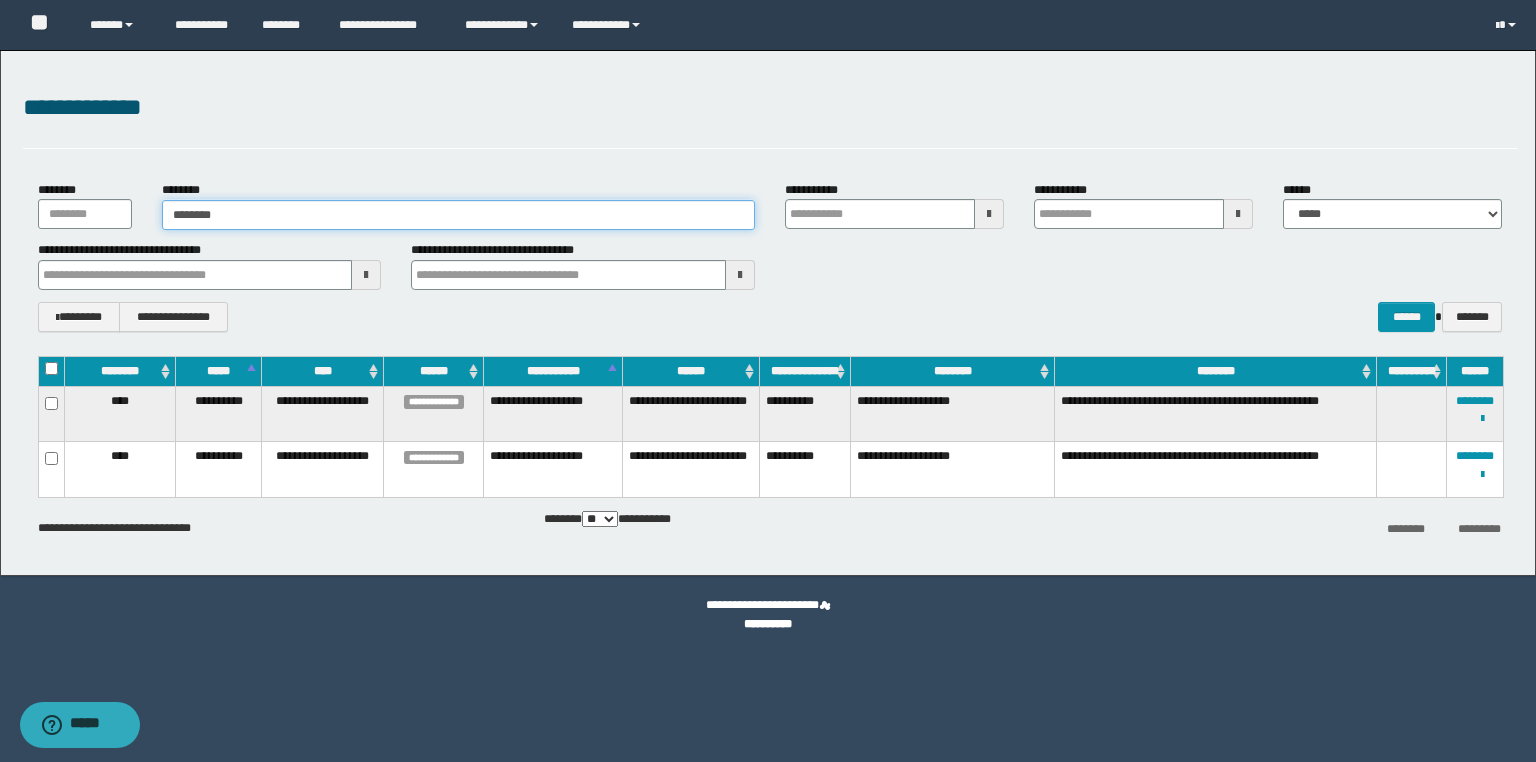 type on "********" 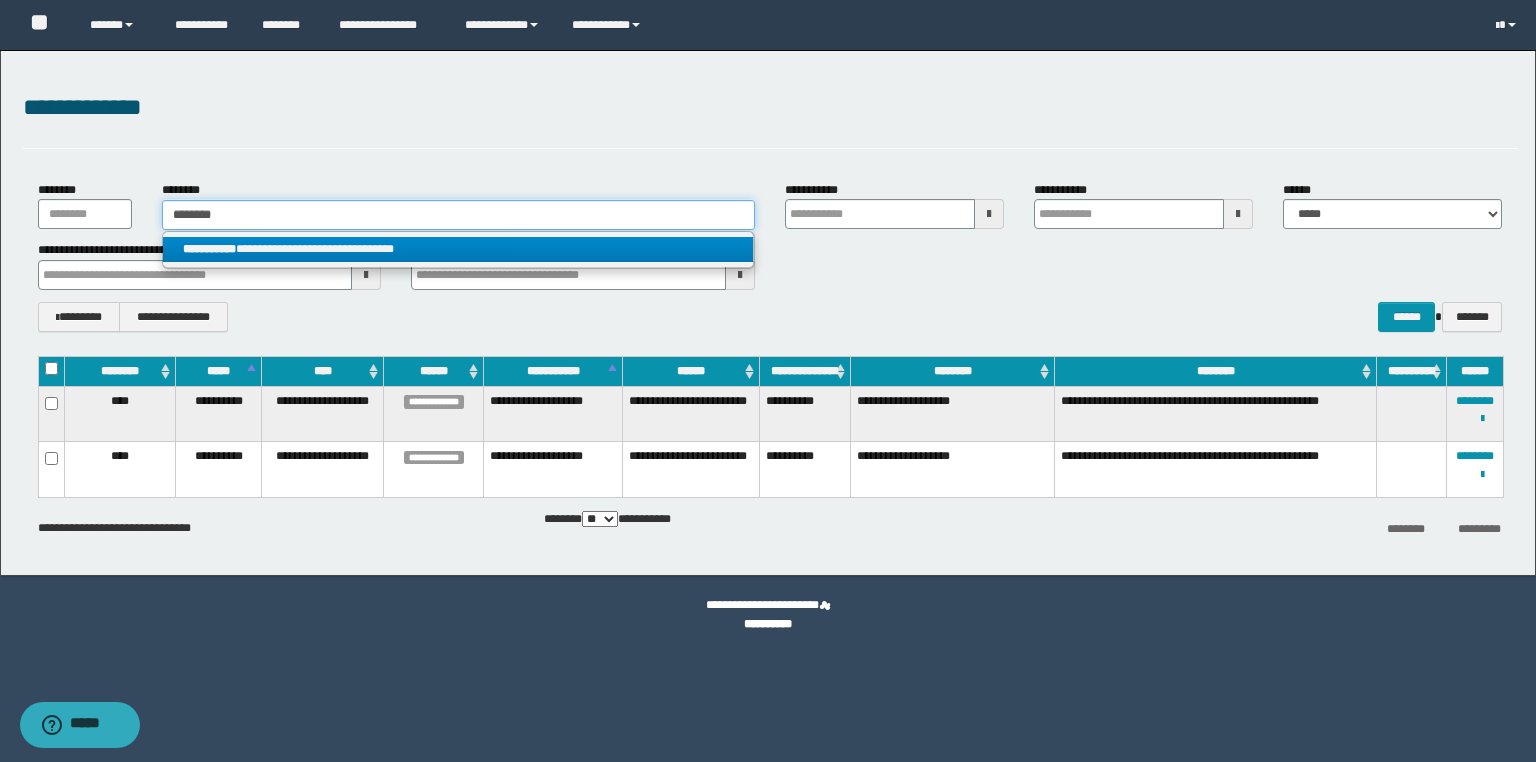 type on "********" 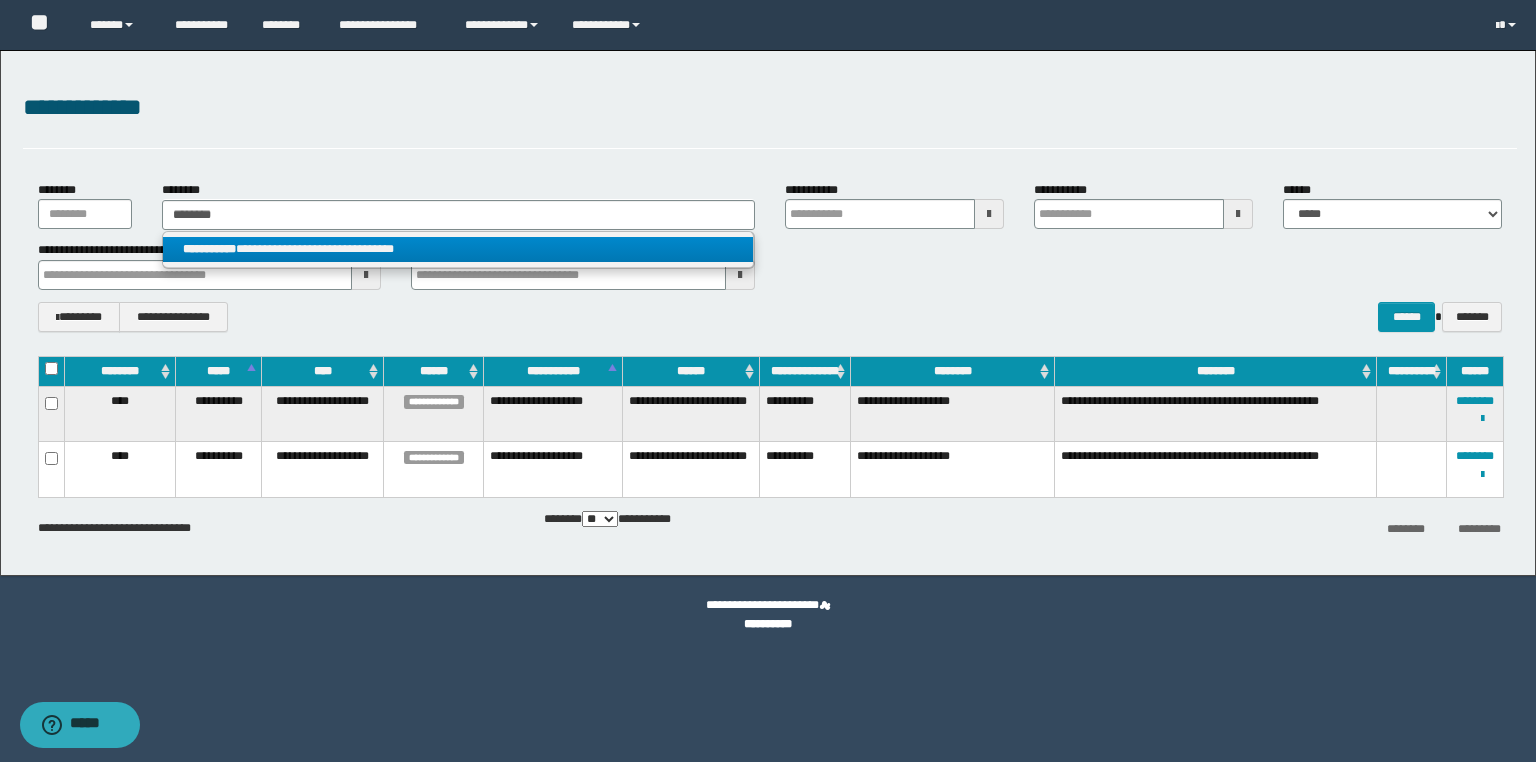 click on "**********" at bounding box center [458, 249] 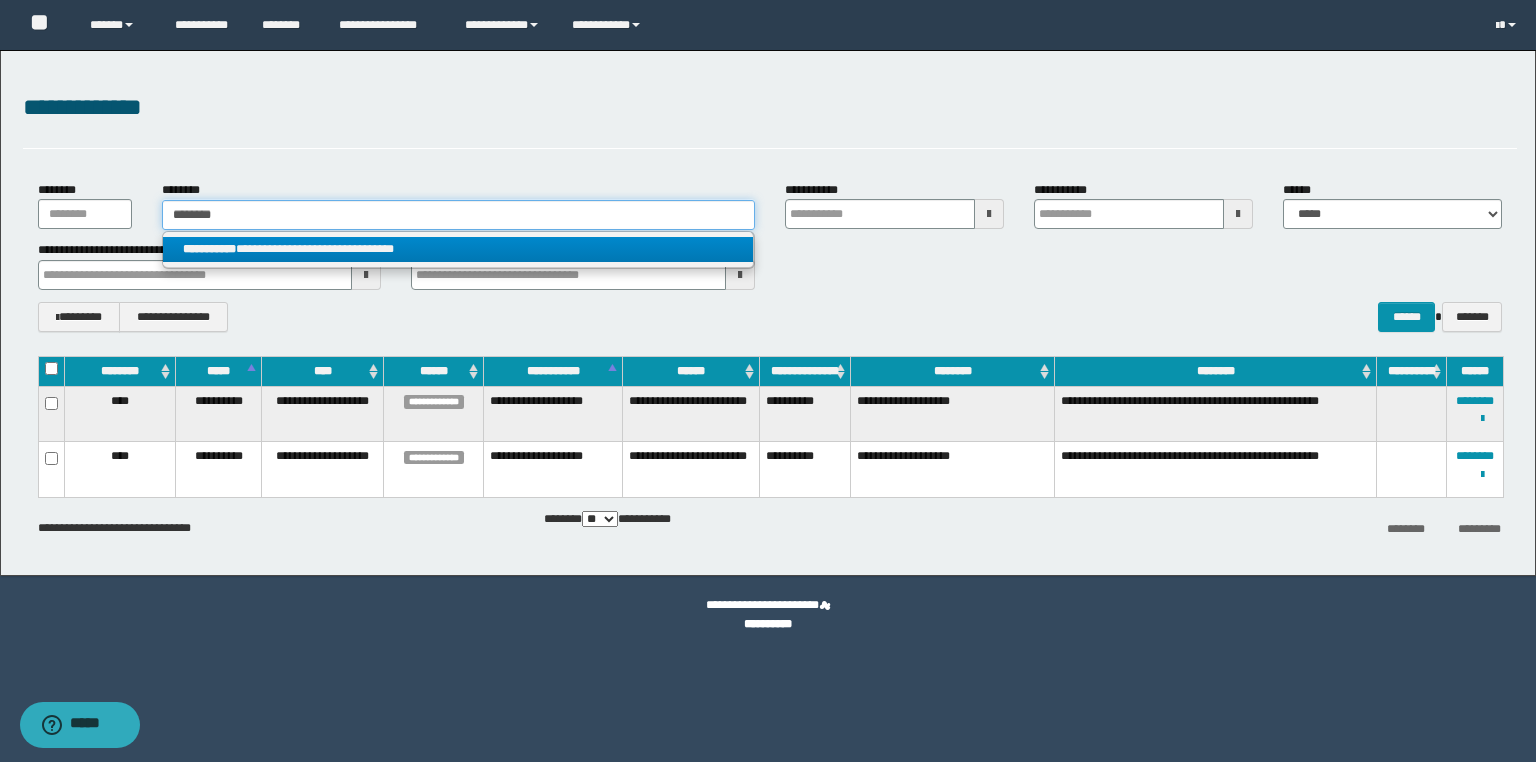 type 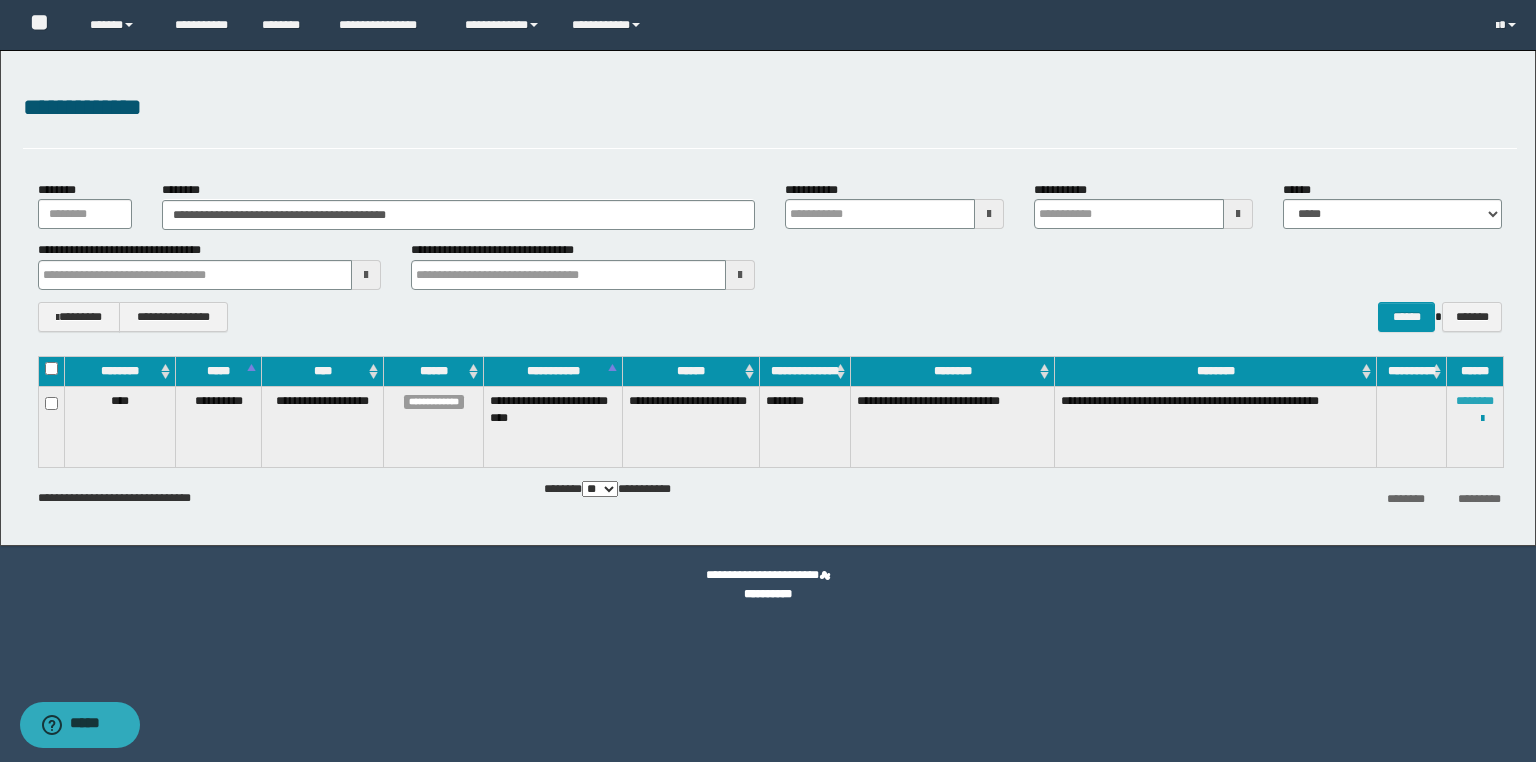 click on "********" at bounding box center (1475, 401) 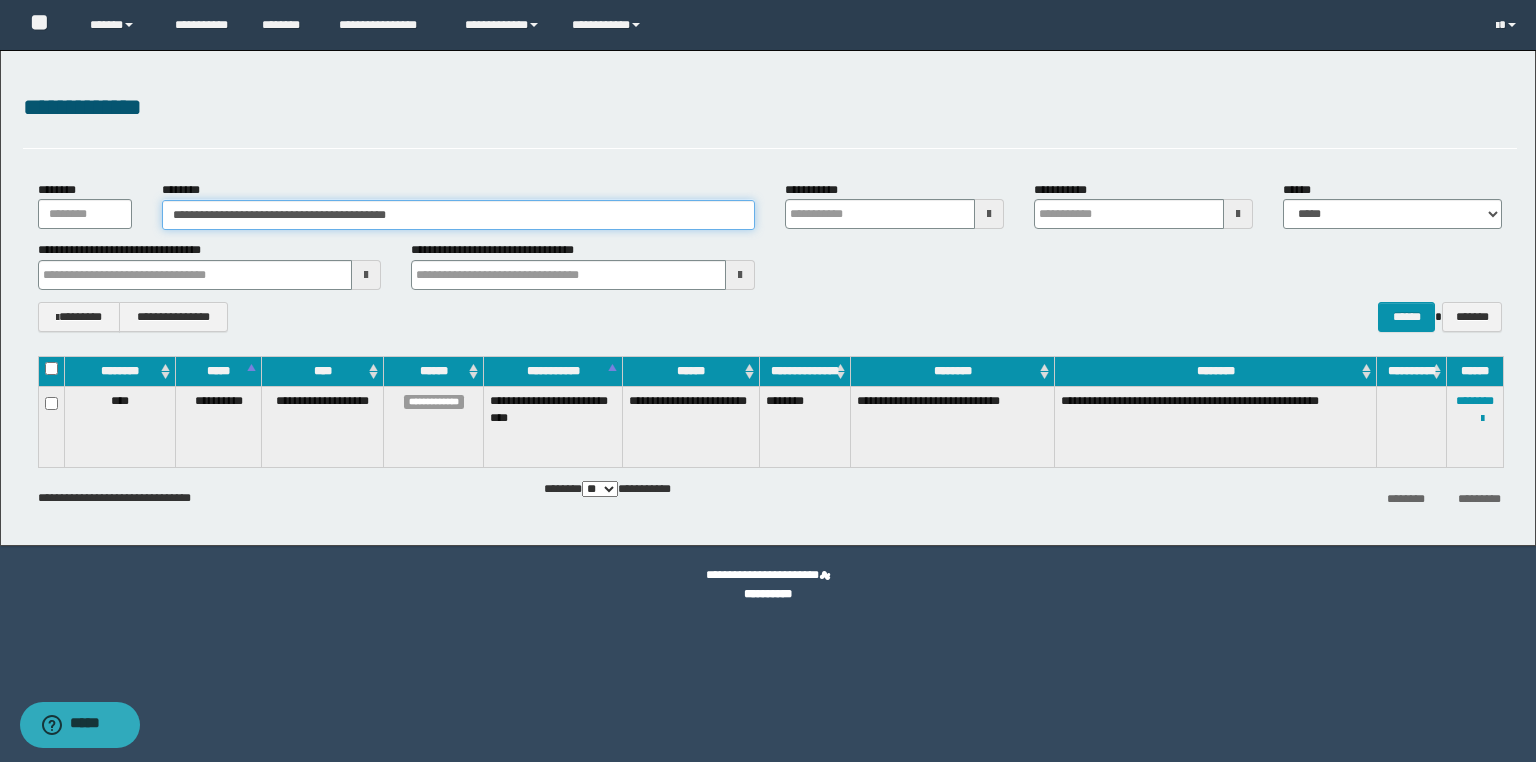 drag, startPoint x: 472, startPoint y: 211, endPoint x: 0, endPoint y: 201, distance: 472.10593 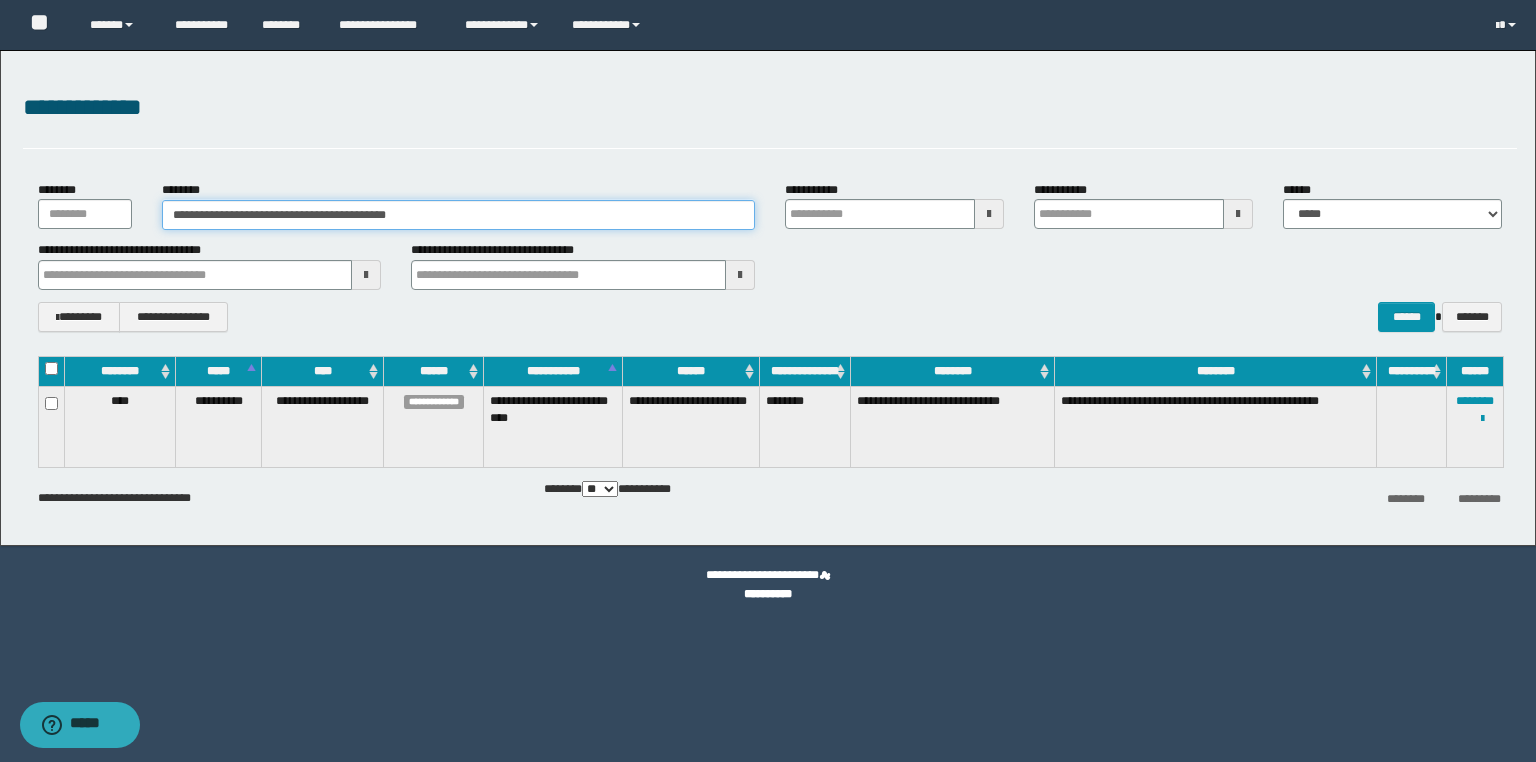 paste 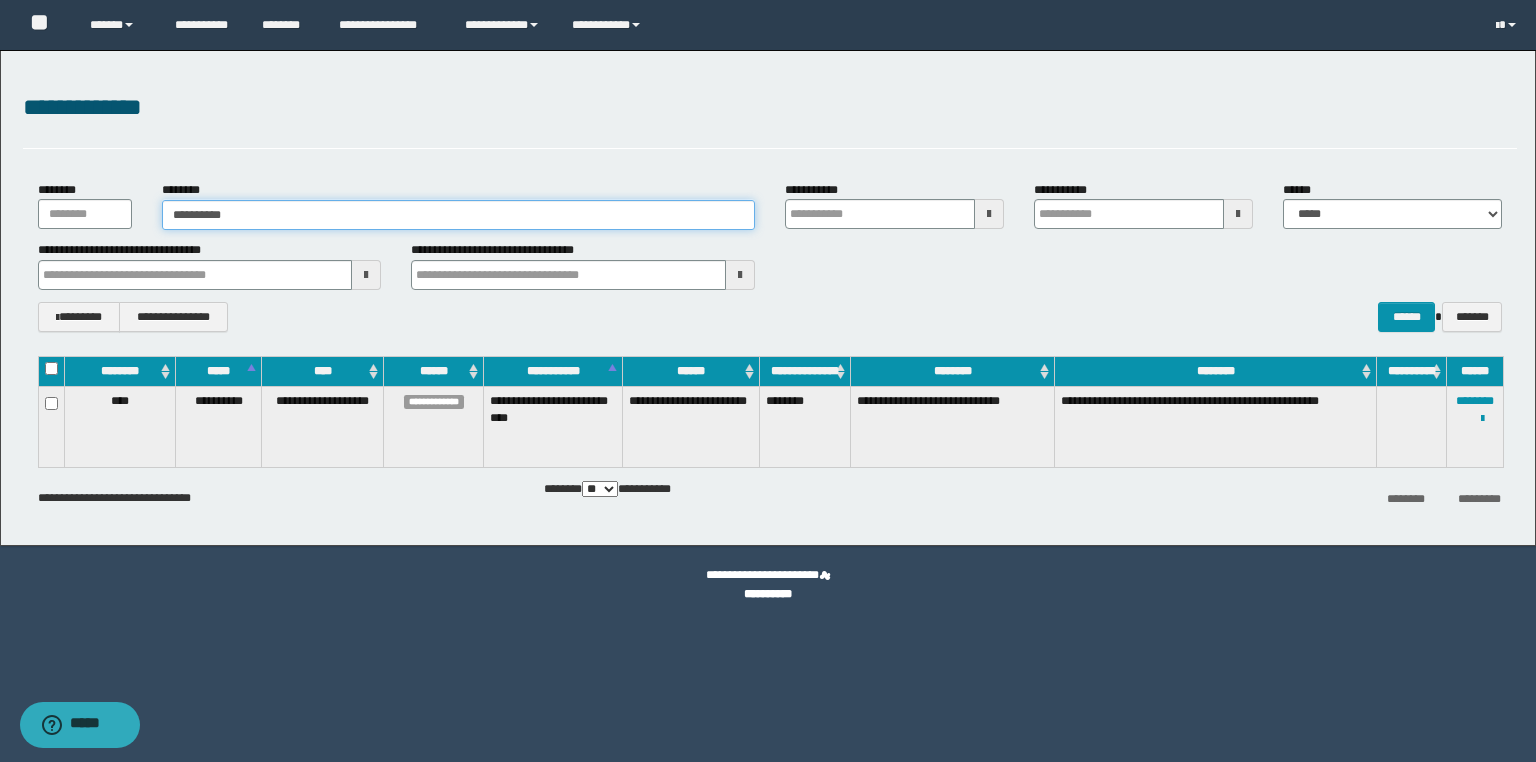 type on "**********" 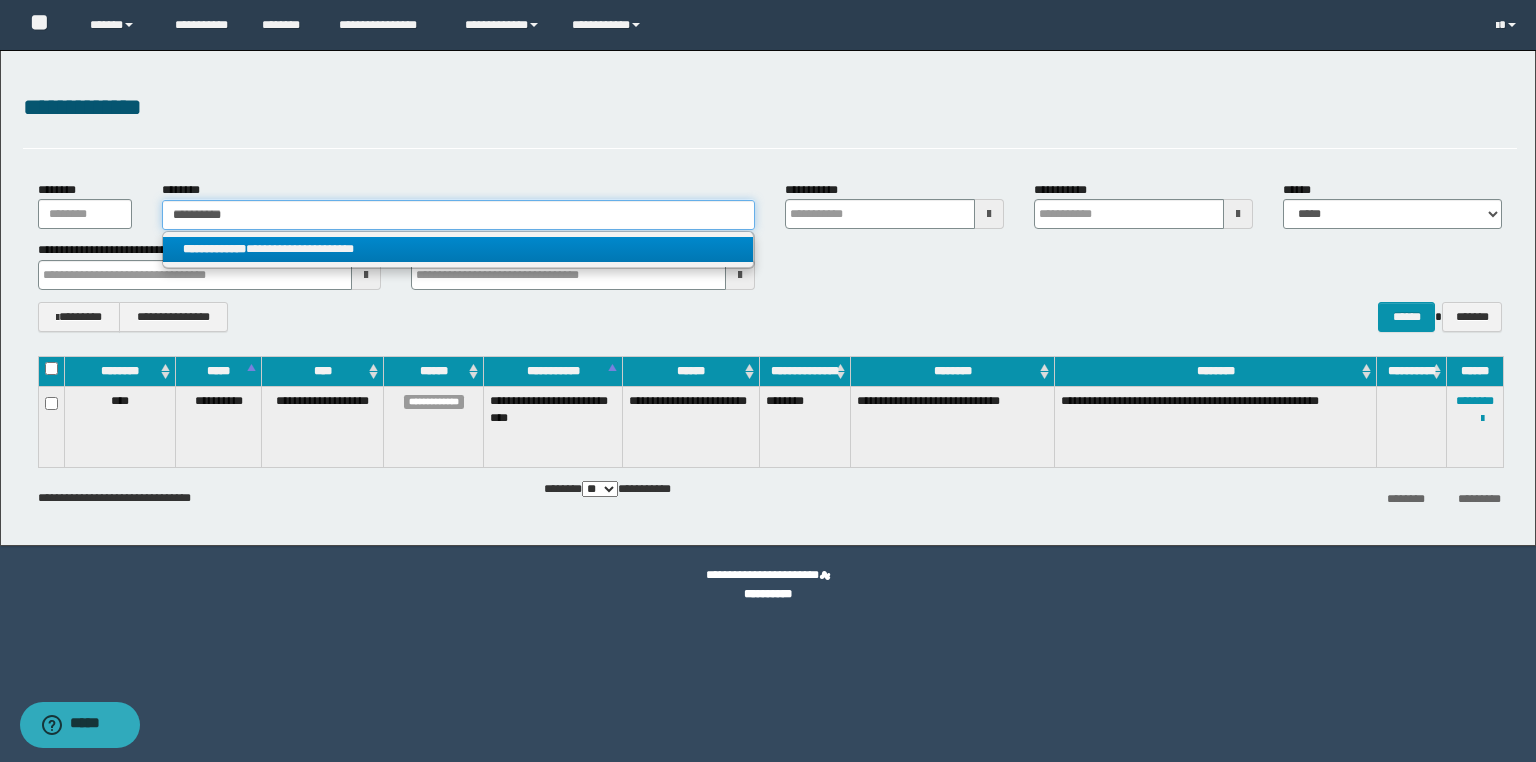 type on "**********" 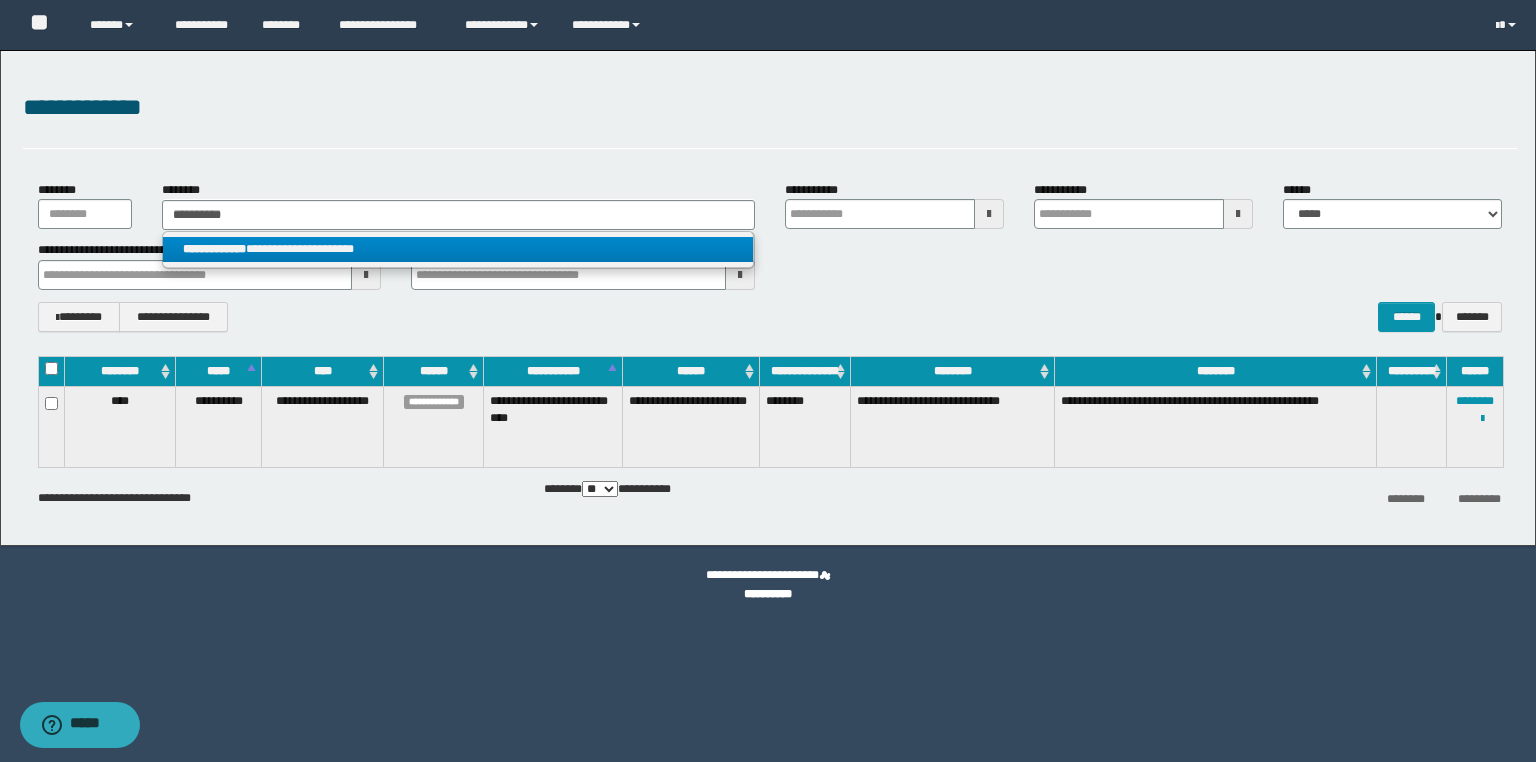 click on "**********" at bounding box center [458, 249] 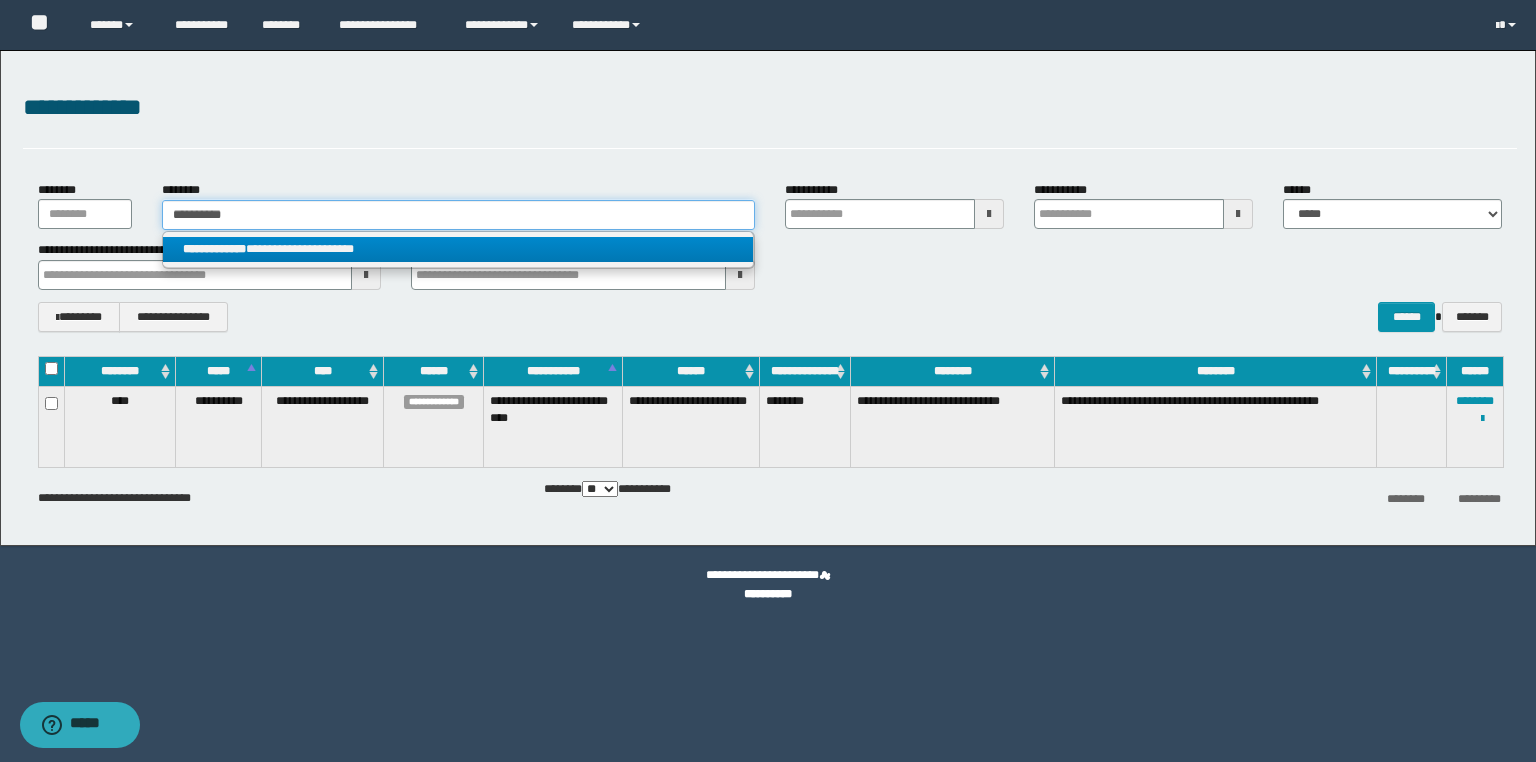 type 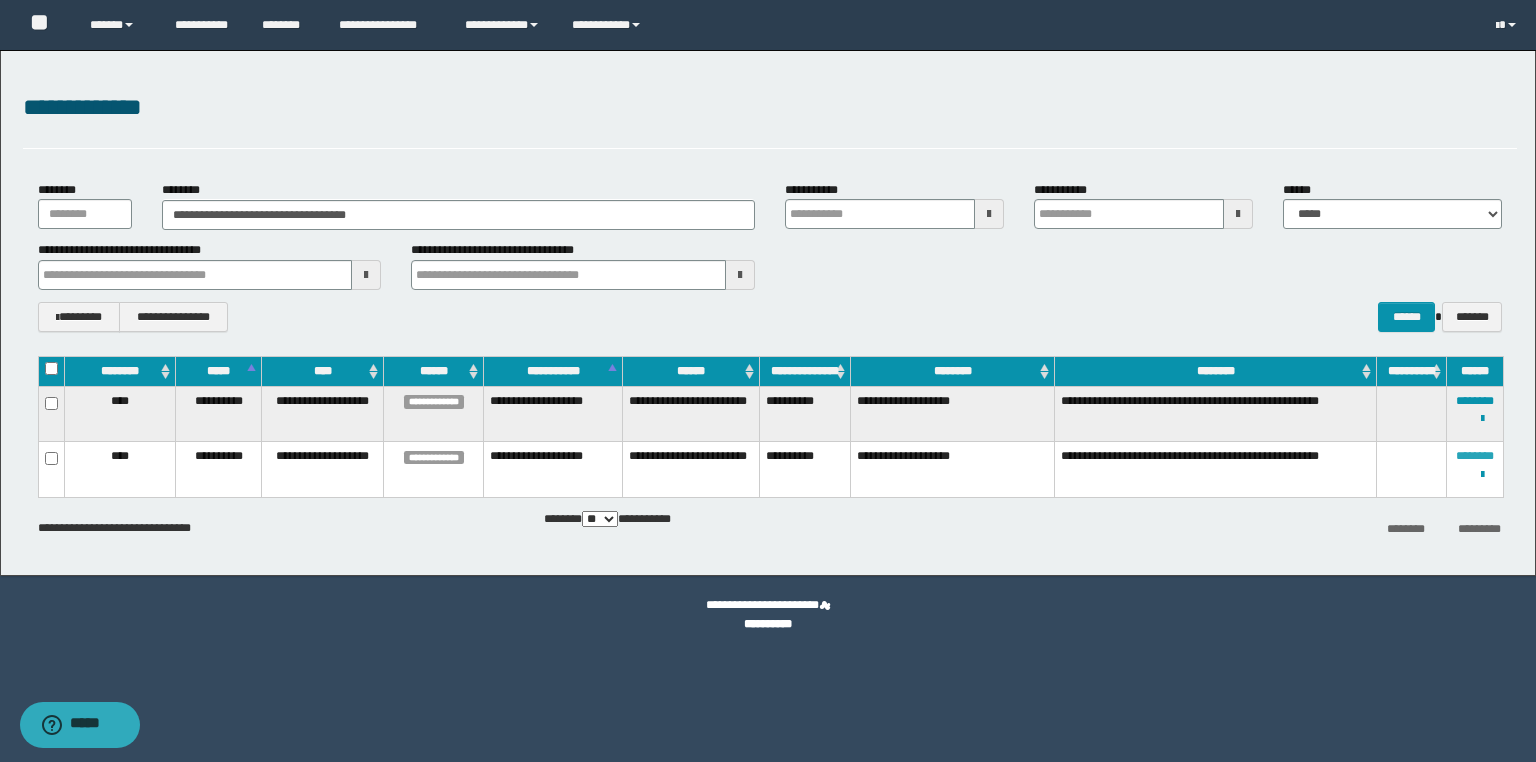 click on "********" at bounding box center [1475, 456] 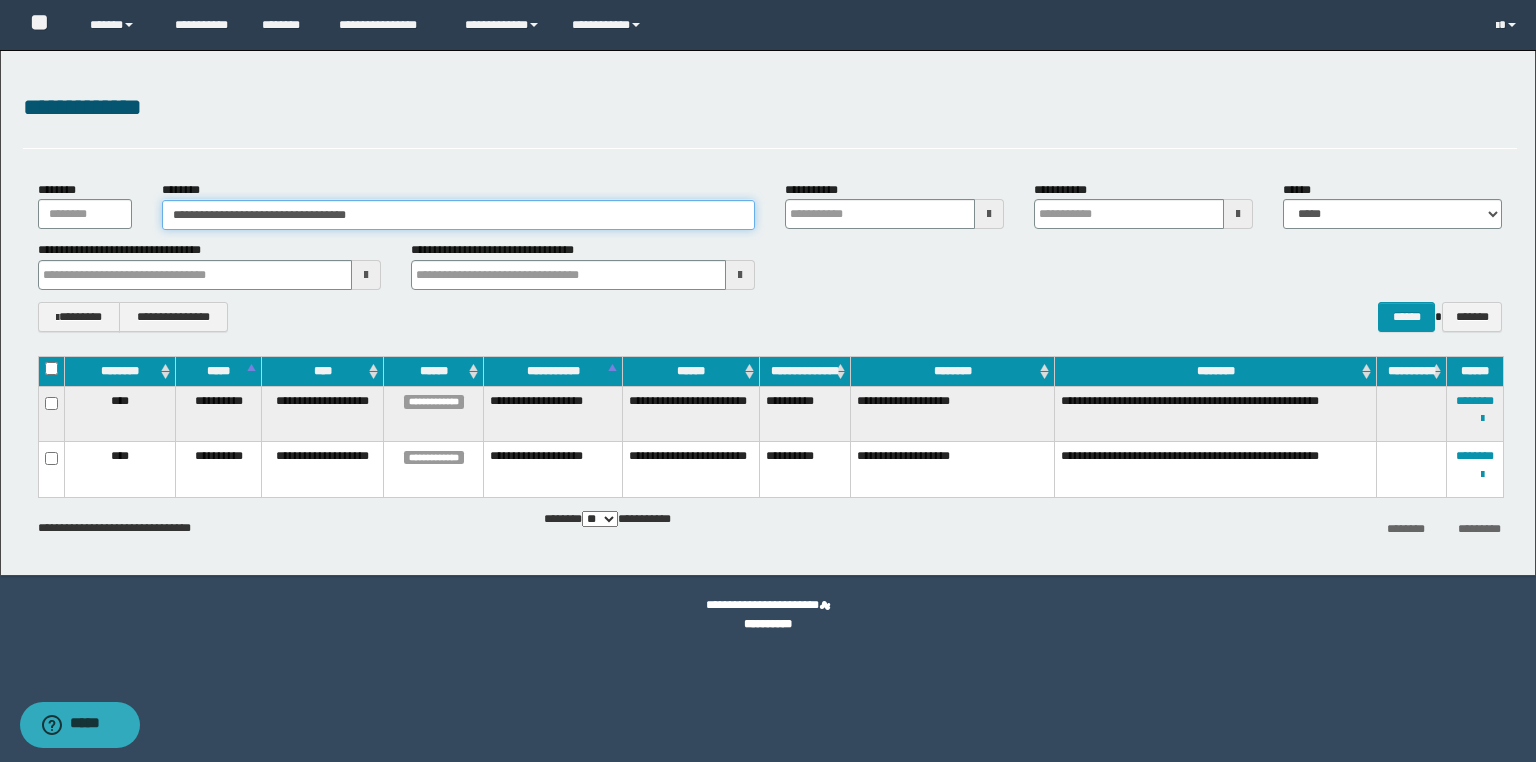 drag, startPoint x: 424, startPoint y: 209, endPoint x: 52, endPoint y: 209, distance: 372 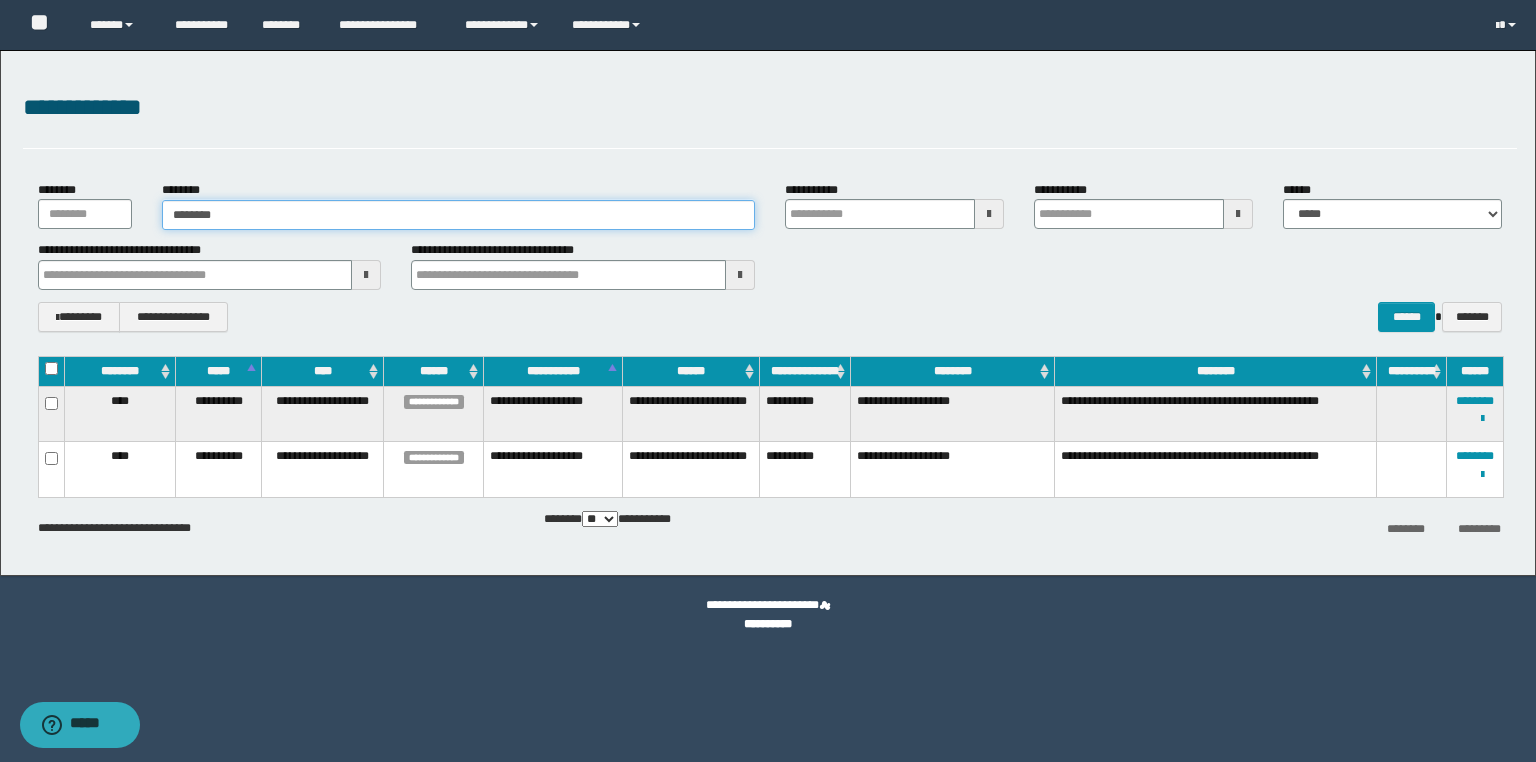 type on "********" 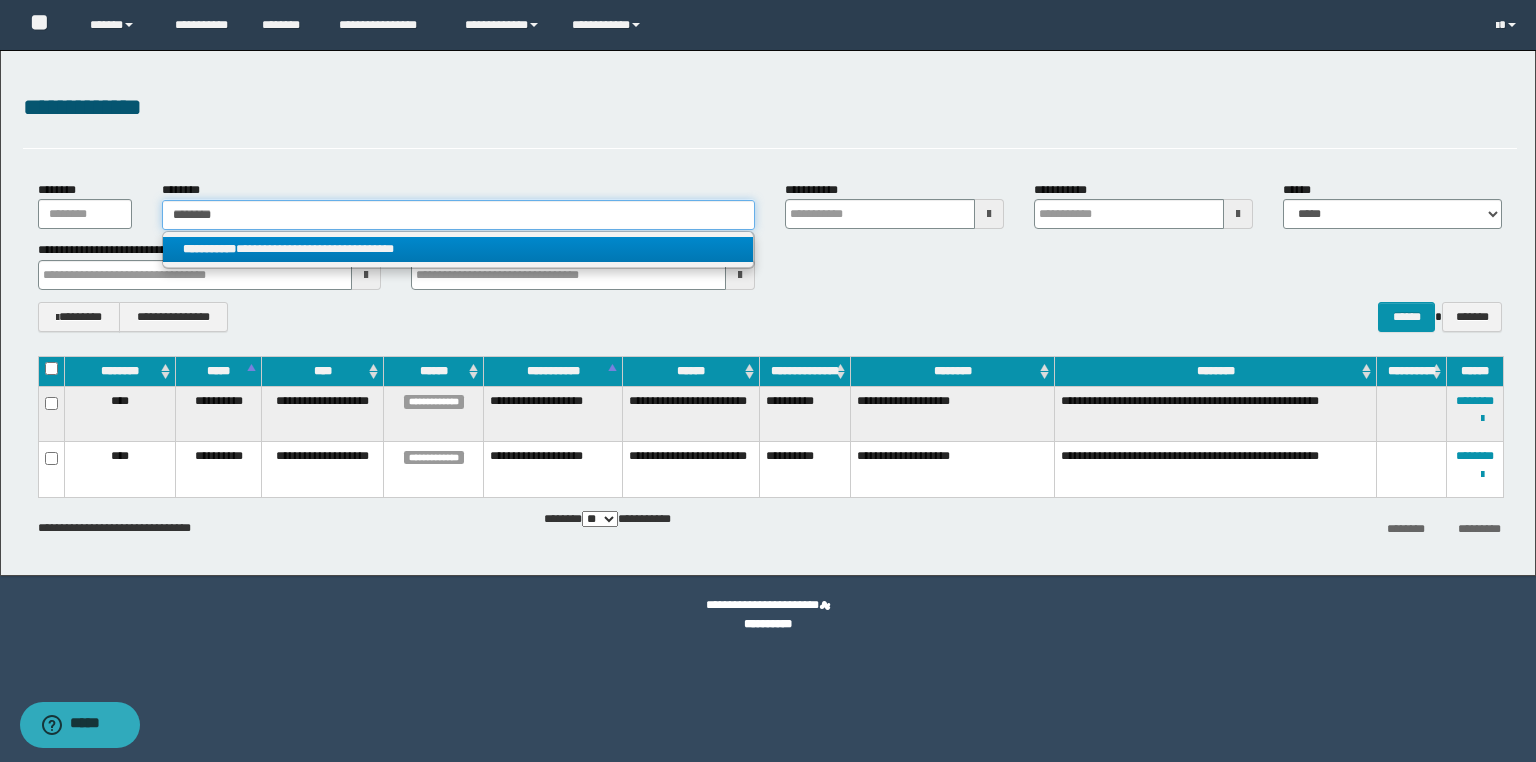 type on "********" 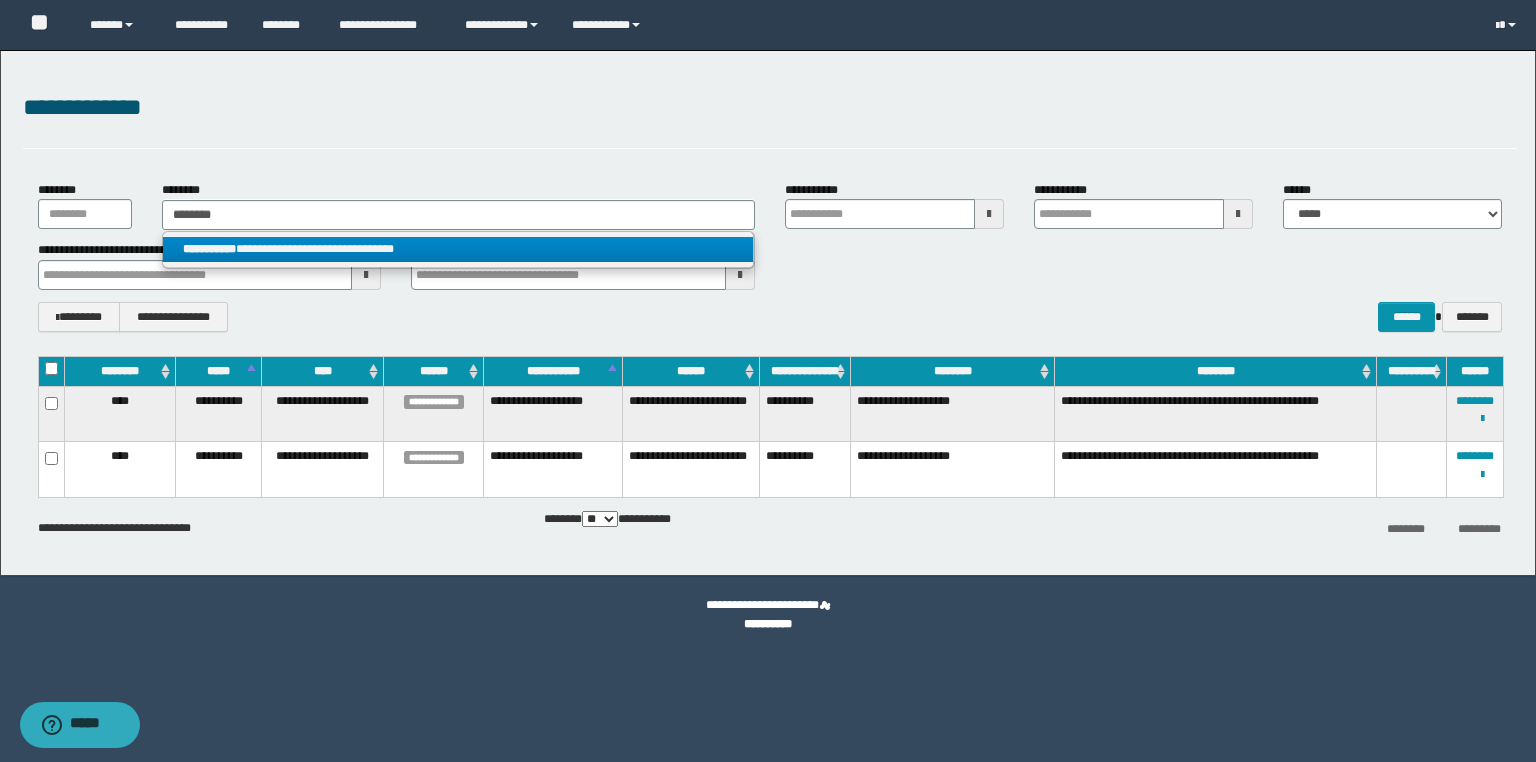 click on "**********" at bounding box center (458, 249) 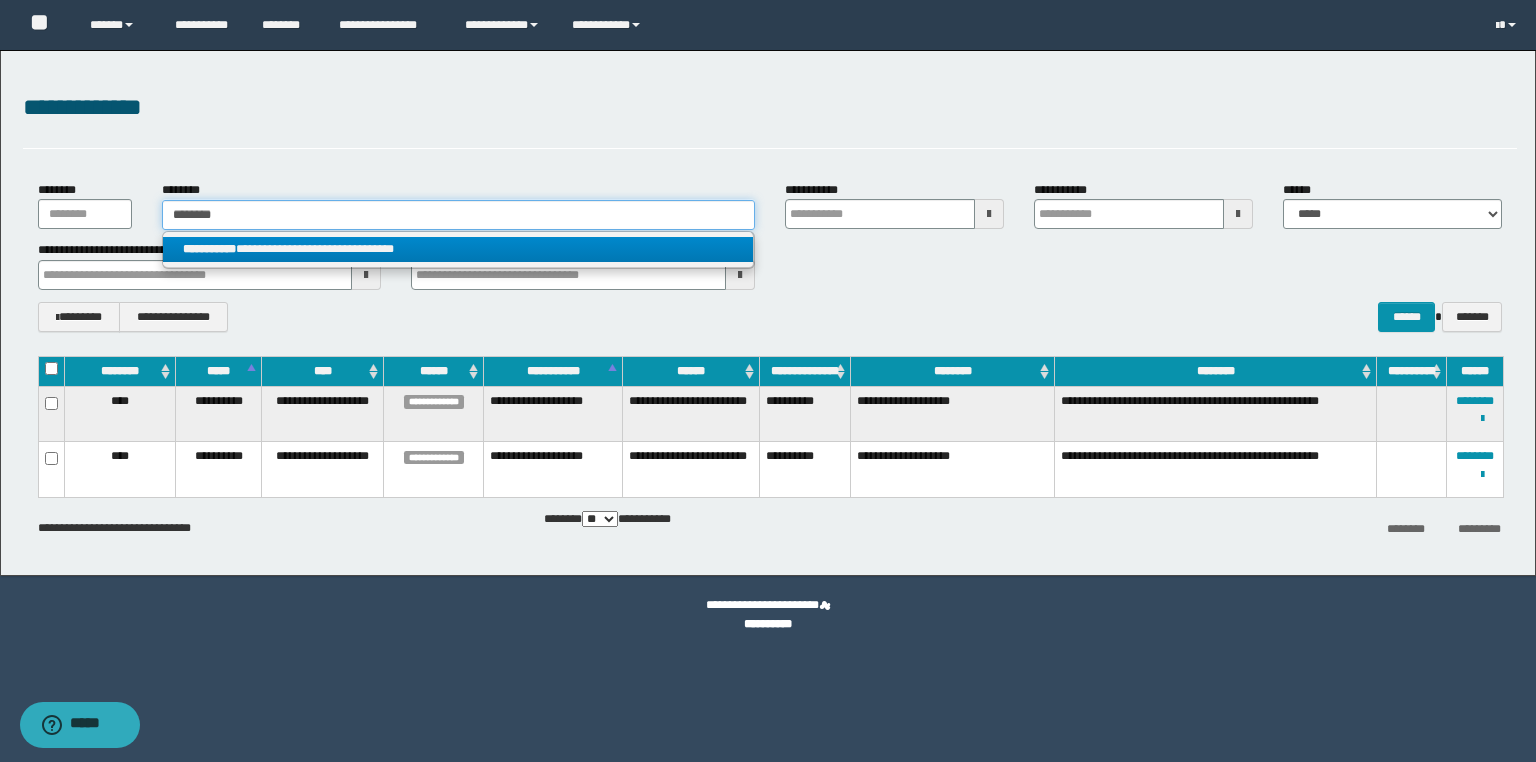 type 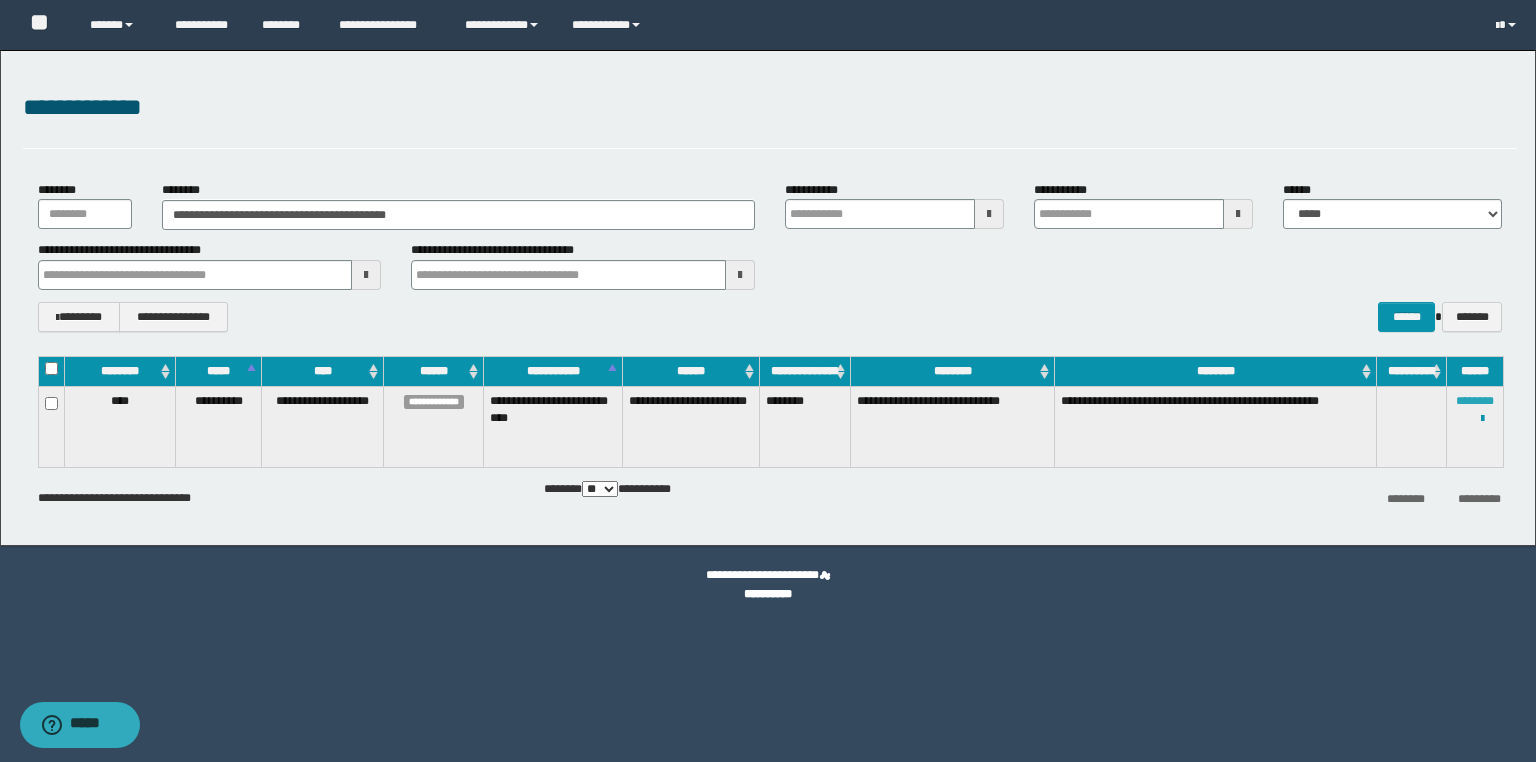 click on "********" at bounding box center (1475, 401) 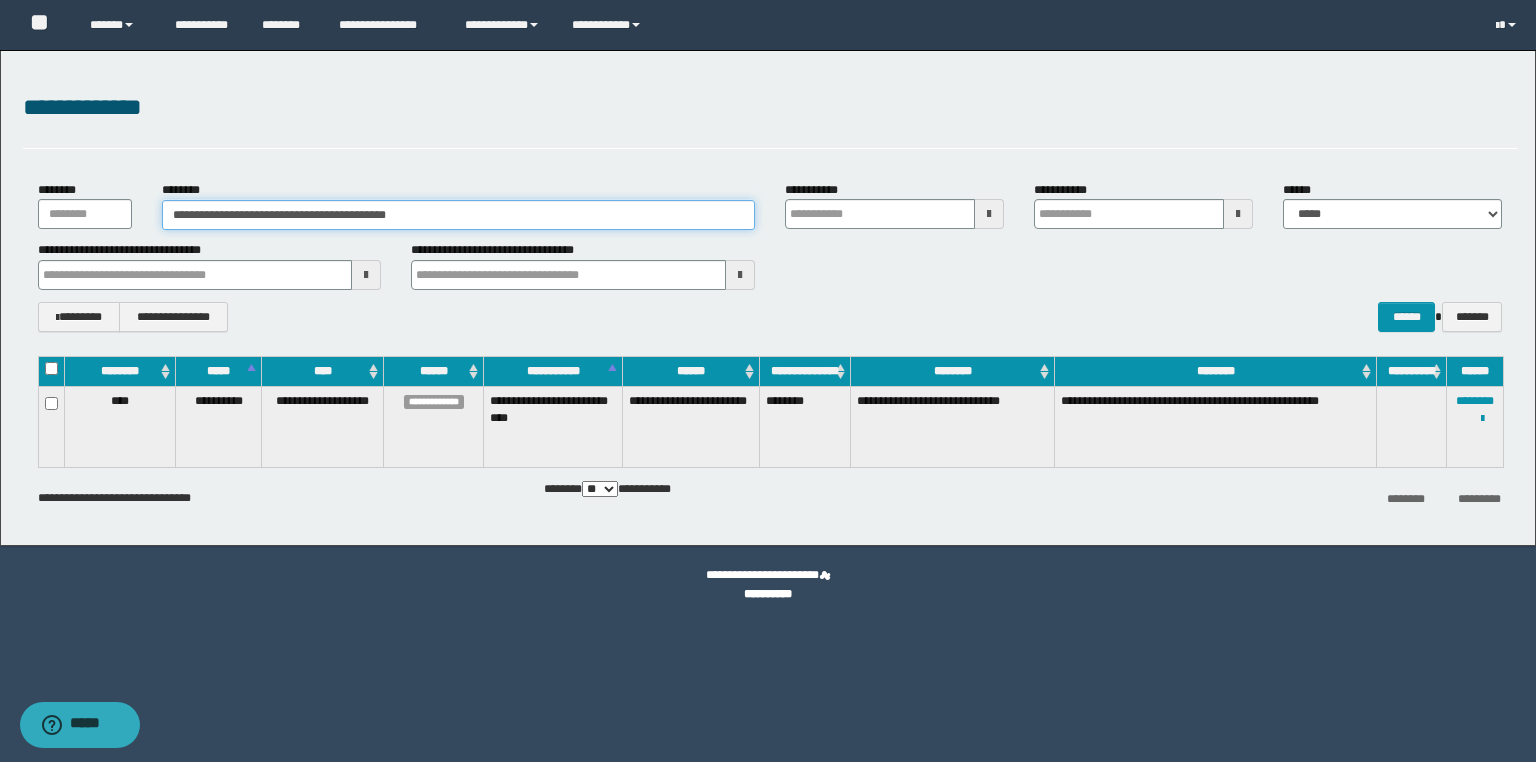 drag, startPoint x: 465, startPoint y: 220, endPoint x: 0, endPoint y: 210, distance: 465.1075 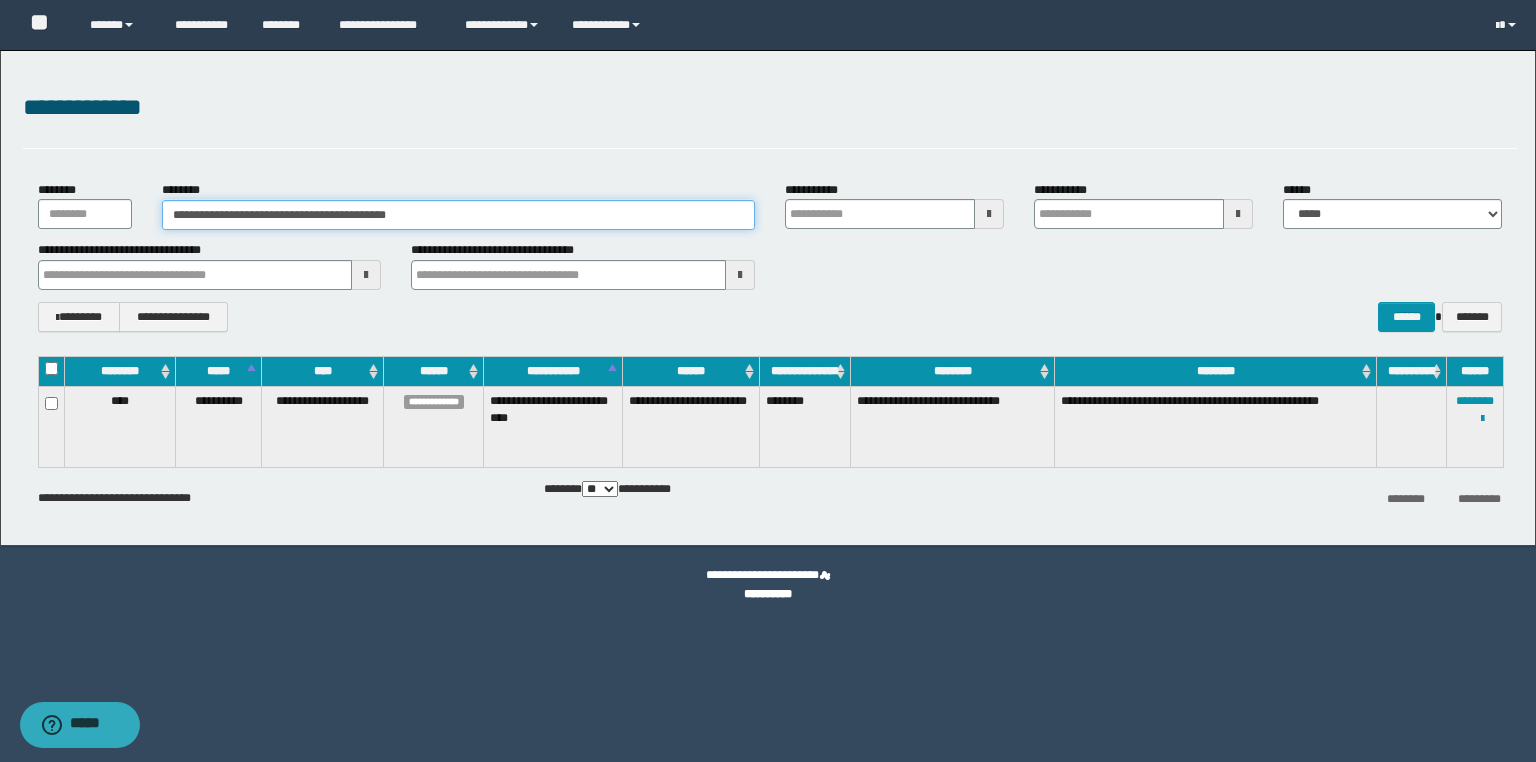 paste 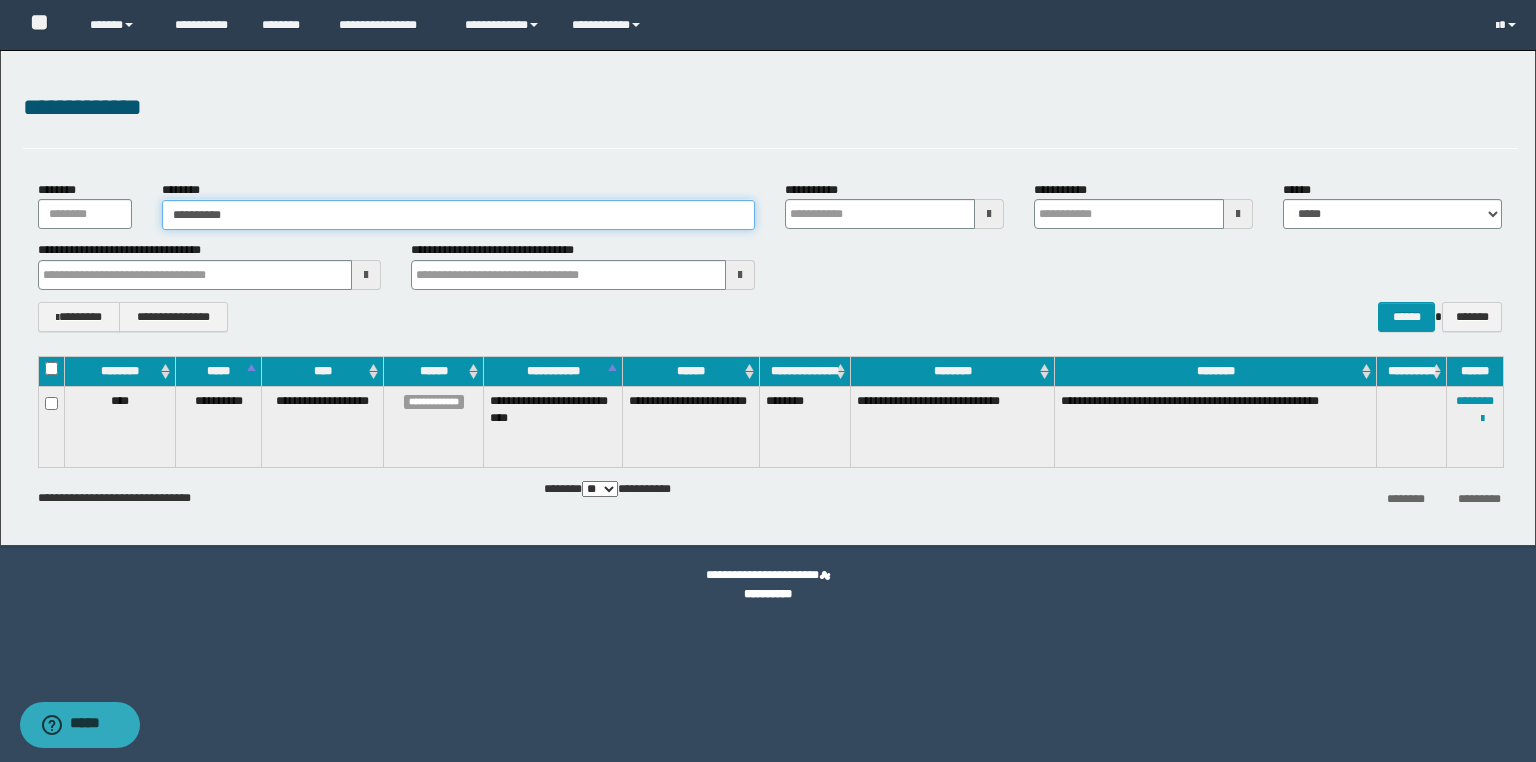 type on "**********" 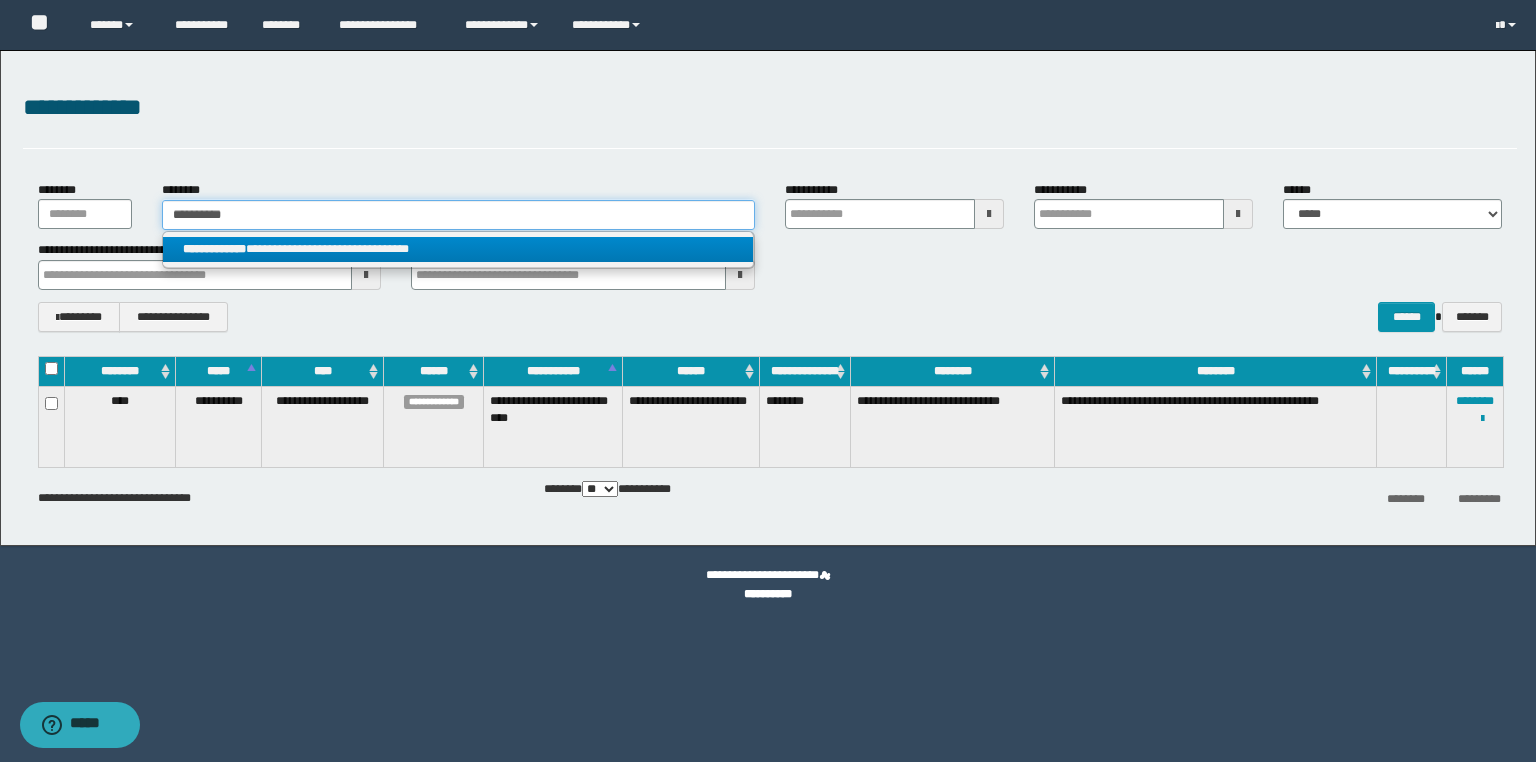 type on "**********" 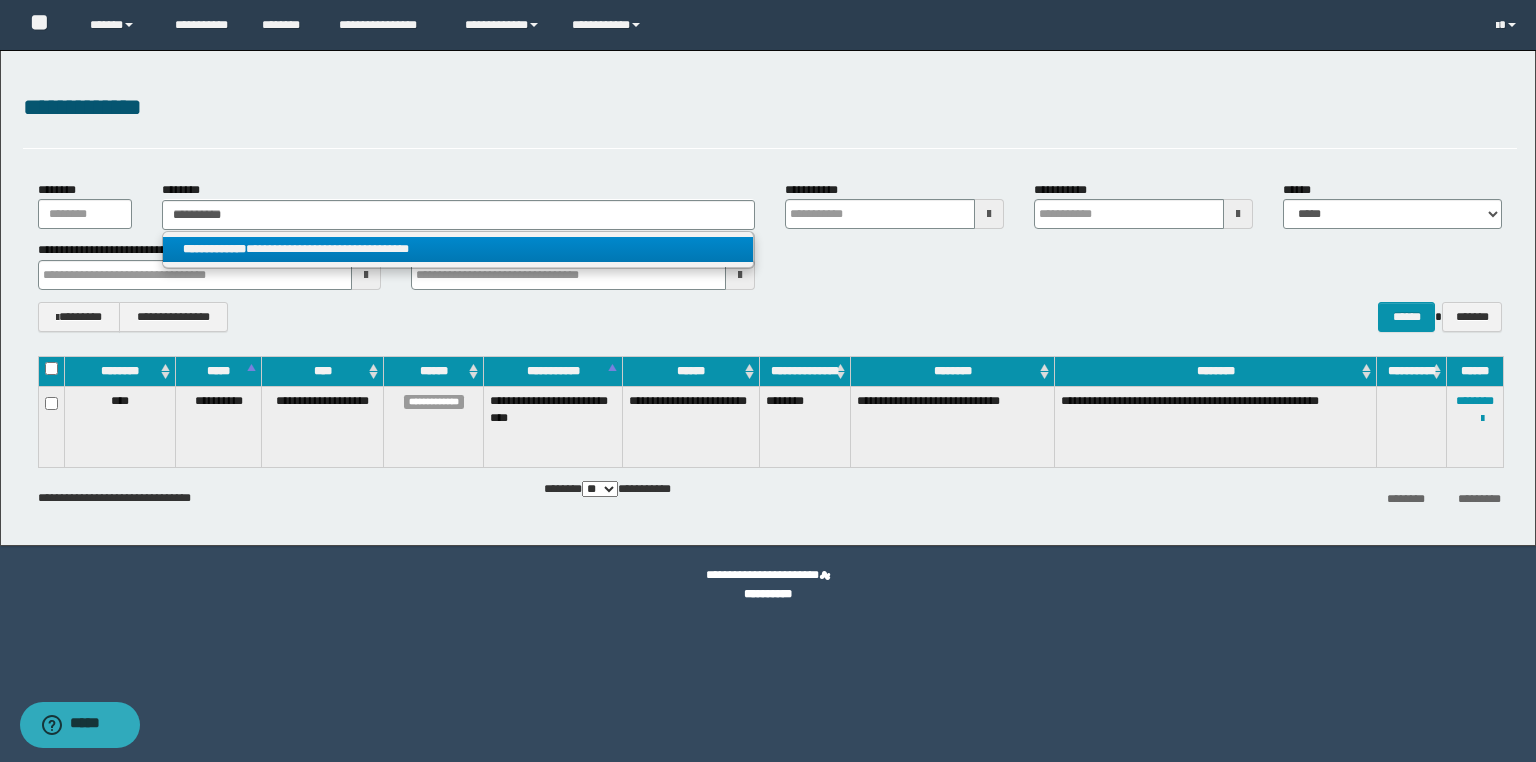 click on "**********" at bounding box center (458, 249) 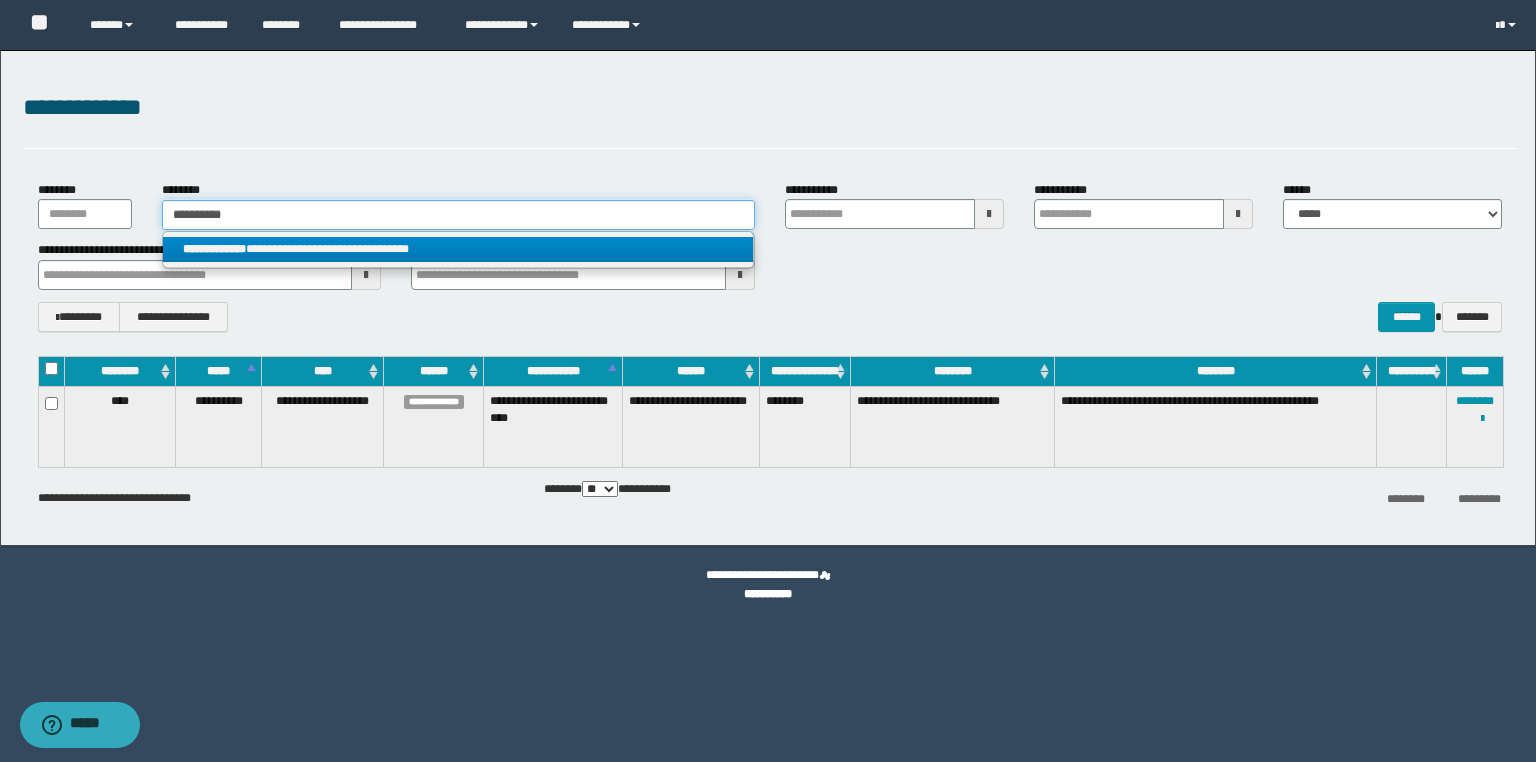 type 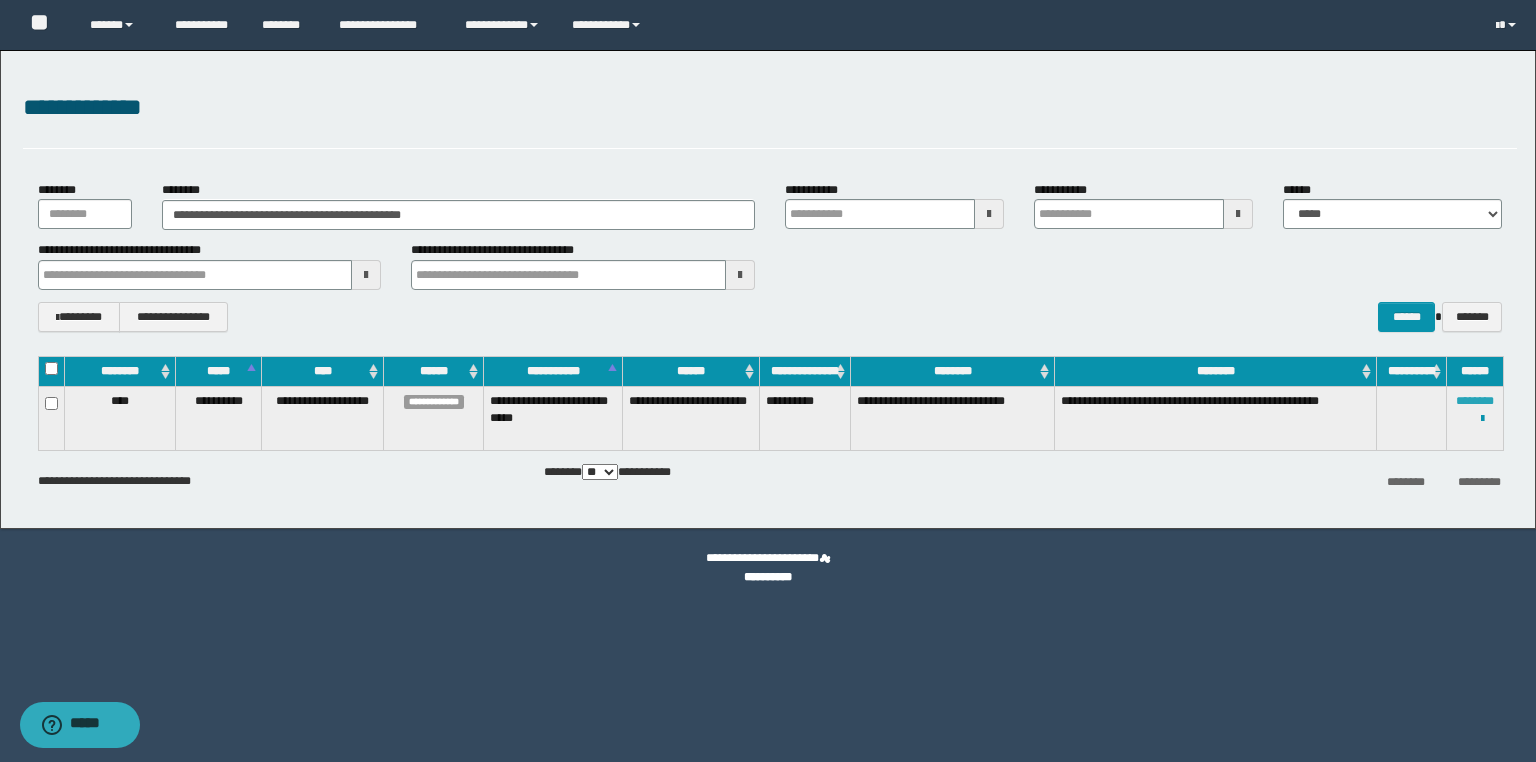 click on "********" at bounding box center (1475, 401) 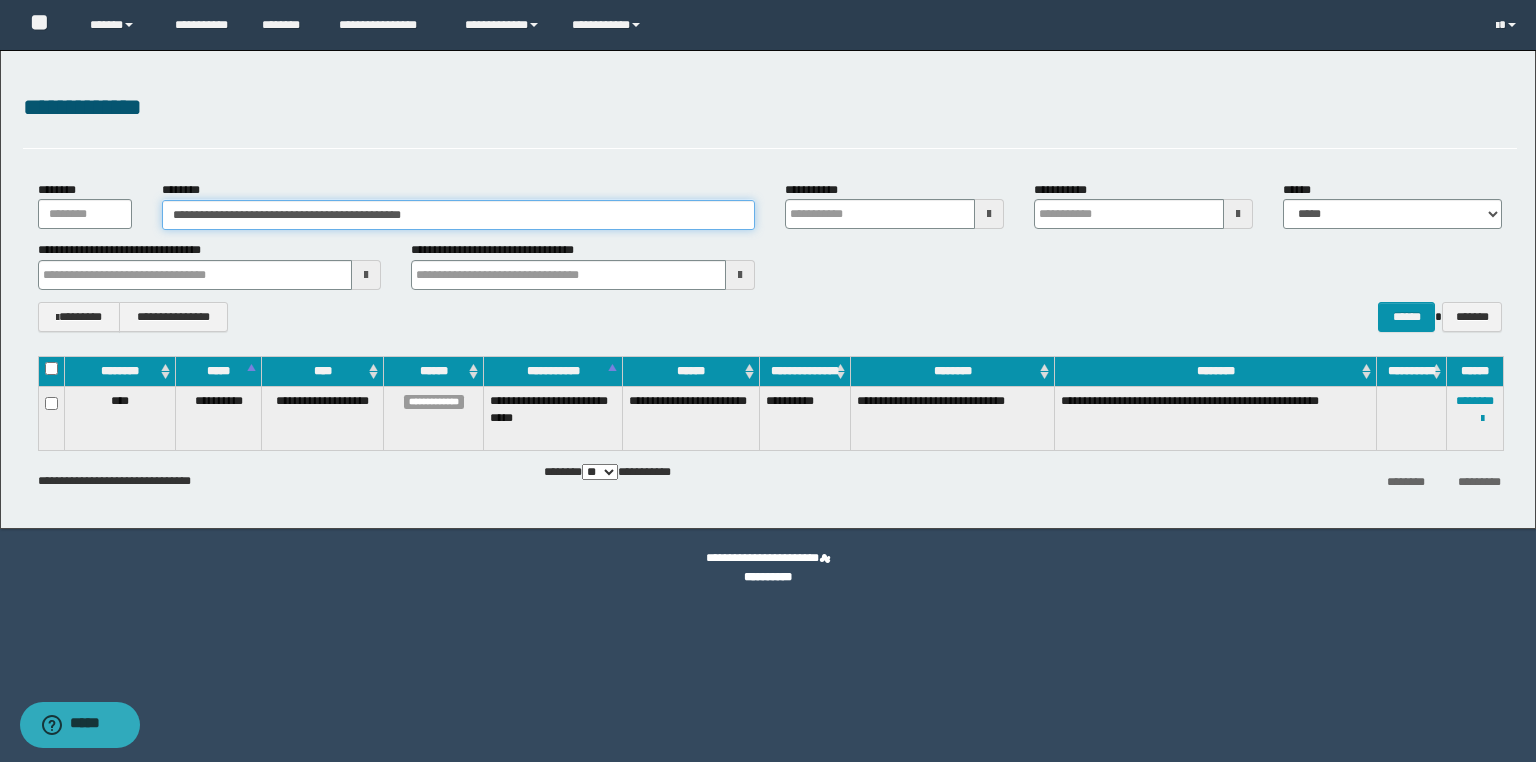 drag, startPoint x: 496, startPoint y: 224, endPoint x: 0, endPoint y: 180, distance: 497.94778 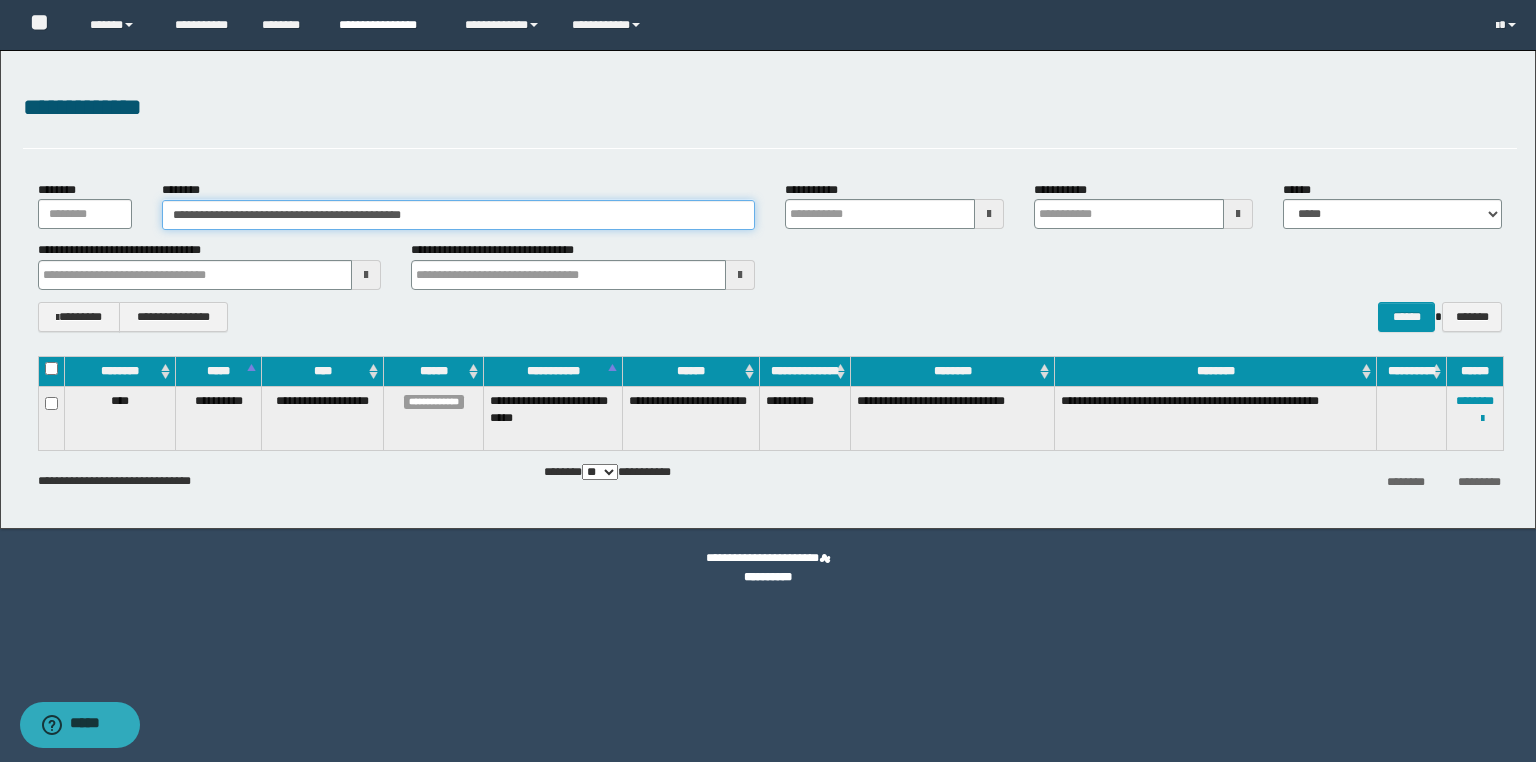 paste 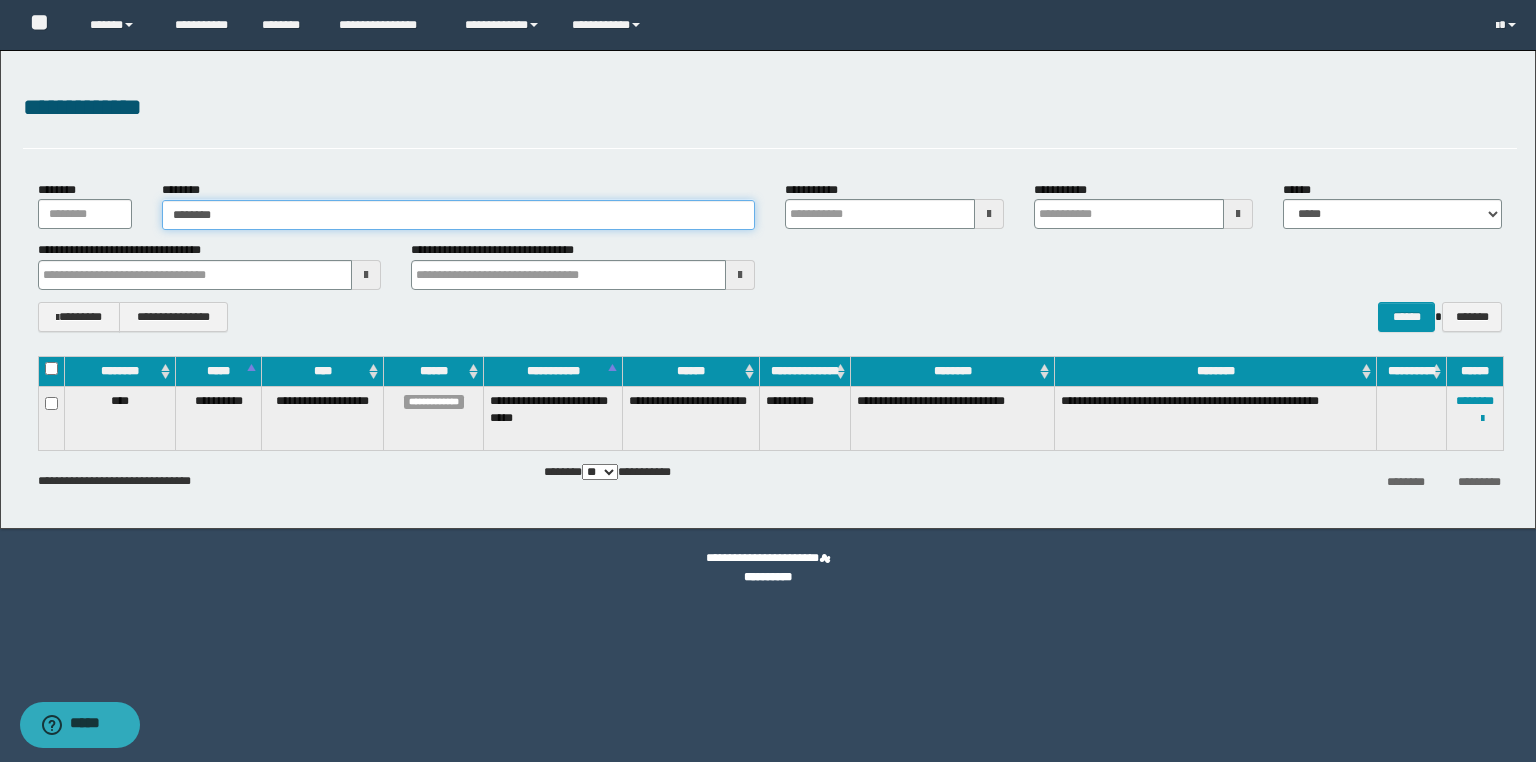 type on "********" 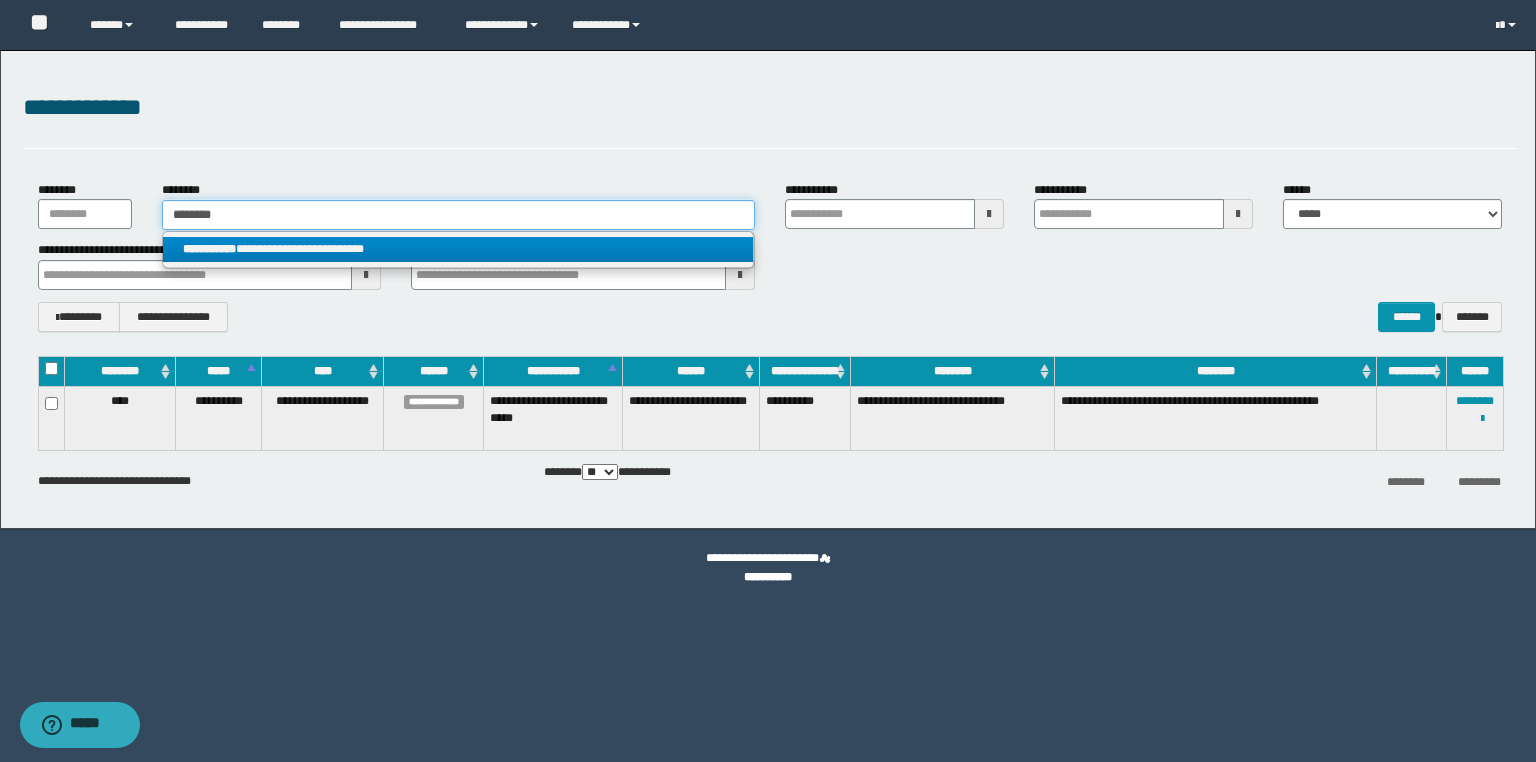 type on "********" 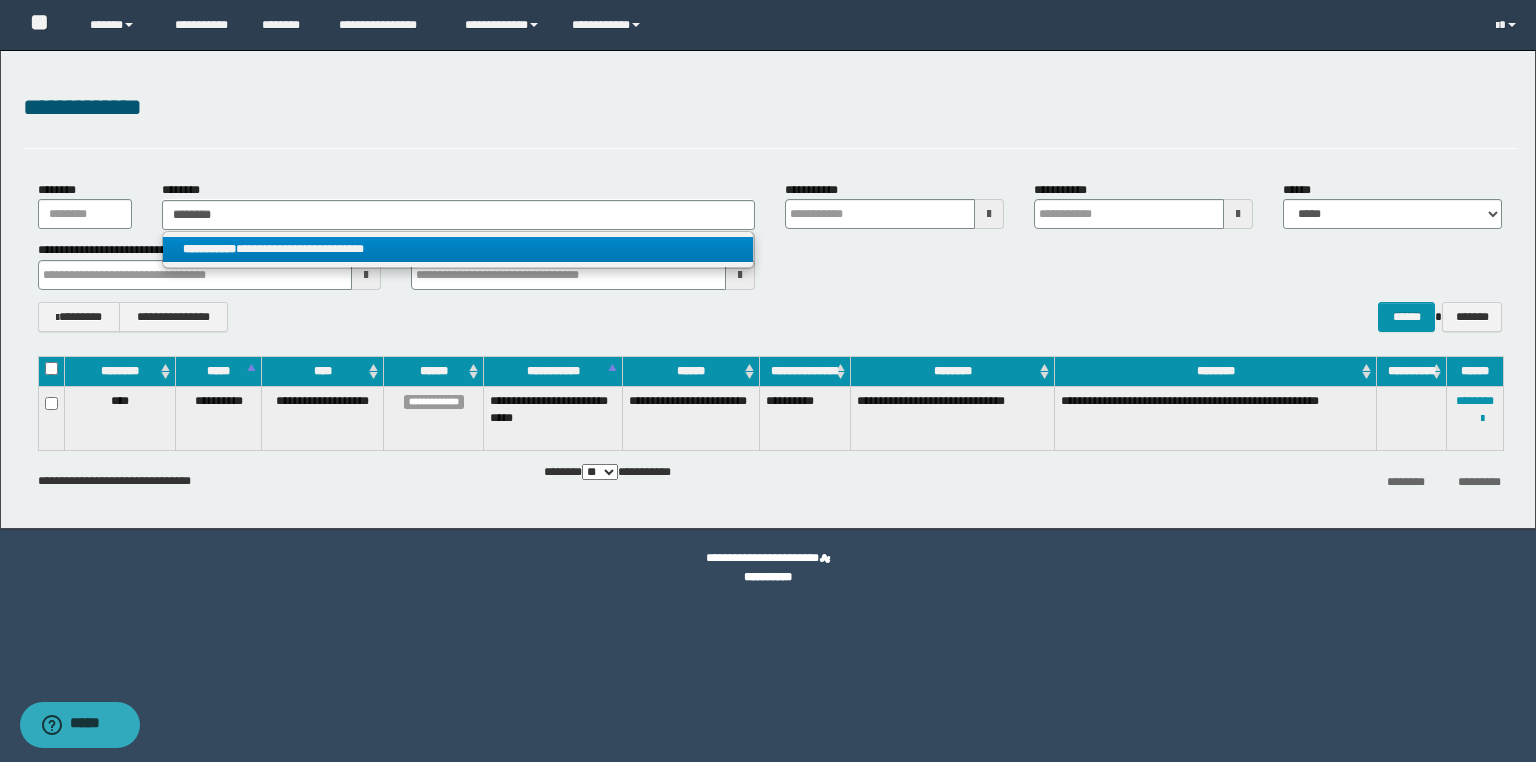 click on "**********" at bounding box center [458, 249] 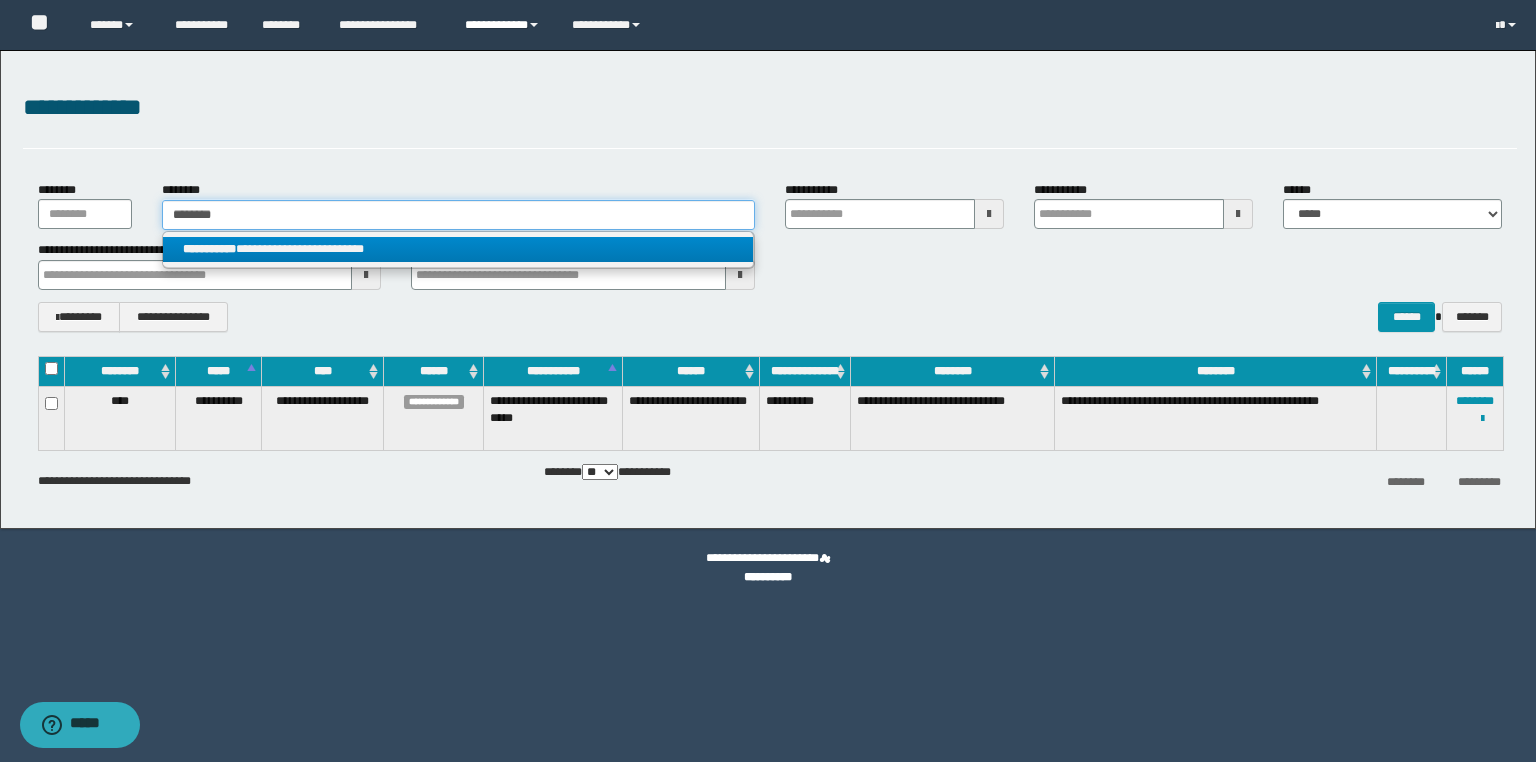 type 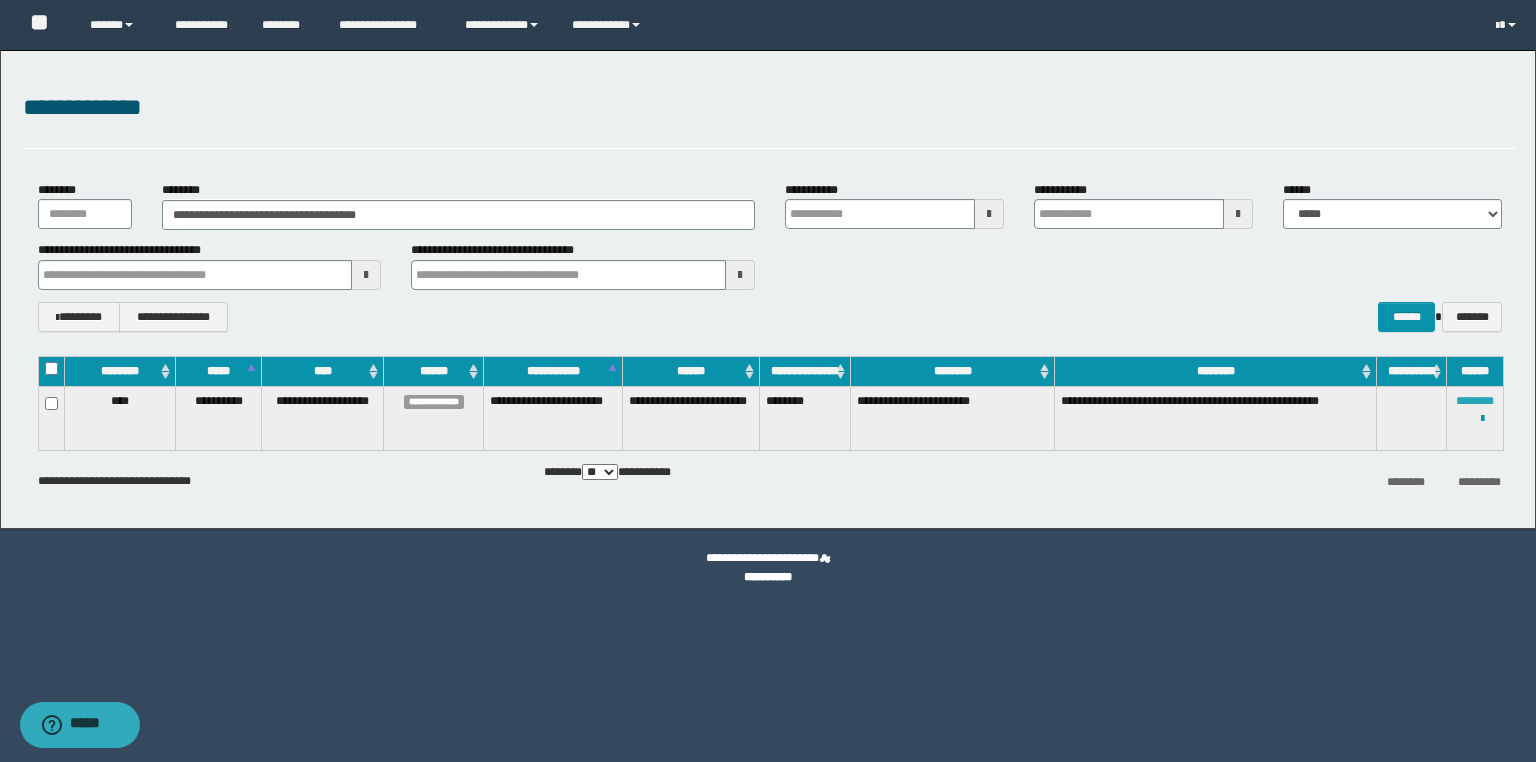 click on "********" at bounding box center [1475, 401] 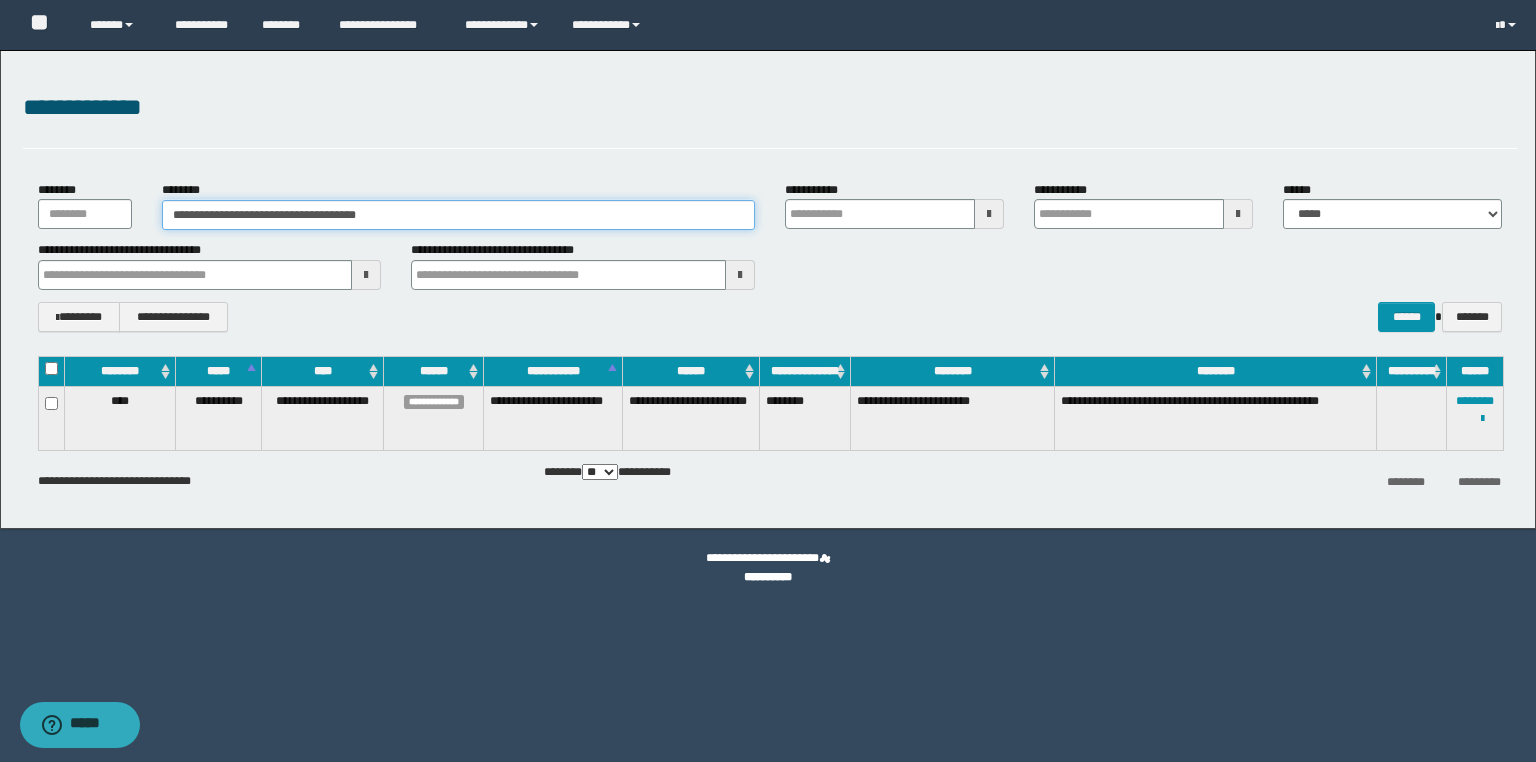 drag, startPoint x: 418, startPoint y: 210, endPoint x: 0, endPoint y: 210, distance: 418 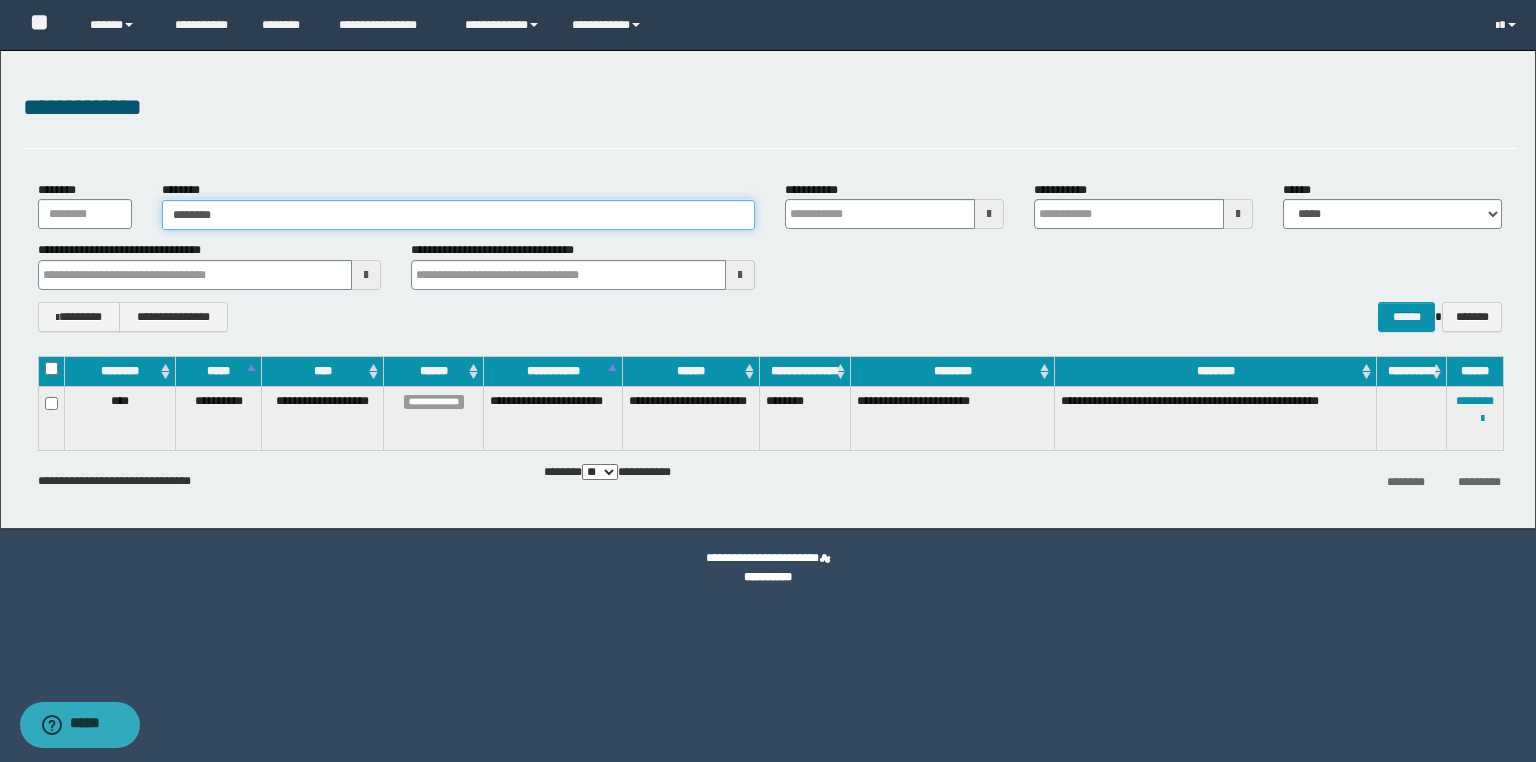 type on "********" 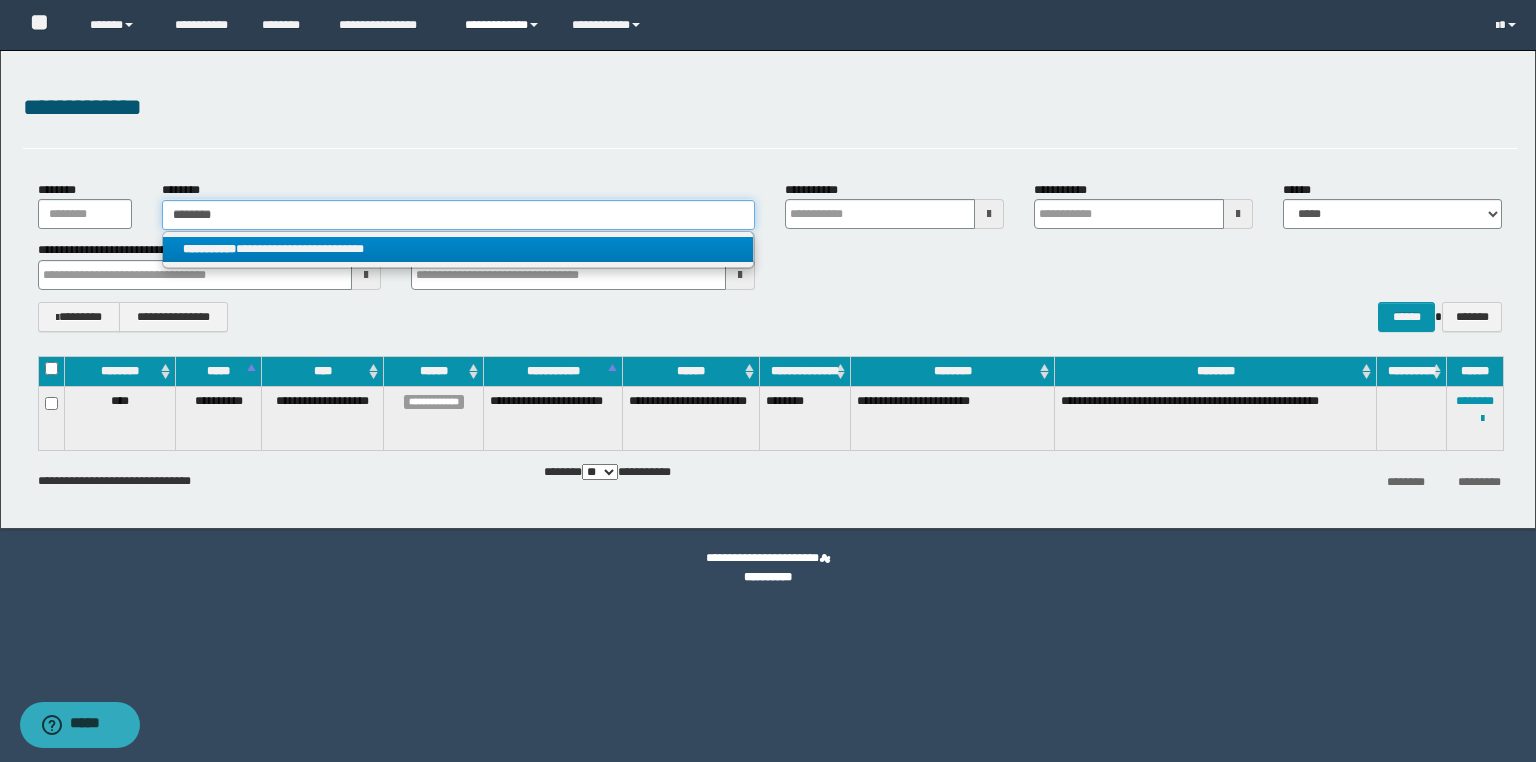 type on "********" 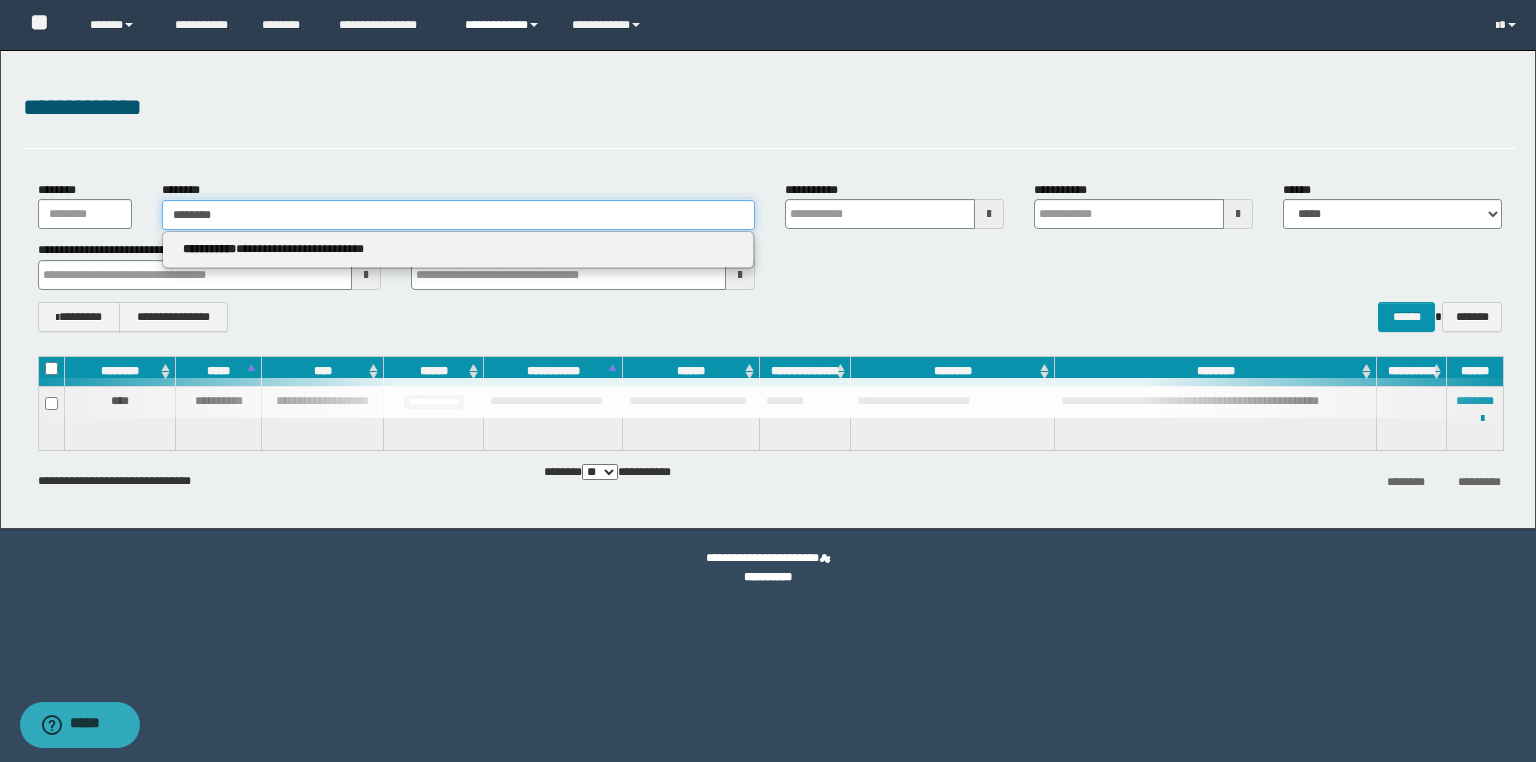 type on "********" 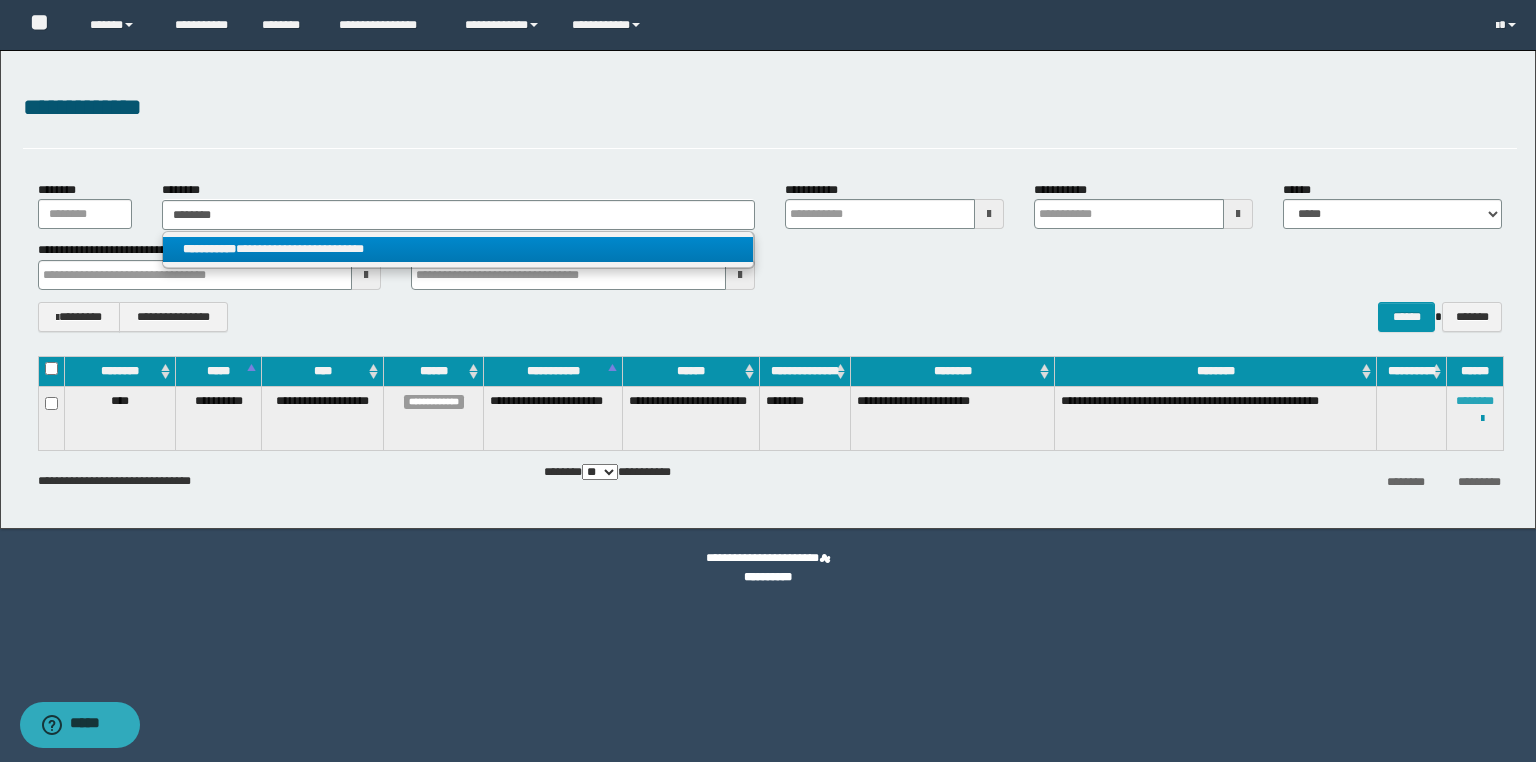 click on "********" at bounding box center (1475, 401) 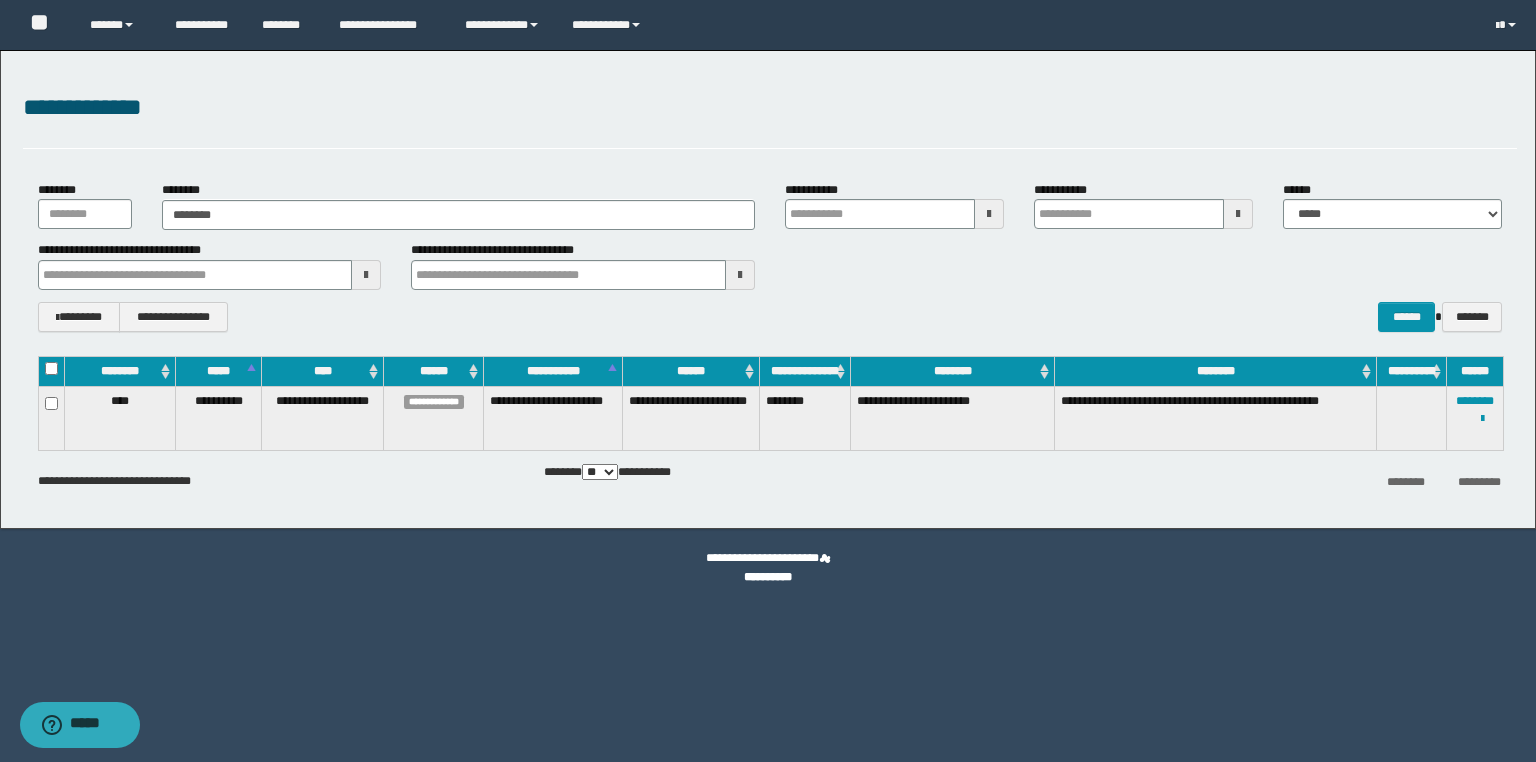 click on "**********" at bounding box center (805, 371) 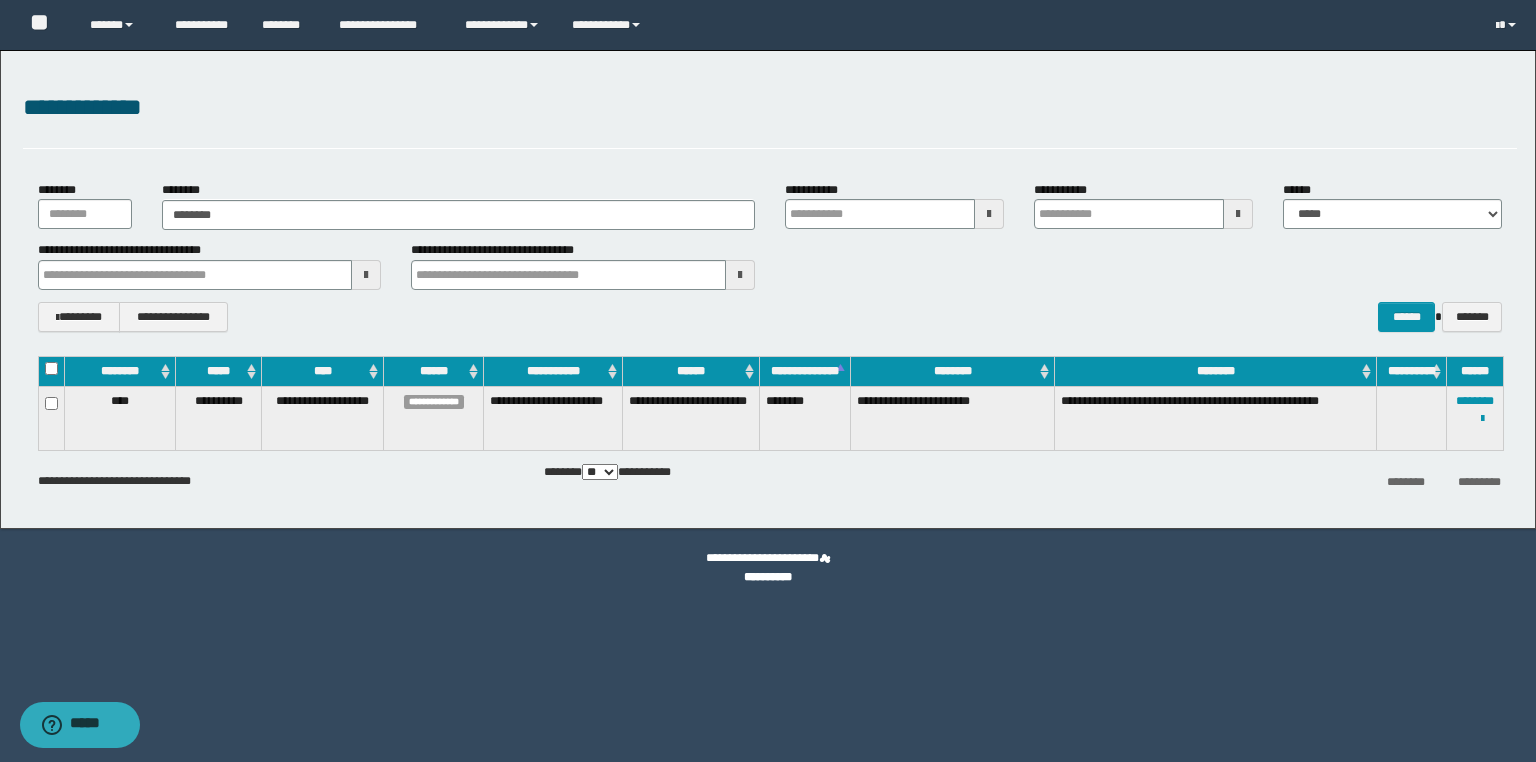 click on "********" at bounding box center (805, 418) 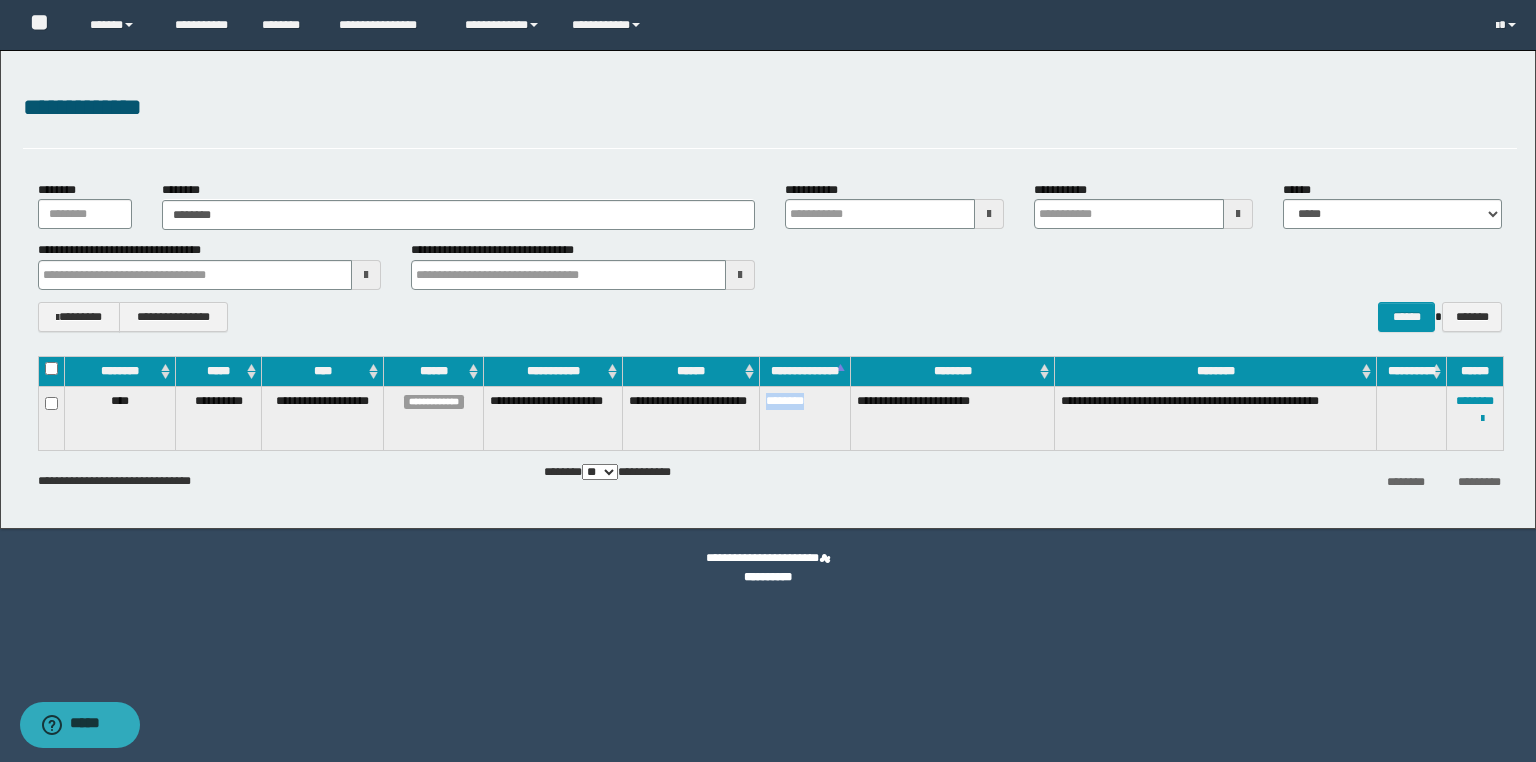click on "********" at bounding box center (805, 418) 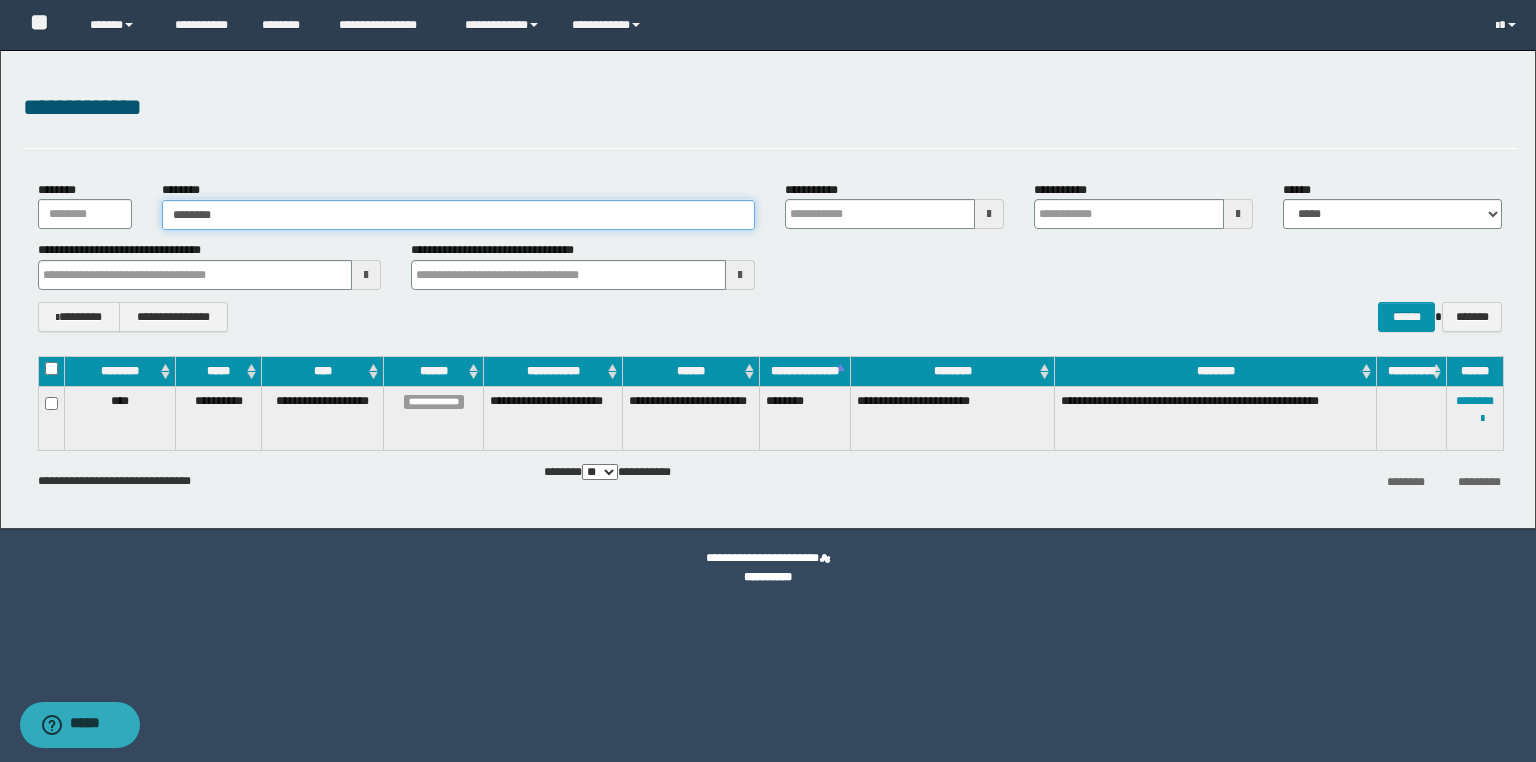 type on "********" 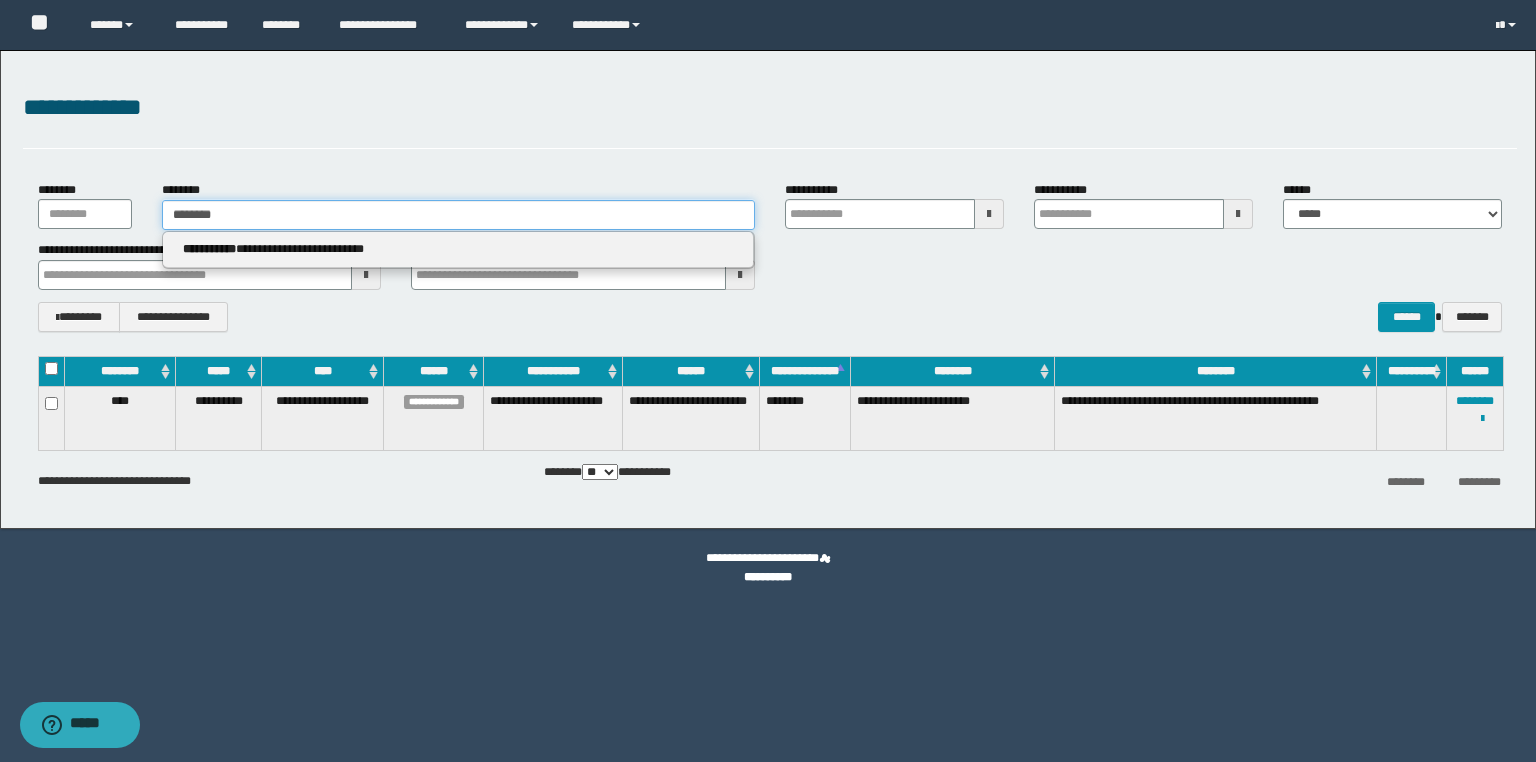 drag, startPoint x: 301, startPoint y: 219, endPoint x: 100, endPoint y: 206, distance: 201.41995 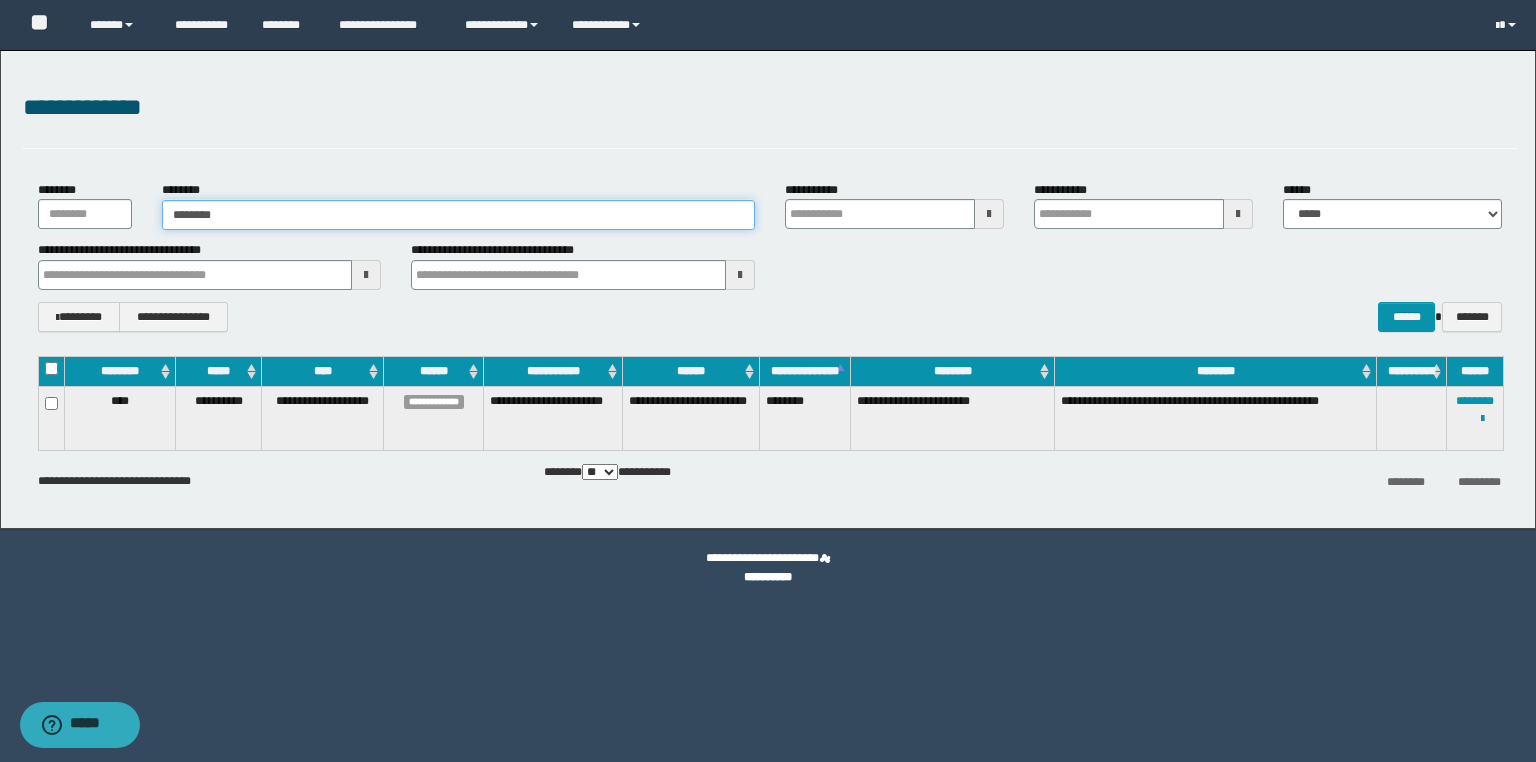 type on "********" 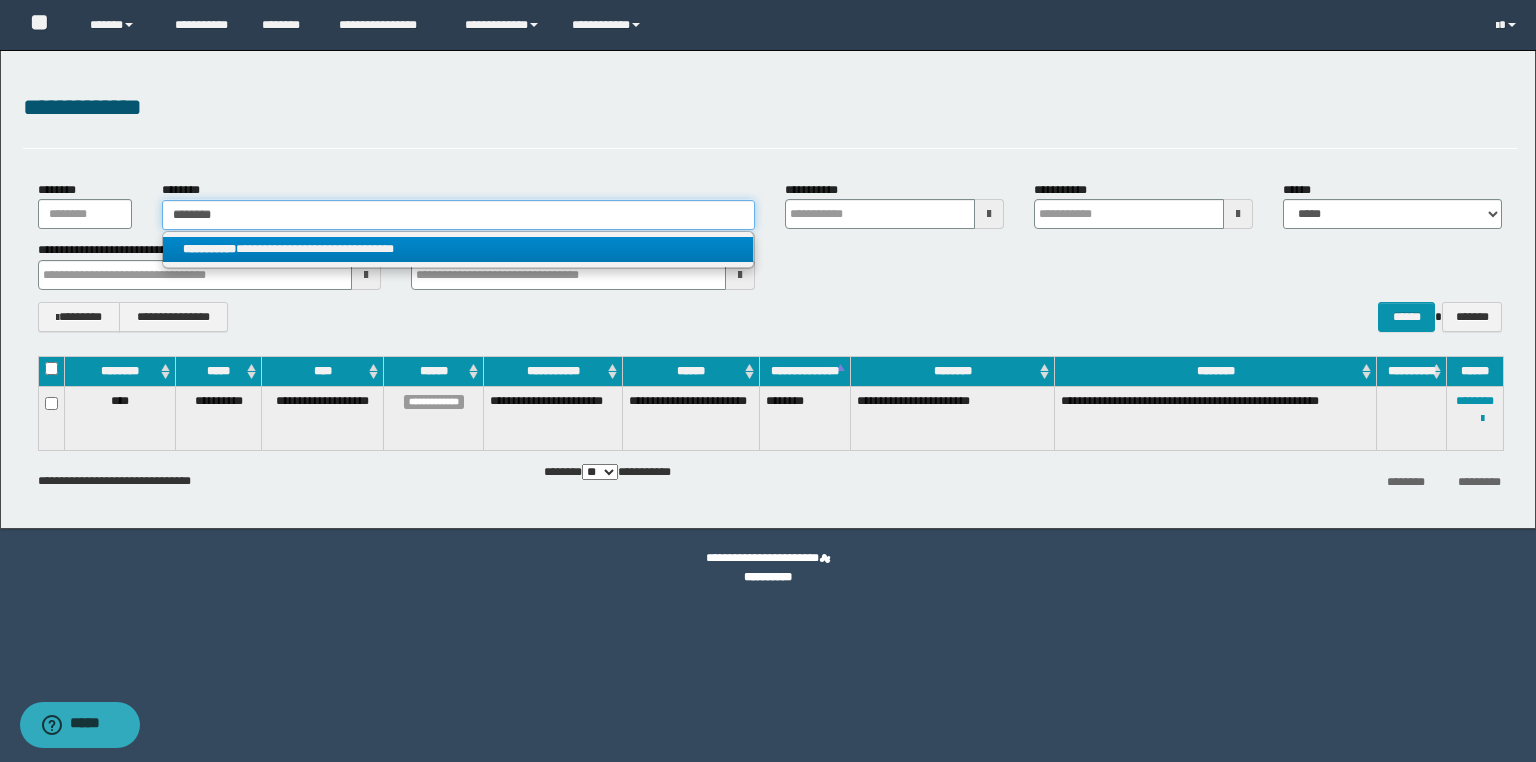 type on "********" 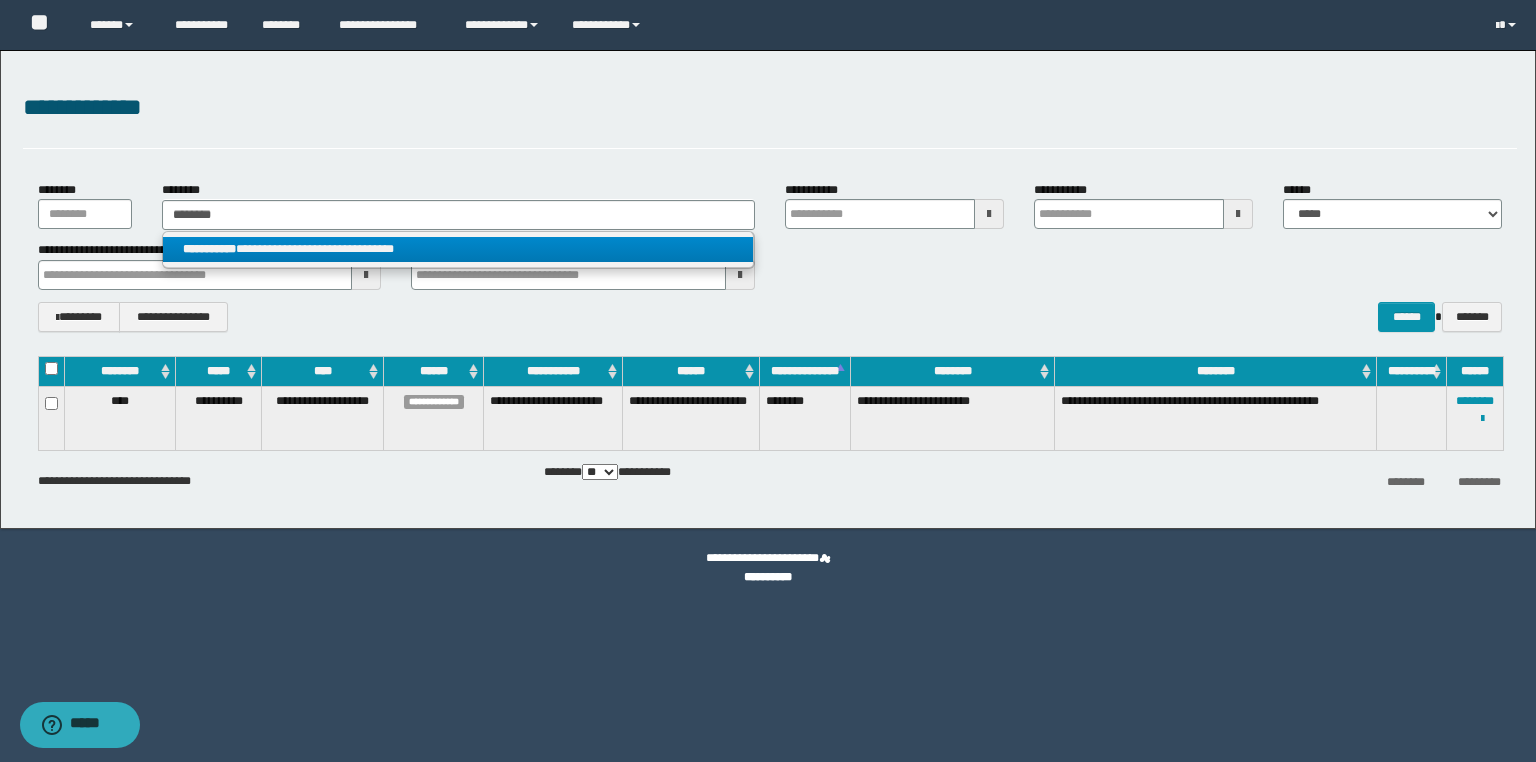 click on "**********" at bounding box center (458, 249) 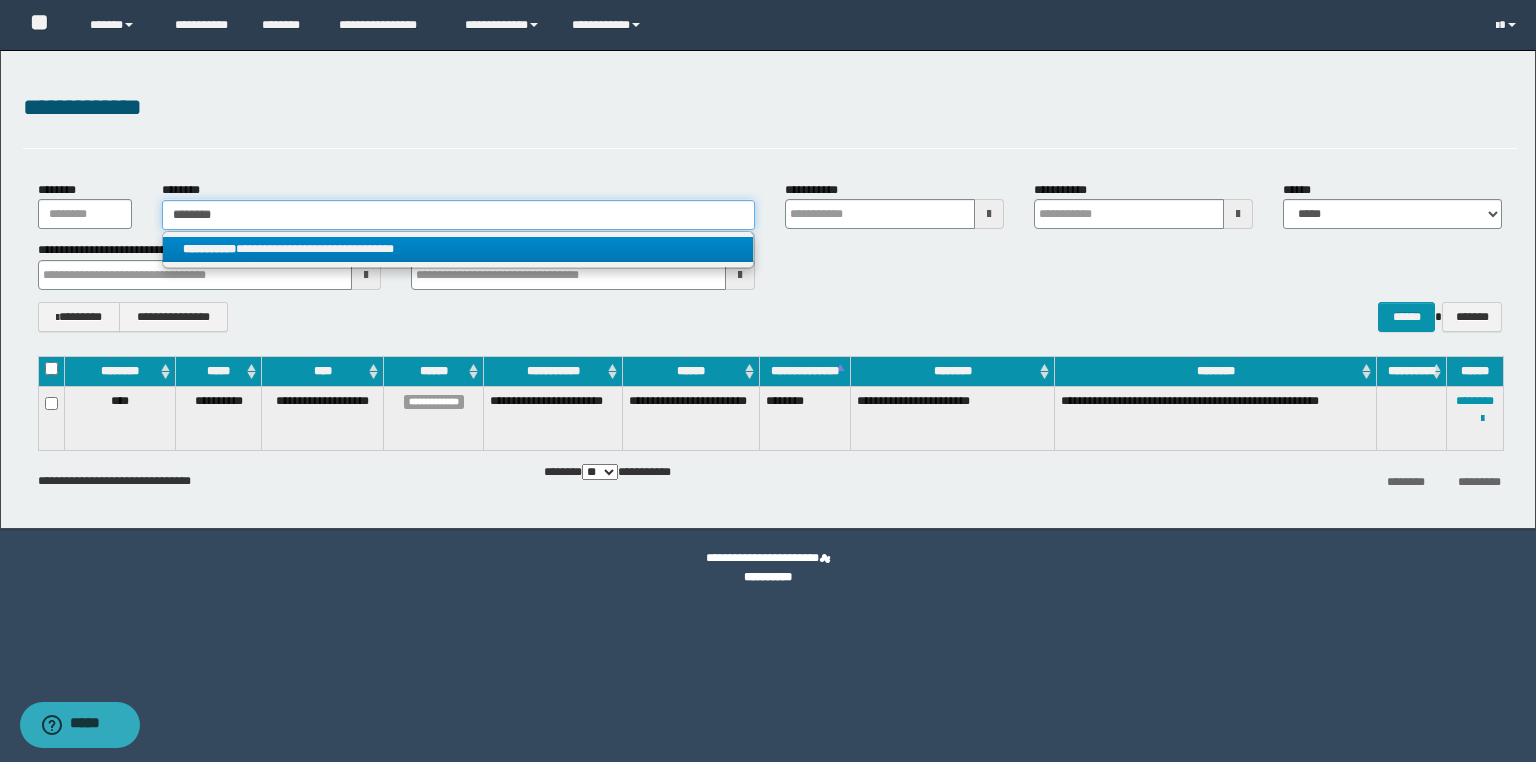 type 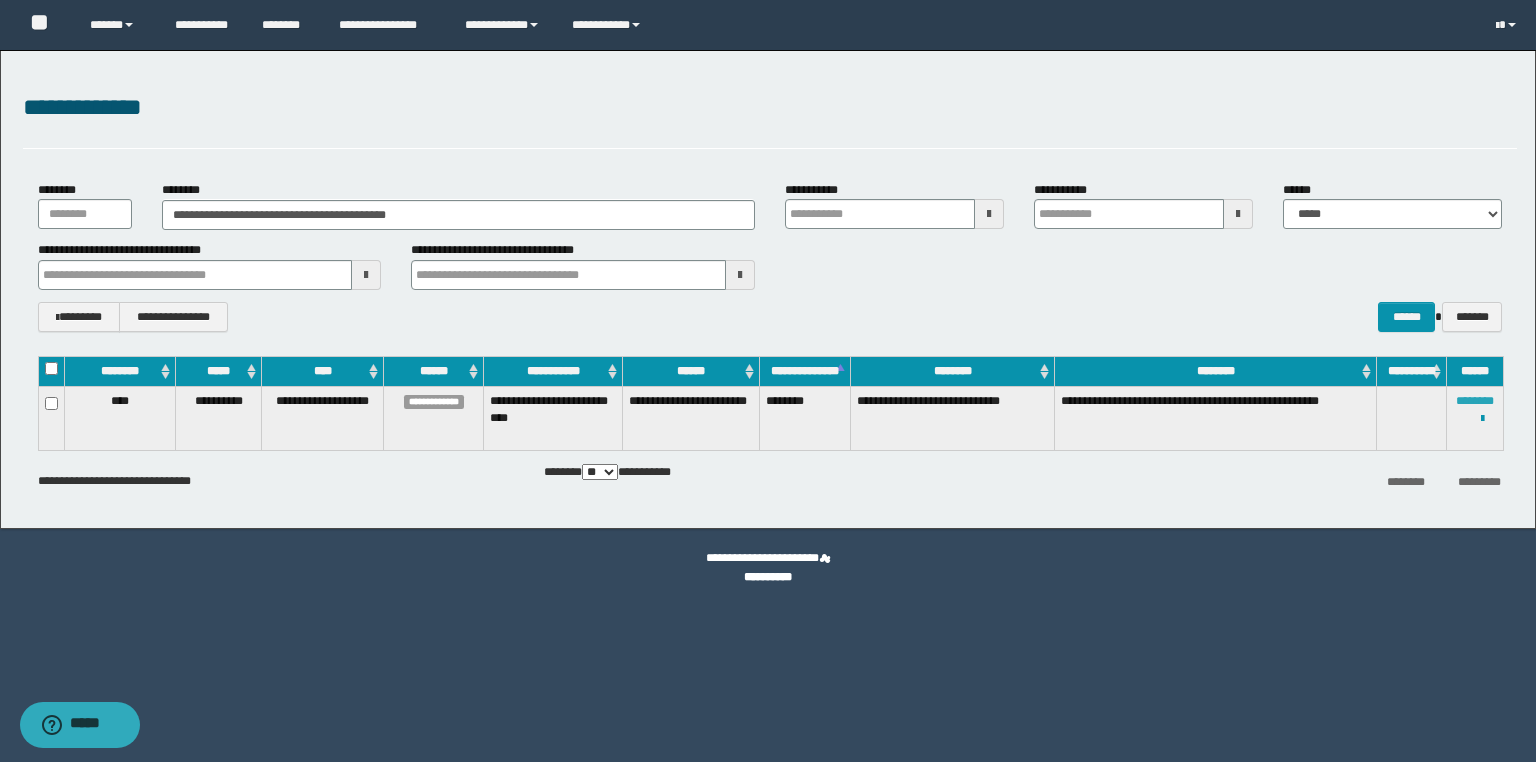 click on "********" at bounding box center [1475, 401] 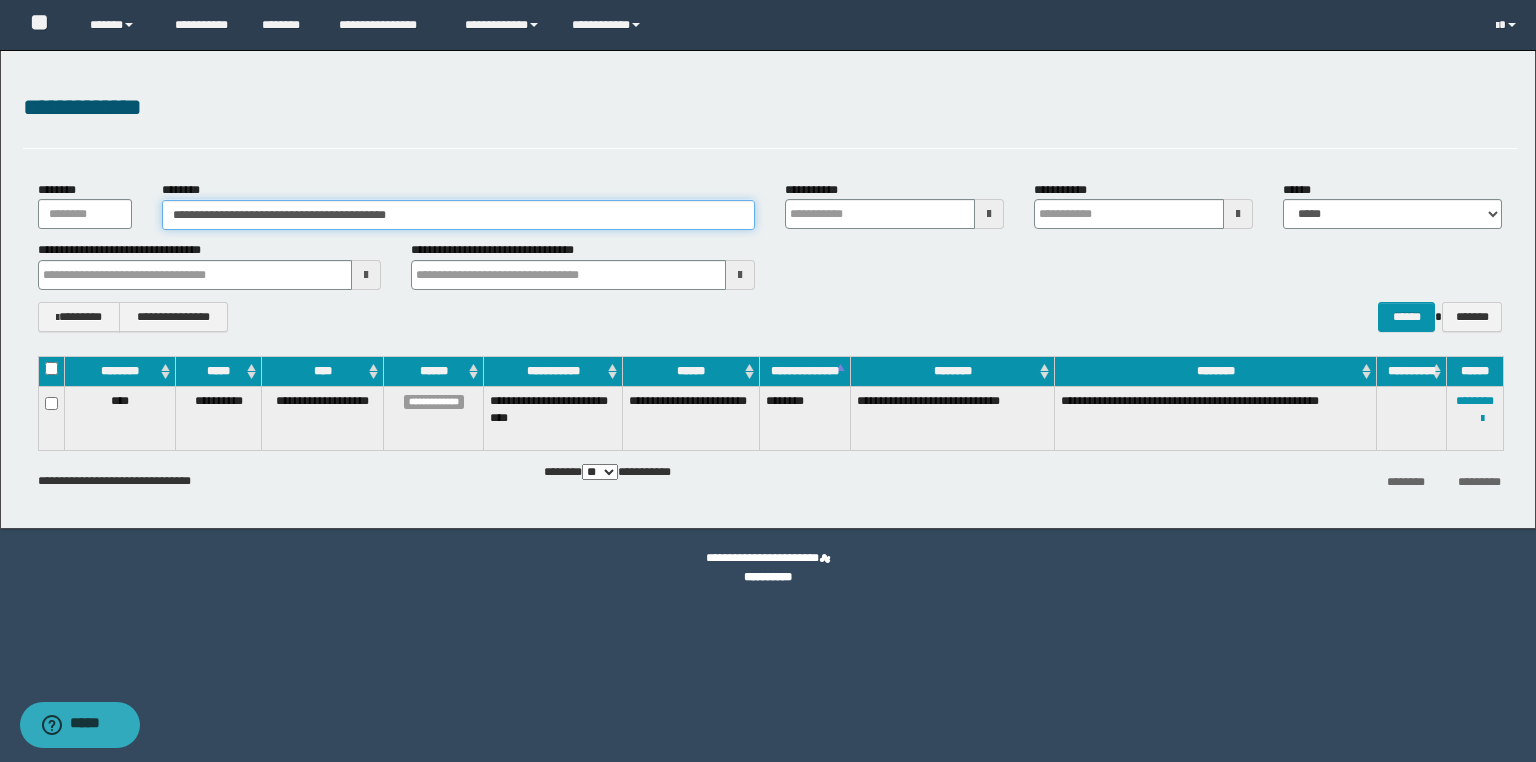 drag, startPoint x: 463, startPoint y: 216, endPoint x: 0, endPoint y: 212, distance: 463.01727 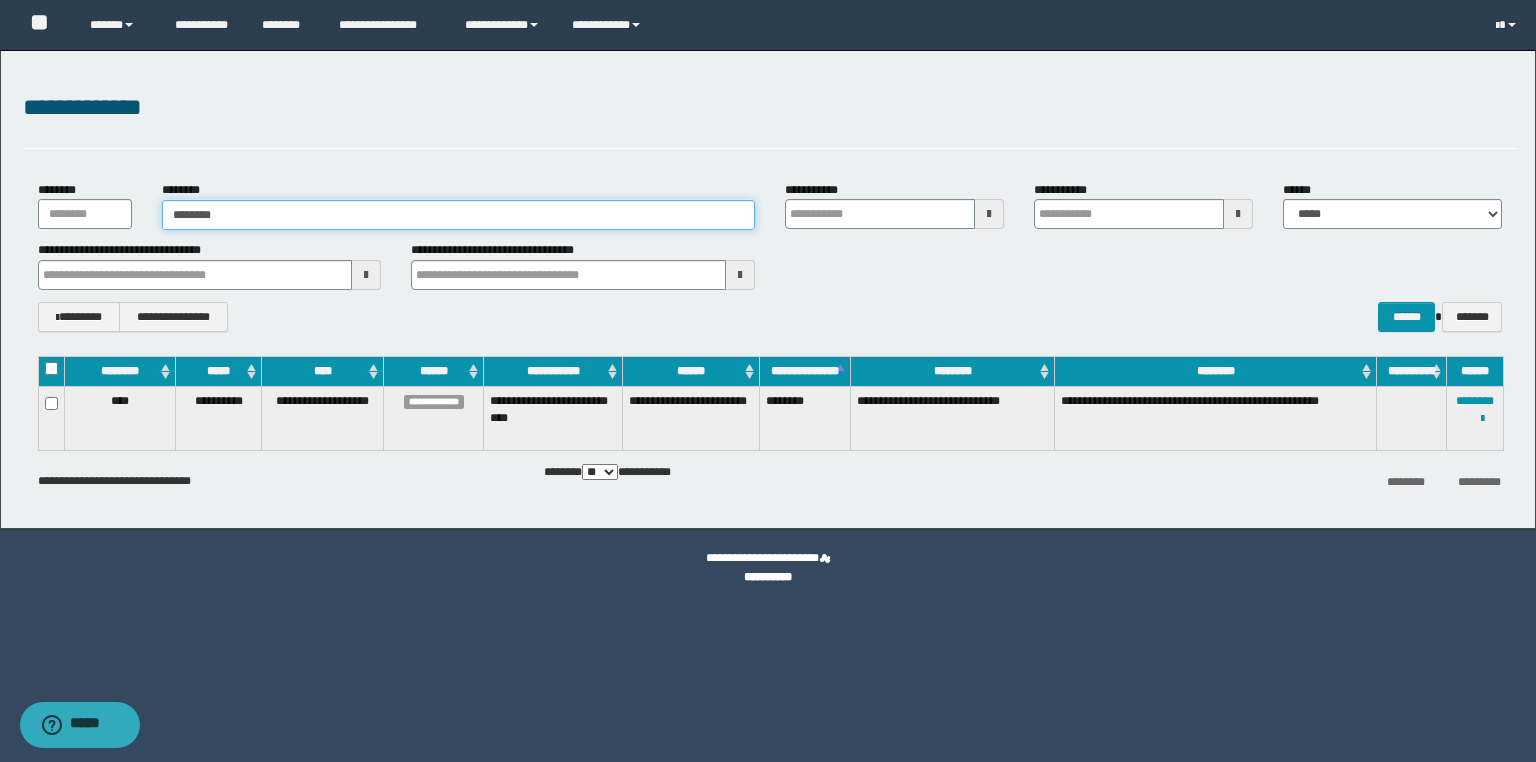 type on "********" 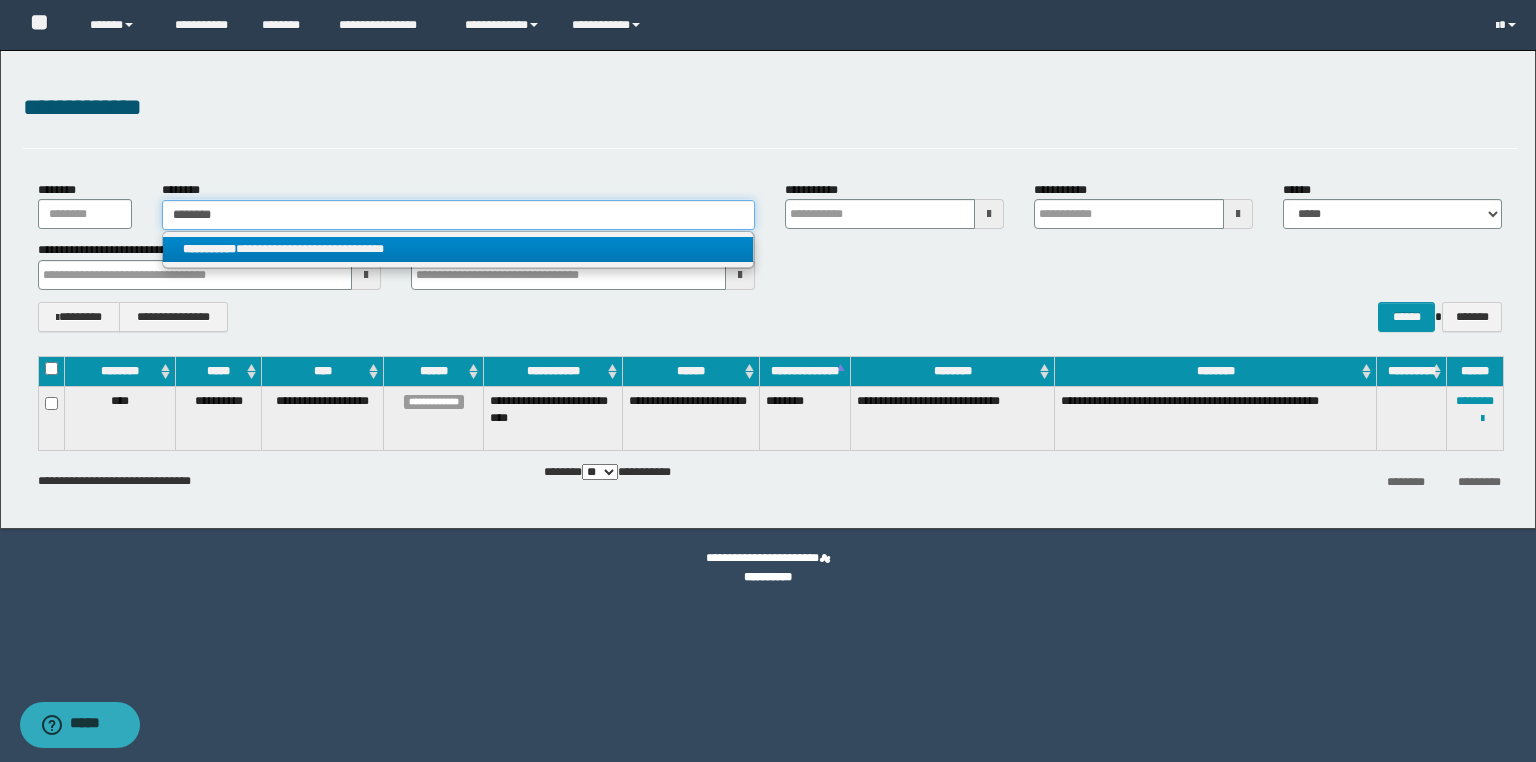 type on "********" 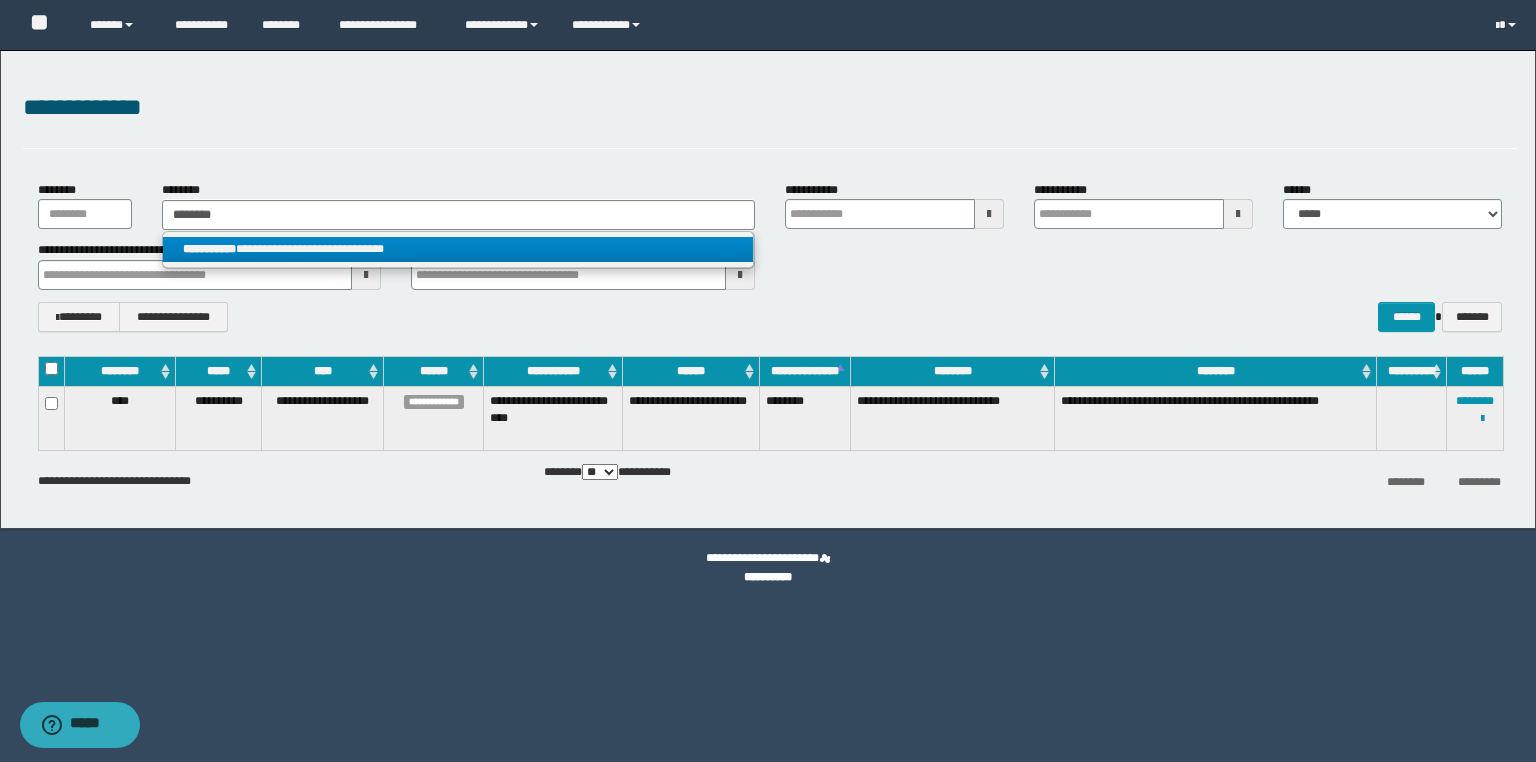 click on "**********" at bounding box center (458, 249) 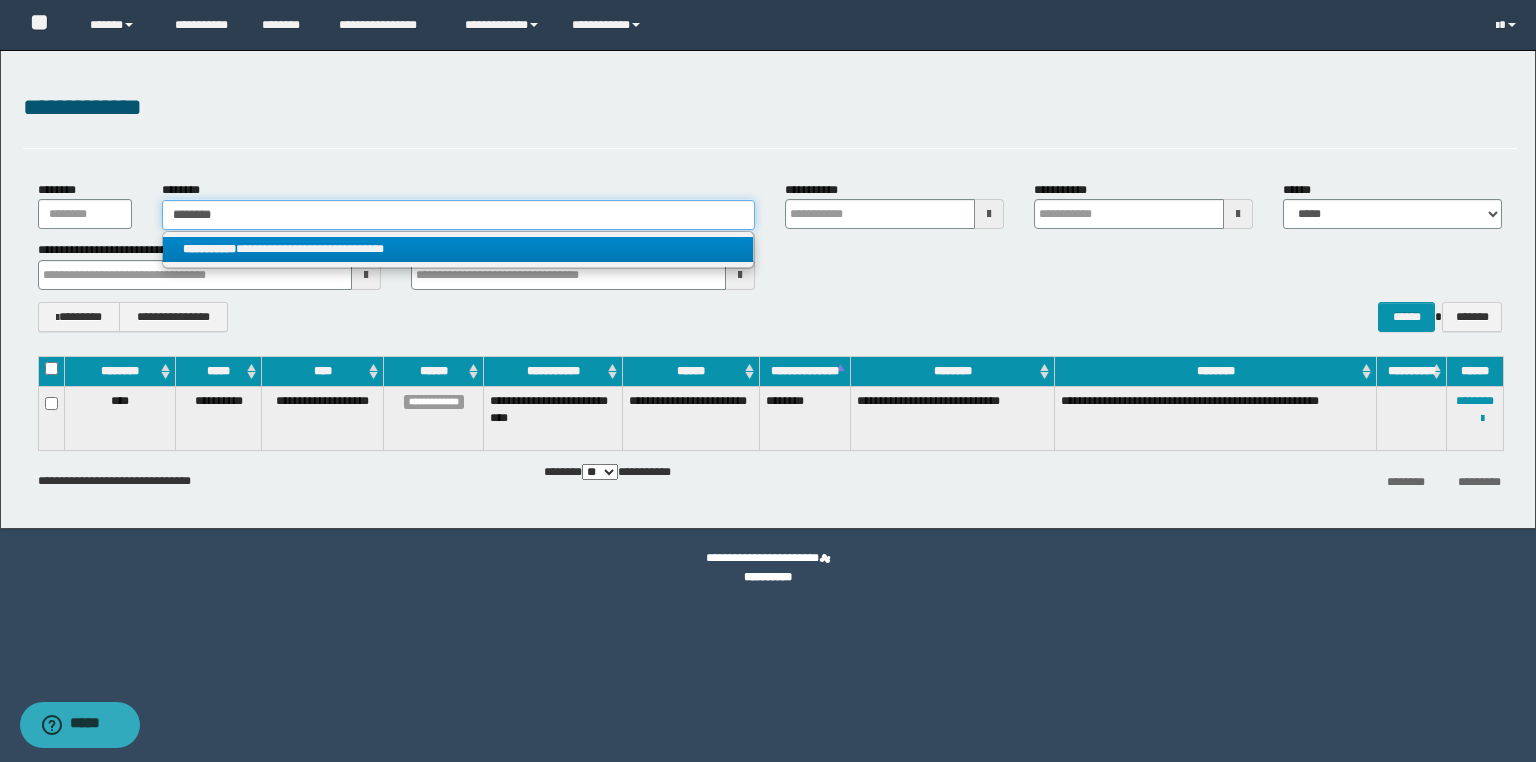type 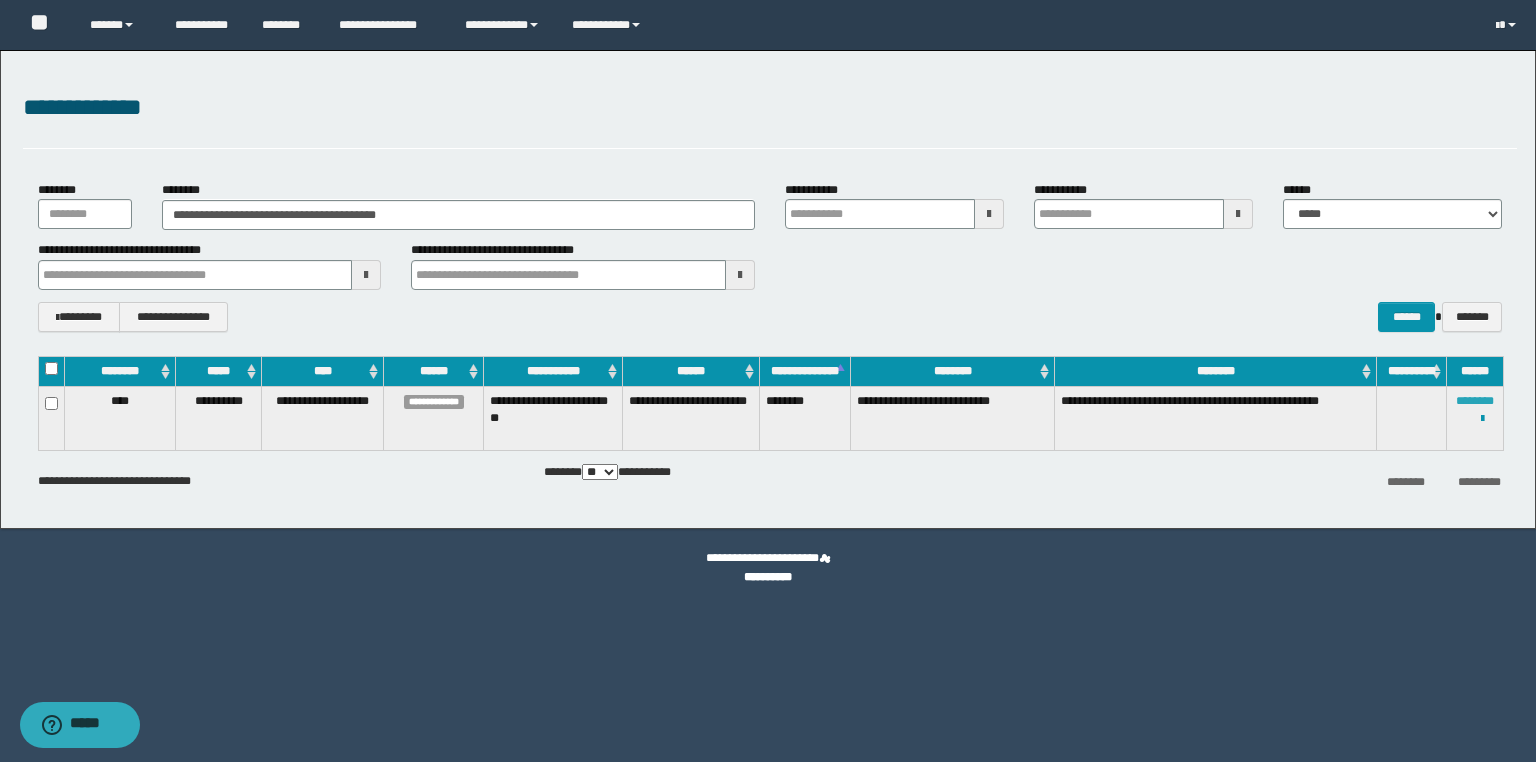 click on "********" at bounding box center (1475, 401) 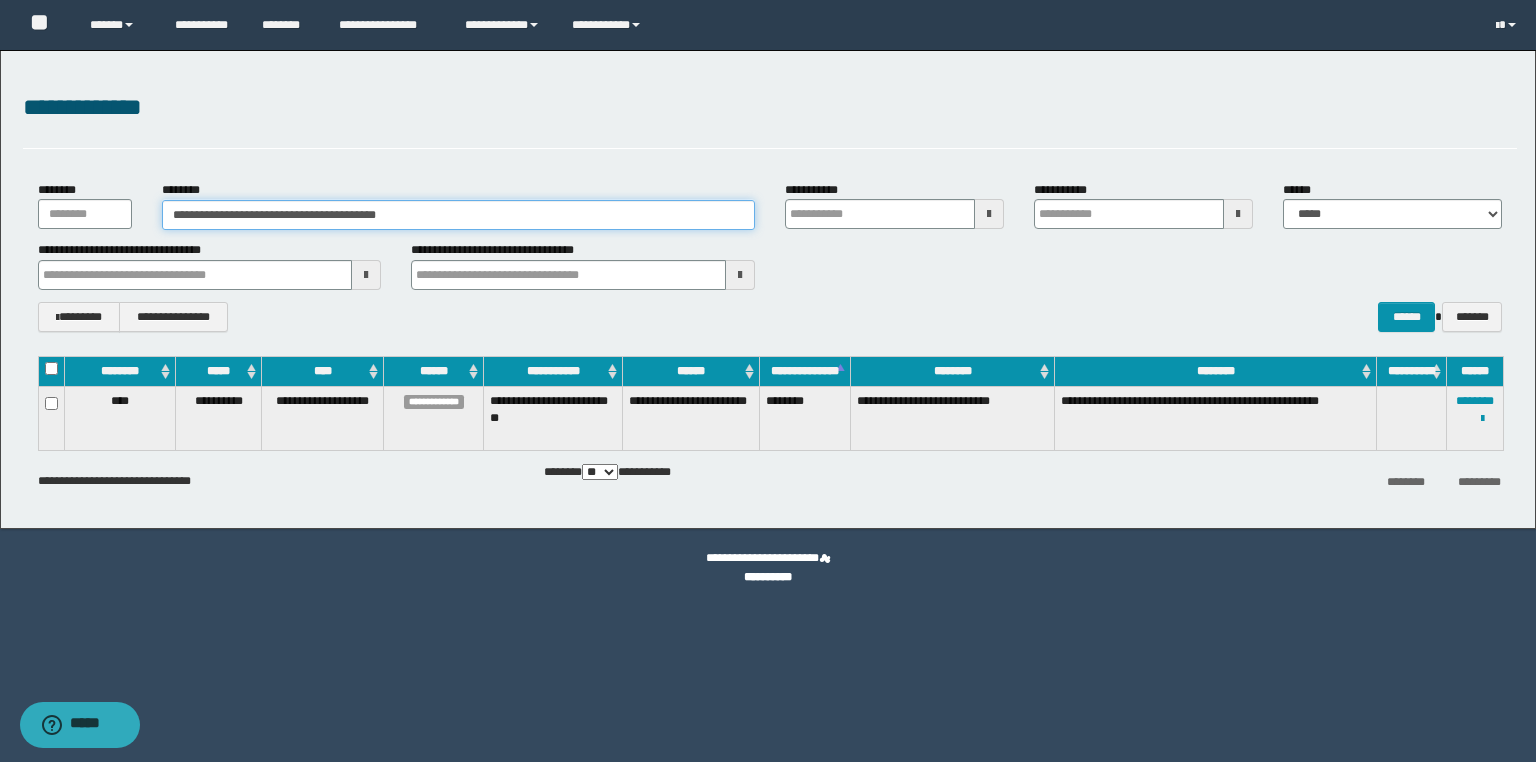drag, startPoint x: 447, startPoint y: 220, endPoint x: 16, endPoint y: 168, distance: 434.12555 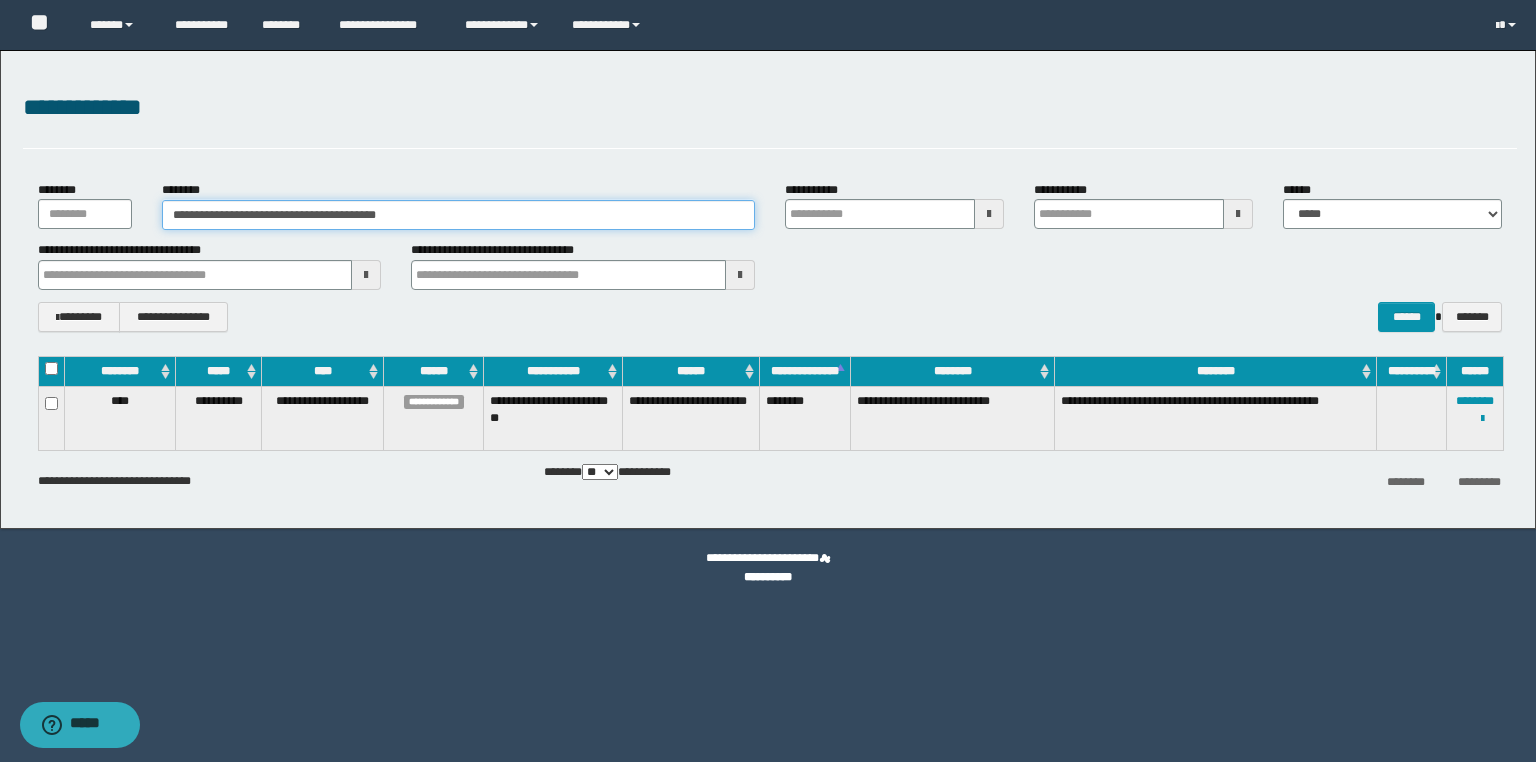 paste 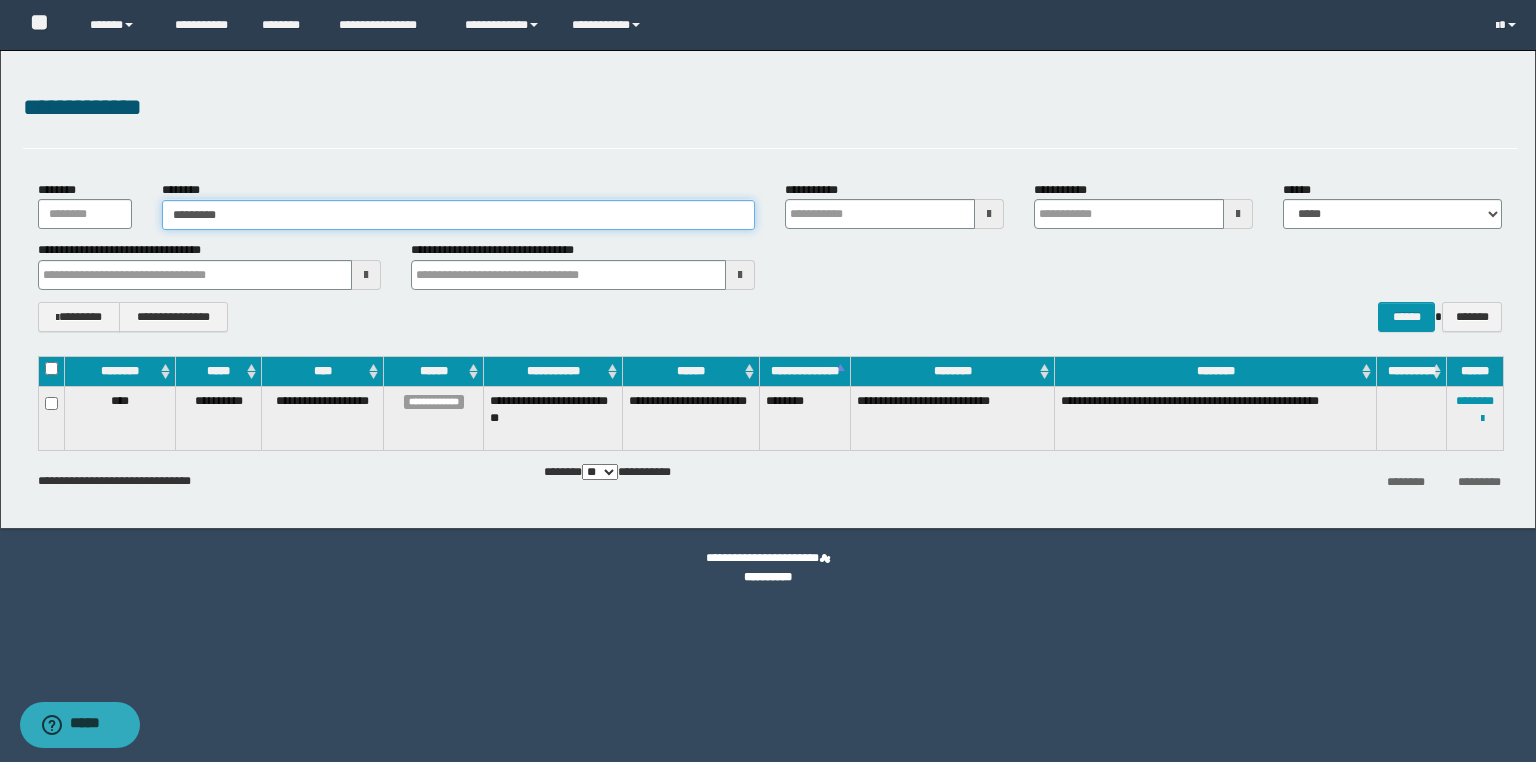 type on "********" 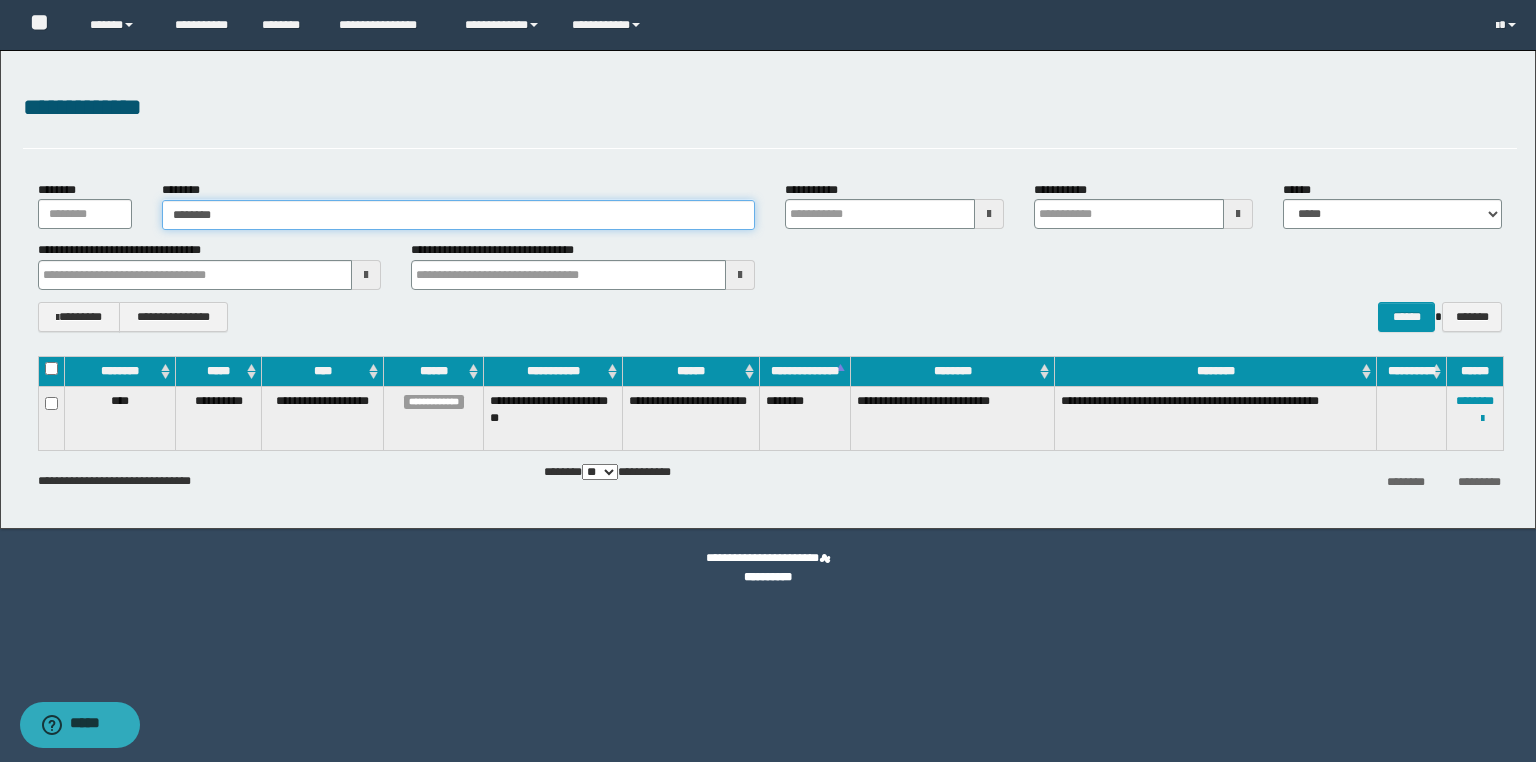 type on "********" 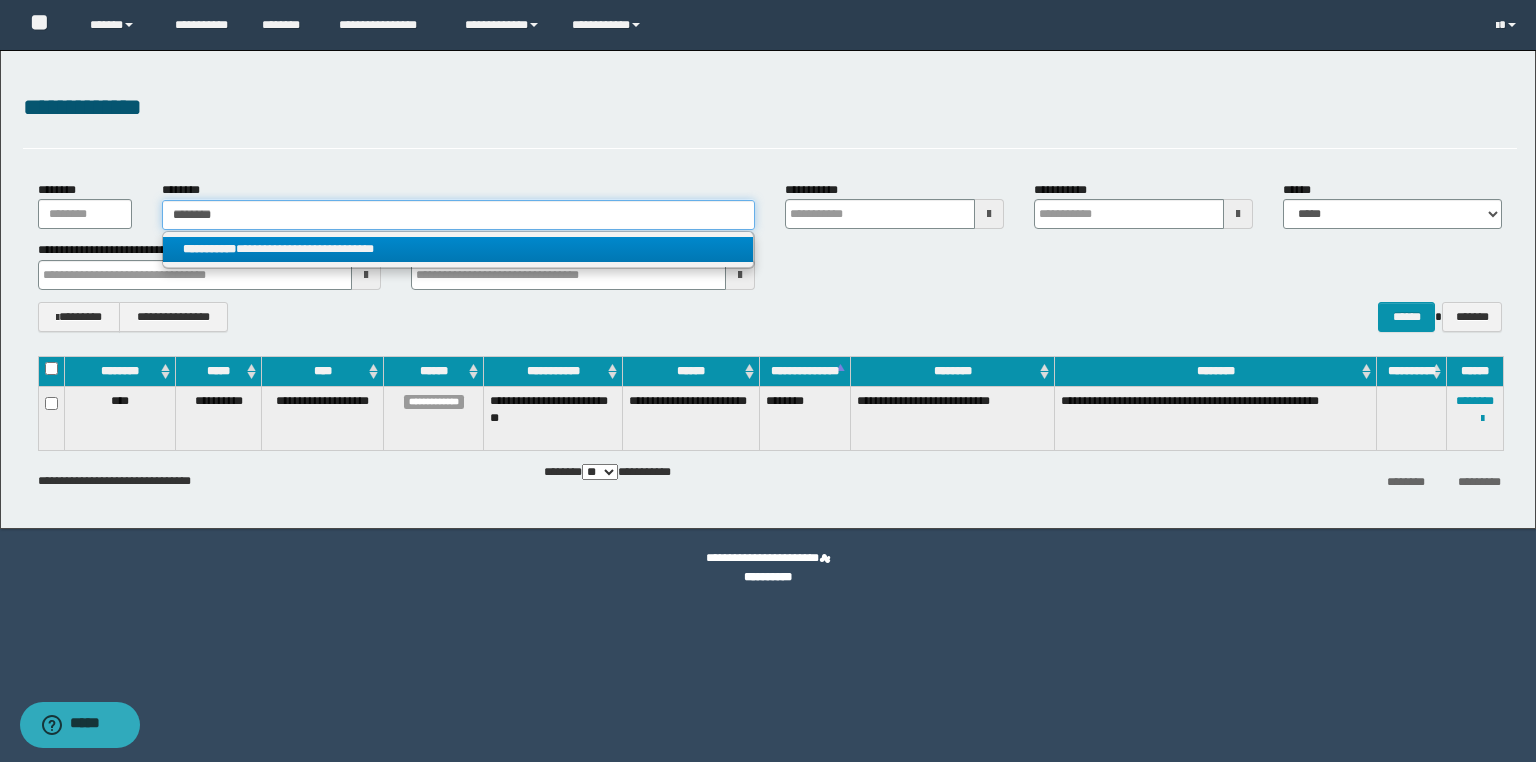 type on "********" 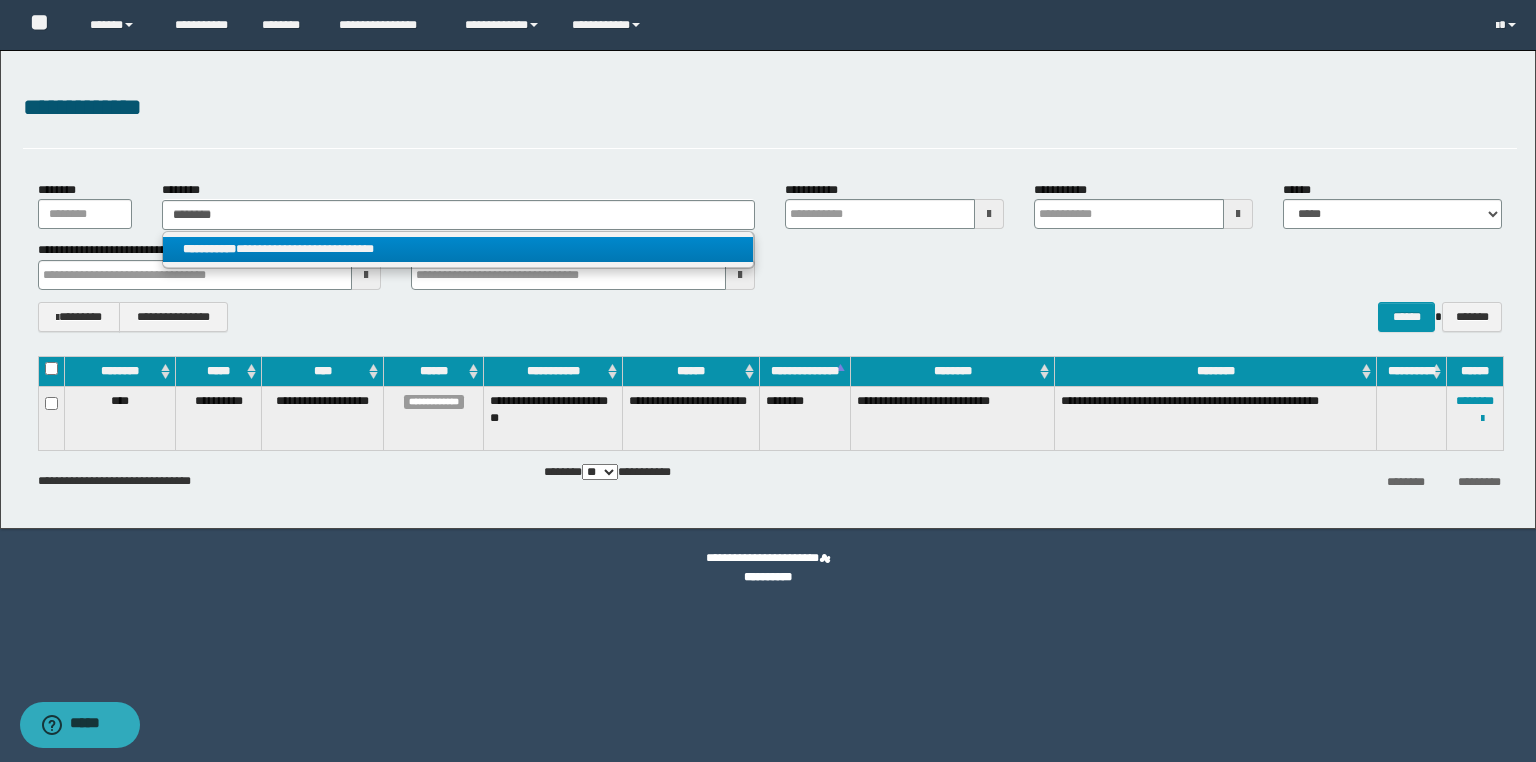 click on "**********" at bounding box center (458, 249) 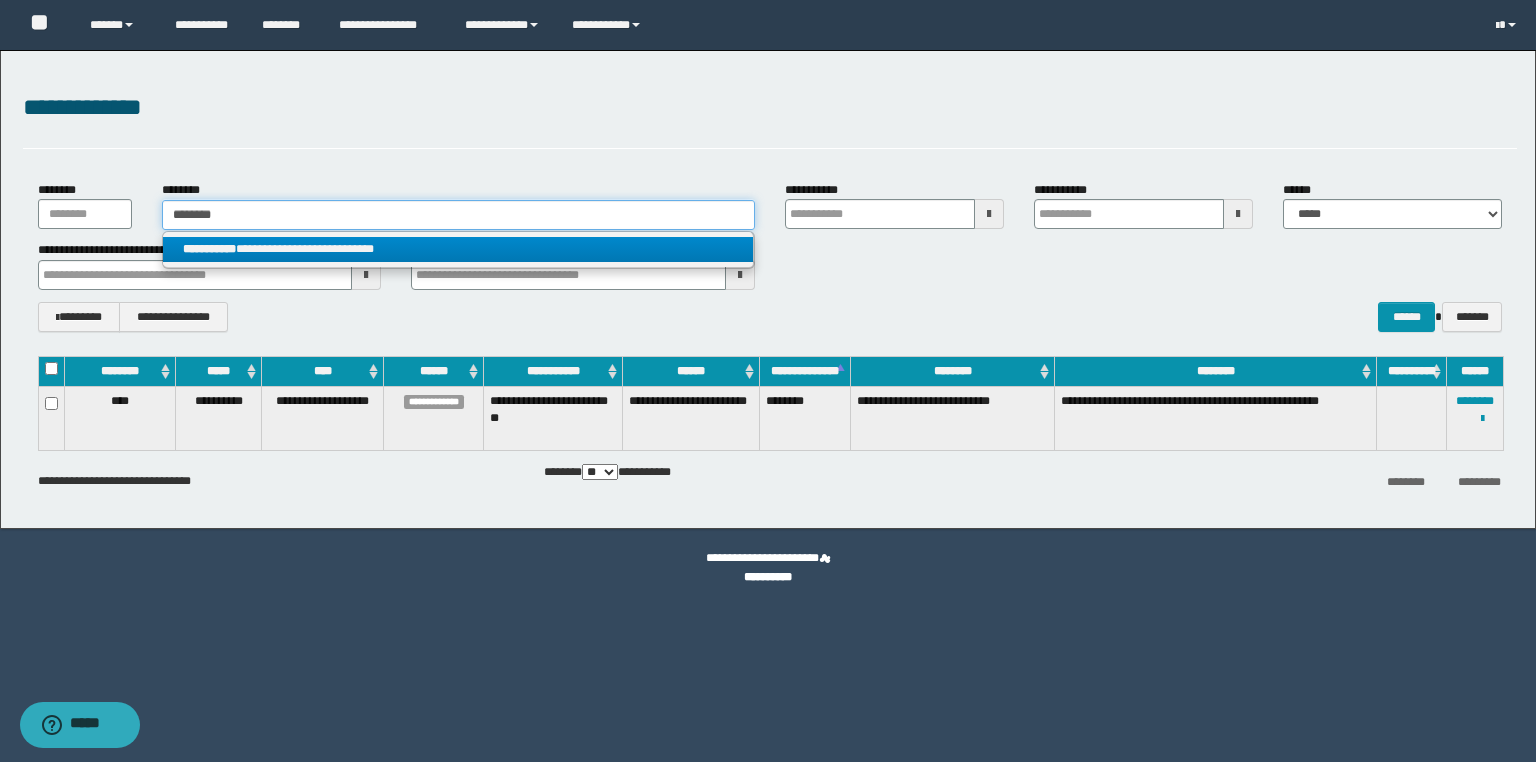 type 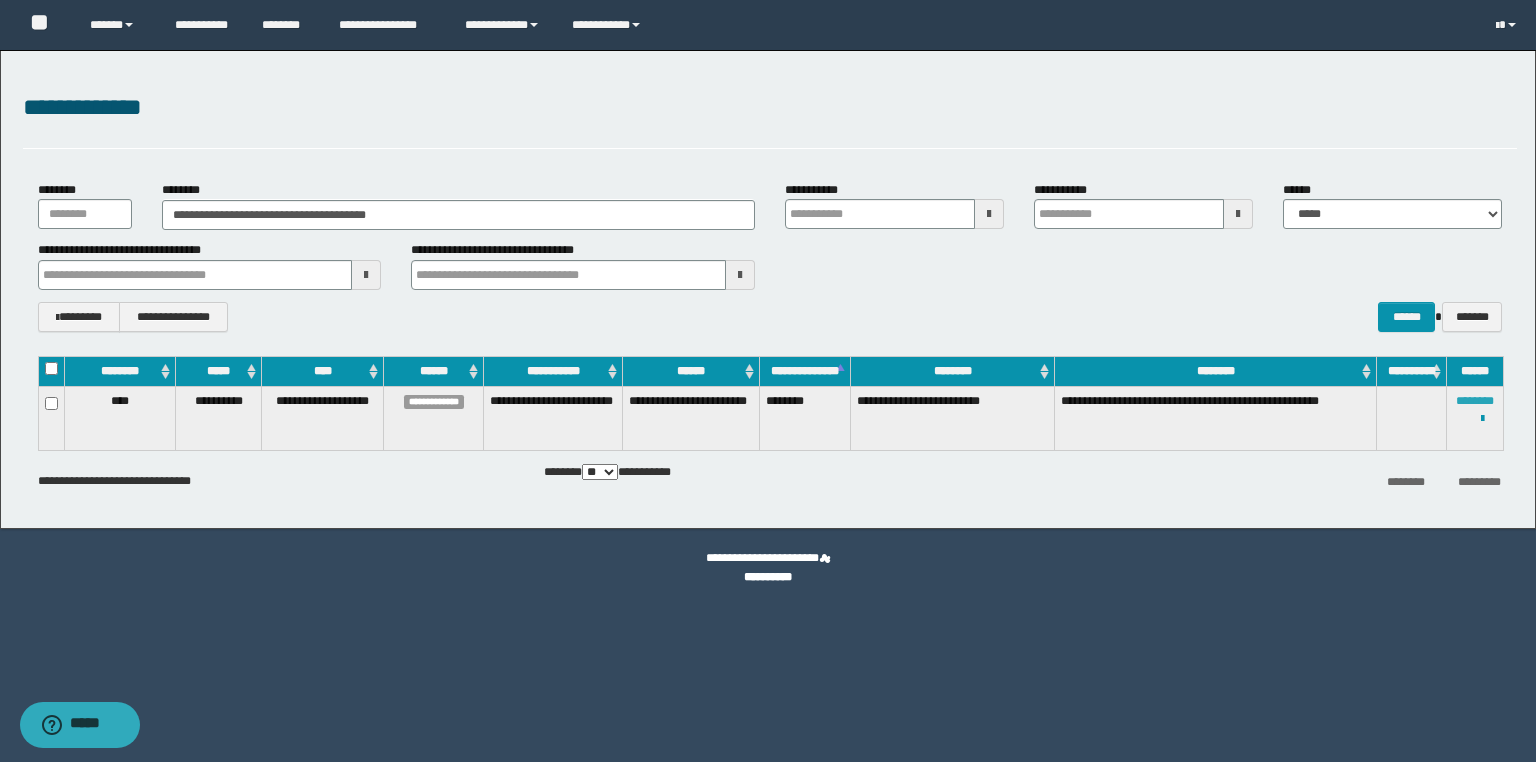 click on "********" at bounding box center [1475, 401] 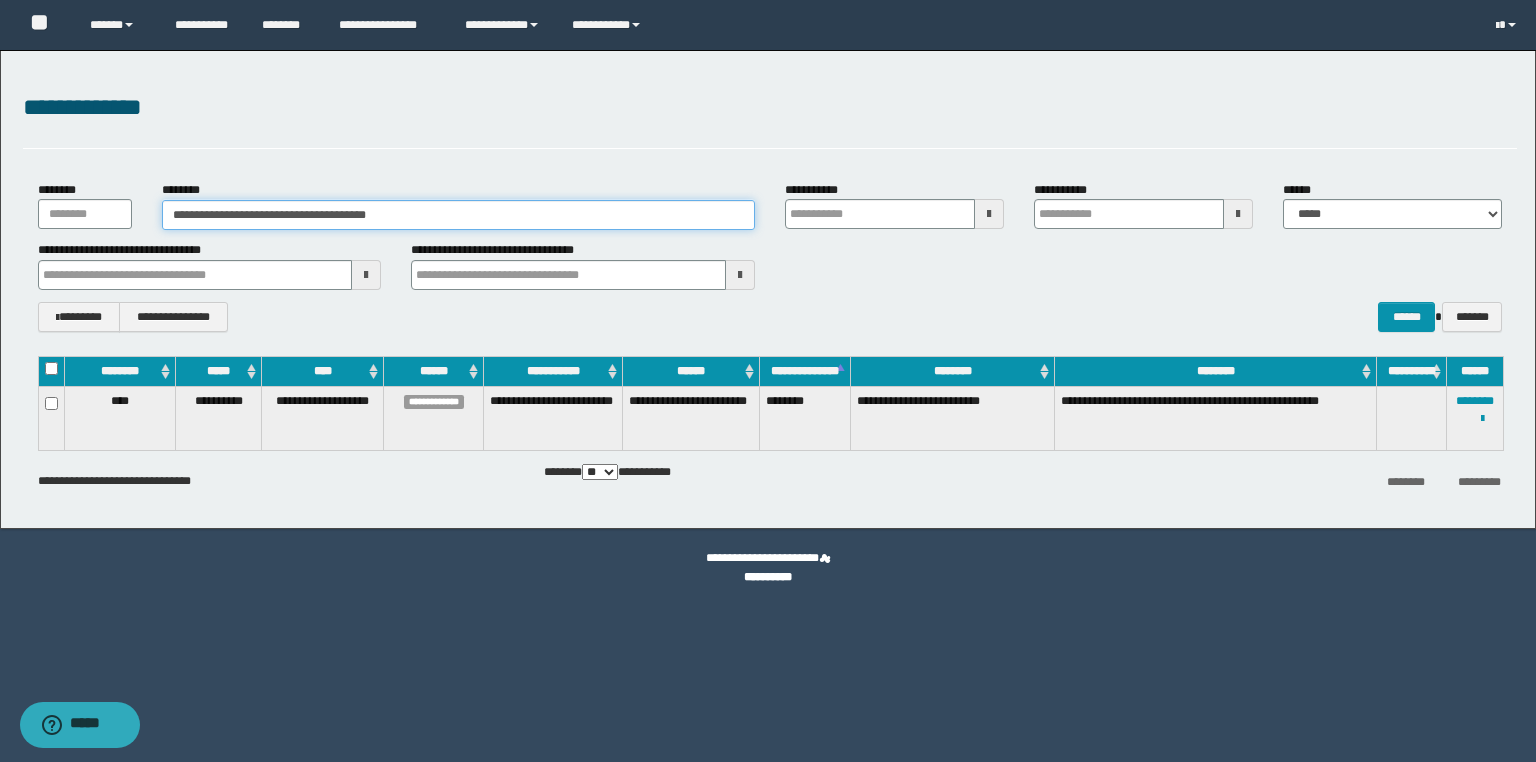 drag, startPoint x: 452, startPoint y: 212, endPoint x: 134, endPoint y: 198, distance: 318.308 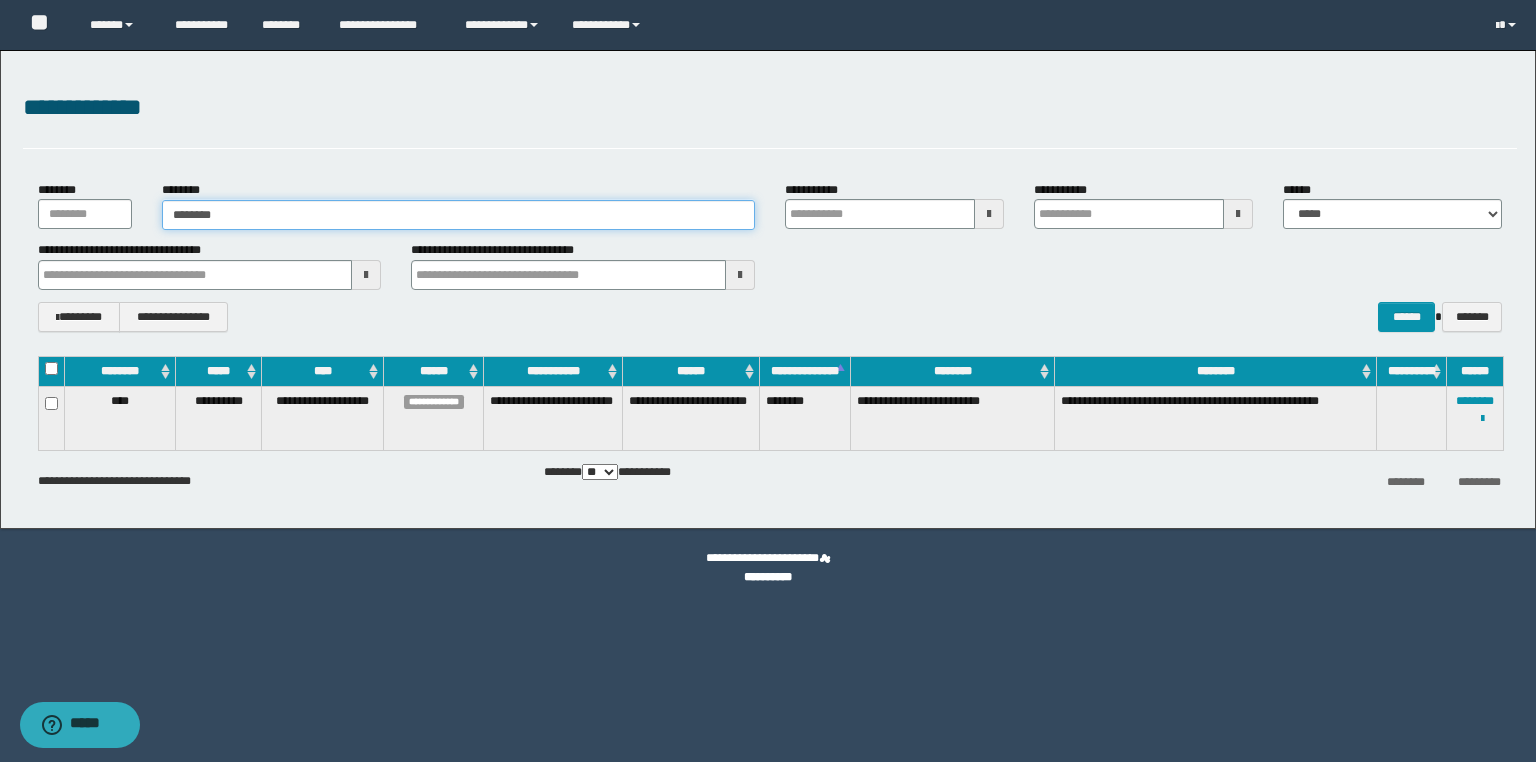 type on "********" 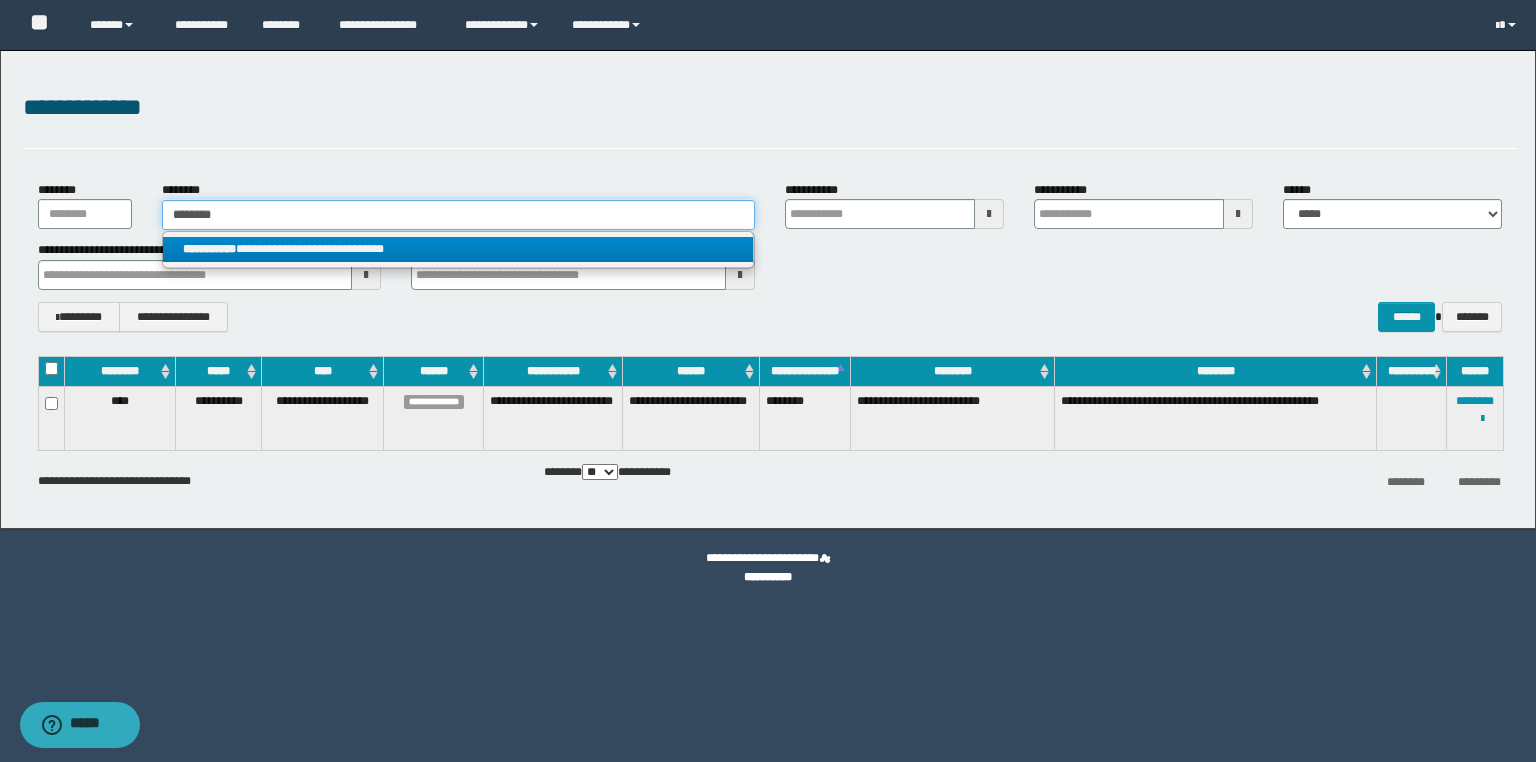 type on "********" 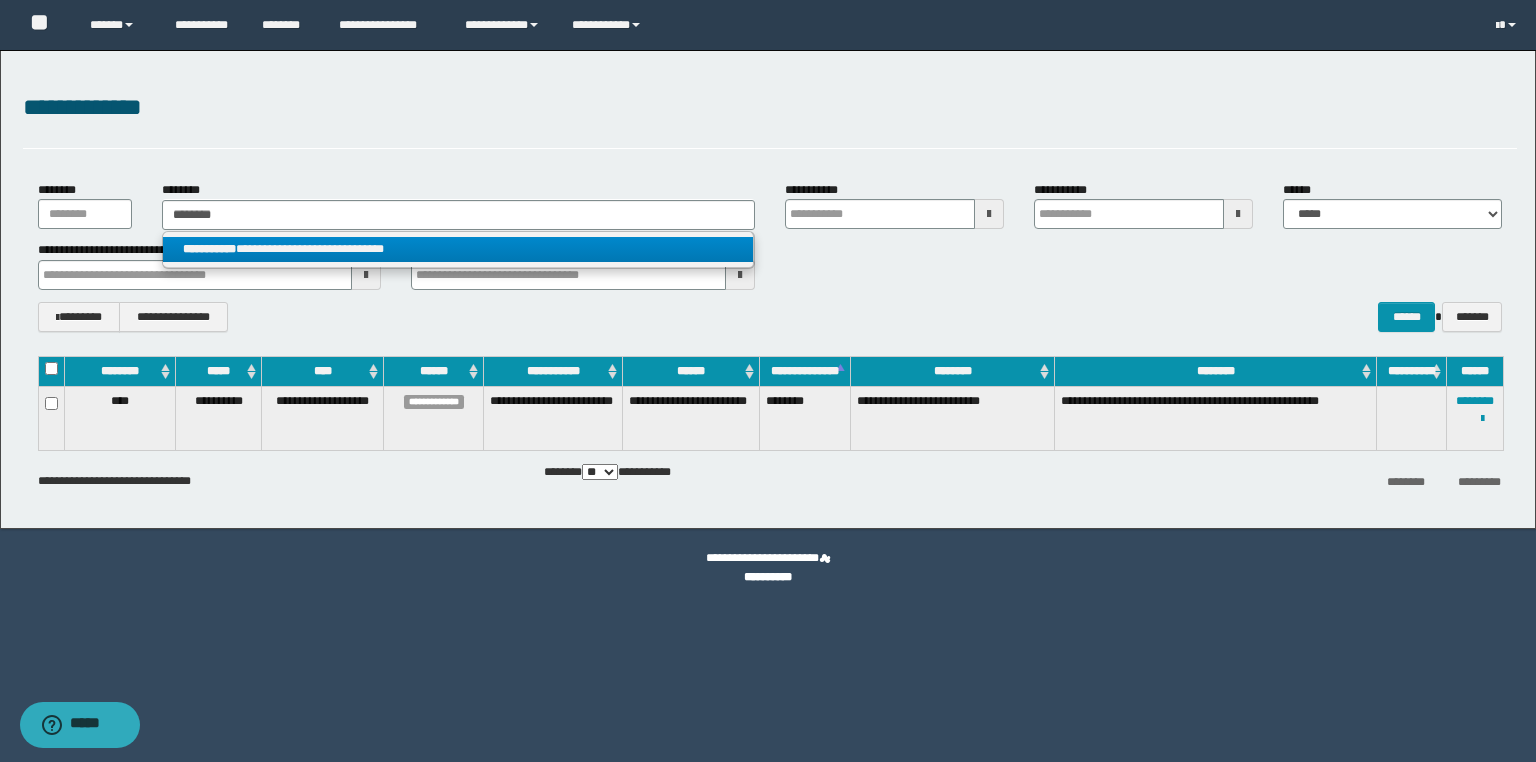 click on "**********" at bounding box center [458, 249] 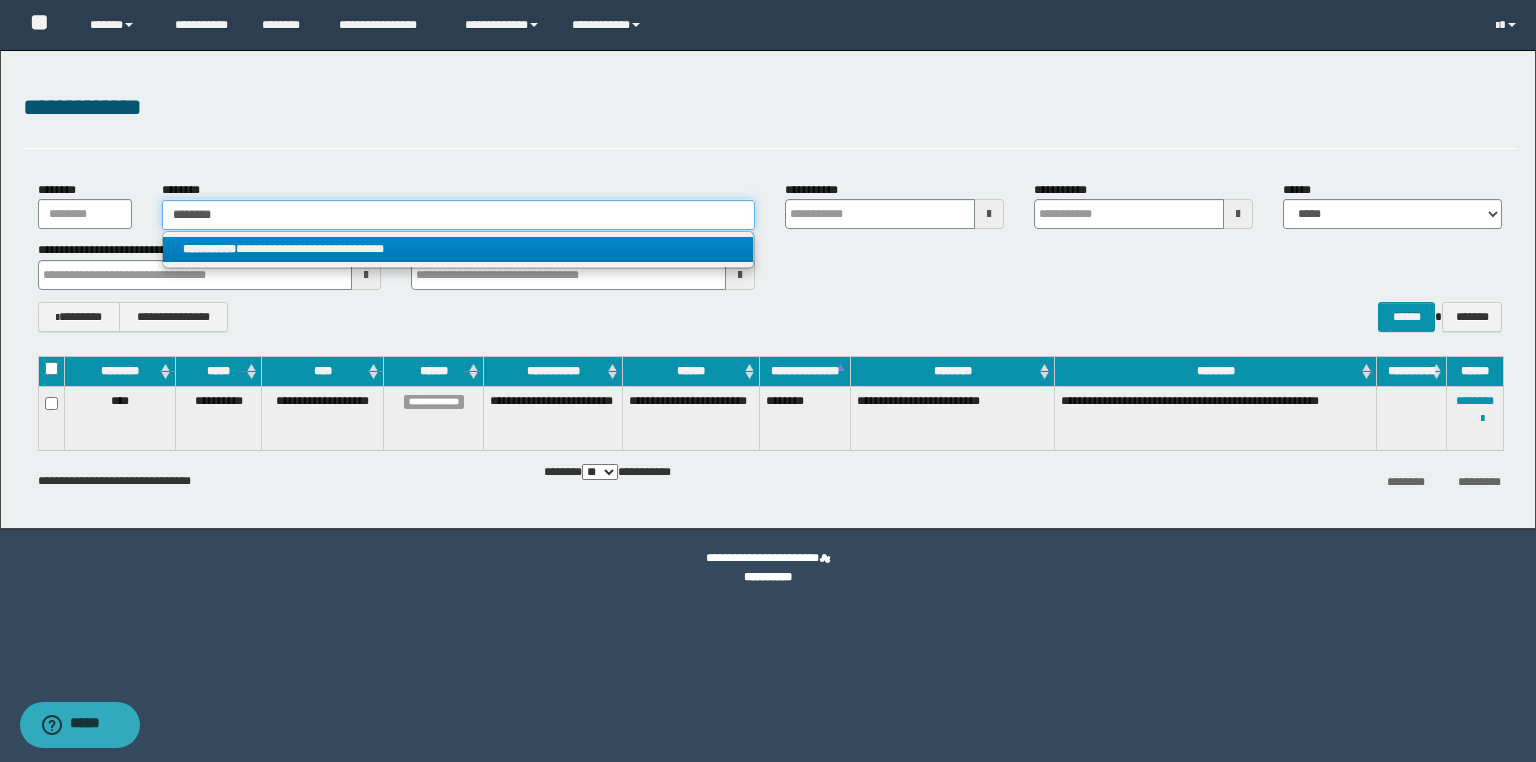 type 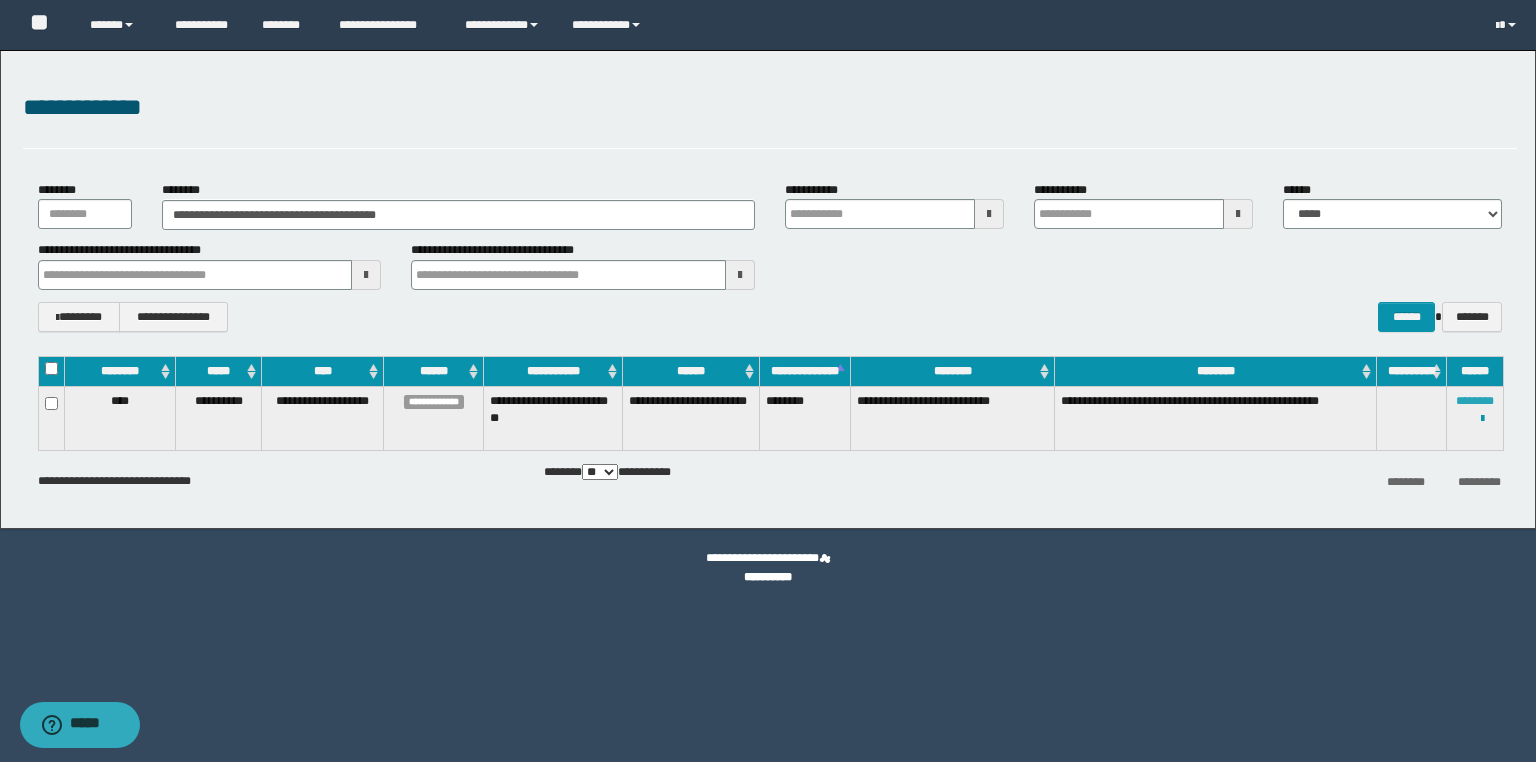 click on "********" at bounding box center (1475, 401) 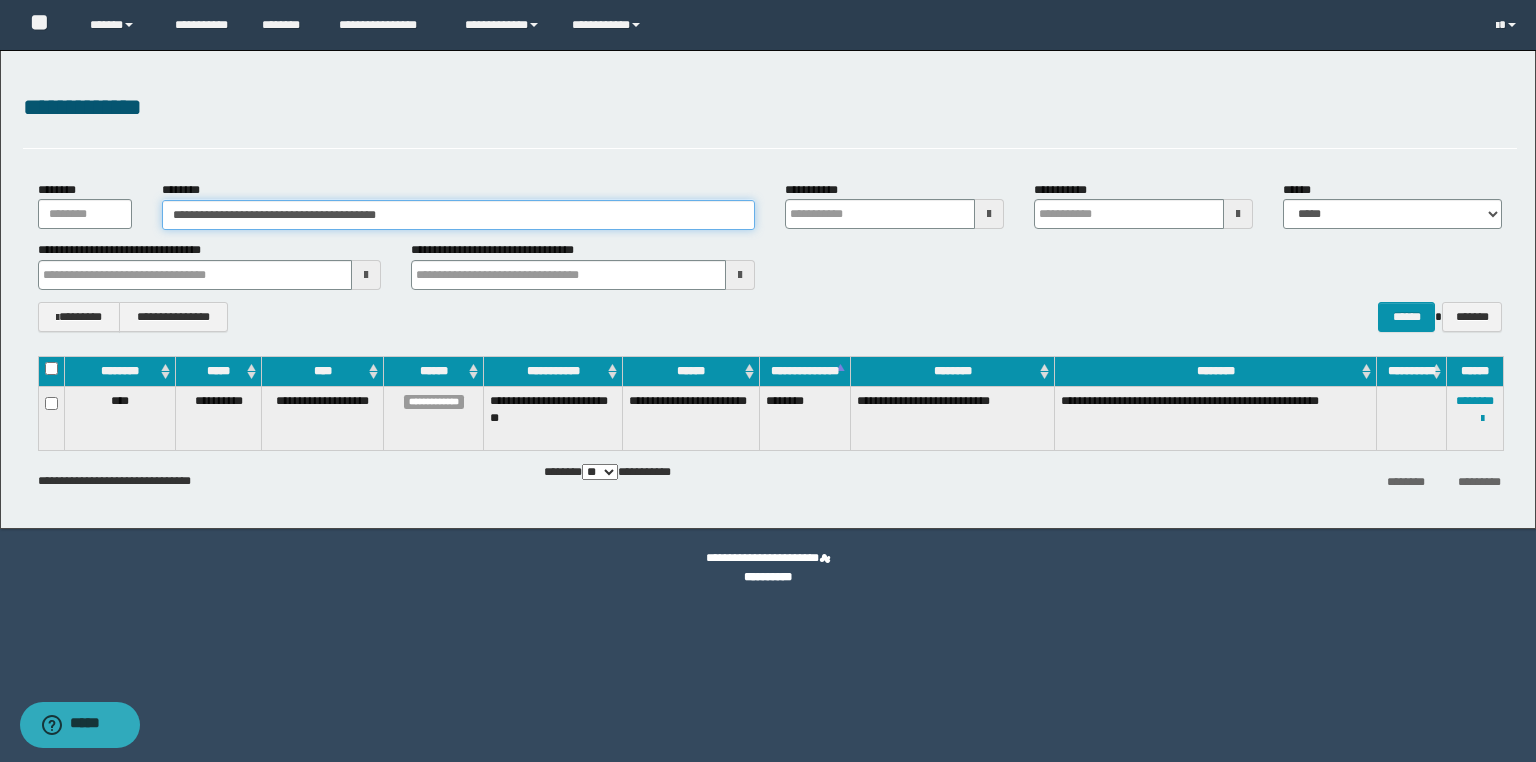 drag, startPoint x: 482, startPoint y: 217, endPoint x: 0, endPoint y: 217, distance: 482 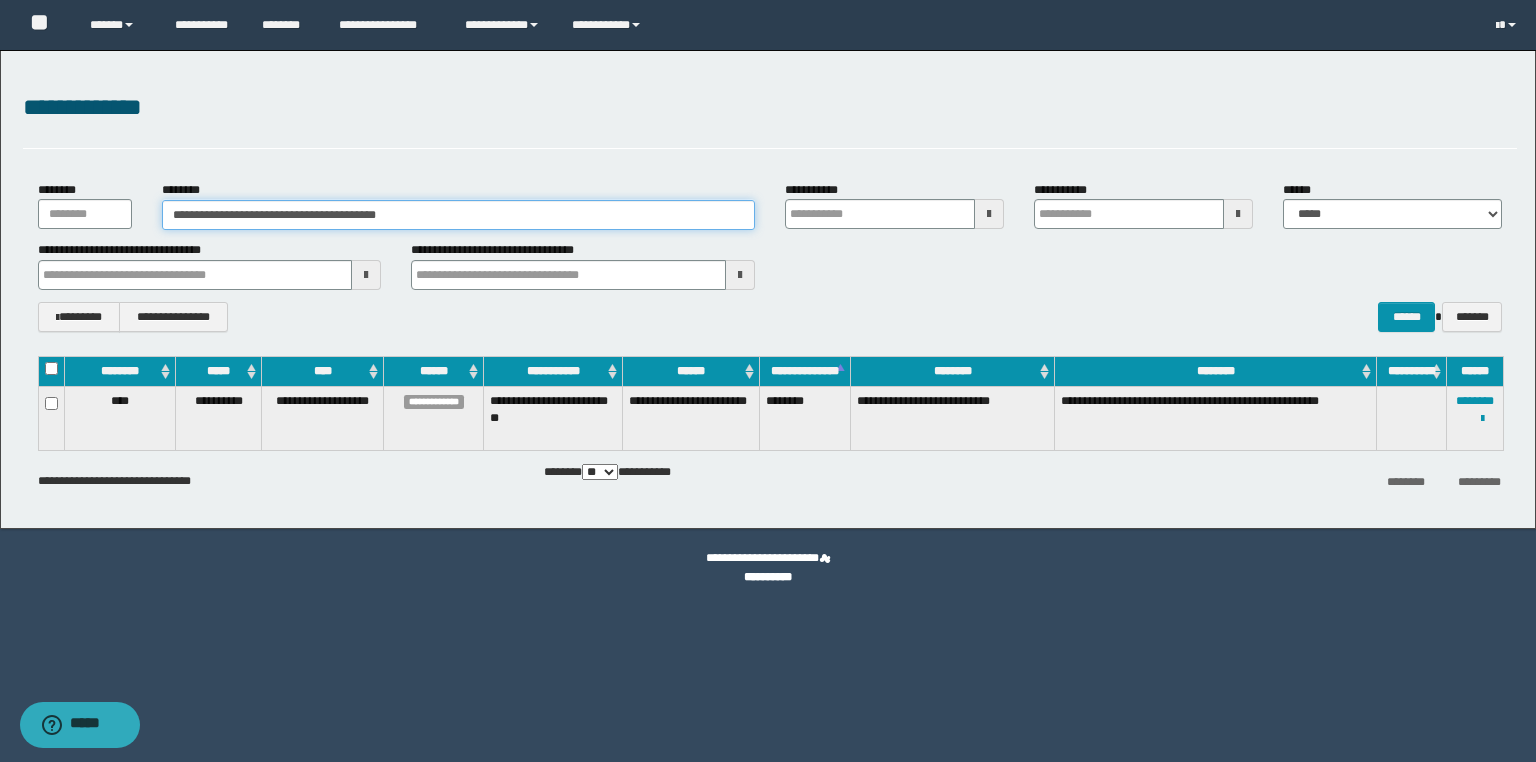 paste 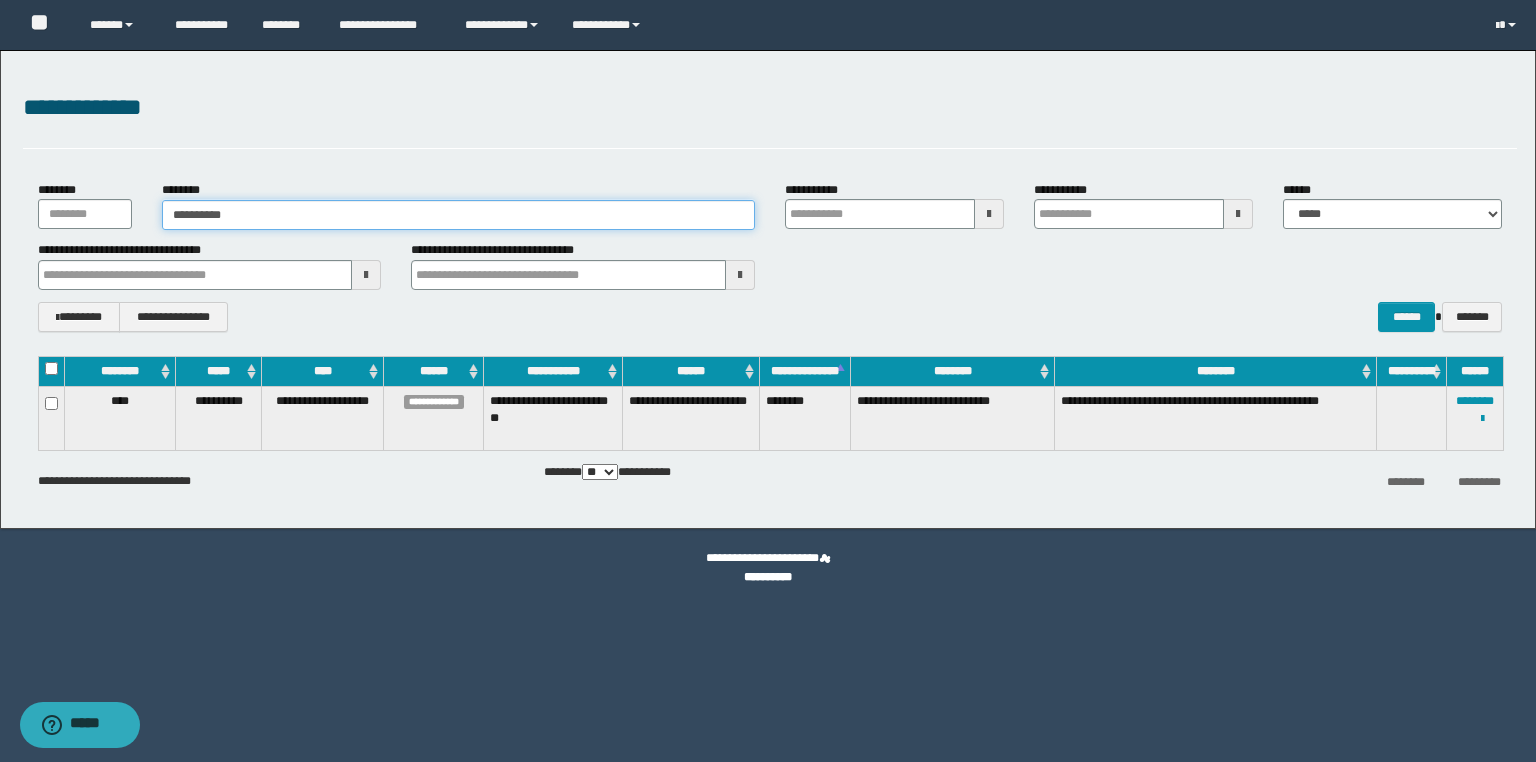 type on "**********" 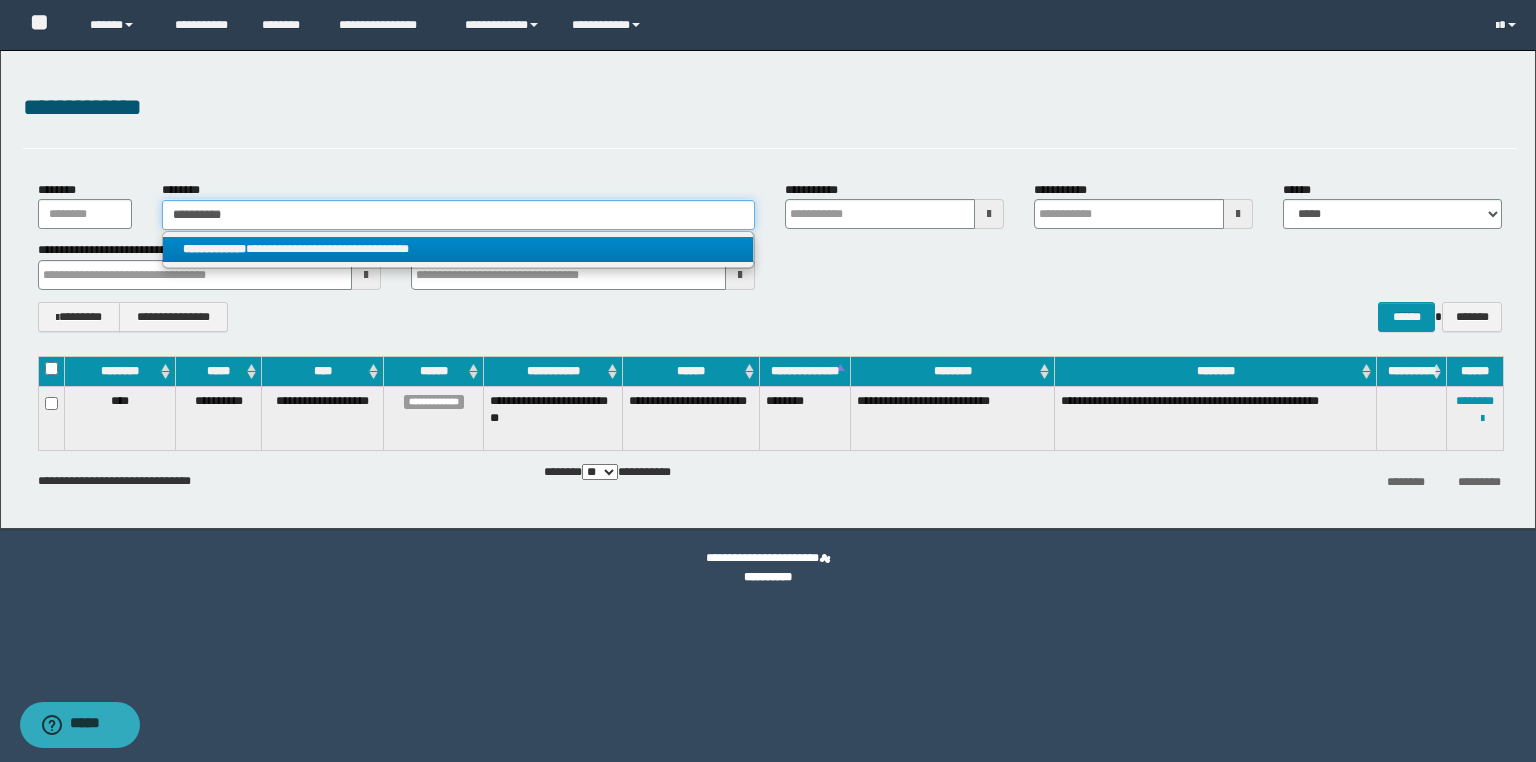 type on "**********" 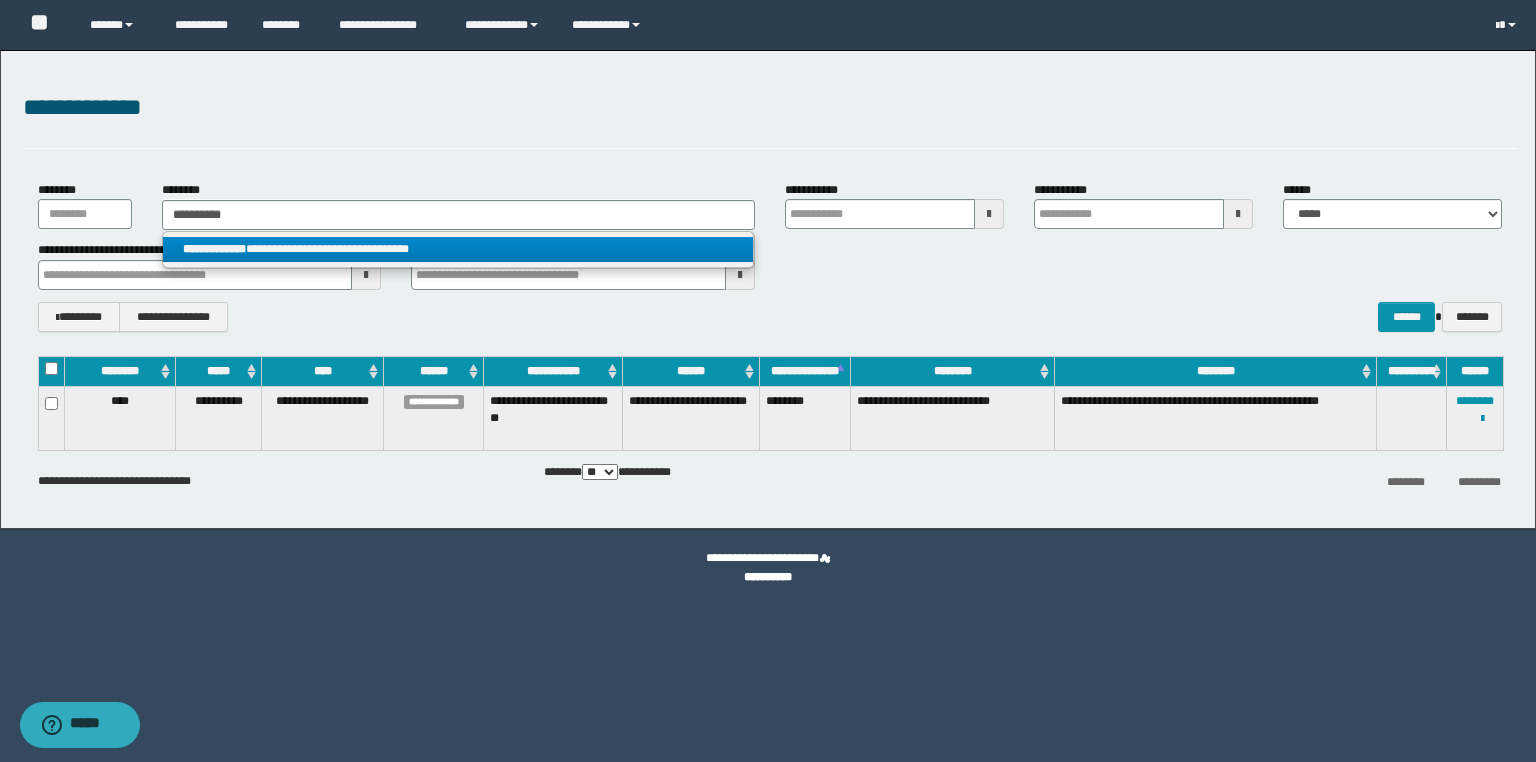 click on "**********" at bounding box center (458, 249) 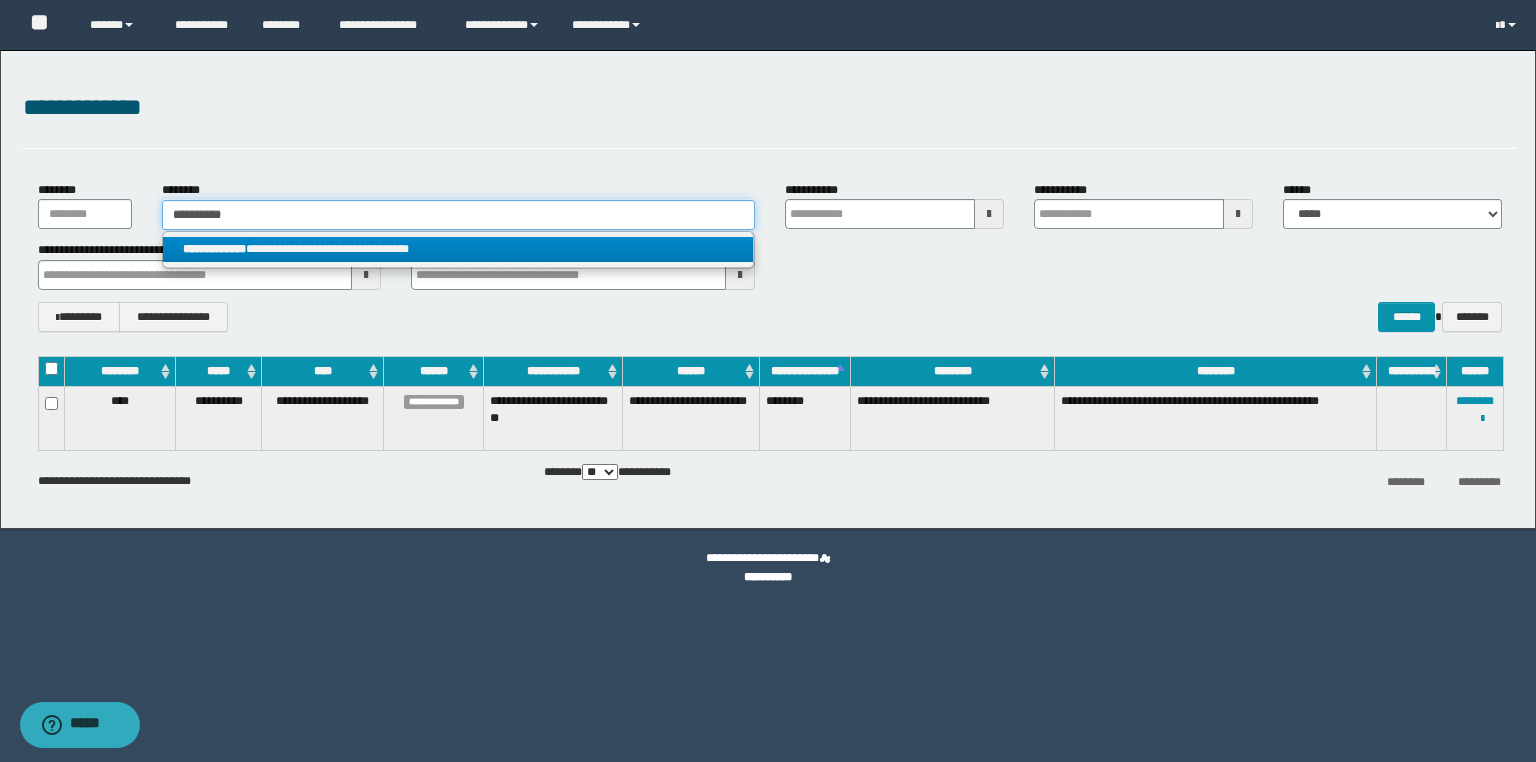 type 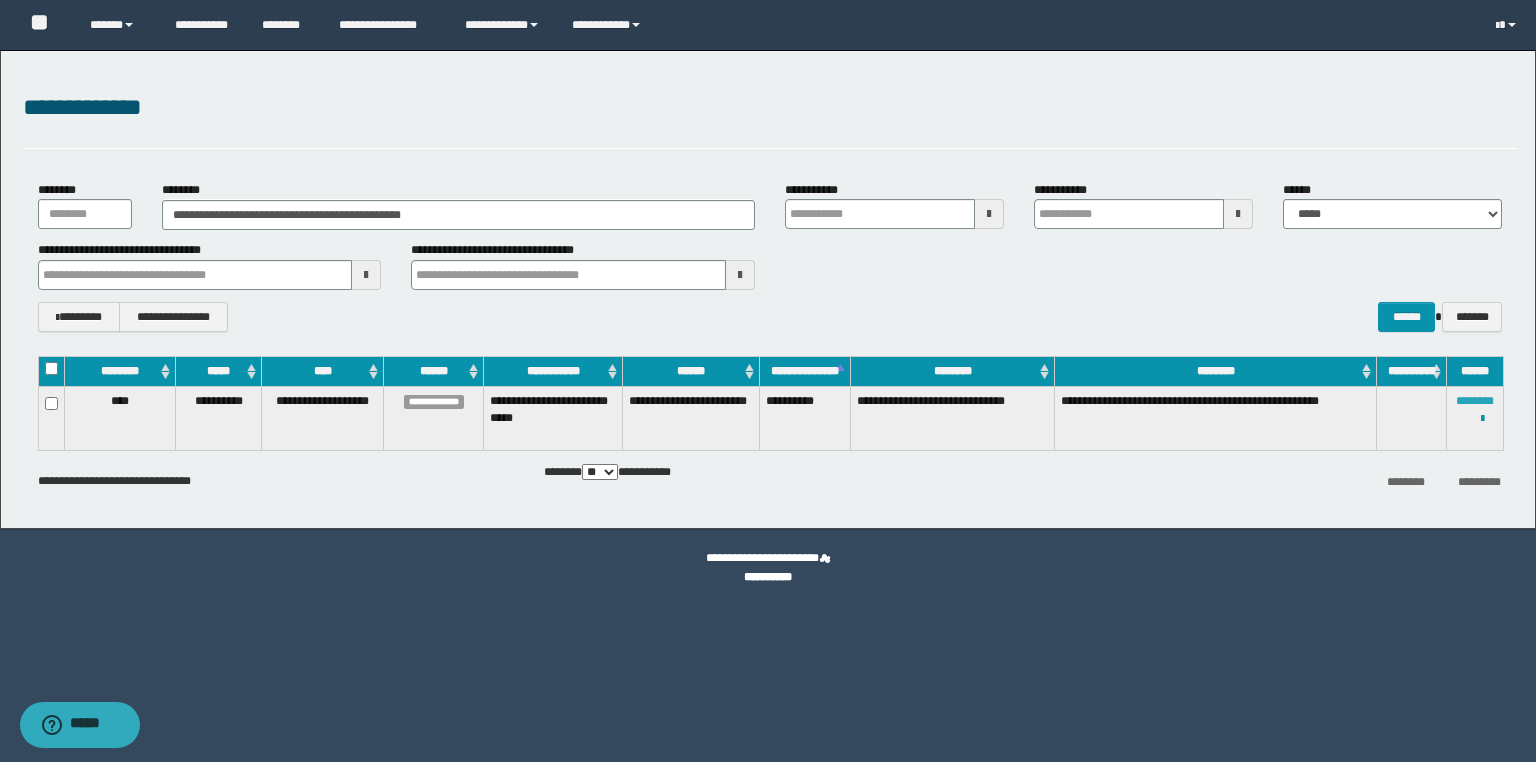 click on "********" at bounding box center [1475, 401] 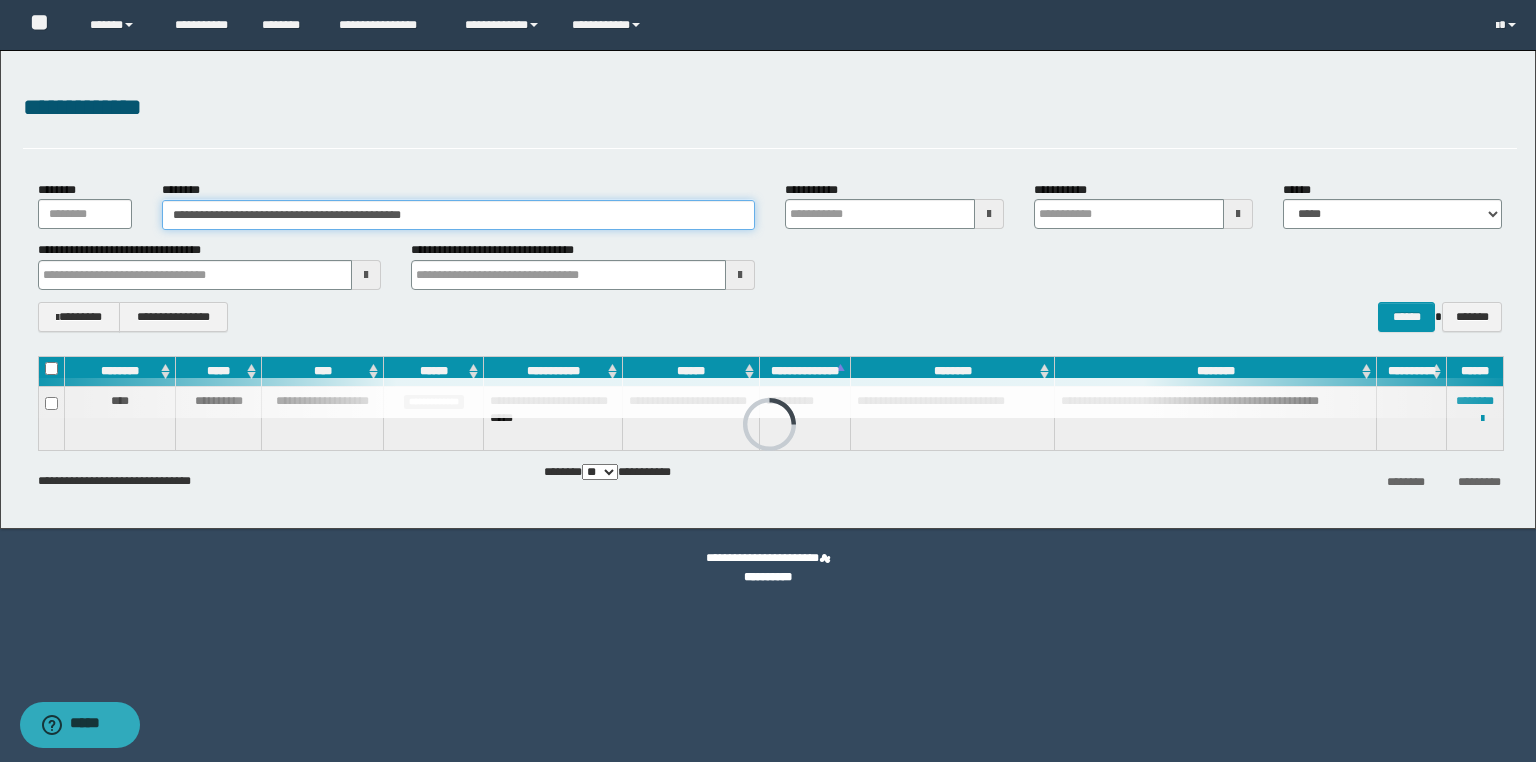 click on "**********" at bounding box center (458, 215) 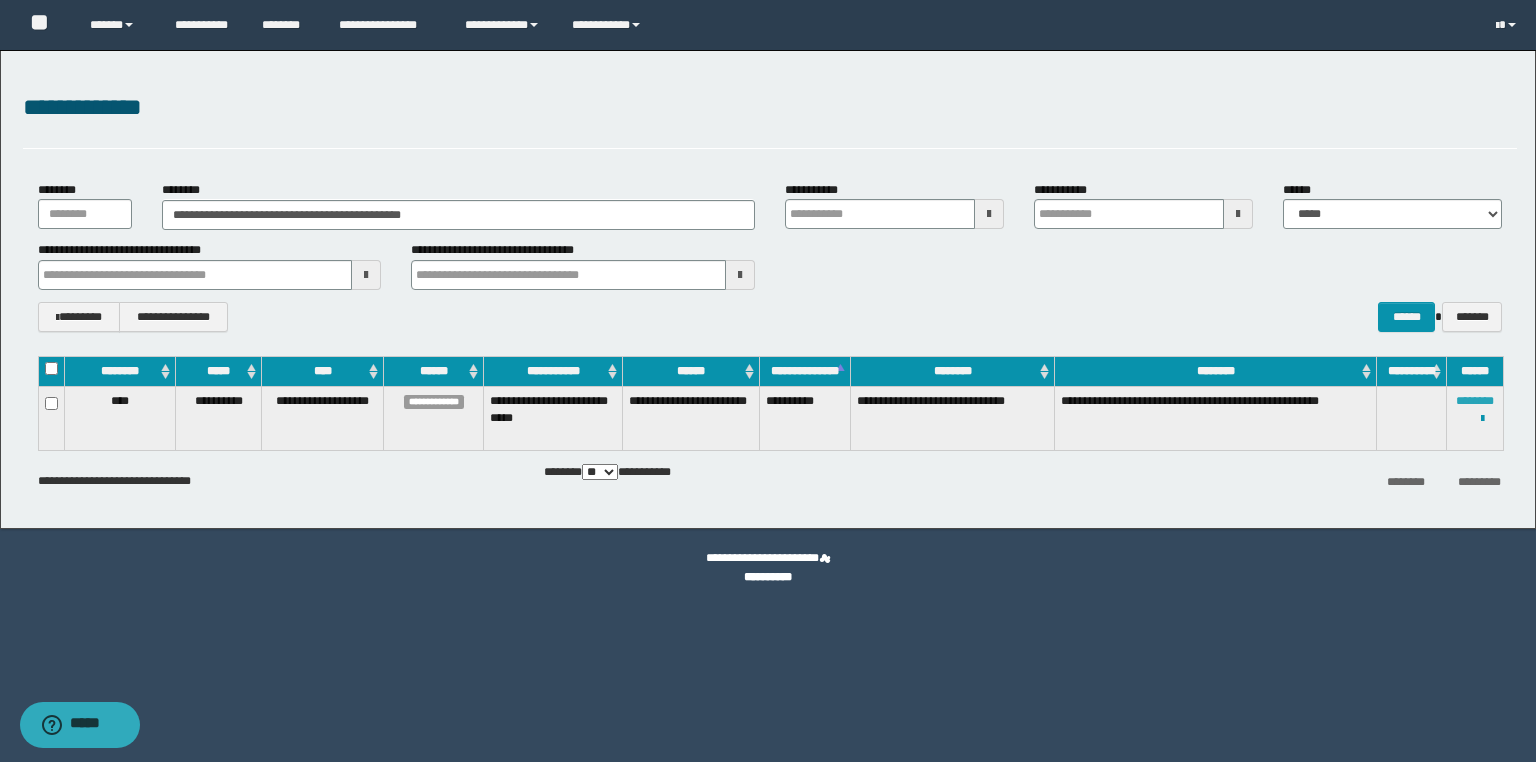 click on "********" at bounding box center (1475, 401) 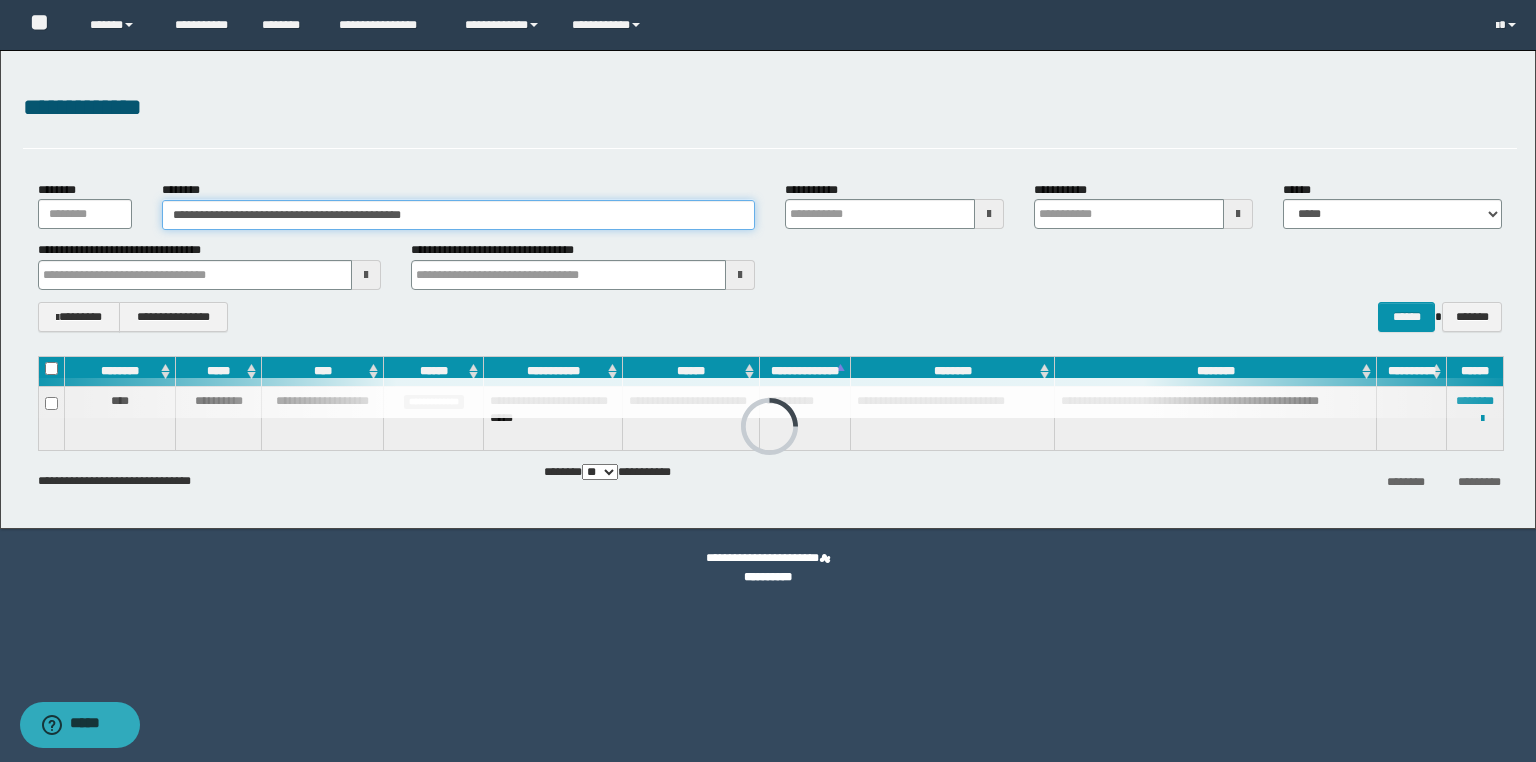 drag, startPoint x: 512, startPoint y: 205, endPoint x: 0, endPoint y: 212, distance: 512.04785 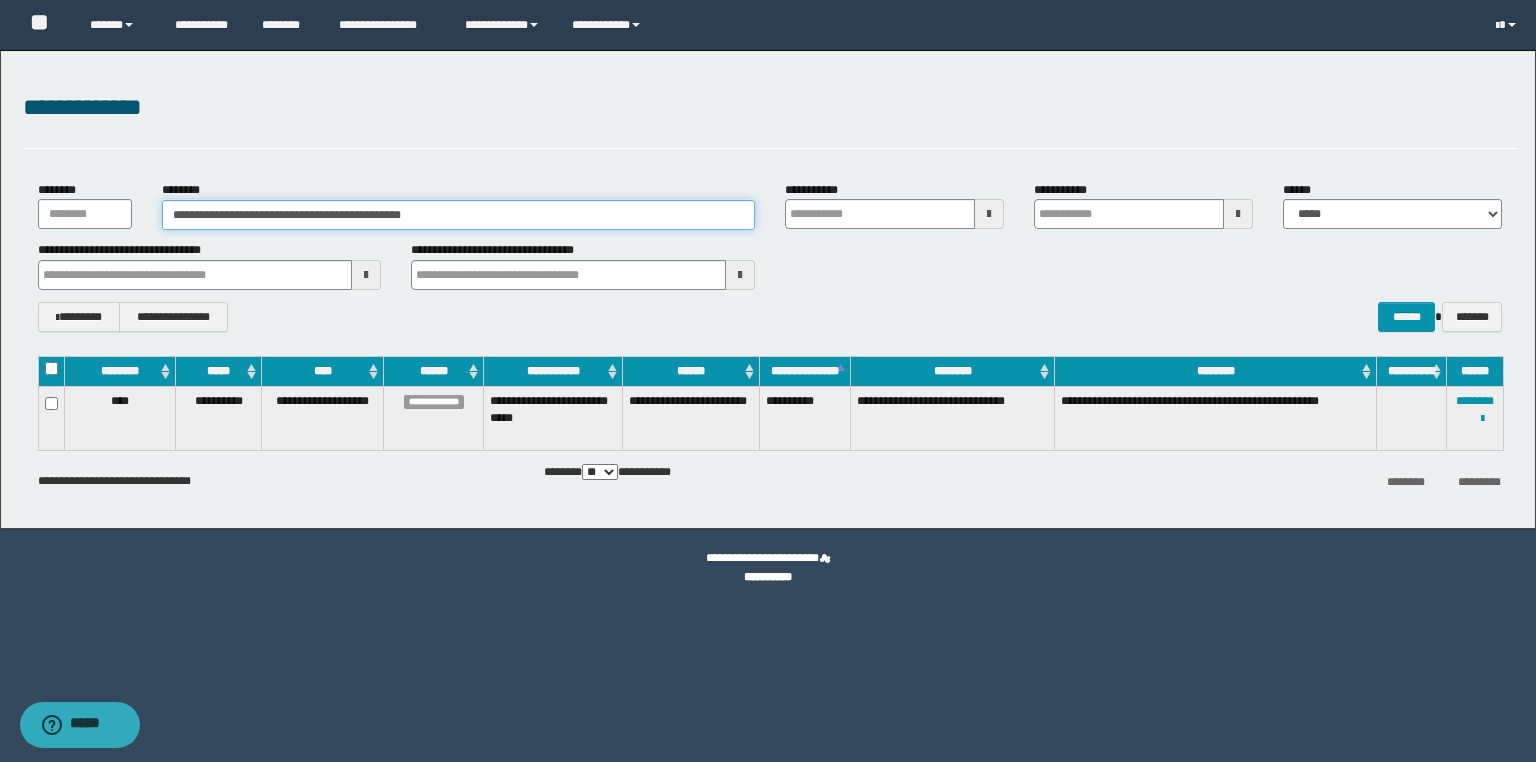 paste 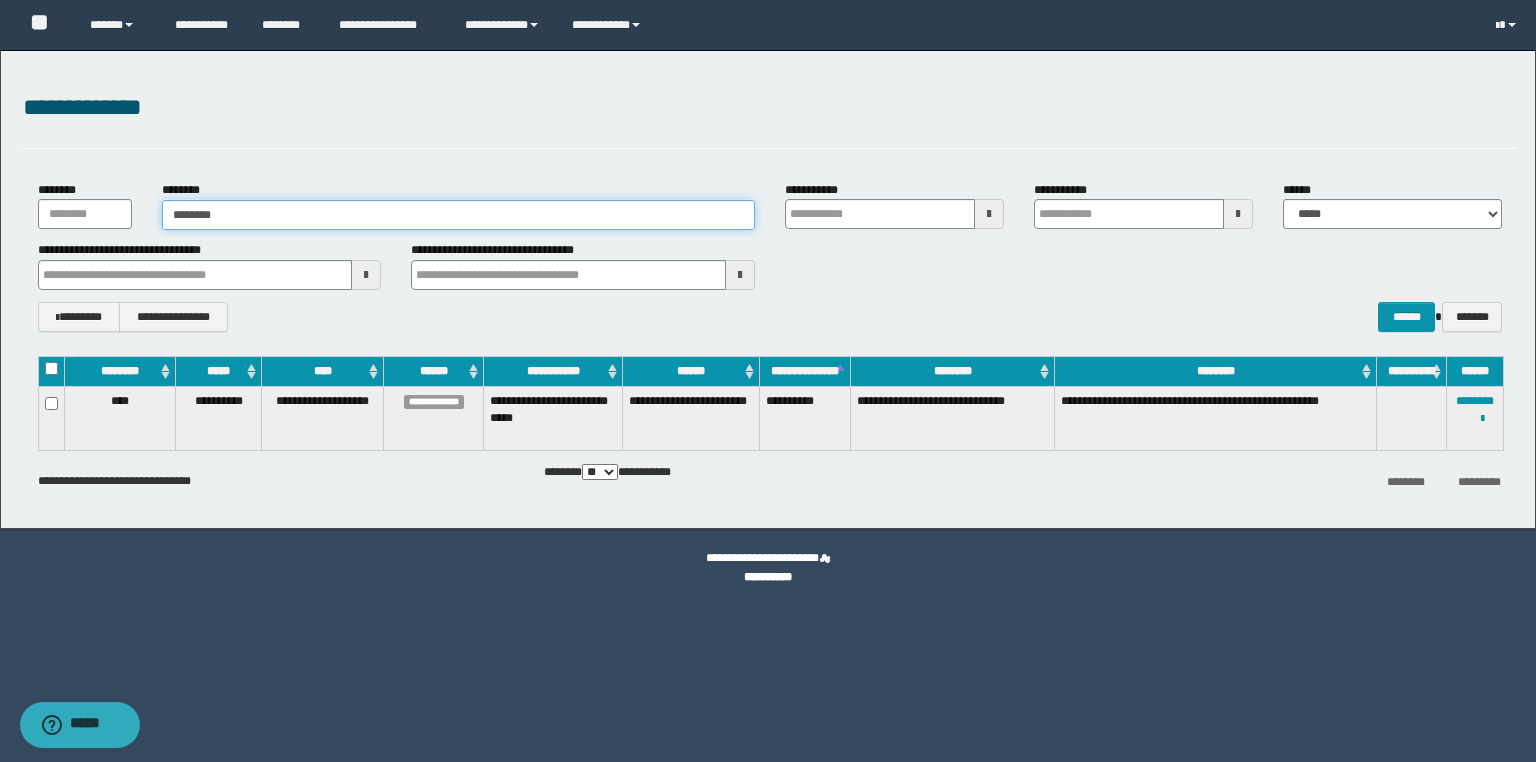 type on "********" 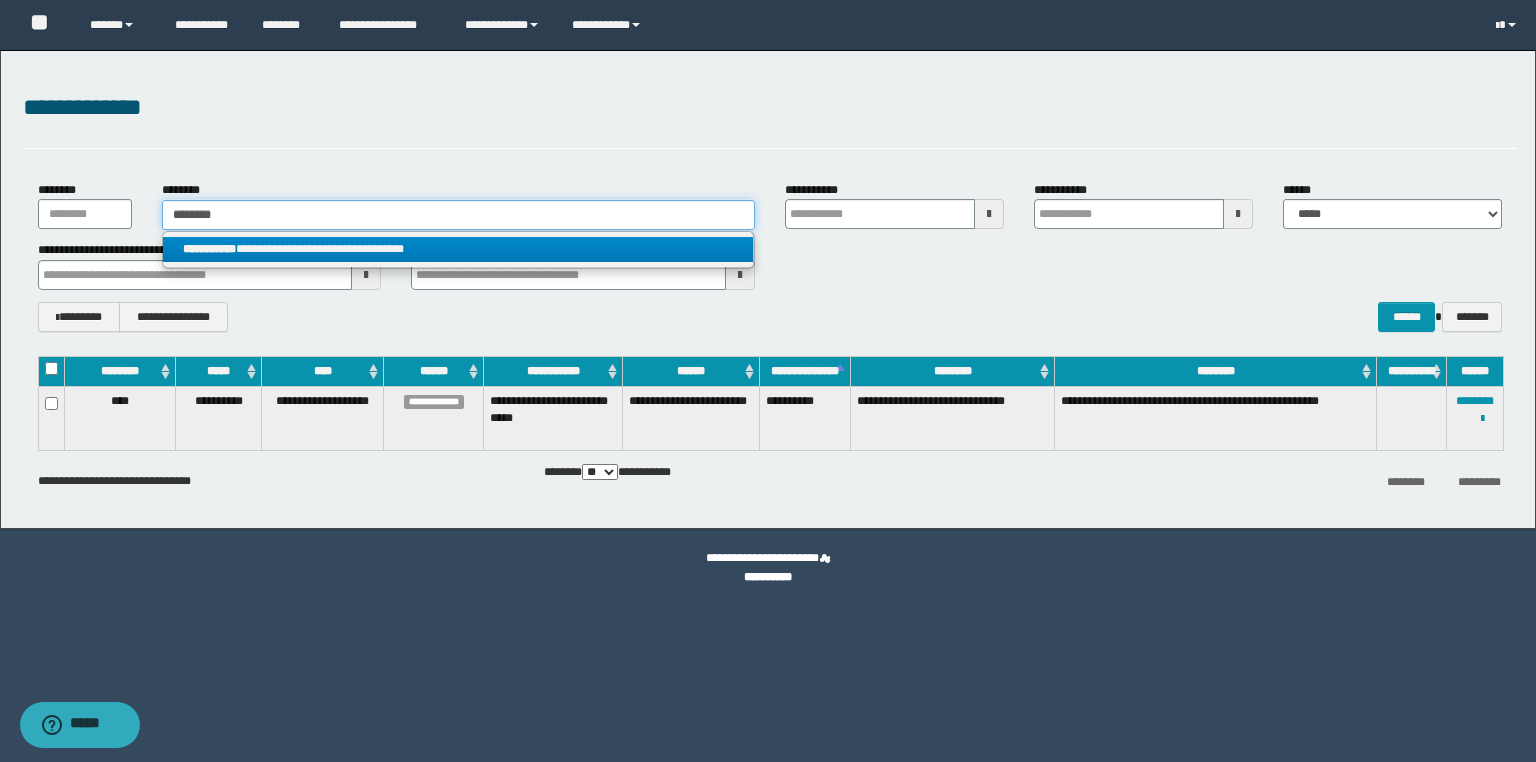 type on "********" 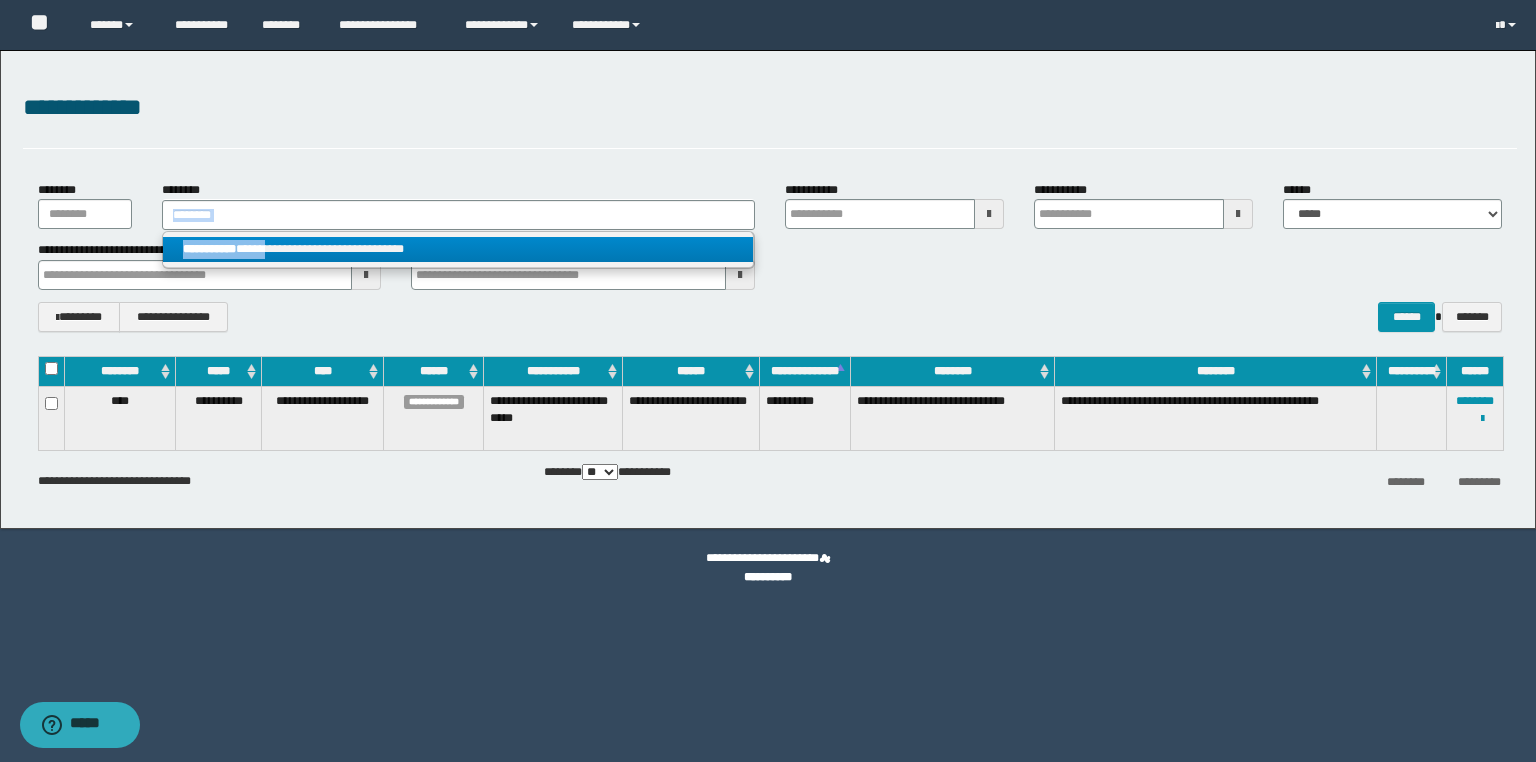 drag, startPoint x: 291, startPoint y: 238, endPoint x: 282, endPoint y: 220, distance: 20.12461 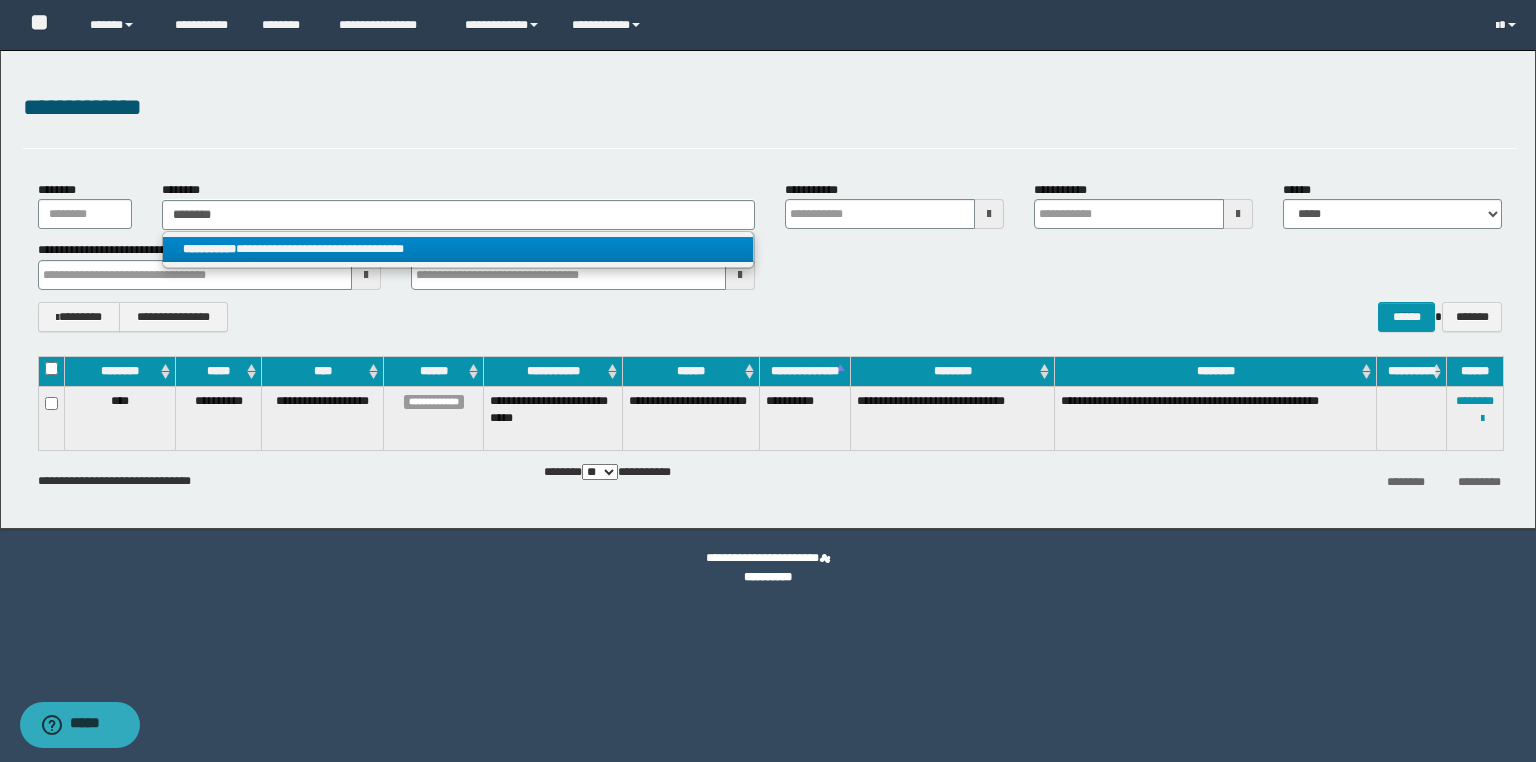 click on "**********" at bounding box center [458, 249] 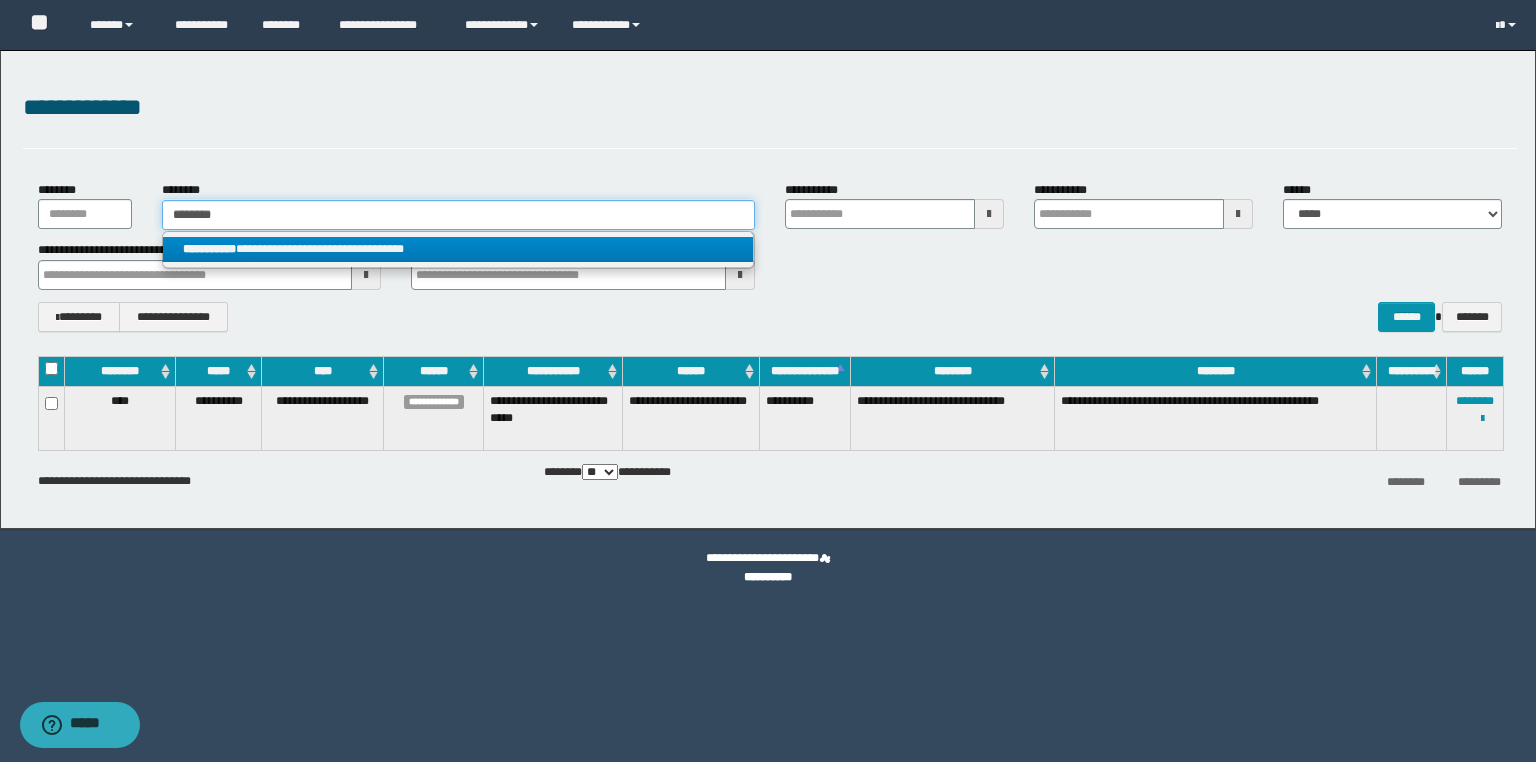 type 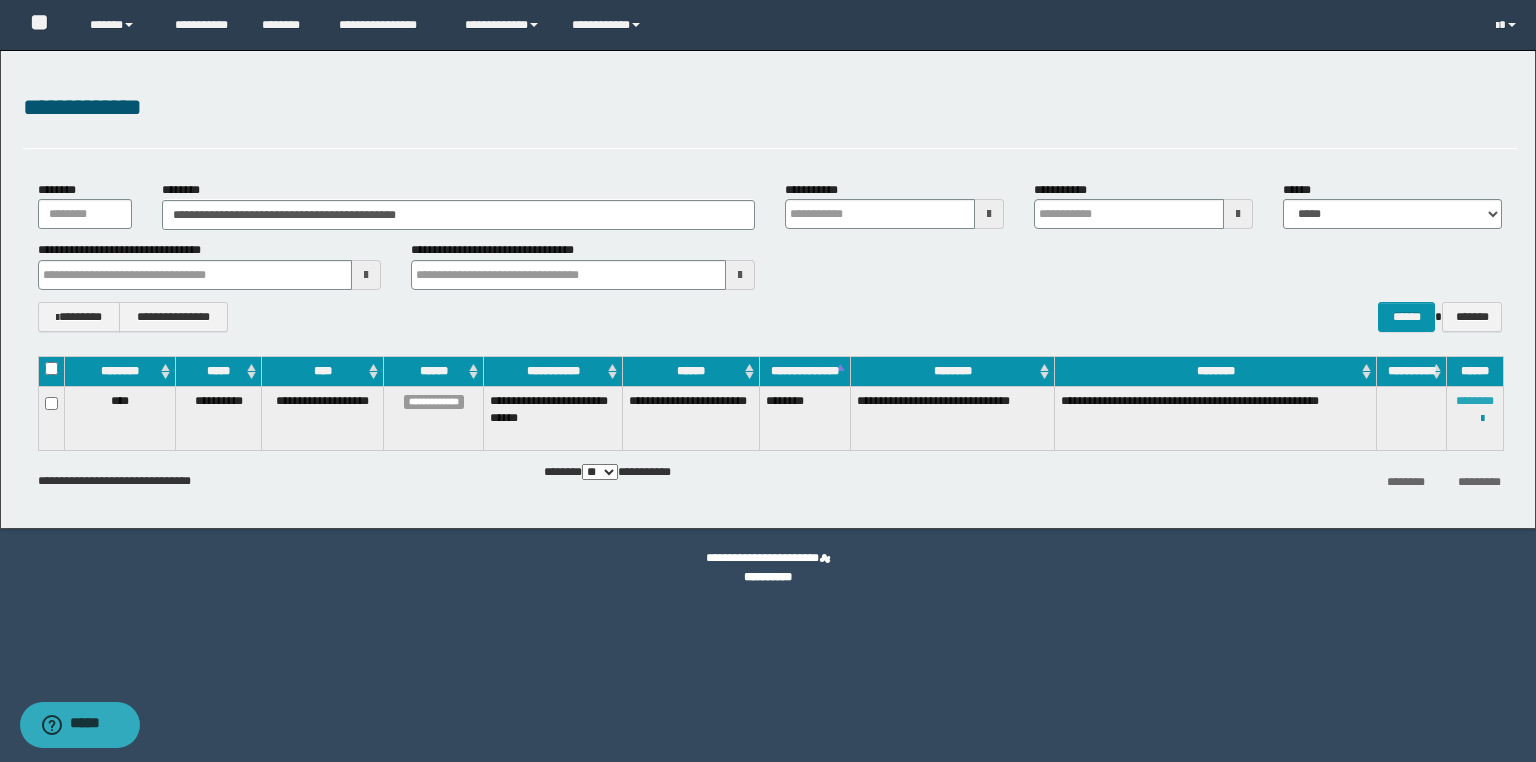 click on "********" at bounding box center [1475, 401] 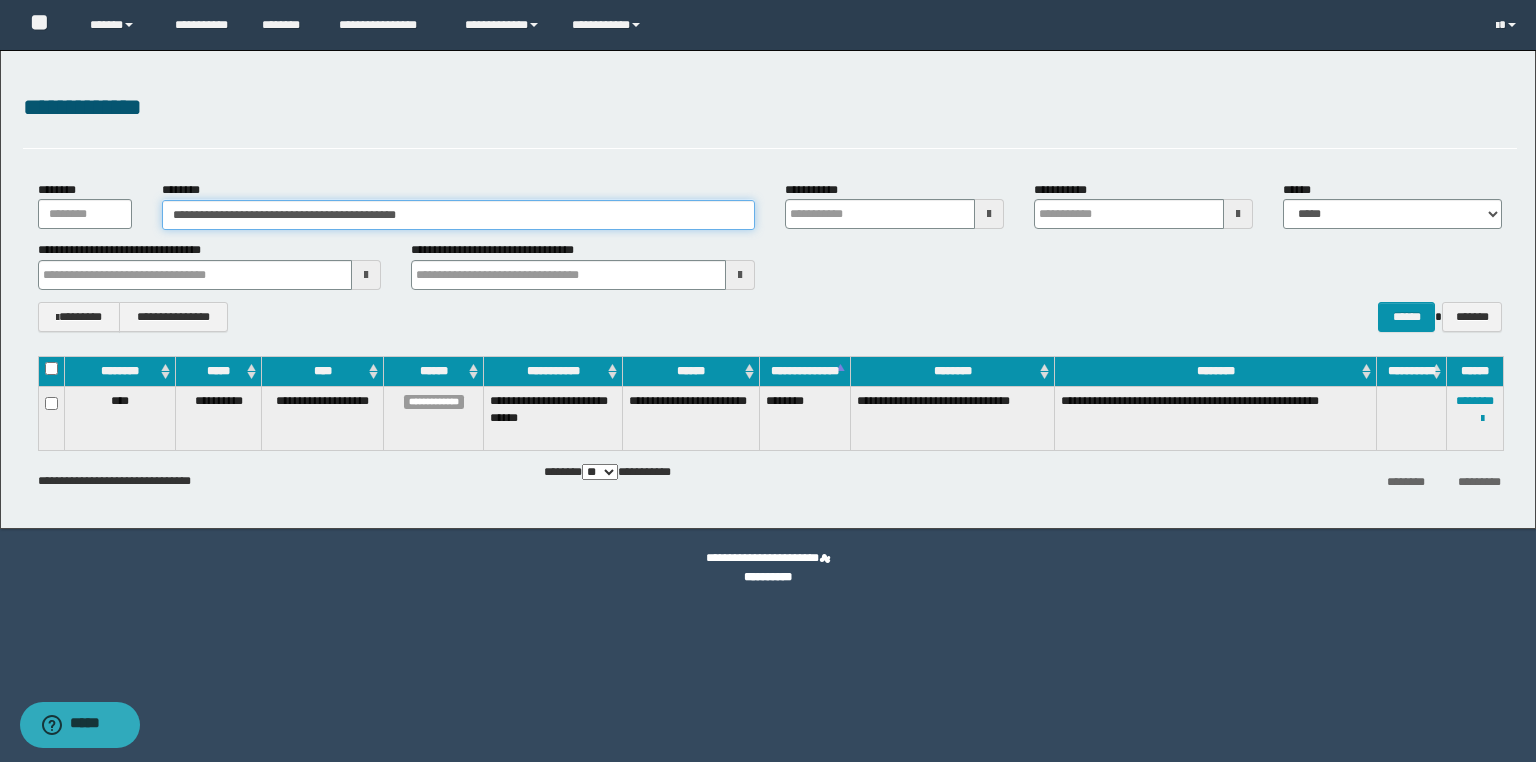 drag, startPoint x: 479, startPoint y: 216, endPoint x: 48, endPoint y: 211, distance: 431.029 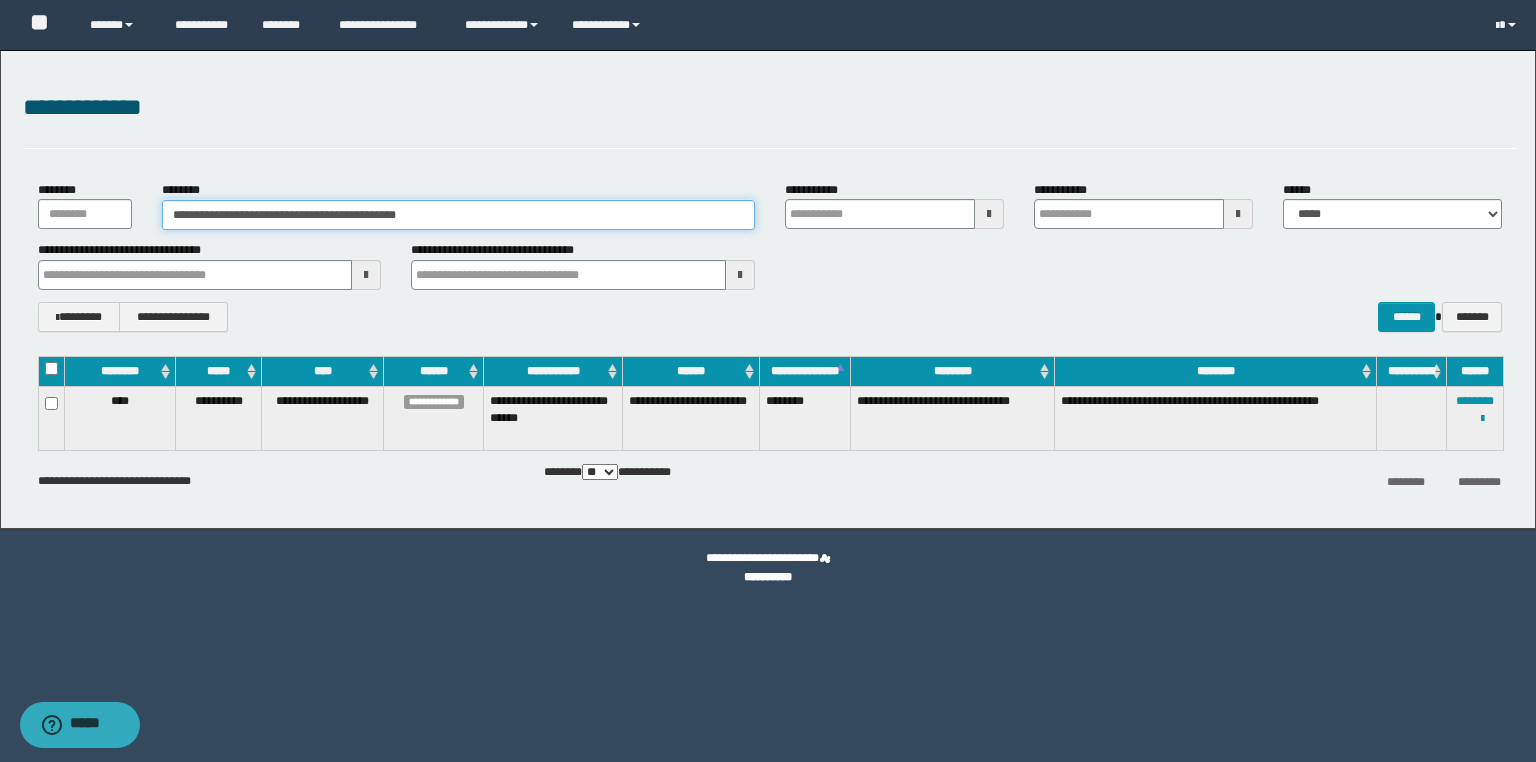 paste 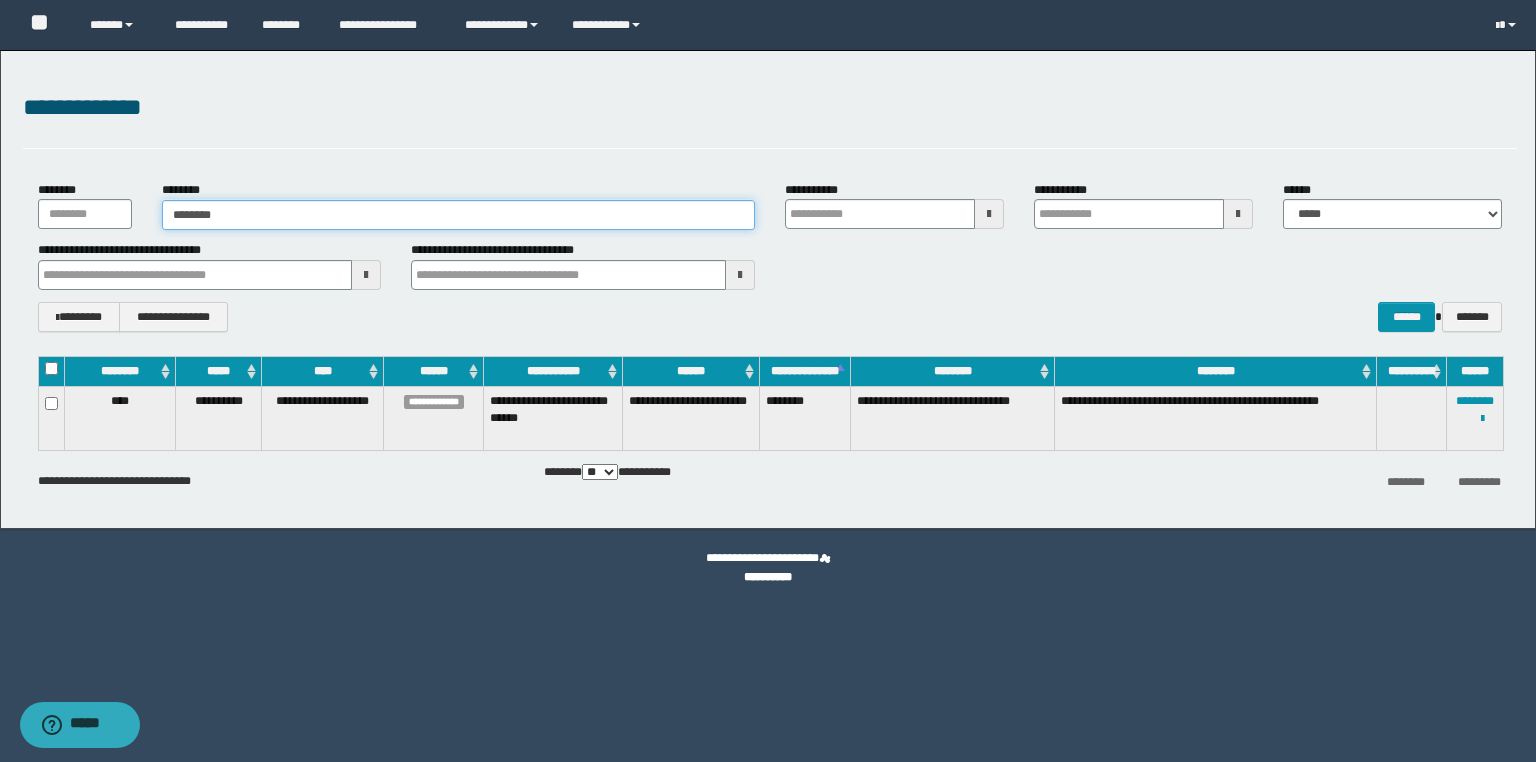 type on "********" 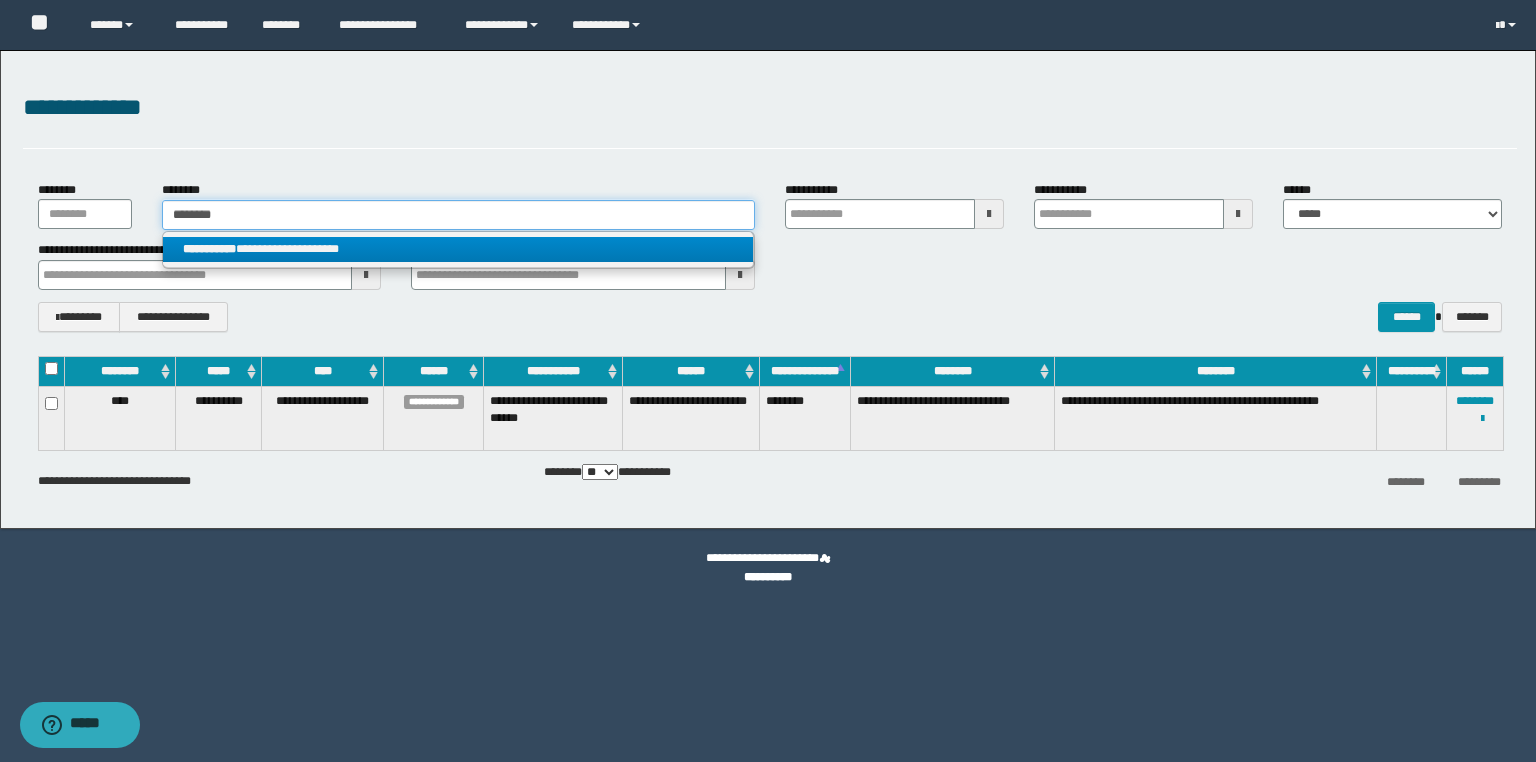 type on "********" 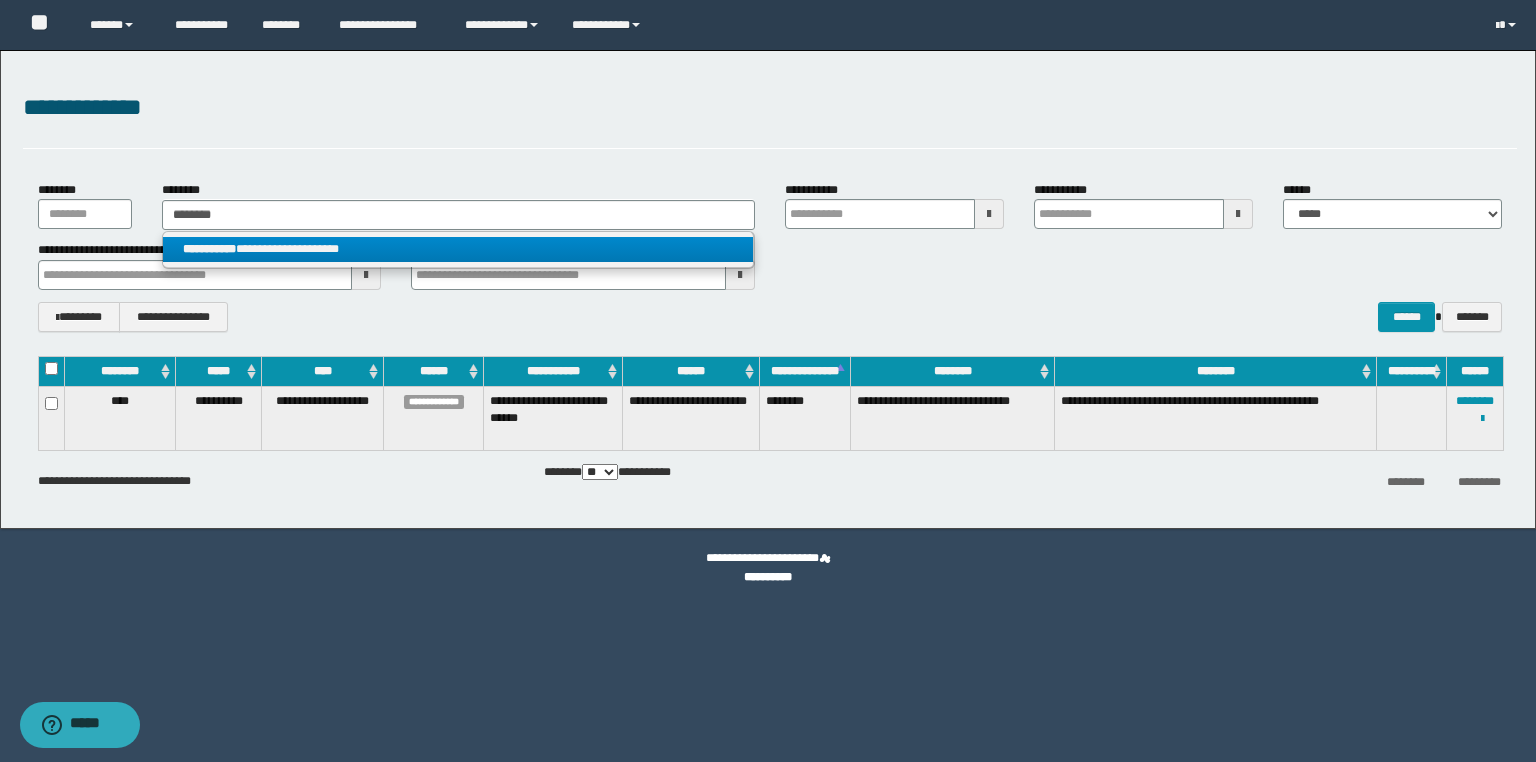 click on "**********" at bounding box center (458, 249) 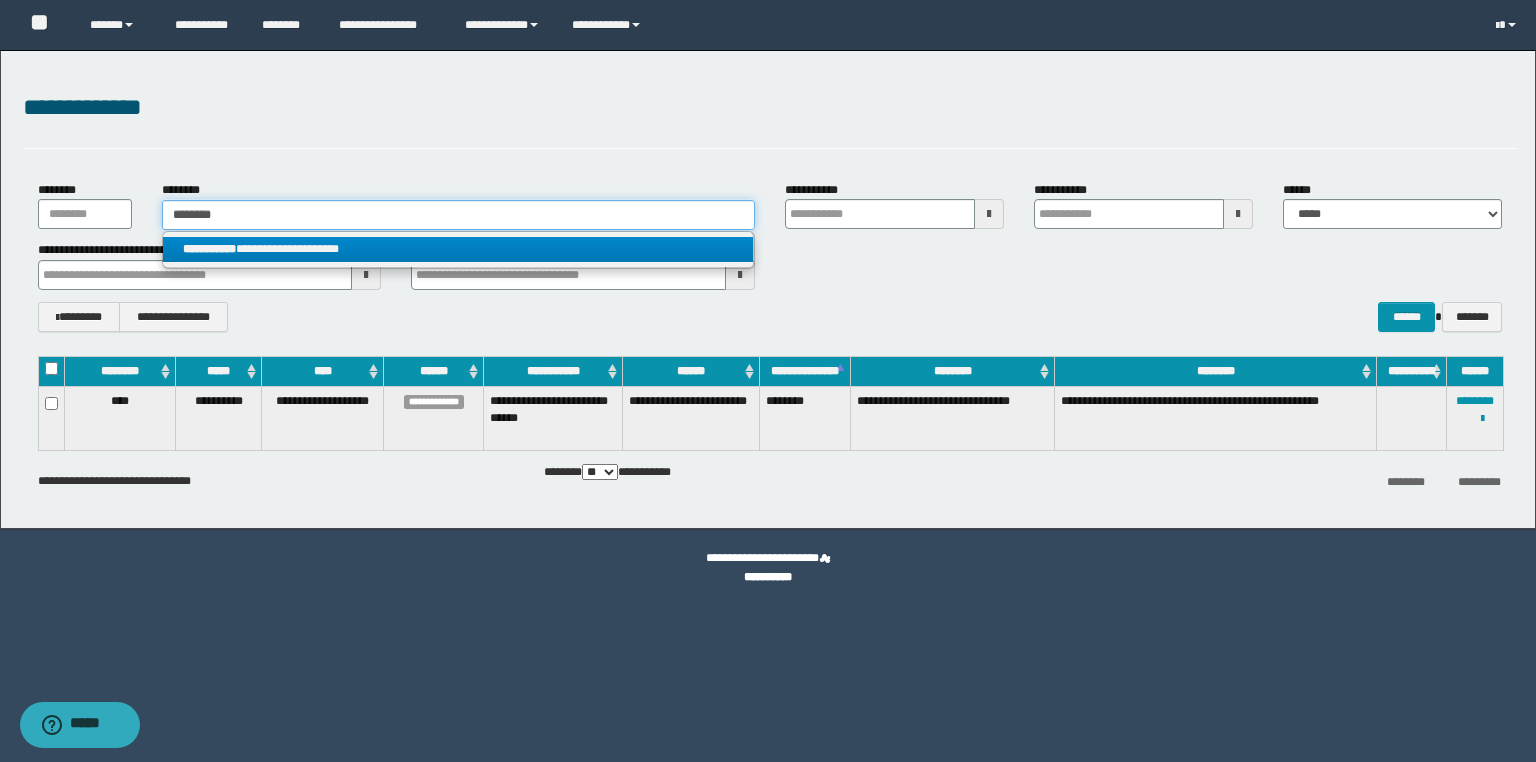 type 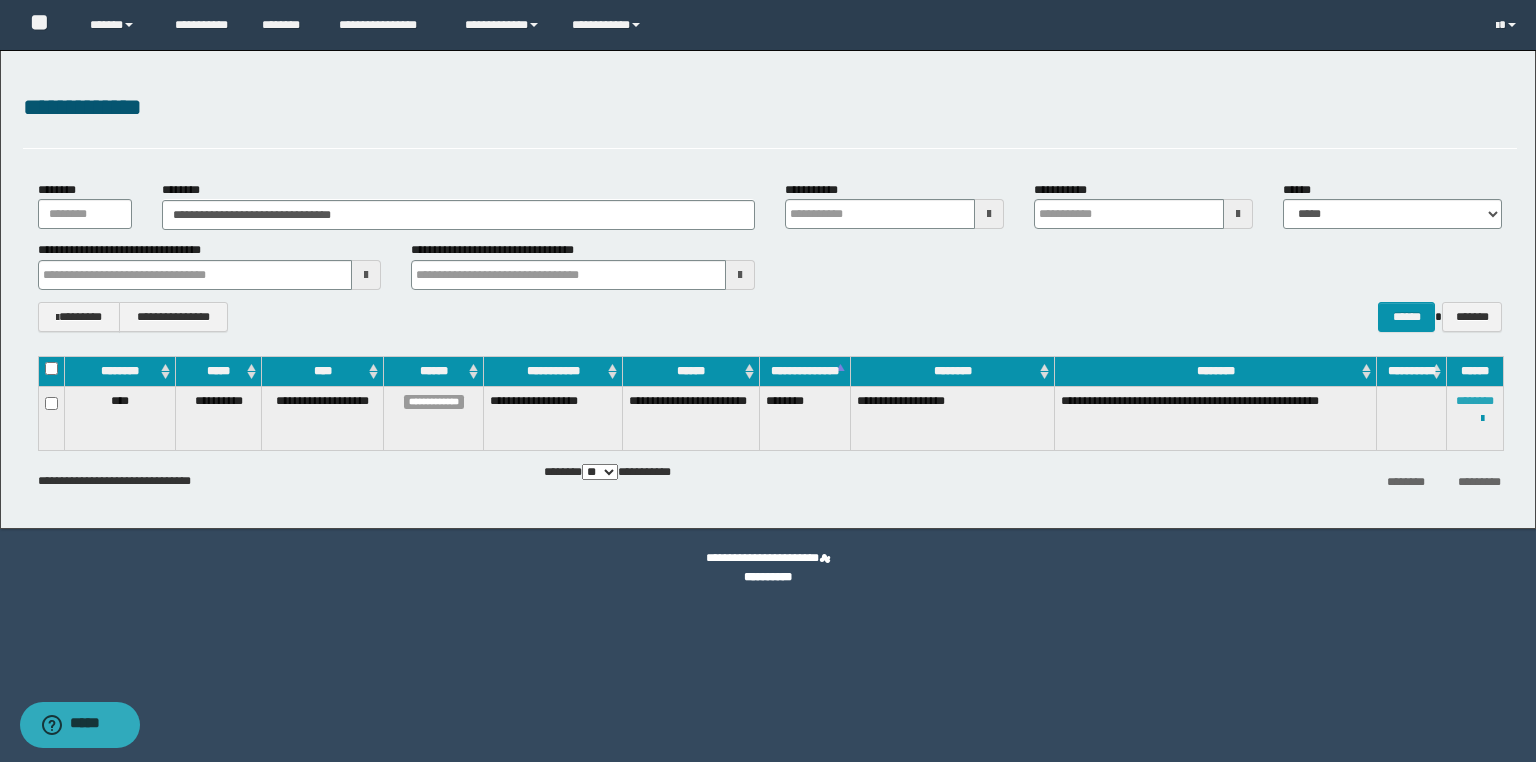 click on "********" at bounding box center (1475, 401) 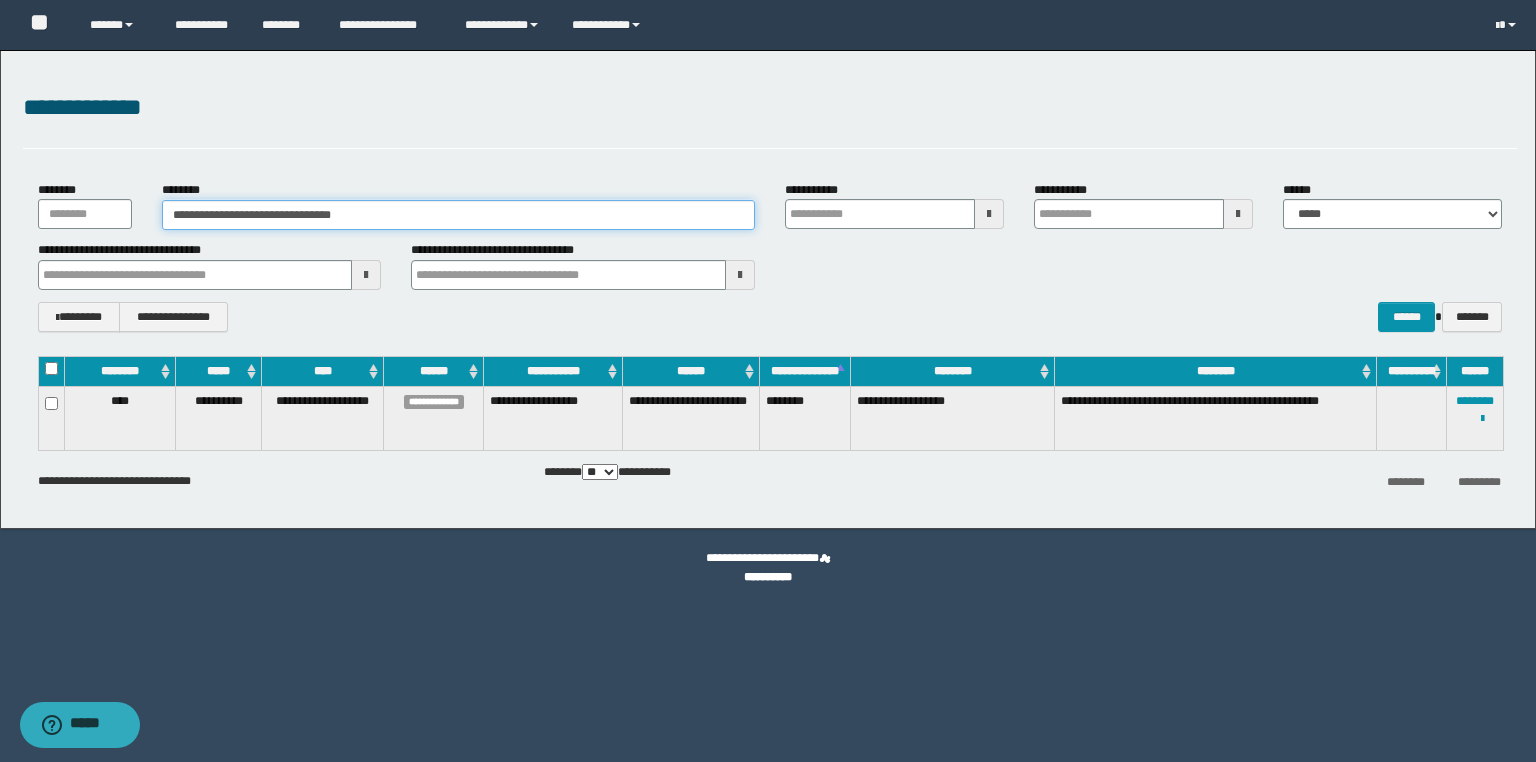 drag, startPoint x: 427, startPoint y: 207, endPoint x: 0, endPoint y: 208, distance: 427.00116 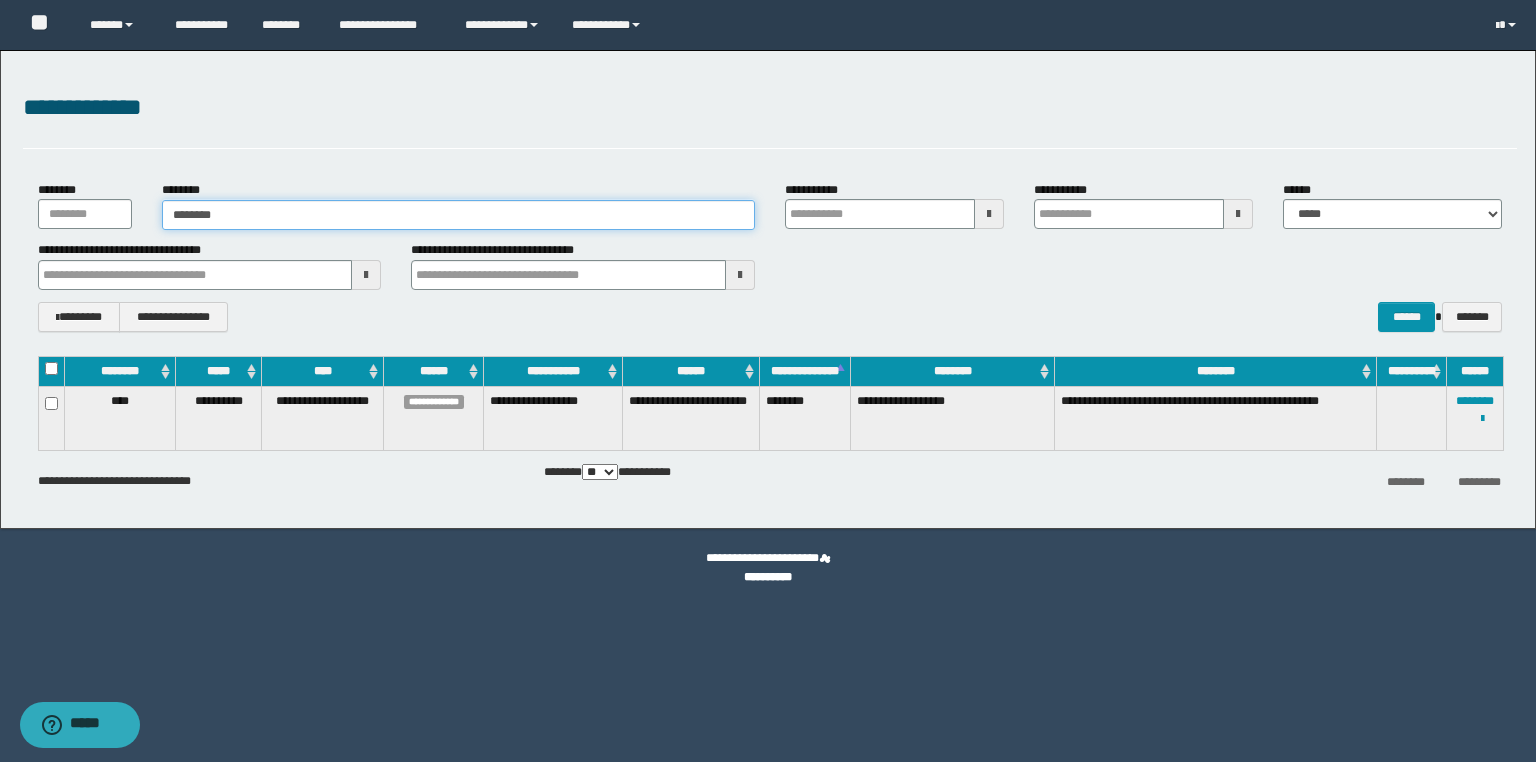type on "********" 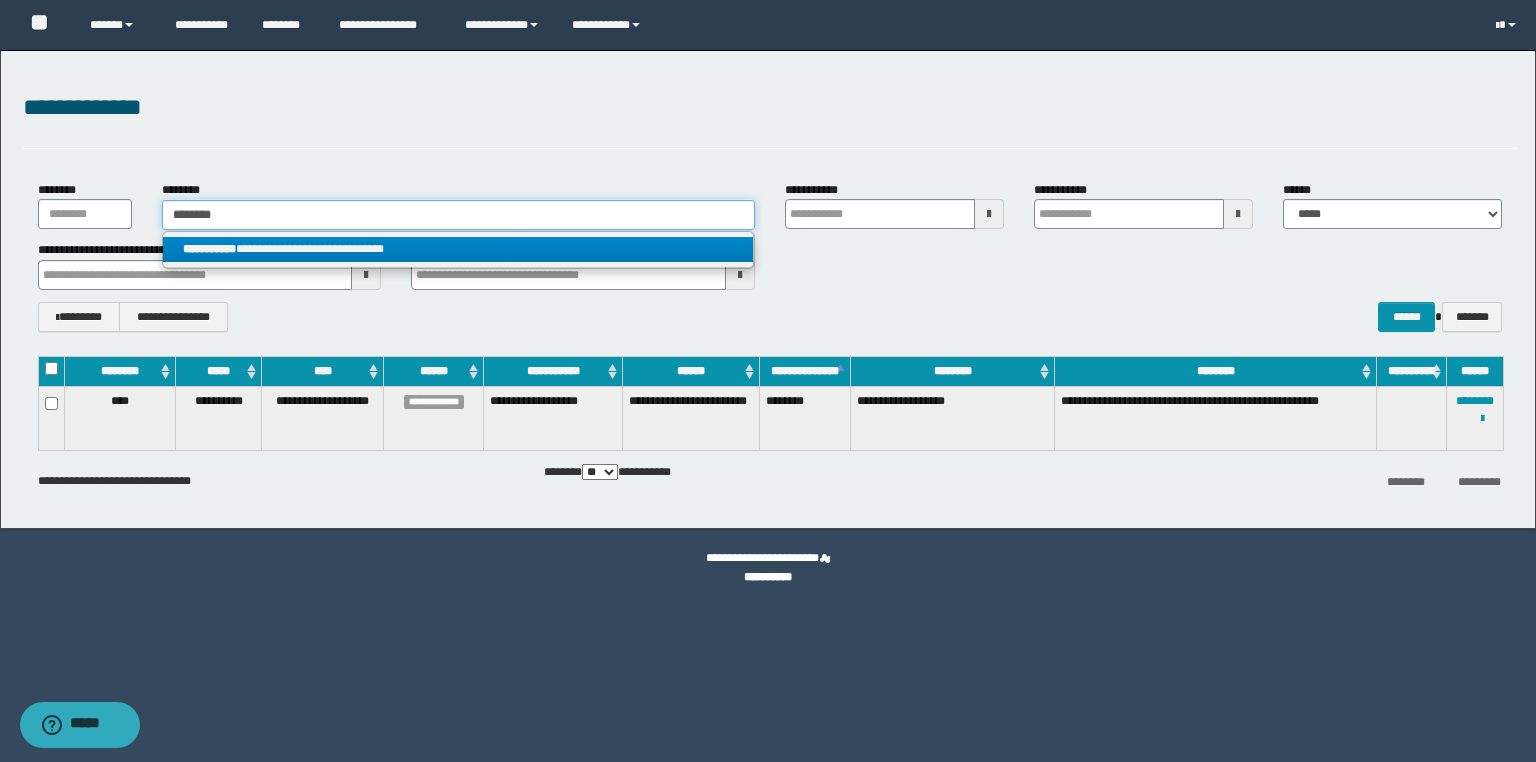 type on "********" 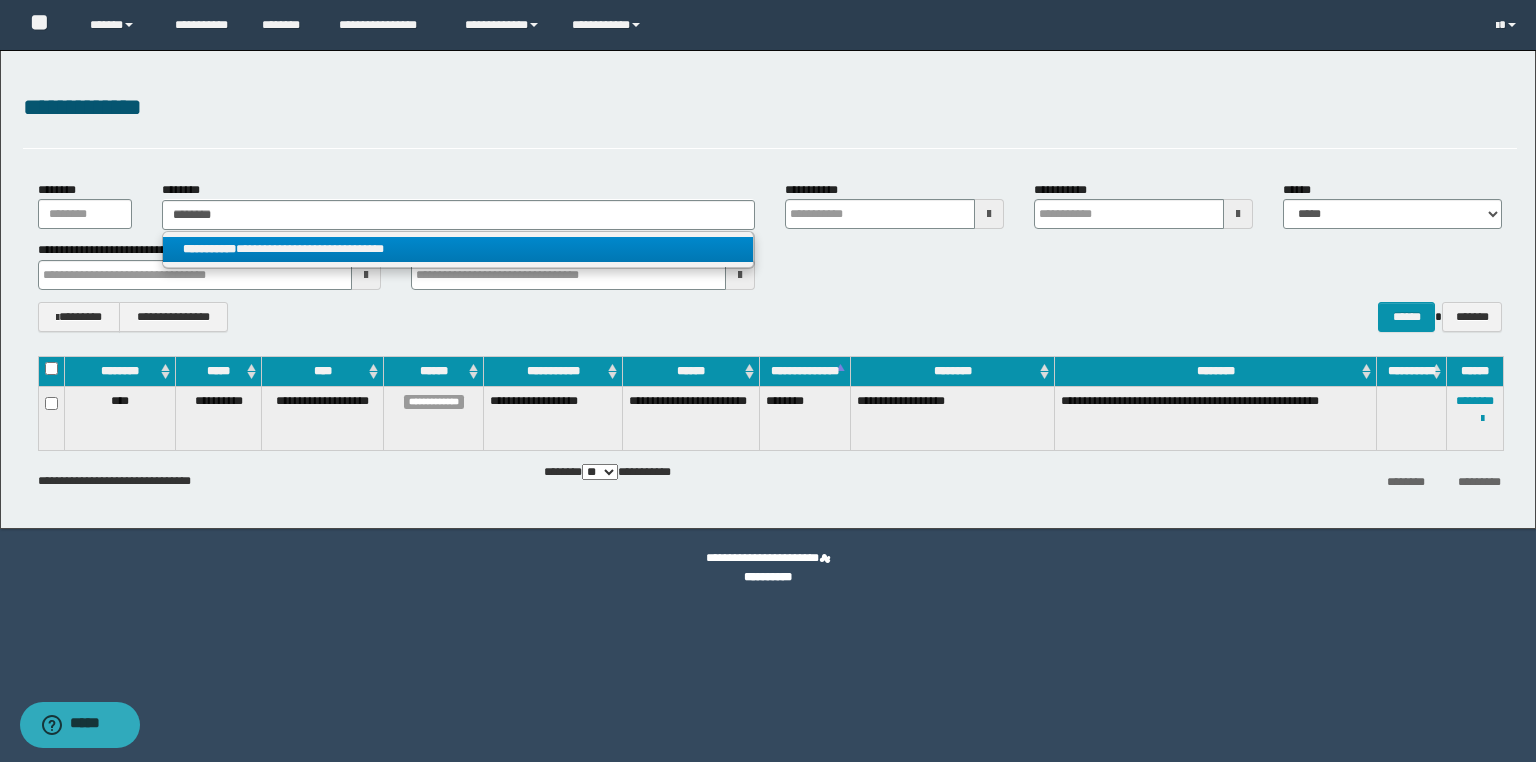 drag, startPoint x: 316, startPoint y: 247, endPoint x: 367, endPoint y: 247, distance: 51 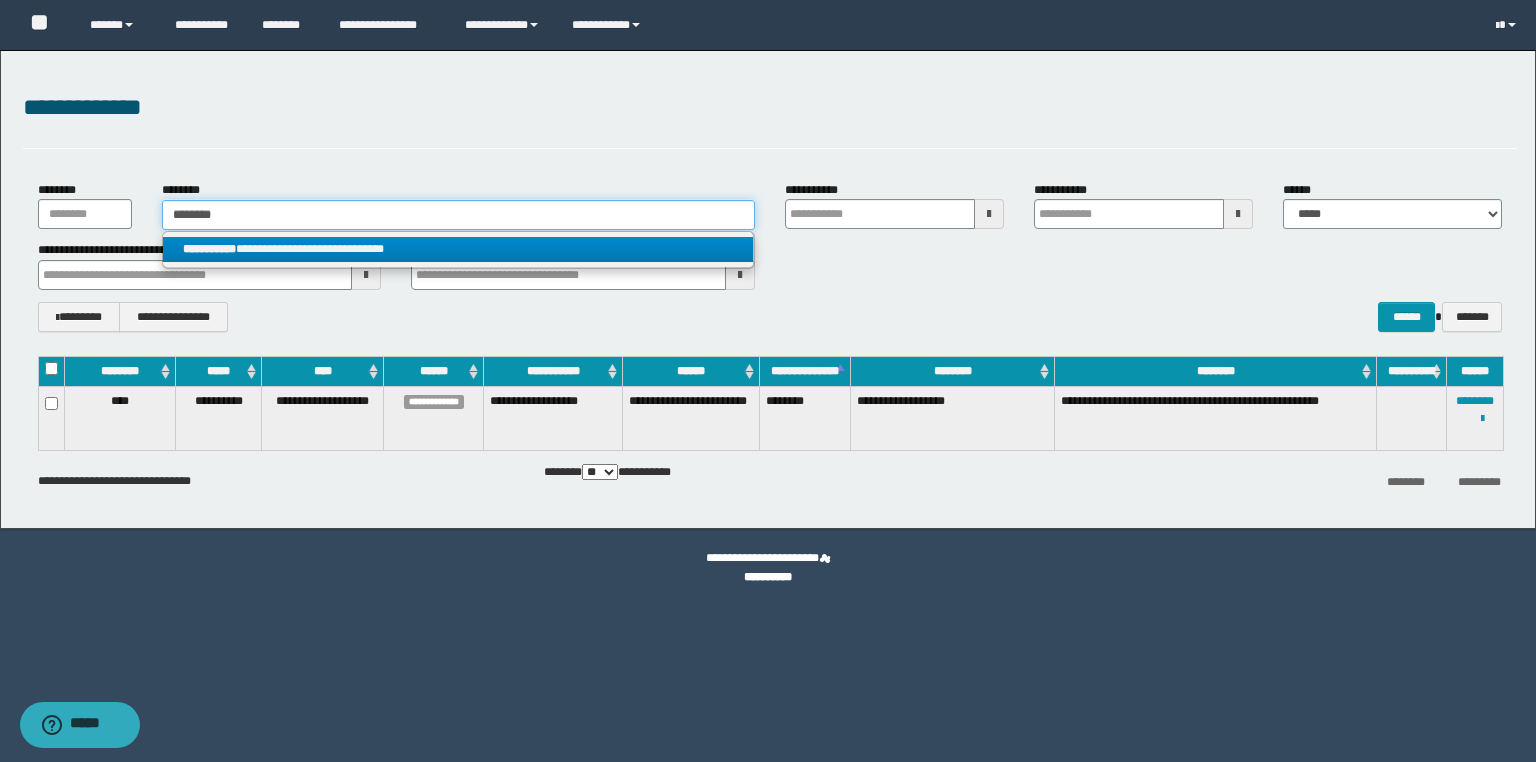 type 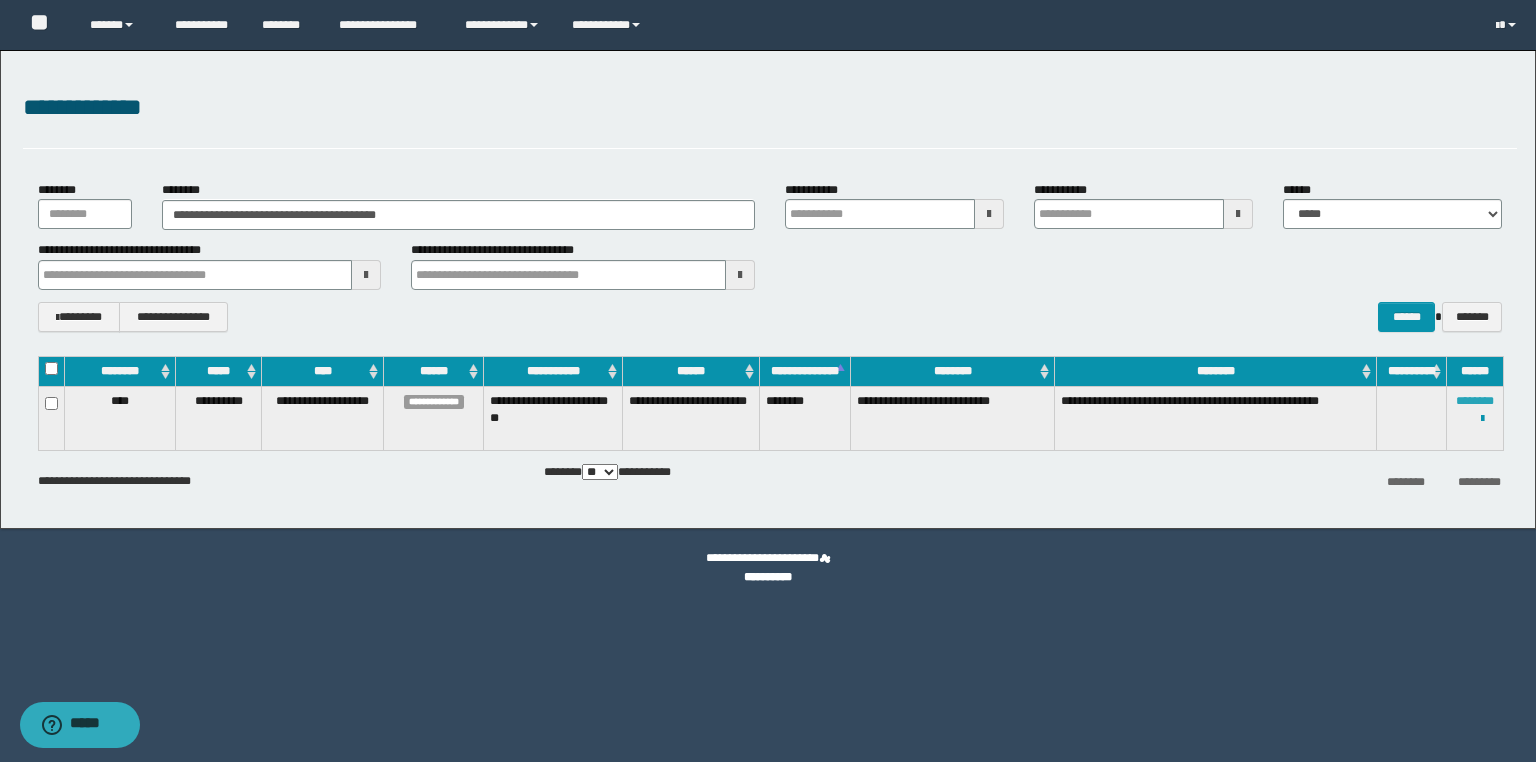 click on "********" at bounding box center [1475, 401] 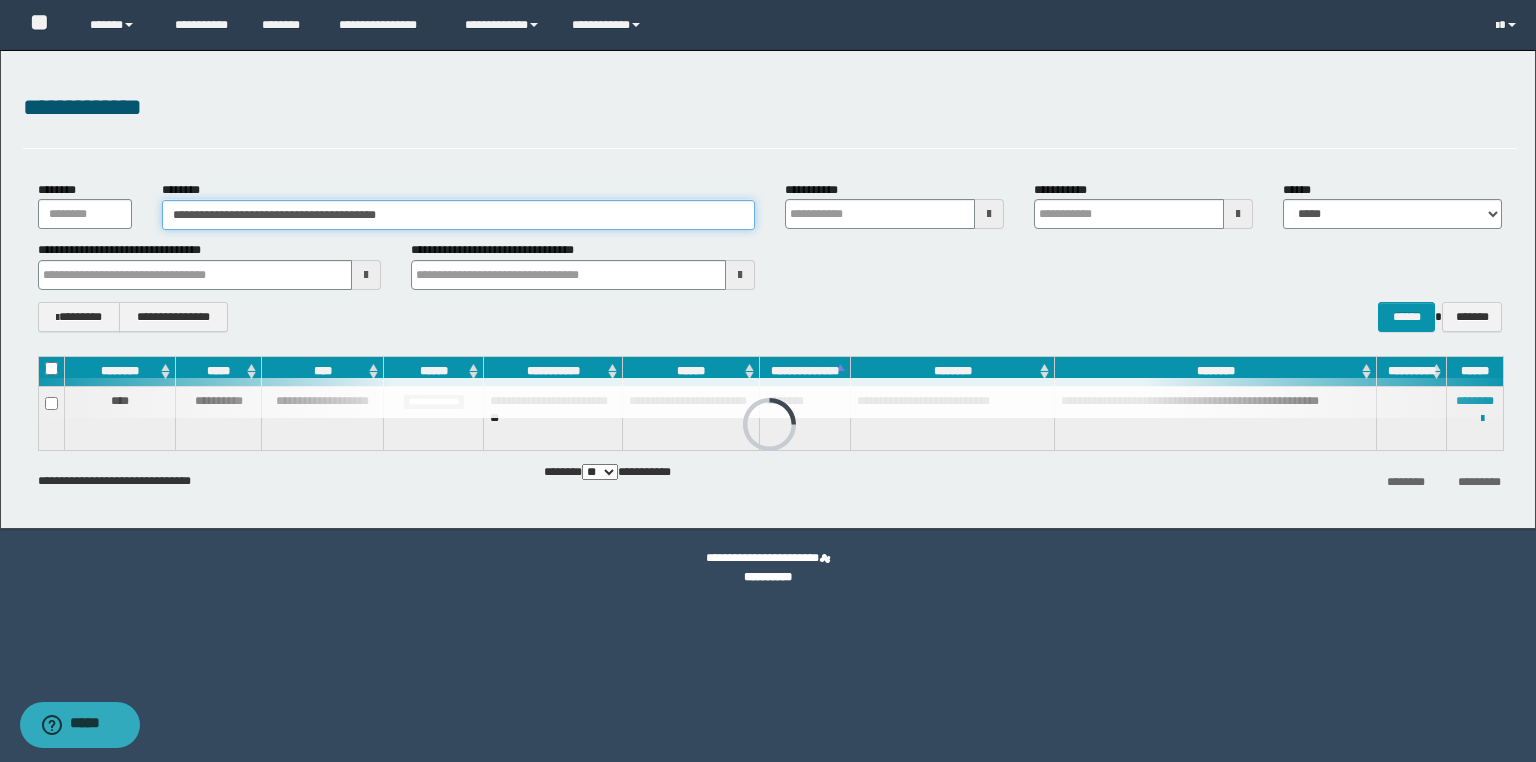 drag, startPoint x: 536, startPoint y: 224, endPoint x: 102, endPoint y: 230, distance: 434.04147 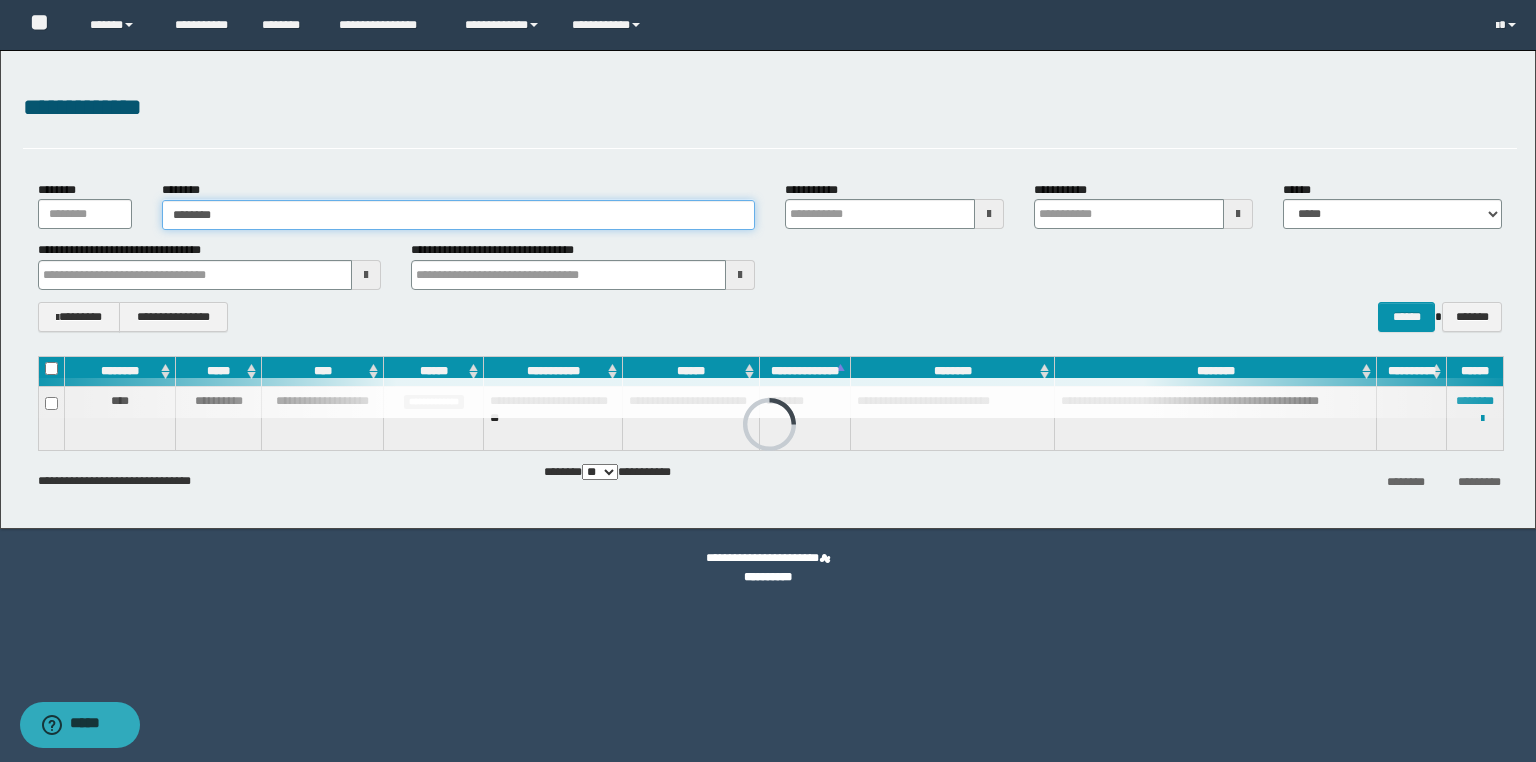 type on "********" 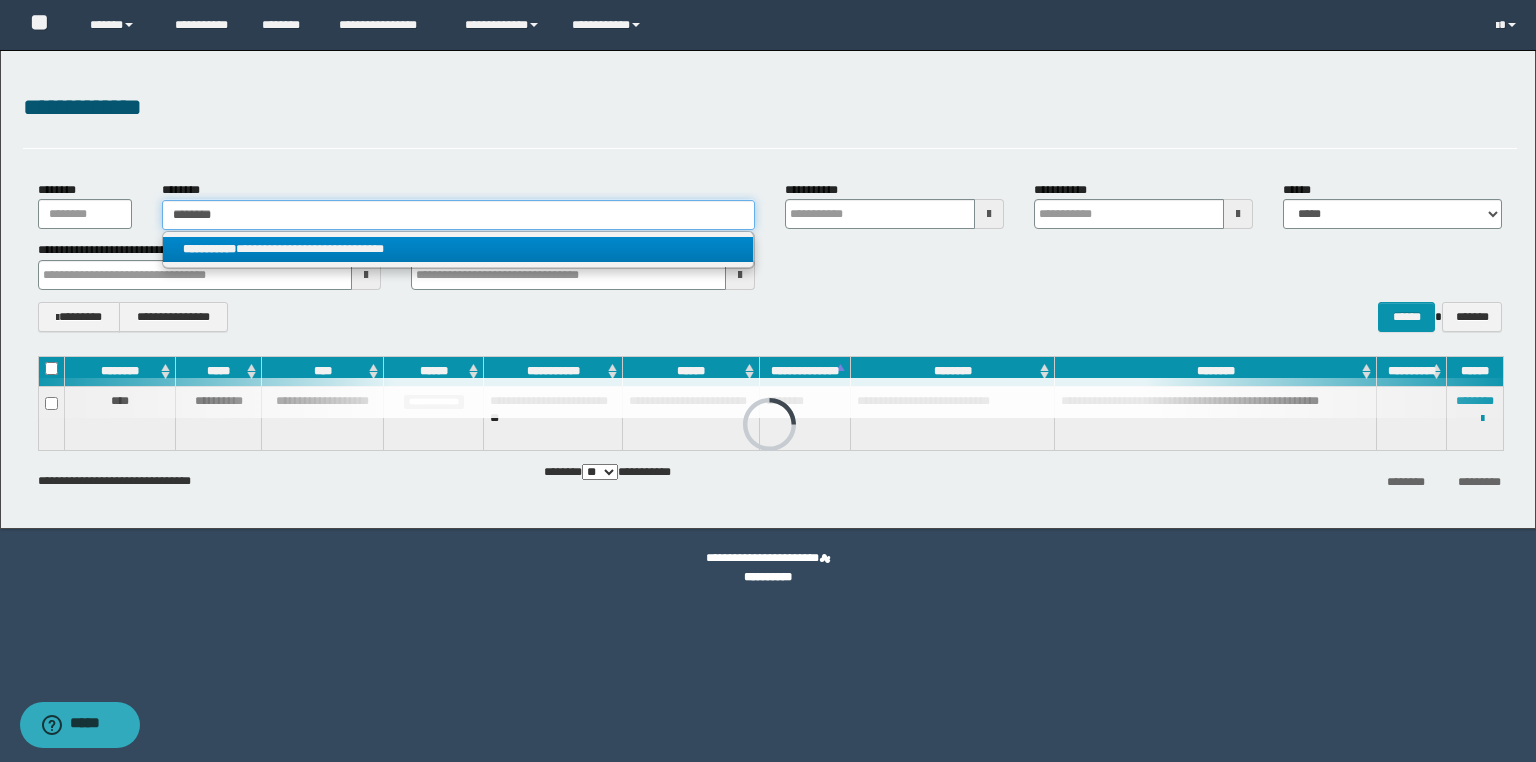 type on "********" 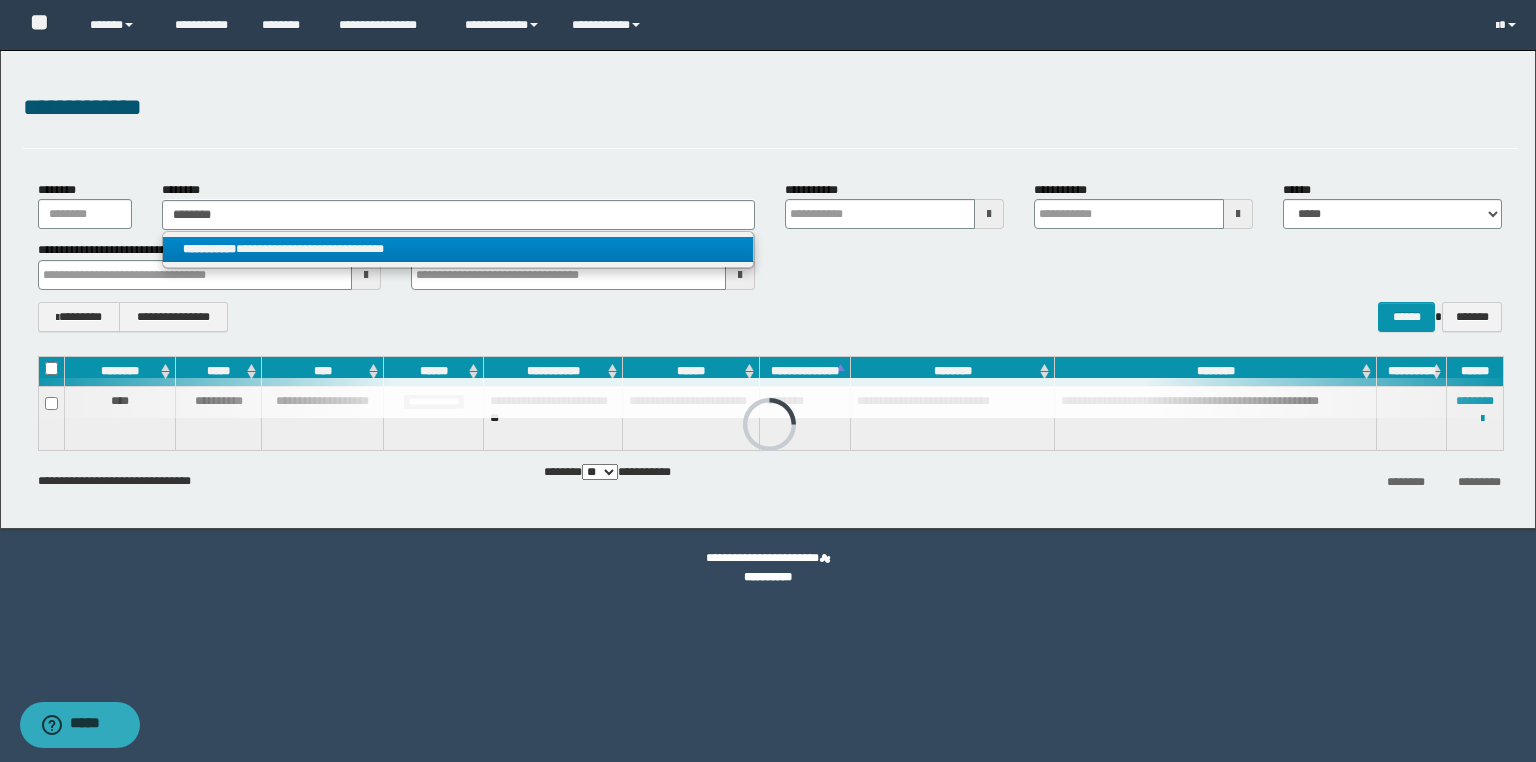 click on "**********" at bounding box center [458, 249] 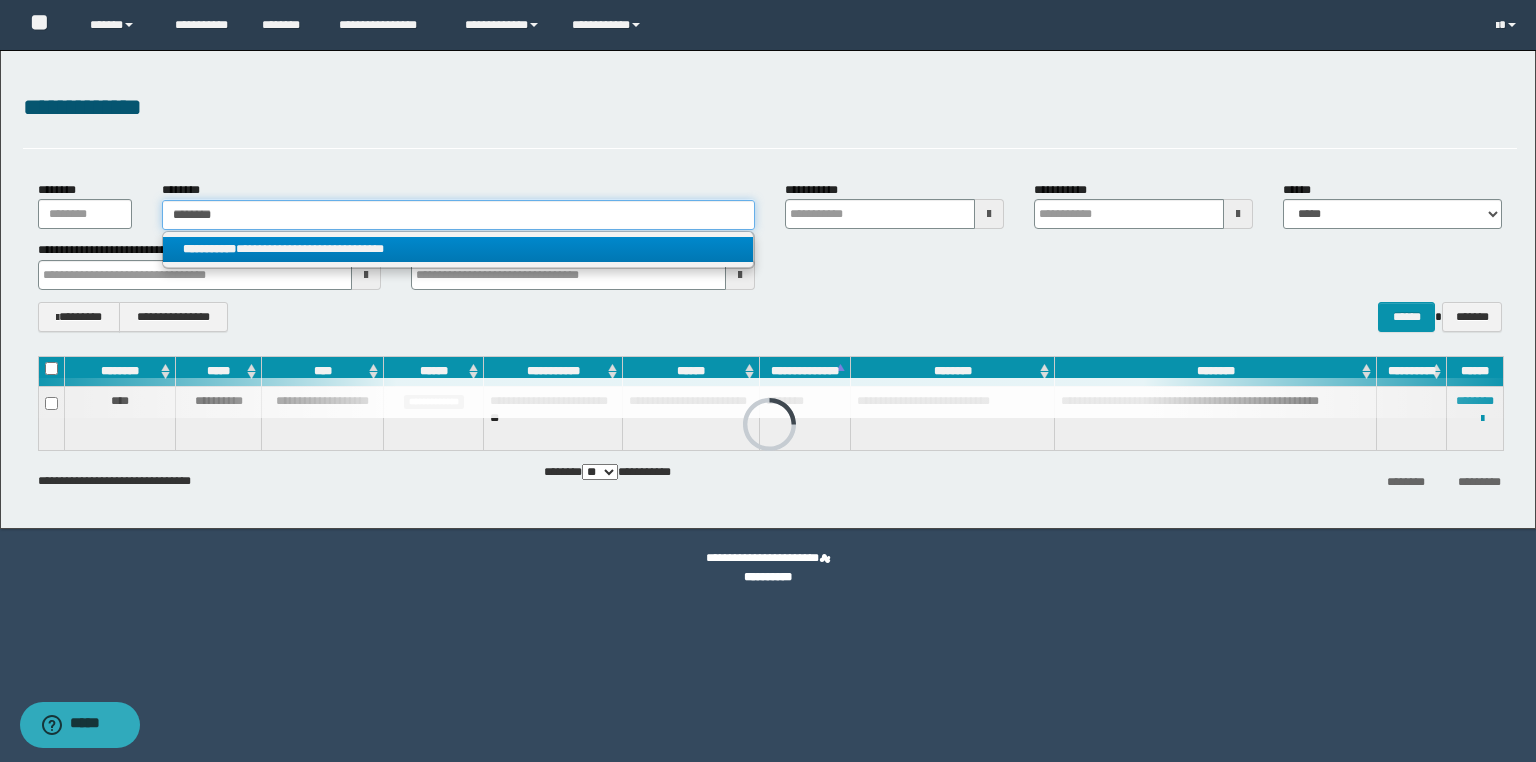 type 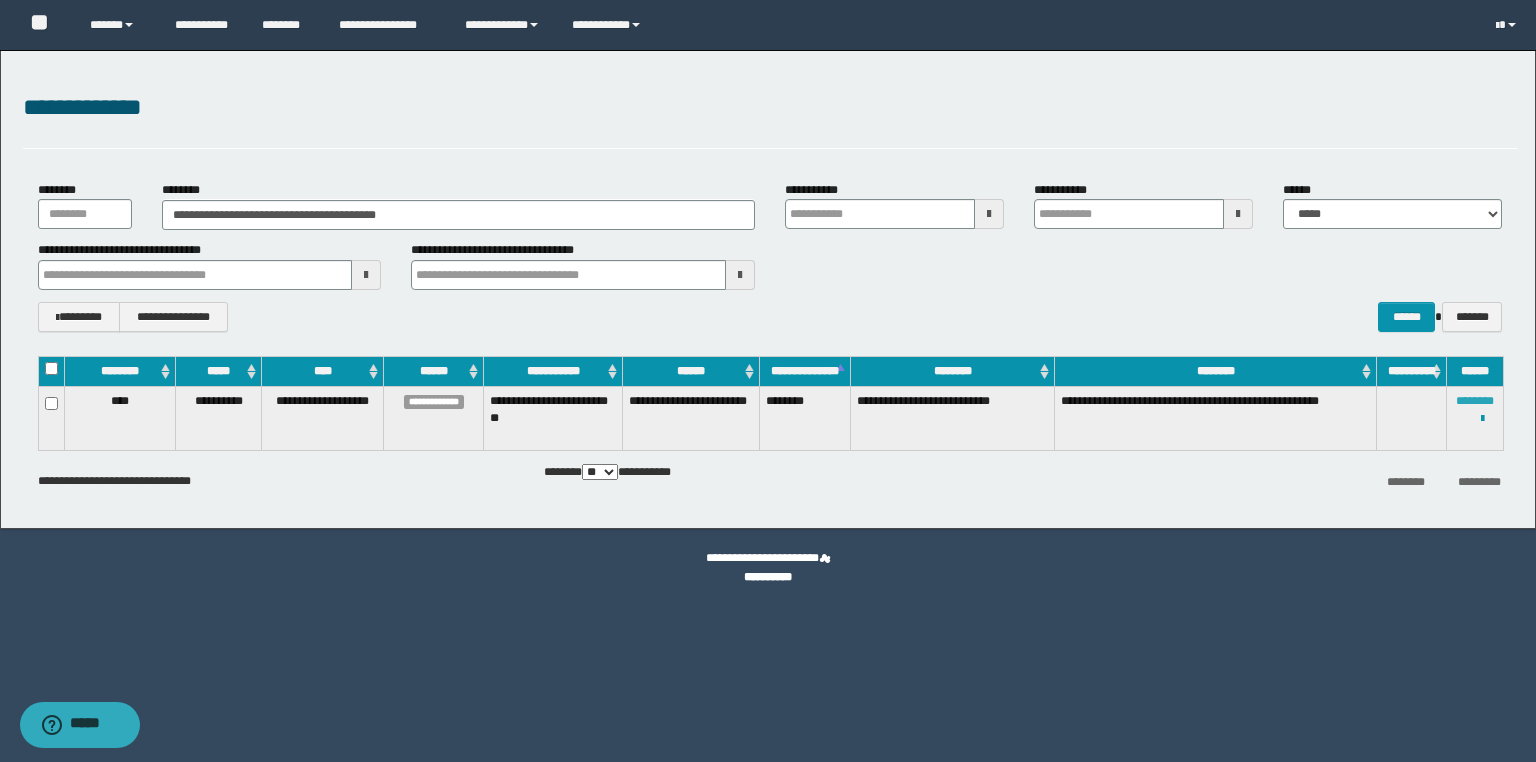click on "********" at bounding box center (1475, 401) 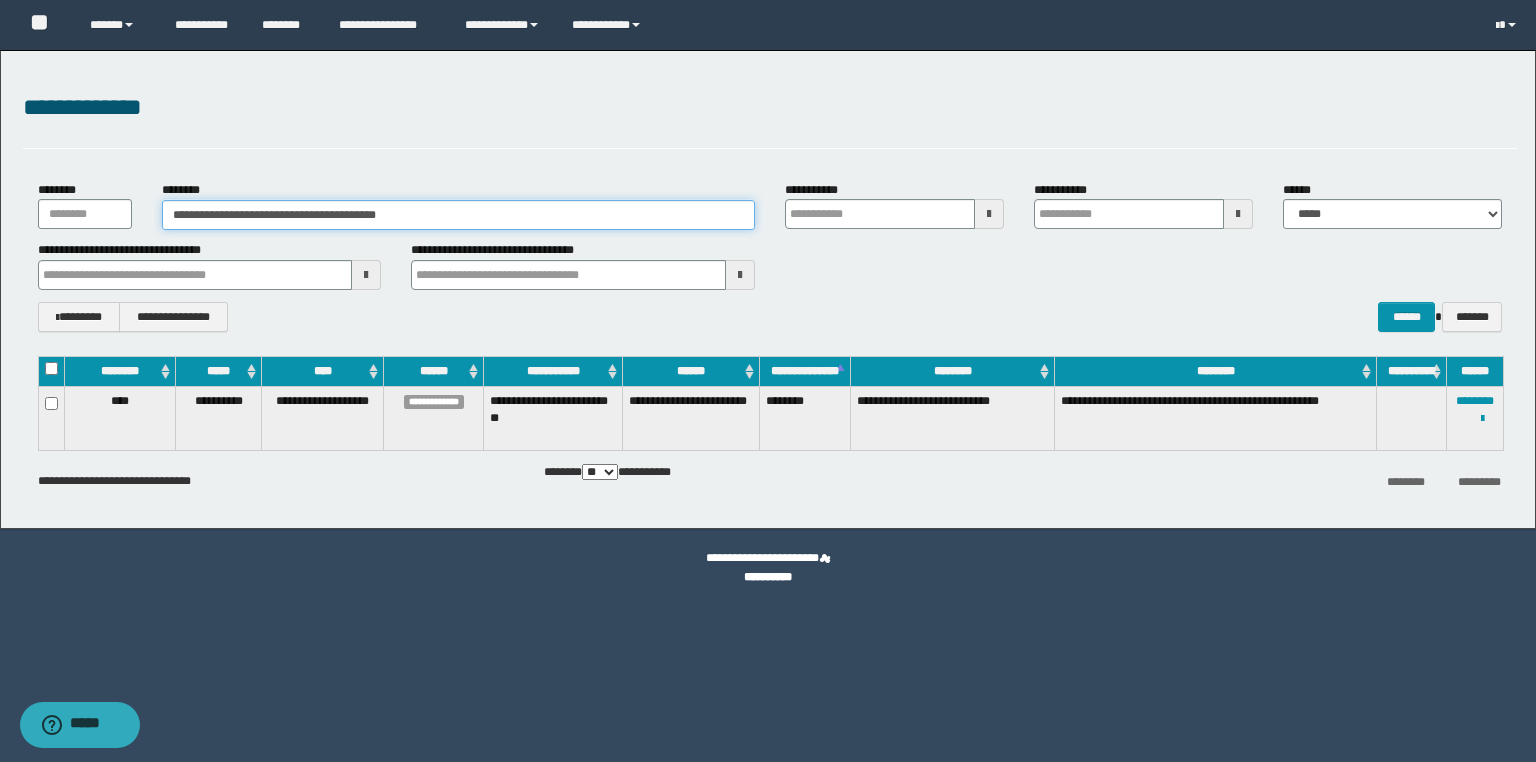 drag, startPoint x: 467, startPoint y: 214, endPoint x: 42, endPoint y: 212, distance: 425.0047 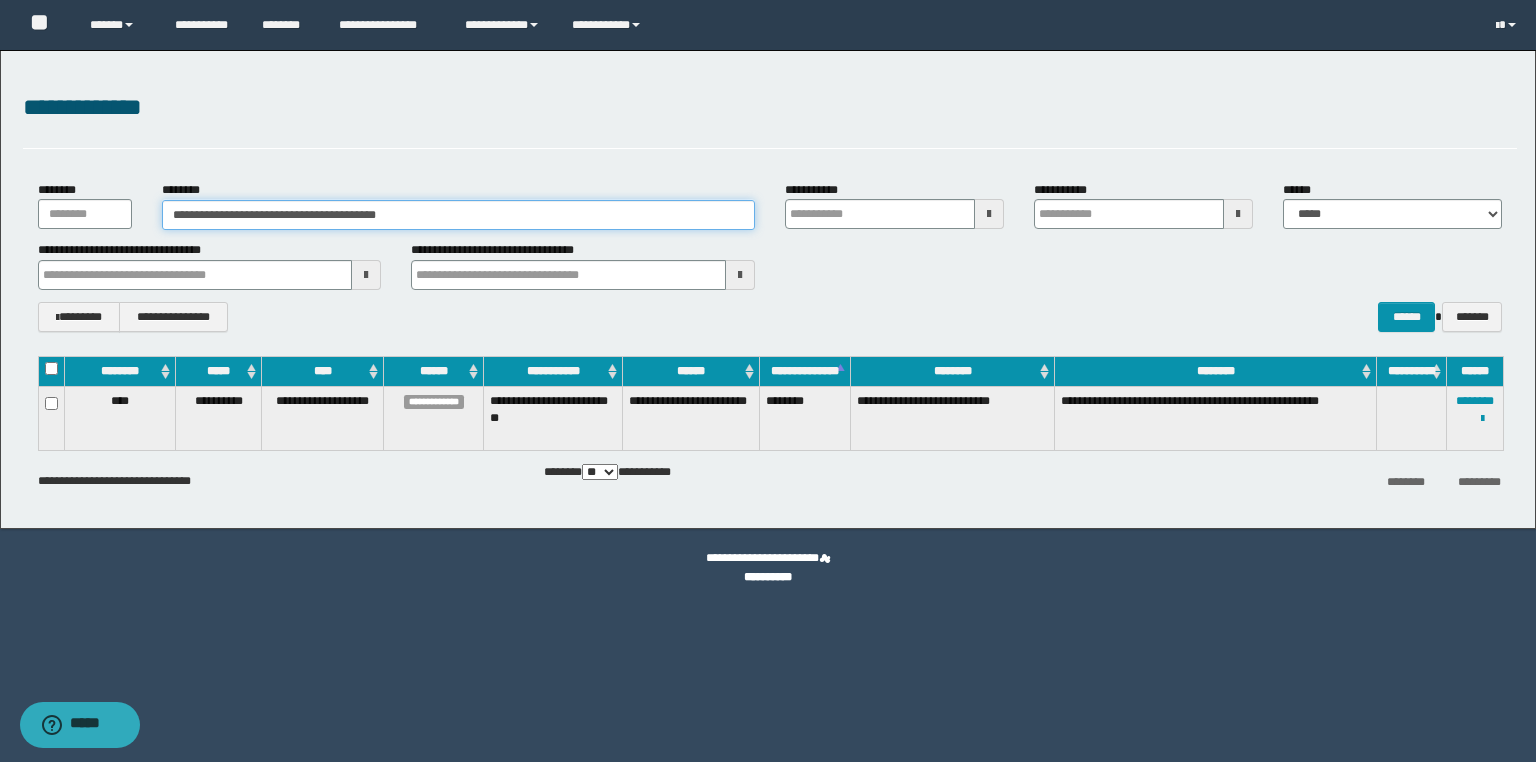 paste 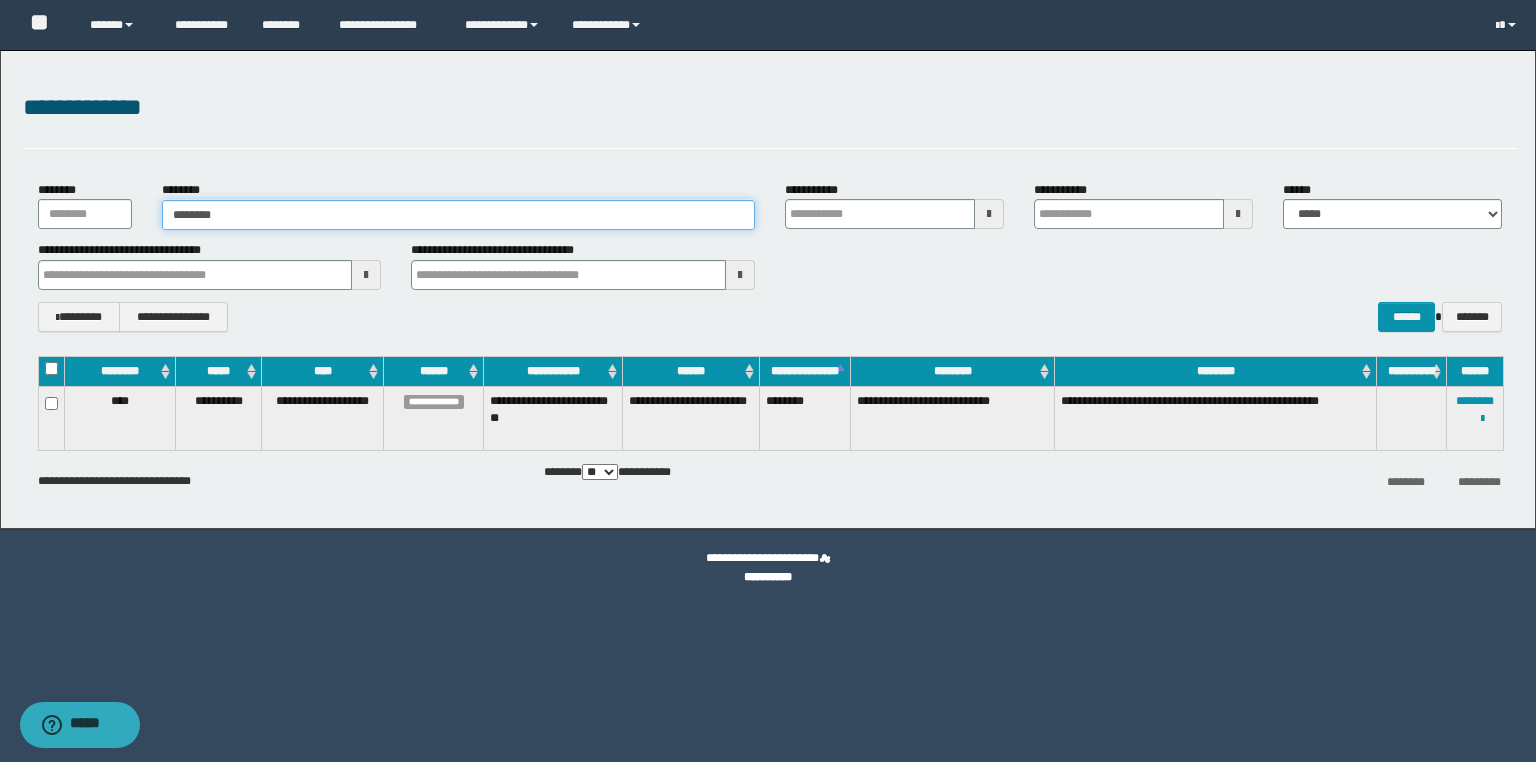 type on "********" 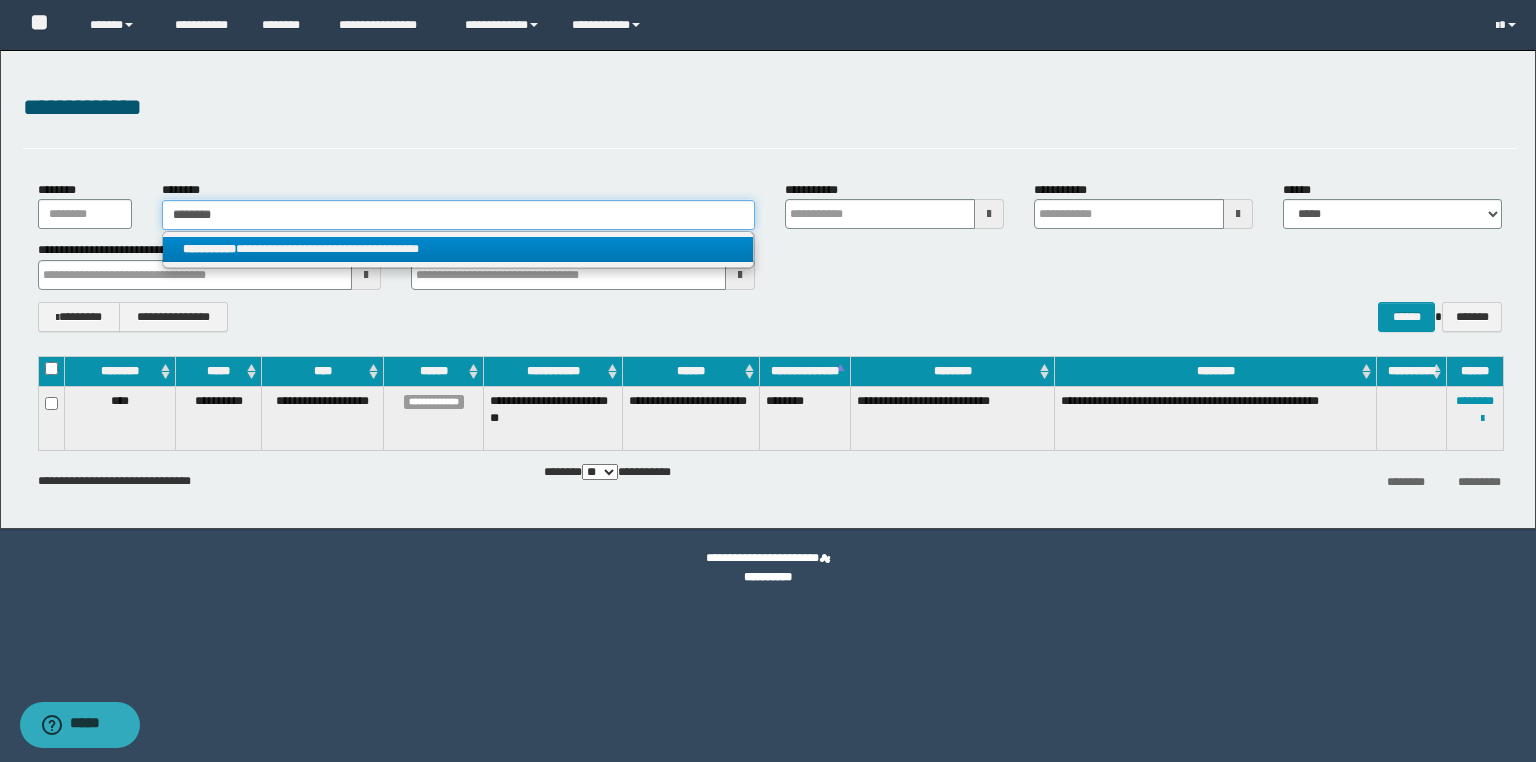 type on "********" 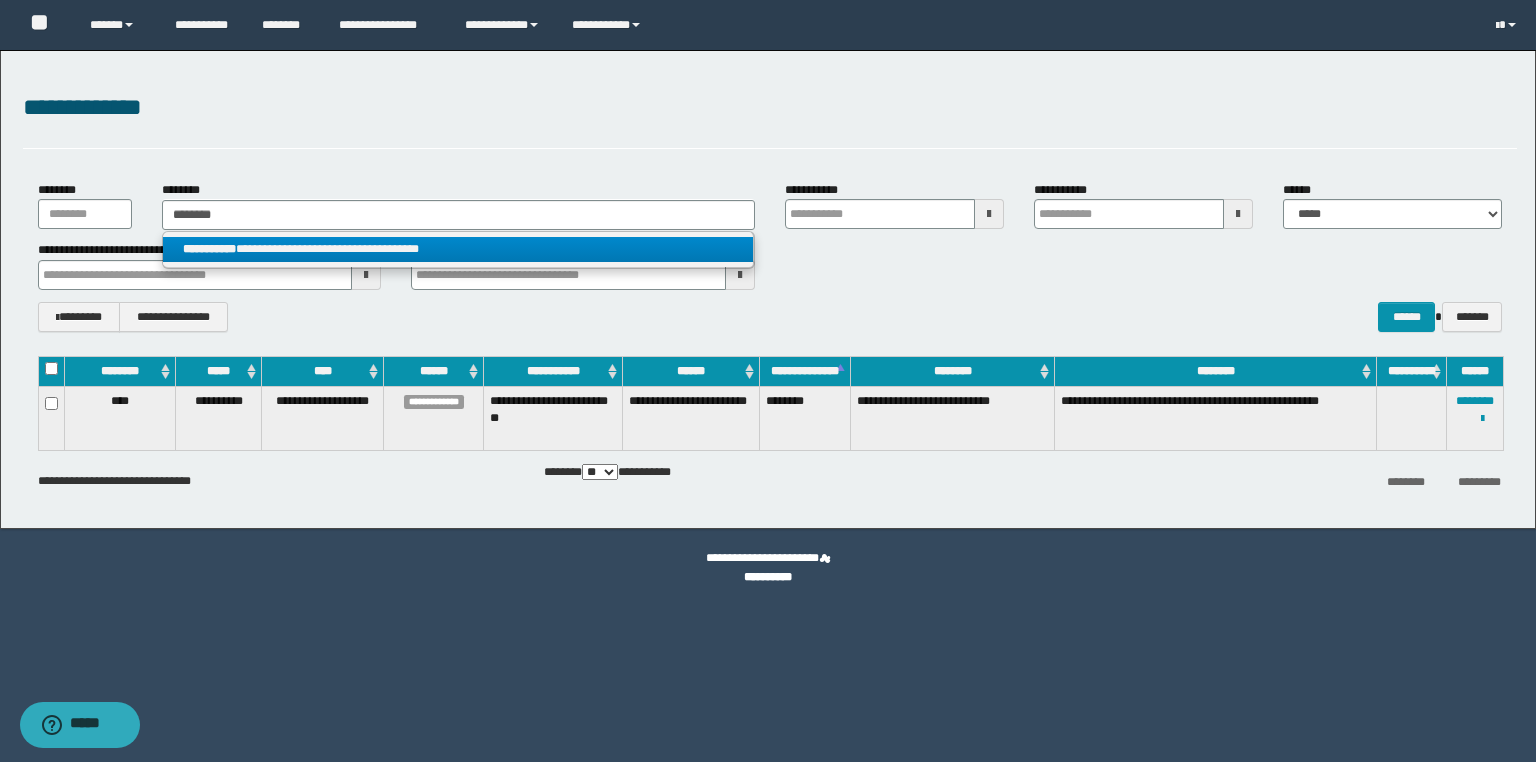 click on "**********" at bounding box center [209, 249] 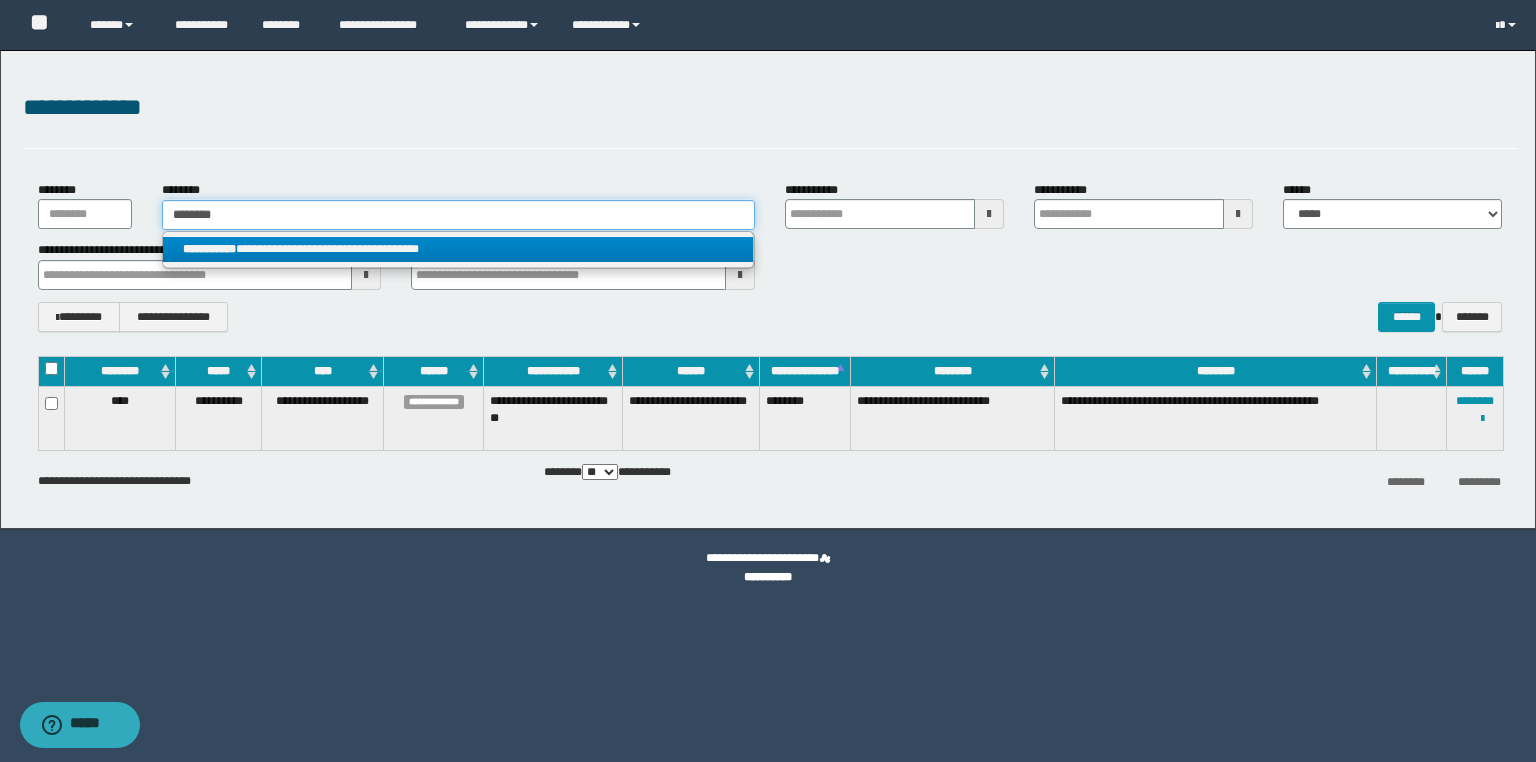 type 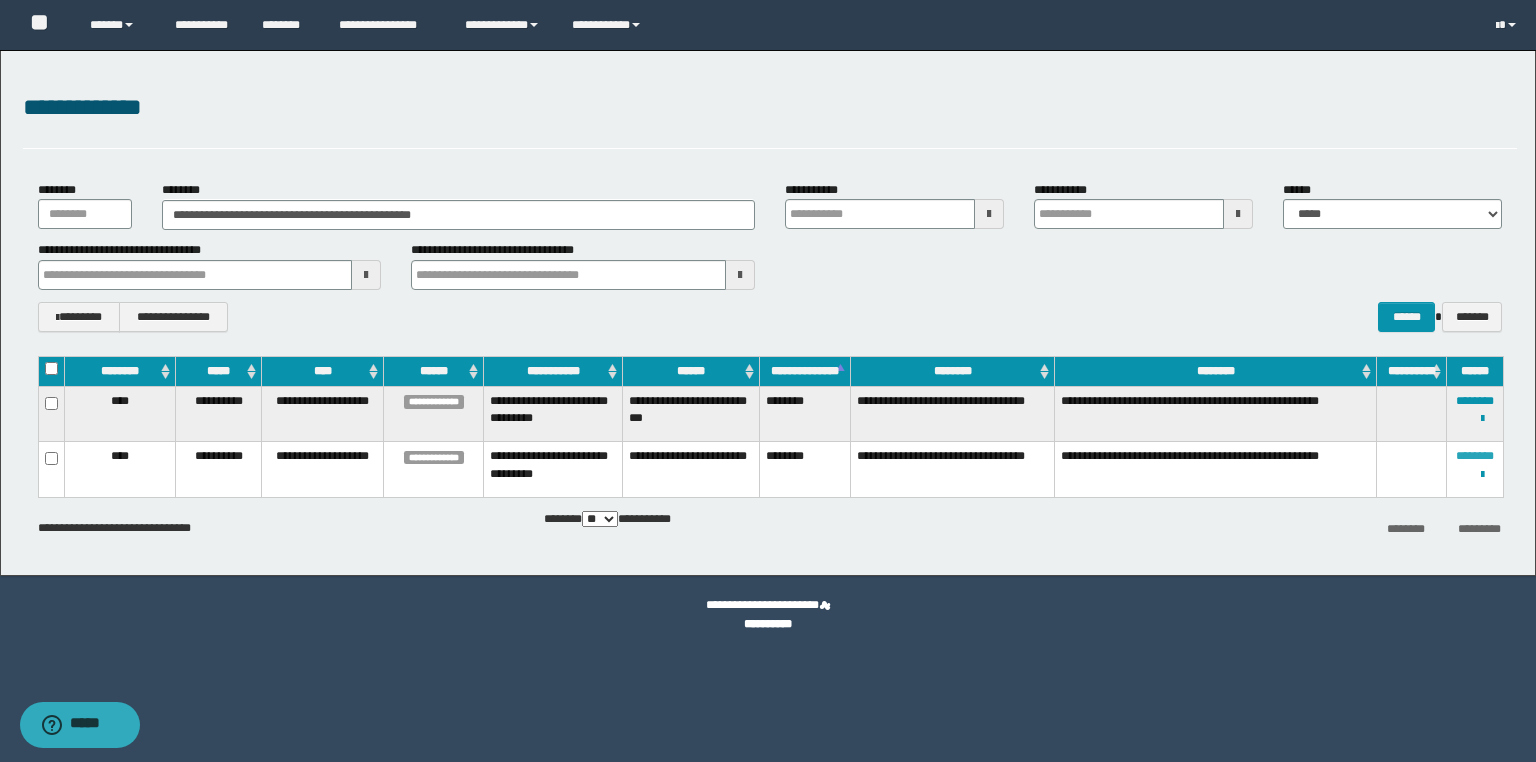 click on "********" at bounding box center (1475, 456) 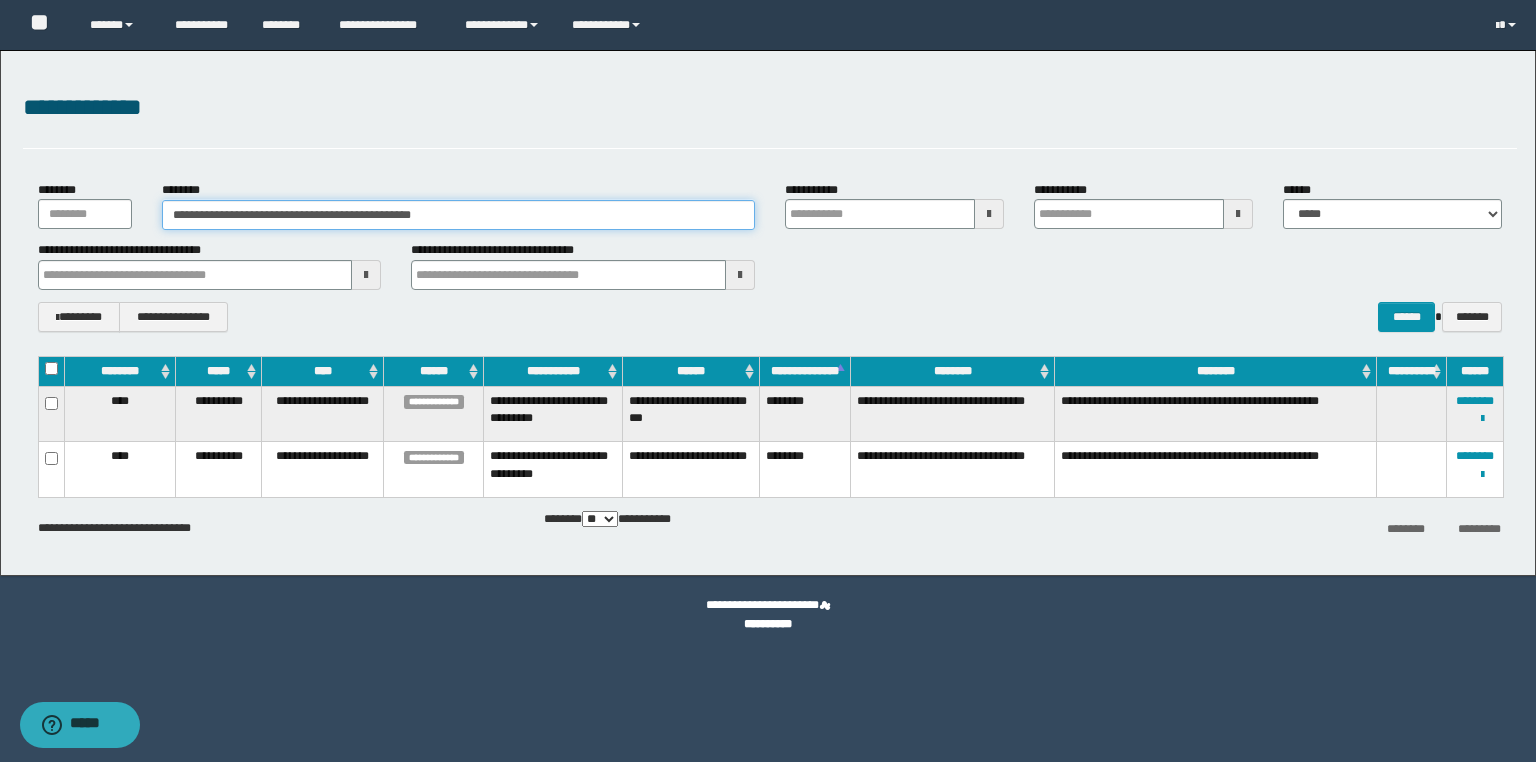 drag, startPoint x: 478, startPoint y: 219, endPoint x: 26, endPoint y: 200, distance: 452.39917 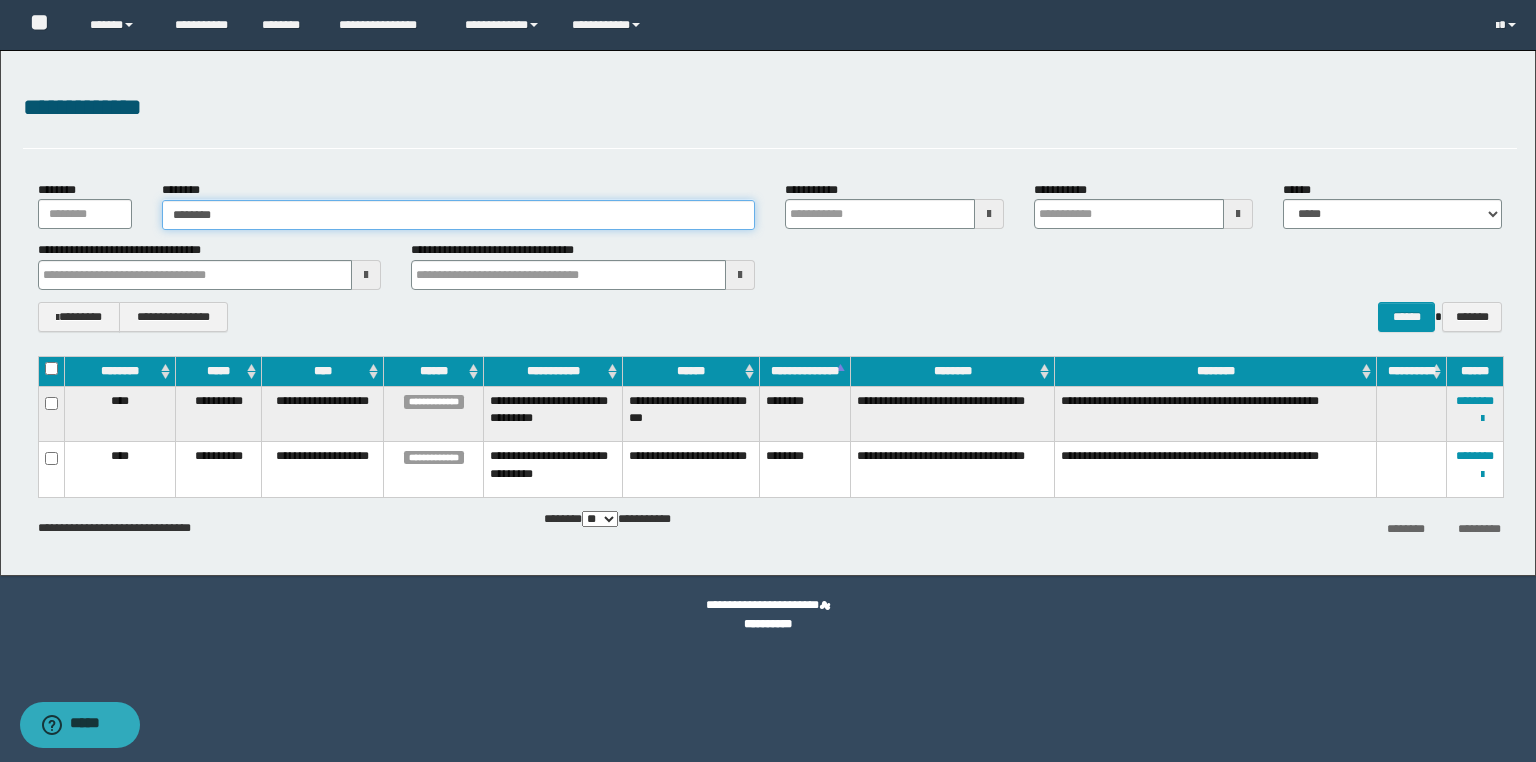type on "********" 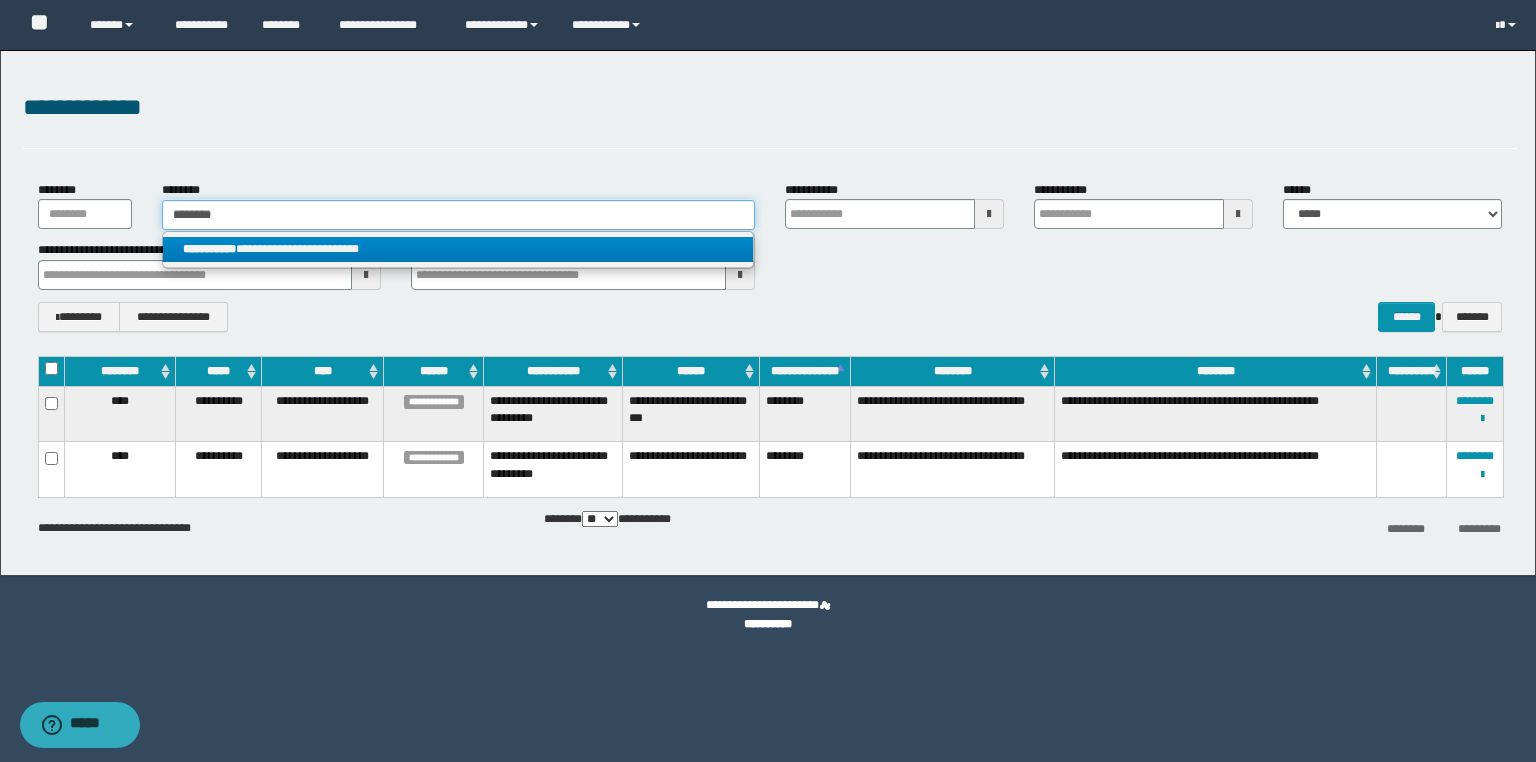 type on "********" 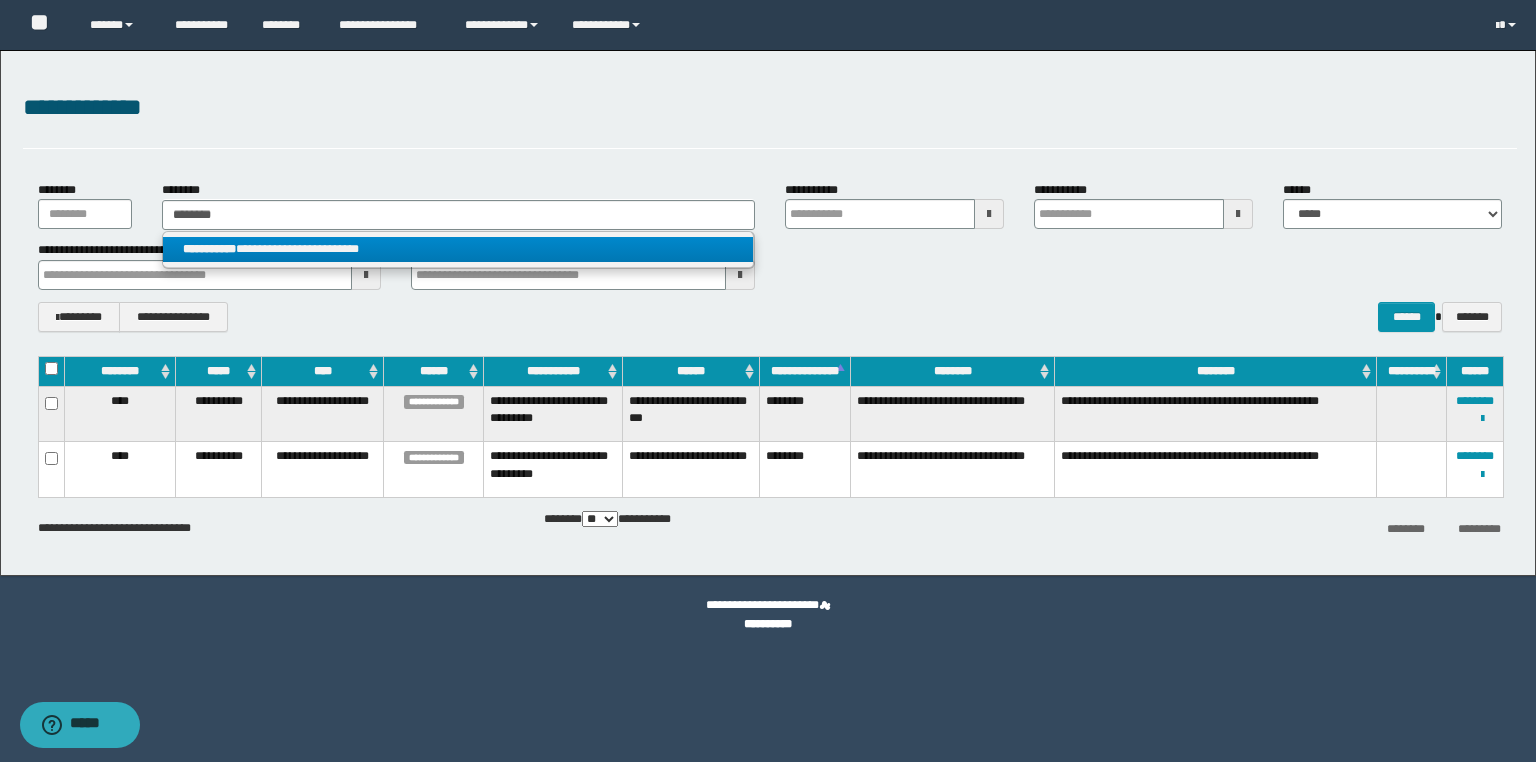 click on "**********" at bounding box center (458, 249) 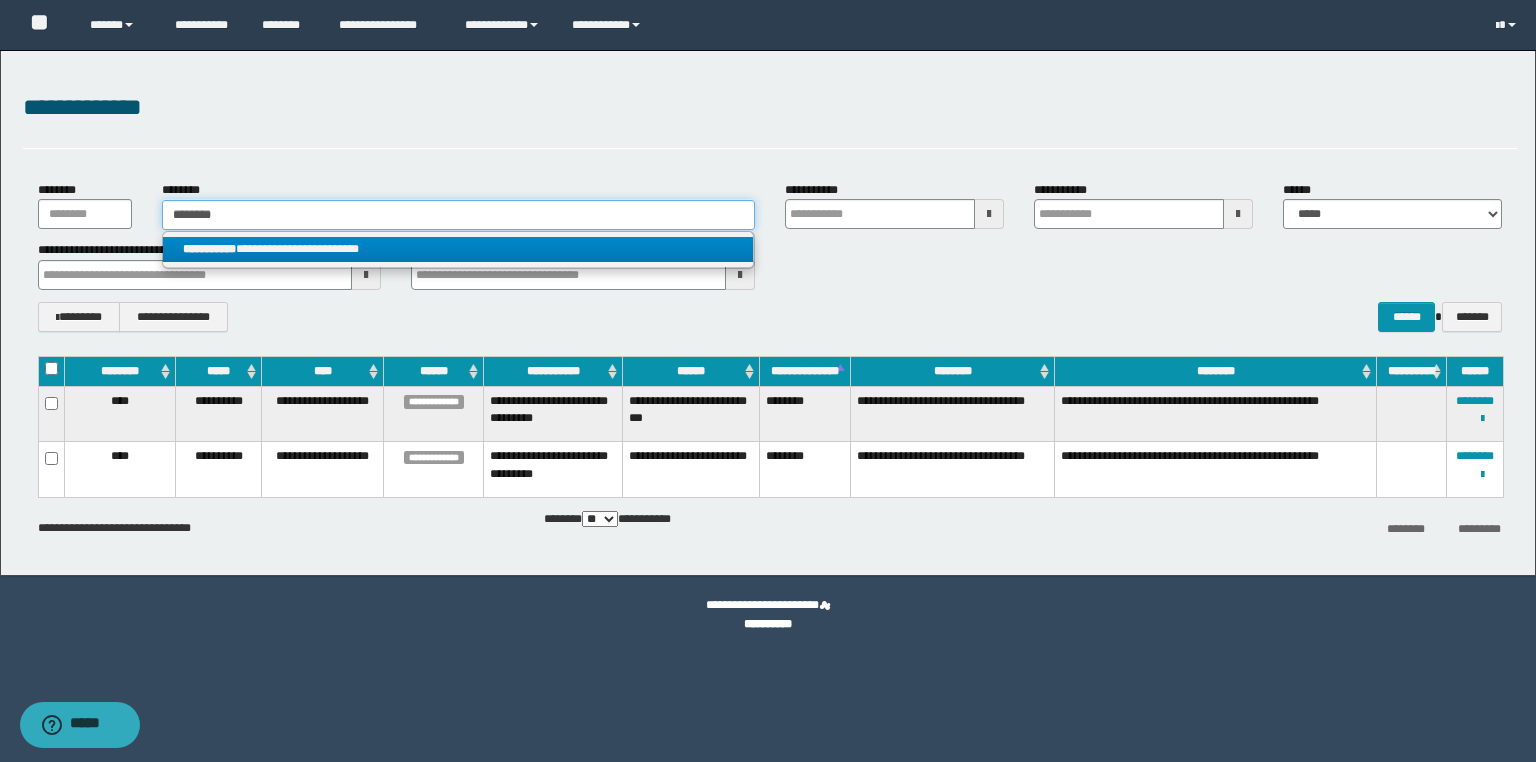 type 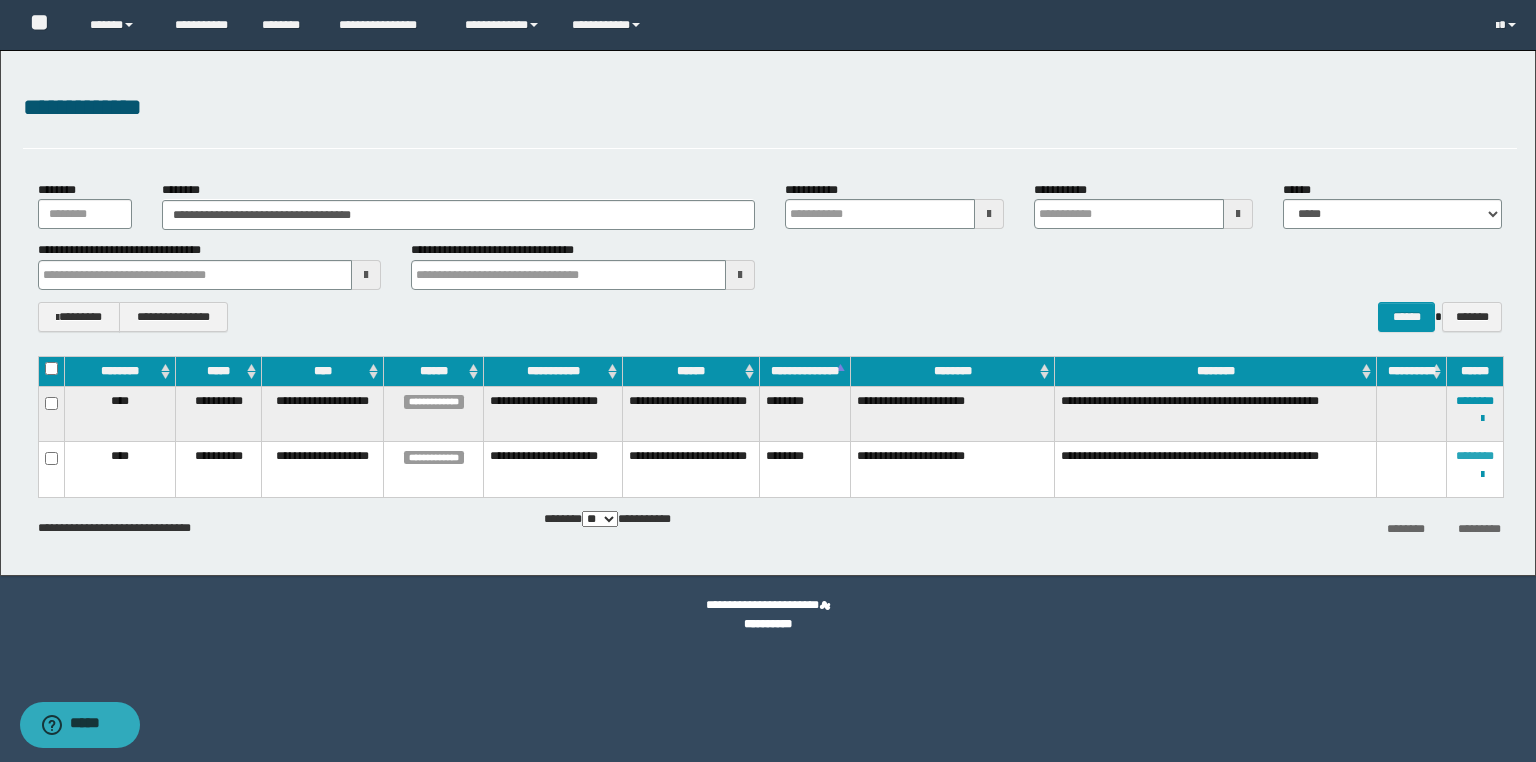 click on "********" at bounding box center [1475, 456] 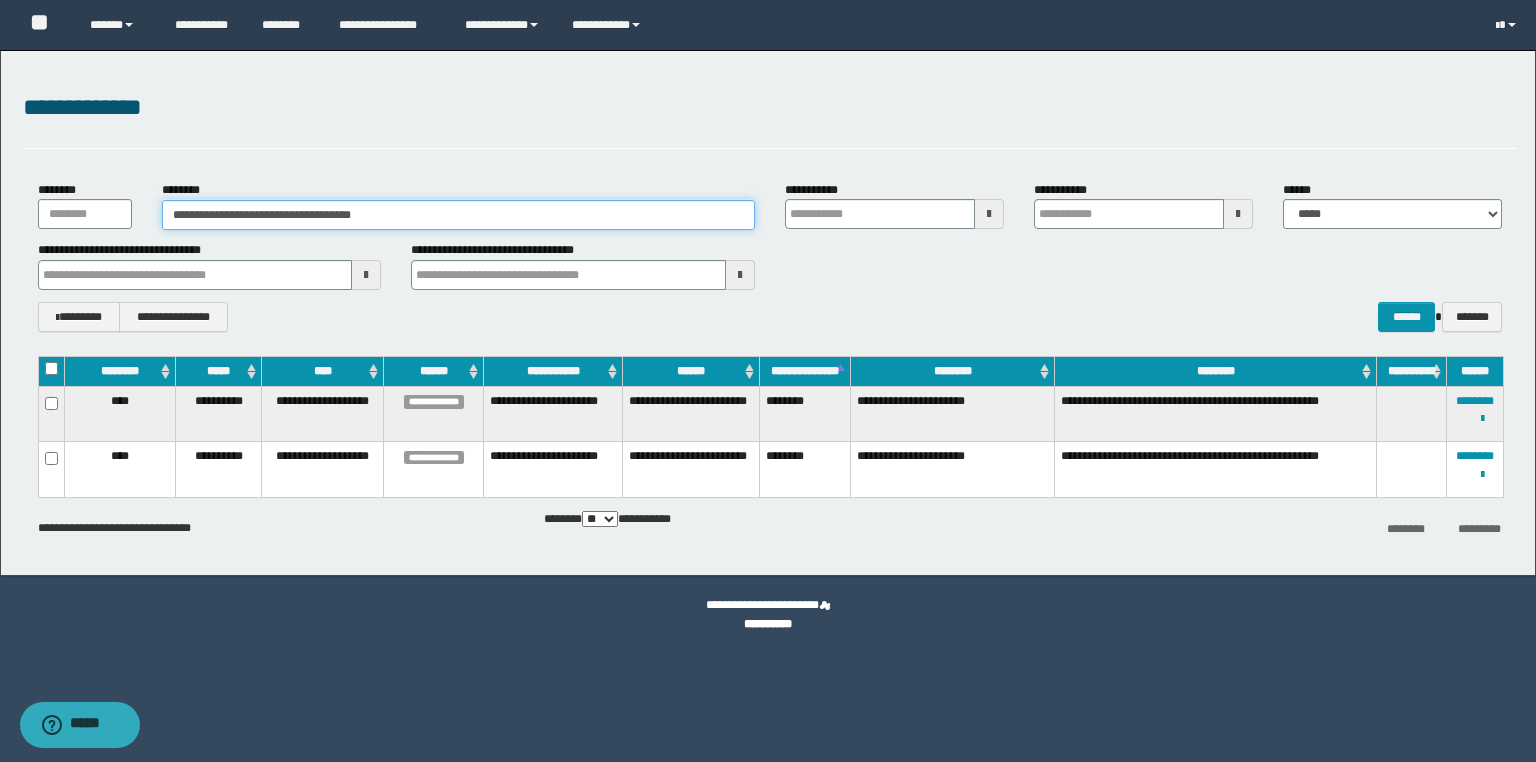 drag, startPoint x: 407, startPoint y: 215, endPoint x: 0, endPoint y: 208, distance: 407.06018 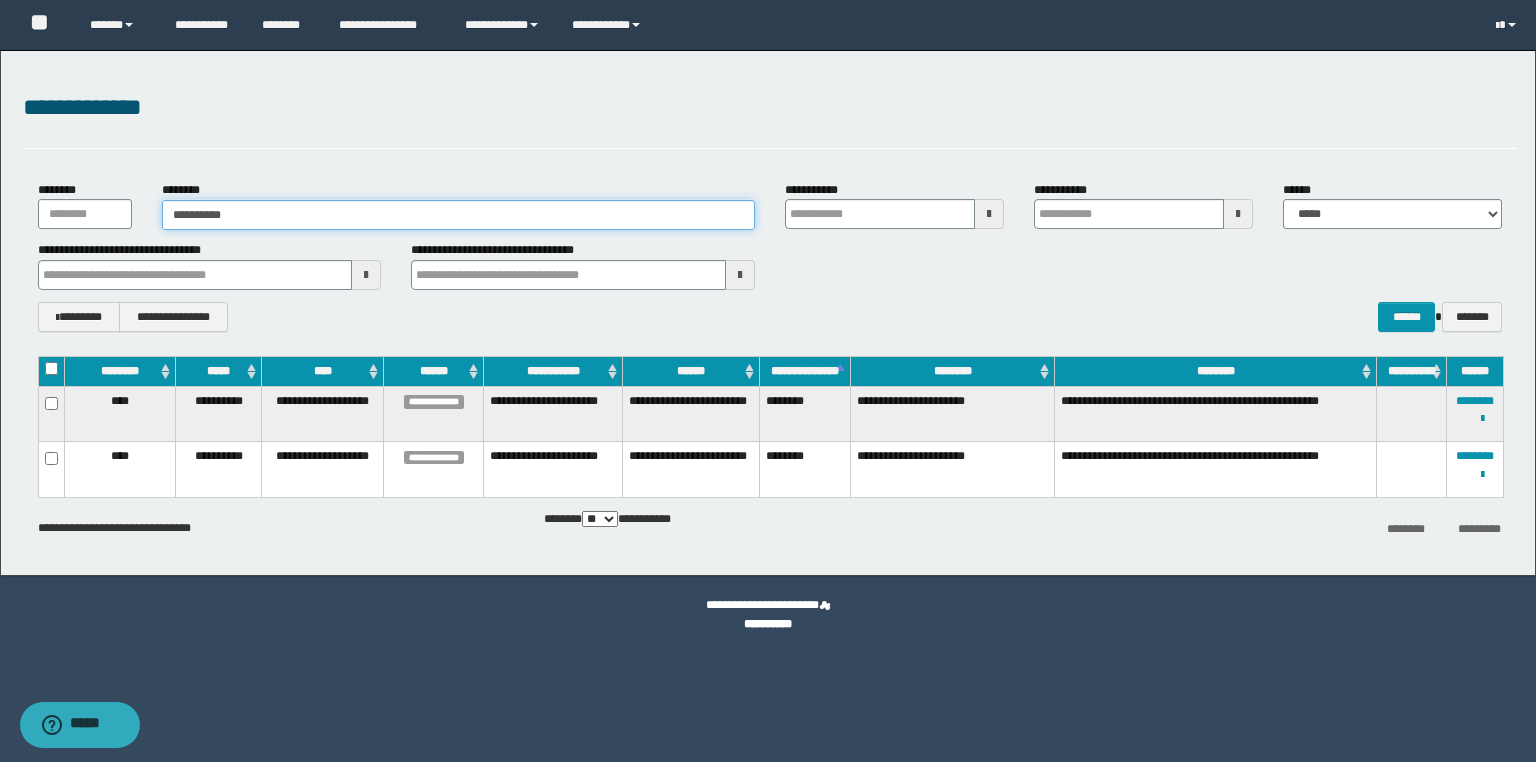 type on "**********" 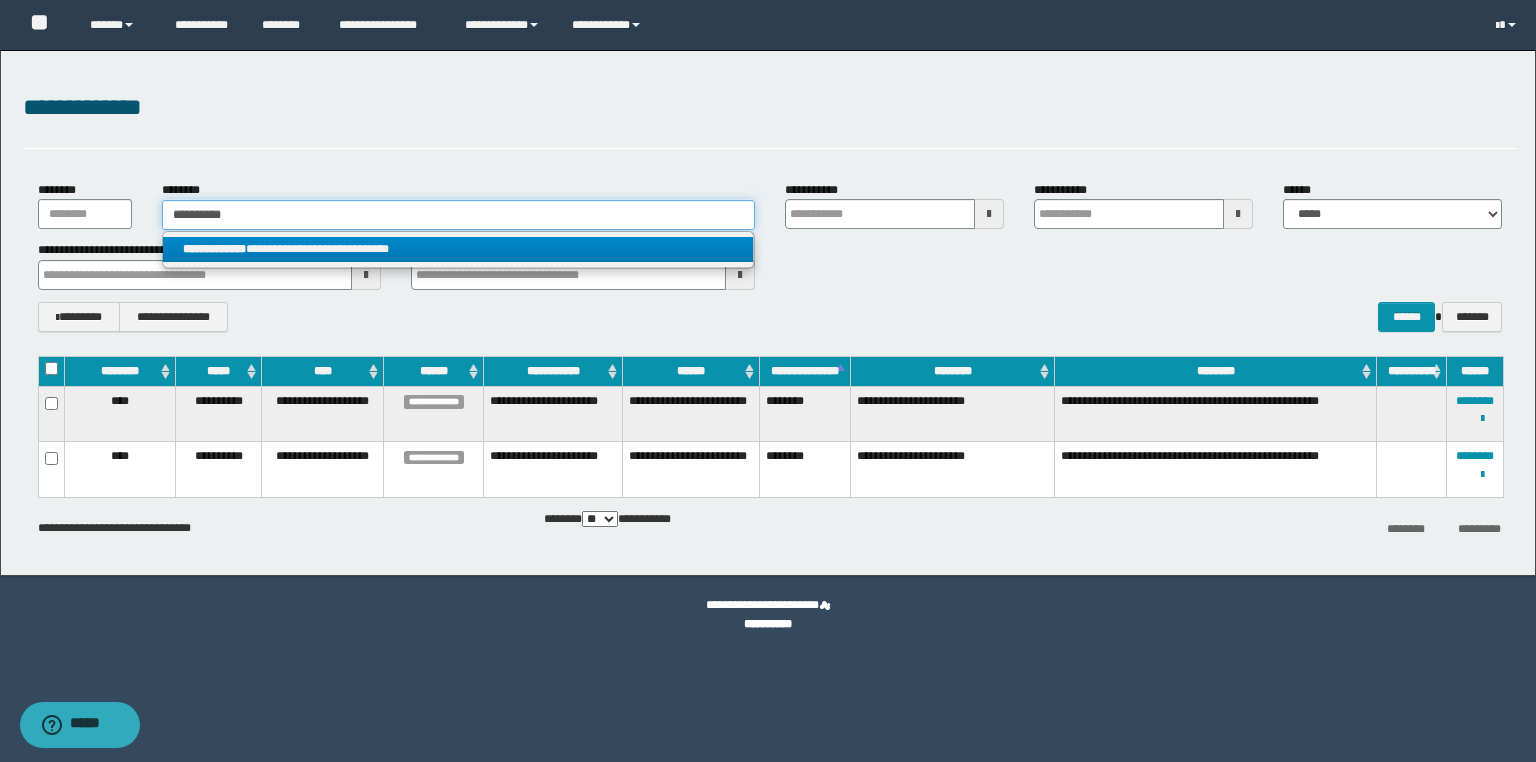 type on "**********" 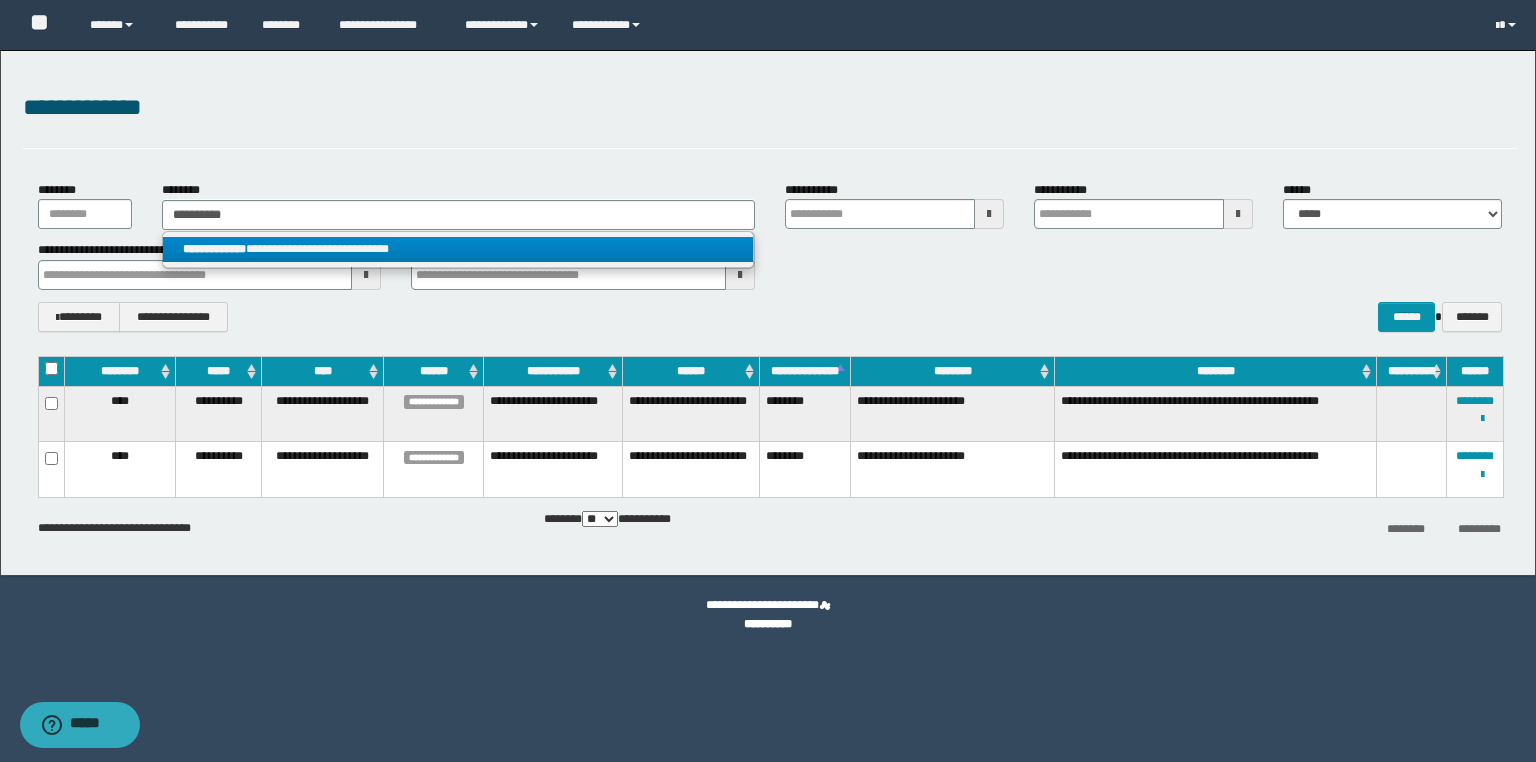 click on "**********" at bounding box center (458, 249) 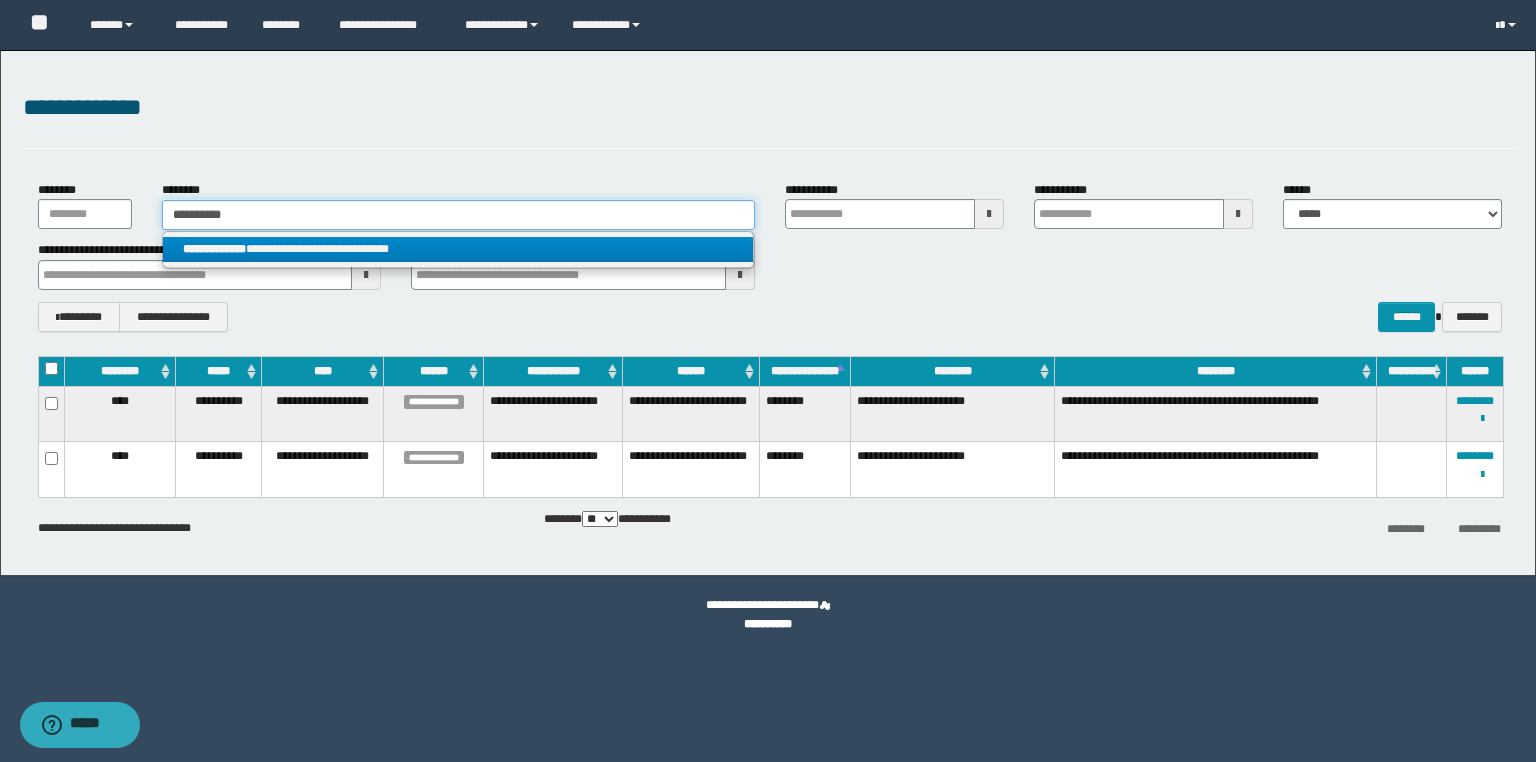 type 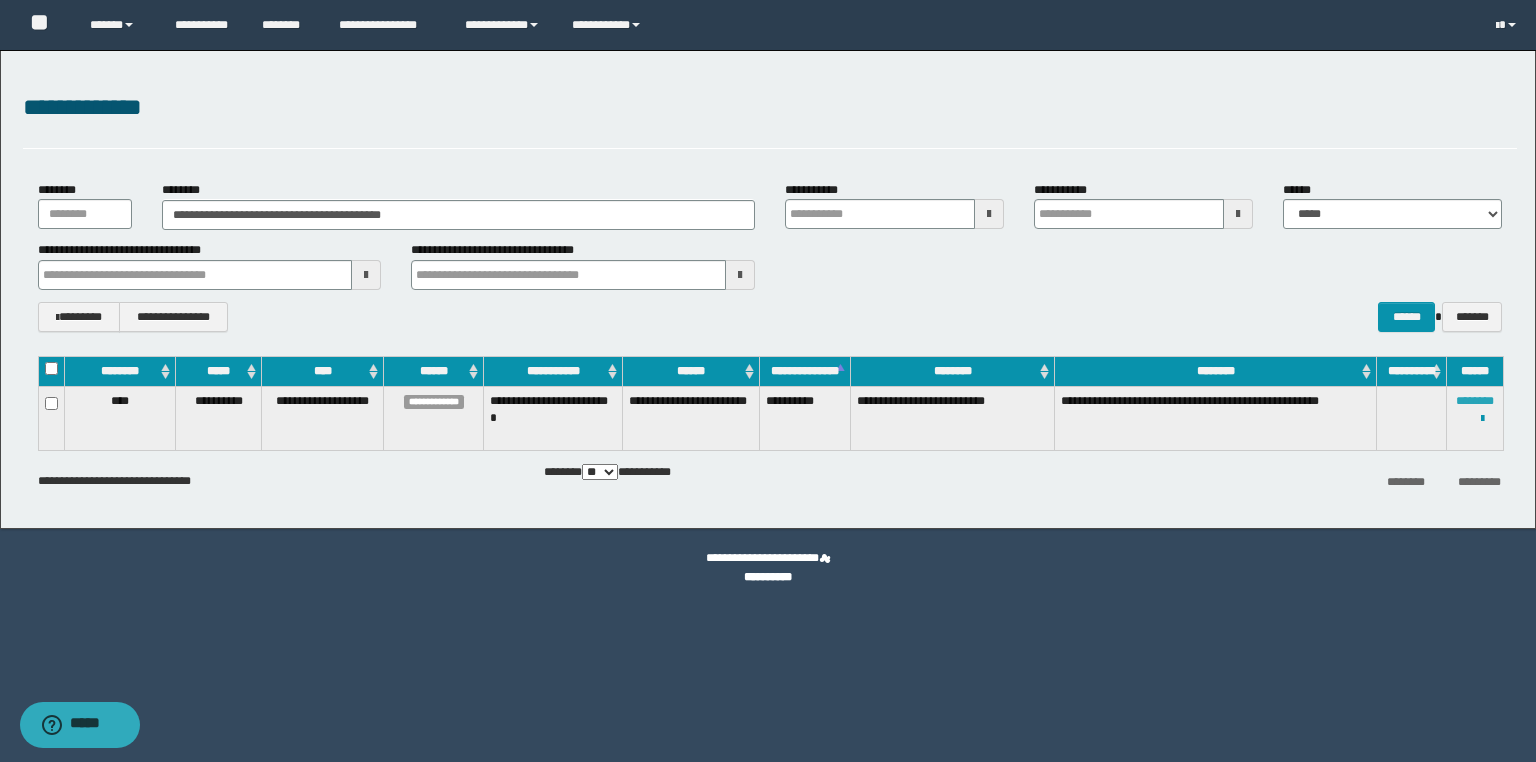 click on "********" at bounding box center [1475, 401] 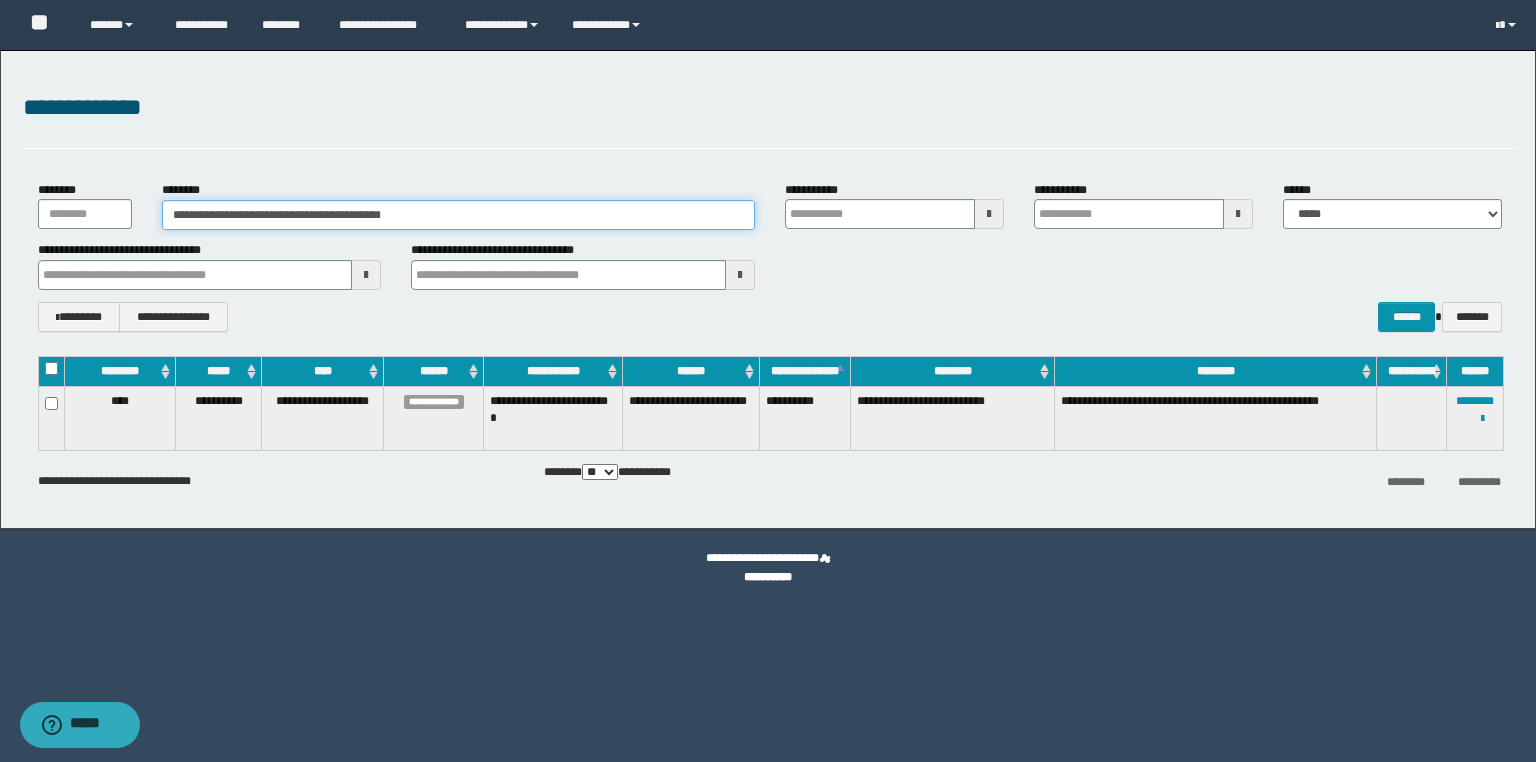 drag, startPoint x: 438, startPoint y: 212, endPoint x: 133, endPoint y: 197, distance: 305.36862 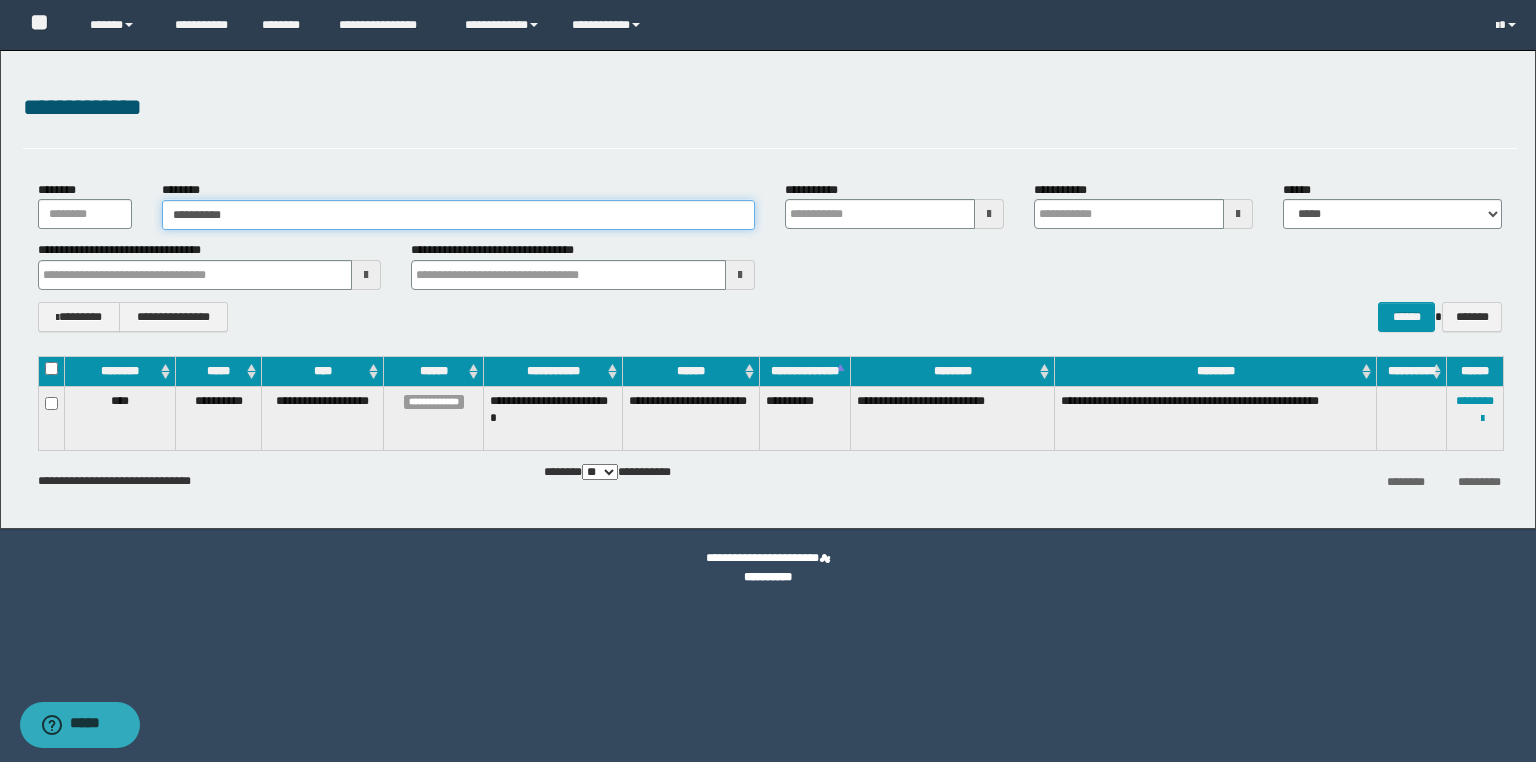 type on "**********" 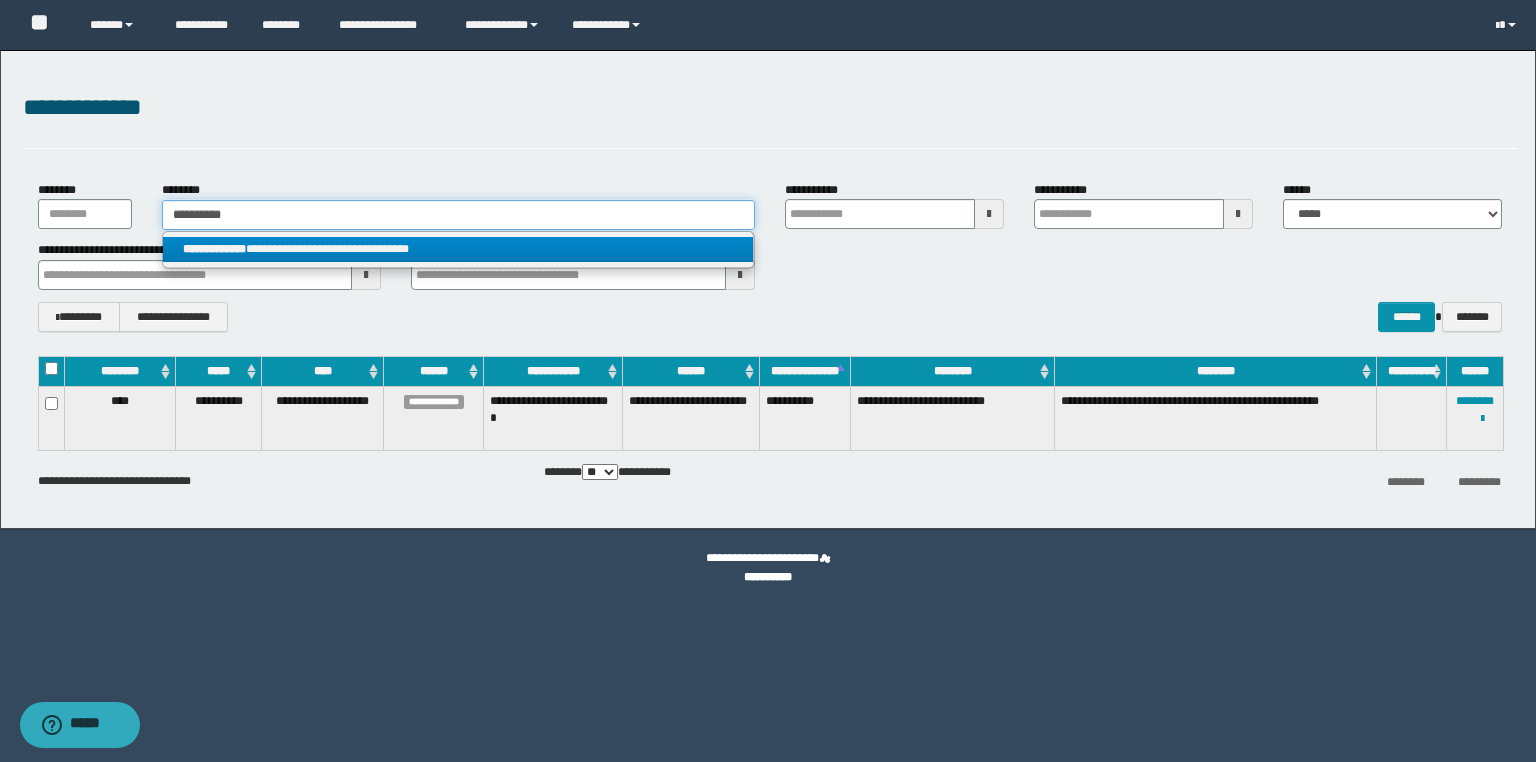 type on "**********" 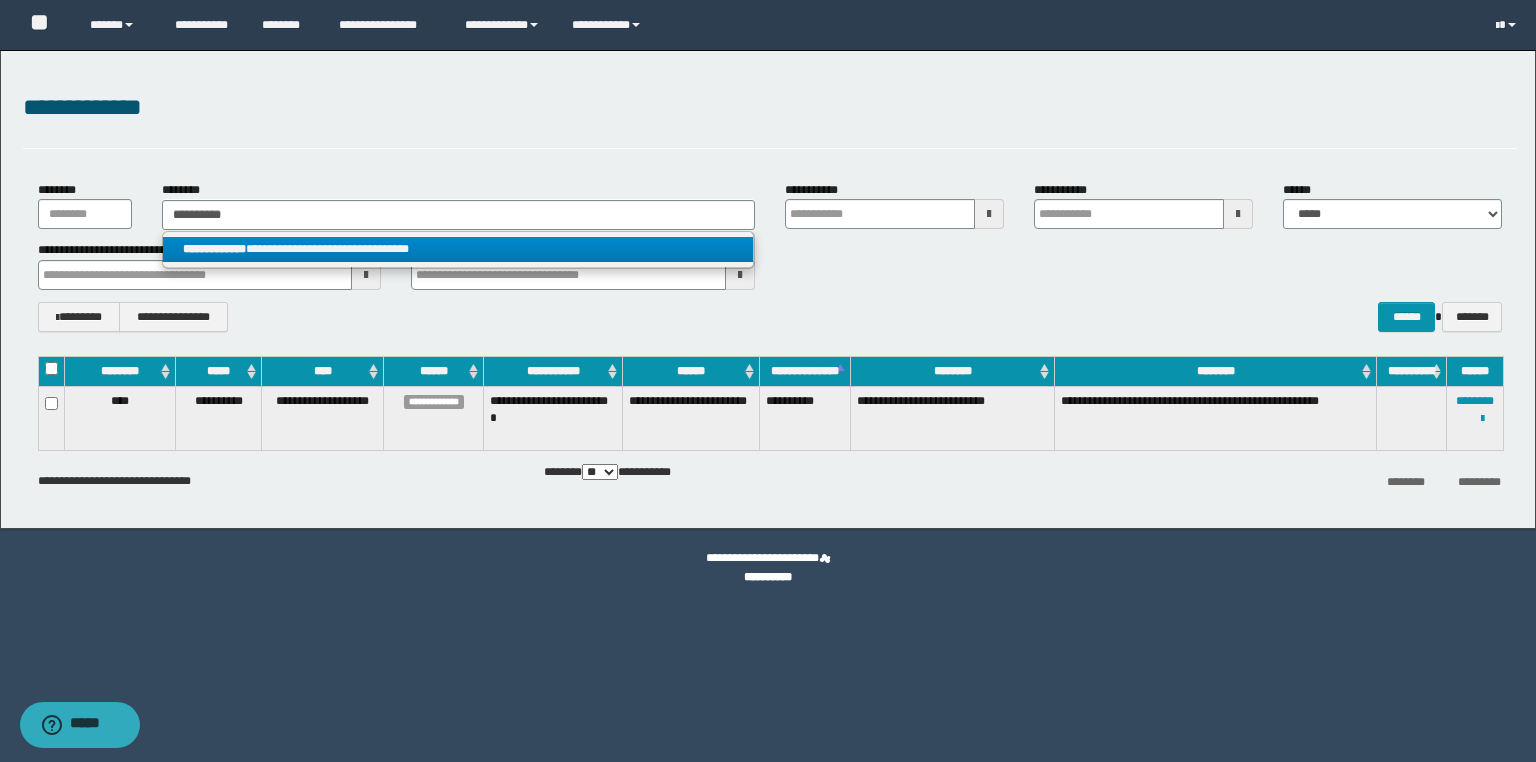 click on "**********" at bounding box center (458, 249) 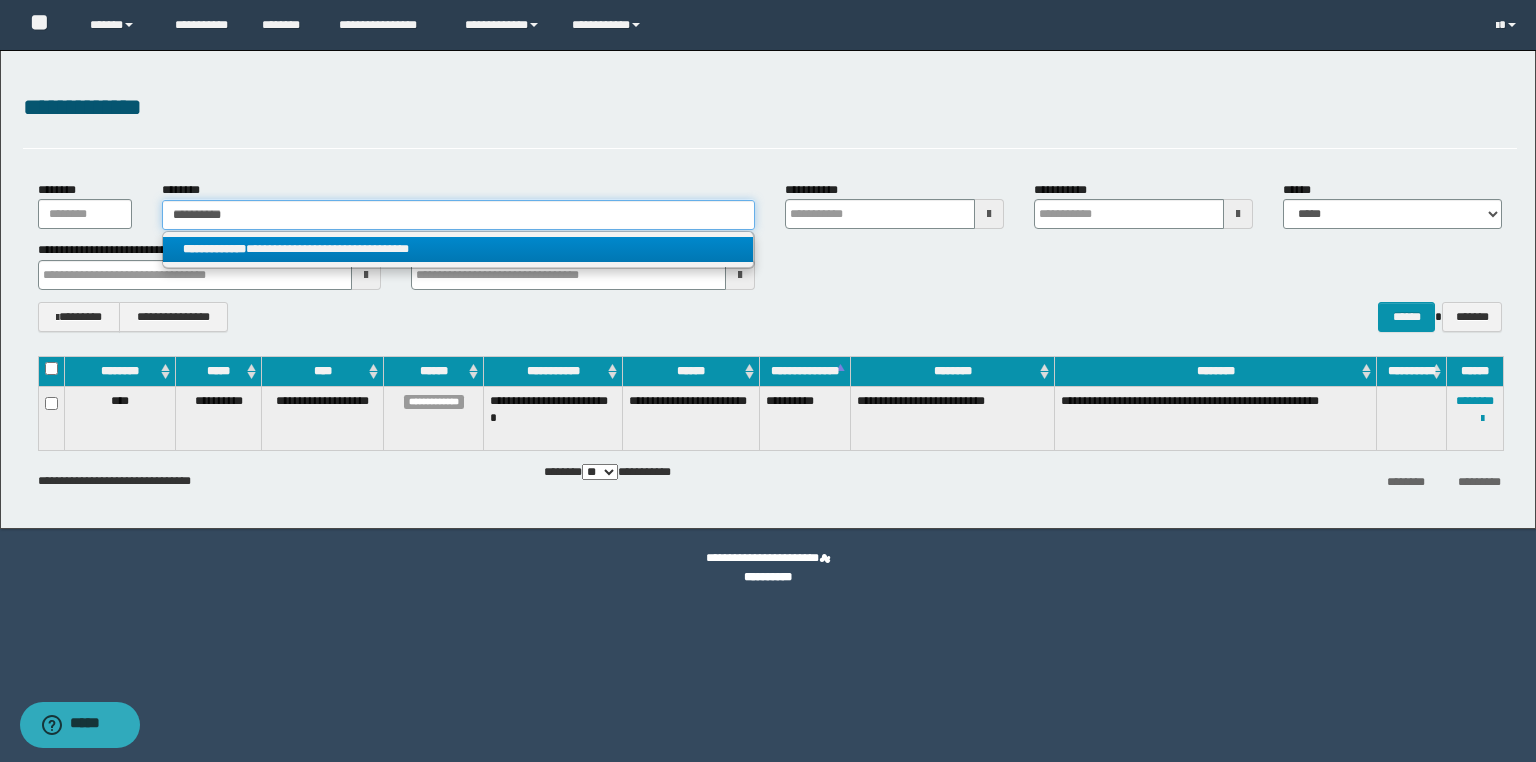 type 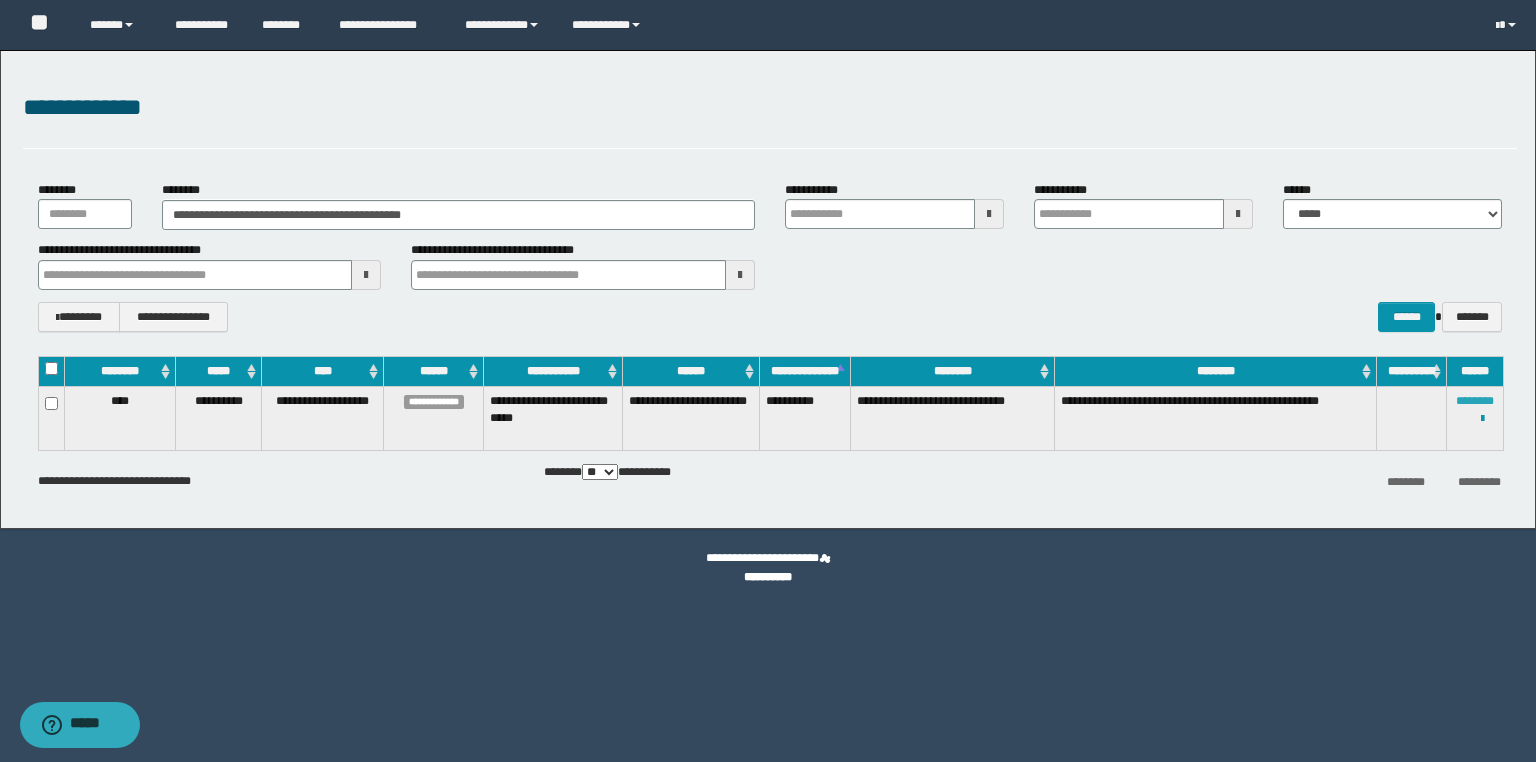 click on "********" at bounding box center [1475, 401] 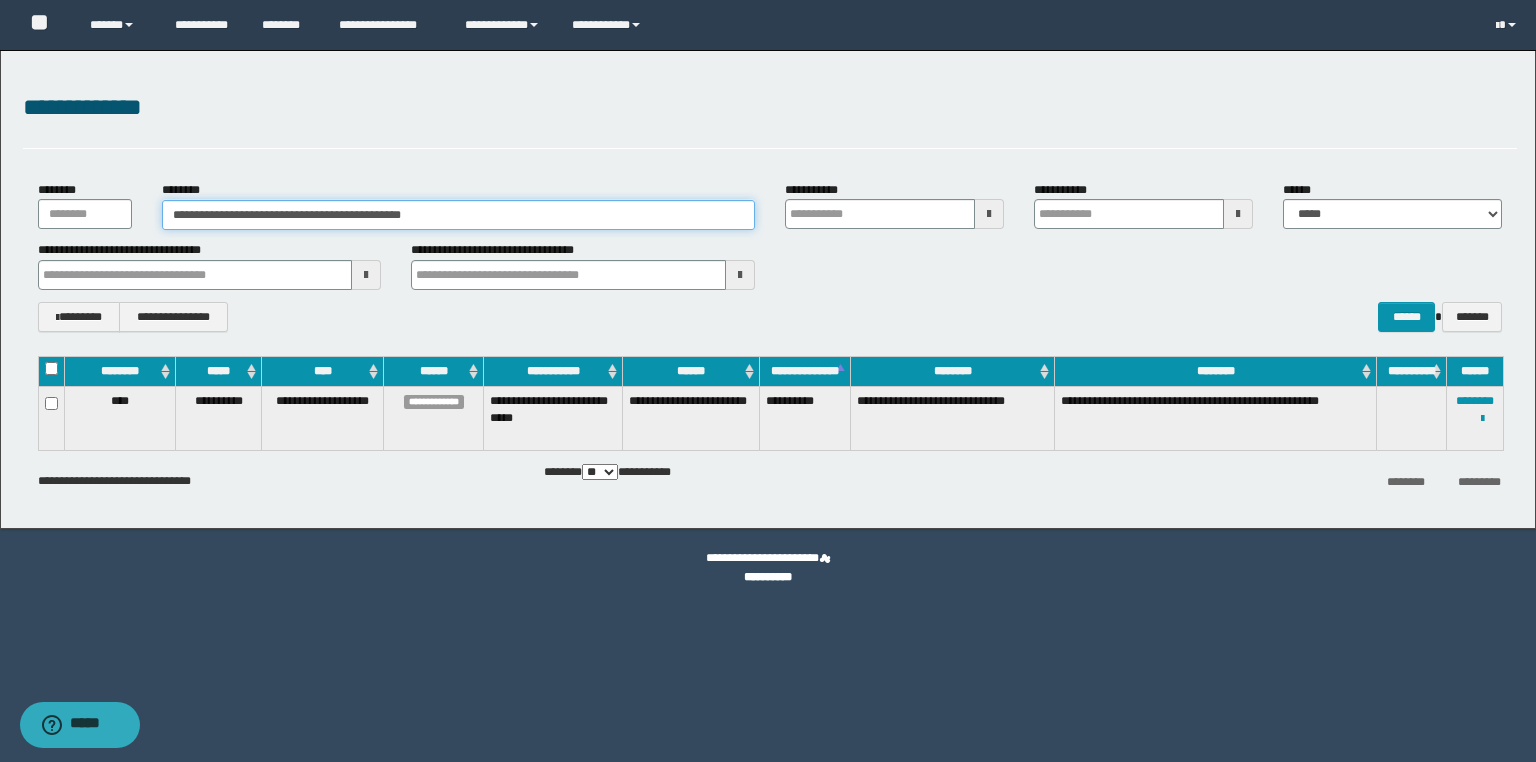 drag, startPoint x: 467, startPoint y: 208, endPoint x: 0, endPoint y: 213, distance: 467.02676 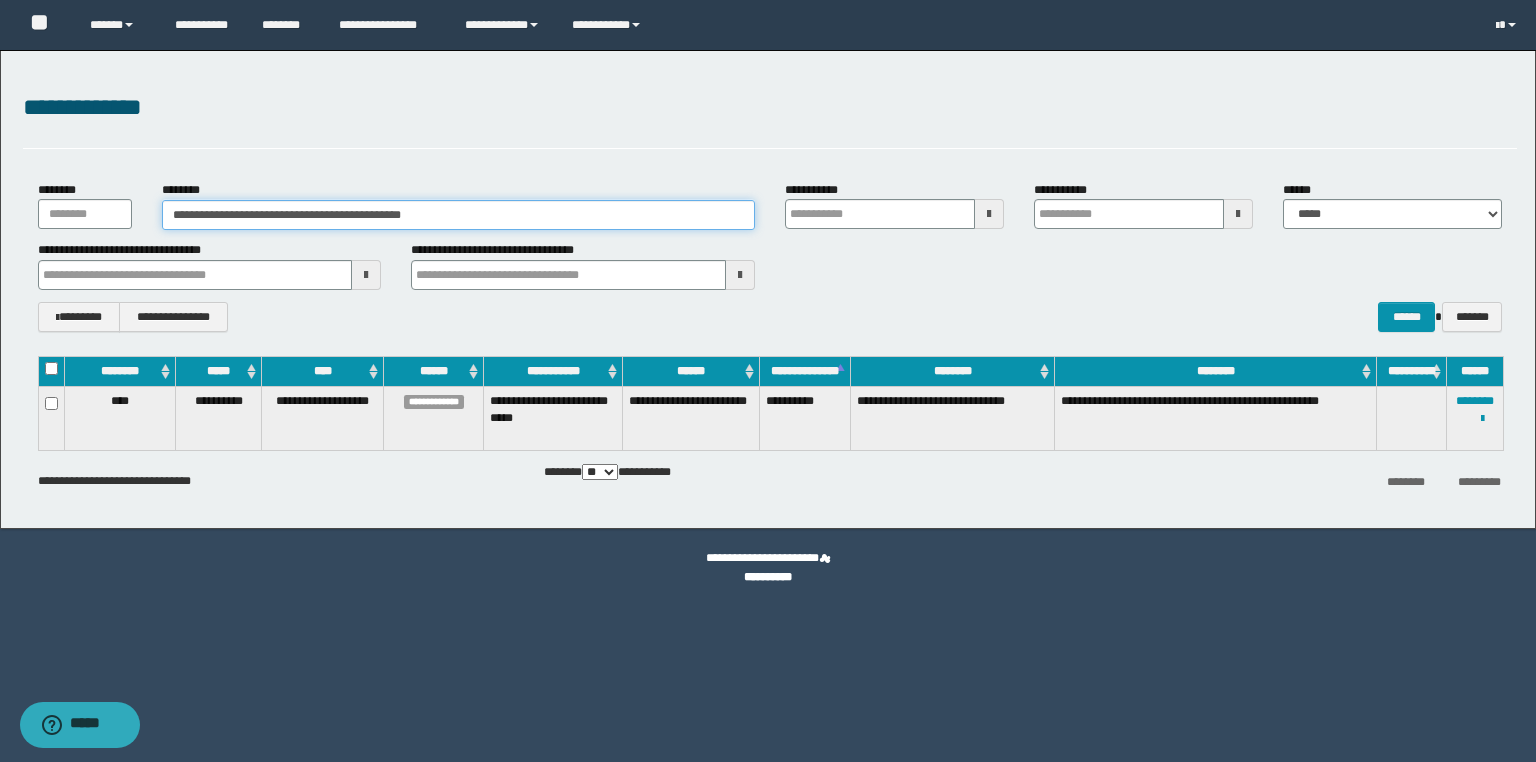 paste 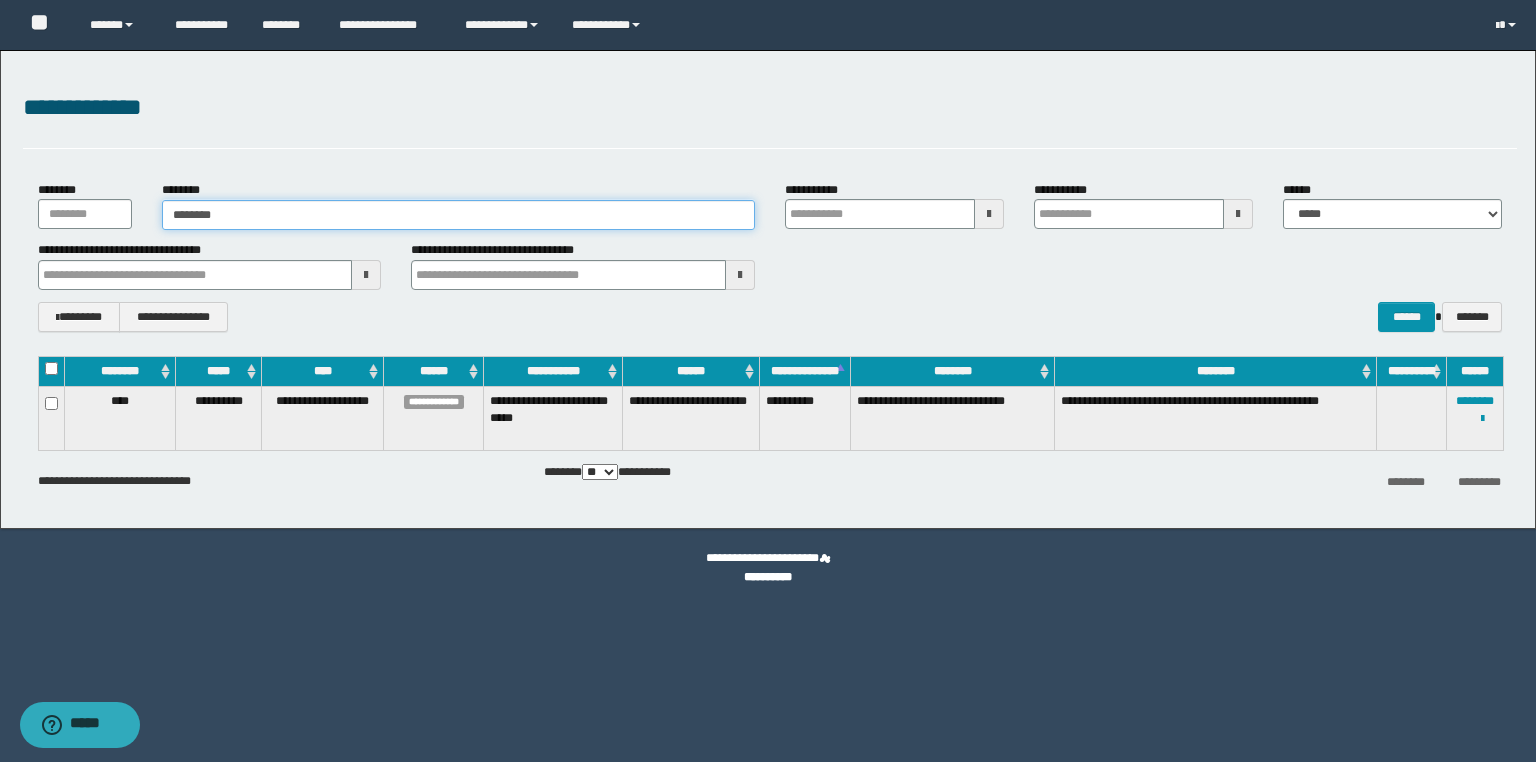 type on "********" 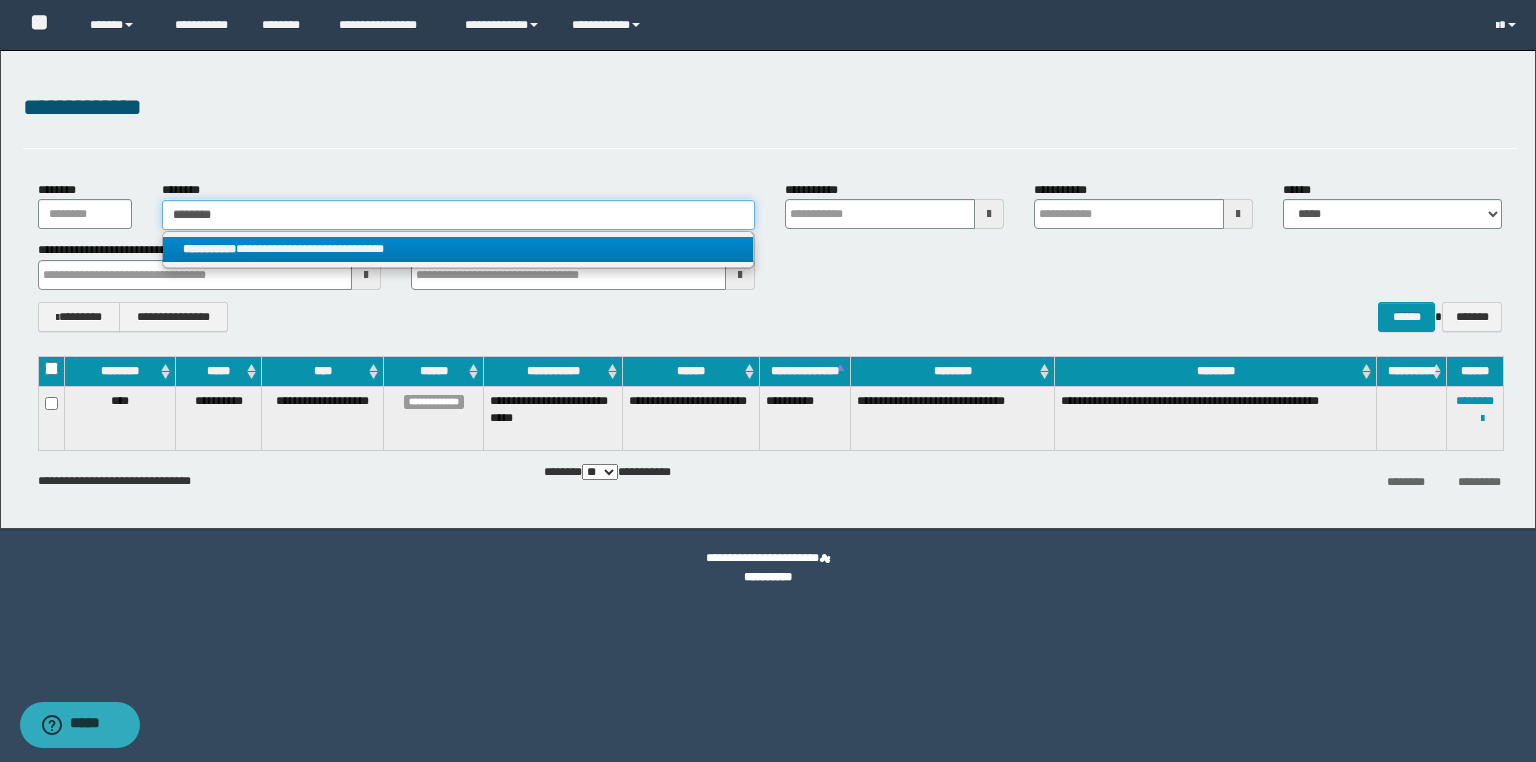 type on "********" 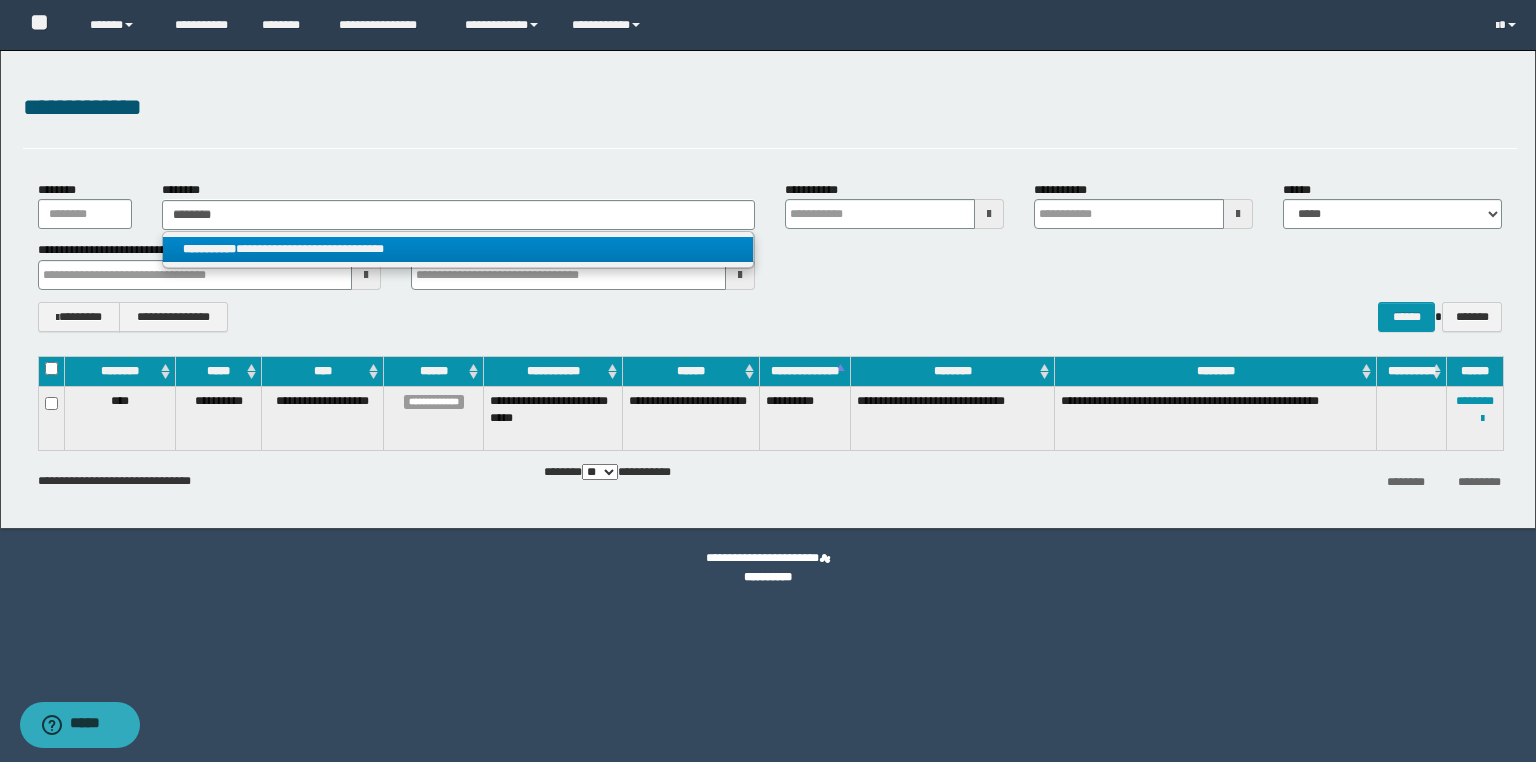 click on "**********" at bounding box center (458, 249) 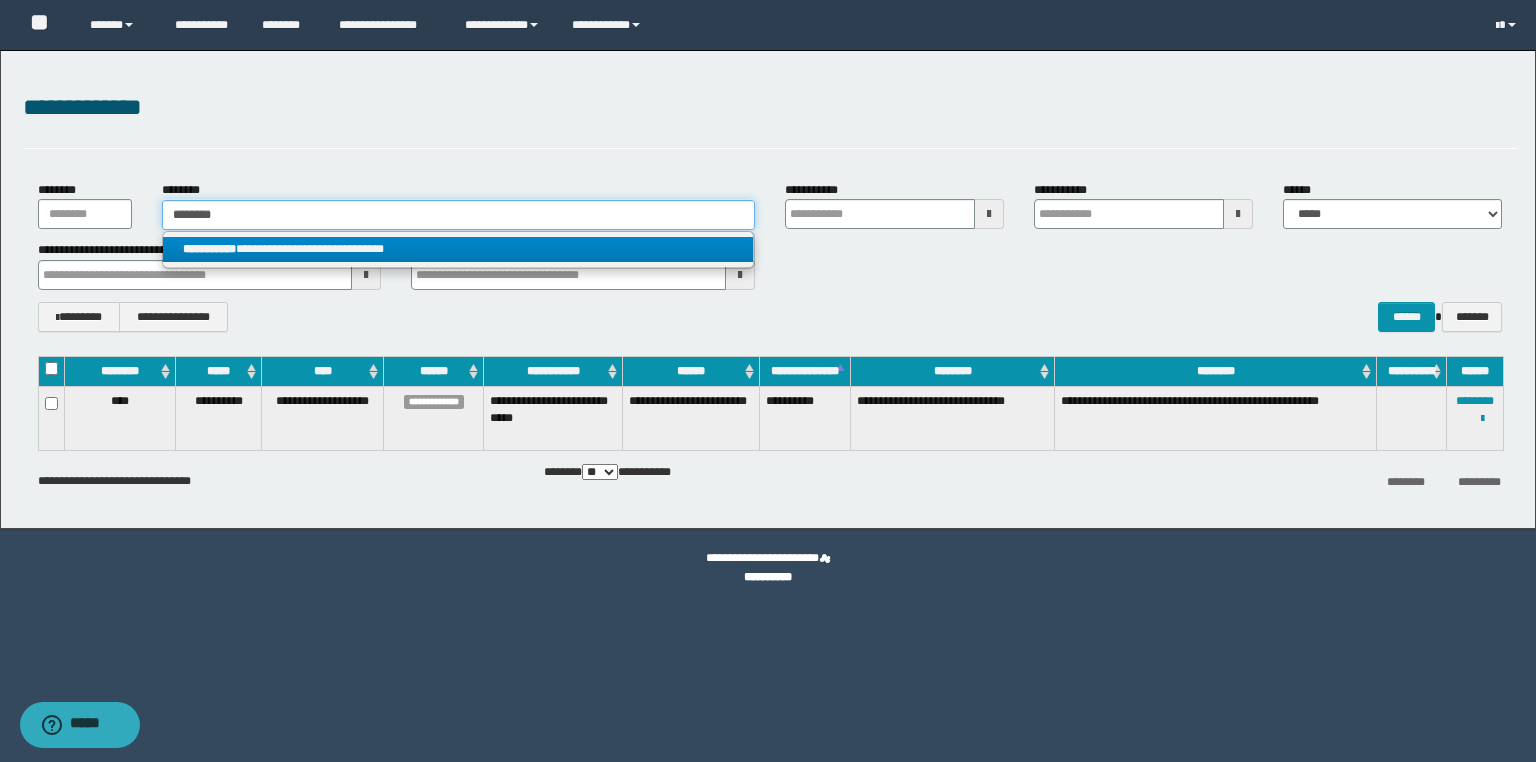 type 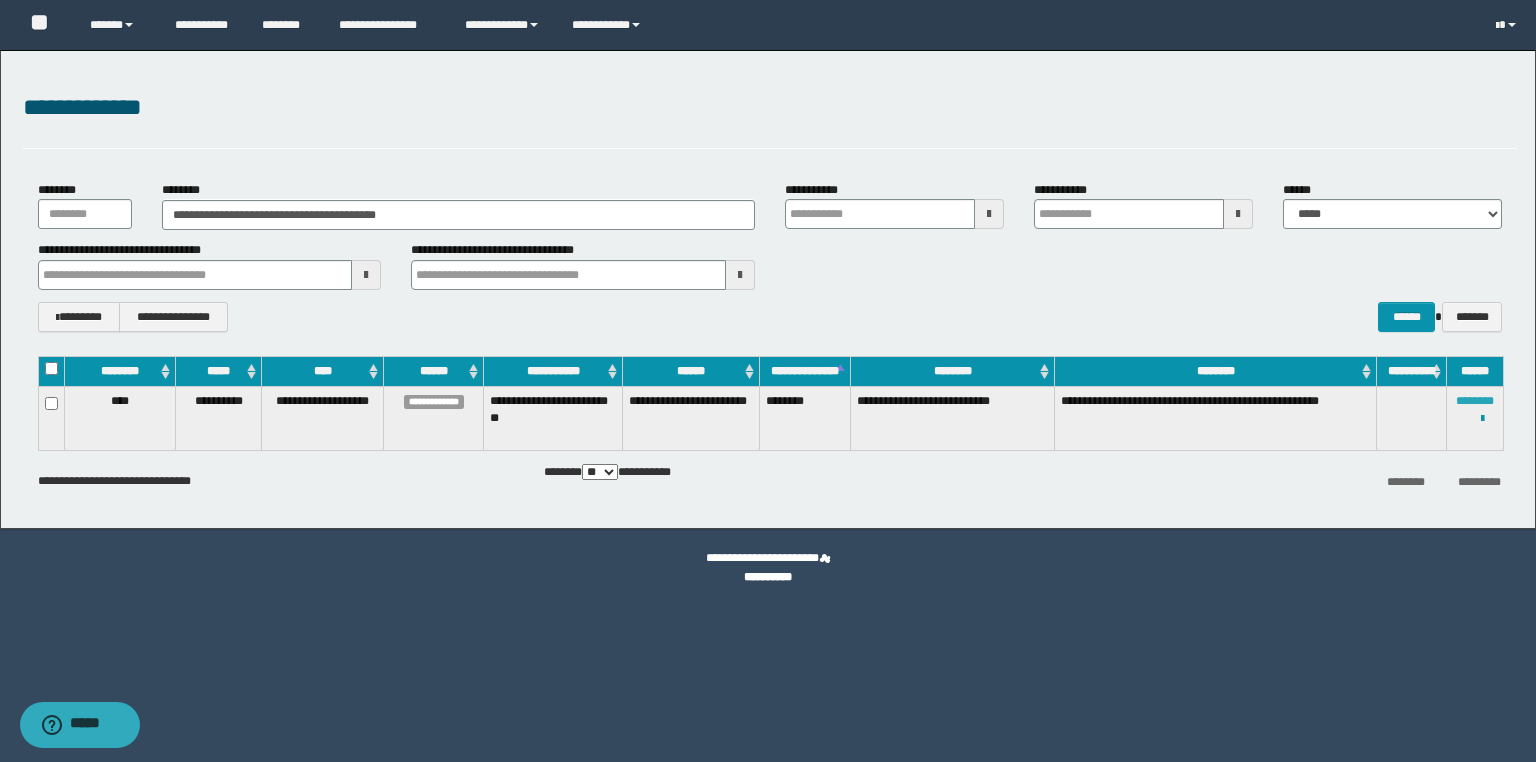click on "********" at bounding box center (1475, 401) 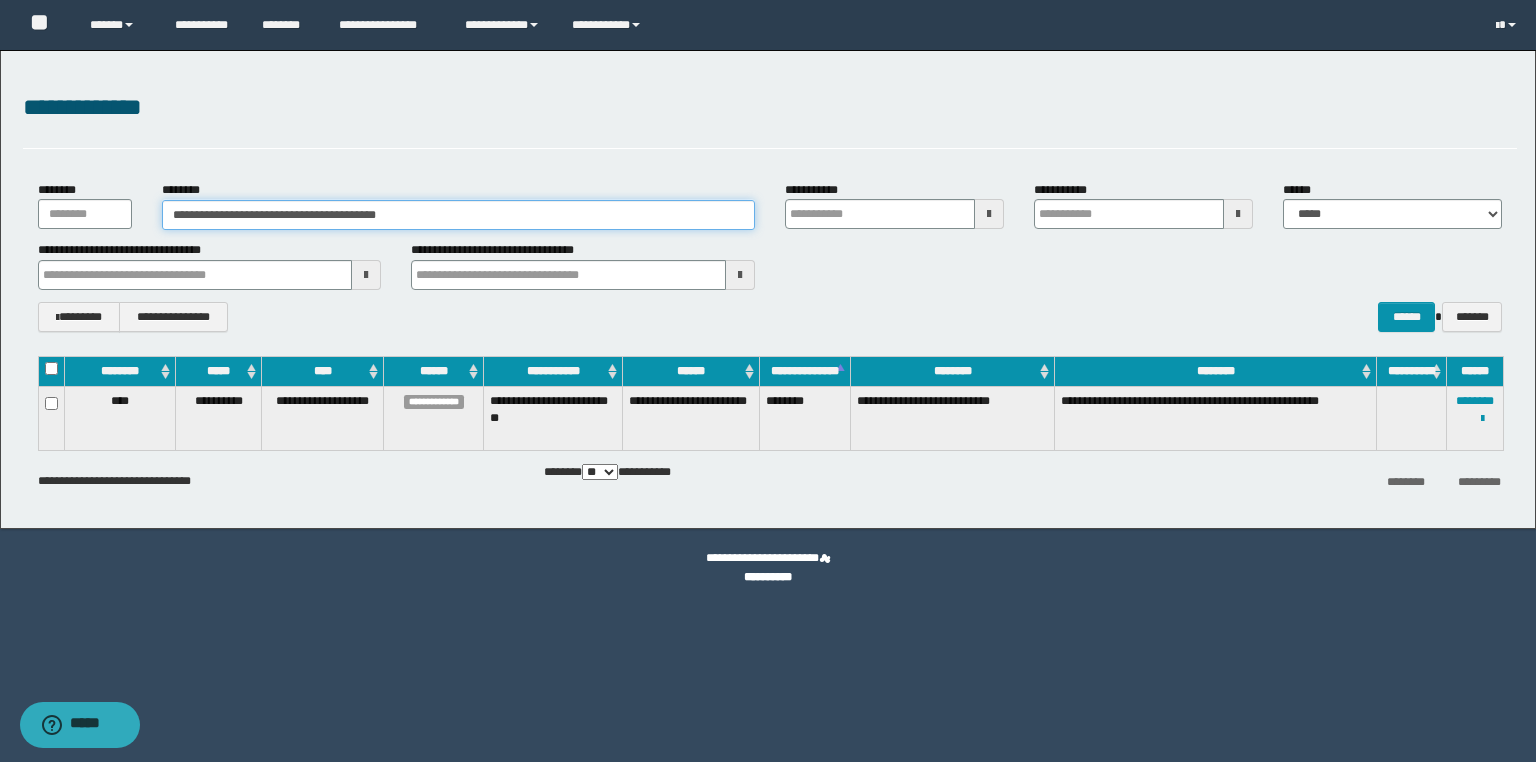 drag, startPoint x: 452, startPoint y: 208, endPoint x: 20, endPoint y: 196, distance: 432.16663 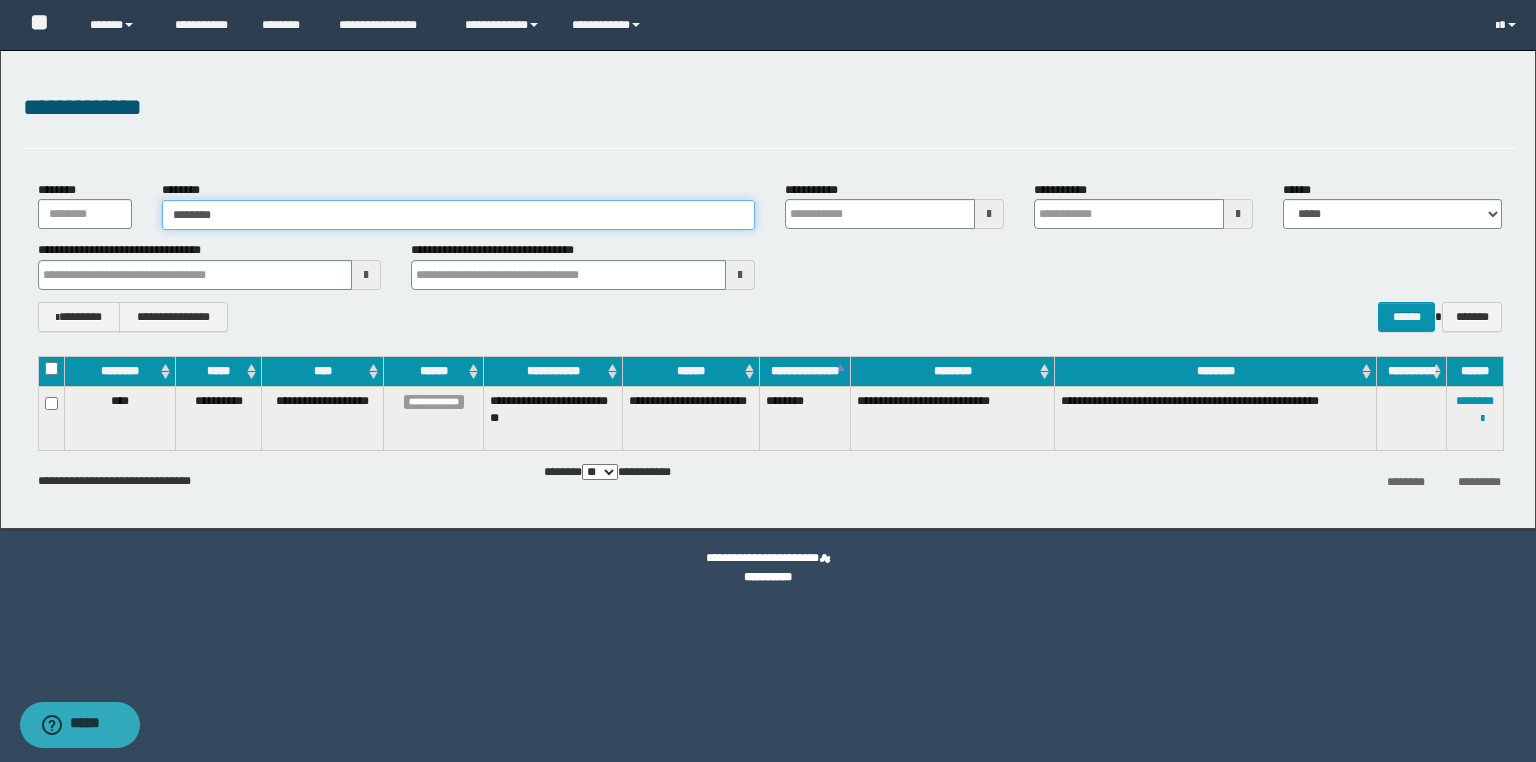 type on "********" 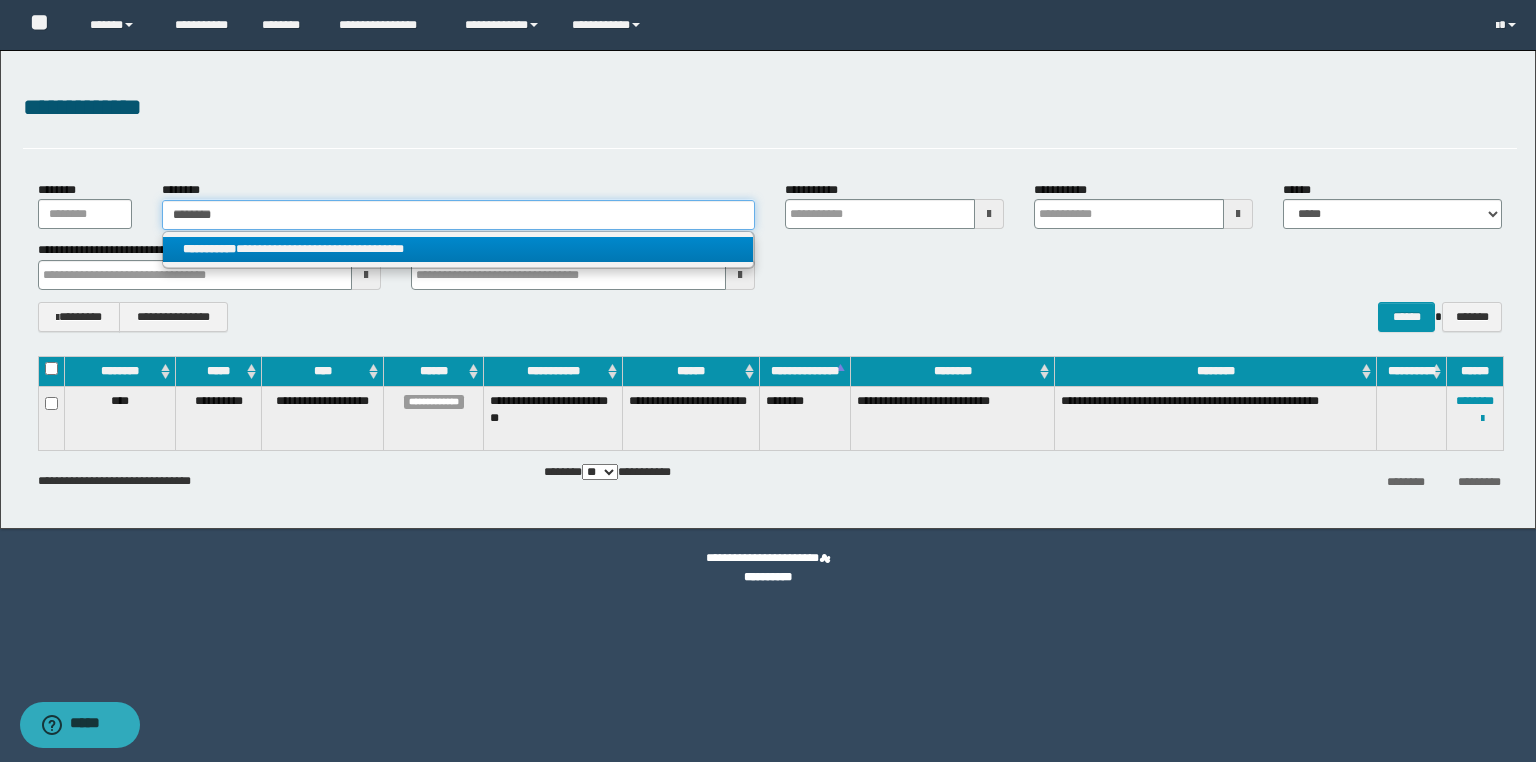 type on "********" 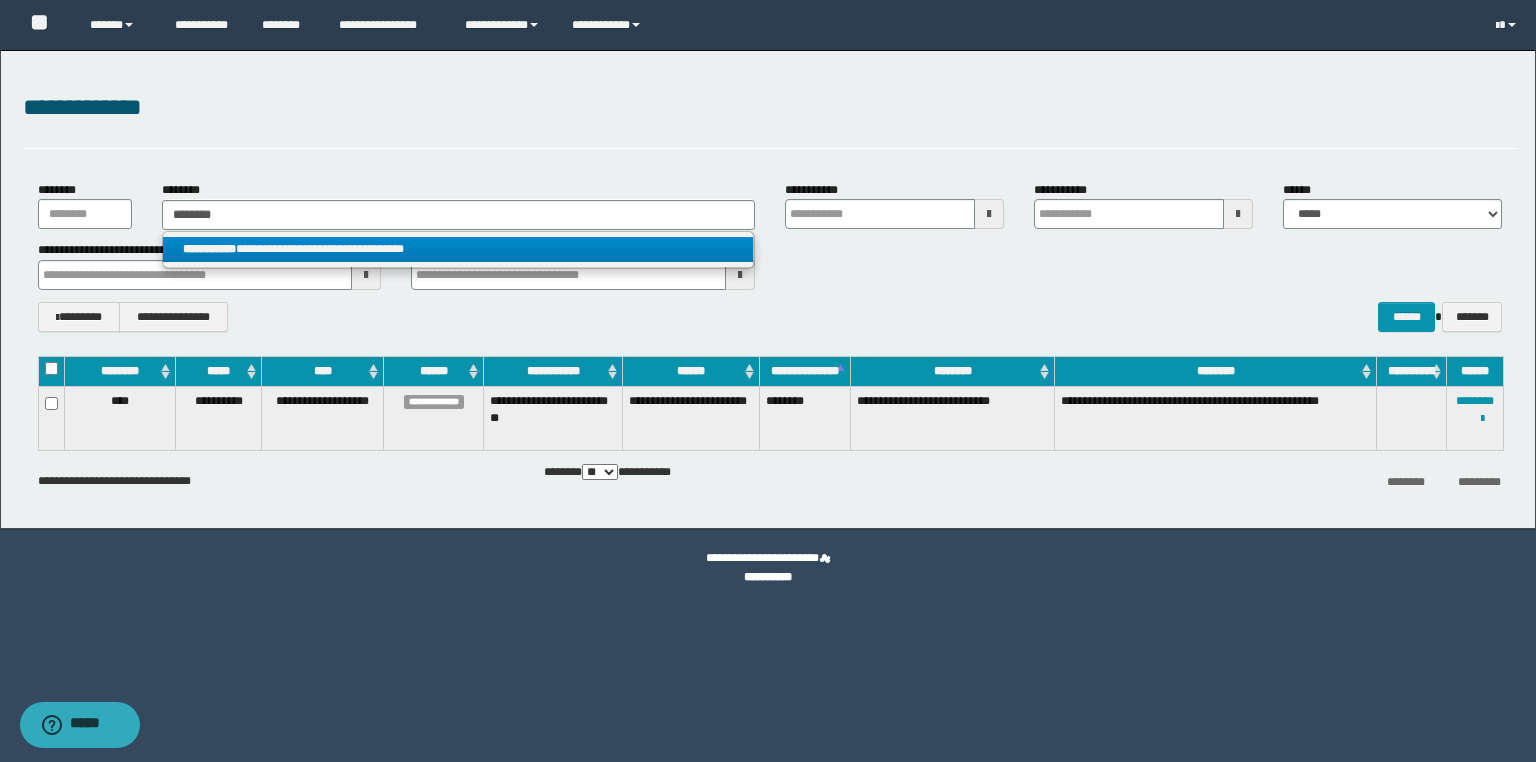click on "**********" at bounding box center [458, 249] 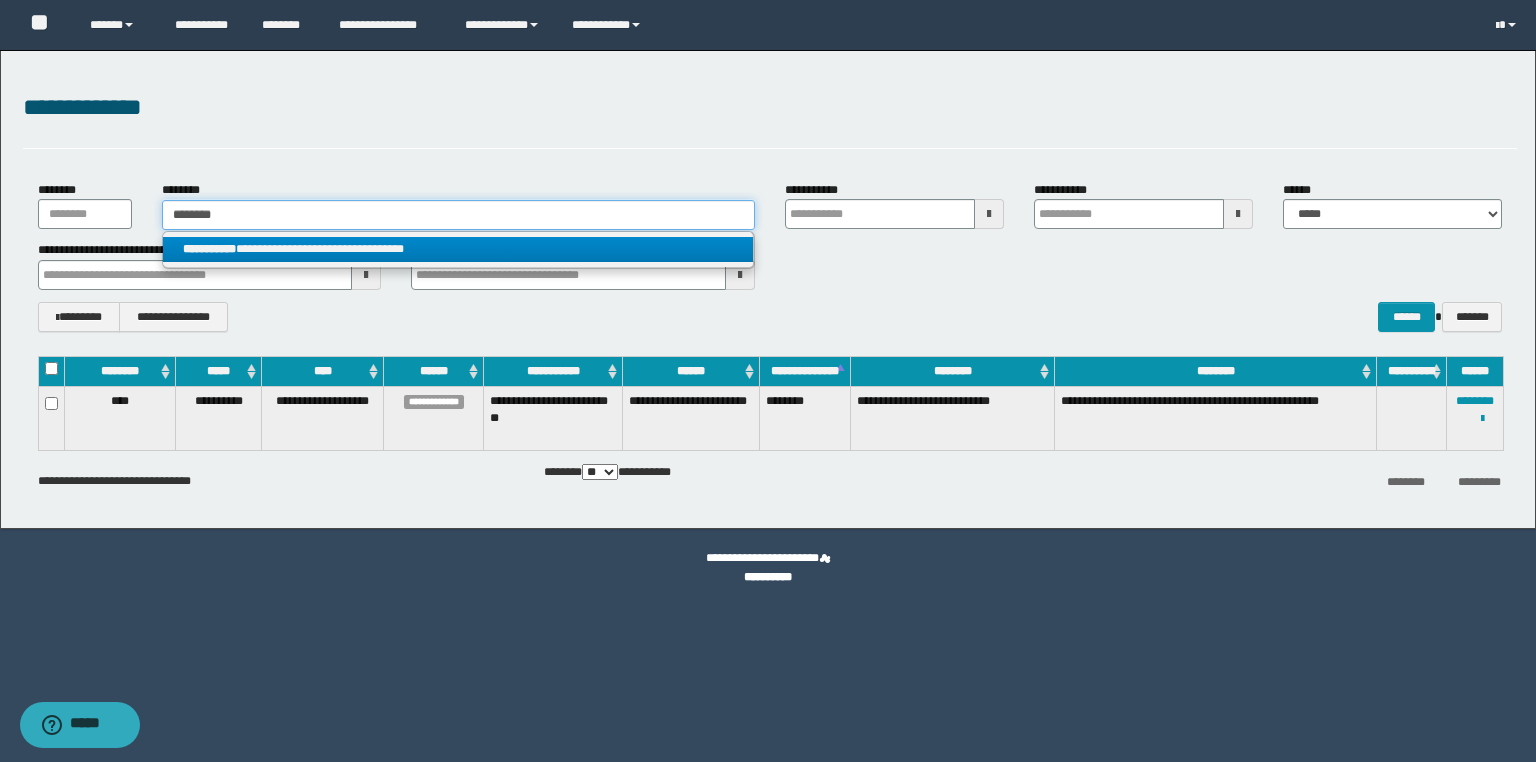 type 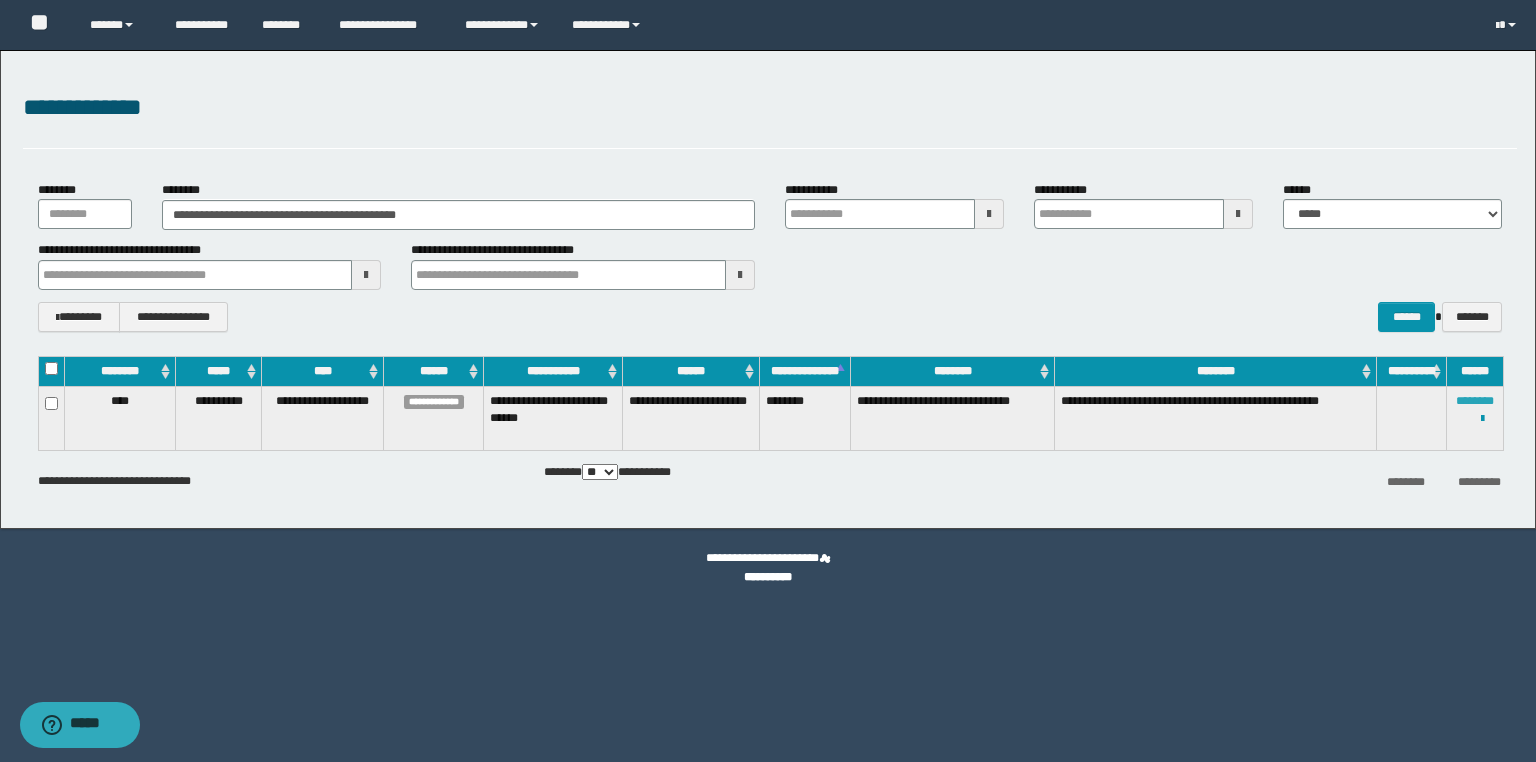 click on "********" at bounding box center [1475, 401] 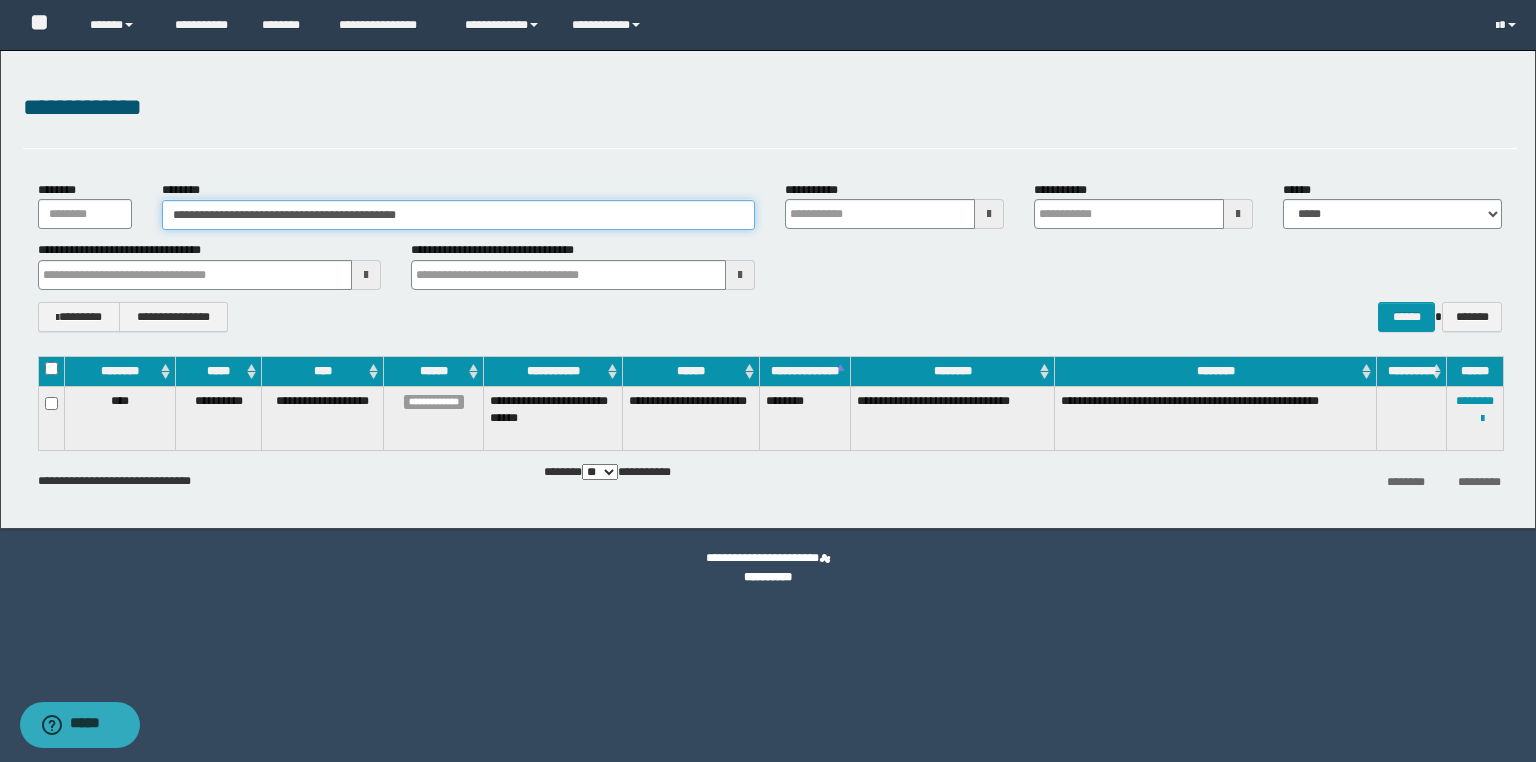 drag, startPoint x: 464, startPoint y: 209, endPoint x: 130, endPoint y: 209, distance: 334 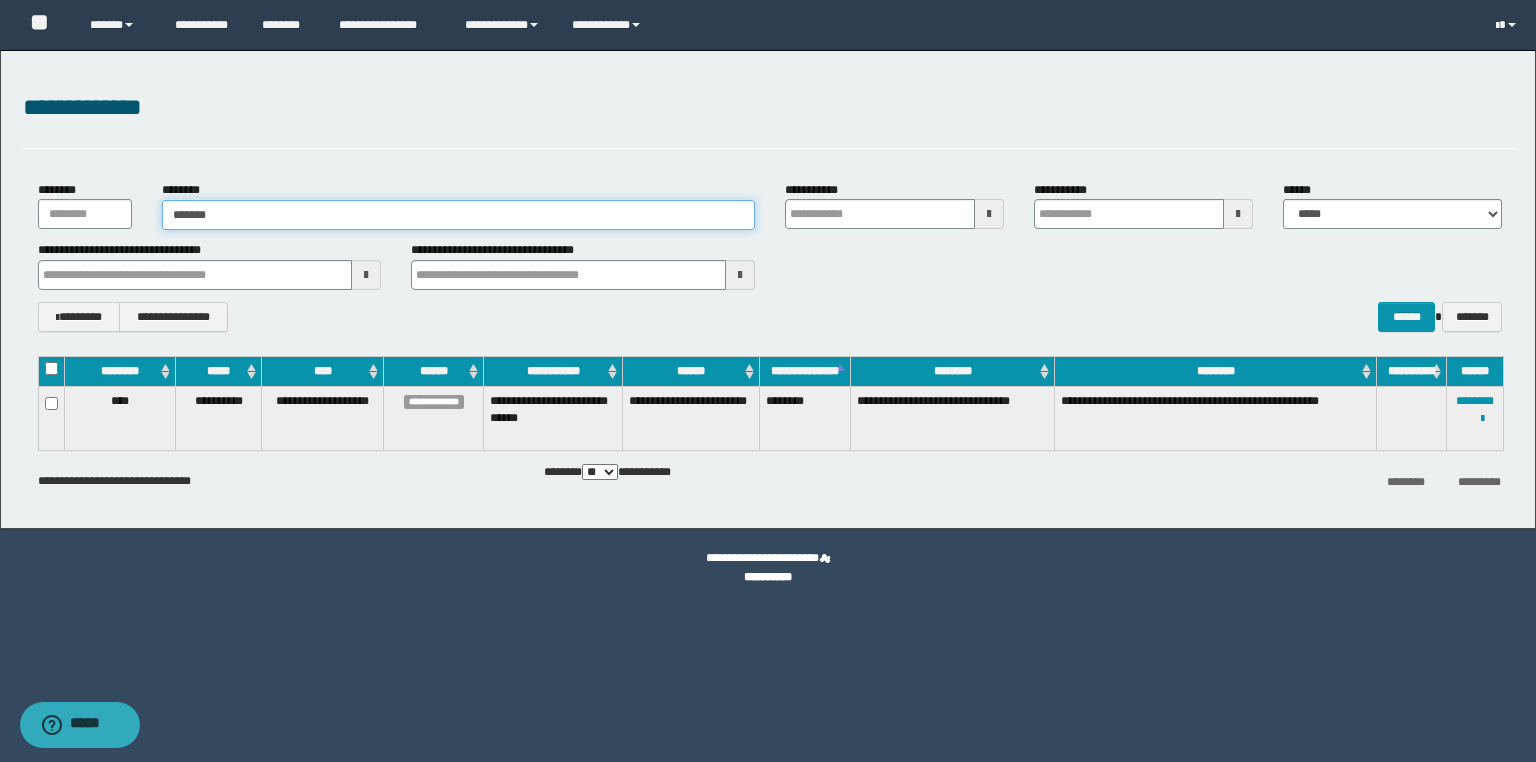 type on "*******" 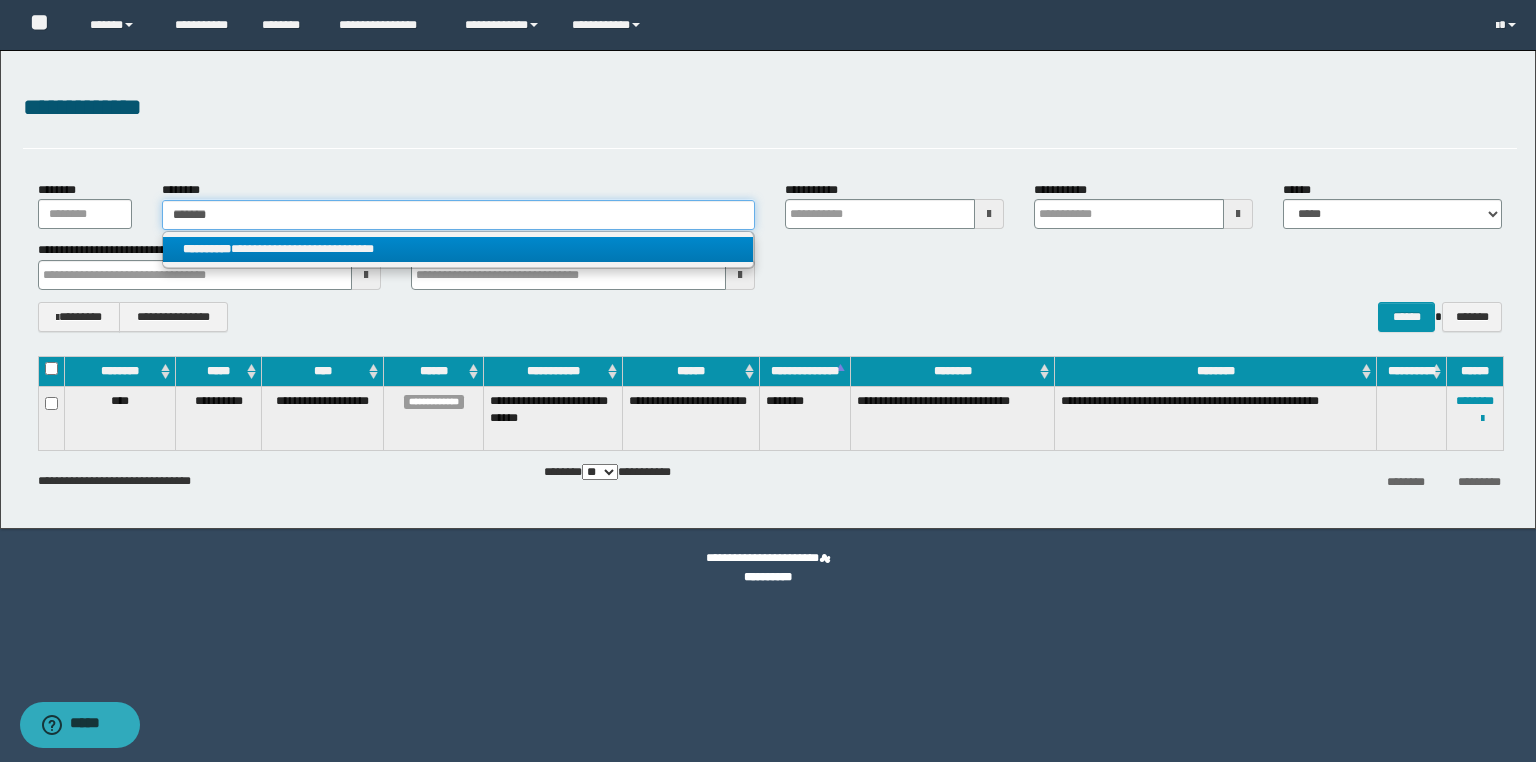 type on "*******" 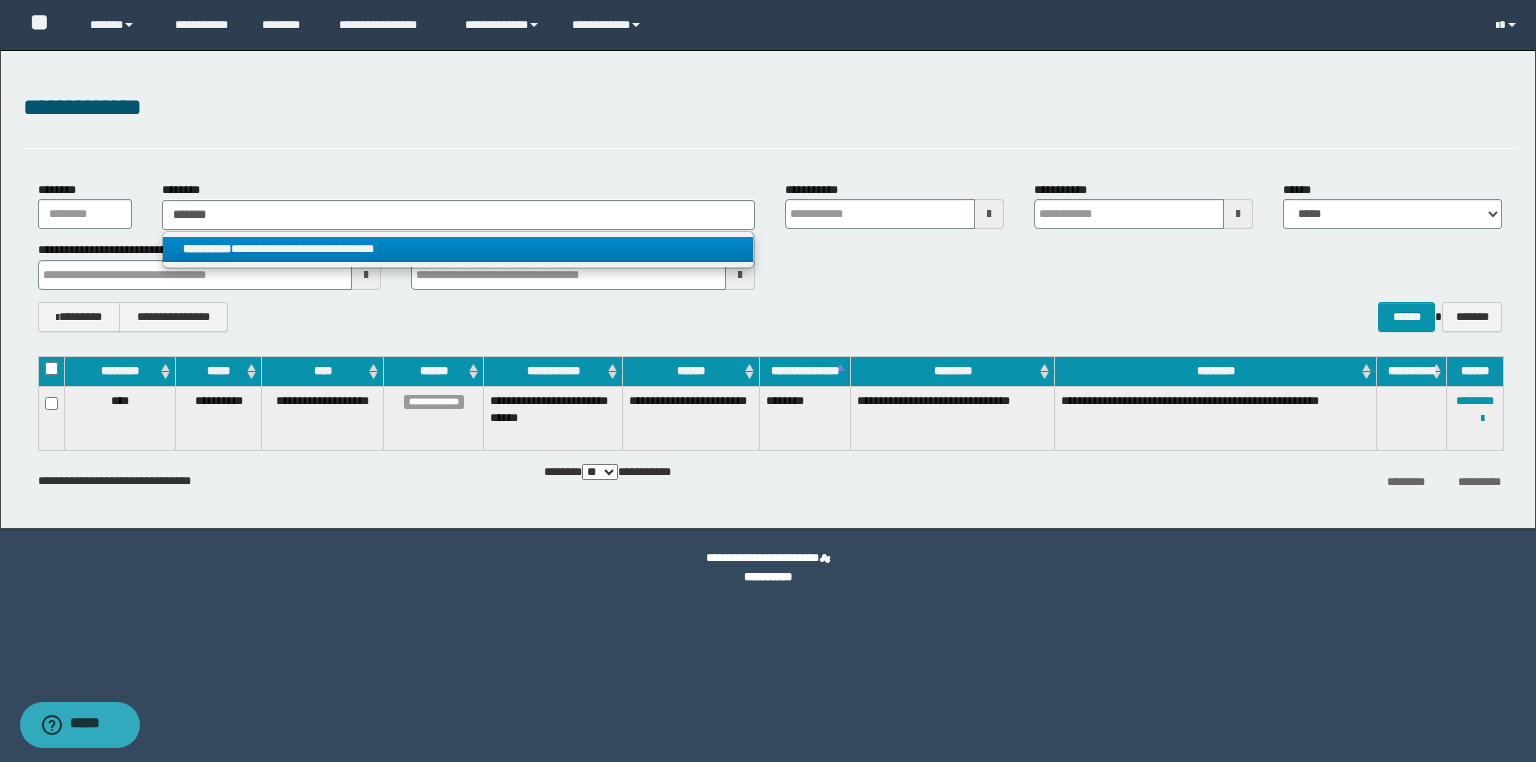 click on "**********" at bounding box center [458, 249] 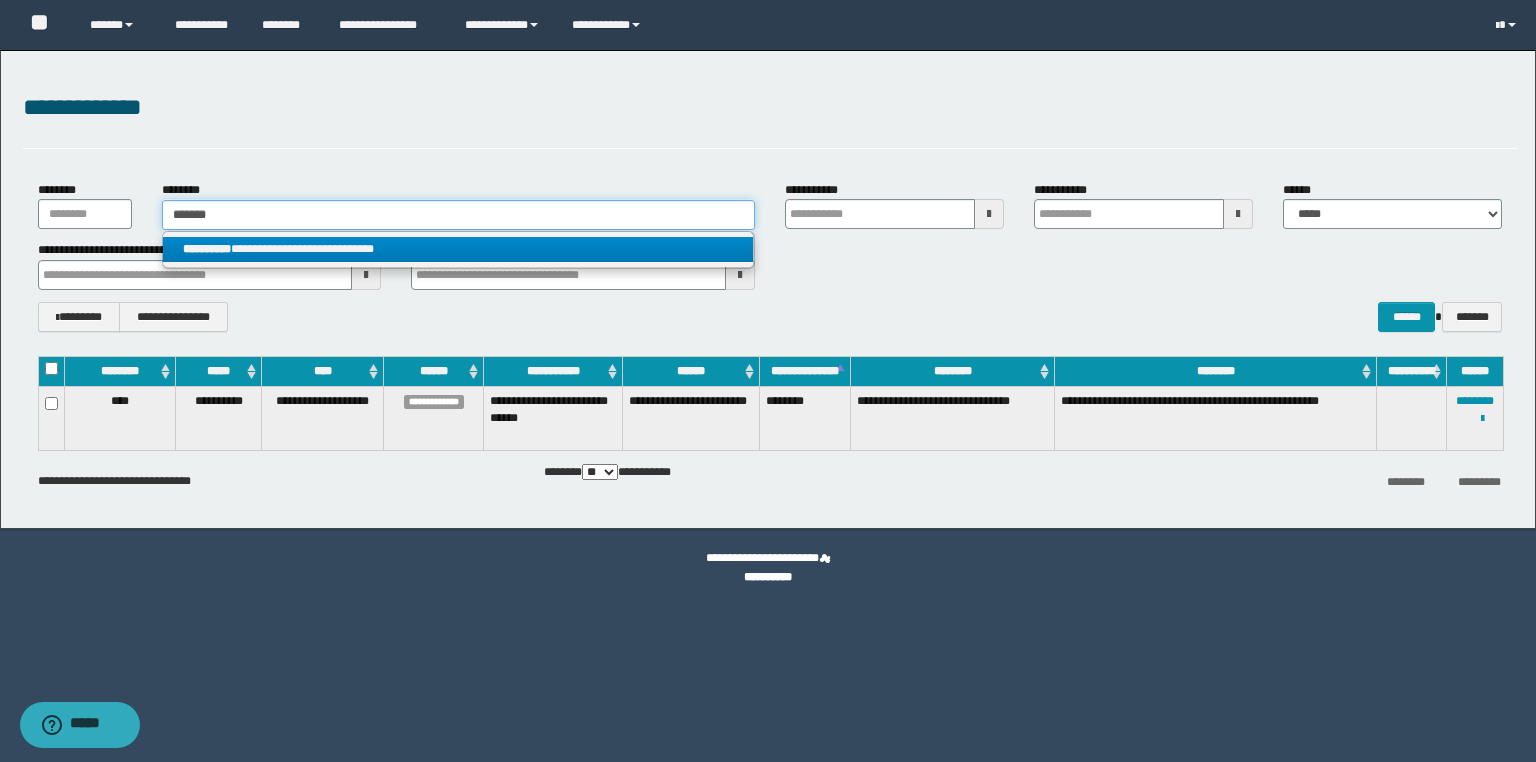 type 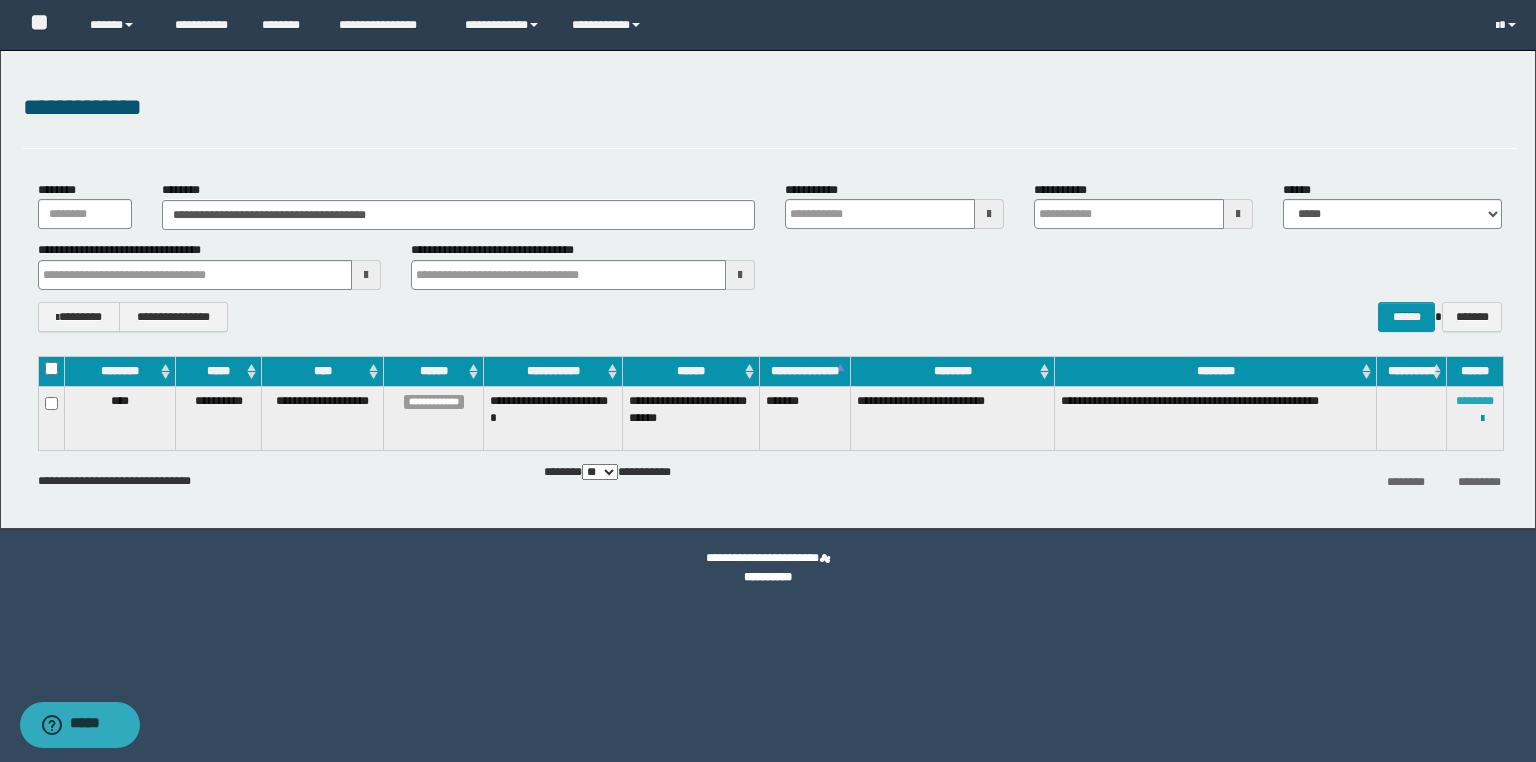 click on "********" at bounding box center [1475, 401] 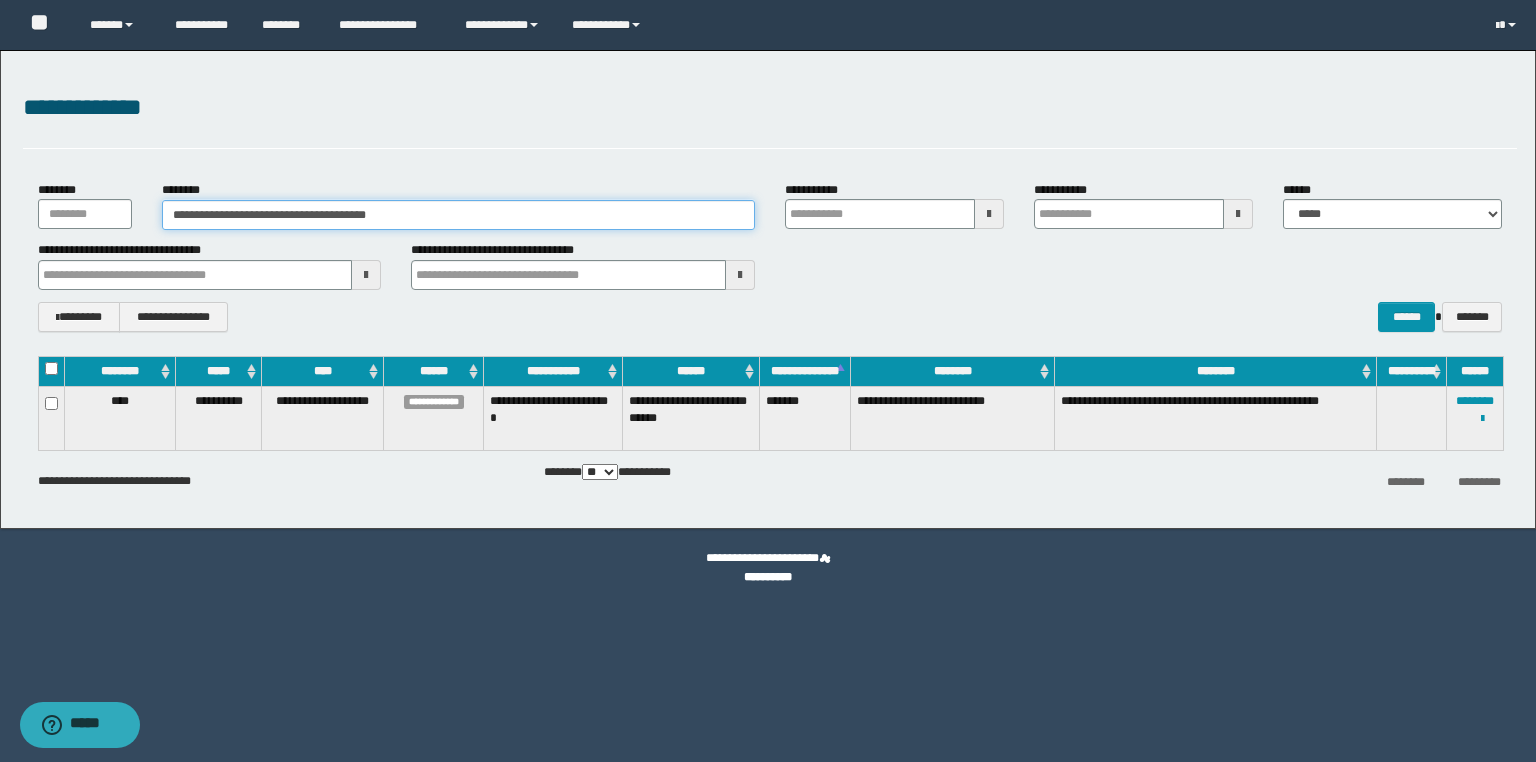 drag, startPoint x: 448, startPoint y: 215, endPoint x: 0, endPoint y: 216, distance: 448.00113 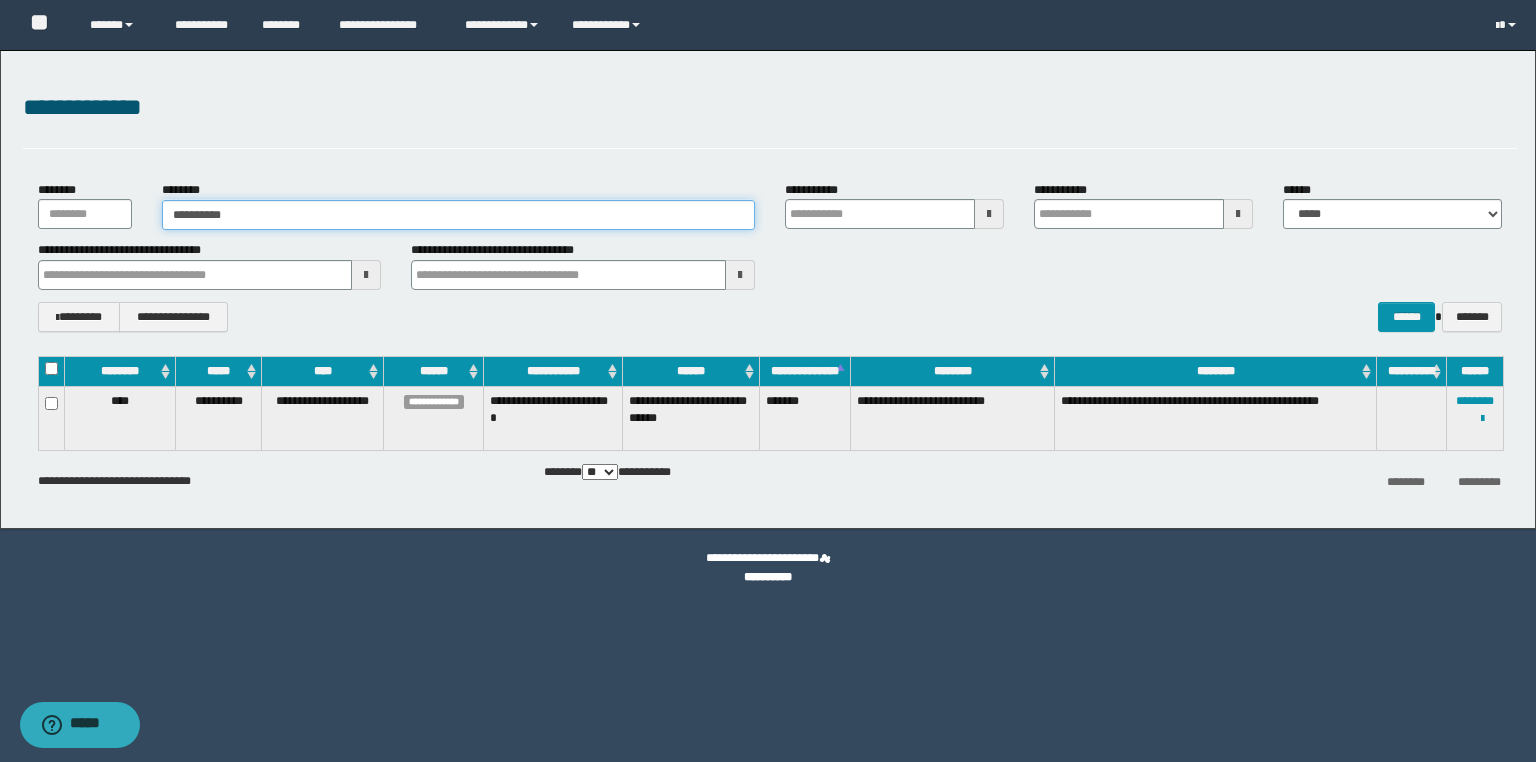 type on "**********" 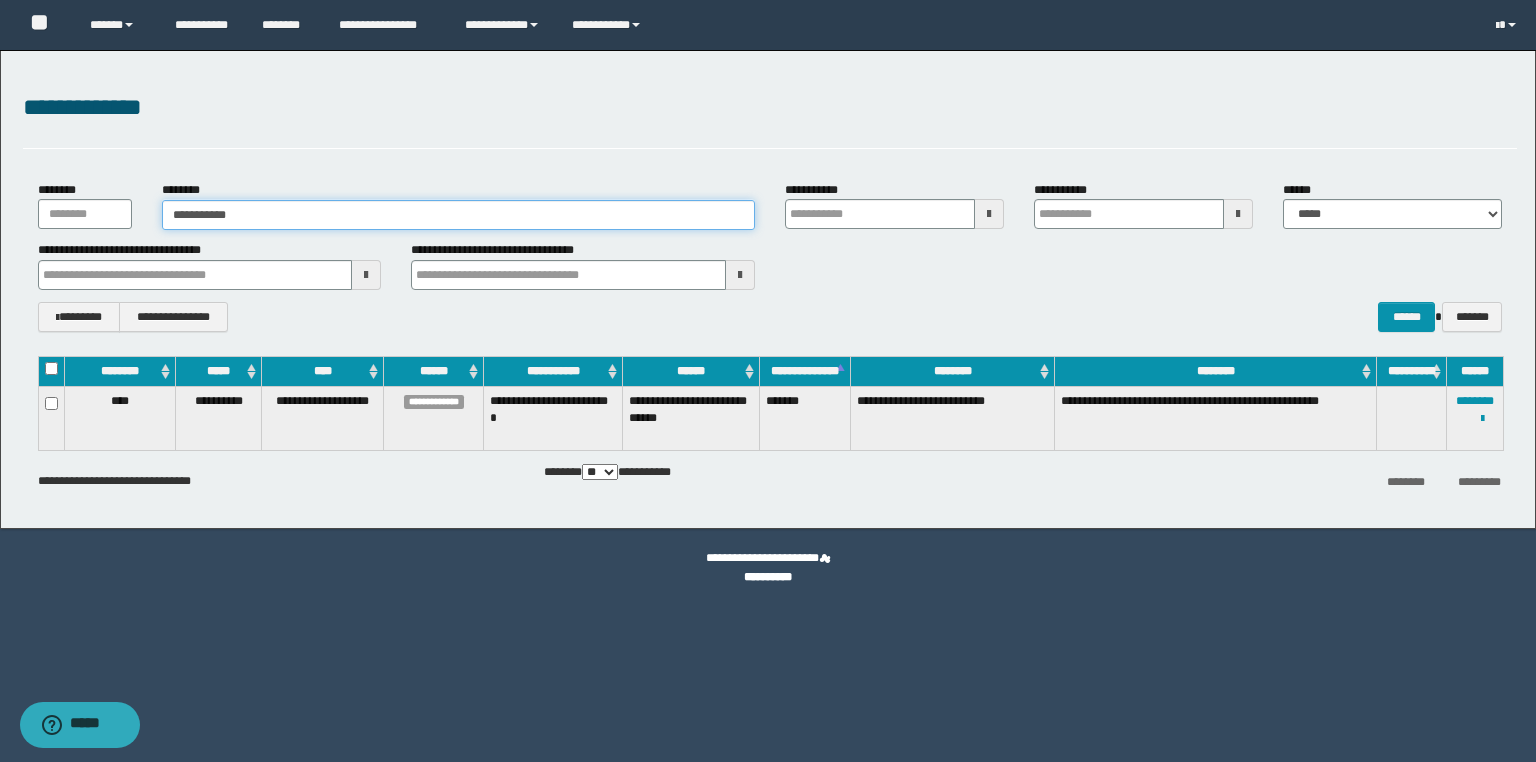 type on "**********" 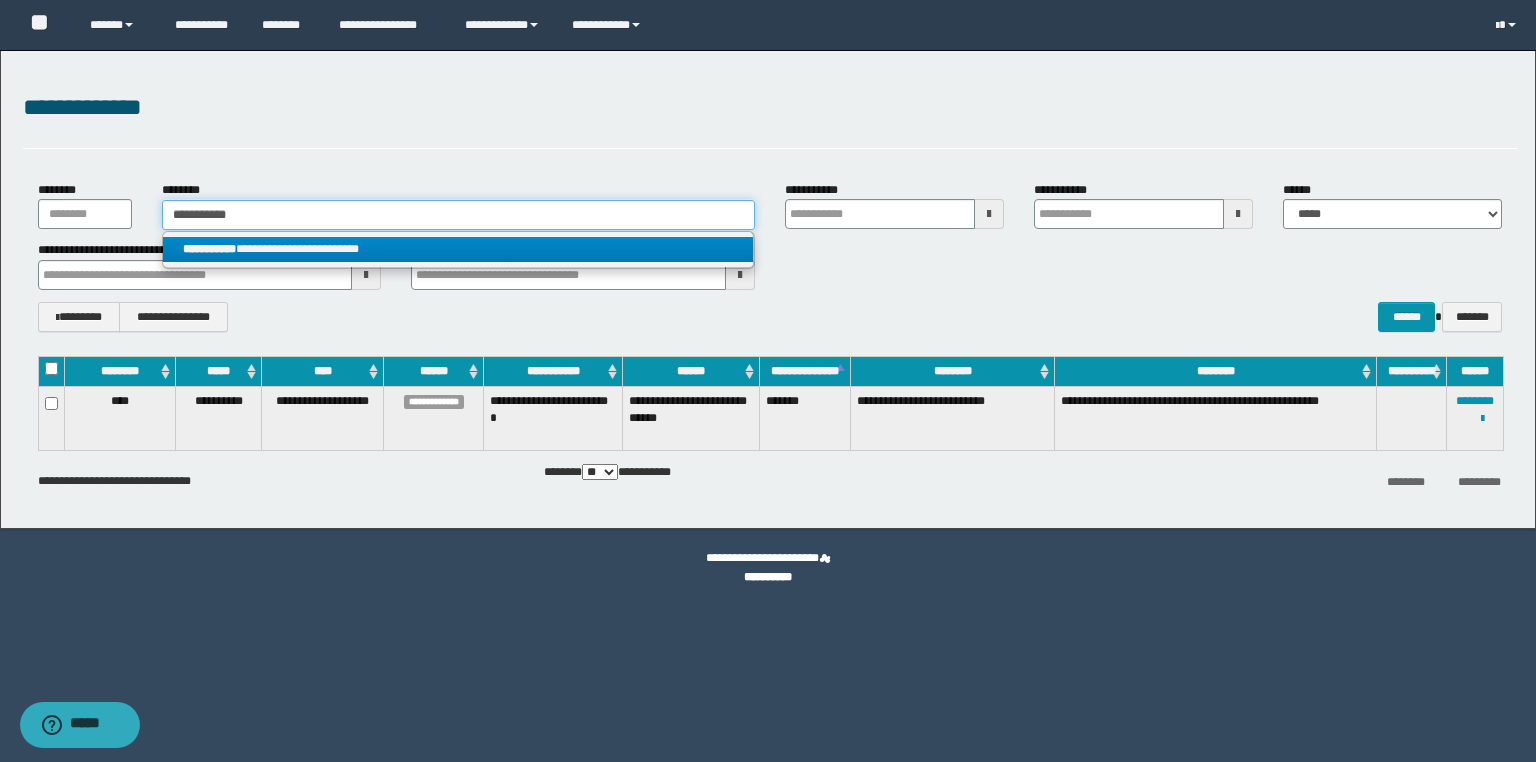 click on "**********" at bounding box center (458, 215) 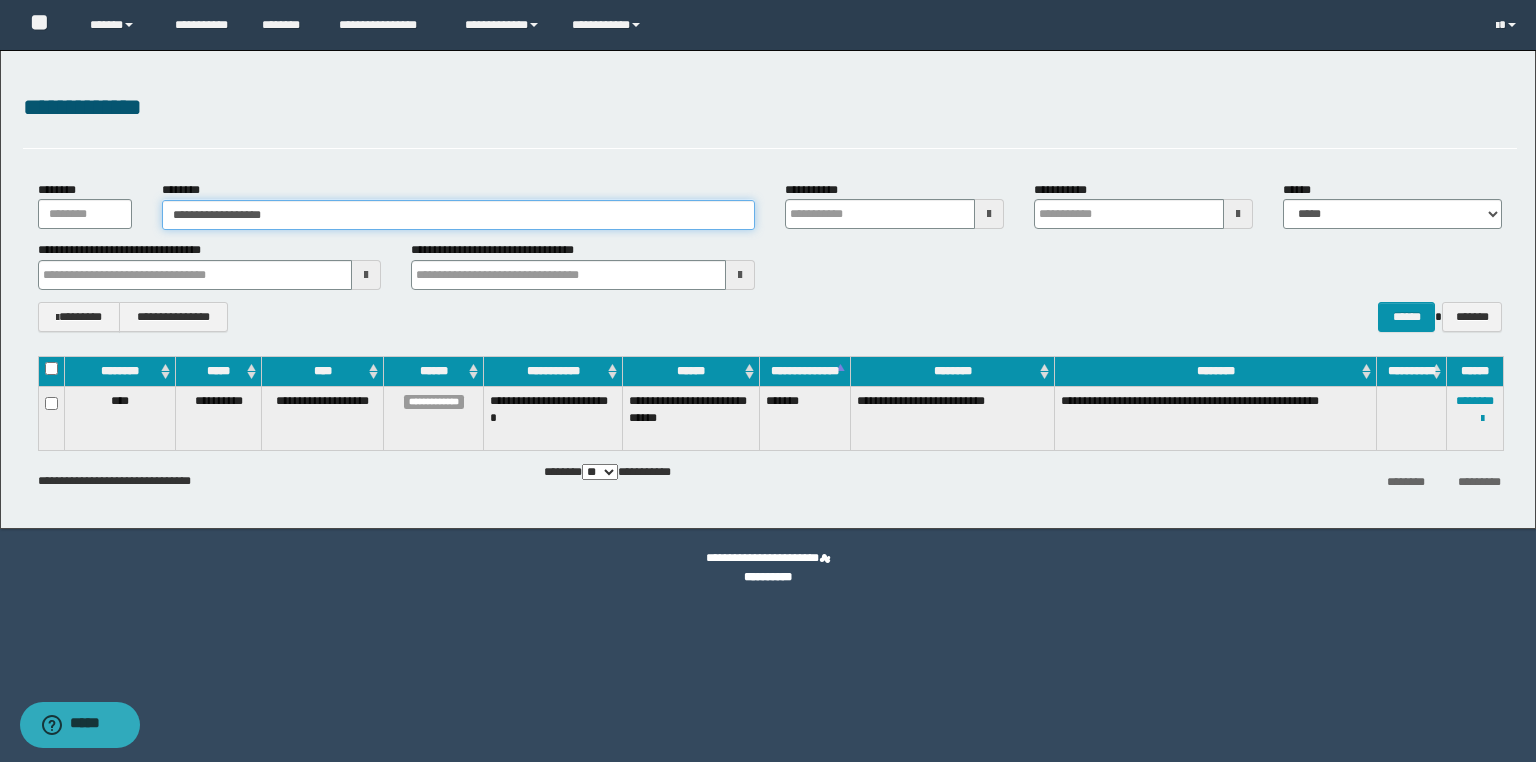drag, startPoint x: 288, startPoint y: 224, endPoint x: 98, endPoint y: 212, distance: 190.37857 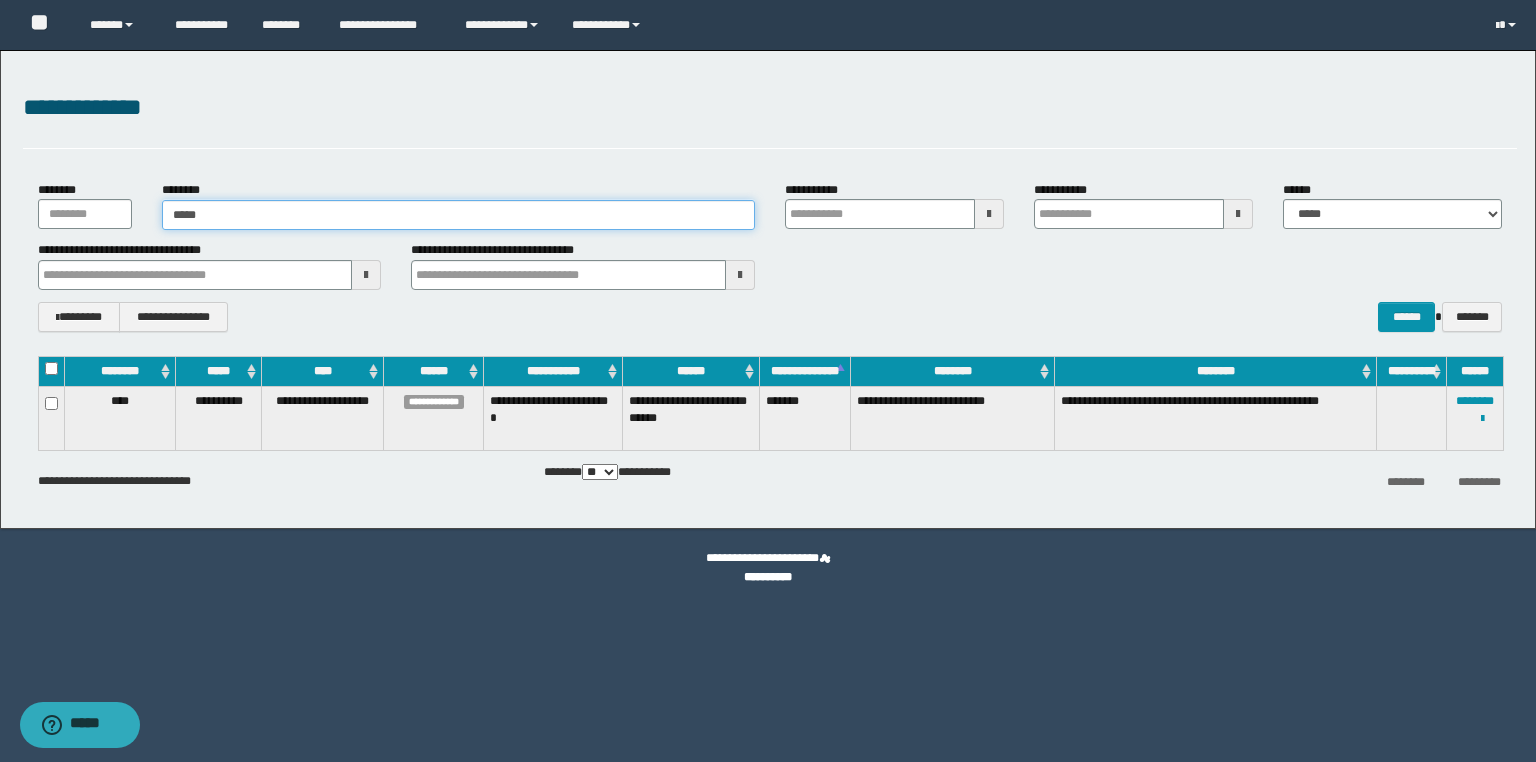type on "******" 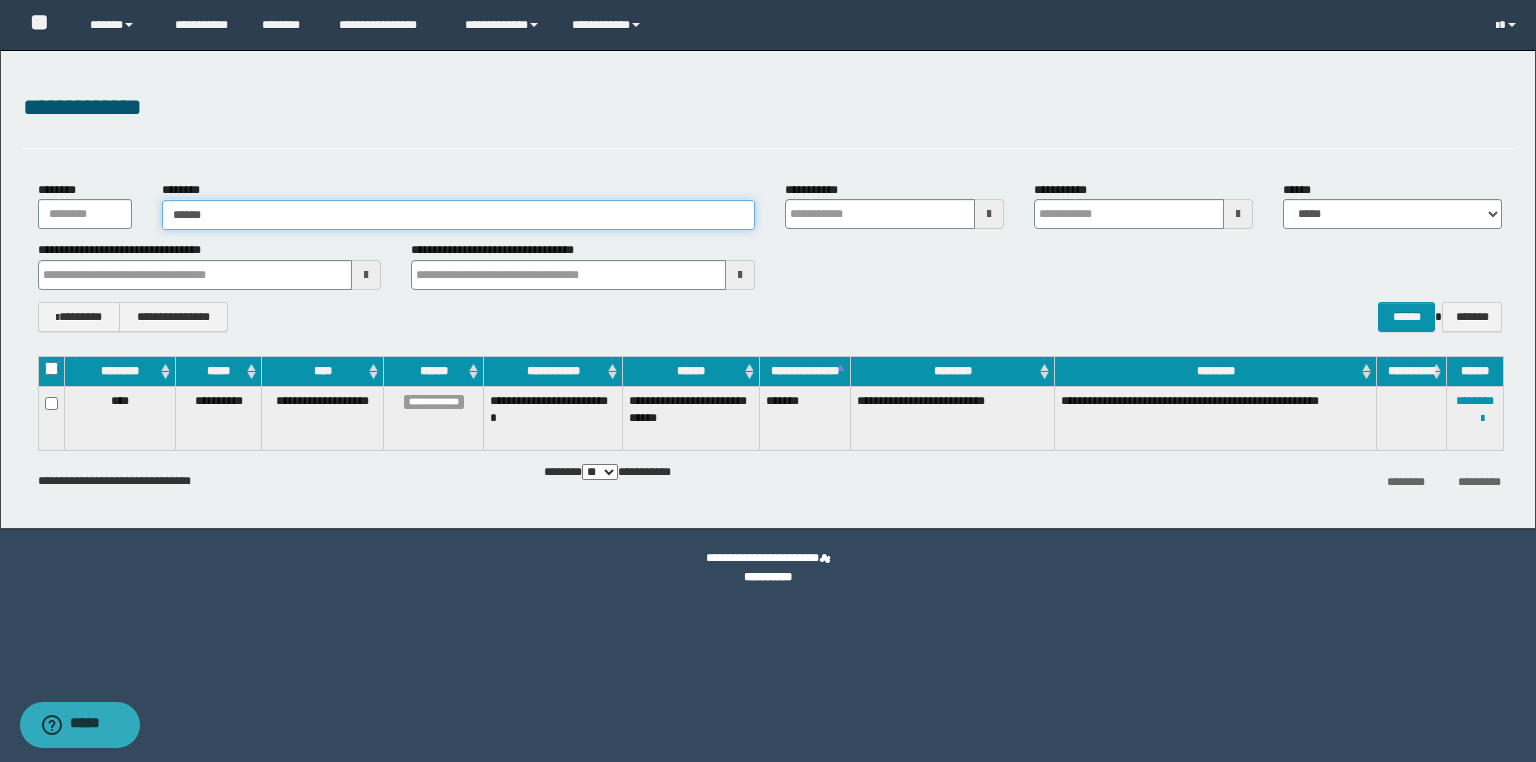 type on "******" 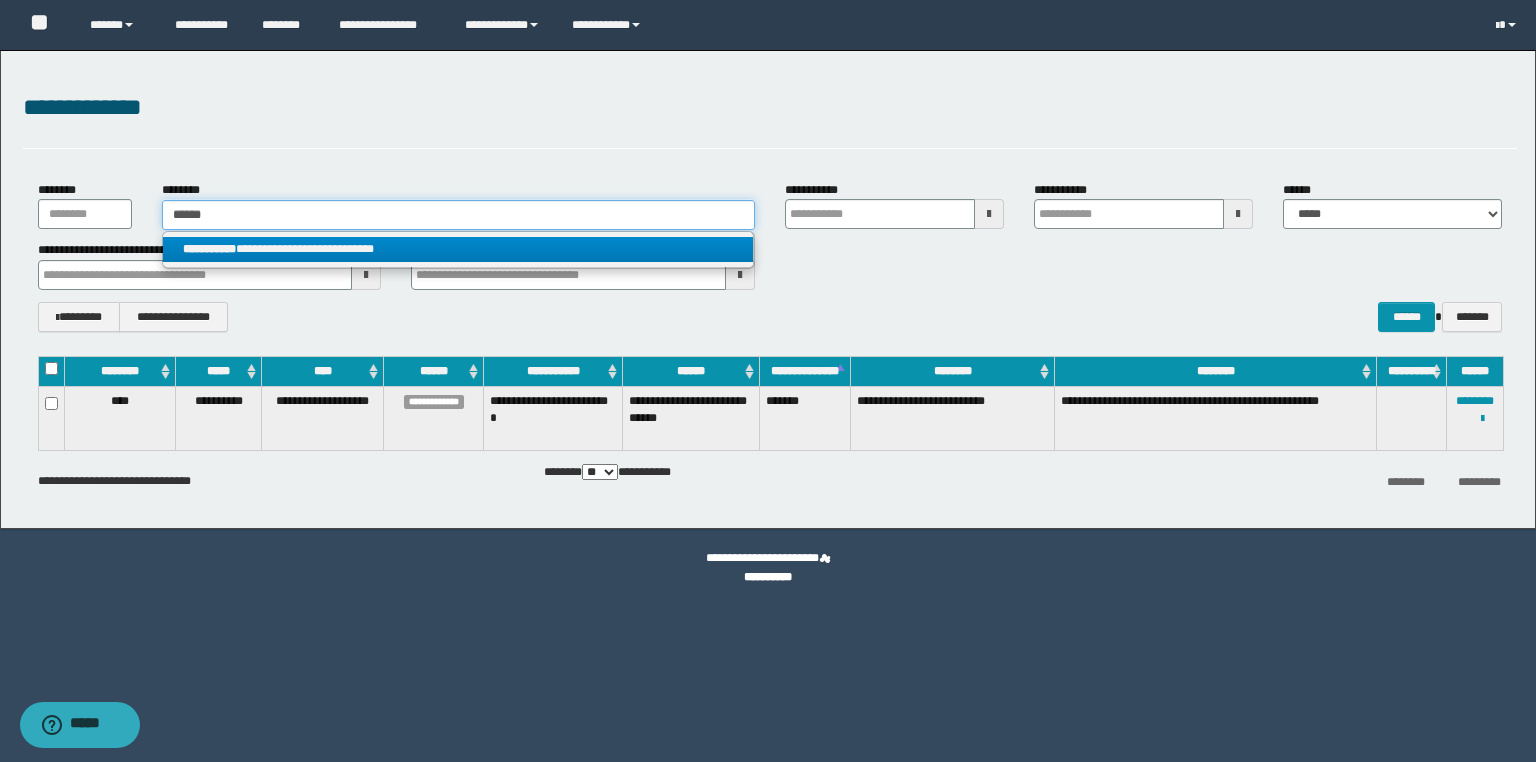 type on "******" 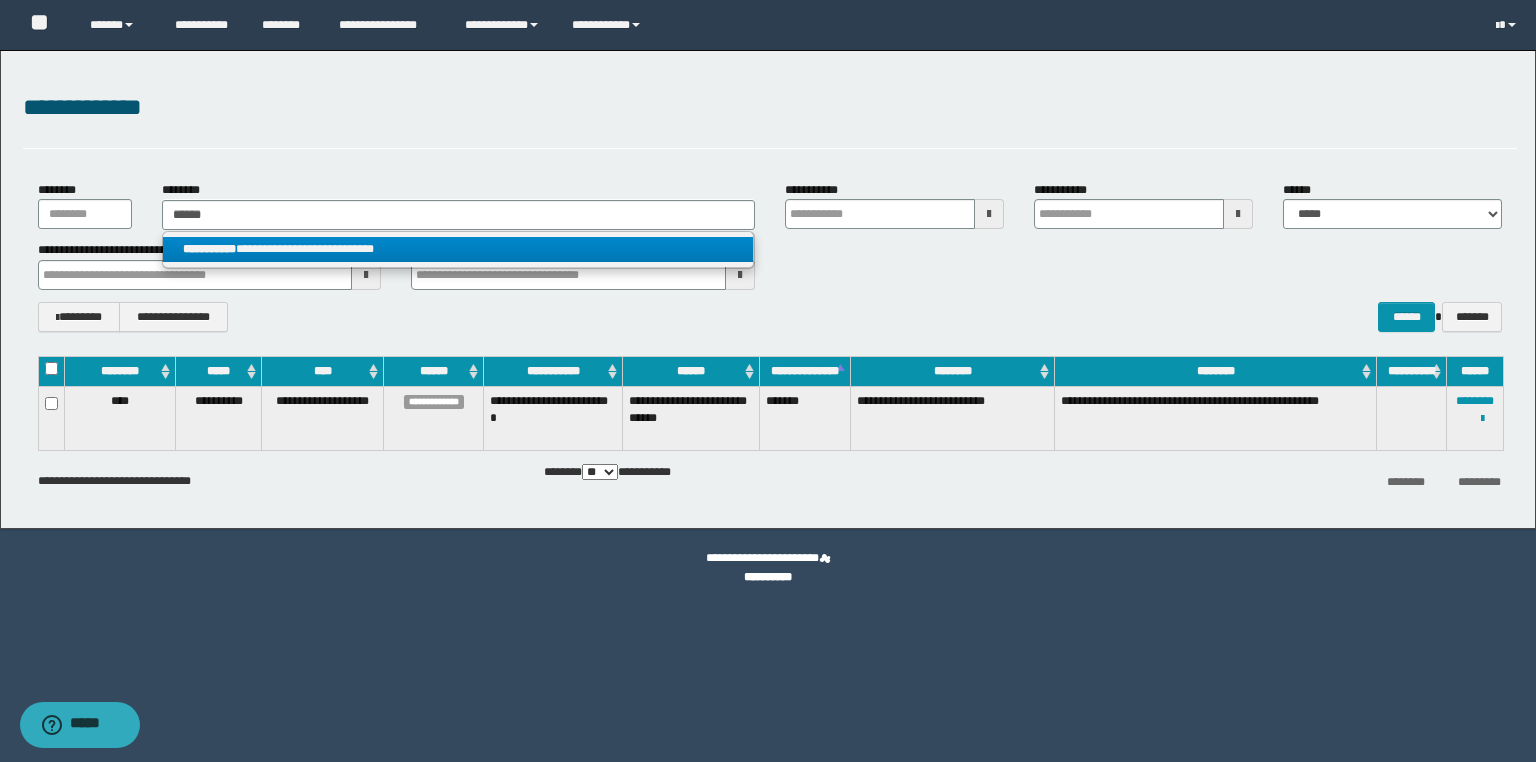 click on "**********" at bounding box center (458, 249) 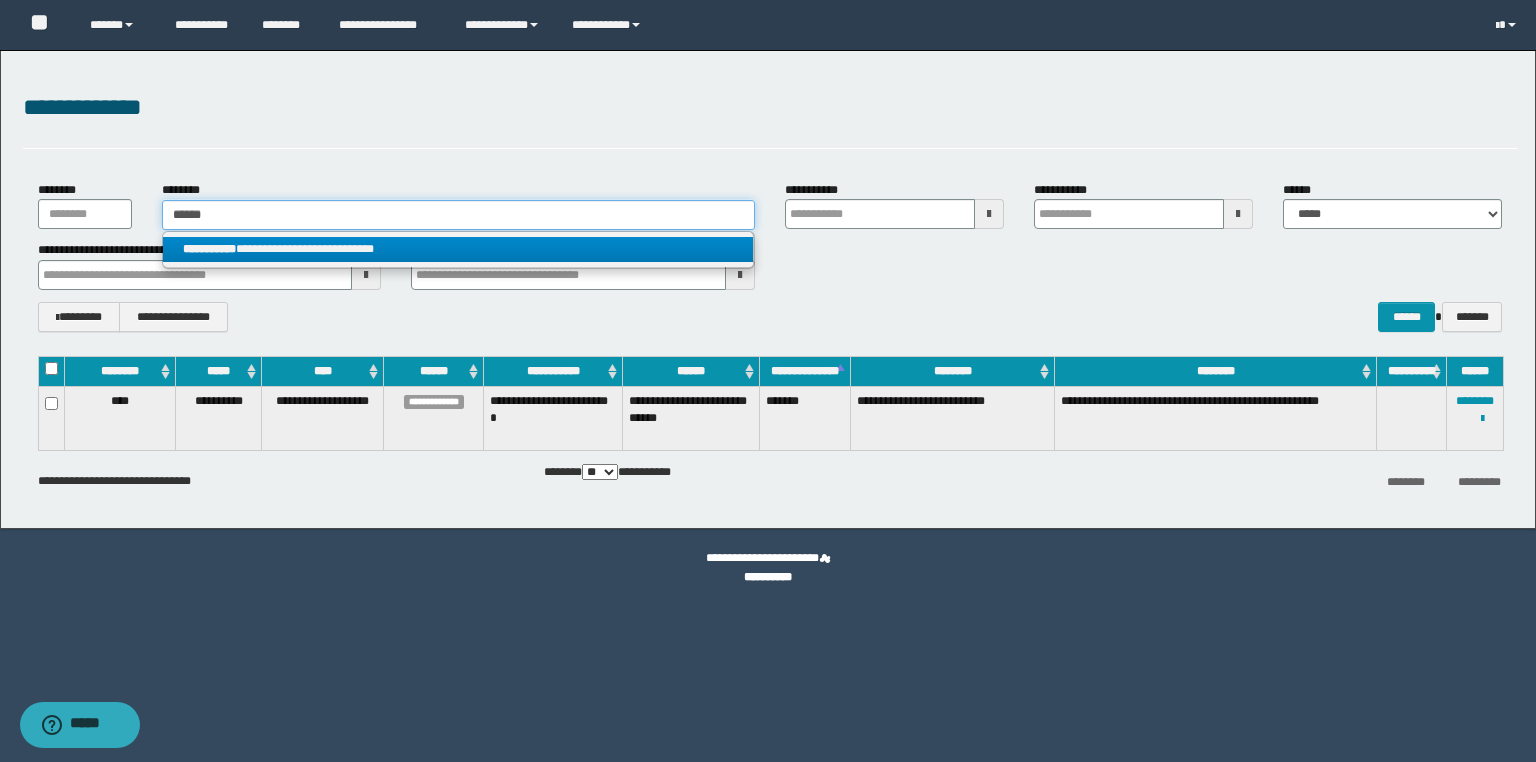 type 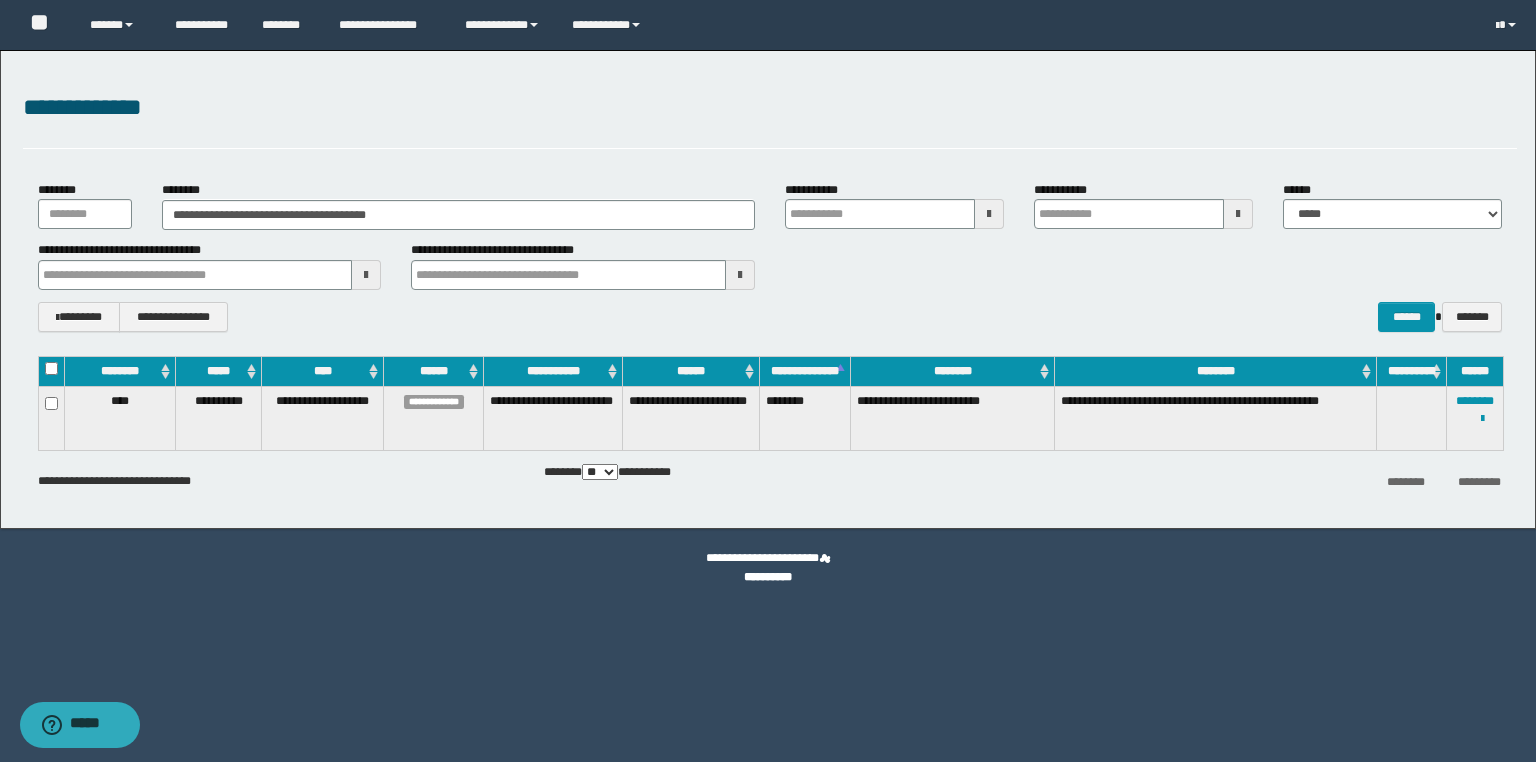 click on "********" at bounding box center [805, 418] 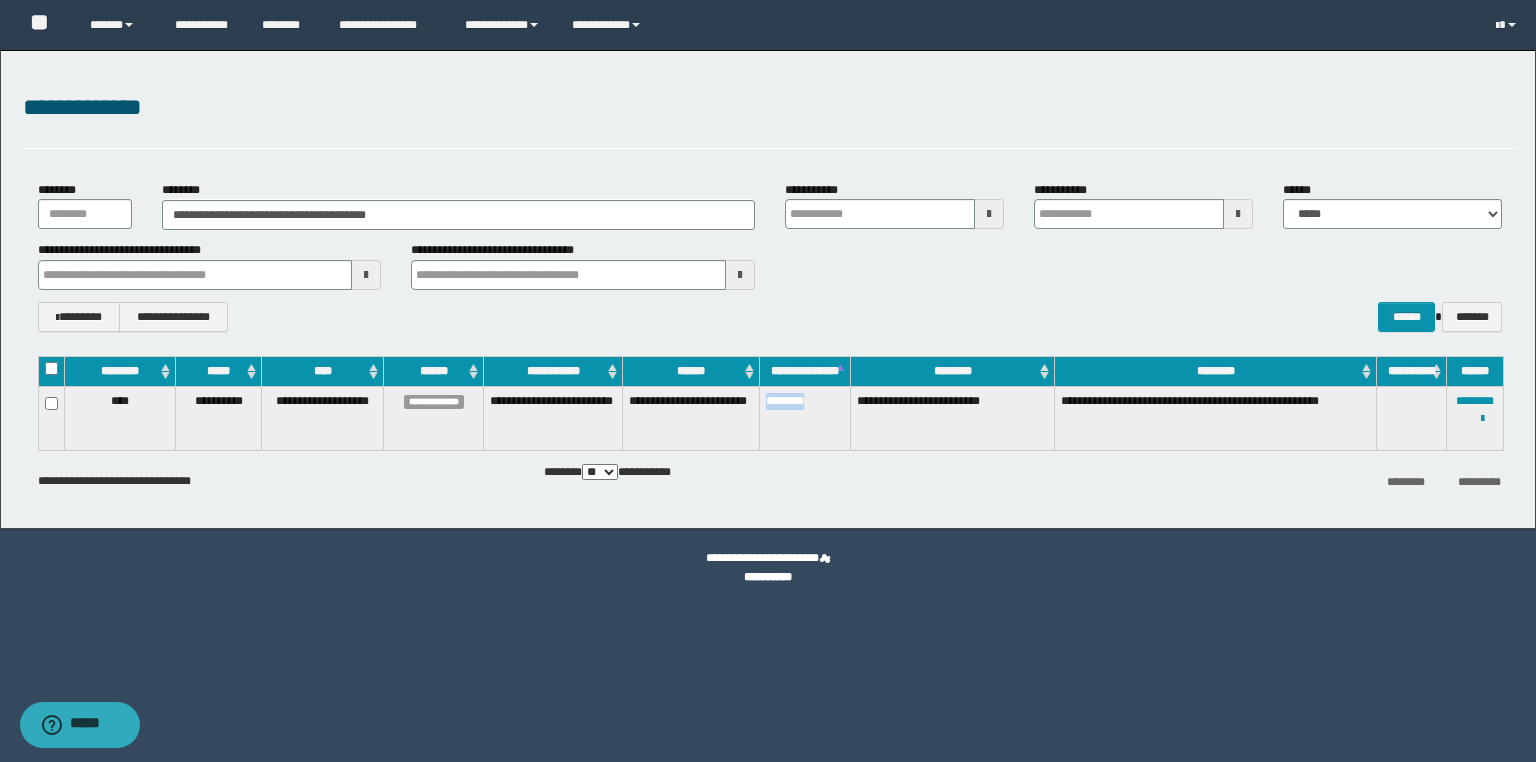 click on "********" at bounding box center (805, 418) 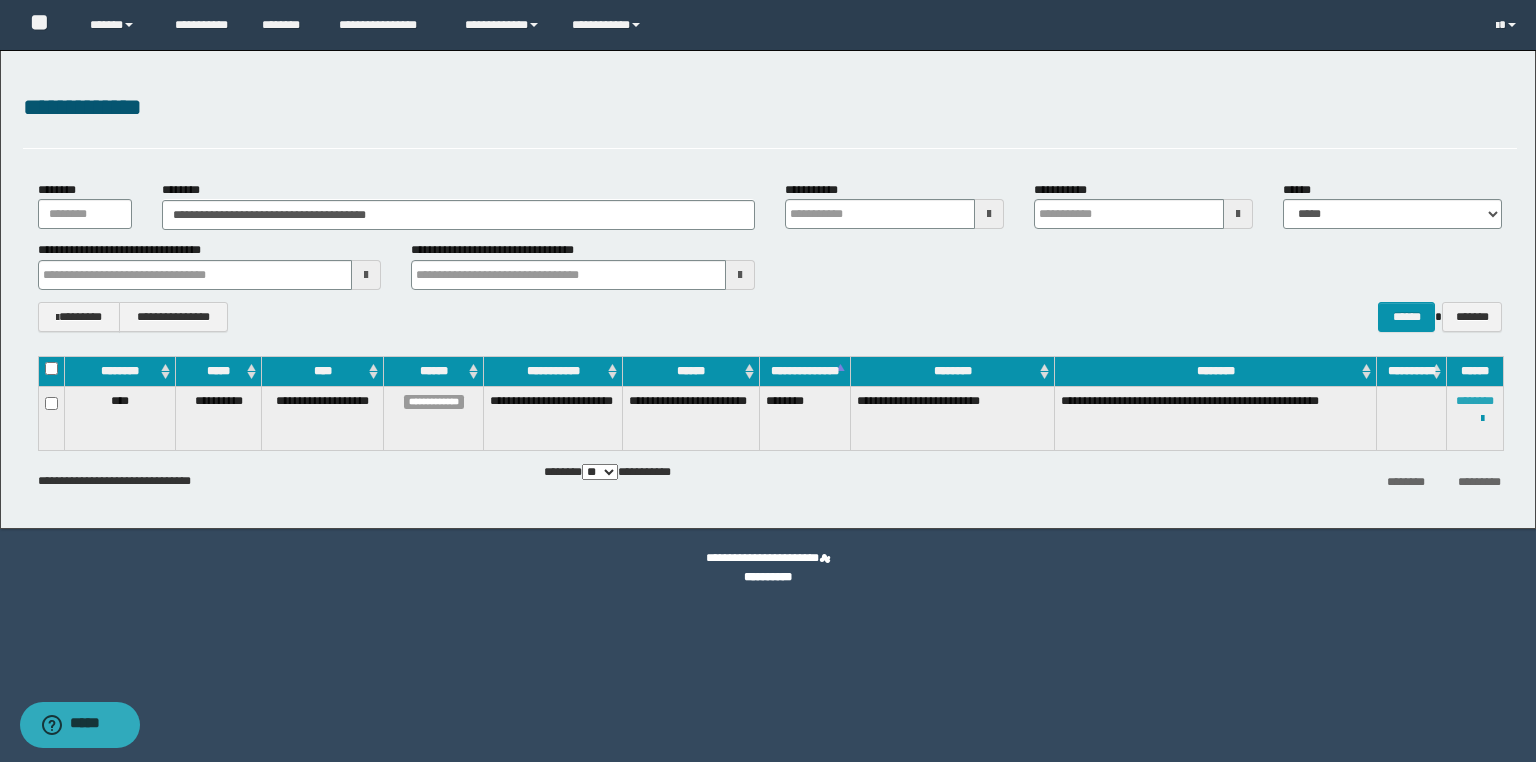 click on "********" at bounding box center [1475, 401] 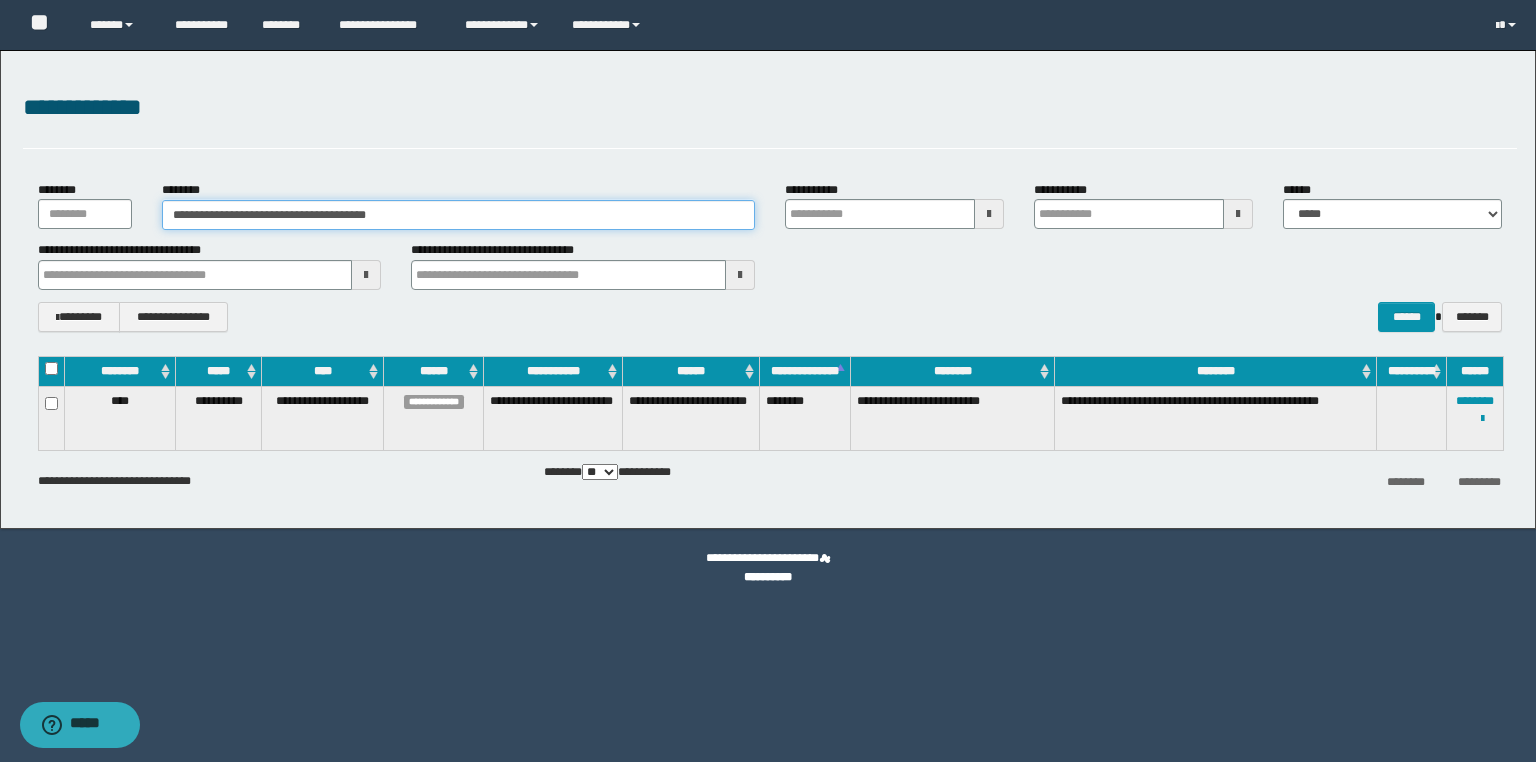drag, startPoint x: 444, startPoint y: 210, endPoint x: 60, endPoint y: 210, distance: 384 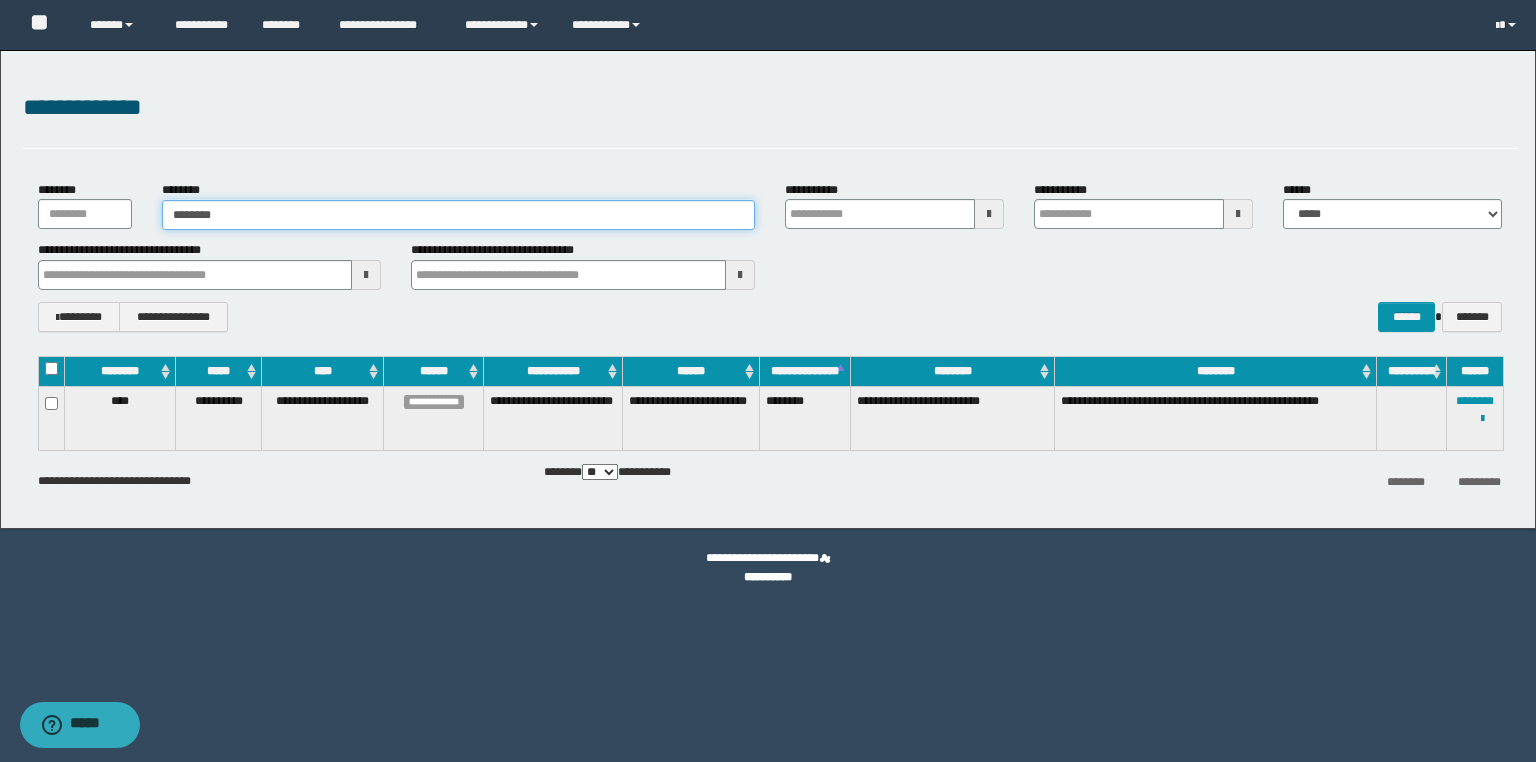 type on "********" 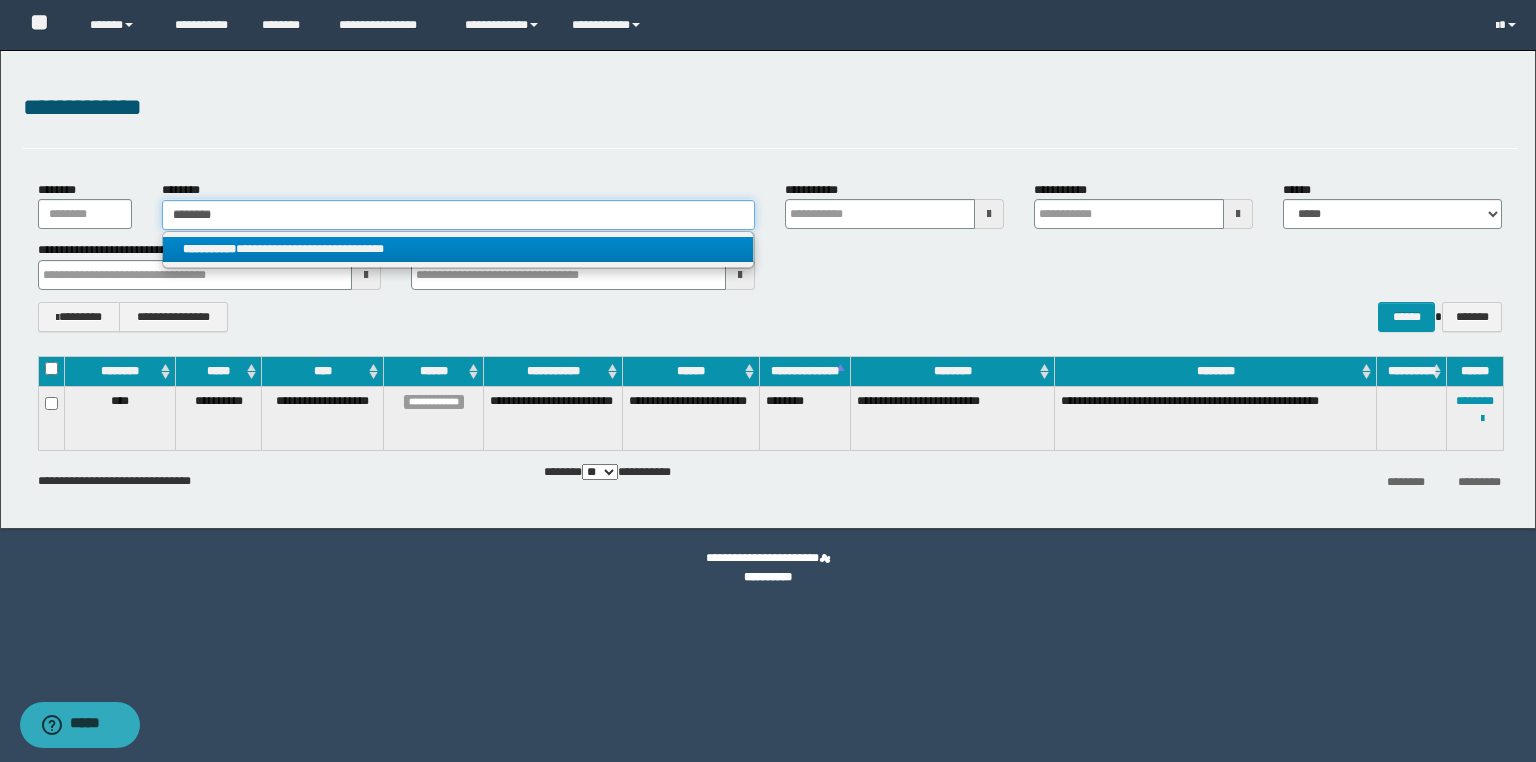 type on "********" 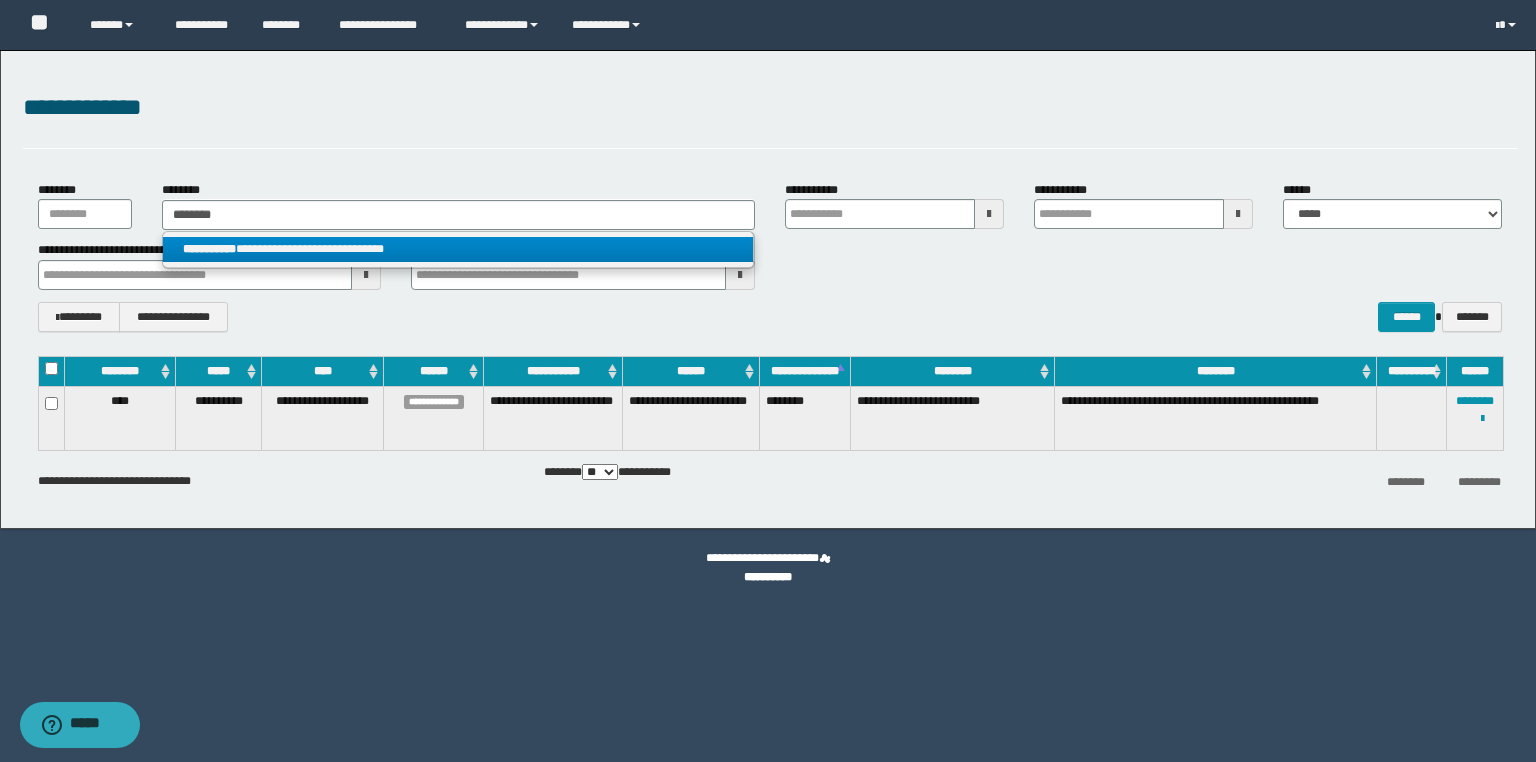 click on "**********" at bounding box center [458, 249] 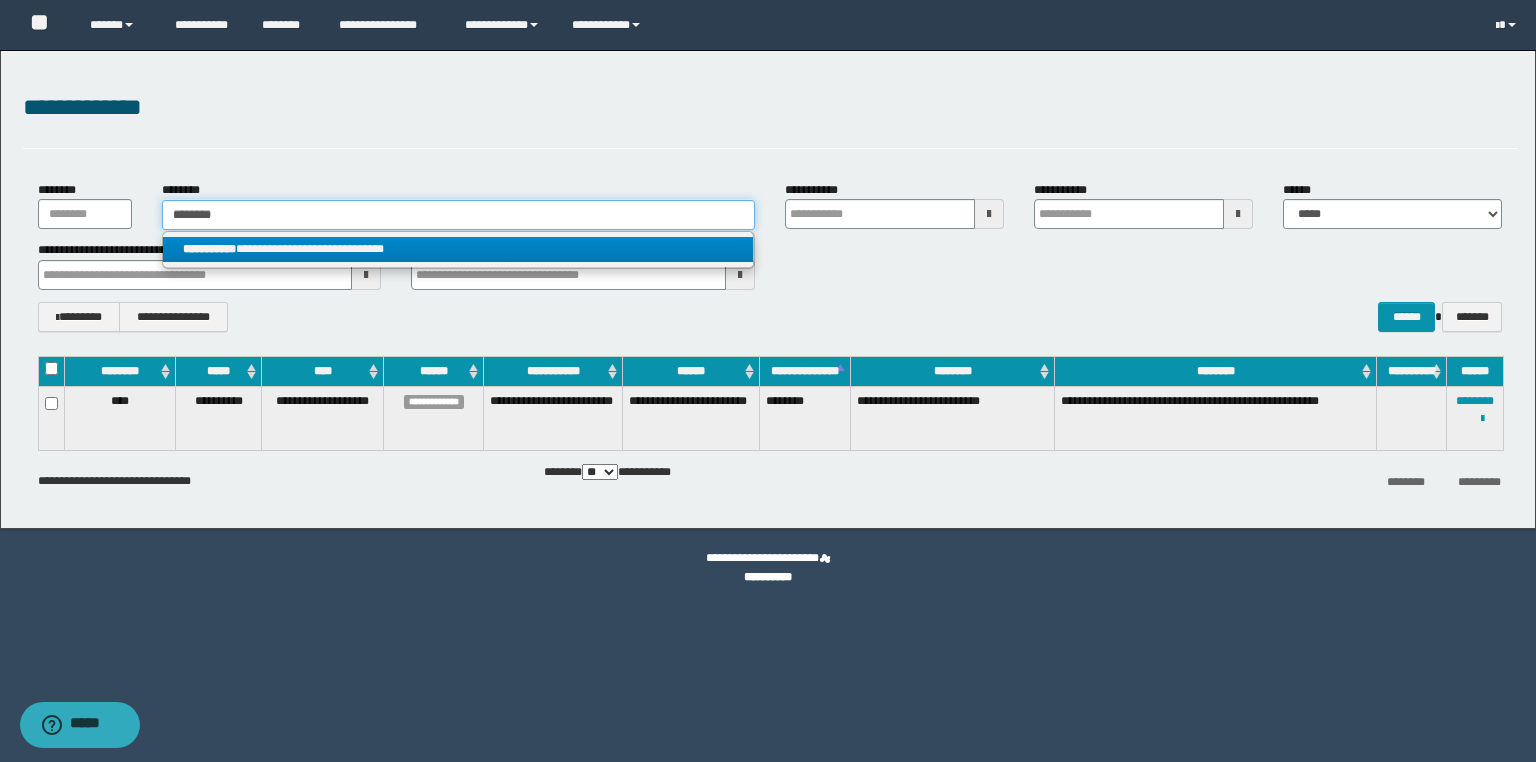 type 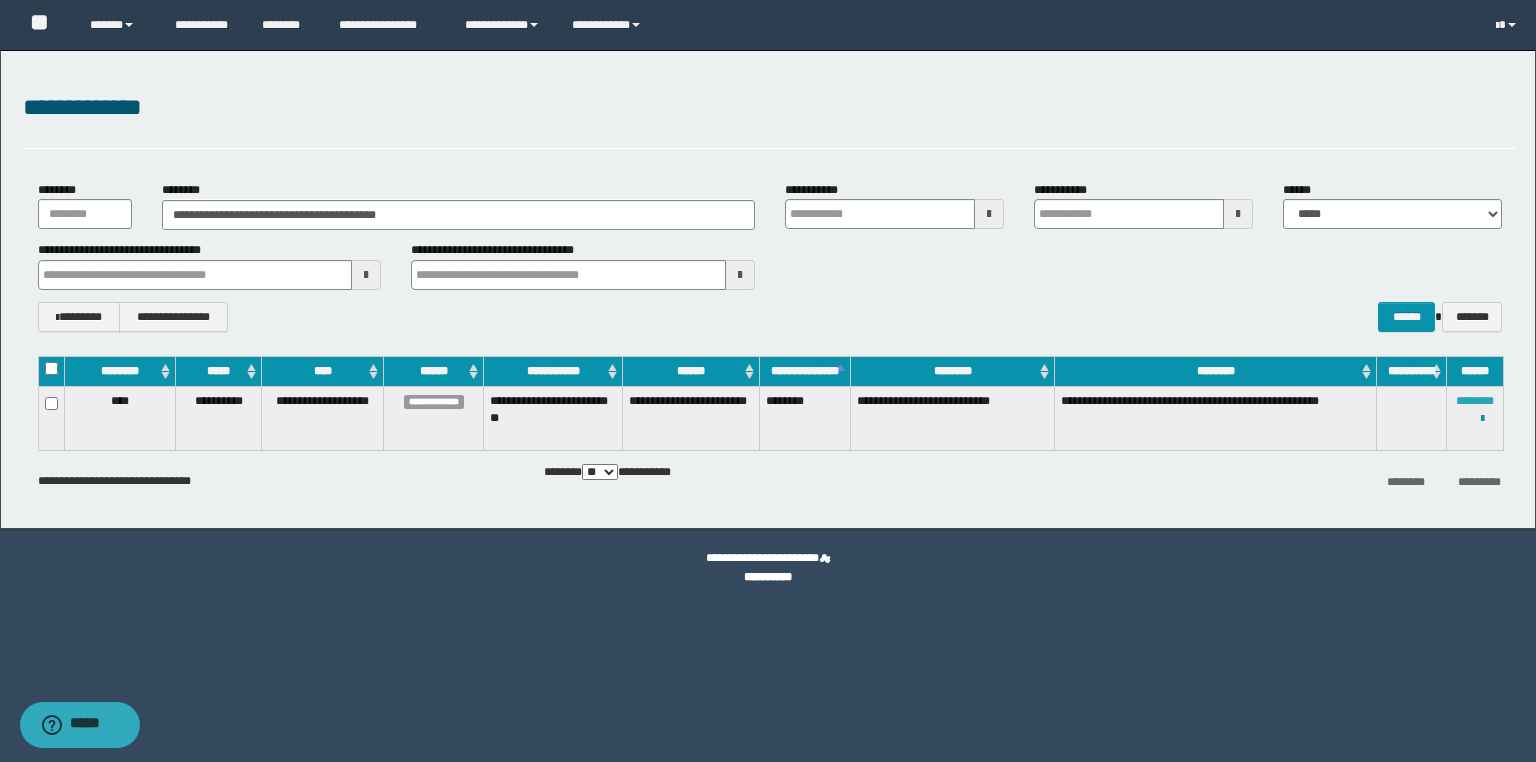 click on "********" at bounding box center [1475, 401] 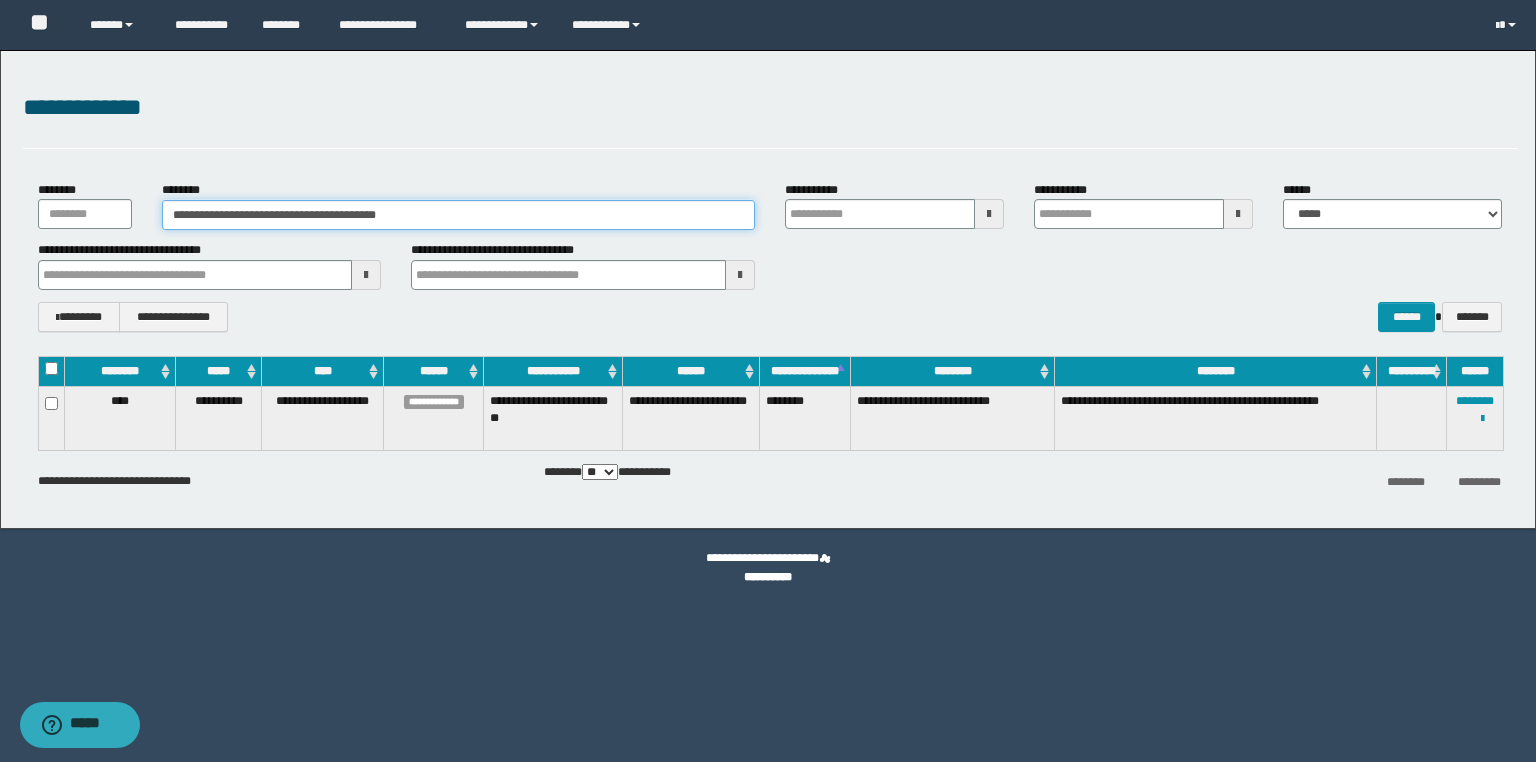 drag, startPoint x: 467, startPoint y: 212, endPoint x: 0, endPoint y: 210, distance: 467.00427 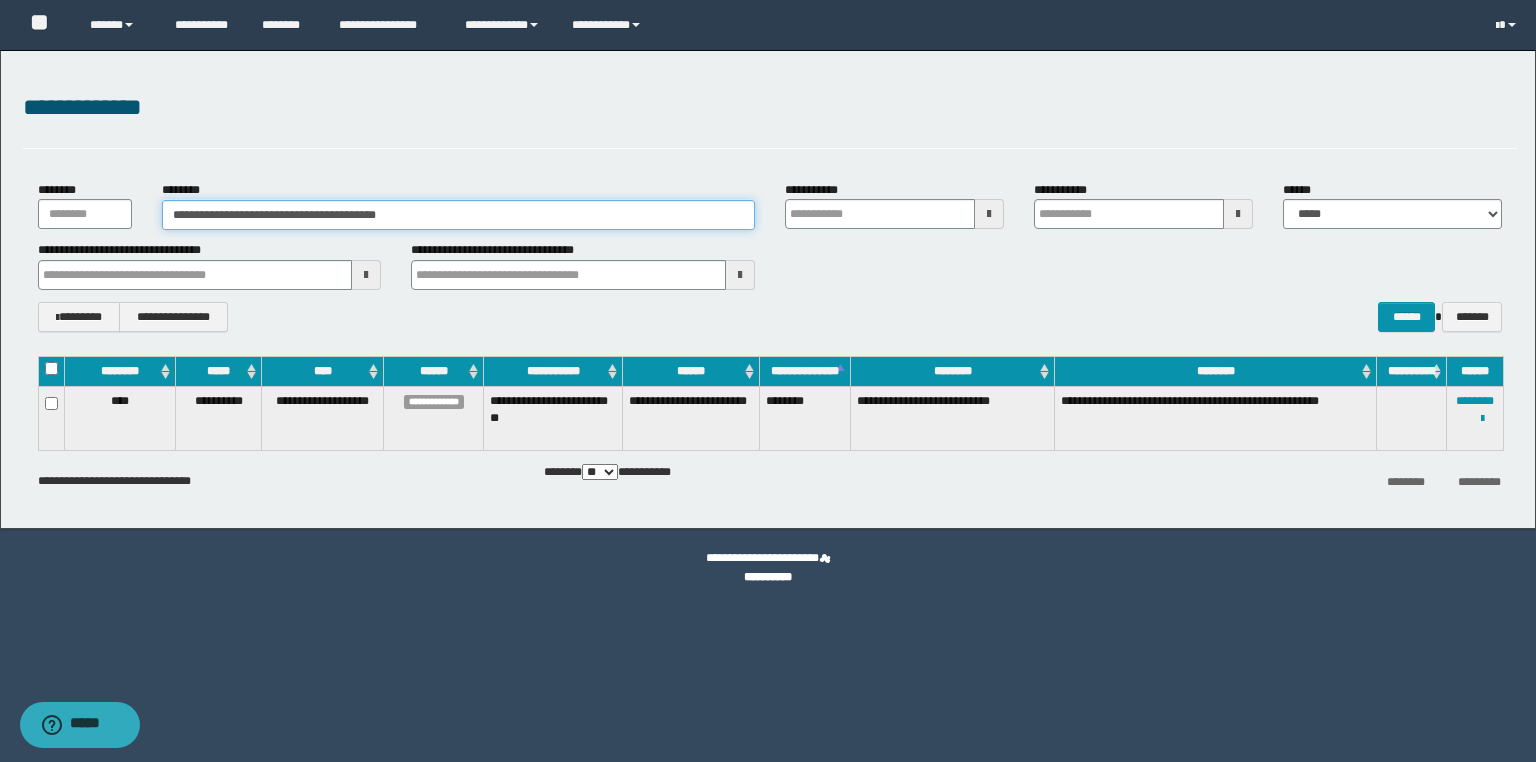 paste 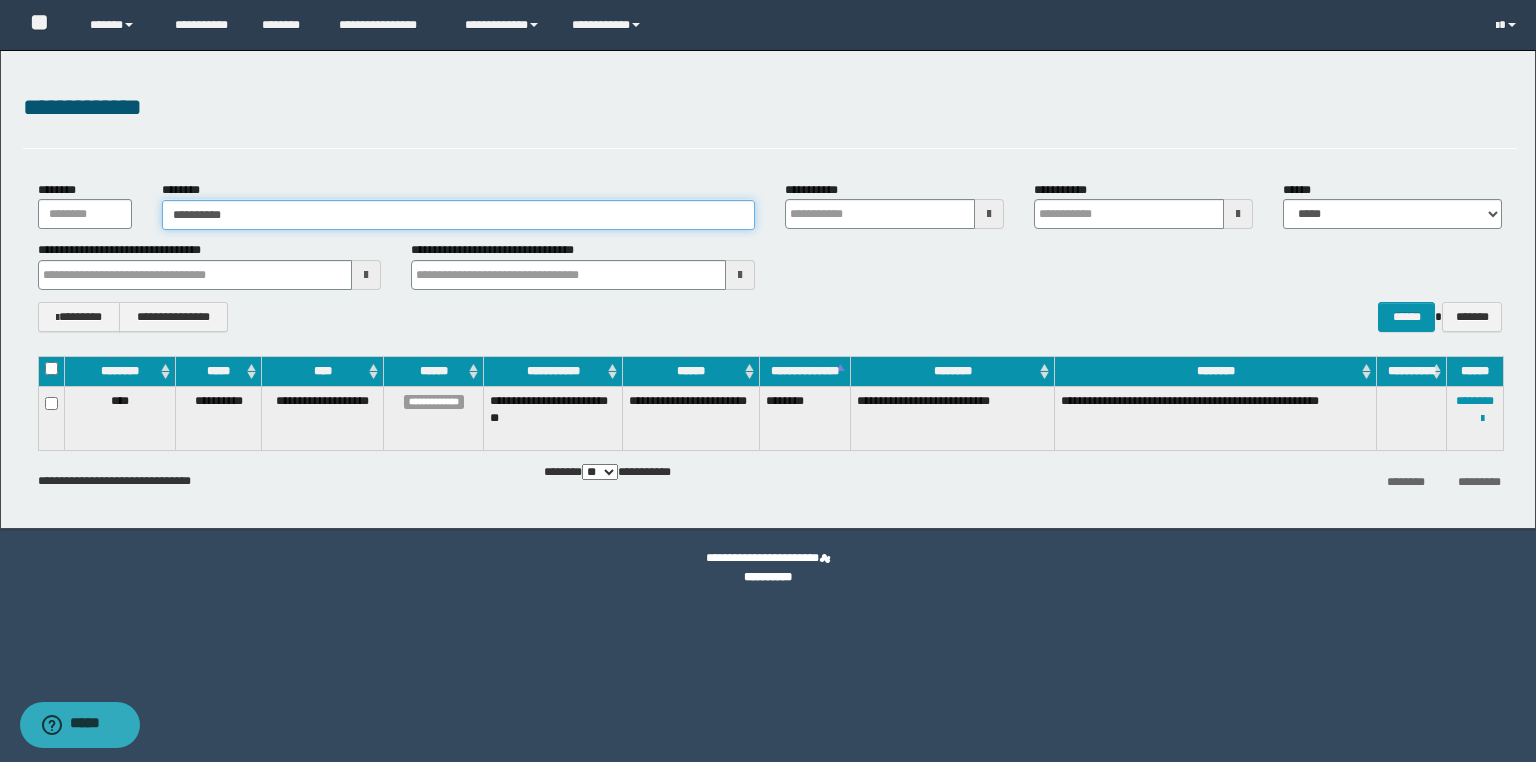 type on "**********" 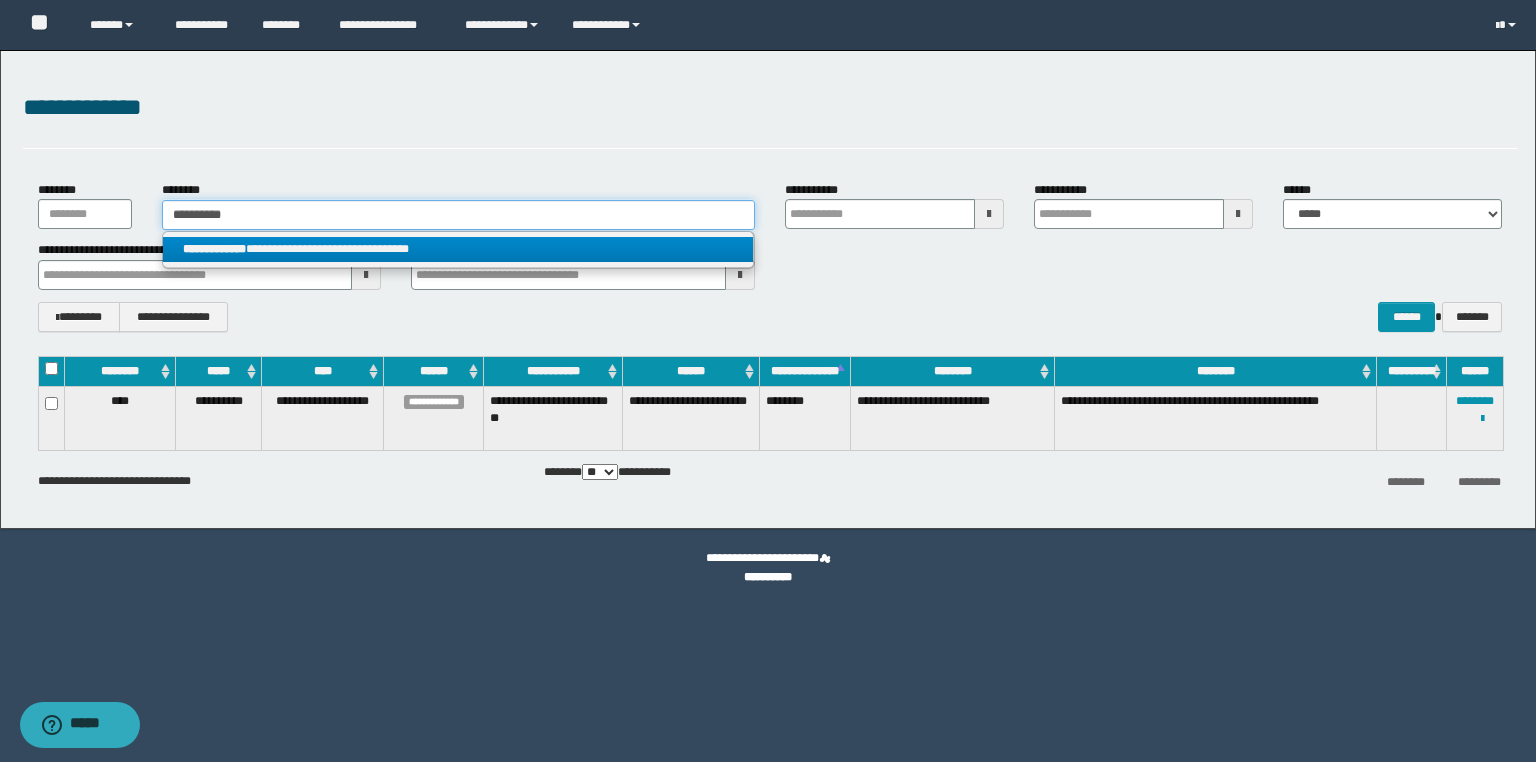 type on "**********" 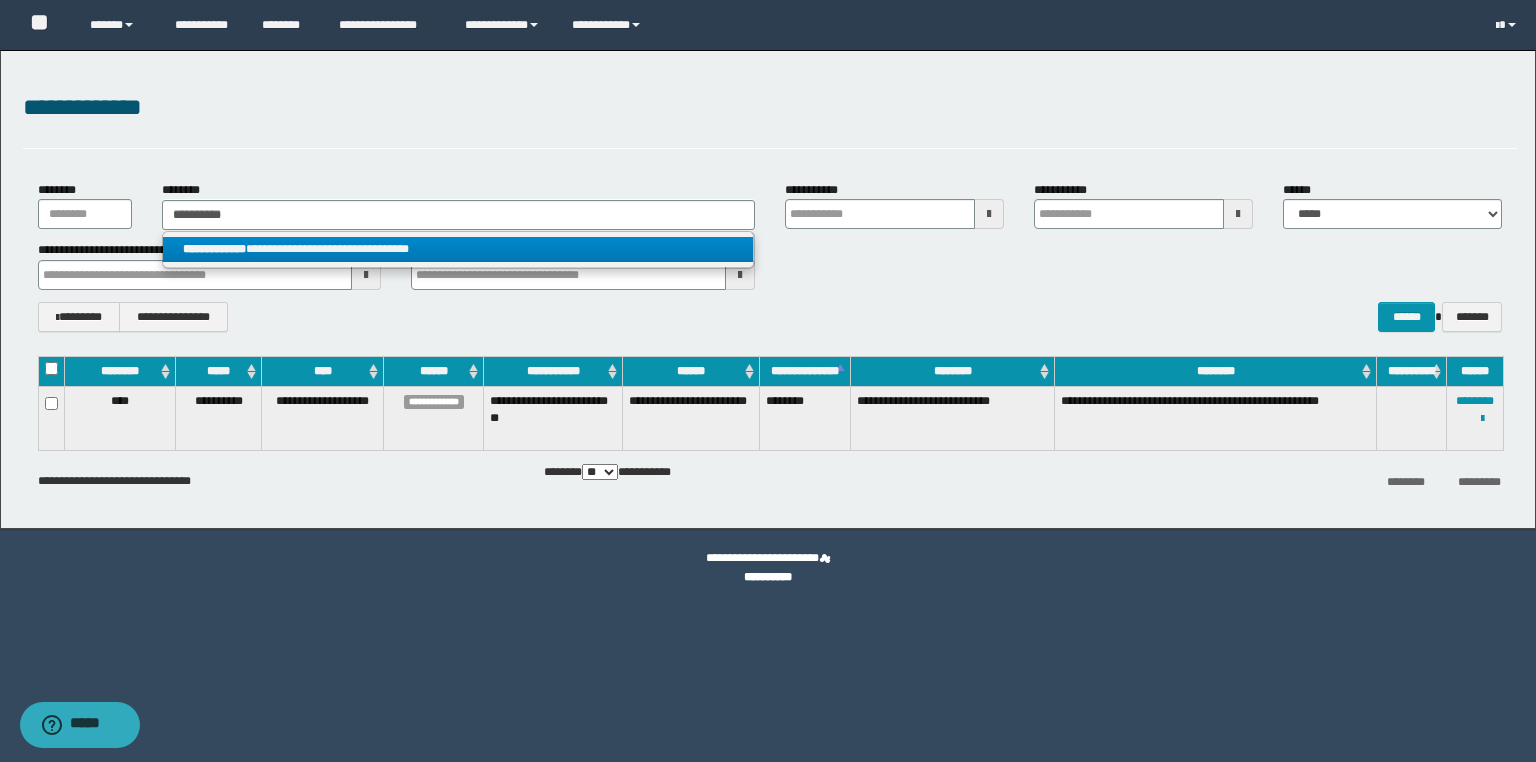 click on "**********" at bounding box center [458, 249] 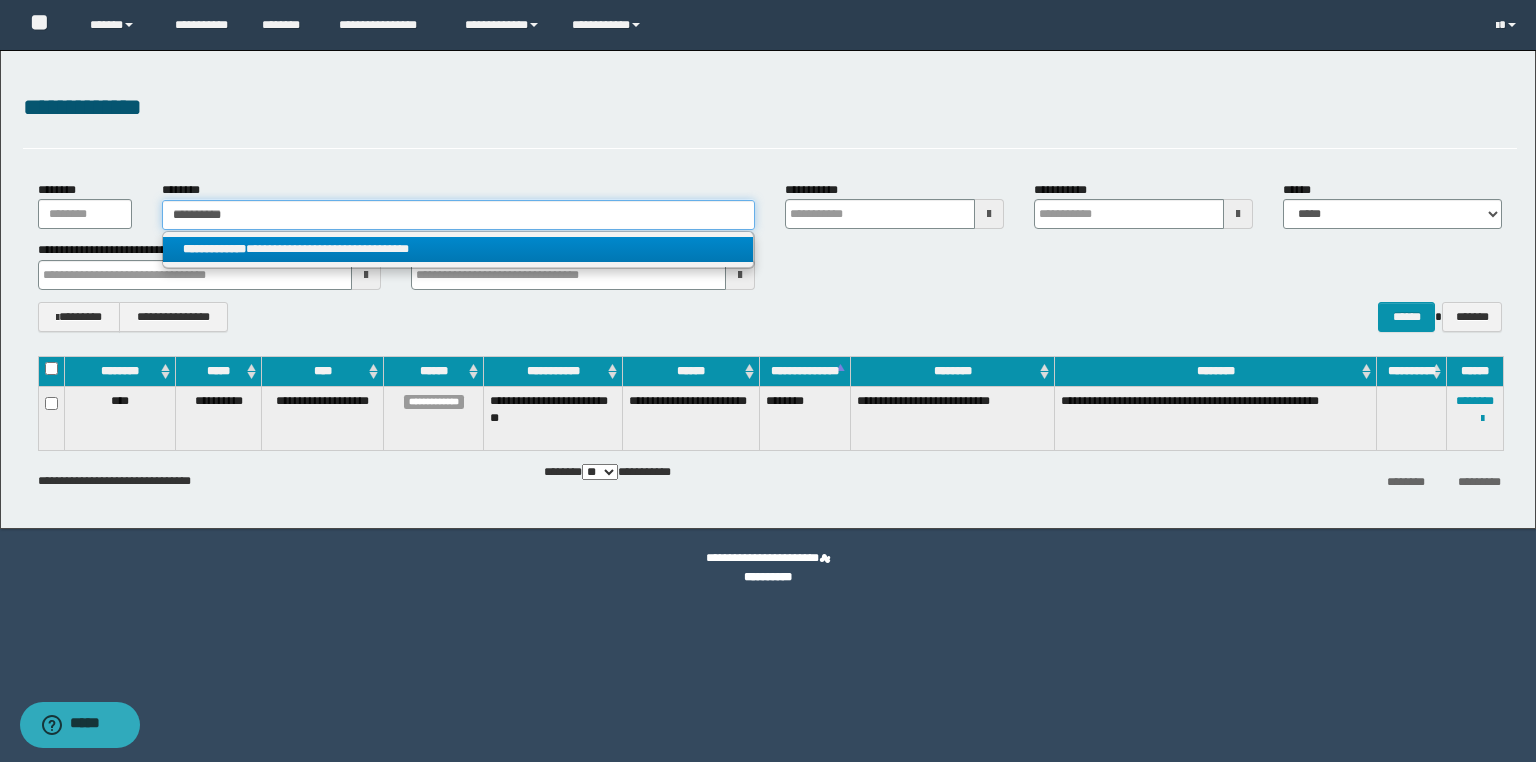 type 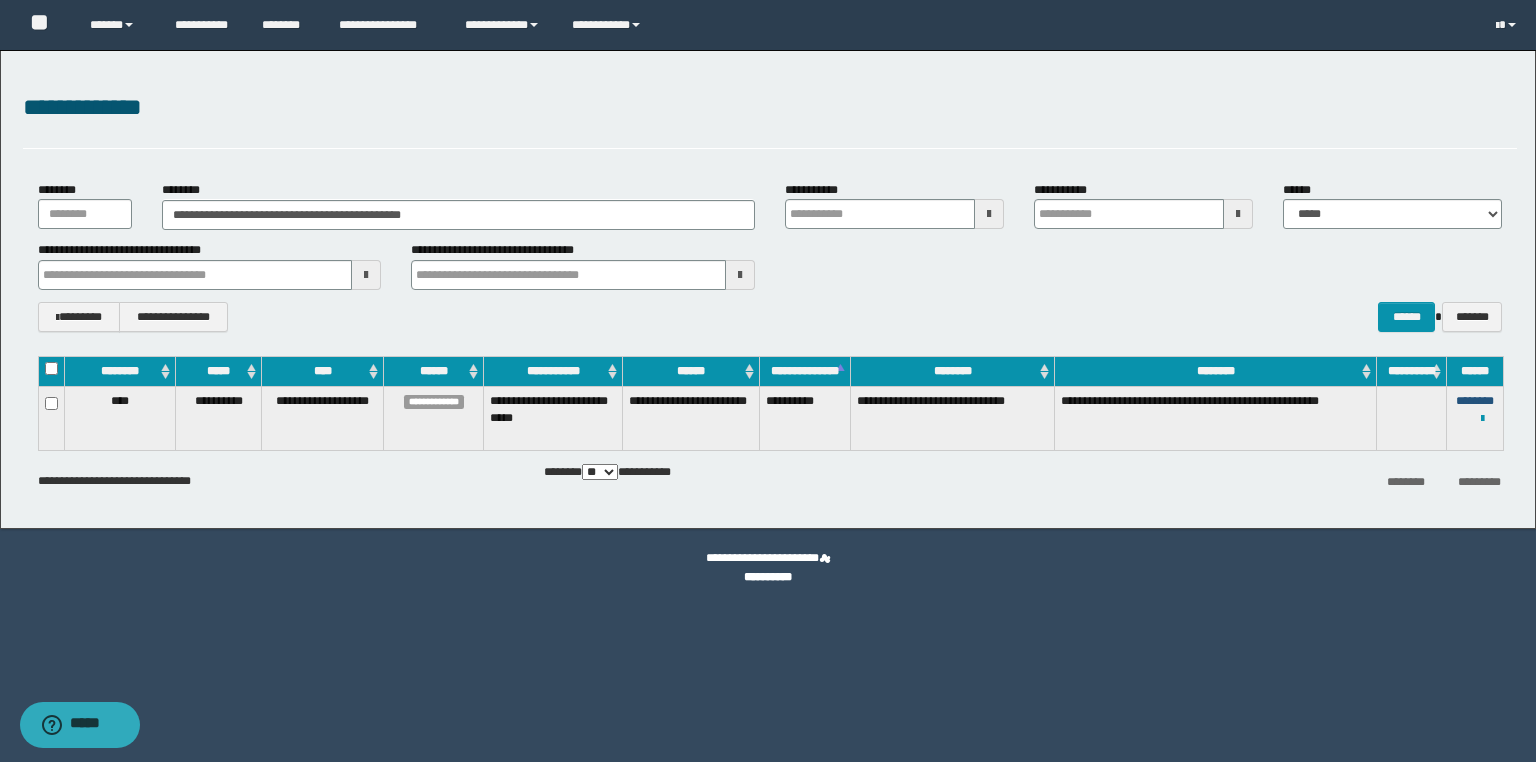 click on "********" at bounding box center [1475, 401] 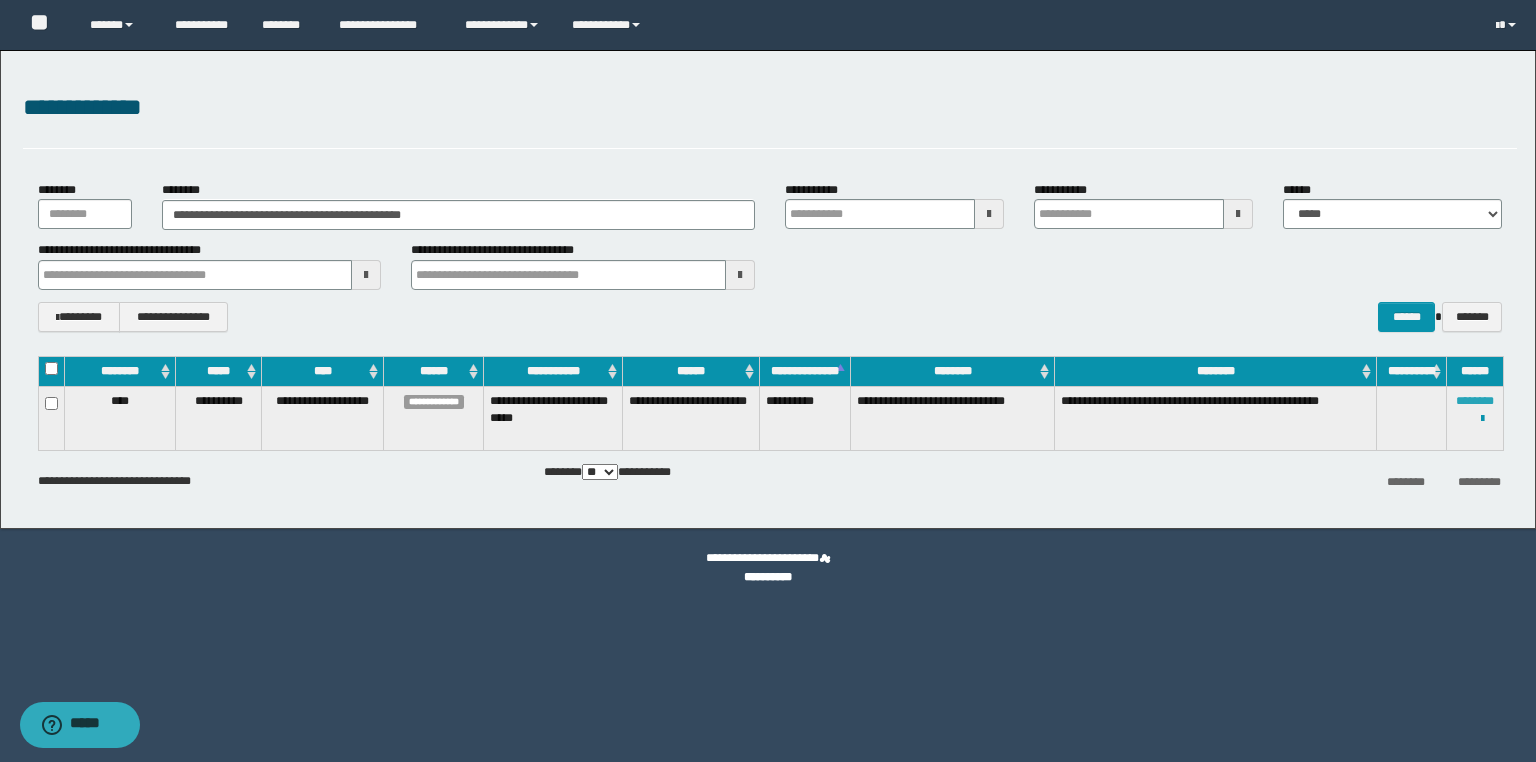 click on "********" at bounding box center [1475, 401] 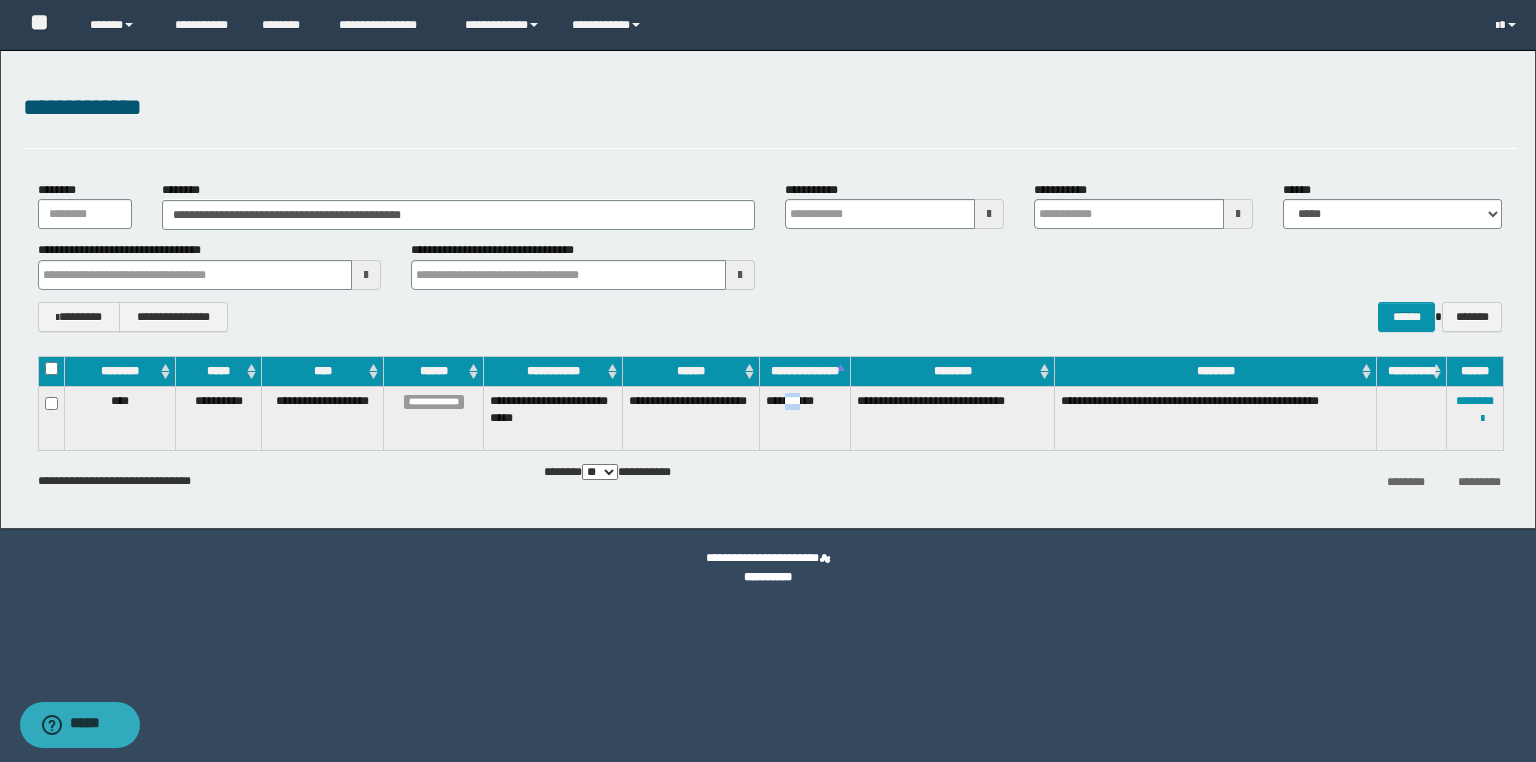 drag, startPoint x: 788, startPoint y: 420, endPoint x: 808, endPoint y: 421, distance: 20.024984 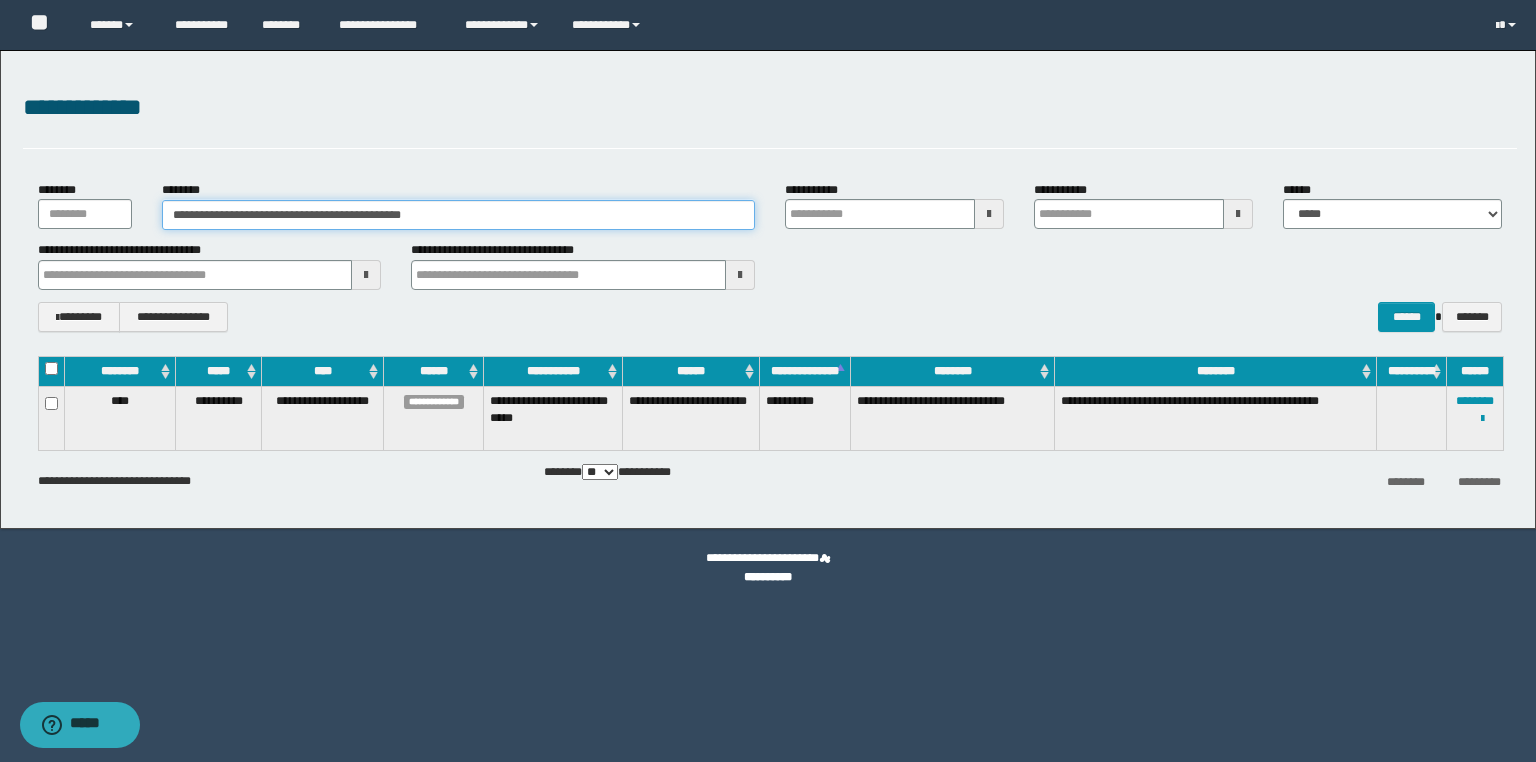 drag, startPoint x: 505, startPoint y: 218, endPoint x: 0, endPoint y: 220, distance: 505.00397 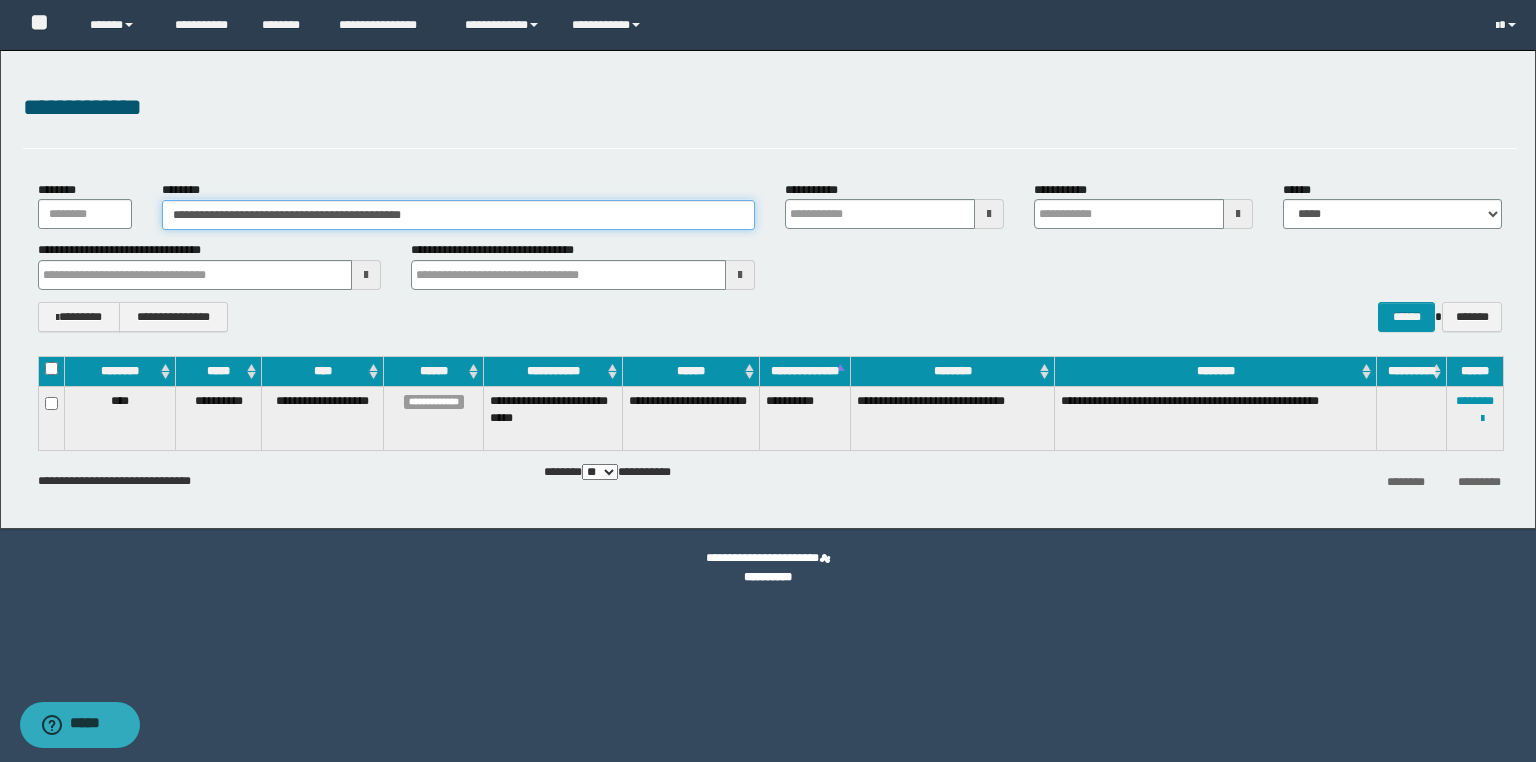 paste 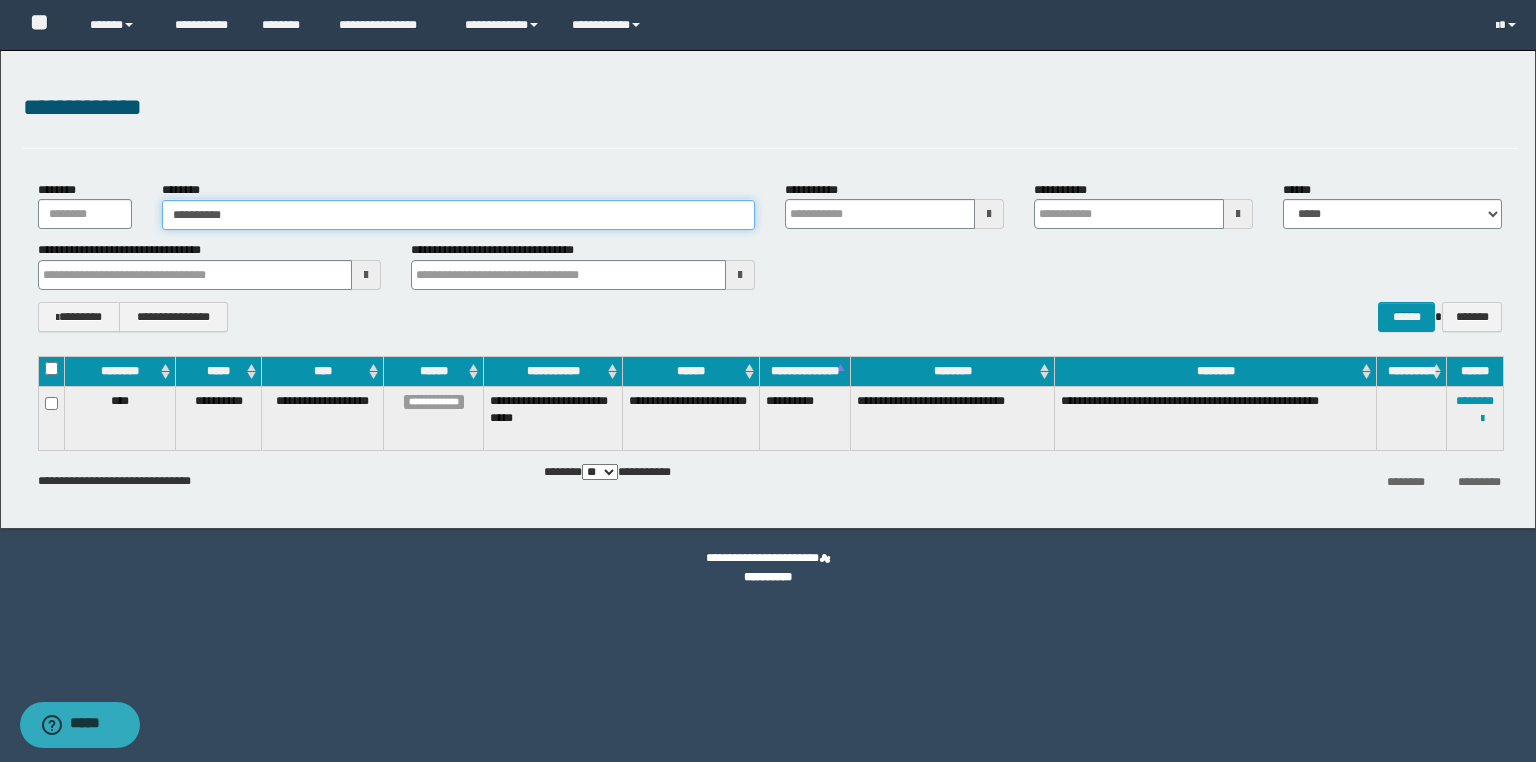 type on "**********" 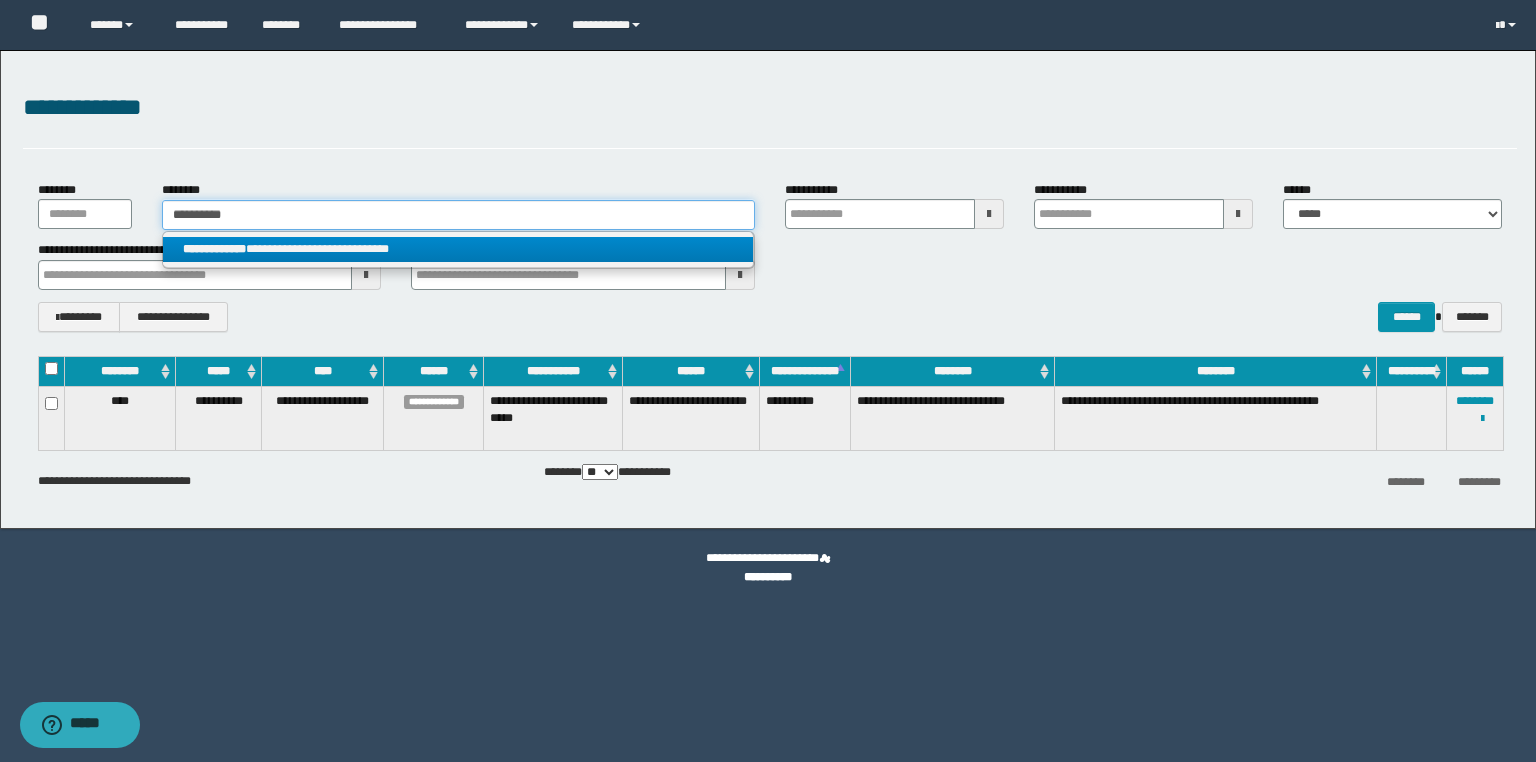 type on "**********" 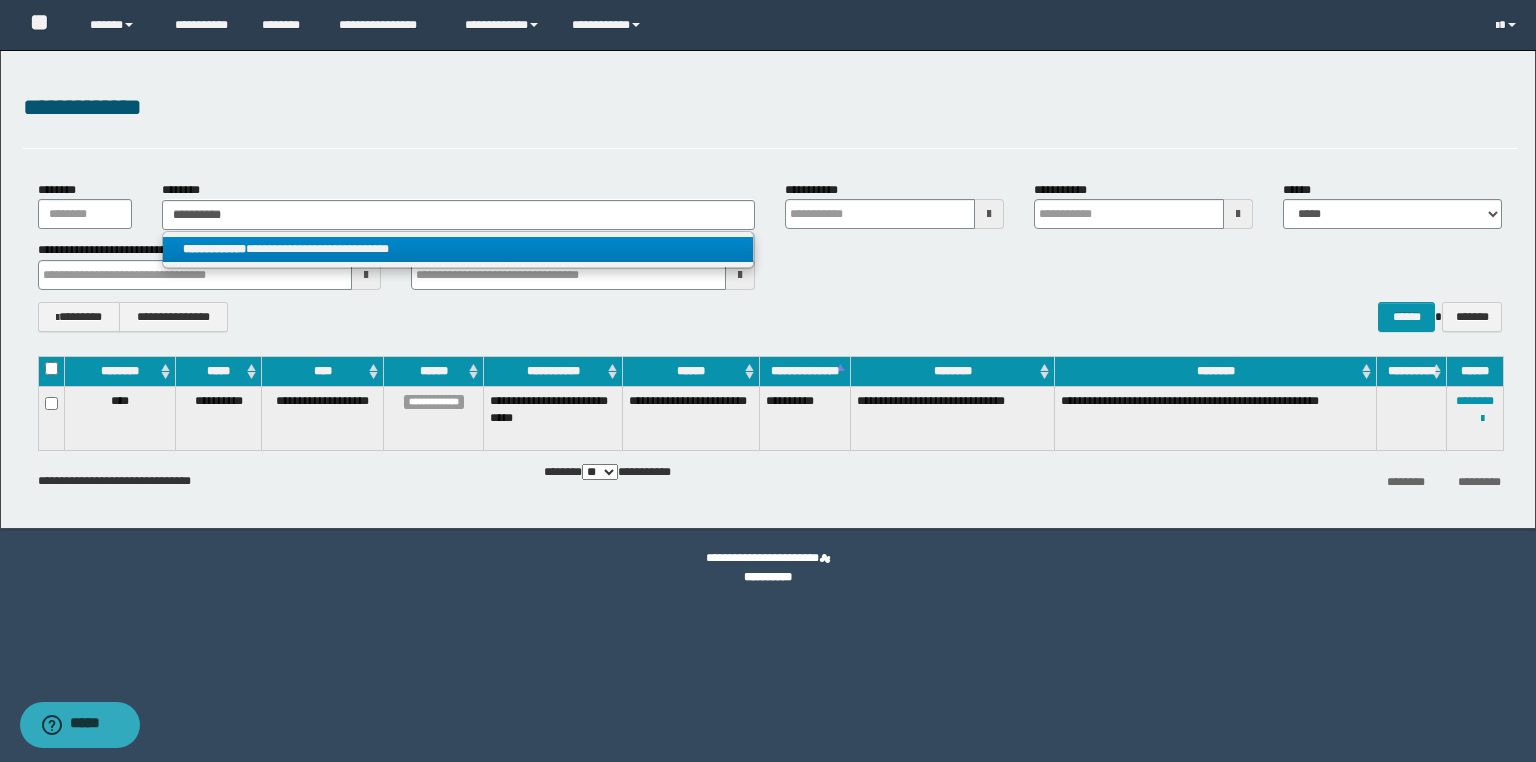 click on "**********" at bounding box center (458, 249) 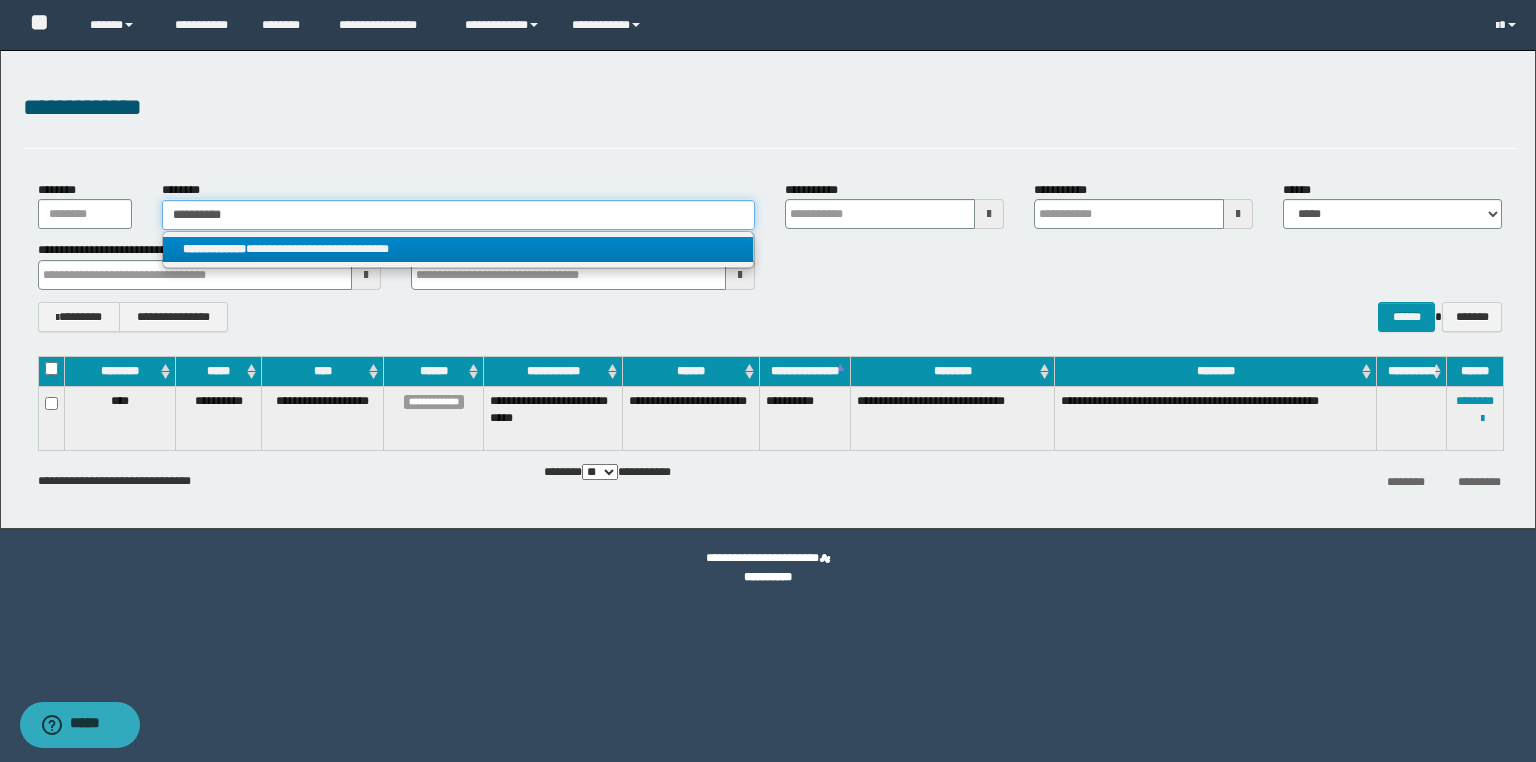 type 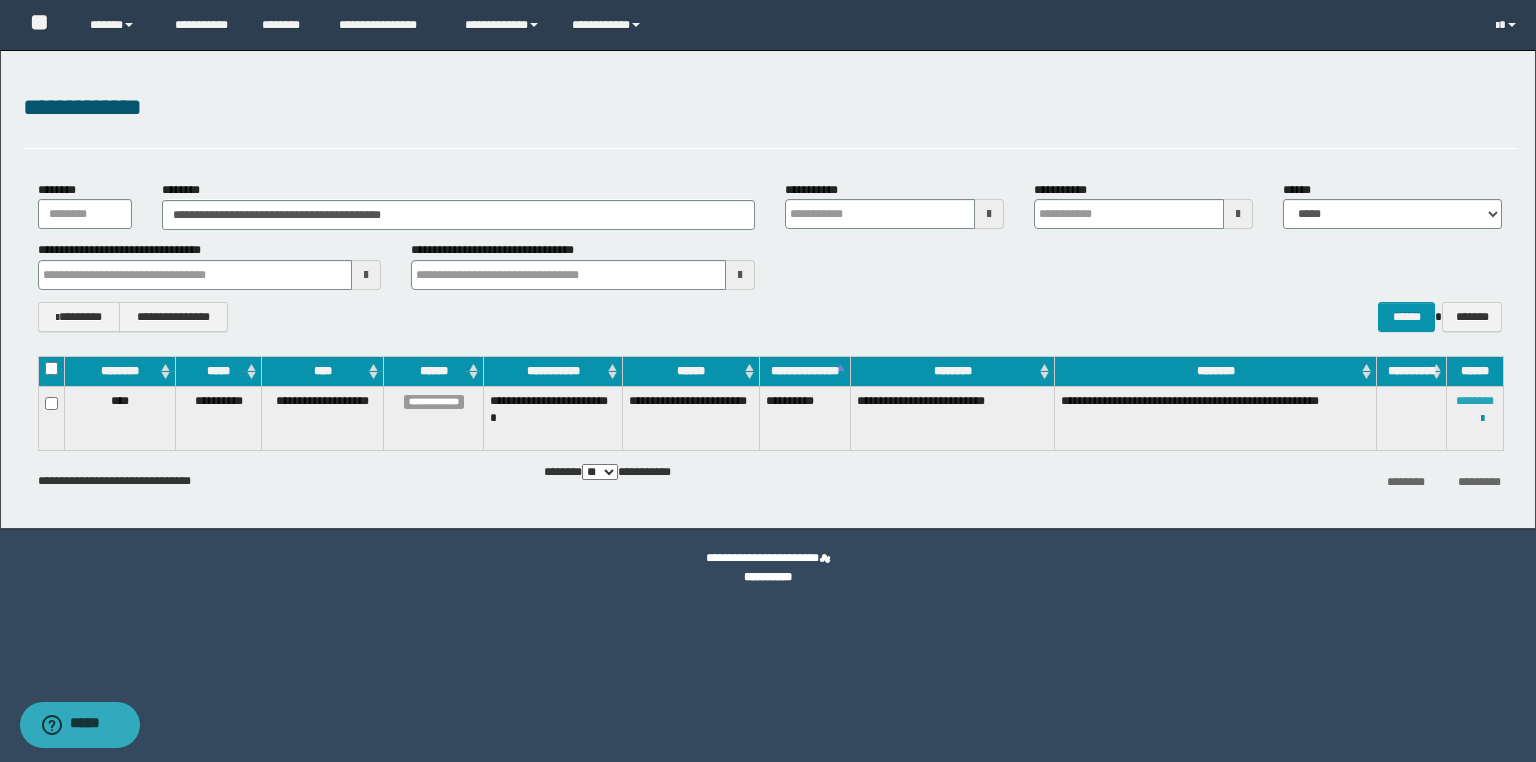 click on "********" at bounding box center (1475, 401) 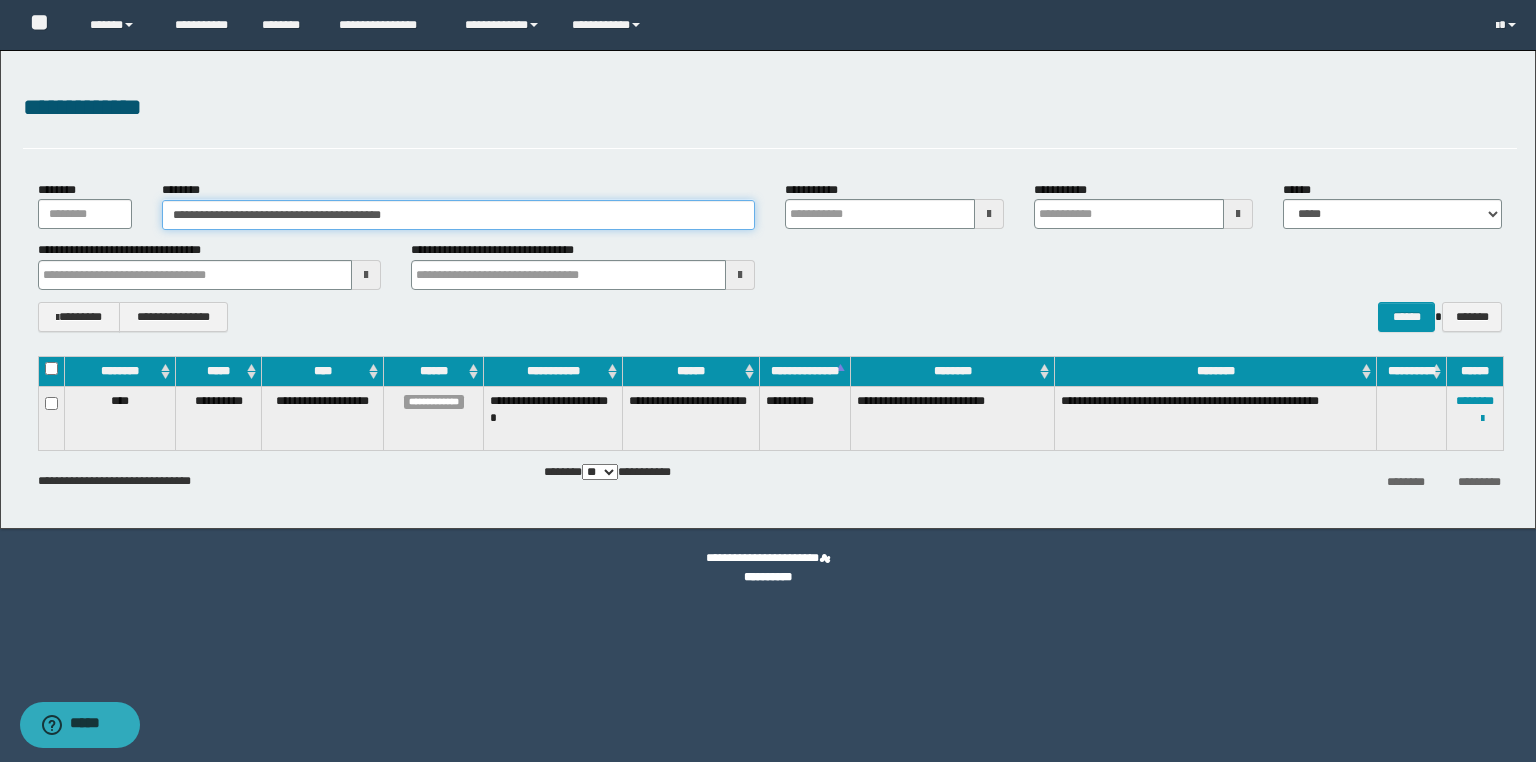 drag, startPoint x: 474, startPoint y: 213, endPoint x: 0, endPoint y: 214, distance: 474.00107 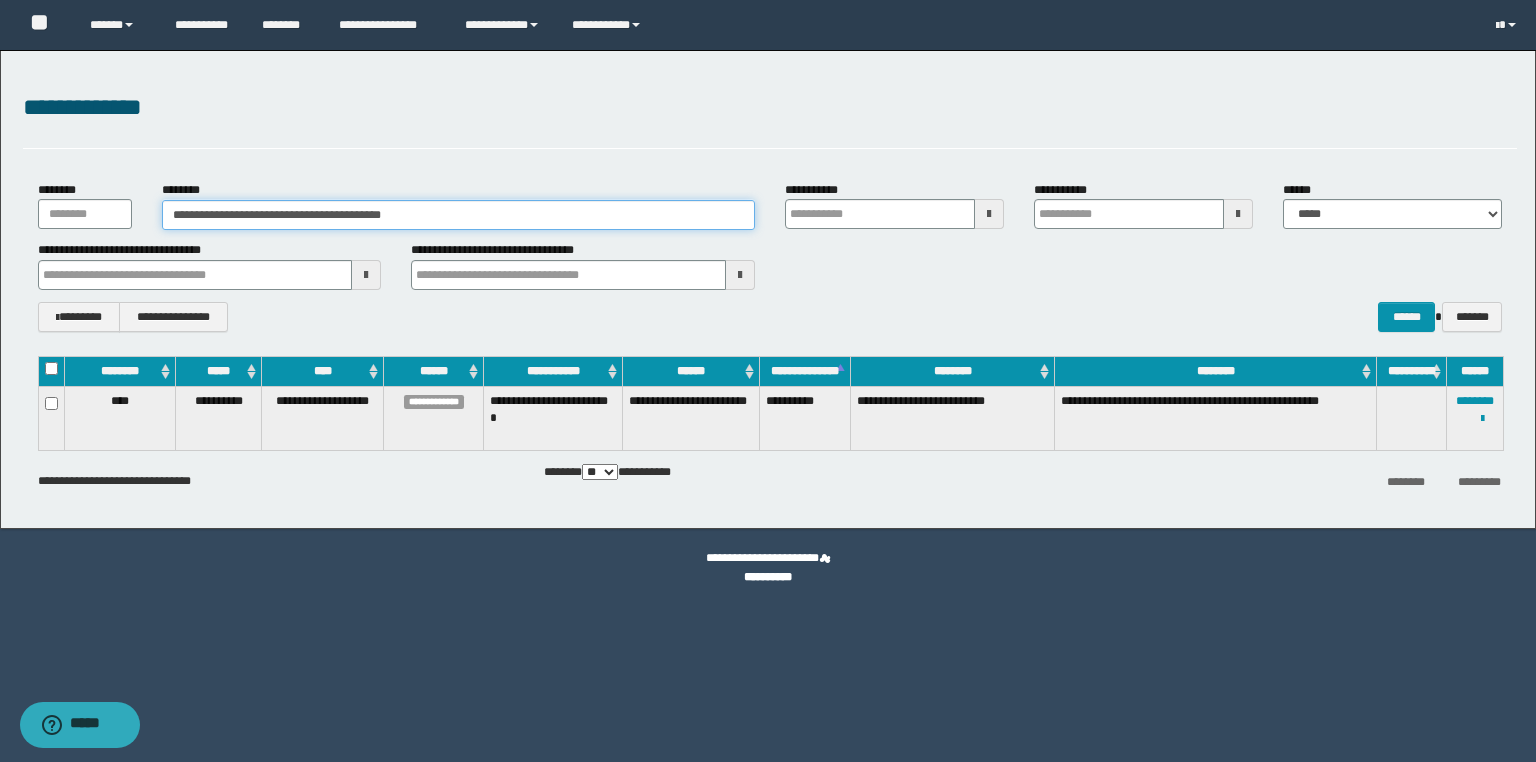 paste 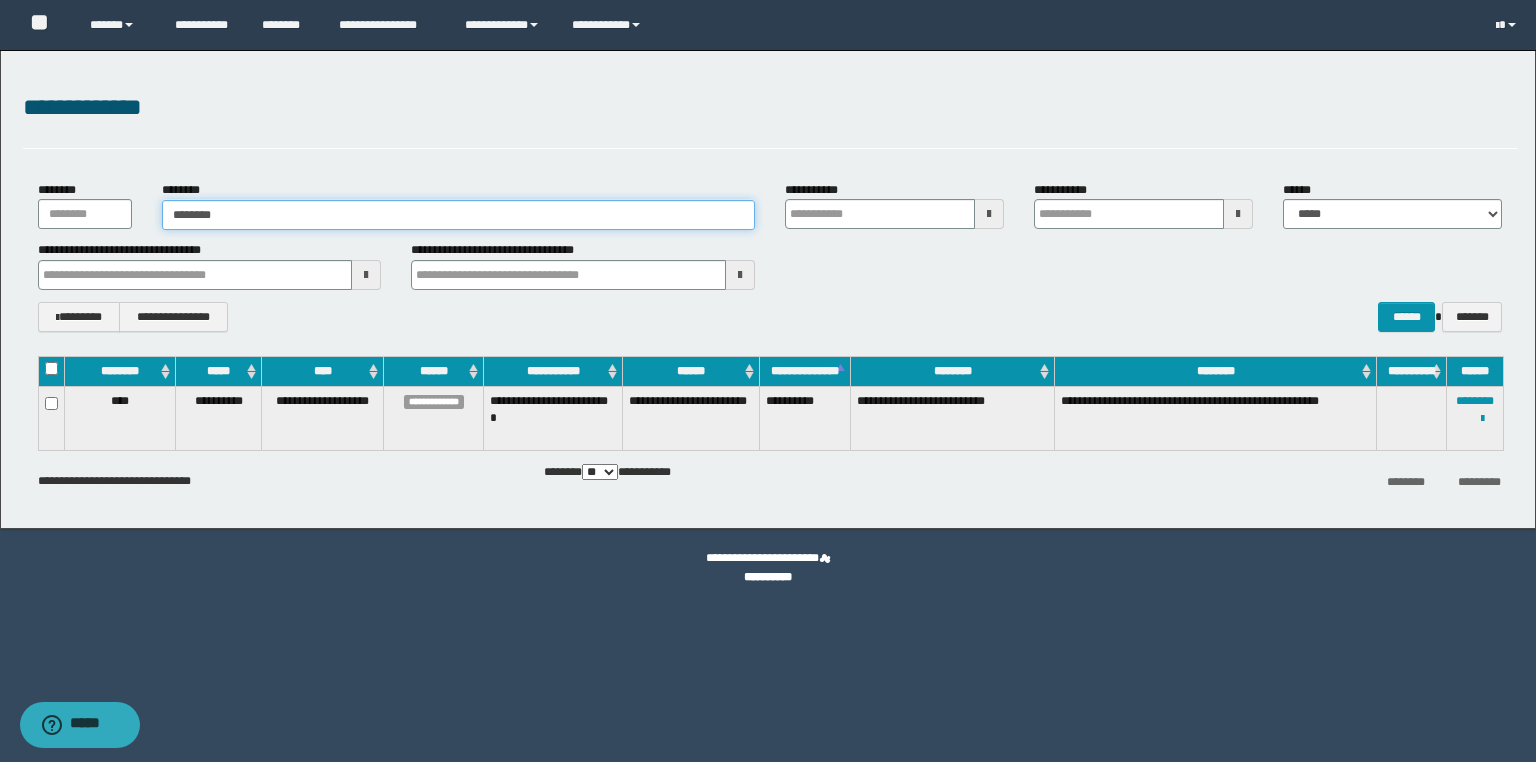type on "********" 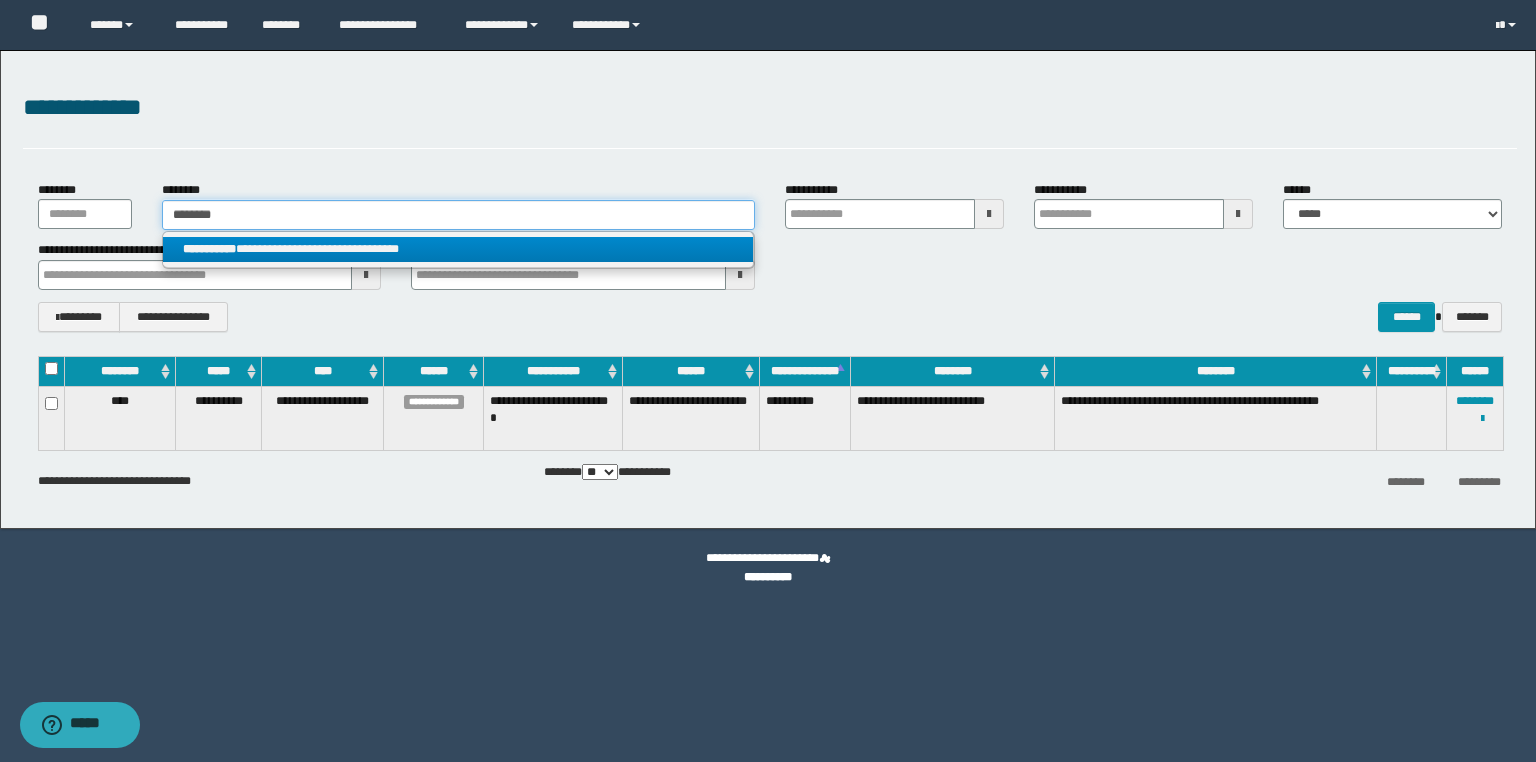 type on "********" 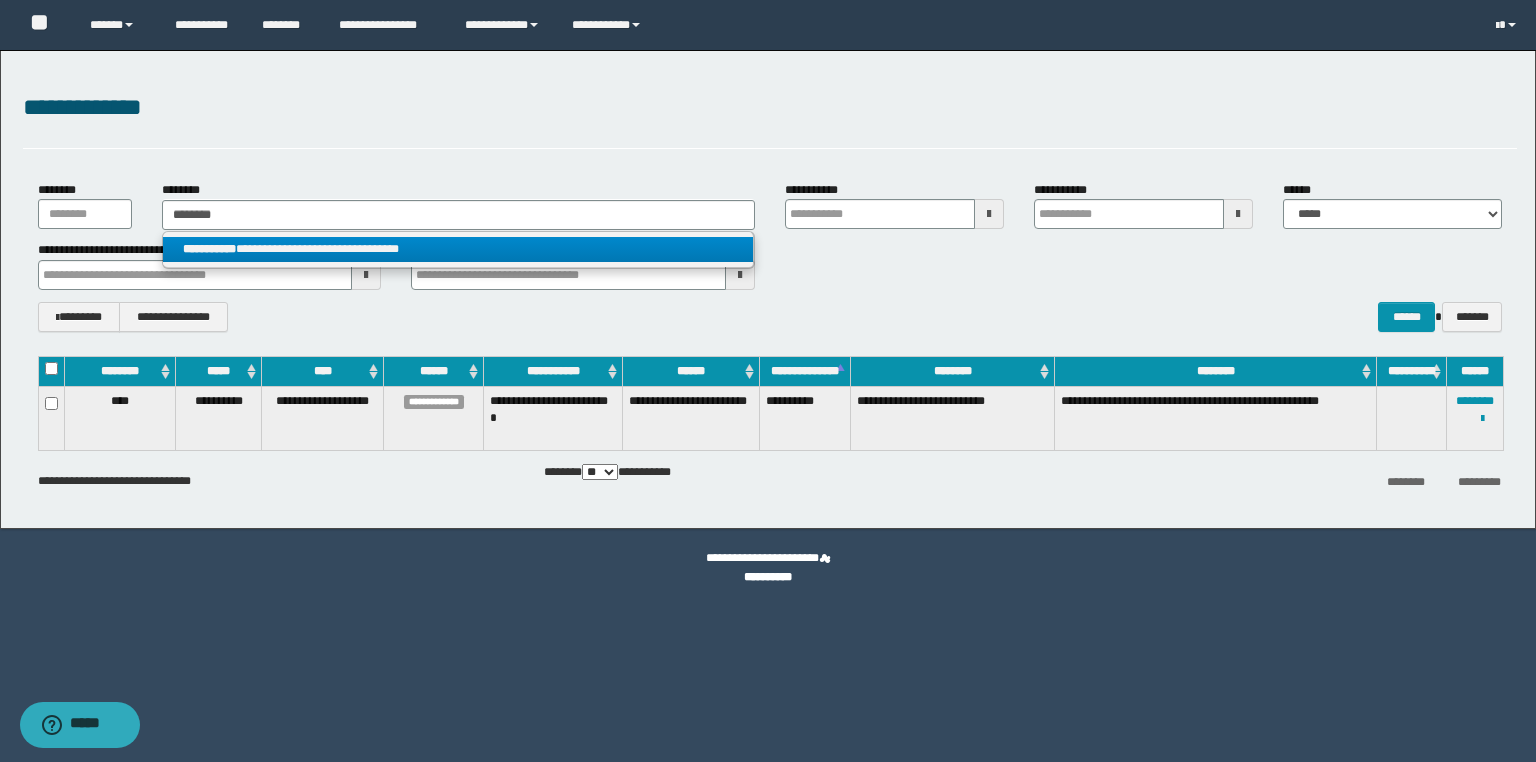 click on "**********" at bounding box center (458, 249) 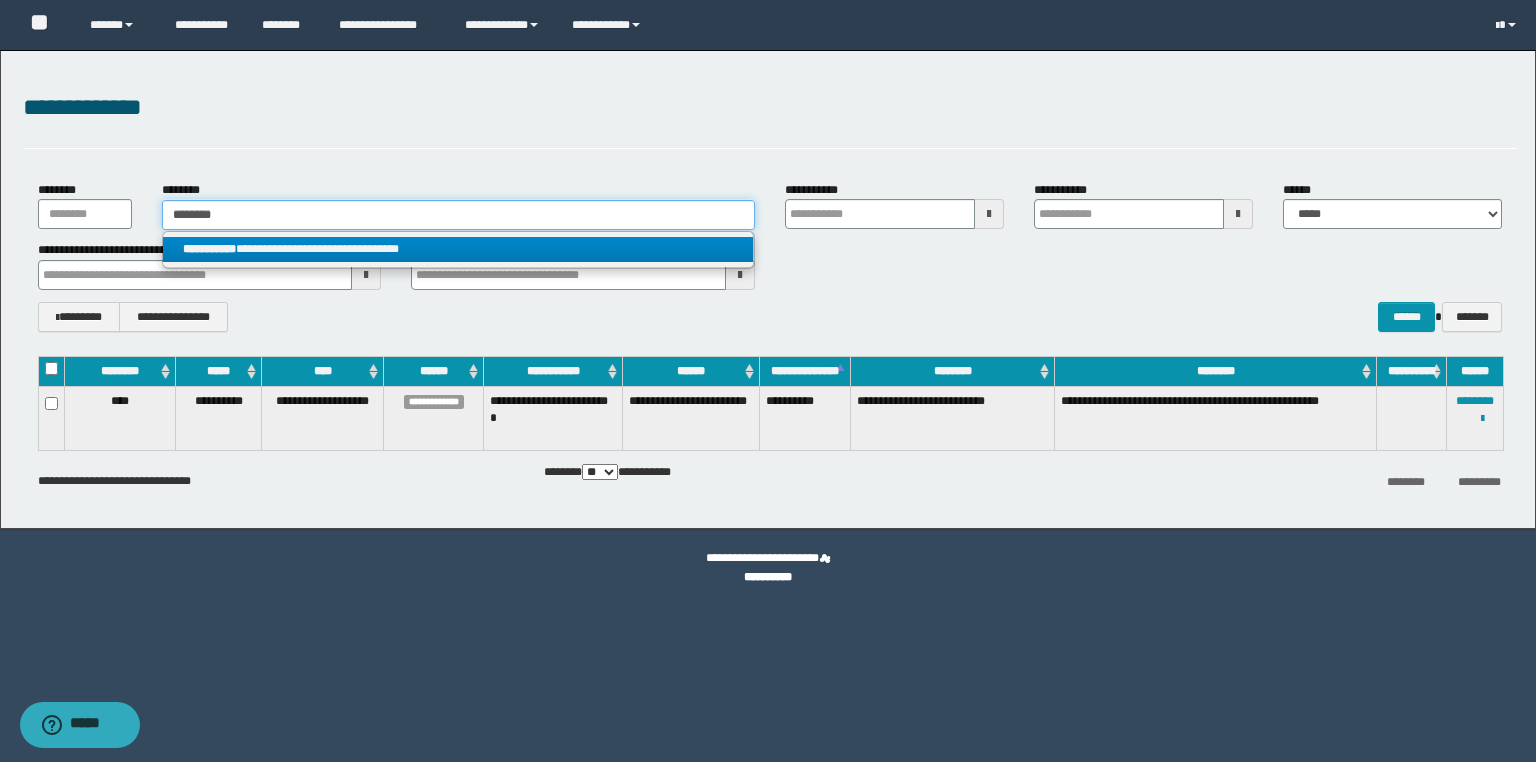 type 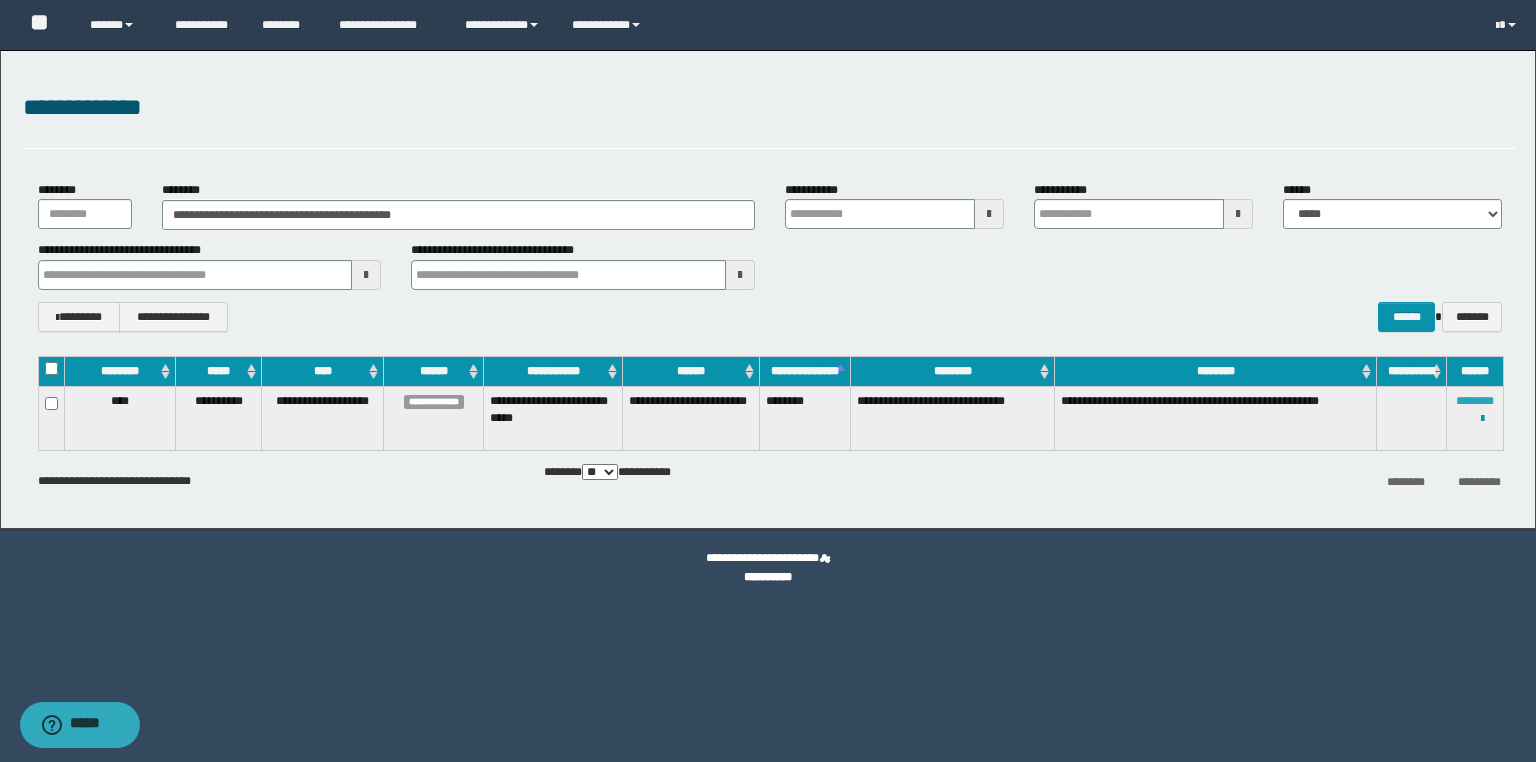 click on "********" at bounding box center (1475, 401) 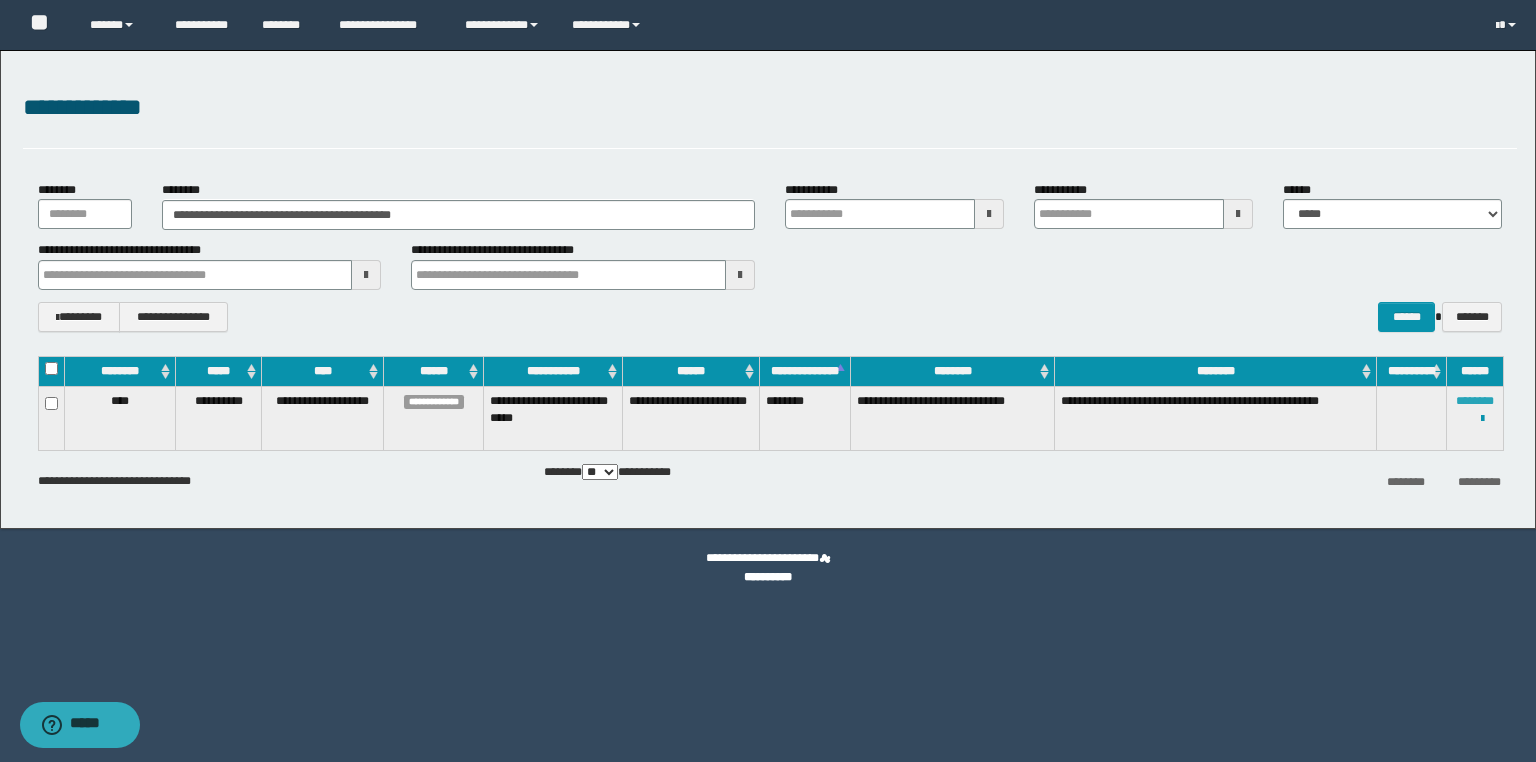 click on "********" at bounding box center (1475, 401) 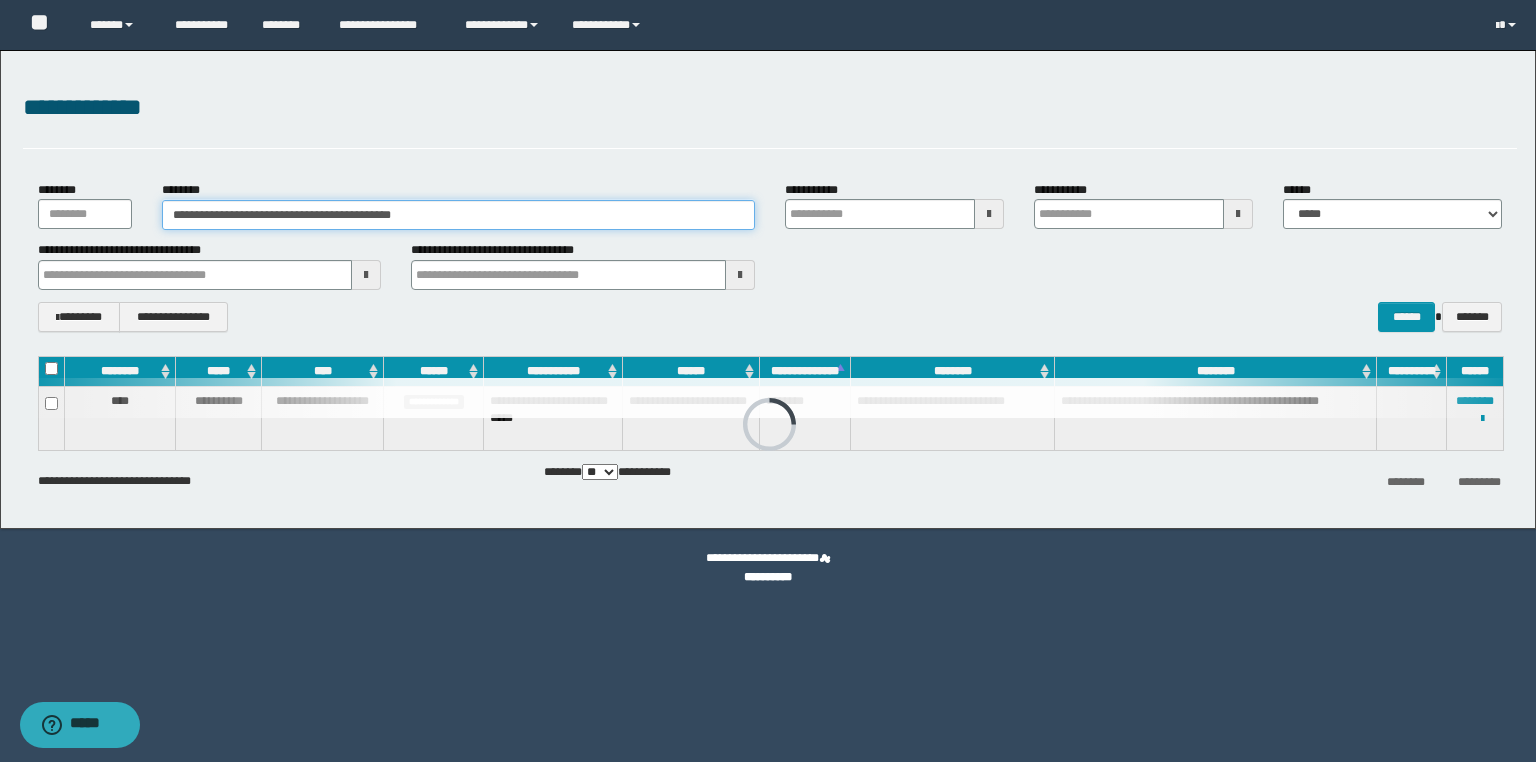 drag, startPoint x: 486, startPoint y: 221, endPoint x: 0, endPoint y: 198, distance: 486.54395 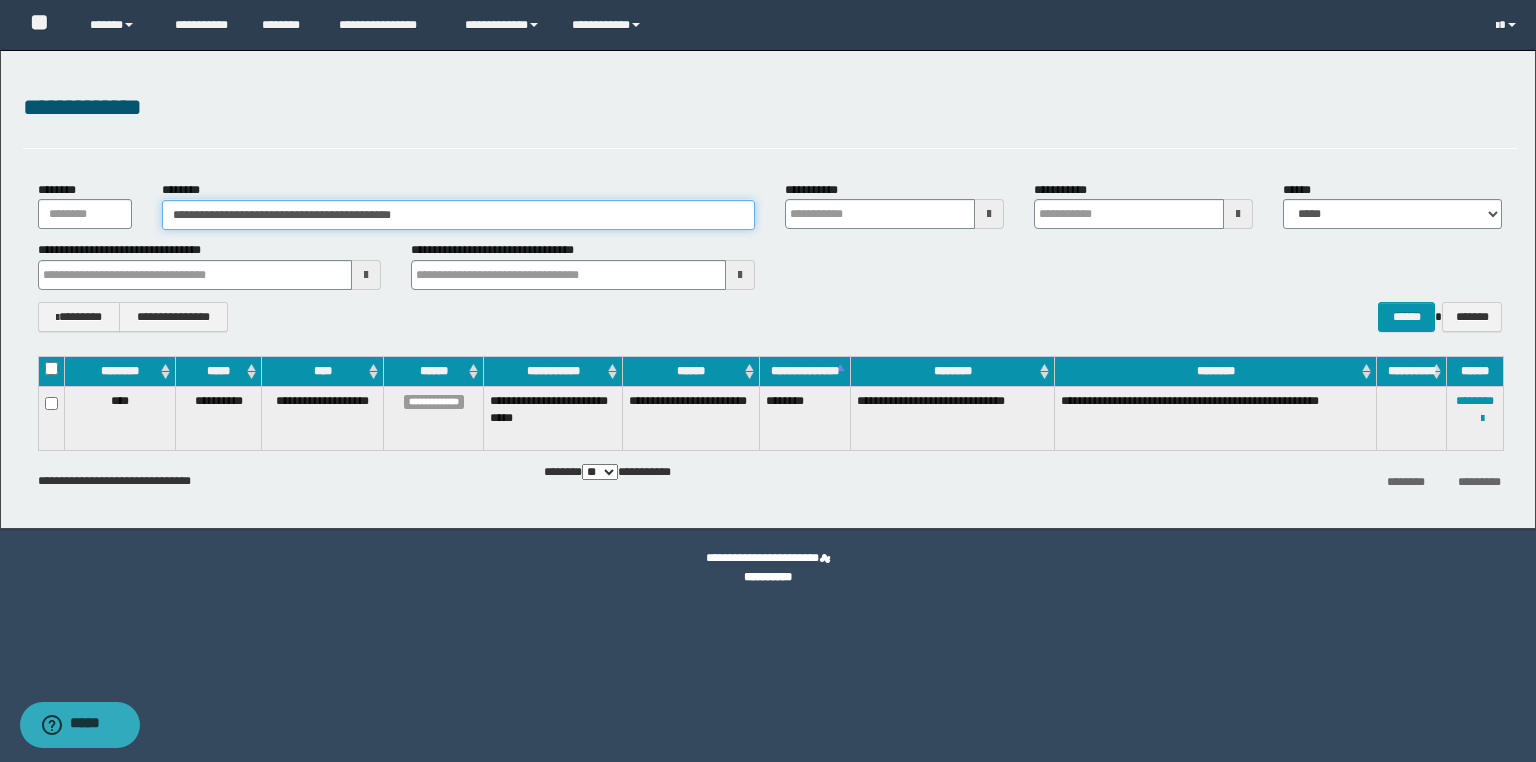 paste 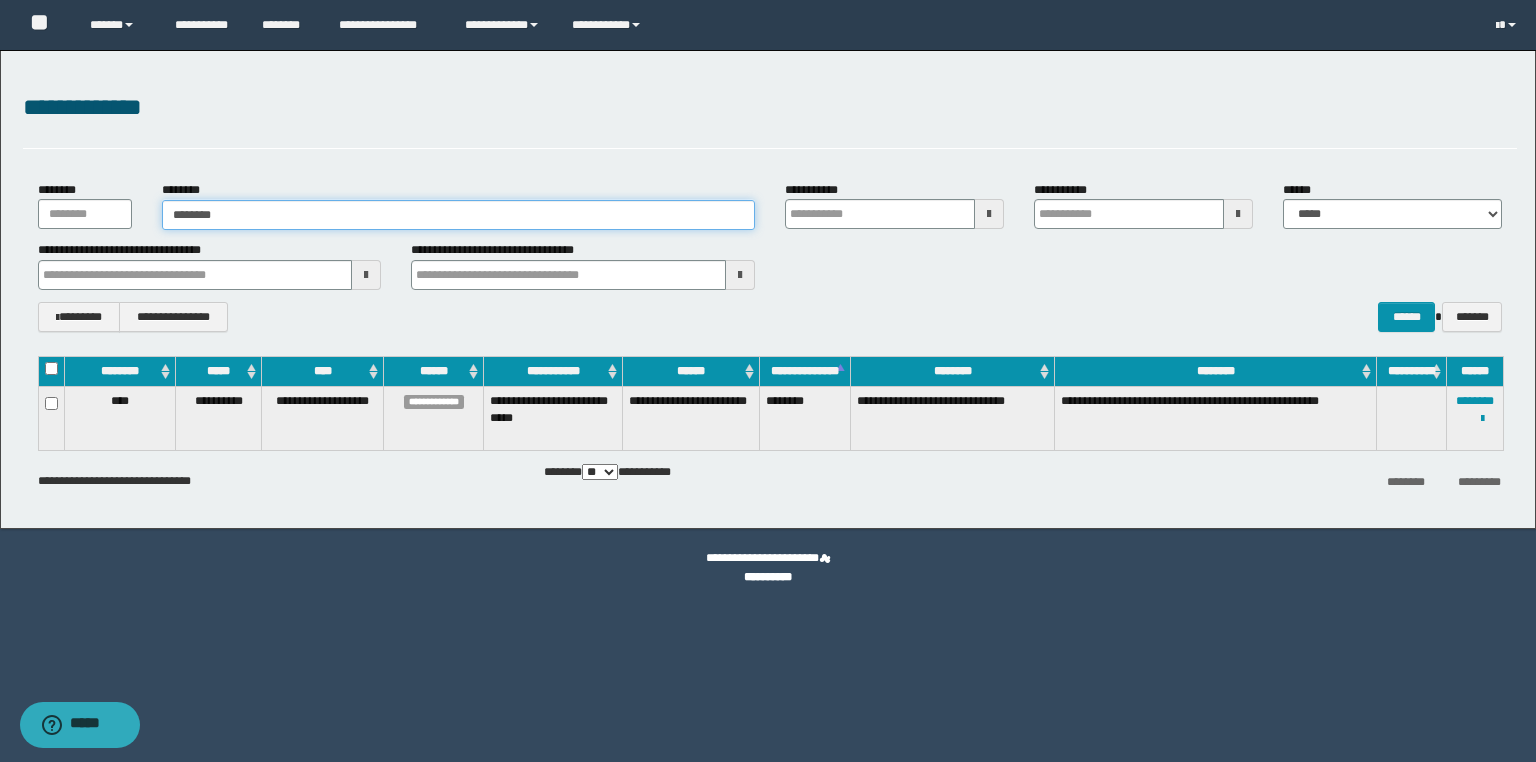 type on "********" 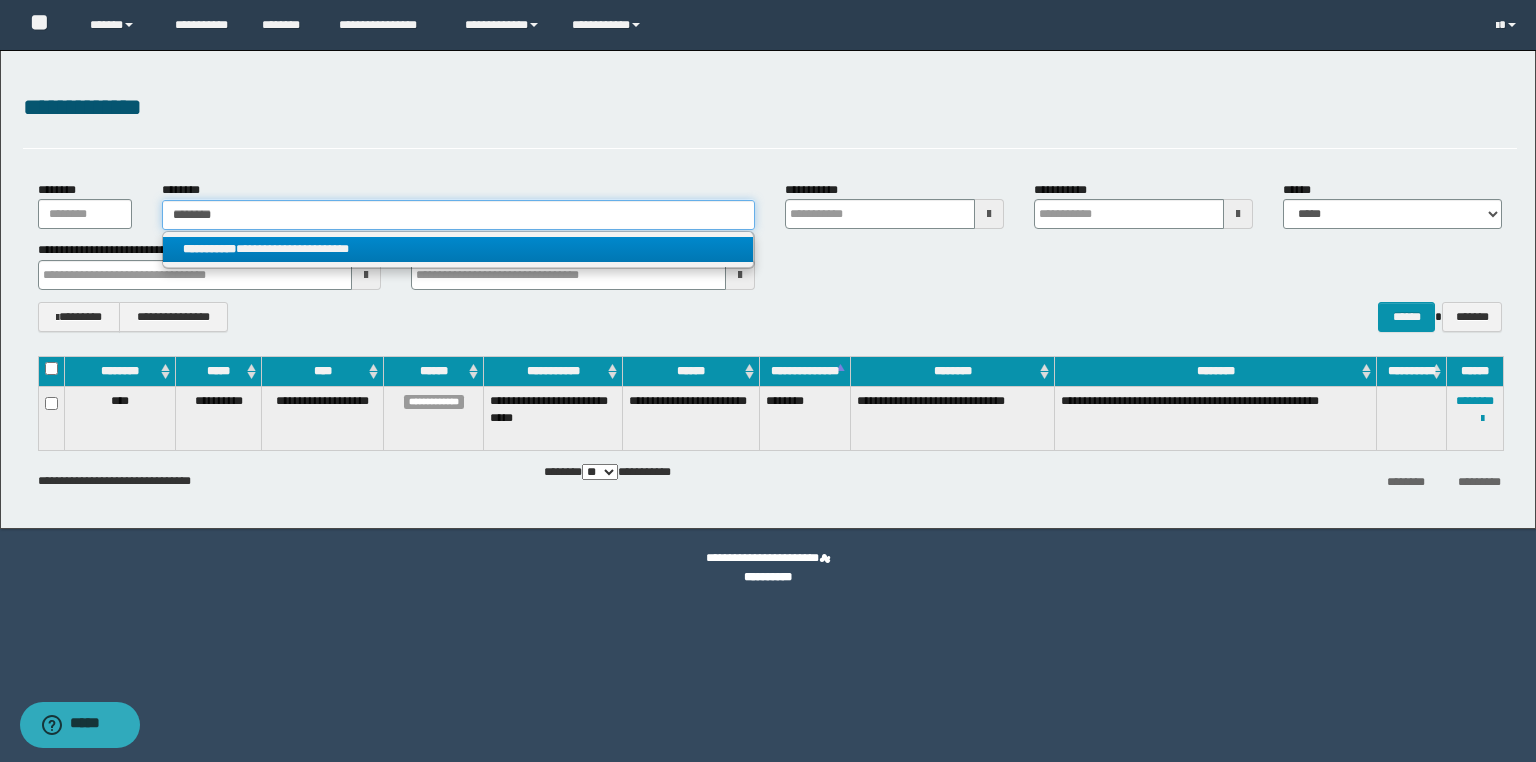 type on "********" 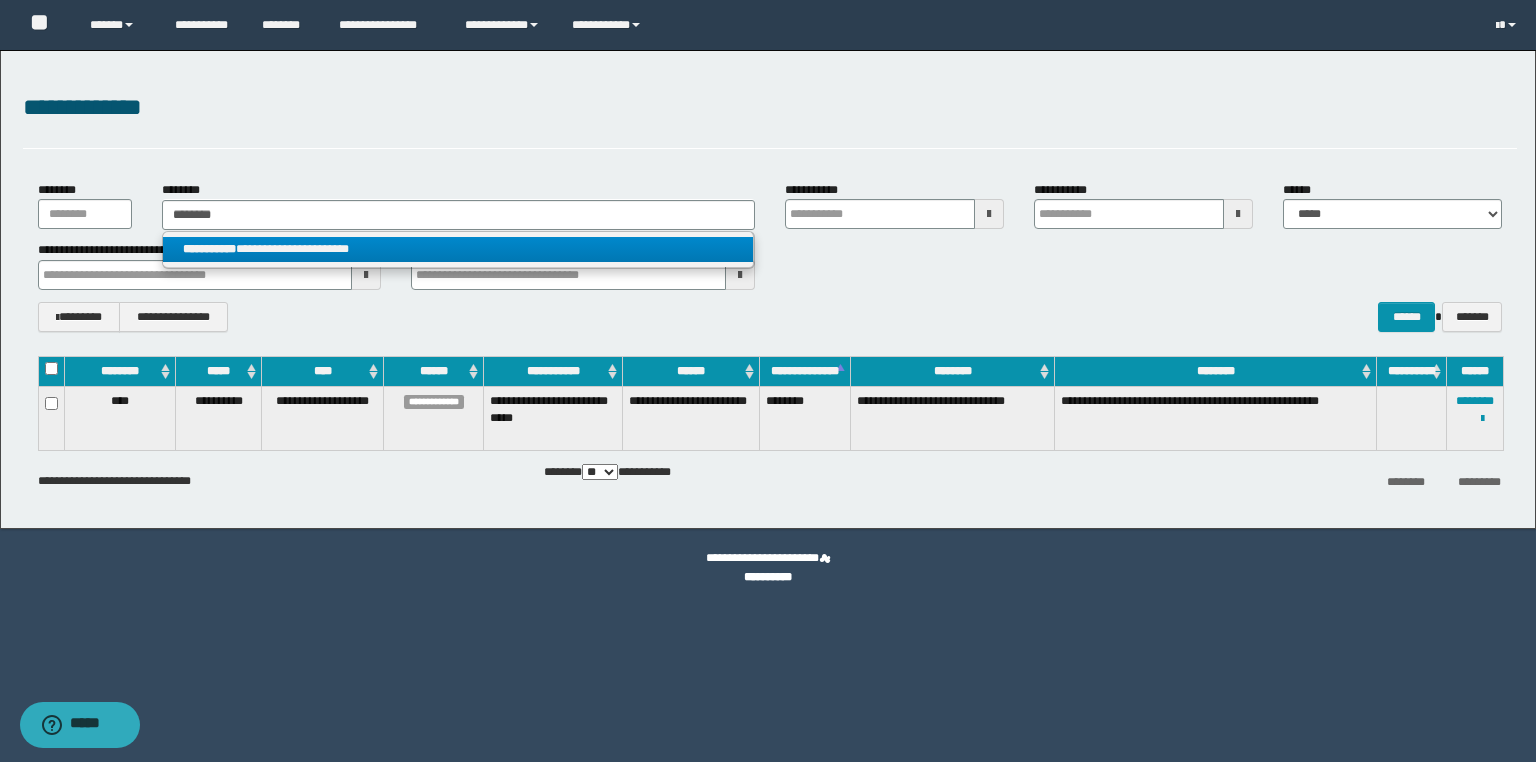 click on "**********" at bounding box center (458, 249) 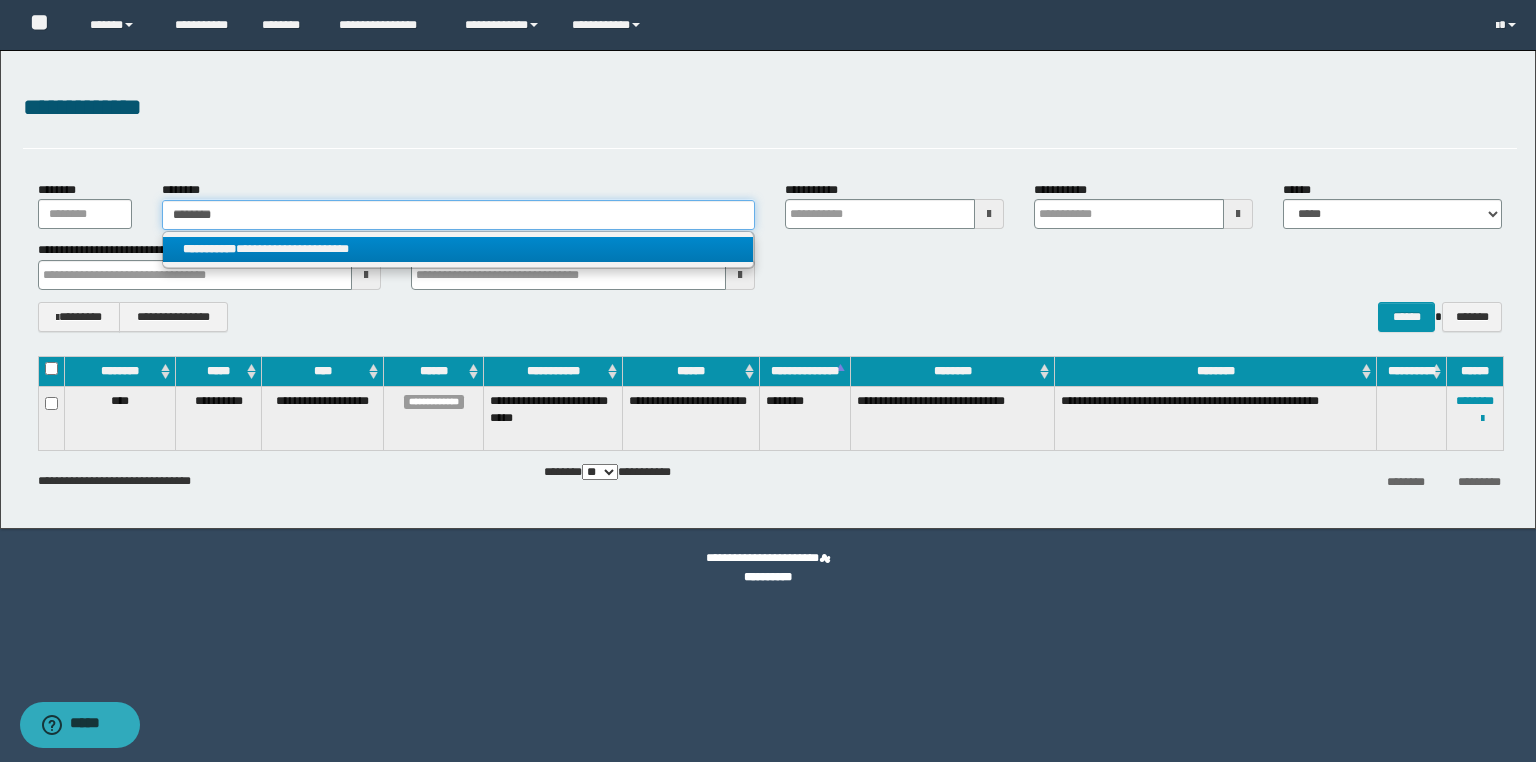 type 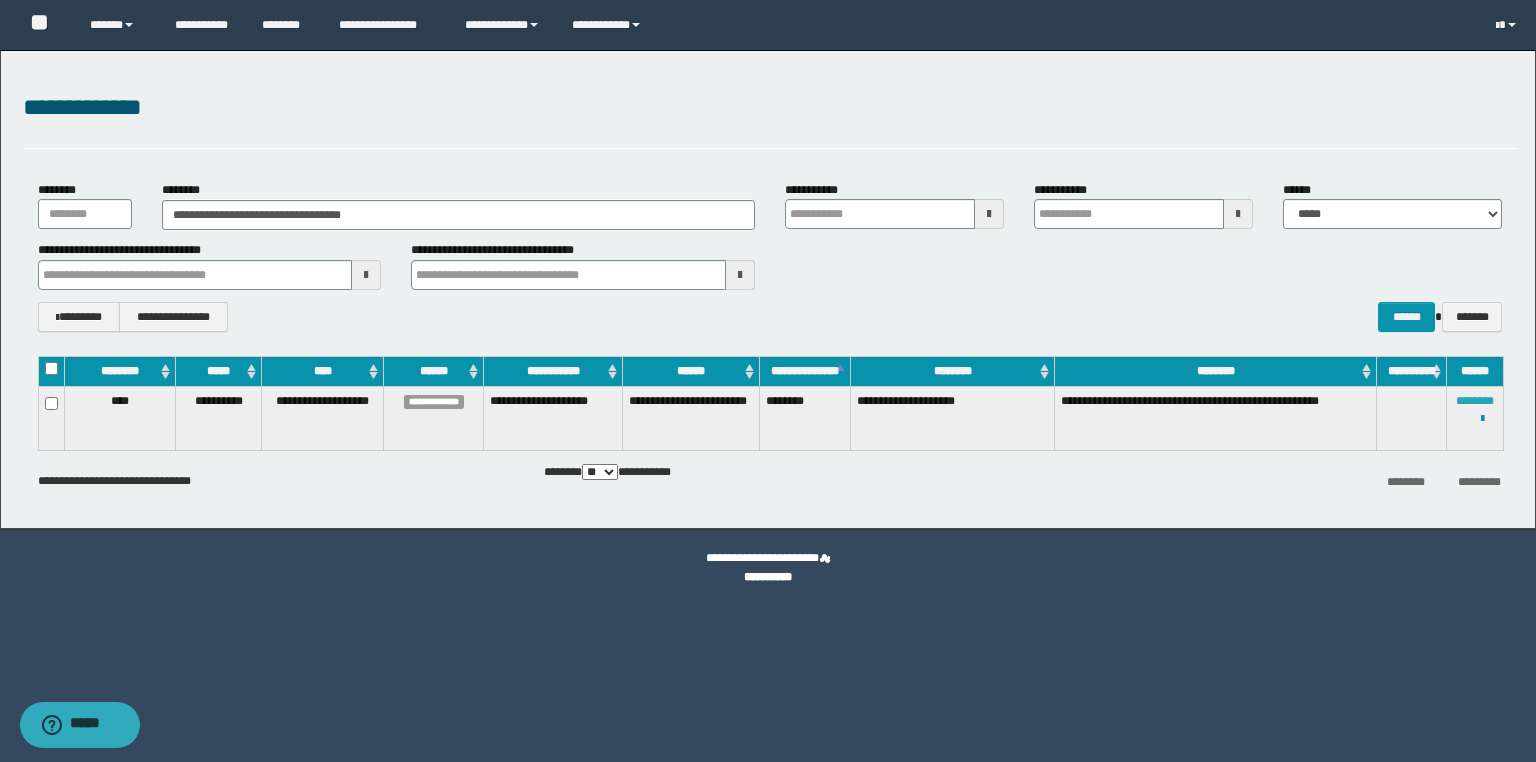click on "********" at bounding box center [1475, 401] 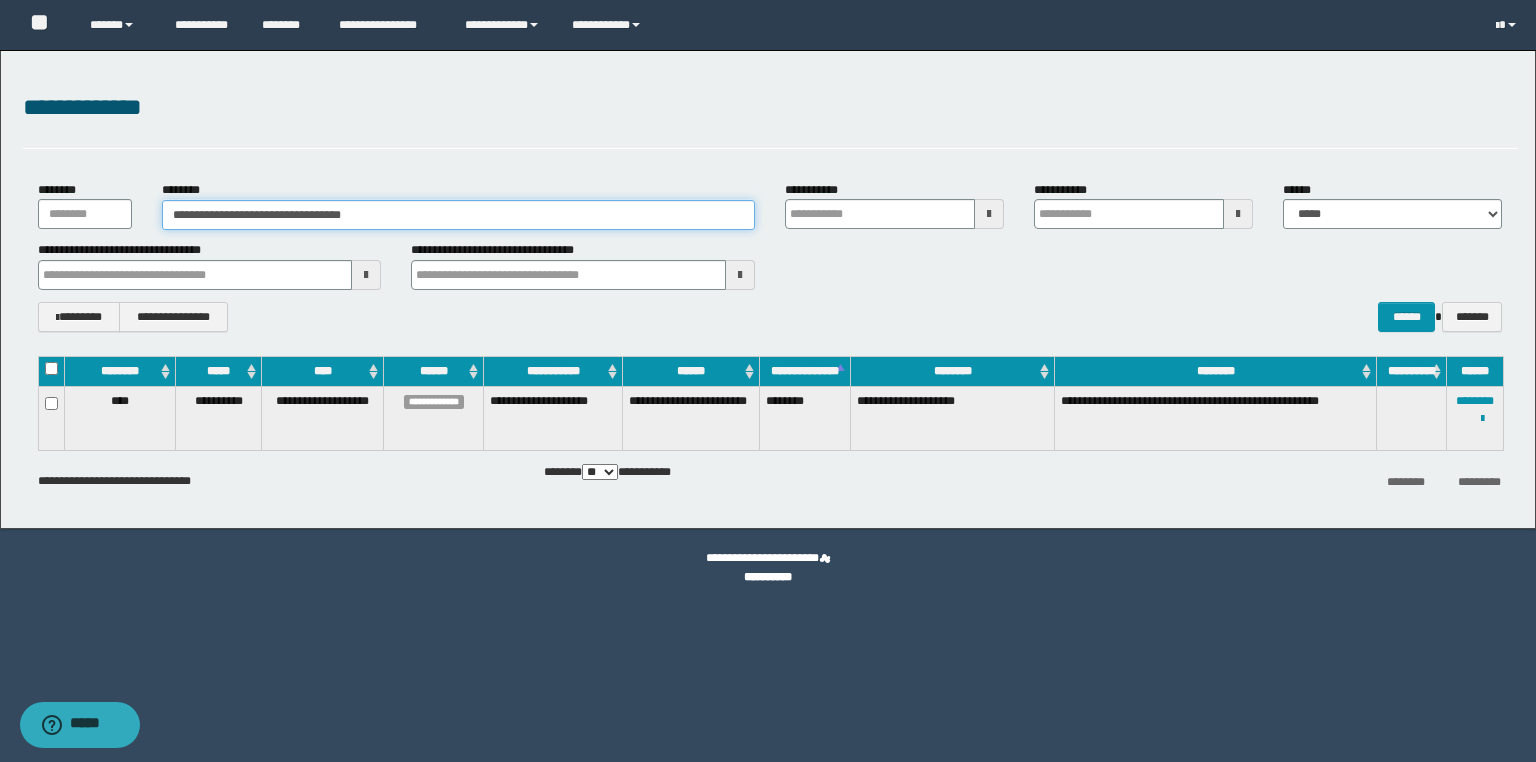 drag, startPoint x: 423, startPoint y: 208, endPoint x: 0, endPoint y: 215, distance: 423.05792 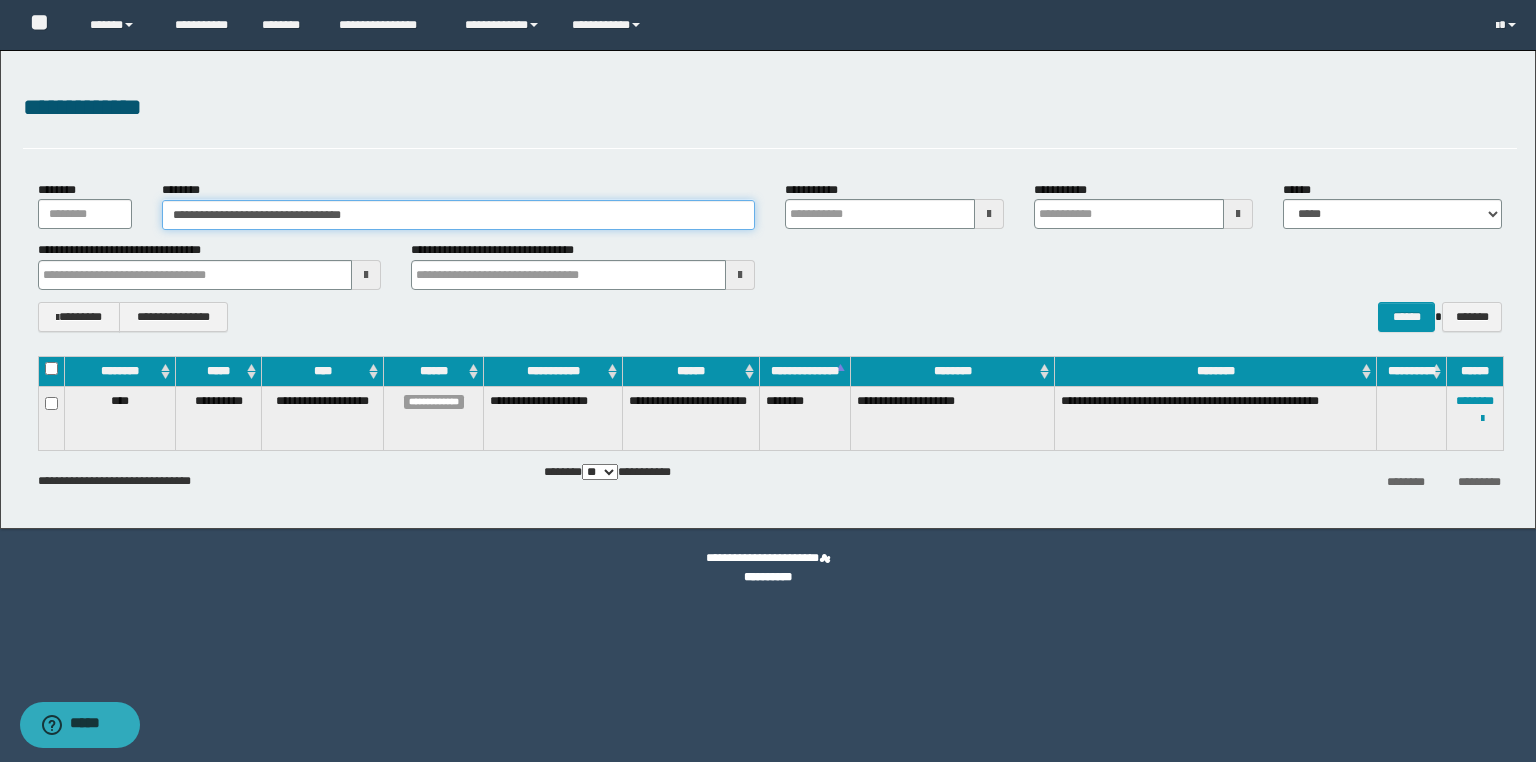 paste 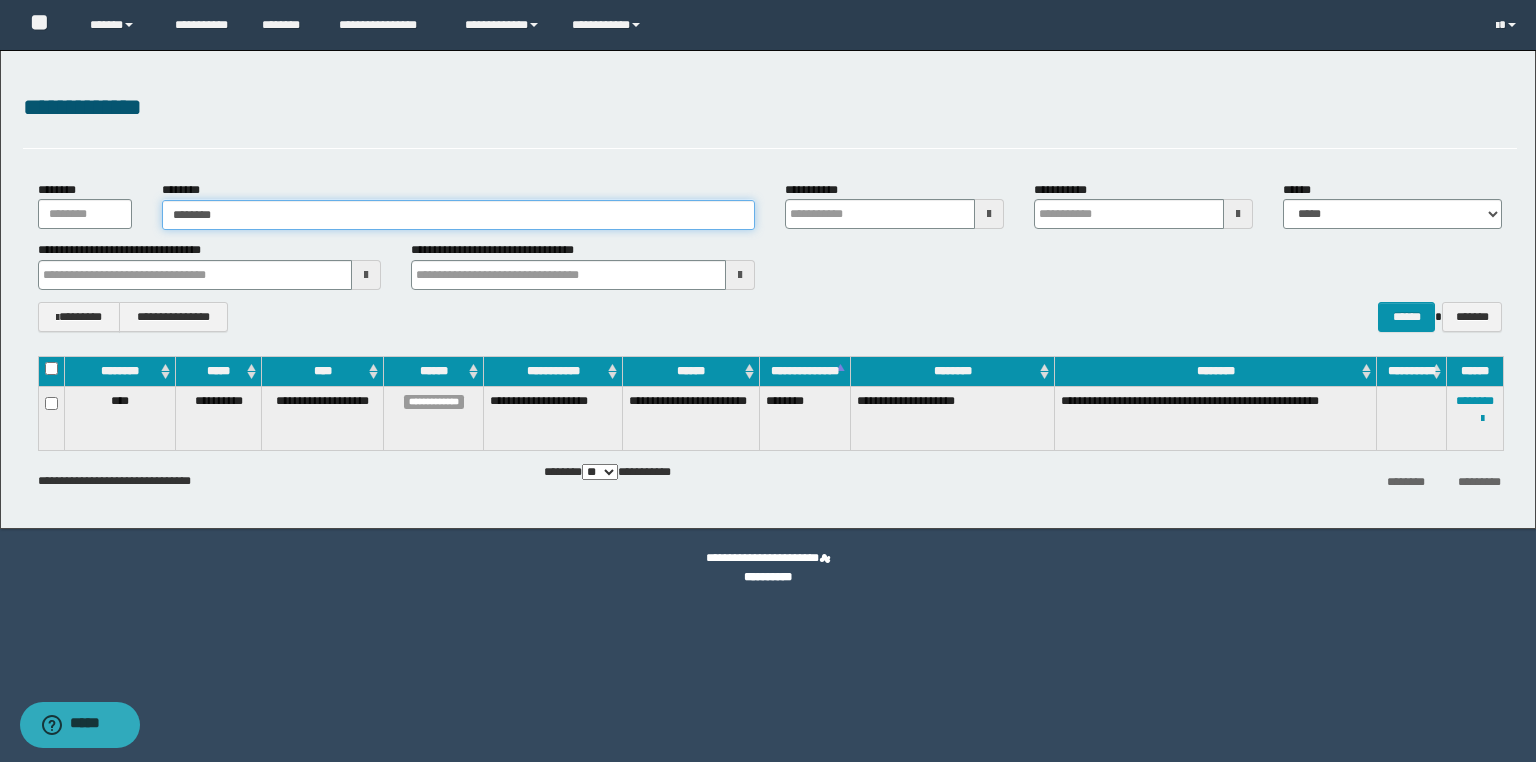type on "********" 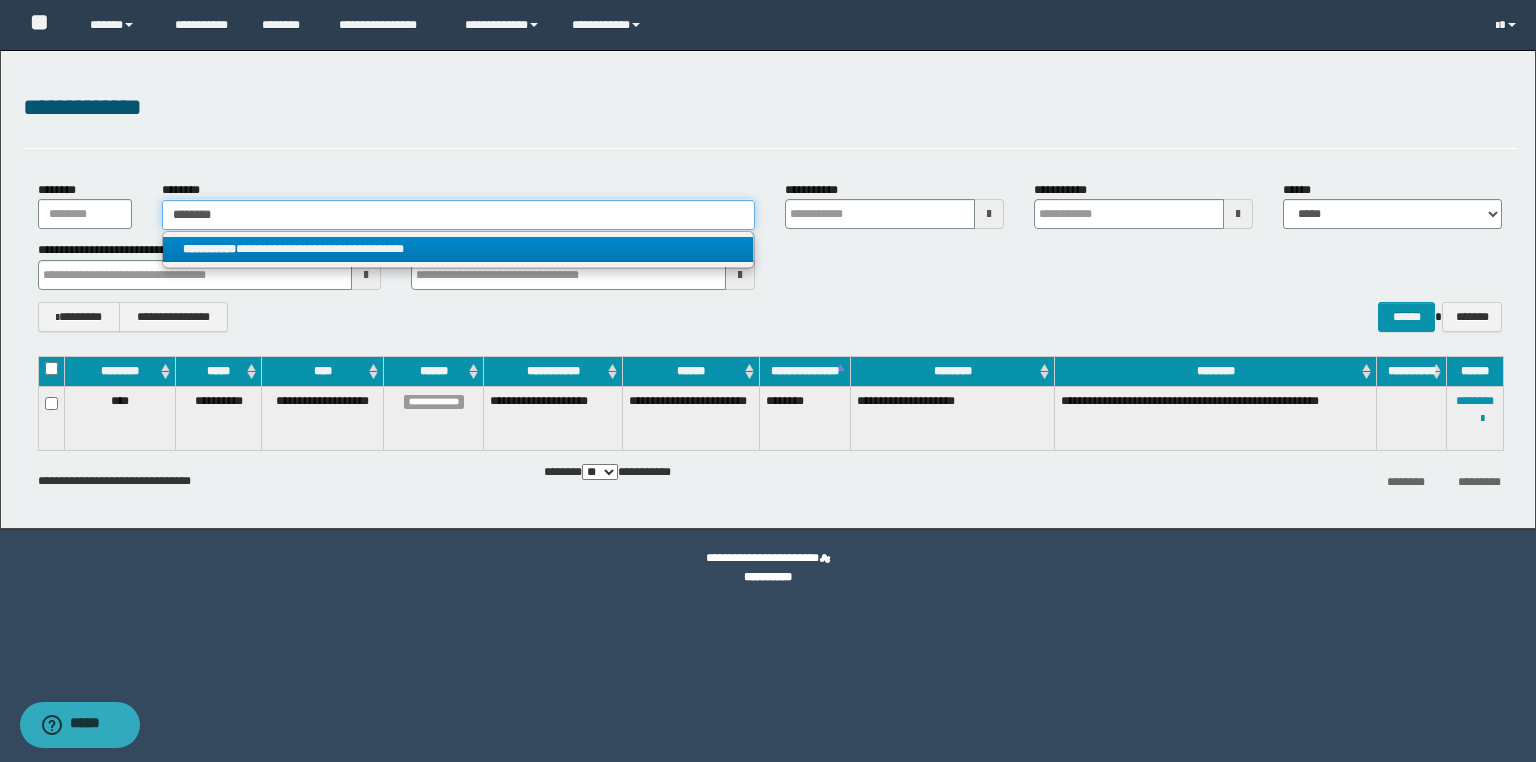 type on "********" 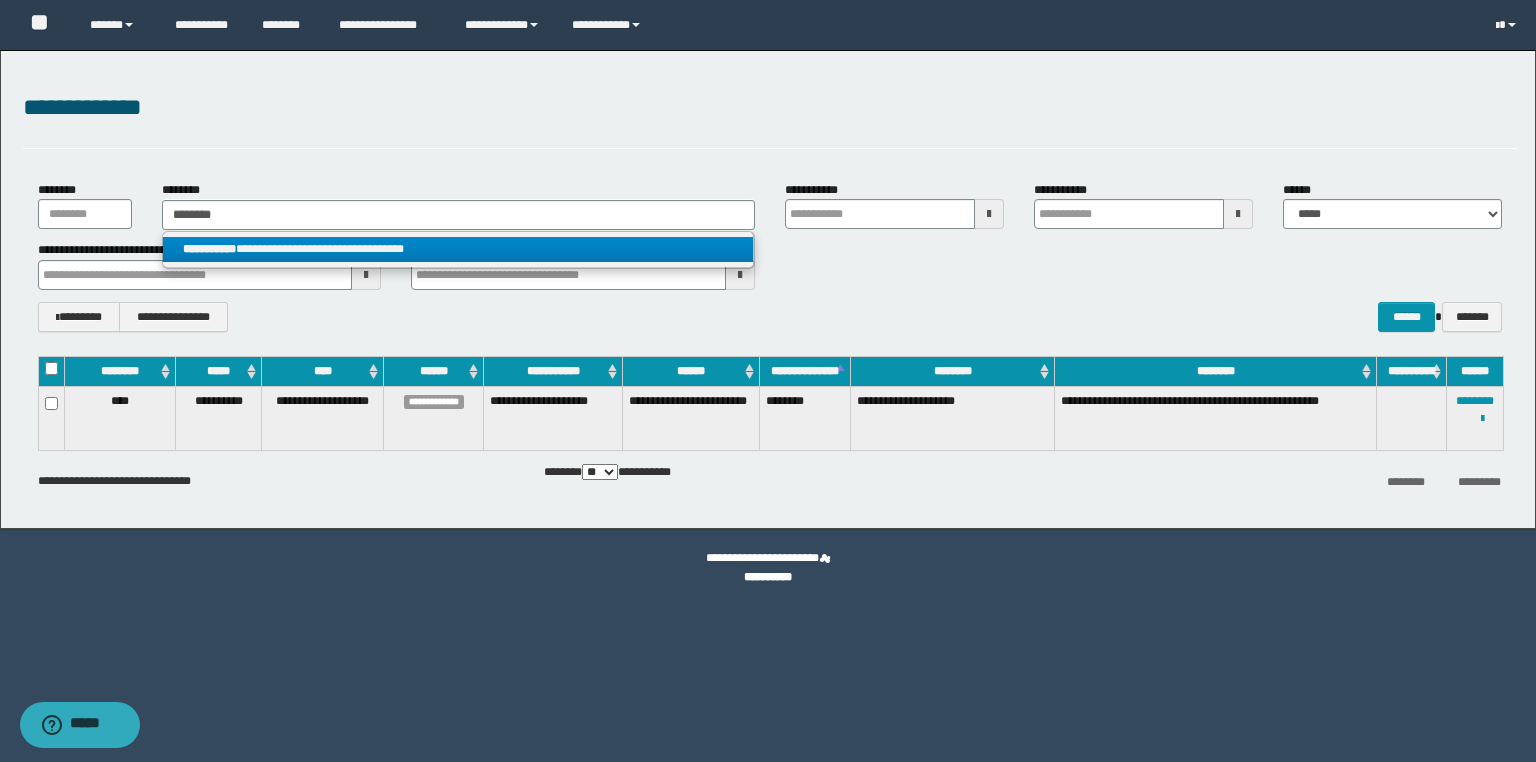 drag, startPoint x: 325, startPoint y: 258, endPoint x: 345, endPoint y: 258, distance: 20 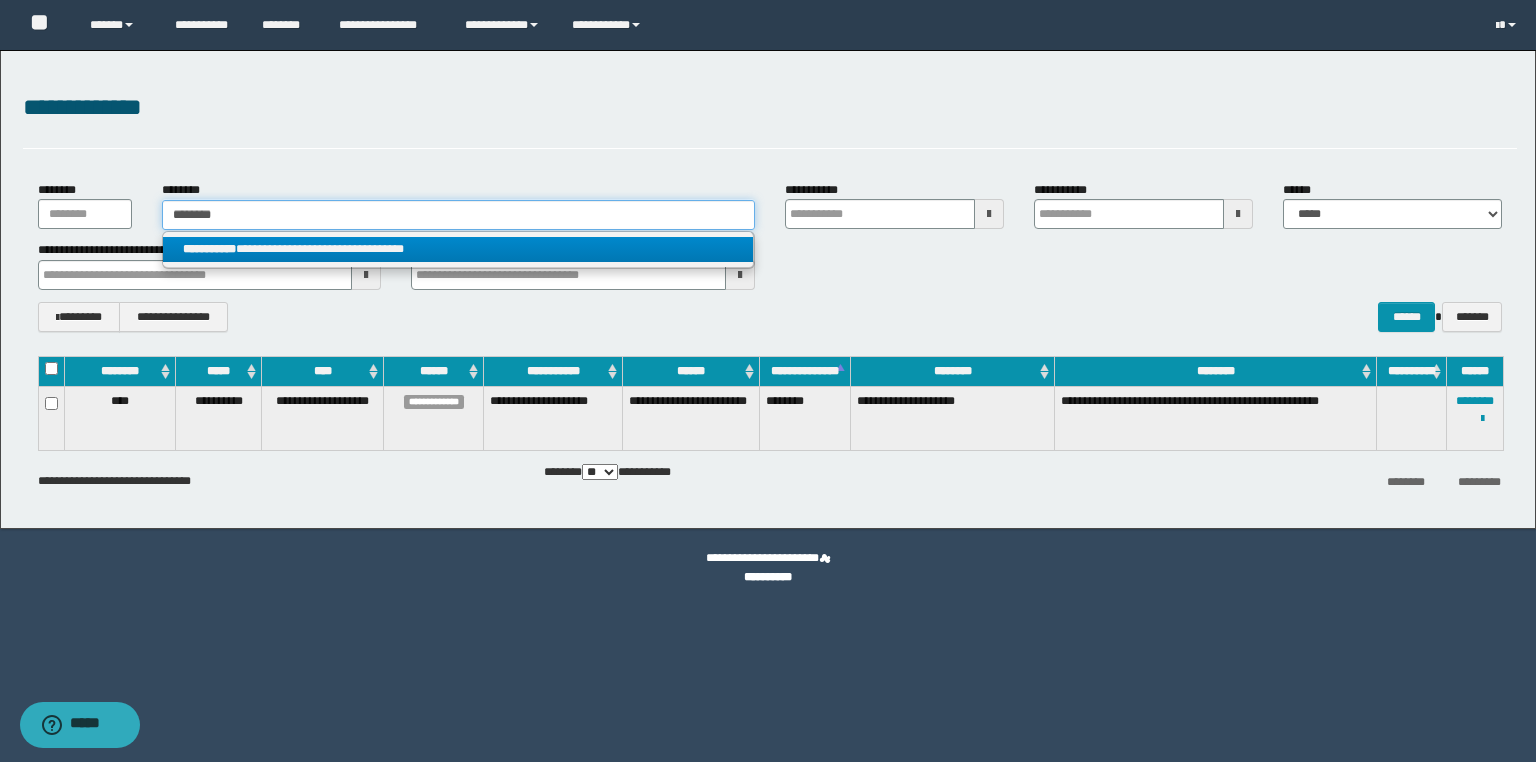 type 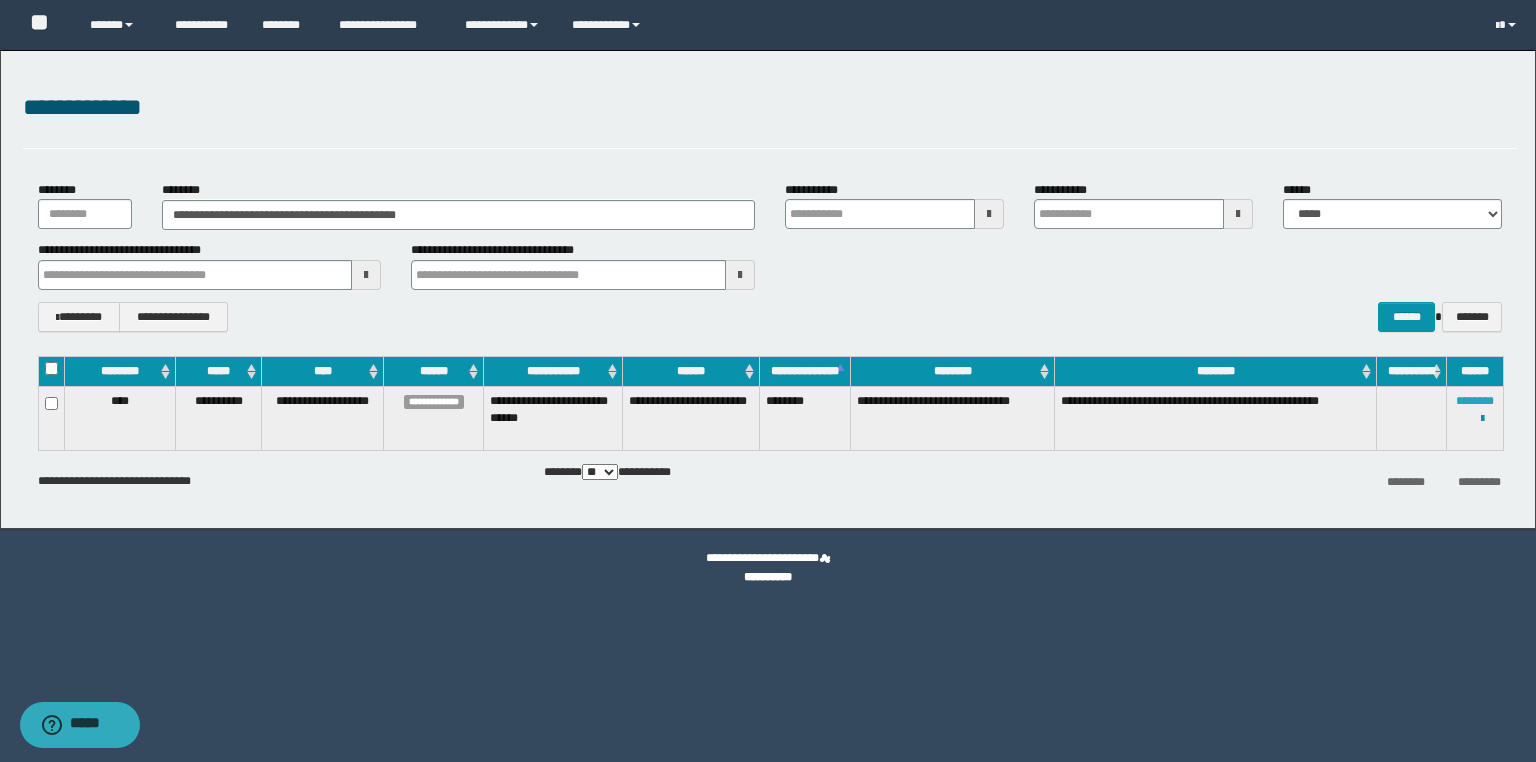 click on "********" at bounding box center (1475, 401) 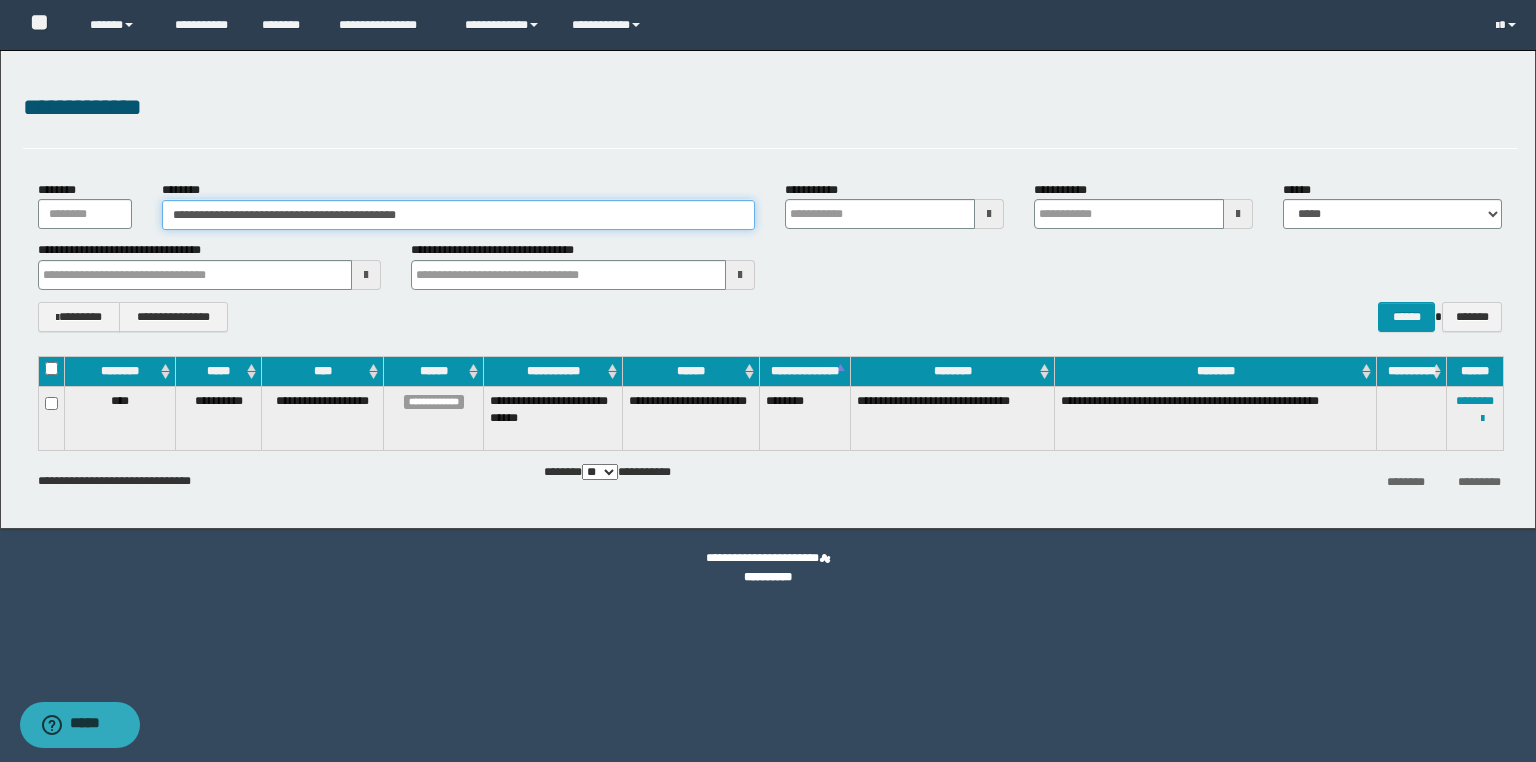 drag, startPoint x: 512, startPoint y: 216, endPoint x: 0, endPoint y: 195, distance: 512.4305 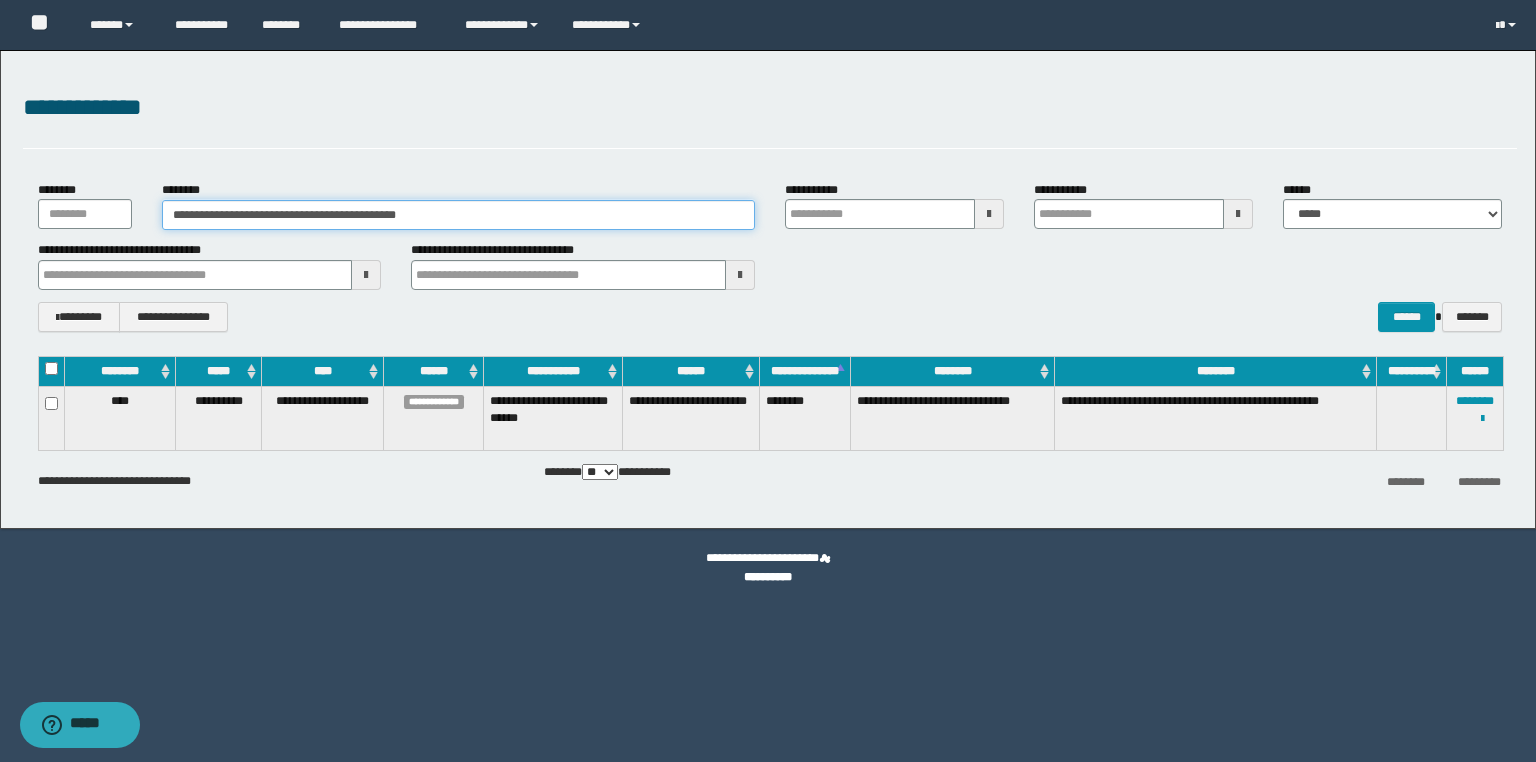 paste 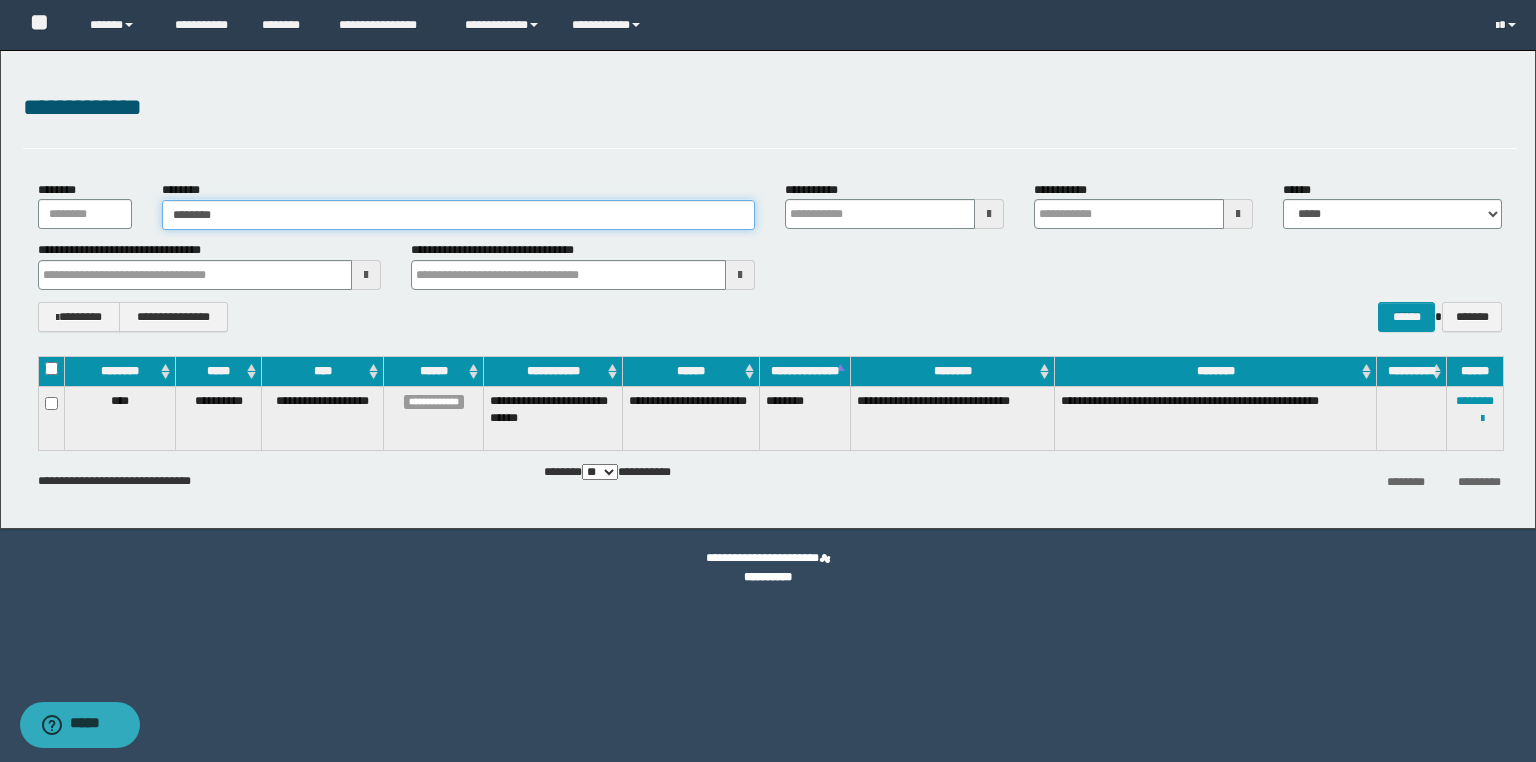 type on "********" 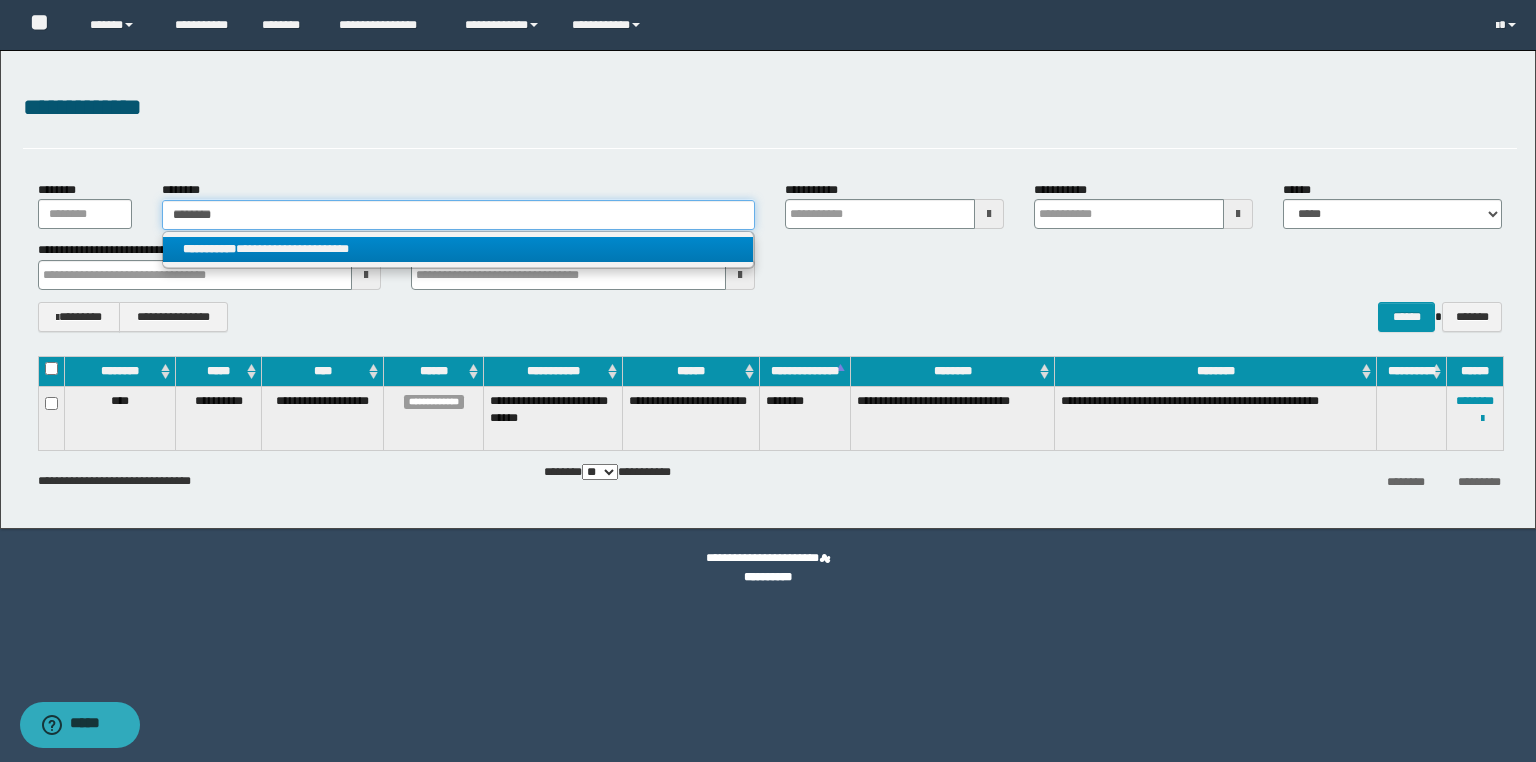 type on "********" 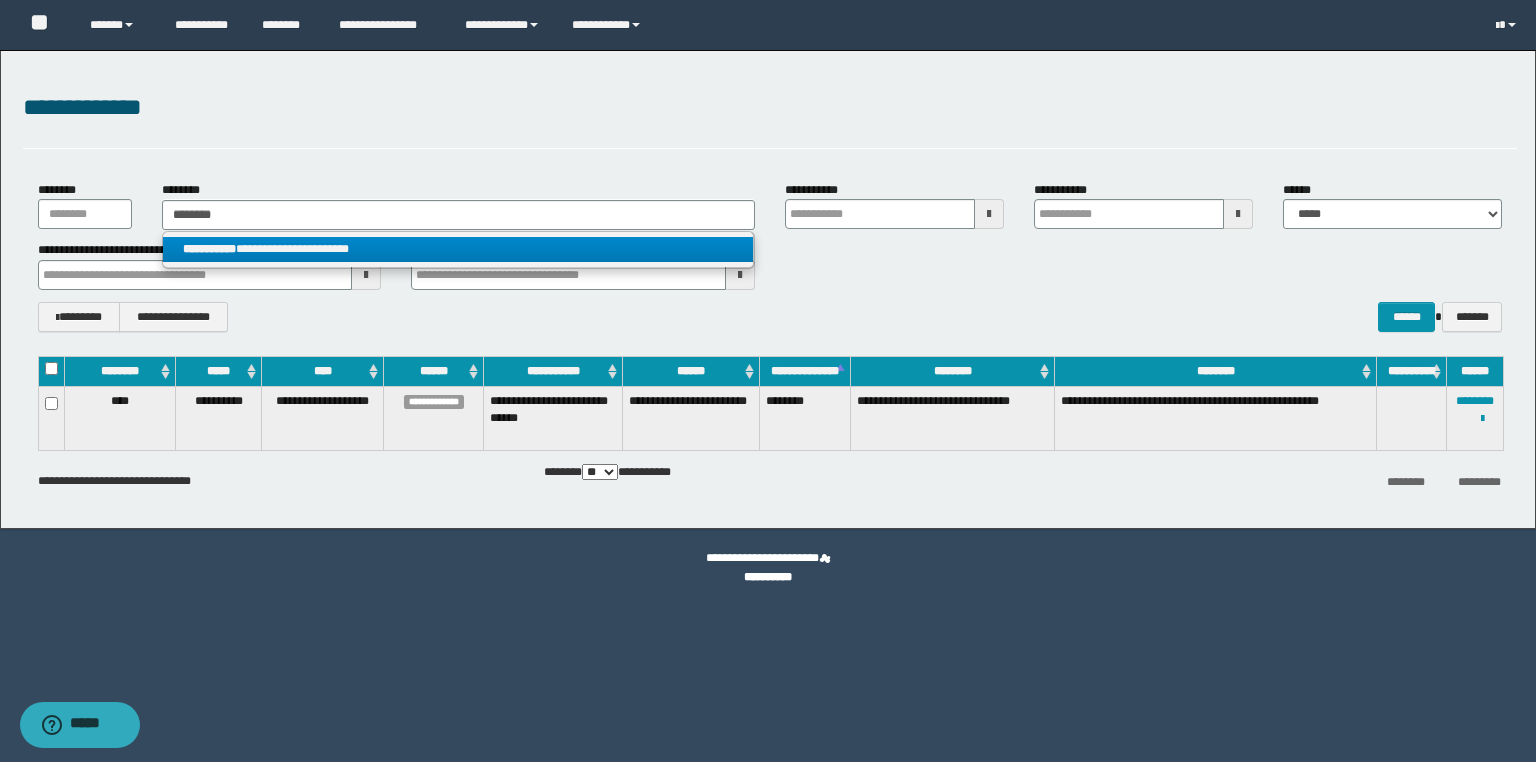 click on "**********" at bounding box center (458, 249) 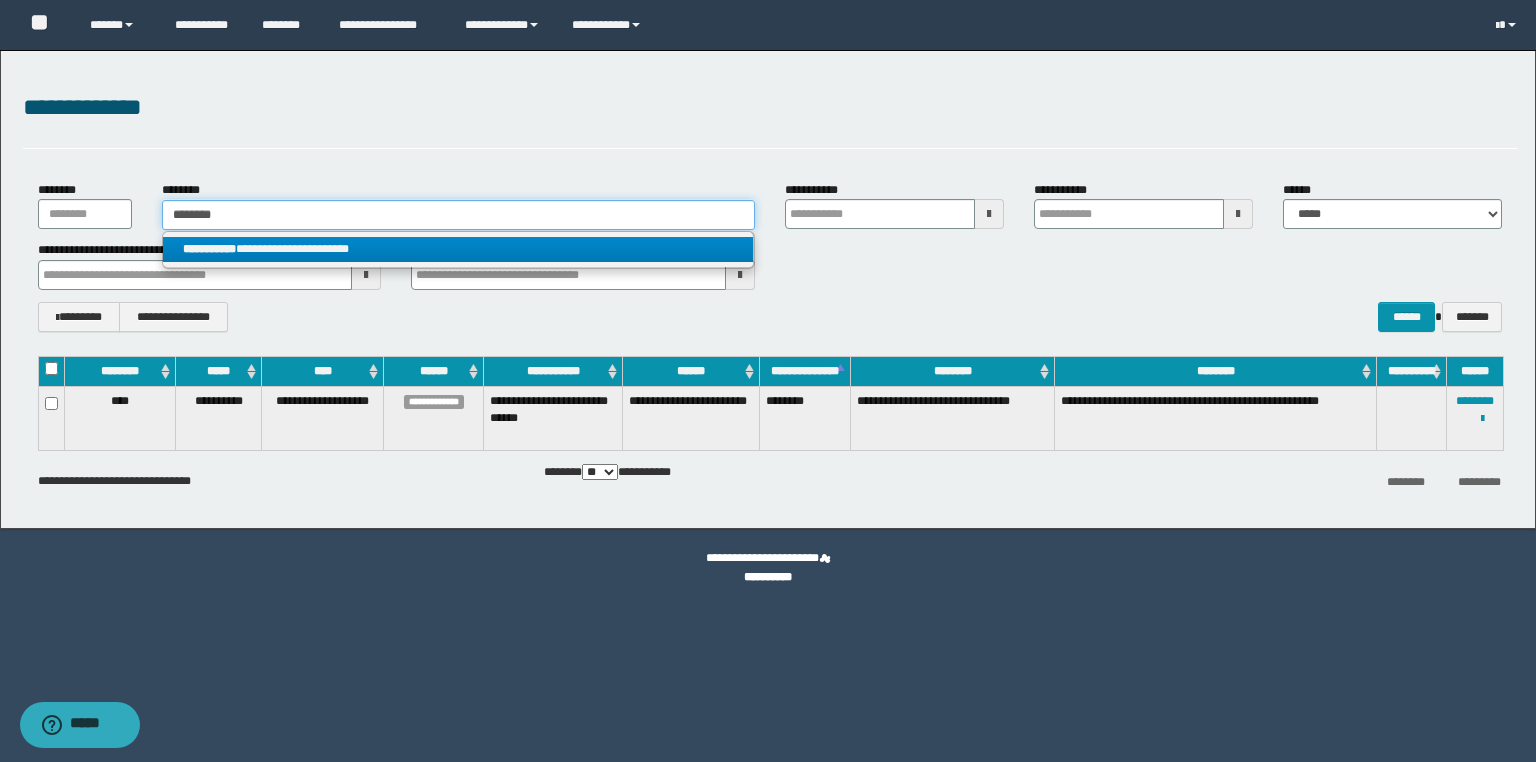 type 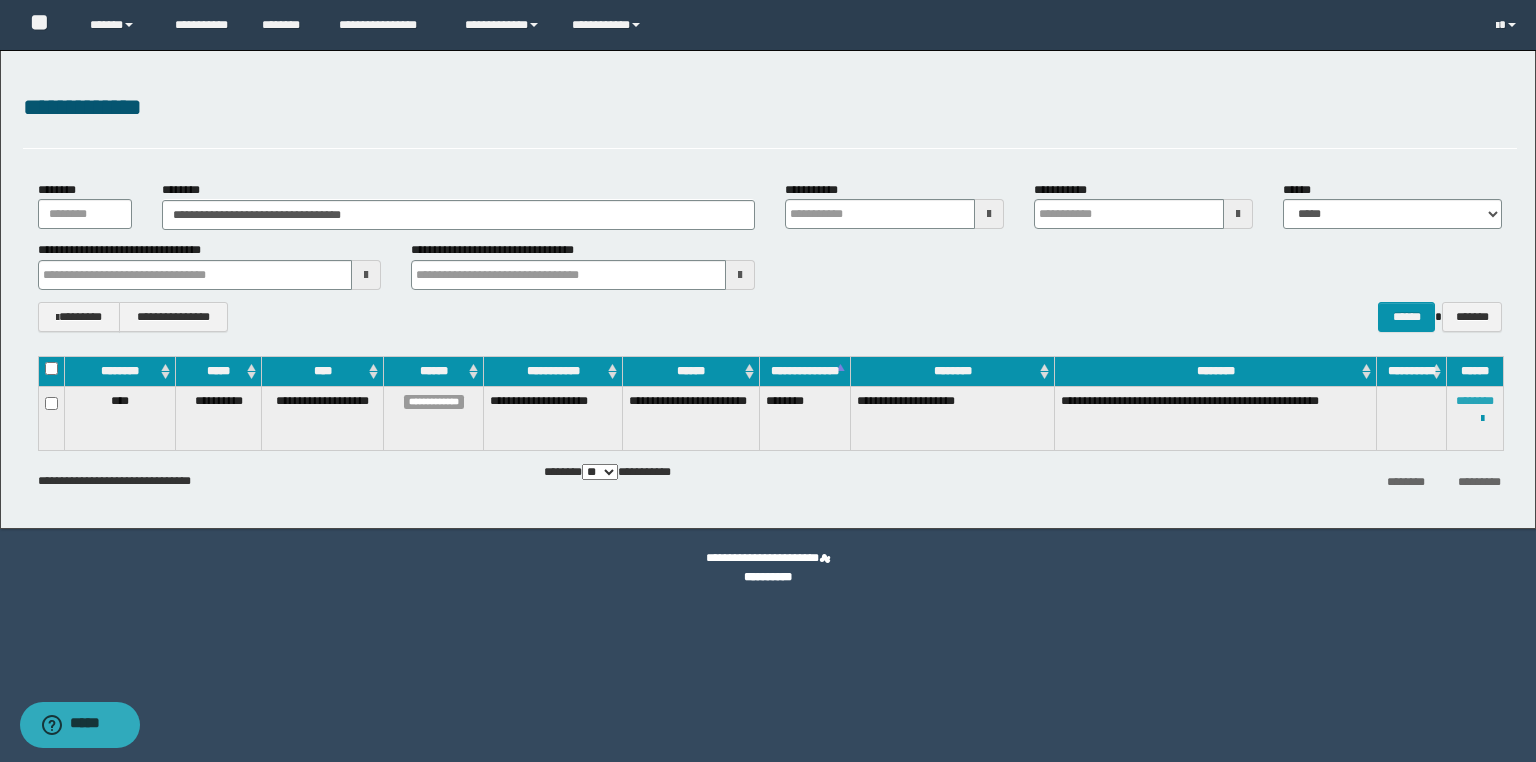 click on "********" at bounding box center [1475, 401] 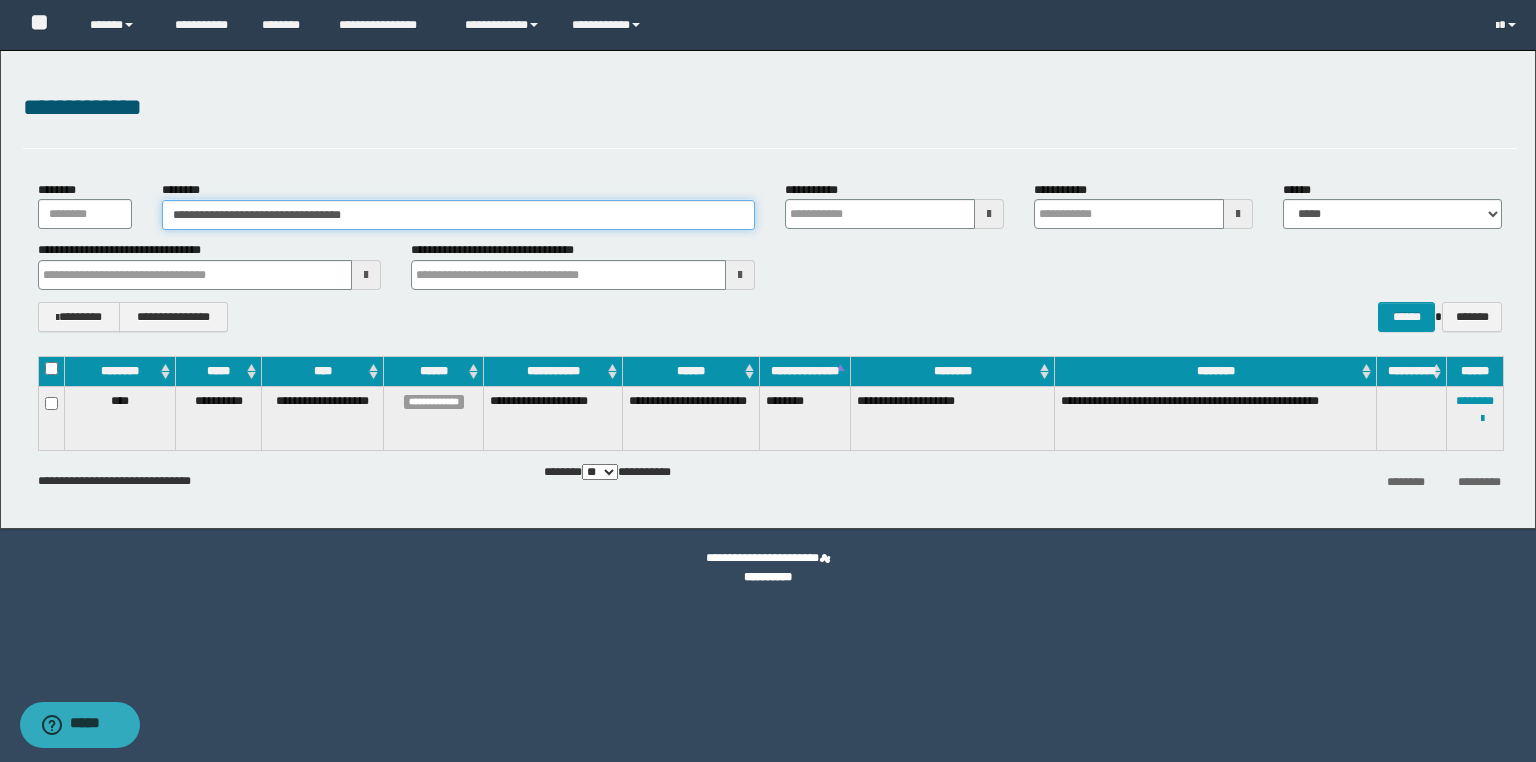 drag, startPoint x: 404, startPoint y: 204, endPoint x: 0, endPoint y: 207, distance: 404.01114 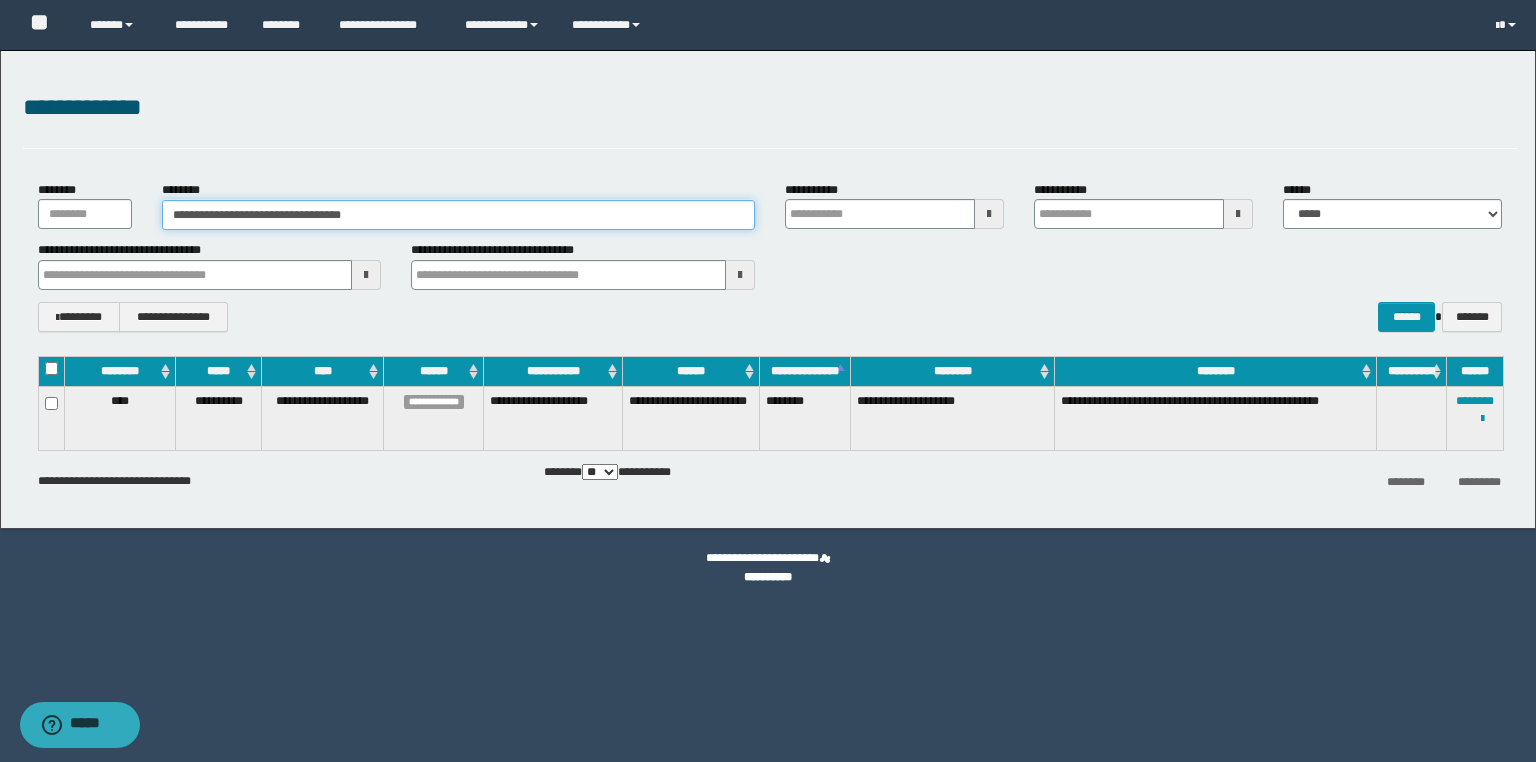 paste 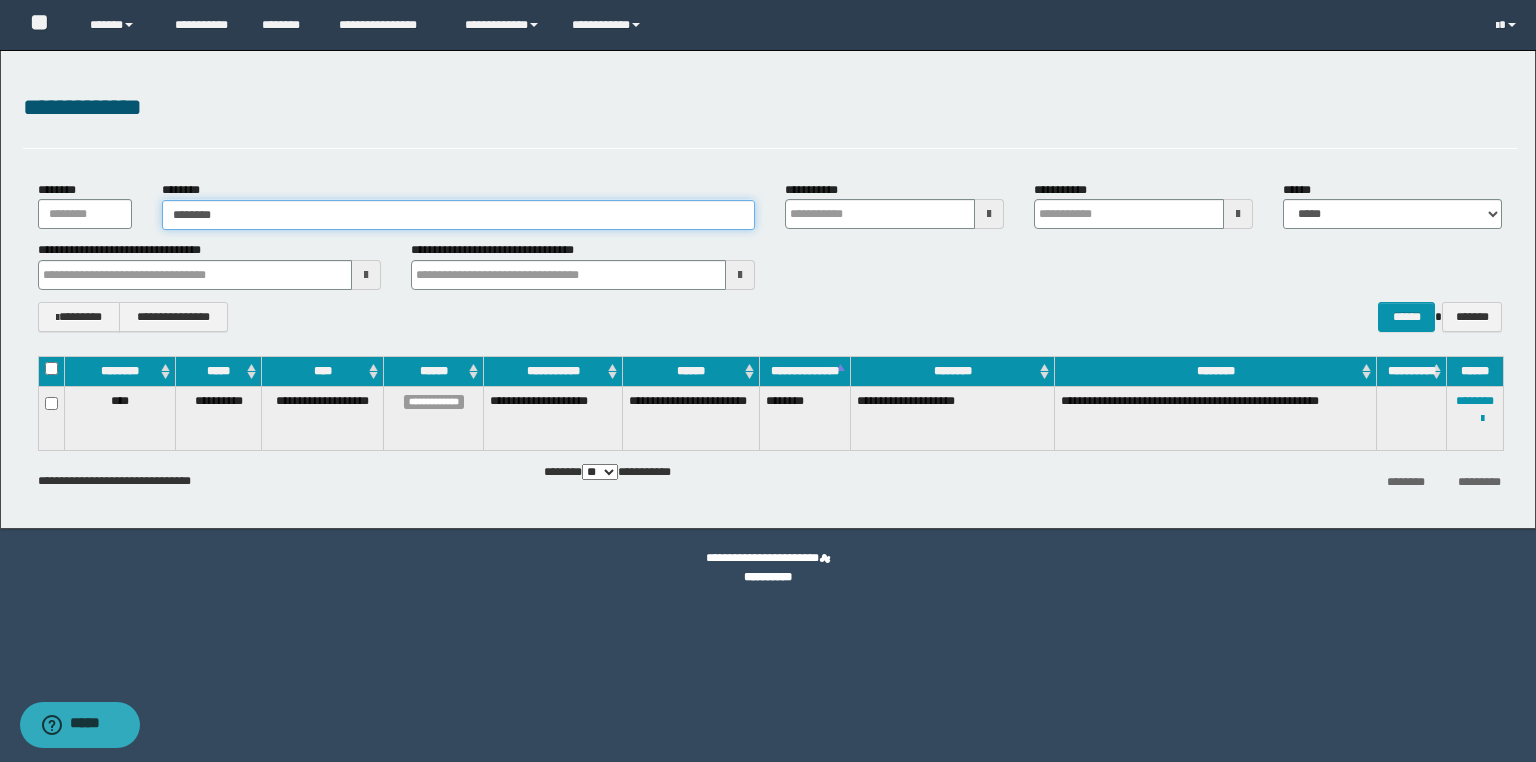 type on "********" 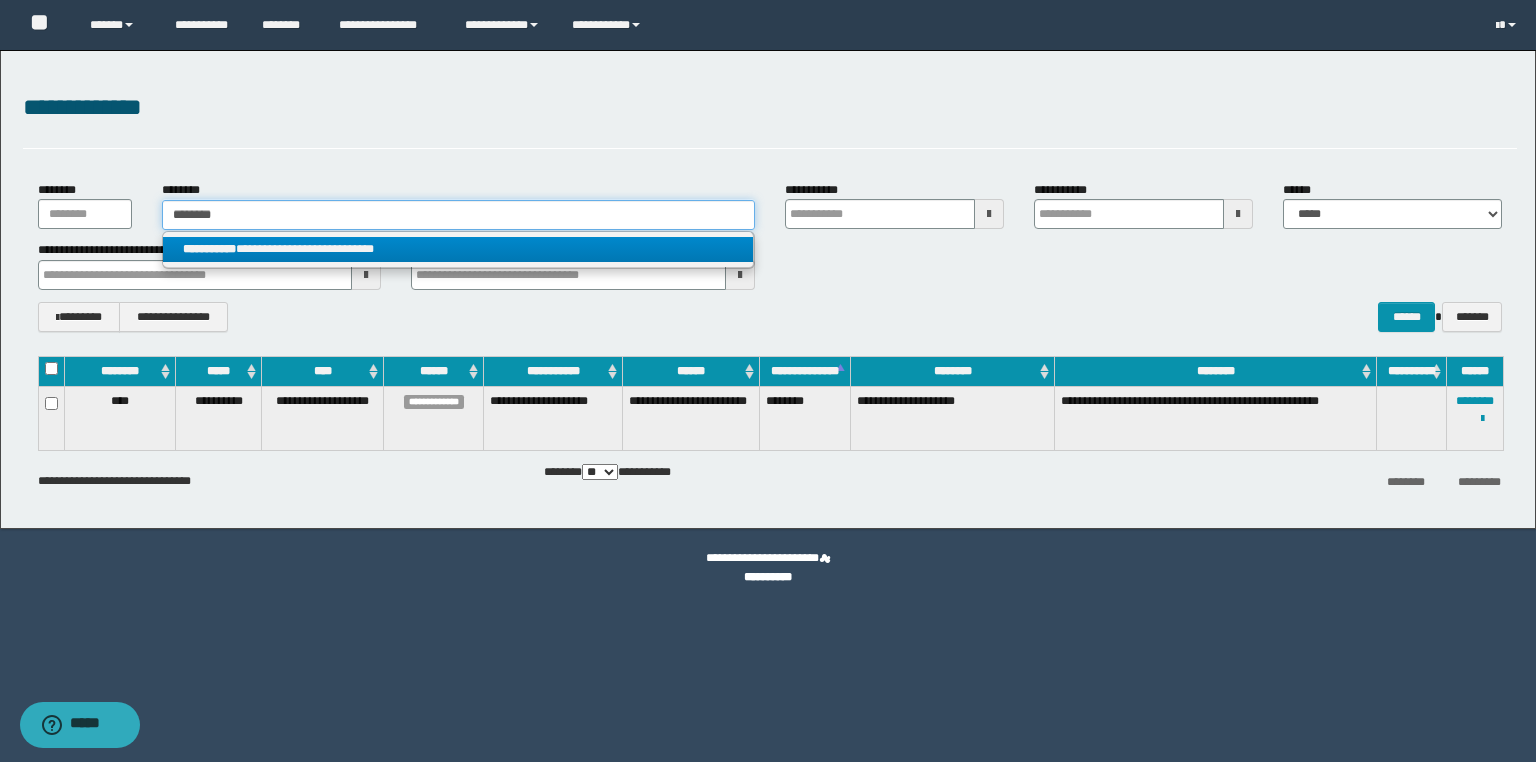 type on "********" 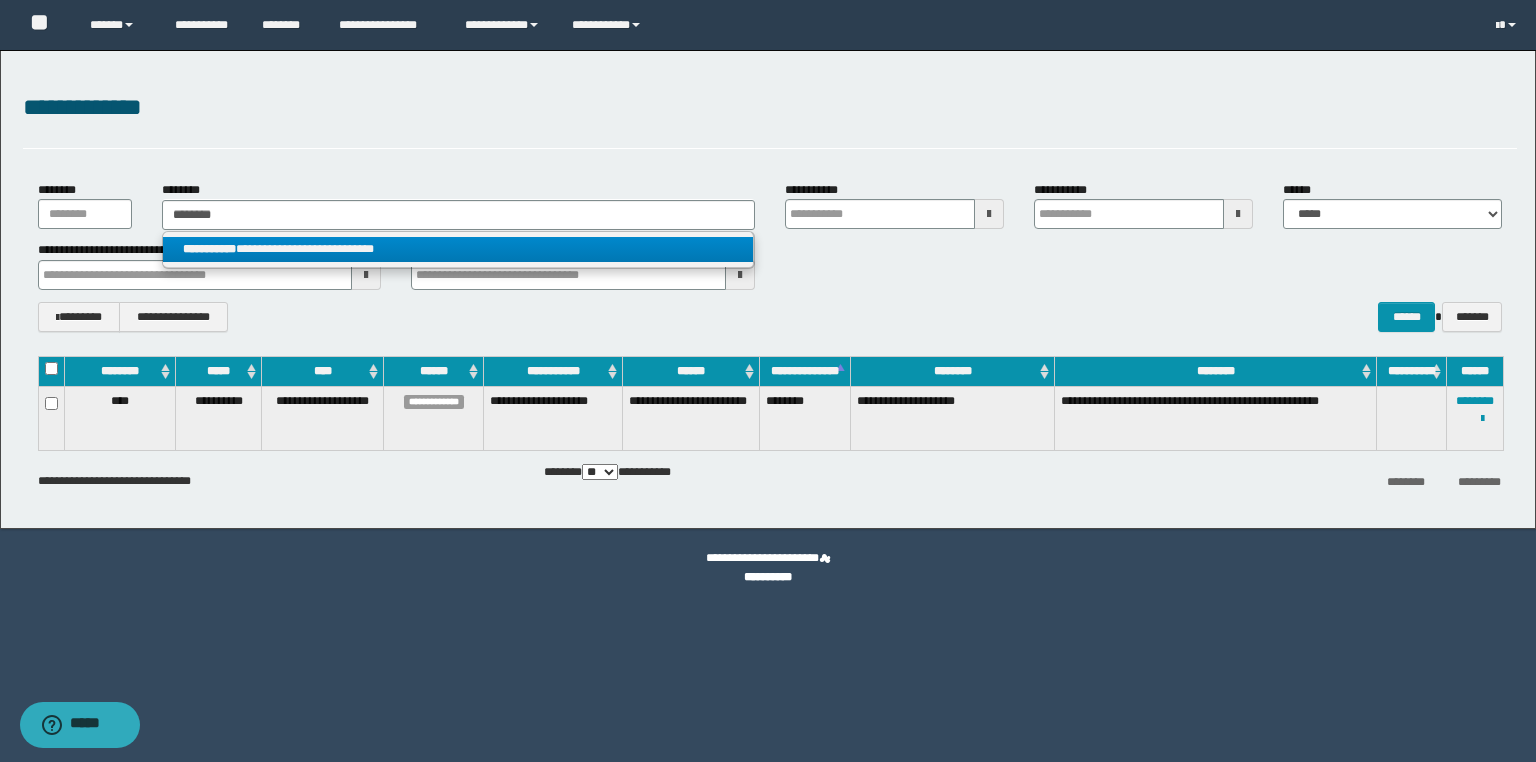 click on "**********" at bounding box center [458, 249] 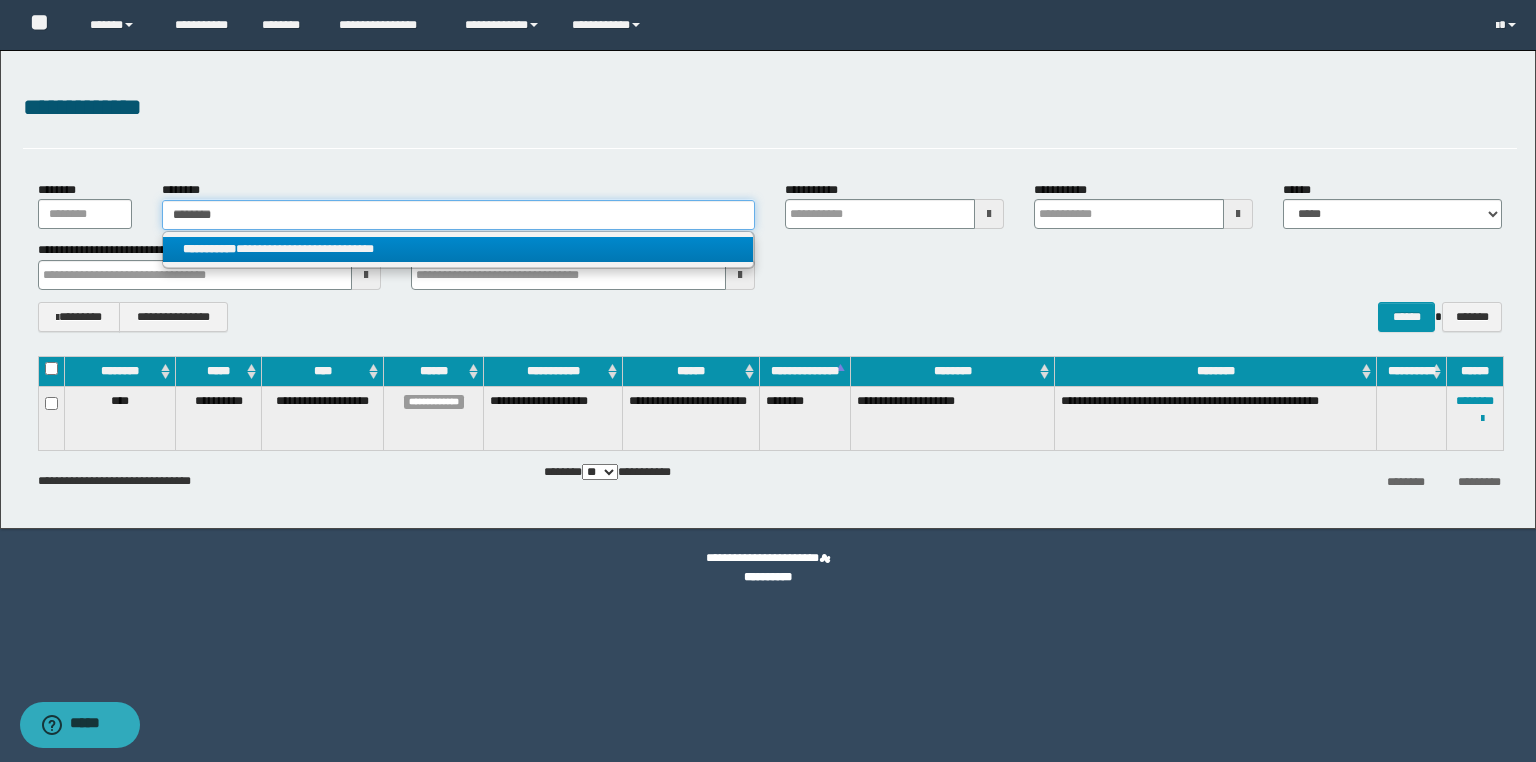 type 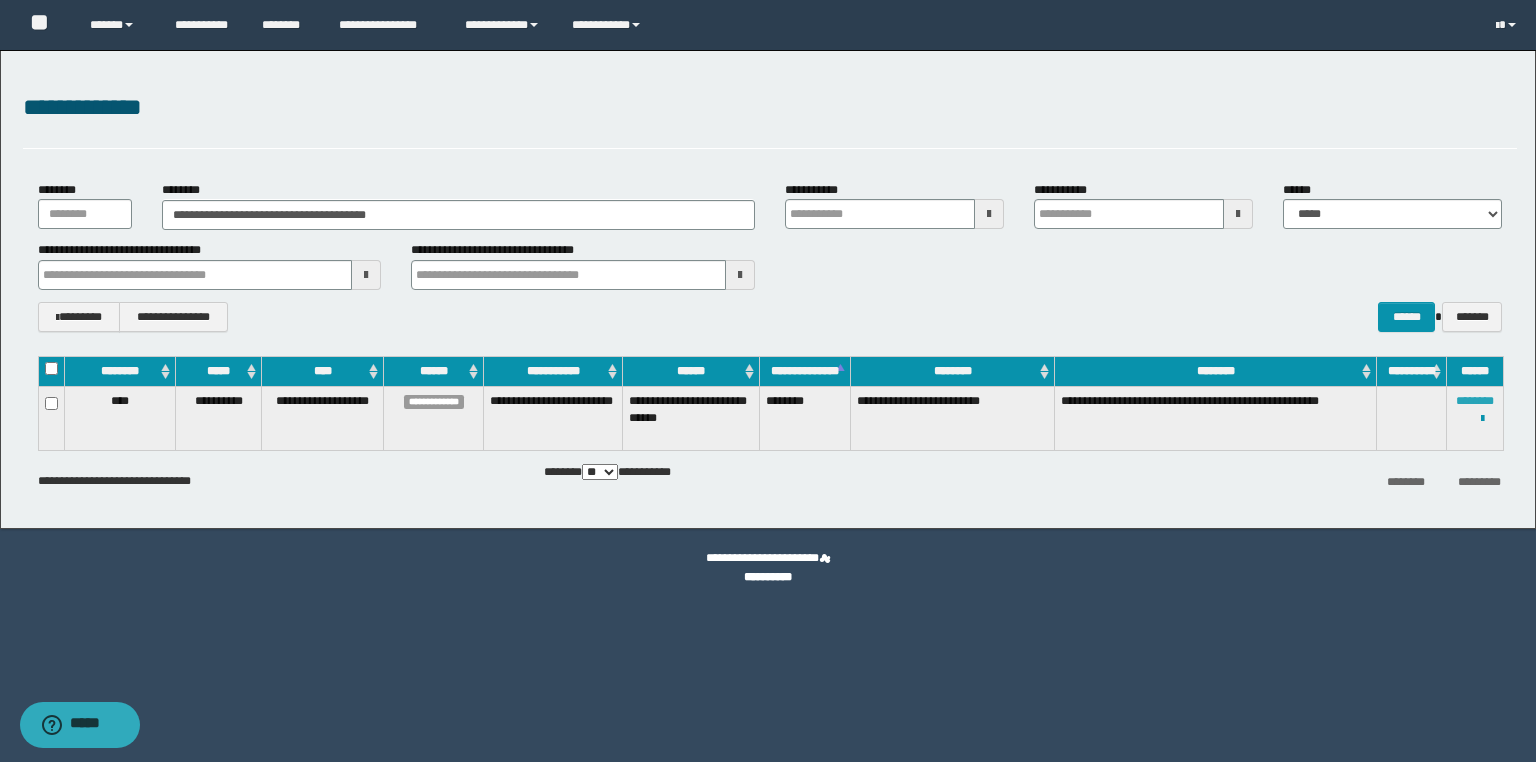 click on "********" at bounding box center [1475, 401] 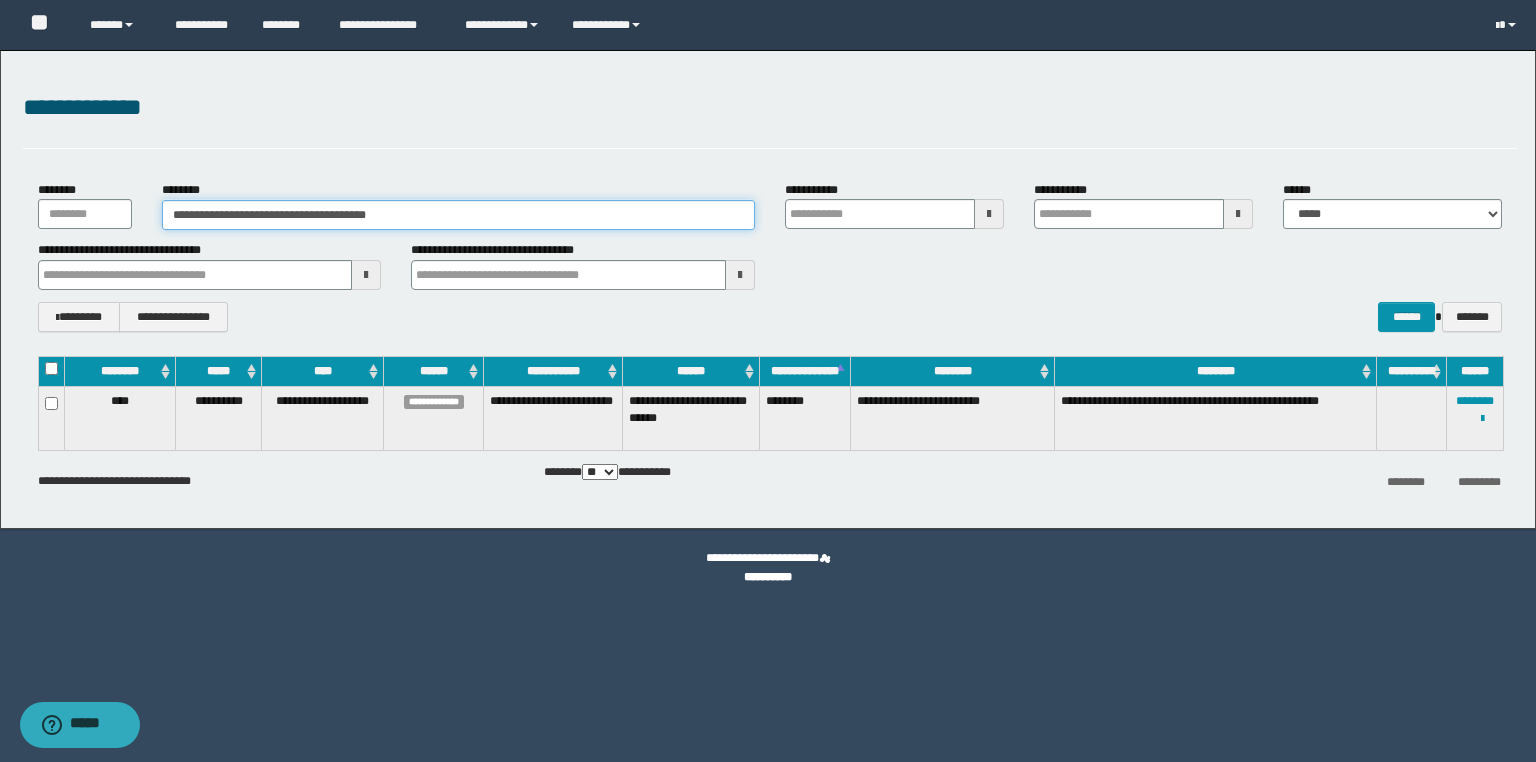 drag, startPoint x: 447, startPoint y: 208, endPoint x: 0, endPoint y: 221, distance: 447.189 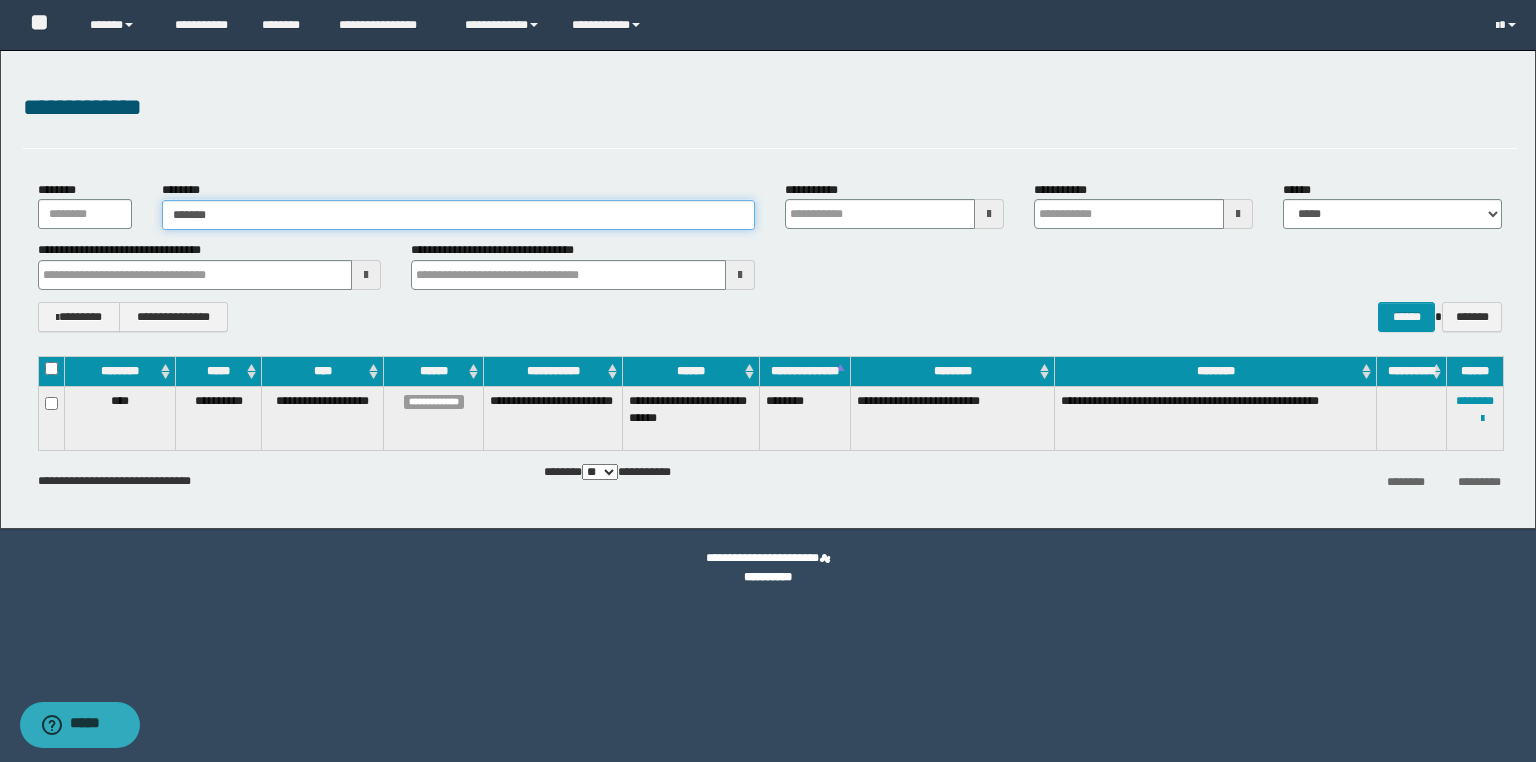 type on "********" 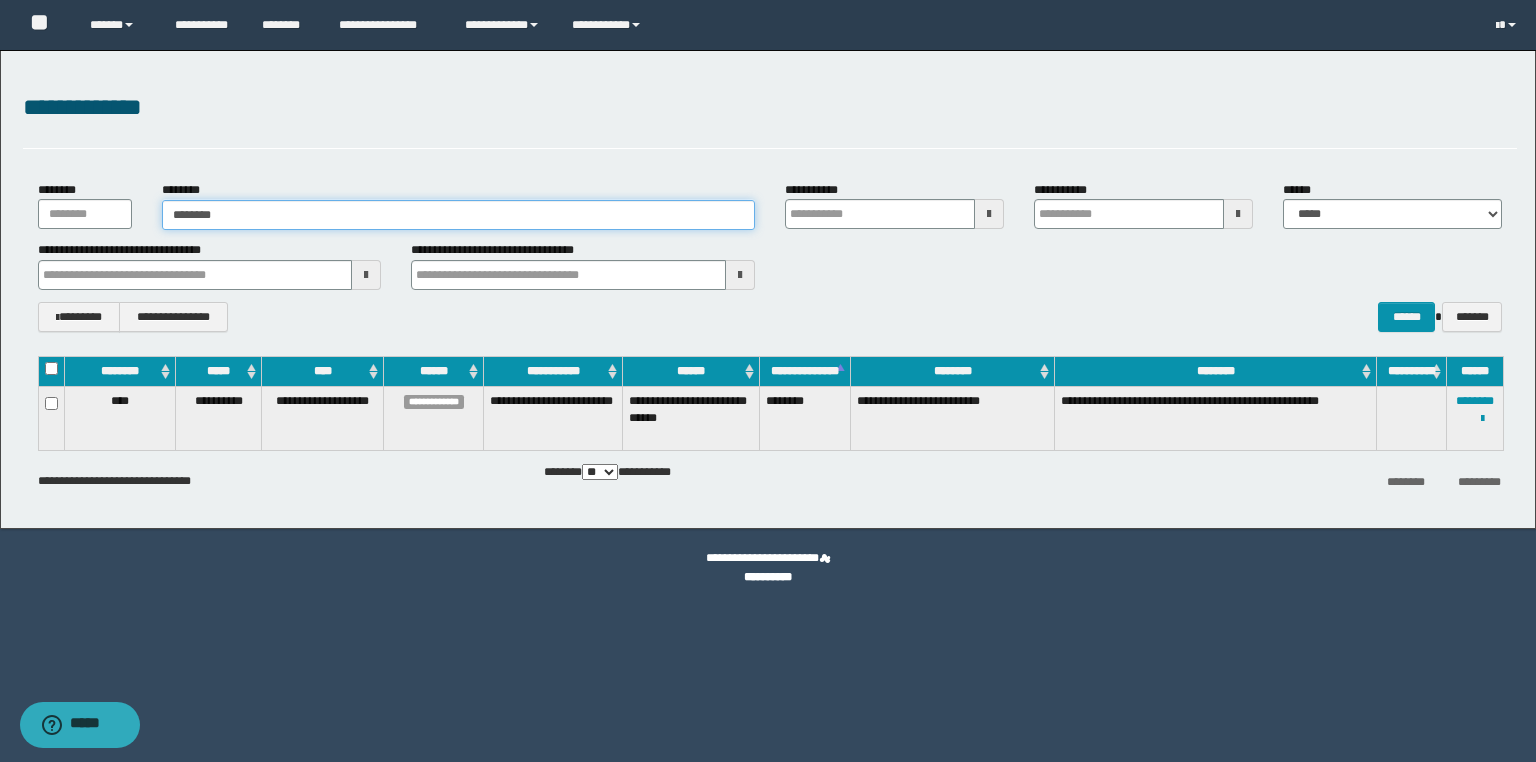 type on "********" 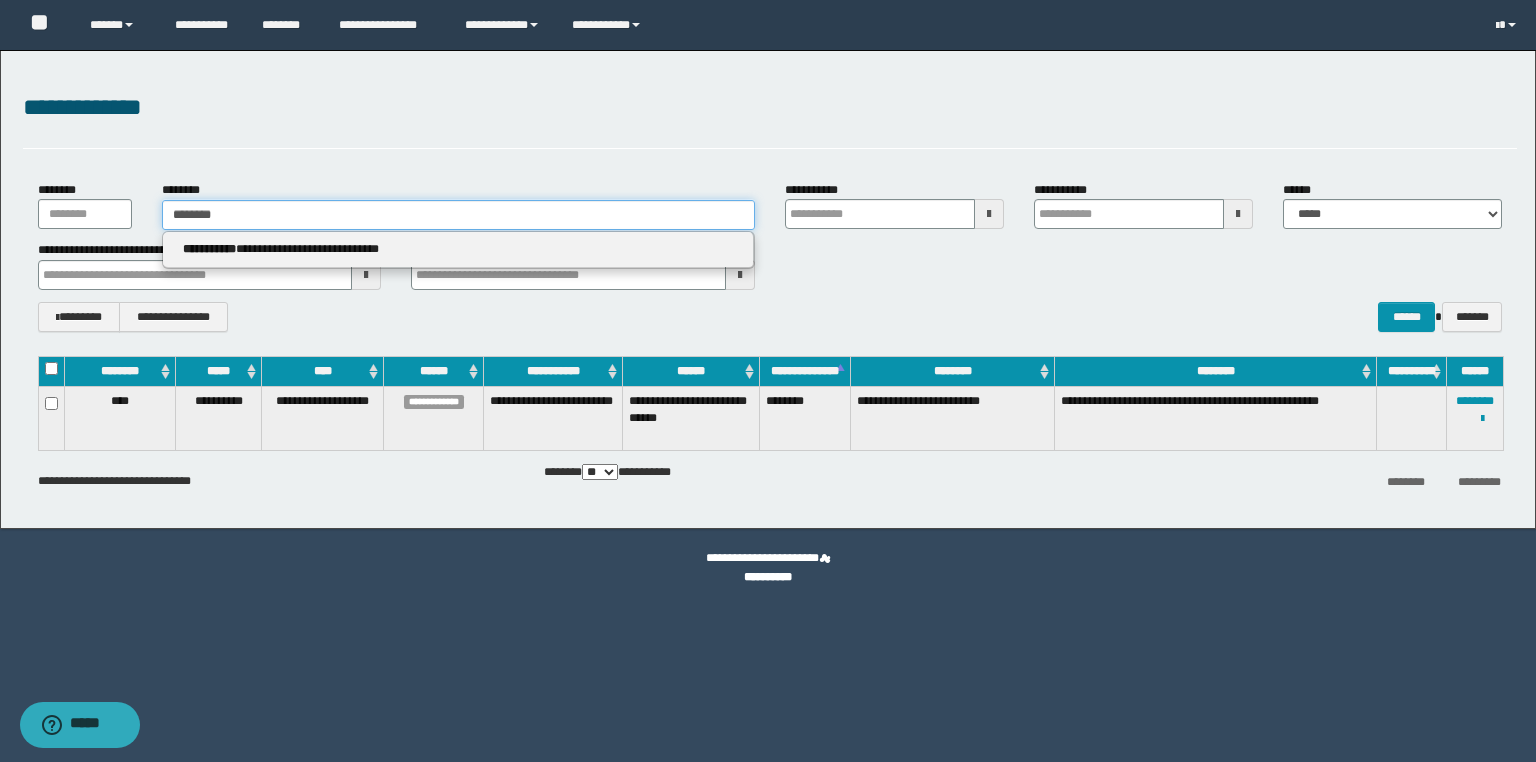 drag, startPoint x: 271, startPoint y: 212, endPoint x: 48, endPoint y: 209, distance: 223.02017 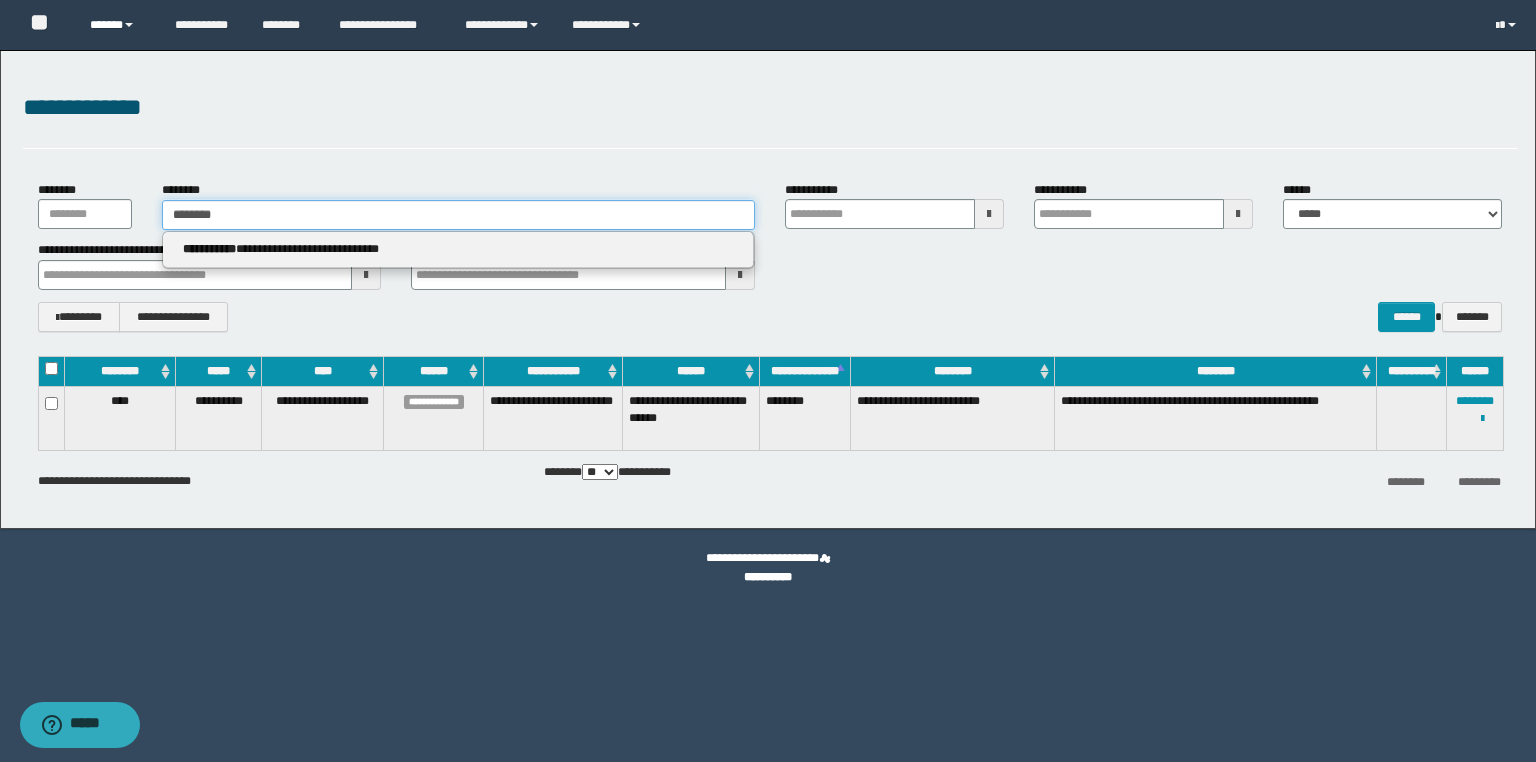 type on "********" 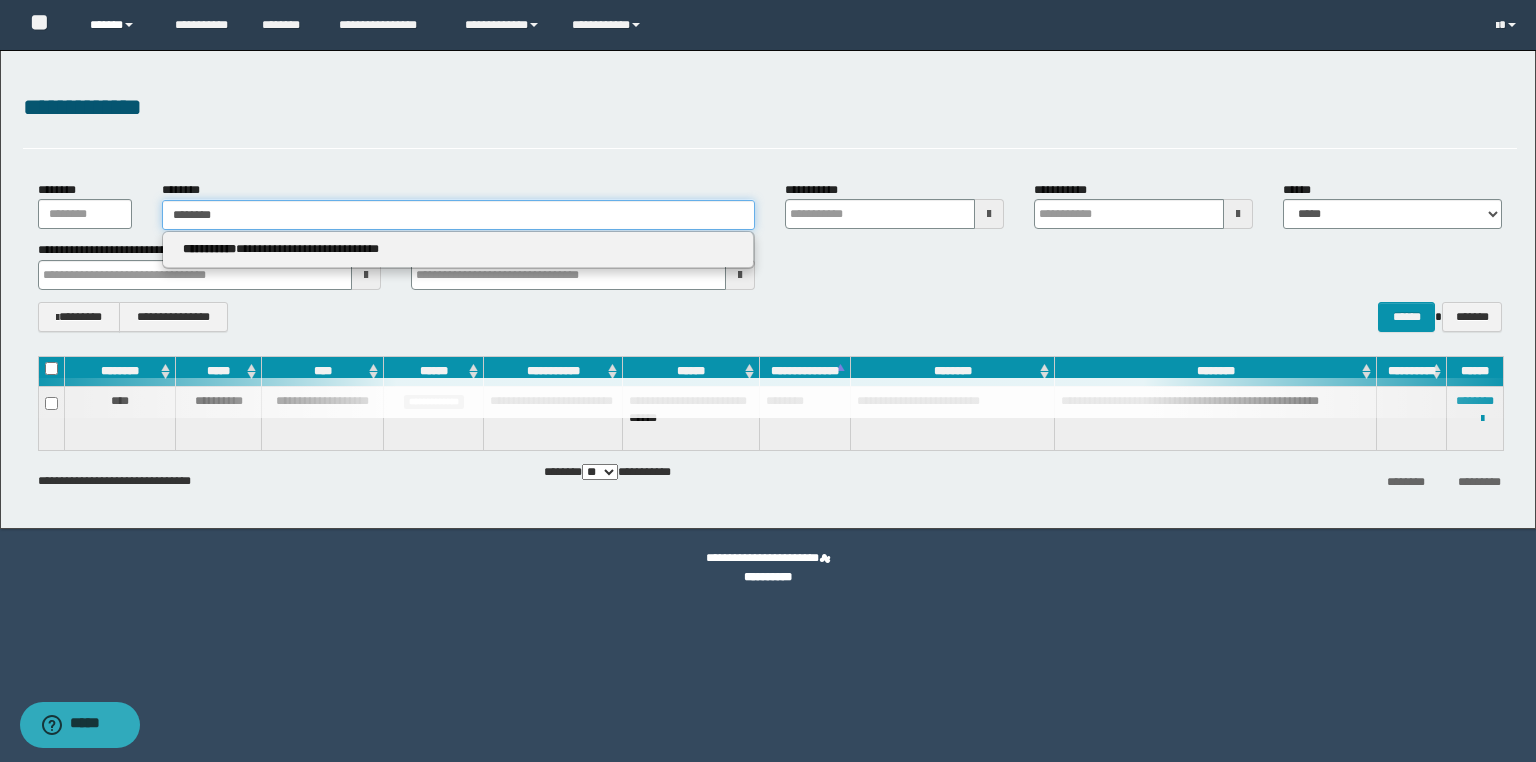 type on "********" 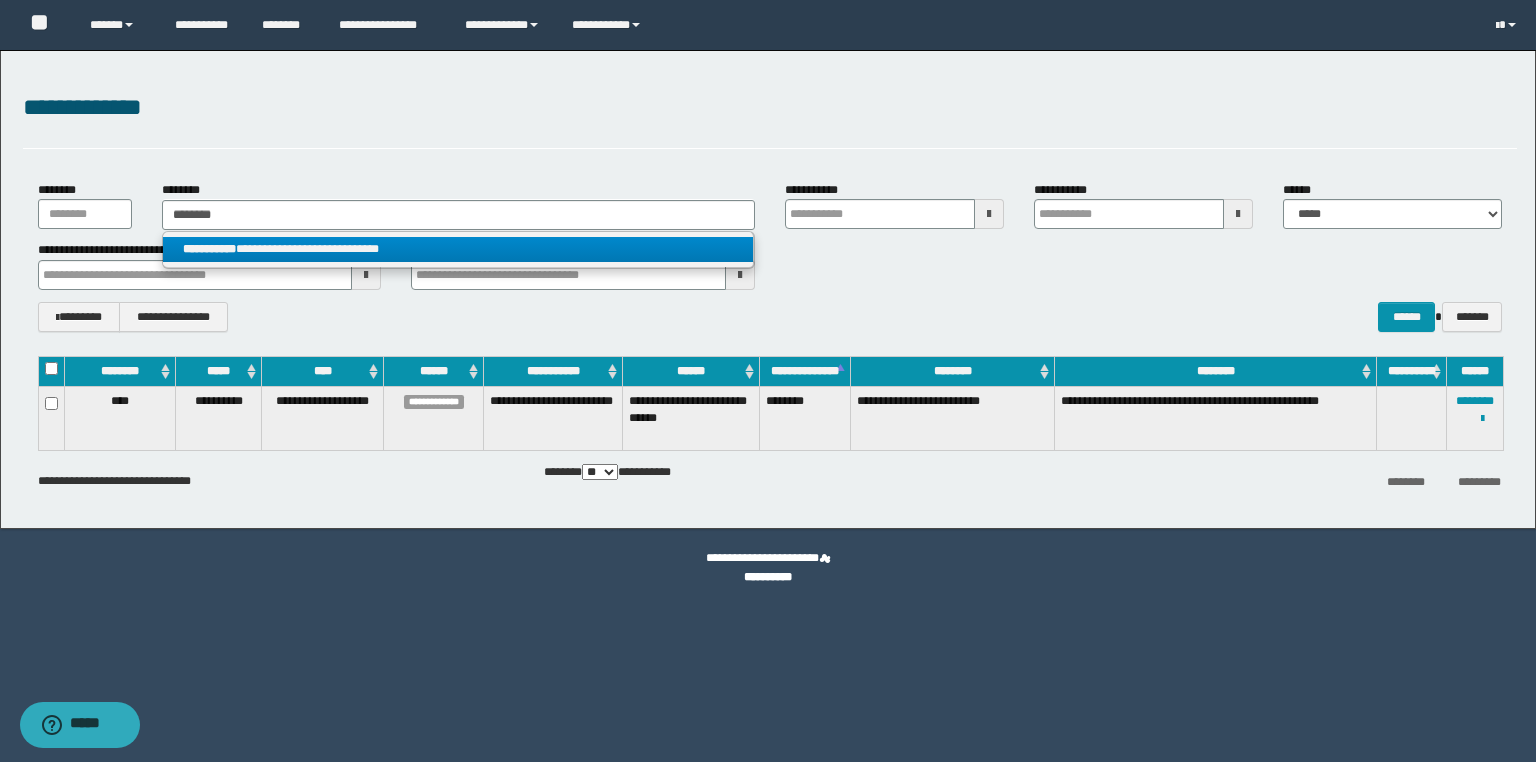 click on "**********" at bounding box center (458, 249) 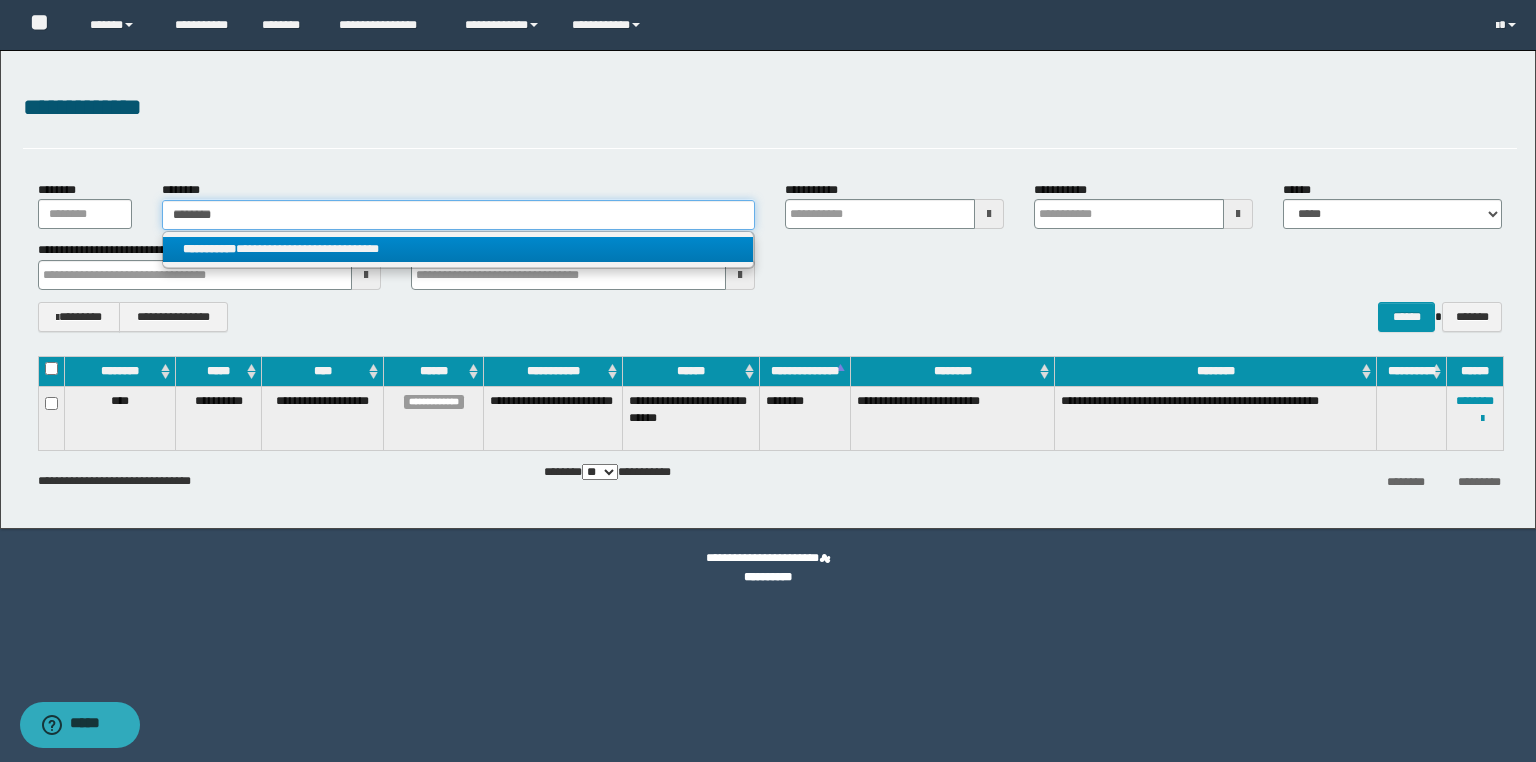 type 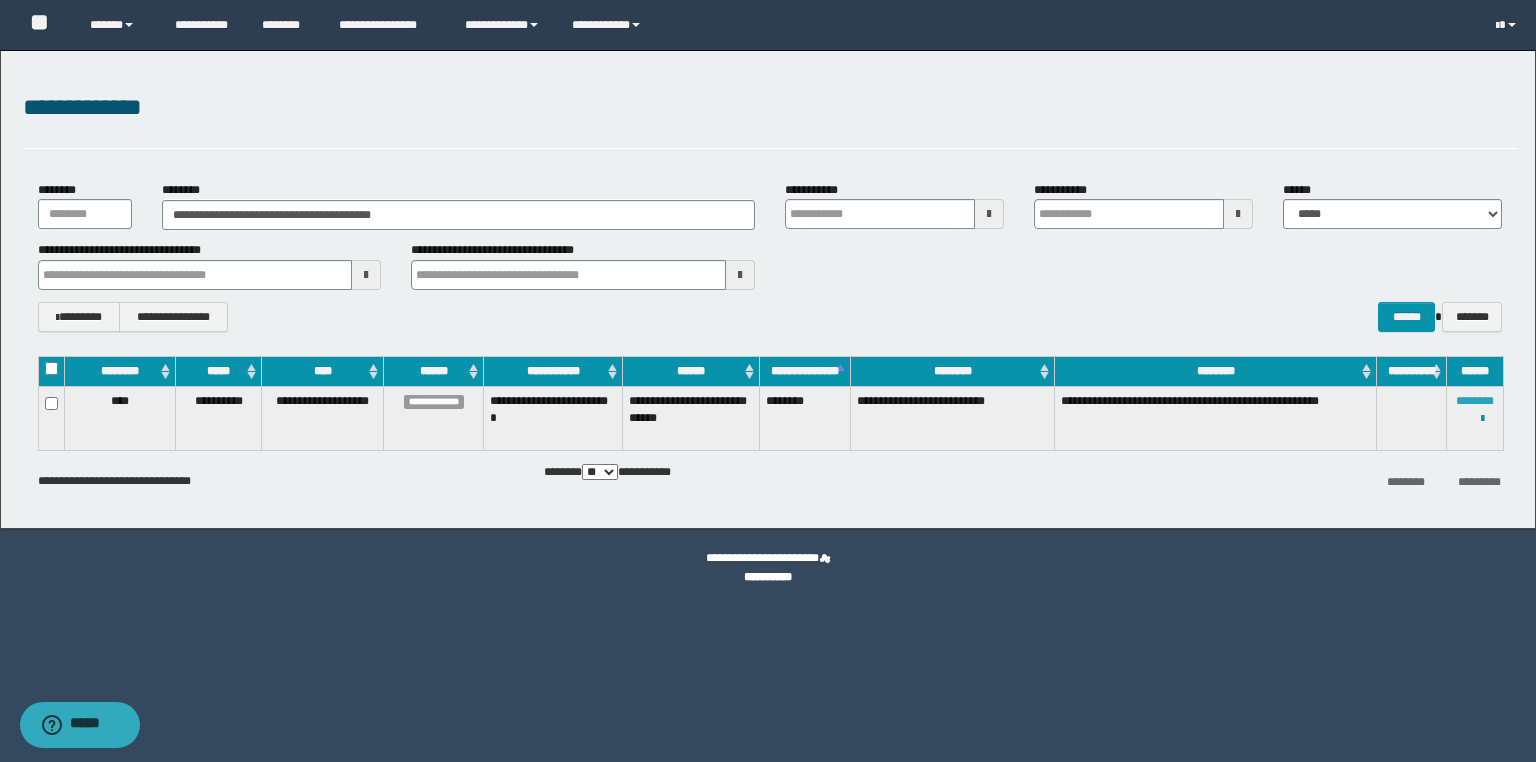 click on "********" at bounding box center (1475, 401) 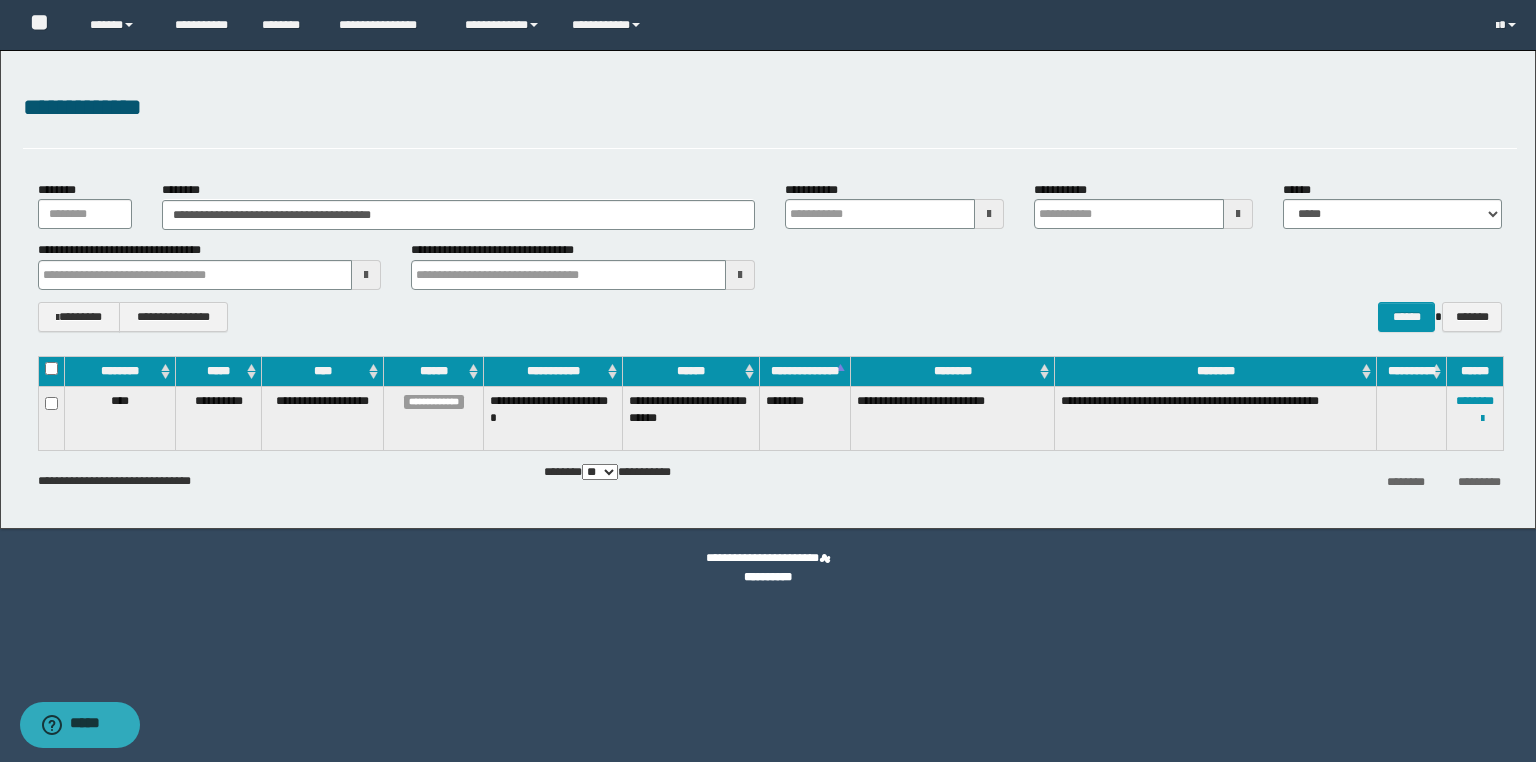 click on "********" at bounding box center [805, 418] 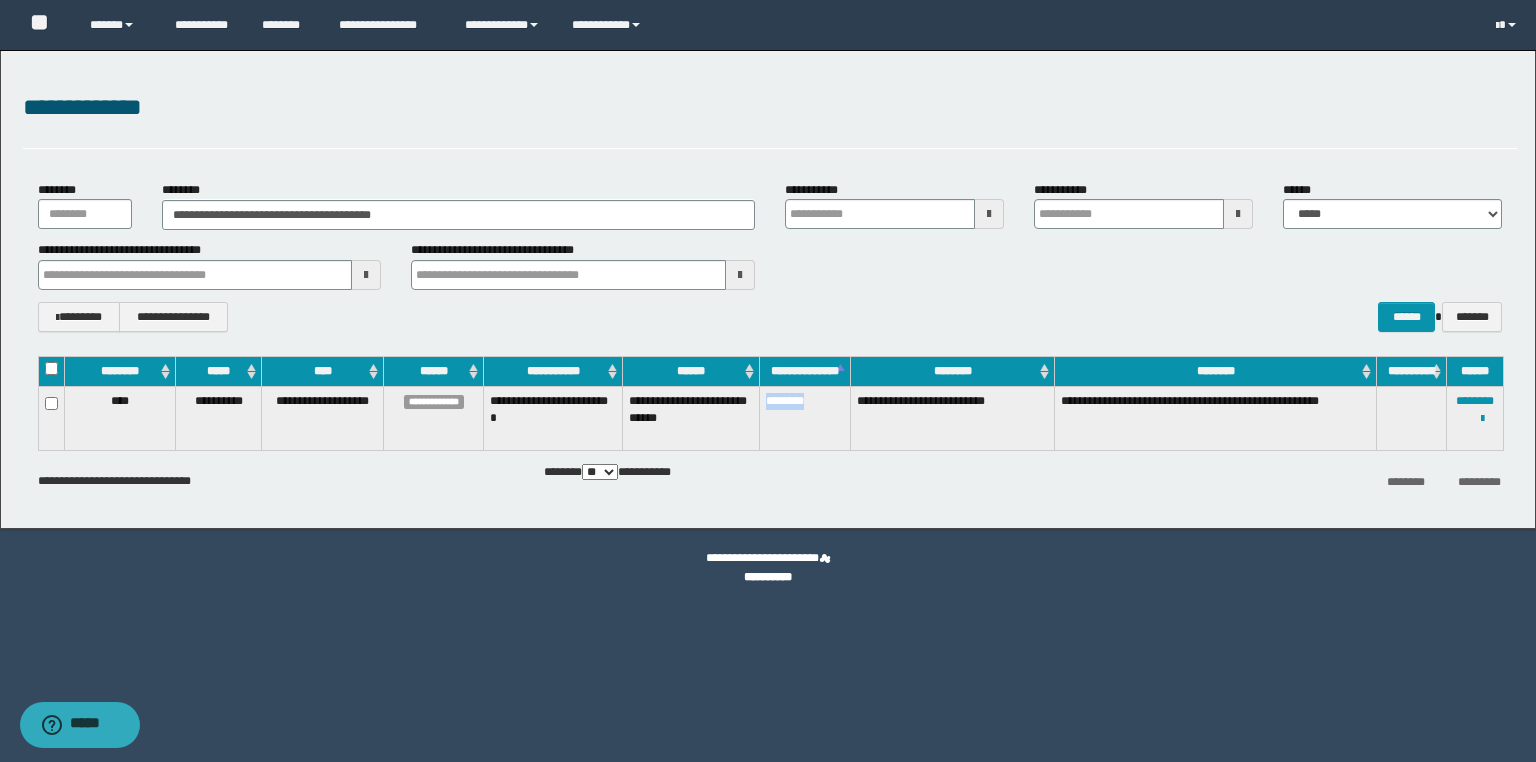 click on "********" at bounding box center (805, 418) 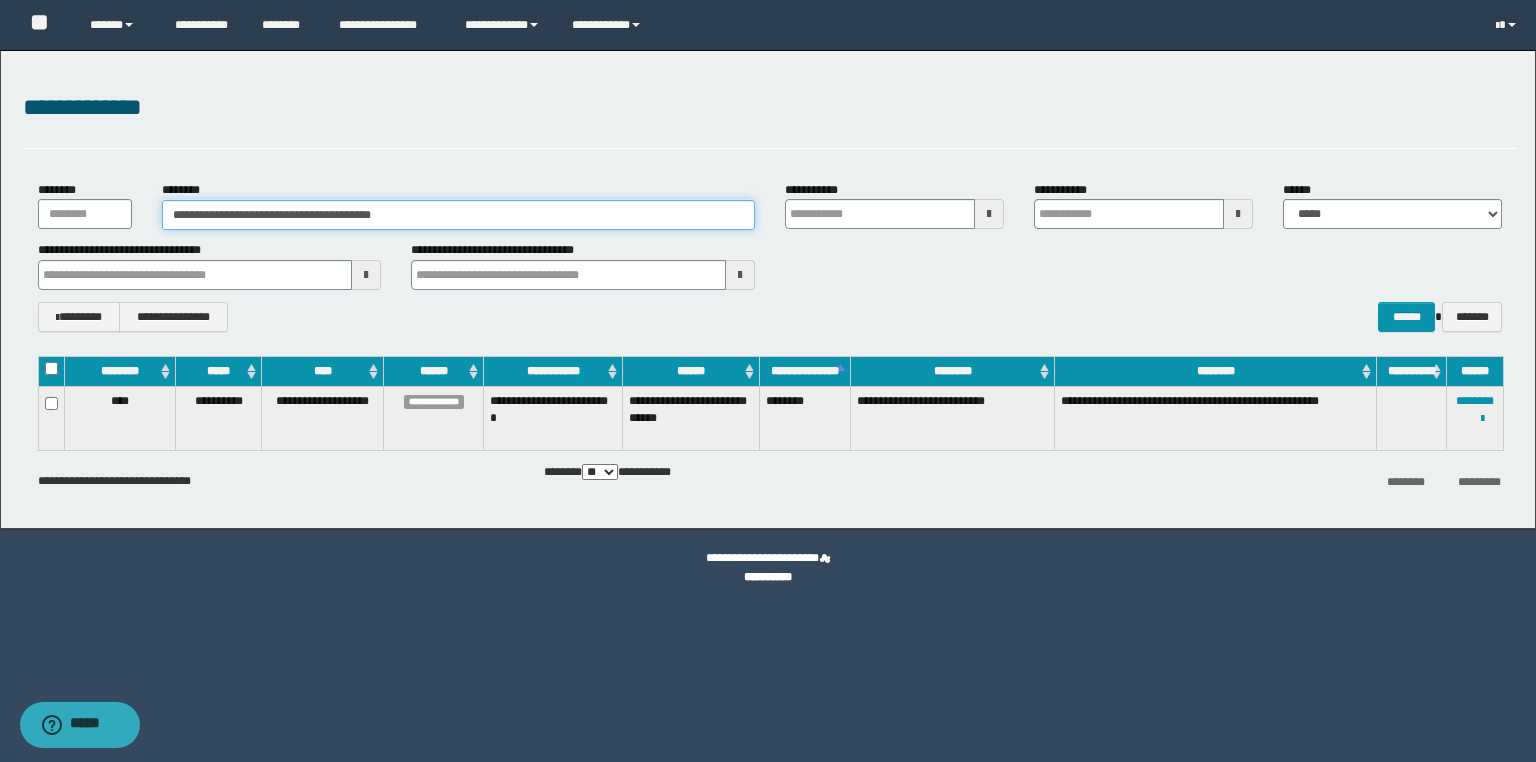 drag, startPoint x: 465, startPoint y: 215, endPoint x: 0, endPoint y: 209, distance: 465.0387 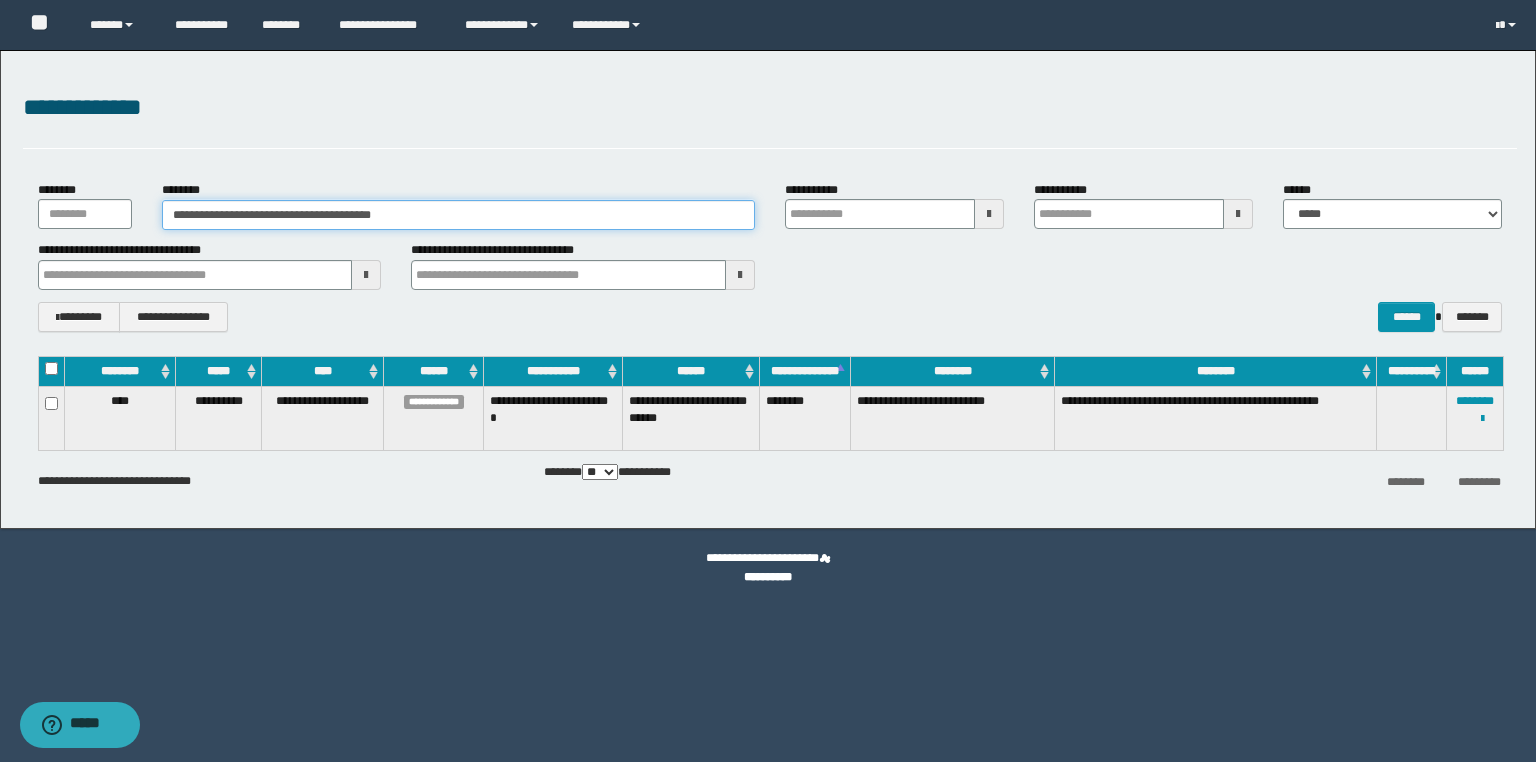 paste 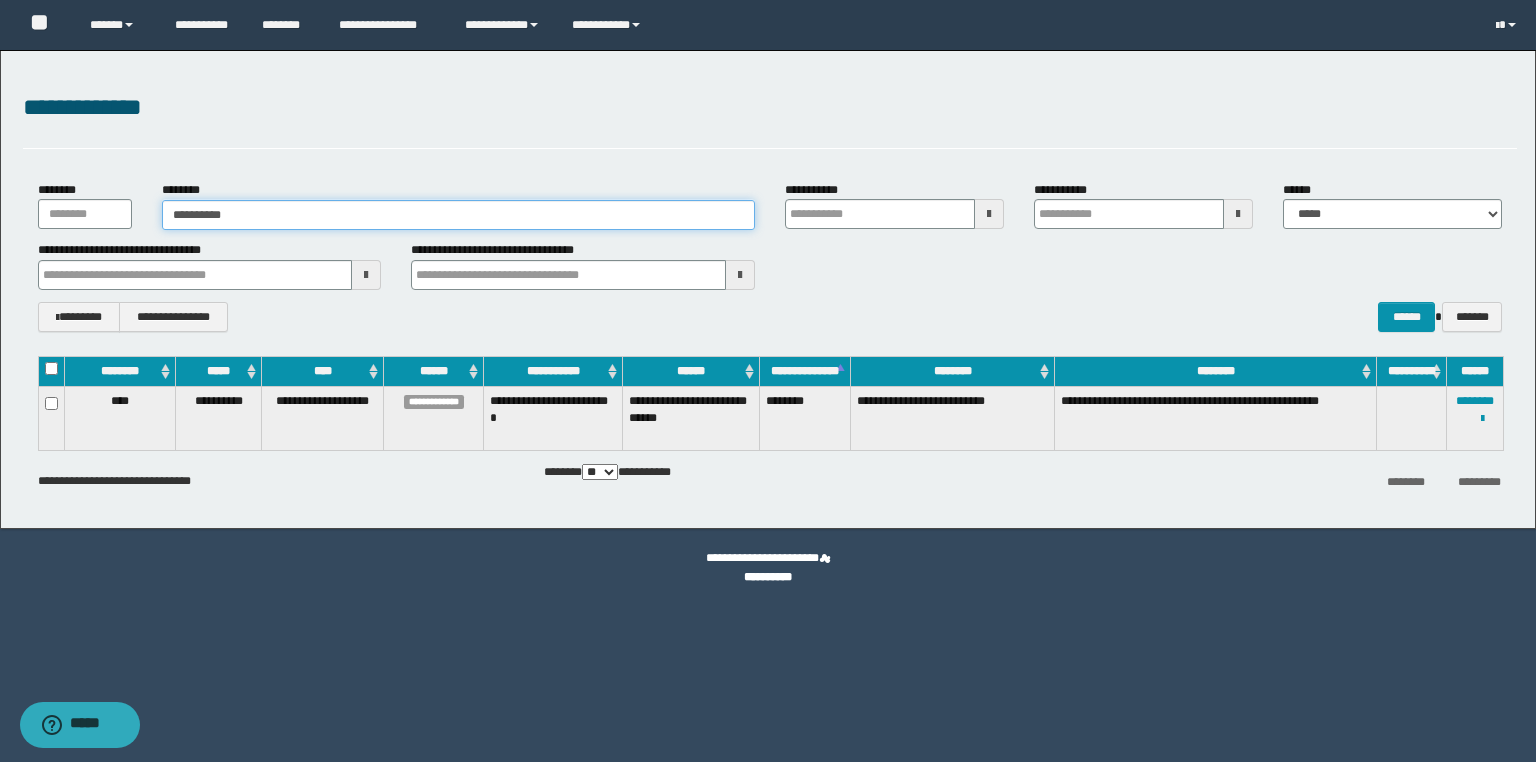 type on "**********" 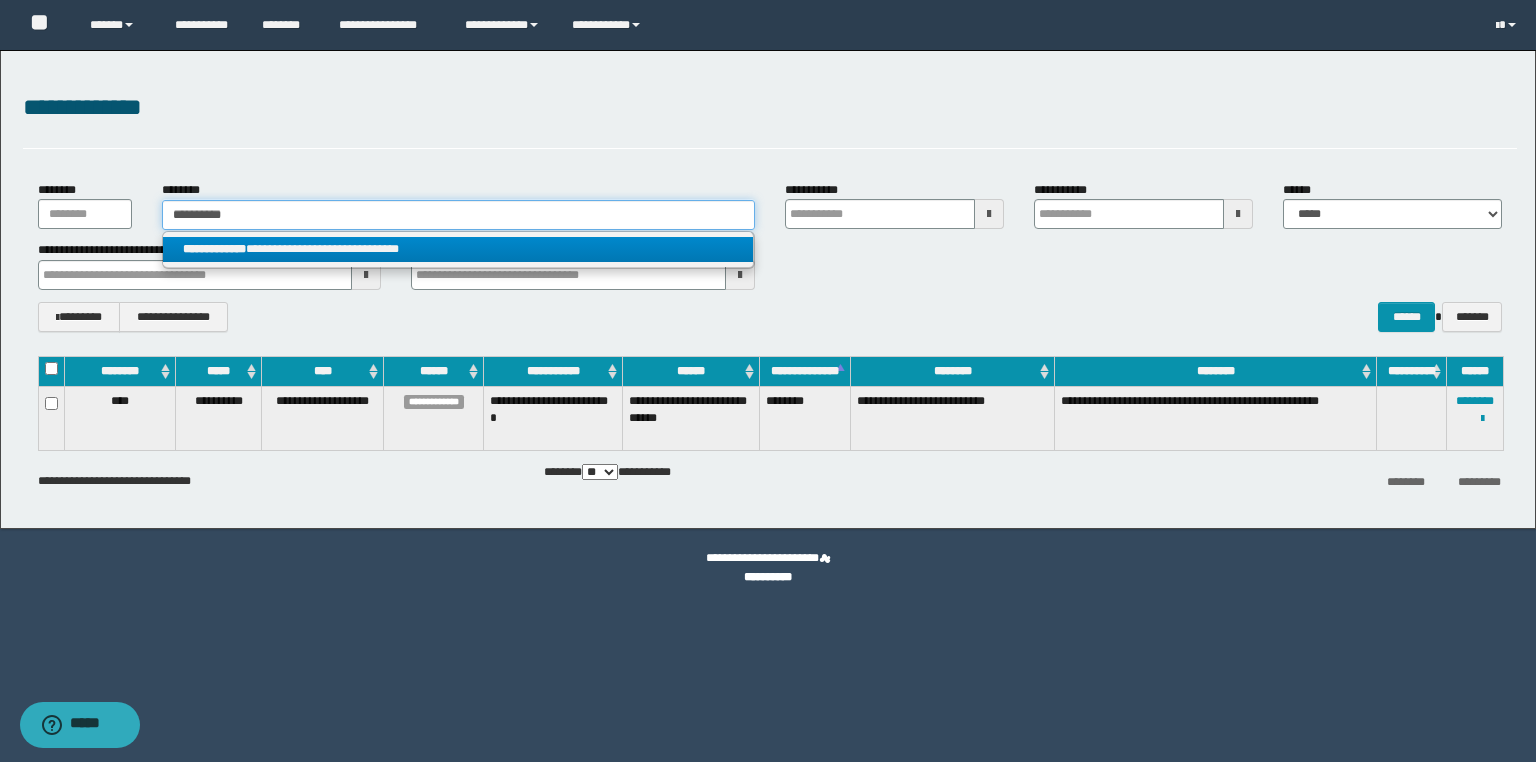 type on "**********" 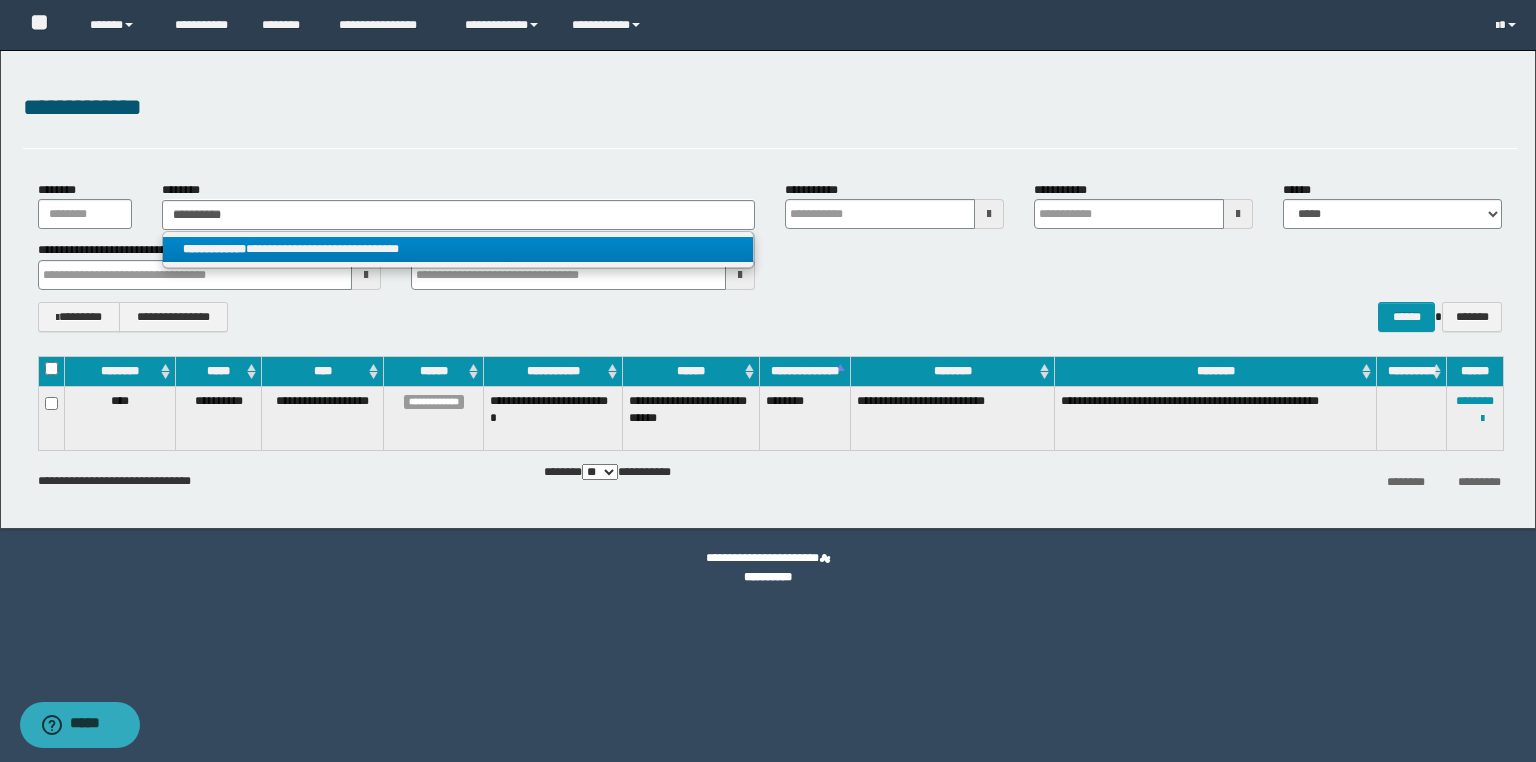 drag, startPoint x: 390, startPoint y: 234, endPoint x: 382, endPoint y: 242, distance: 11.313708 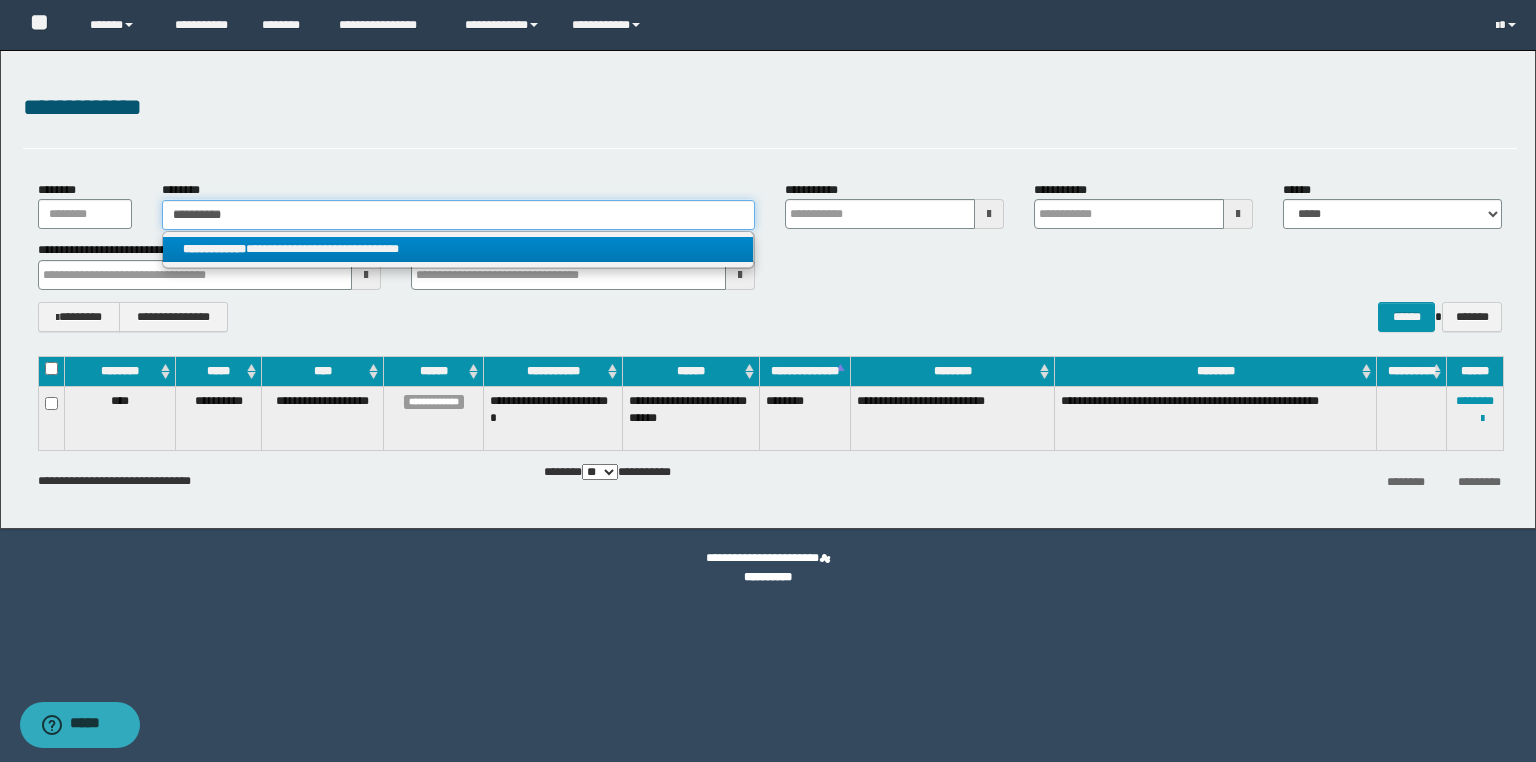 type 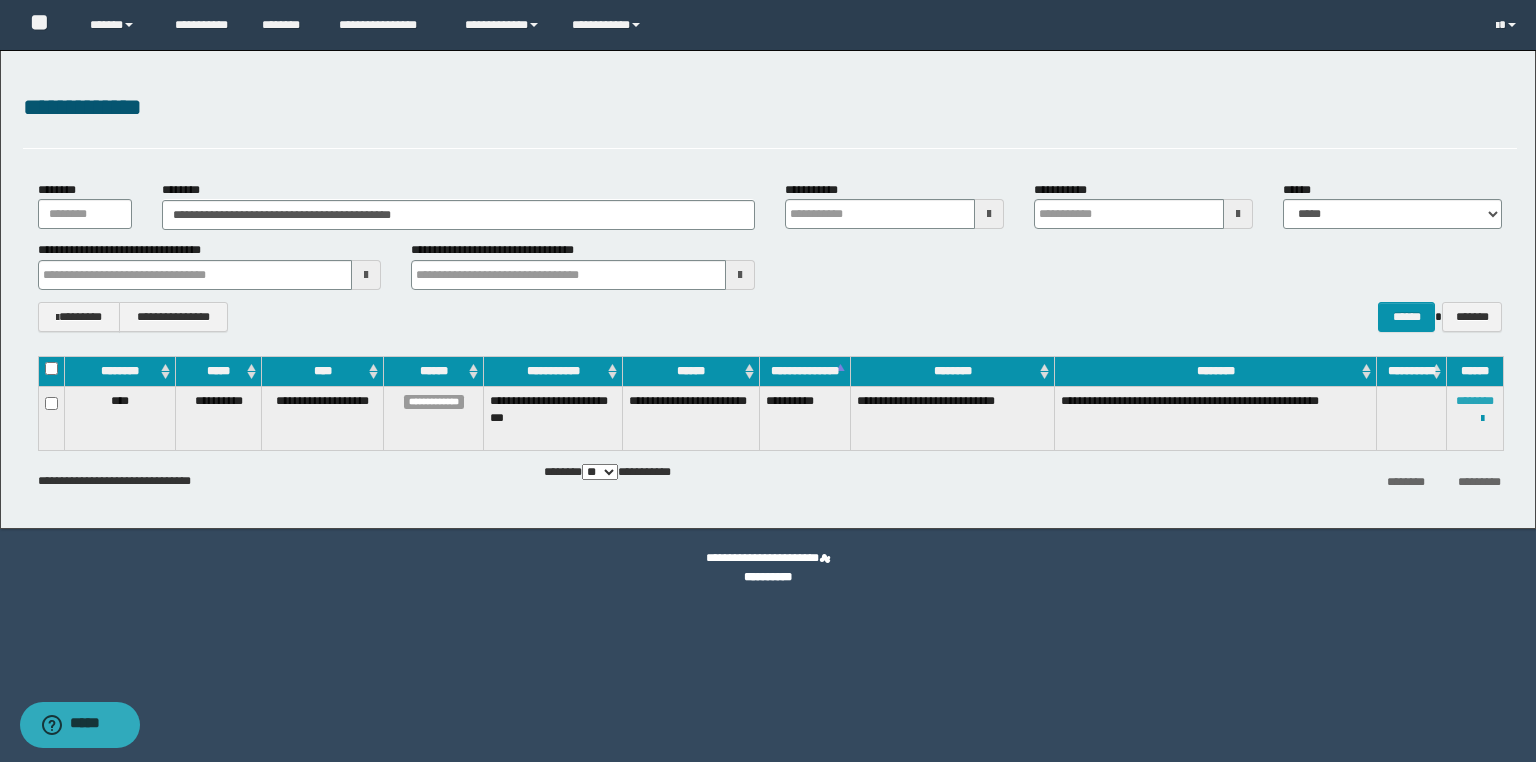 click on "********" at bounding box center [1475, 401] 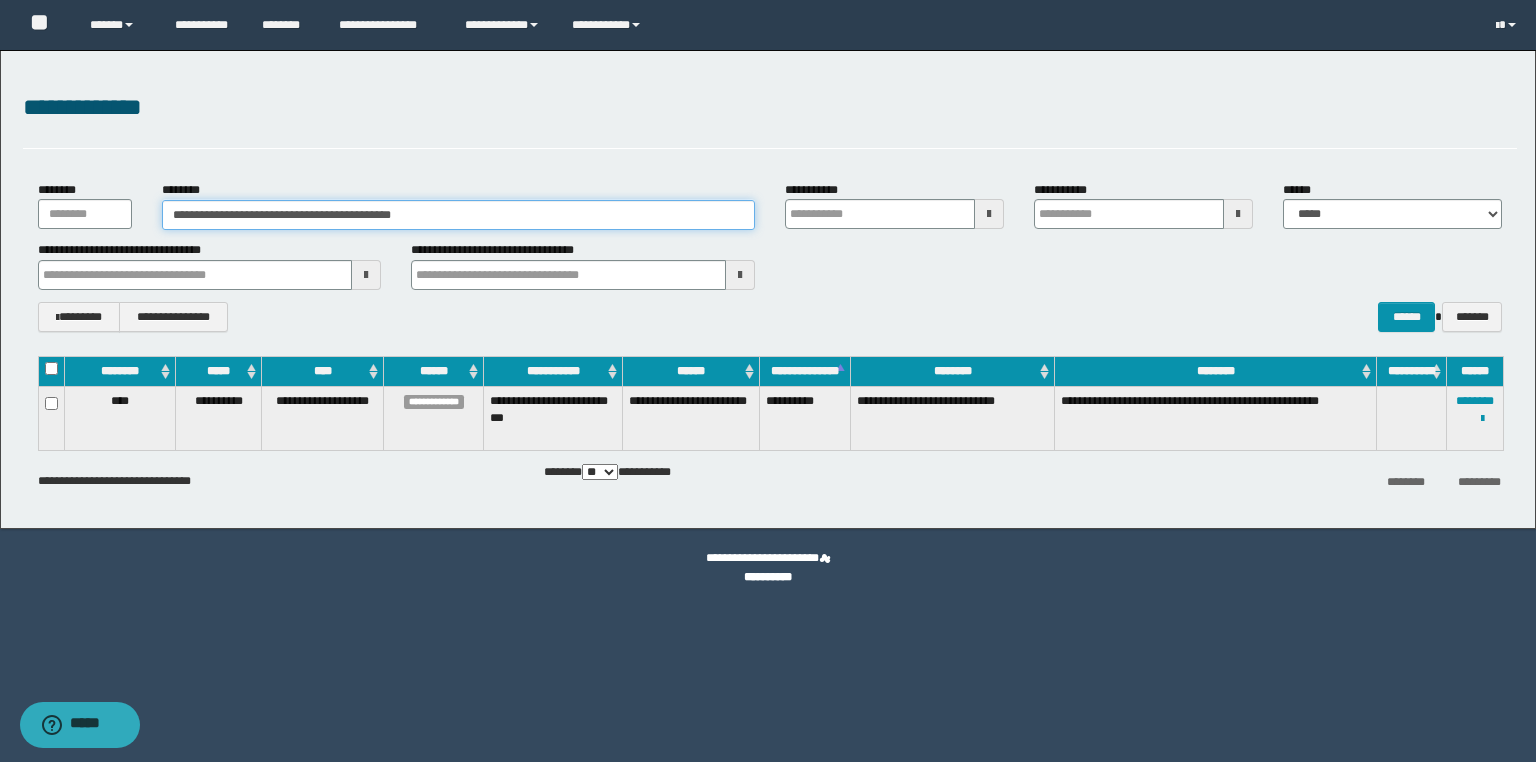 drag, startPoint x: 450, startPoint y: 217, endPoint x: 0, endPoint y: 216, distance: 450.0011 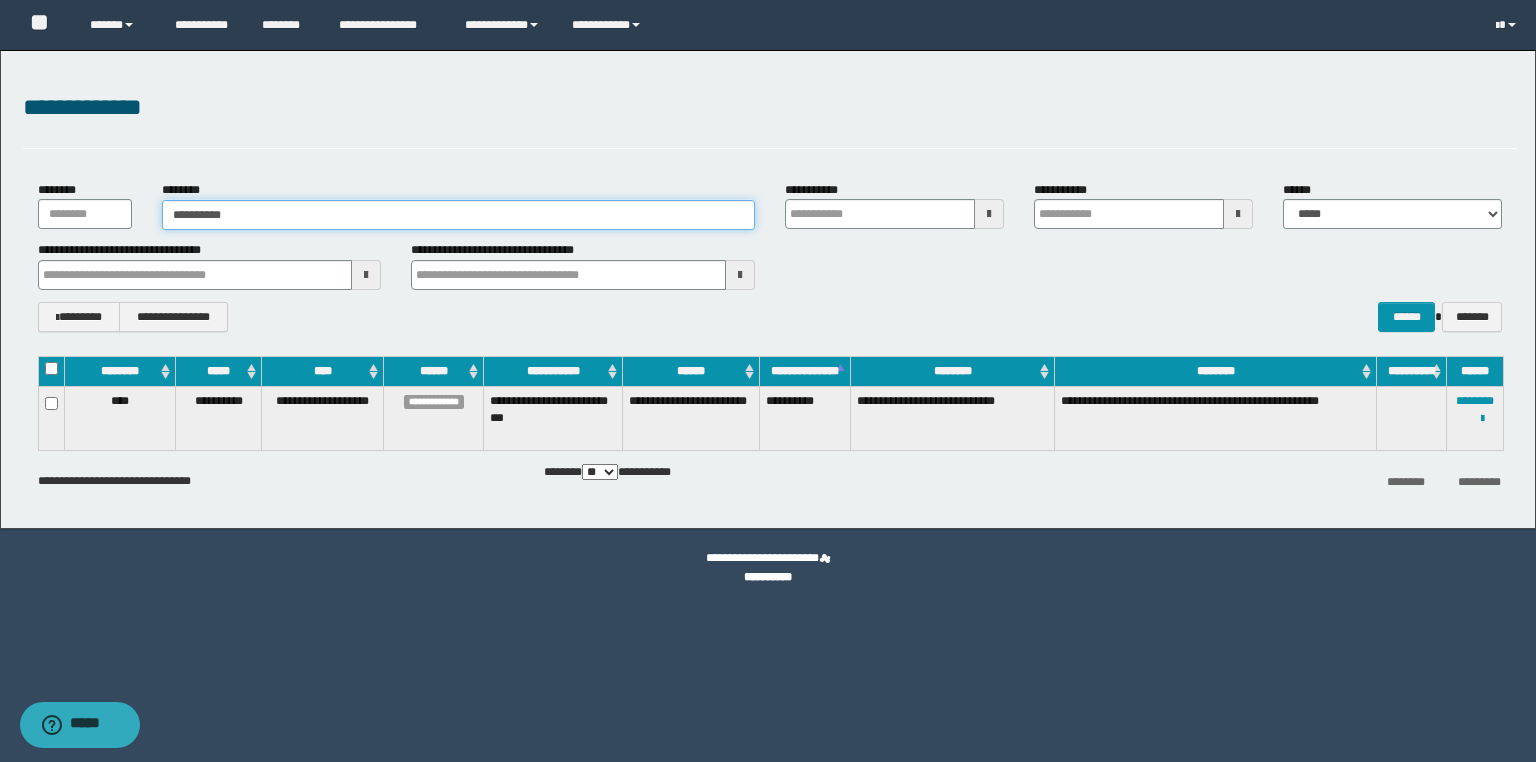 type on "**********" 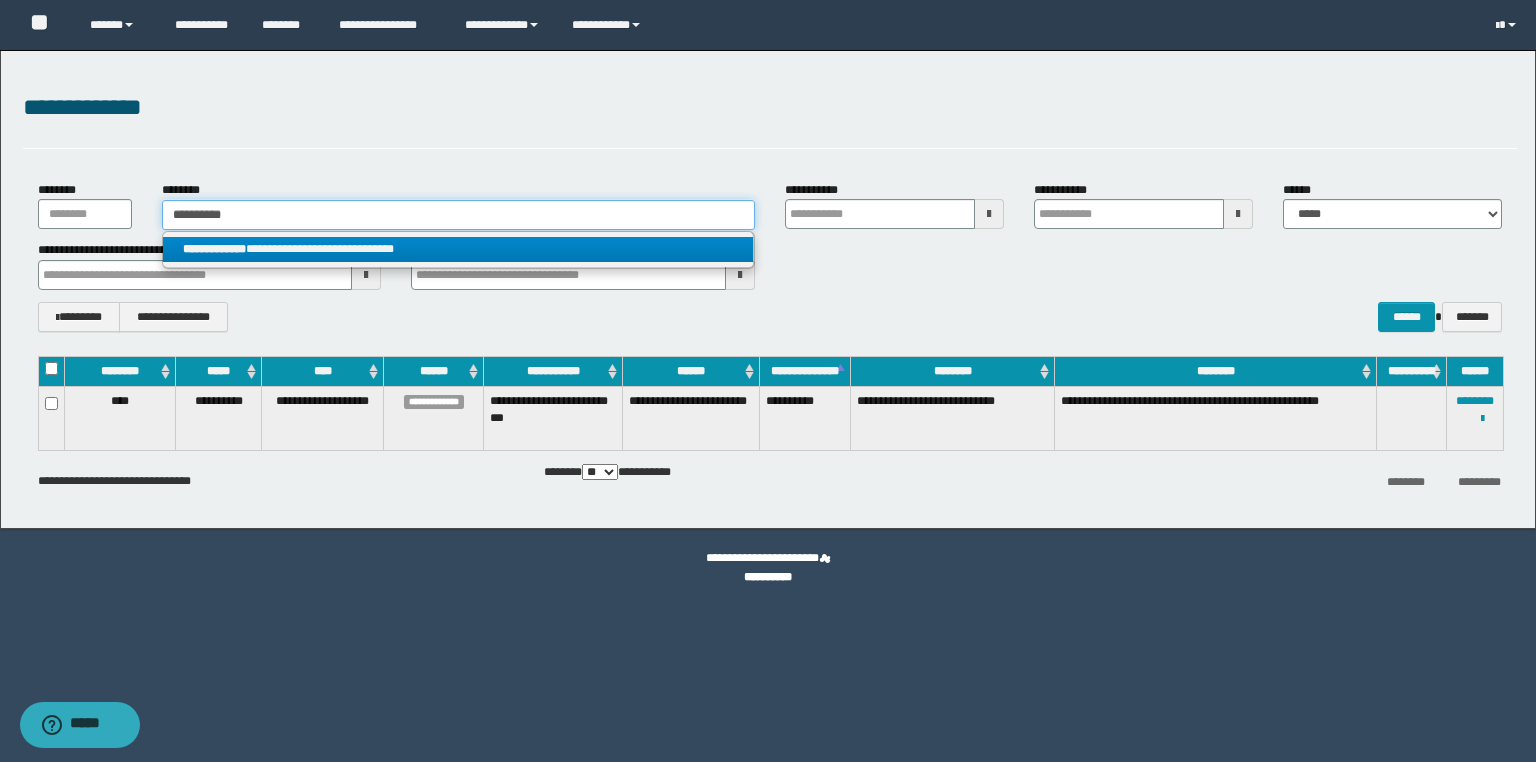 type on "**********" 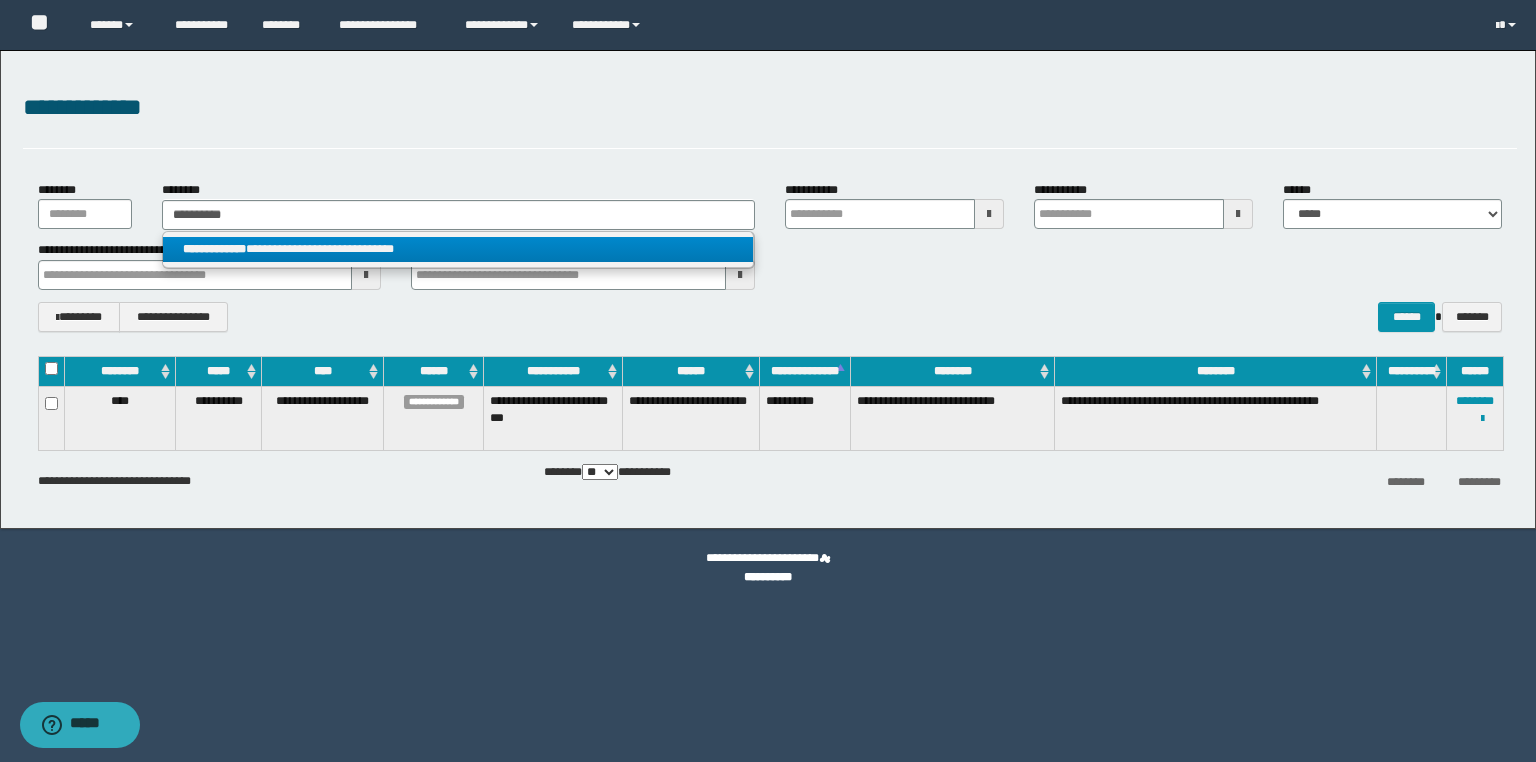 click on "**********" at bounding box center (458, 249) 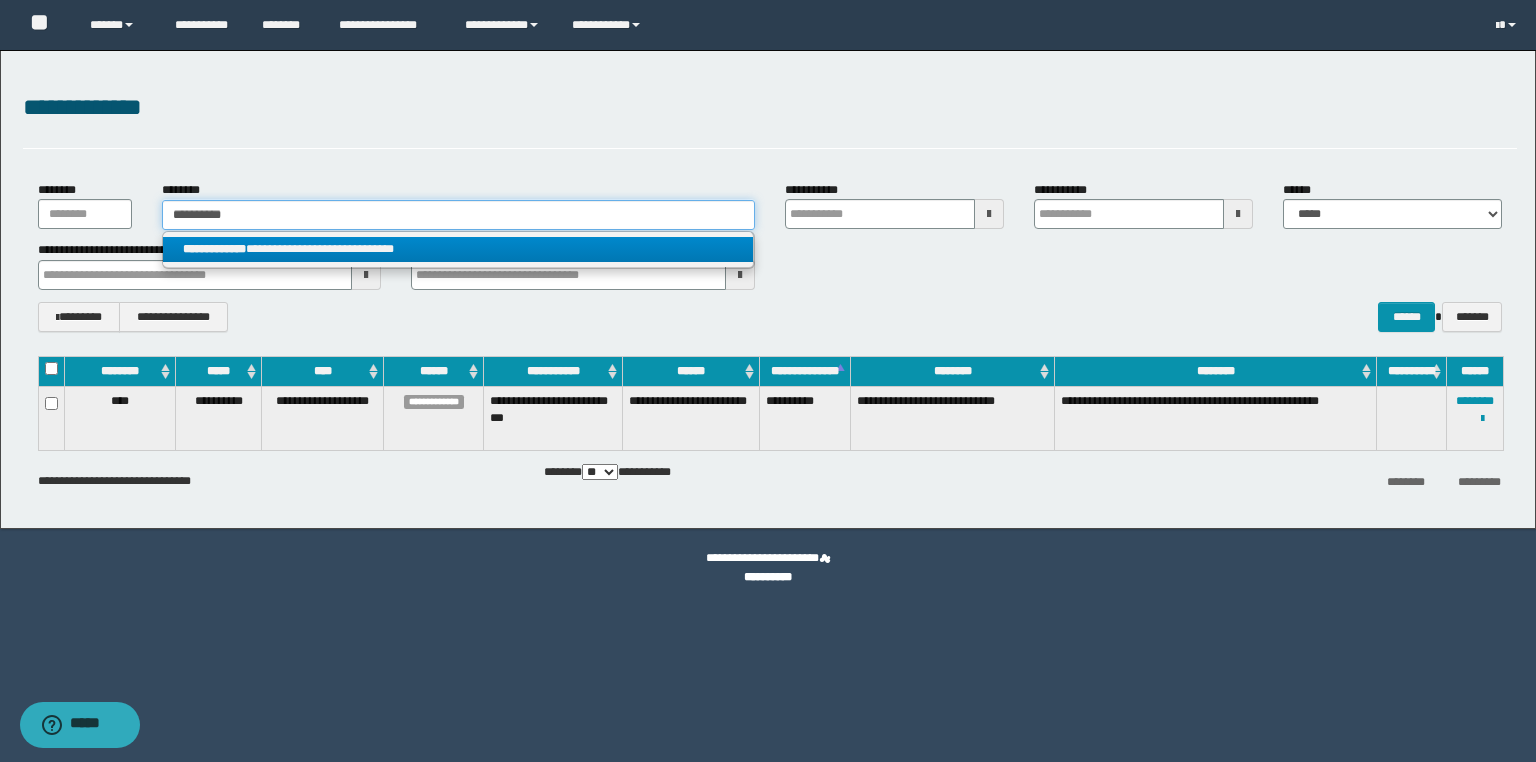 type 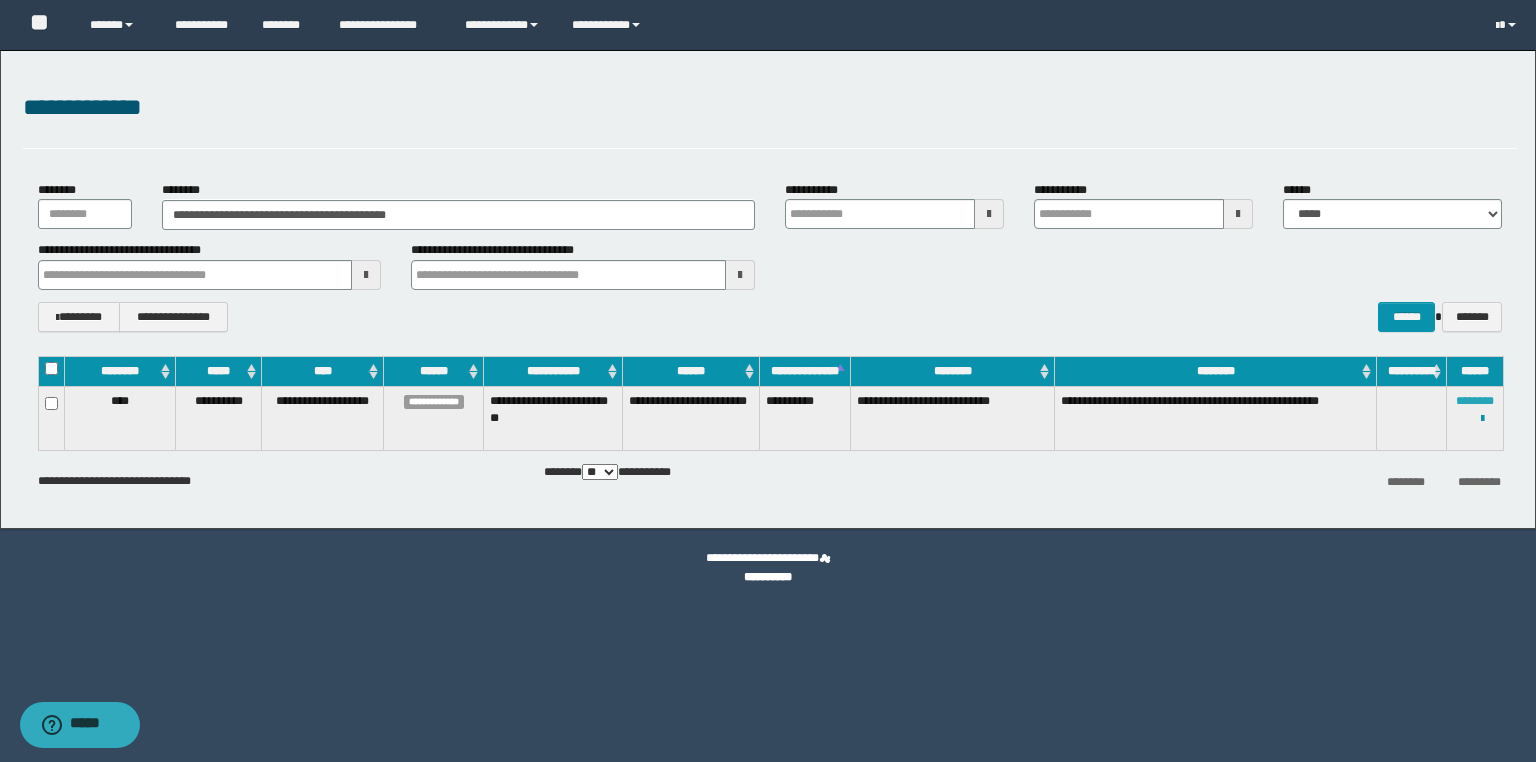click on "********" at bounding box center [1475, 401] 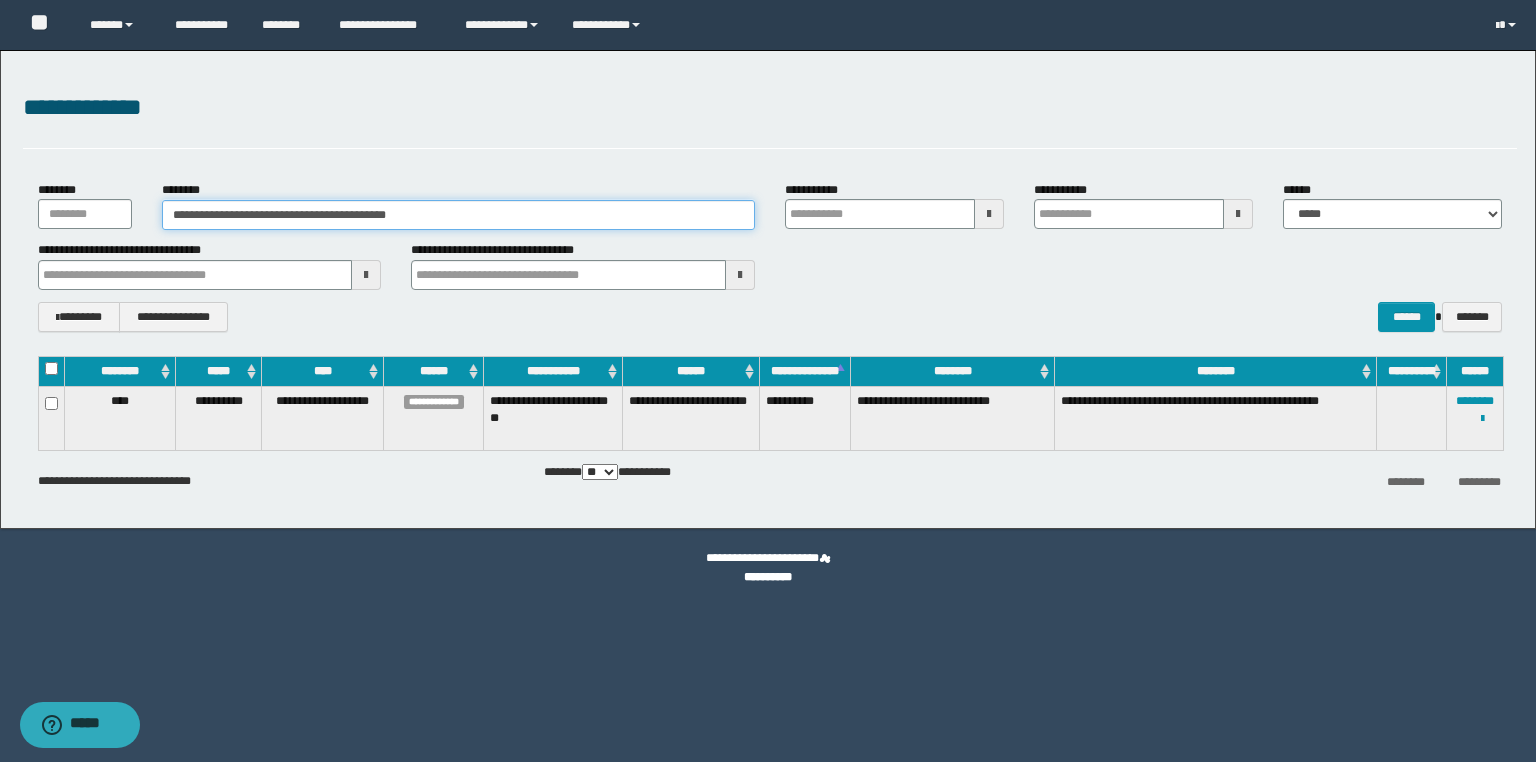 drag, startPoint x: 524, startPoint y: 204, endPoint x: 0, endPoint y: 207, distance: 524.0086 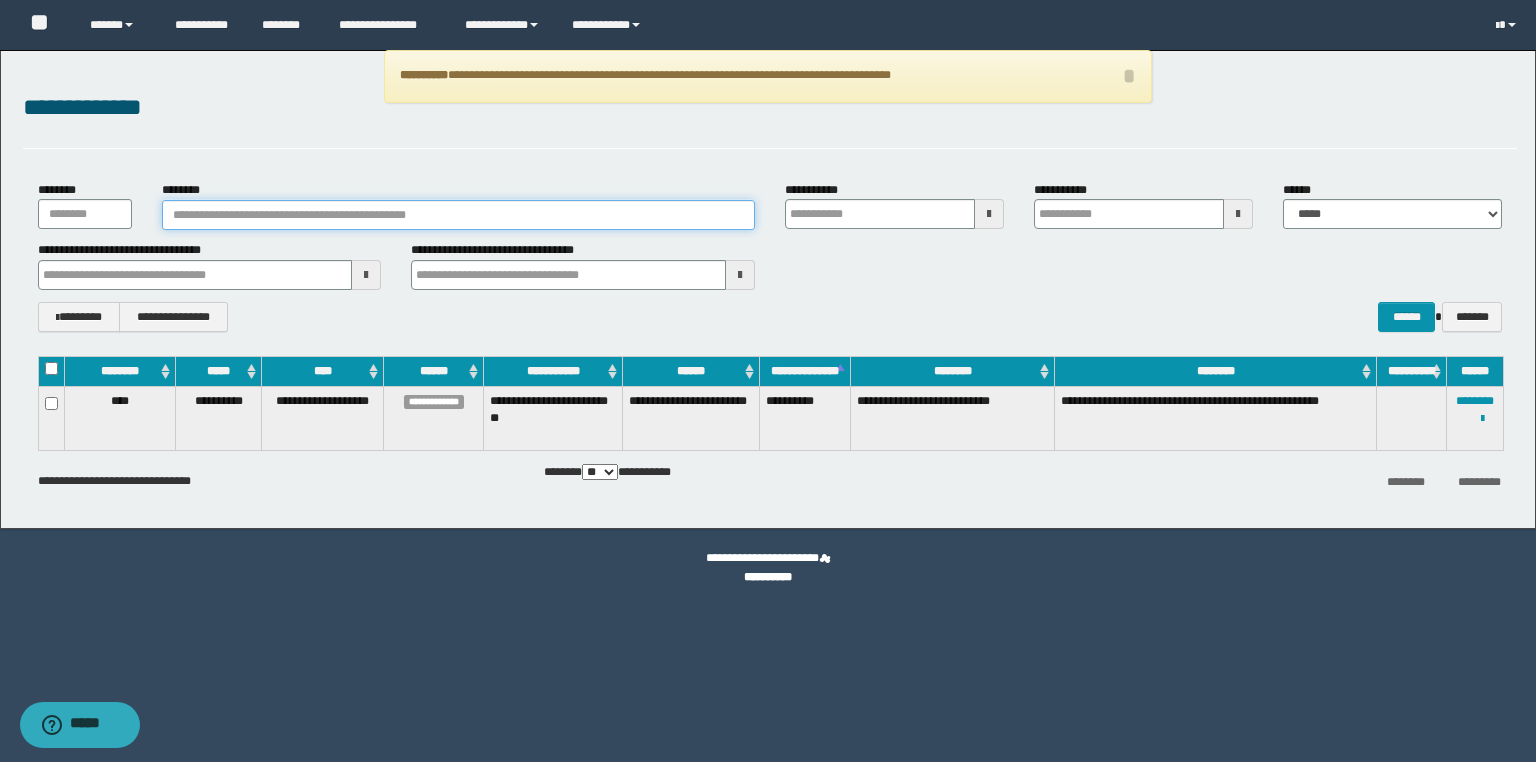 click on "********" at bounding box center [458, 215] 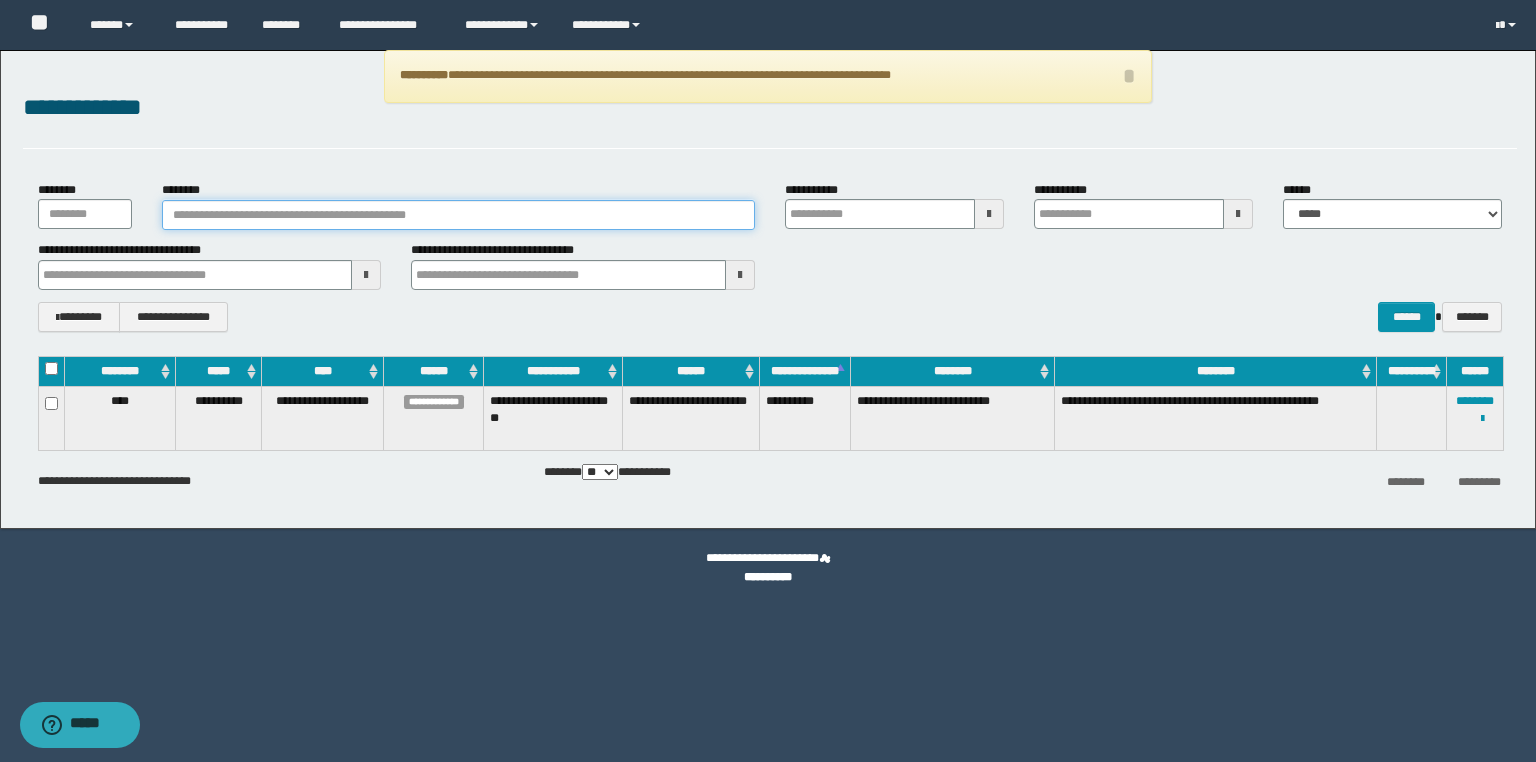paste on "********" 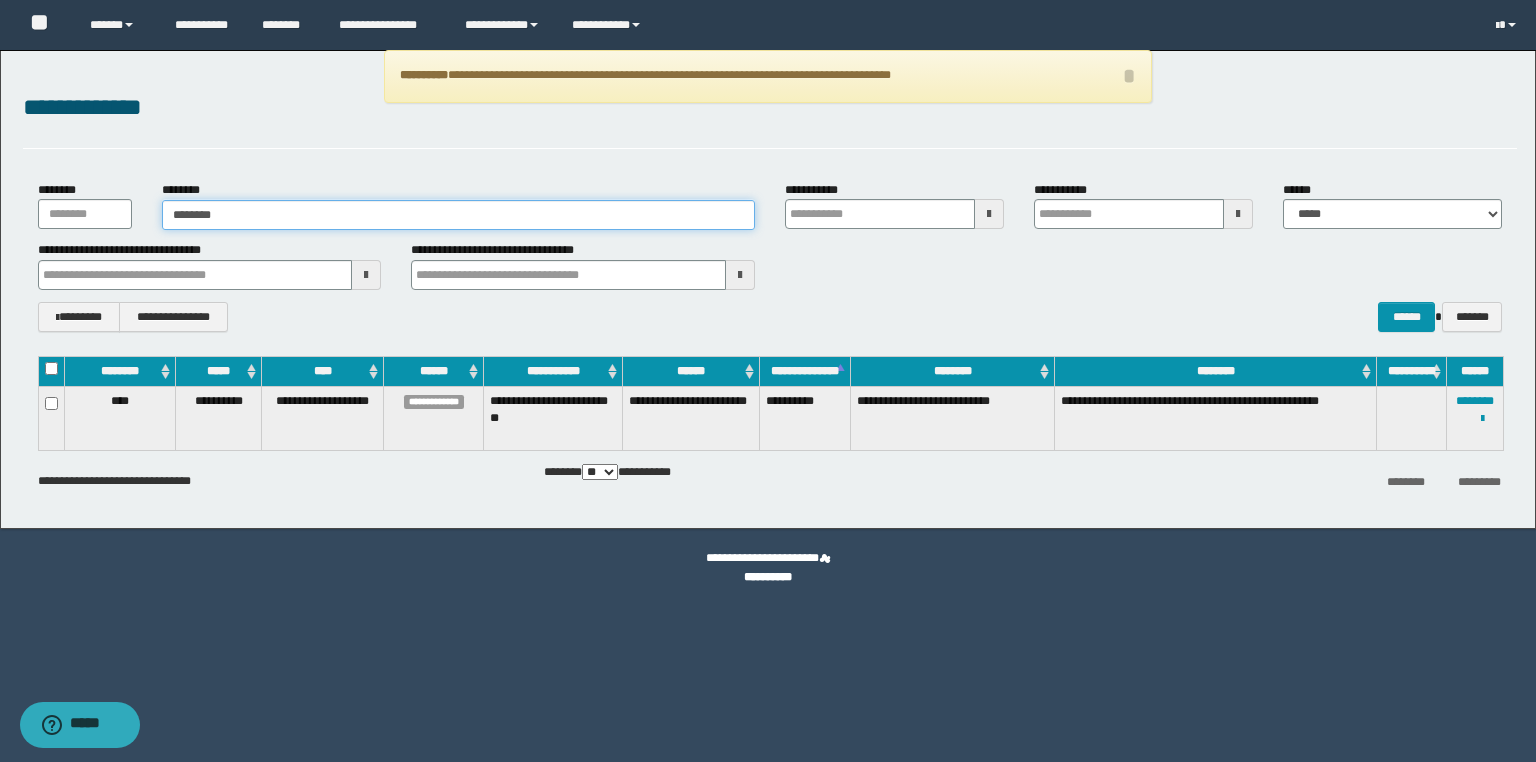 type on "********" 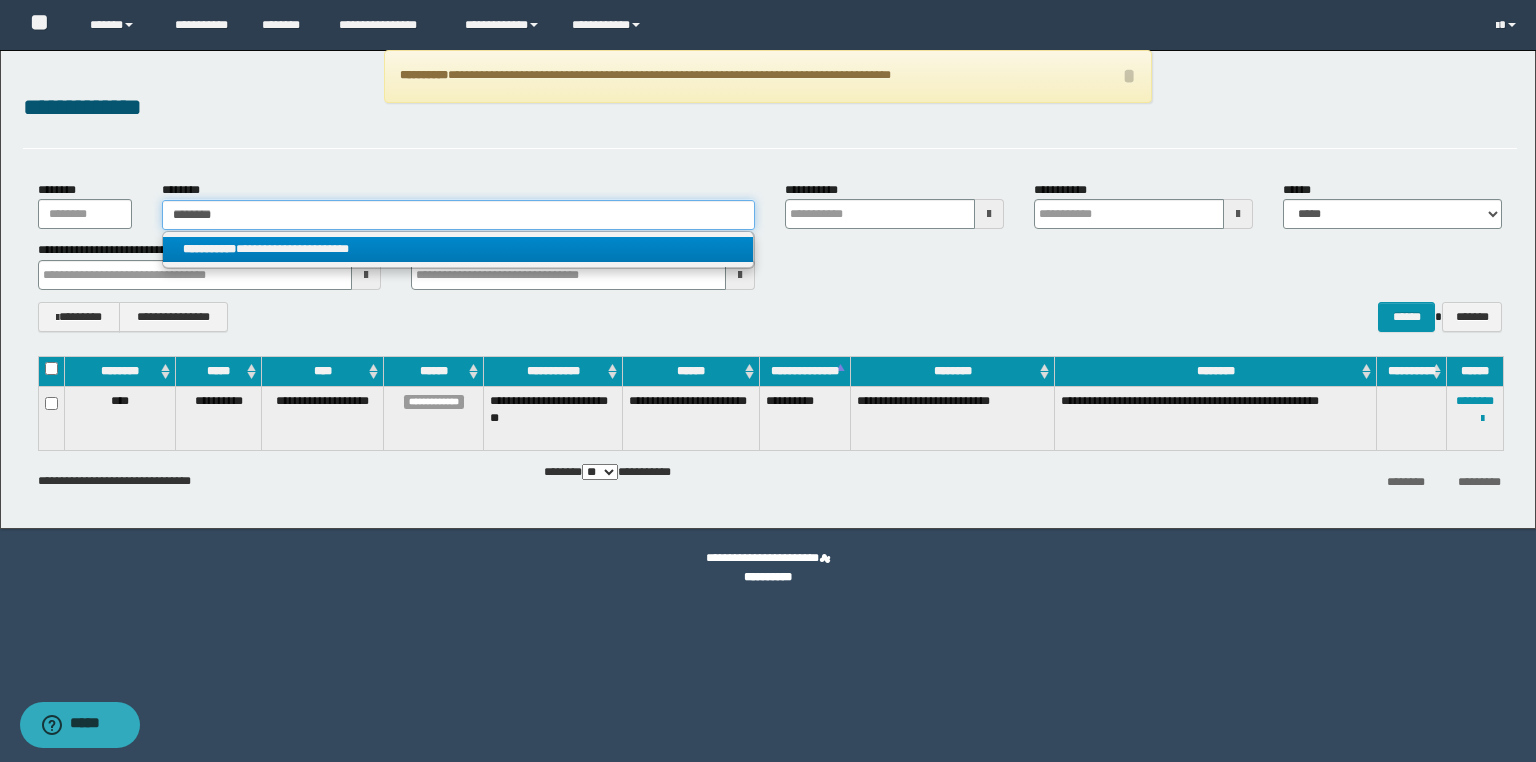 type on "********" 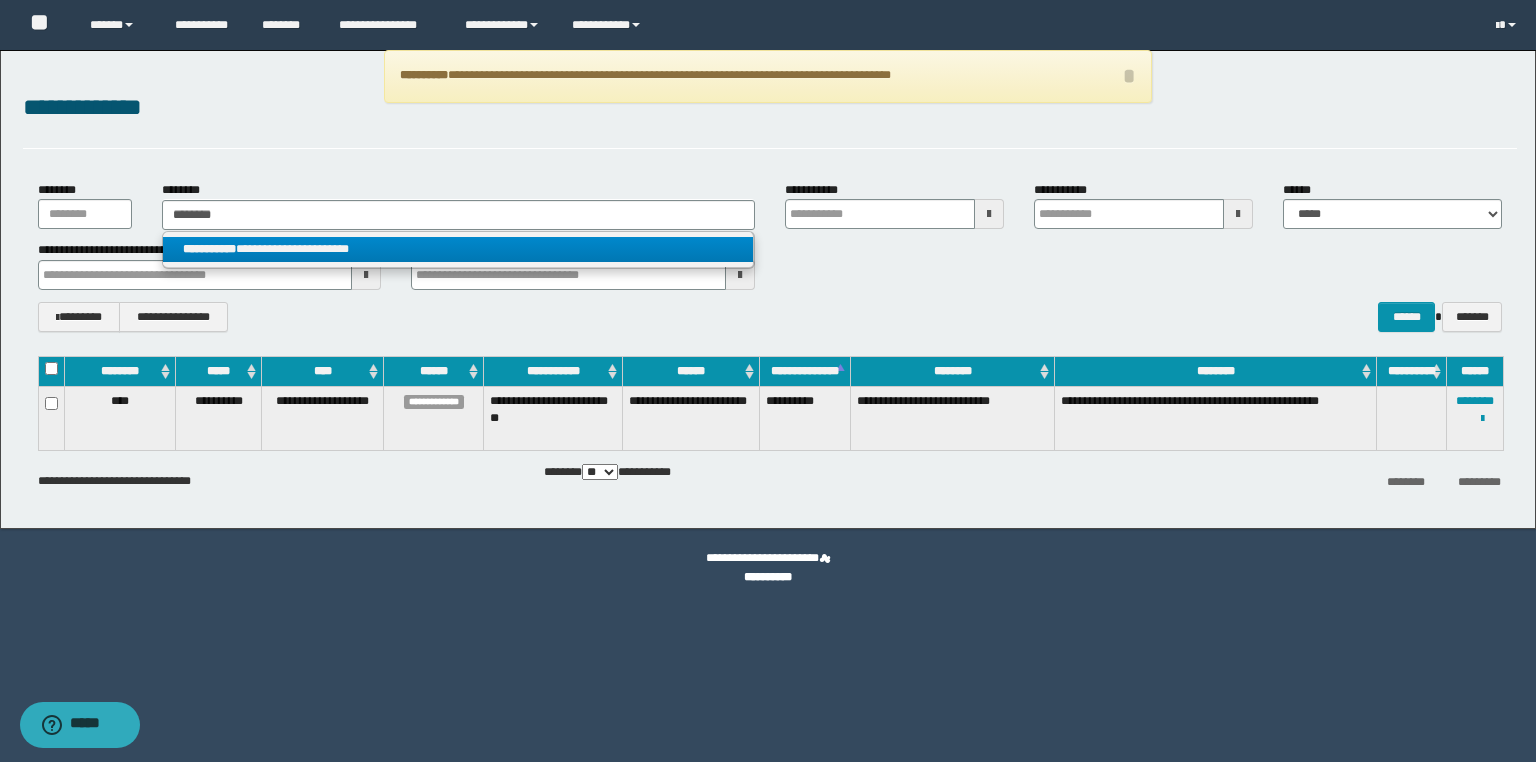 click on "**********" at bounding box center [458, 249] 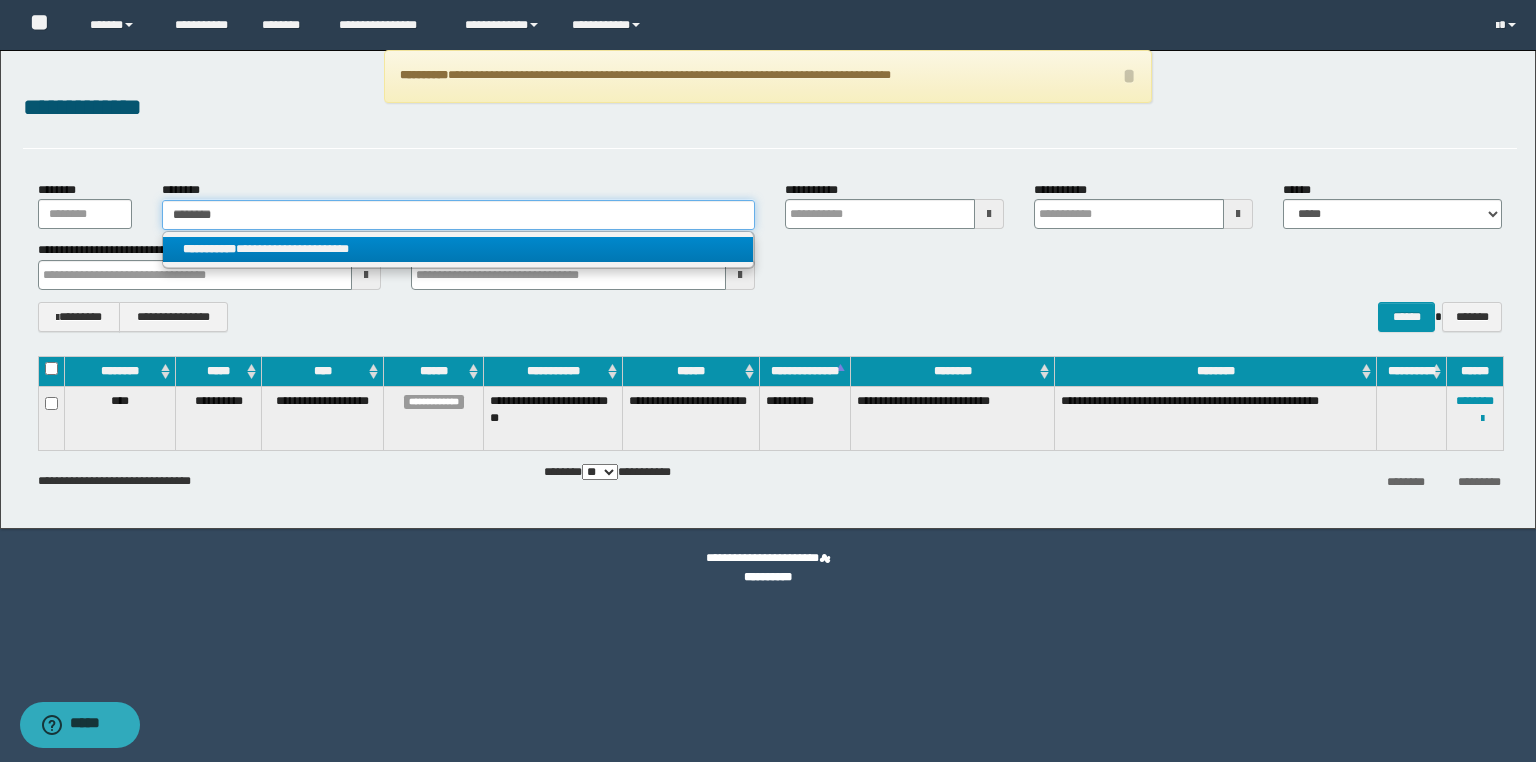 type 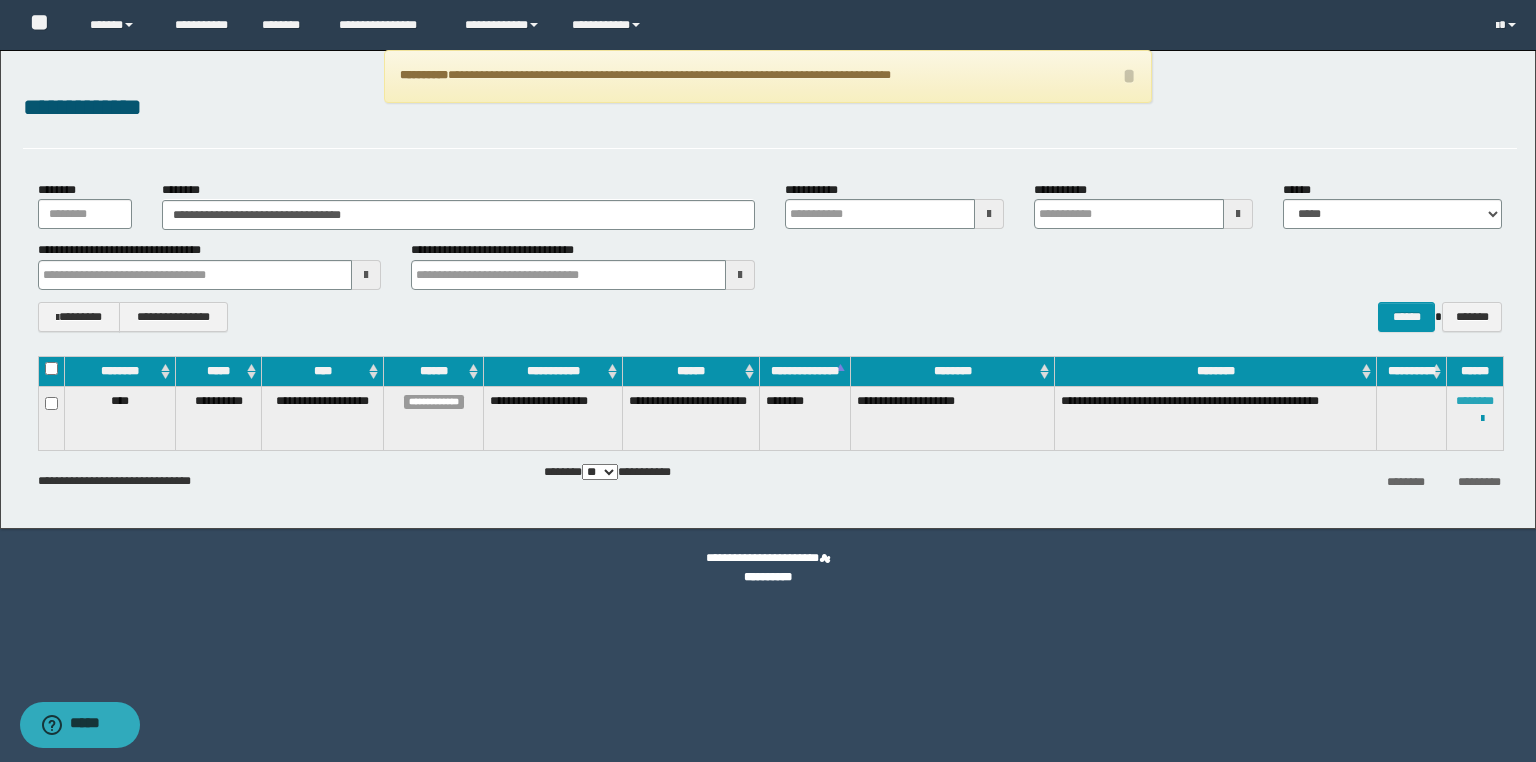 click on "********" at bounding box center (1475, 401) 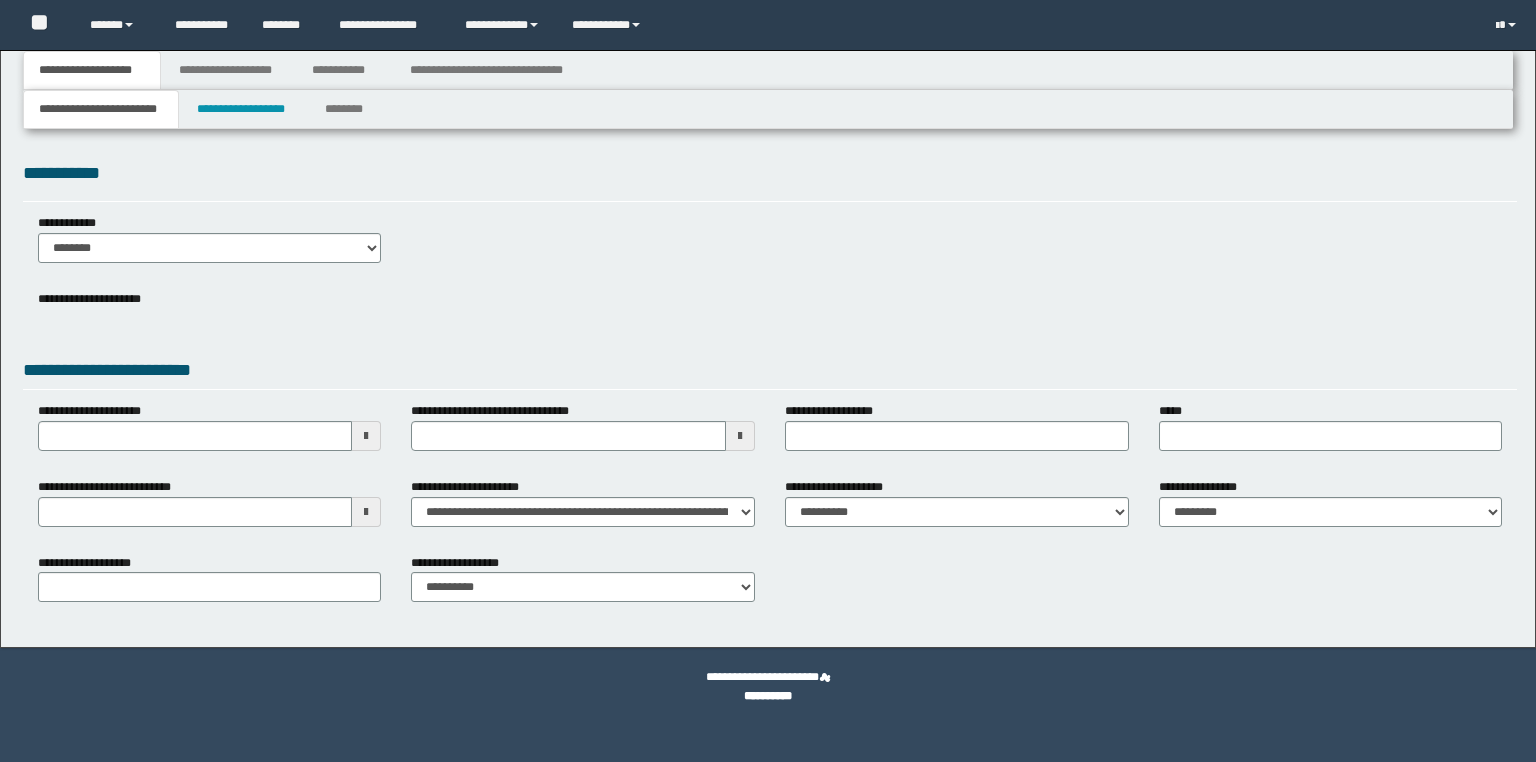 scroll, scrollTop: 0, scrollLeft: 0, axis: both 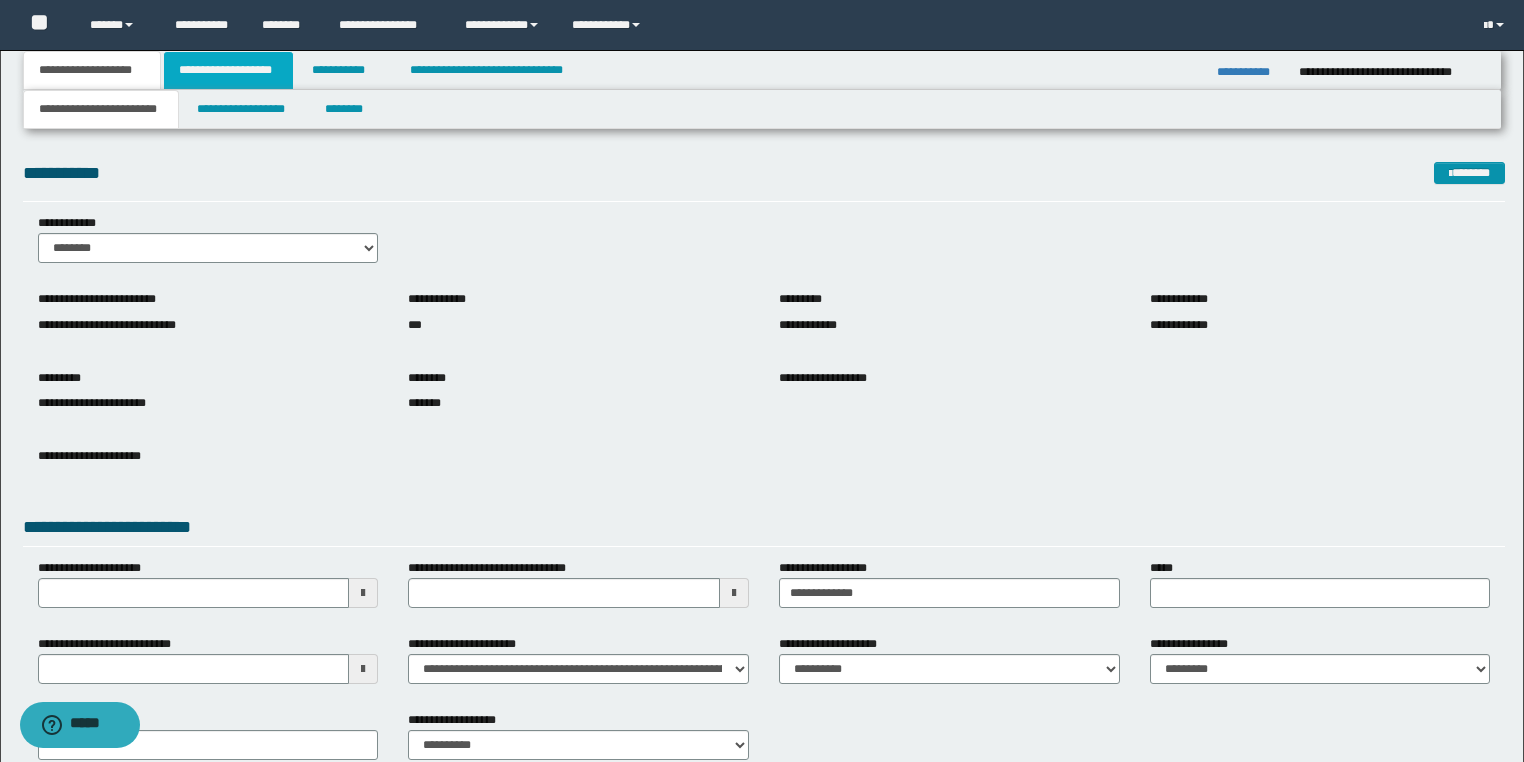 click on "**********" at bounding box center [228, 70] 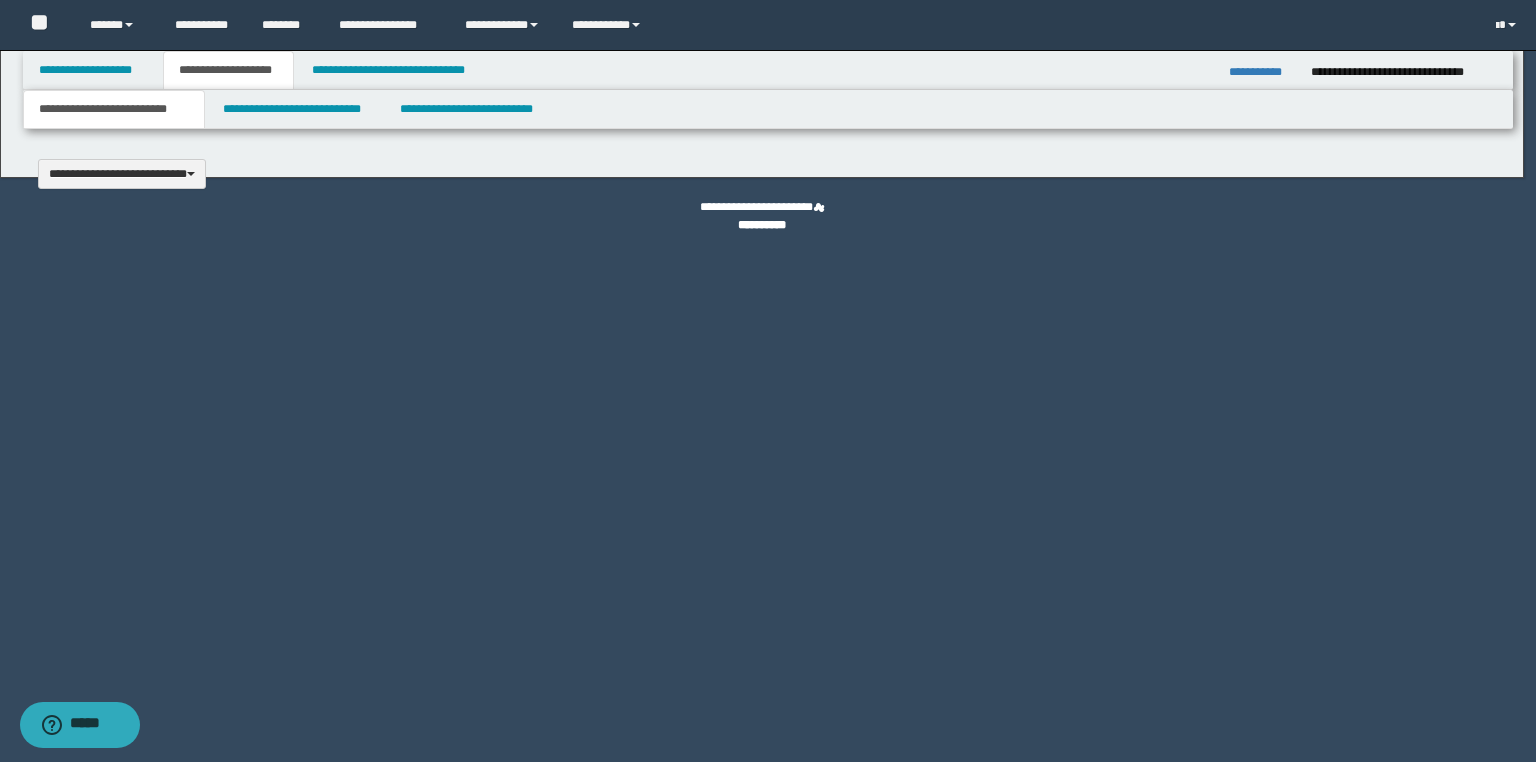 type 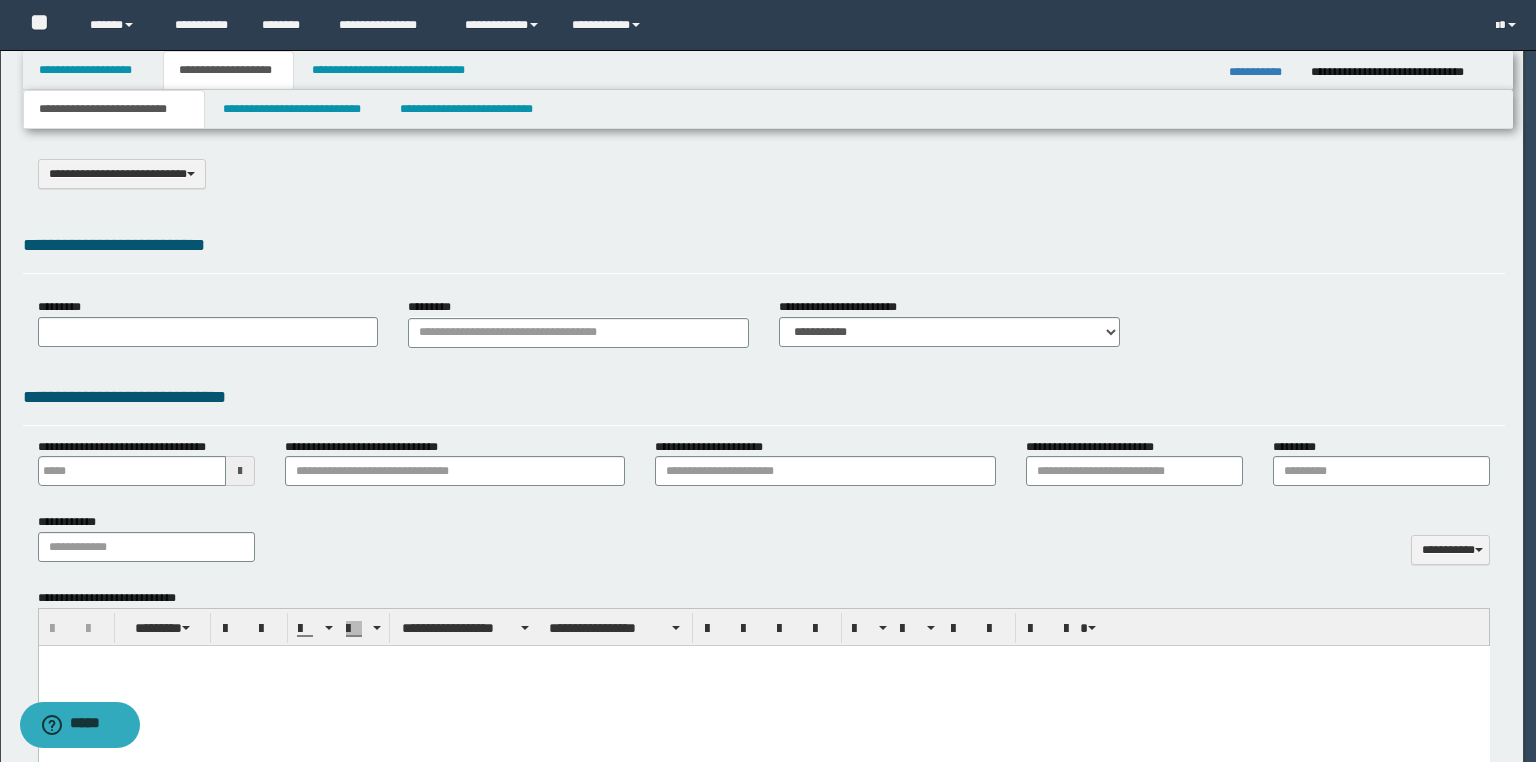 scroll, scrollTop: 0, scrollLeft: 0, axis: both 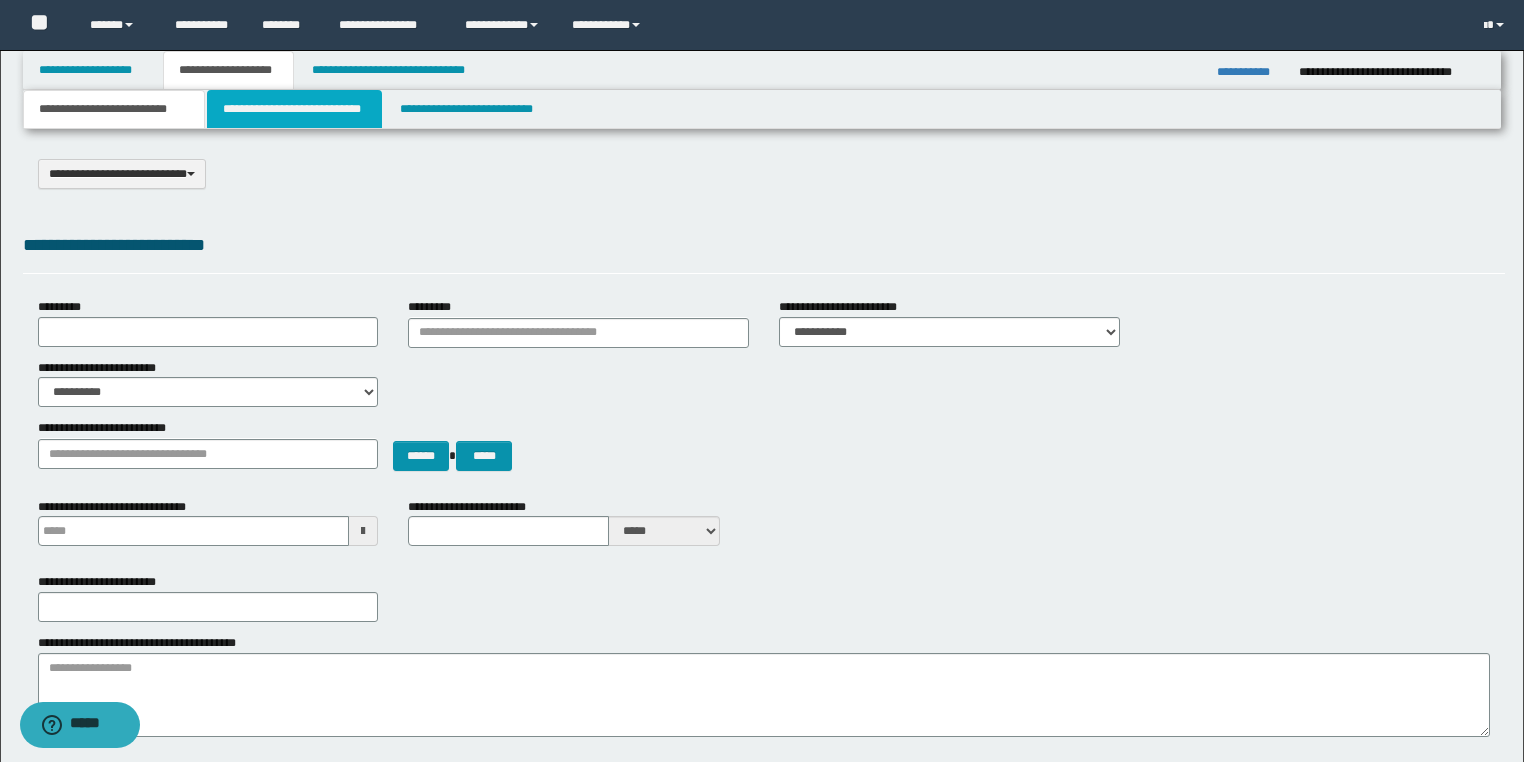 click on "**********" at bounding box center [294, 109] 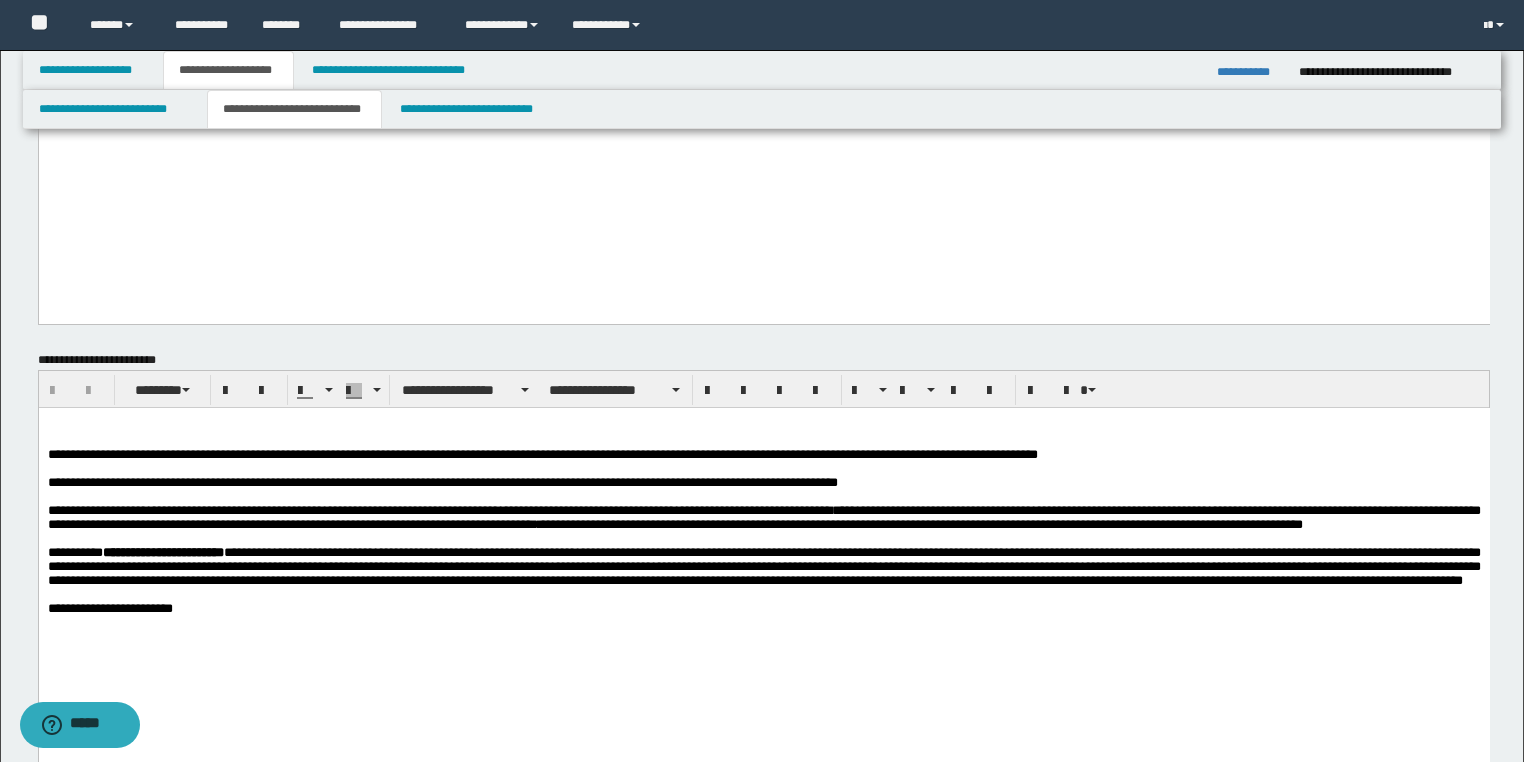 scroll, scrollTop: 960, scrollLeft: 0, axis: vertical 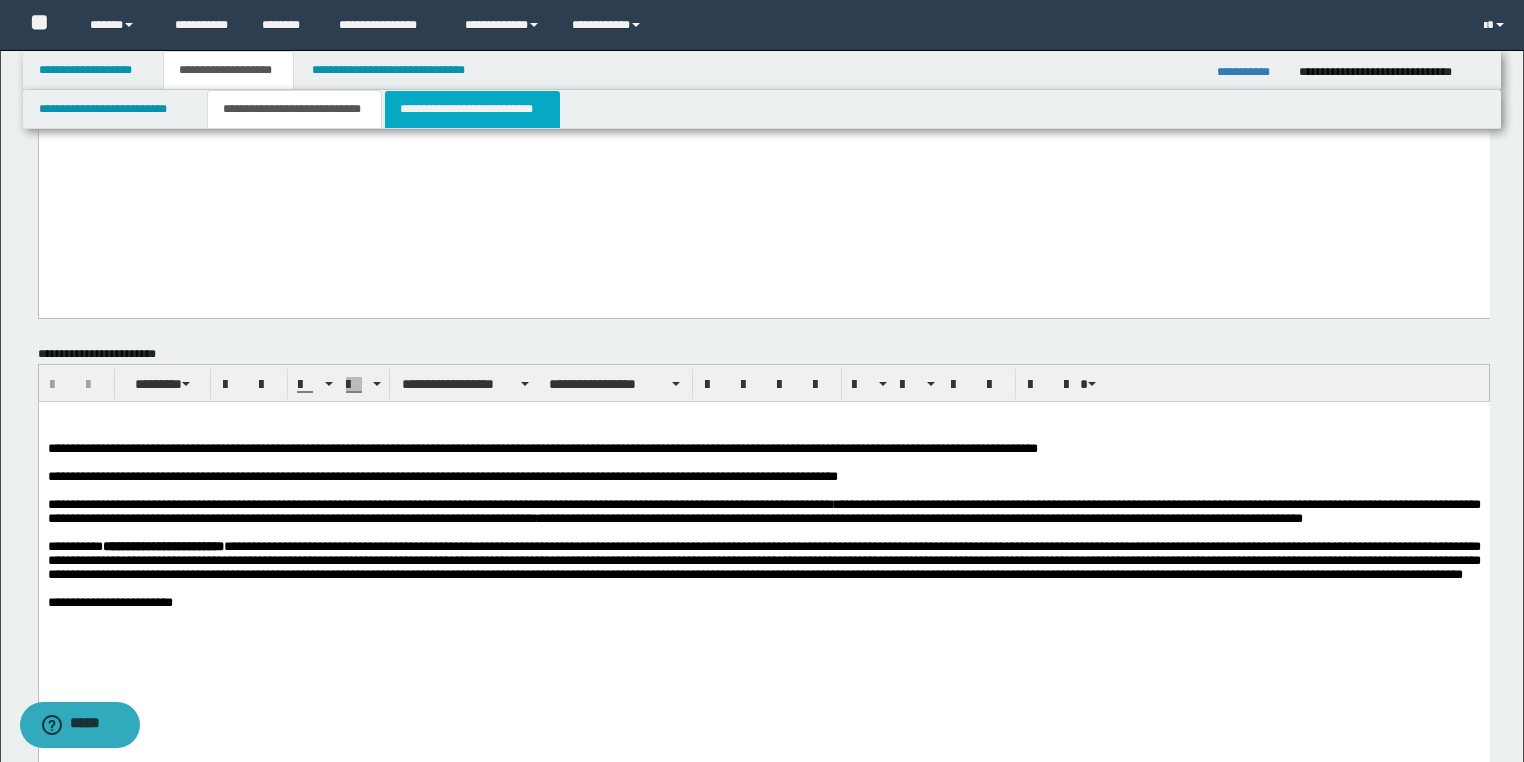 click on "**********" at bounding box center [472, 109] 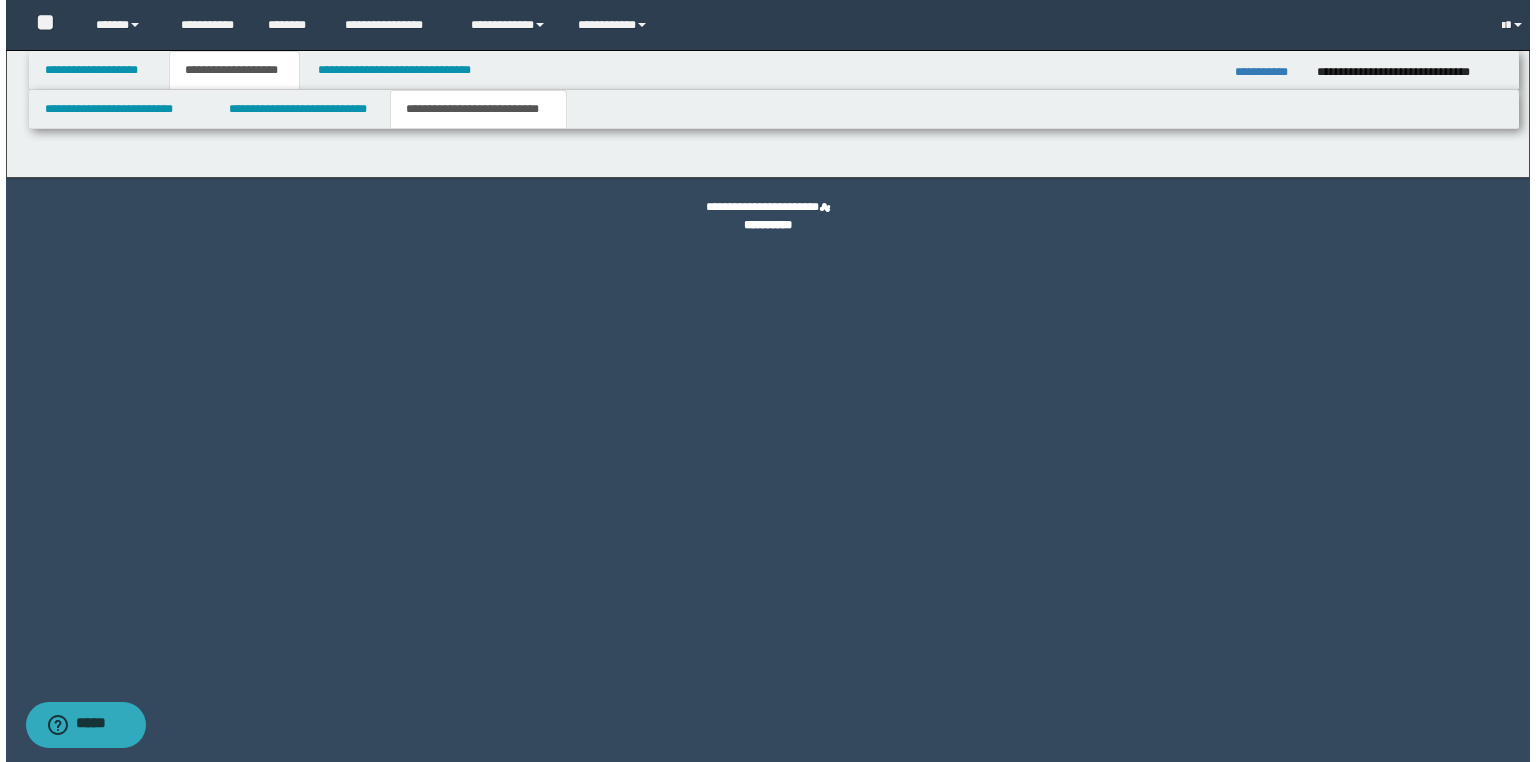 scroll, scrollTop: 0, scrollLeft: 0, axis: both 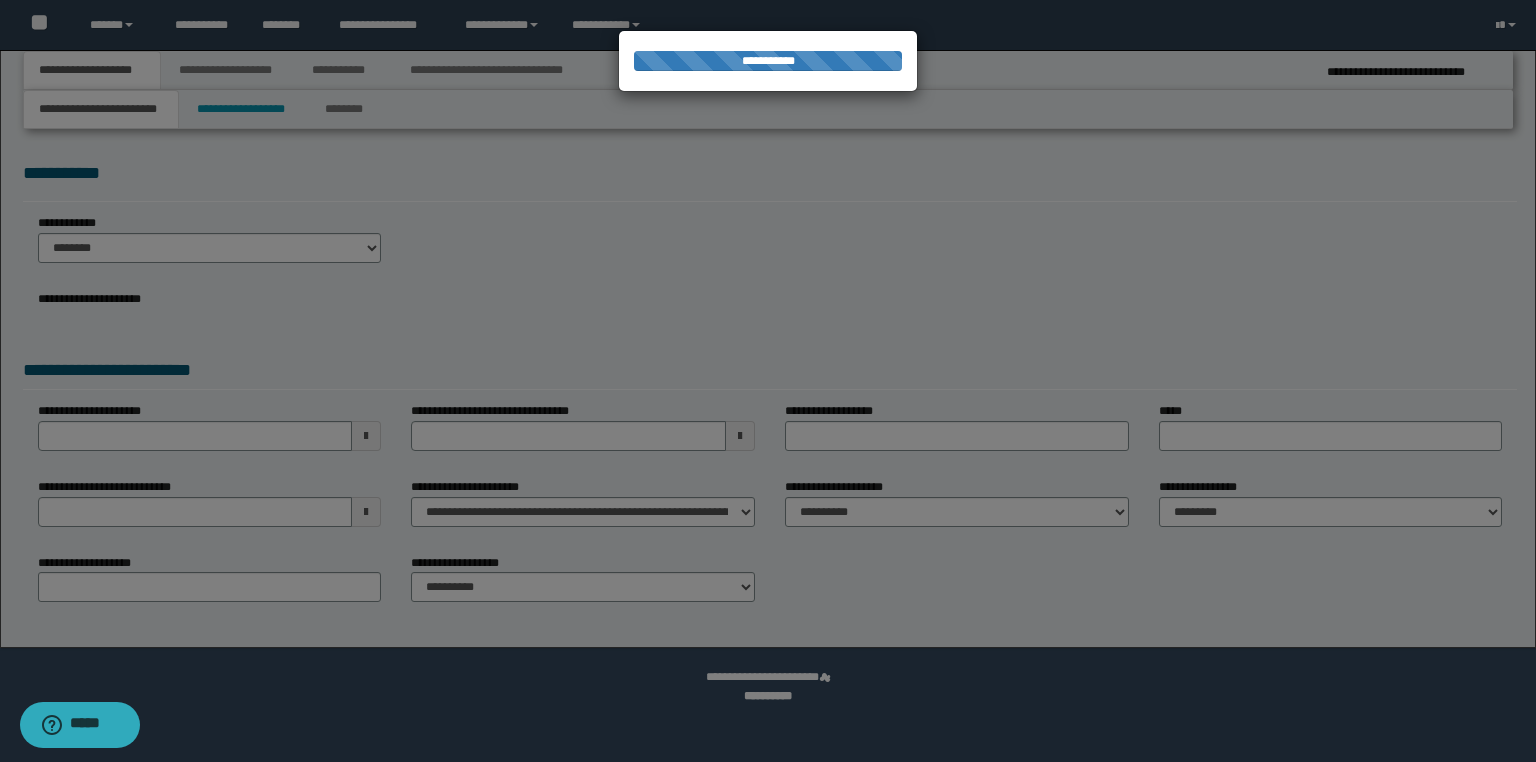 type on "**********" 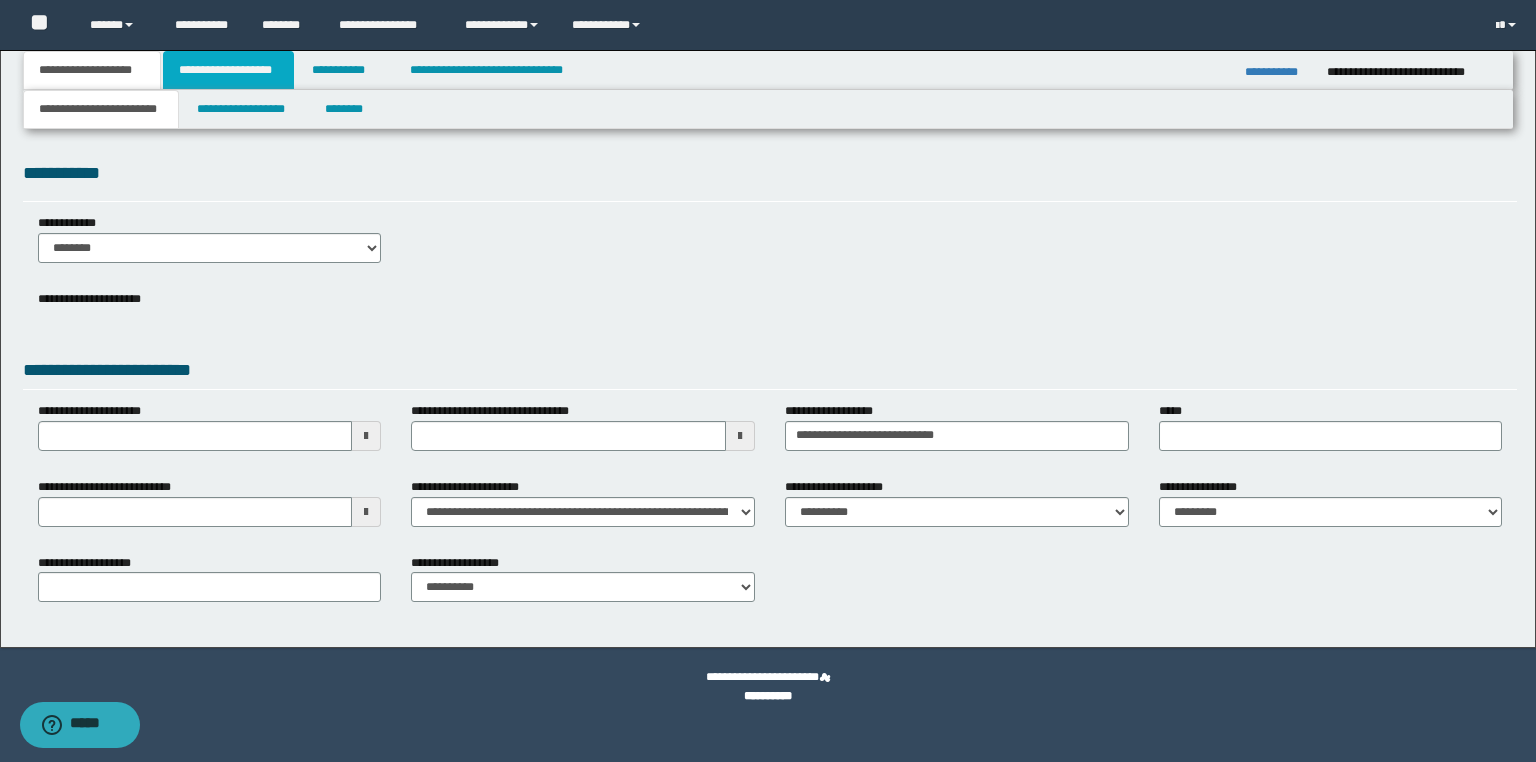 click on "**********" at bounding box center [228, 70] 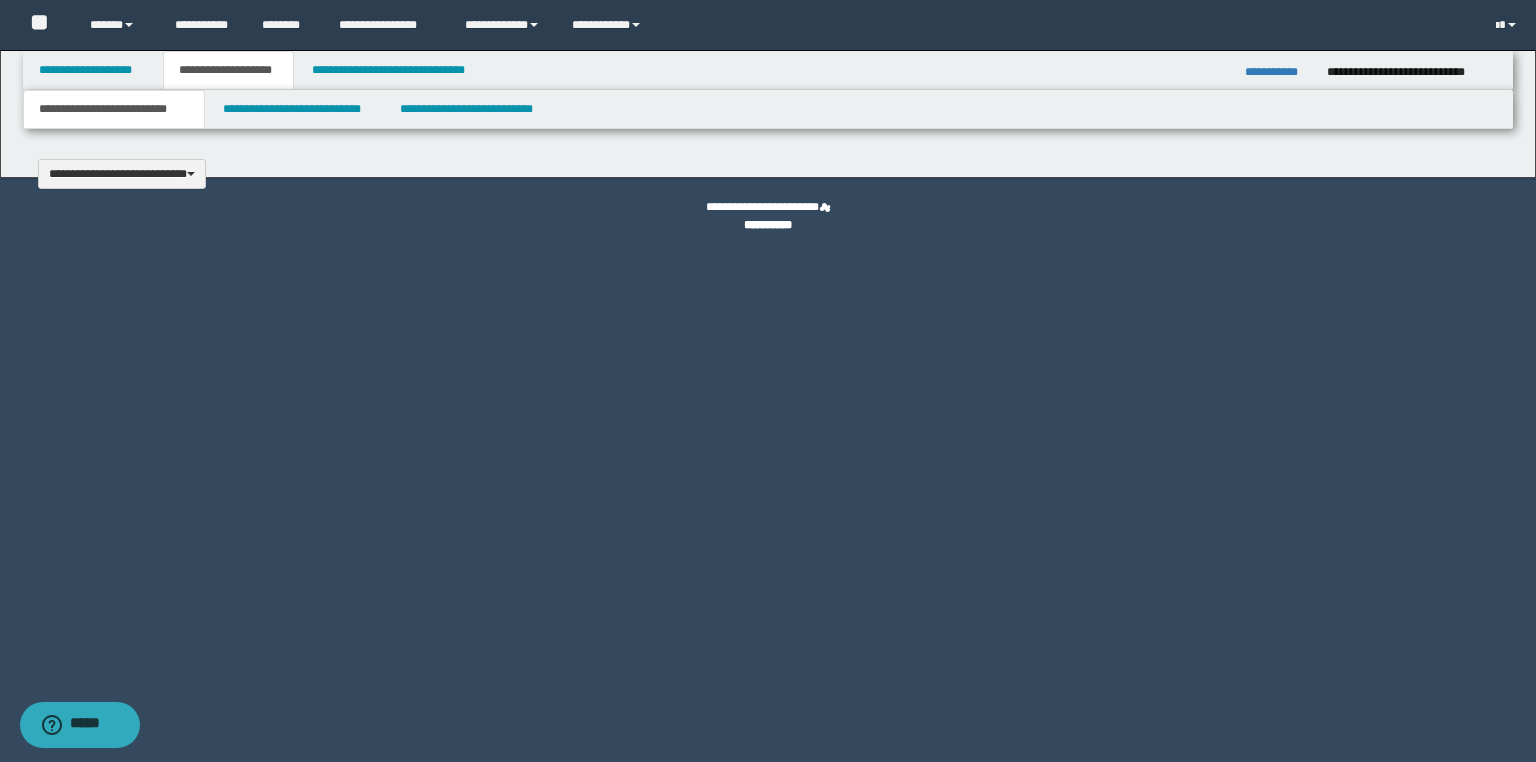 type 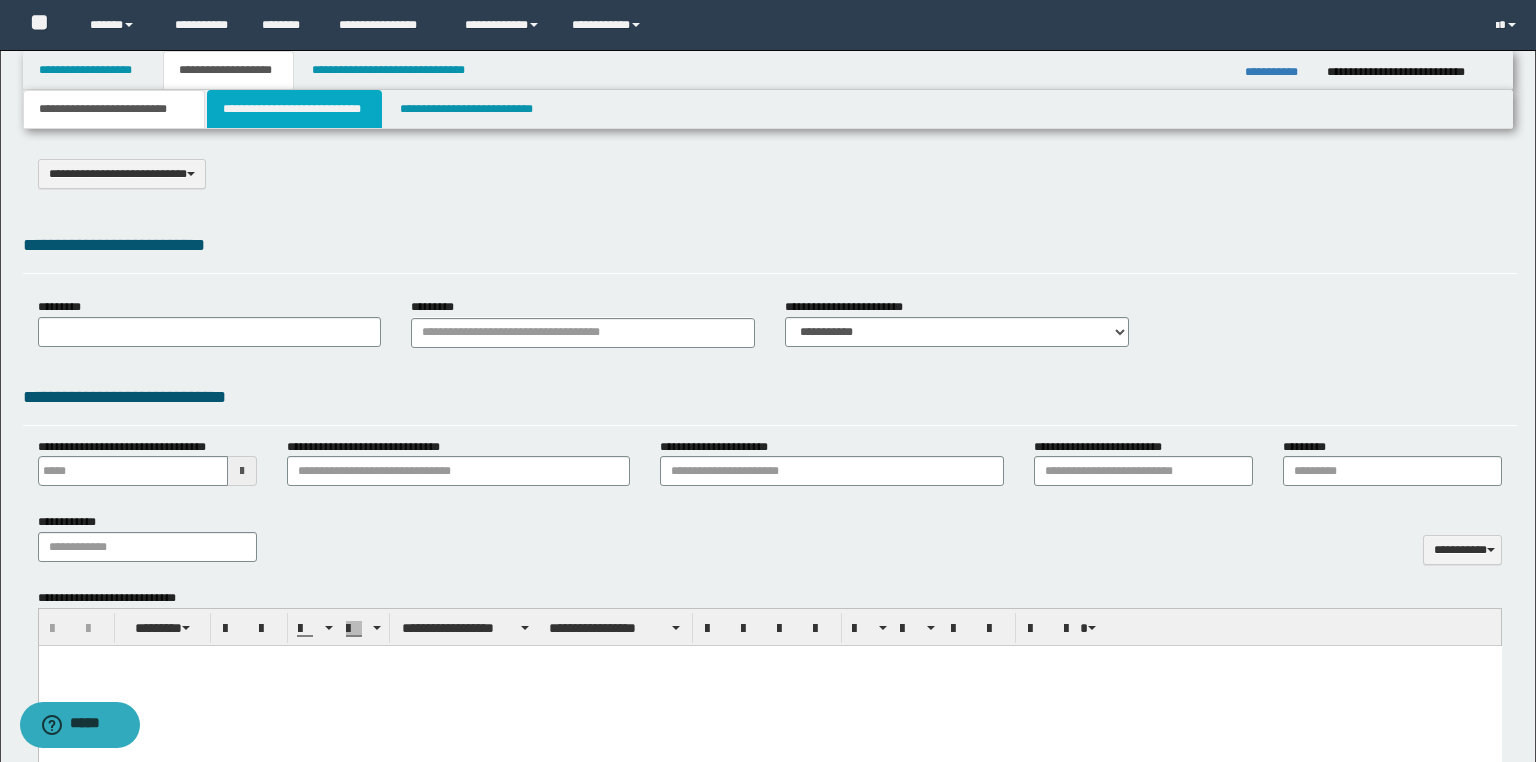 scroll, scrollTop: 0, scrollLeft: 0, axis: both 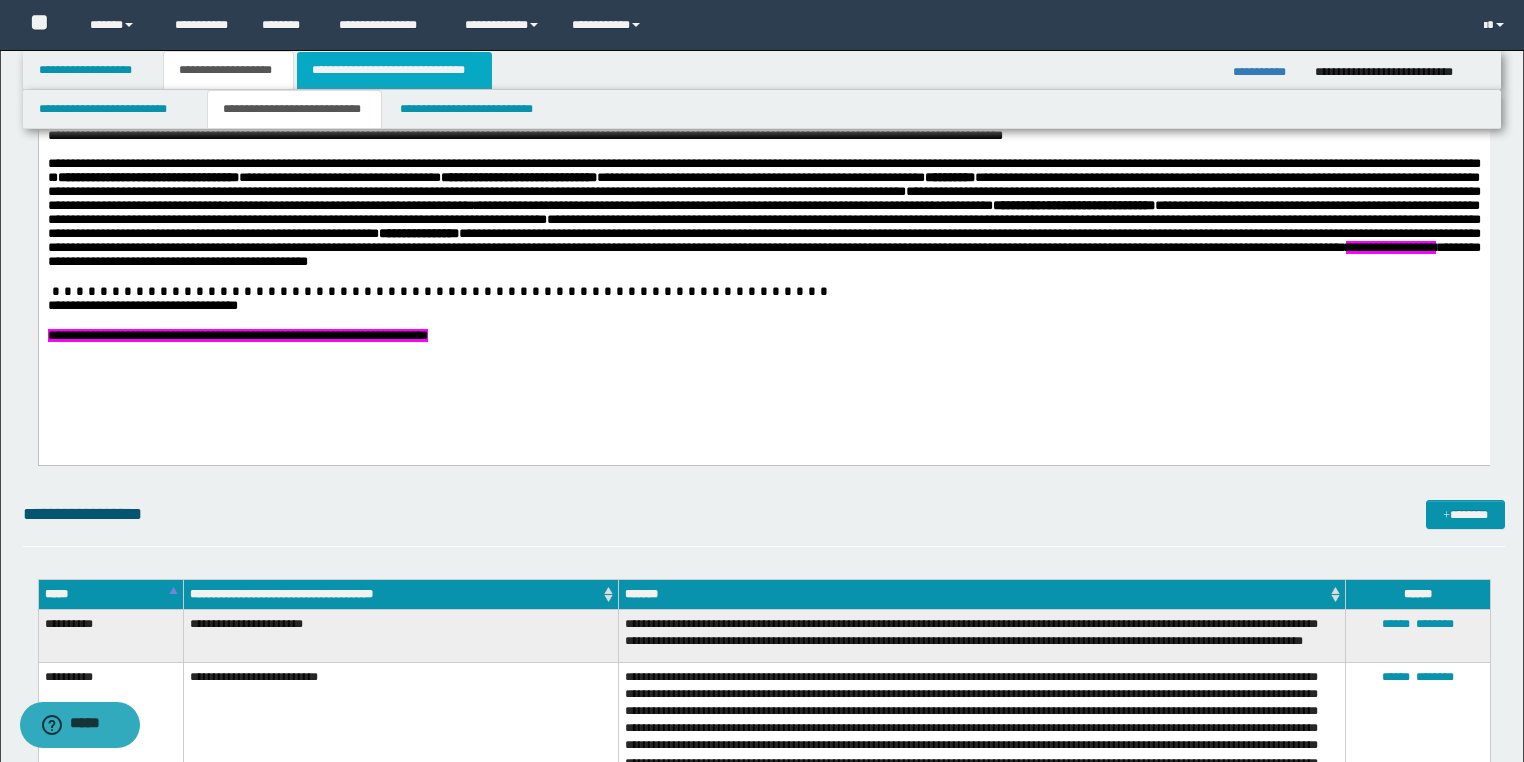 click on "**********" at bounding box center [394, 70] 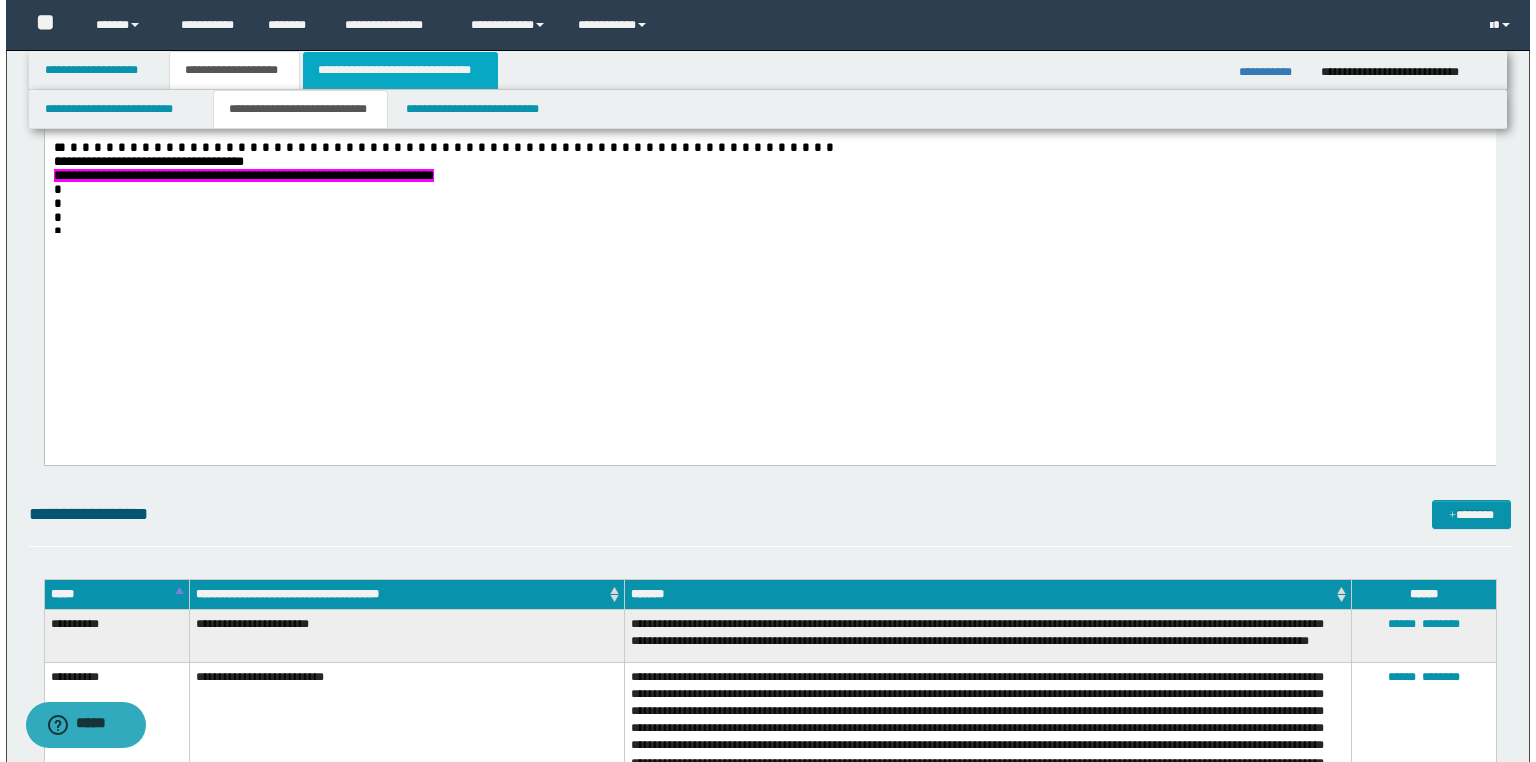 scroll, scrollTop: 0, scrollLeft: 0, axis: both 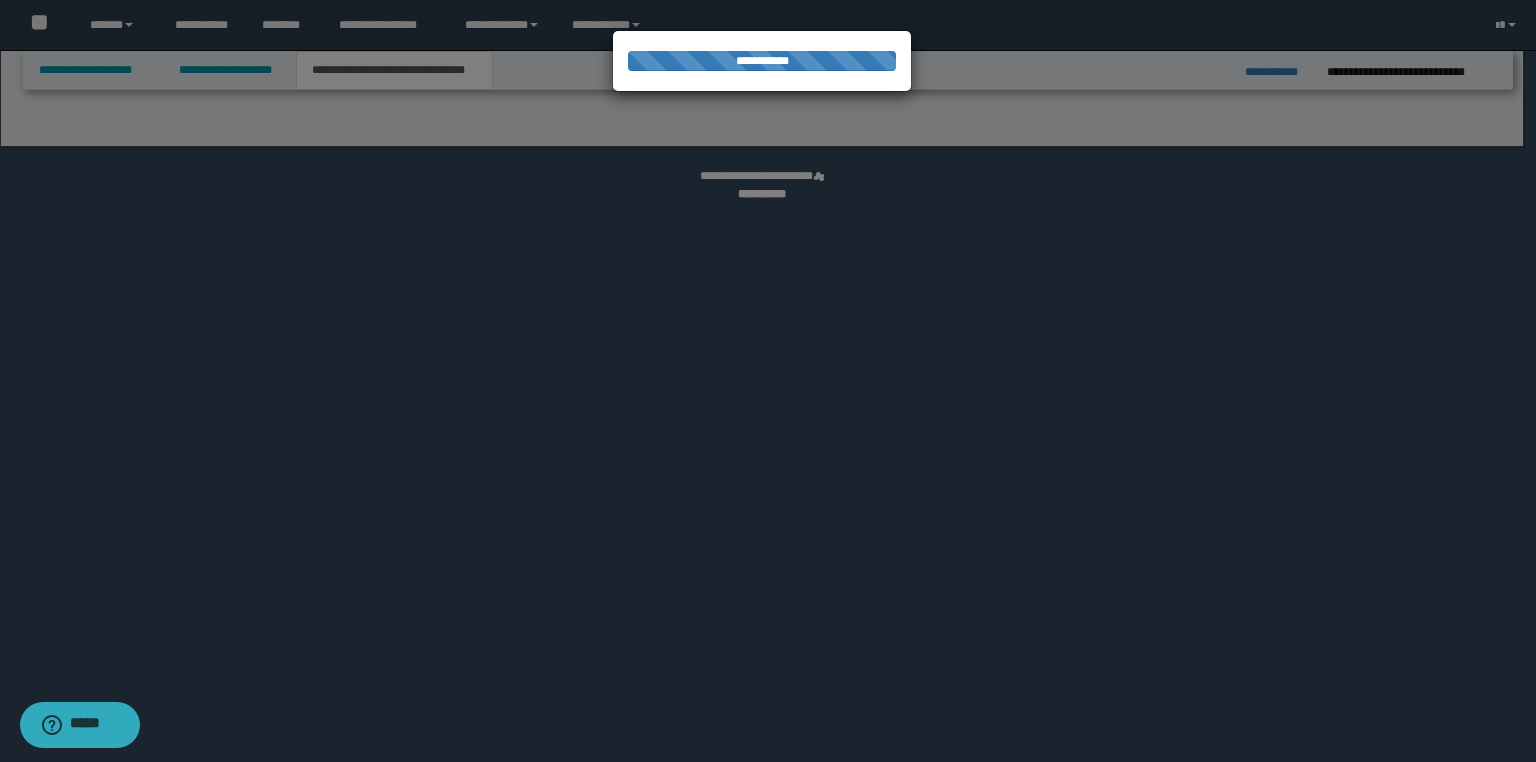 select on "*" 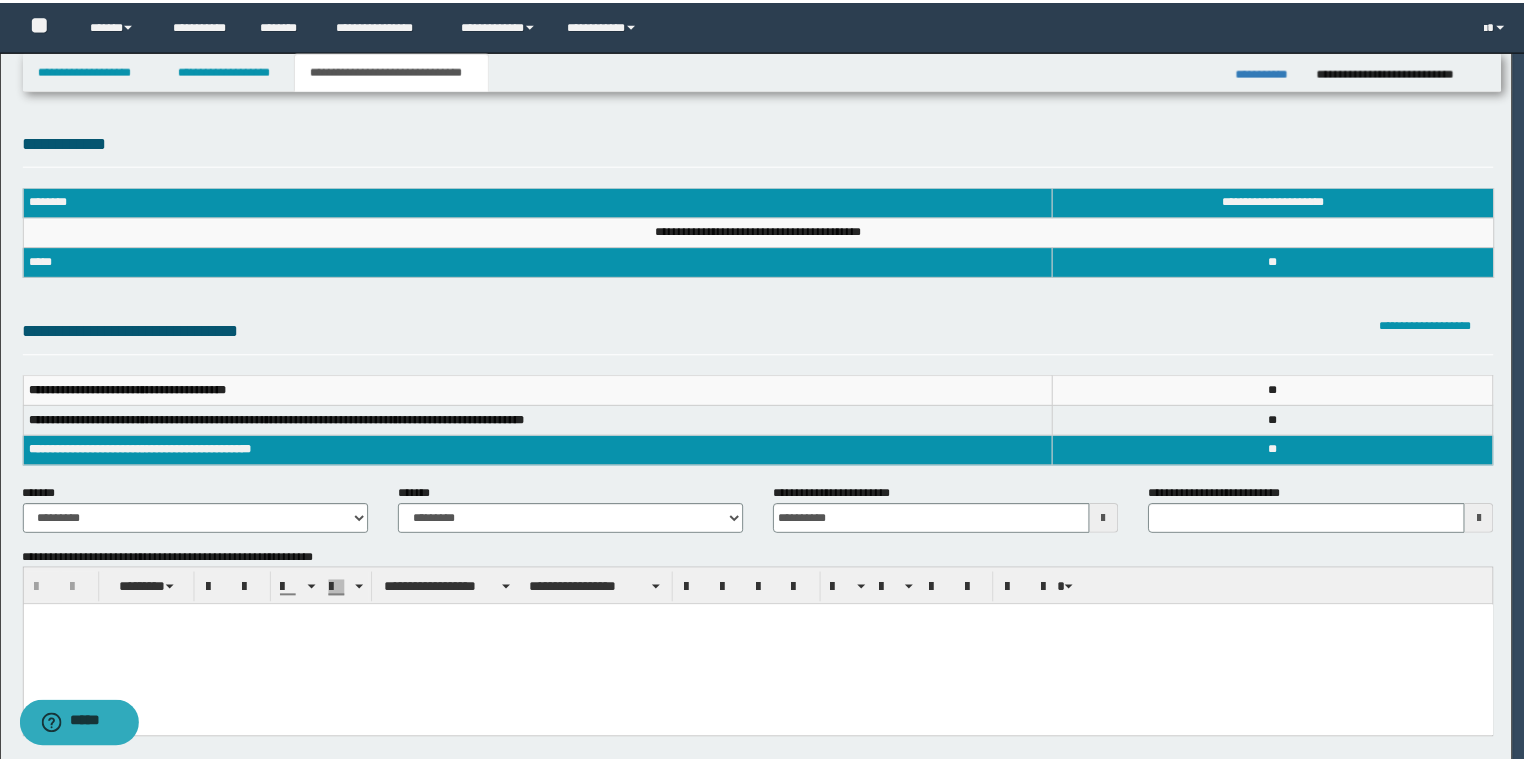scroll, scrollTop: 0, scrollLeft: 0, axis: both 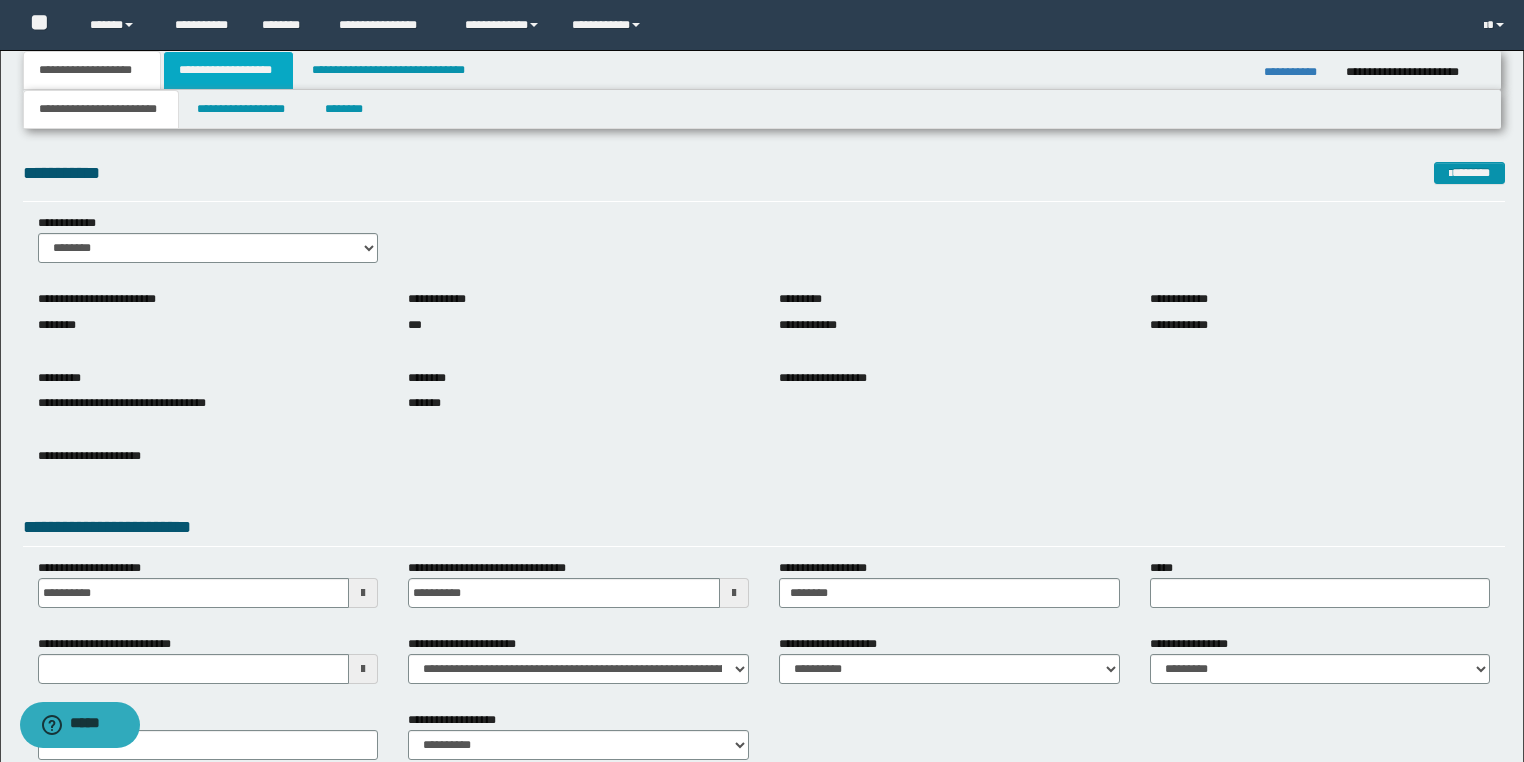 click on "**********" at bounding box center [228, 70] 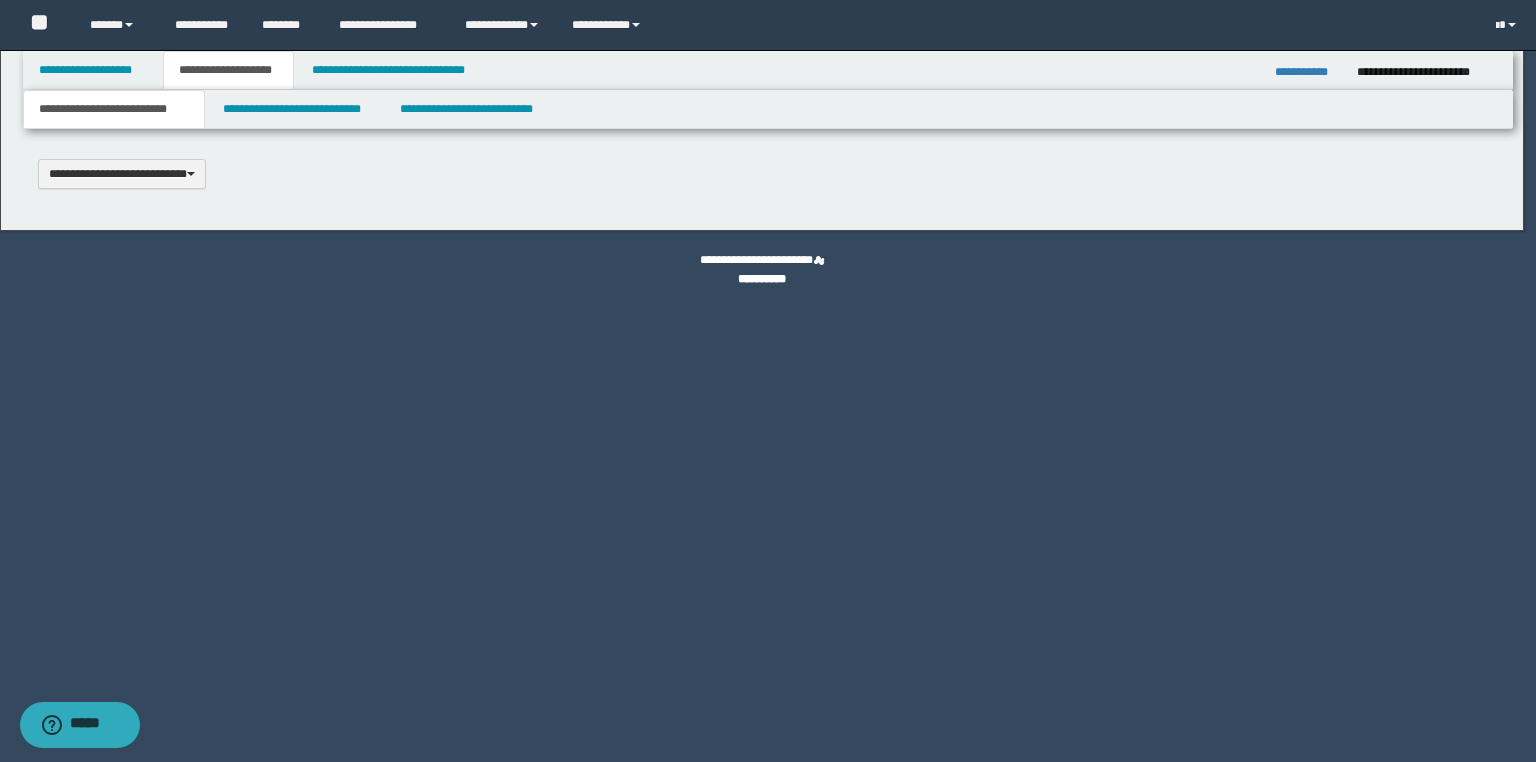 type 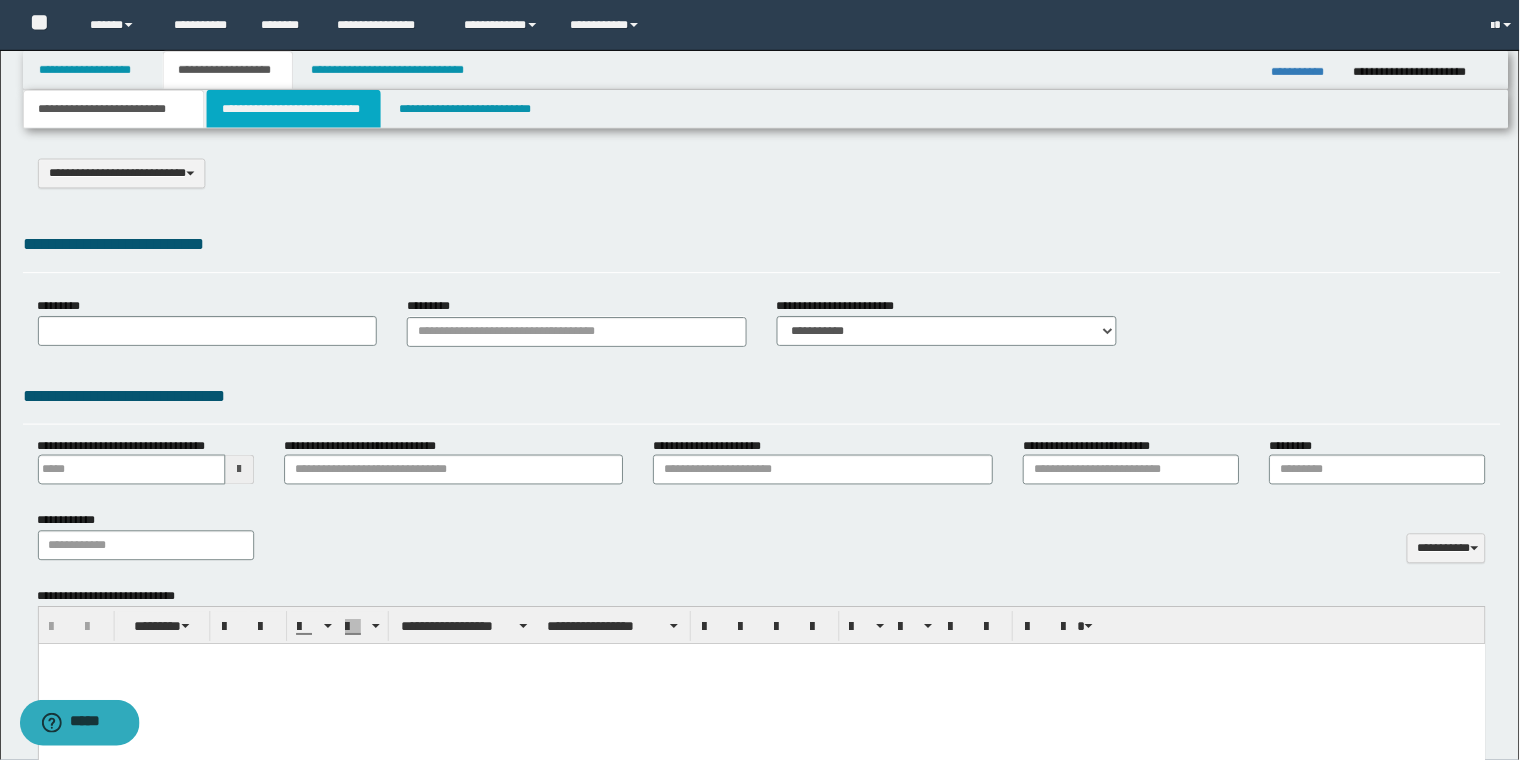 click on "**********" at bounding box center (294, 109) 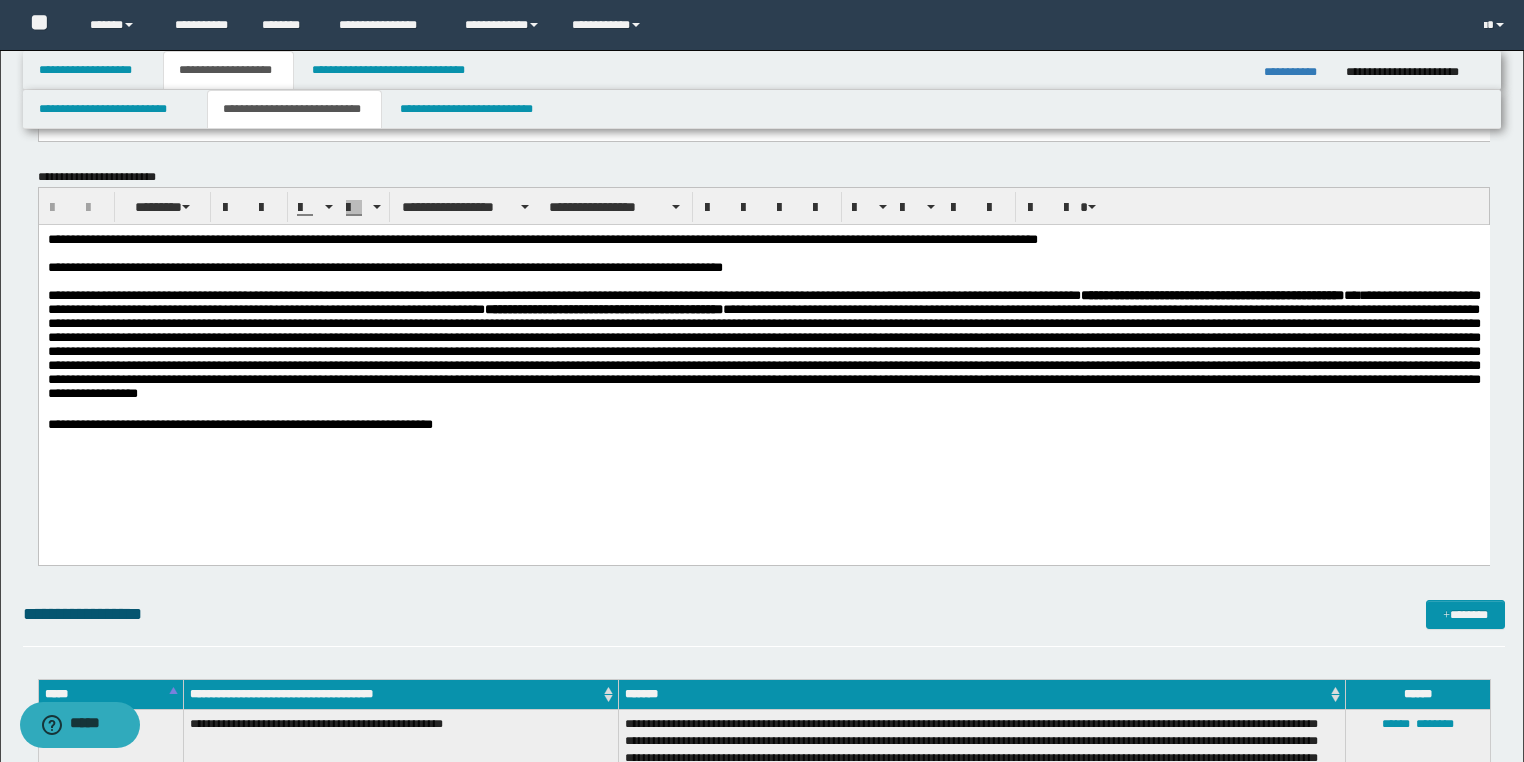 scroll, scrollTop: 1920, scrollLeft: 0, axis: vertical 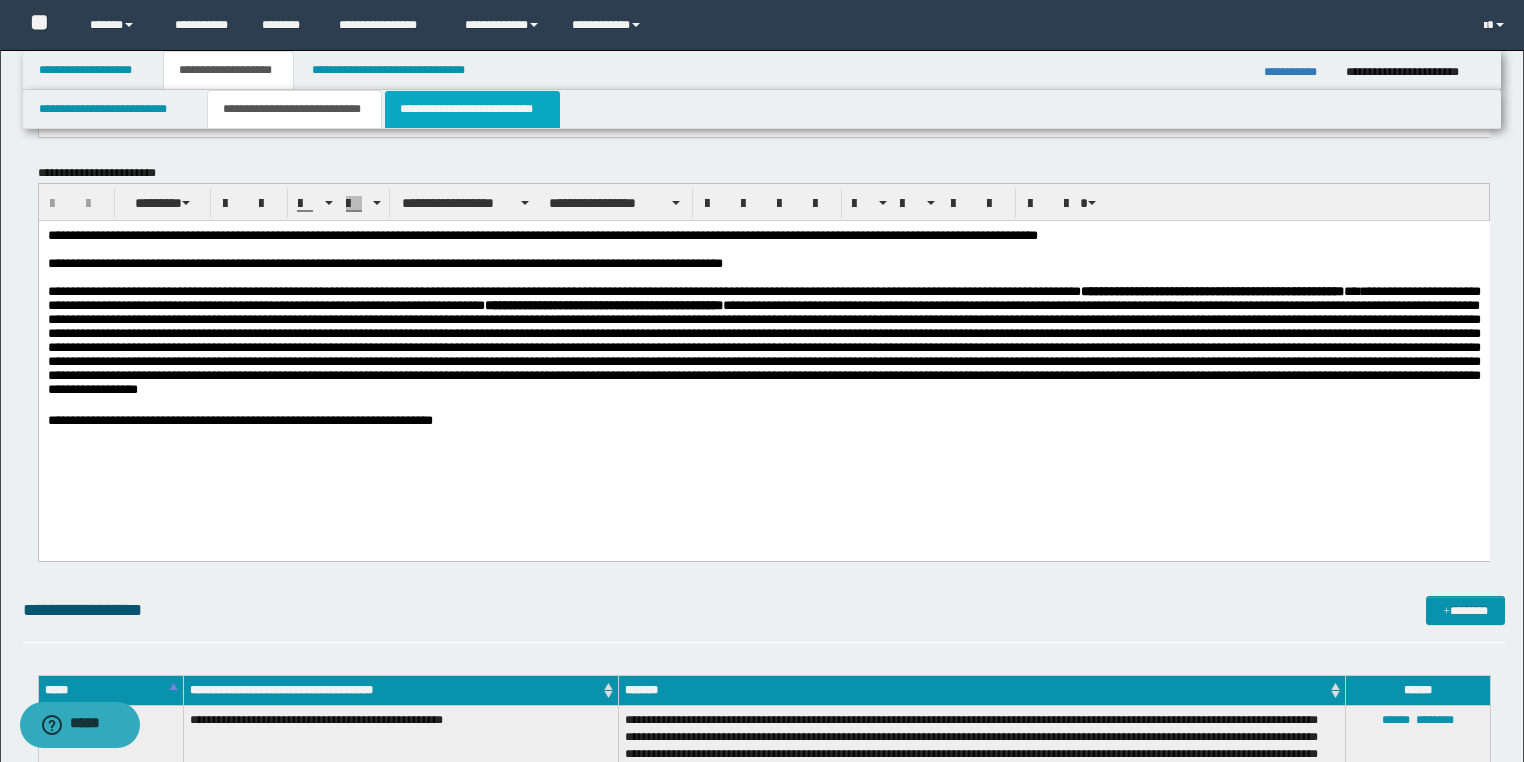 click on "**********" at bounding box center [472, 109] 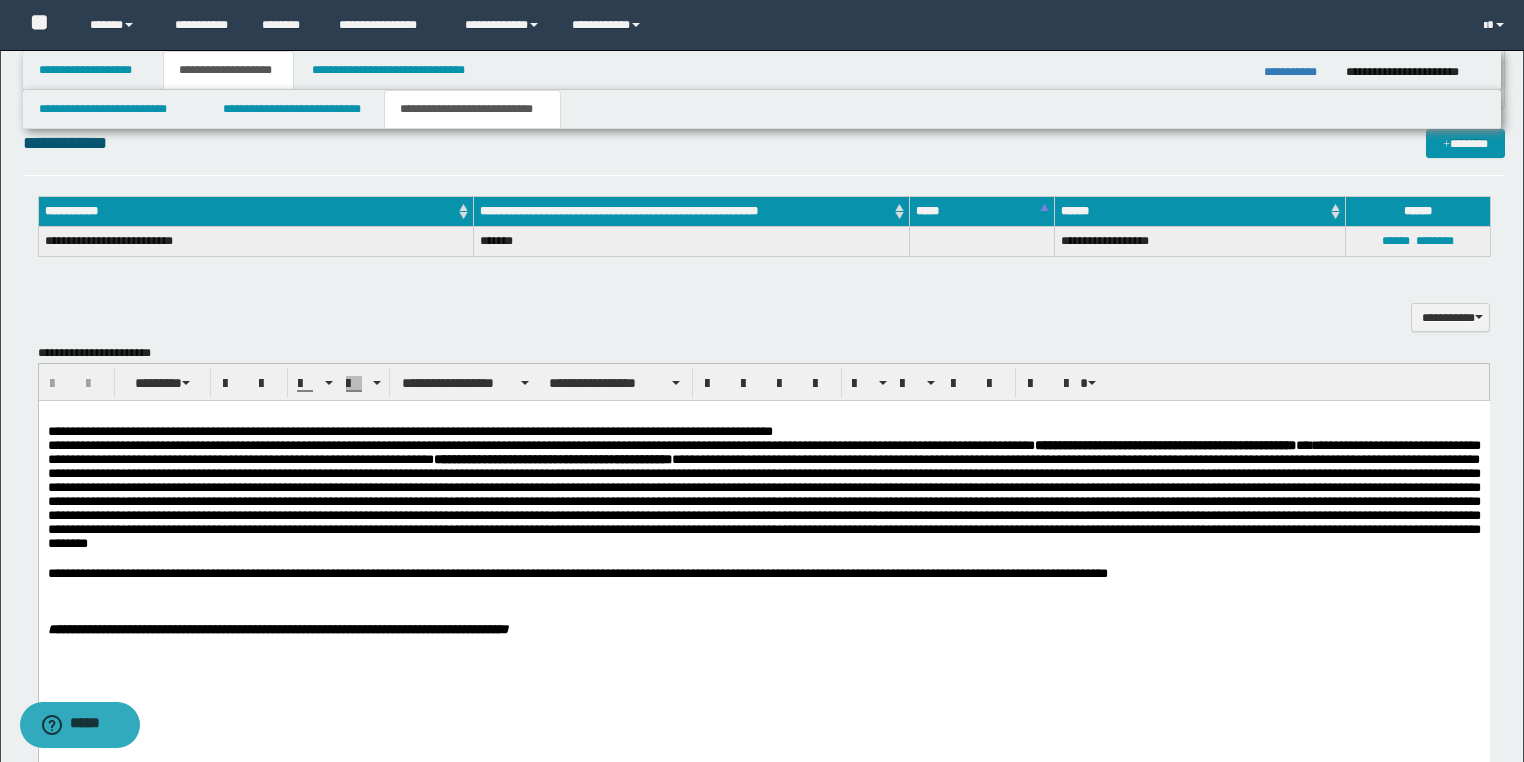 scroll, scrollTop: 1120, scrollLeft: 0, axis: vertical 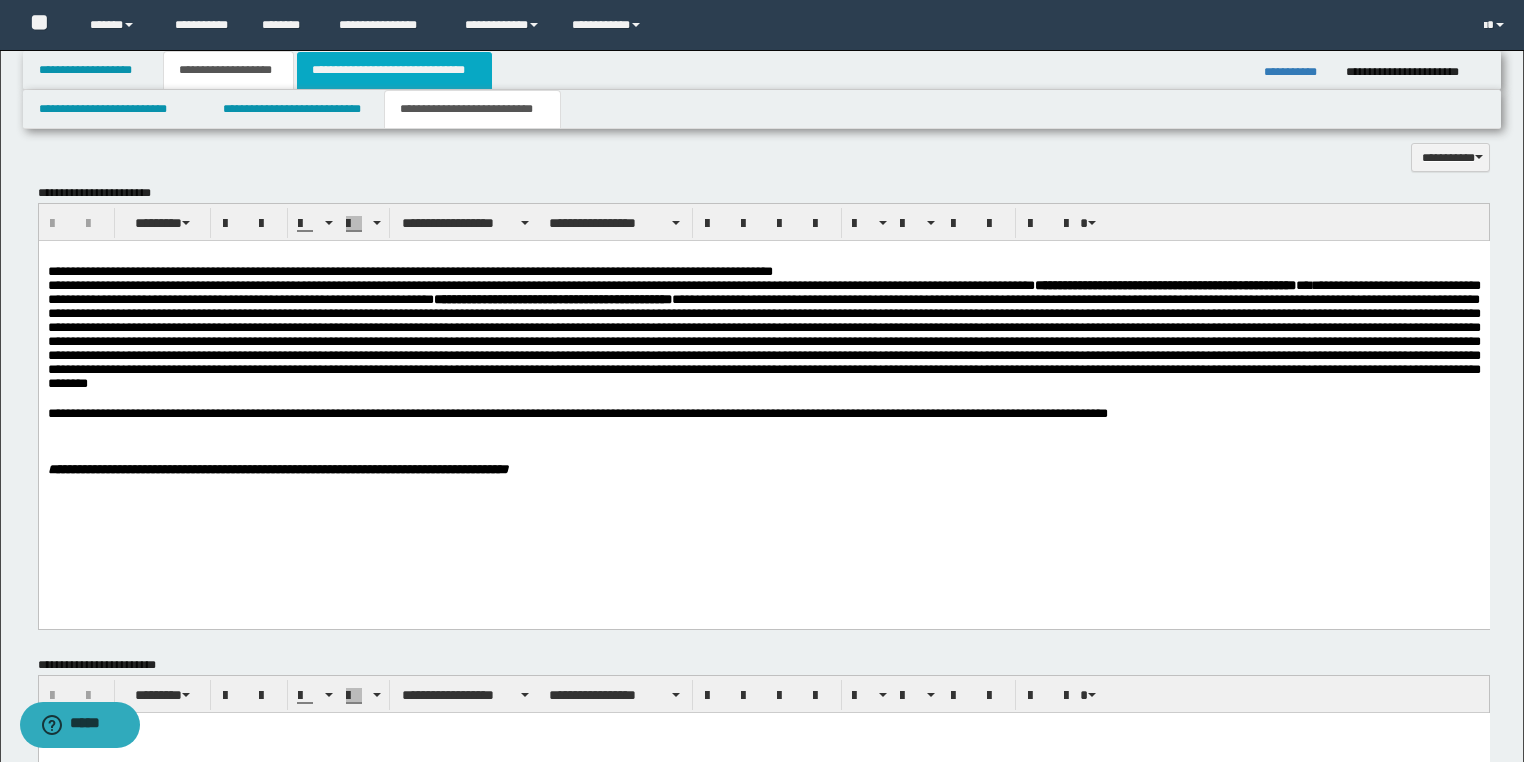 click on "**********" at bounding box center [394, 70] 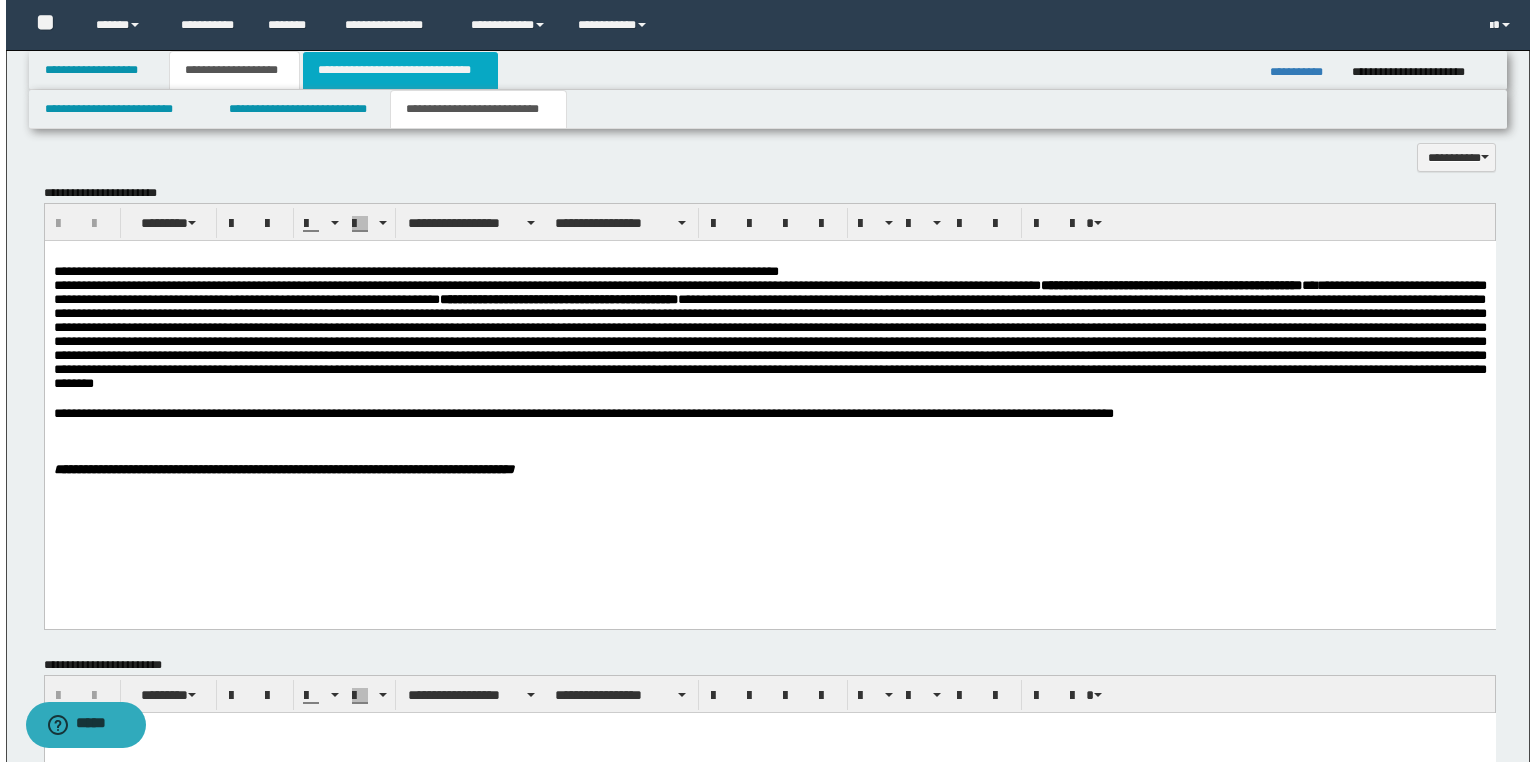 scroll, scrollTop: 0, scrollLeft: 0, axis: both 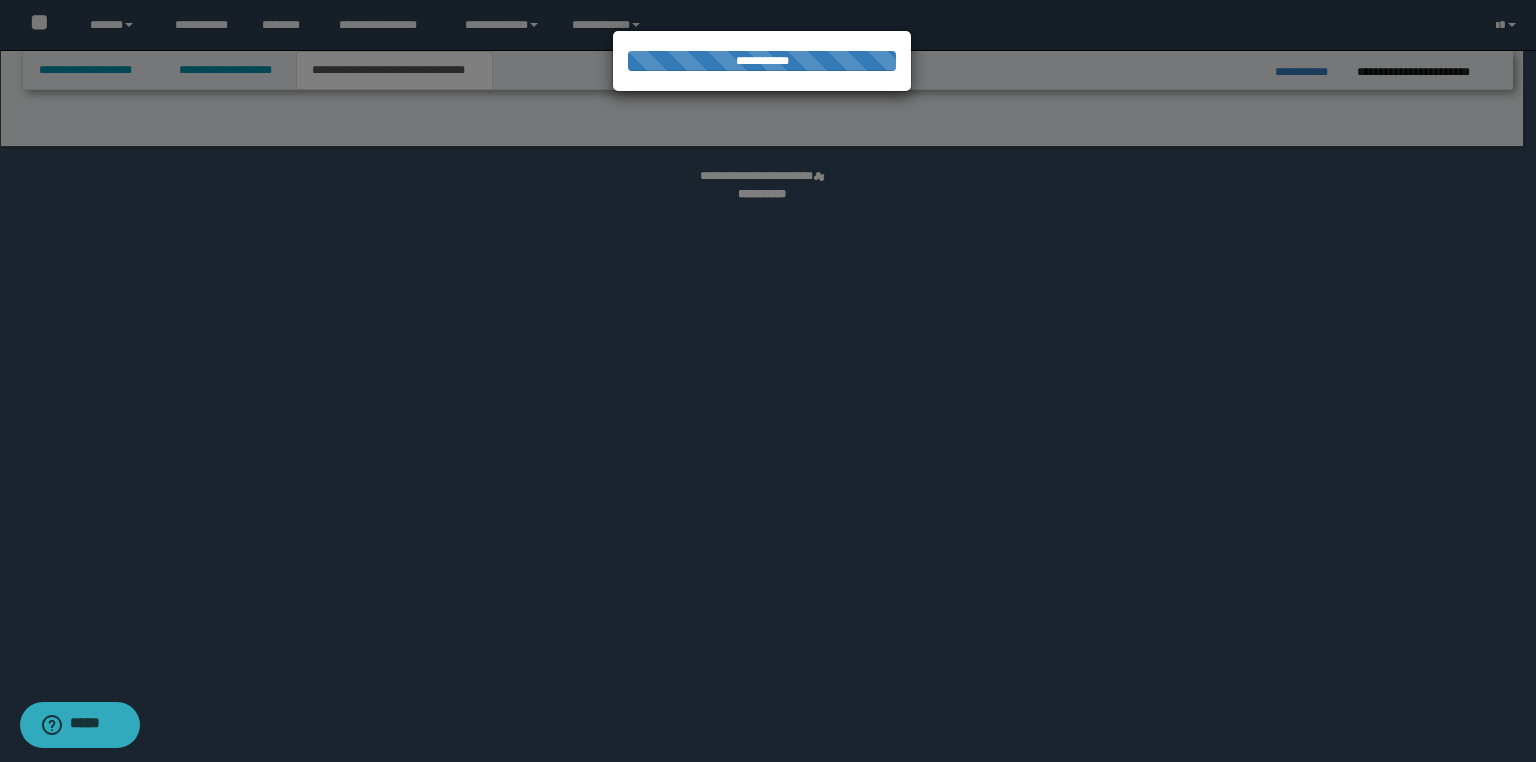 select on "*" 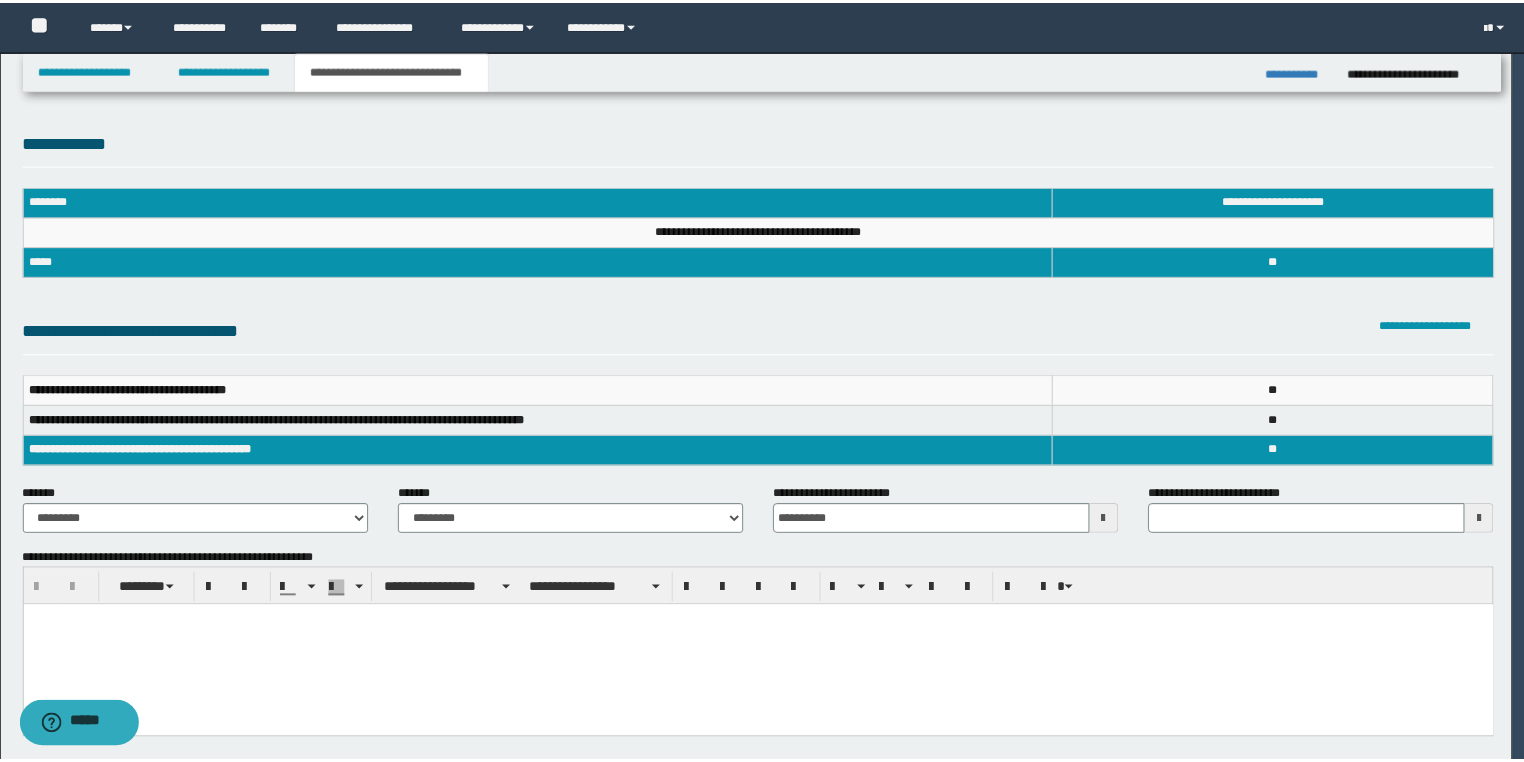scroll, scrollTop: 0, scrollLeft: 0, axis: both 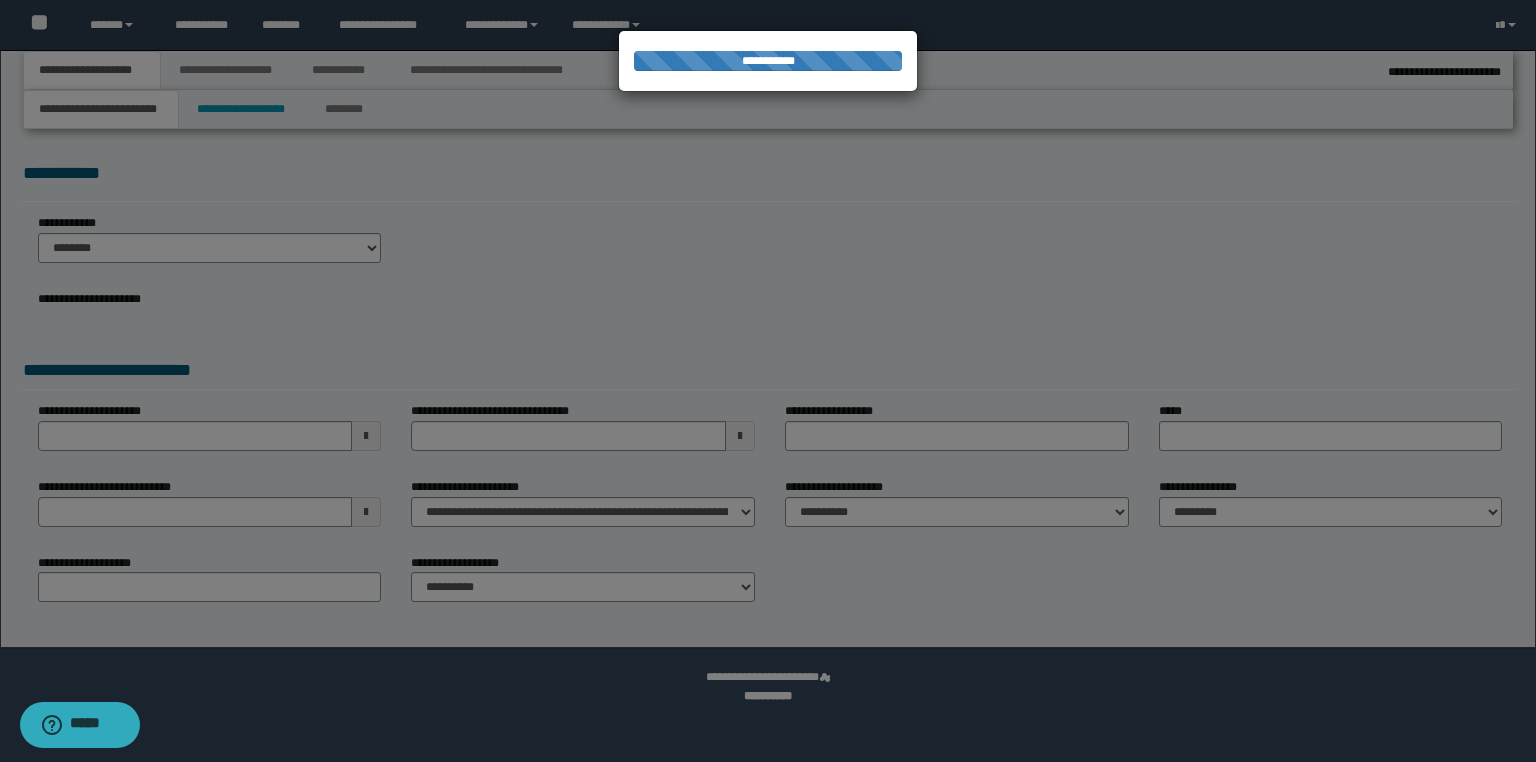 type on "********" 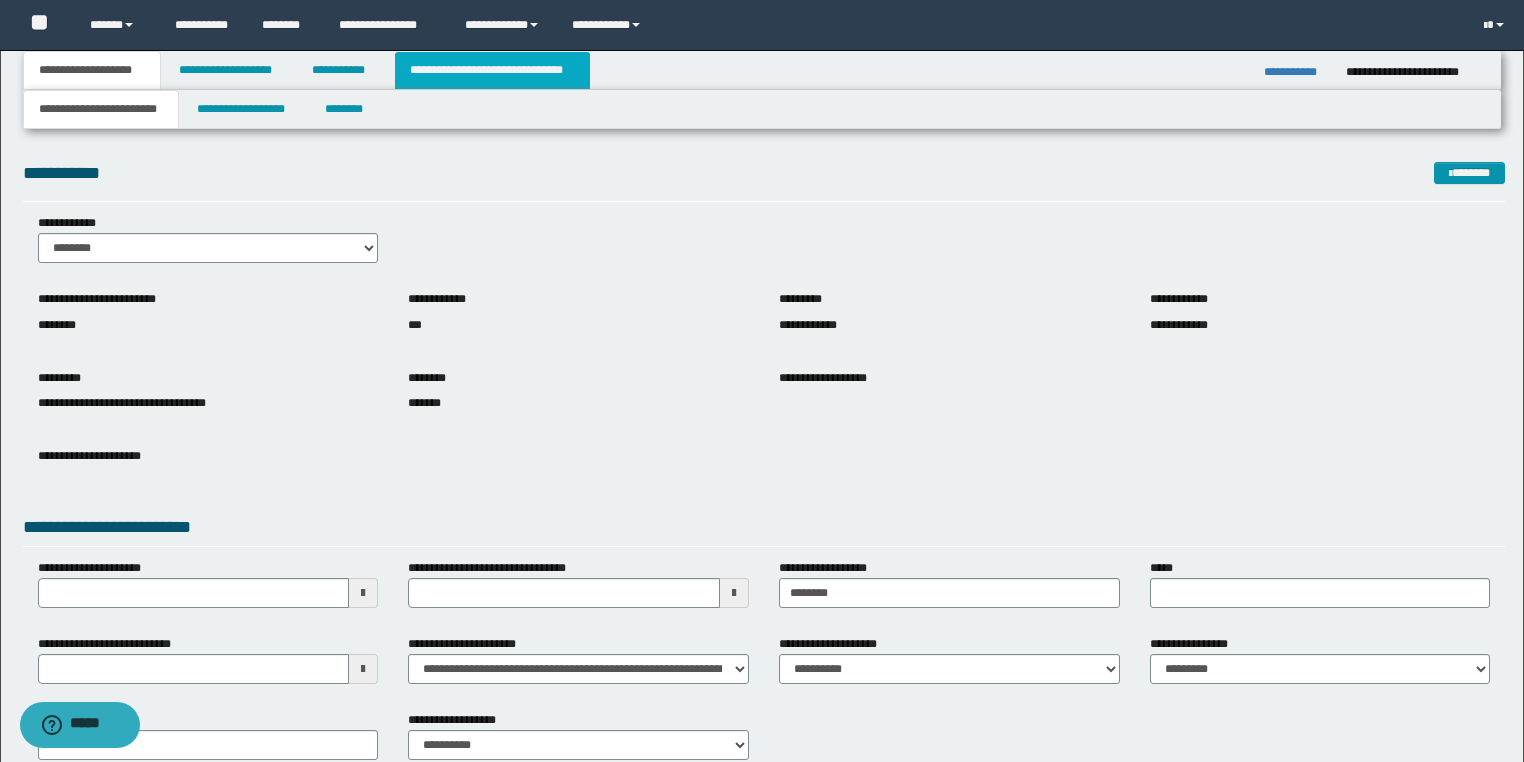 click on "**********" at bounding box center (492, 70) 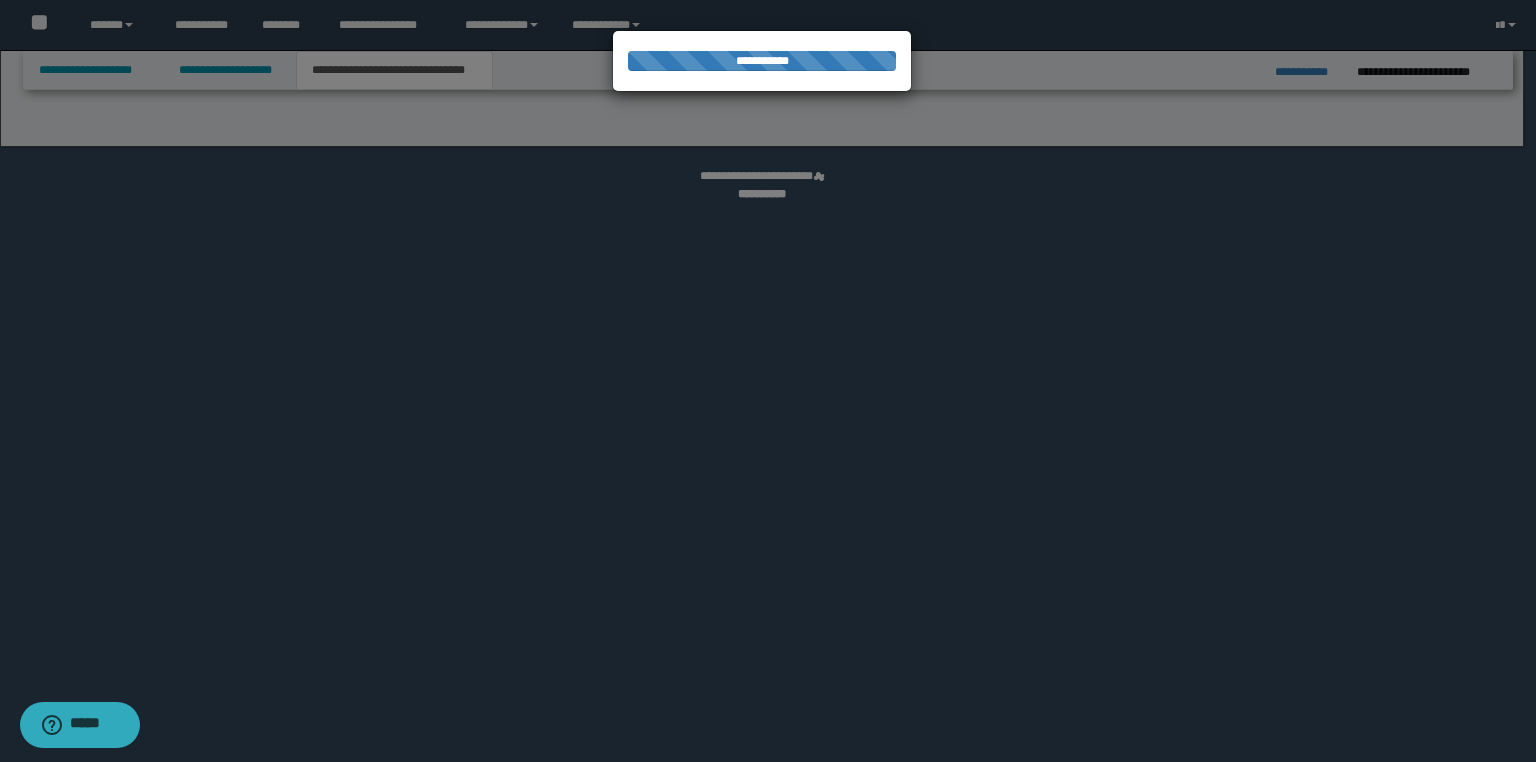 select on "*" 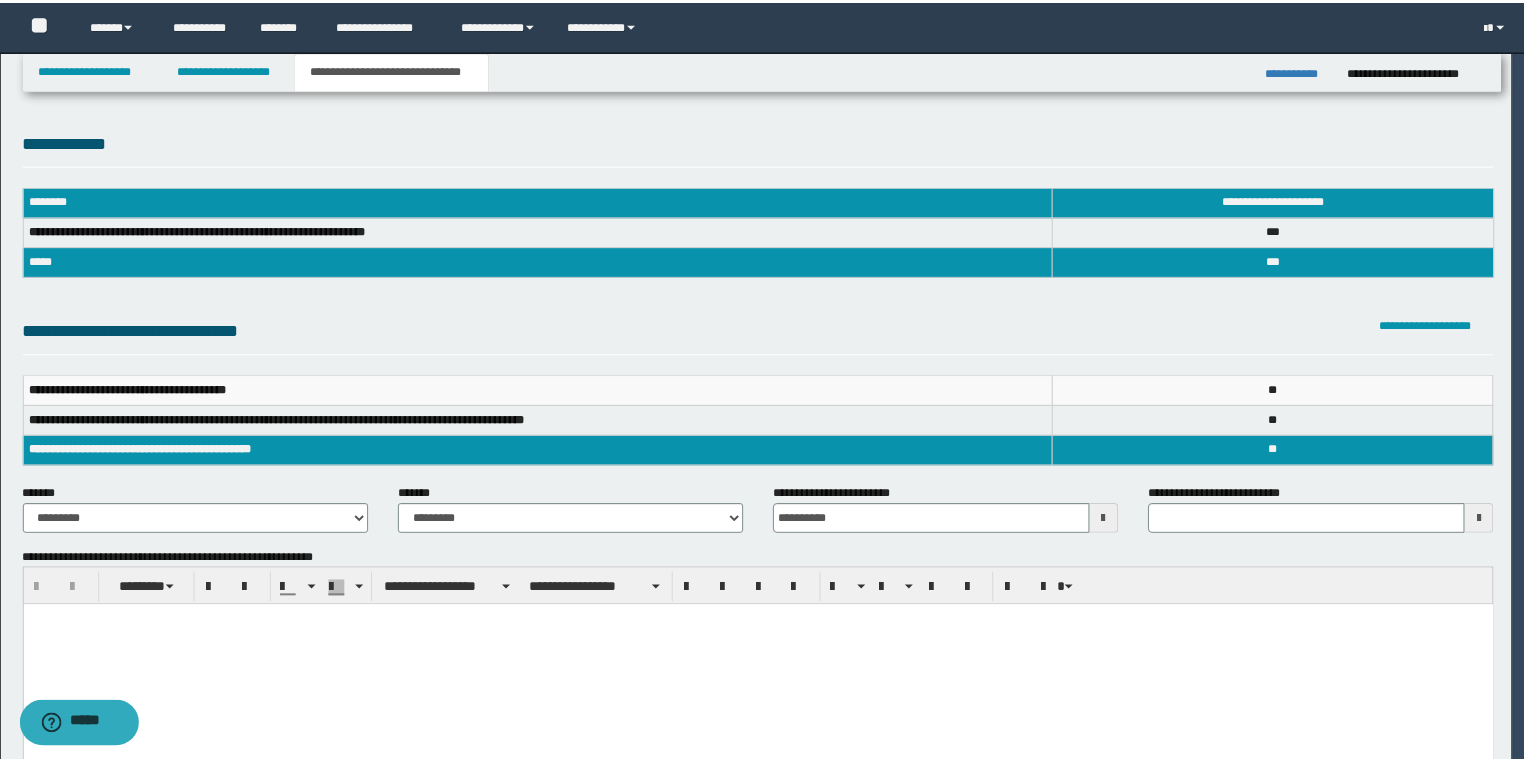 scroll, scrollTop: 0, scrollLeft: 0, axis: both 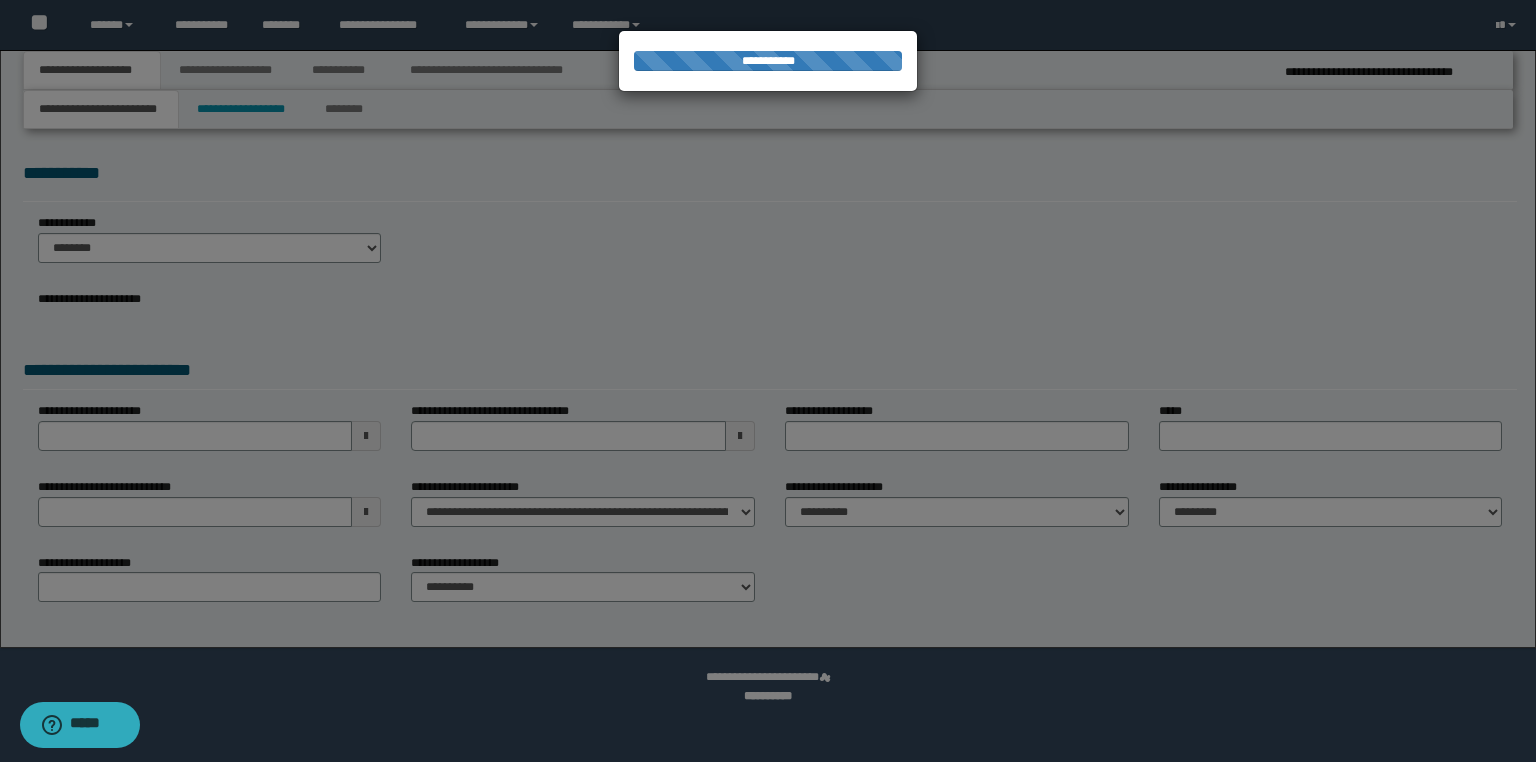 type on "**********" 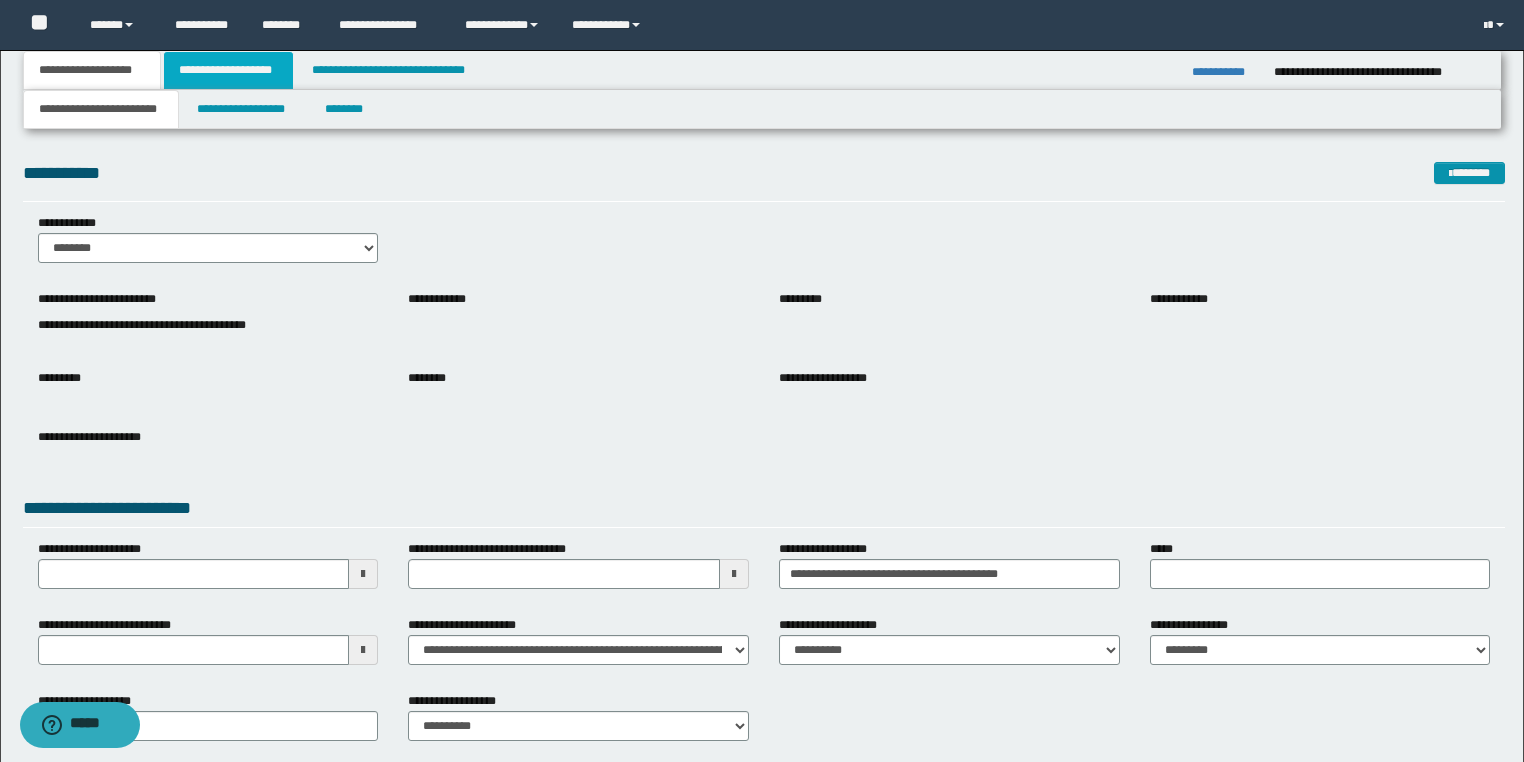 click on "**********" at bounding box center [228, 70] 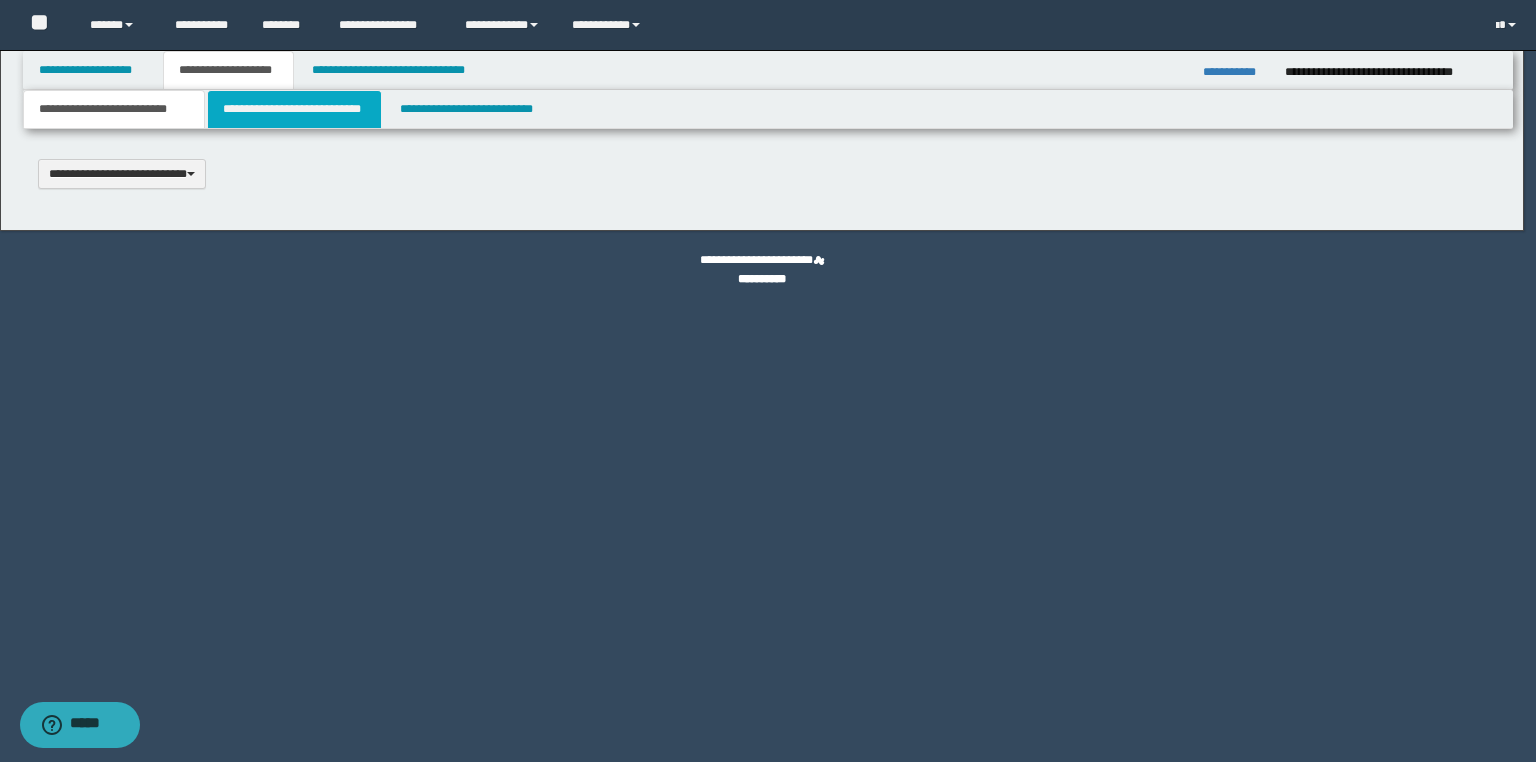 type 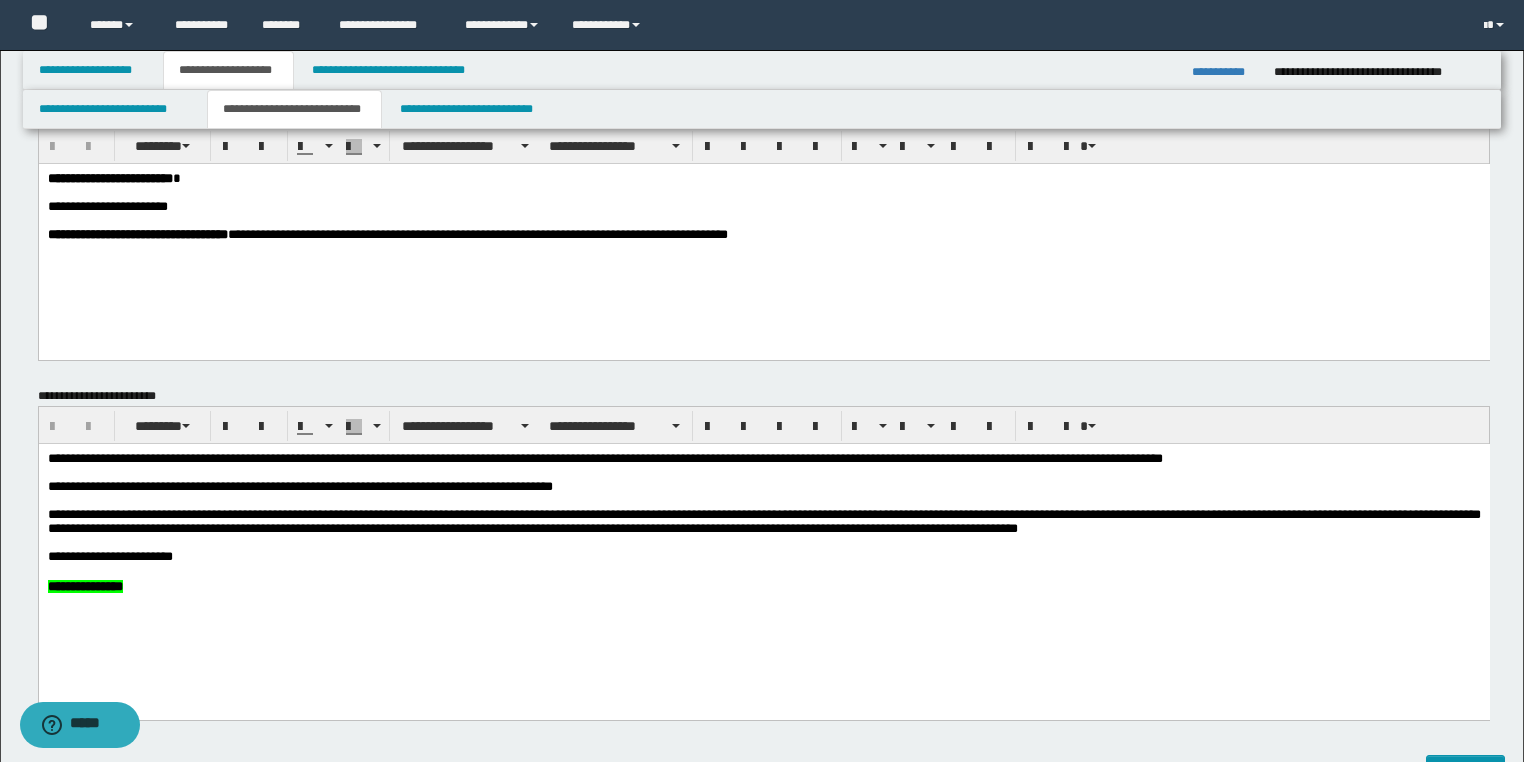 scroll, scrollTop: 80, scrollLeft: 0, axis: vertical 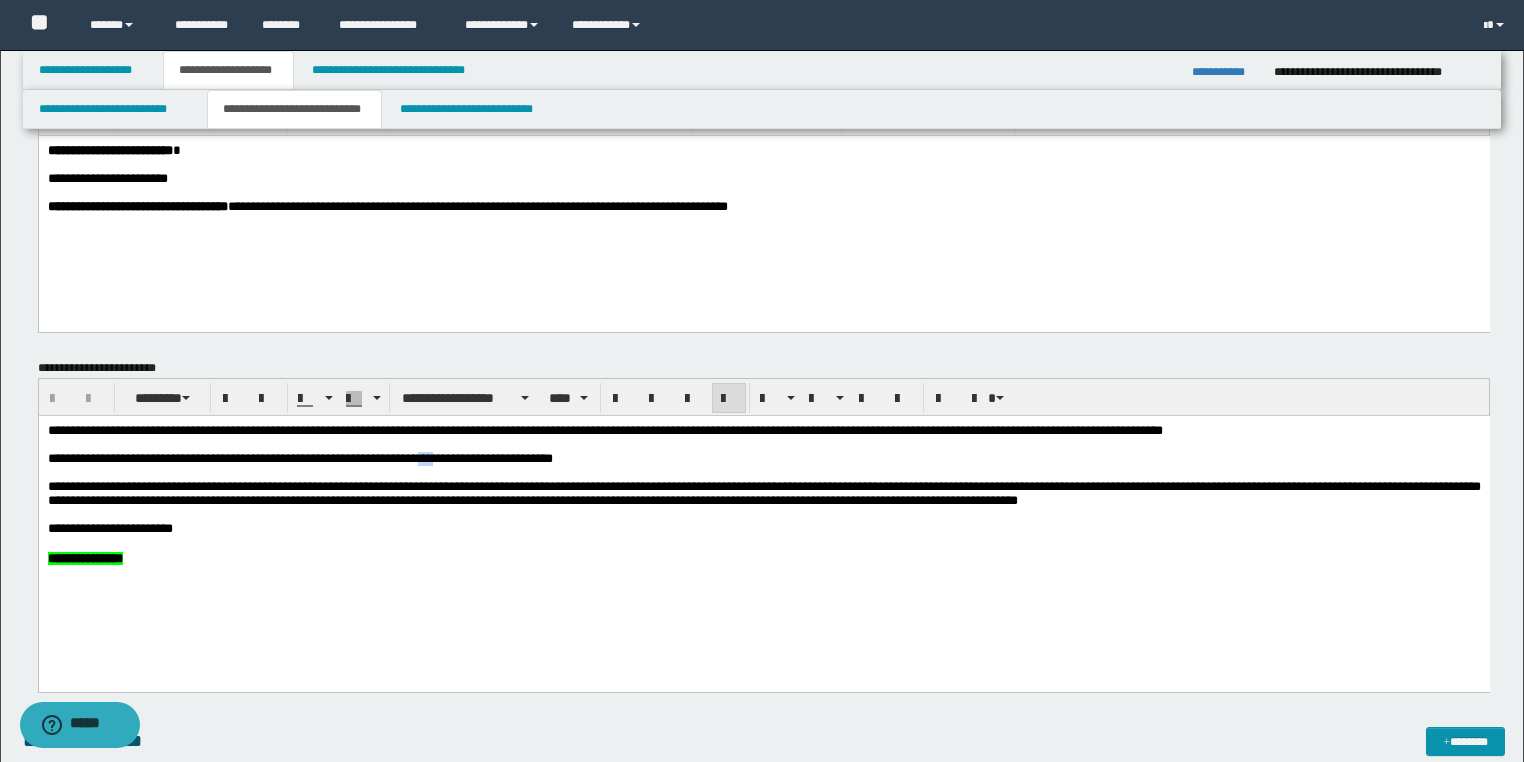 drag, startPoint x: 462, startPoint y: 459, endPoint x: 443, endPoint y: 461, distance: 19.104973 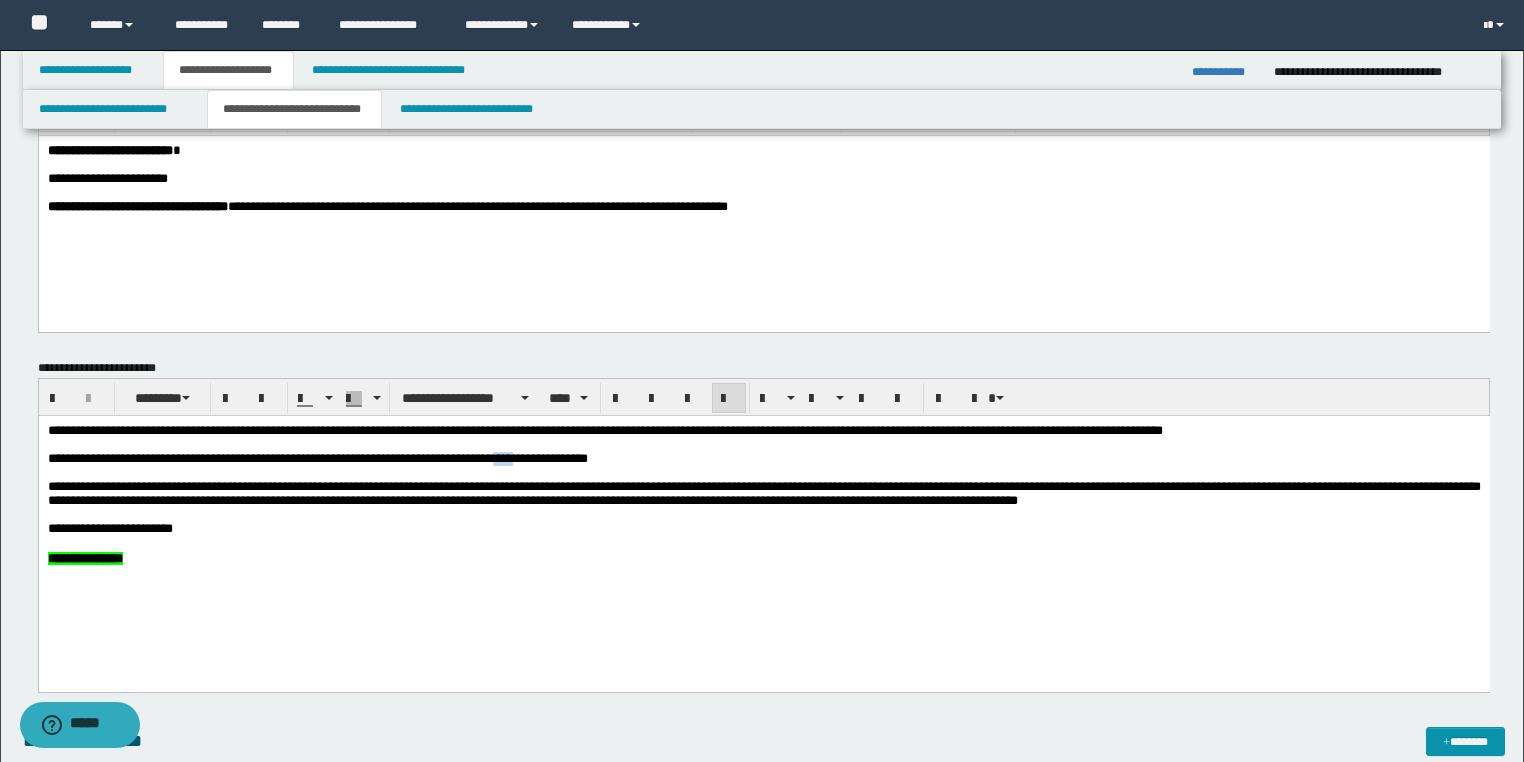 drag, startPoint x: 557, startPoint y: 457, endPoint x: 527, endPoint y: 457, distance: 30 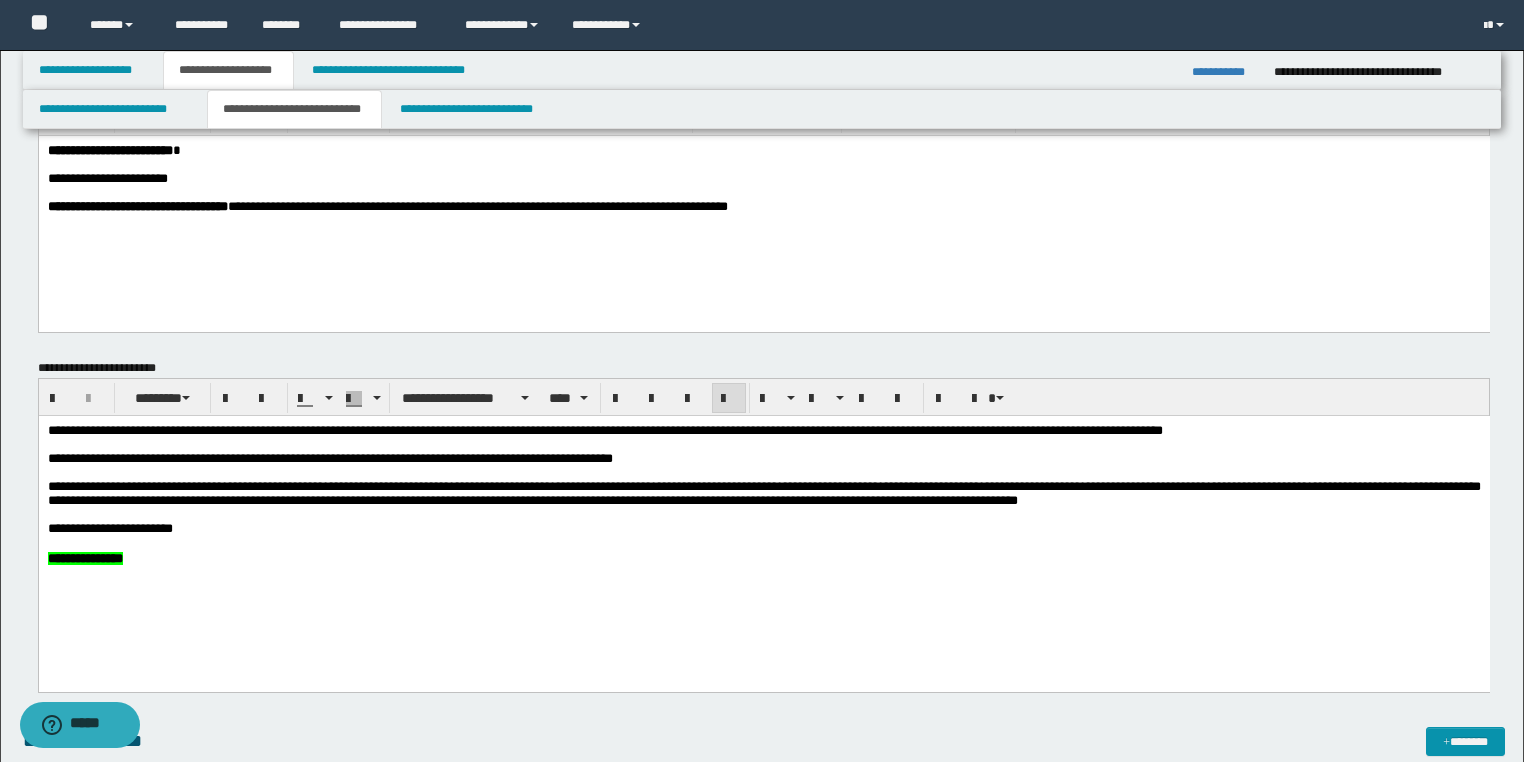 click at bounding box center [787, 472] 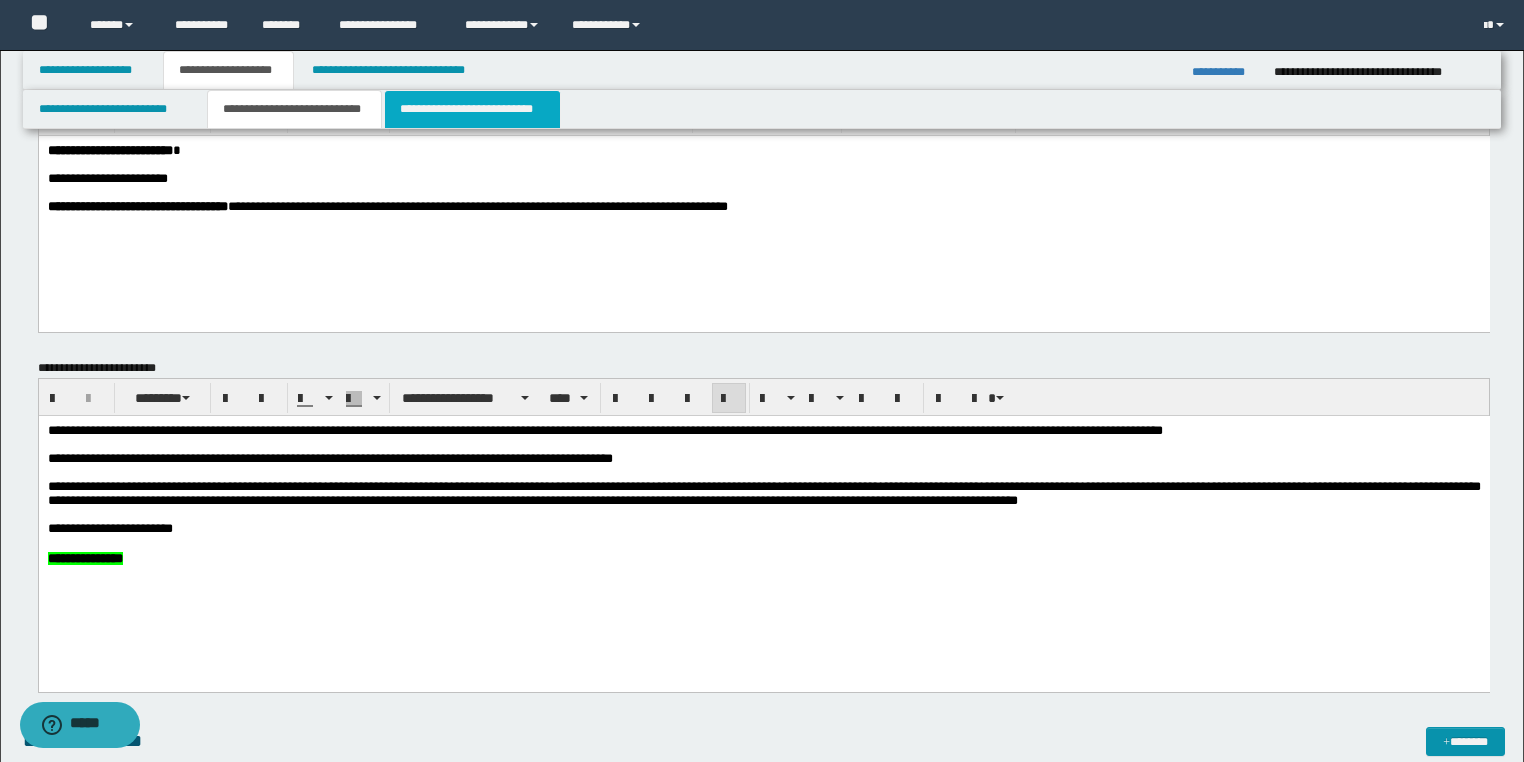 click on "**********" at bounding box center (472, 109) 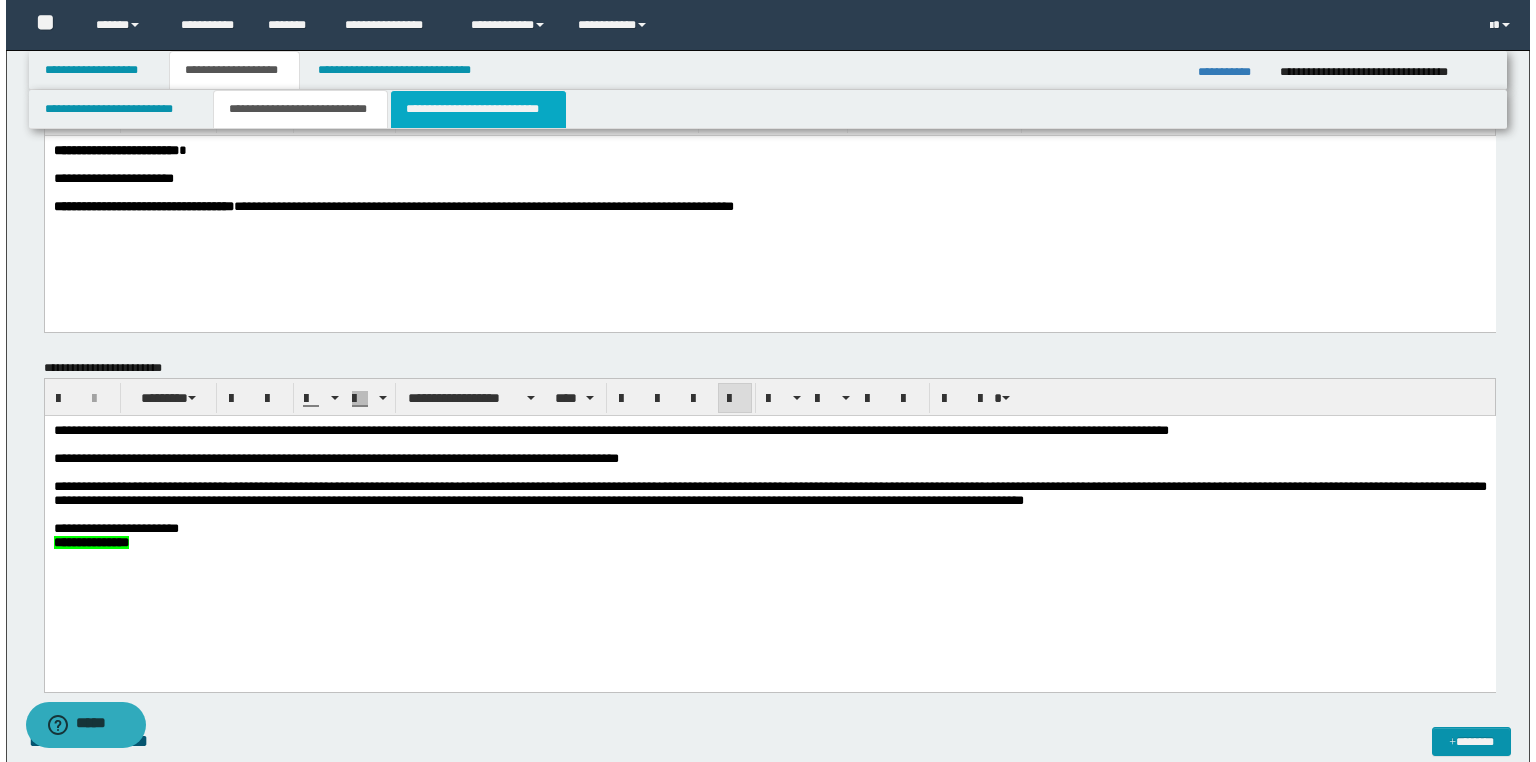 scroll, scrollTop: 0, scrollLeft: 0, axis: both 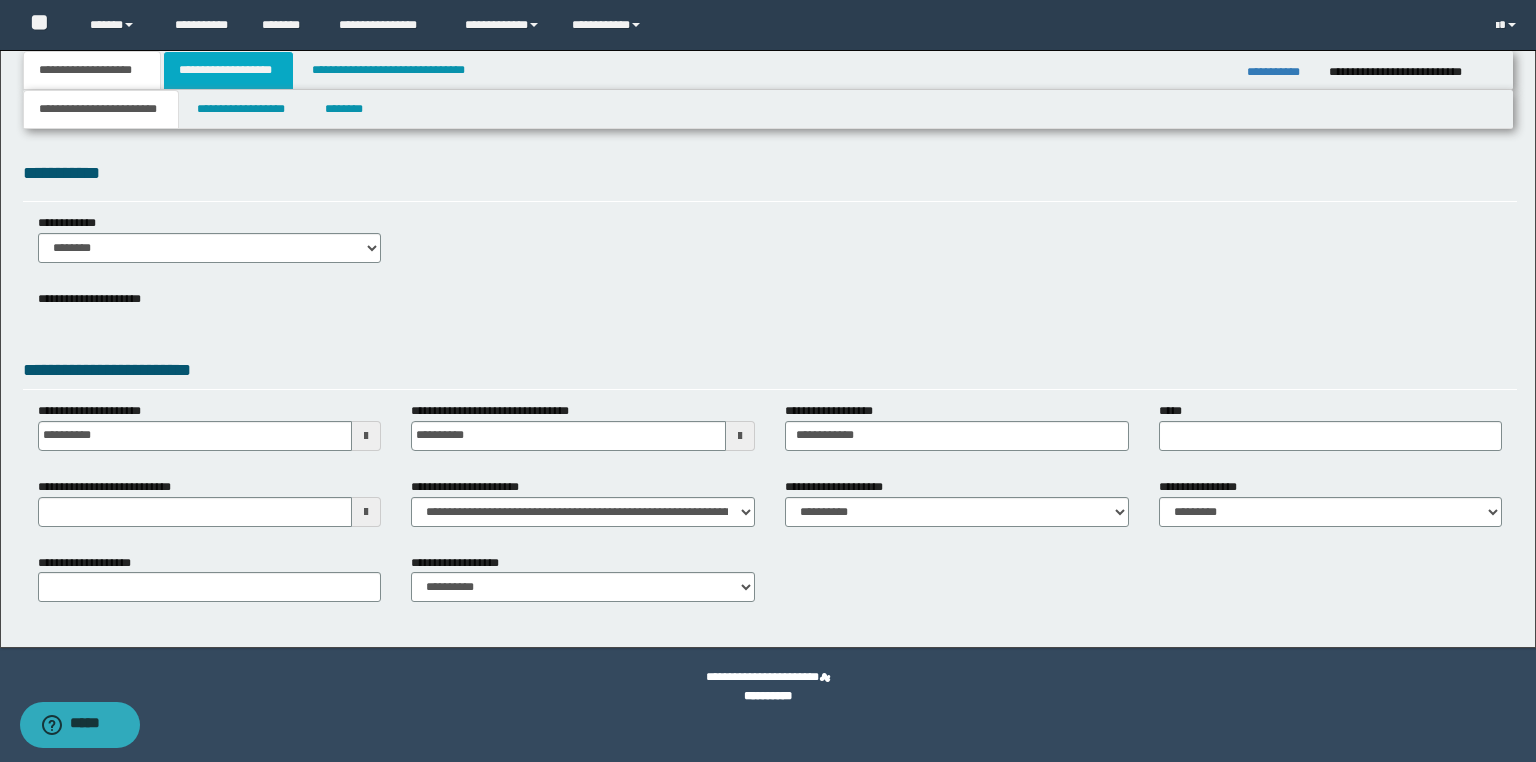 click on "**********" at bounding box center [228, 70] 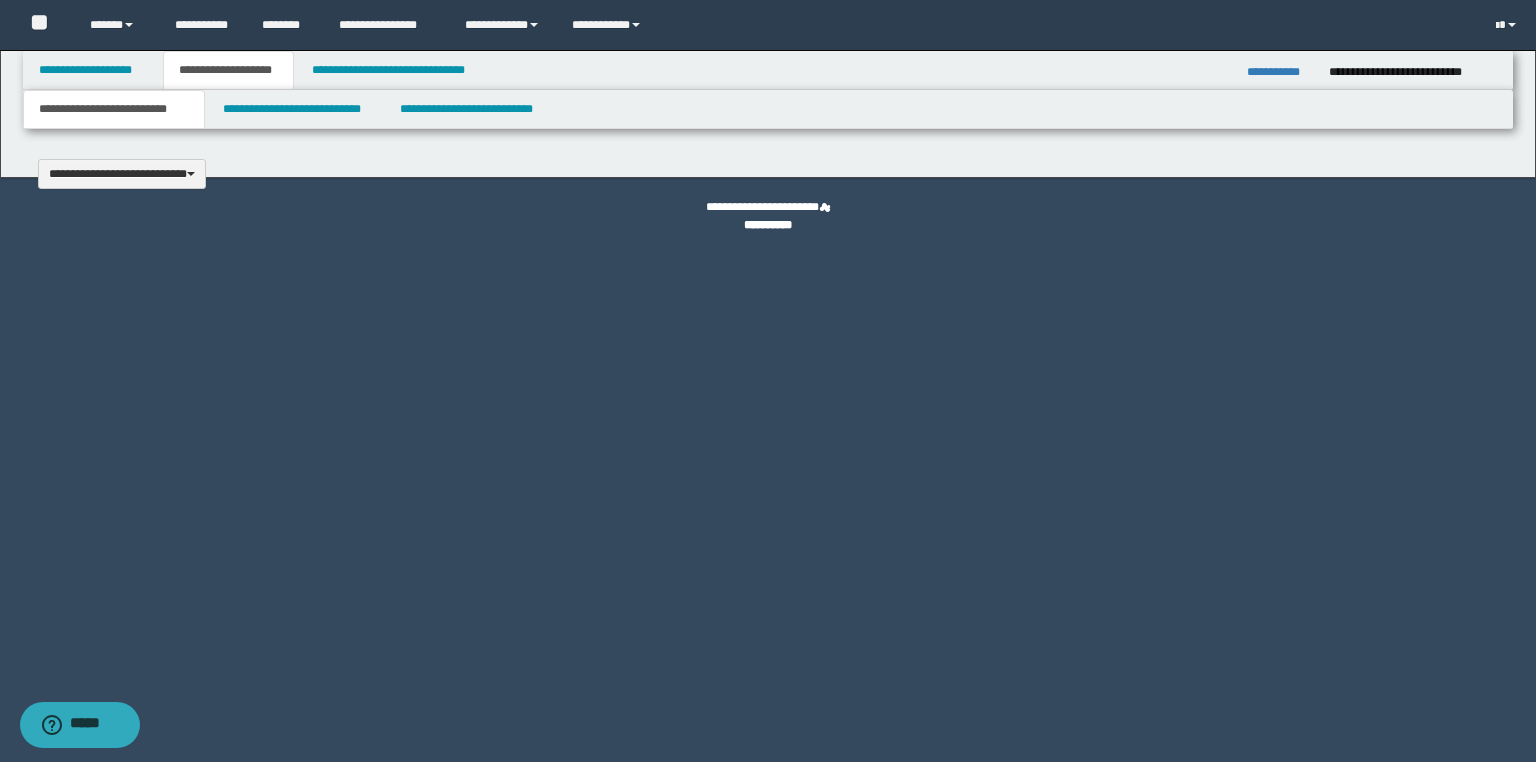 type 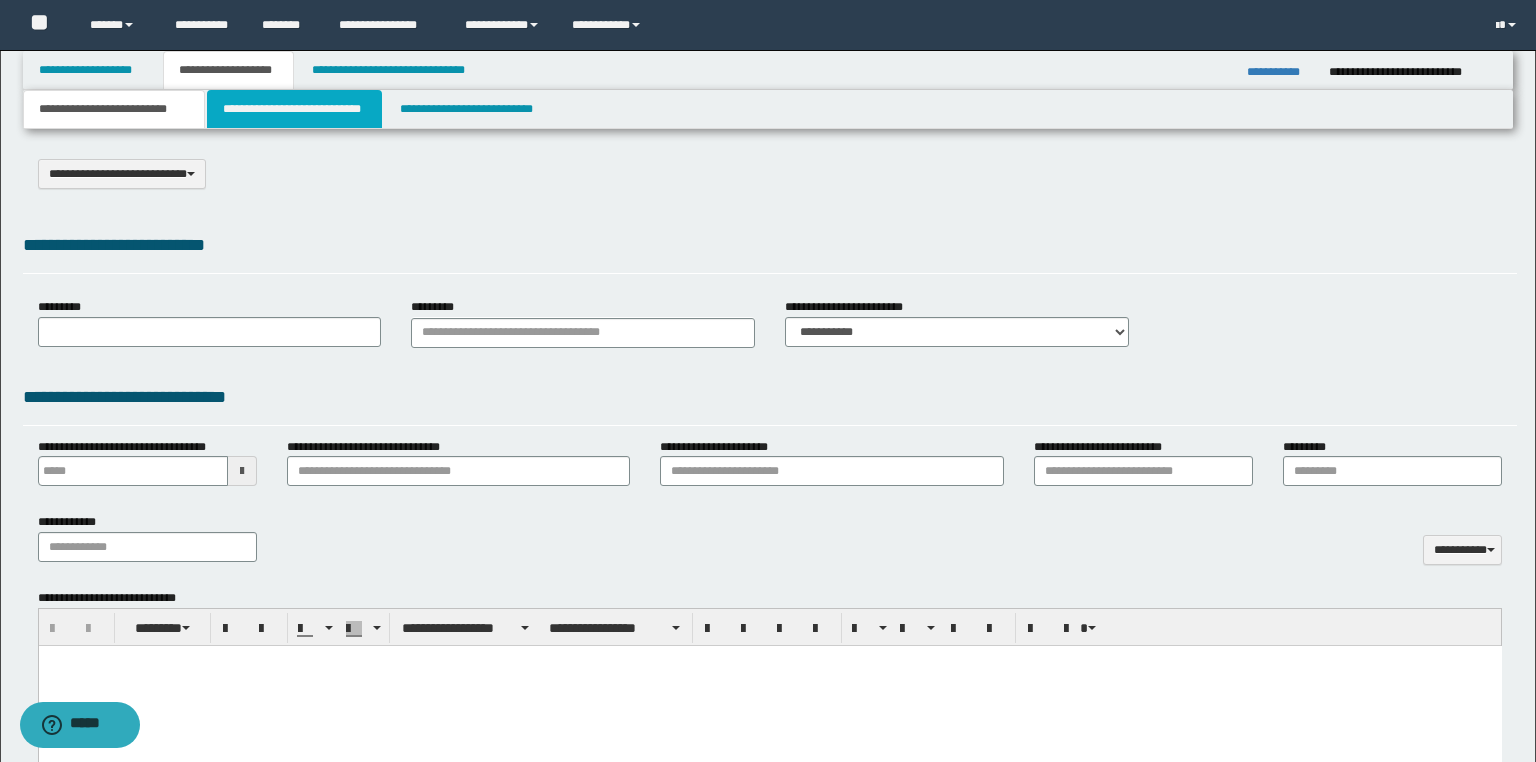 scroll, scrollTop: 0, scrollLeft: 0, axis: both 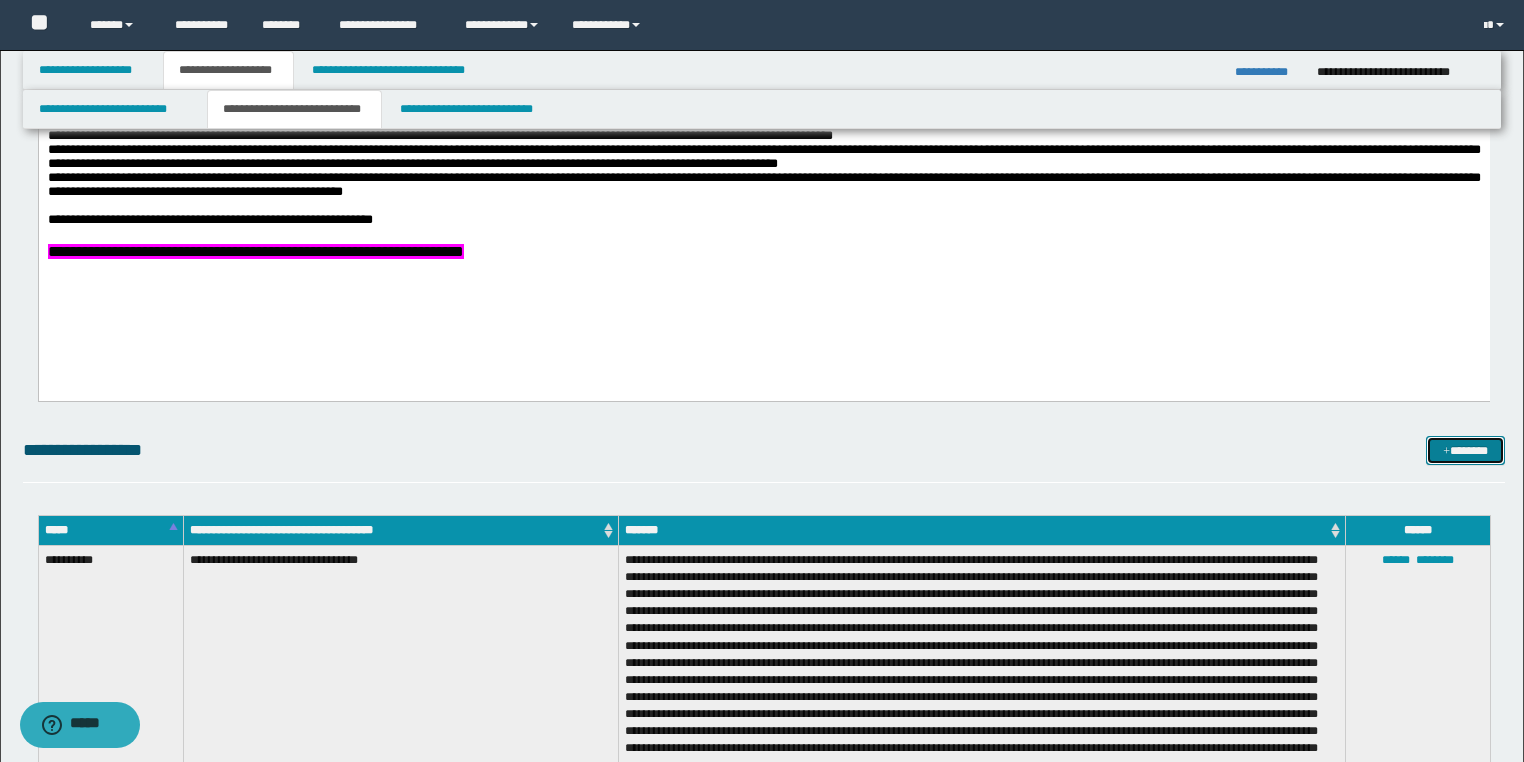 click on "*******" at bounding box center (1465, 451) 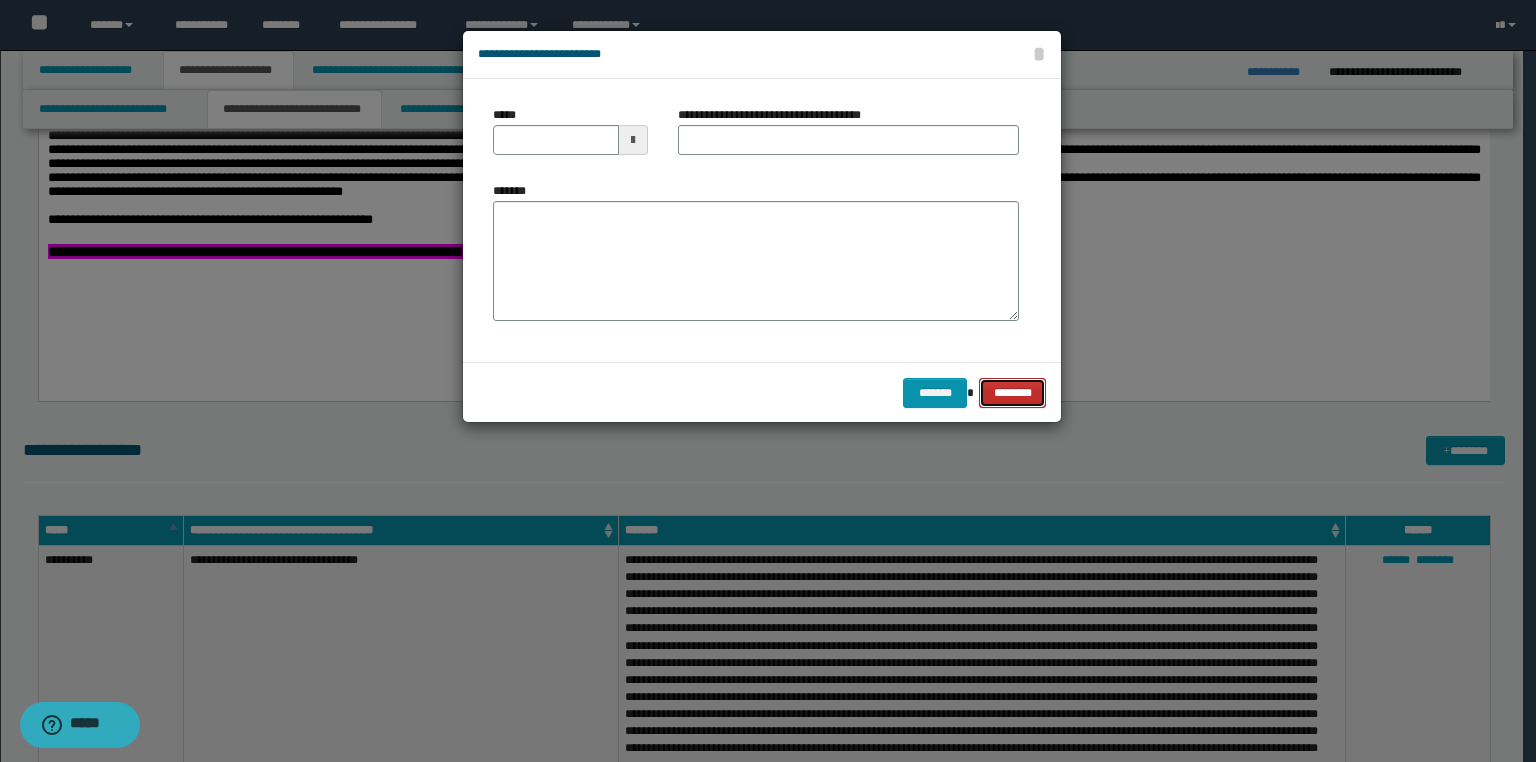 click on "********" at bounding box center [1012, 393] 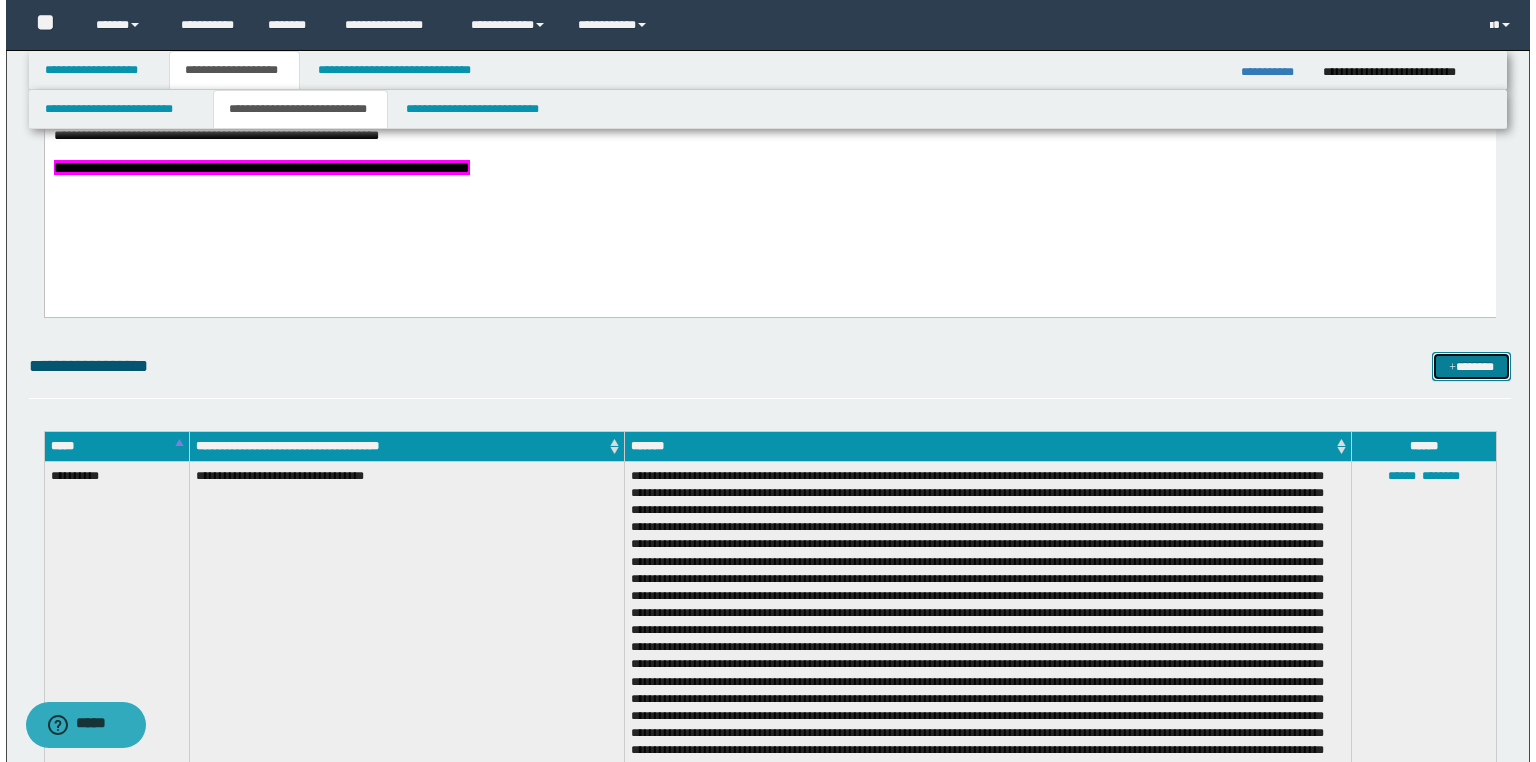 scroll, scrollTop: 2160, scrollLeft: 0, axis: vertical 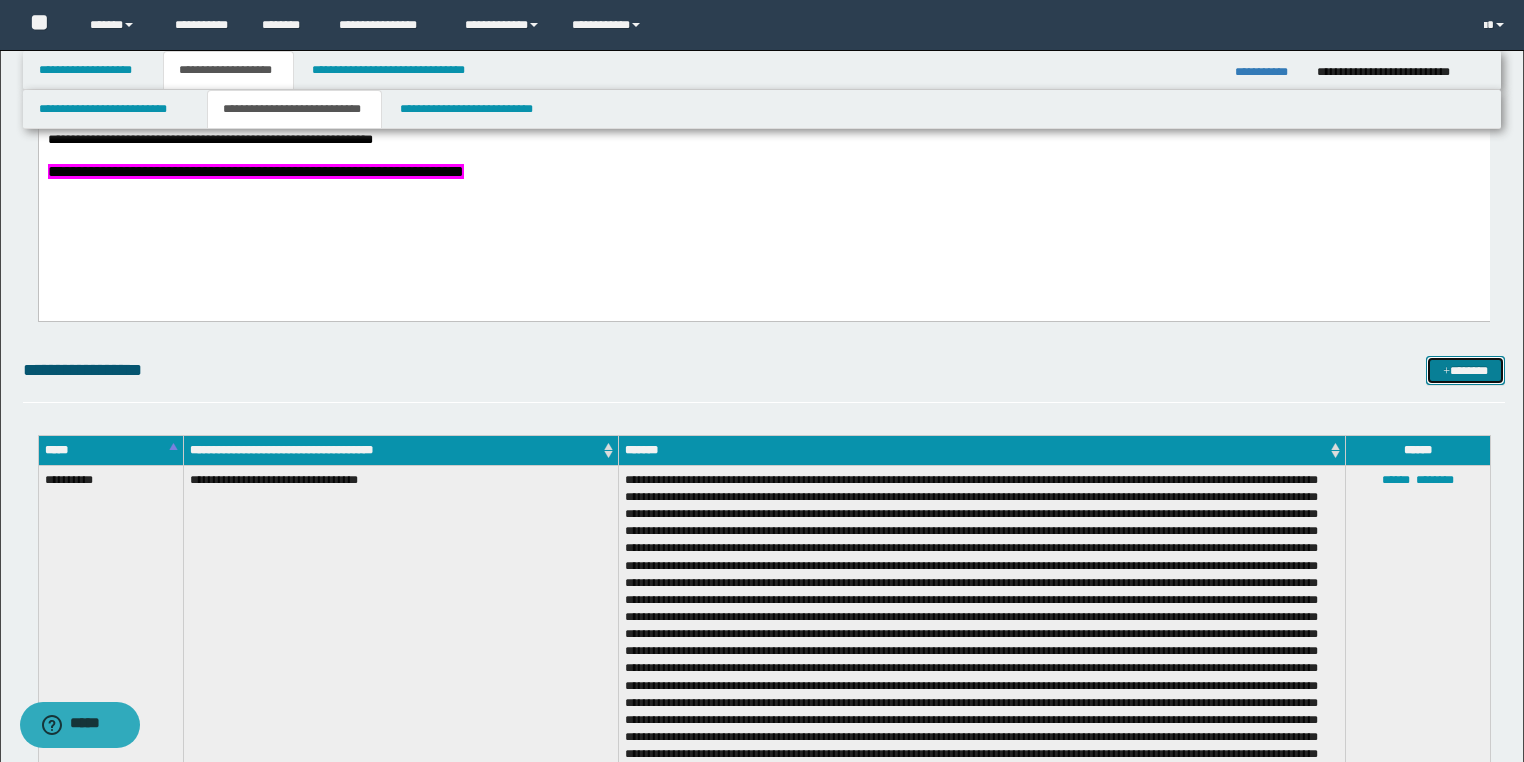 click on "*******" at bounding box center [1465, 371] 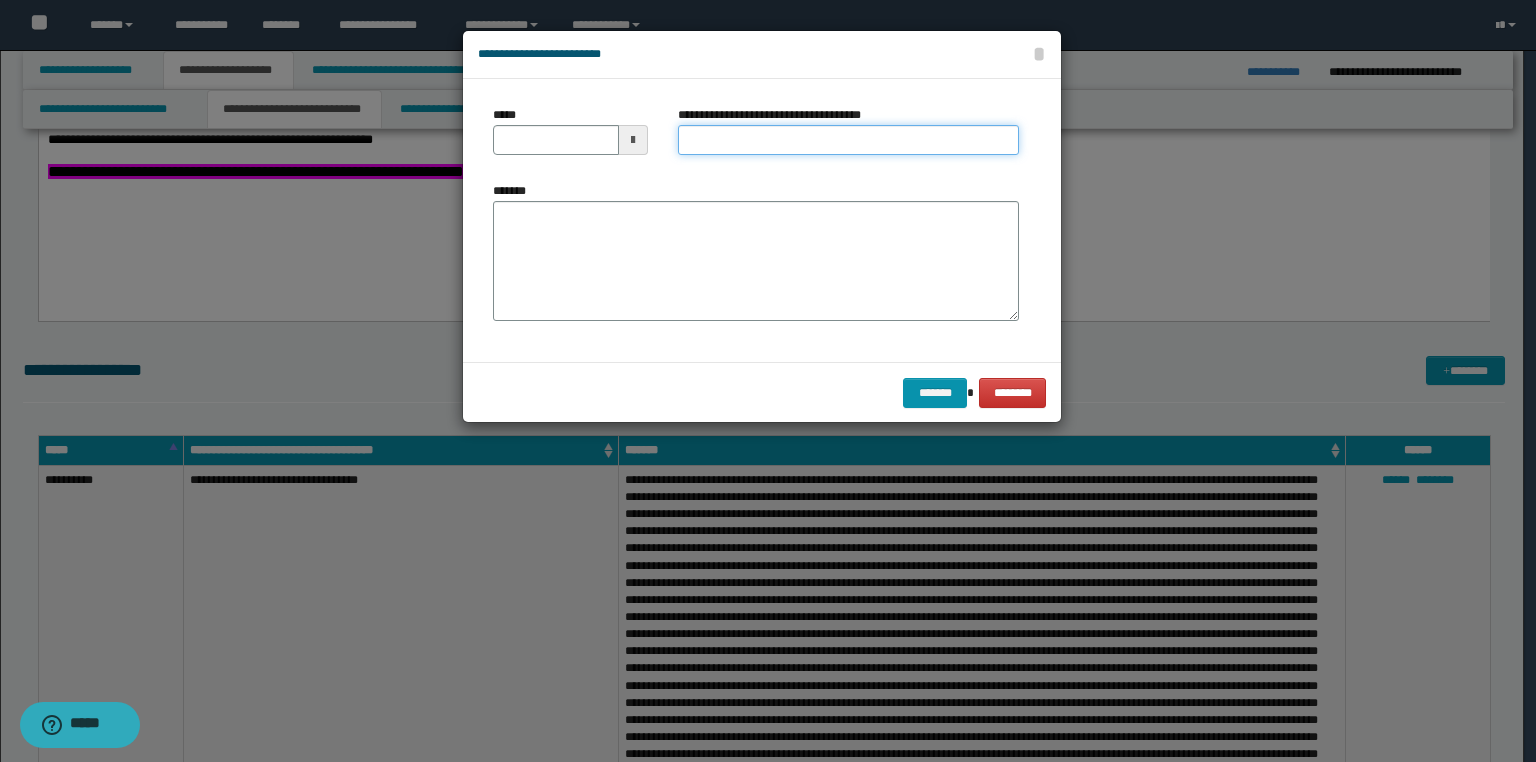 click on "**********" at bounding box center (848, 140) 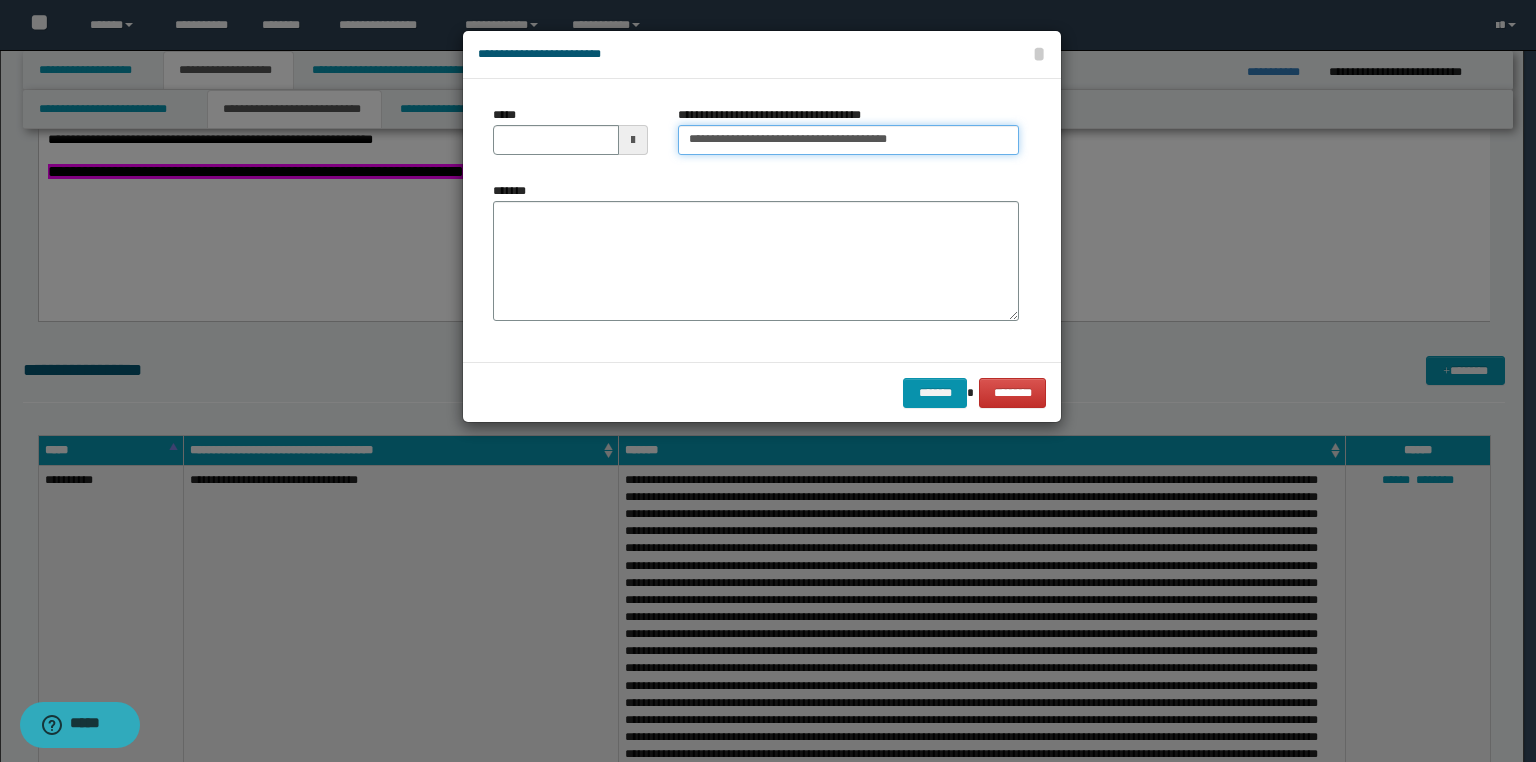 type on "**********" 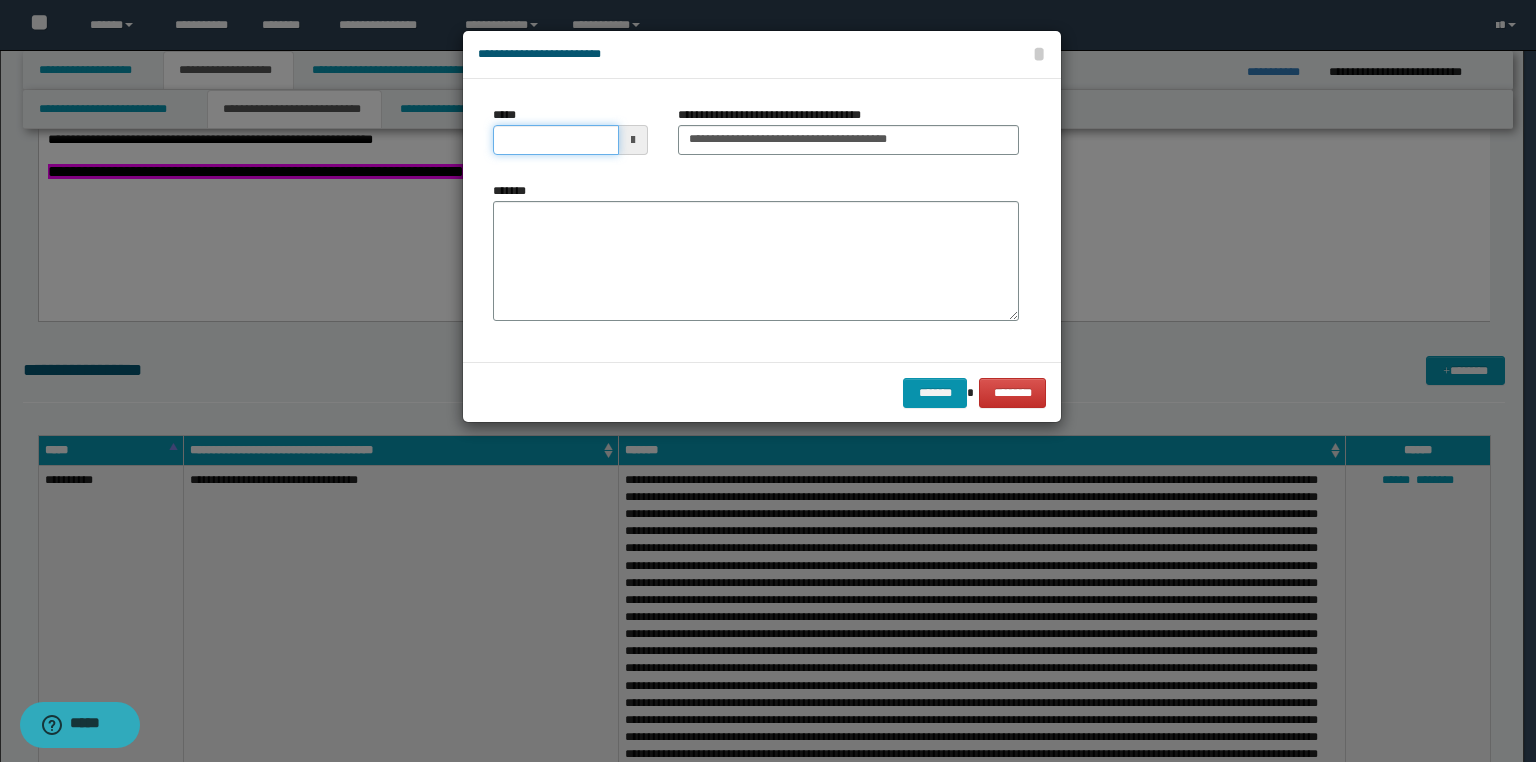 click on "*****" at bounding box center [556, 140] 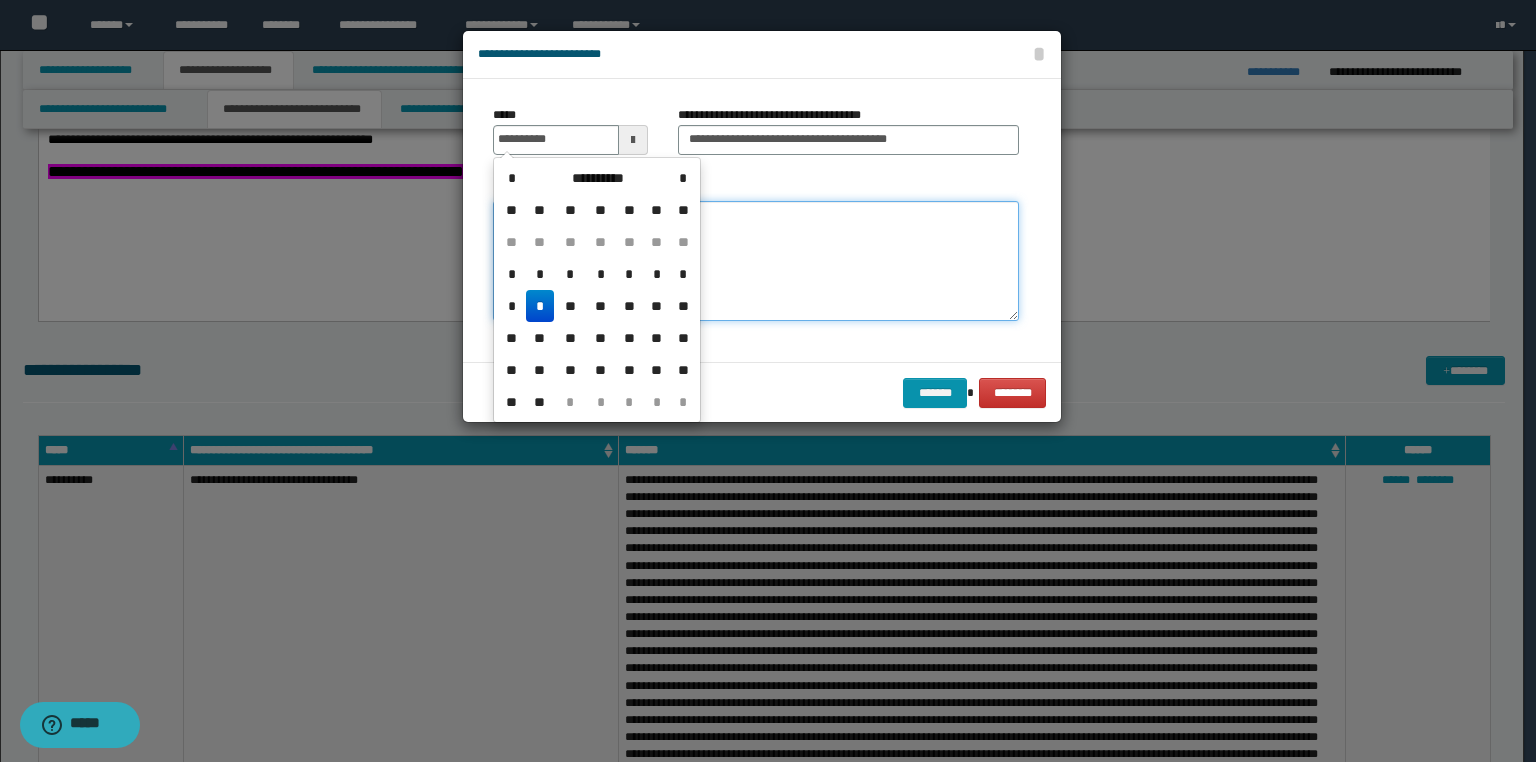 click on "*******" at bounding box center [756, 261] 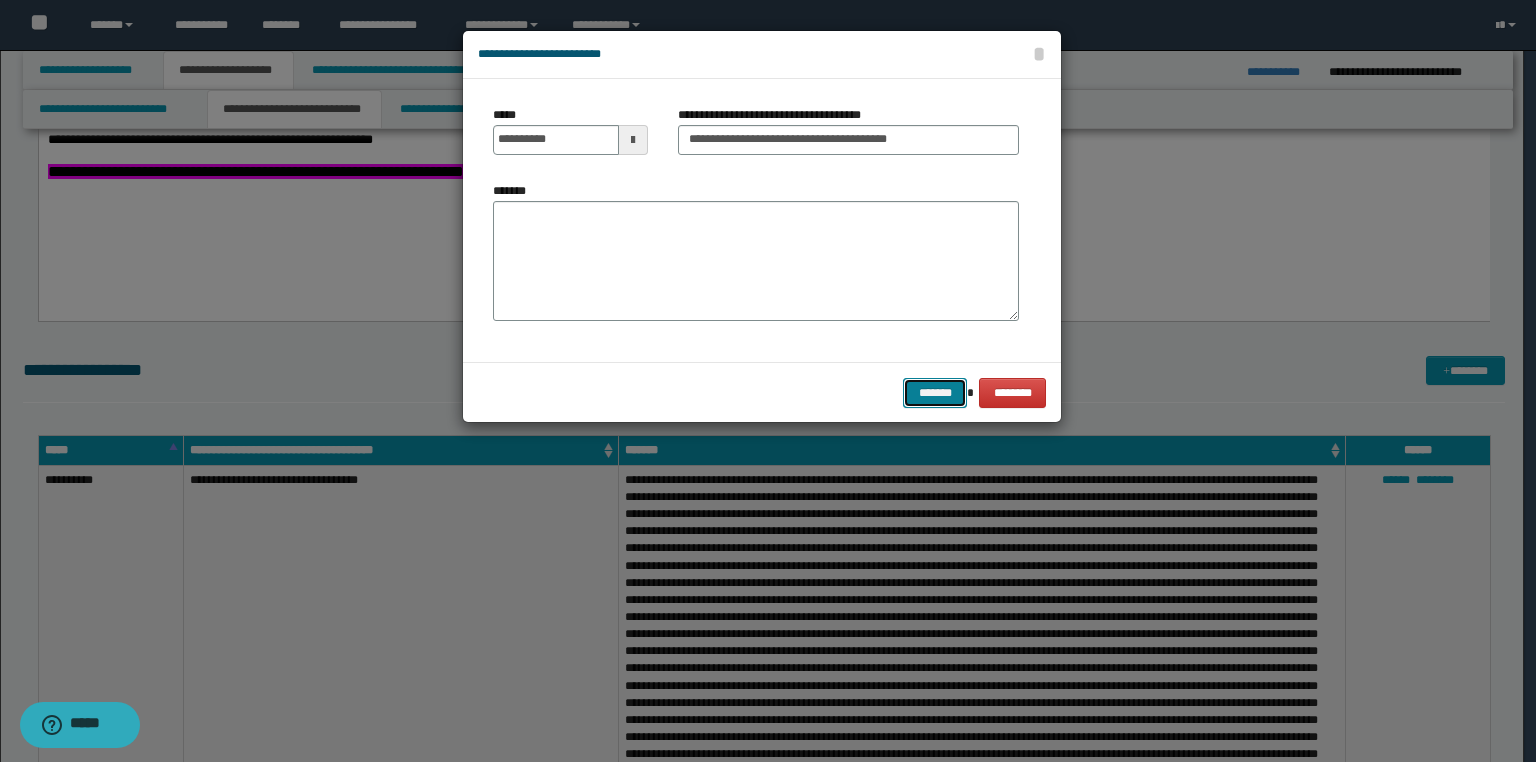 click on "*******" at bounding box center (935, 393) 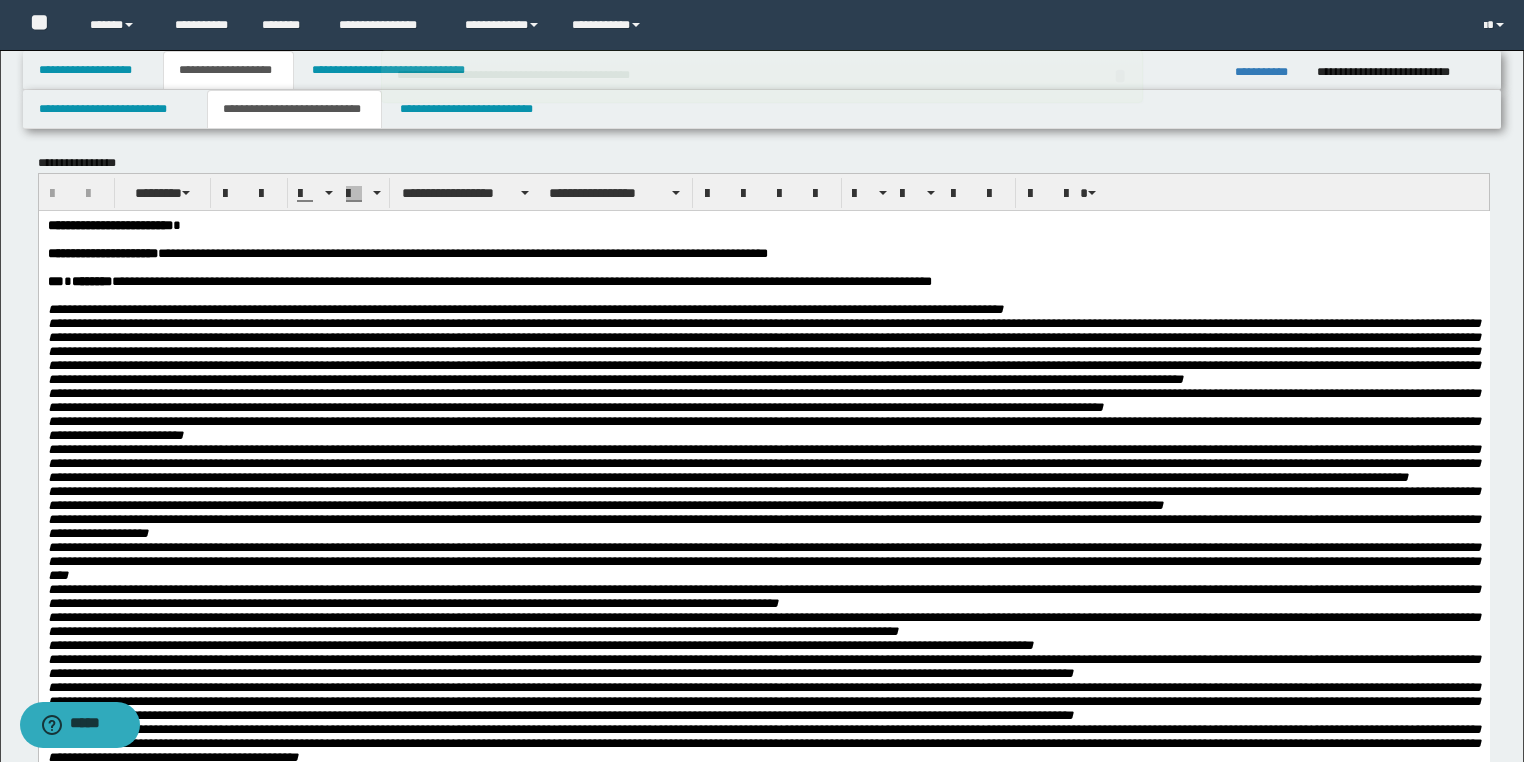scroll, scrollTop: 0, scrollLeft: 0, axis: both 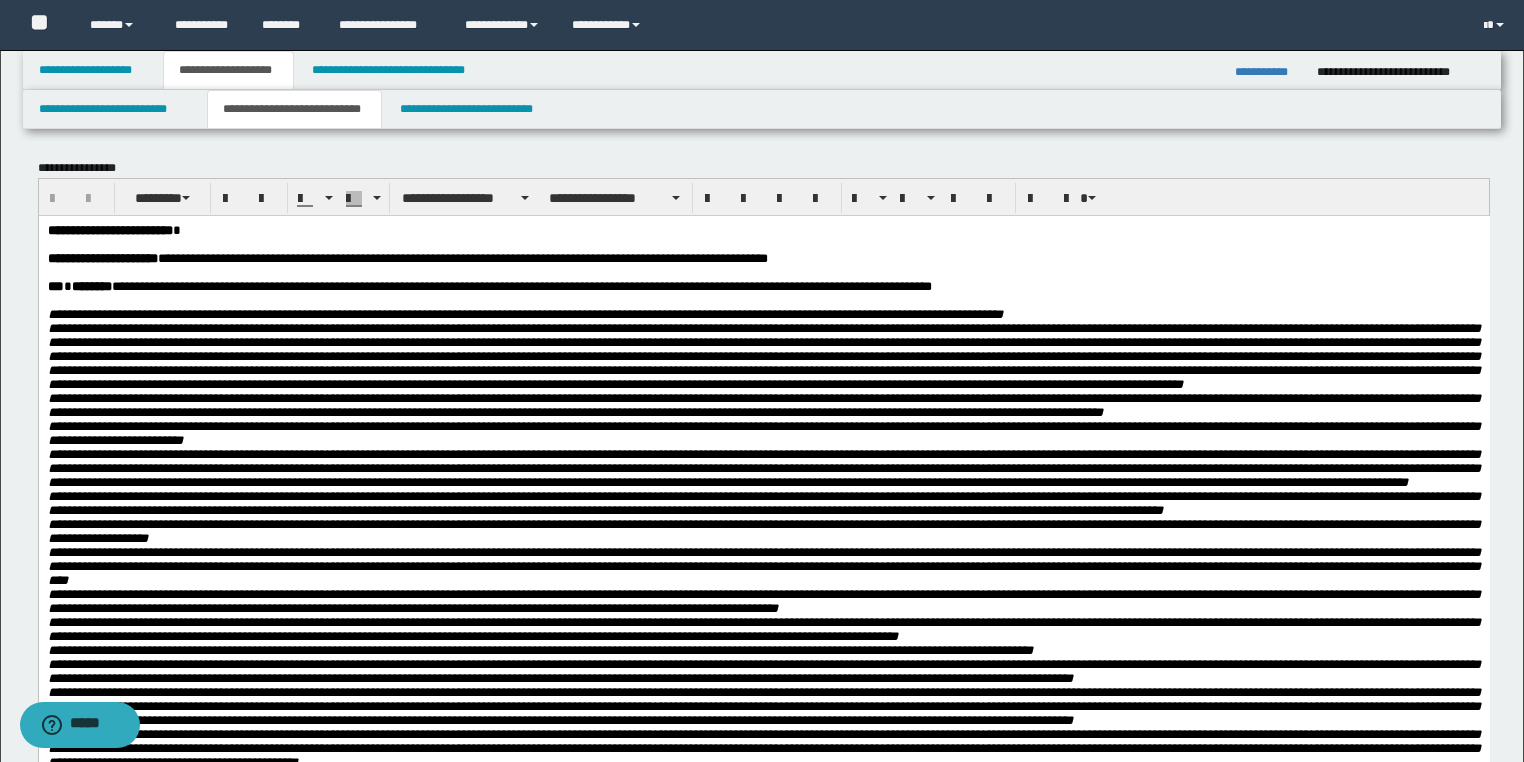 click on "**********" at bounding box center [763, 286] 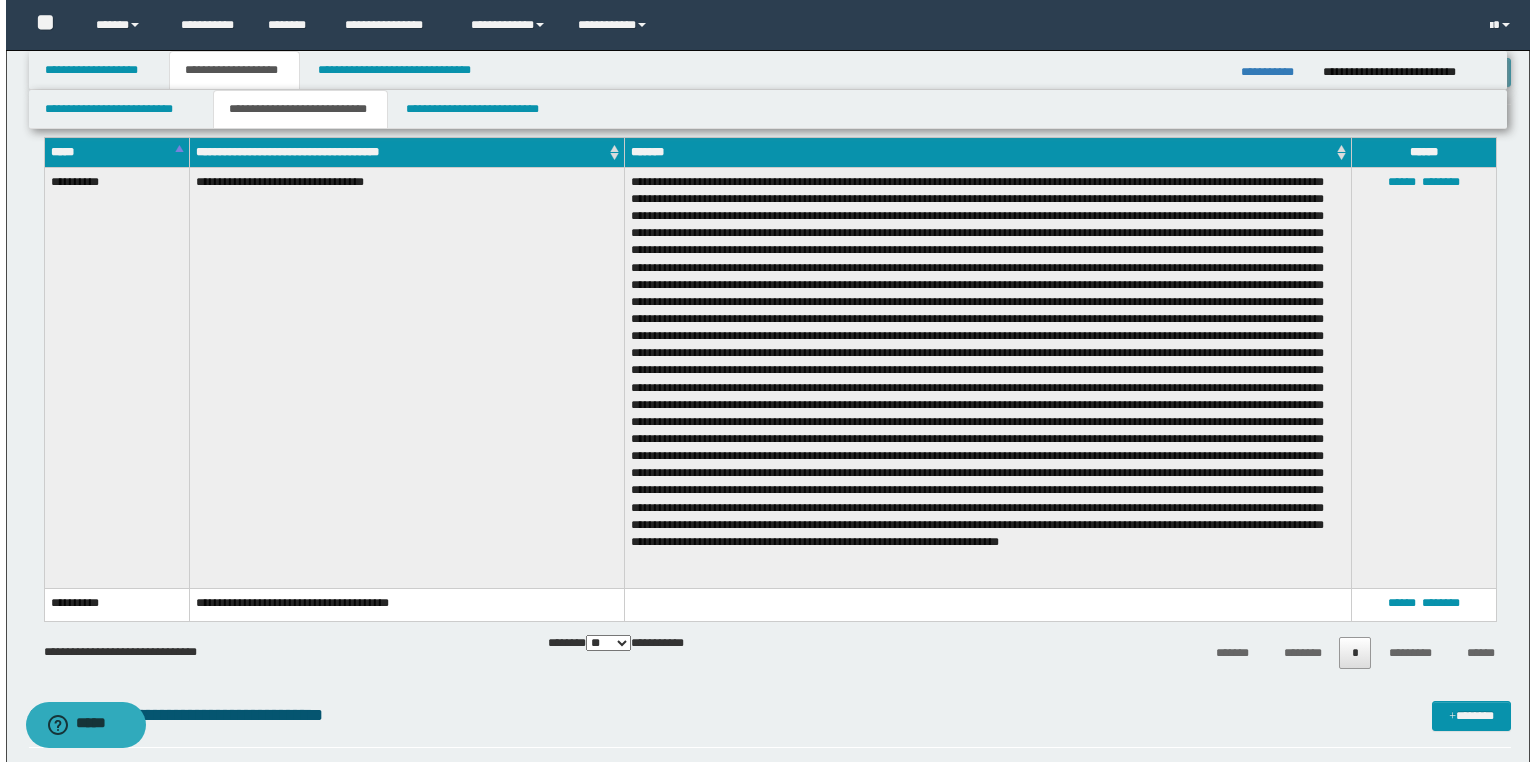 scroll, scrollTop: 2480, scrollLeft: 0, axis: vertical 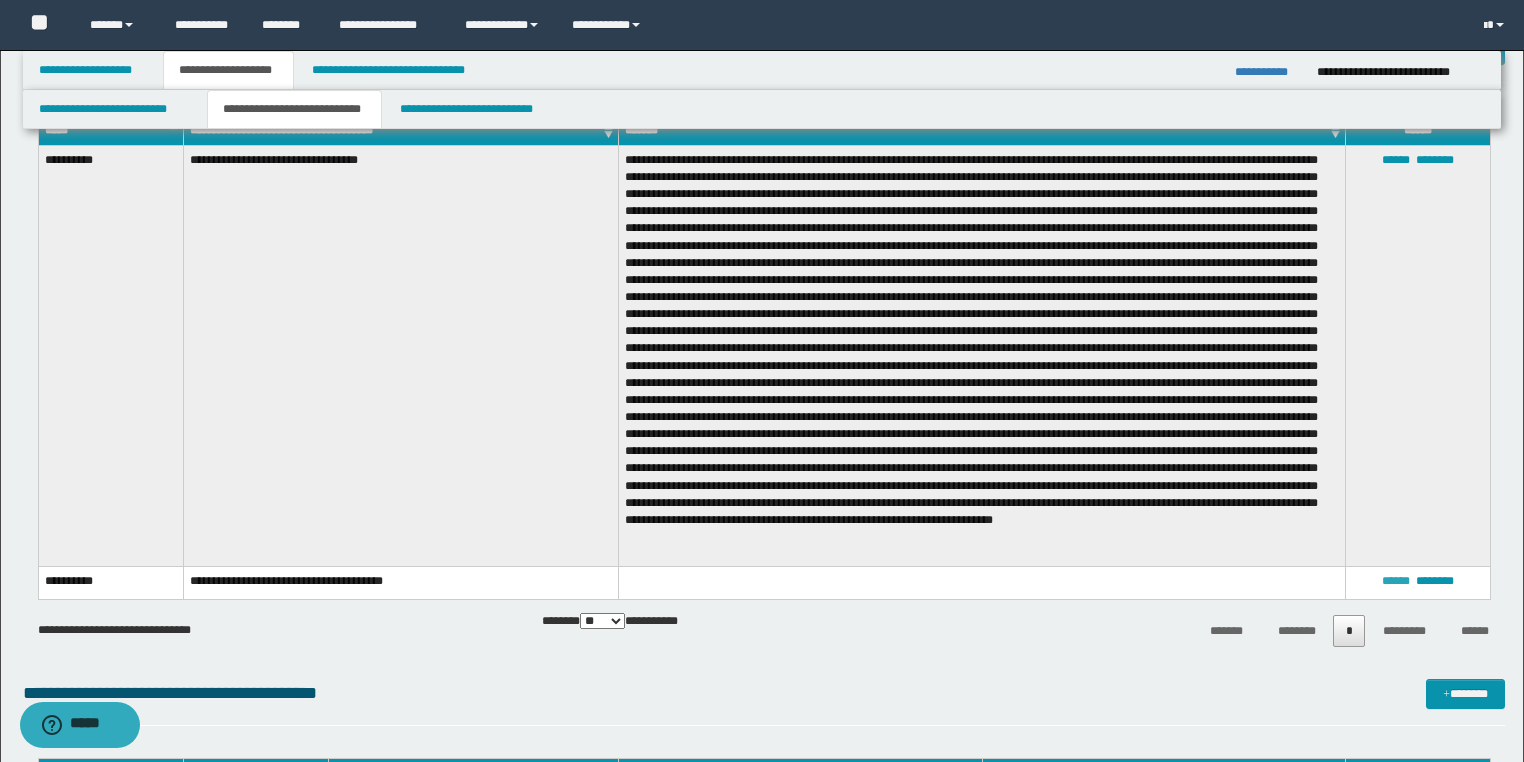 click on "******" at bounding box center (1396, 581) 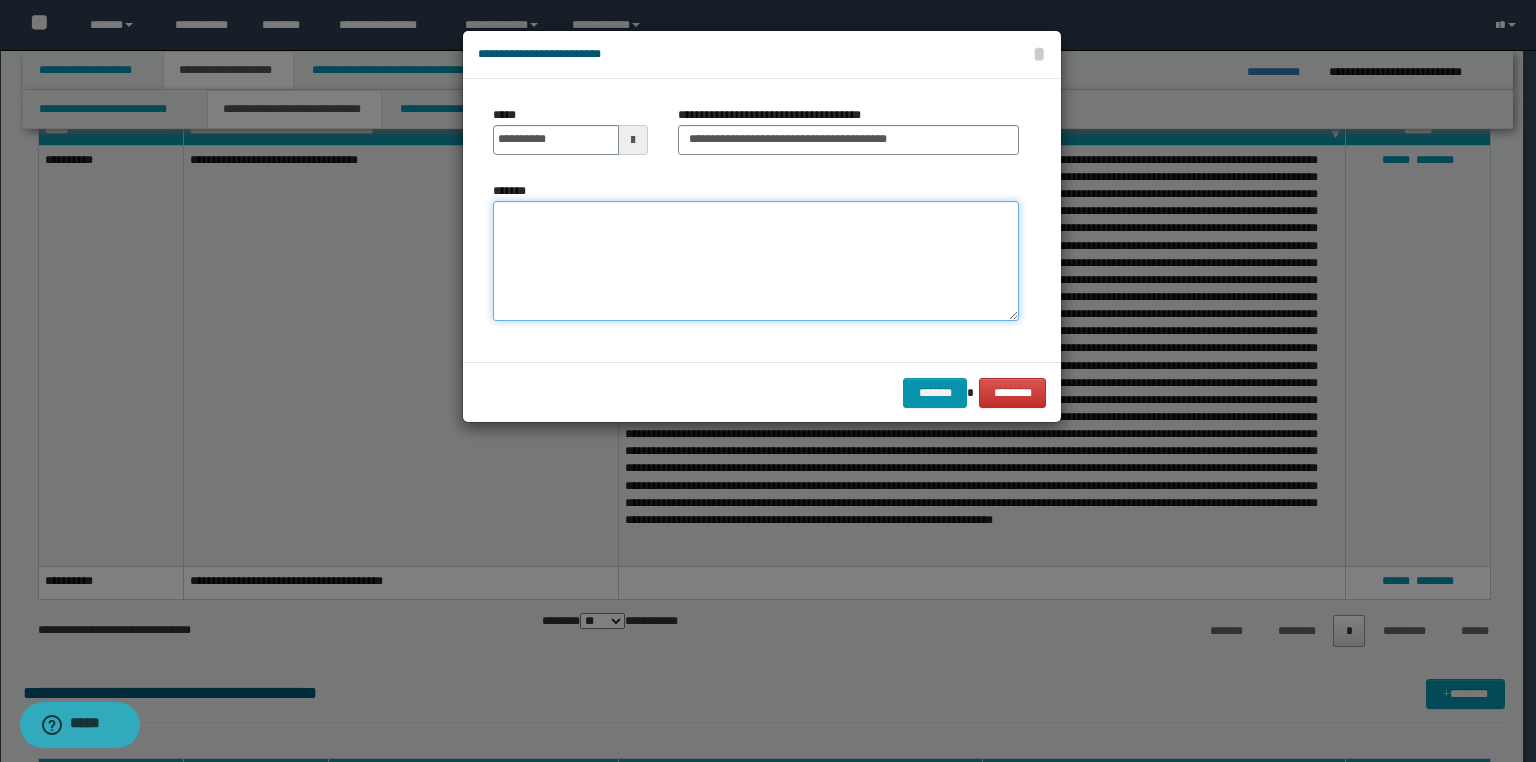 click on "*******" at bounding box center (756, 261) 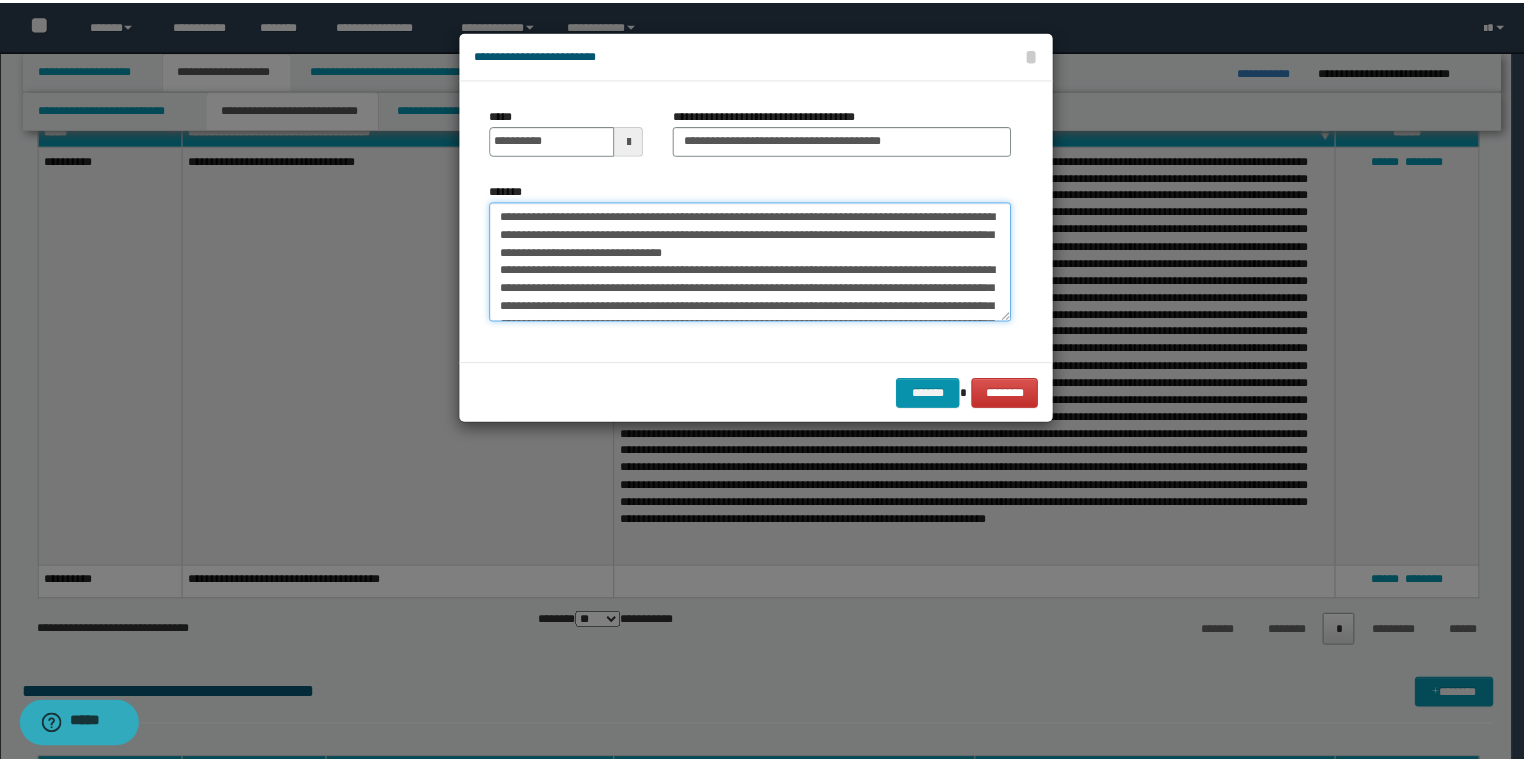 scroll, scrollTop: 120, scrollLeft: 0, axis: vertical 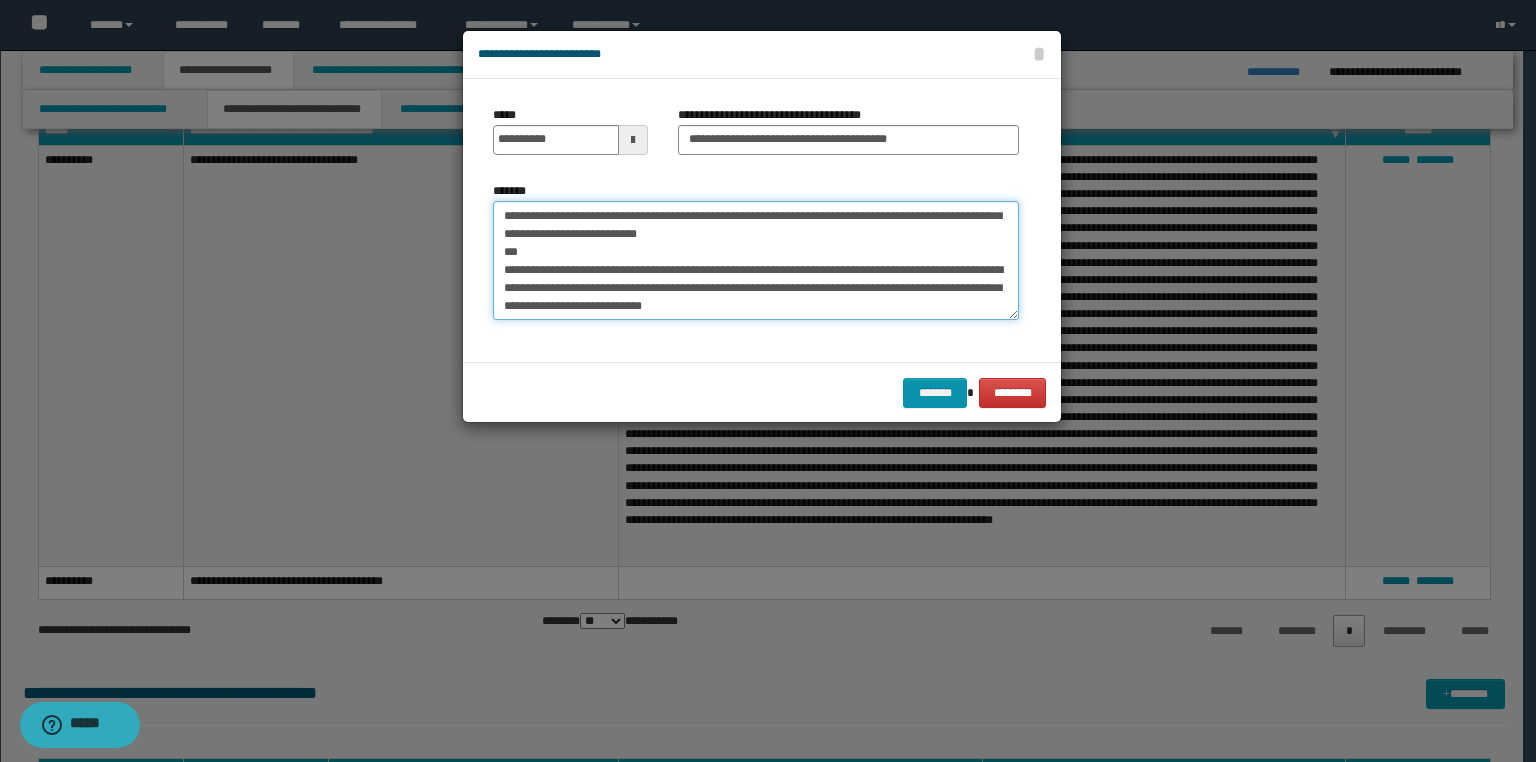 click on "**********" at bounding box center (756, 261) 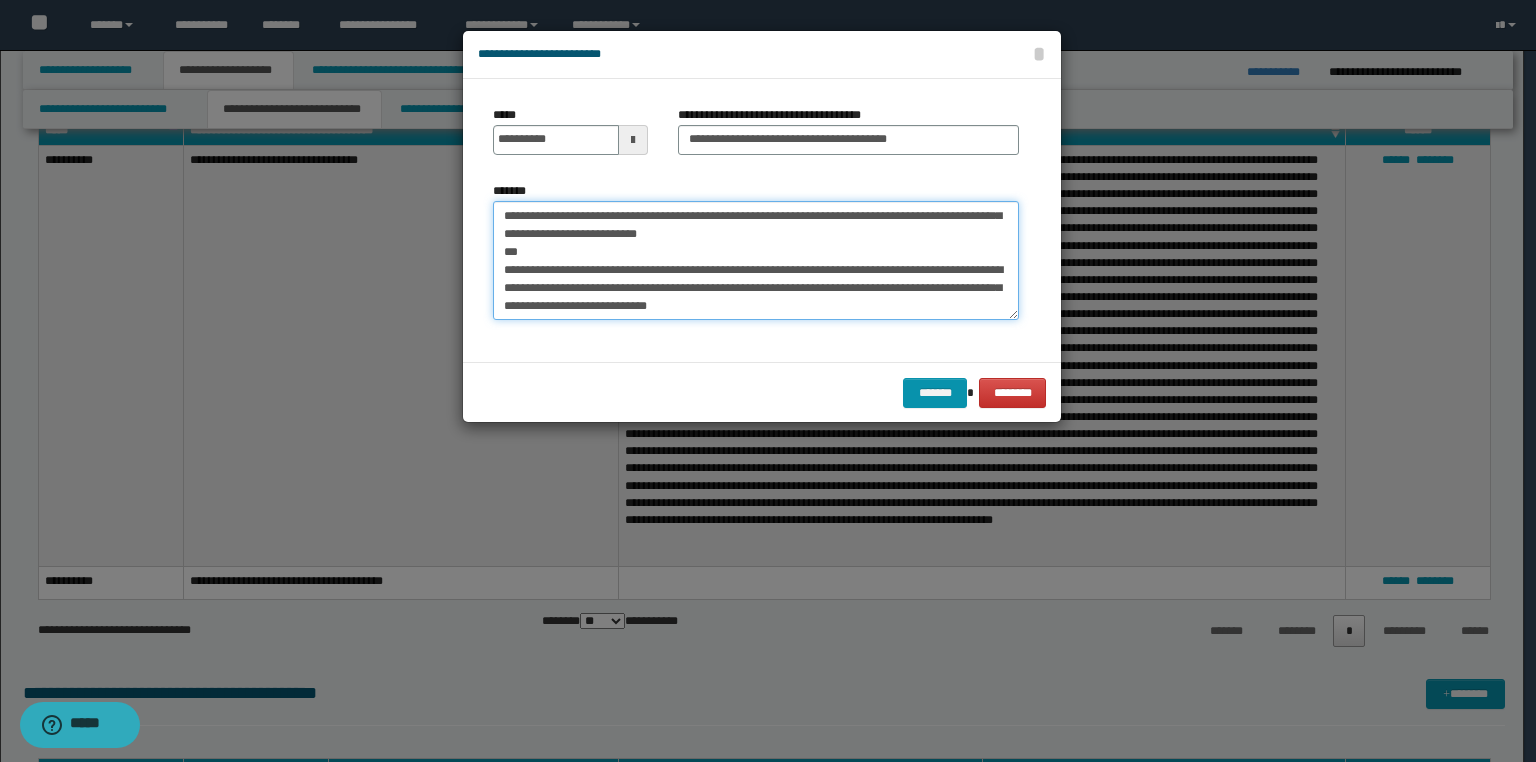 click on "**********" at bounding box center [756, 261] 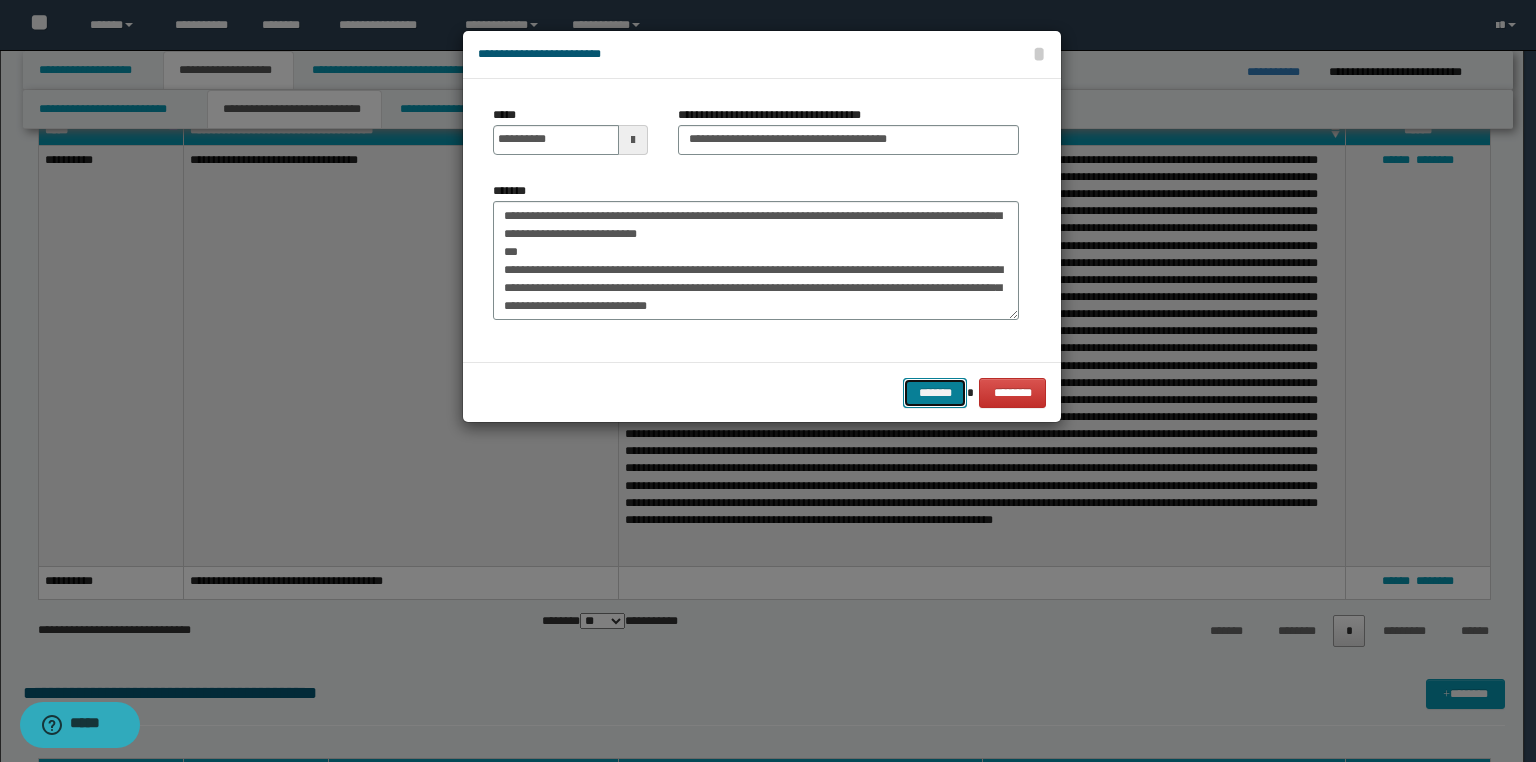 click on "*******" at bounding box center [935, 393] 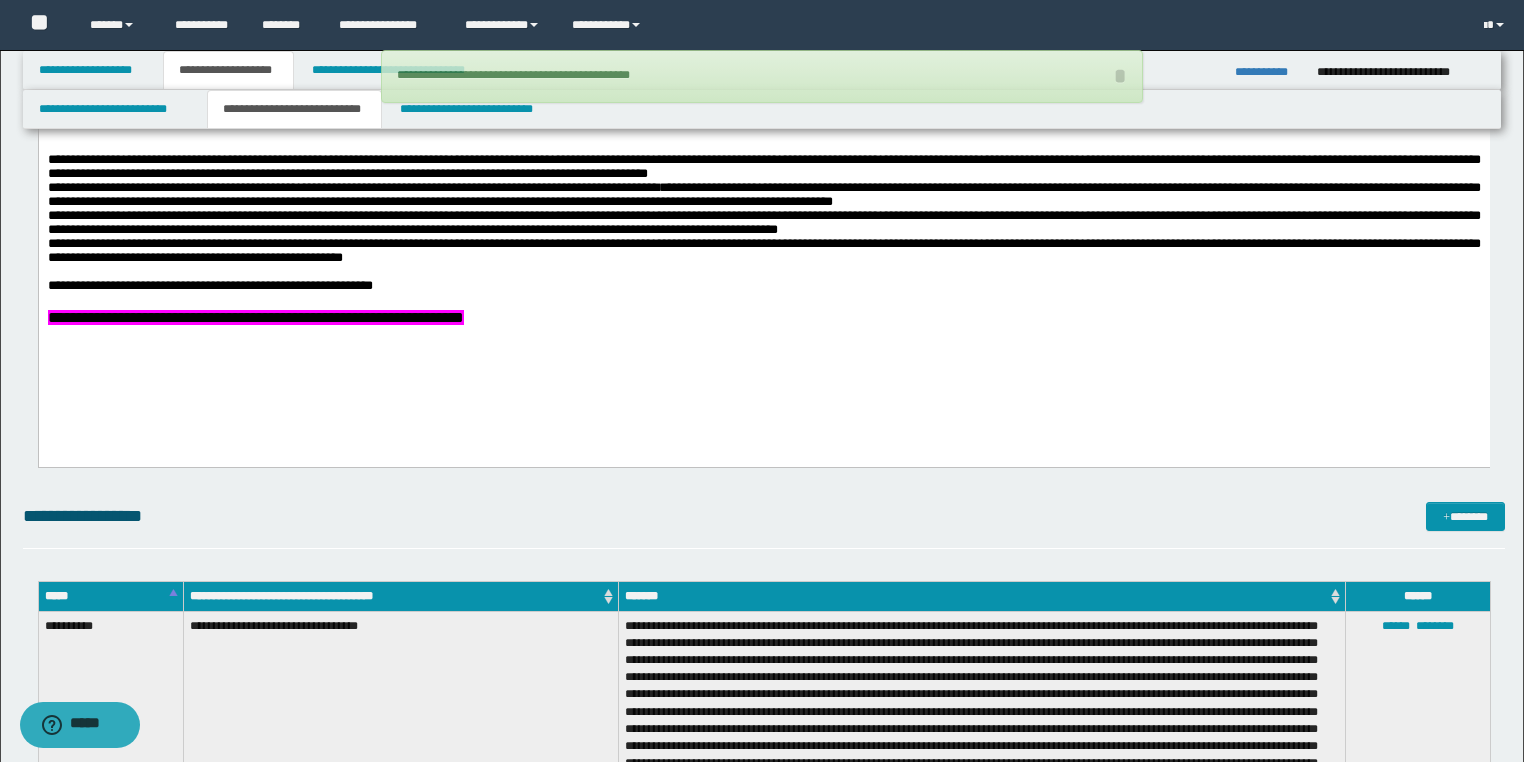 scroll, scrollTop: 2000, scrollLeft: 0, axis: vertical 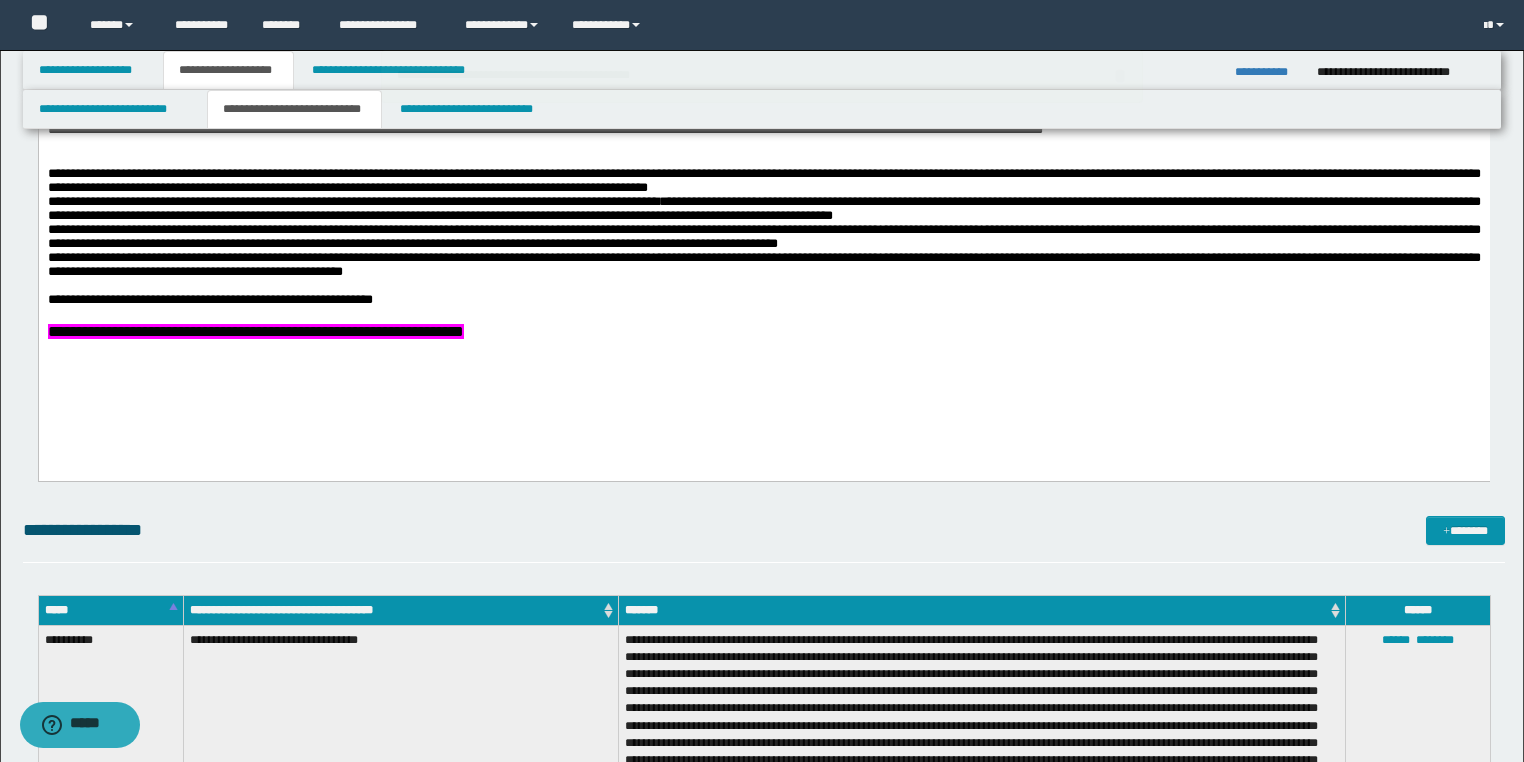 click on "**********" at bounding box center (1268, 72) 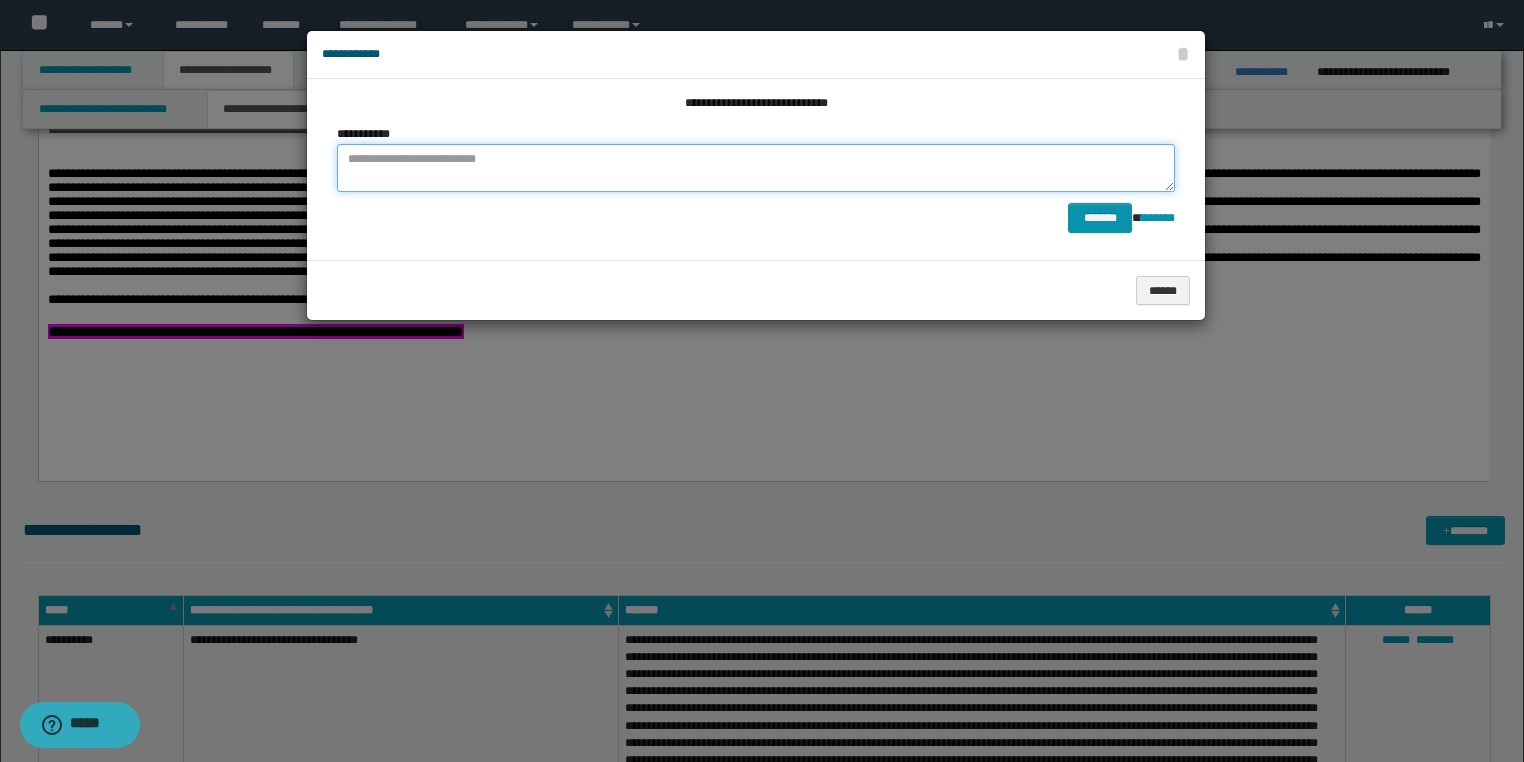 click at bounding box center [756, 168] 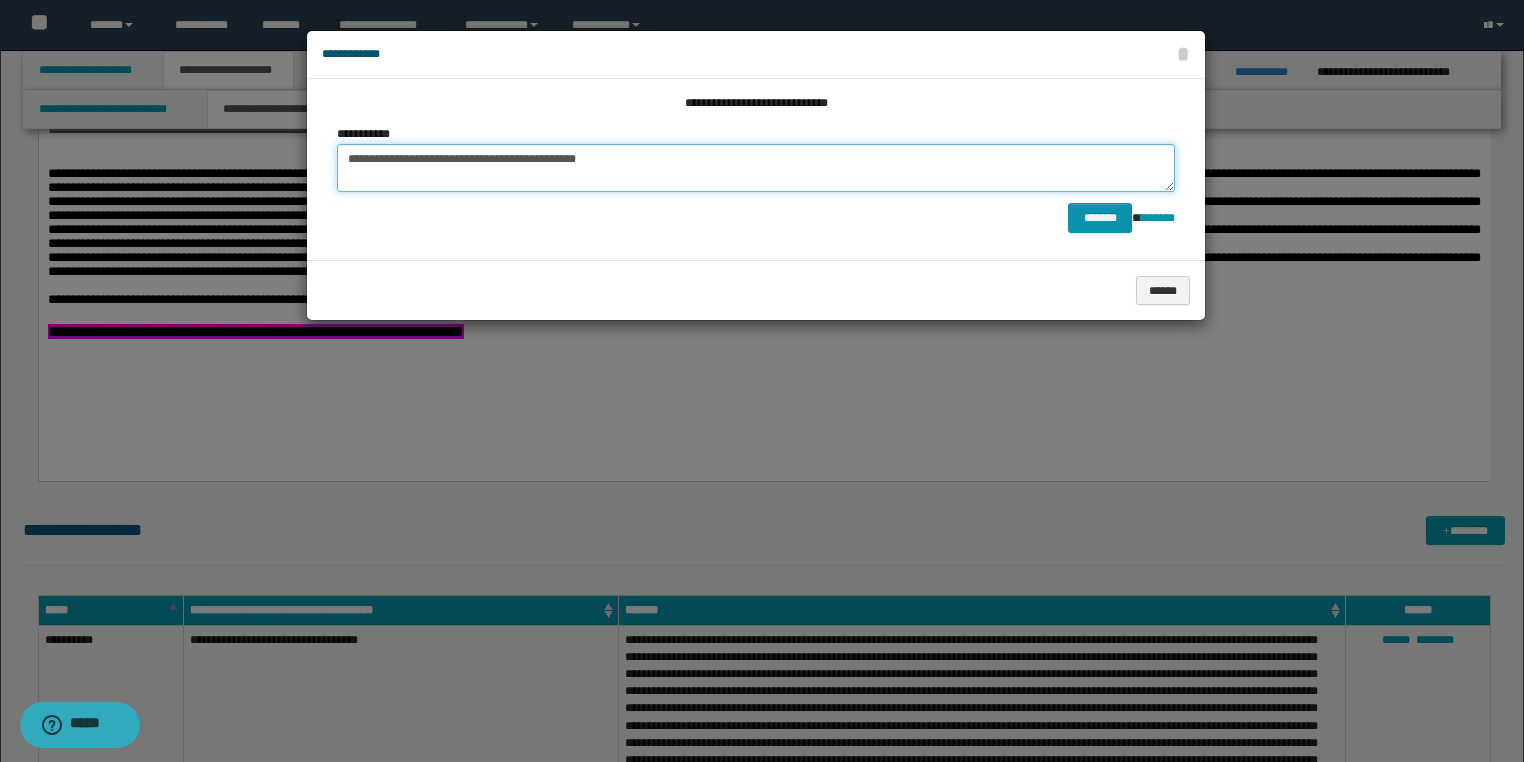 click on "**********" at bounding box center [756, 168] 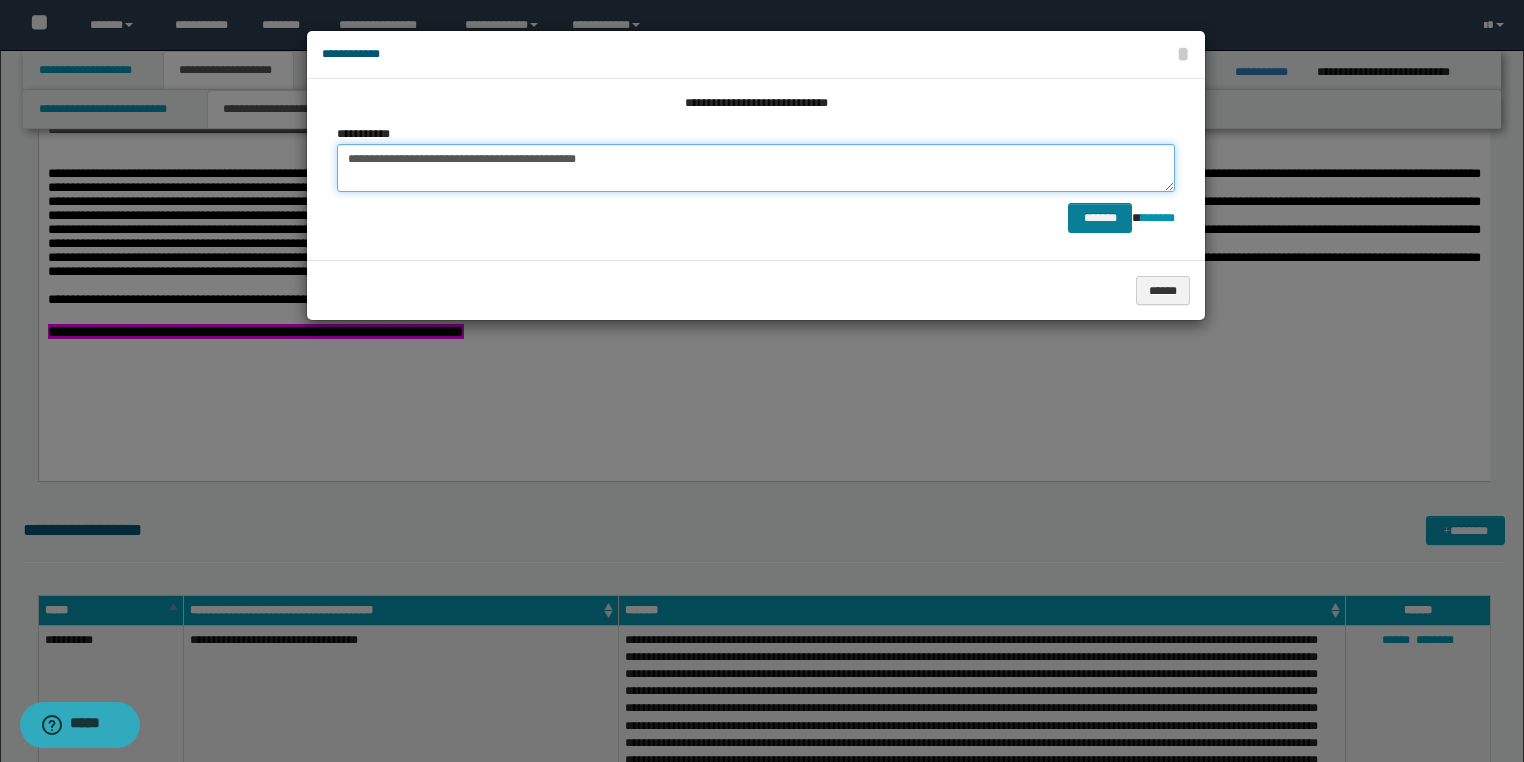 type on "**********" 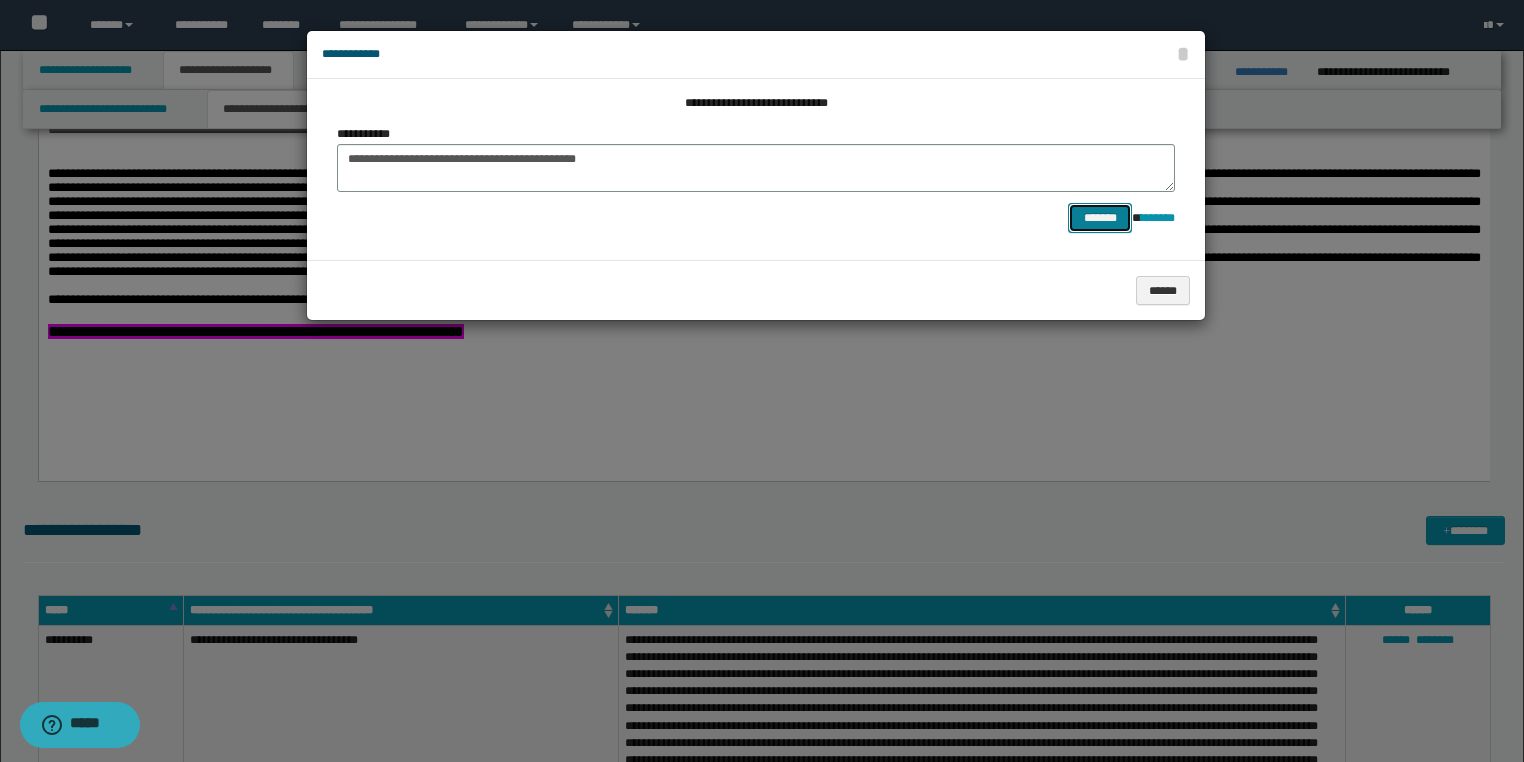 click on "*******" at bounding box center (1100, 218) 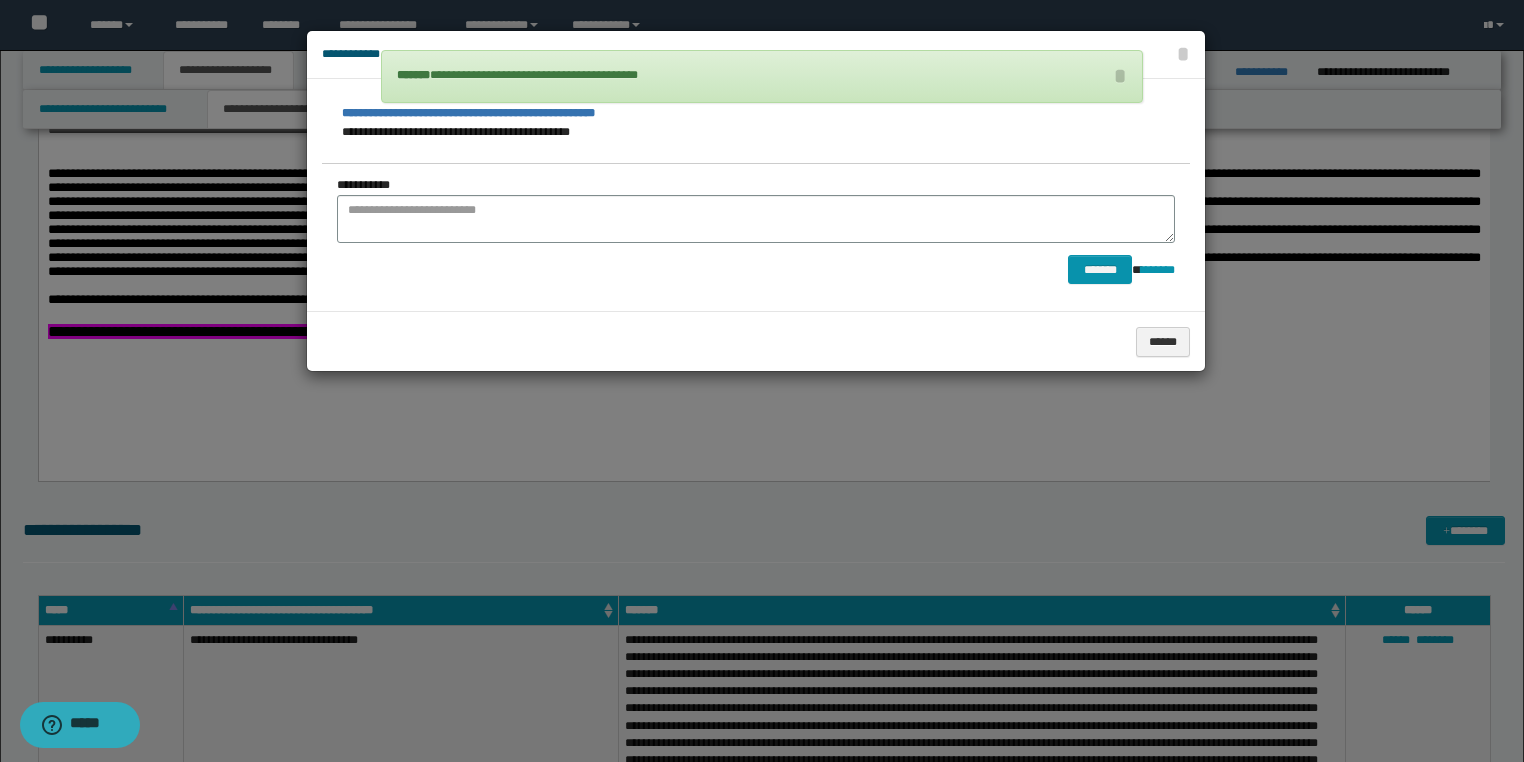 click at bounding box center (762, 381) 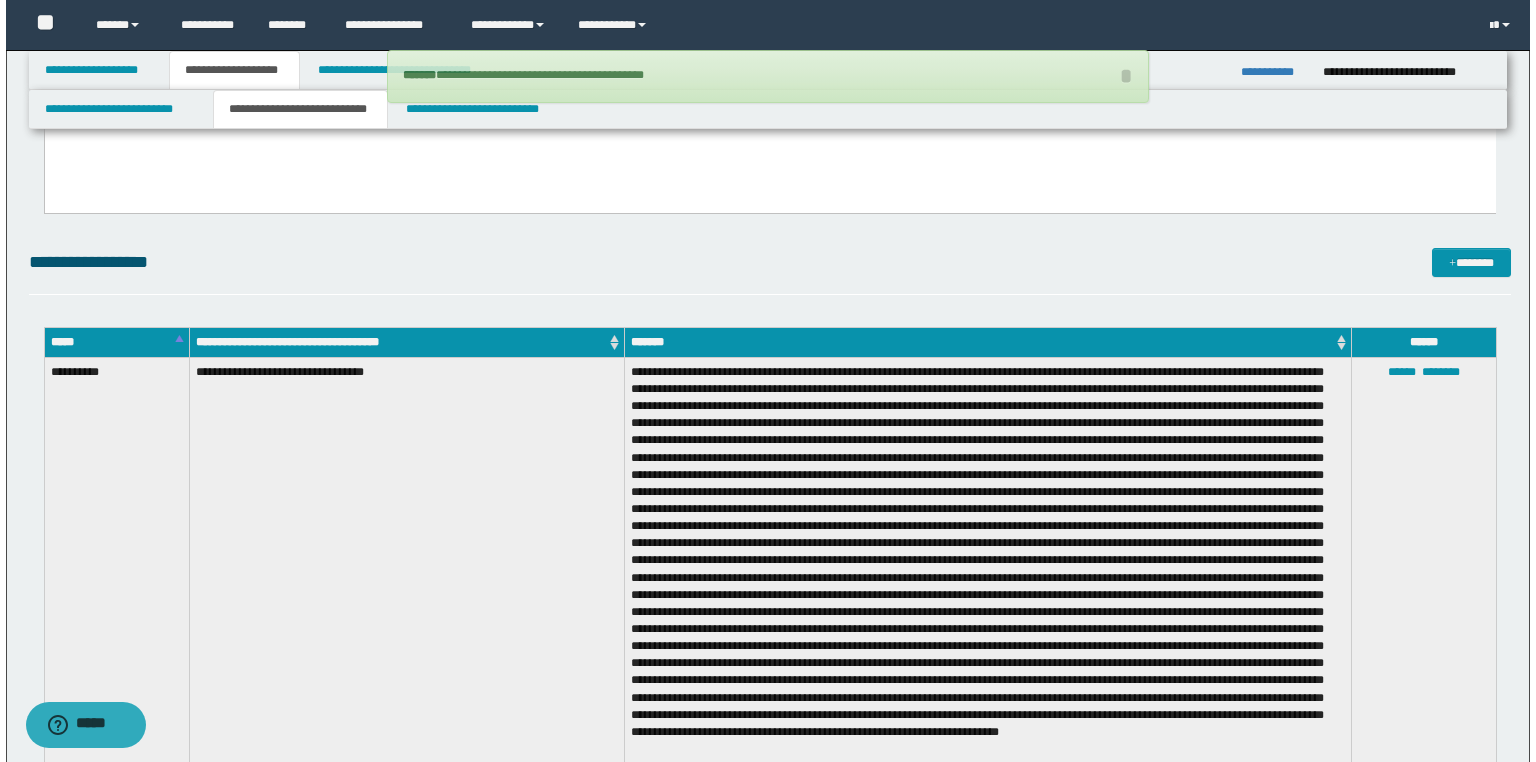 scroll, scrollTop: 2240, scrollLeft: 0, axis: vertical 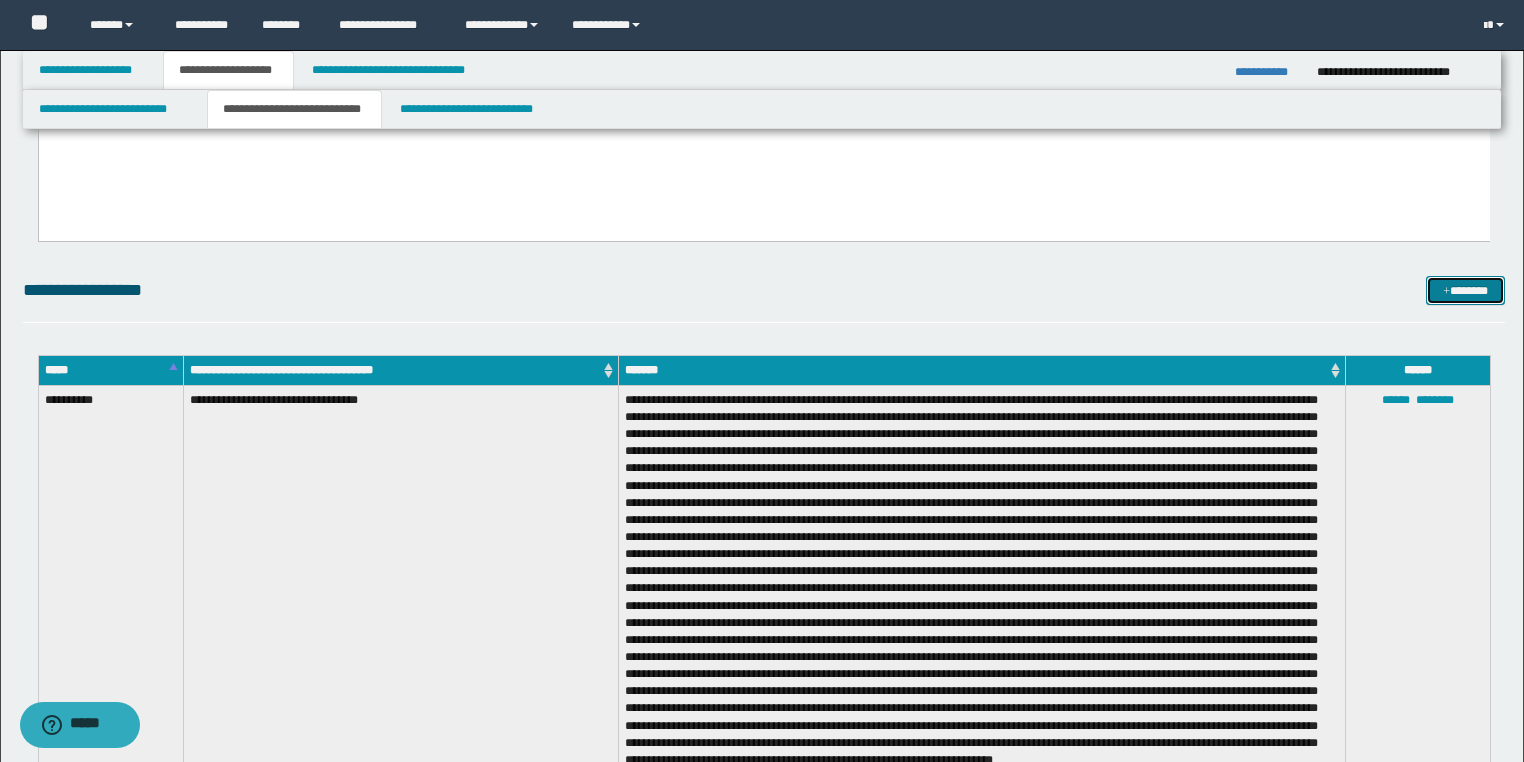 click on "*******" at bounding box center [1465, 291] 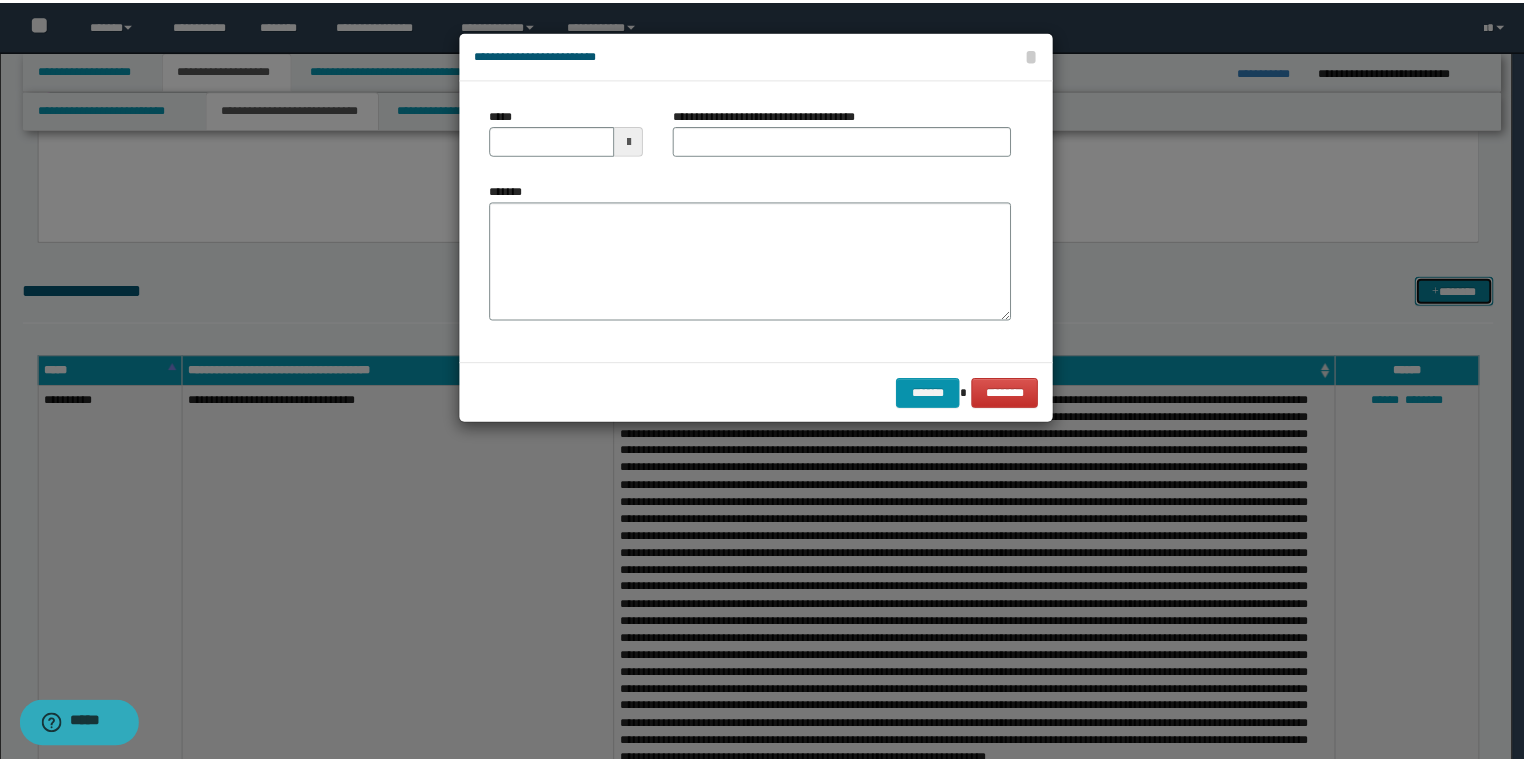 scroll, scrollTop: 0, scrollLeft: 0, axis: both 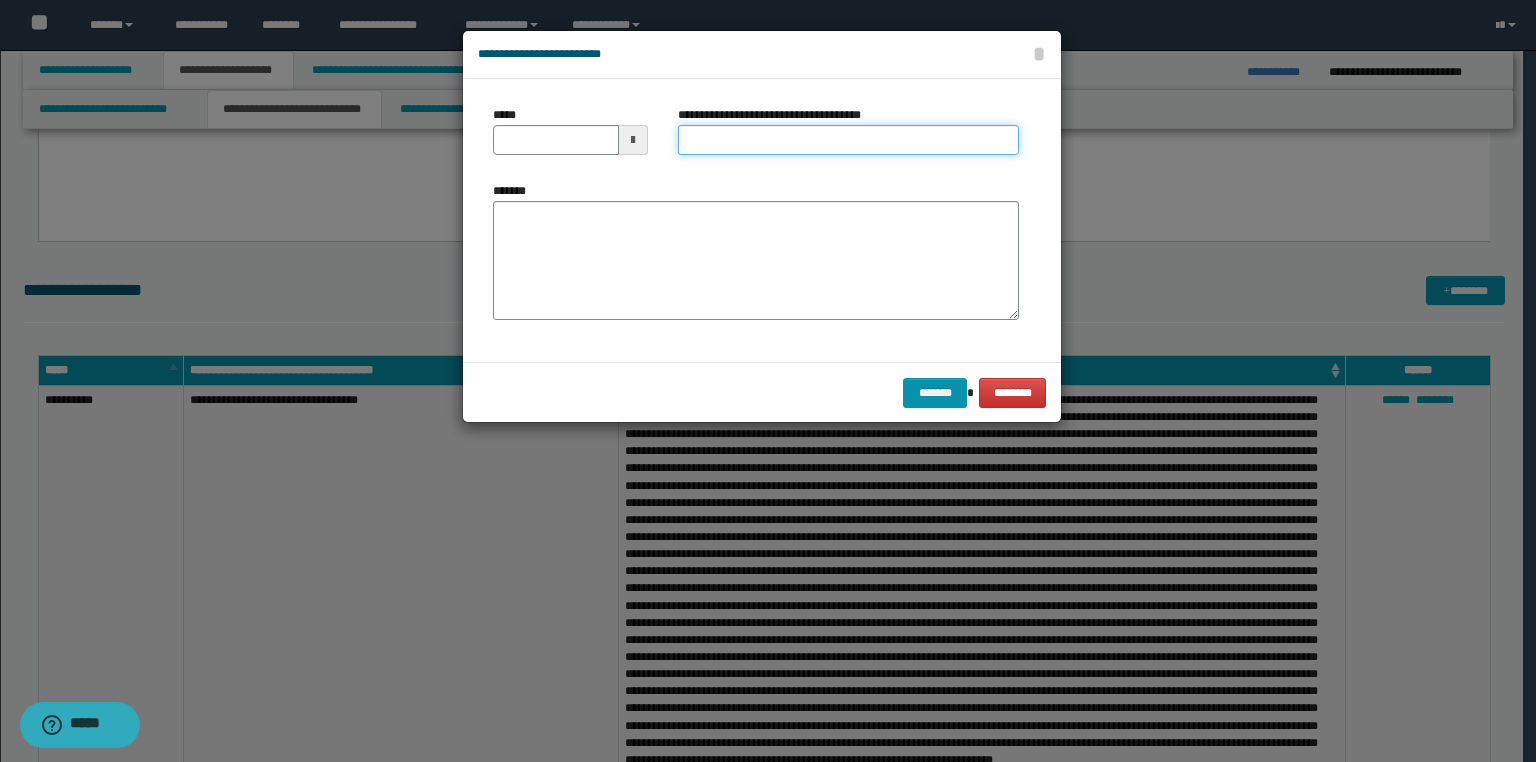 click on "**********" at bounding box center [848, 140] 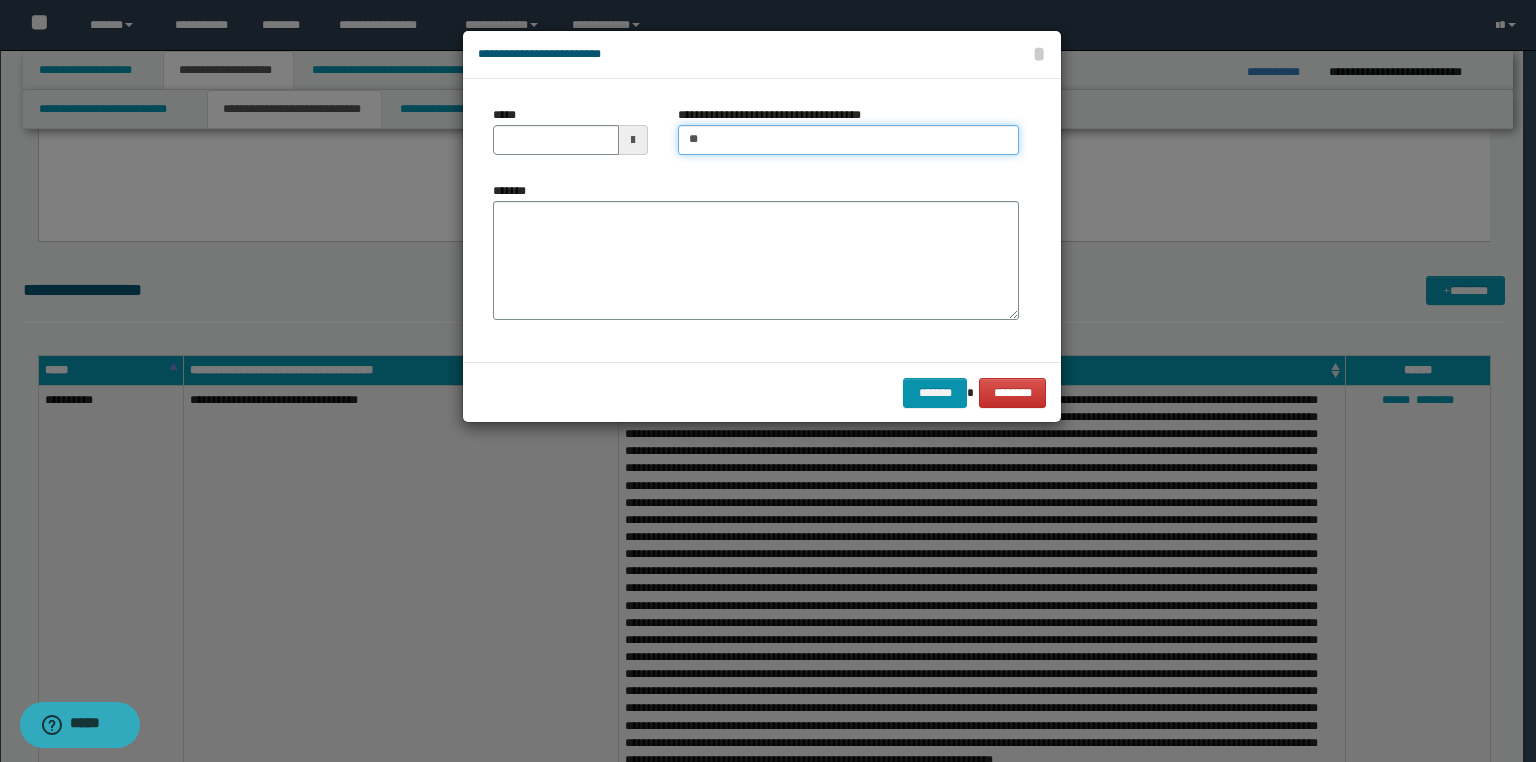 type on "*" 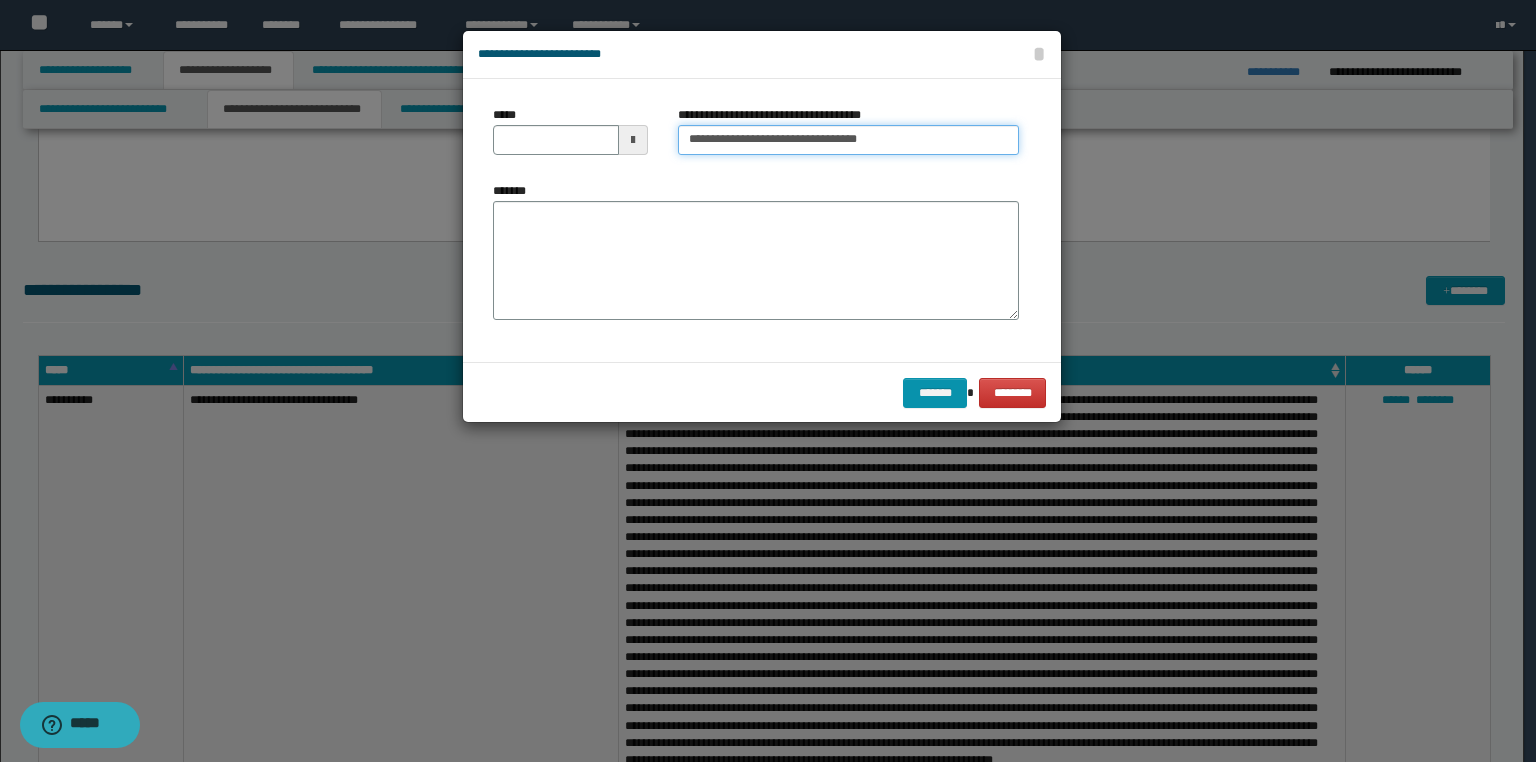 type on "**********" 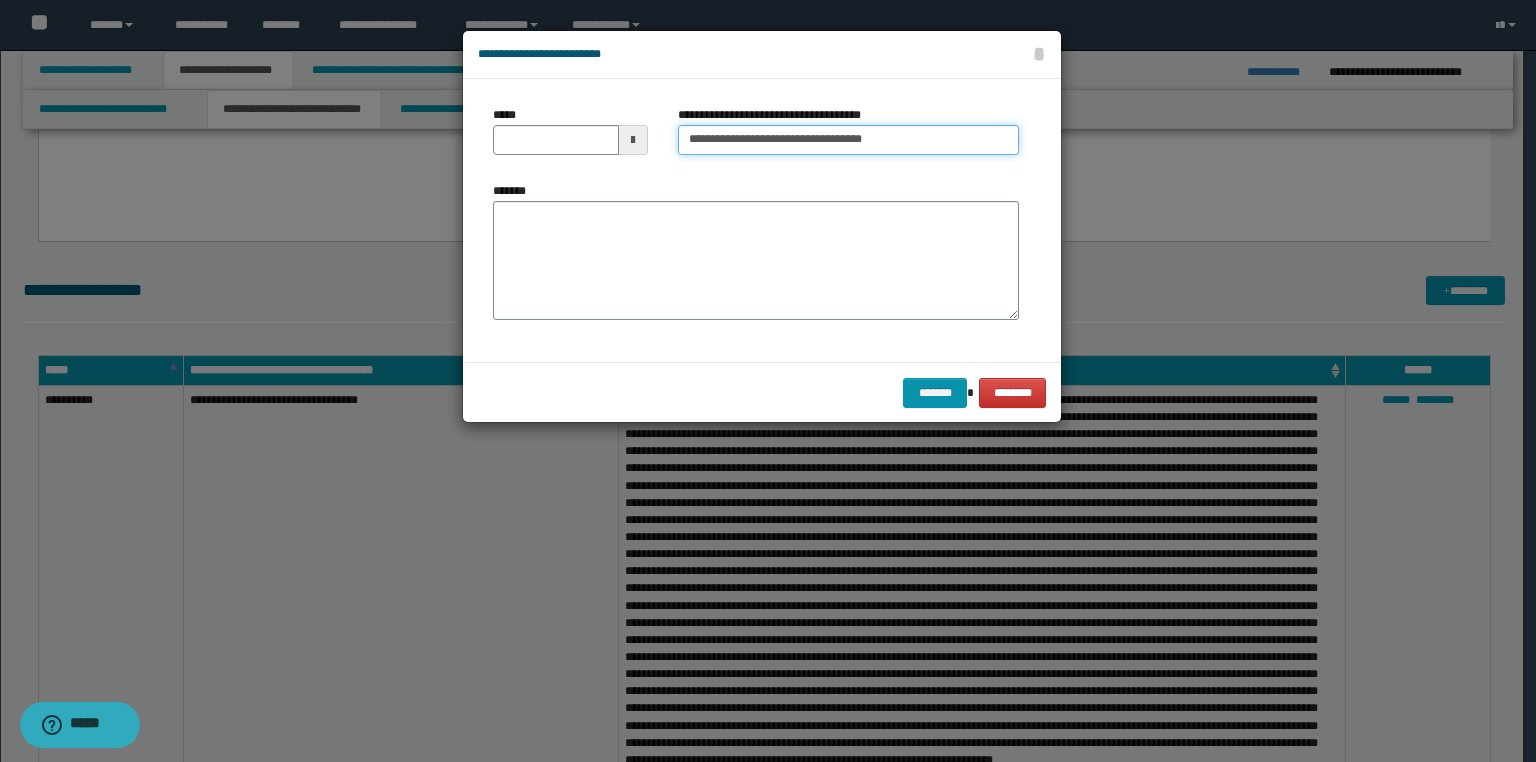 type 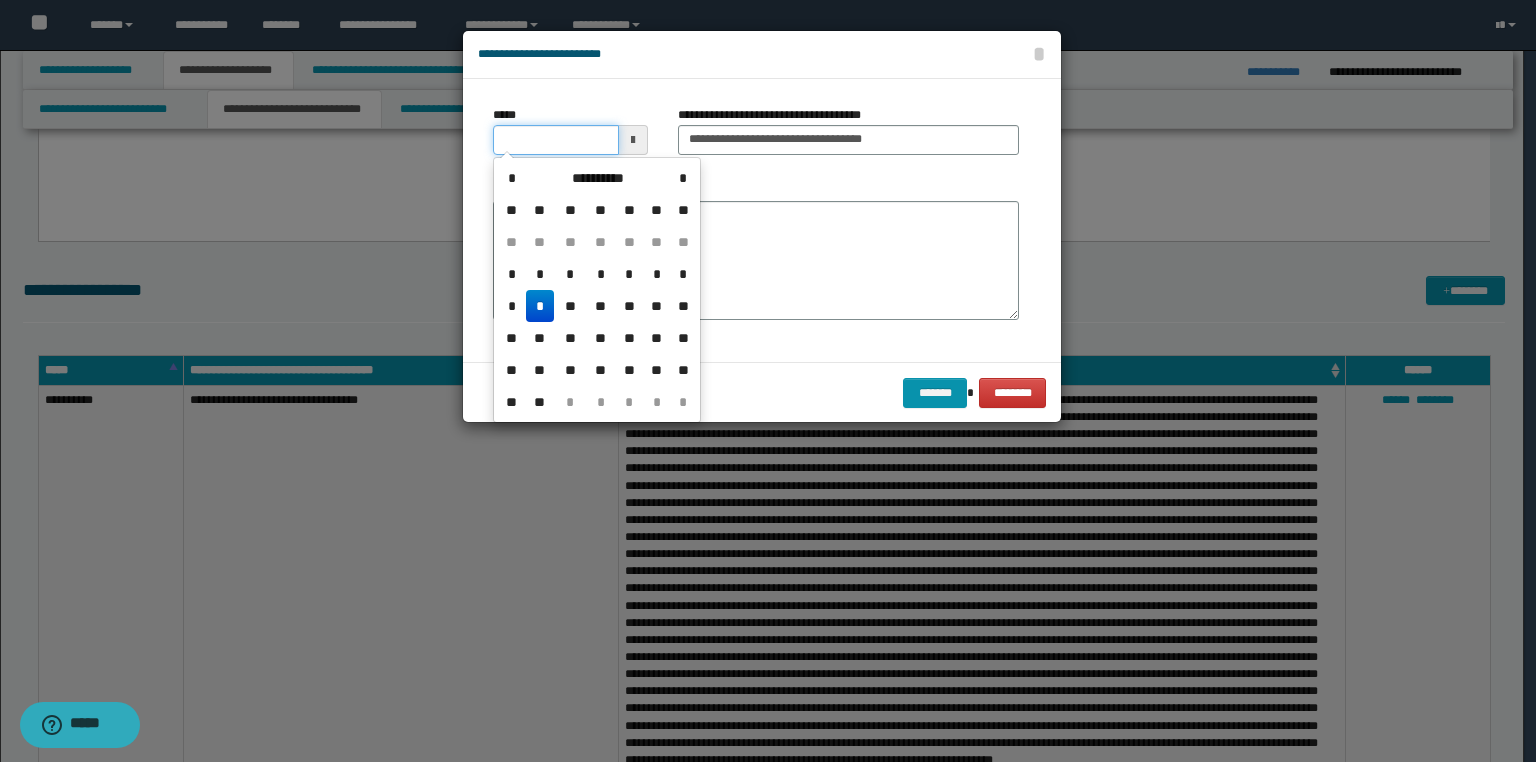 click on "*****" at bounding box center (556, 140) 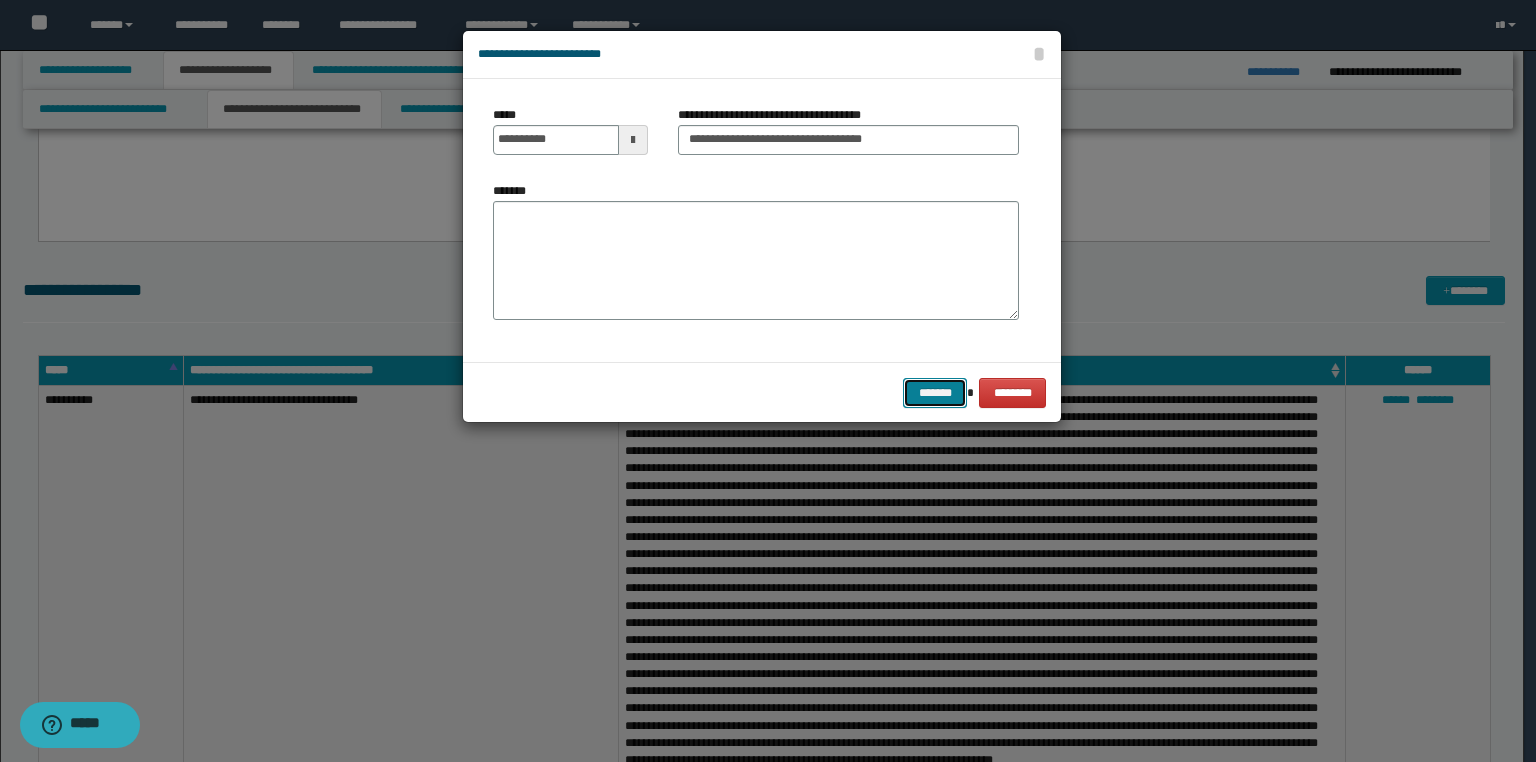 click on "*******" at bounding box center (935, 393) 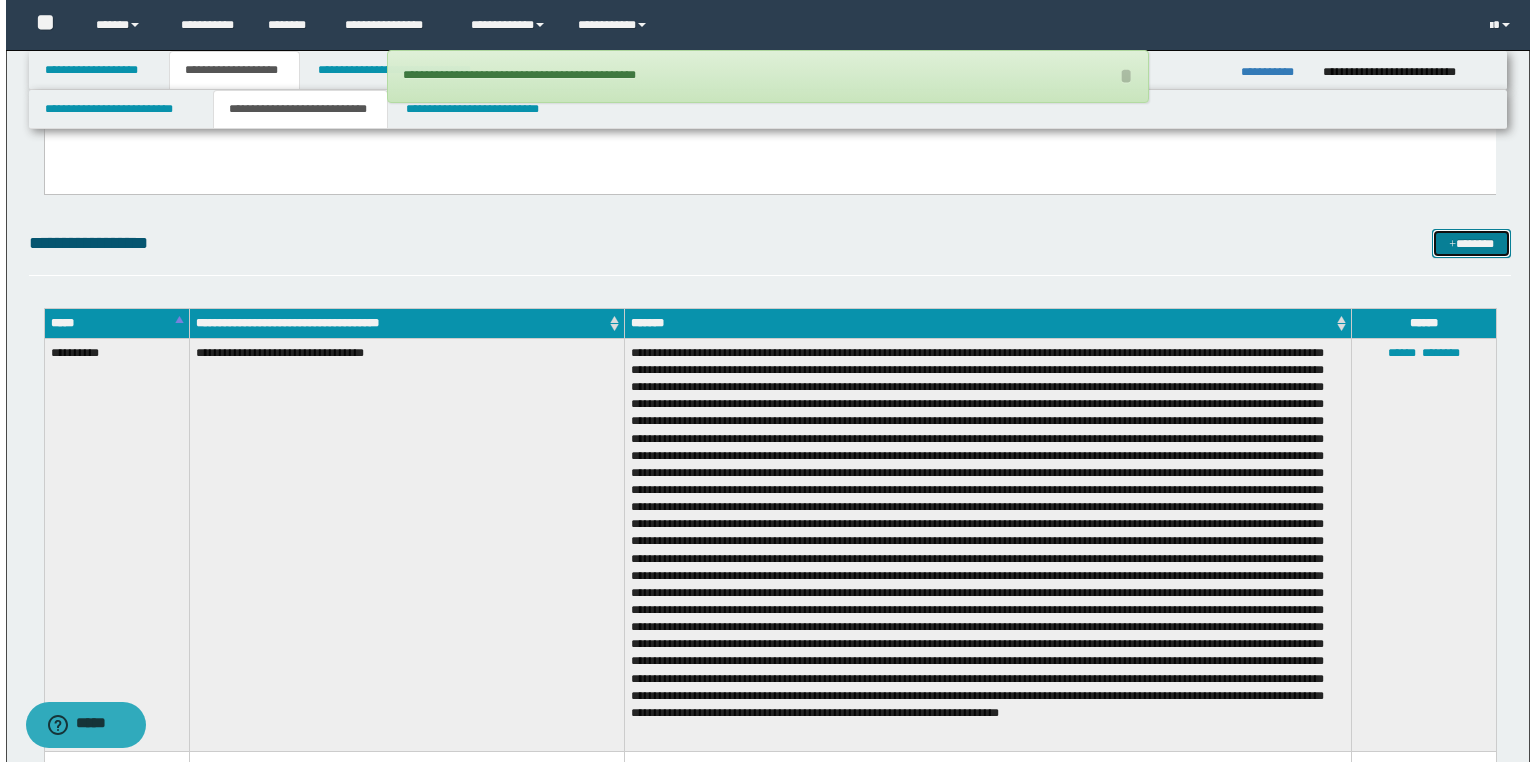 scroll, scrollTop: 2640, scrollLeft: 0, axis: vertical 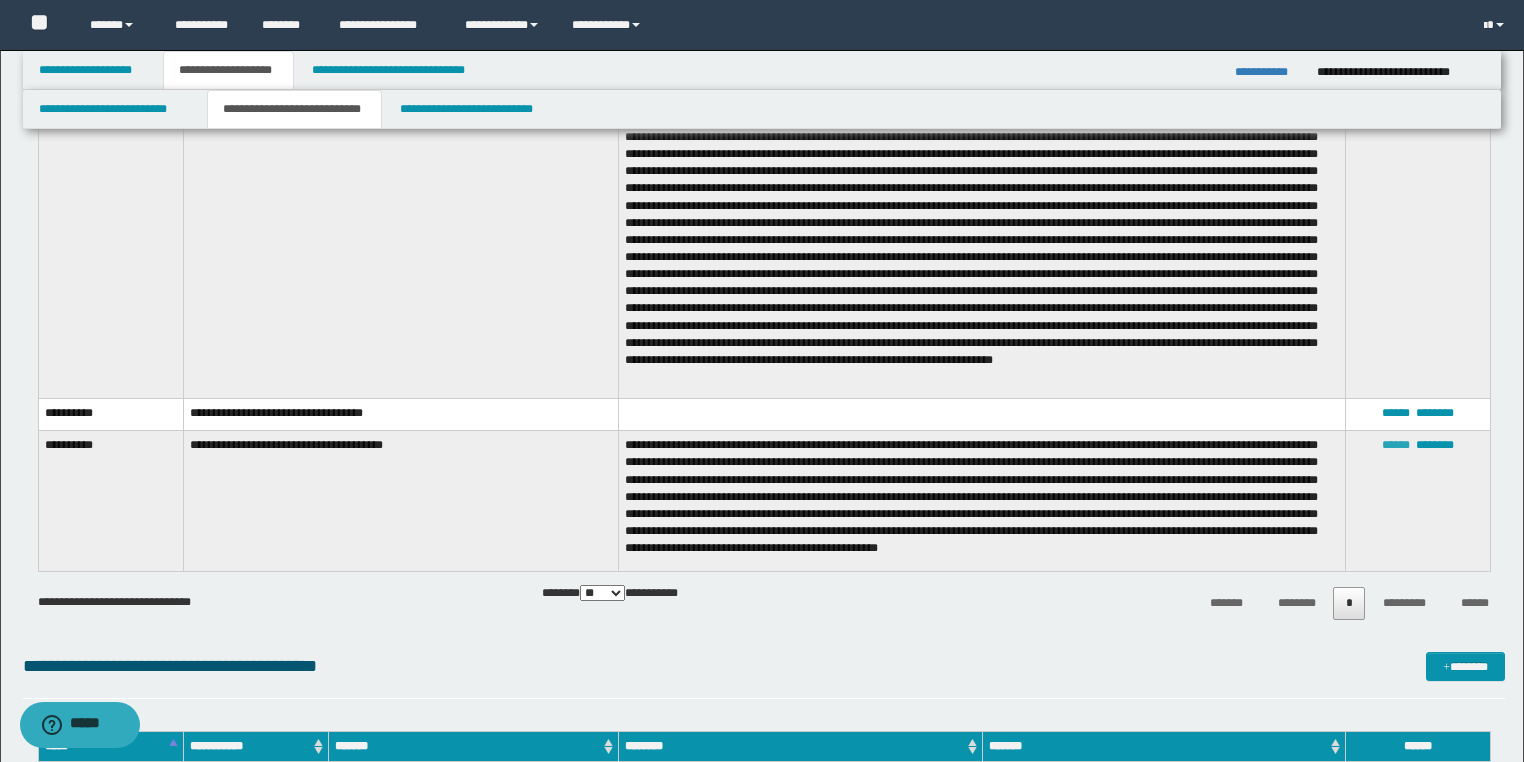 click on "******" at bounding box center [1396, 445] 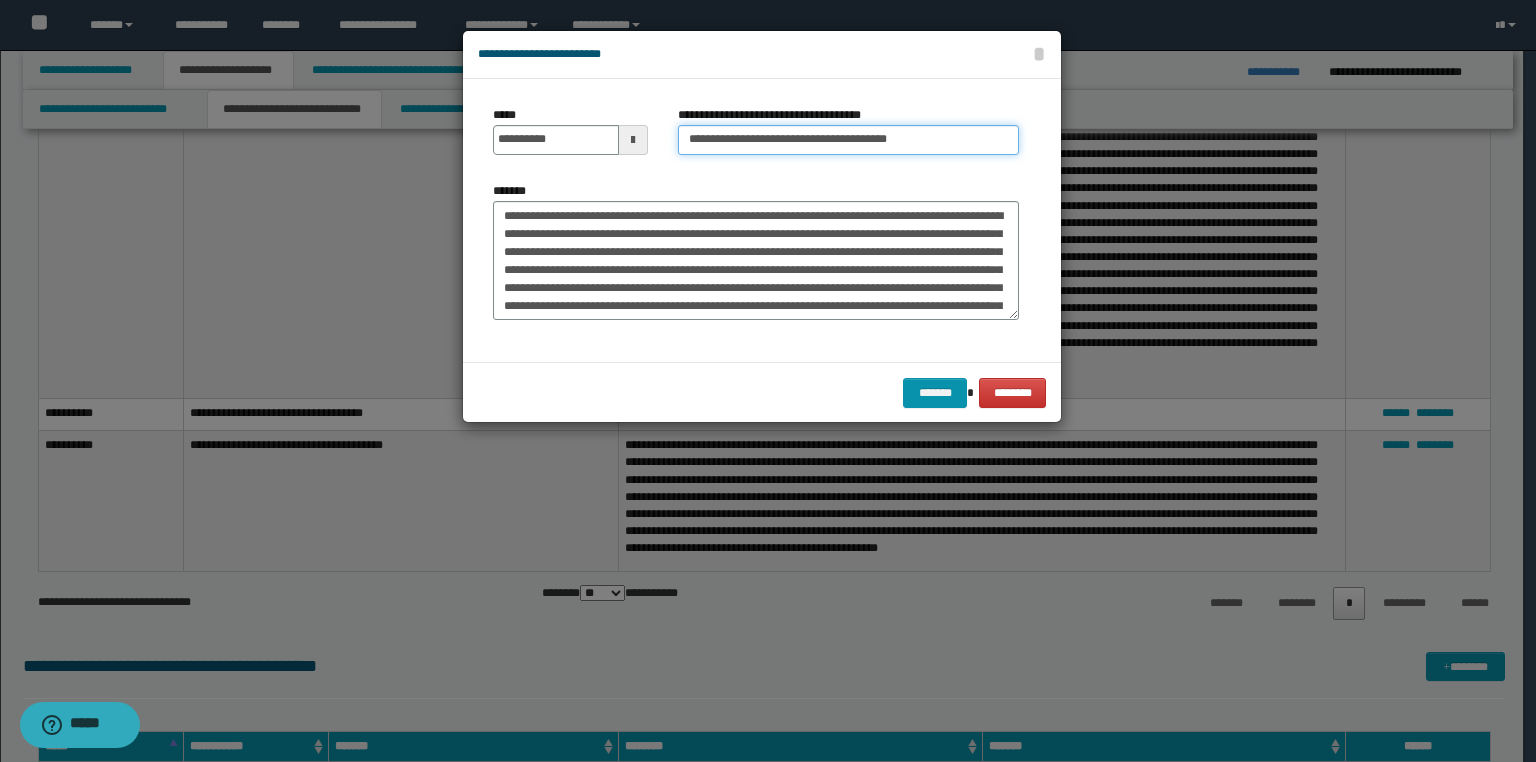 click on "**********" at bounding box center (848, 140) 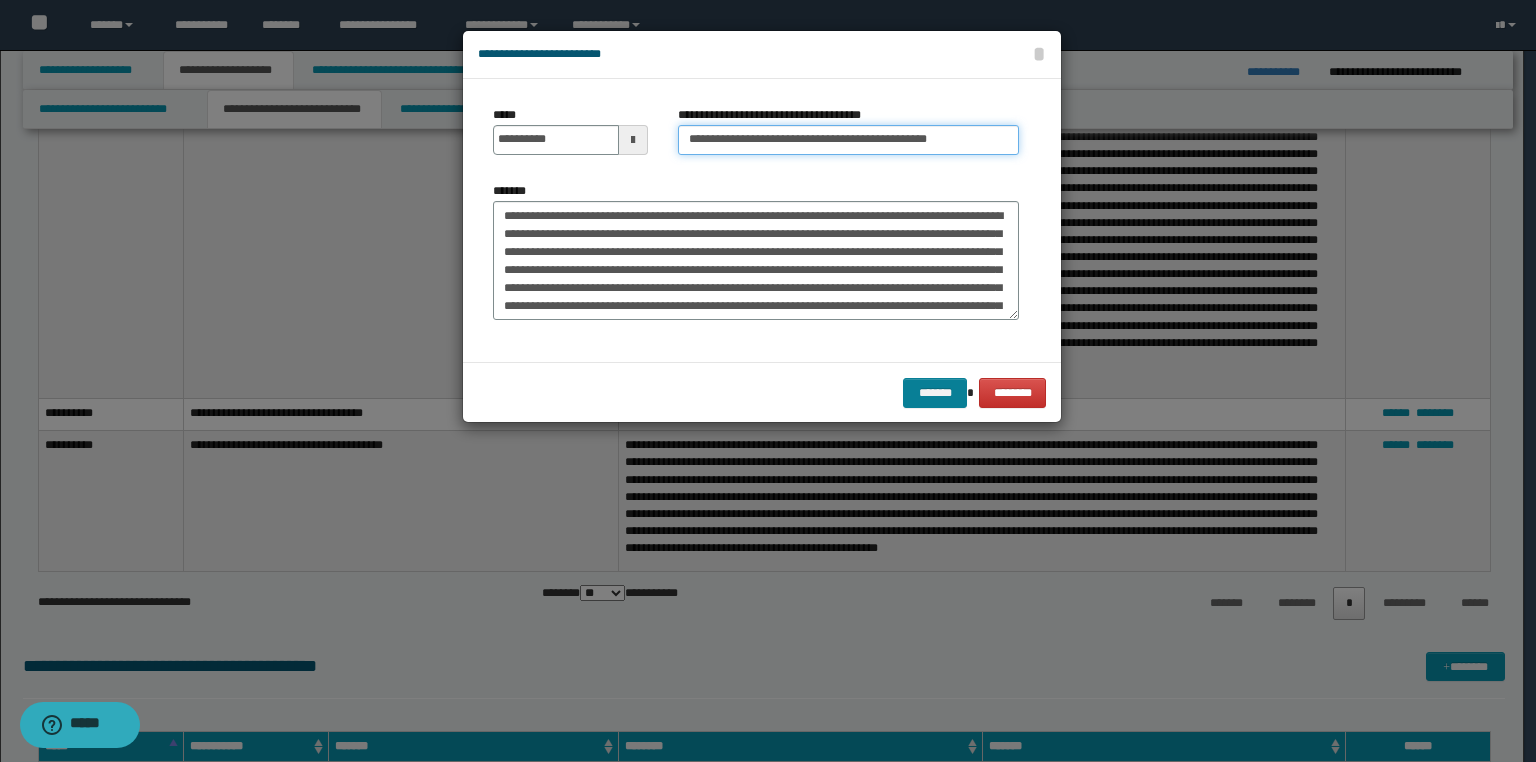 type on "**********" 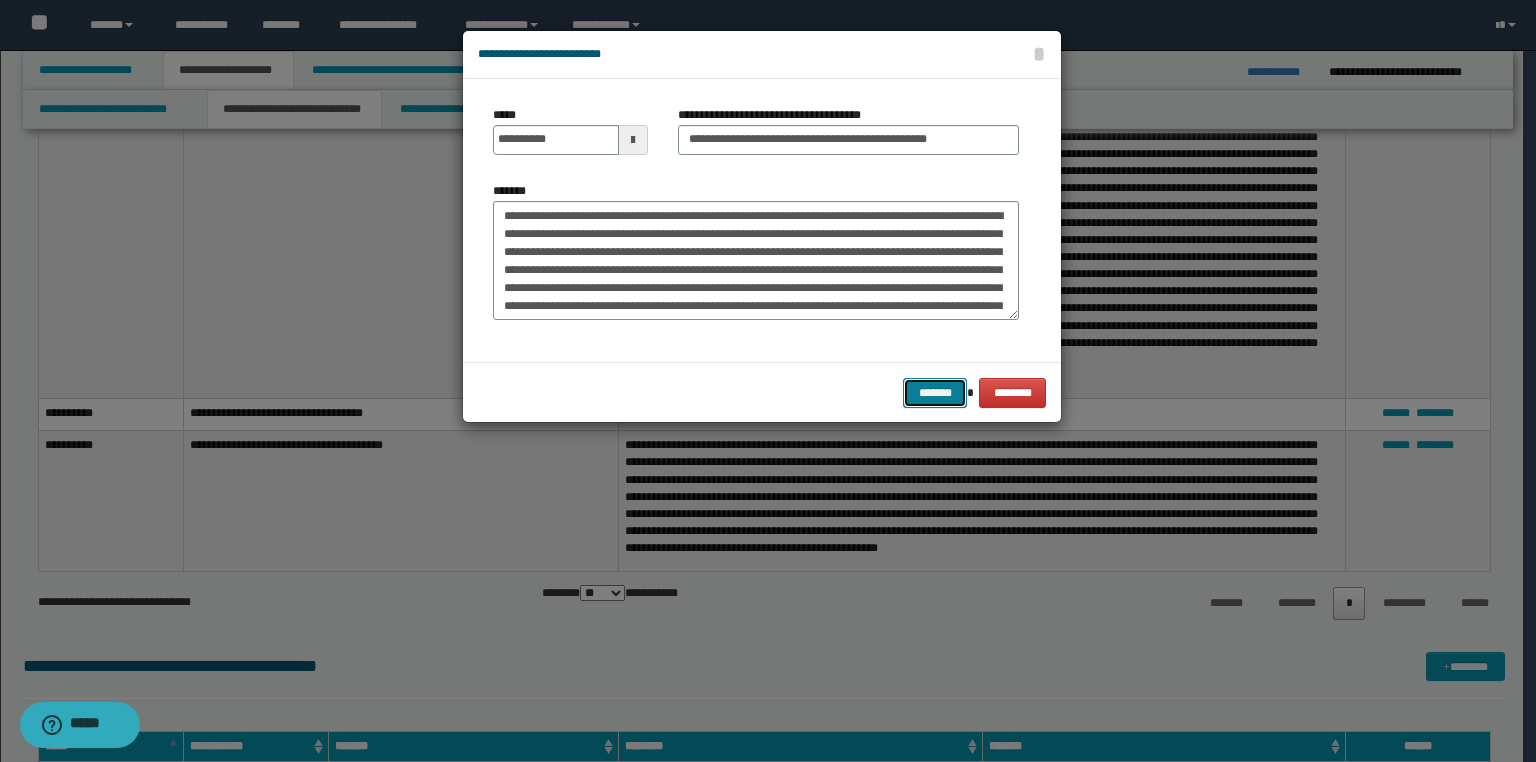 click on "*******" at bounding box center [935, 393] 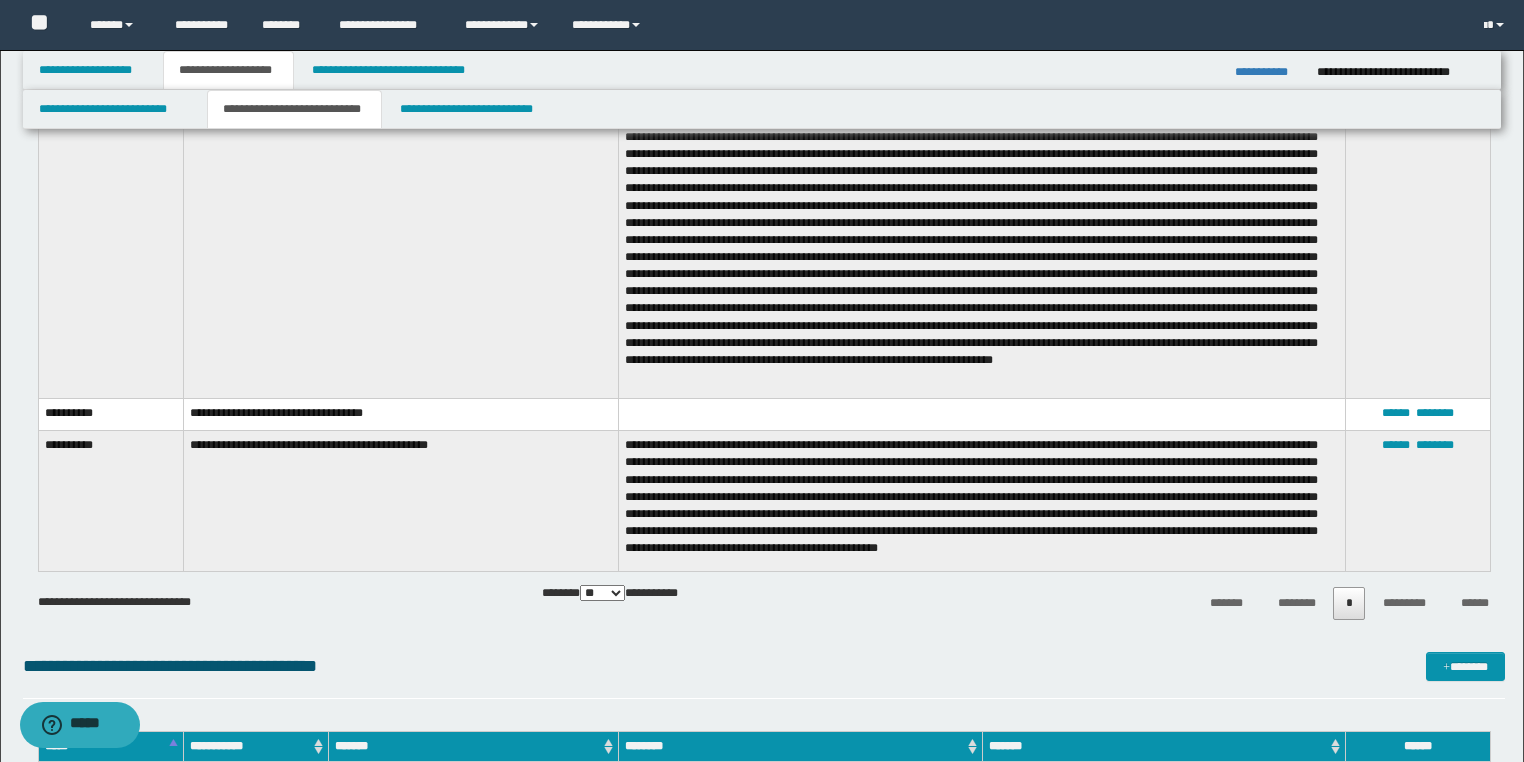 click on "******    ********" at bounding box center (1418, 415) 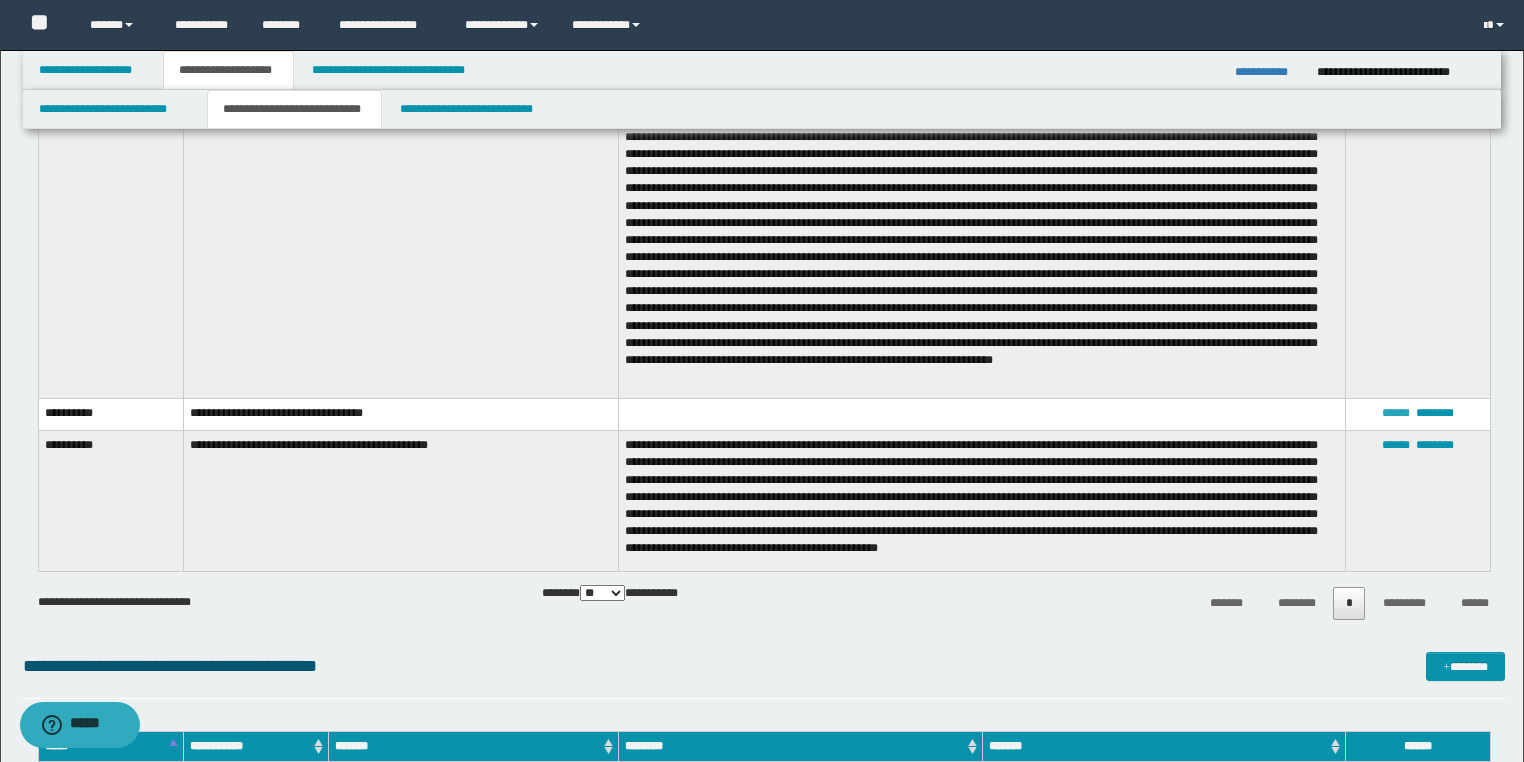 click on "******" at bounding box center [1396, 413] 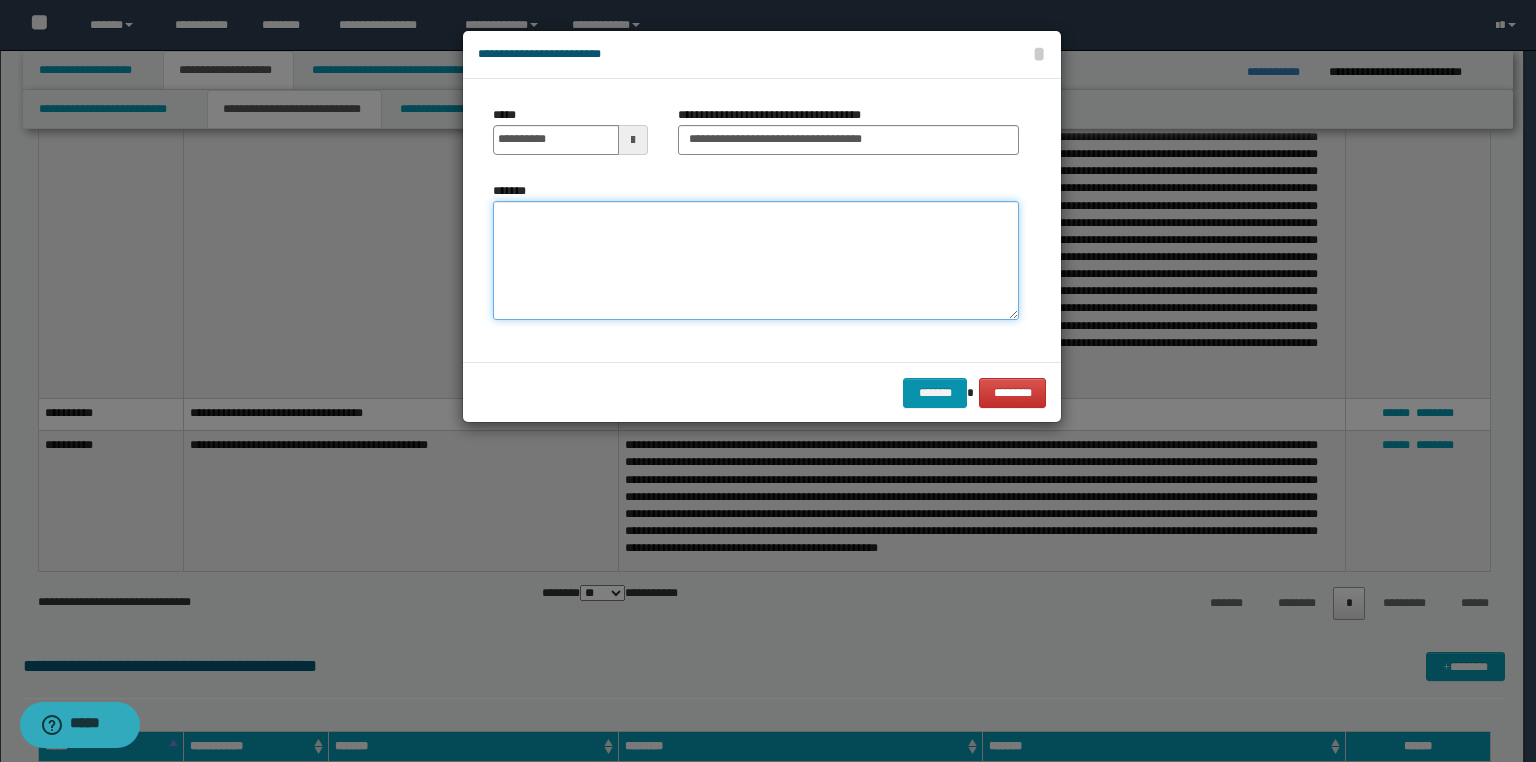 click on "*******" at bounding box center (756, 261) 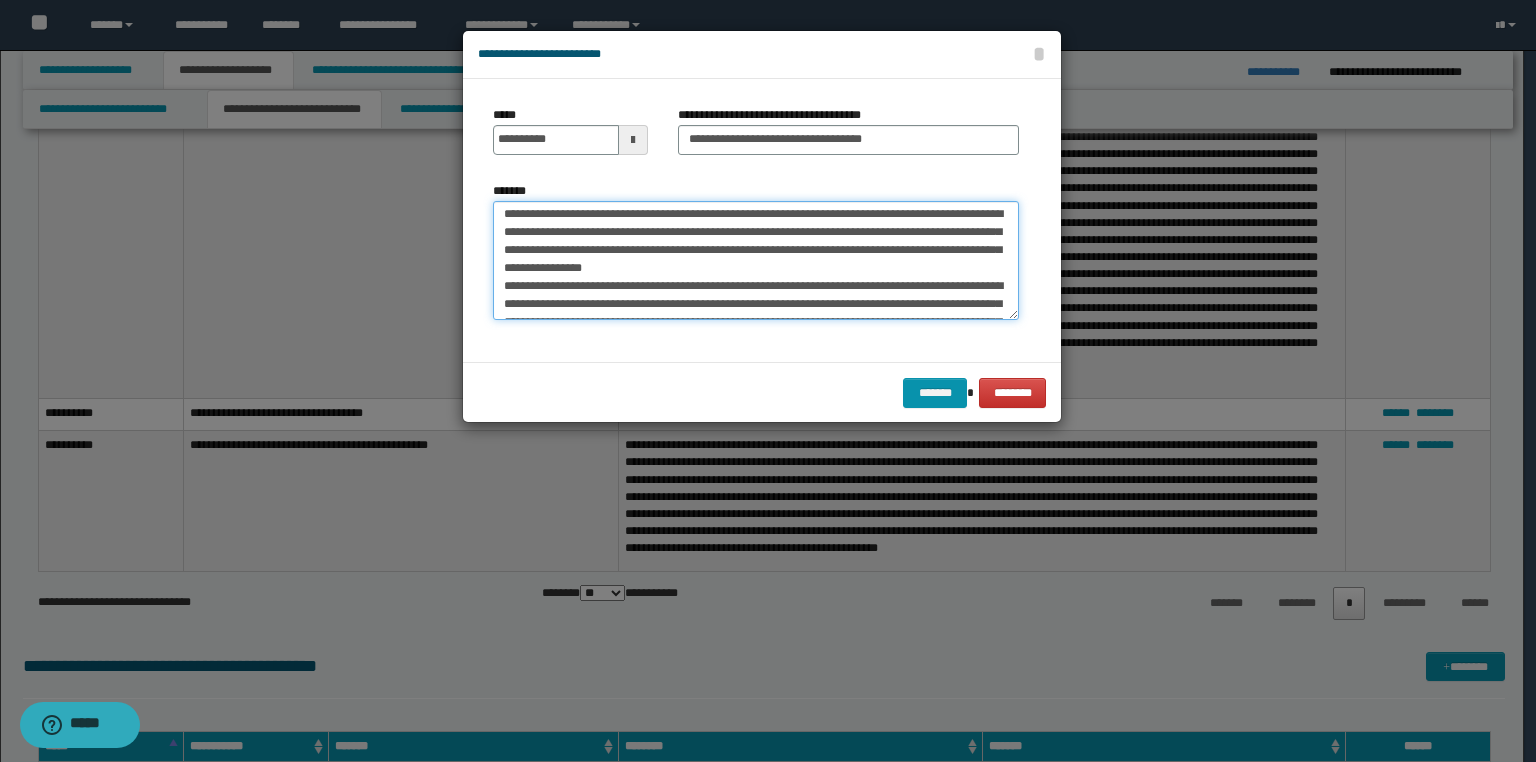 scroll, scrollTop: 0, scrollLeft: 0, axis: both 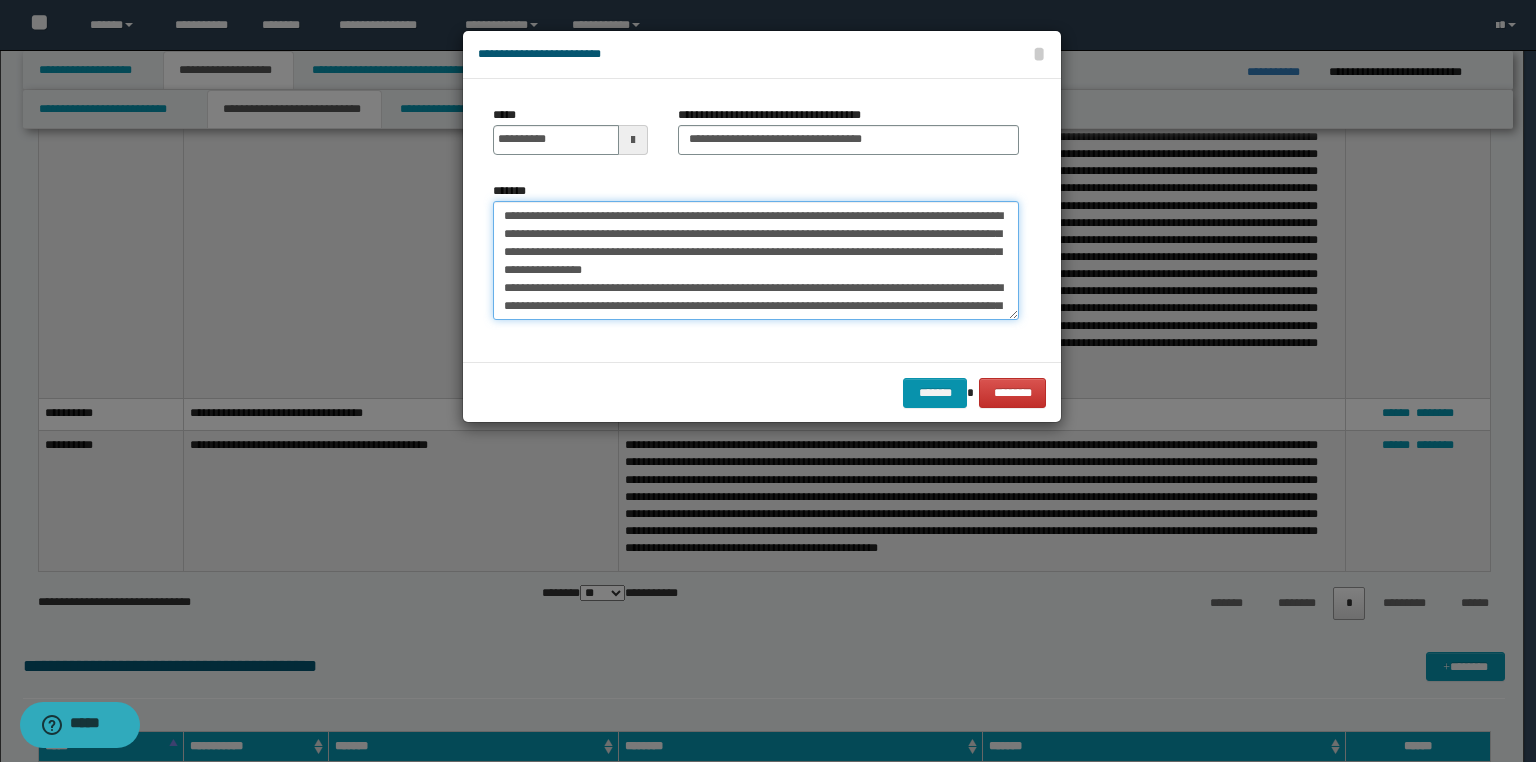 click on "*******" at bounding box center (756, 261) 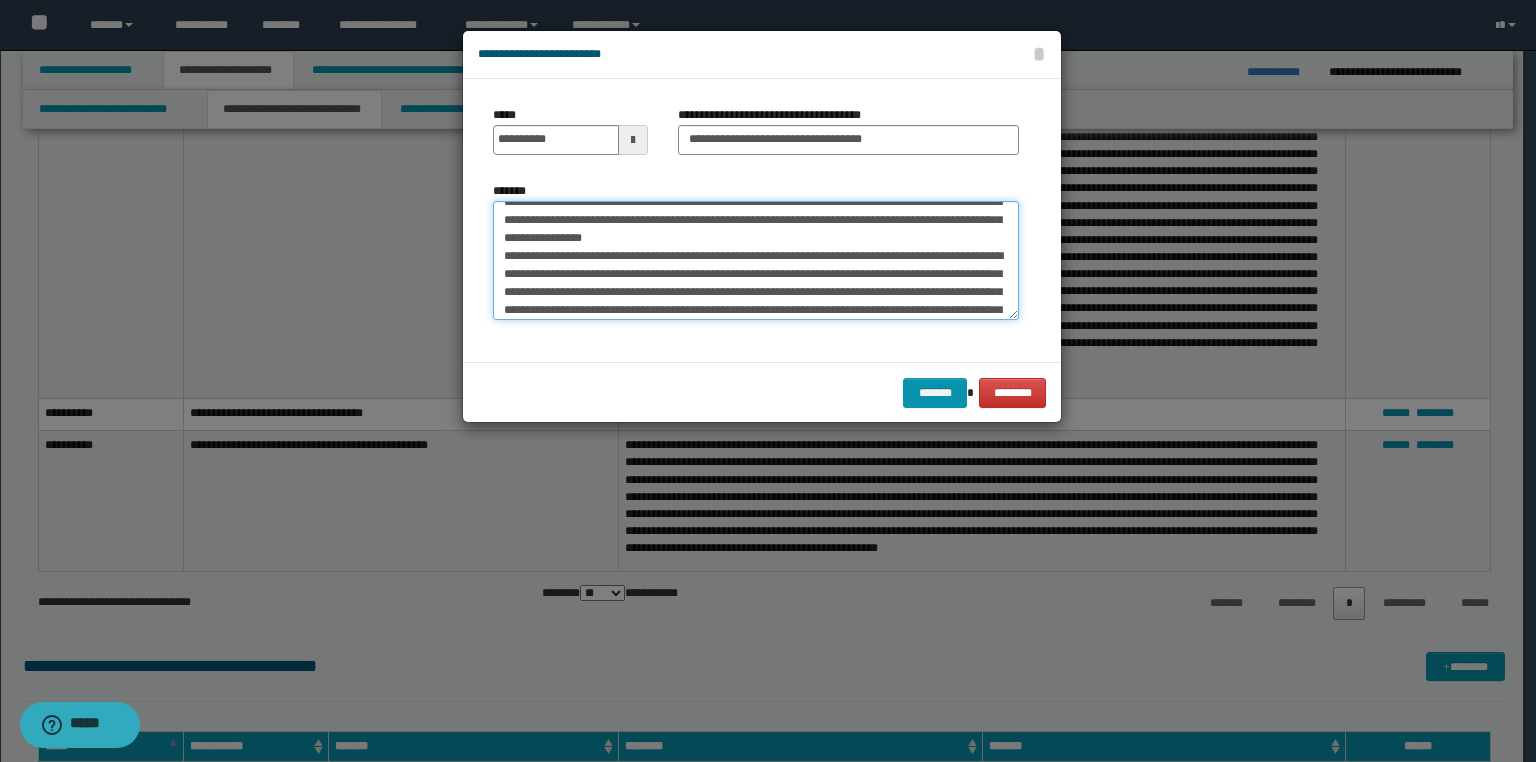 scroll, scrollTop: 64, scrollLeft: 0, axis: vertical 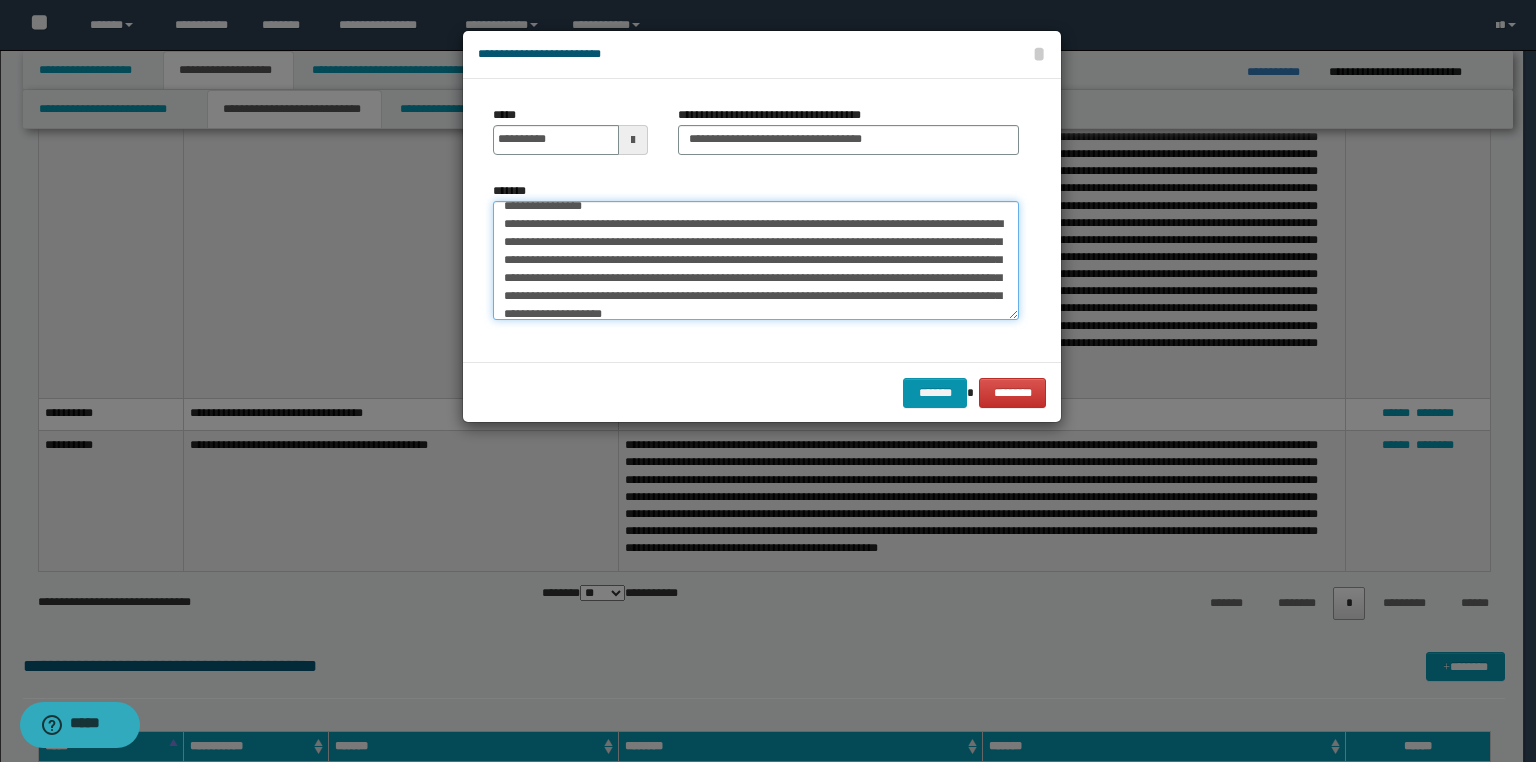 drag, startPoint x: 692, startPoint y: 261, endPoint x: 653, endPoint y: 290, distance: 48.60041 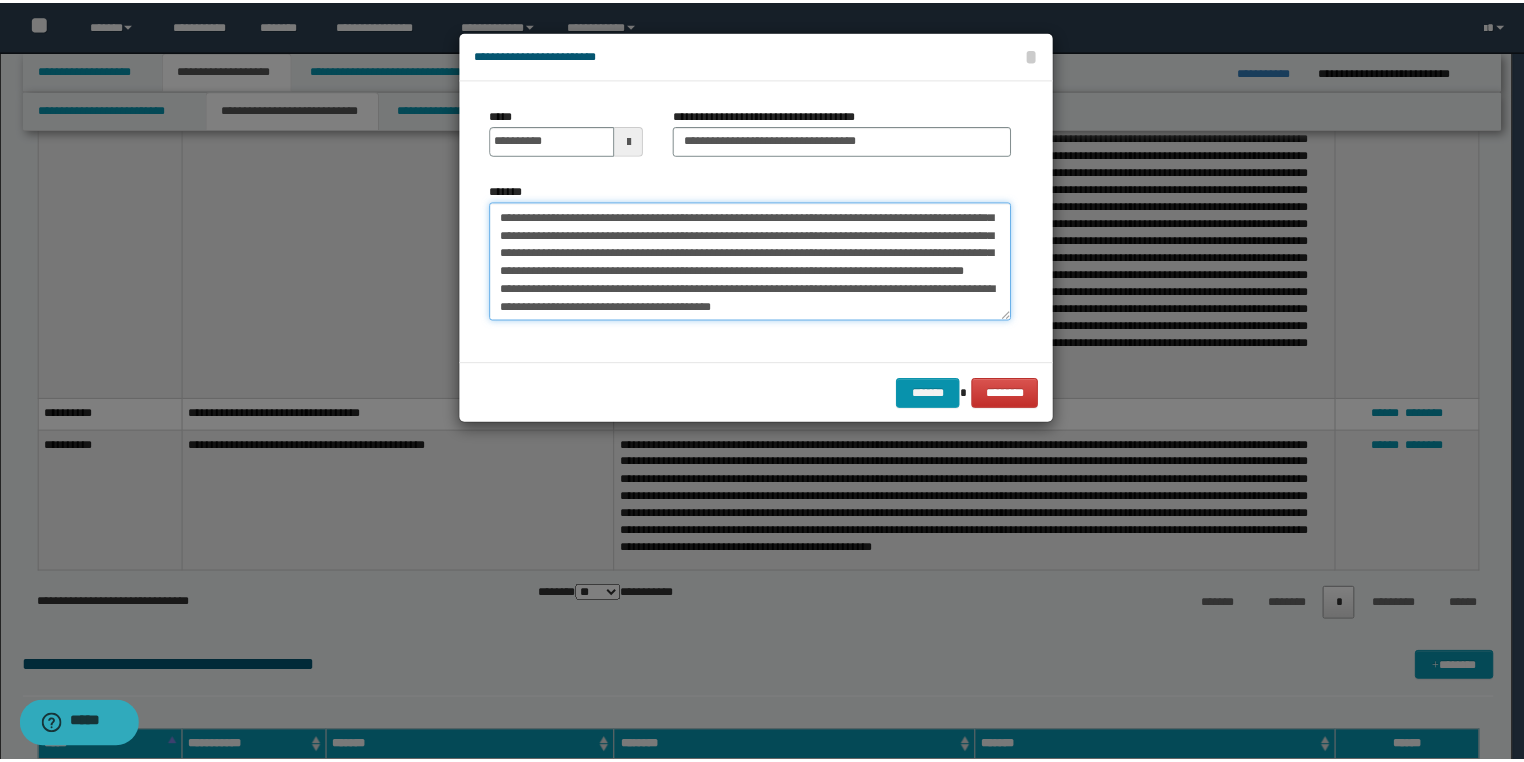 scroll, scrollTop: 305, scrollLeft: 0, axis: vertical 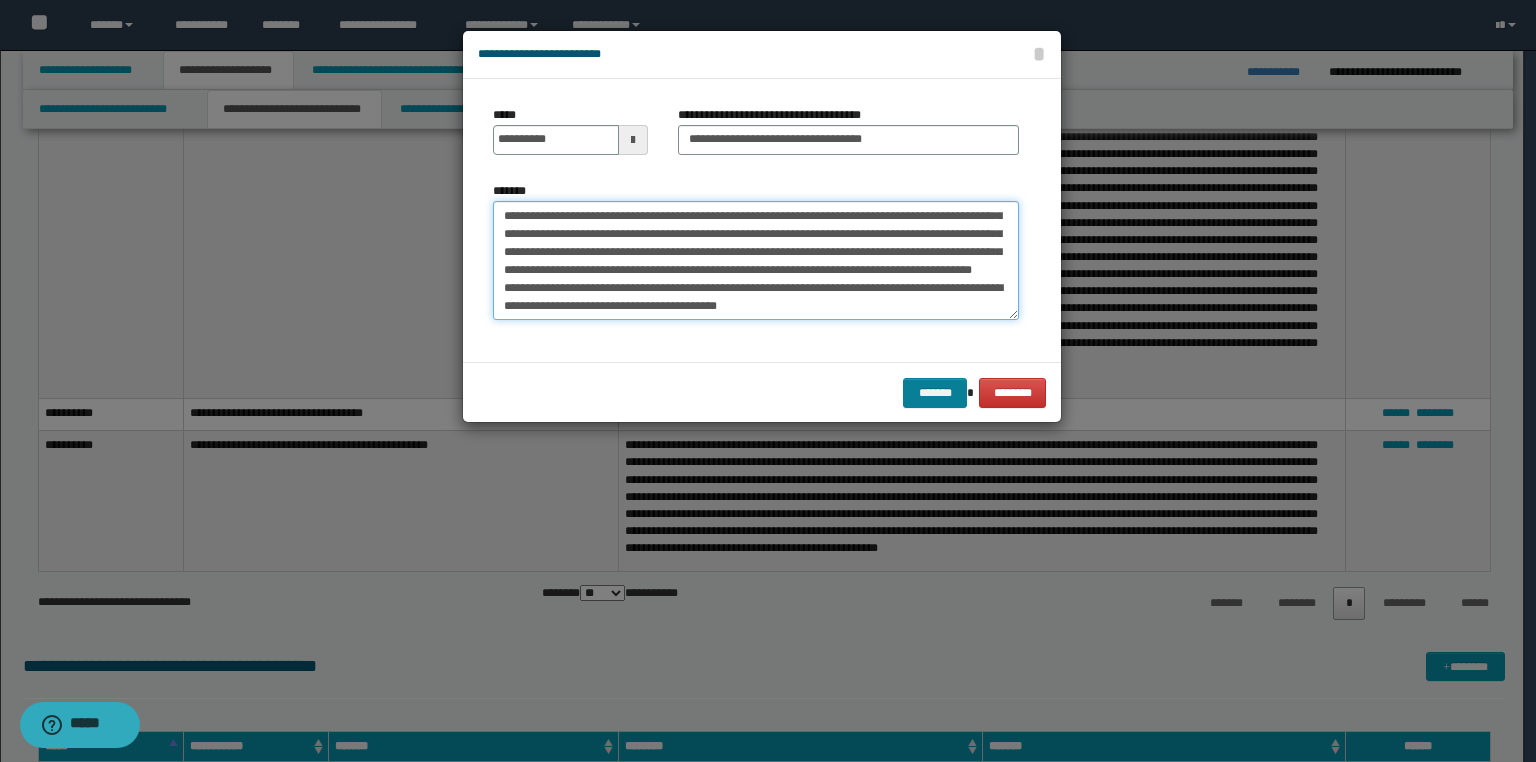 type on "**********" 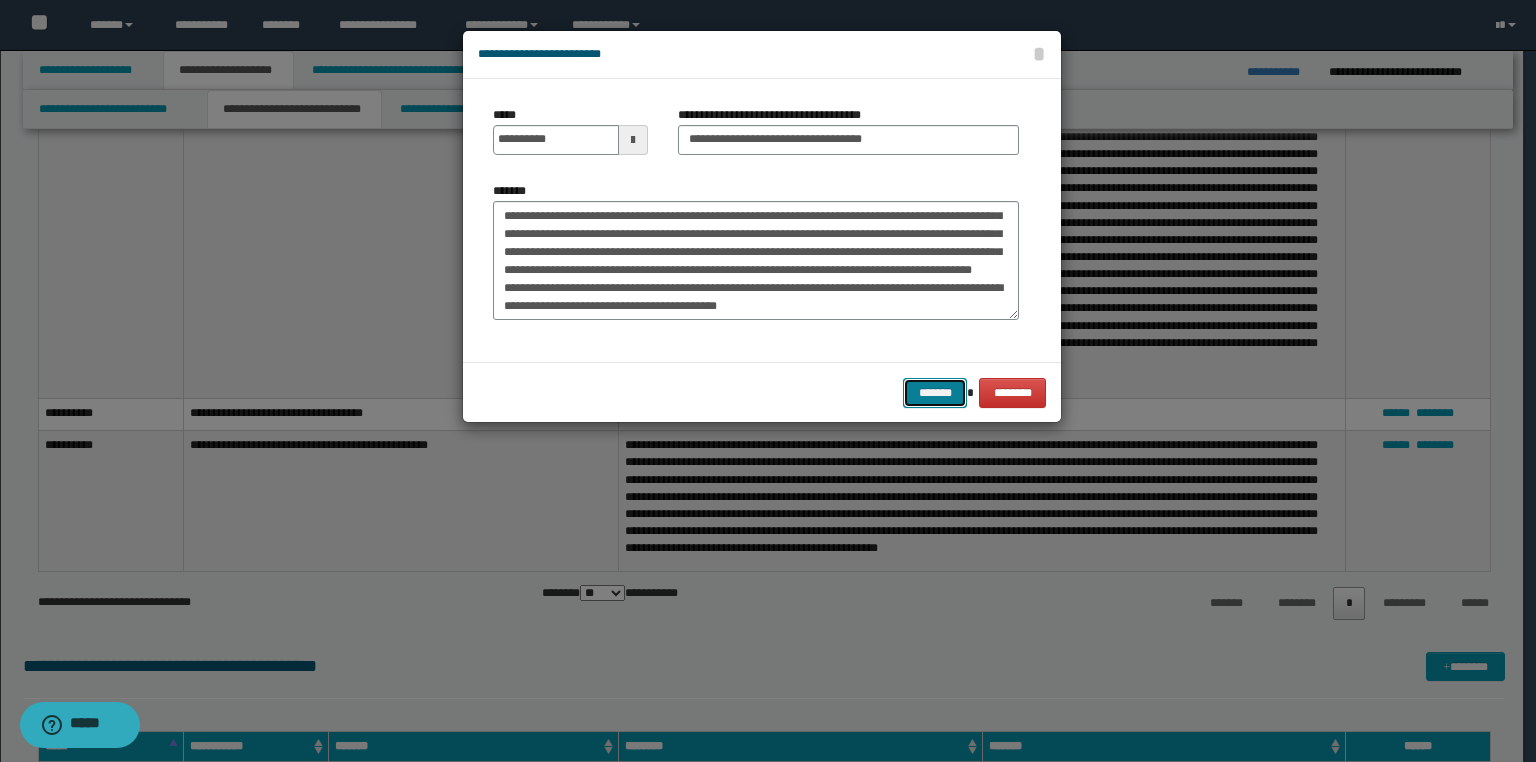 click on "*******" at bounding box center (935, 393) 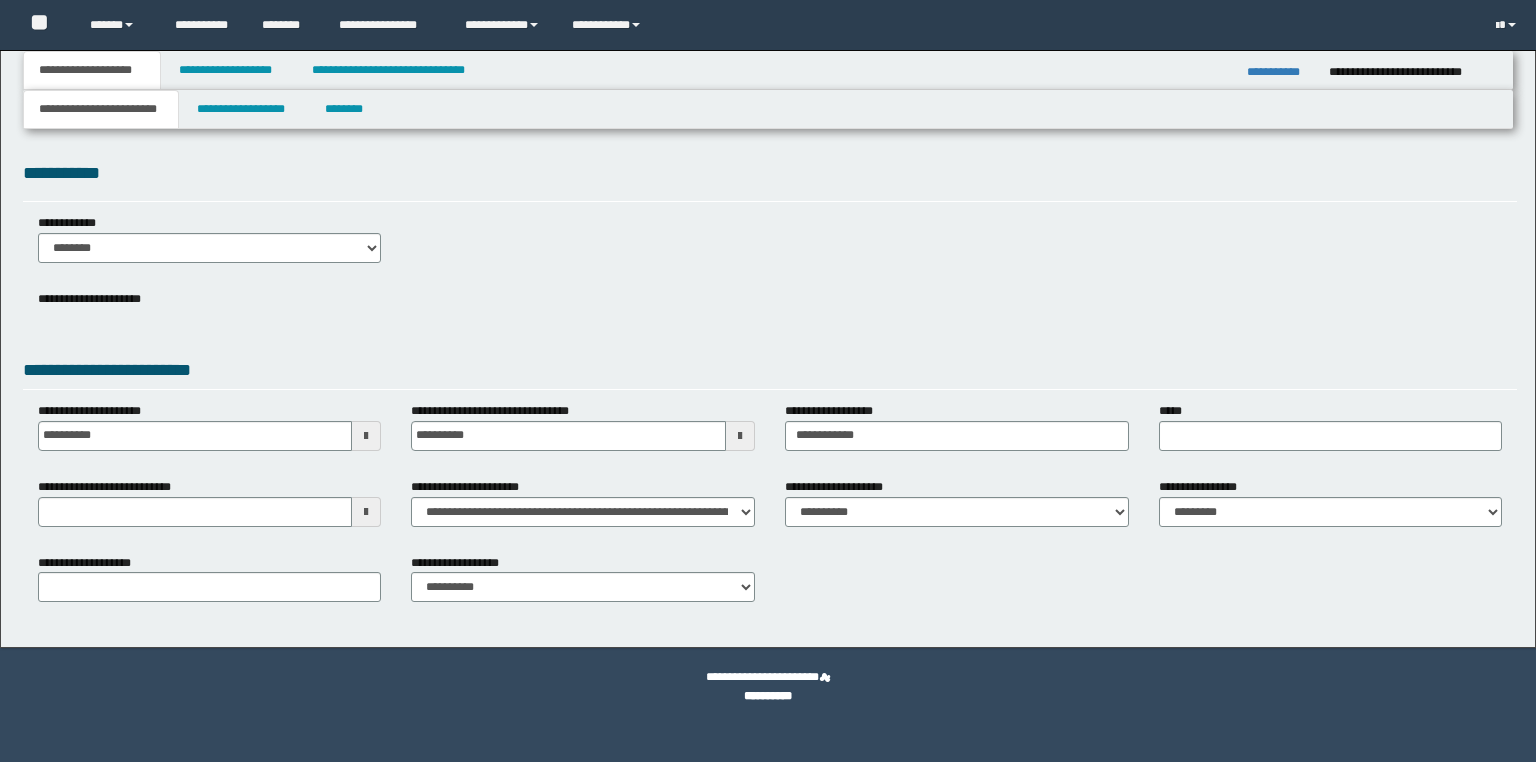 scroll, scrollTop: 0, scrollLeft: 0, axis: both 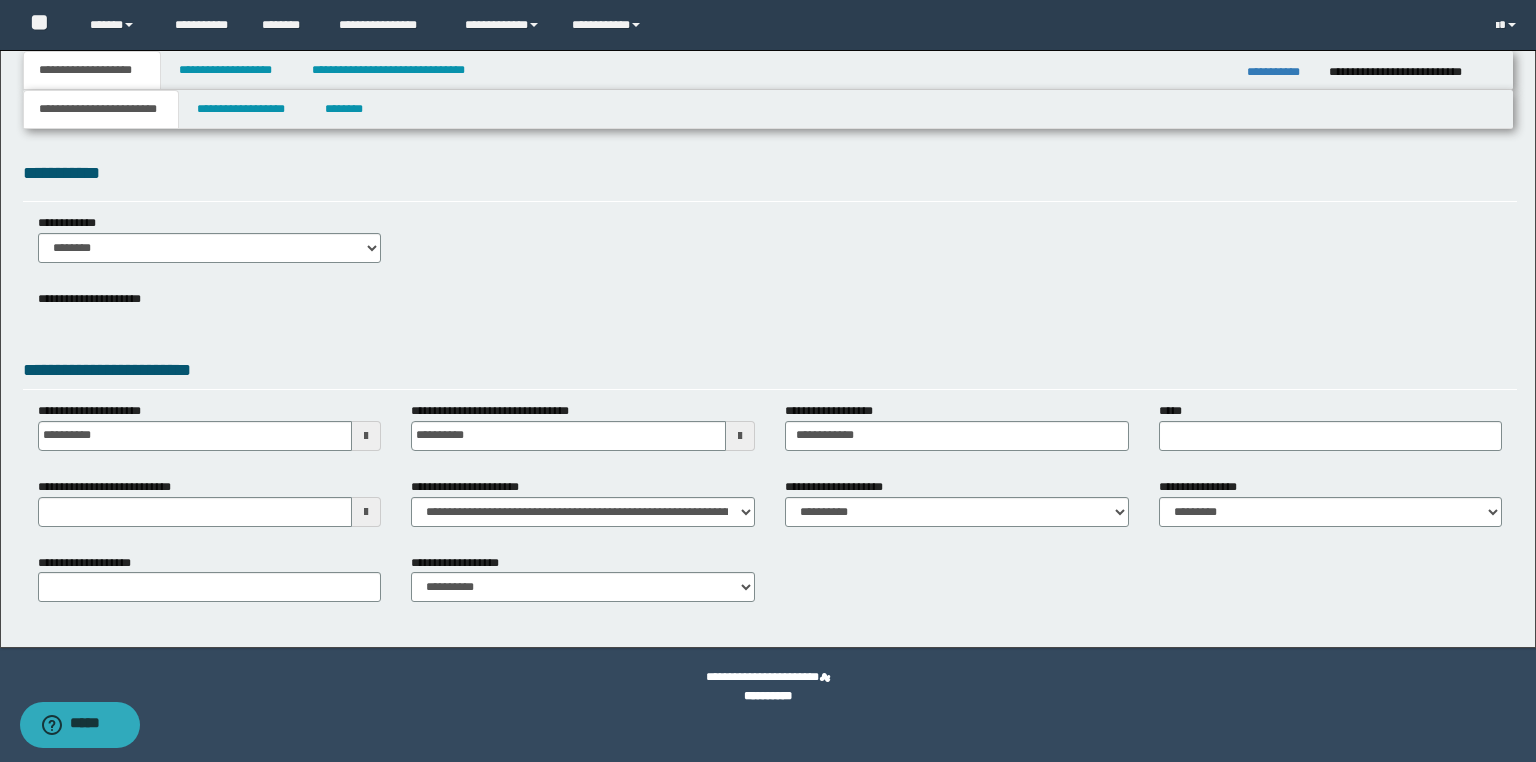 click on "**********" at bounding box center [1280, 72] 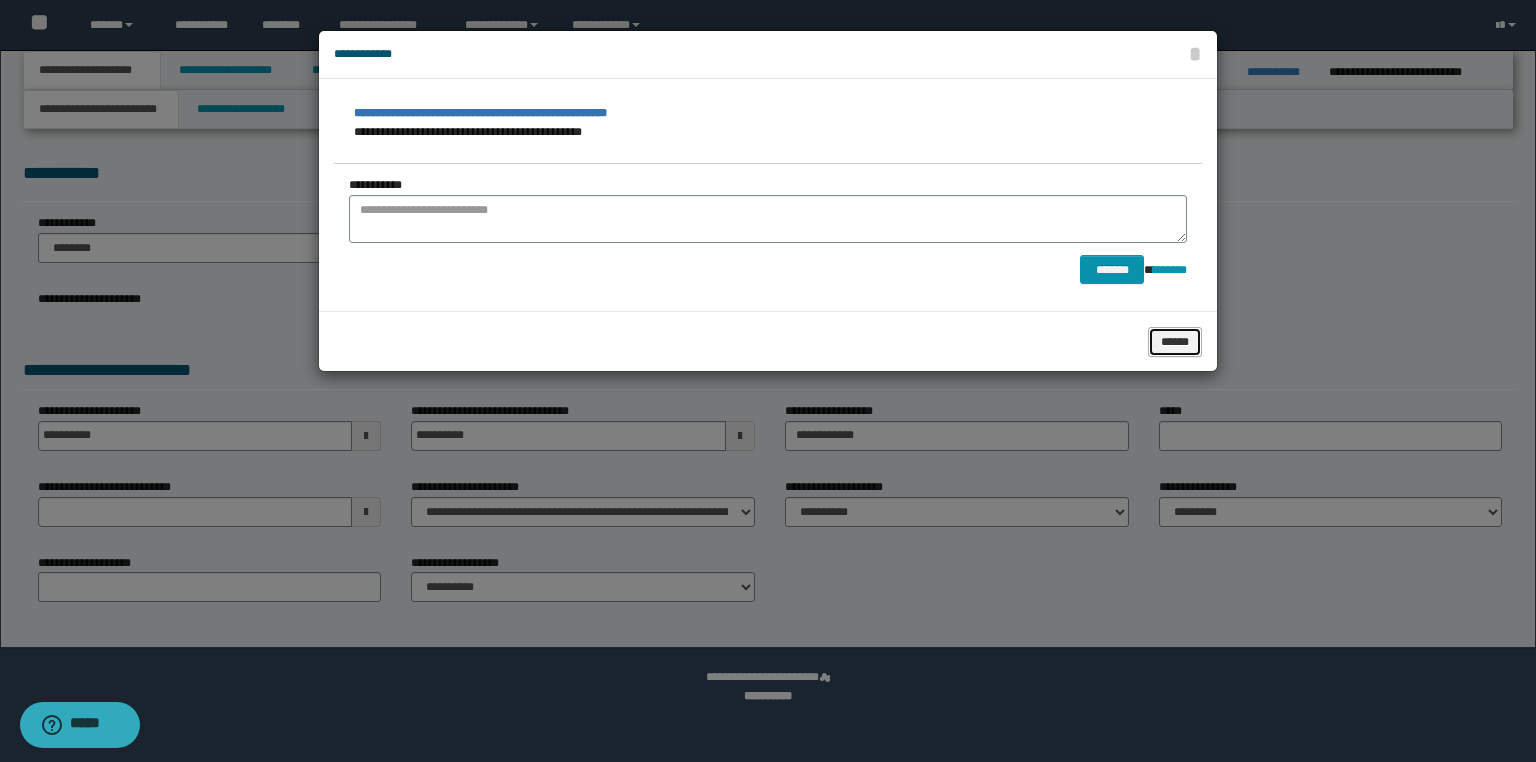click on "******" at bounding box center [1175, 342] 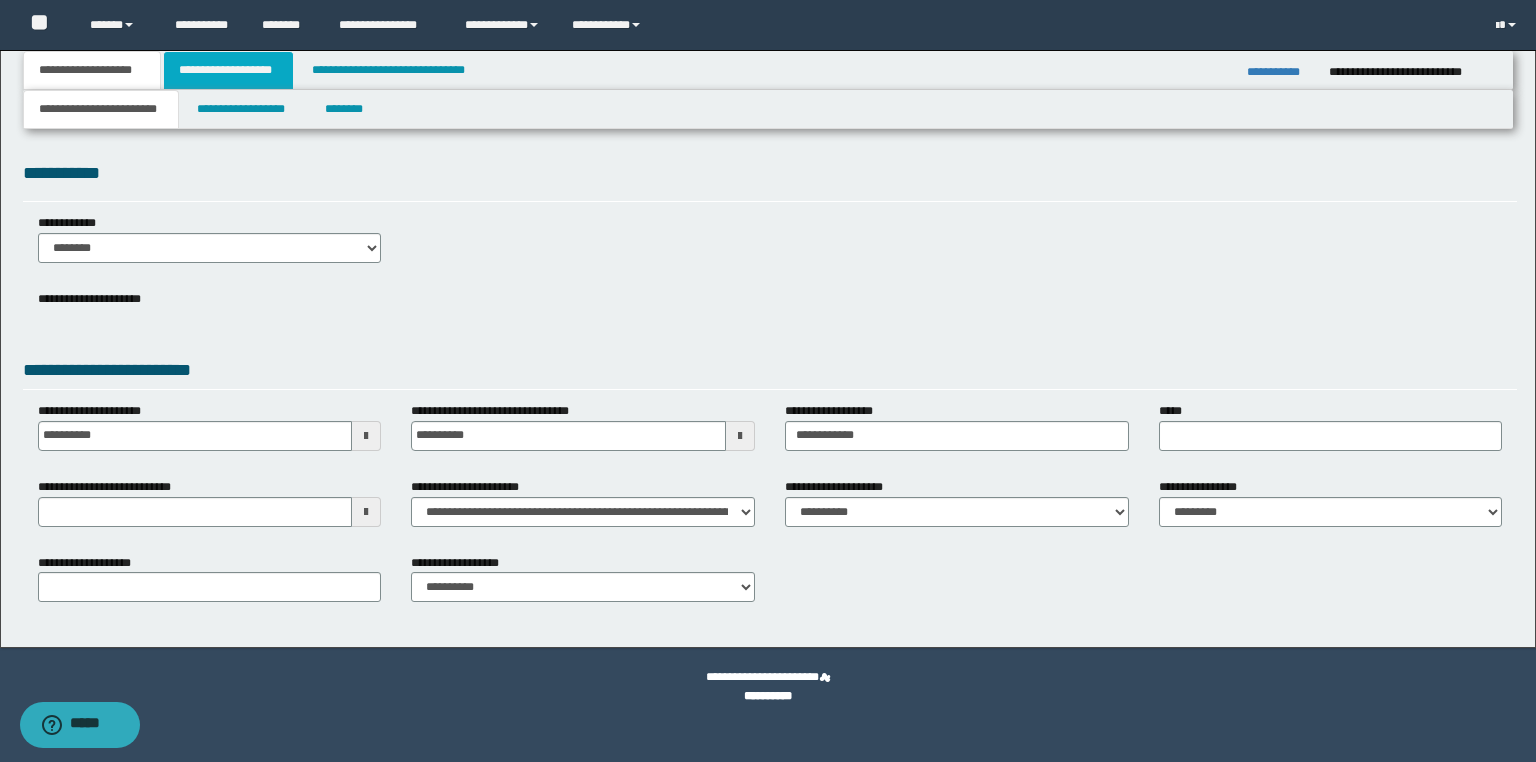 click on "**********" at bounding box center (228, 70) 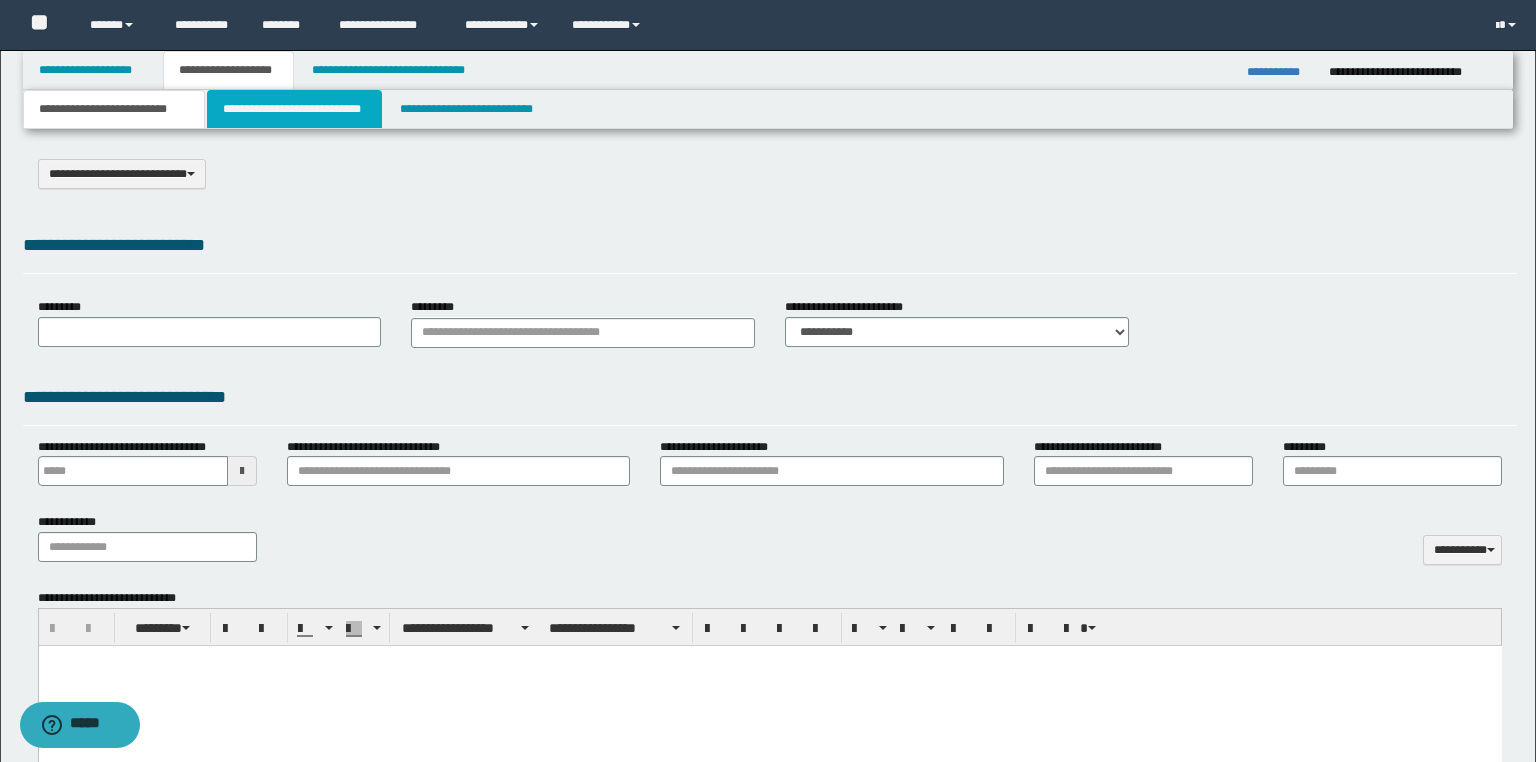 scroll, scrollTop: 0, scrollLeft: 0, axis: both 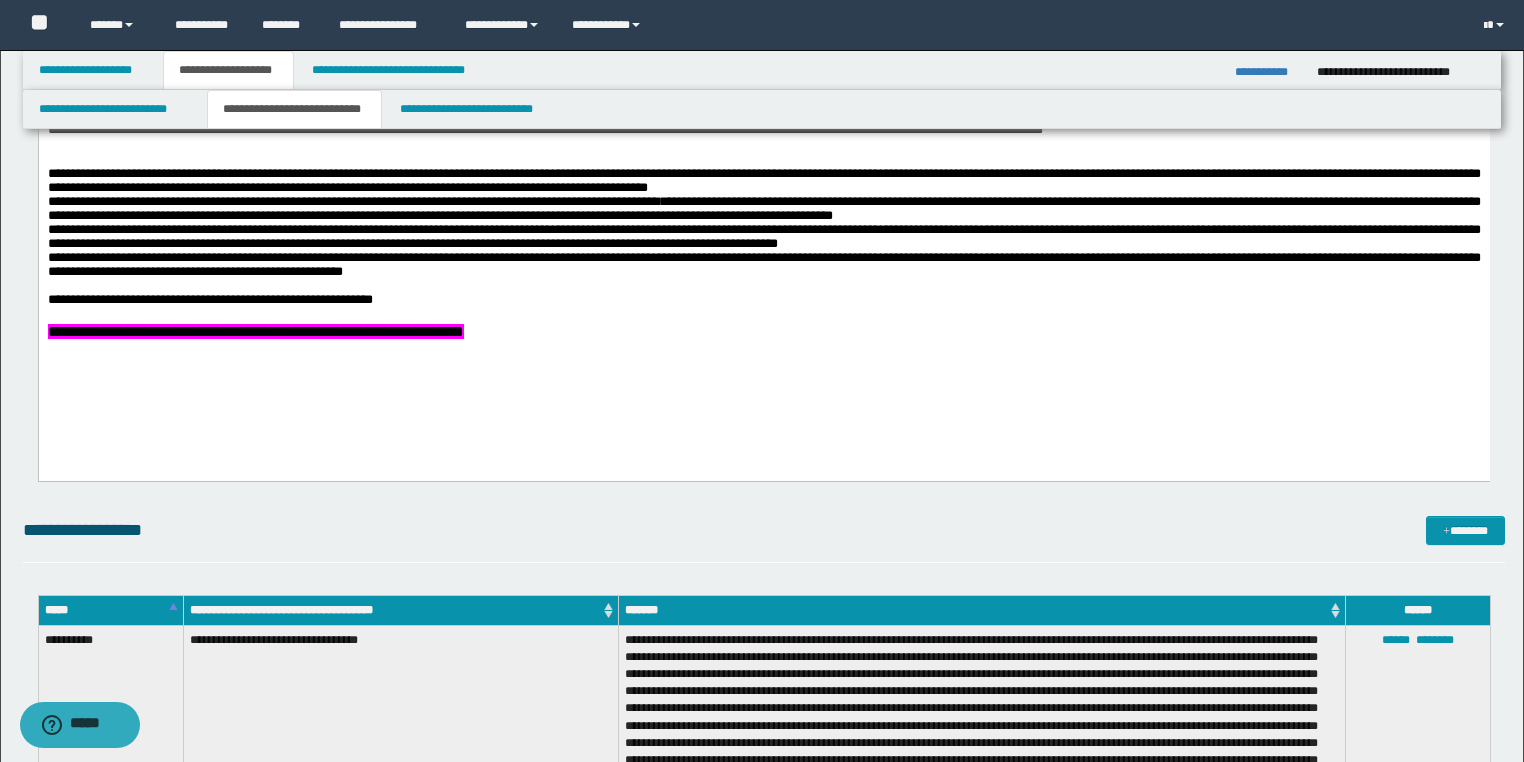 click on "**********" at bounding box center [763, 331] 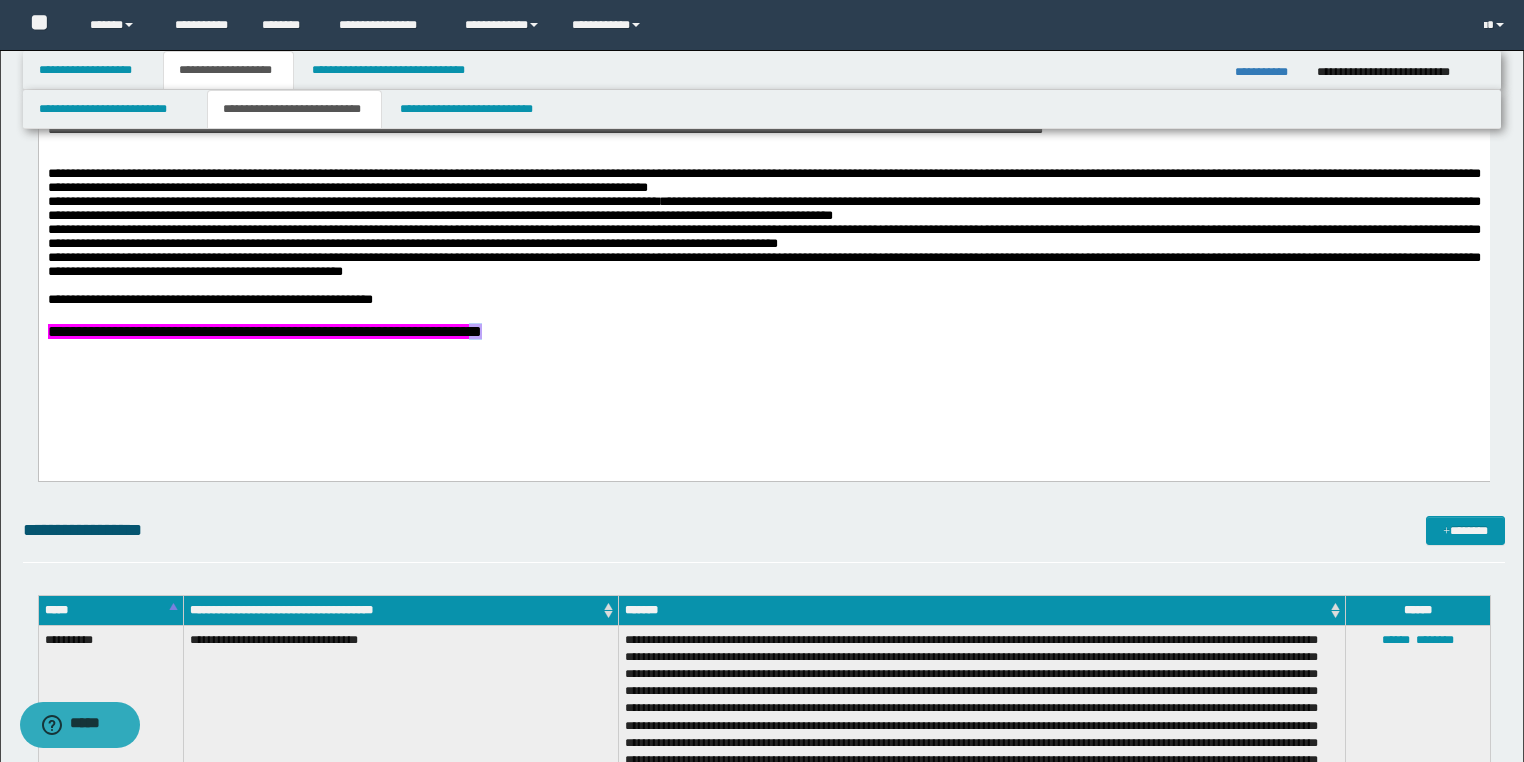 drag, startPoint x: 524, startPoint y: 370, endPoint x: 482, endPoint y: 357, distance: 43.965897 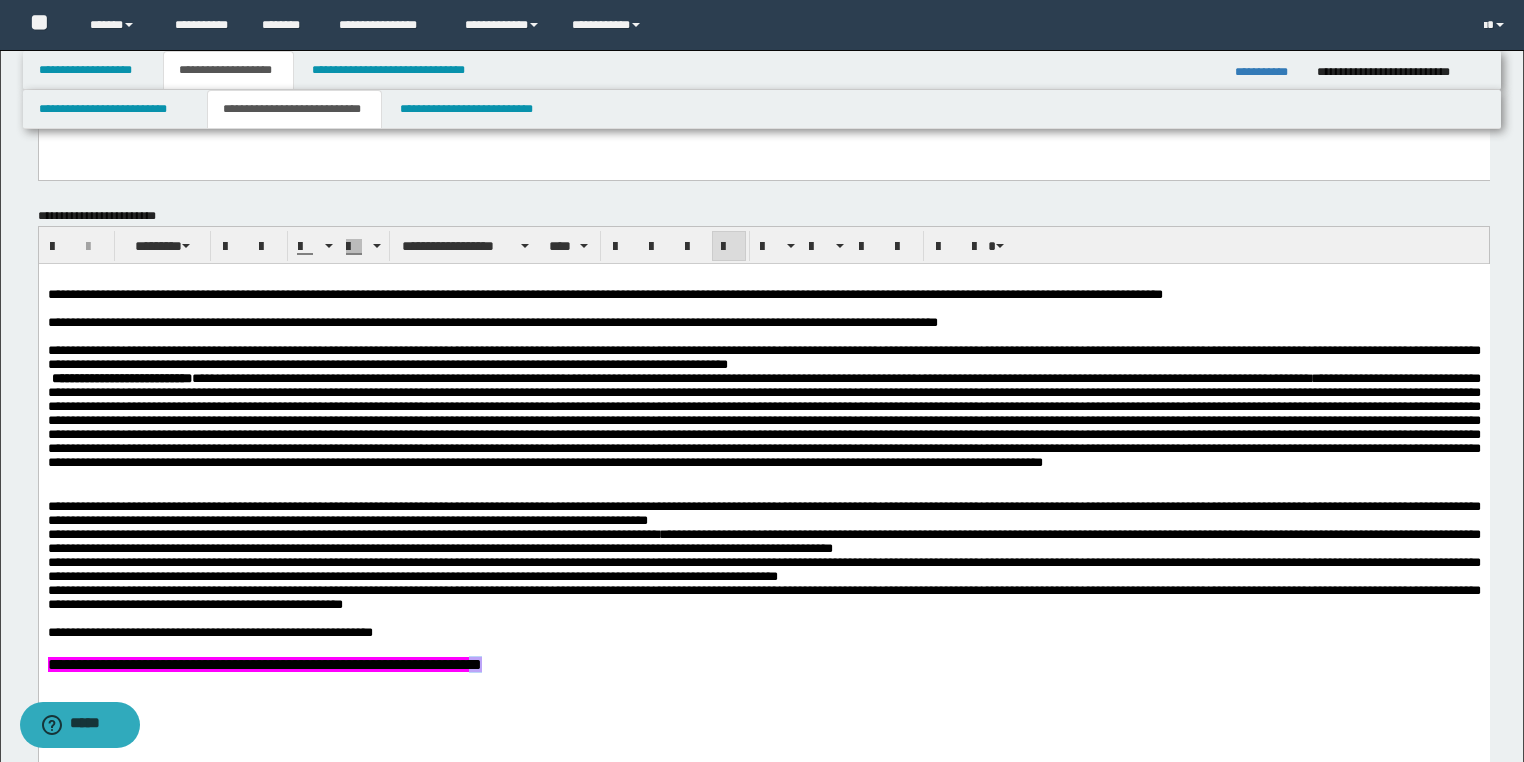 scroll, scrollTop: 1600, scrollLeft: 0, axis: vertical 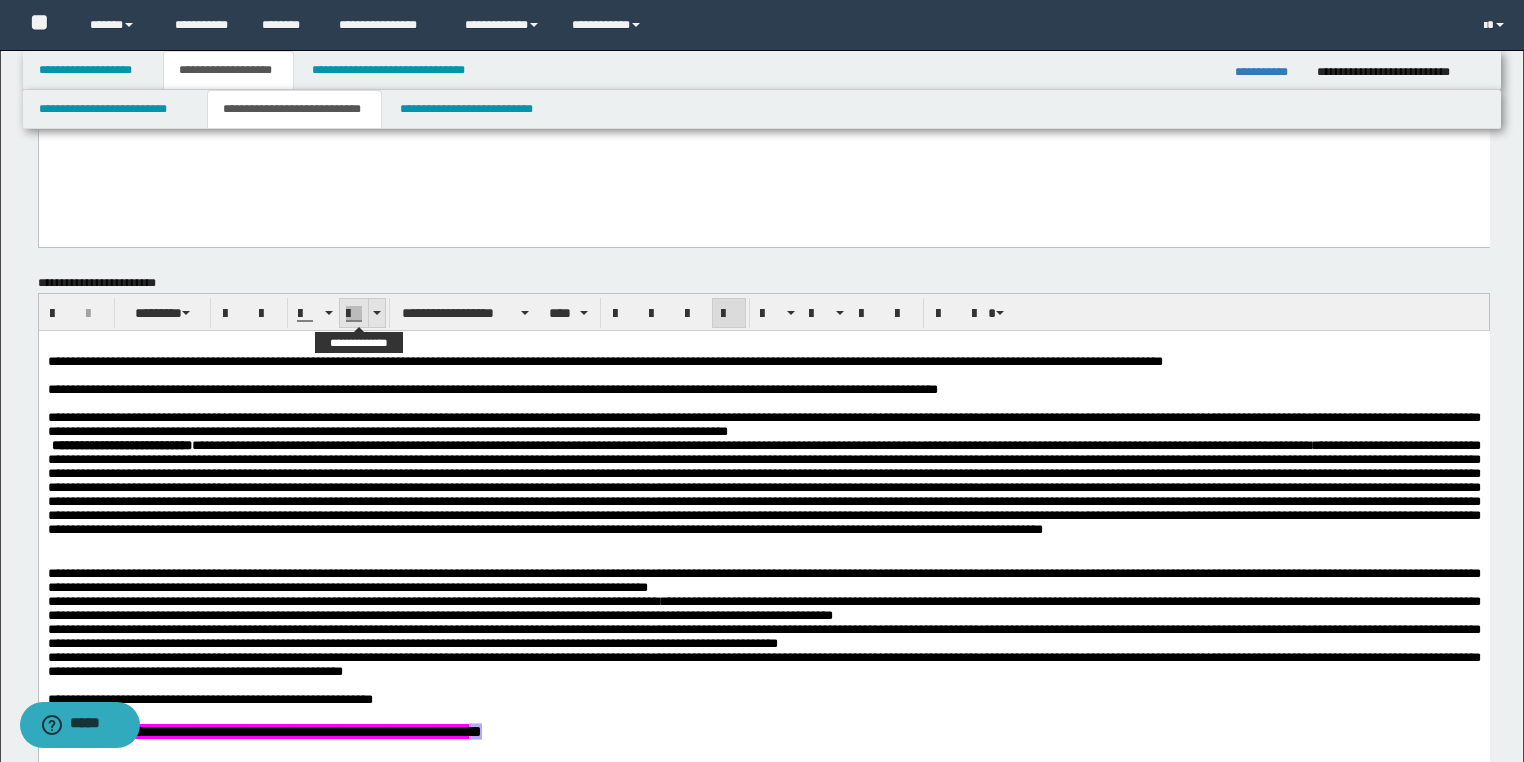 click at bounding box center [377, 313] 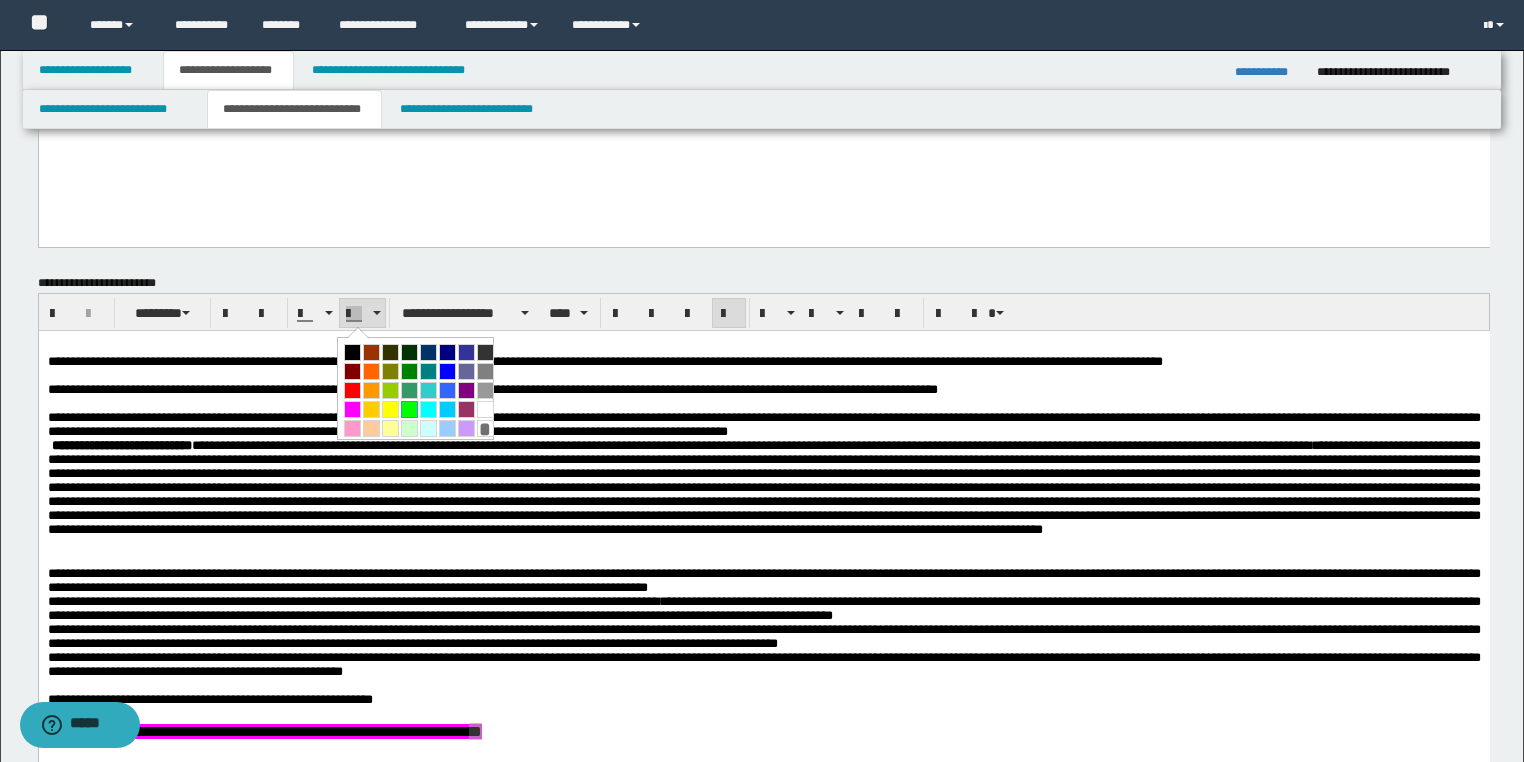 click at bounding box center (409, 409) 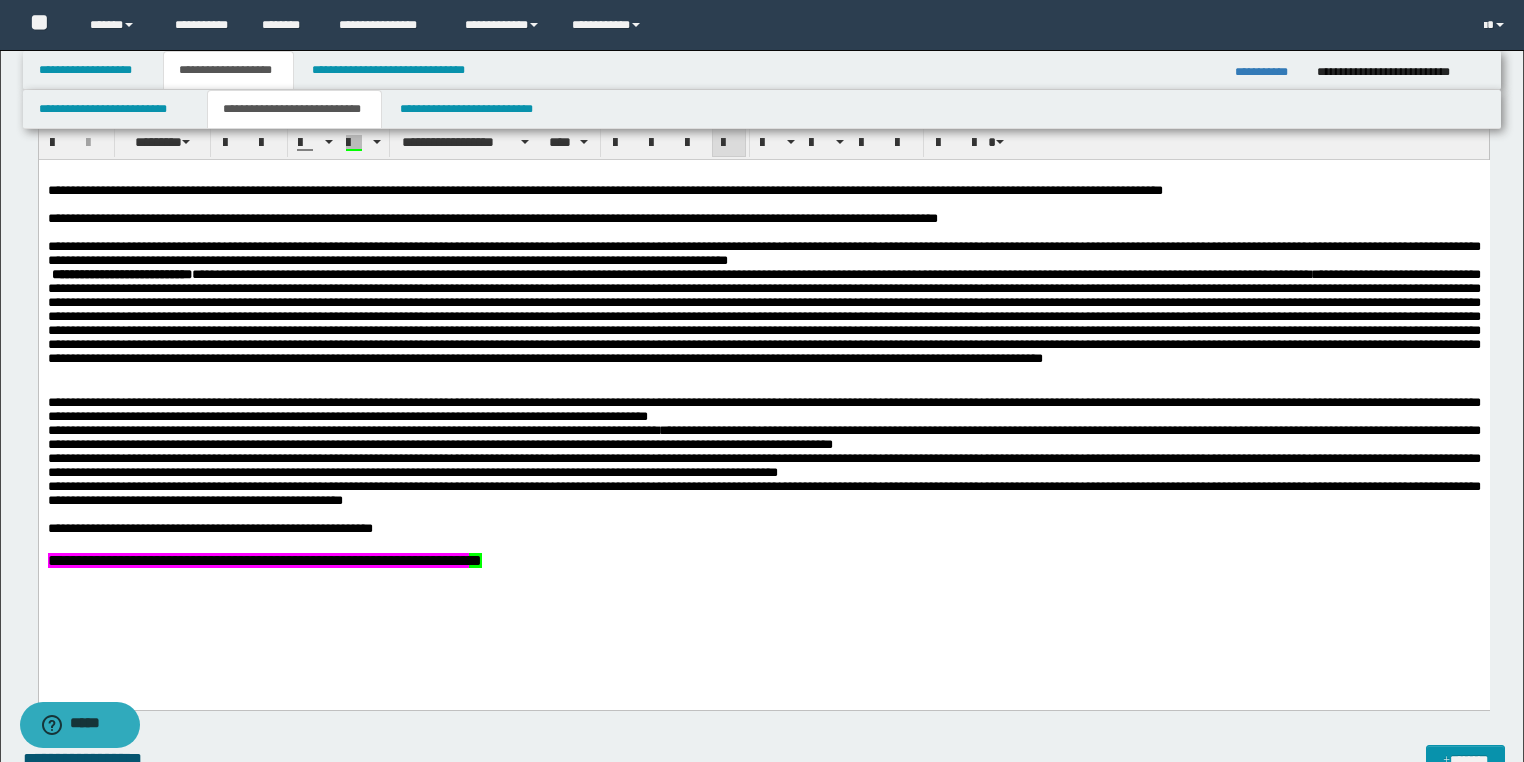 scroll, scrollTop: 2000, scrollLeft: 0, axis: vertical 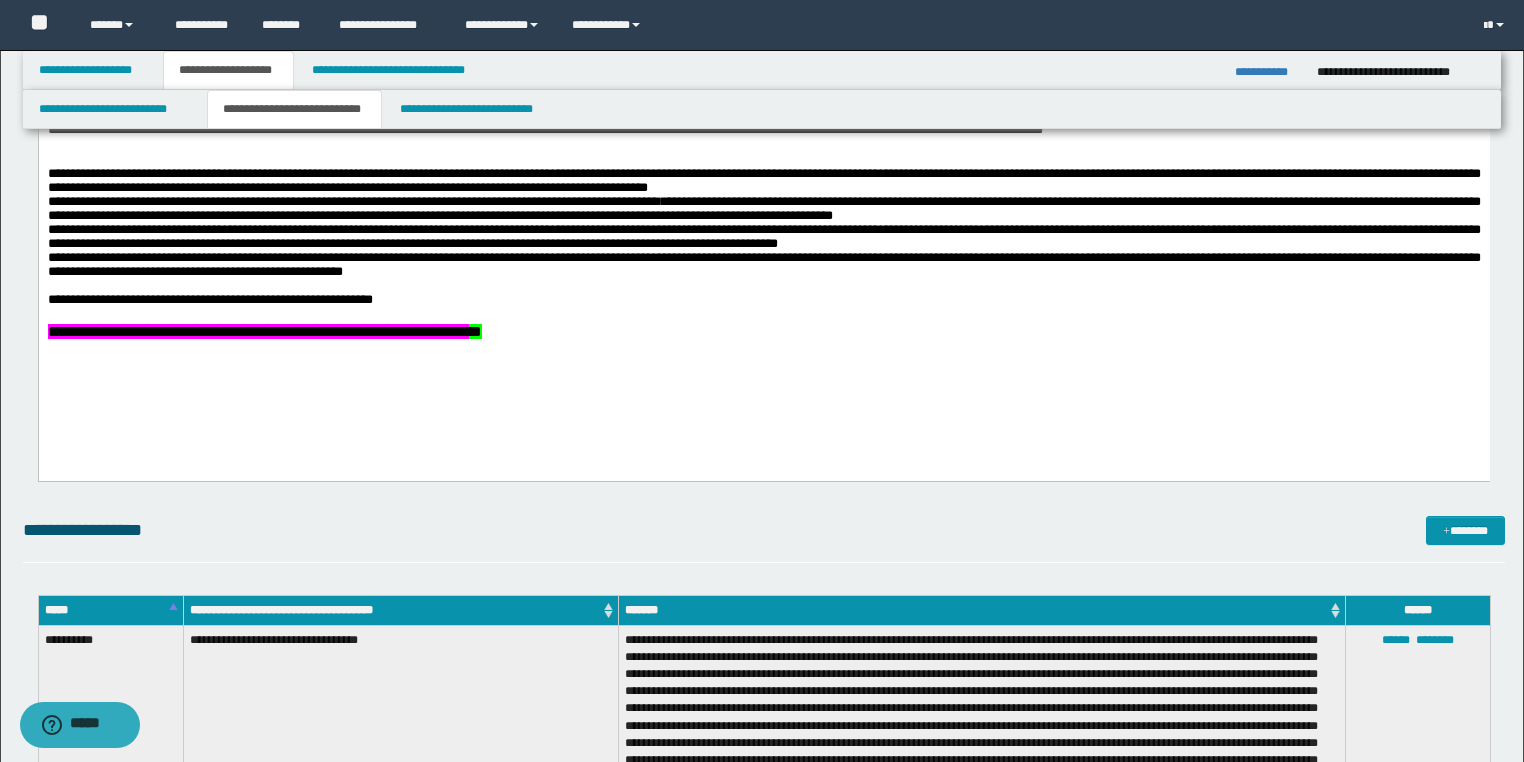 click on "**********" at bounding box center [763, 164] 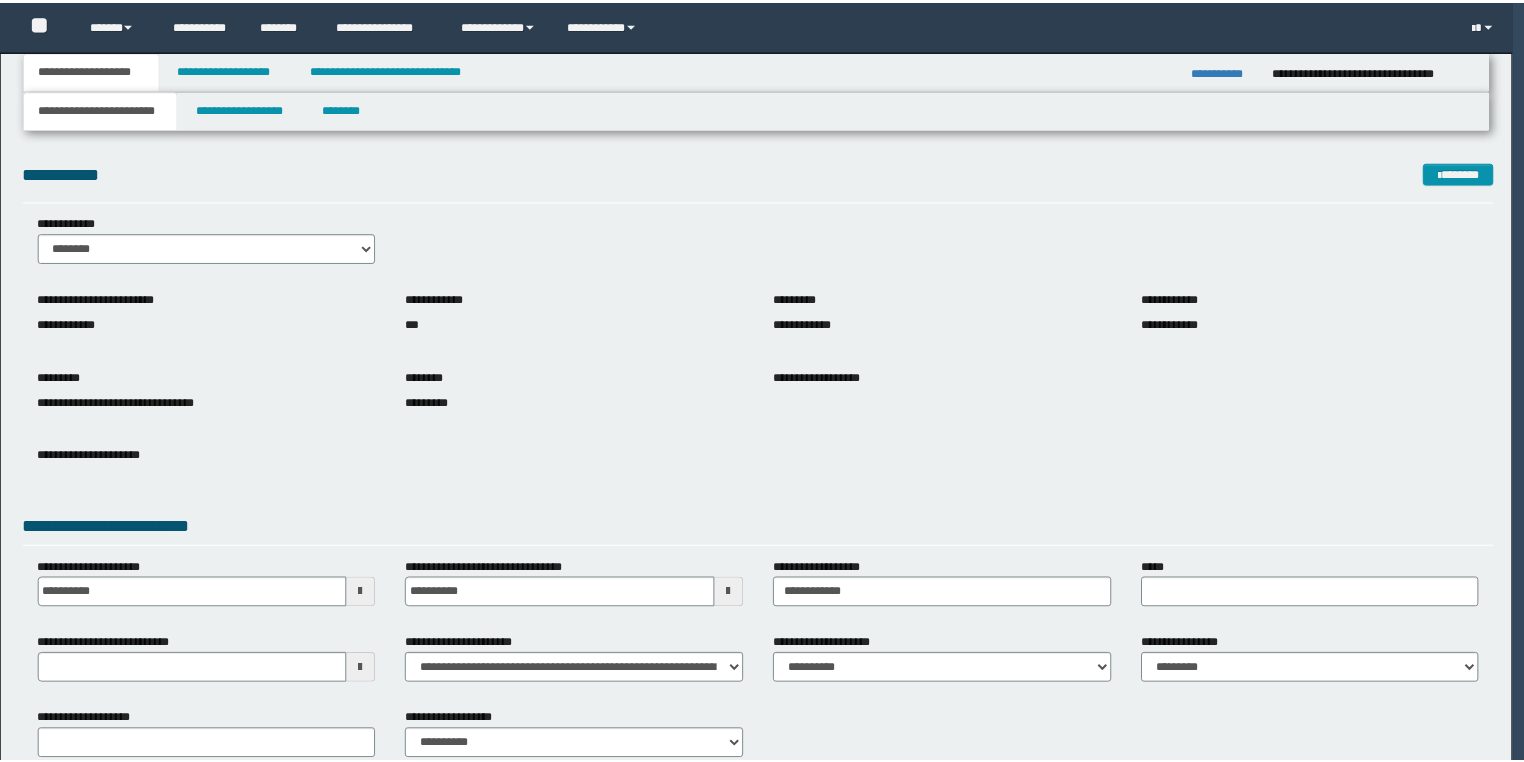 scroll, scrollTop: 0, scrollLeft: 0, axis: both 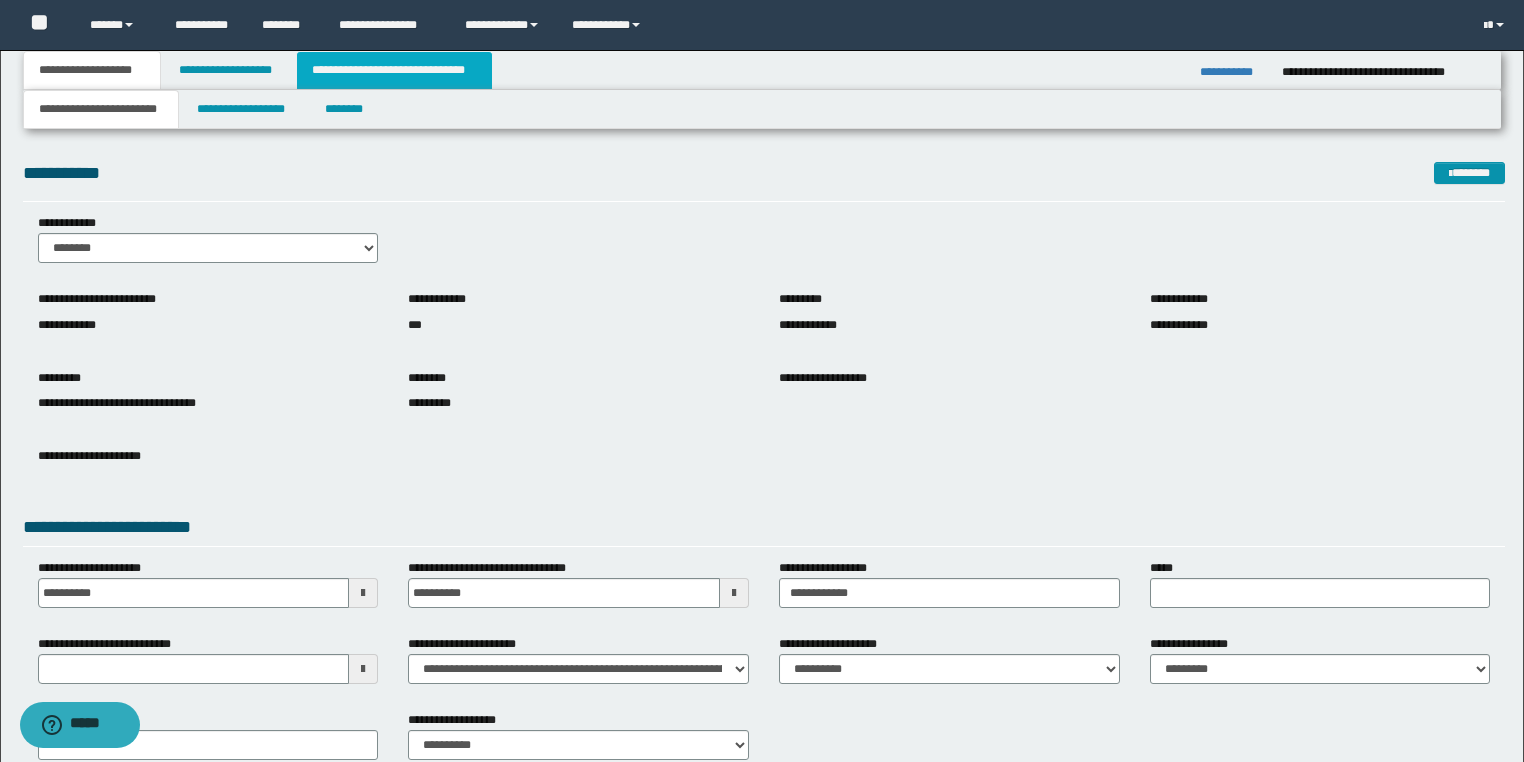 click on "**********" at bounding box center (394, 70) 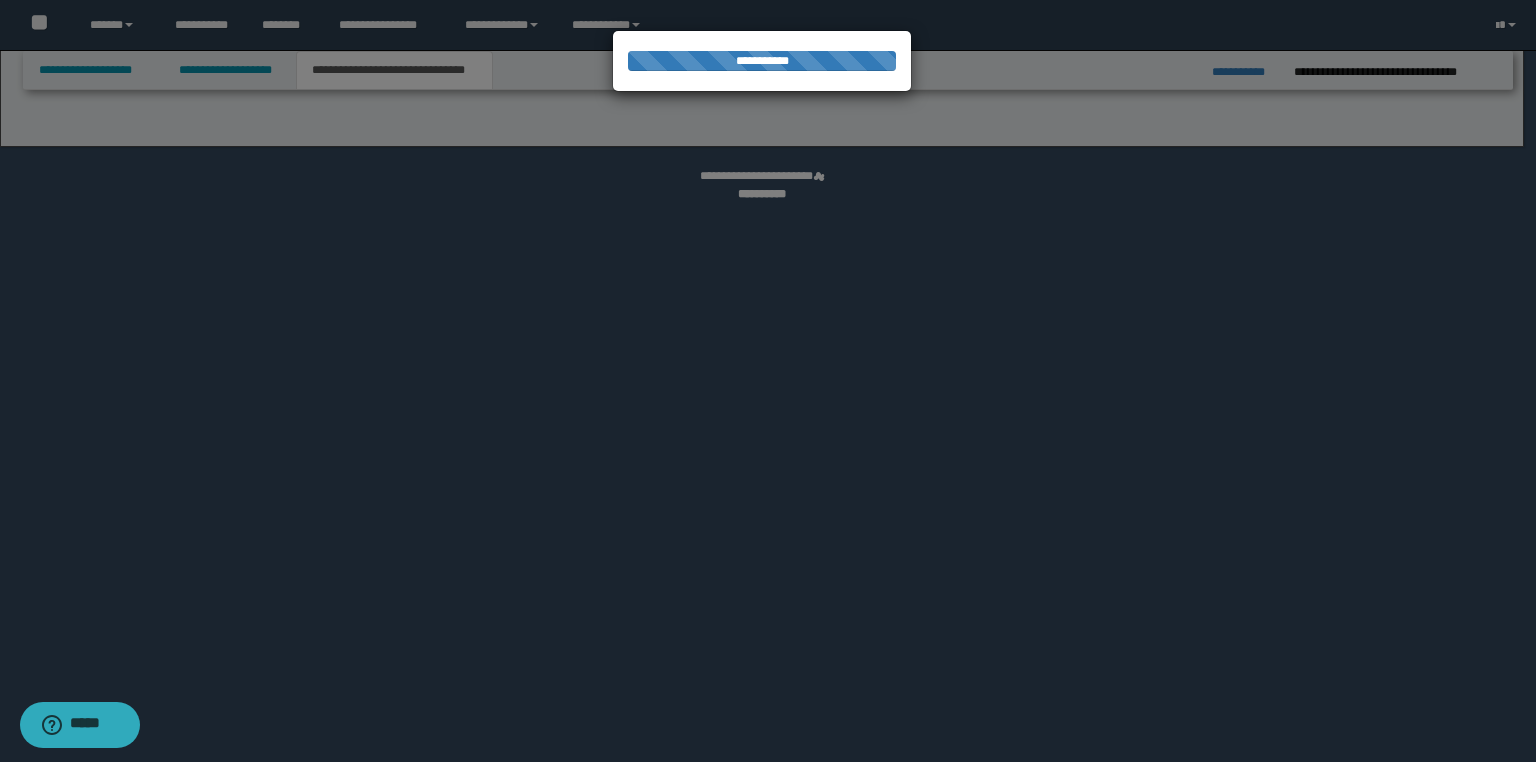 select on "*" 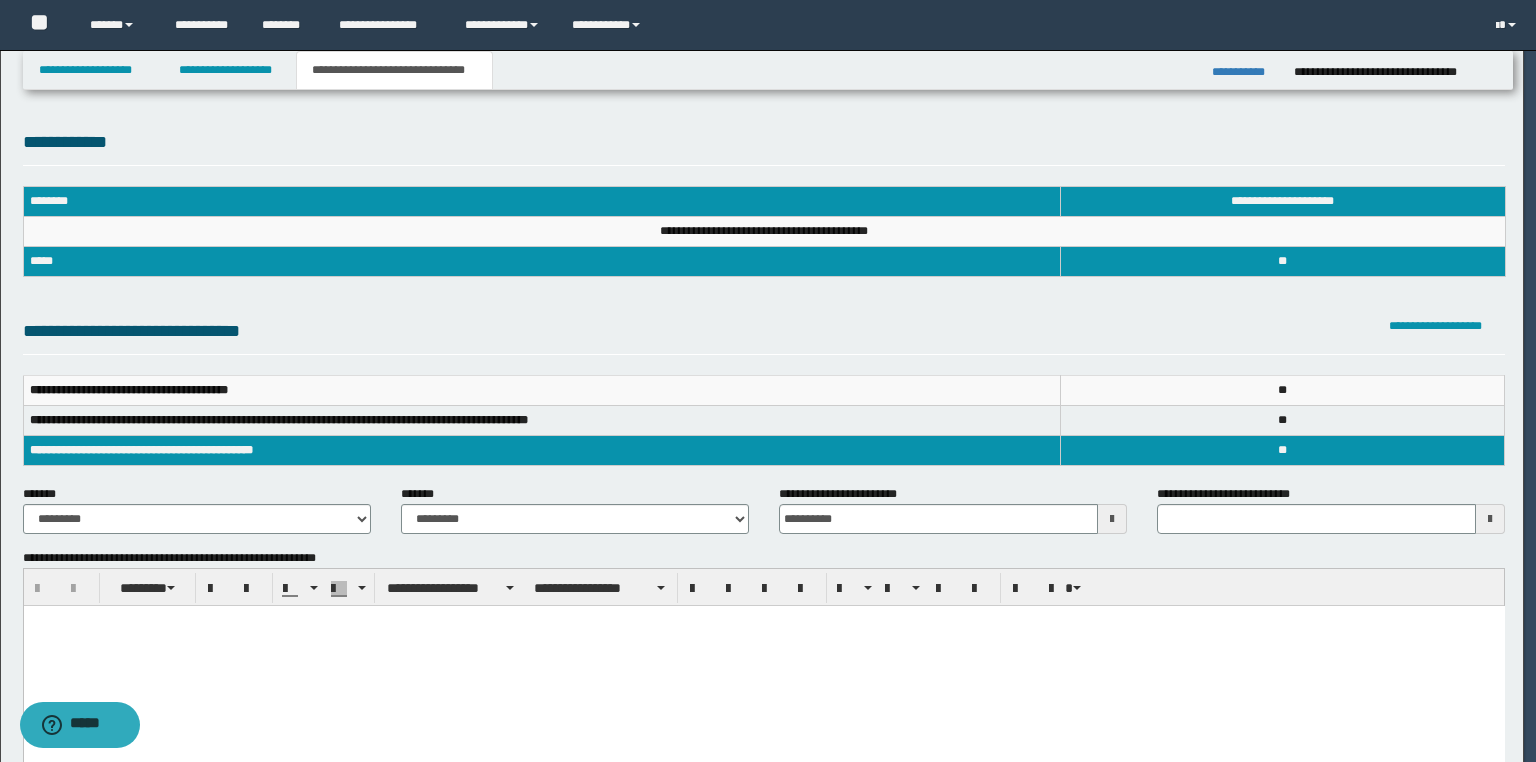scroll, scrollTop: 0, scrollLeft: 0, axis: both 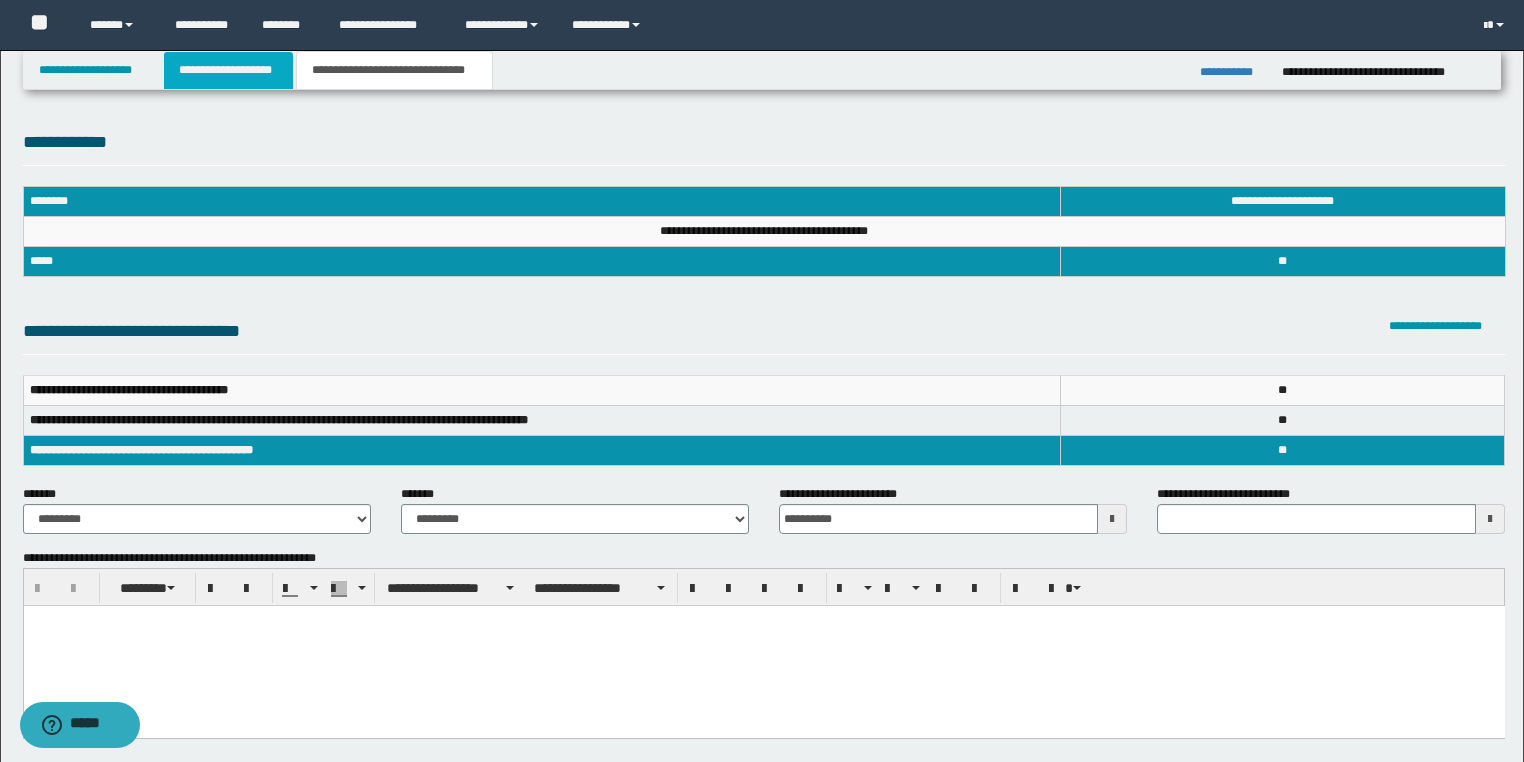 click on "**********" at bounding box center [228, 70] 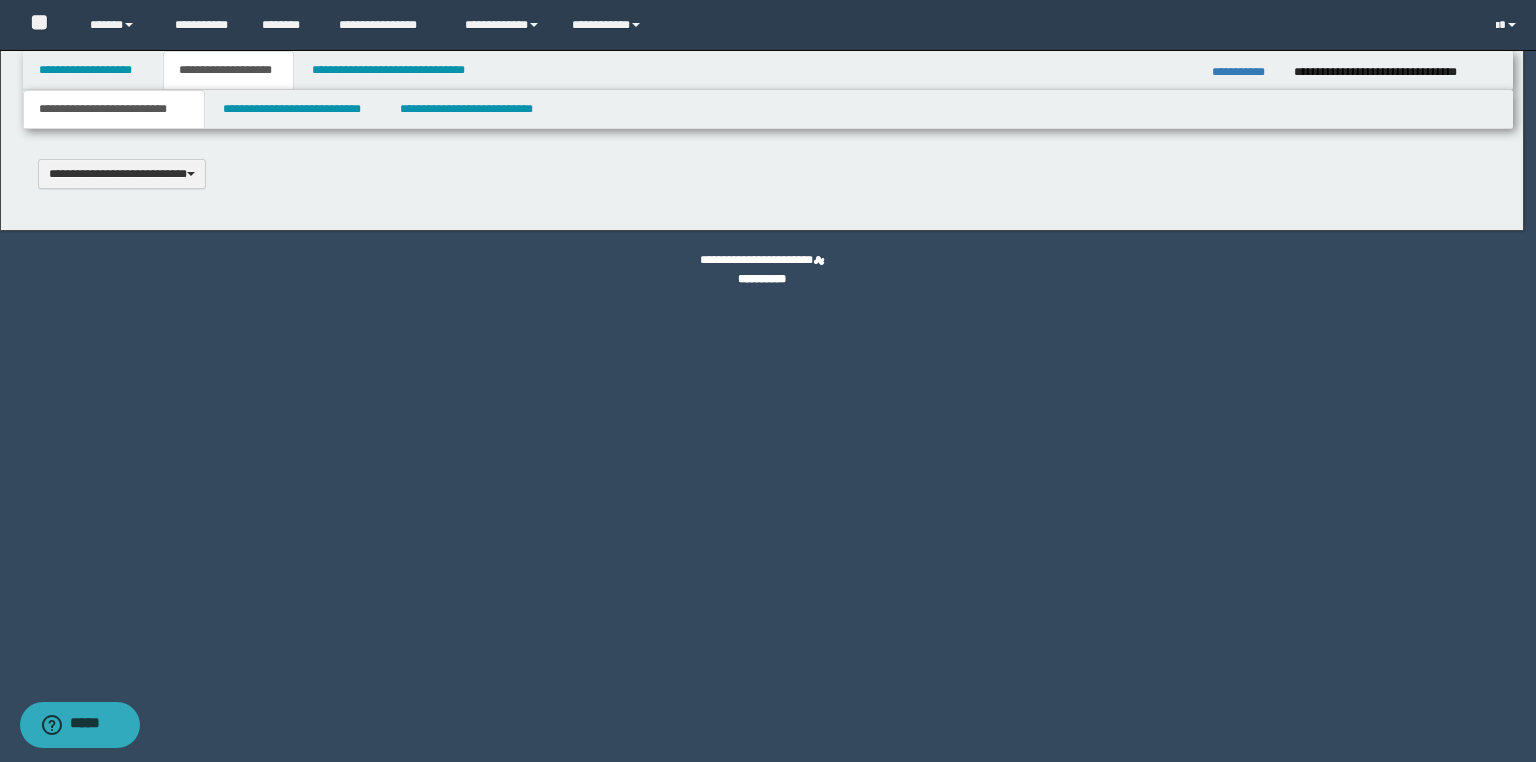 type 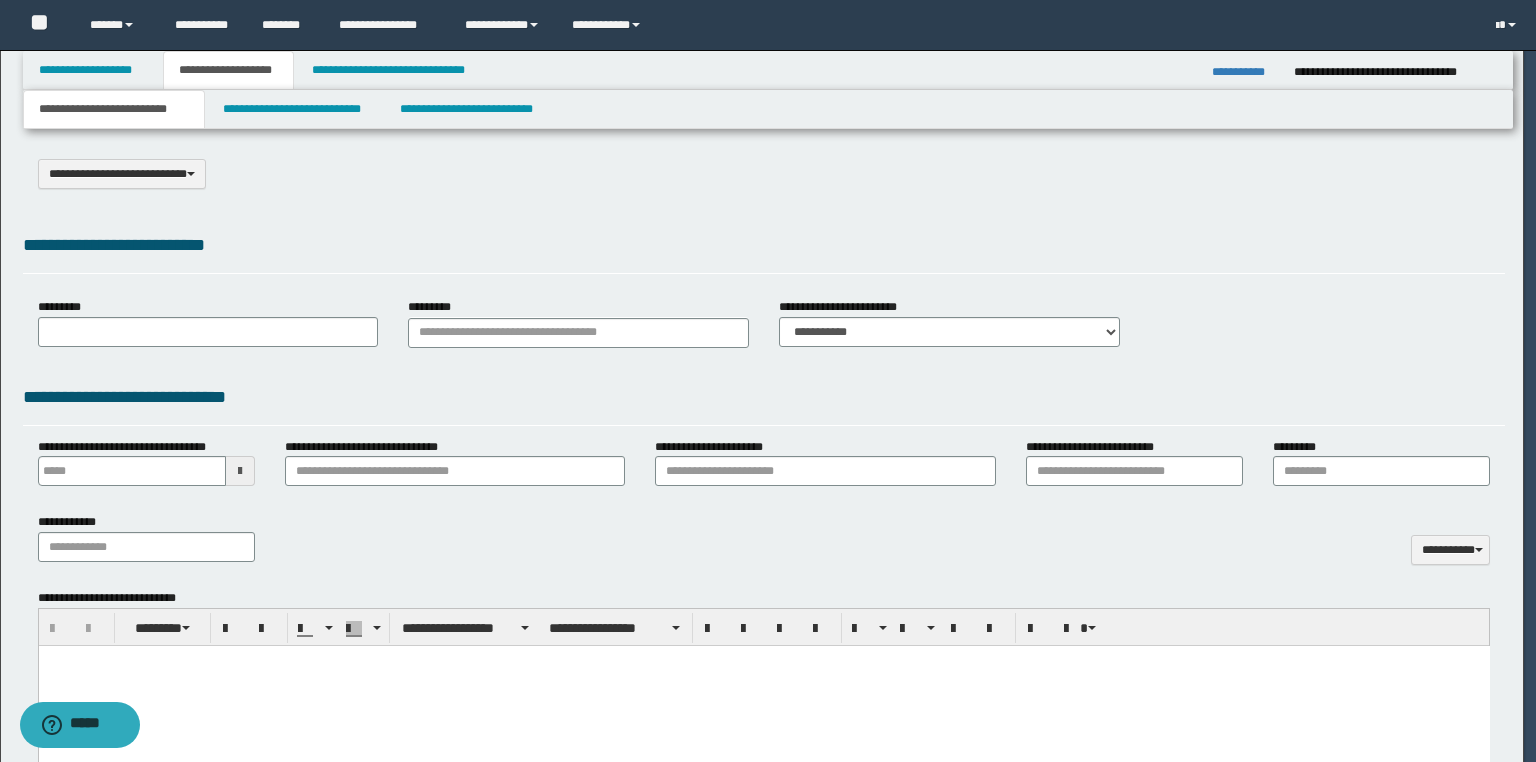 select on "*" 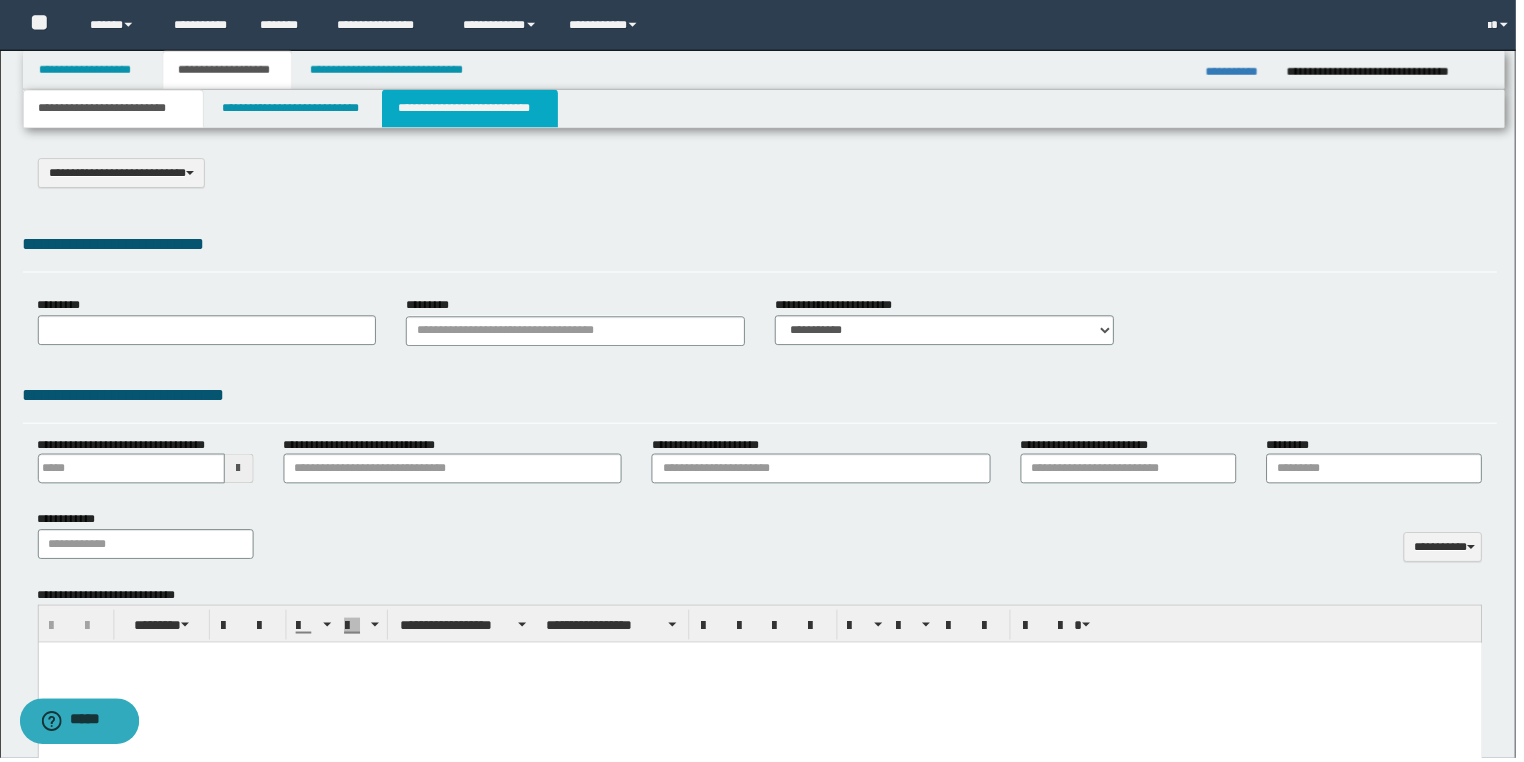 click on "**********" at bounding box center (472, 109) 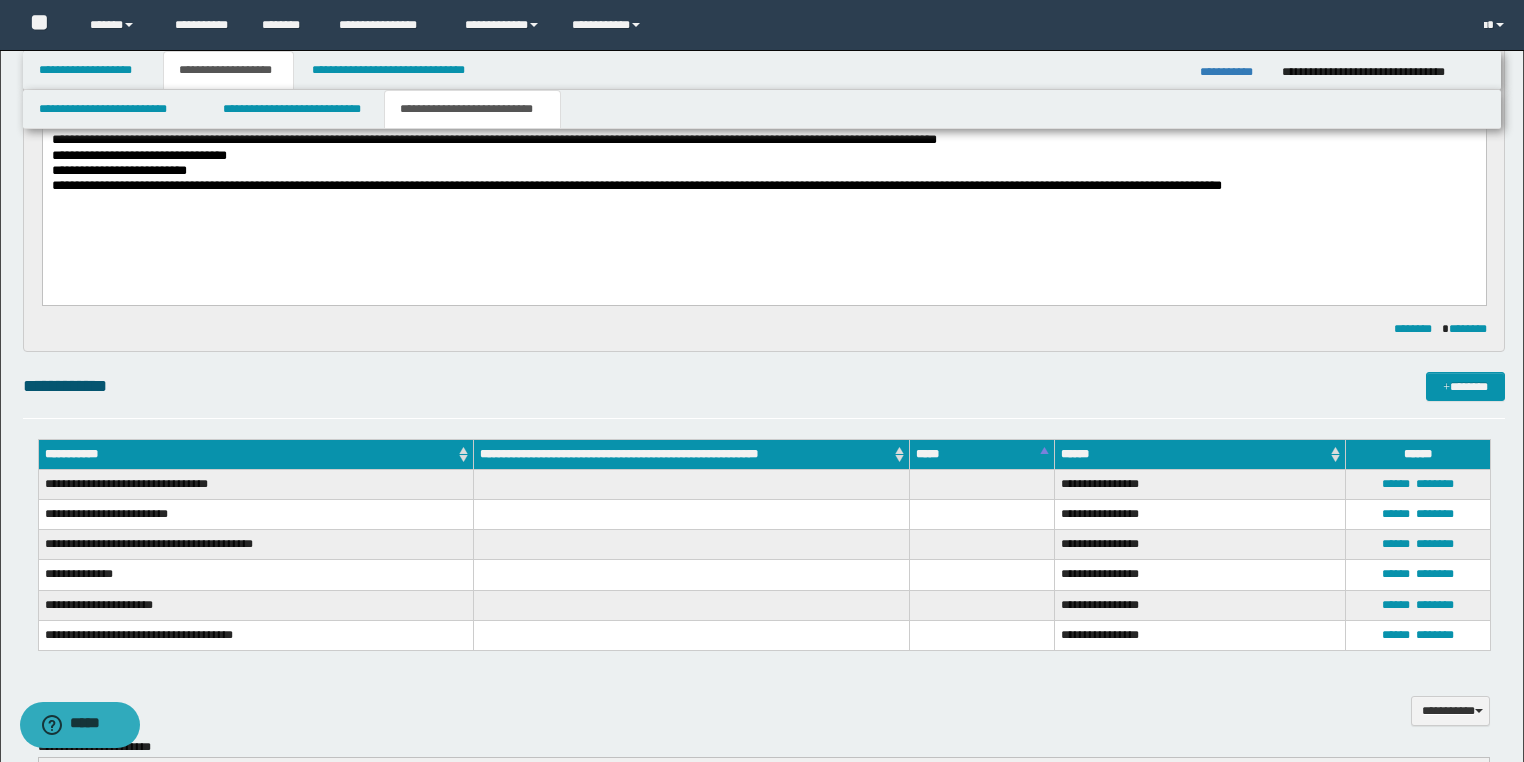 scroll, scrollTop: 800, scrollLeft: 0, axis: vertical 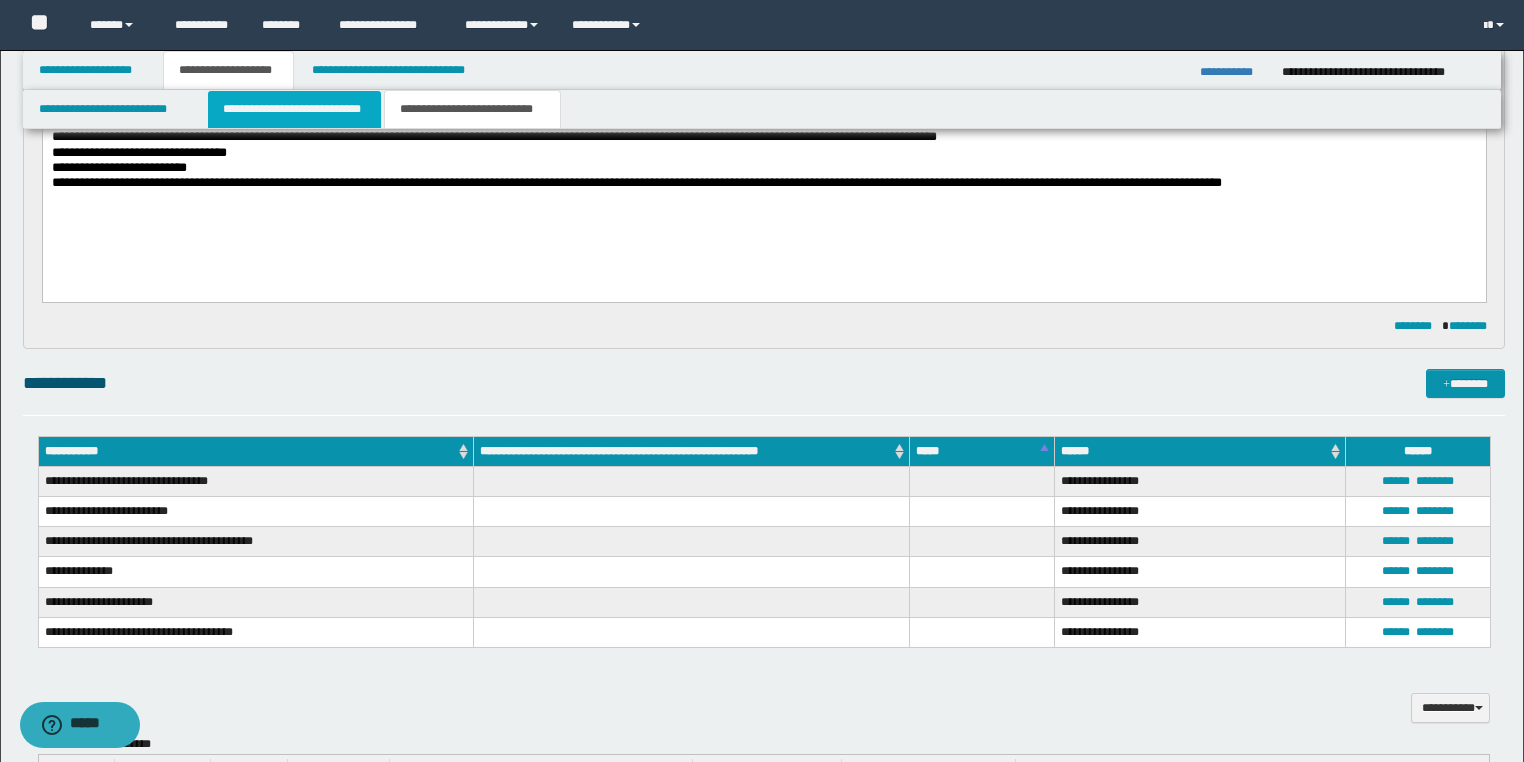 click on "**********" at bounding box center [294, 109] 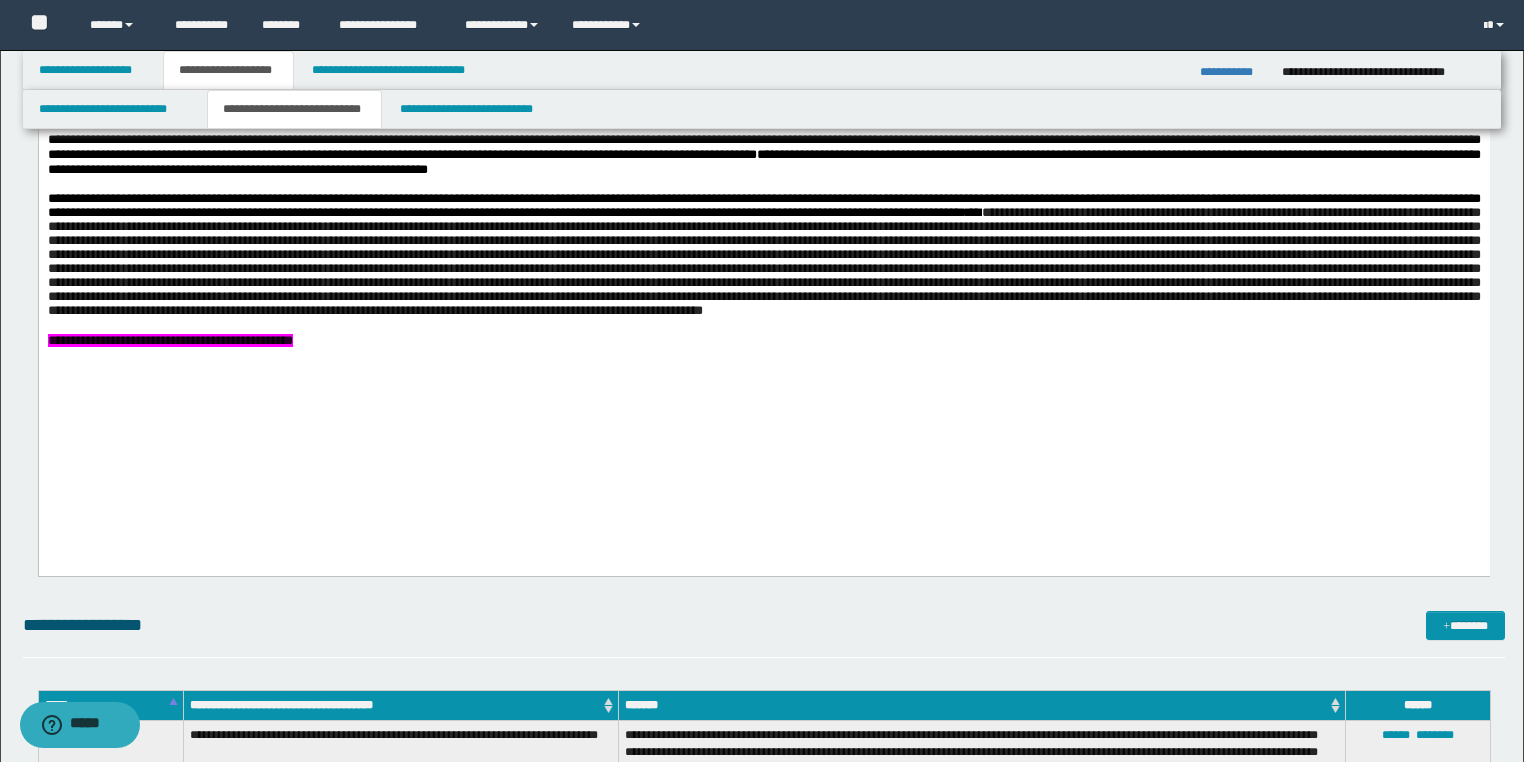 scroll, scrollTop: 1600, scrollLeft: 0, axis: vertical 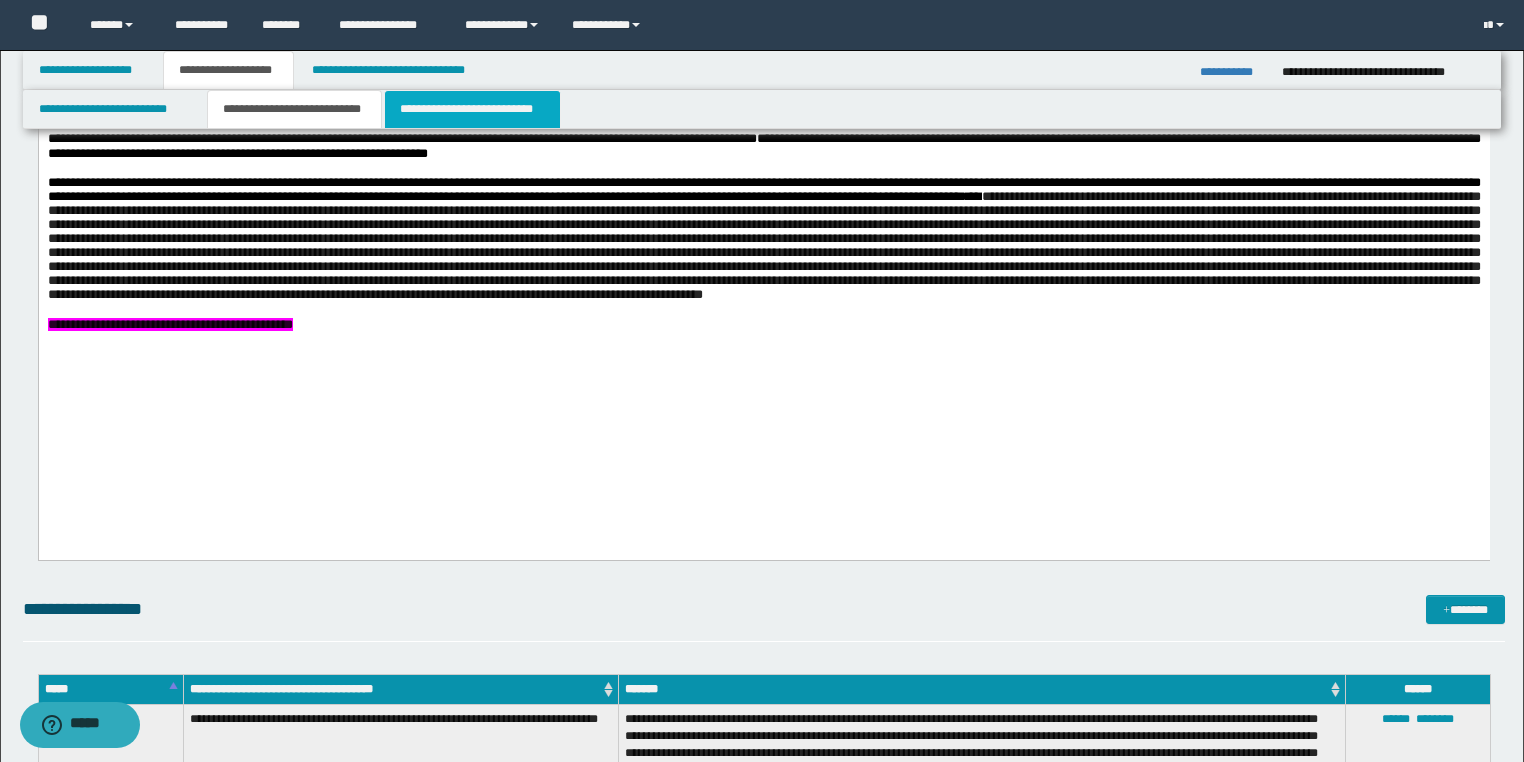 click on "**********" at bounding box center (472, 109) 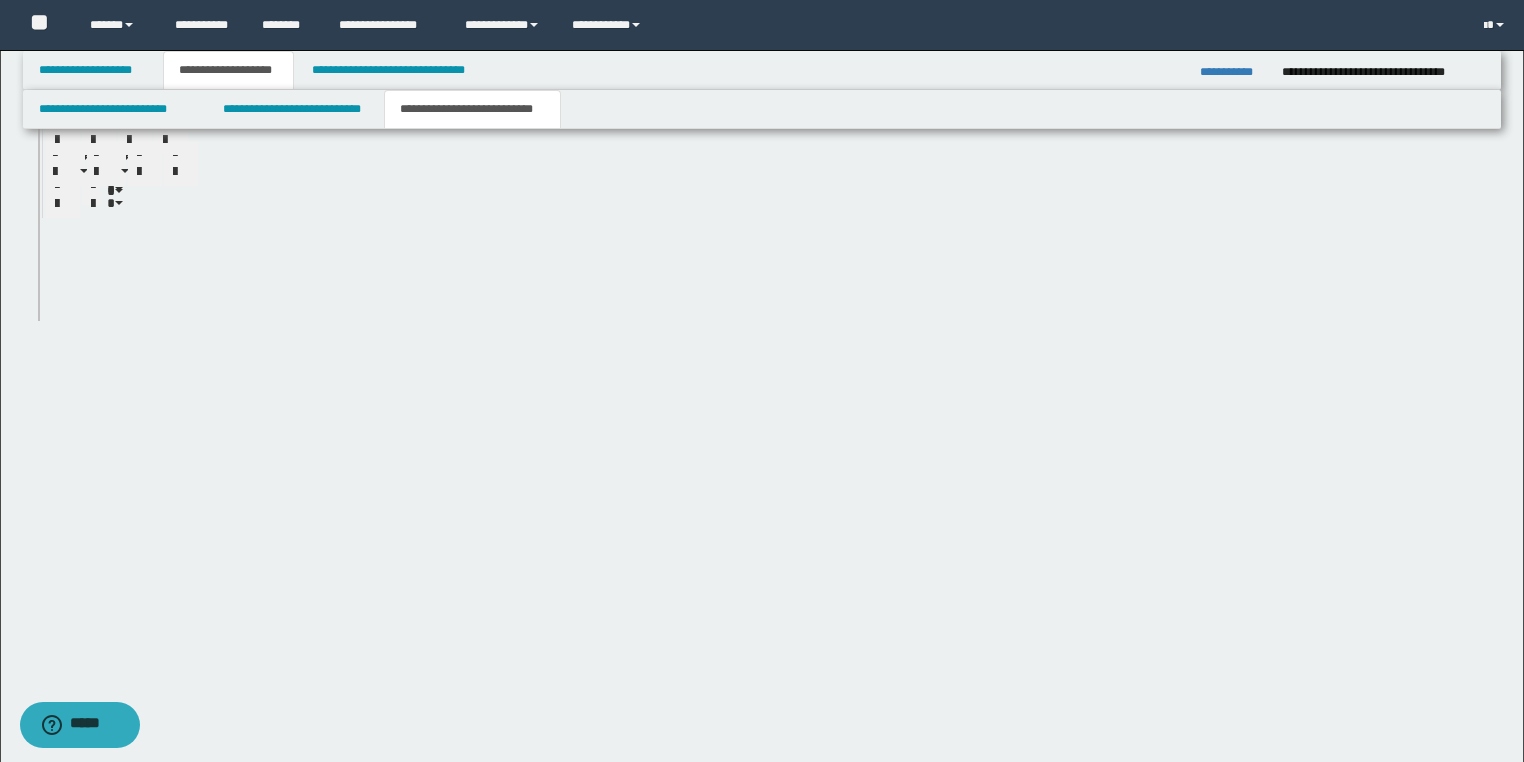 scroll, scrollTop: 951, scrollLeft: 0, axis: vertical 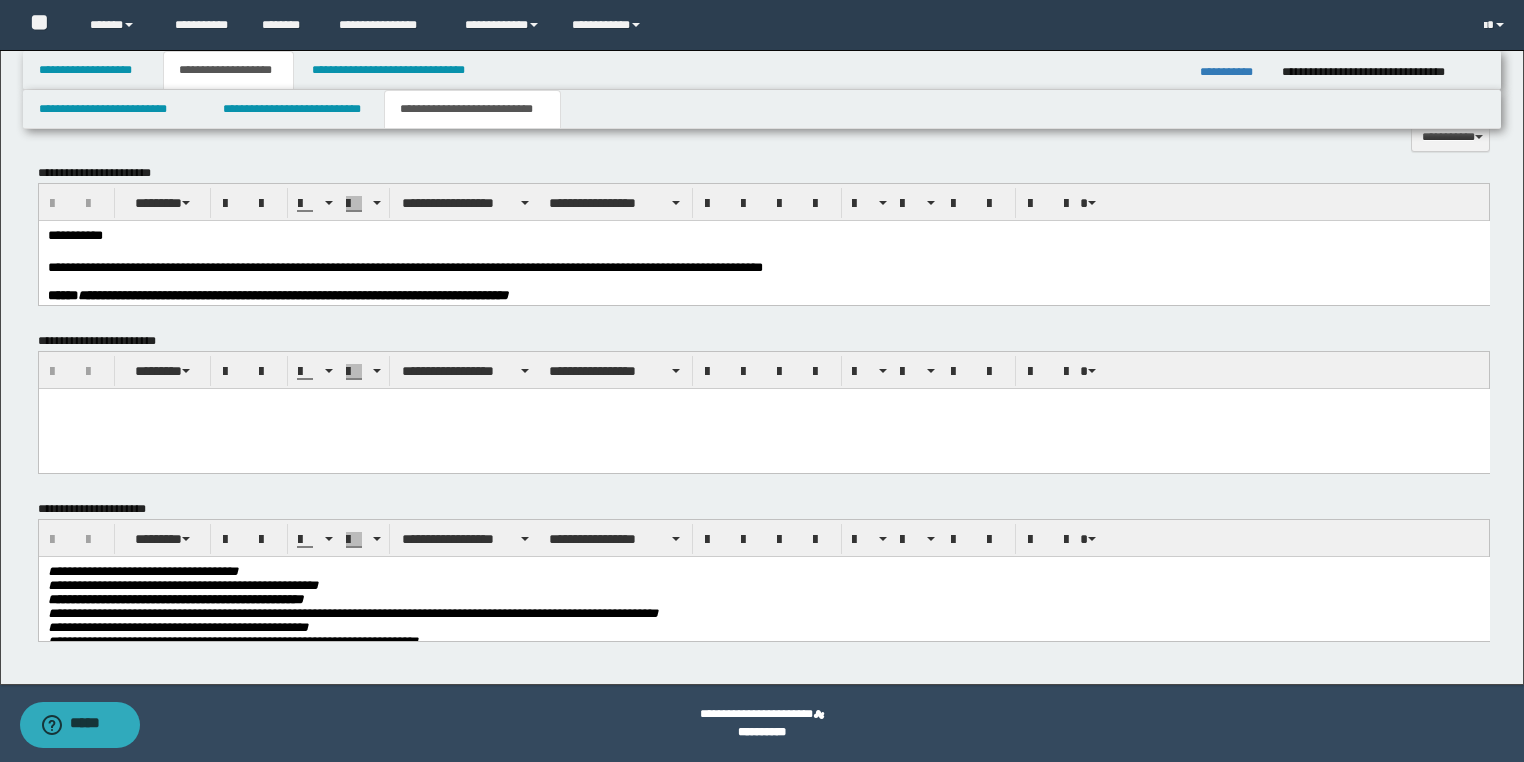 click on "**********" at bounding box center [404, 266] 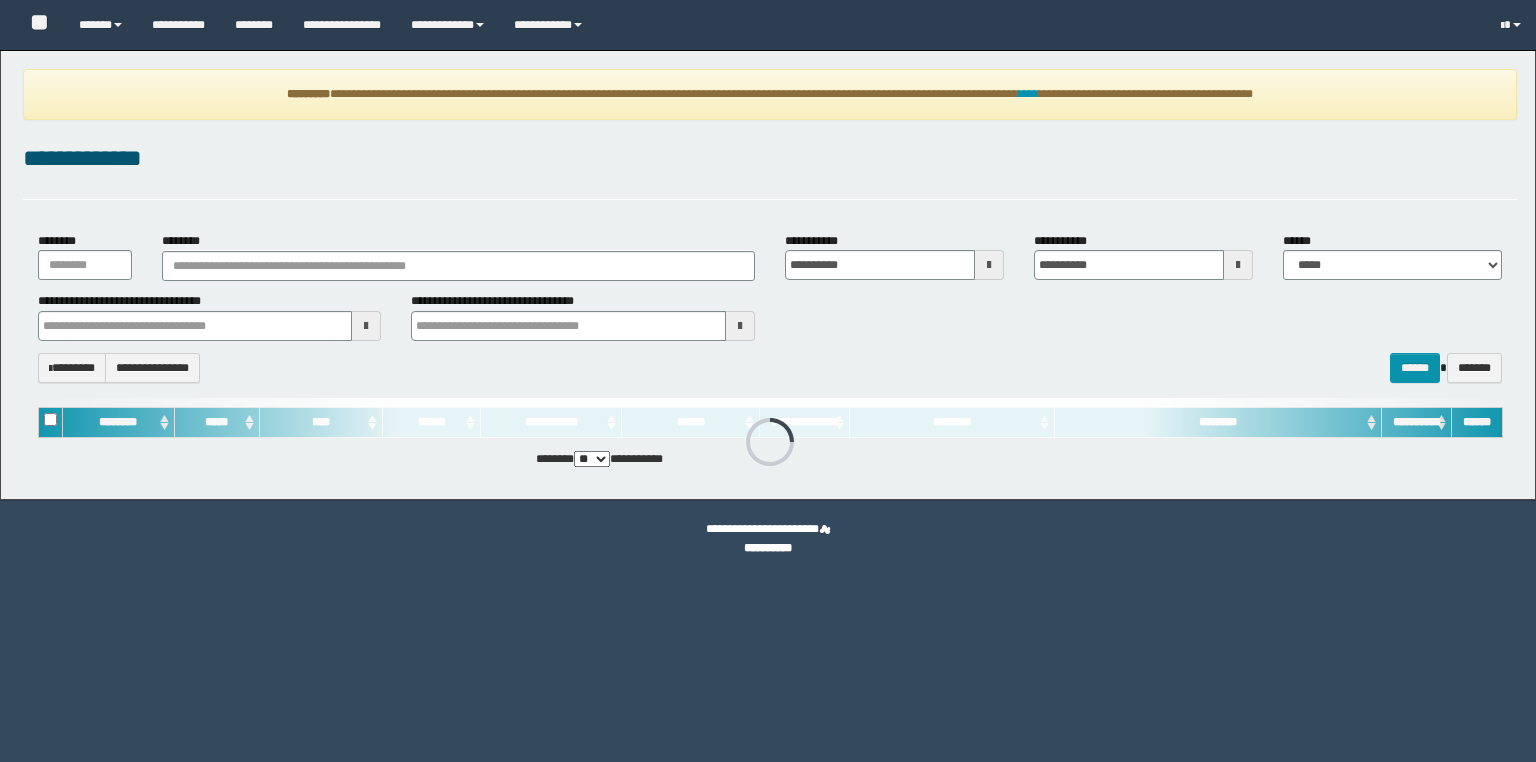 scroll, scrollTop: 0, scrollLeft: 0, axis: both 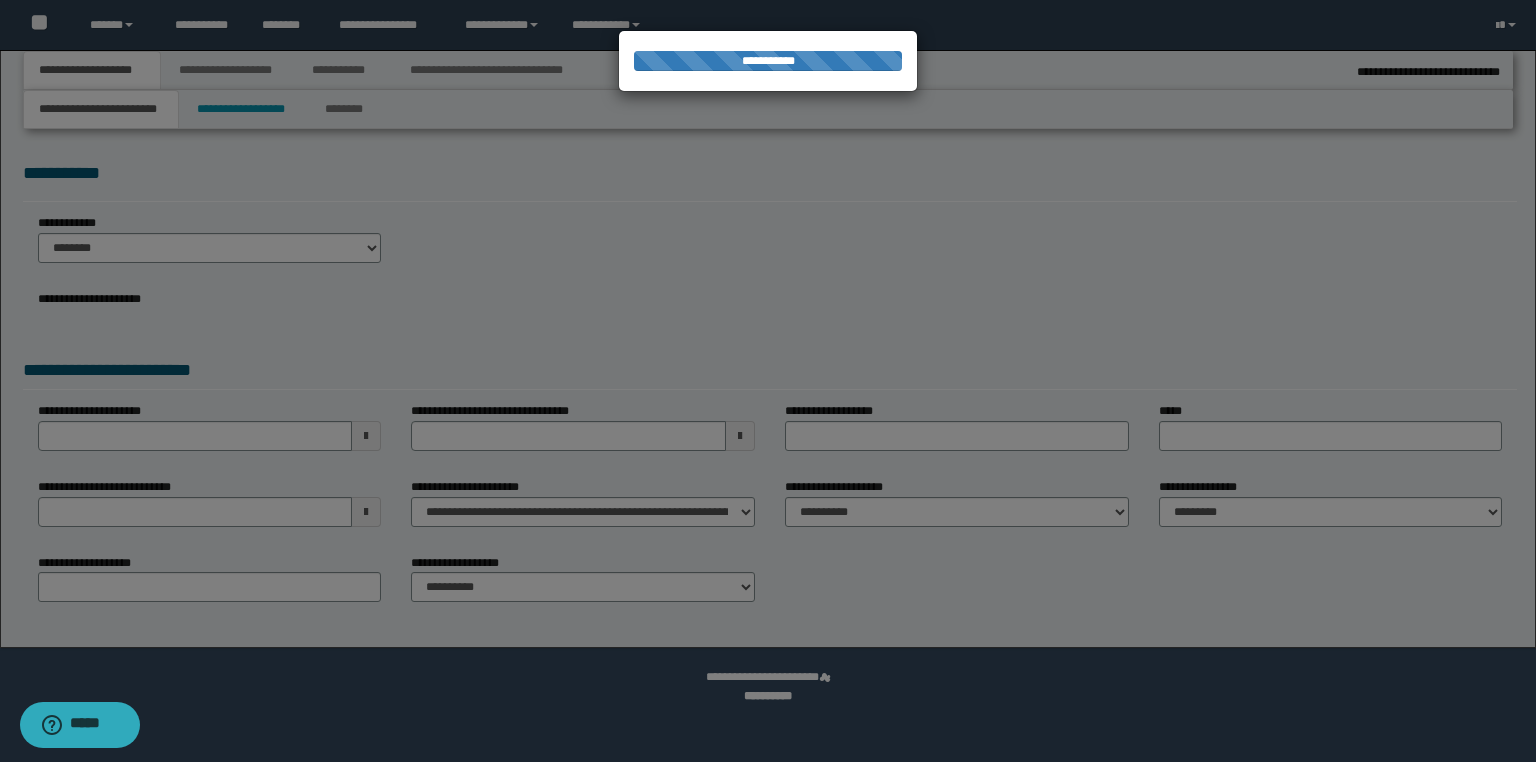 type on "********" 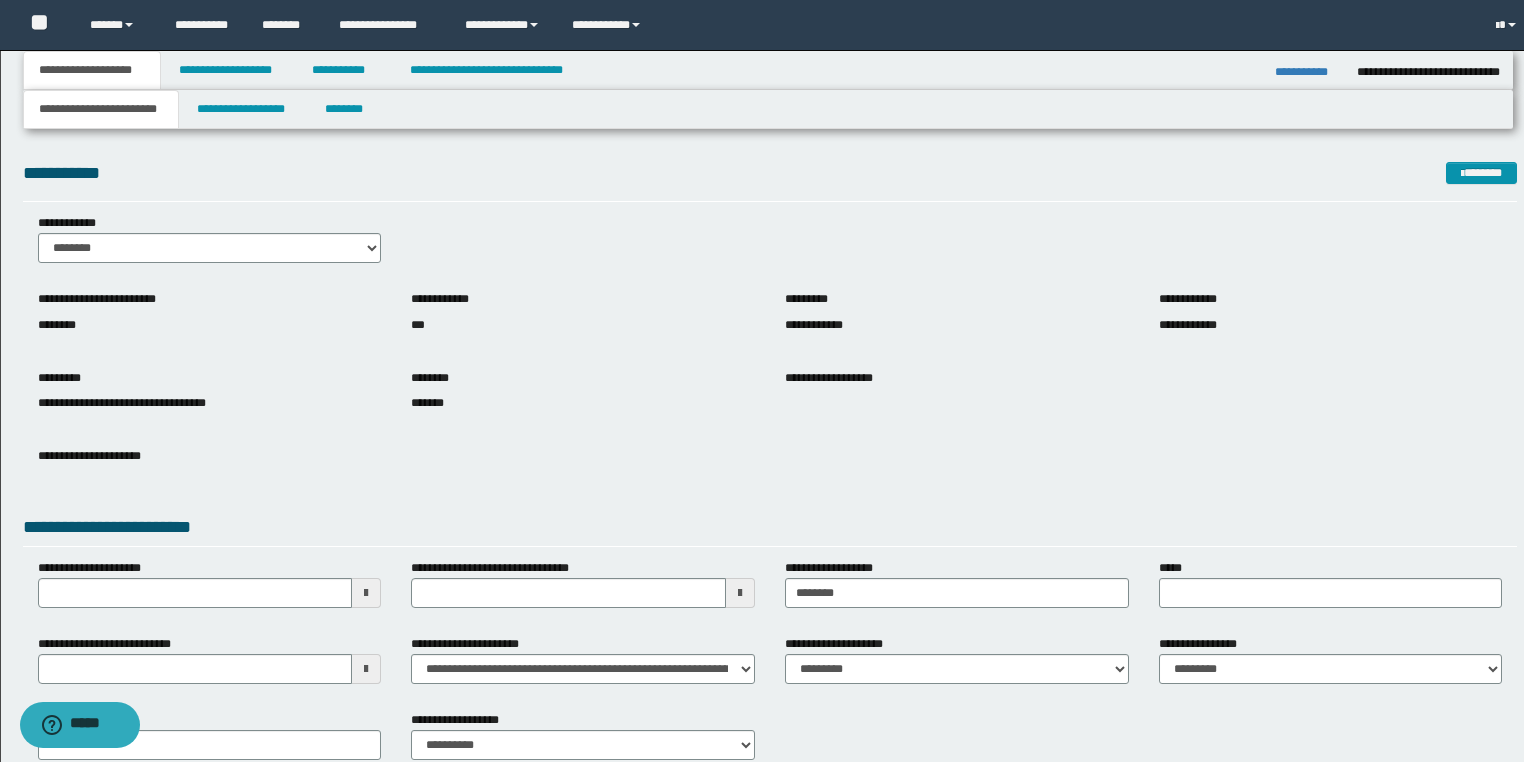 click on "**********" at bounding box center (1308, 72) 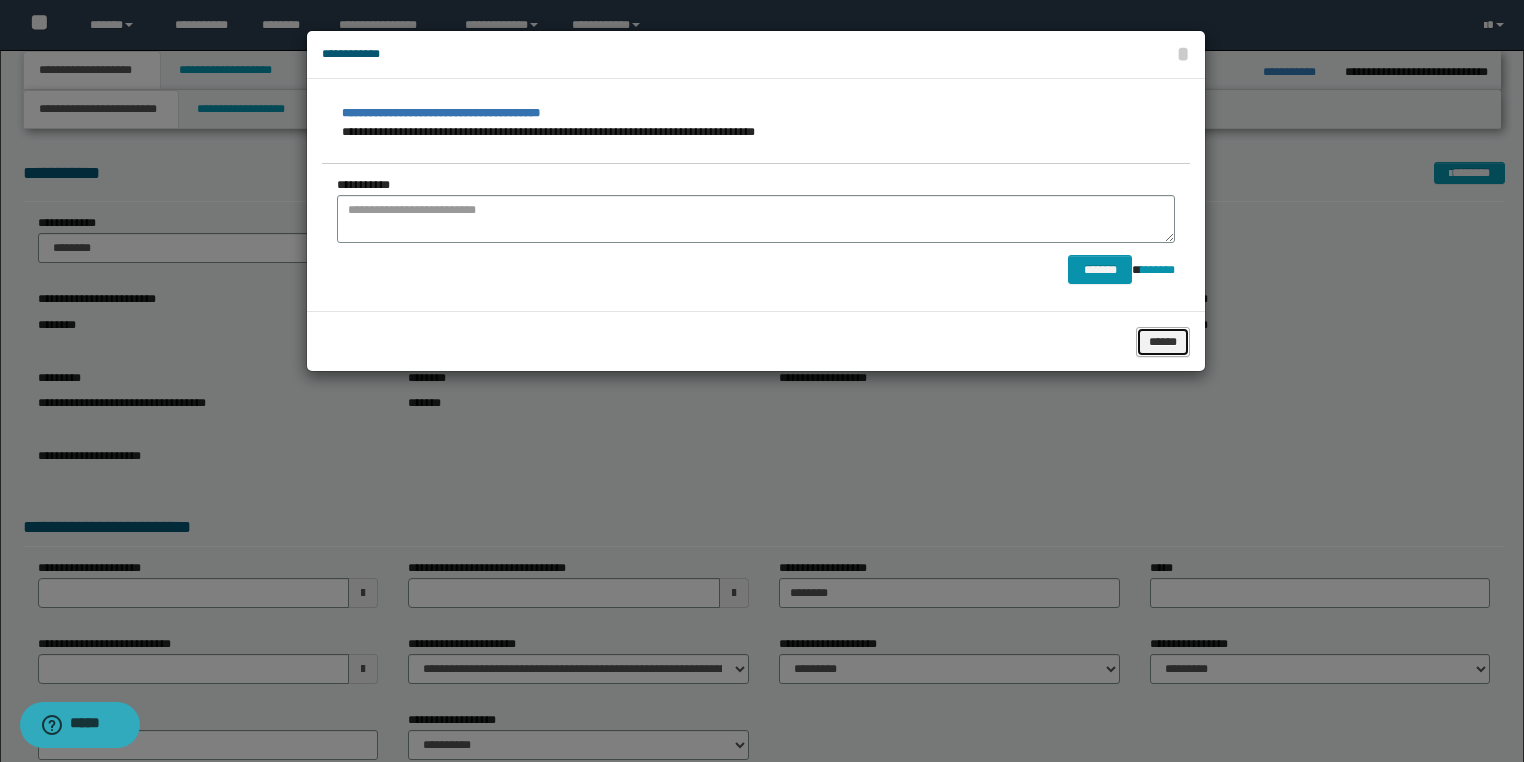 click on "******" at bounding box center [1163, 342] 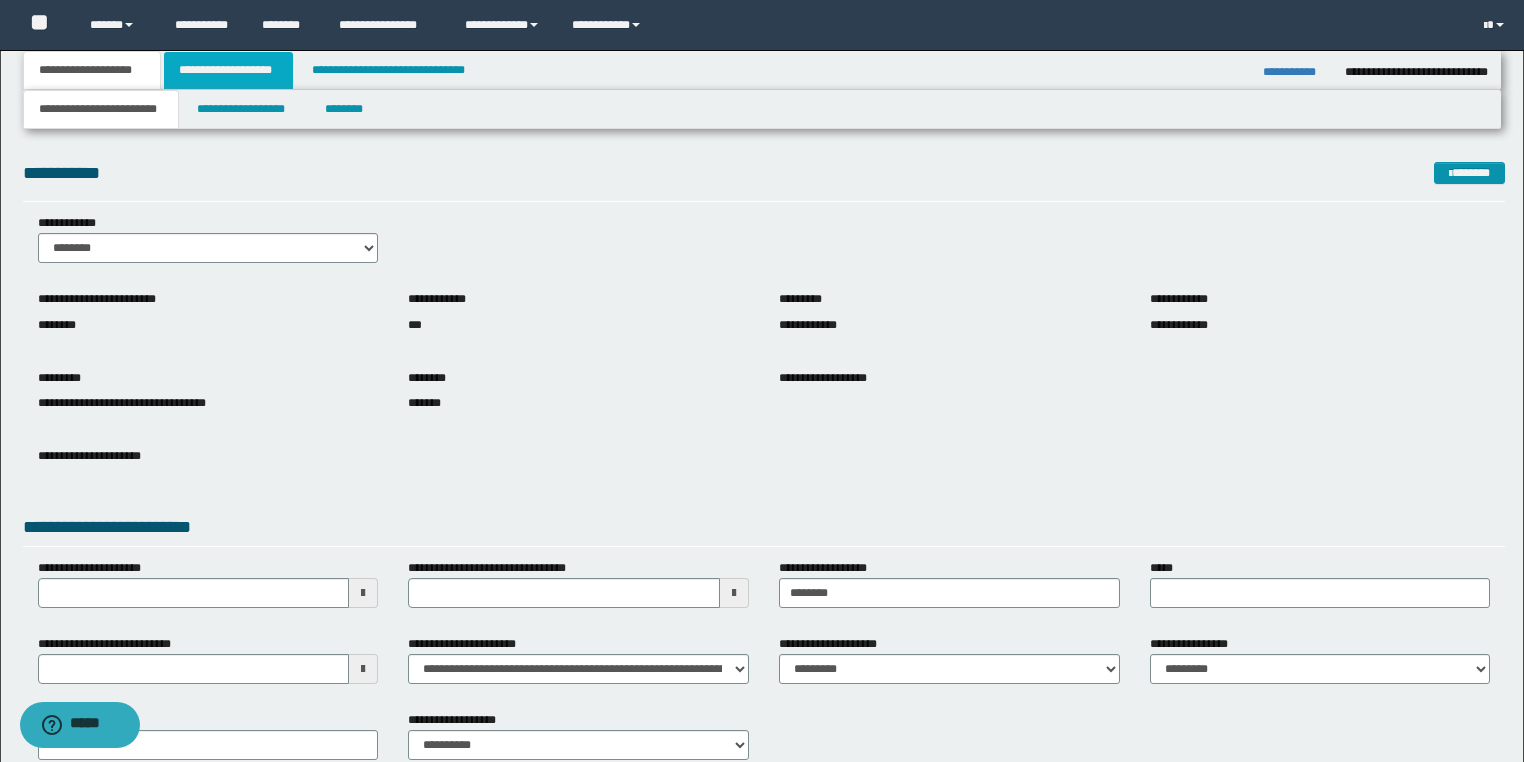 click on "**********" at bounding box center (228, 70) 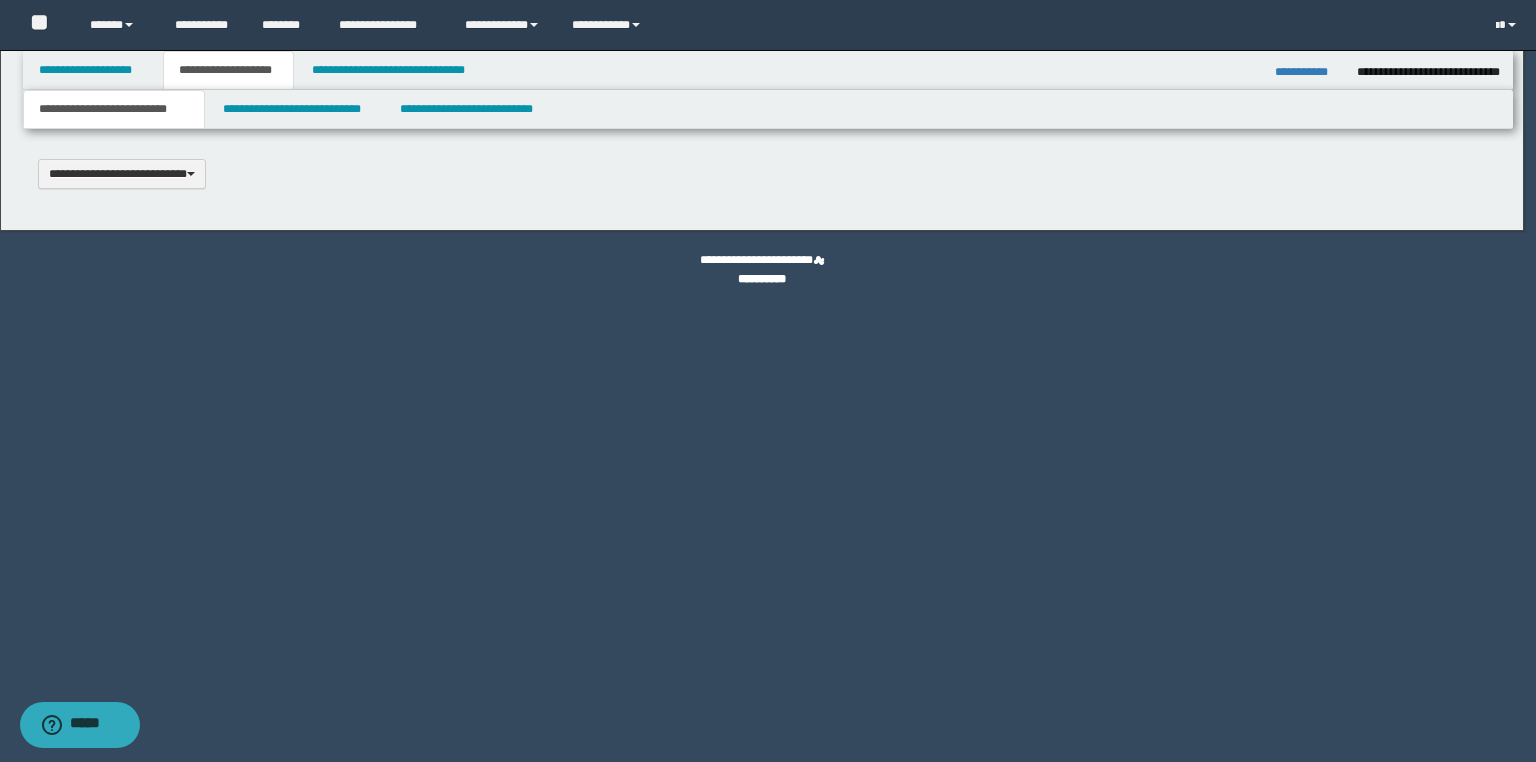 scroll, scrollTop: 0, scrollLeft: 0, axis: both 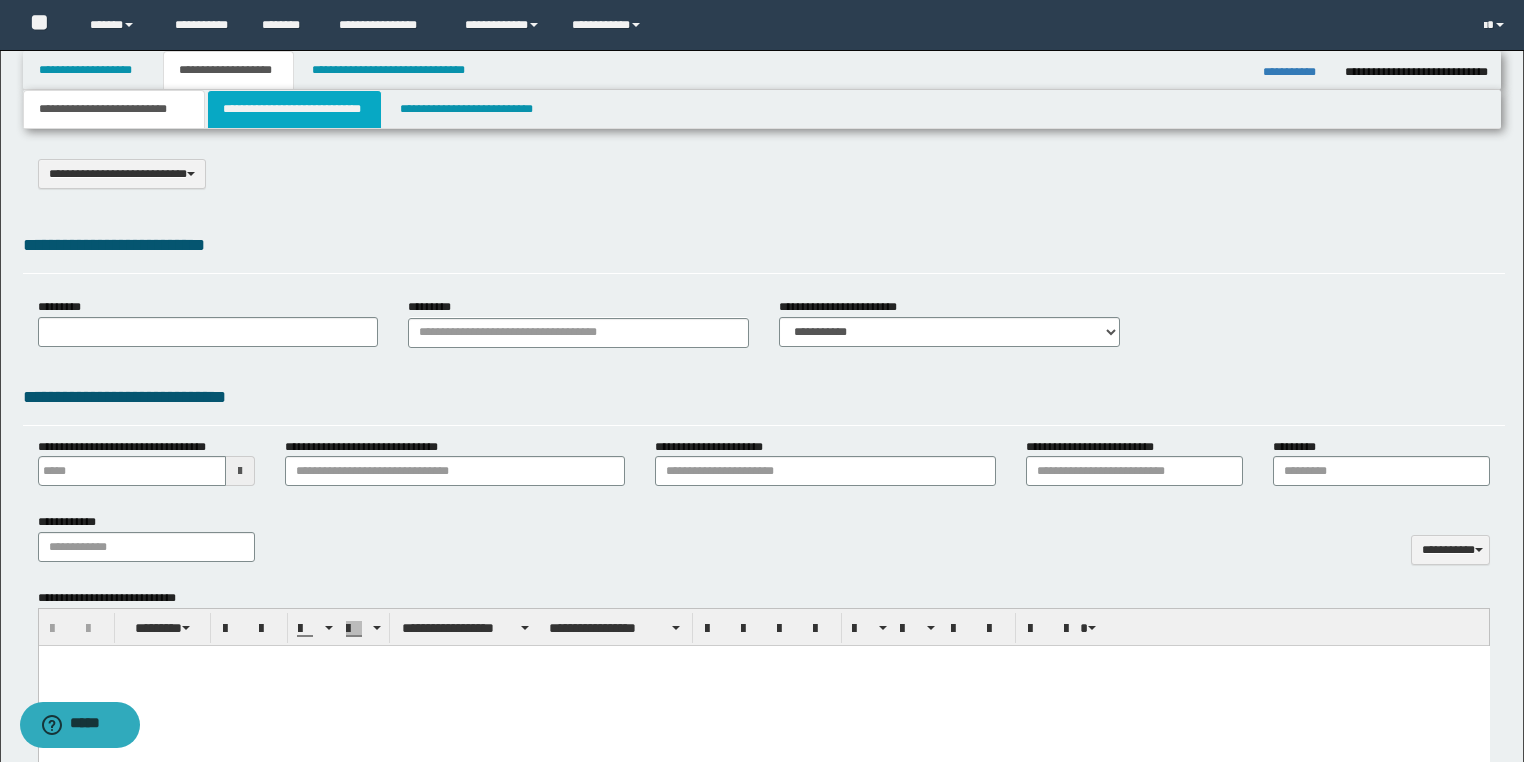click on "**********" at bounding box center [294, 109] 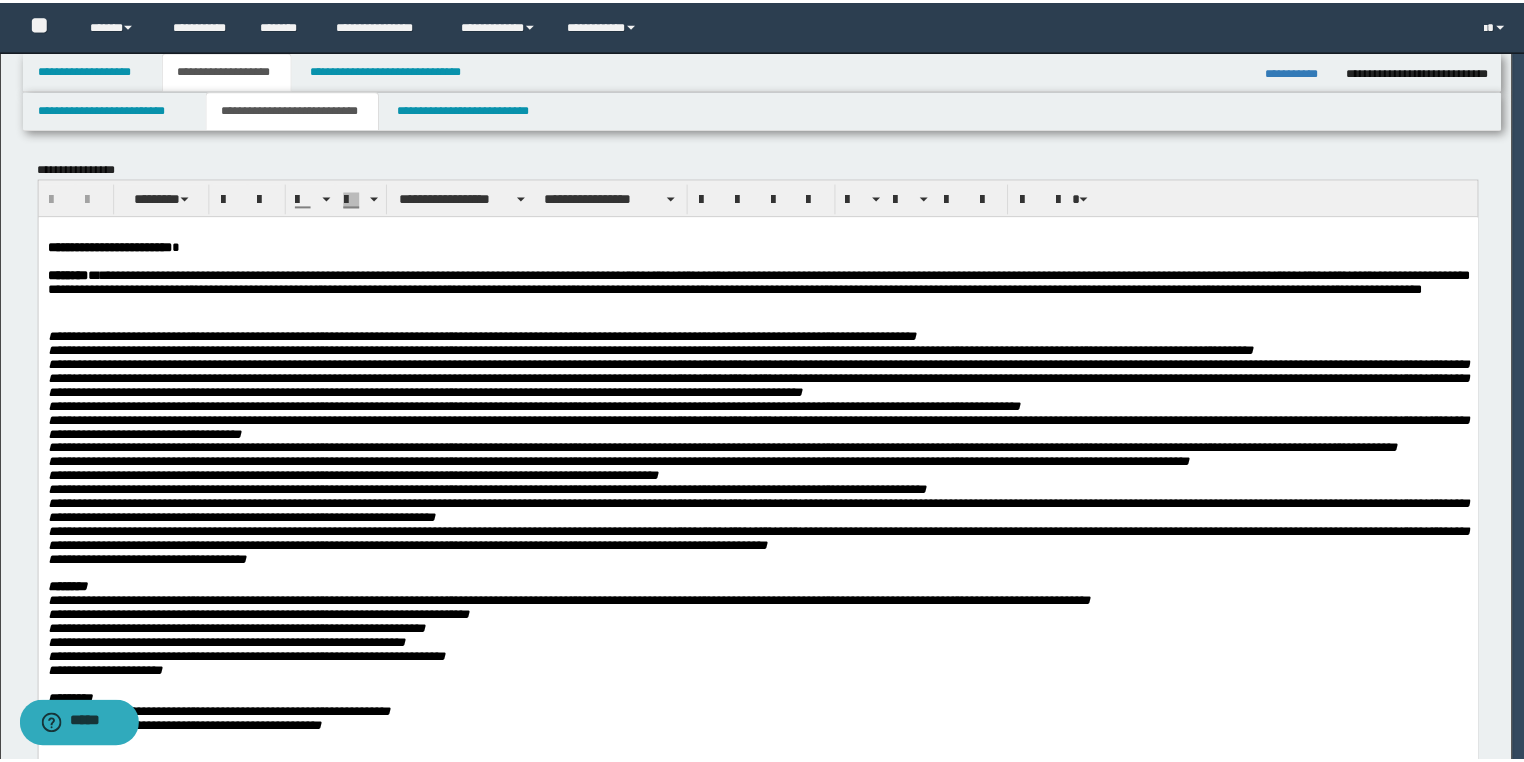 scroll, scrollTop: 0, scrollLeft: 0, axis: both 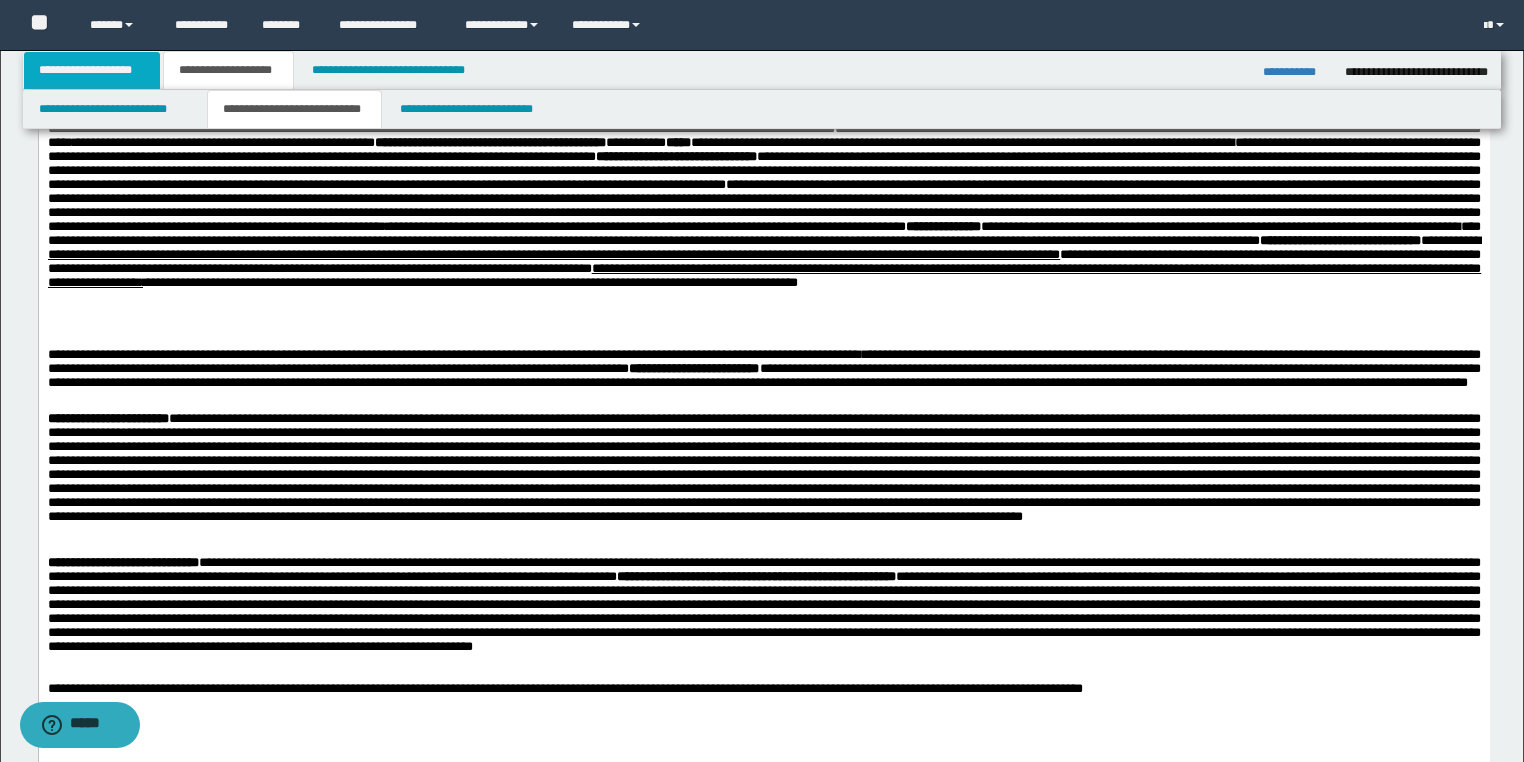 click on "**********" at bounding box center (92, 70) 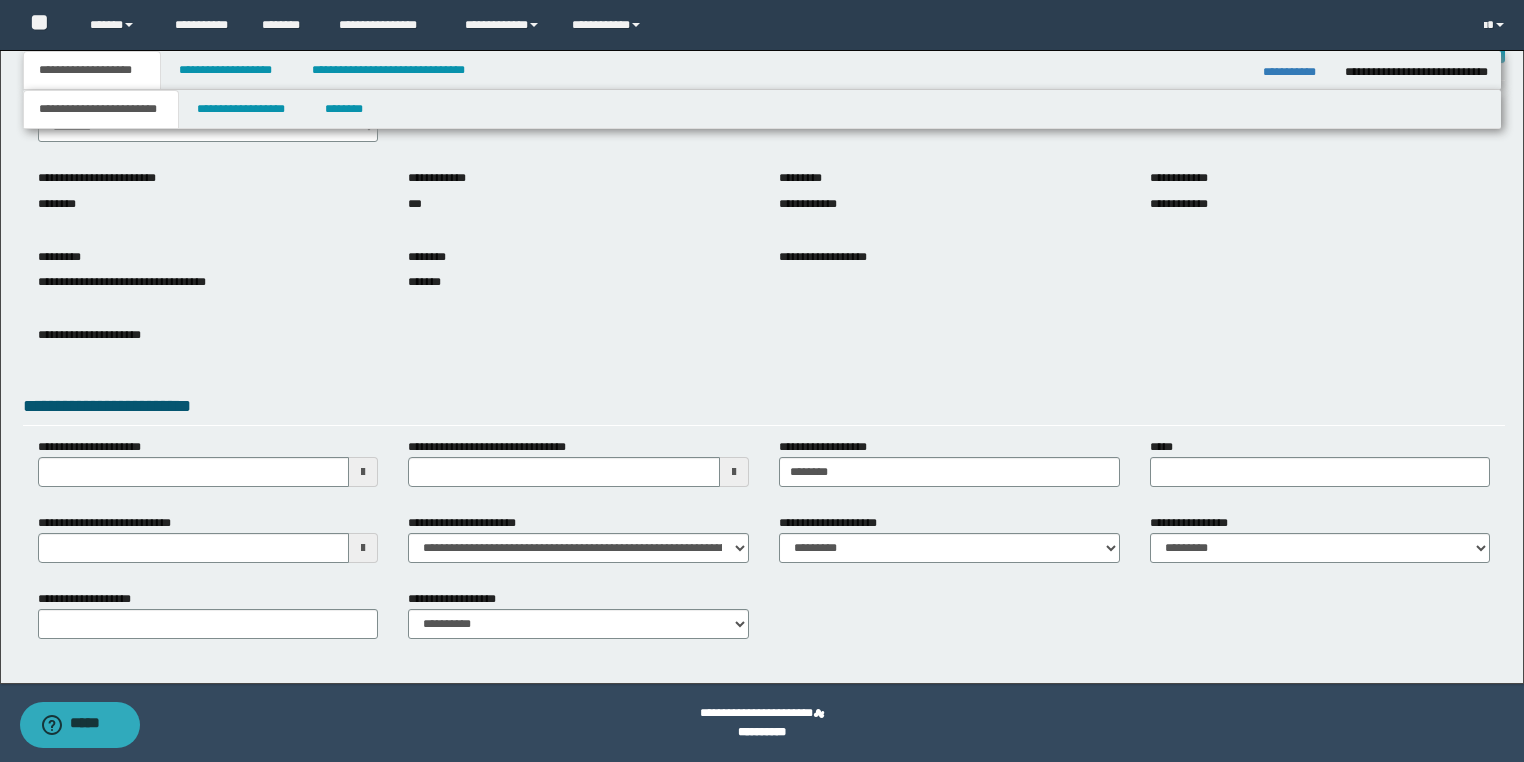 scroll, scrollTop: 120, scrollLeft: 0, axis: vertical 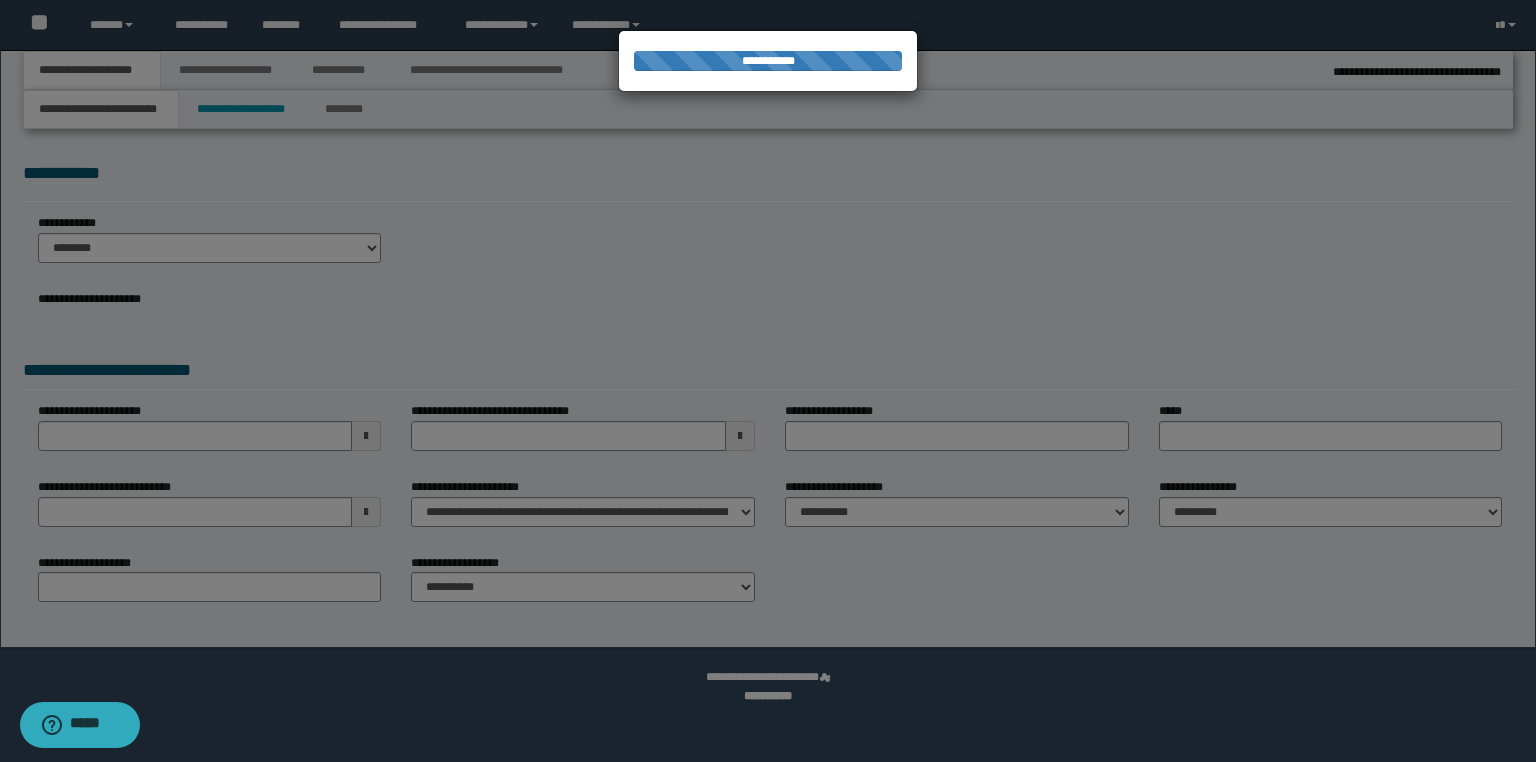 type on "**********" 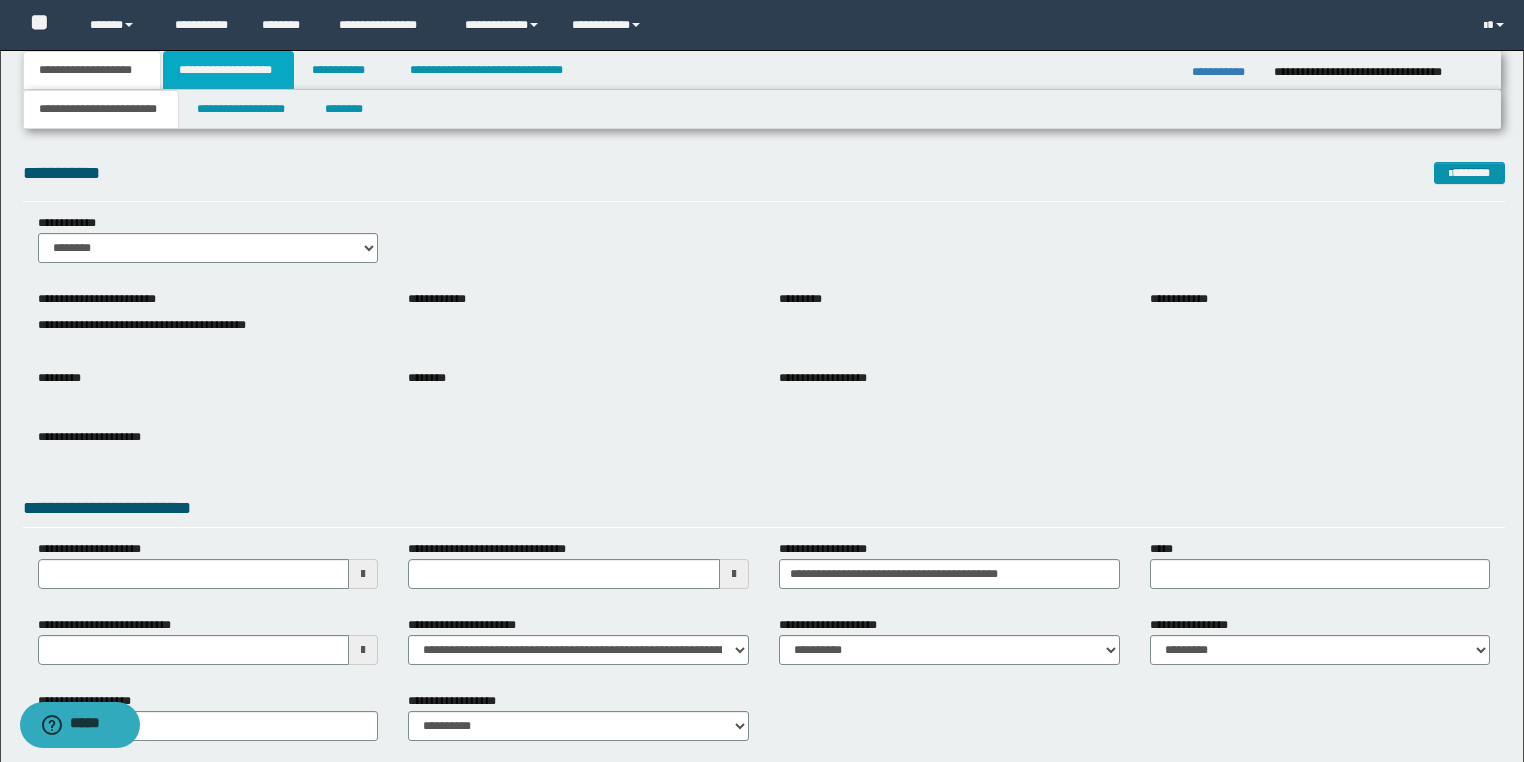 click on "**********" at bounding box center (228, 70) 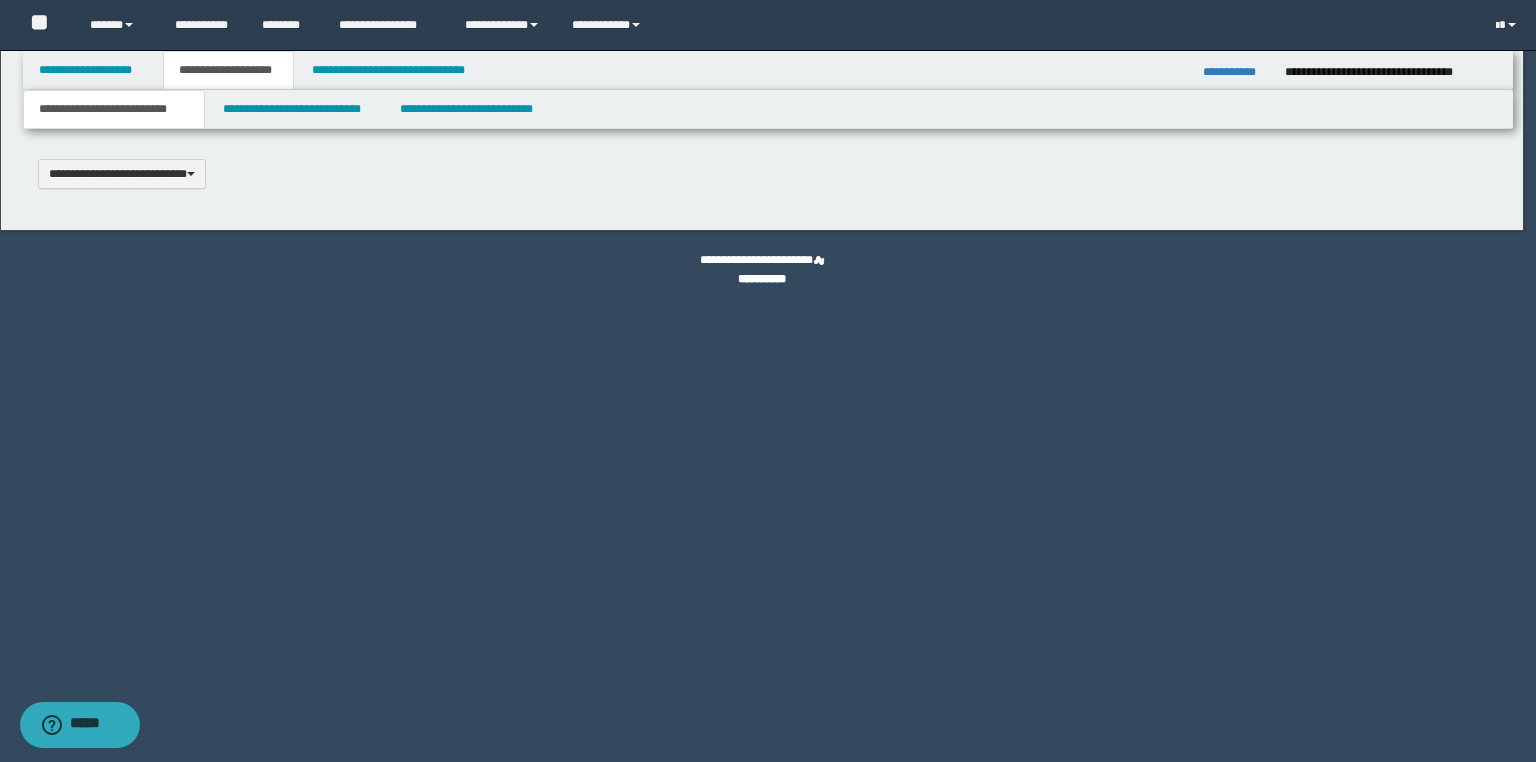 scroll, scrollTop: 0, scrollLeft: 0, axis: both 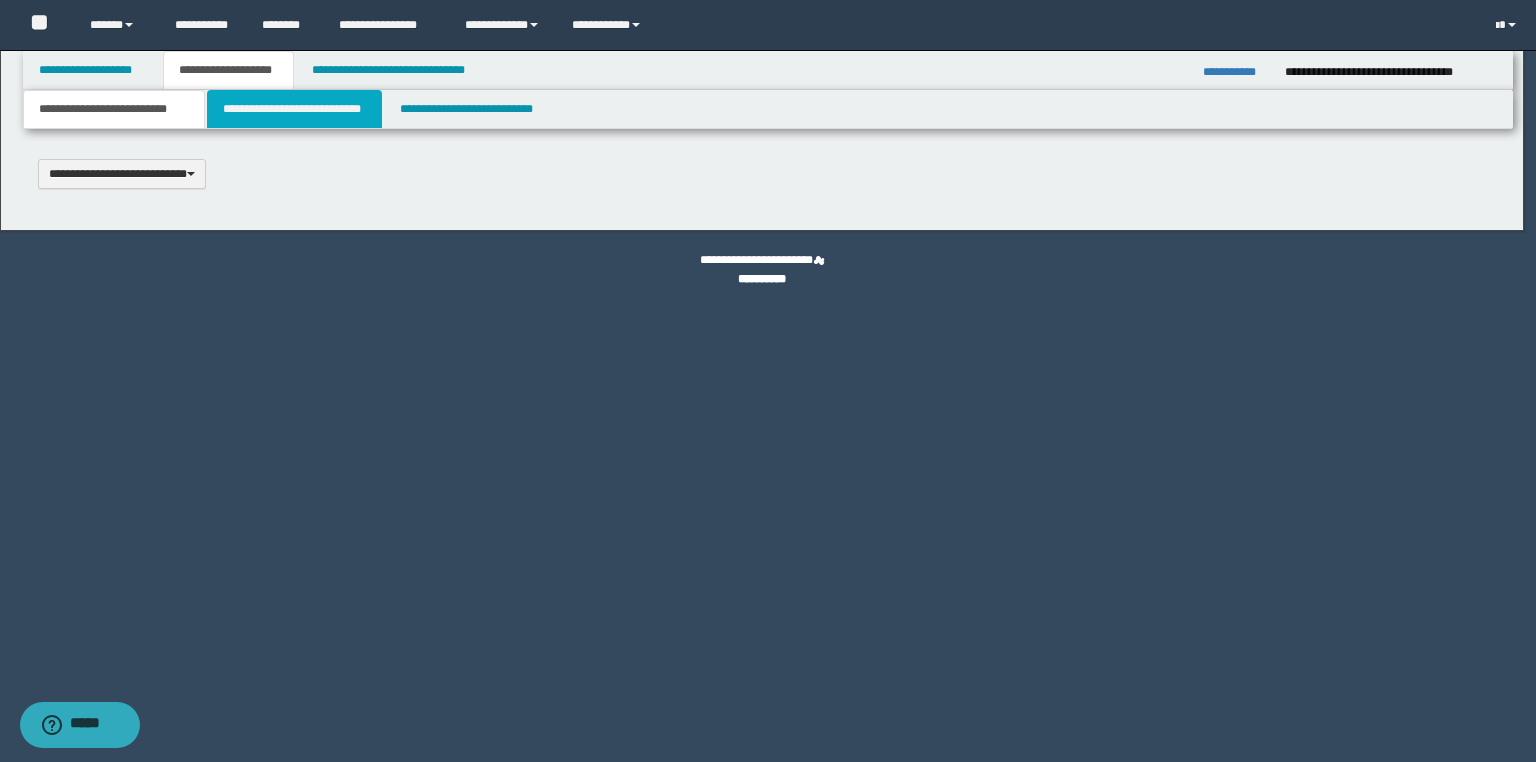 type 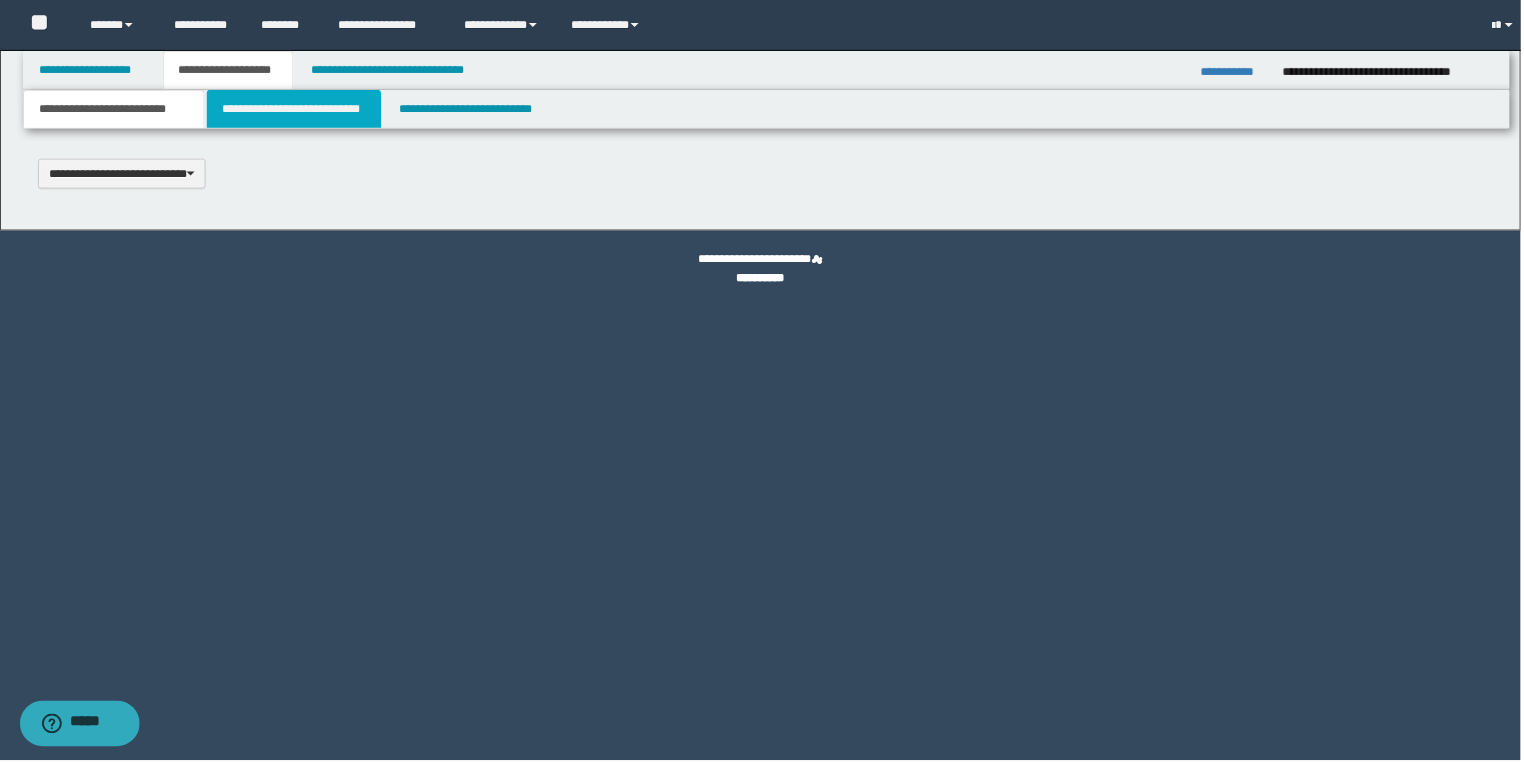 click on "**********" at bounding box center (294, 109) 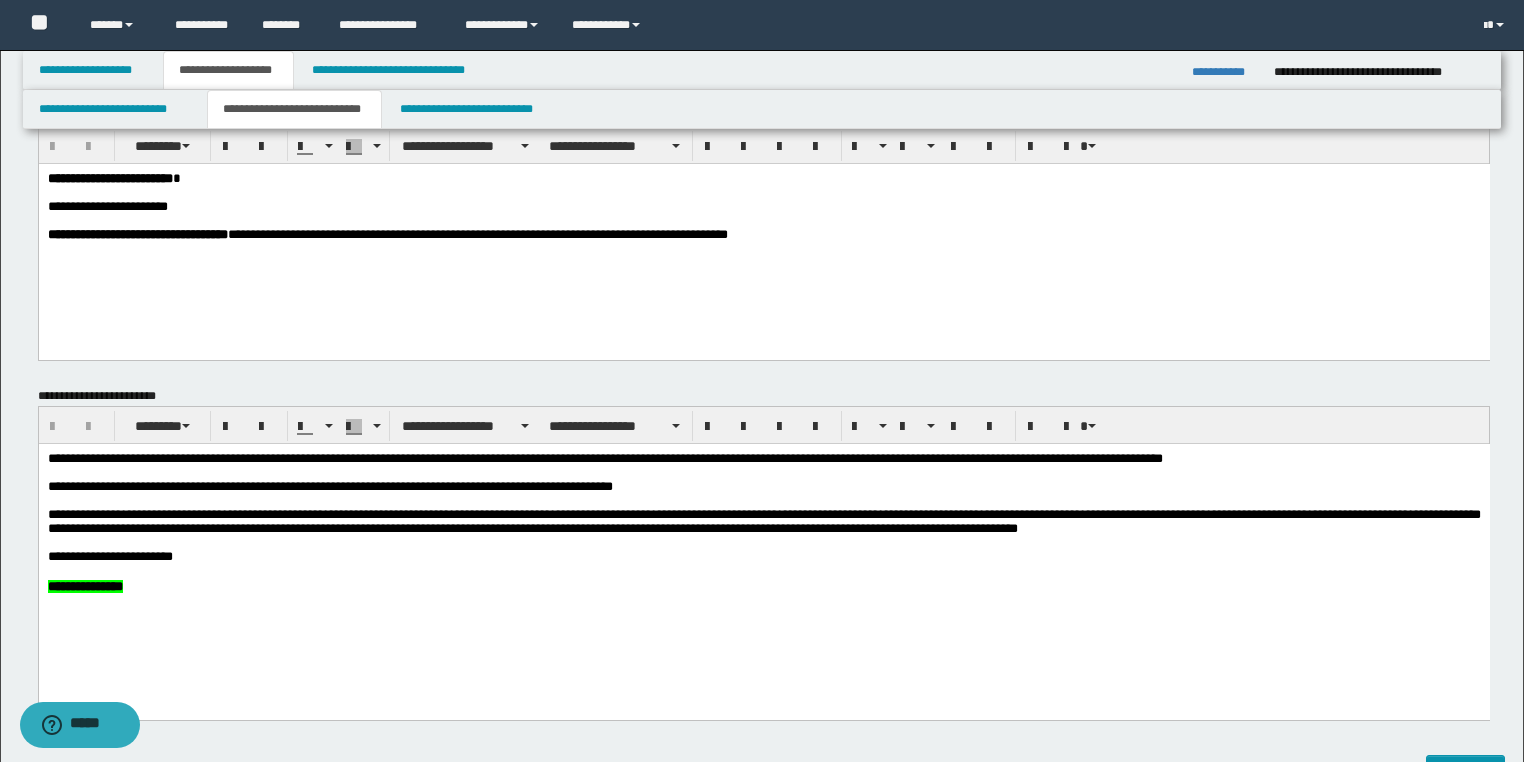 scroll, scrollTop: 80, scrollLeft: 0, axis: vertical 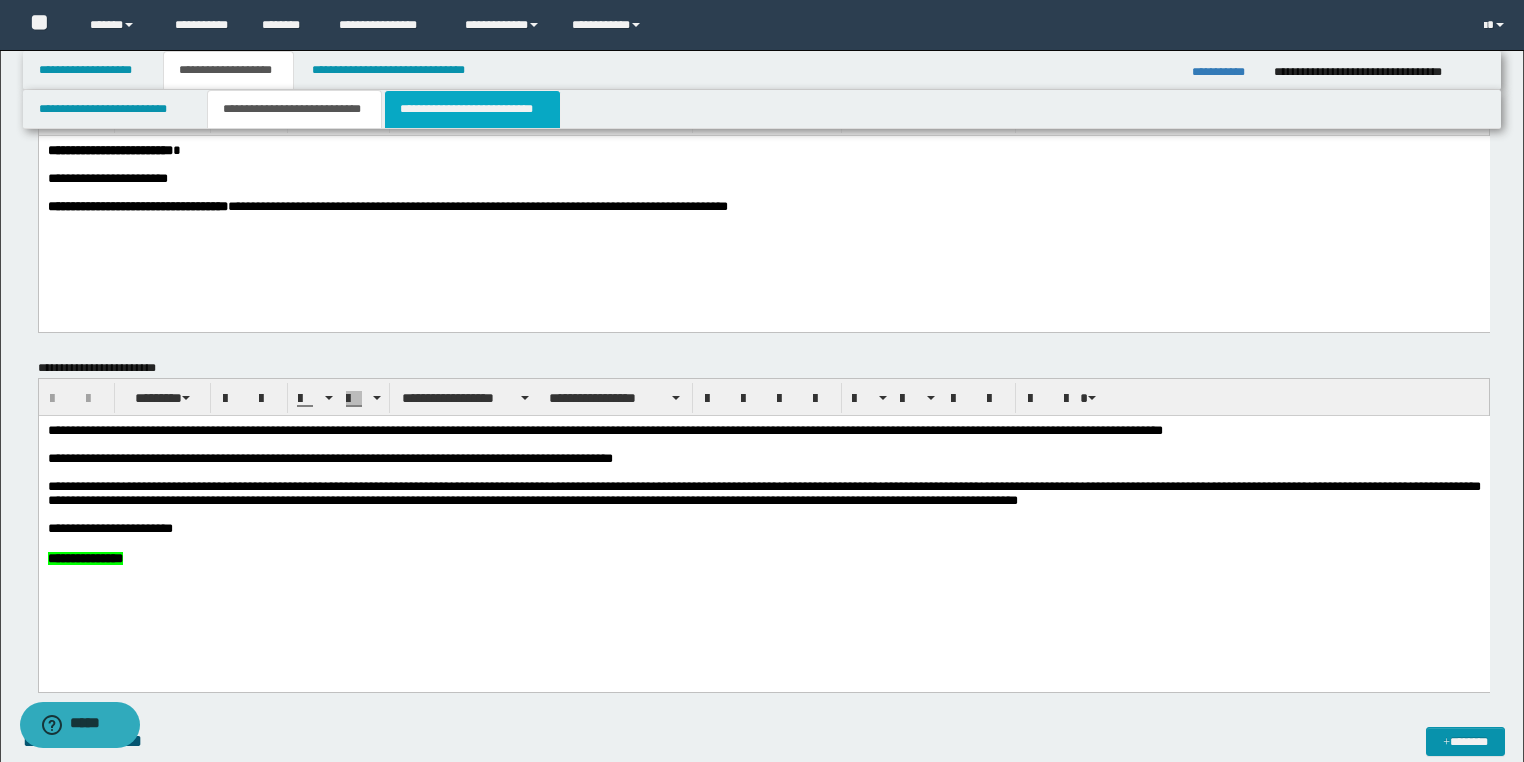 click on "**********" at bounding box center (472, 109) 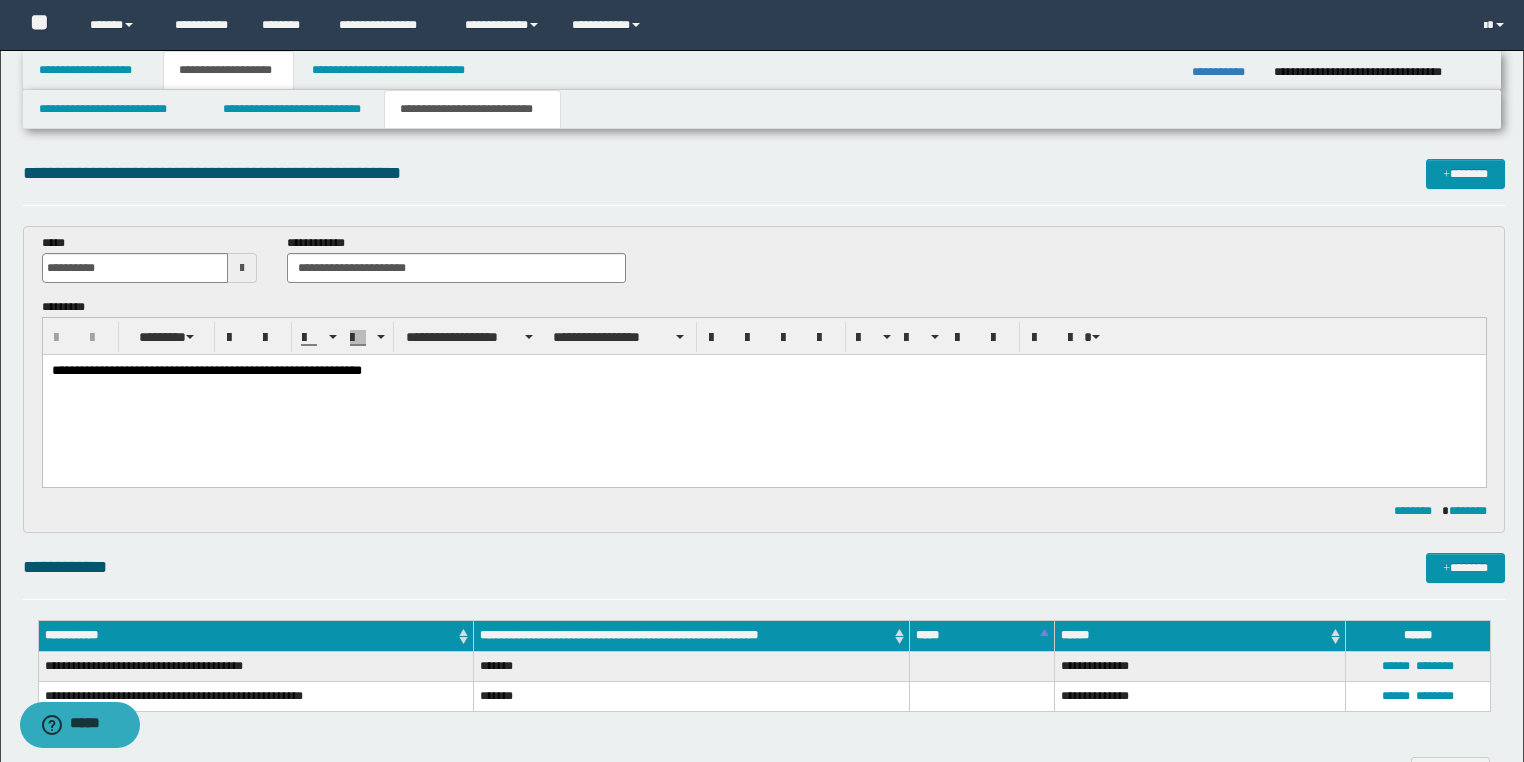 scroll, scrollTop: 0, scrollLeft: 0, axis: both 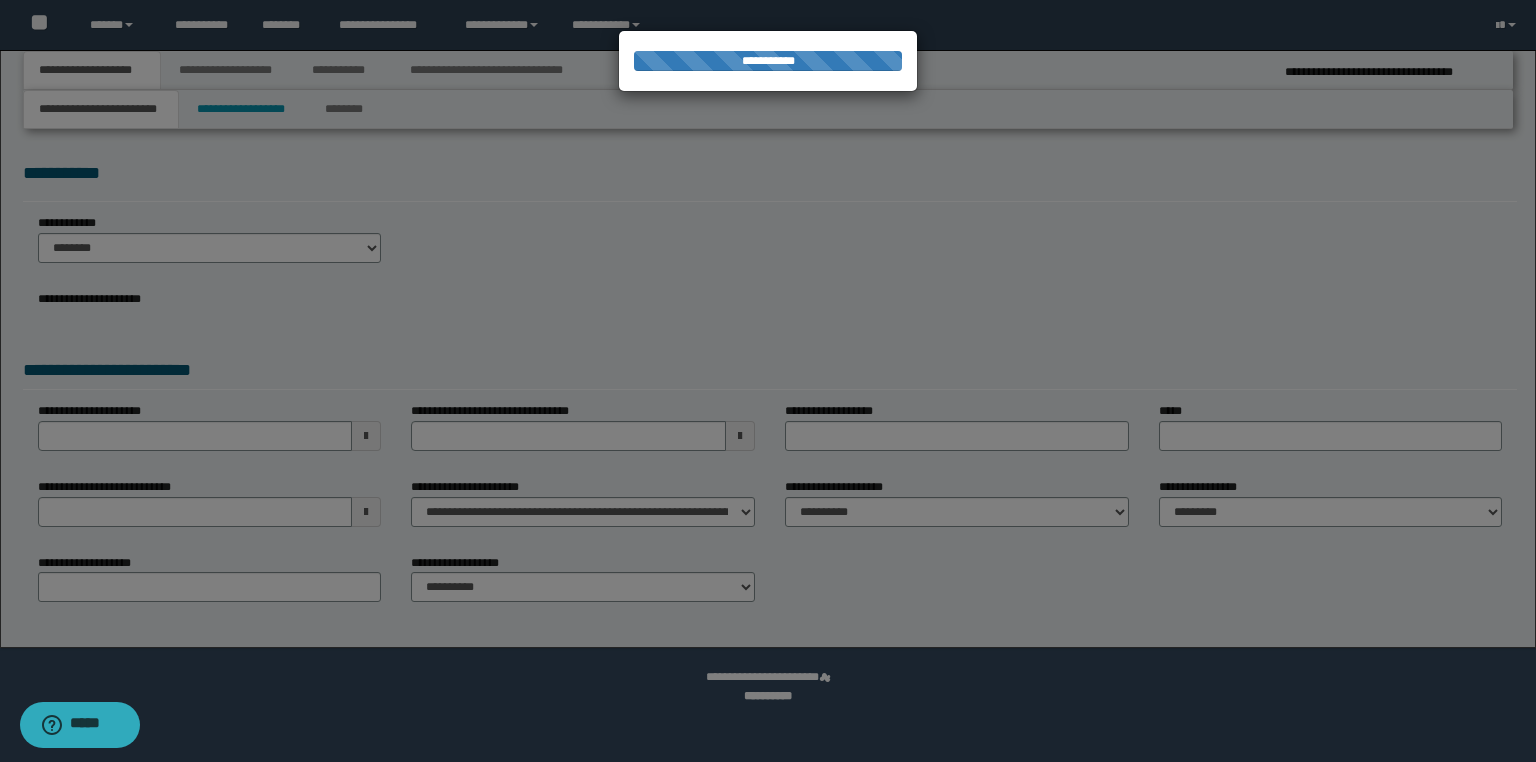 type on "**********" 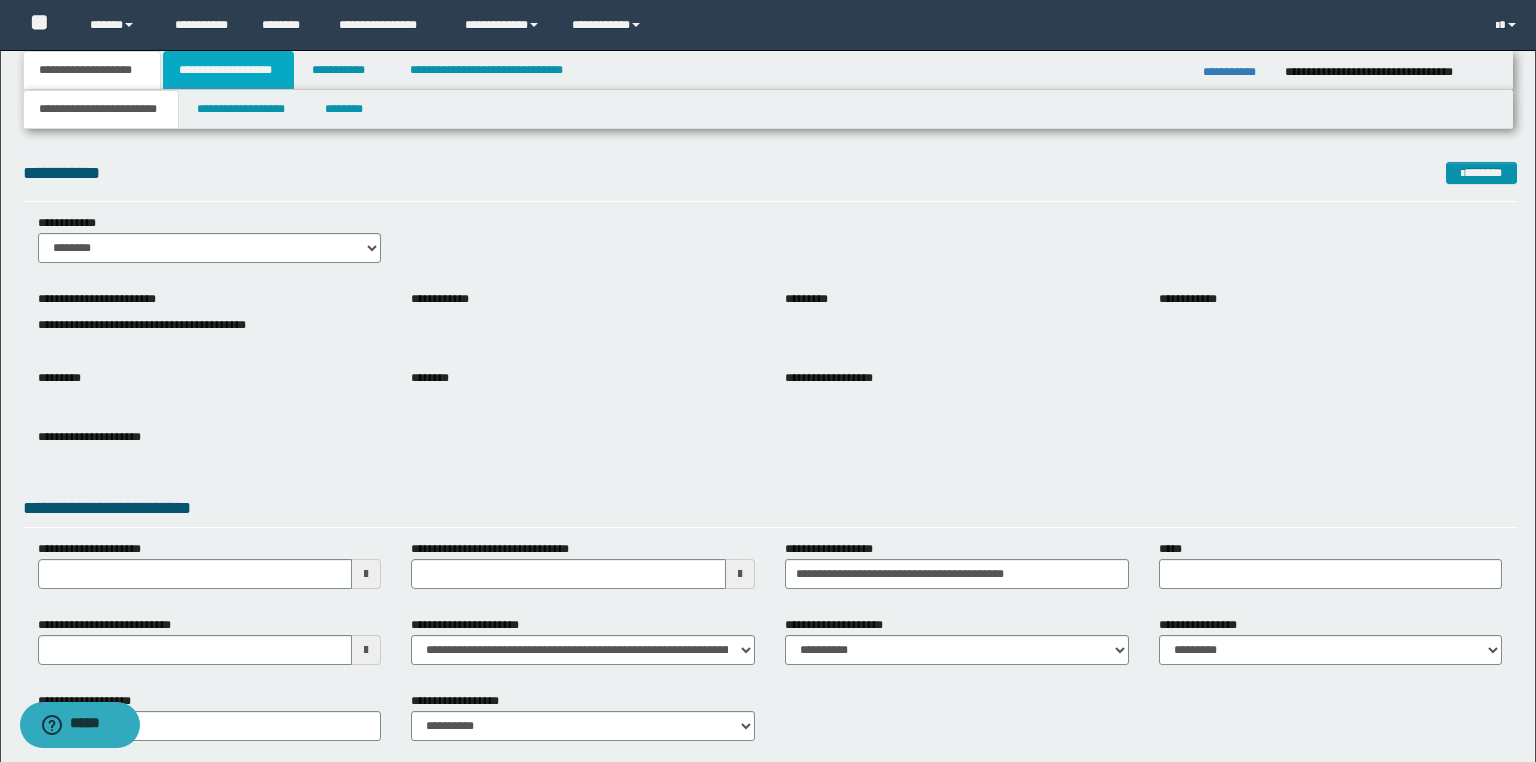 click on "**********" at bounding box center (228, 70) 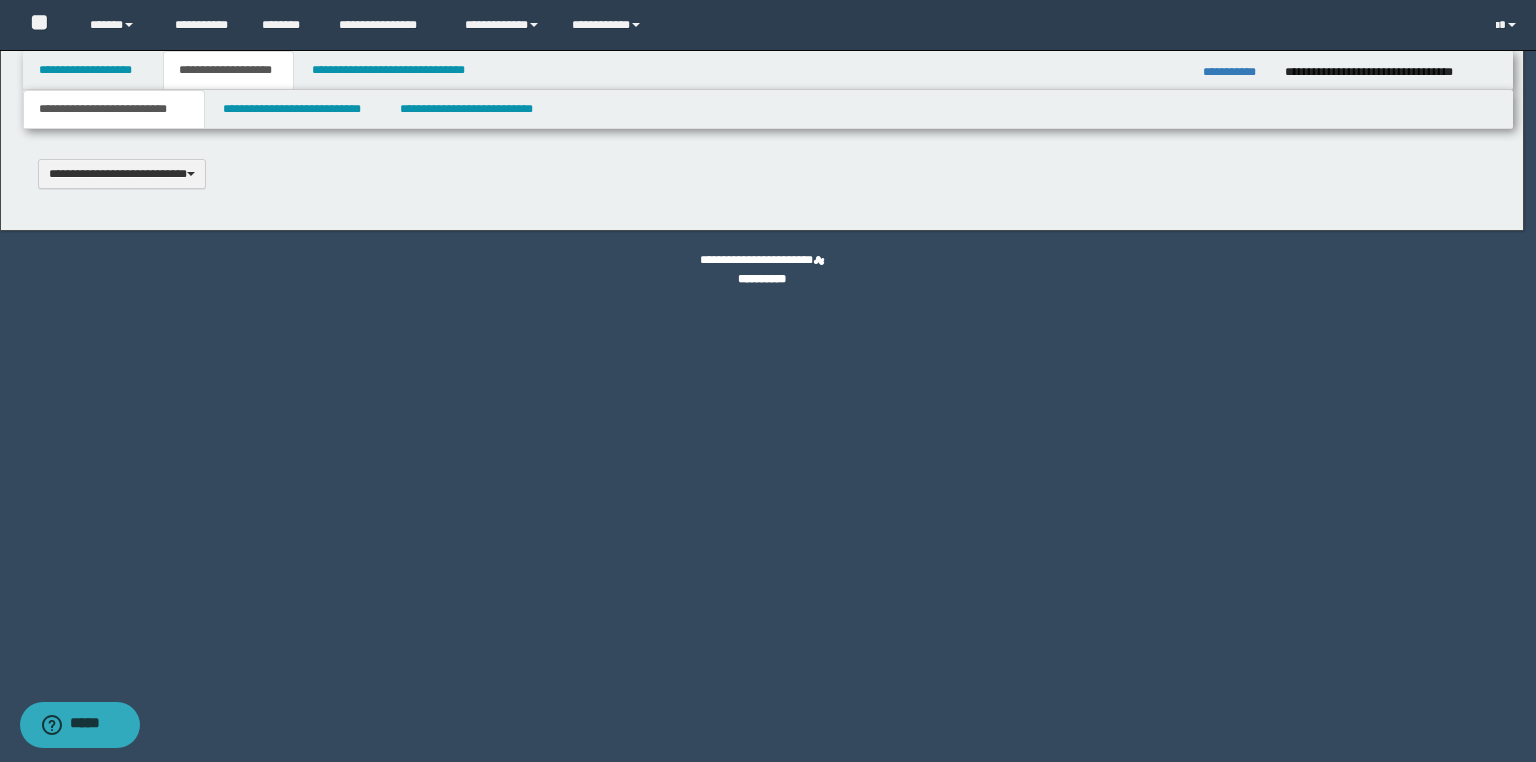 scroll, scrollTop: 0, scrollLeft: 0, axis: both 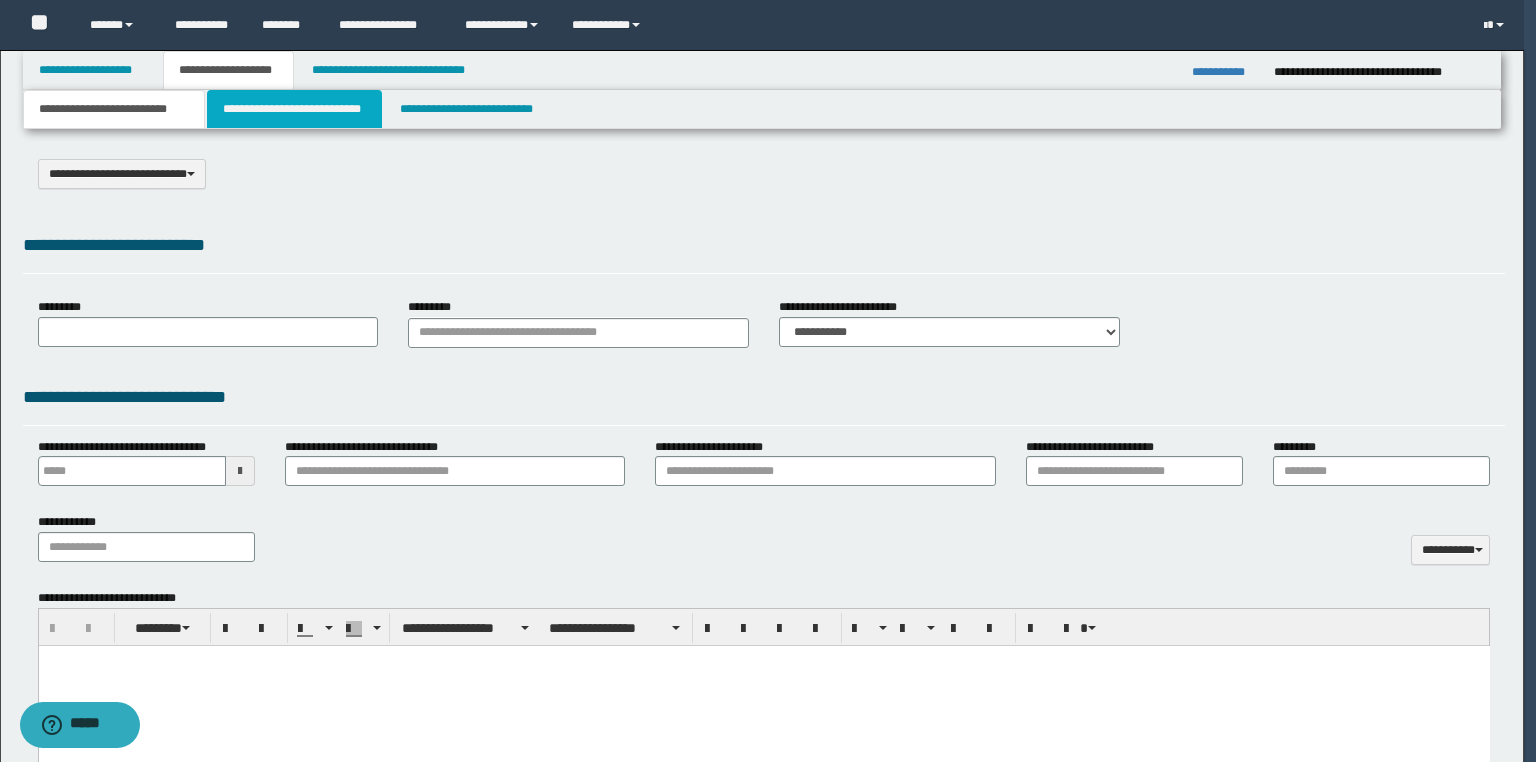 click on "**********" at bounding box center (294, 109) 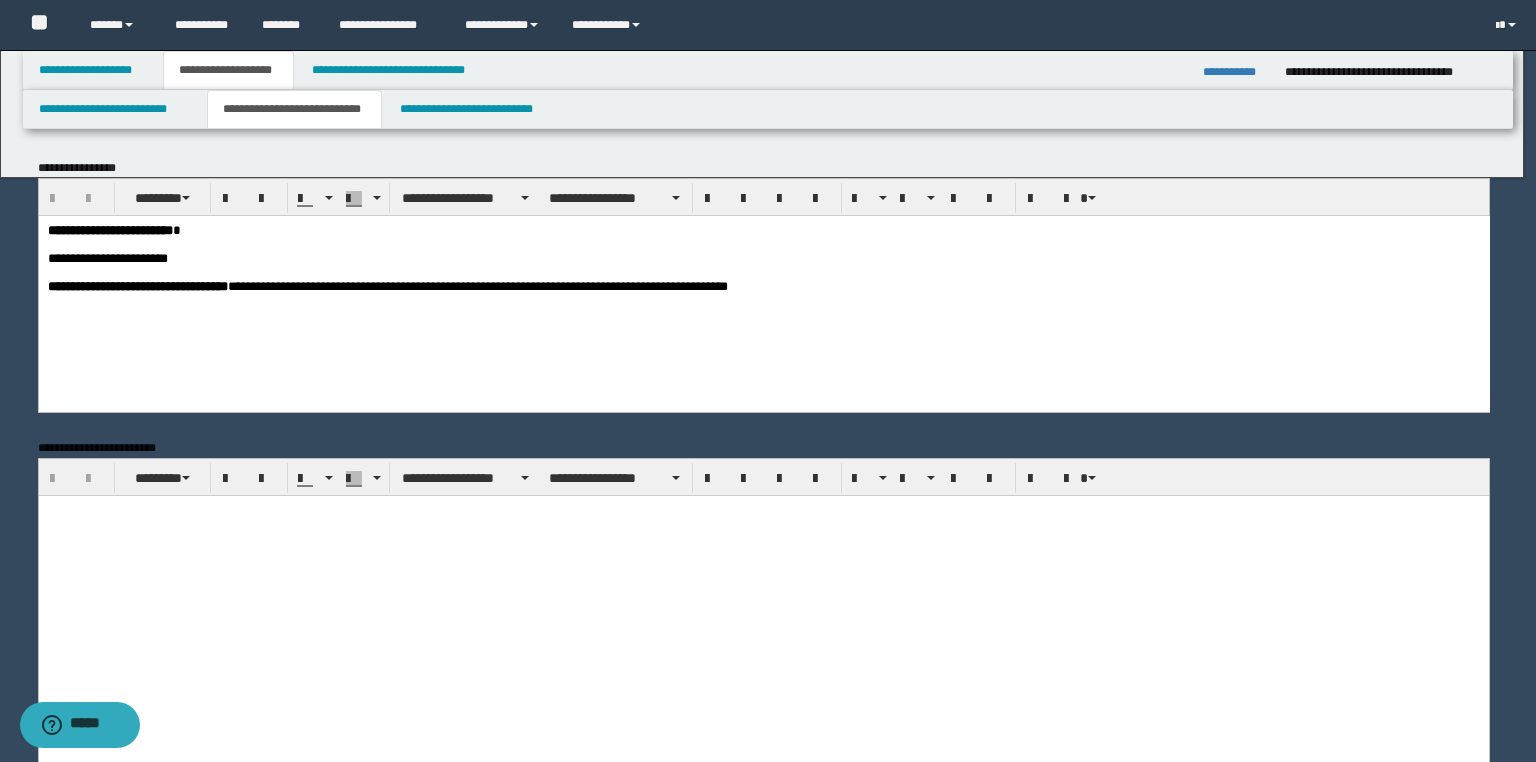 scroll, scrollTop: 0, scrollLeft: 0, axis: both 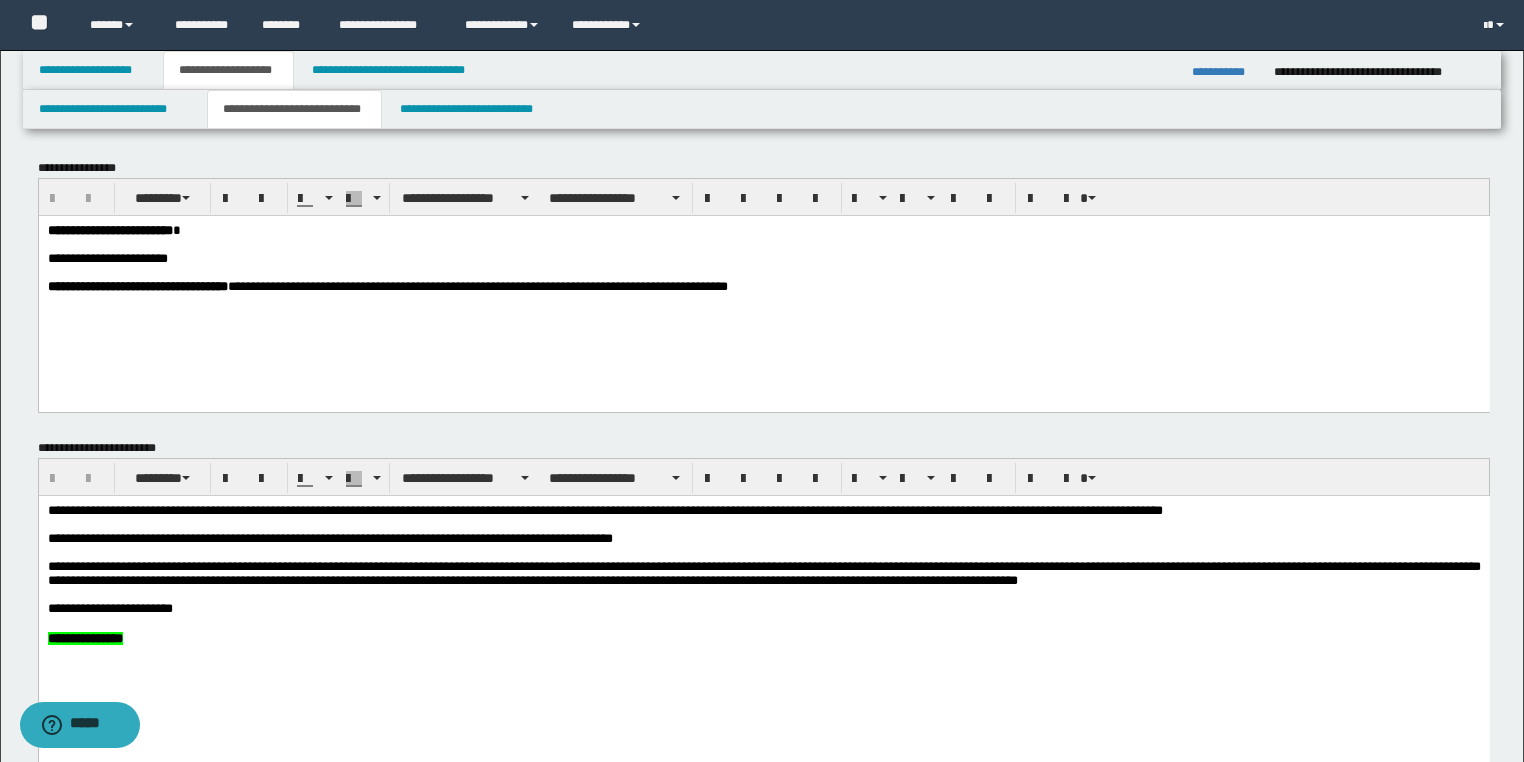 click on "**********" at bounding box center [763, 286] 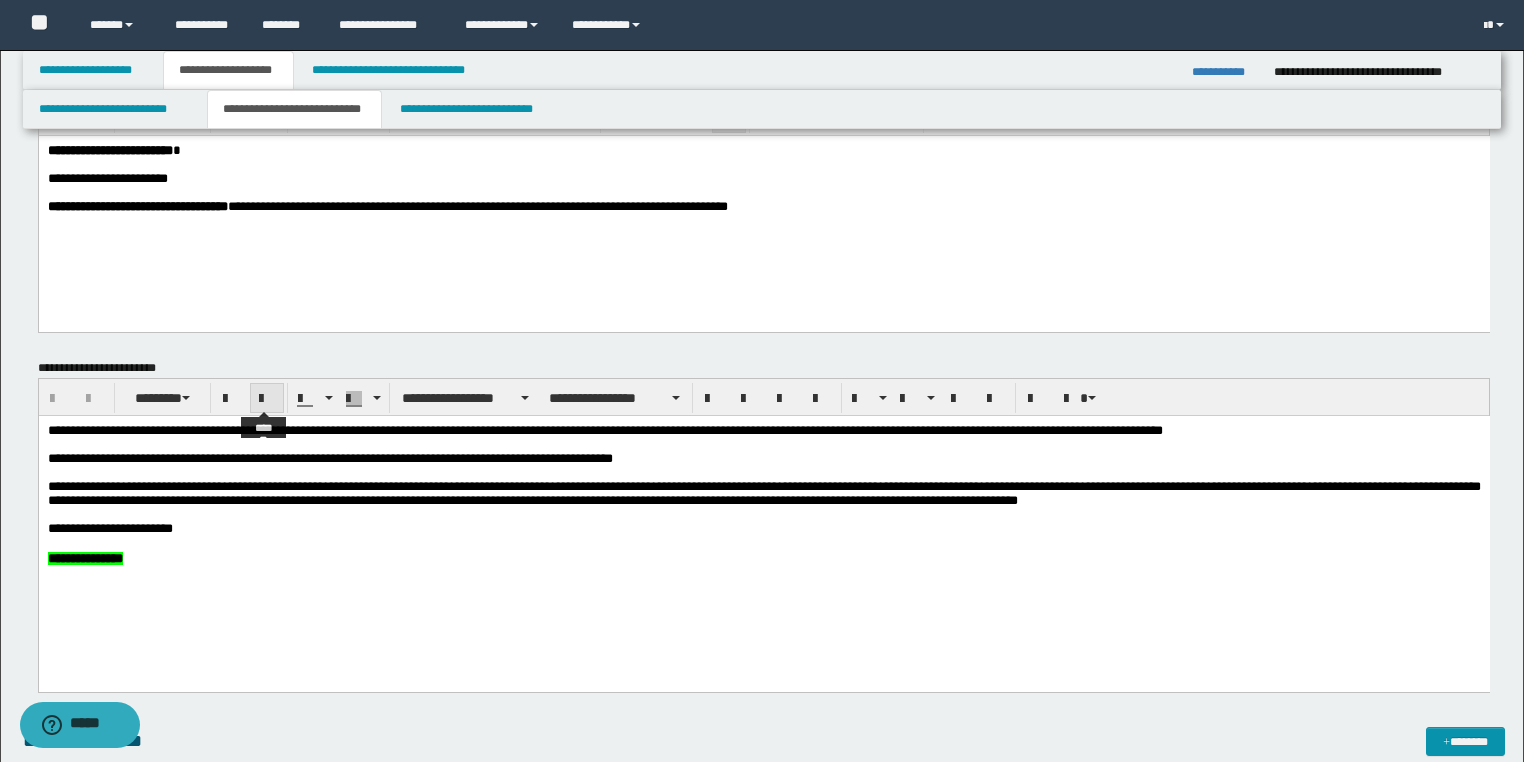 scroll, scrollTop: 160, scrollLeft: 0, axis: vertical 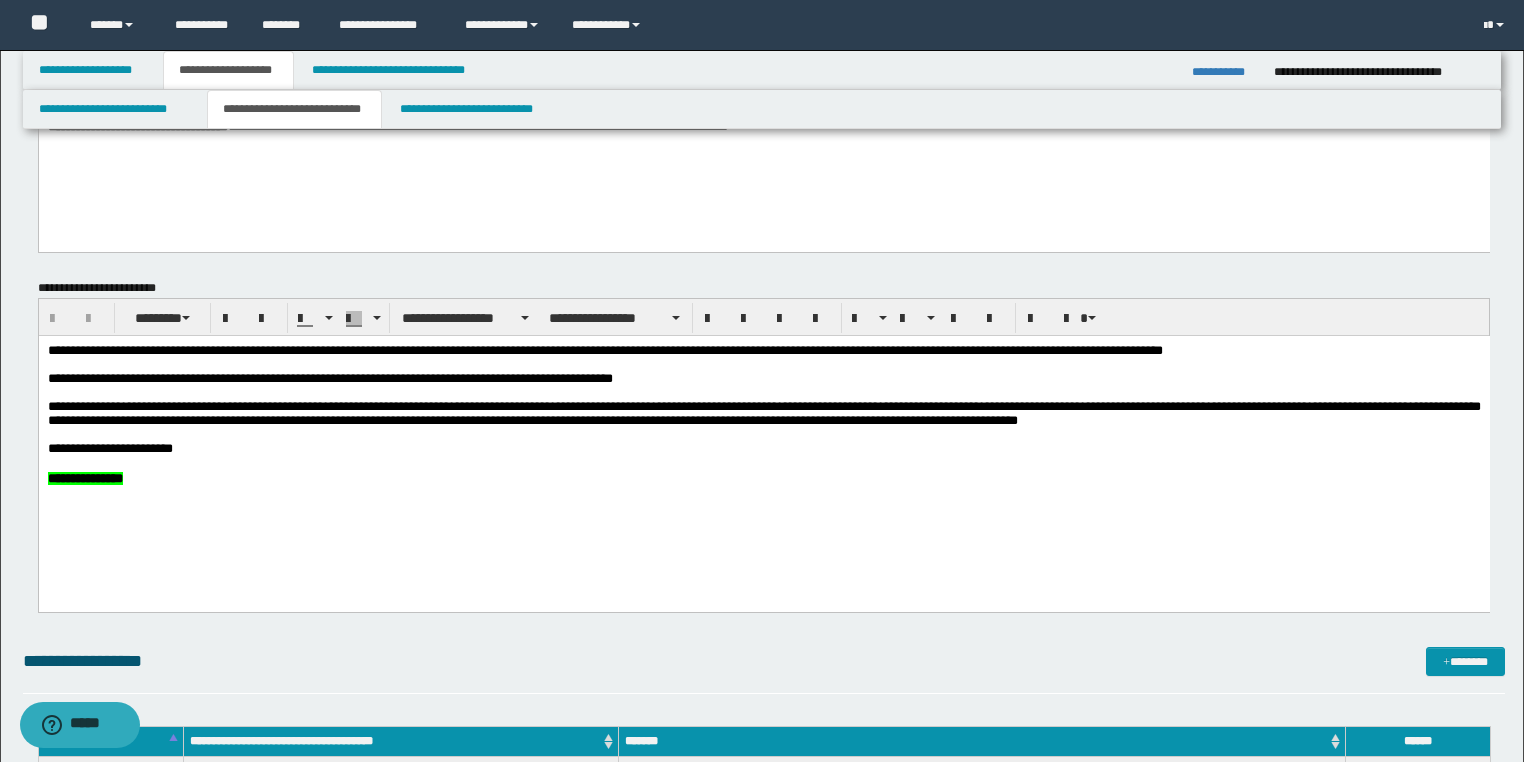click on "**********" at bounding box center [329, 377] 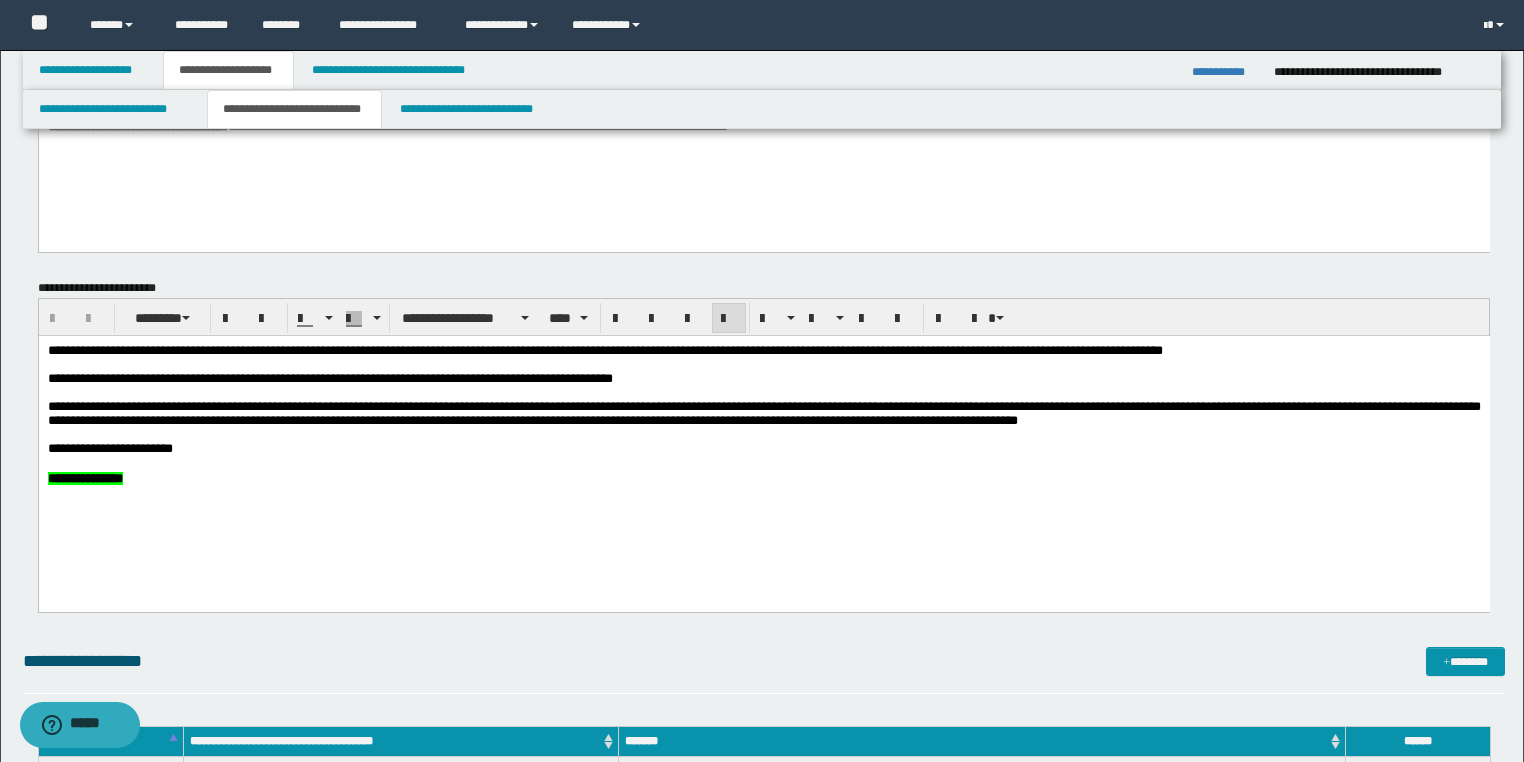 type 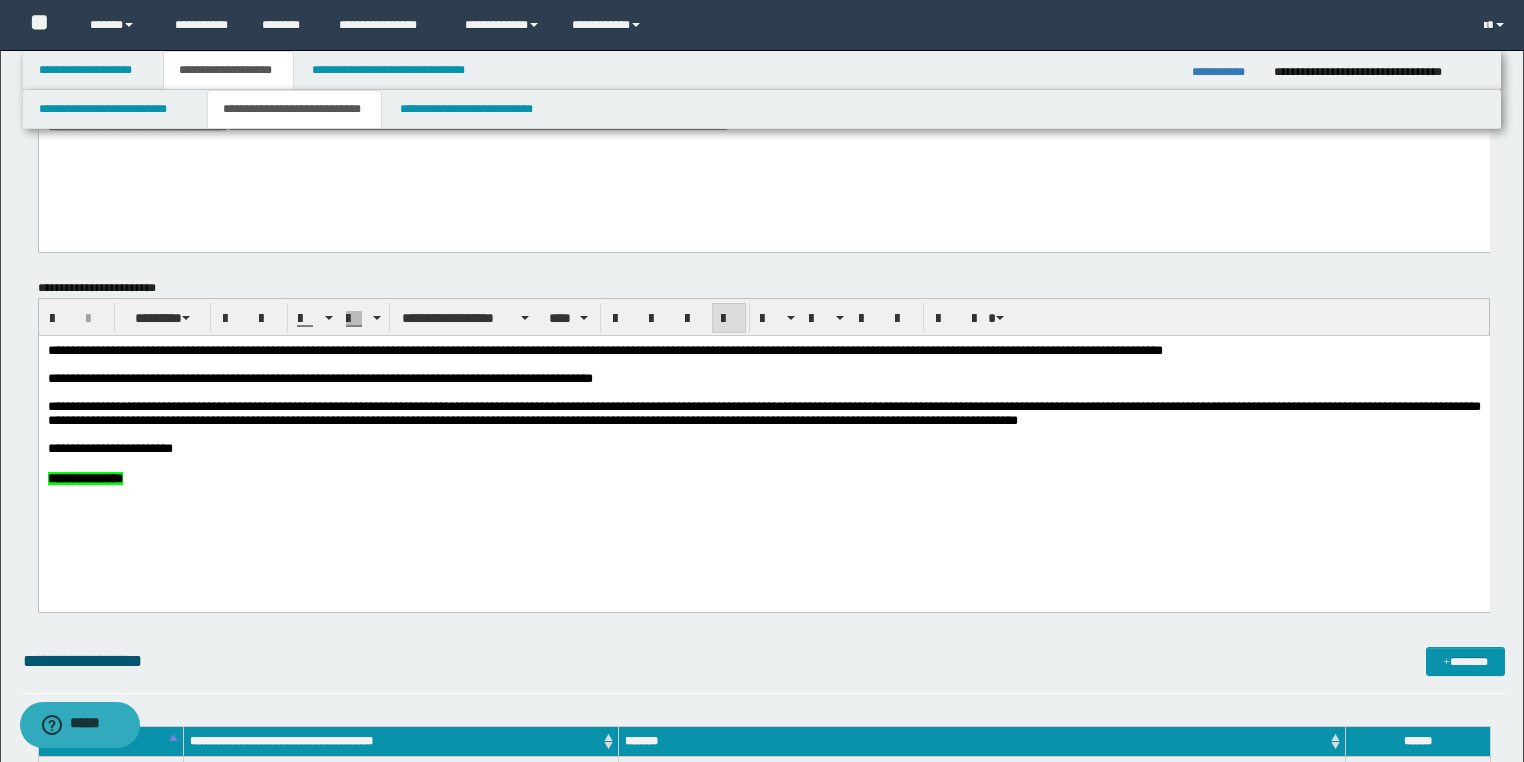 click on "**********" at bounding box center (319, 377) 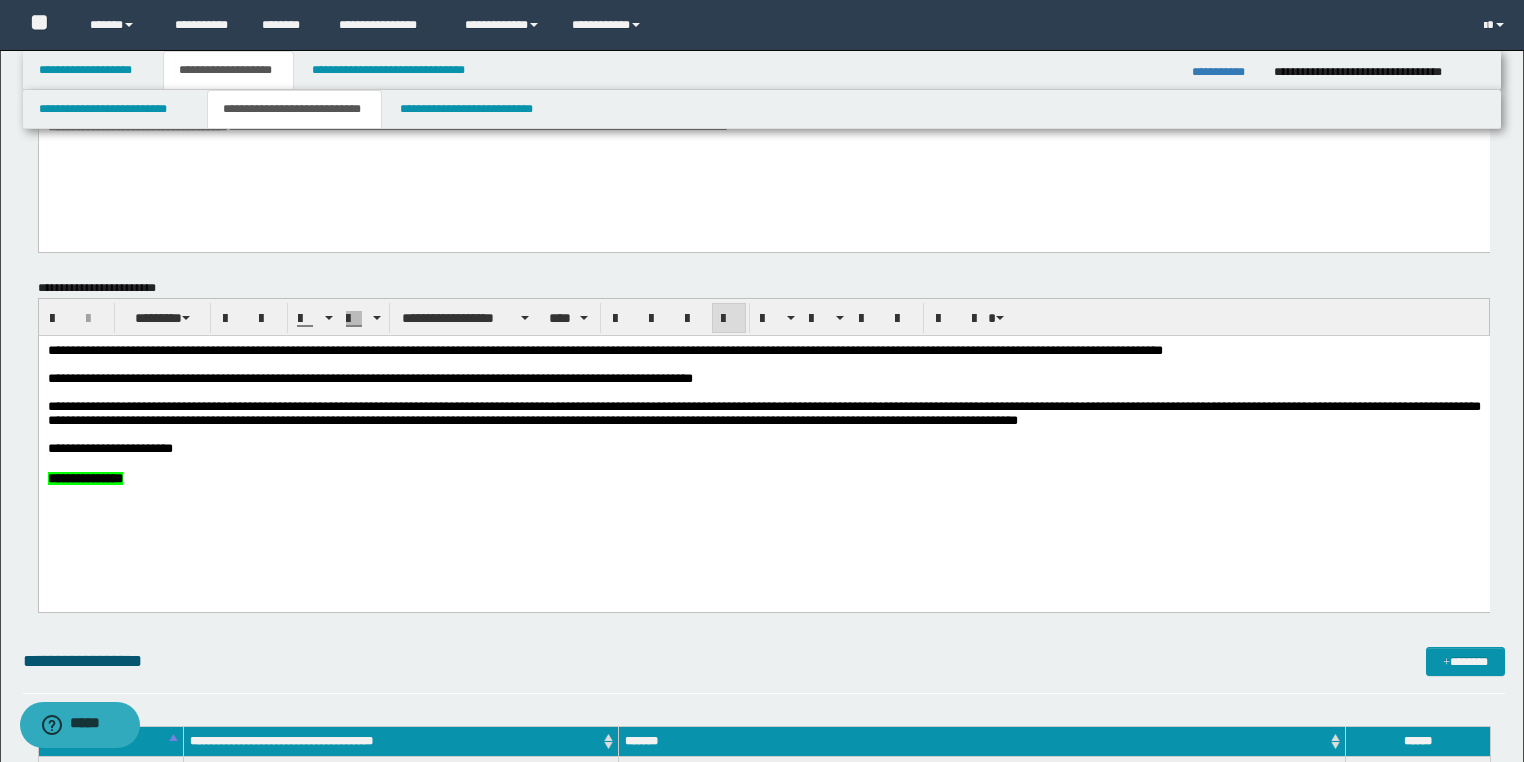 click on "**********" at bounding box center (369, 377) 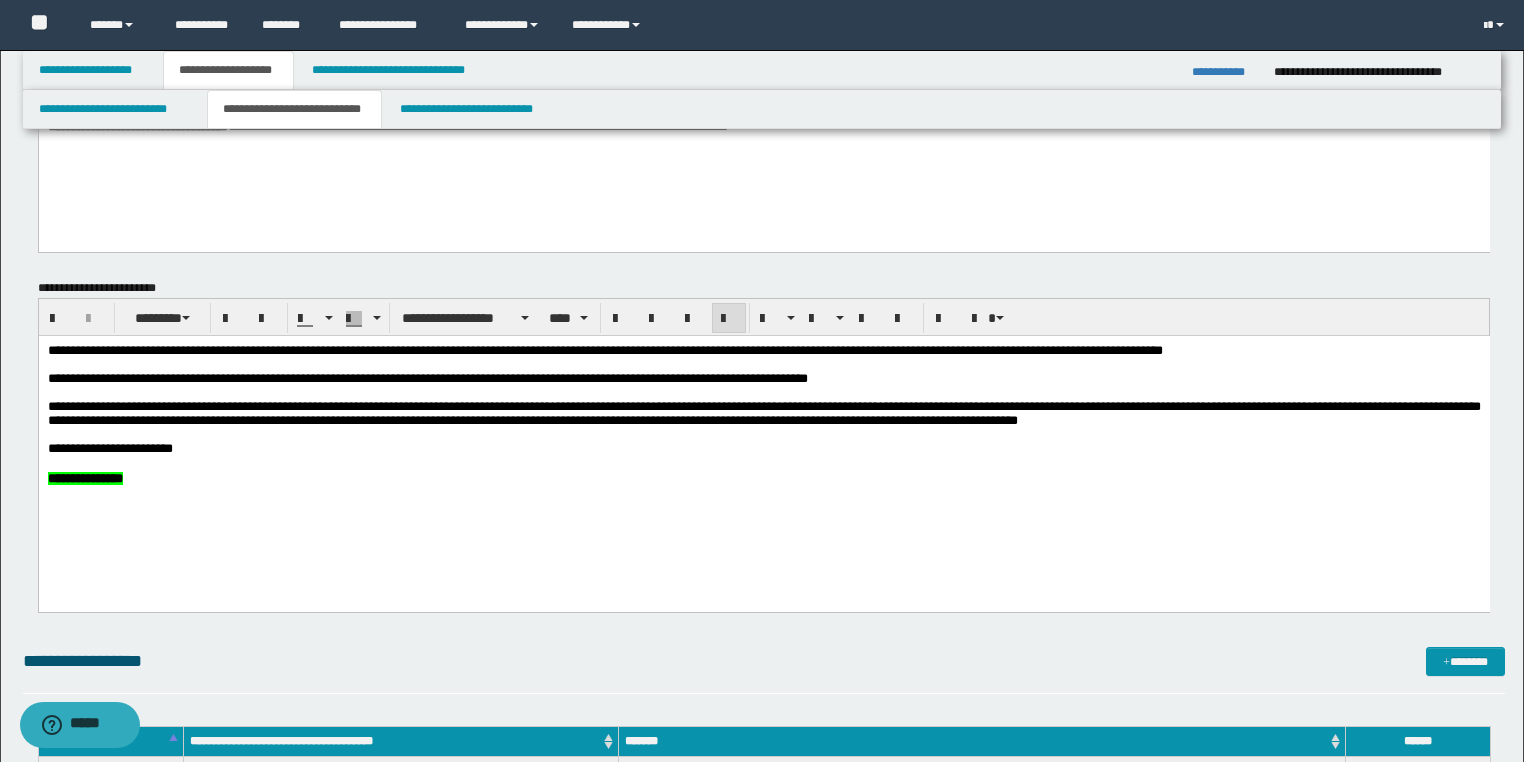 click on "**********" at bounding box center (427, 377) 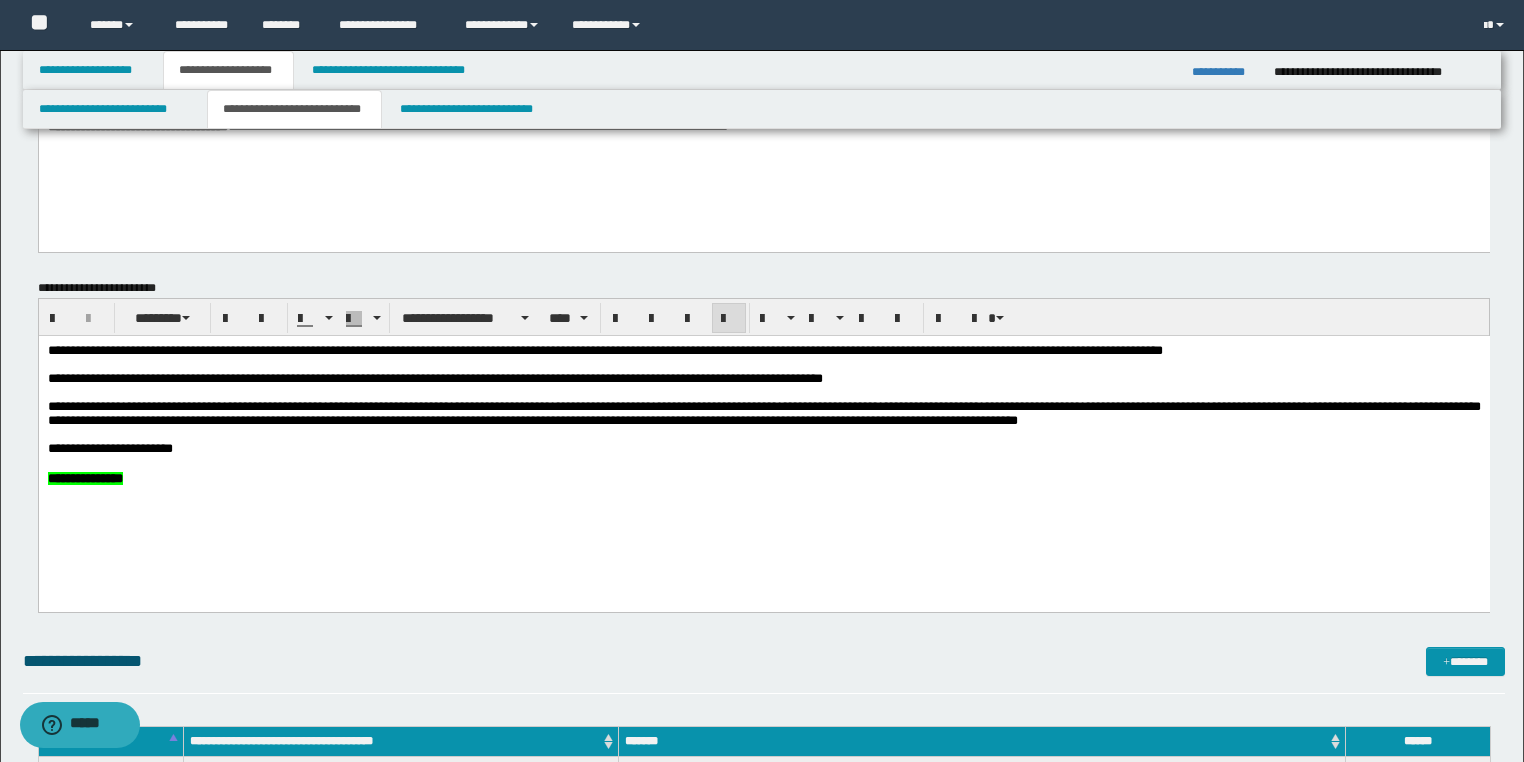 click on "**********" at bounding box center [763, 378] 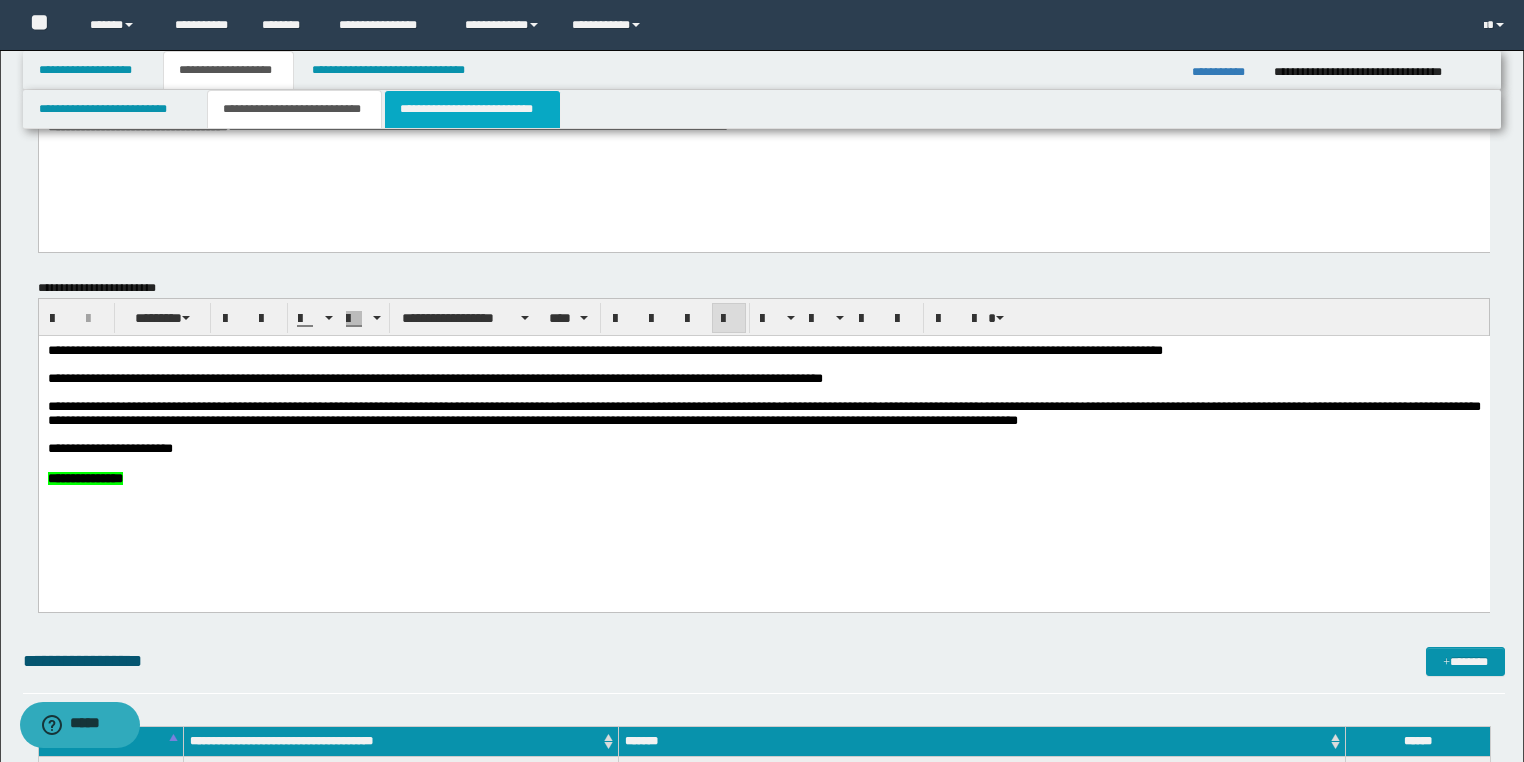 click on "**********" at bounding box center (472, 109) 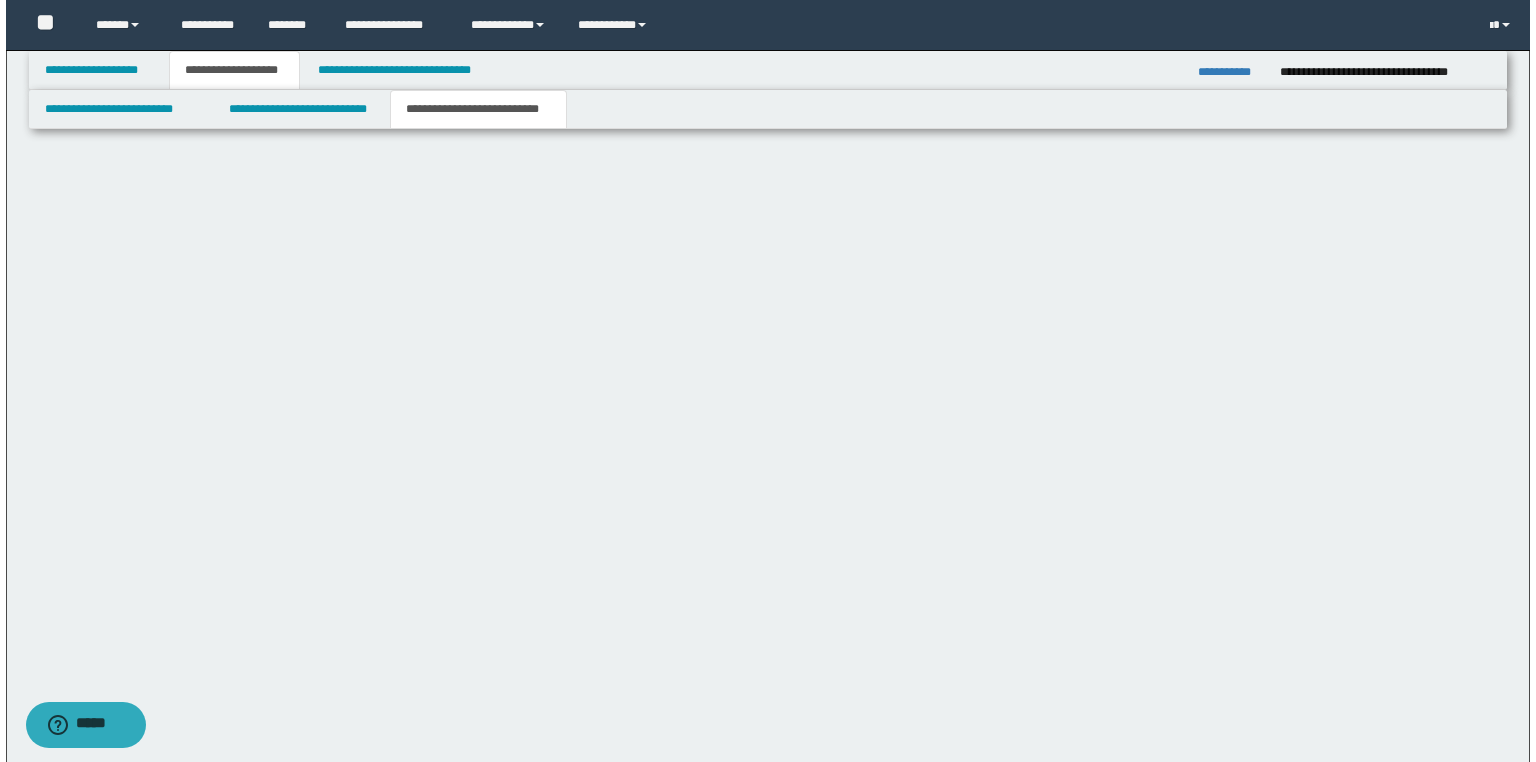 scroll, scrollTop: 0, scrollLeft: 0, axis: both 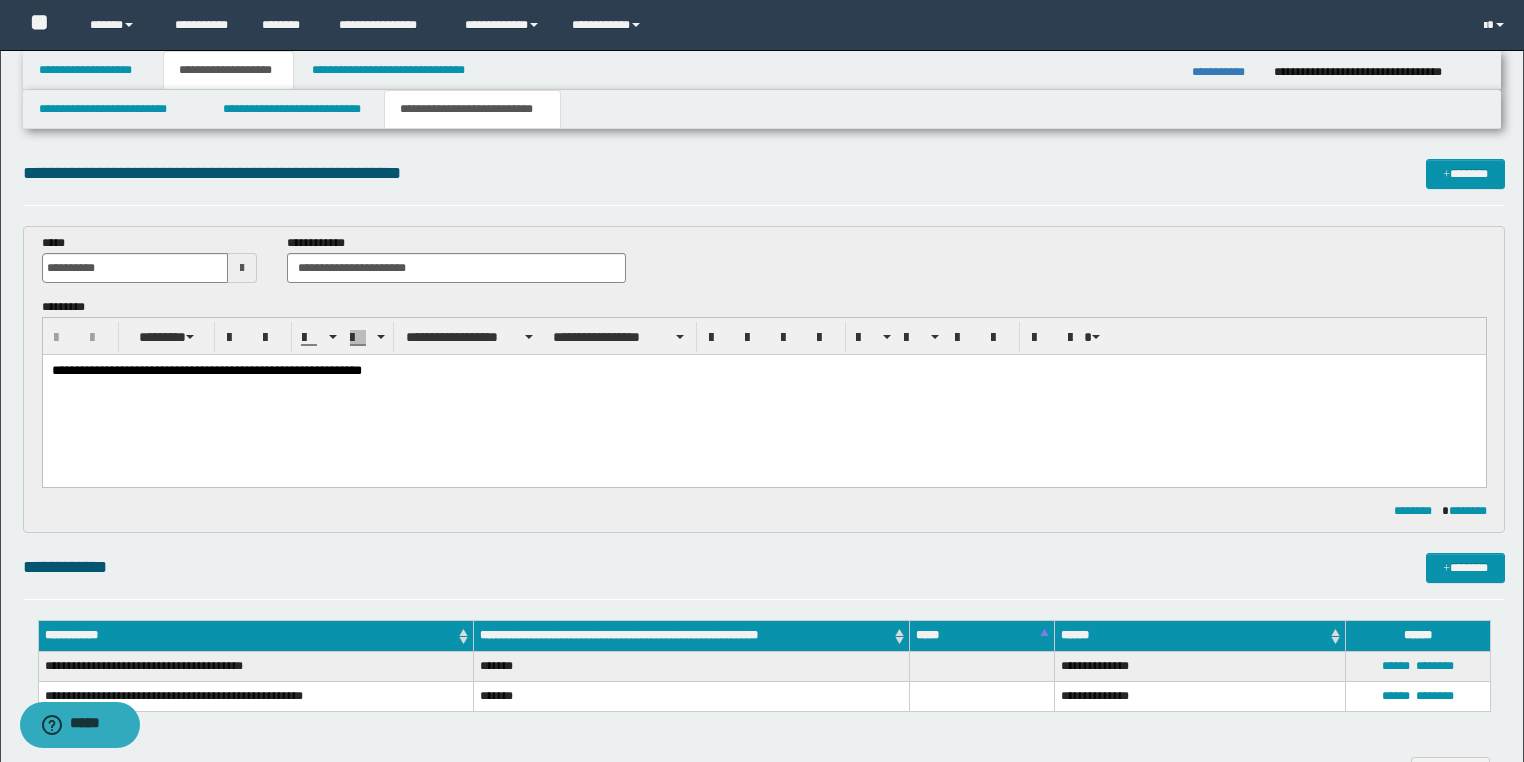 click on "**********" at bounding box center [206, 369] 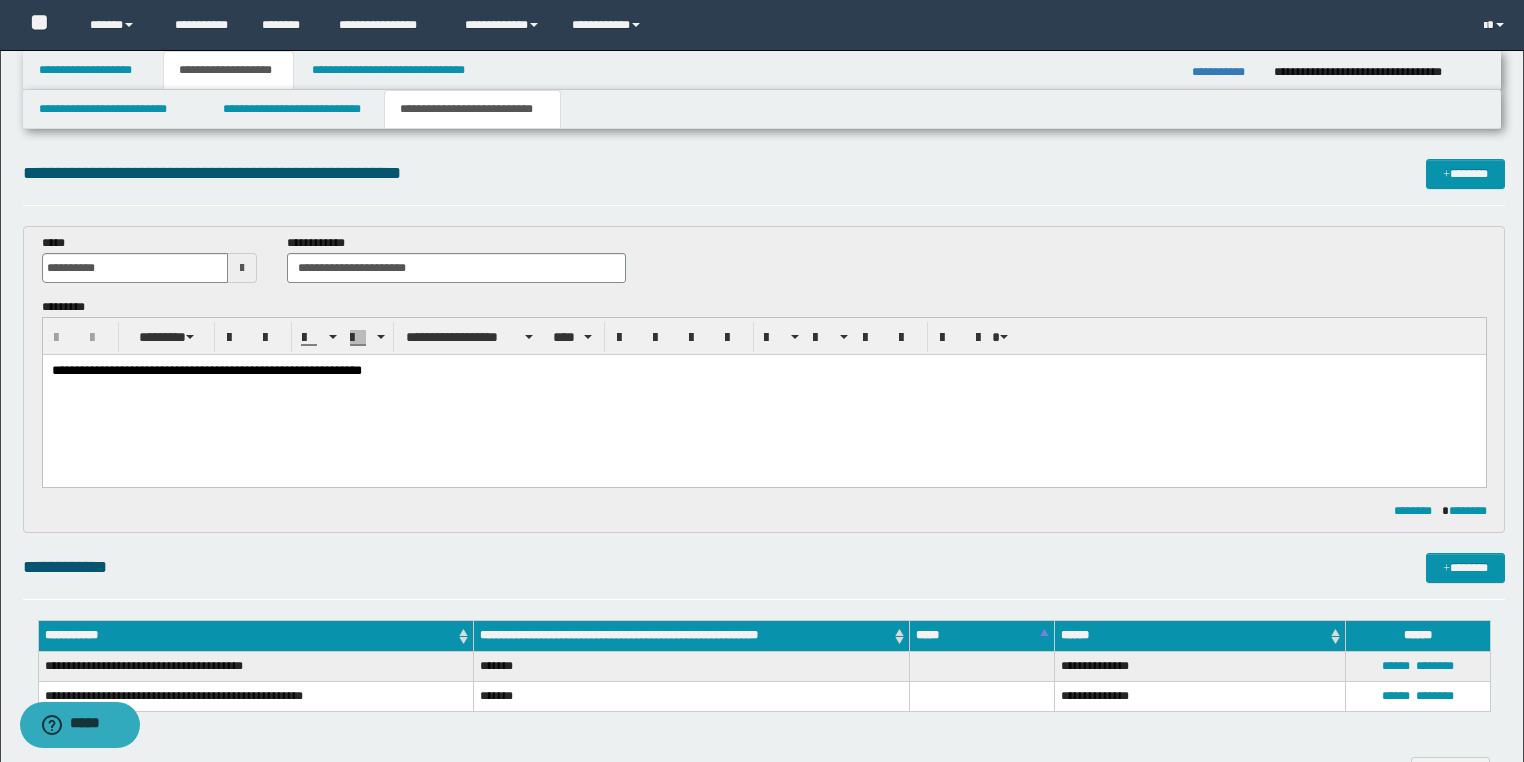 type 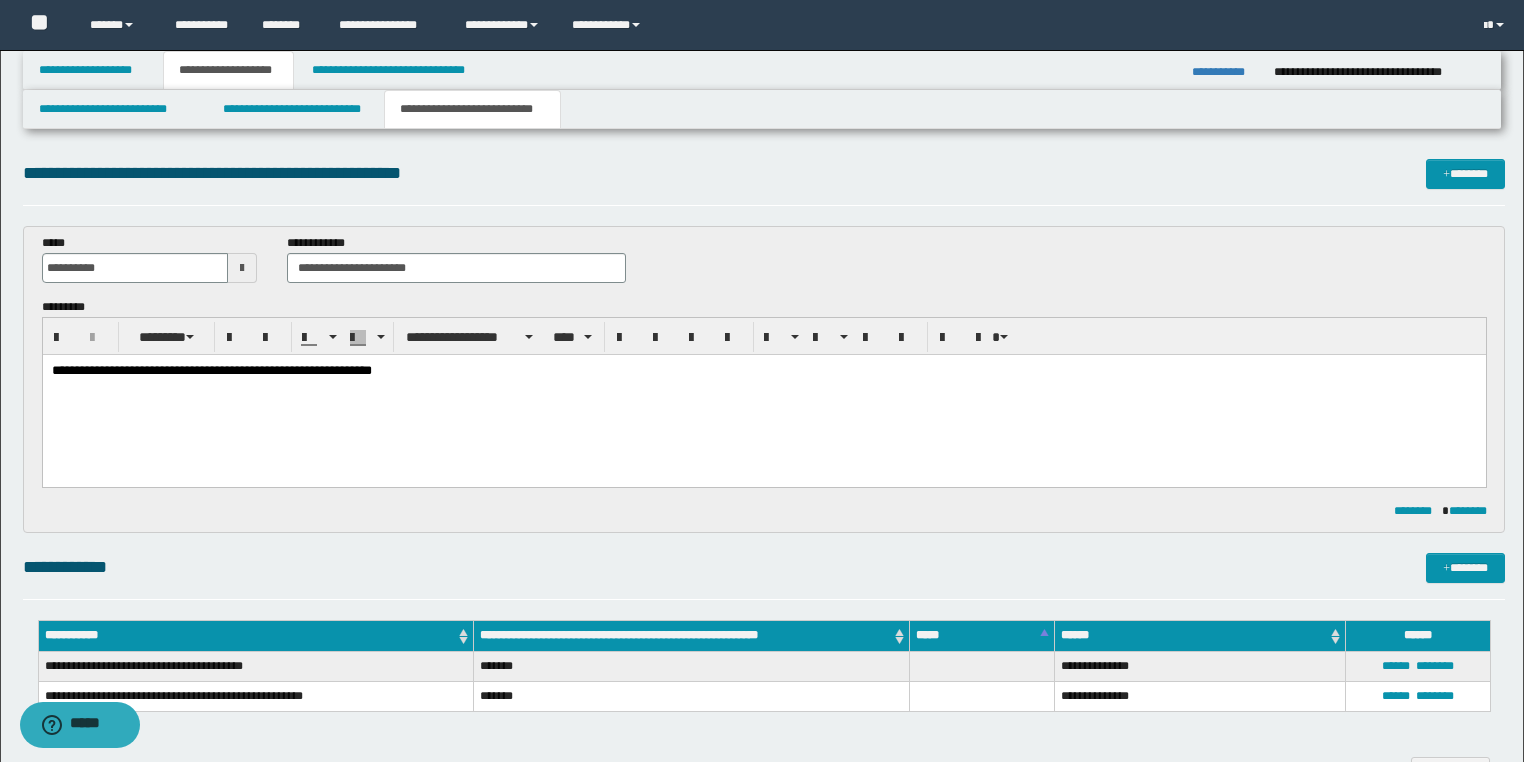 click on "**********" at bounding box center [211, 369] 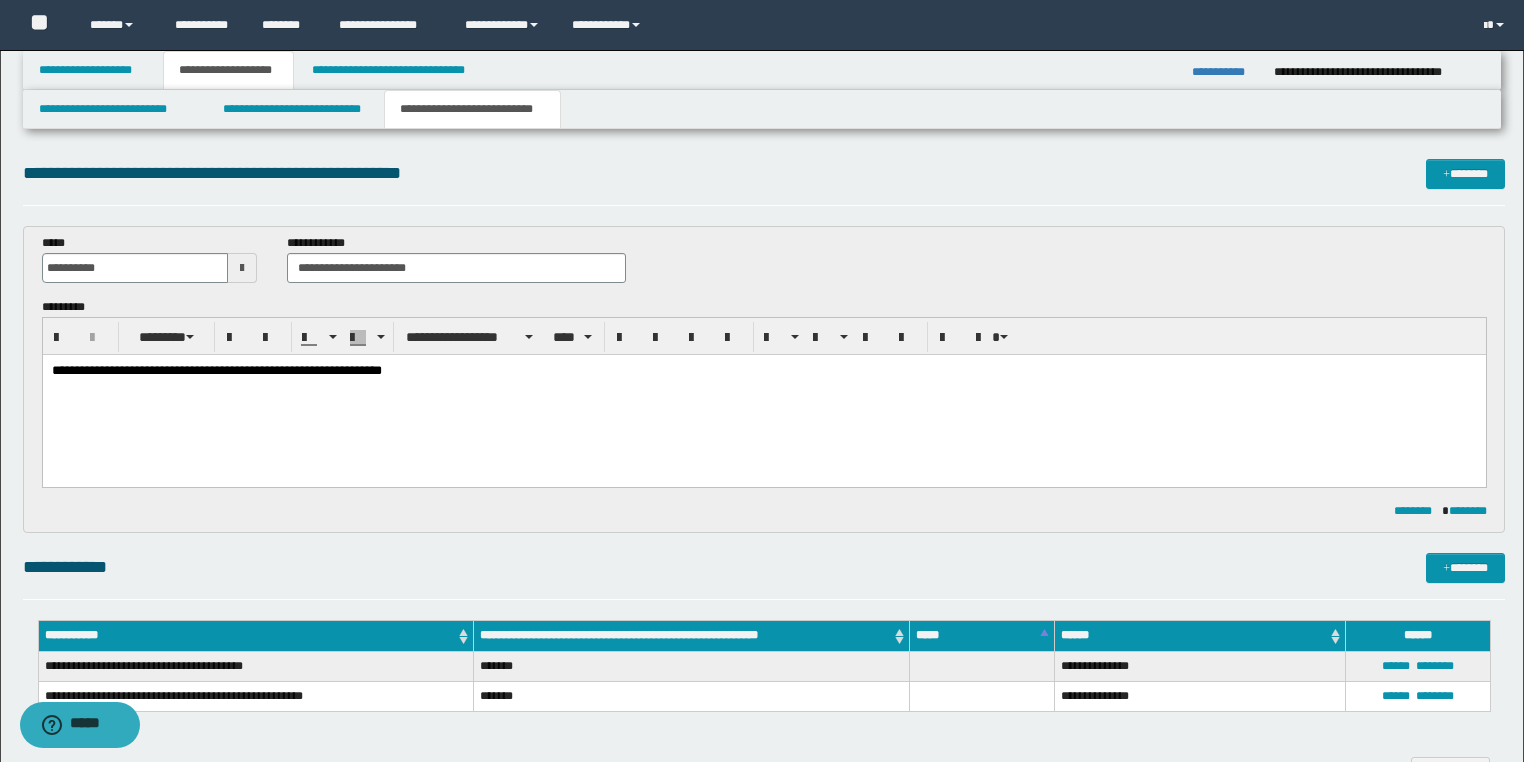 click on "**********" at bounding box center (216, 369) 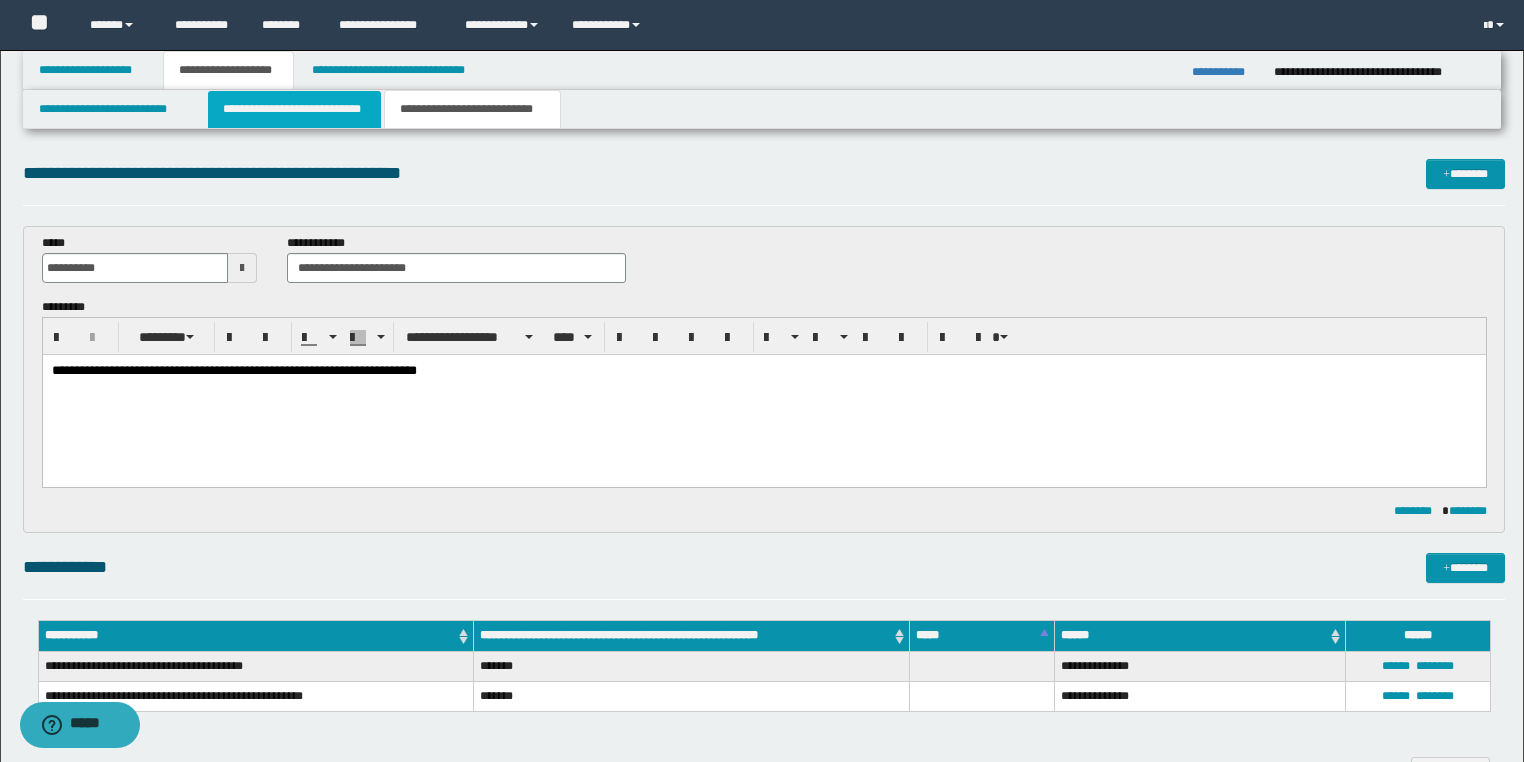 click on "**********" at bounding box center [294, 109] 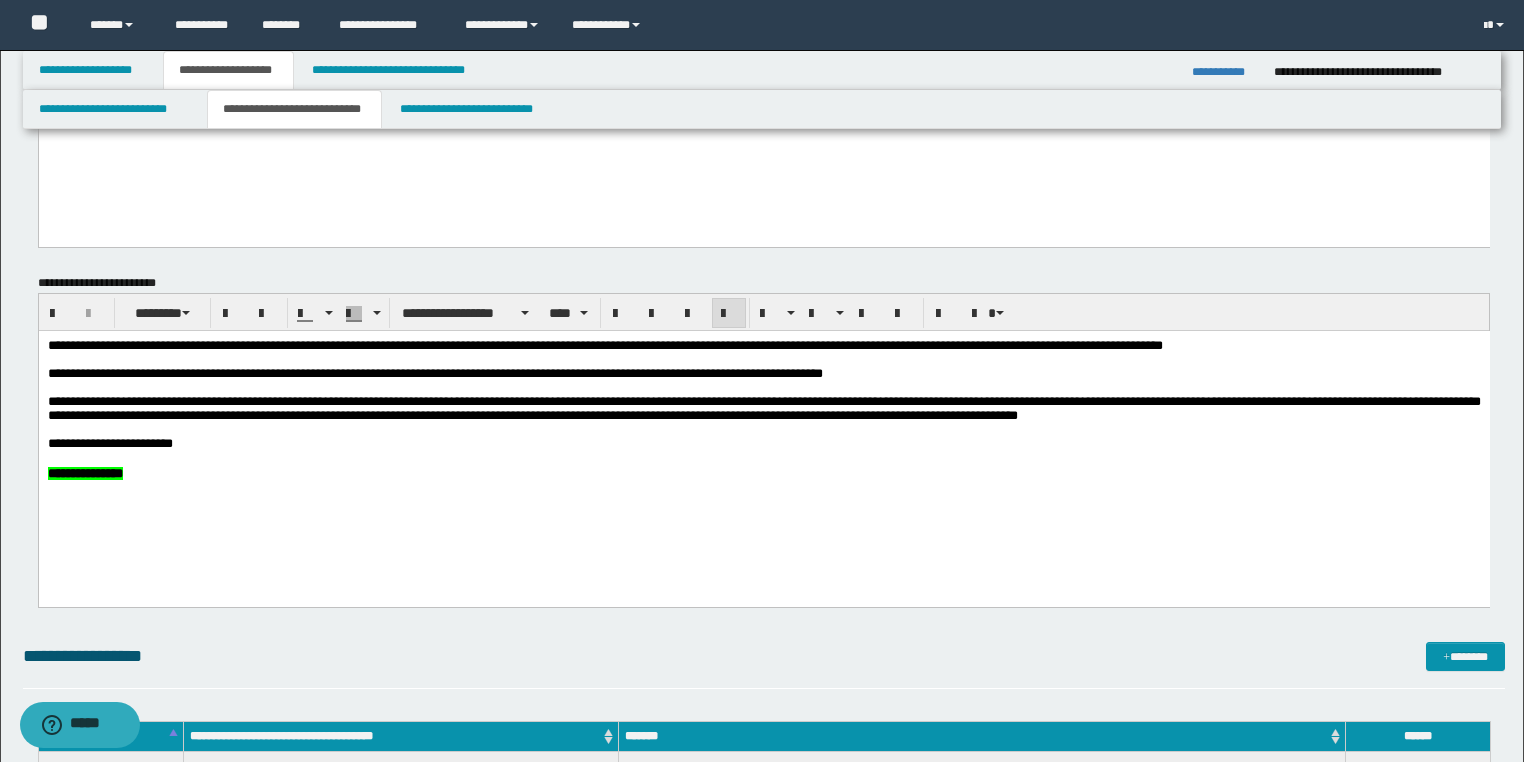 scroll, scrollTop: 240, scrollLeft: 0, axis: vertical 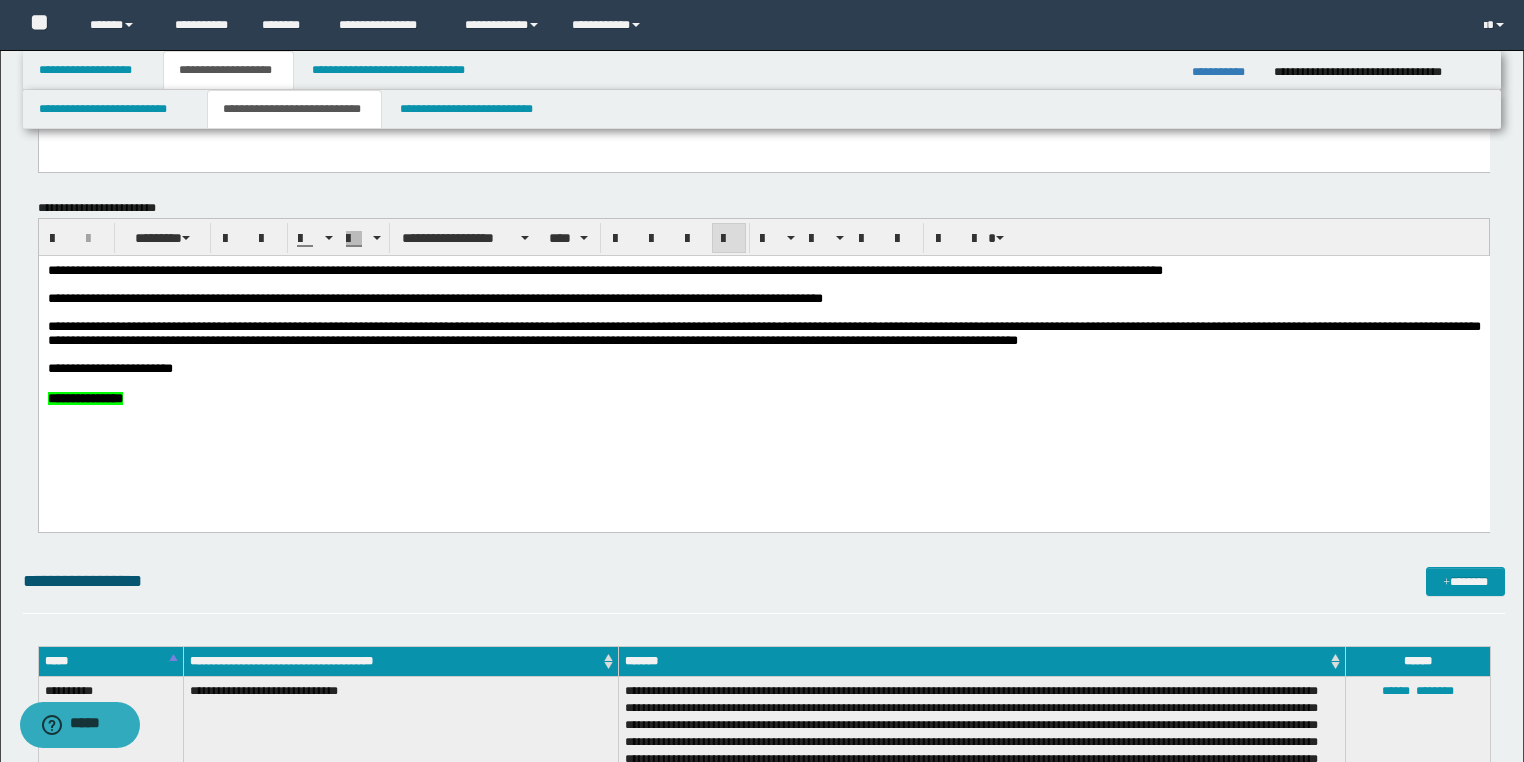 click on "**********" at bounding box center (763, 333) 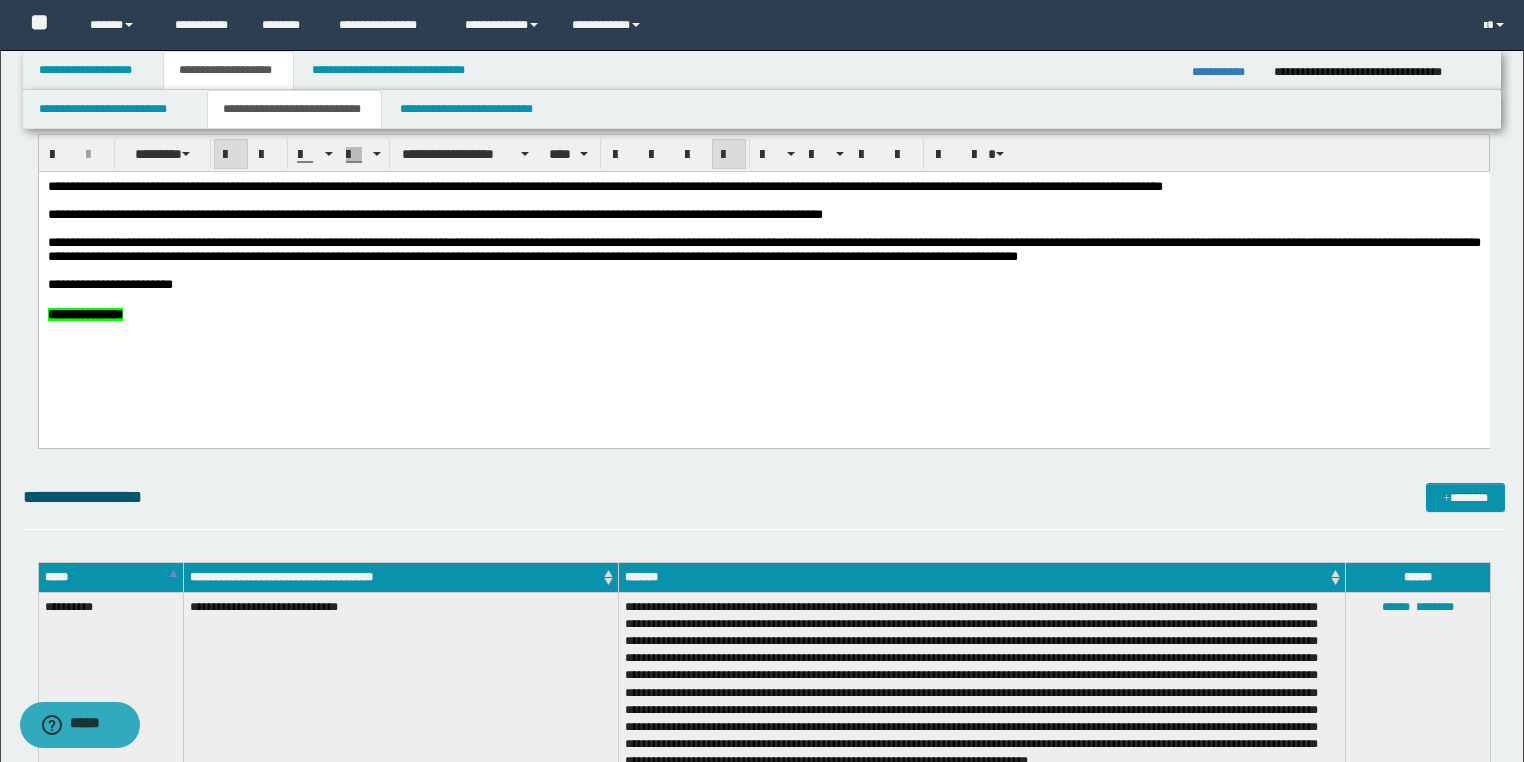 scroll, scrollTop: 320, scrollLeft: 0, axis: vertical 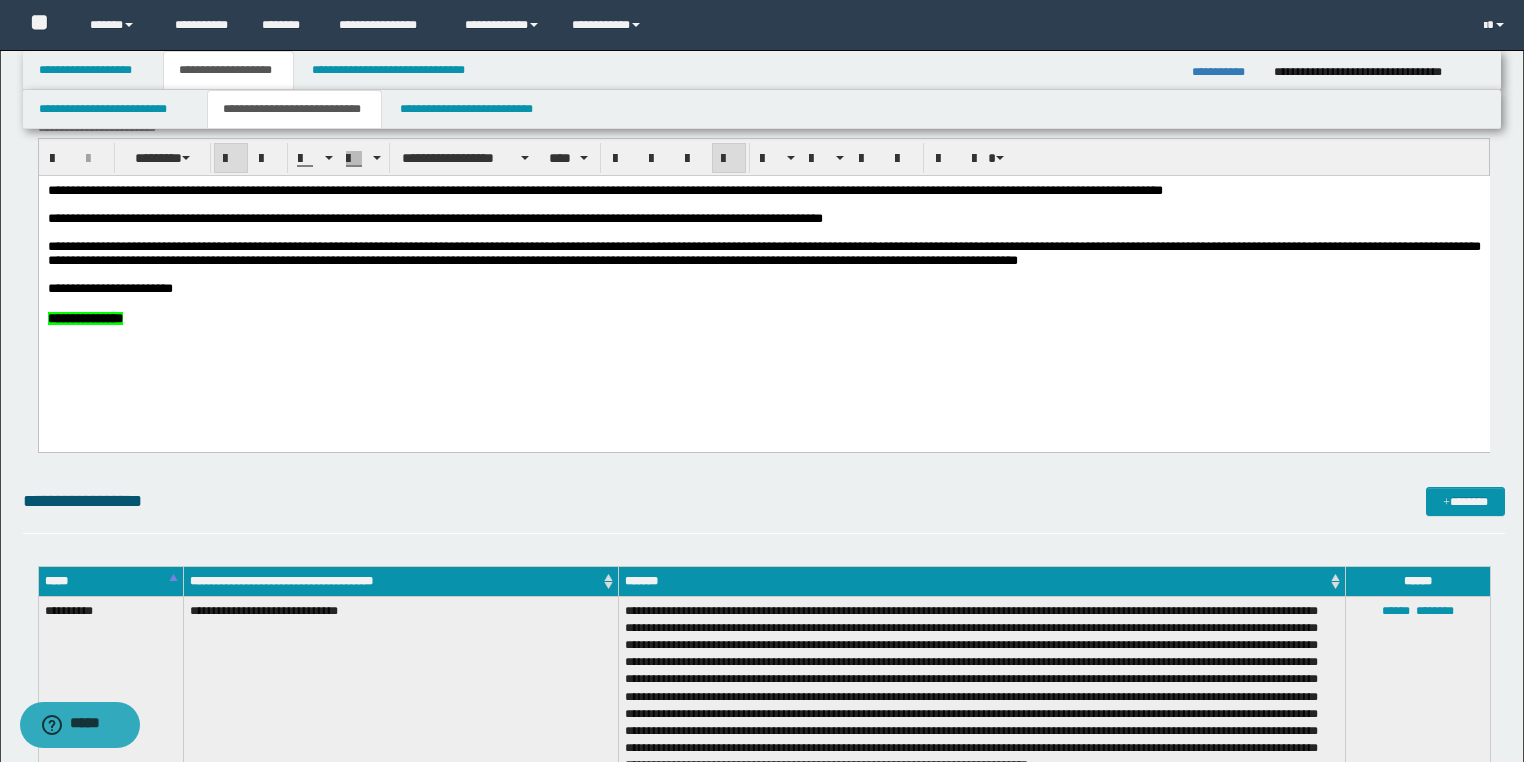click at bounding box center (763, 303) 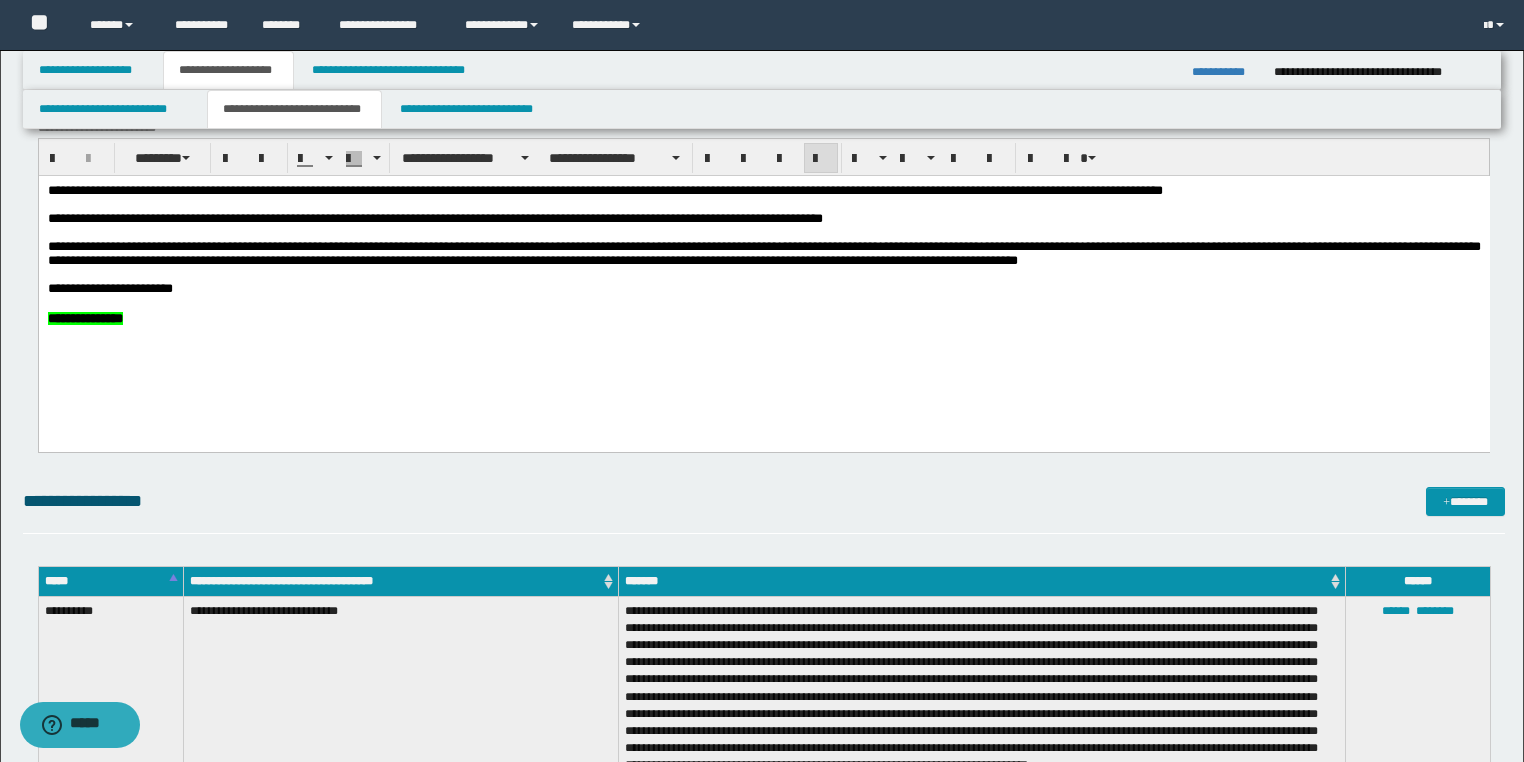 click on "**********" at bounding box center (763, 288) 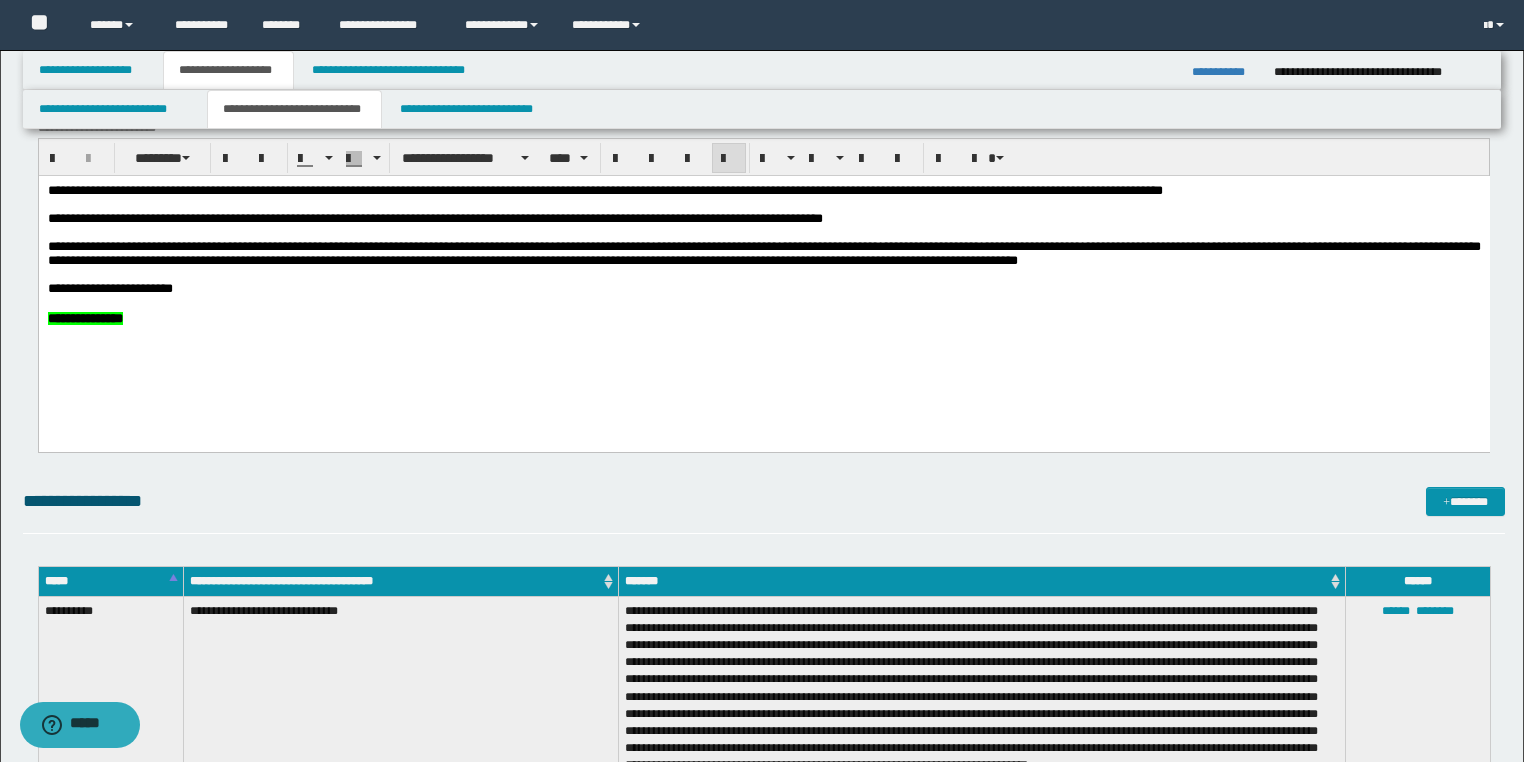 click on "**********" at bounding box center [763, 252] 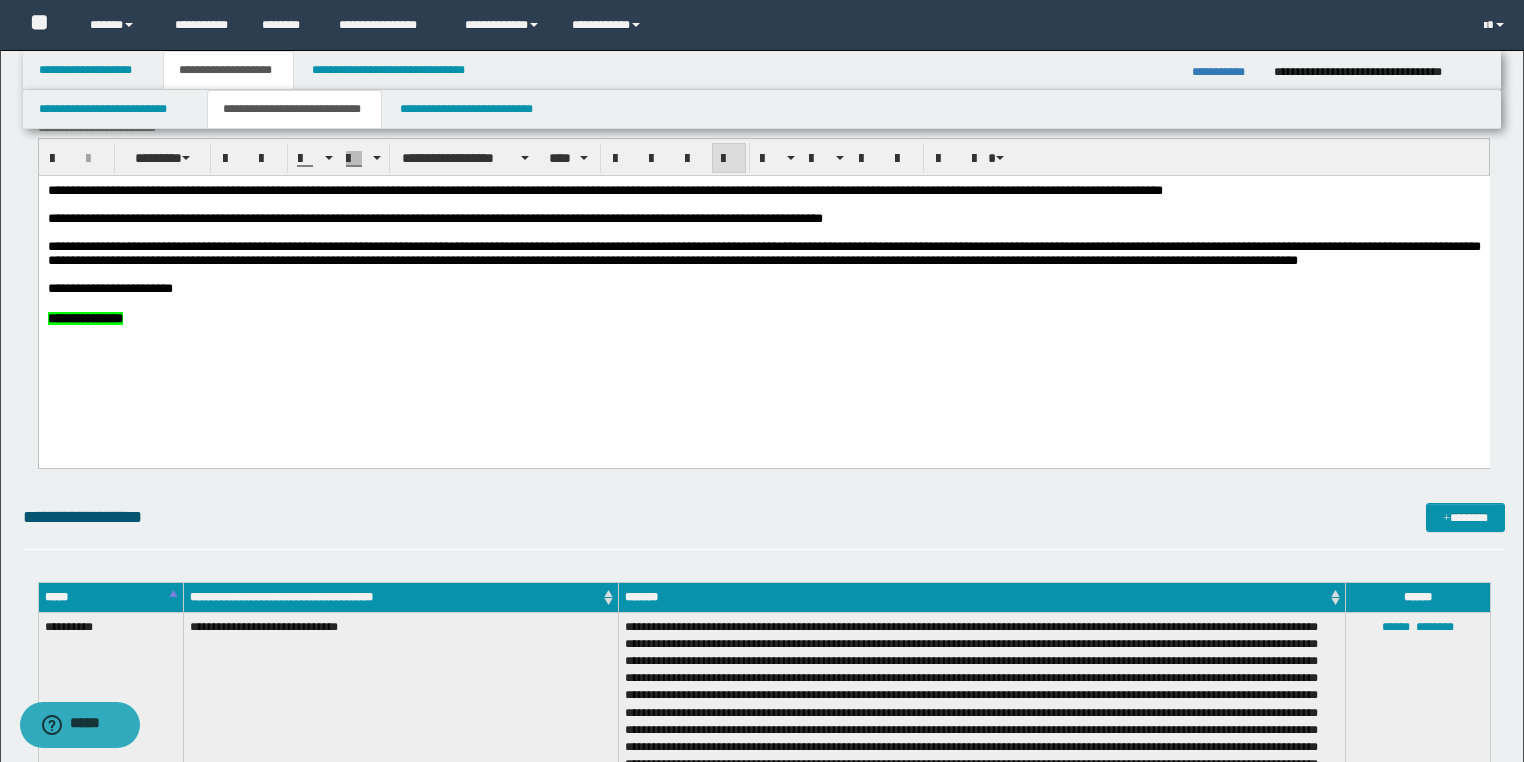 click on "**********" at bounding box center (763, 253) 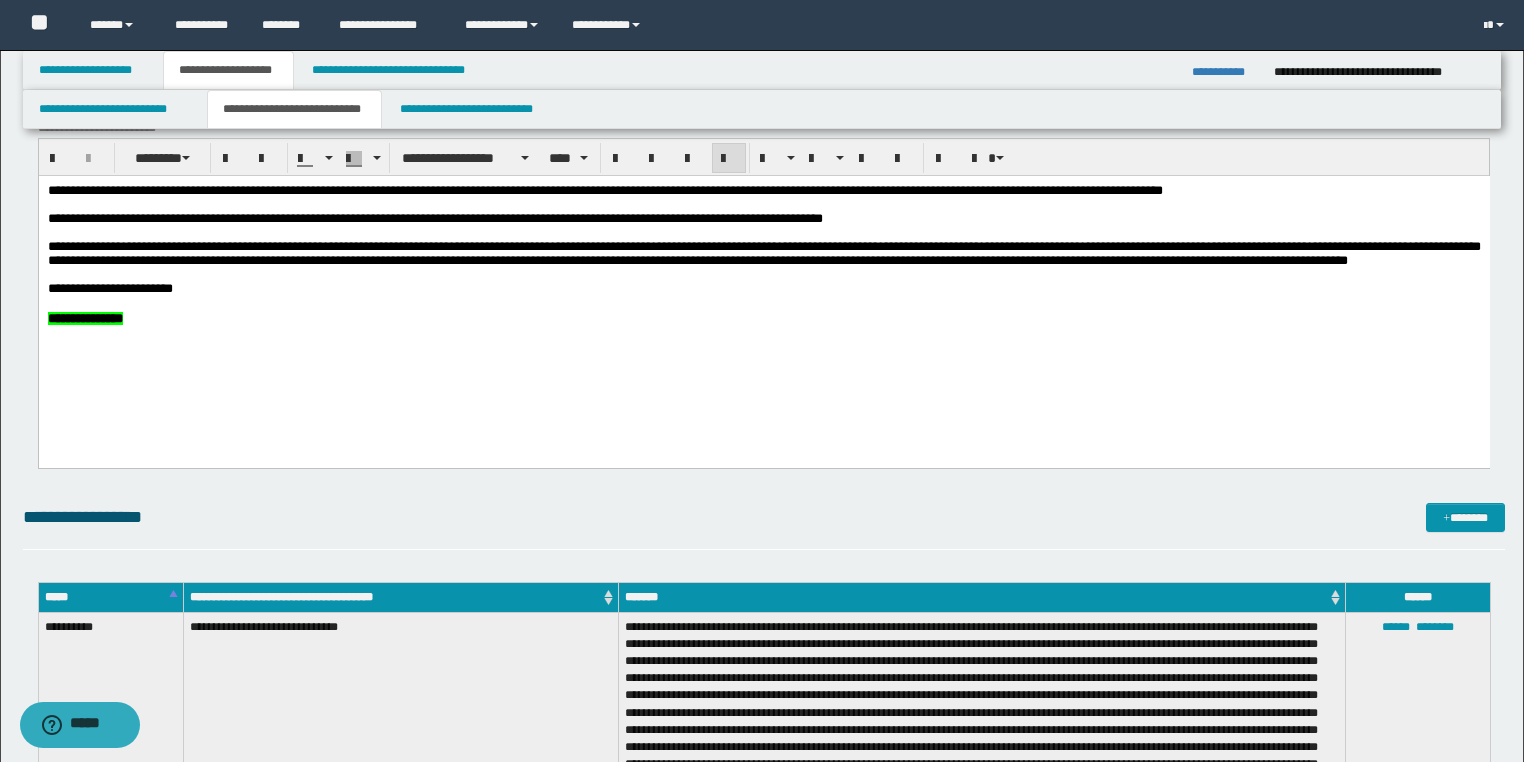 click on "**********" at bounding box center [763, 288] 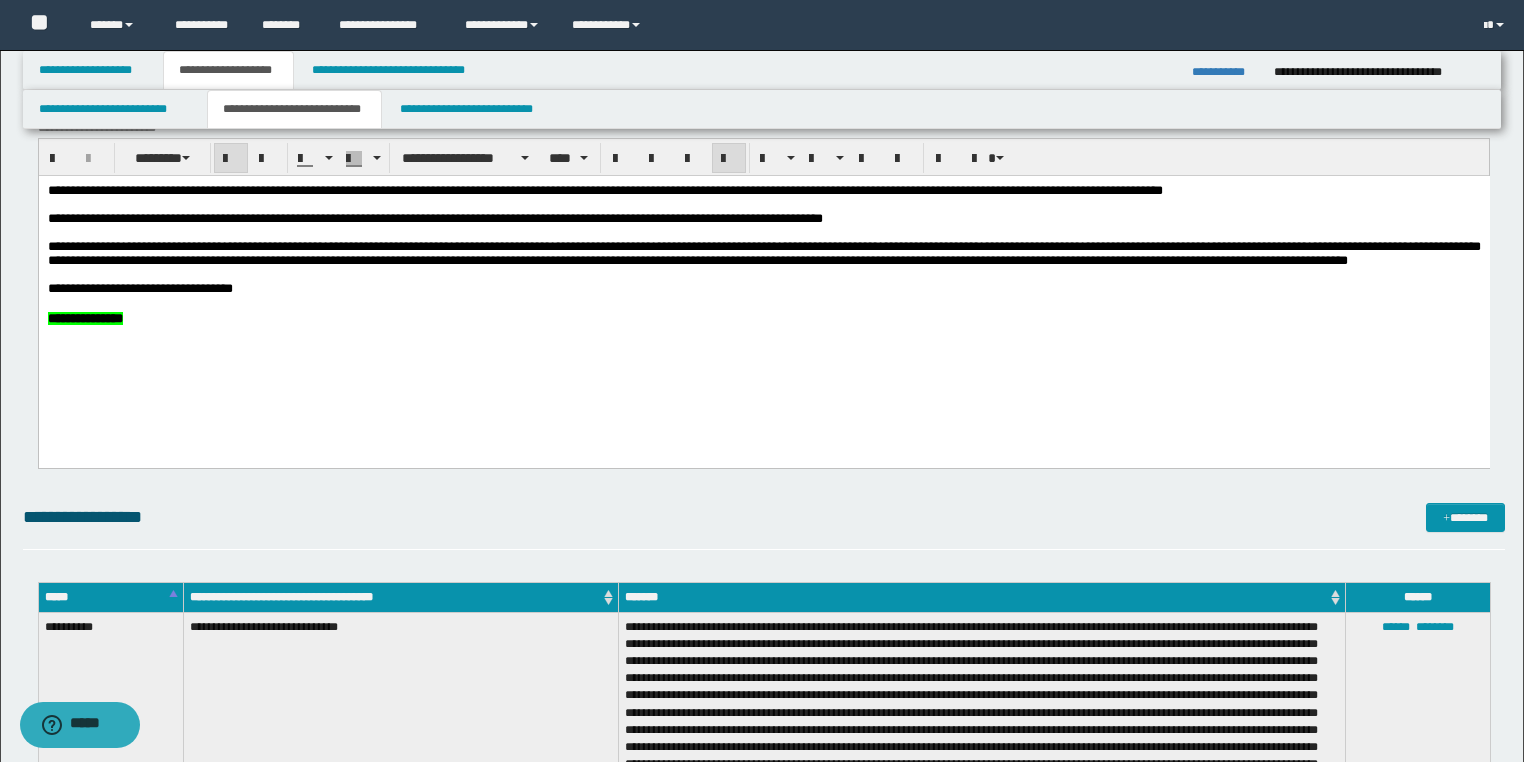 click on "**********" at bounding box center [763, 279] 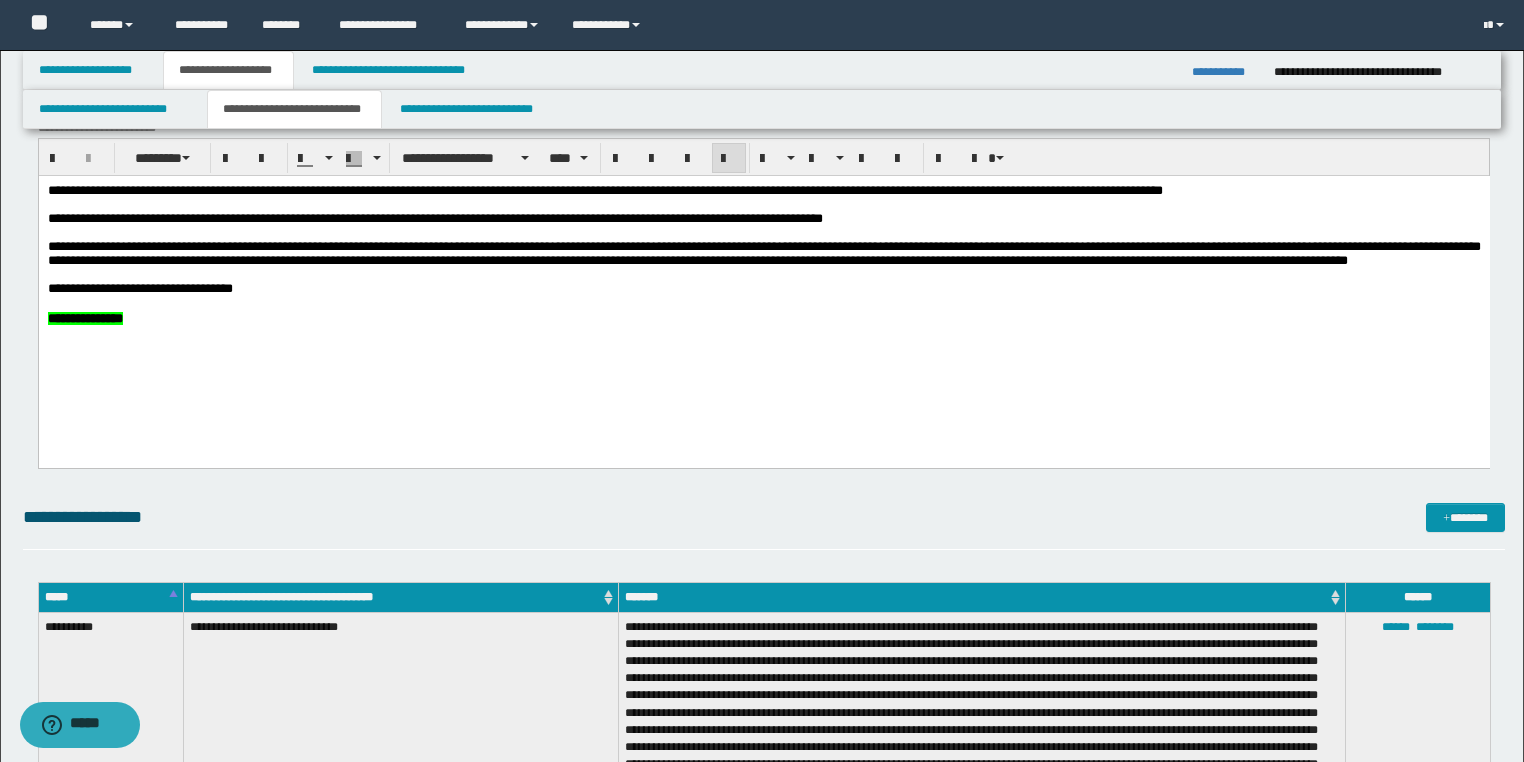 click on "**********" at bounding box center (763, 253) 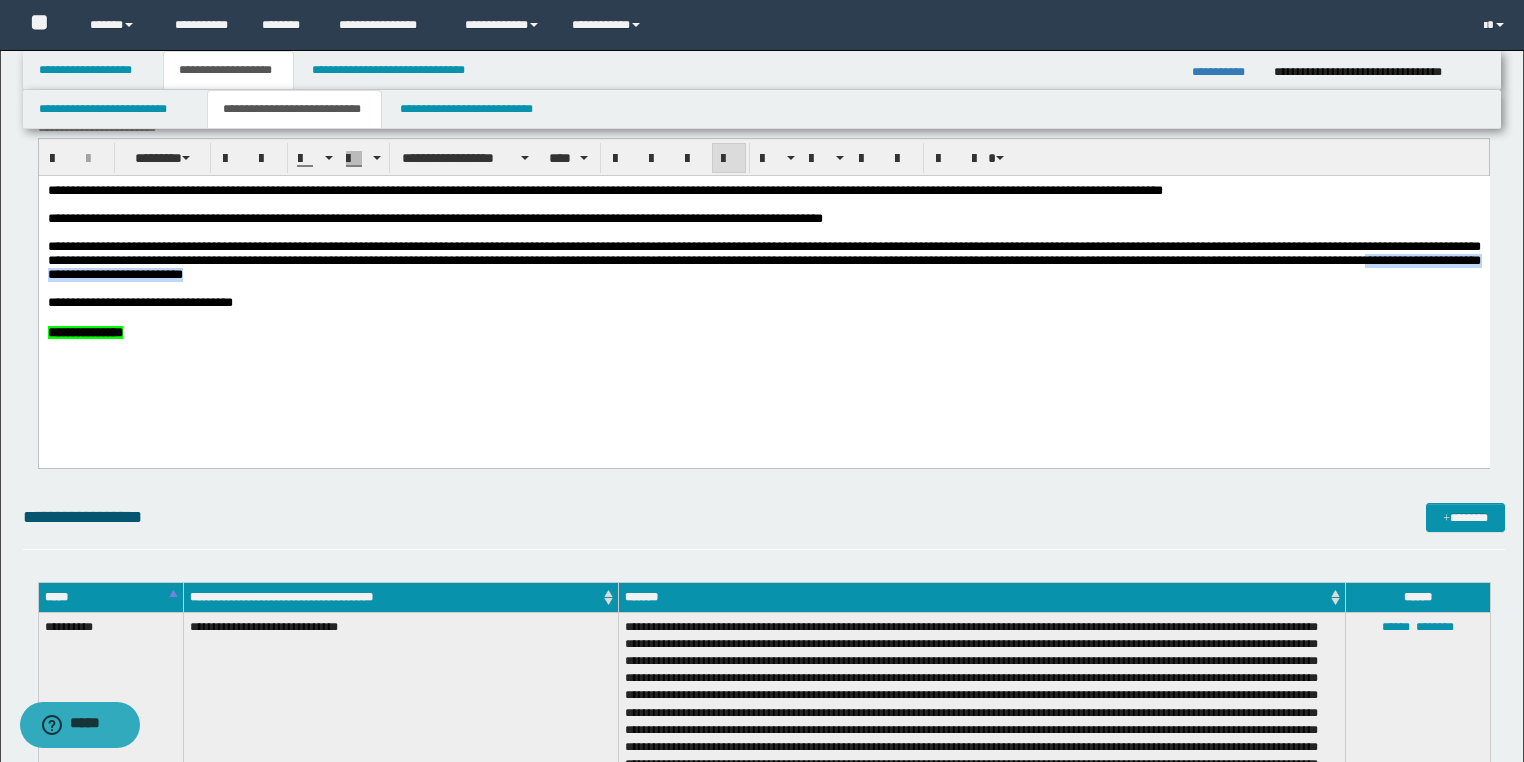 drag, startPoint x: 463, startPoint y: 281, endPoint x: 183, endPoint y: 284, distance: 280.01608 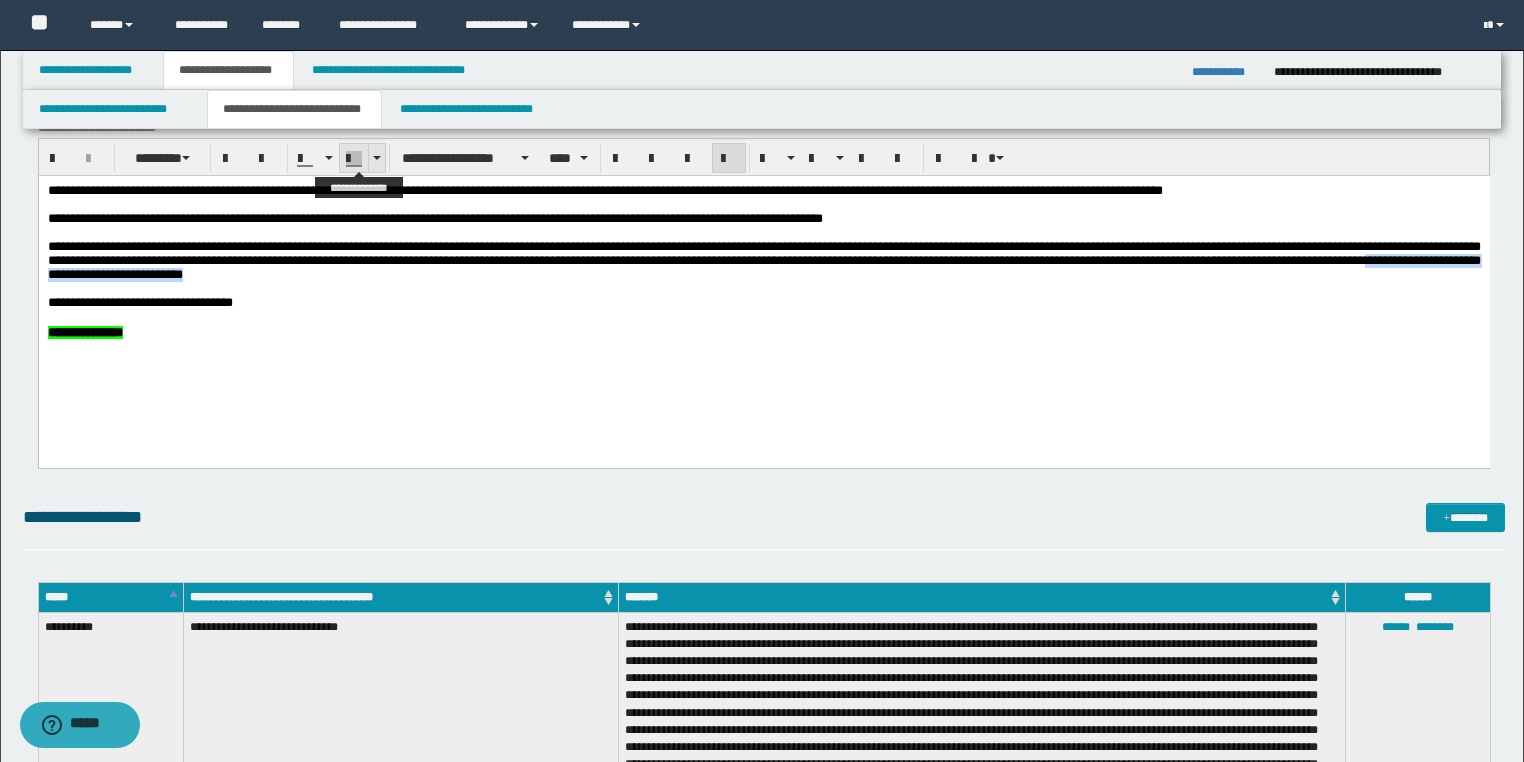 click at bounding box center (376, 158) 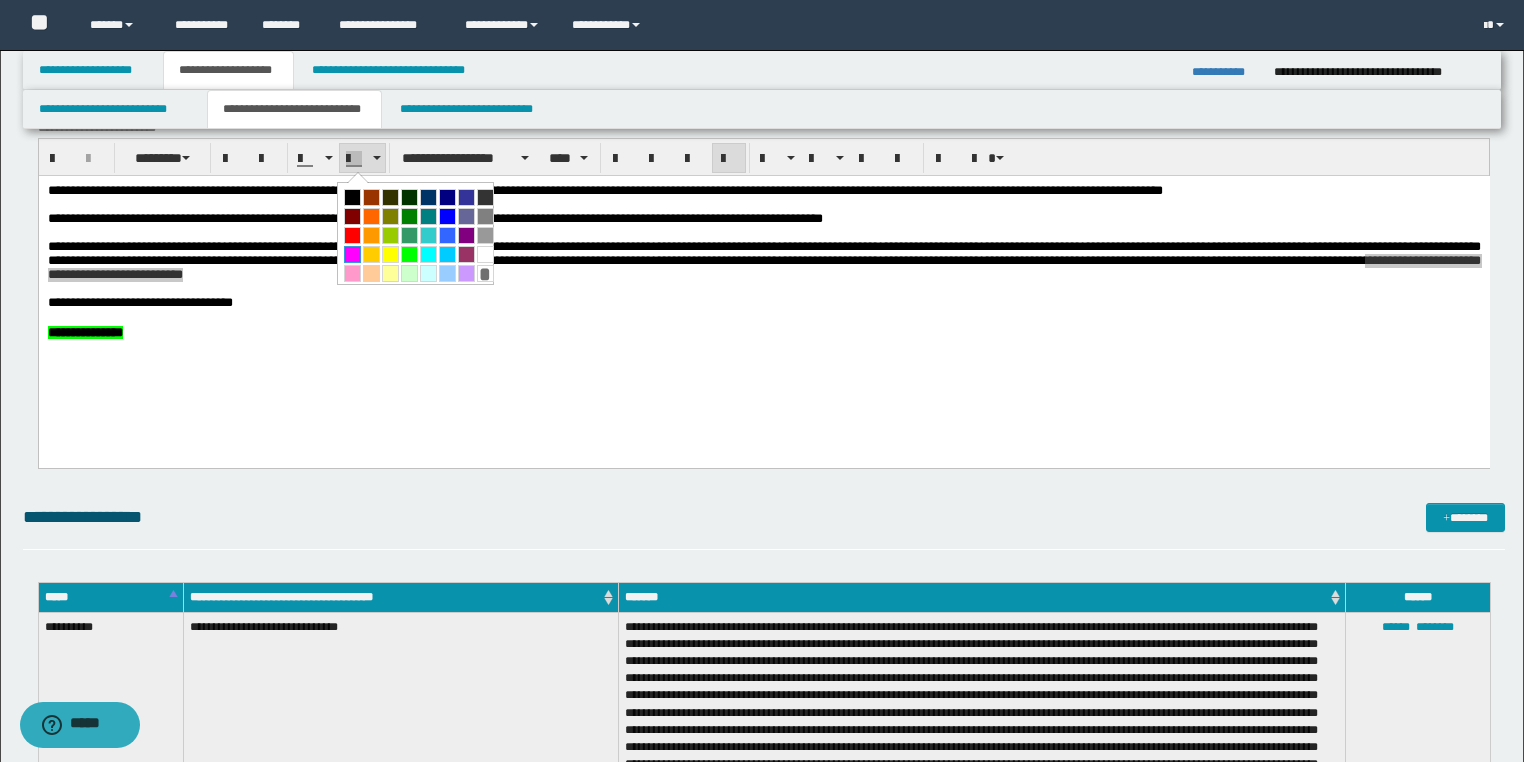 click at bounding box center [352, 254] 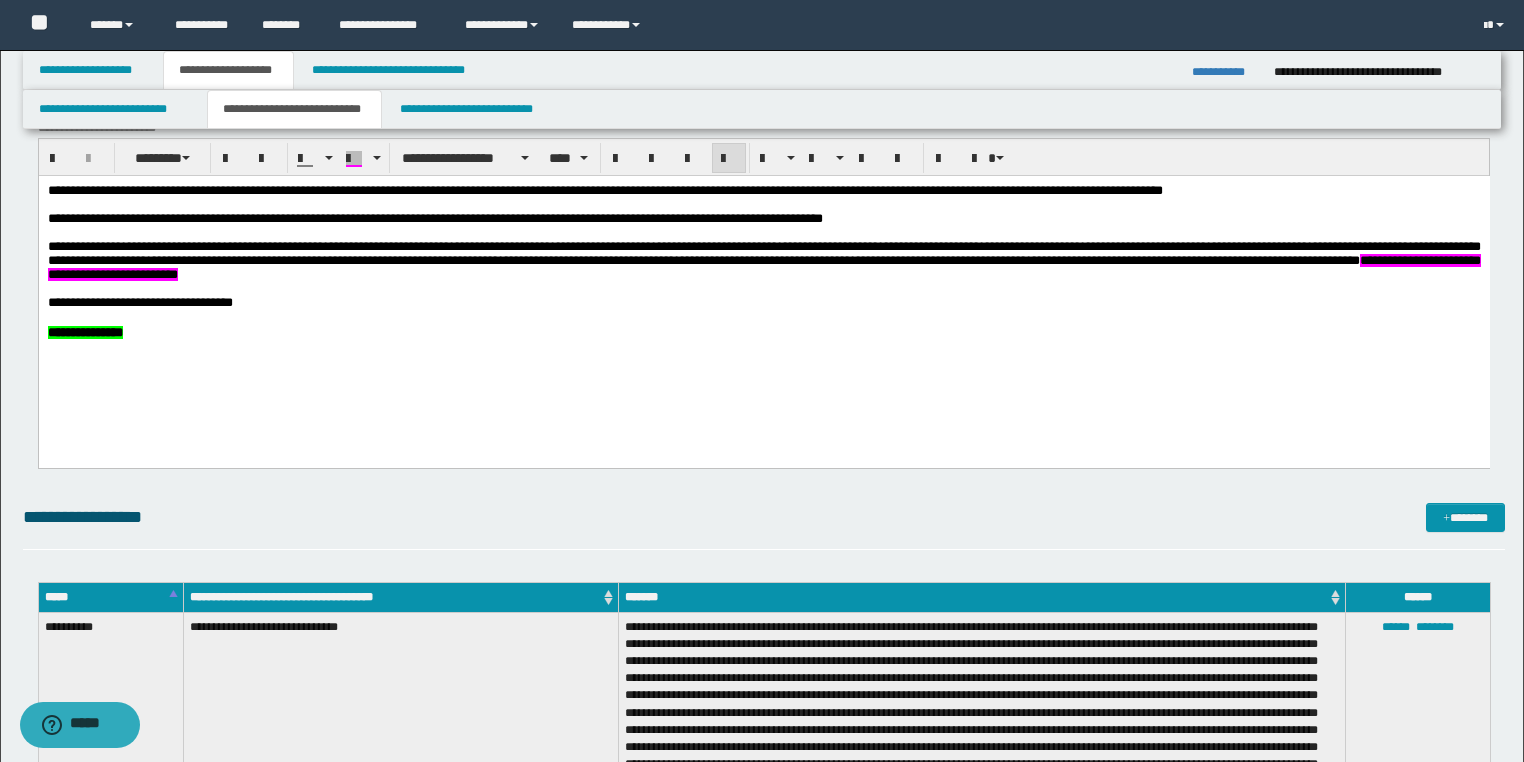 click at bounding box center [763, 288] 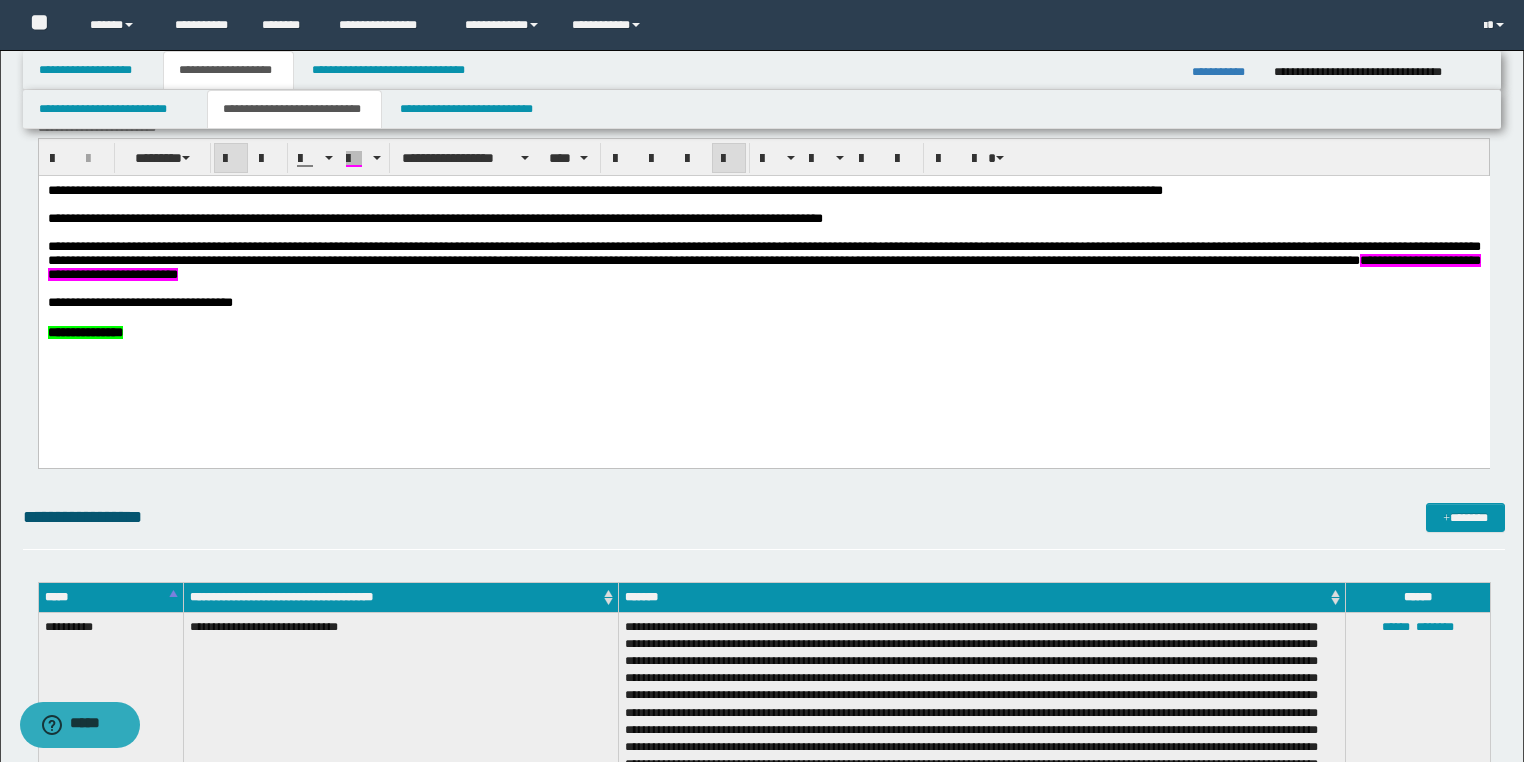 click on "**********" at bounding box center [763, 302] 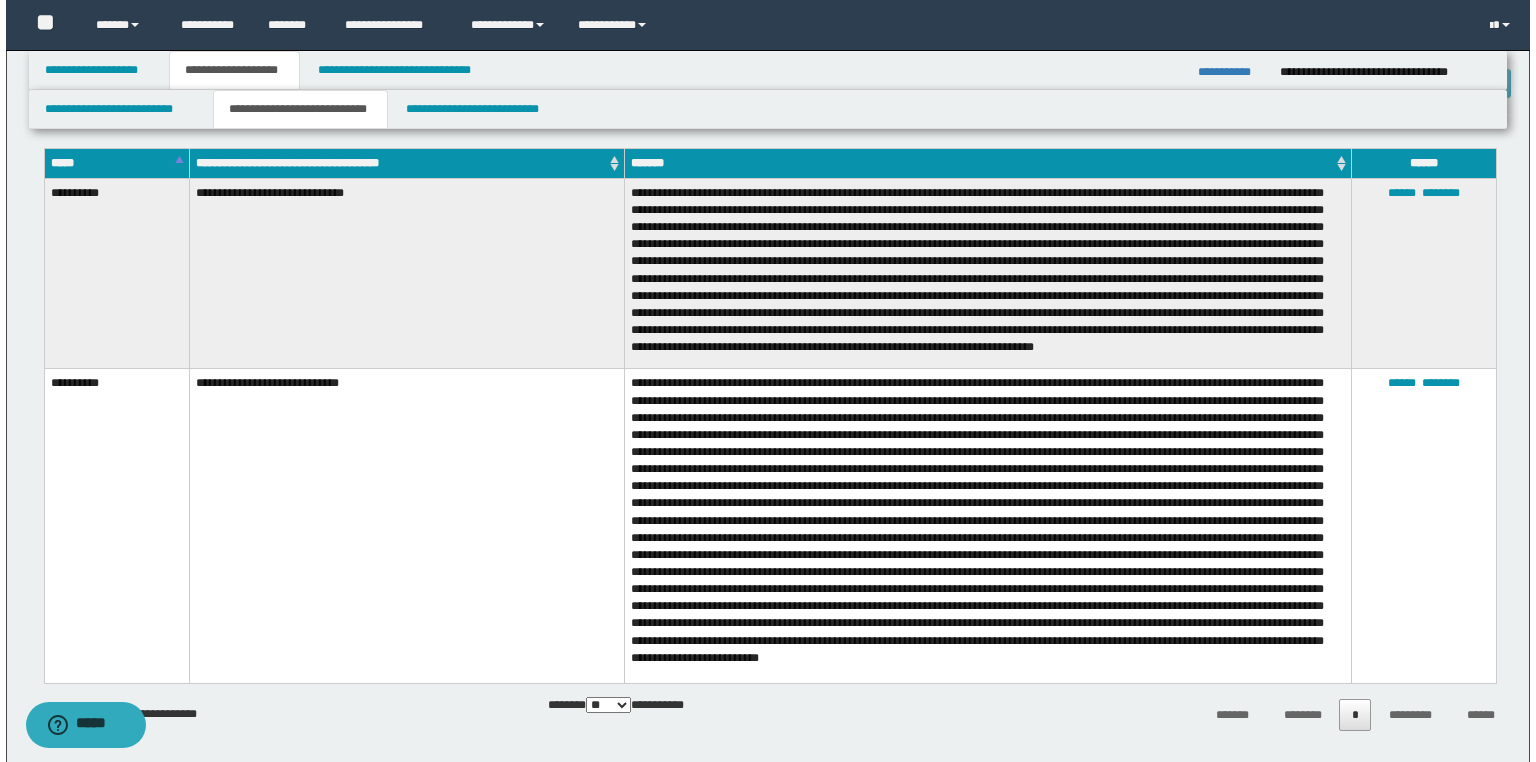 scroll, scrollTop: 800, scrollLeft: 0, axis: vertical 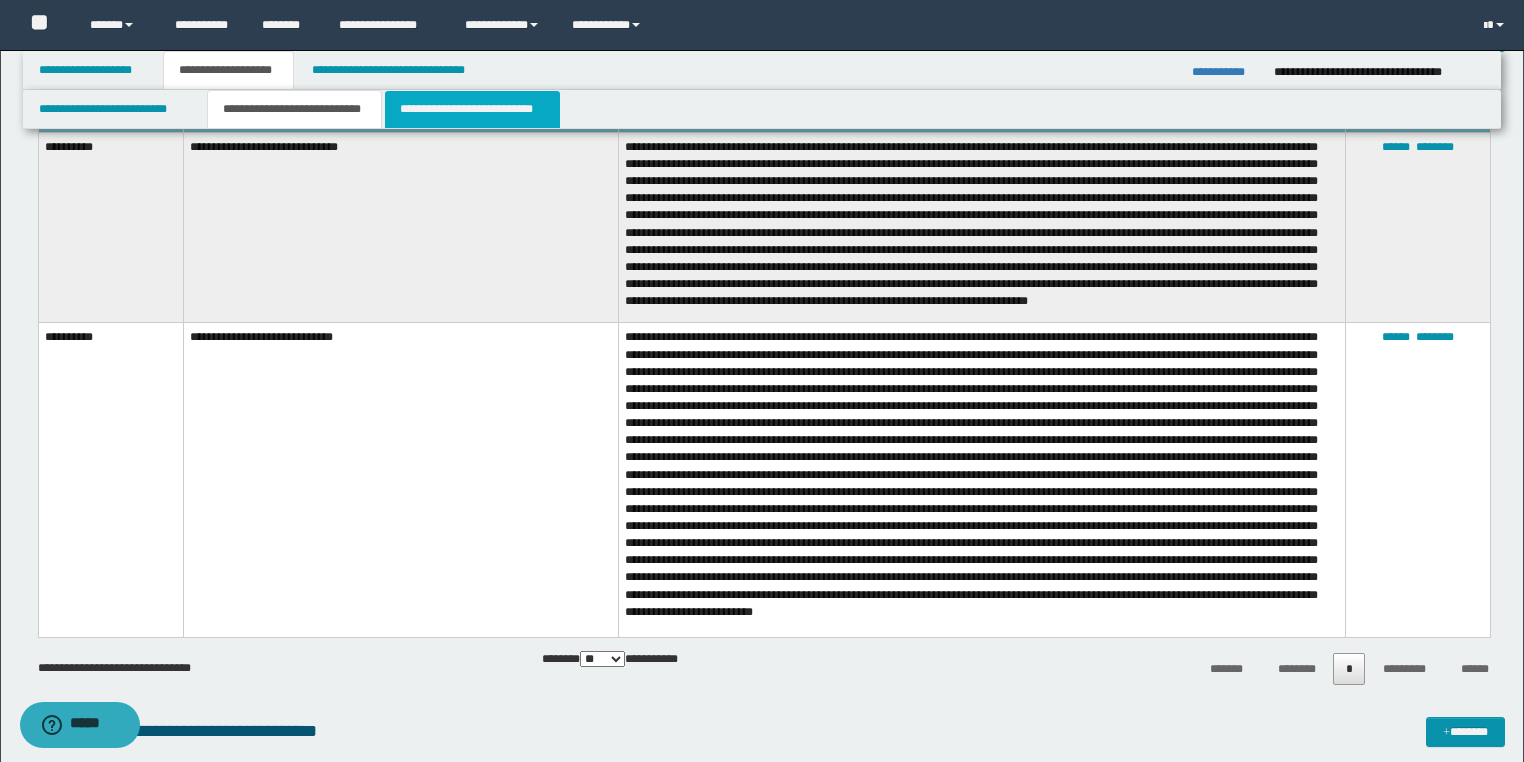 click on "**********" at bounding box center [472, 109] 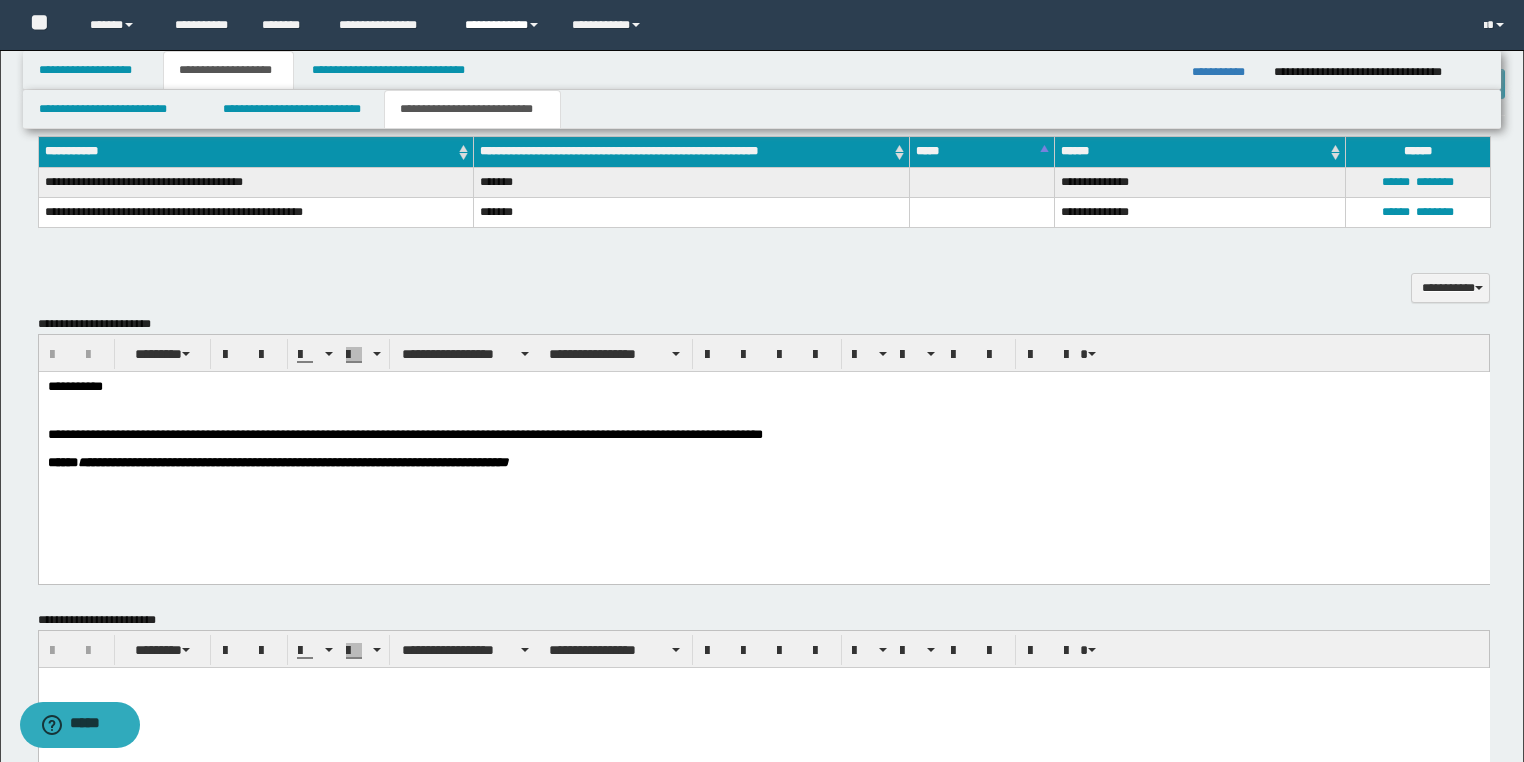 scroll, scrollTop: 480, scrollLeft: 0, axis: vertical 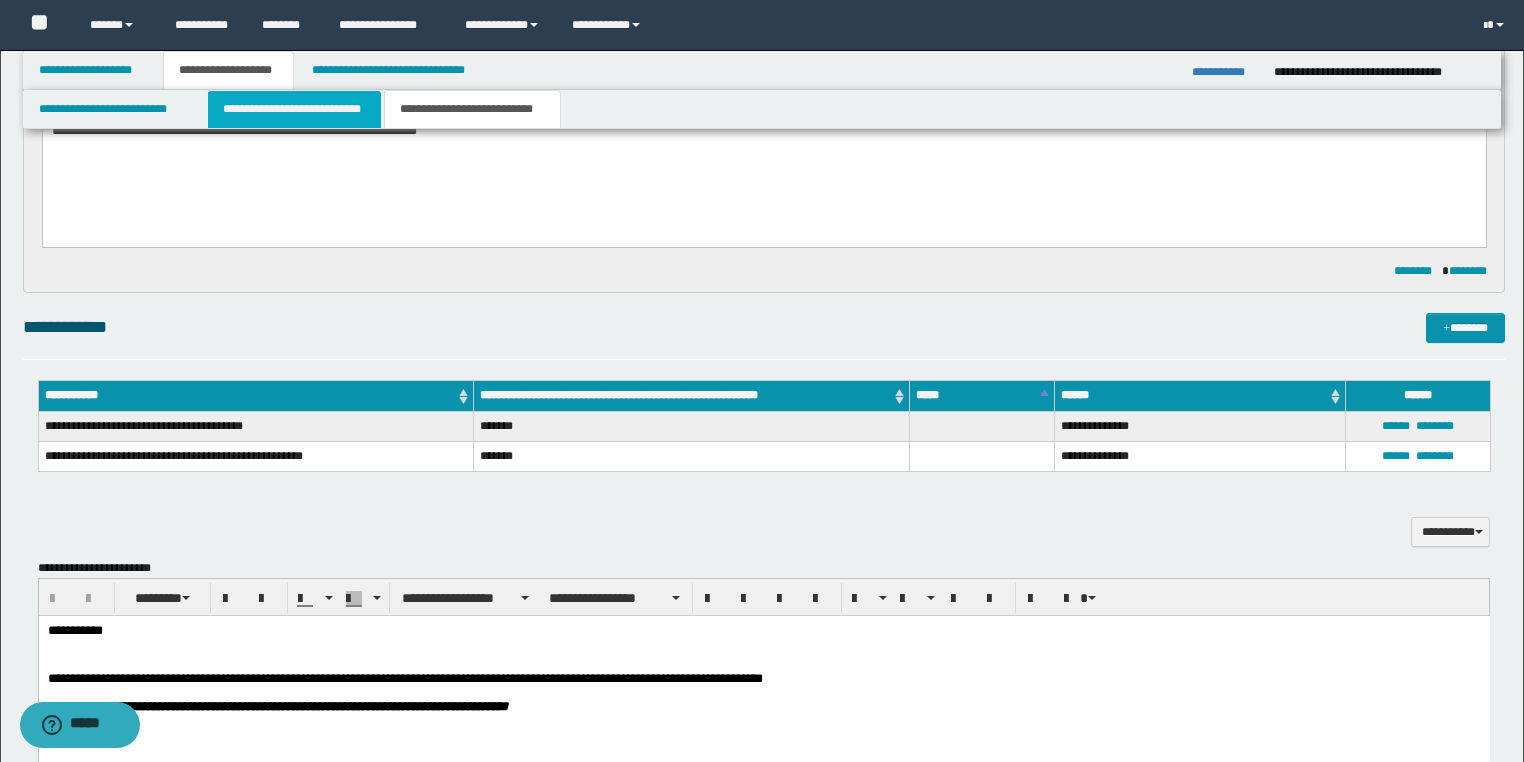 click on "**********" at bounding box center (294, 109) 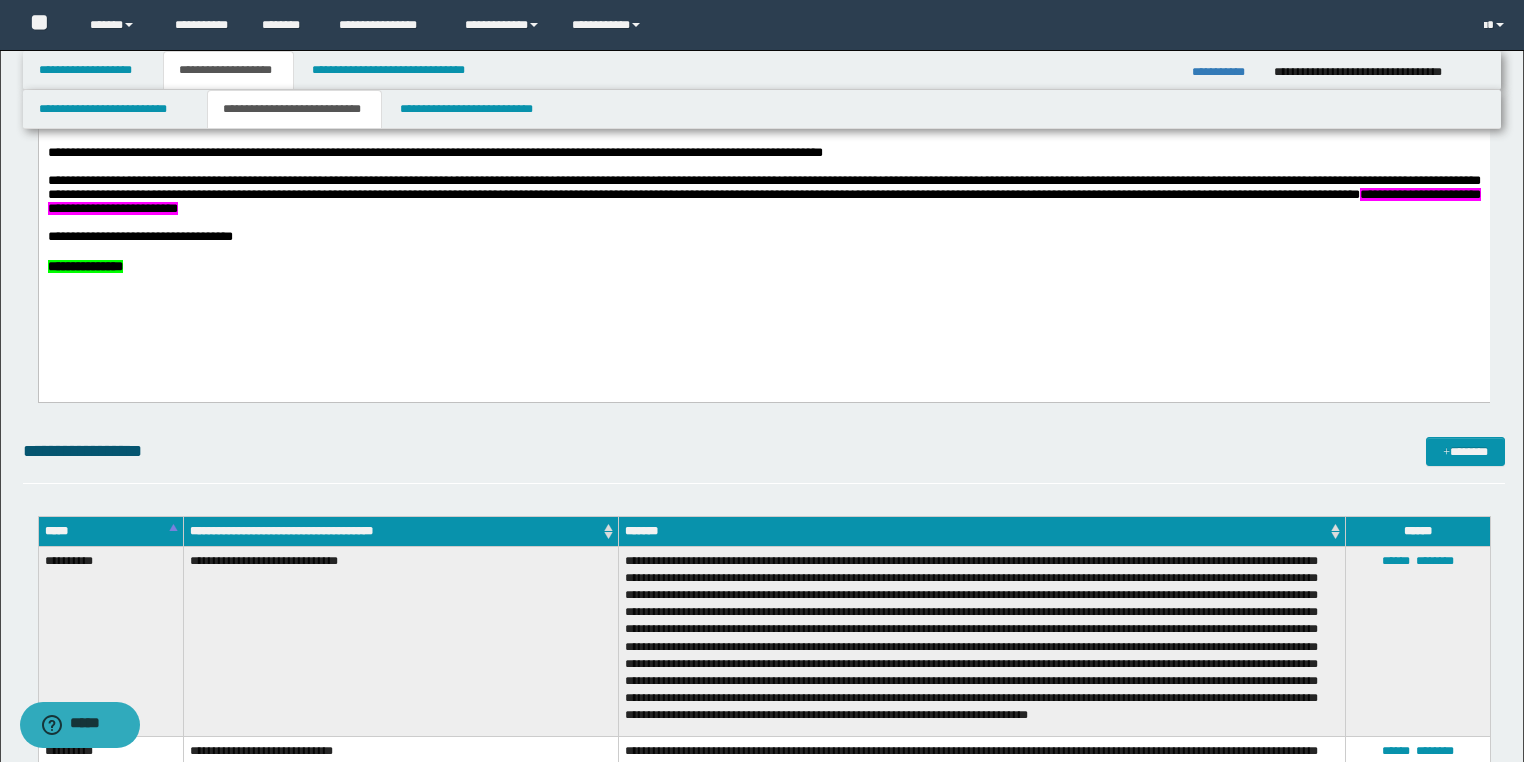 scroll, scrollTop: 400, scrollLeft: 0, axis: vertical 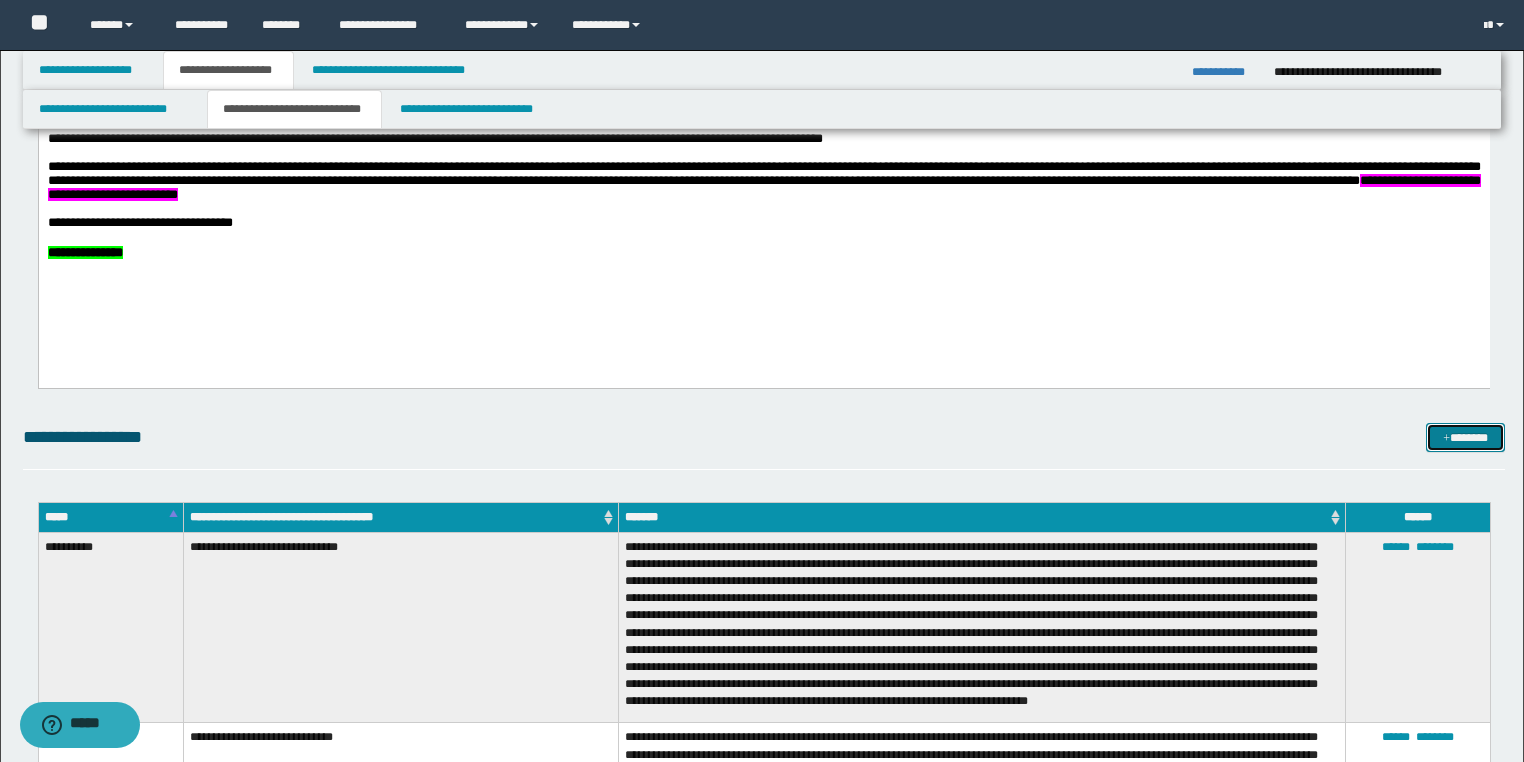 click on "*******" at bounding box center (1465, 438) 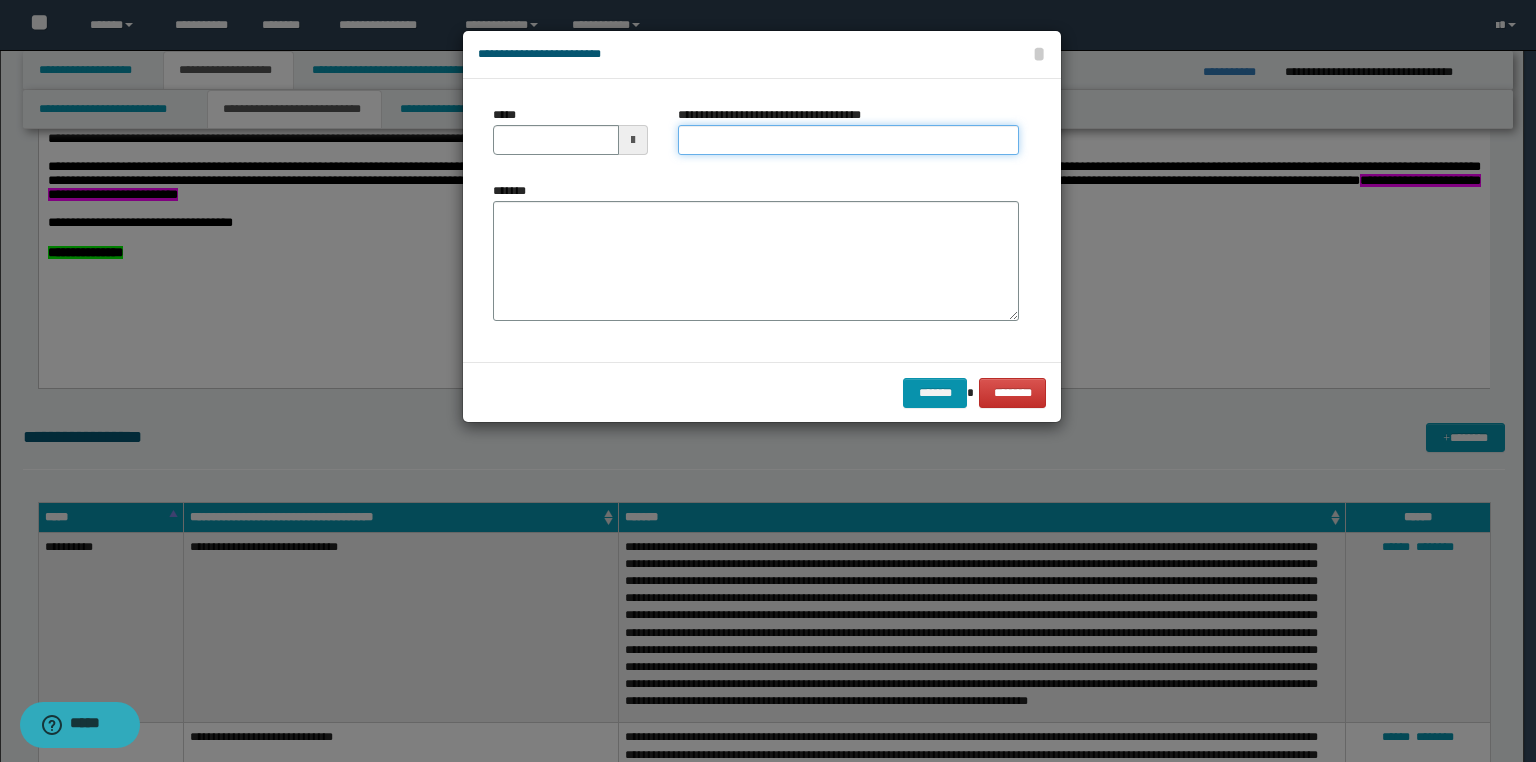 click on "**********" at bounding box center [848, 140] 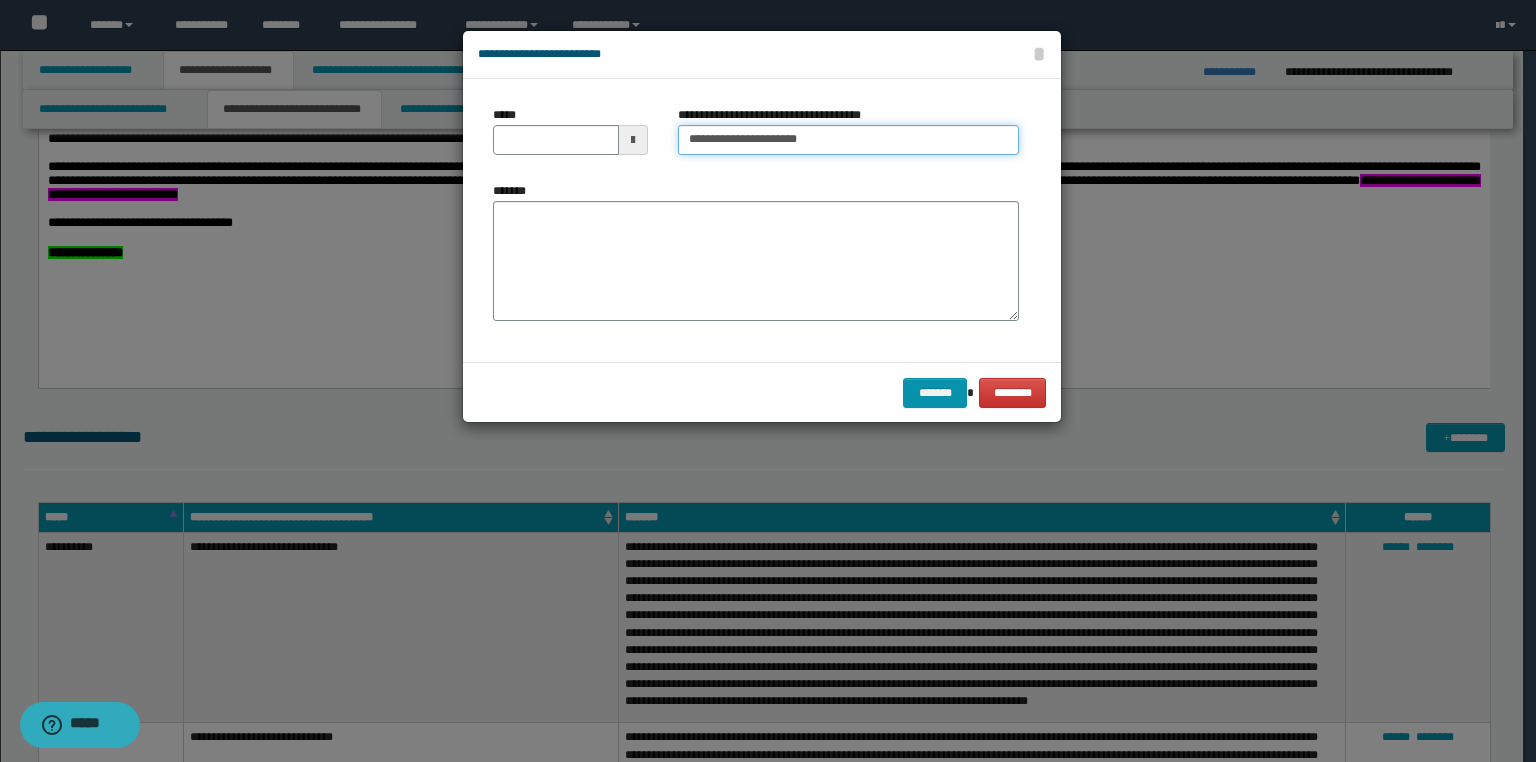 type on "**********" 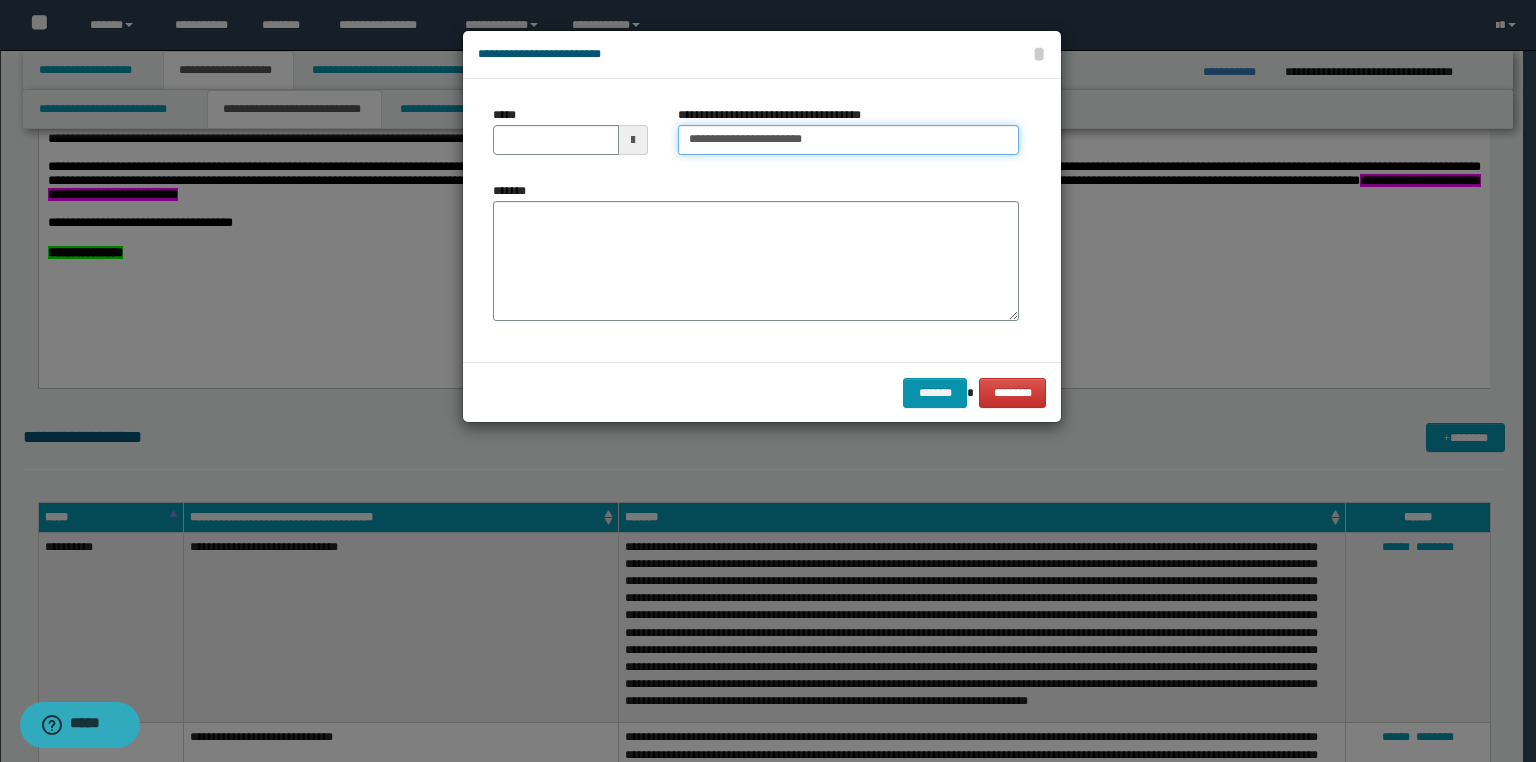 type 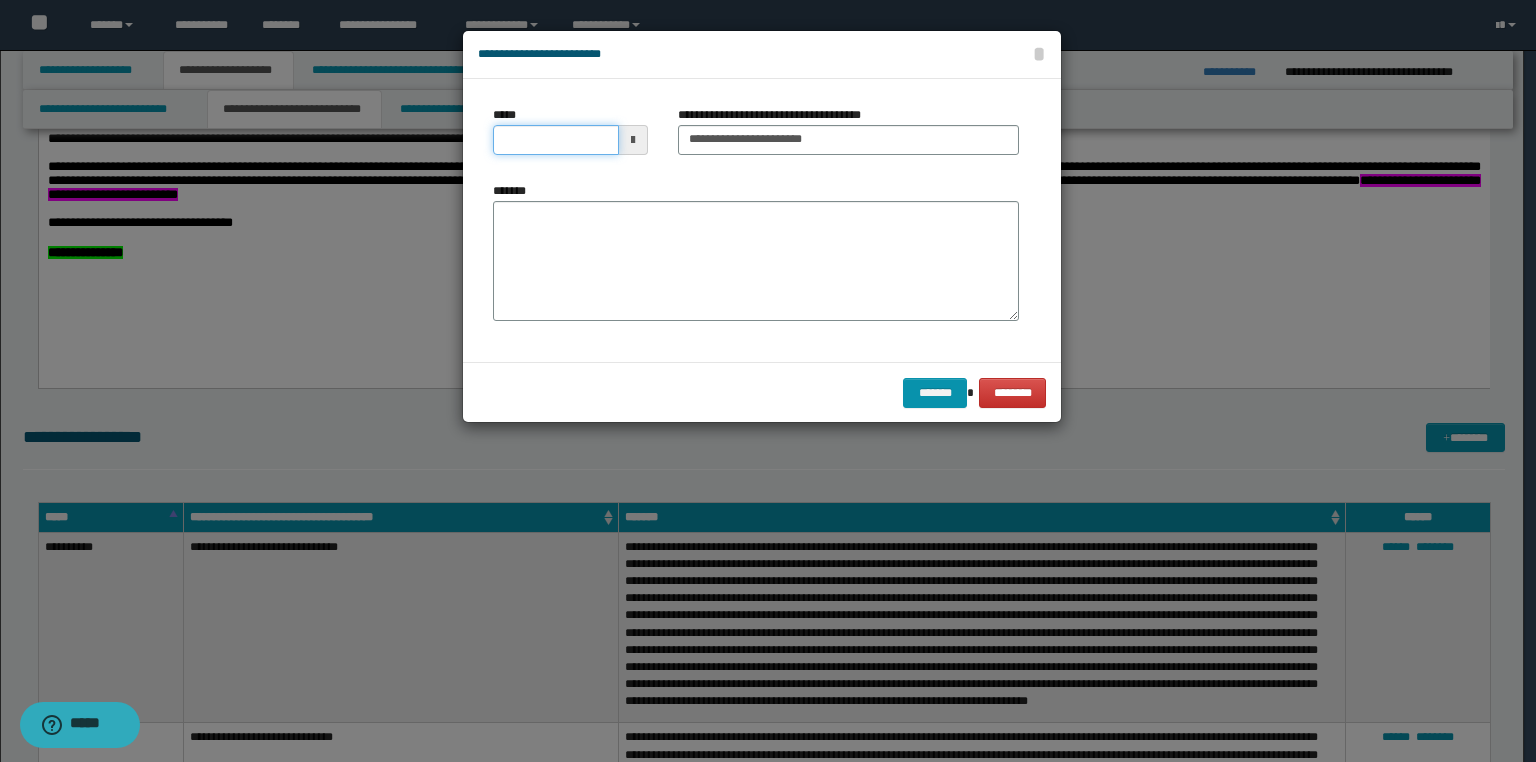 click on "*****" at bounding box center (556, 140) 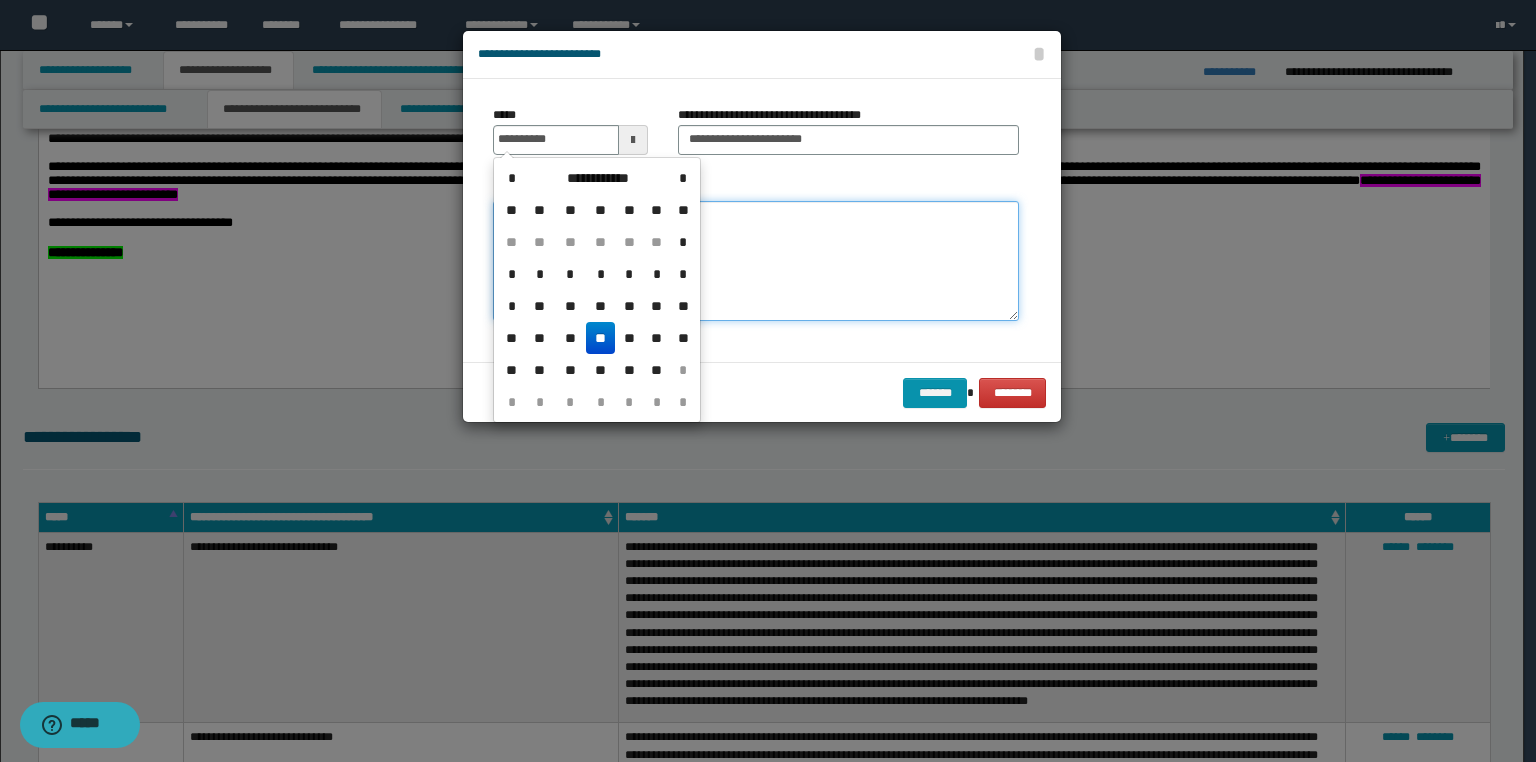 type on "**********" 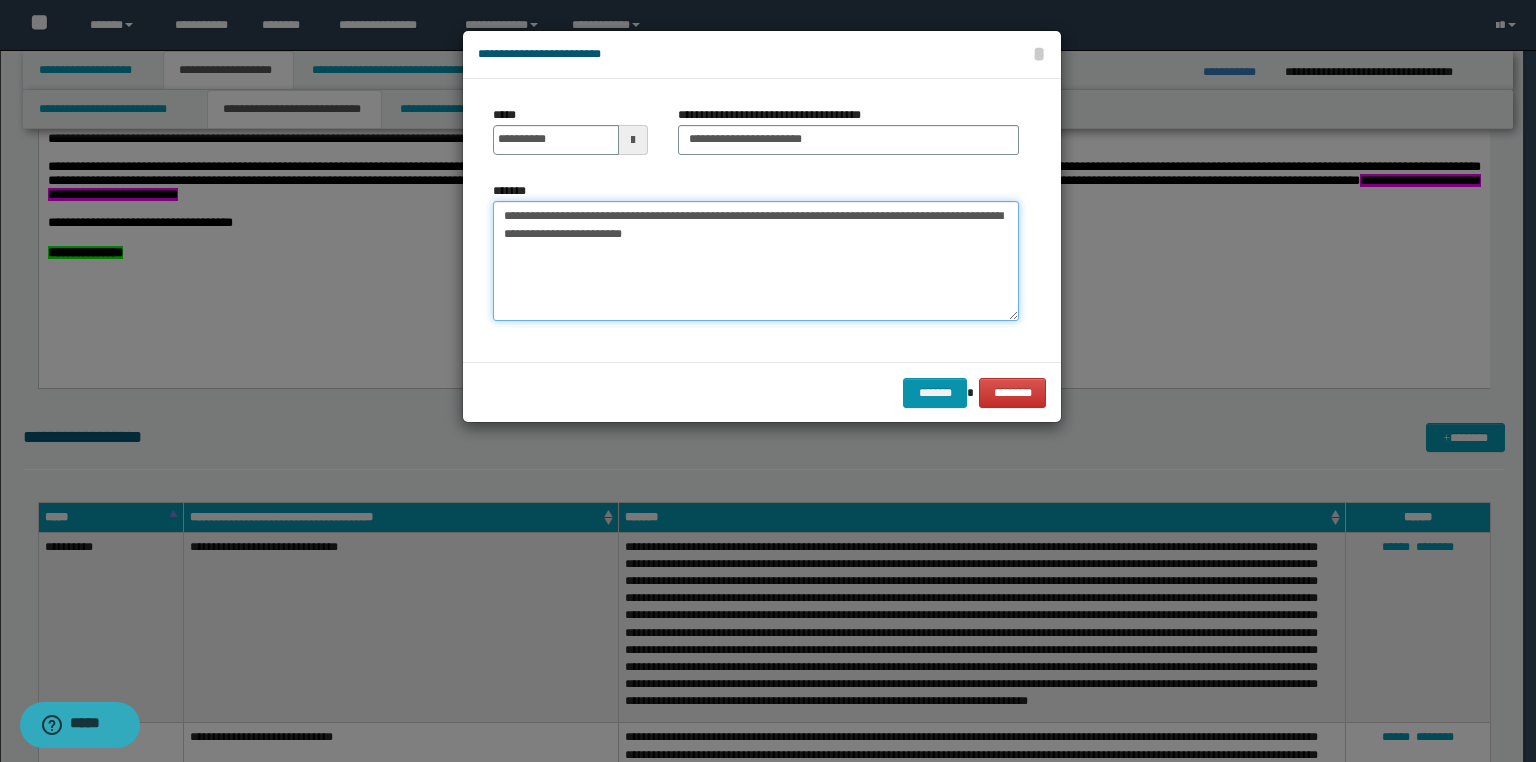 click on "**********" at bounding box center [756, 261] 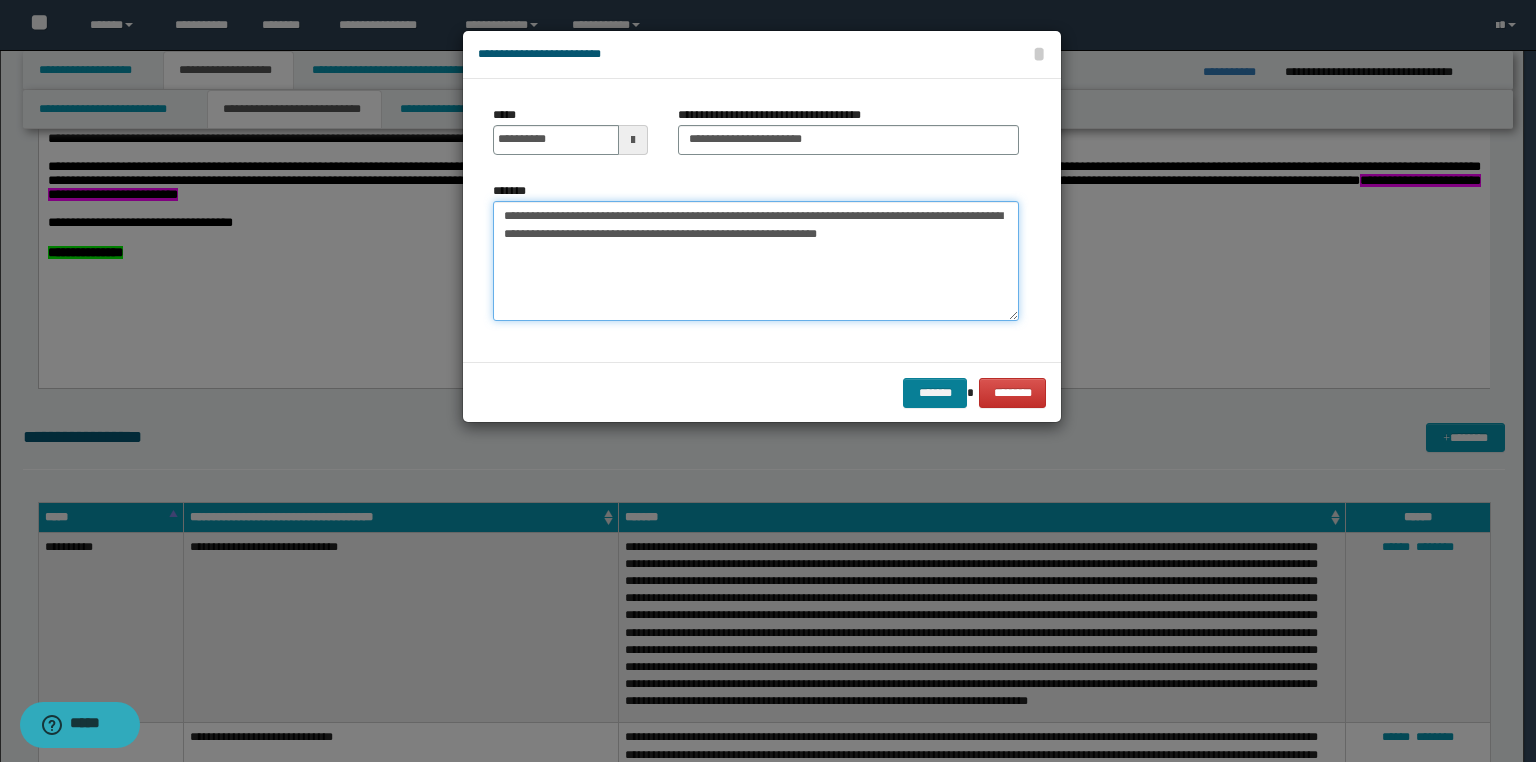 type on "**********" 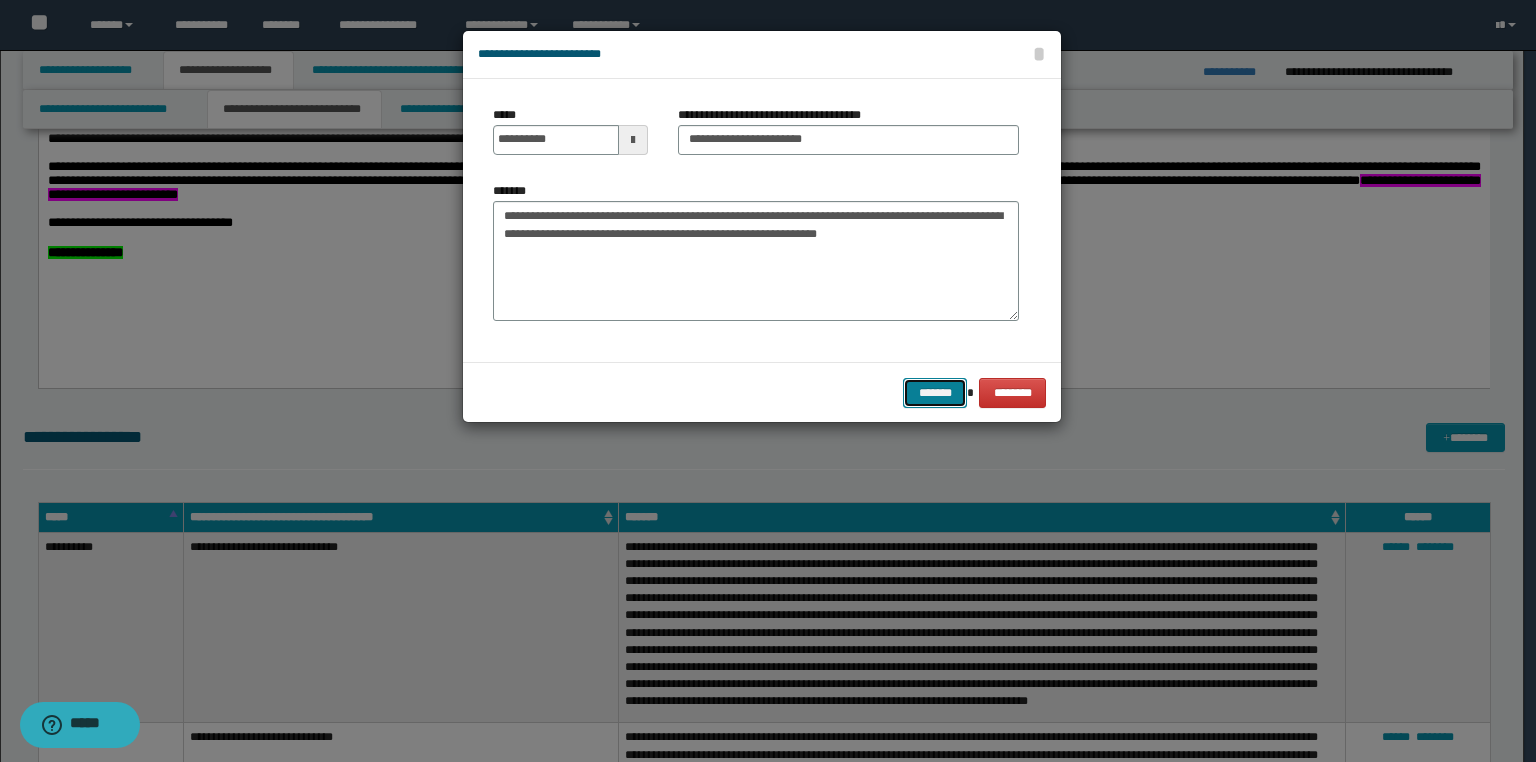 click on "*******" at bounding box center [935, 393] 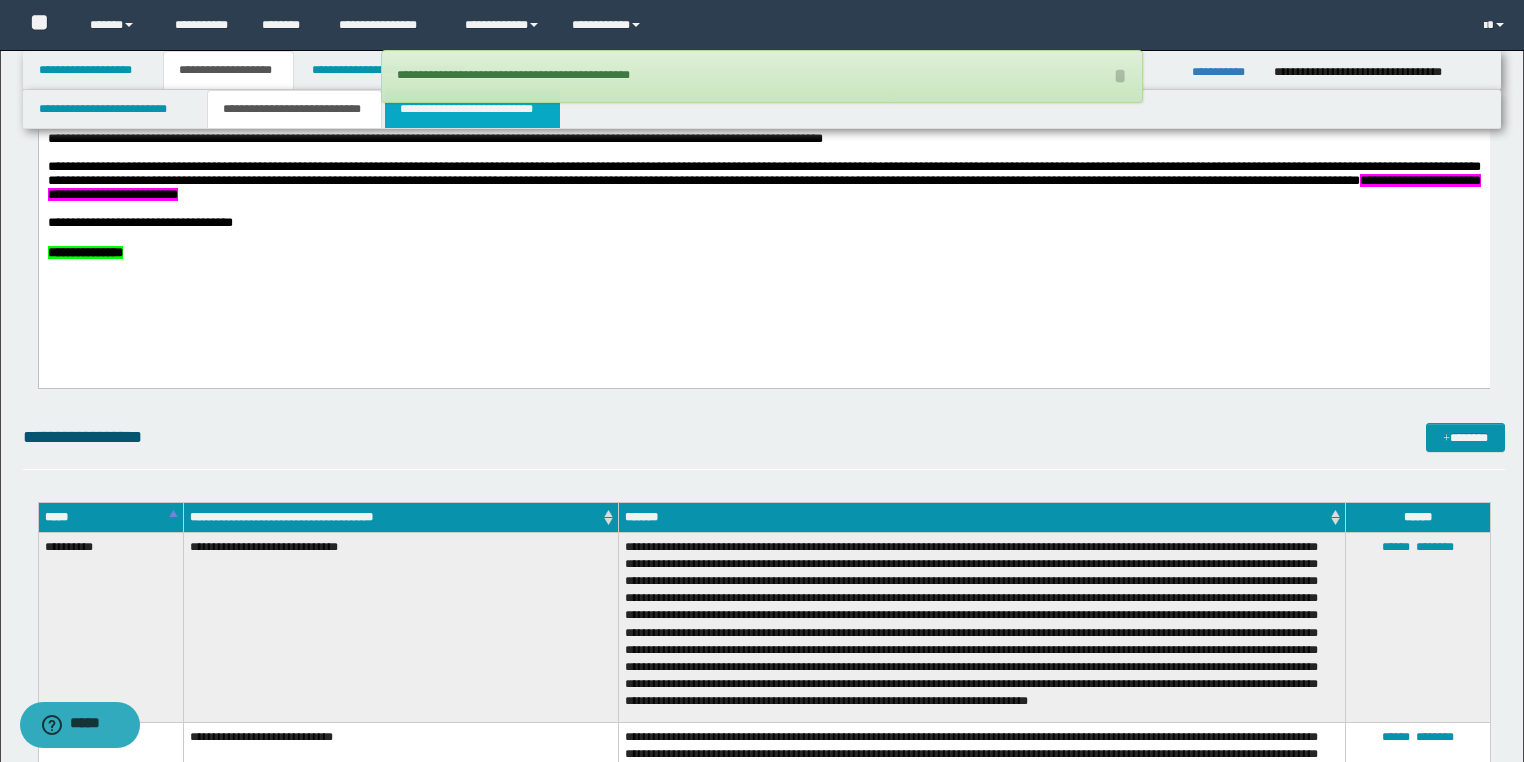 drag, startPoint x: 428, startPoint y: 100, endPoint x: 429, endPoint y: 124, distance: 24.020824 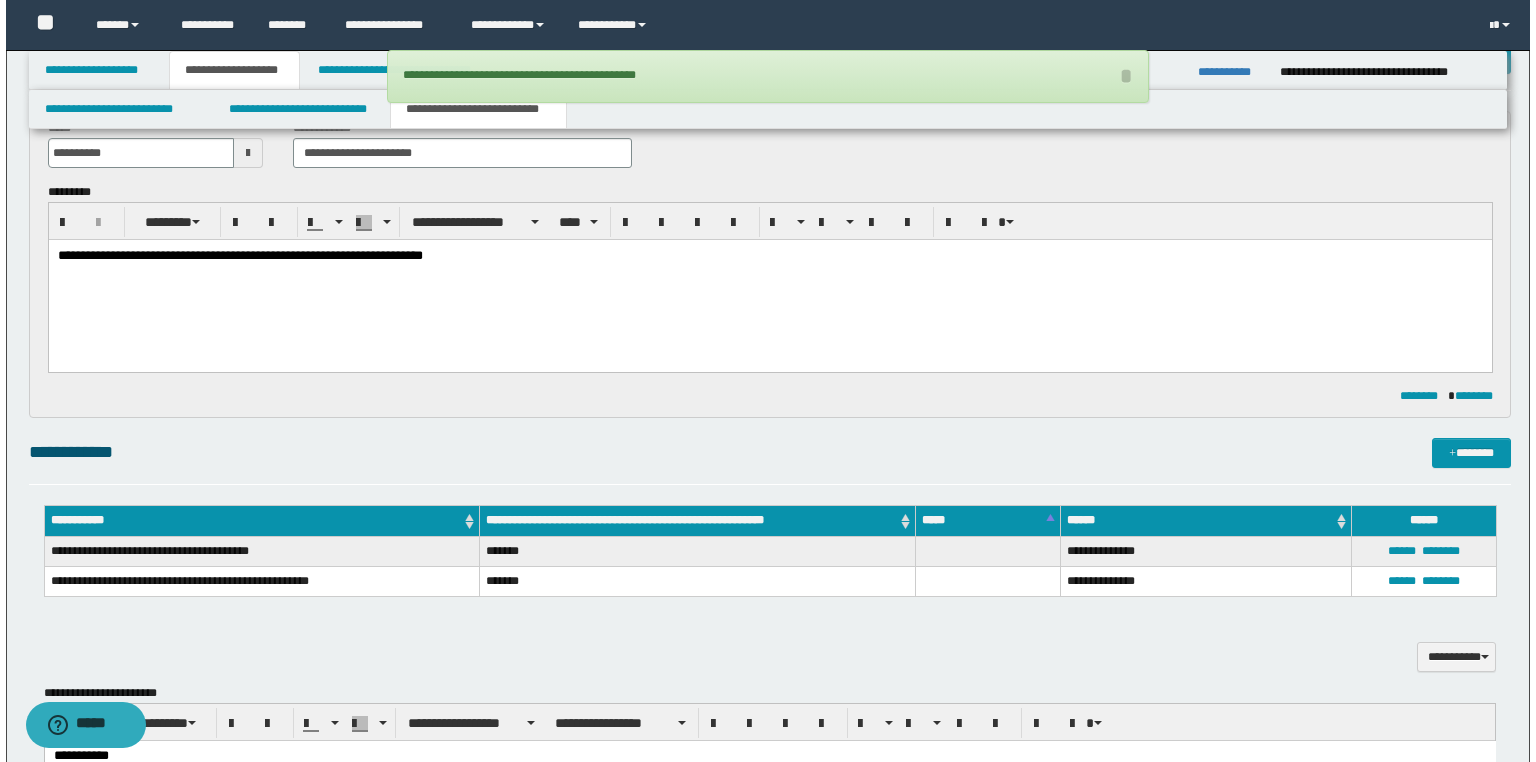 scroll, scrollTop: 80, scrollLeft: 0, axis: vertical 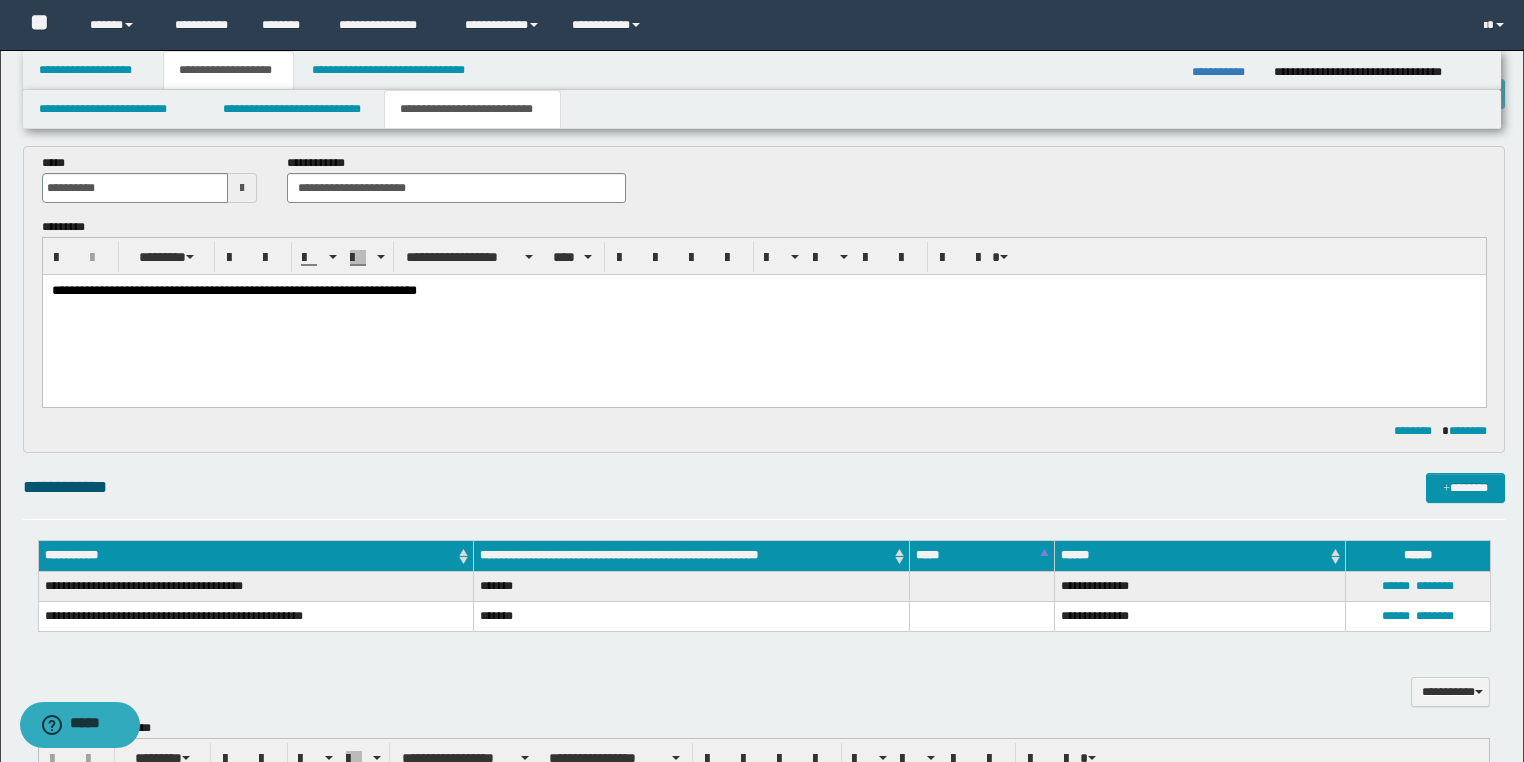 click on "**********" at bounding box center [763, 289] 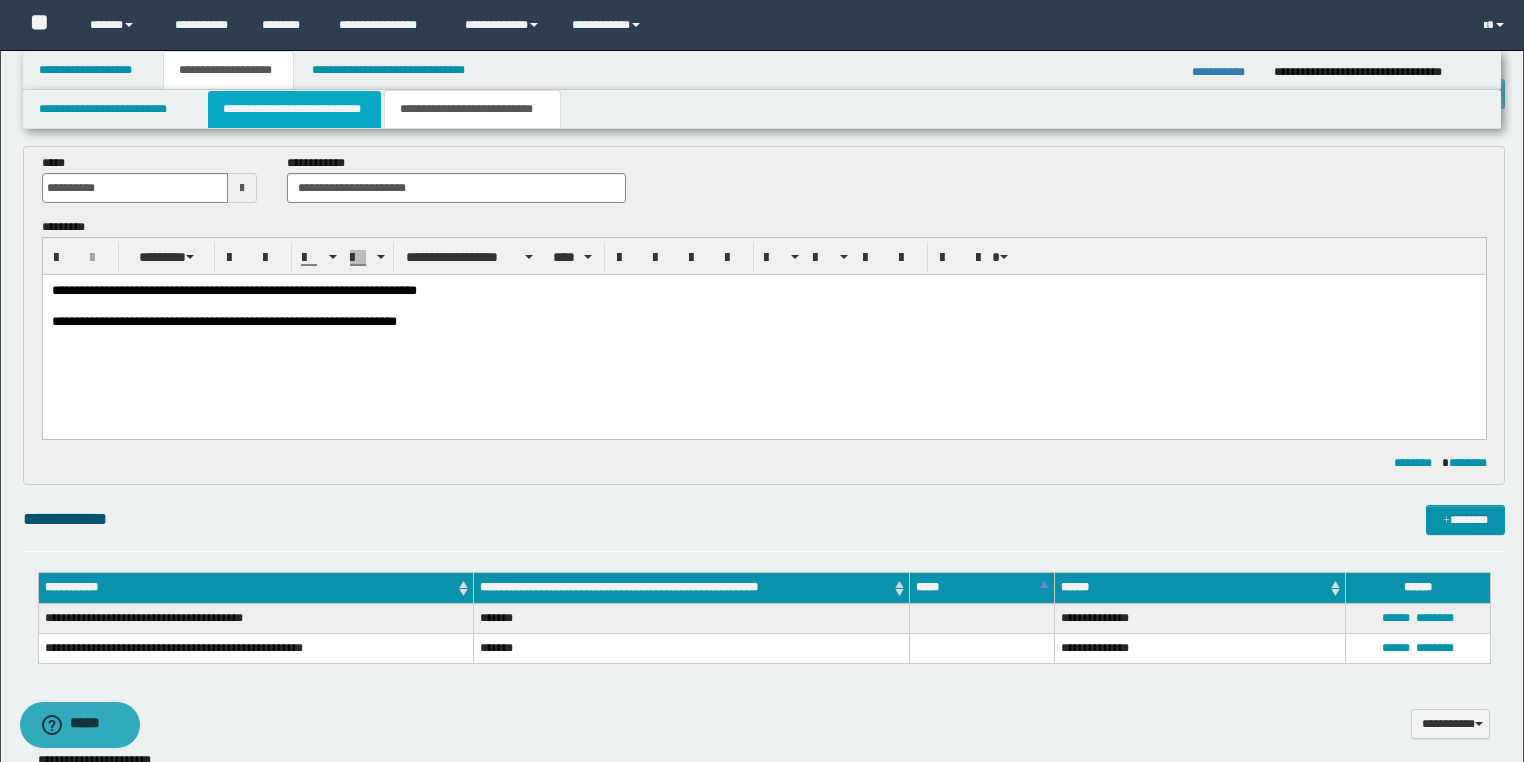 click on "**********" at bounding box center [294, 109] 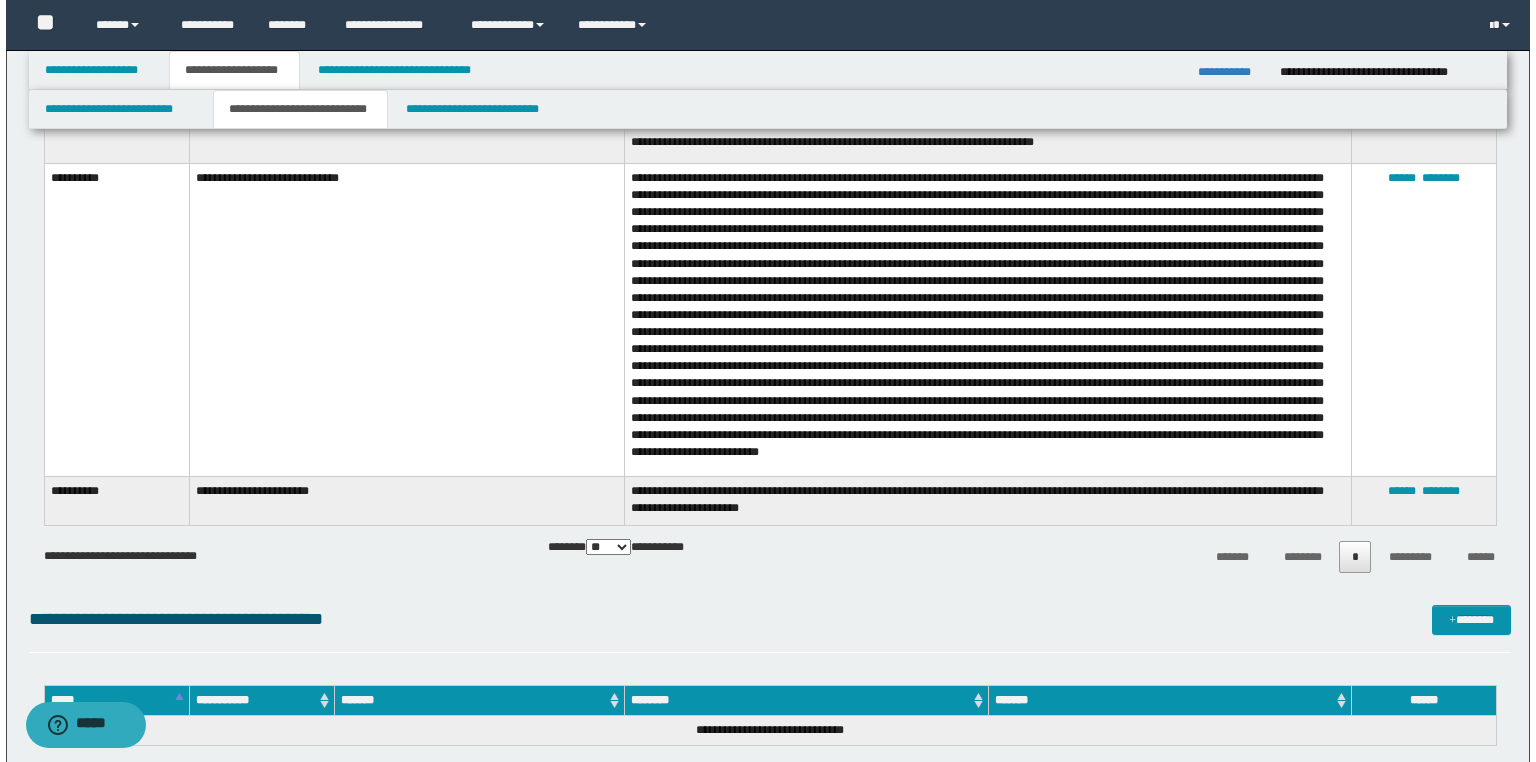 scroll, scrollTop: 960, scrollLeft: 0, axis: vertical 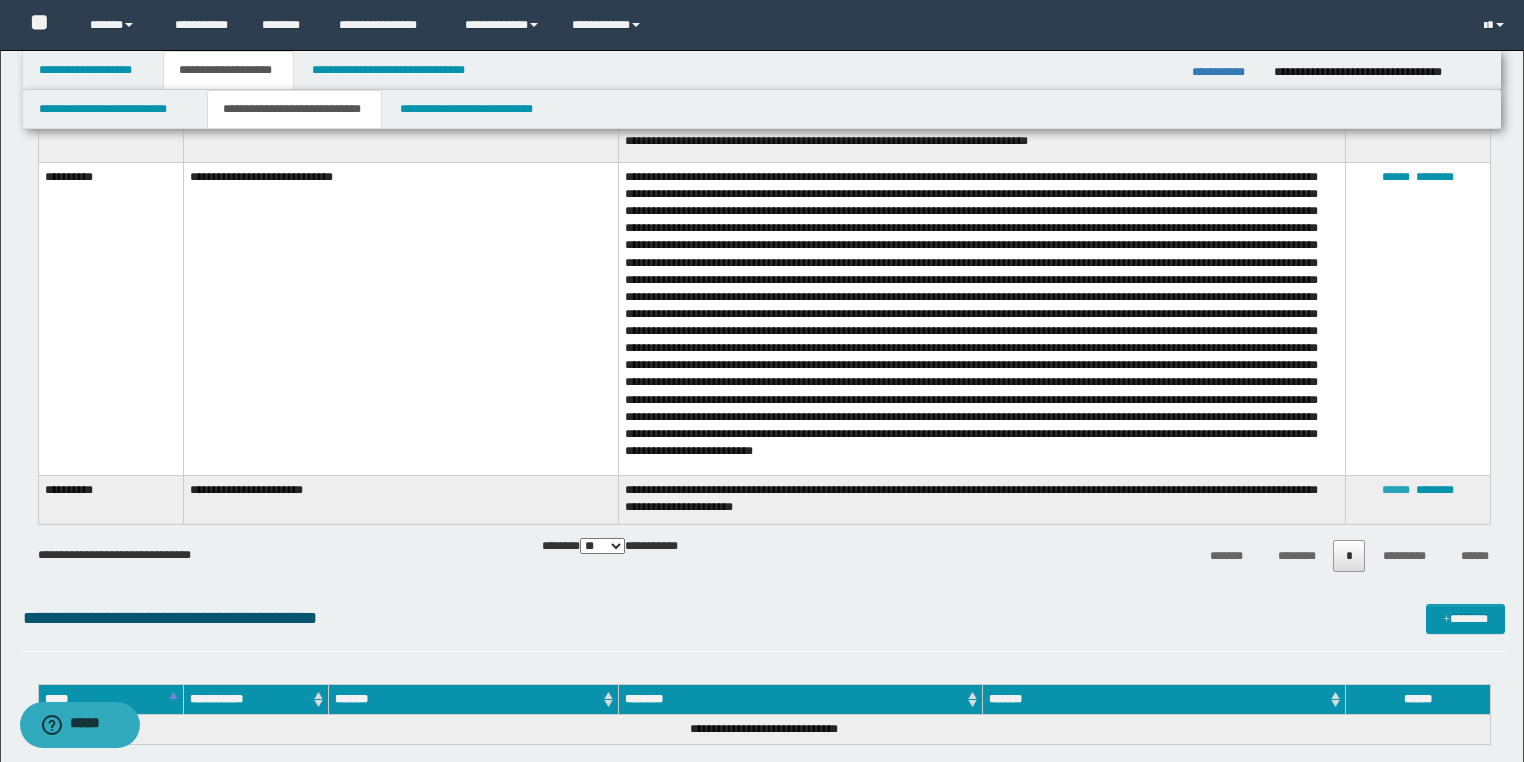 click on "******" at bounding box center (1396, 490) 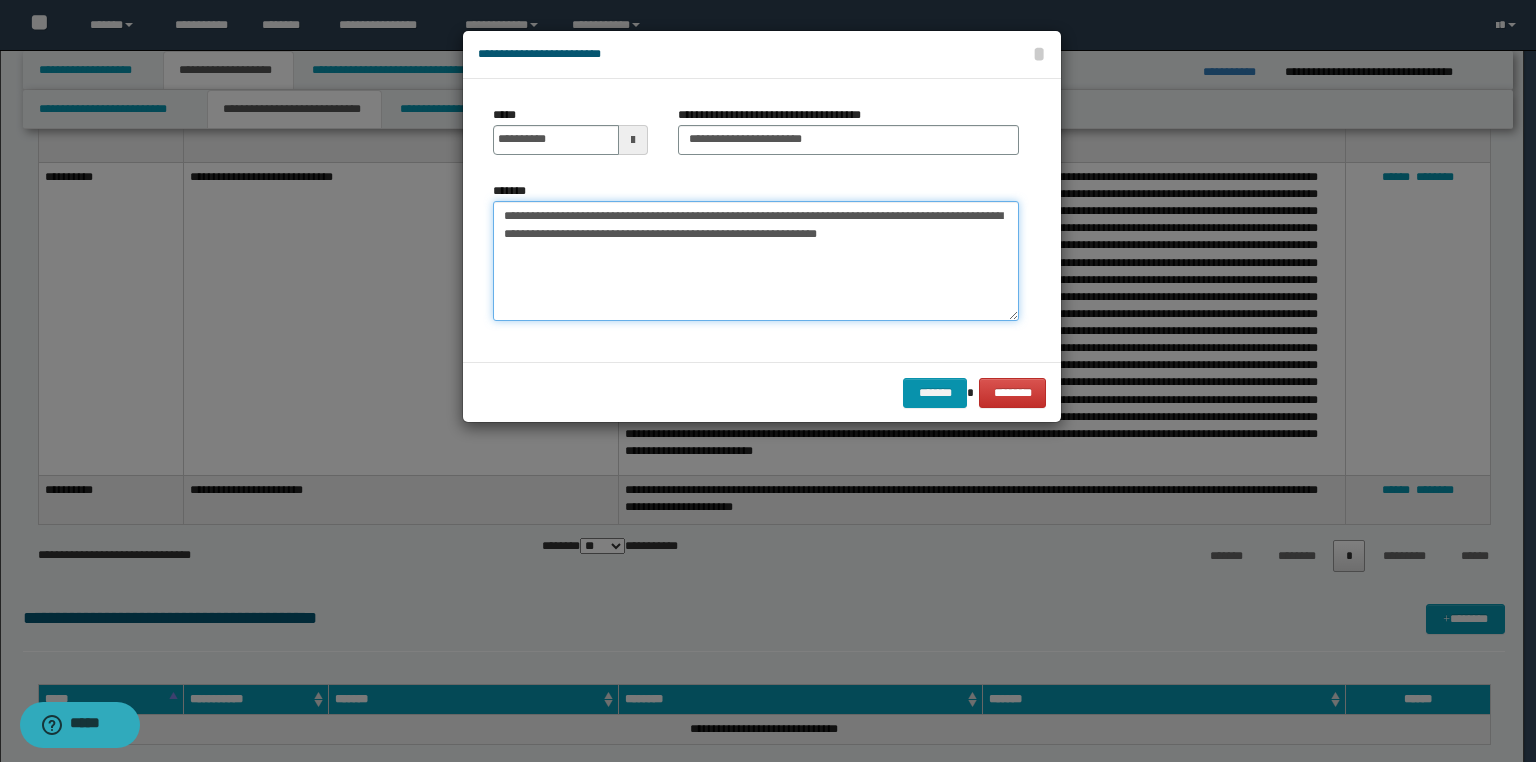 click on "**********" at bounding box center [756, 261] 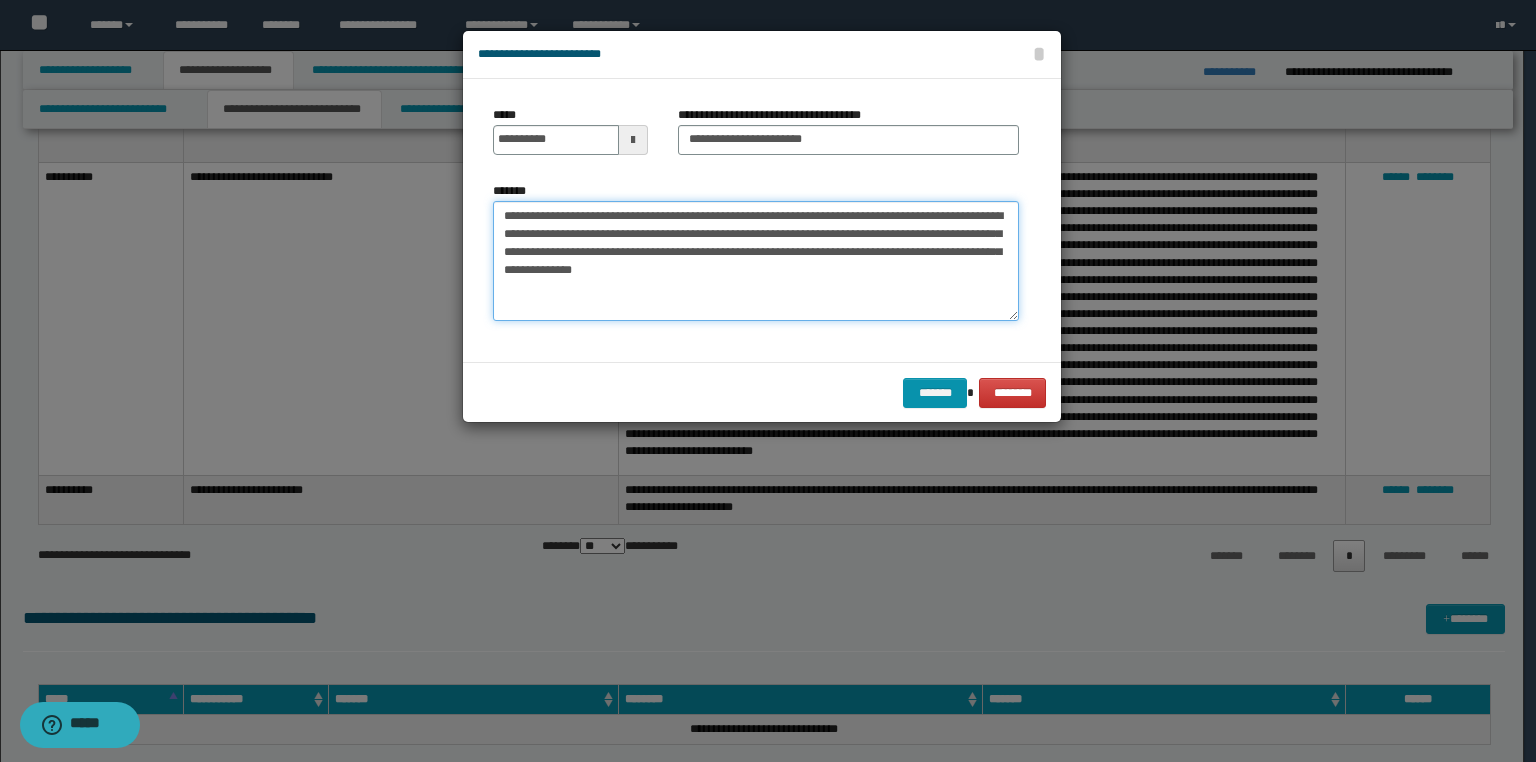 click on "**********" at bounding box center [756, 261] 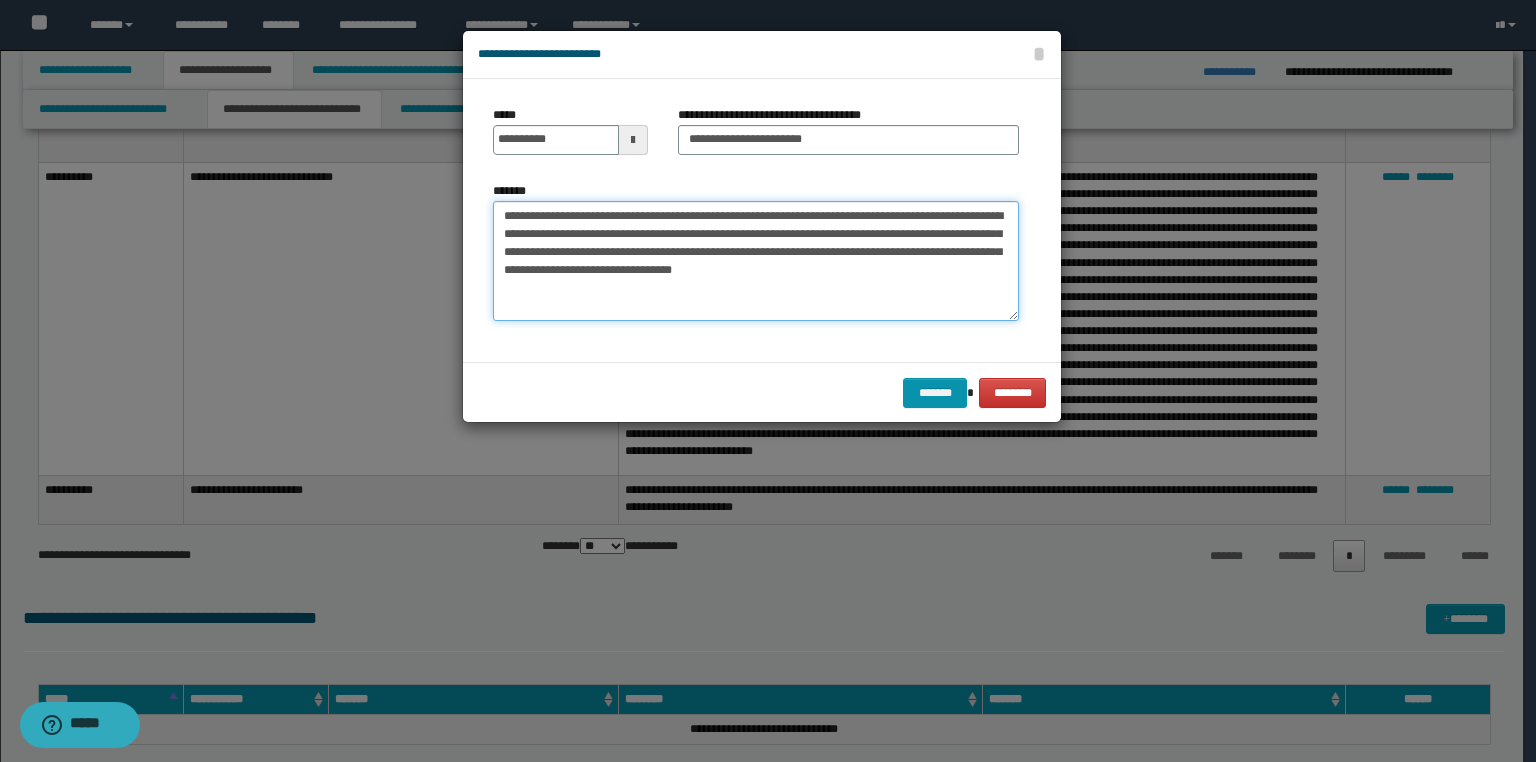 type on "**********" 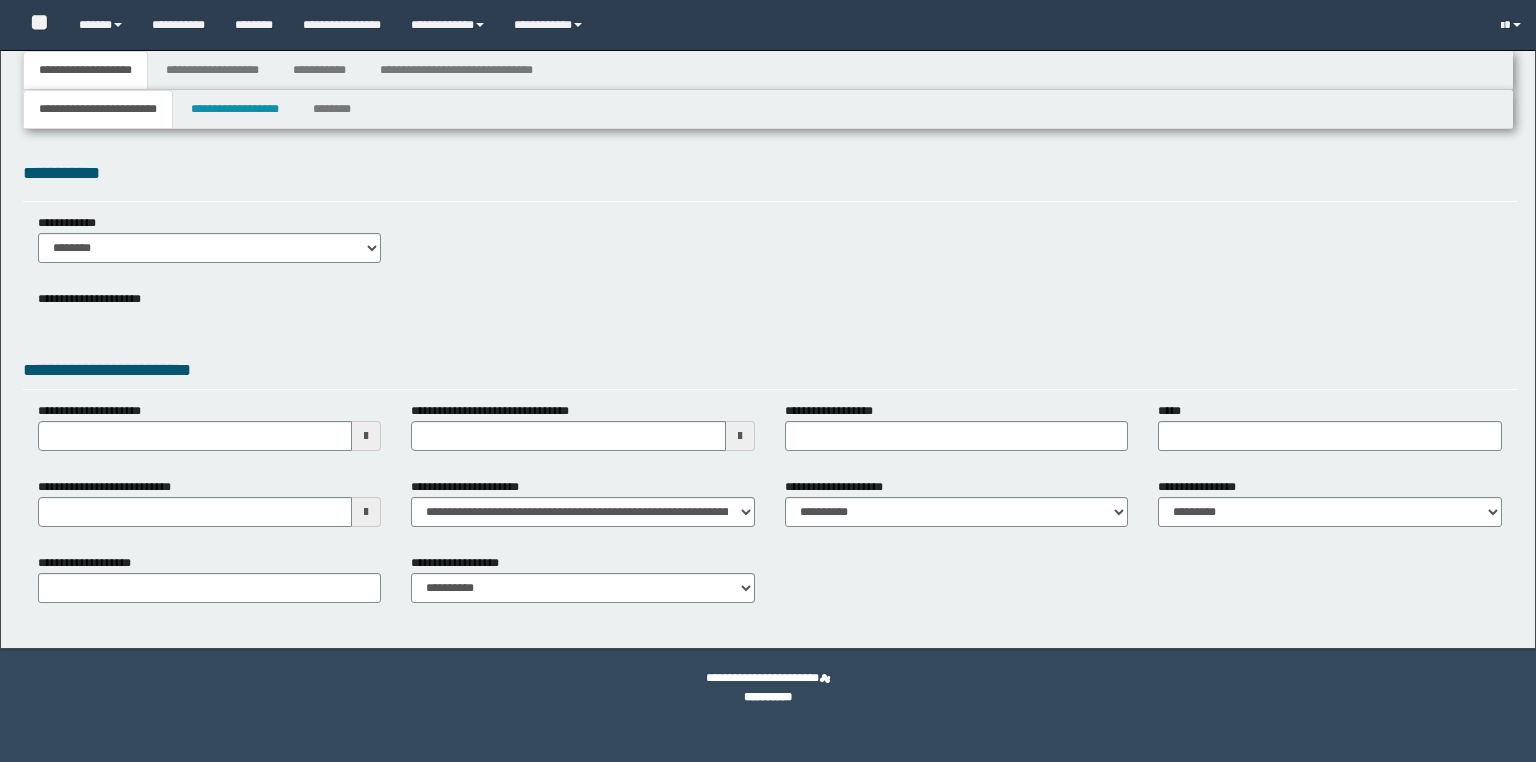 scroll, scrollTop: 0, scrollLeft: 0, axis: both 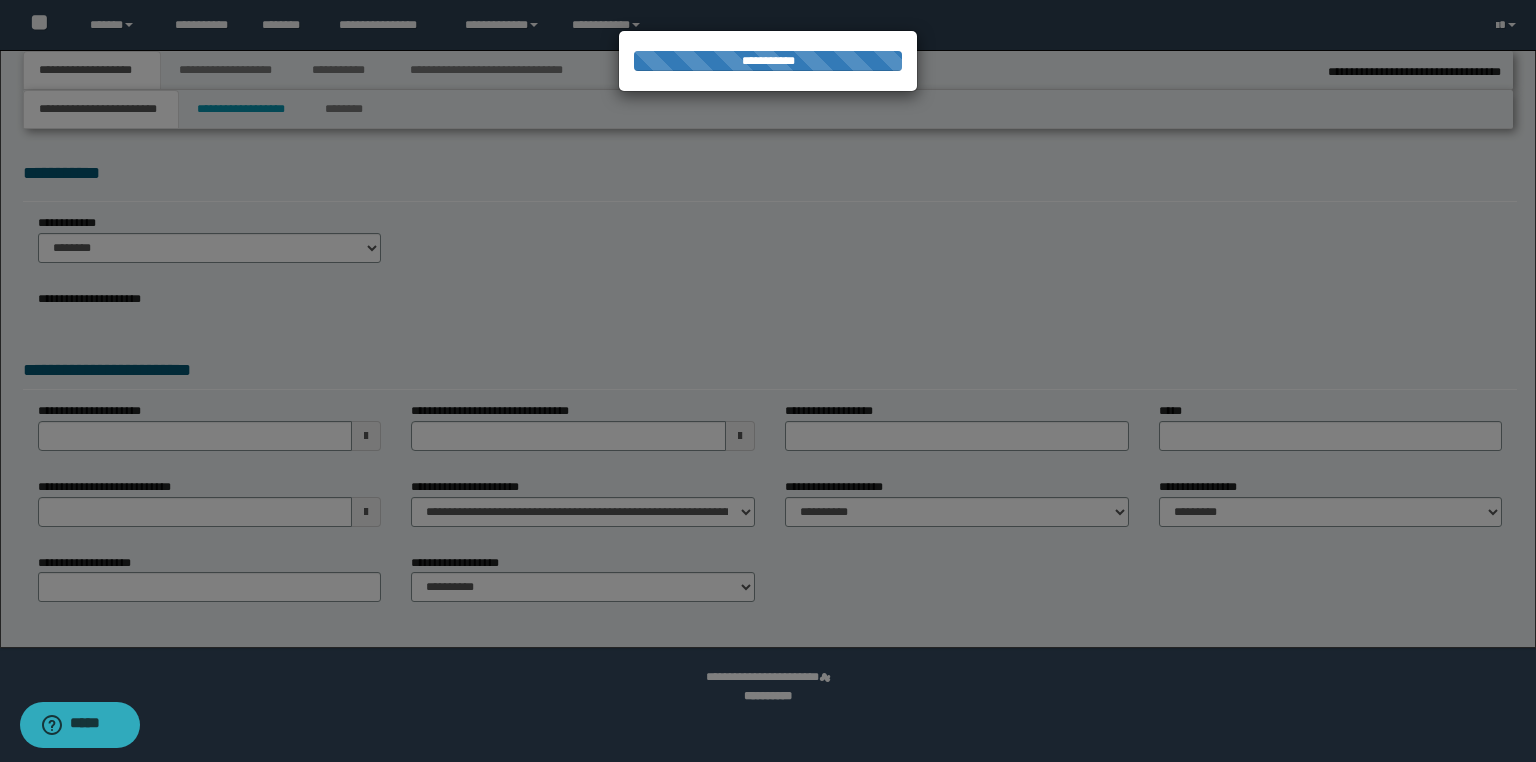 type on "**********" 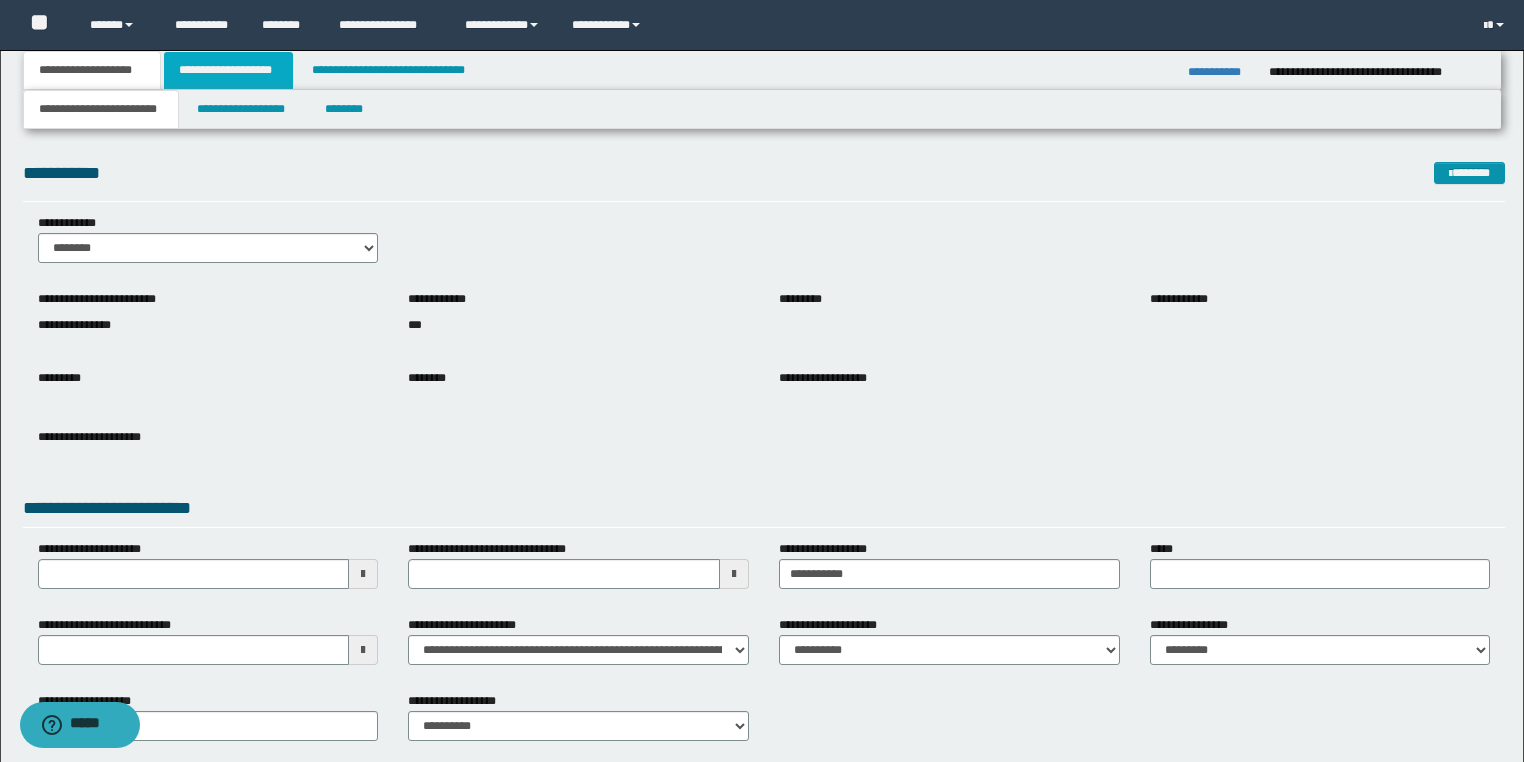 click on "**********" at bounding box center (228, 70) 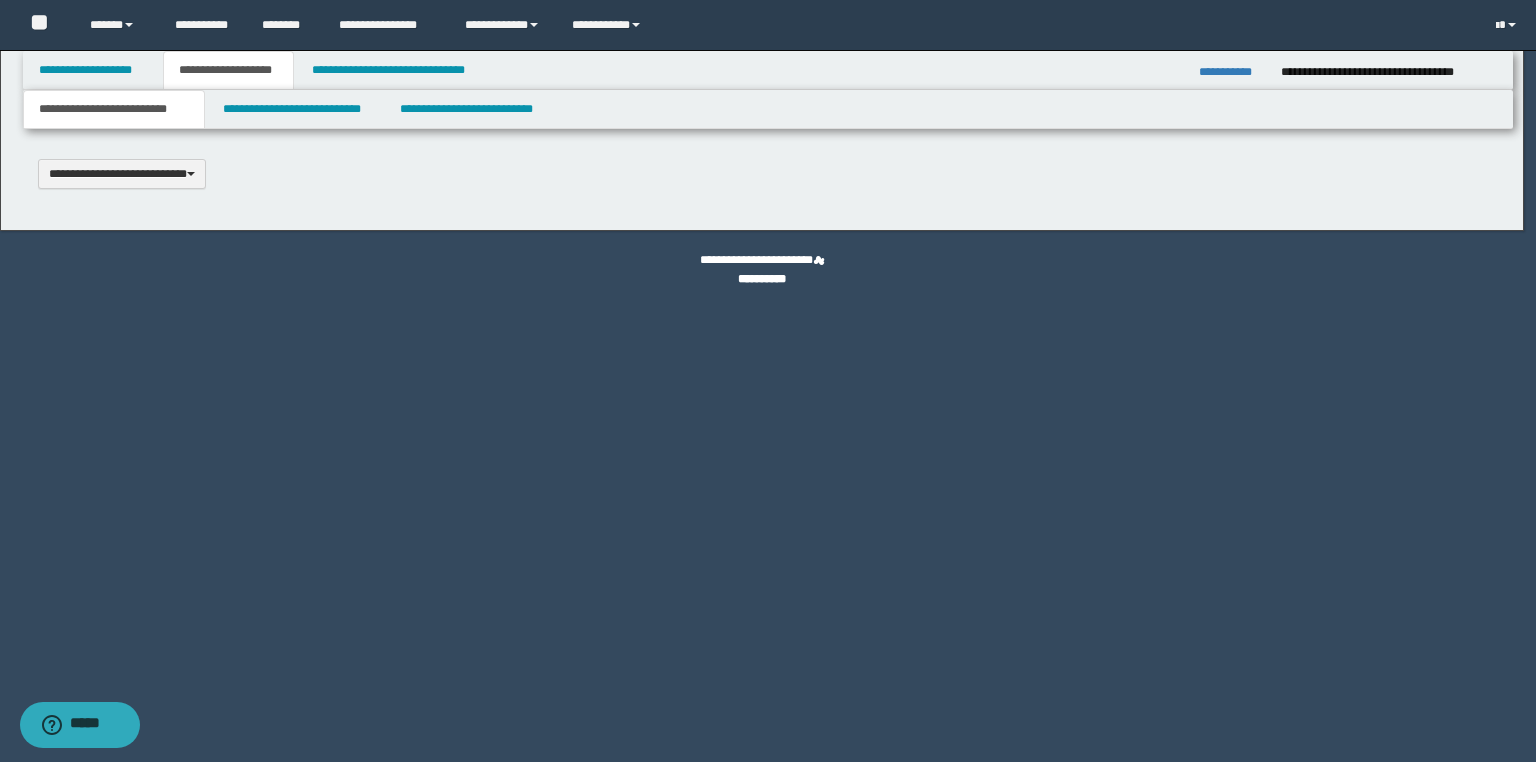 type 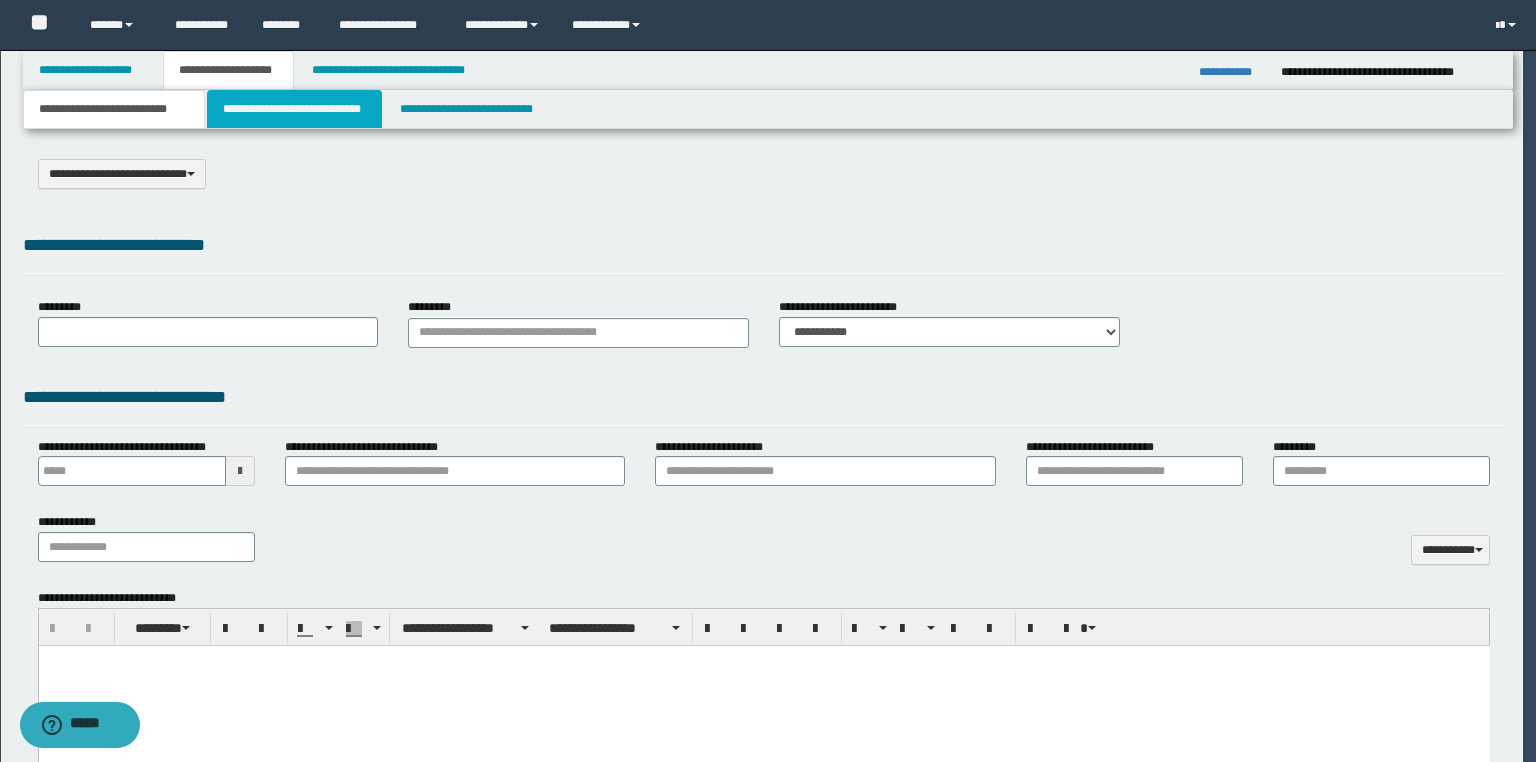 select on "*" 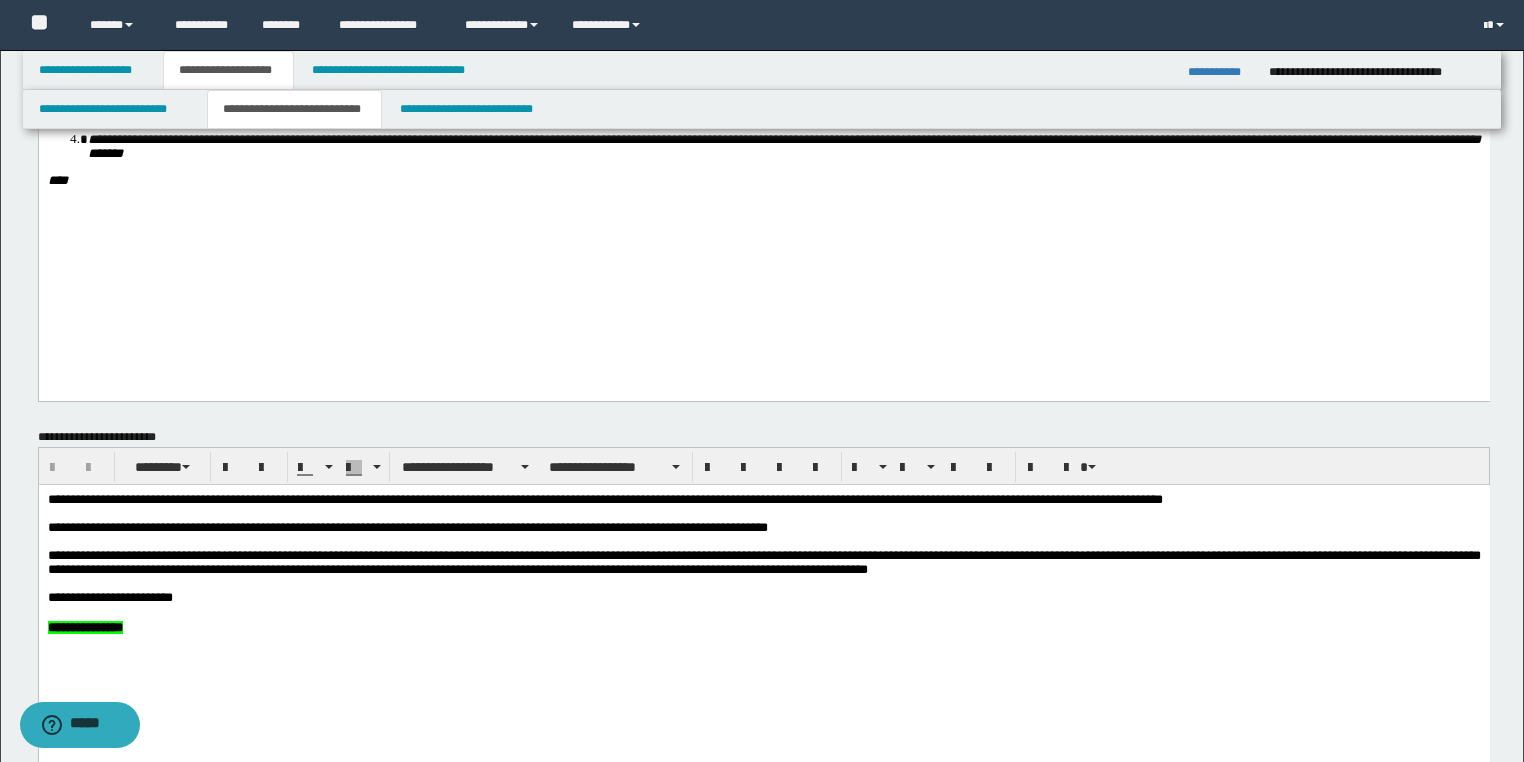 scroll, scrollTop: 800, scrollLeft: 0, axis: vertical 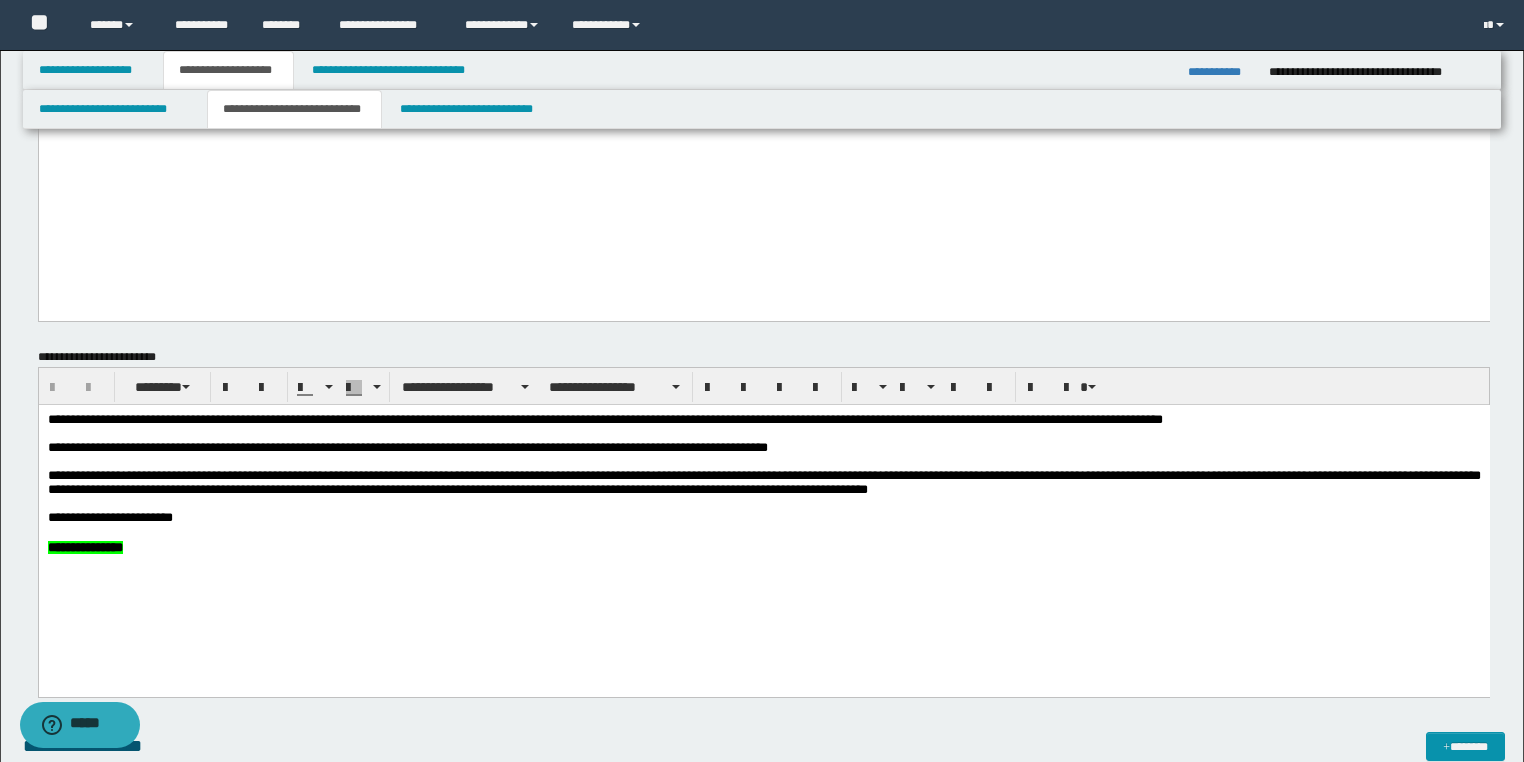 click on "**********" at bounding box center (407, 446) 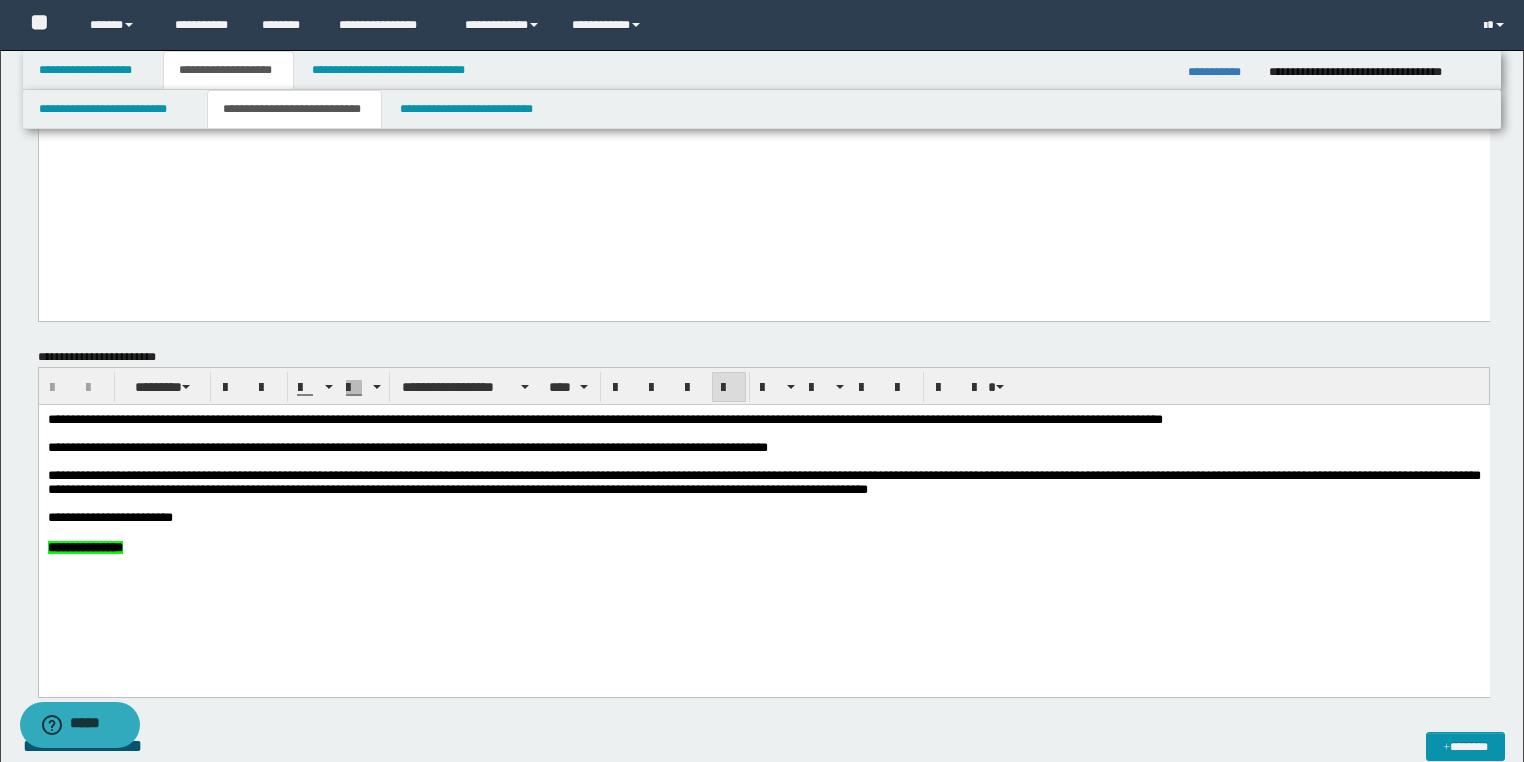 type 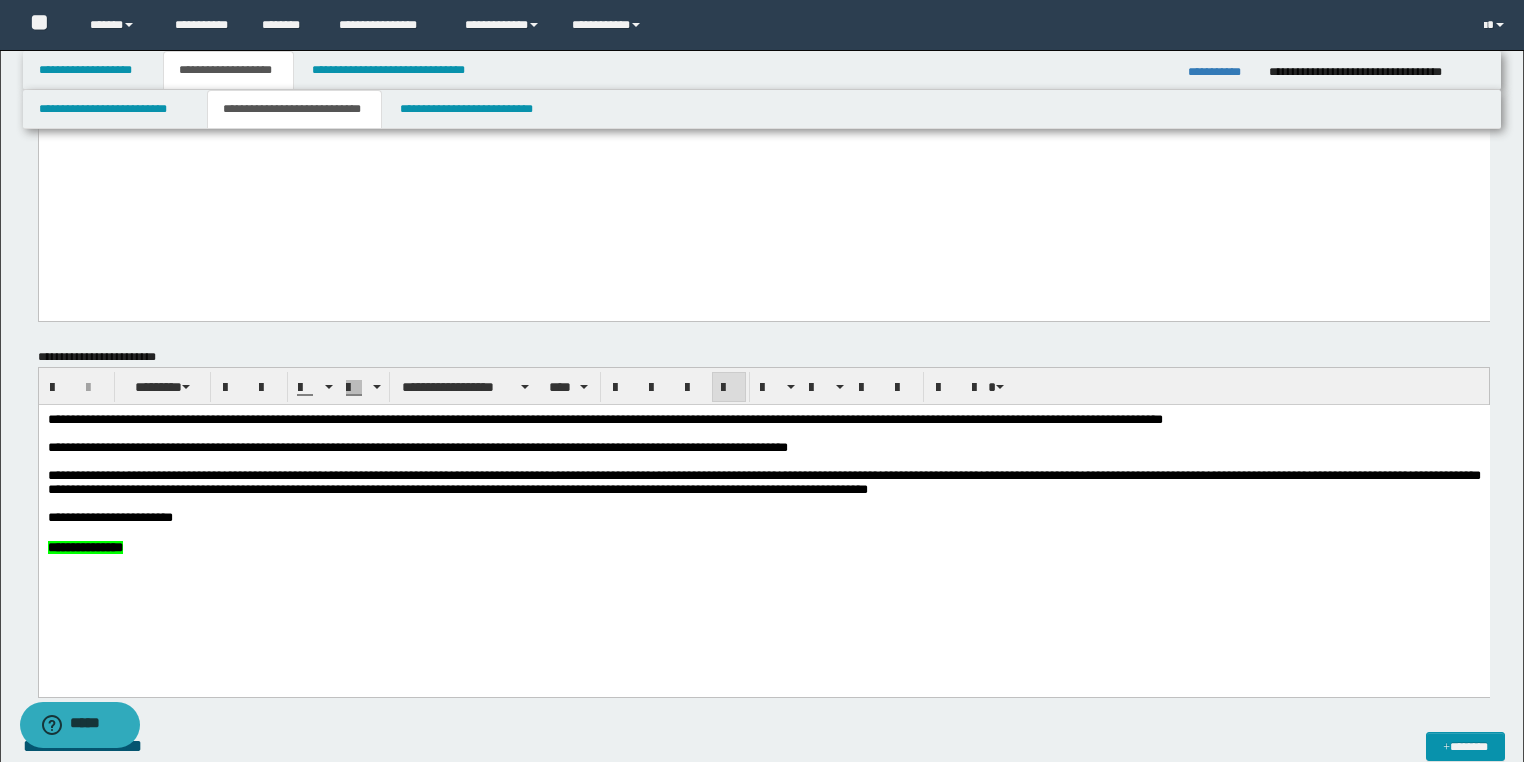 click on "**********" at bounding box center [763, 447] 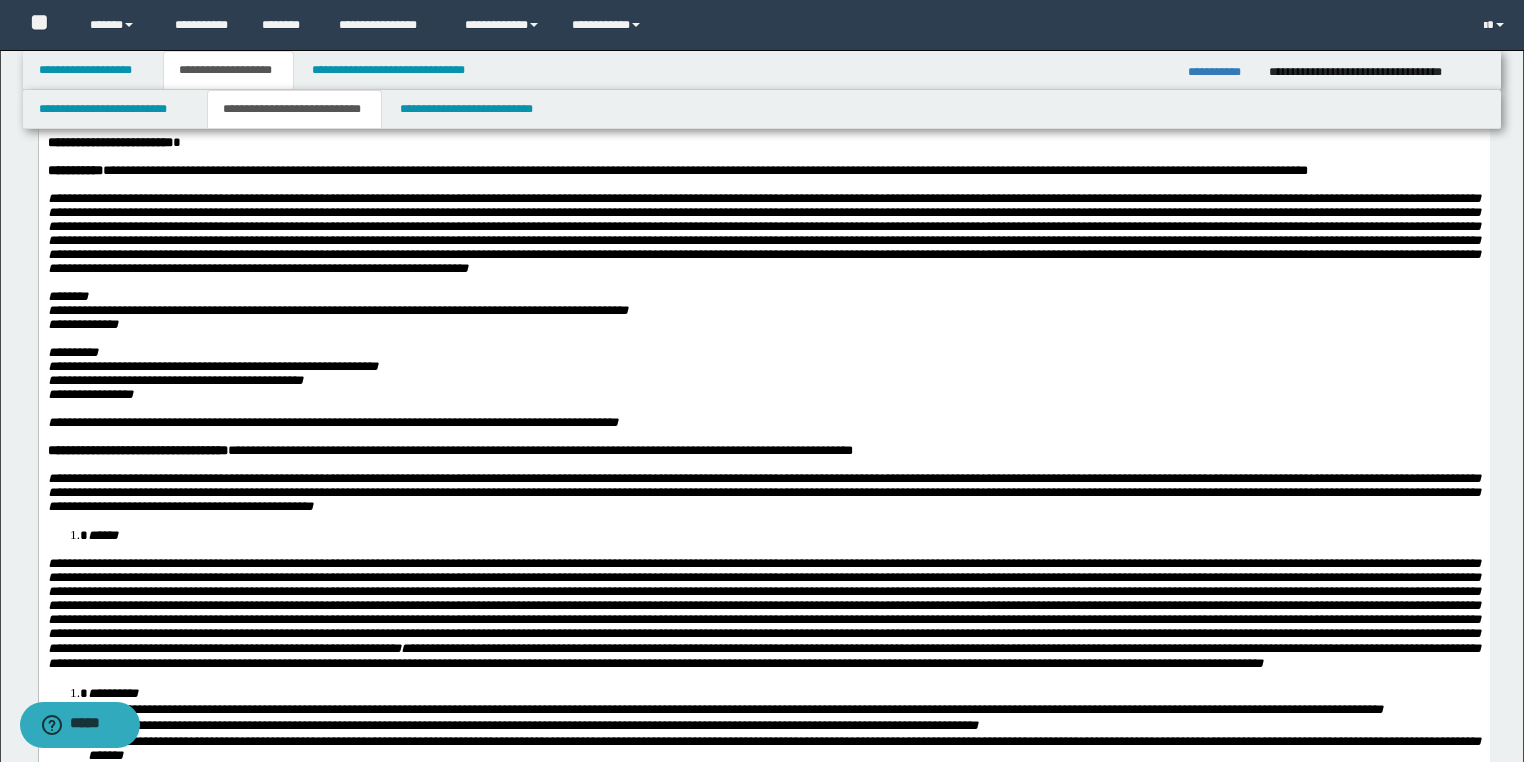 scroll, scrollTop: 0, scrollLeft: 0, axis: both 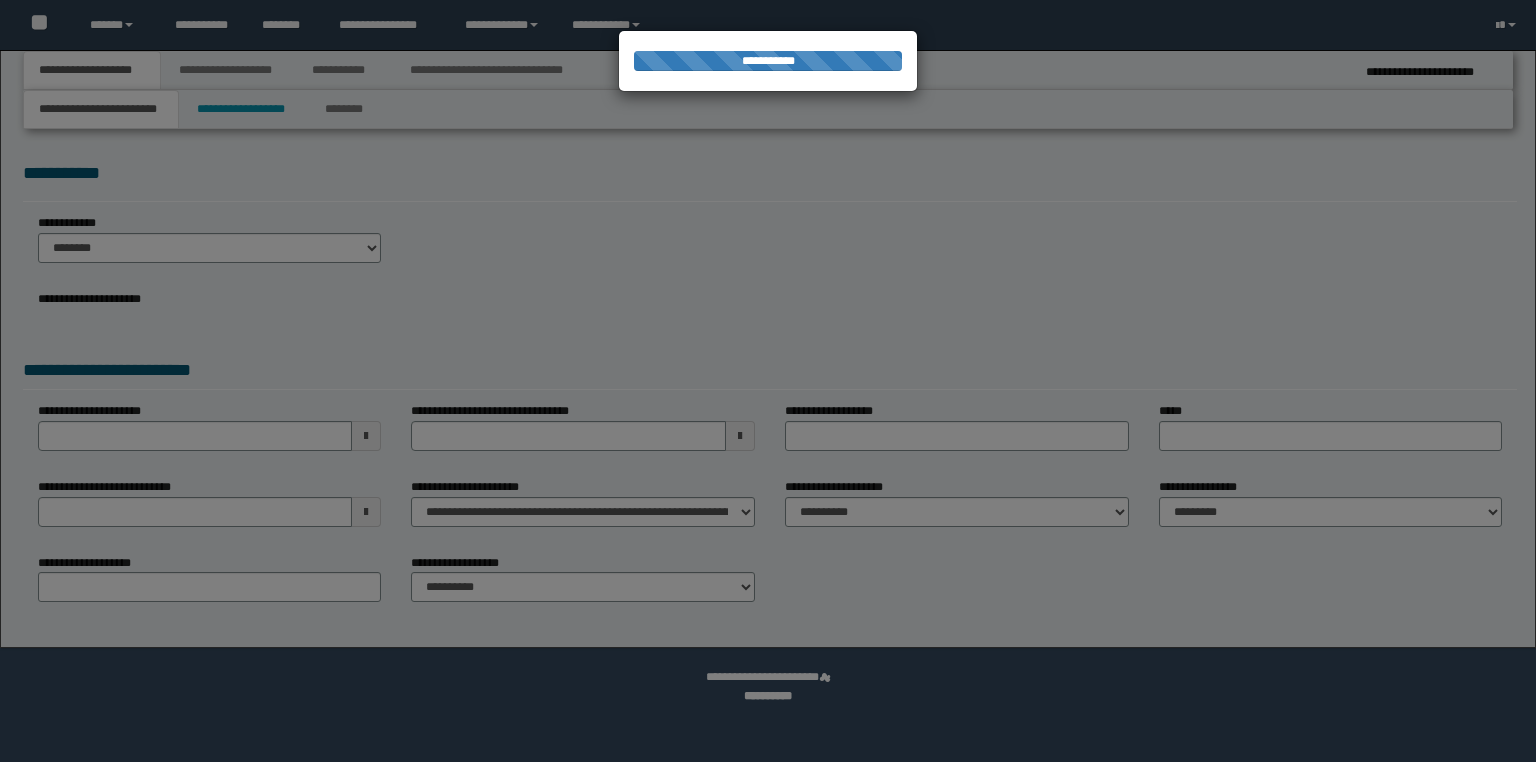 type on "**********" 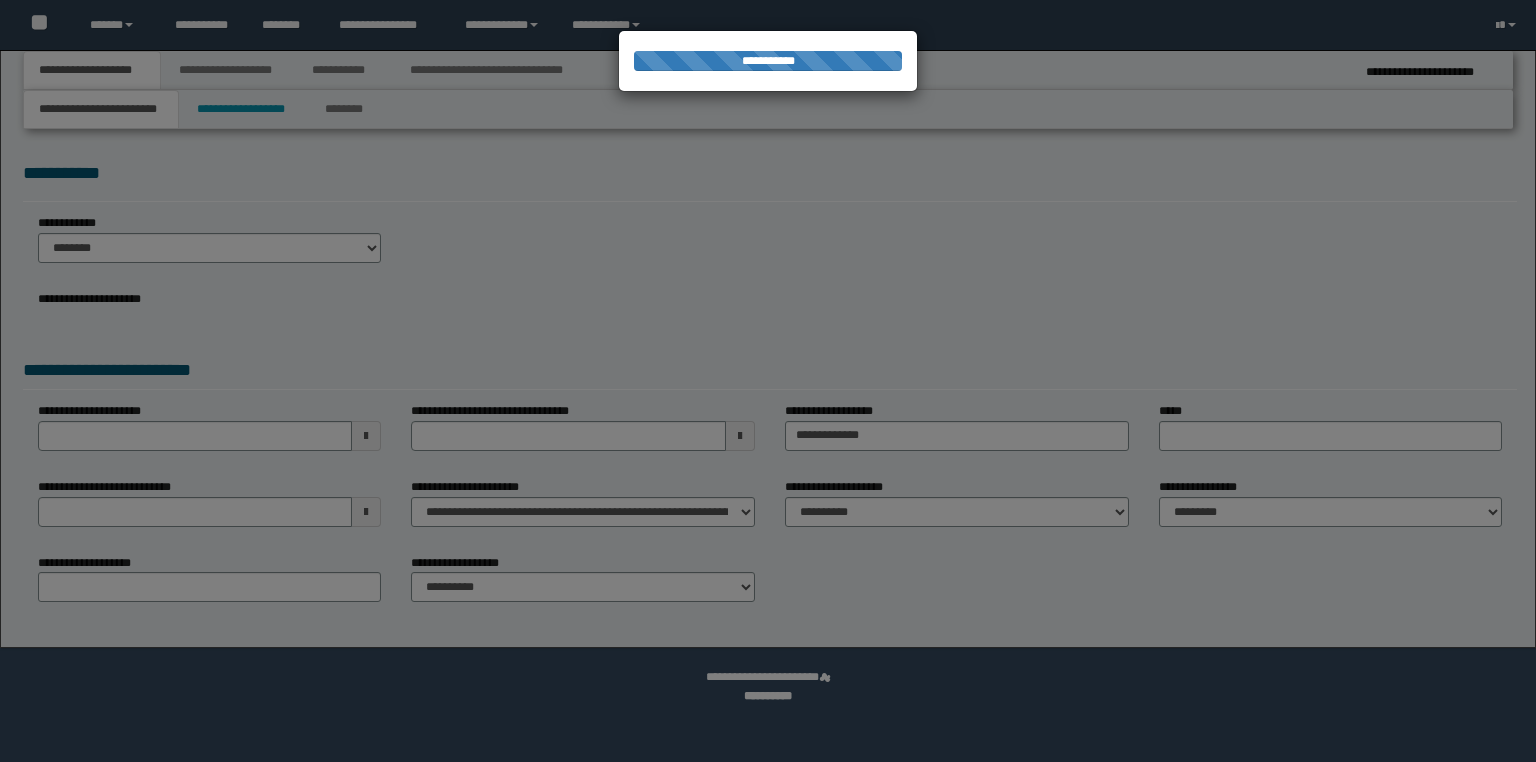 scroll, scrollTop: 0, scrollLeft: 0, axis: both 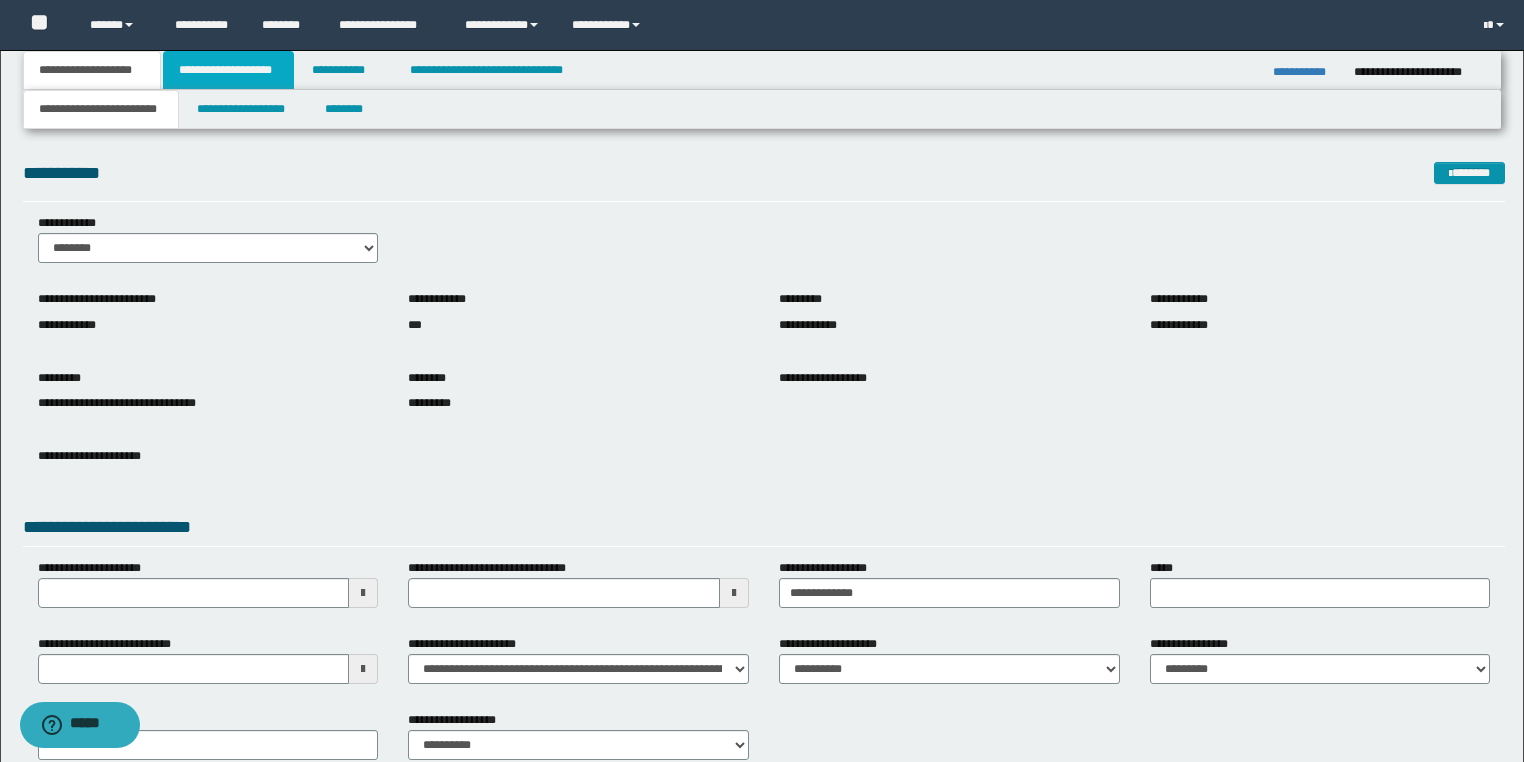 click on "**********" at bounding box center (228, 70) 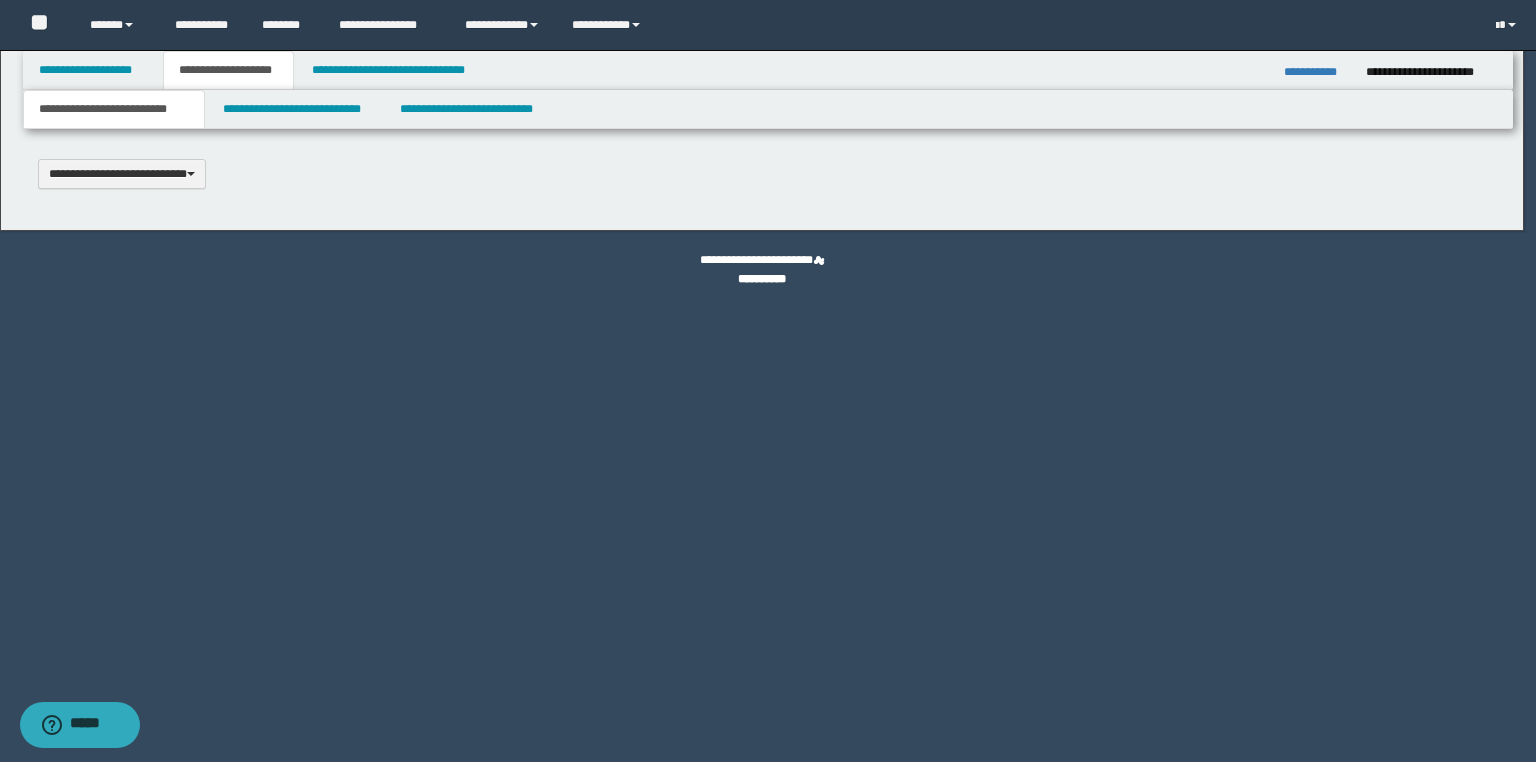 scroll, scrollTop: 0, scrollLeft: 0, axis: both 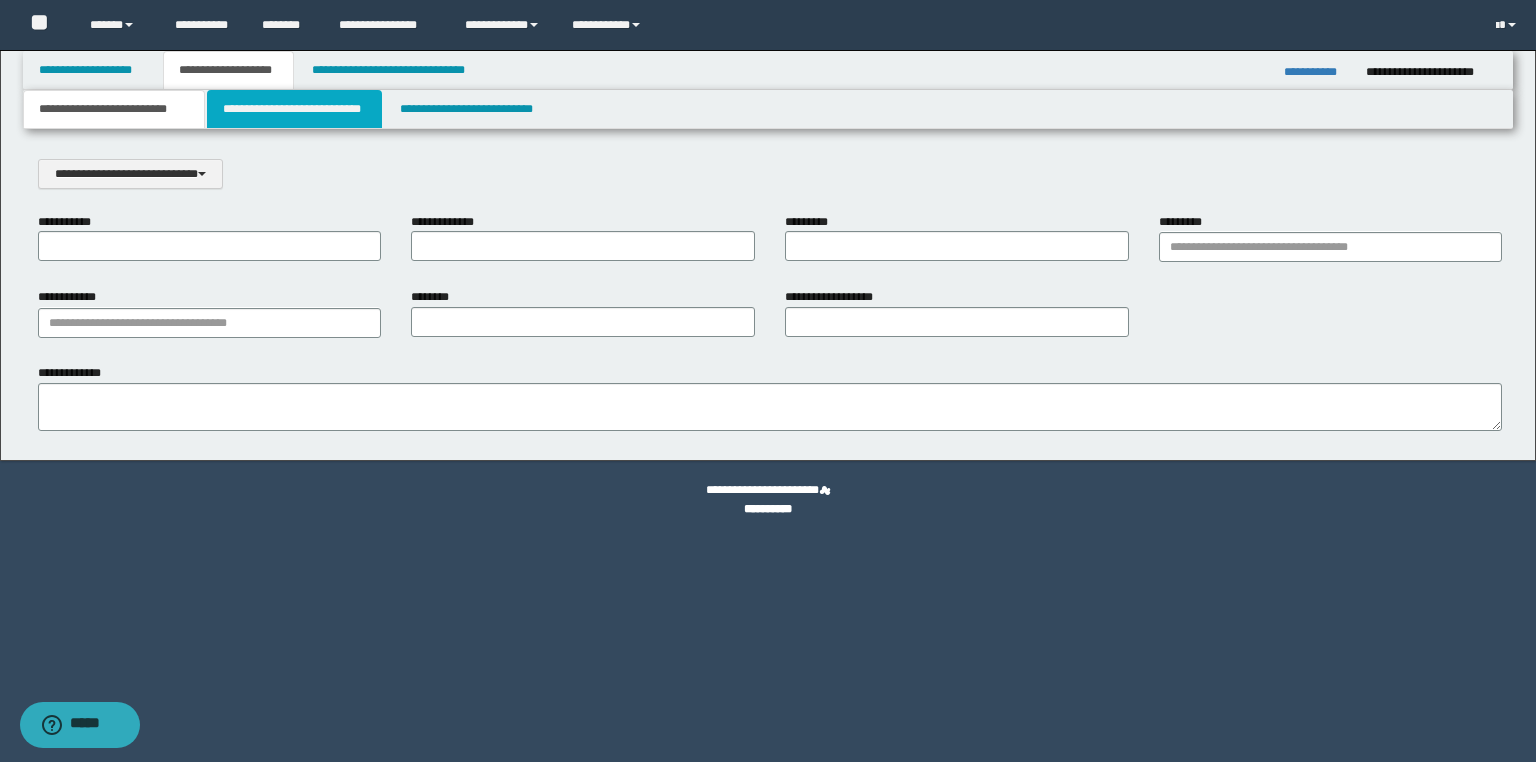 click on "**********" at bounding box center [294, 109] 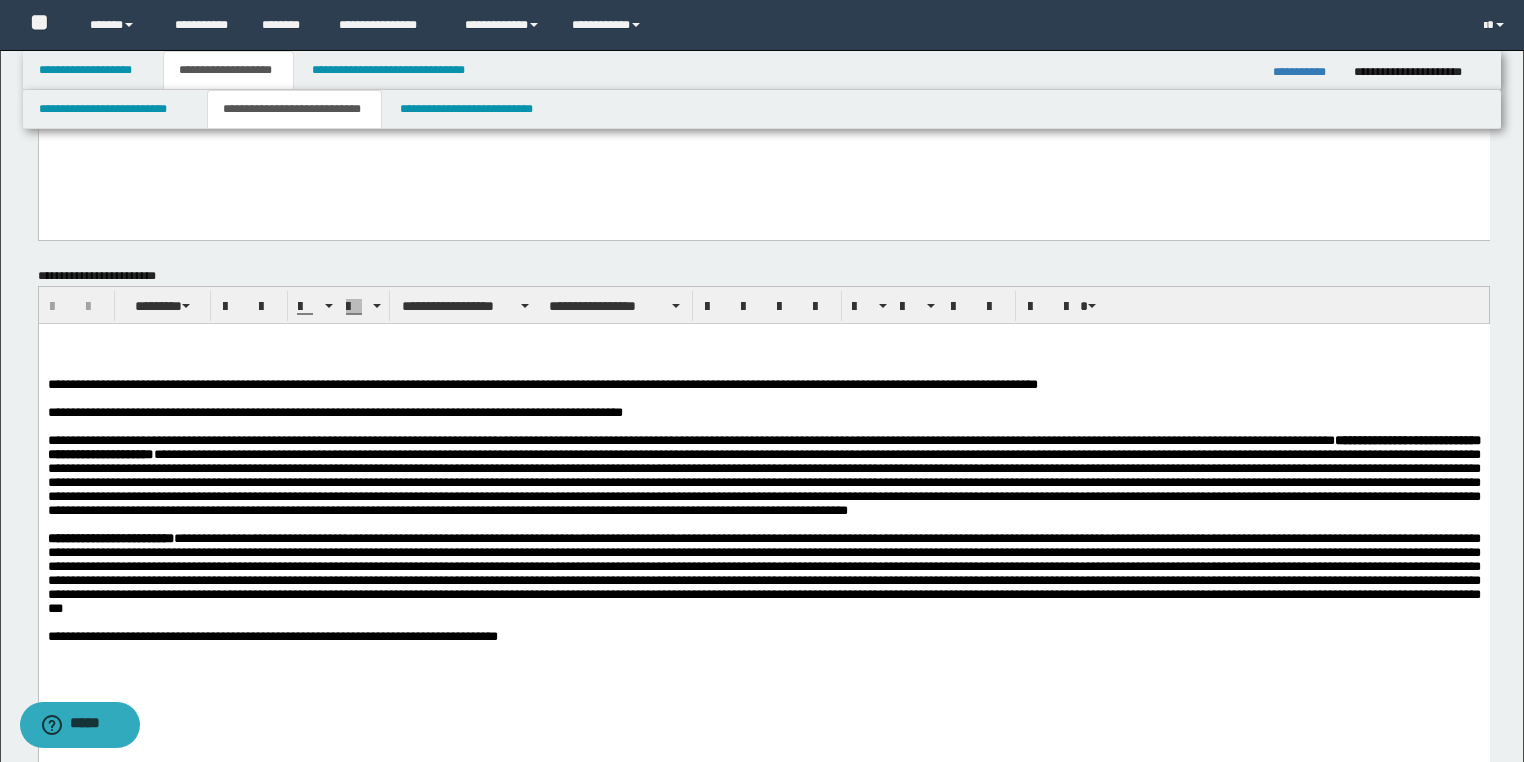 scroll, scrollTop: 640, scrollLeft: 0, axis: vertical 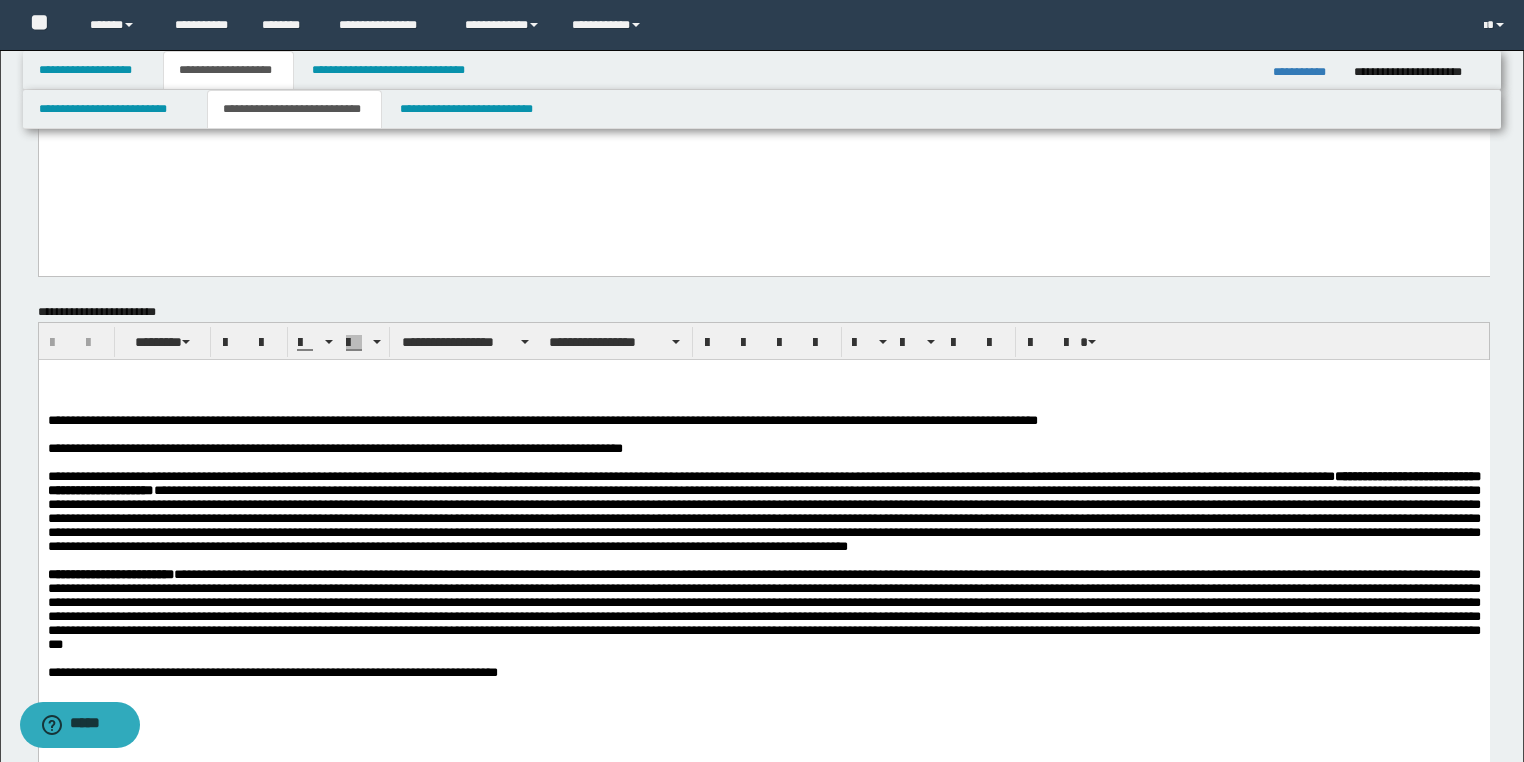 click on "**********" at bounding box center (299, 447) 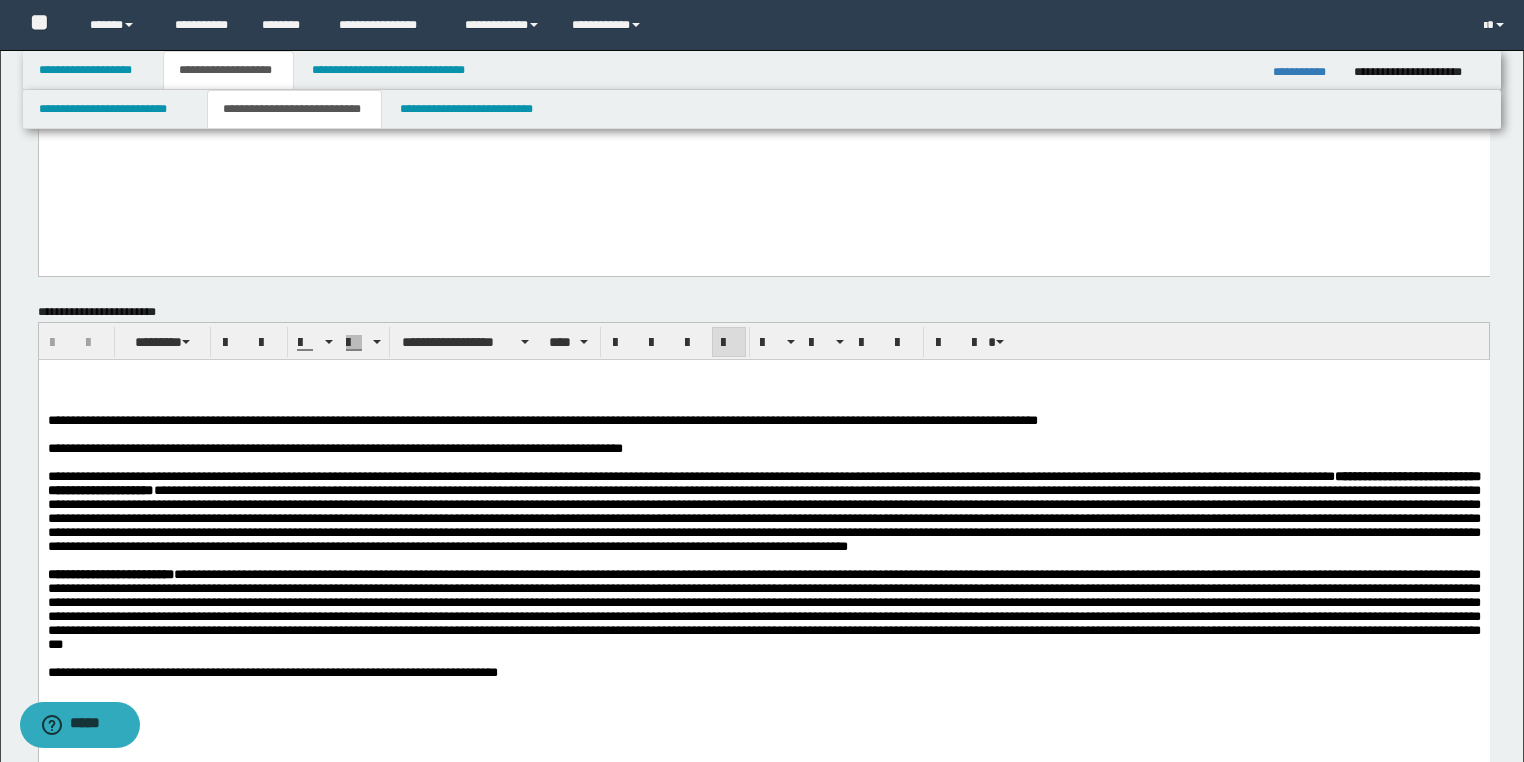 type 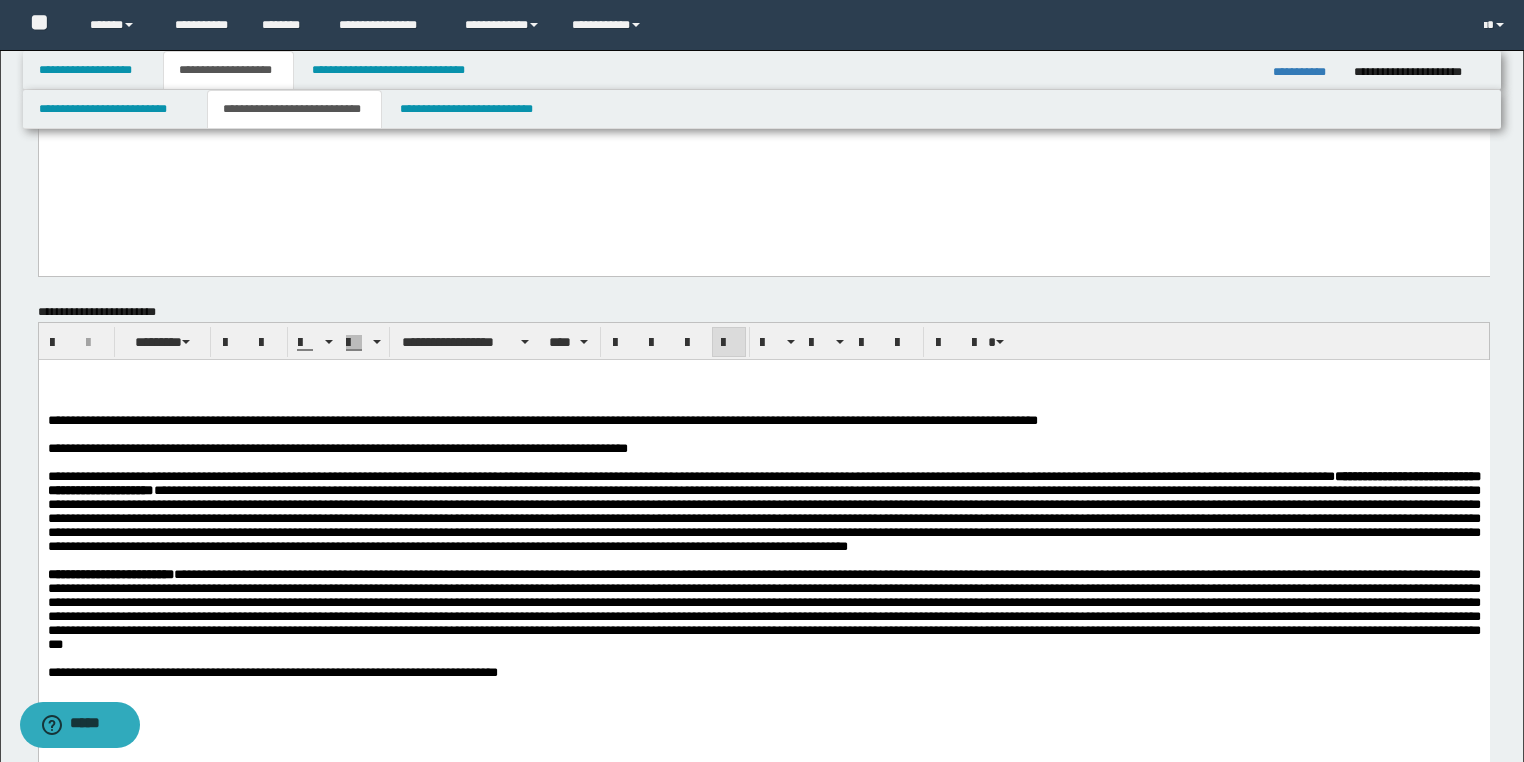 click on "**********" at bounding box center (302, 447) 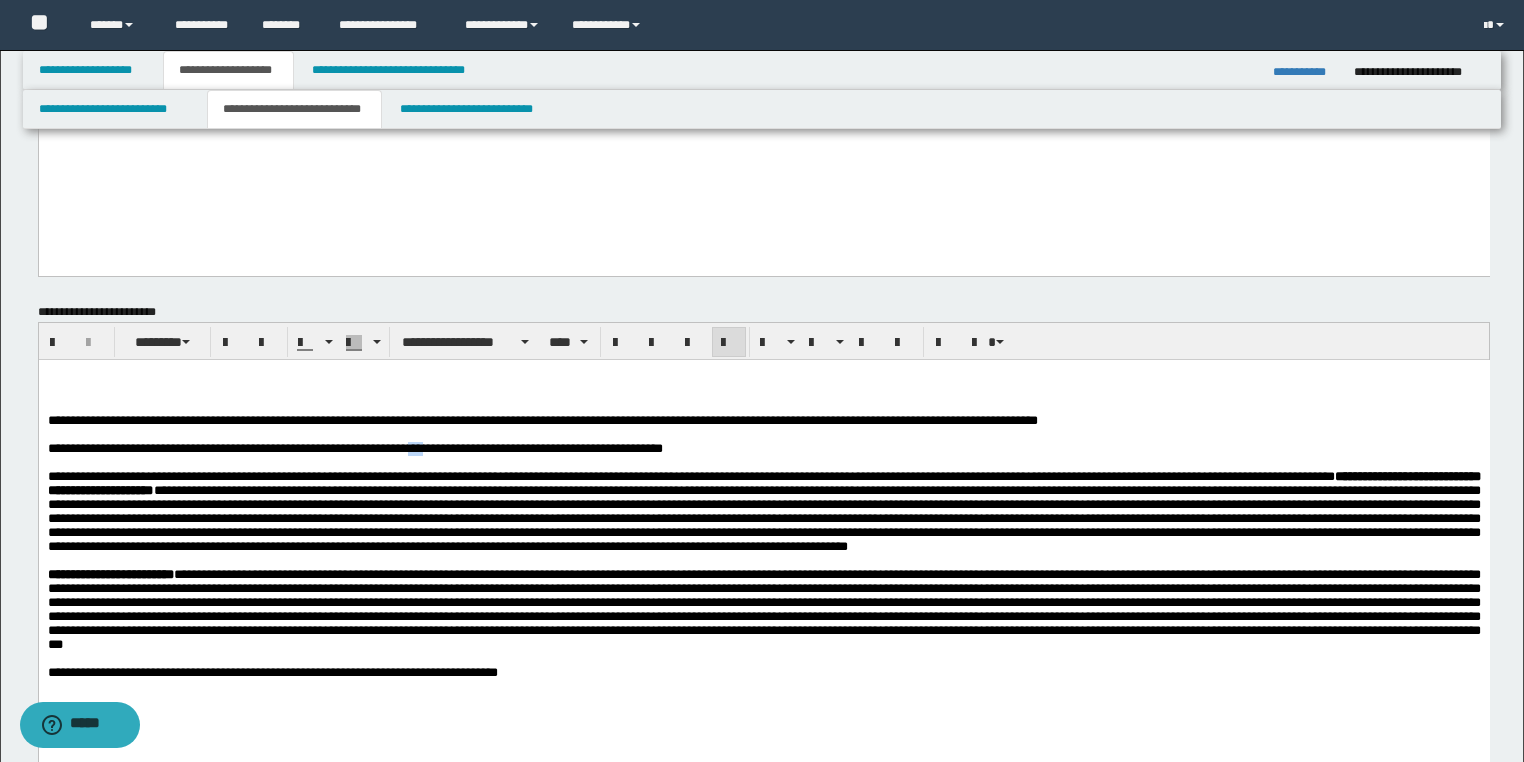 drag, startPoint x: 471, startPoint y: 457, endPoint x: 447, endPoint y: 453, distance: 24.33105 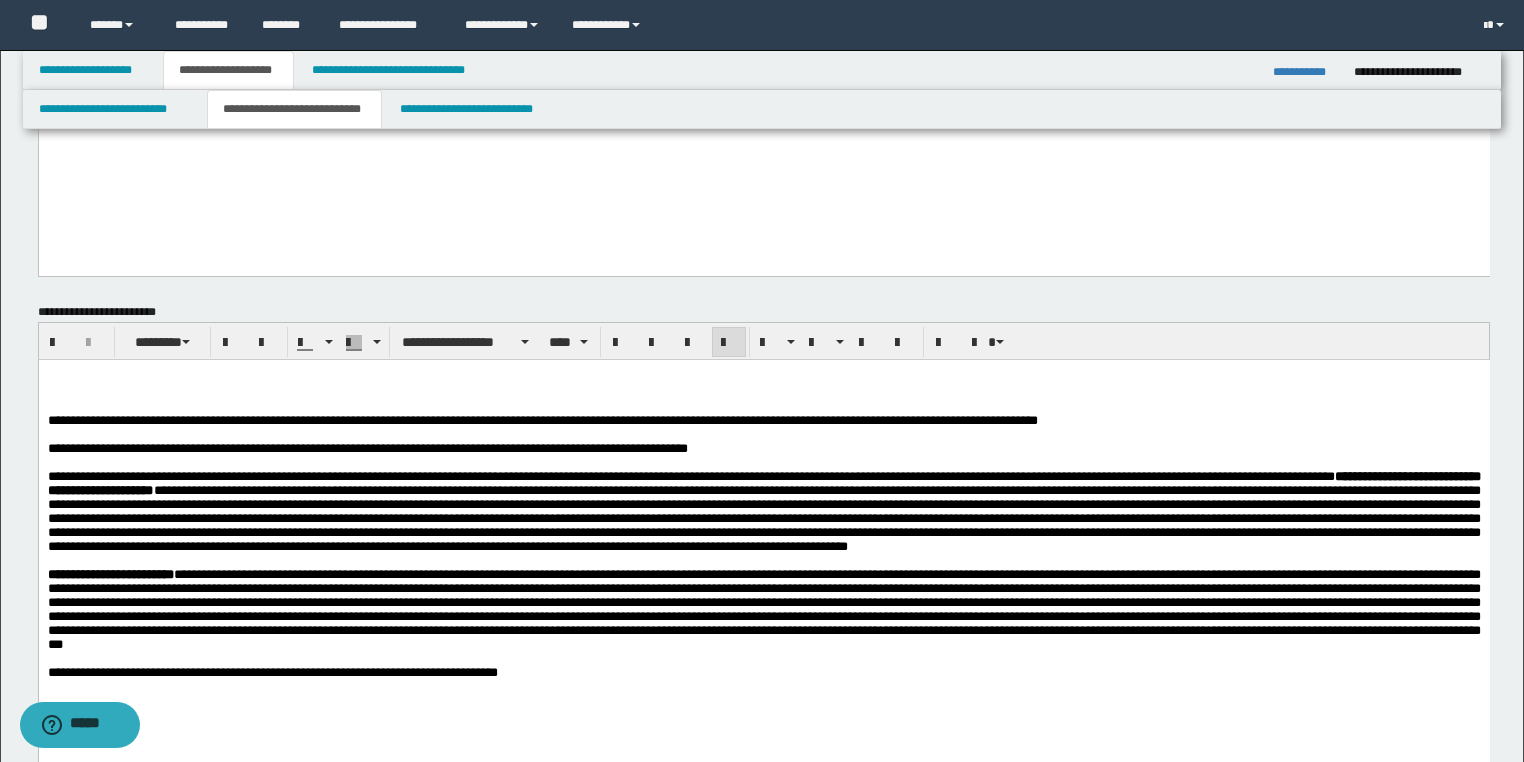 click on "**********" at bounding box center (787, 448) 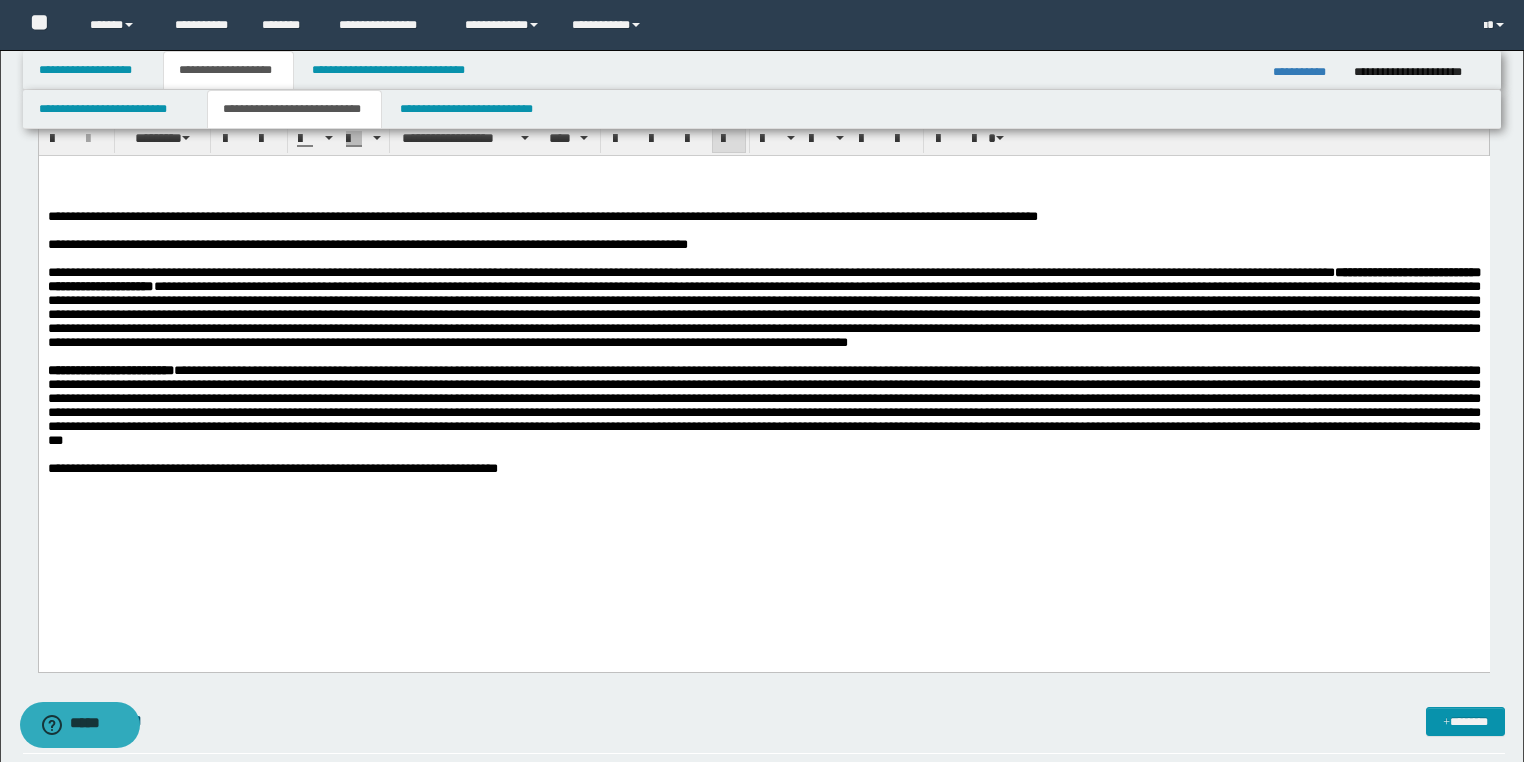 scroll, scrollTop: 880, scrollLeft: 0, axis: vertical 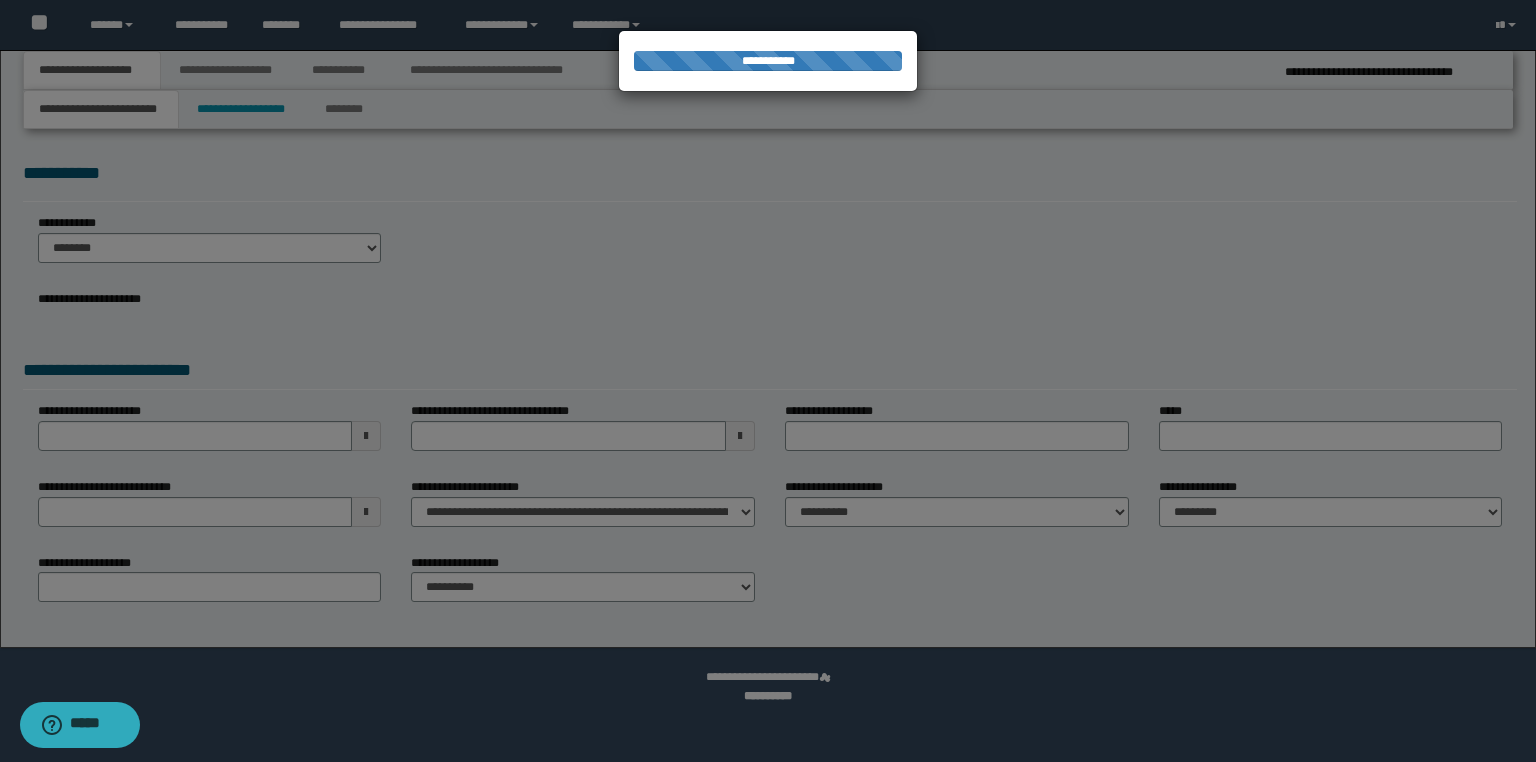 type on "**********" 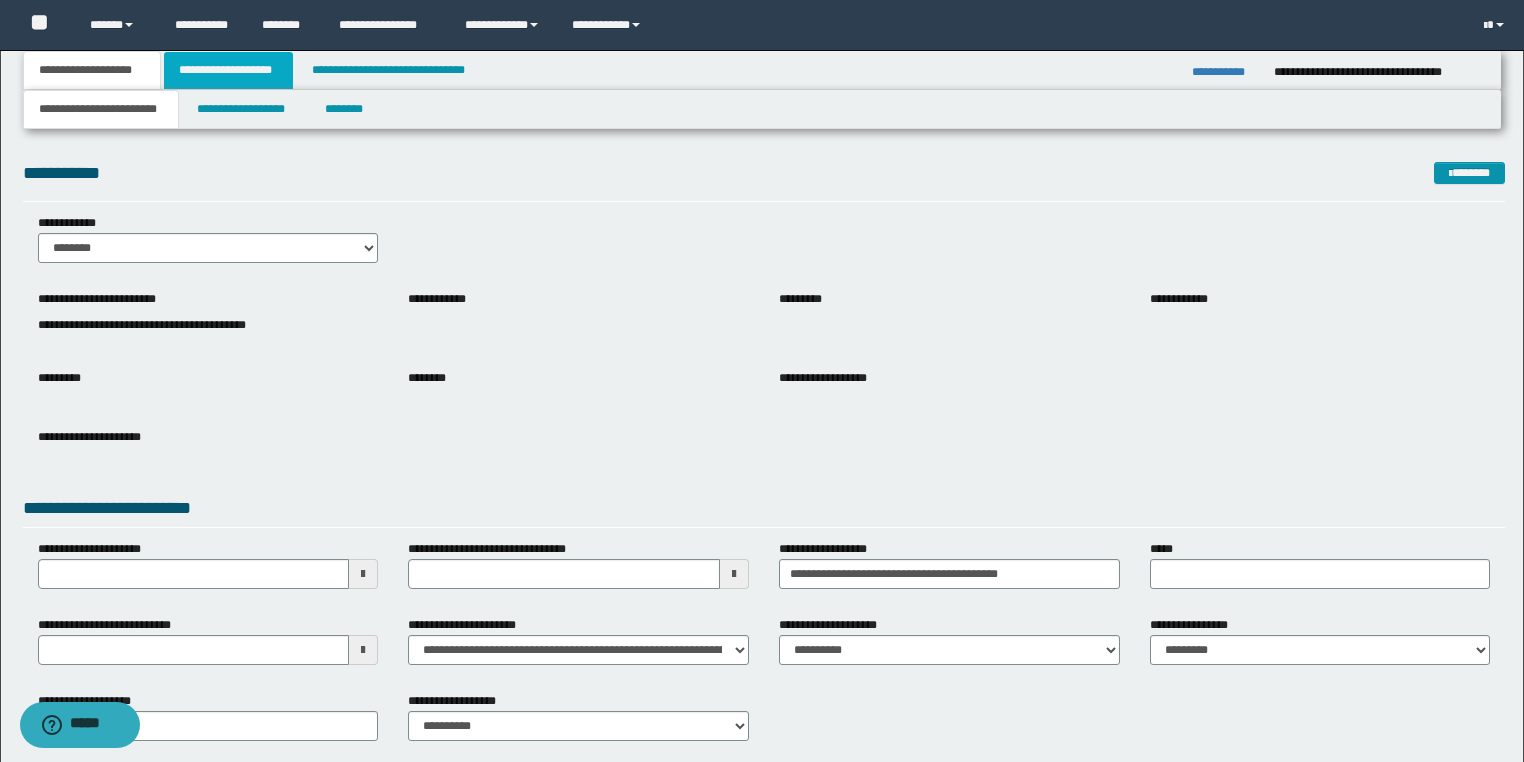 click on "**********" at bounding box center [228, 70] 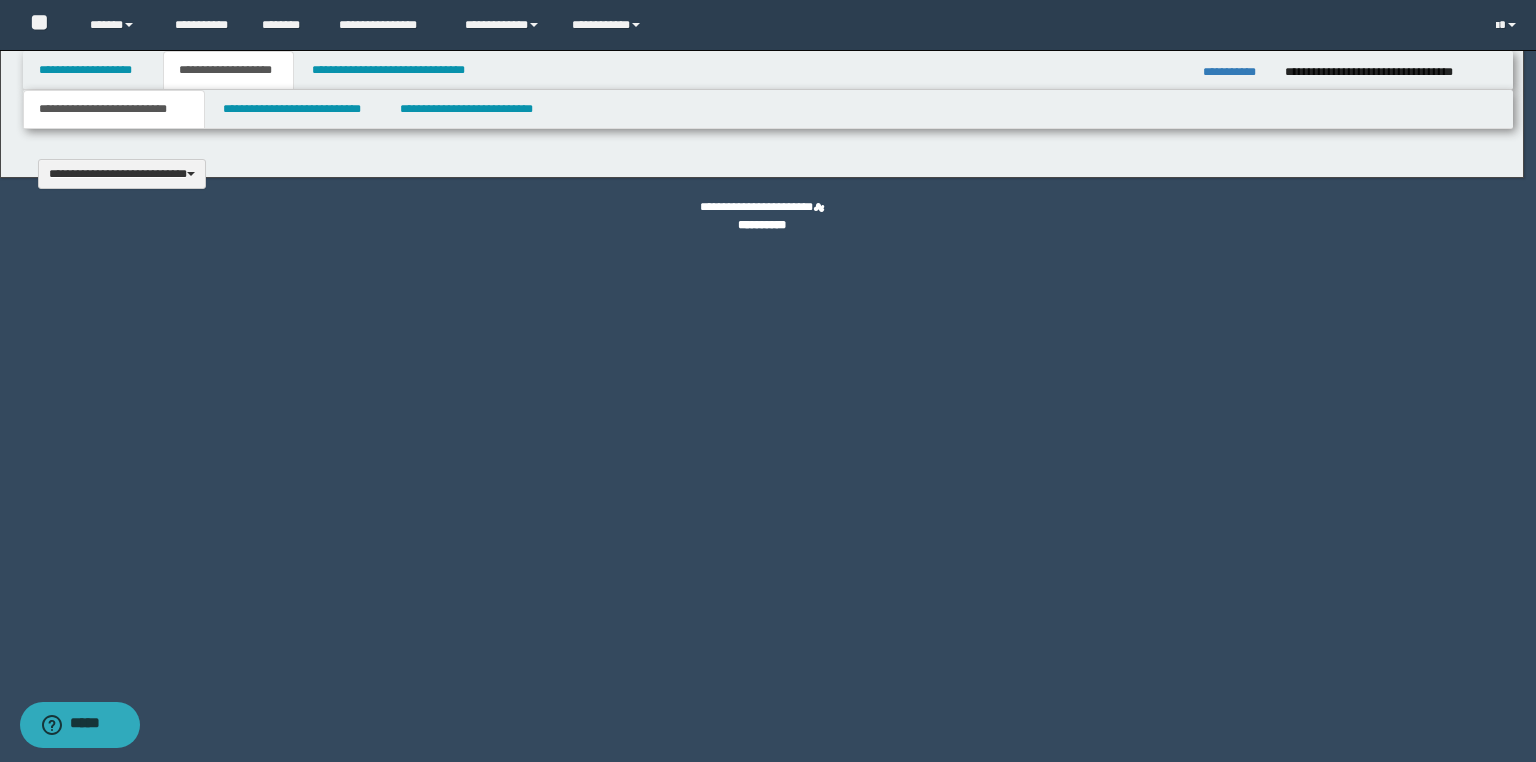 type 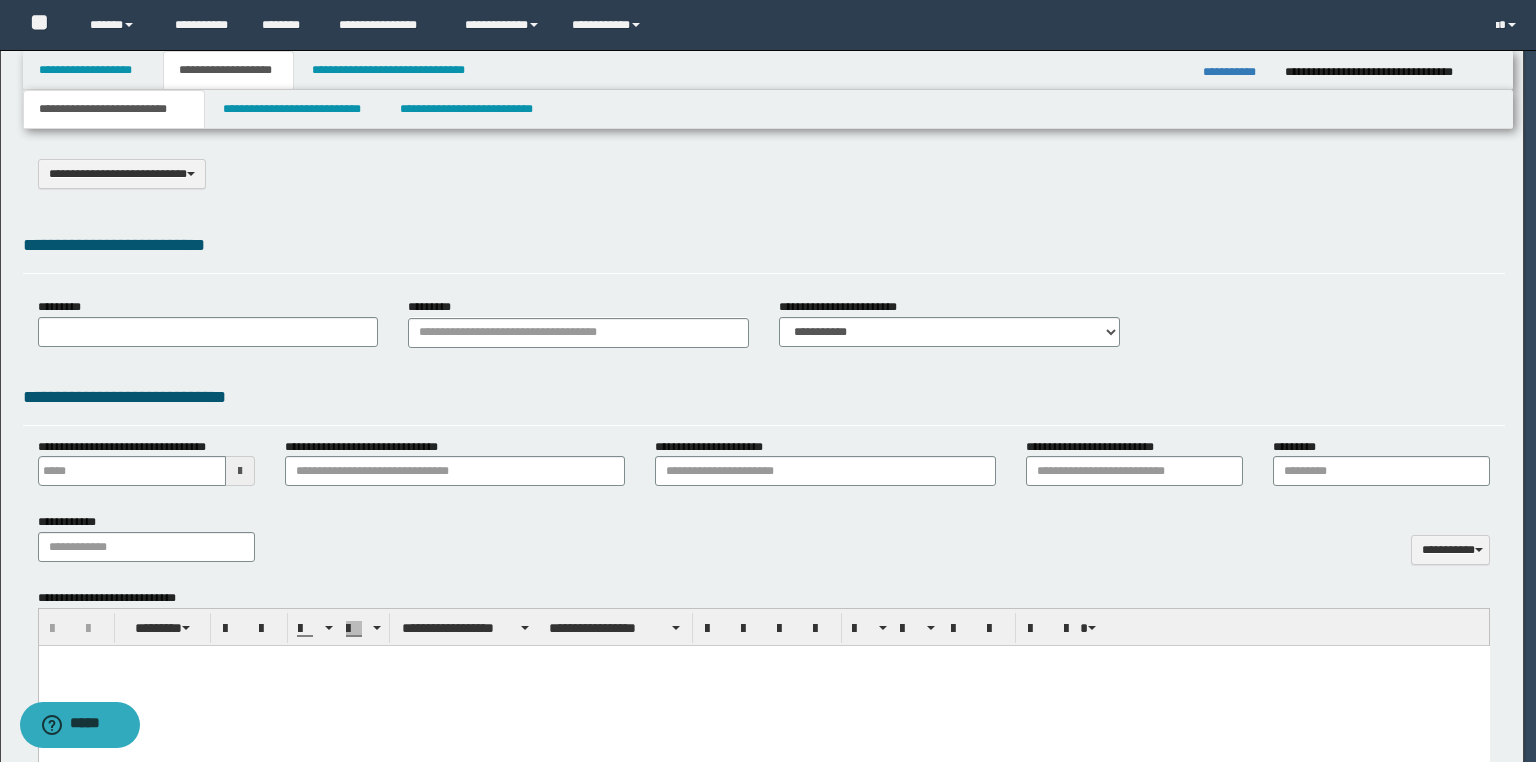 scroll, scrollTop: 0, scrollLeft: 0, axis: both 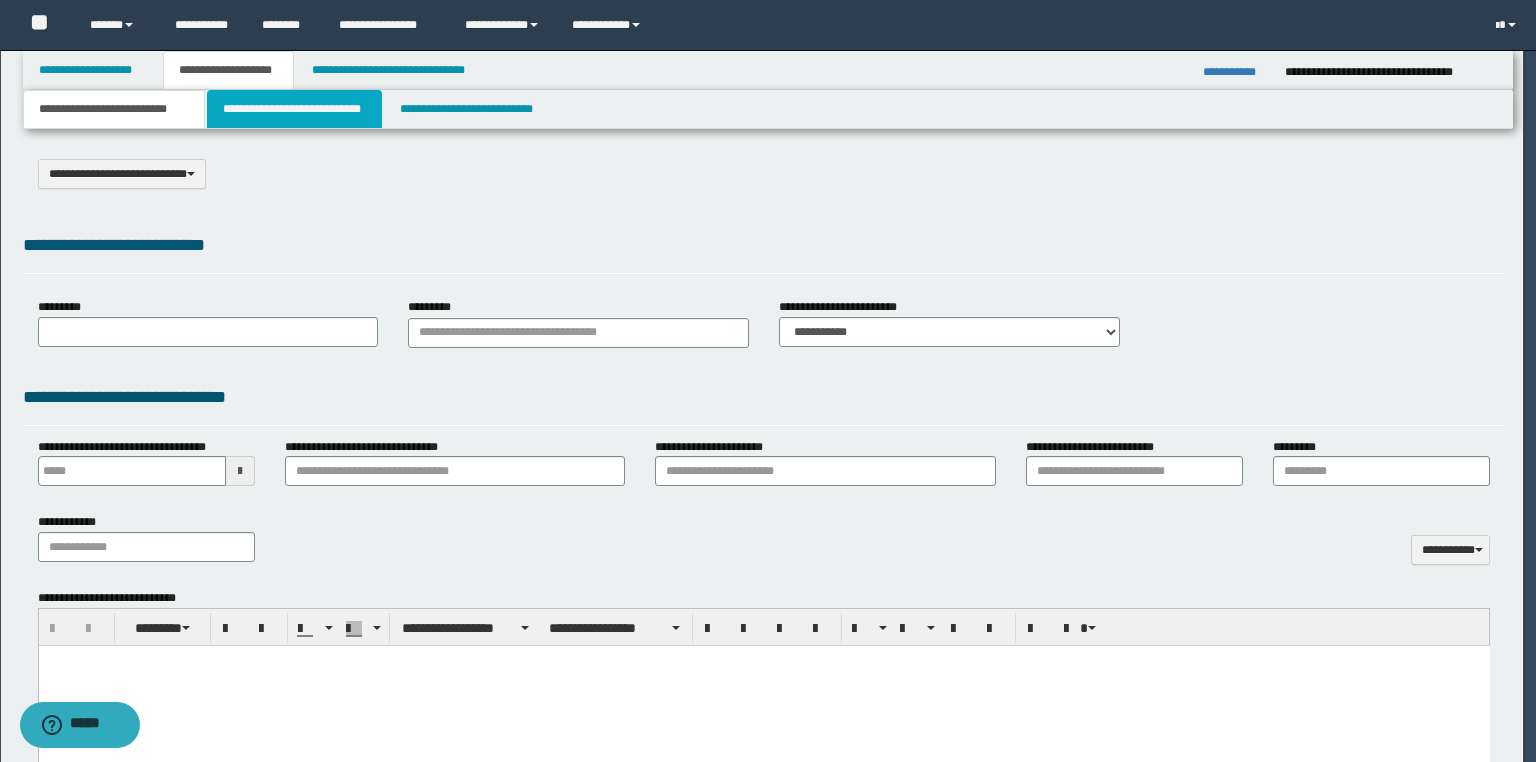 click on "**********" at bounding box center [294, 109] 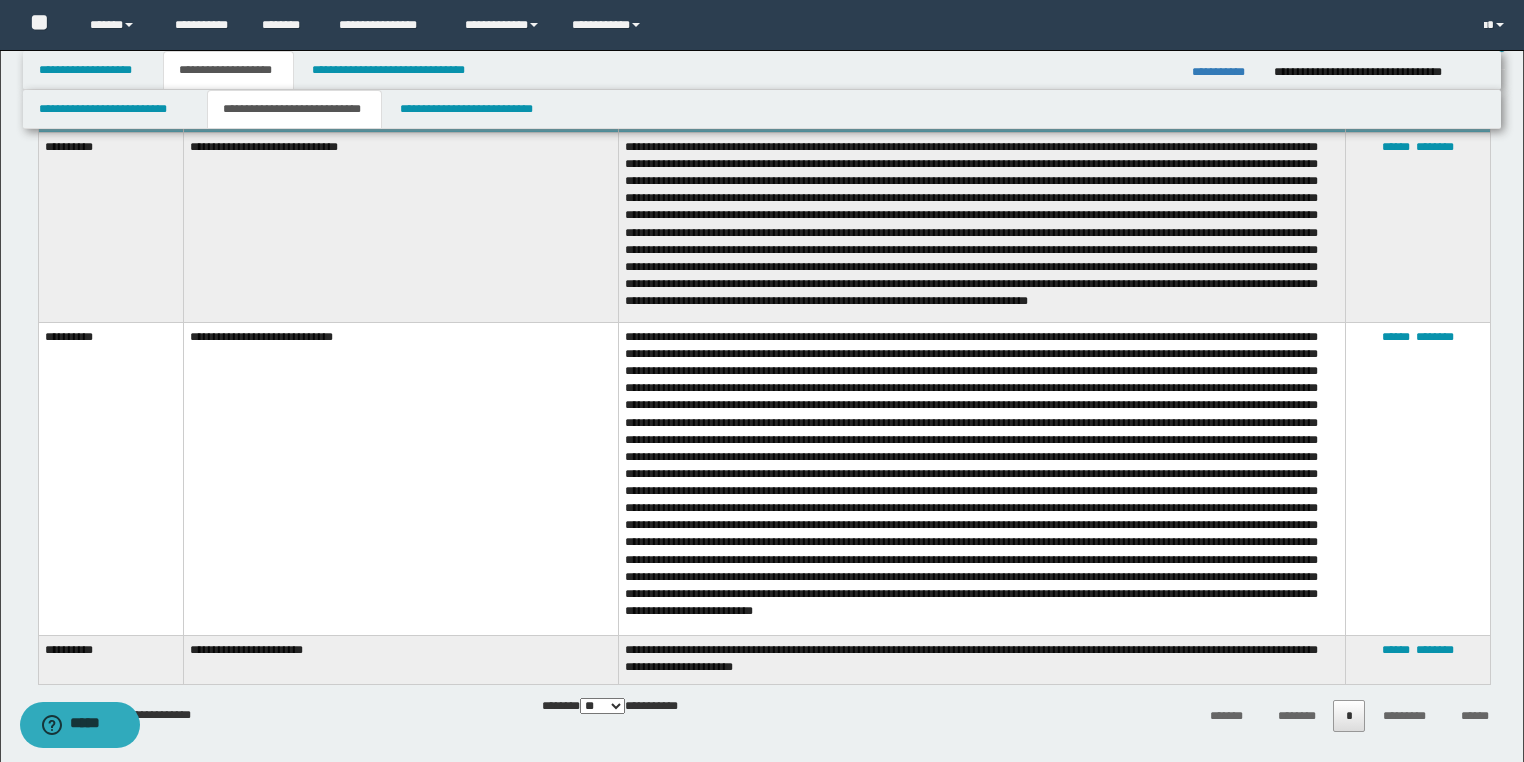 scroll, scrollTop: 1120, scrollLeft: 0, axis: vertical 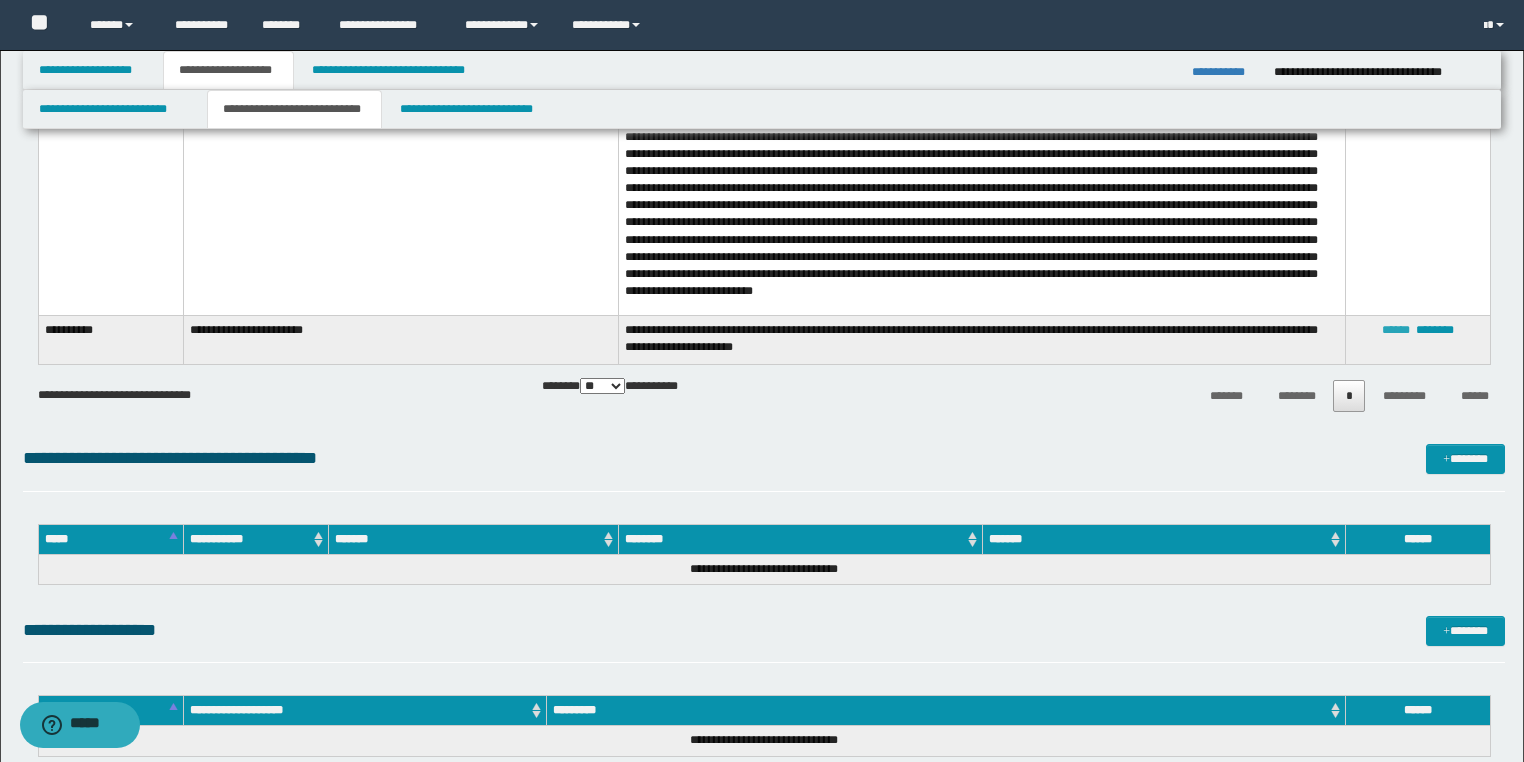 click on "******" at bounding box center [1396, 330] 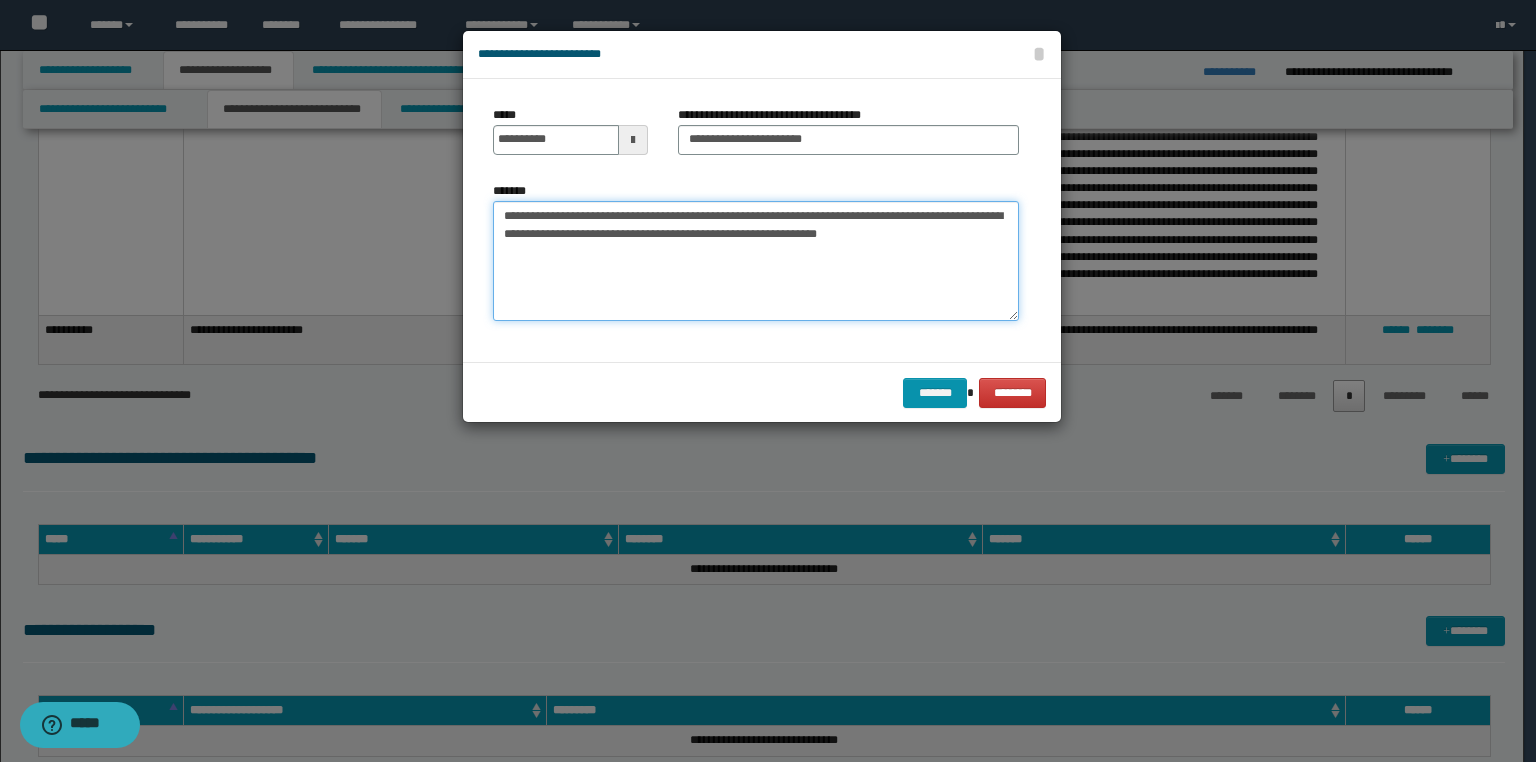 click on "**********" at bounding box center (756, 261) 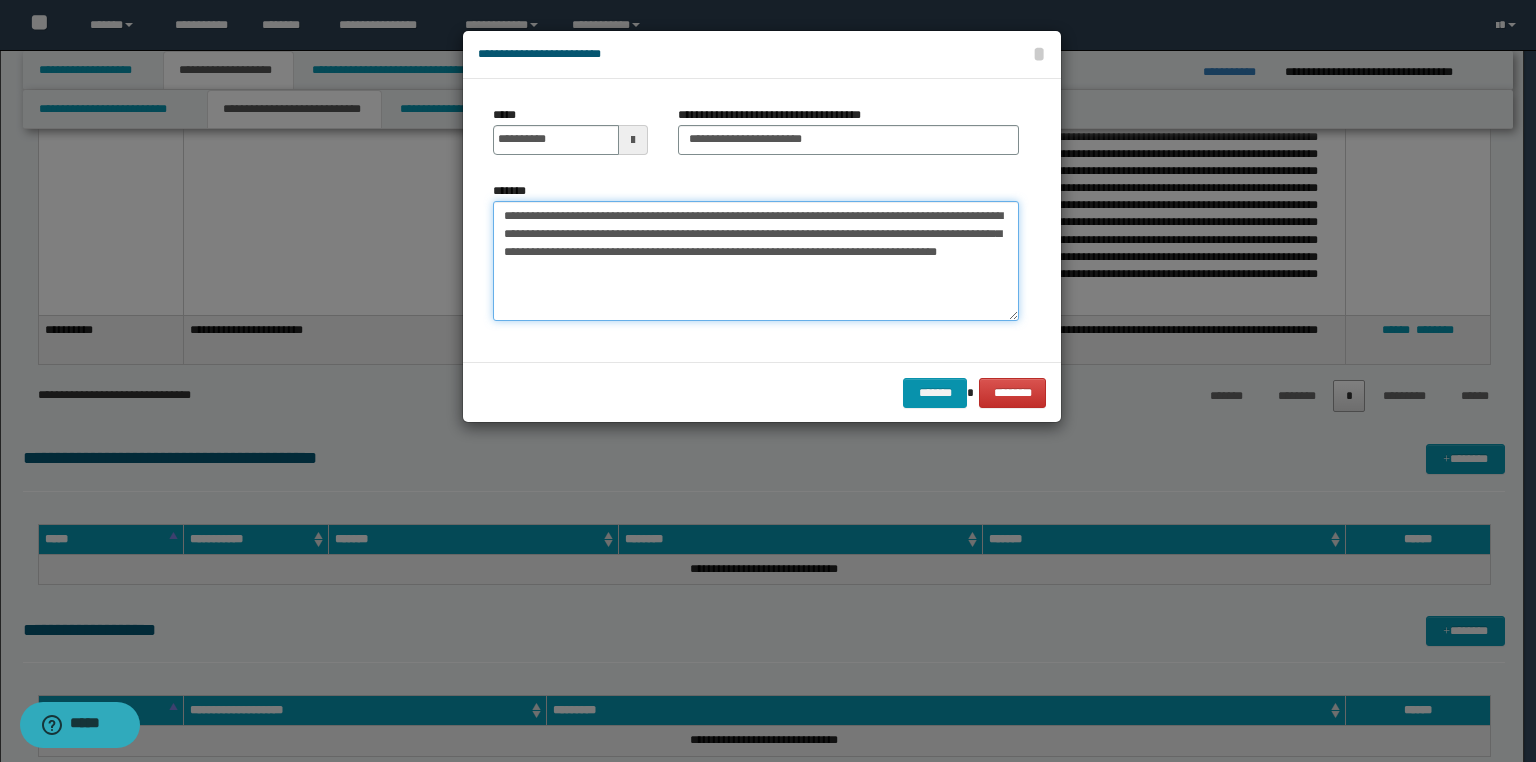 click on "**********" at bounding box center [756, 261] 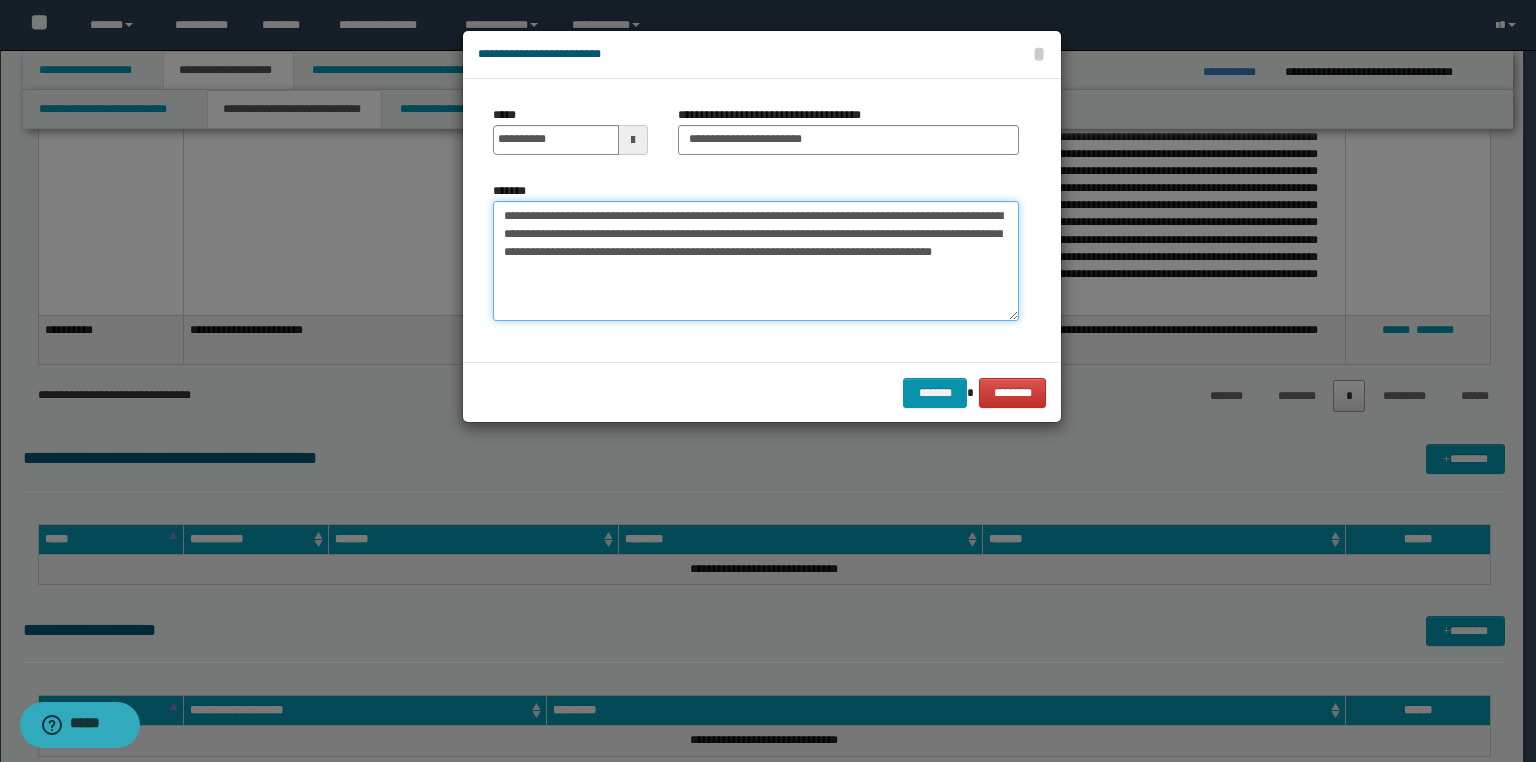 click on "**********" at bounding box center (756, 261) 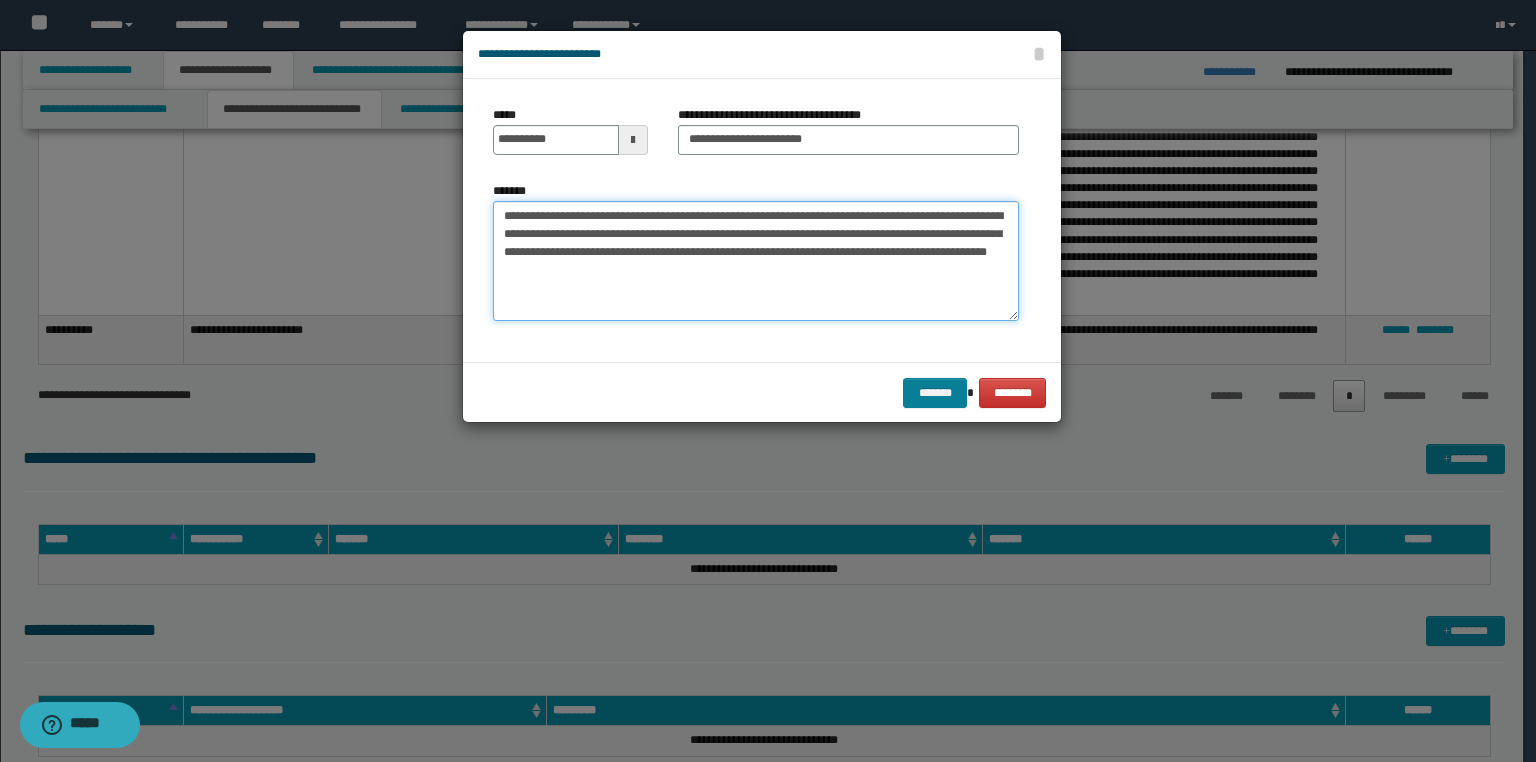 type on "**********" 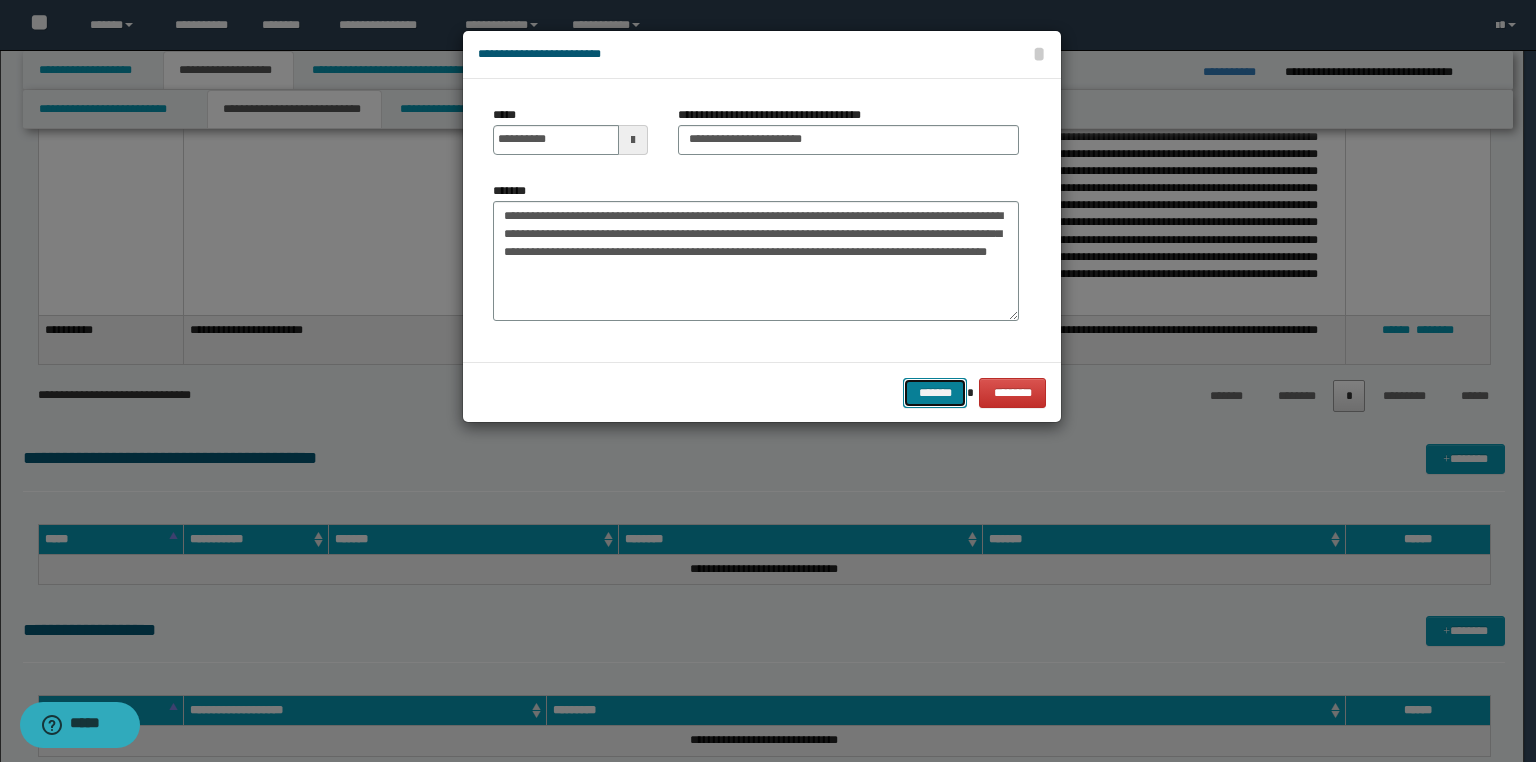 click on "*******" at bounding box center [935, 393] 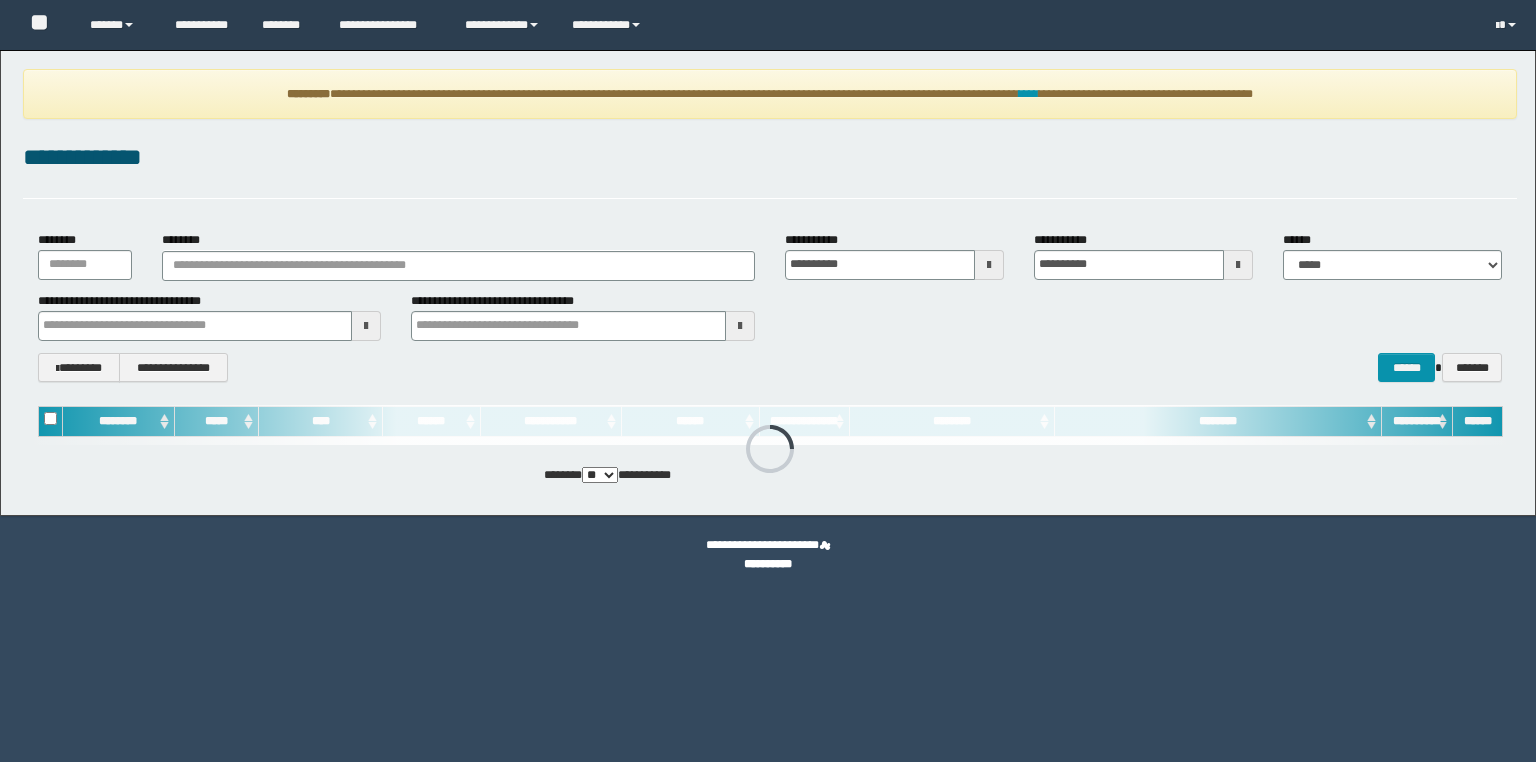 scroll, scrollTop: 0, scrollLeft: 0, axis: both 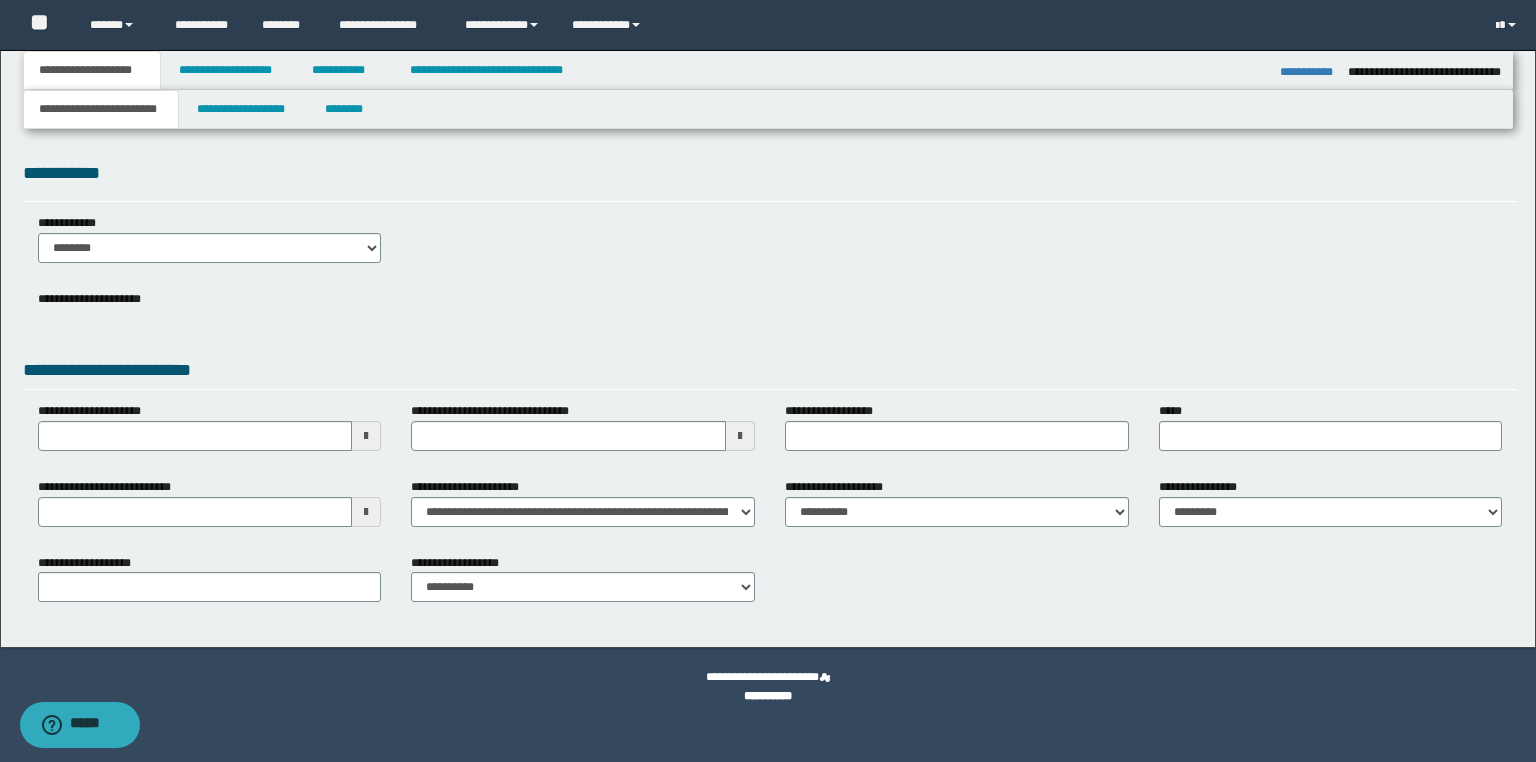 type on "**********" 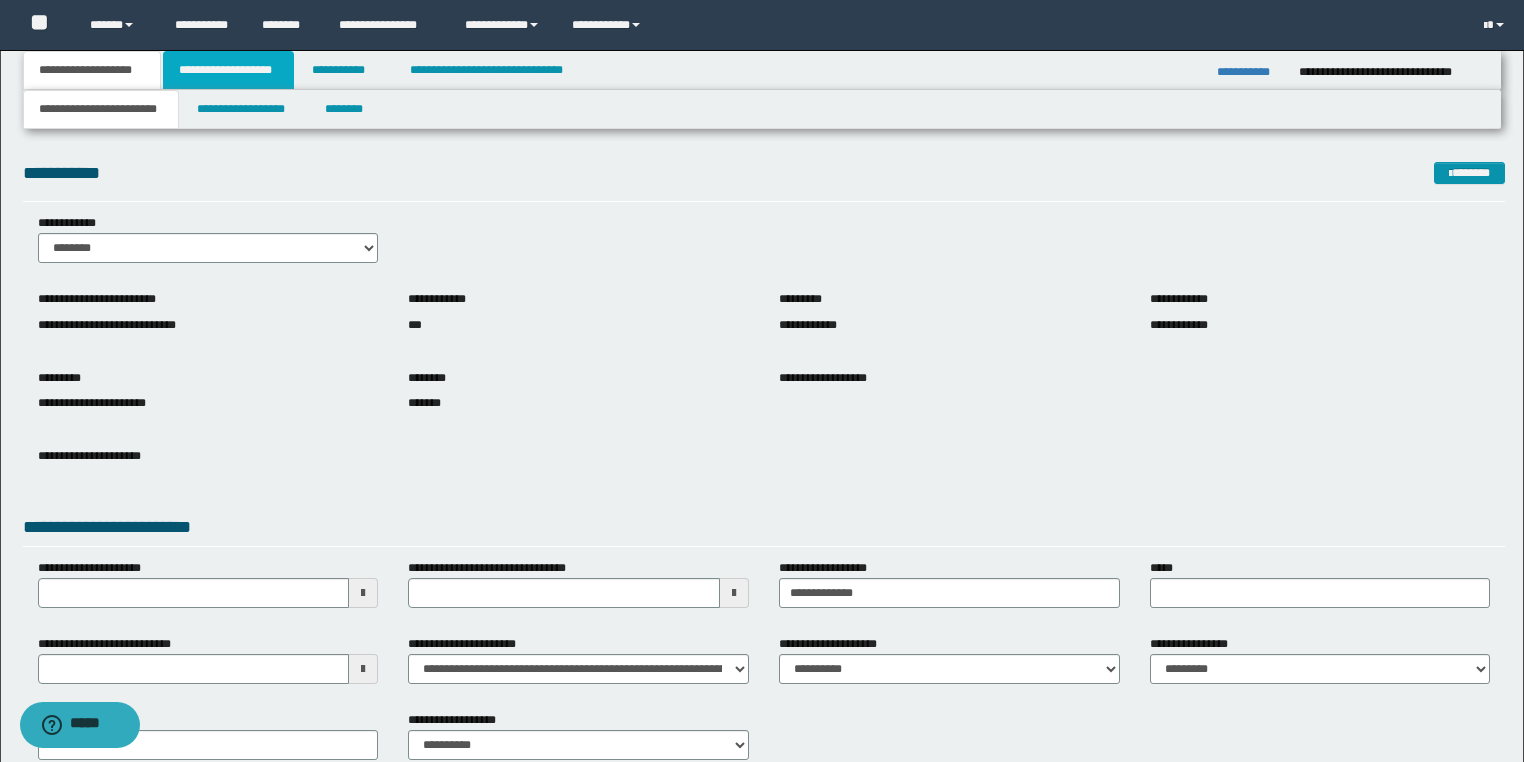 click on "**********" at bounding box center (228, 70) 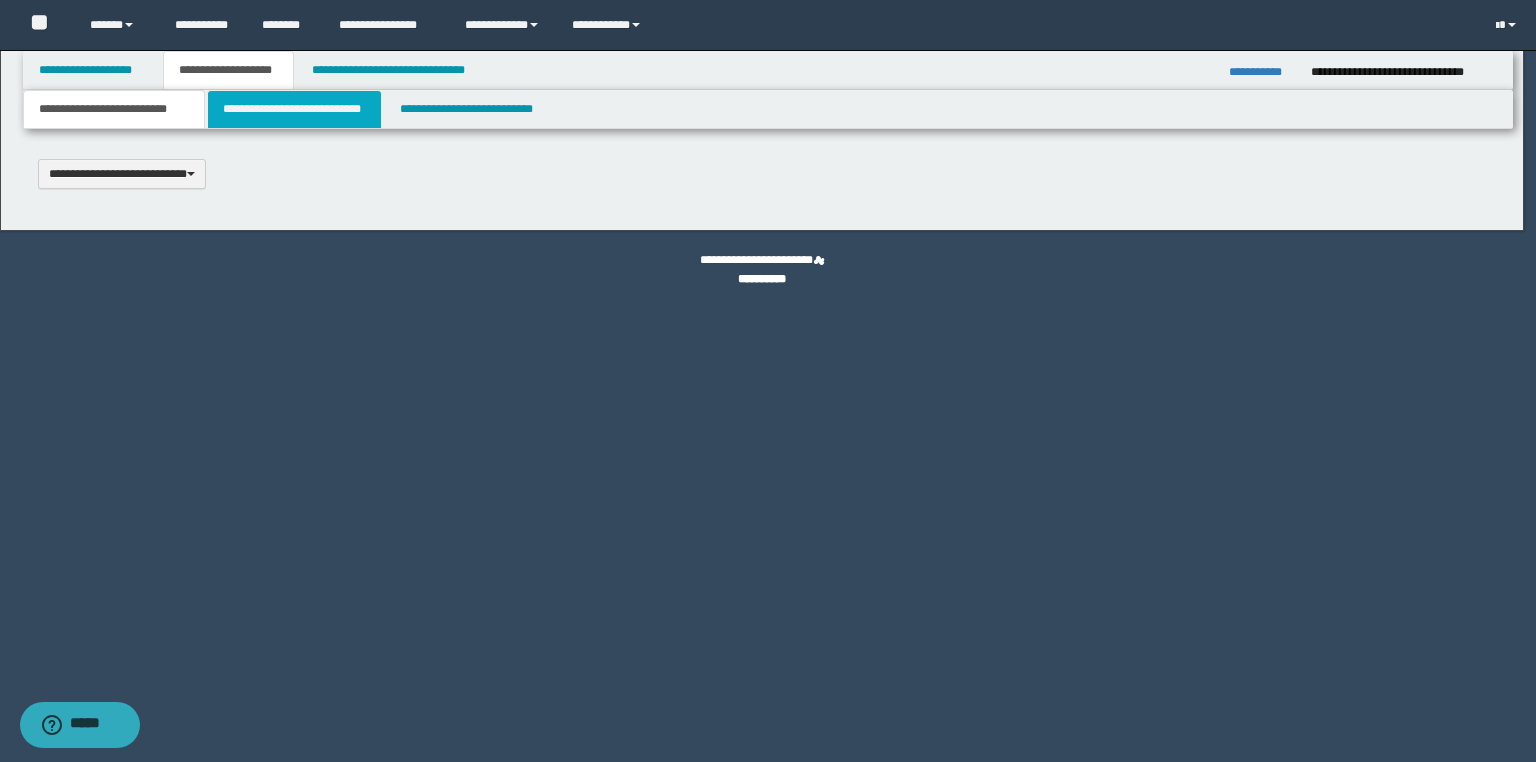 scroll, scrollTop: 0, scrollLeft: 0, axis: both 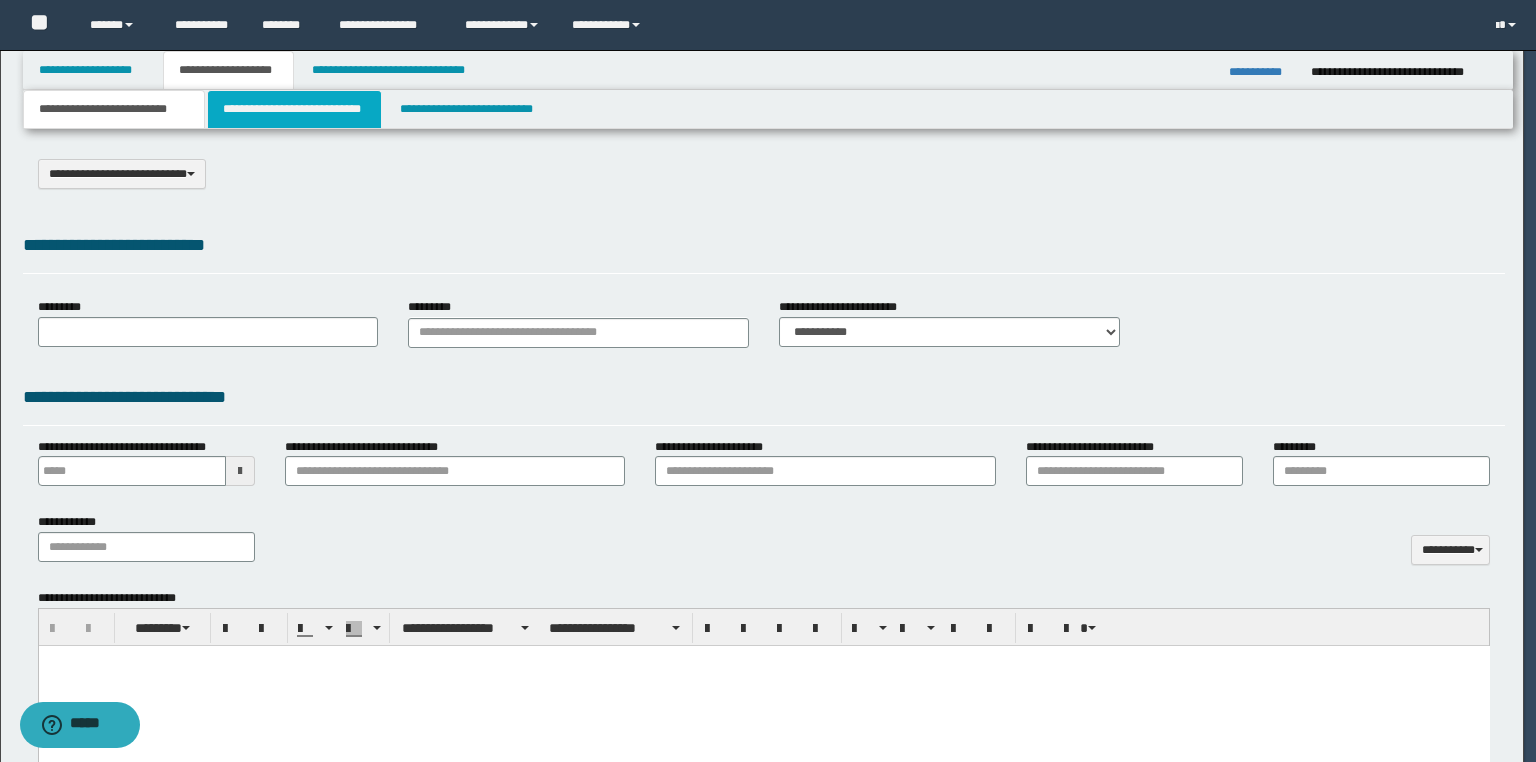 select on "*" 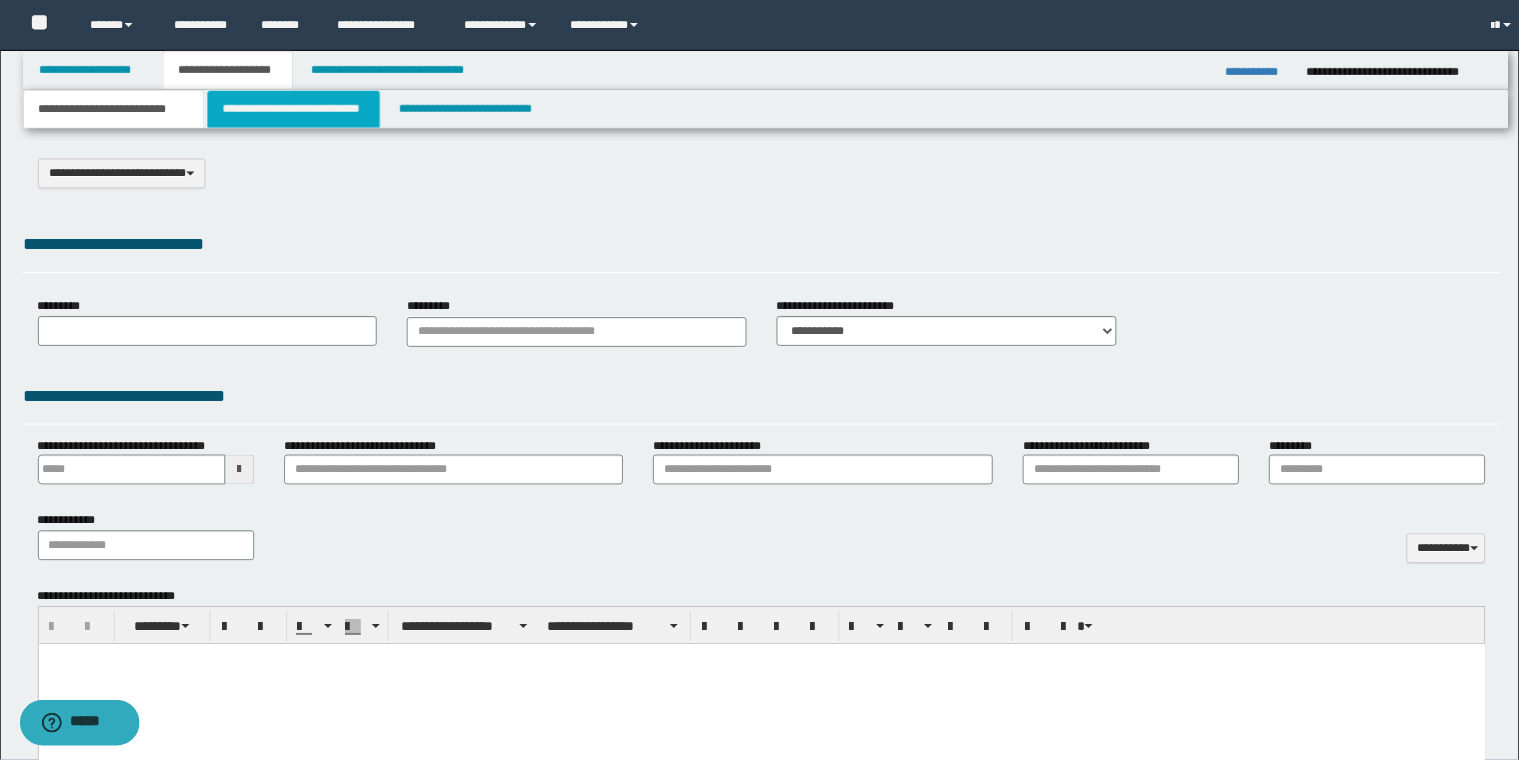 click on "**********" at bounding box center [294, 109] 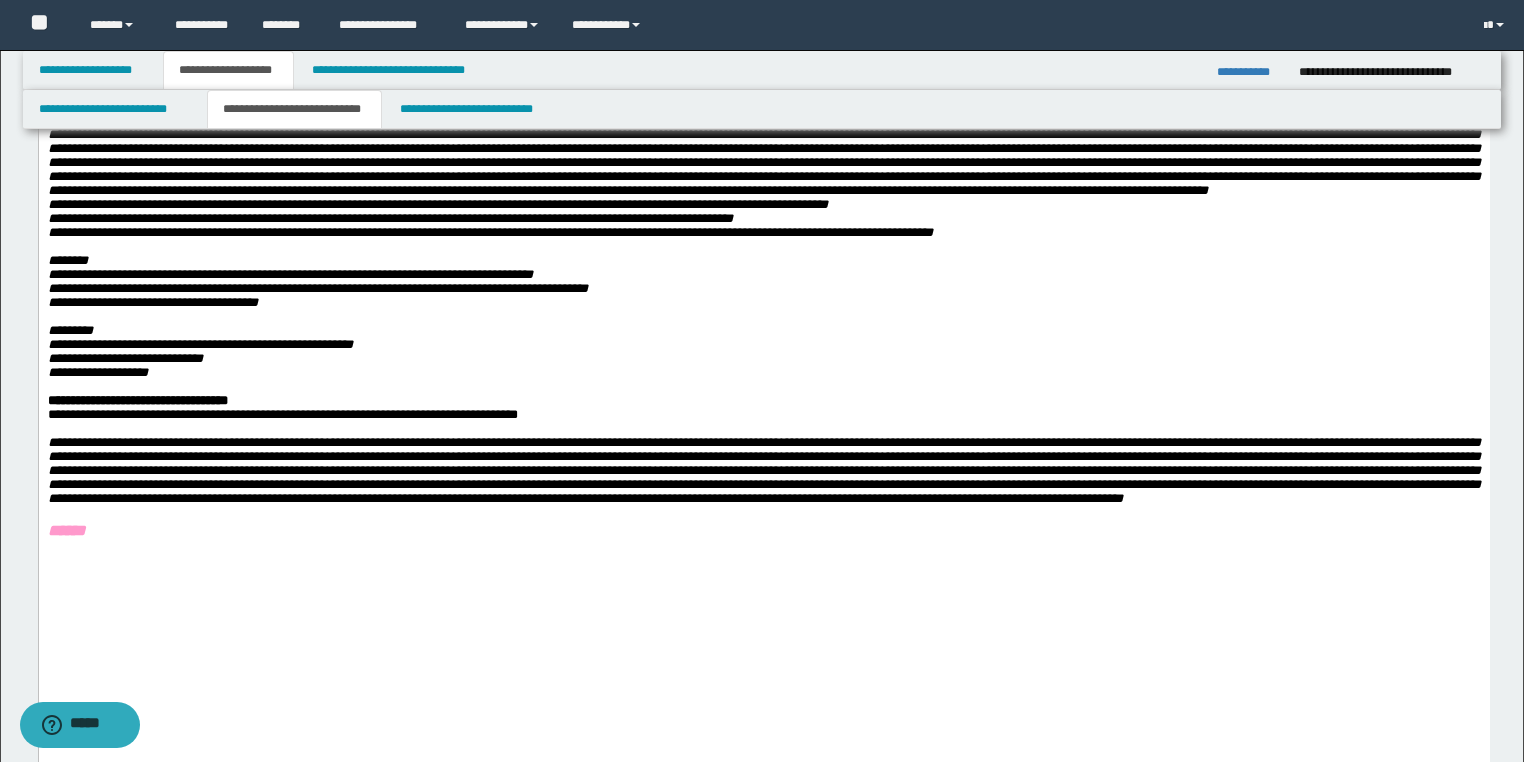 scroll, scrollTop: 560, scrollLeft: 0, axis: vertical 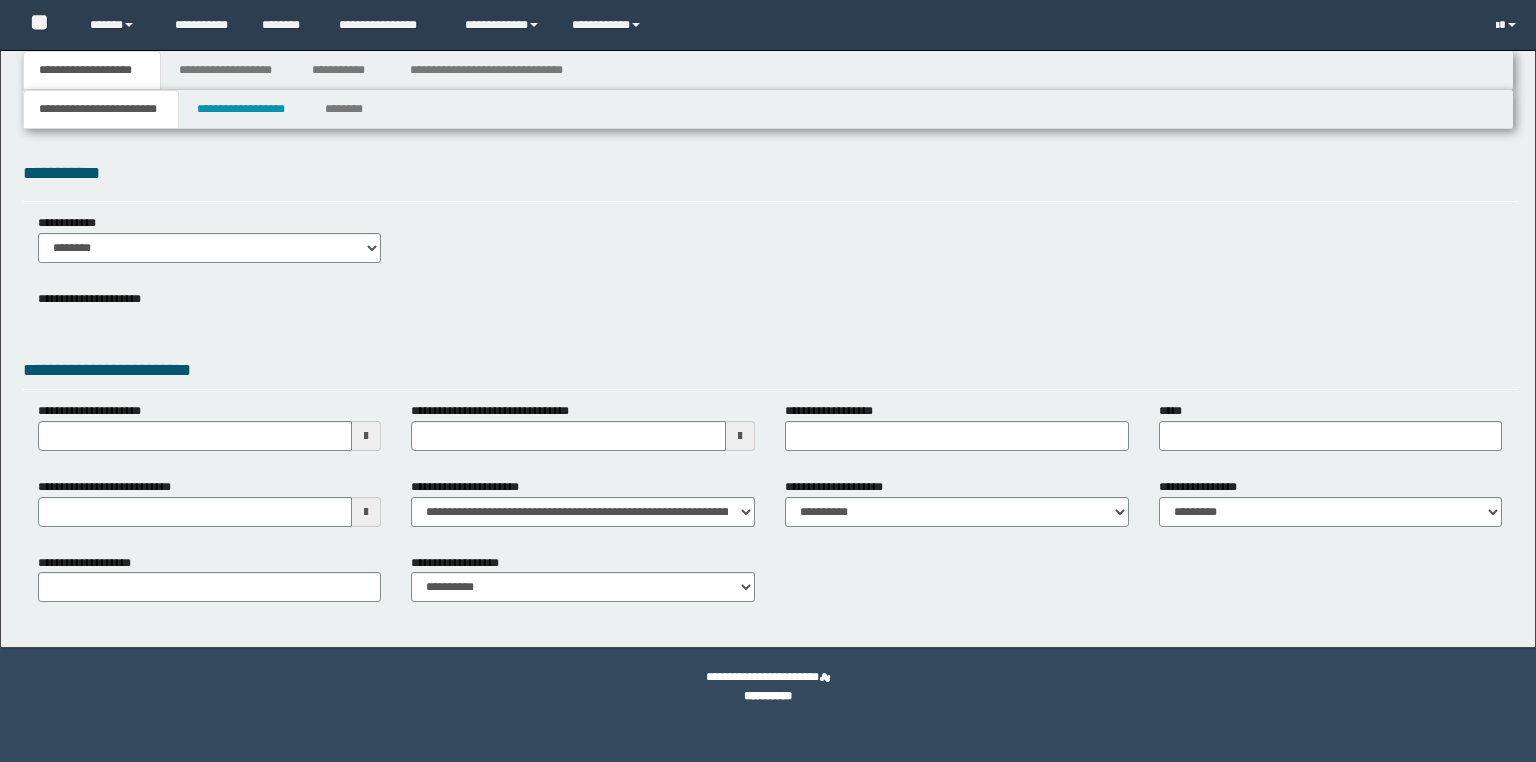 type 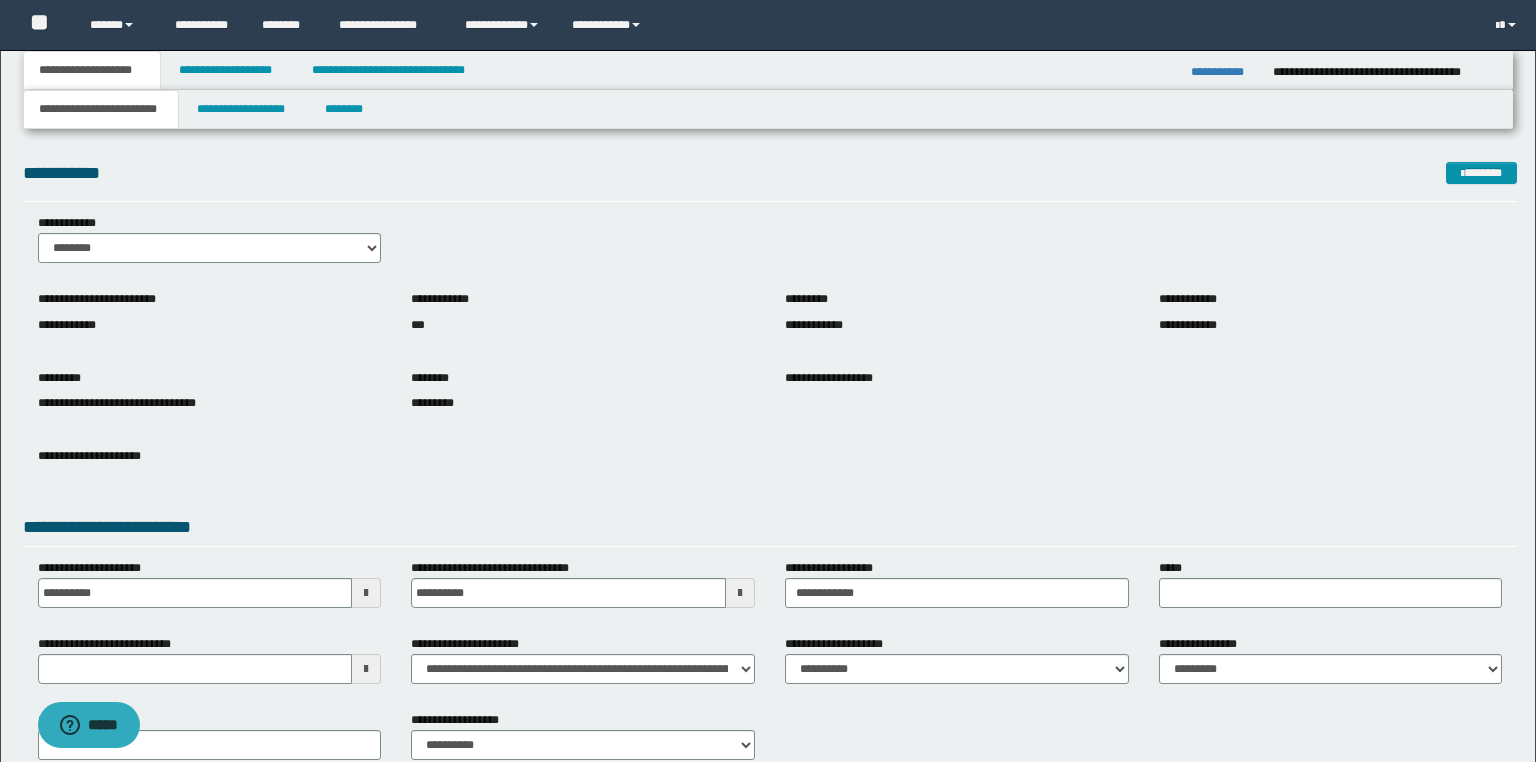 scroll, scrollTop: 0, scrollLeft: 0, axis: both 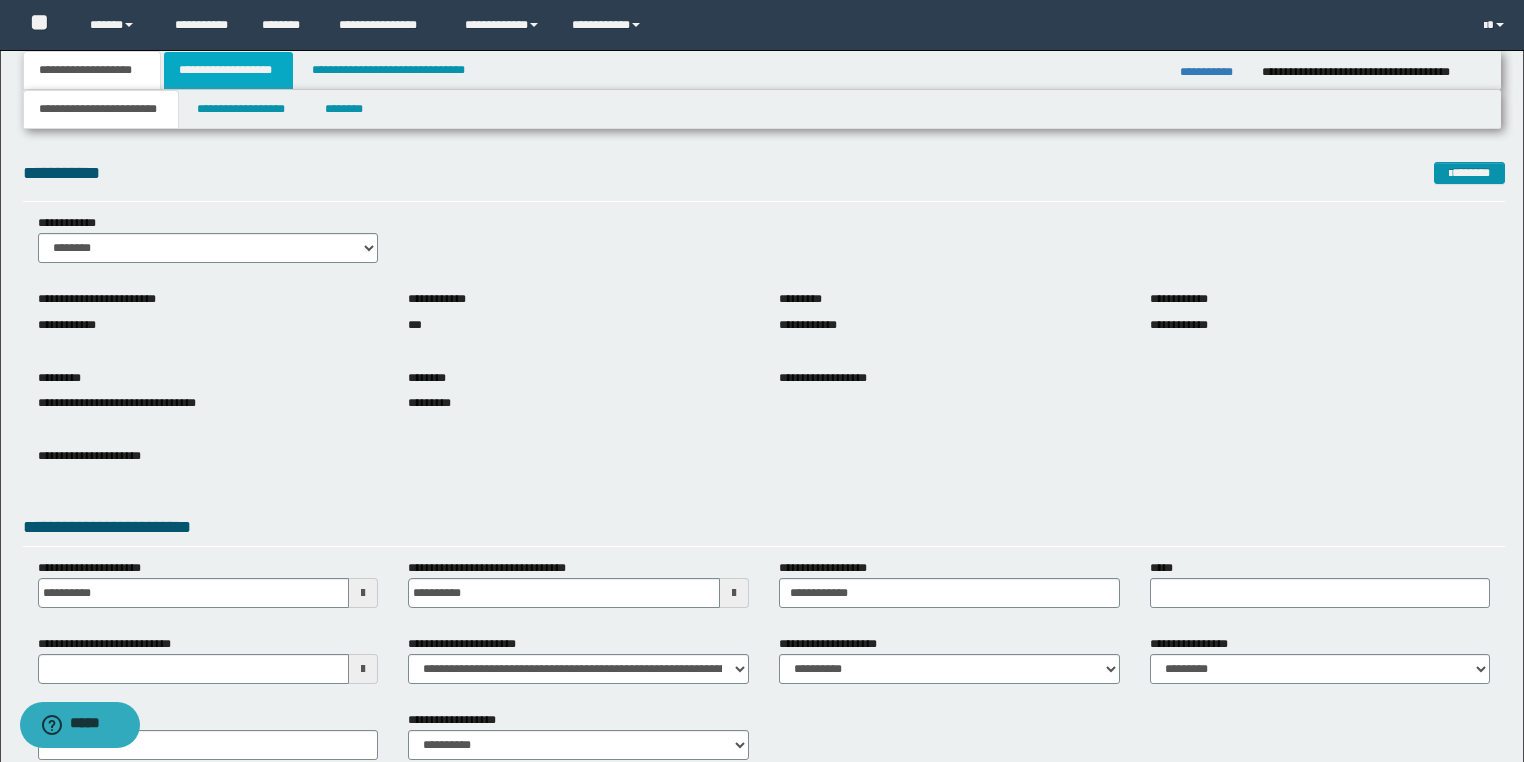 click on "**********" at bounding box center (228, 70) 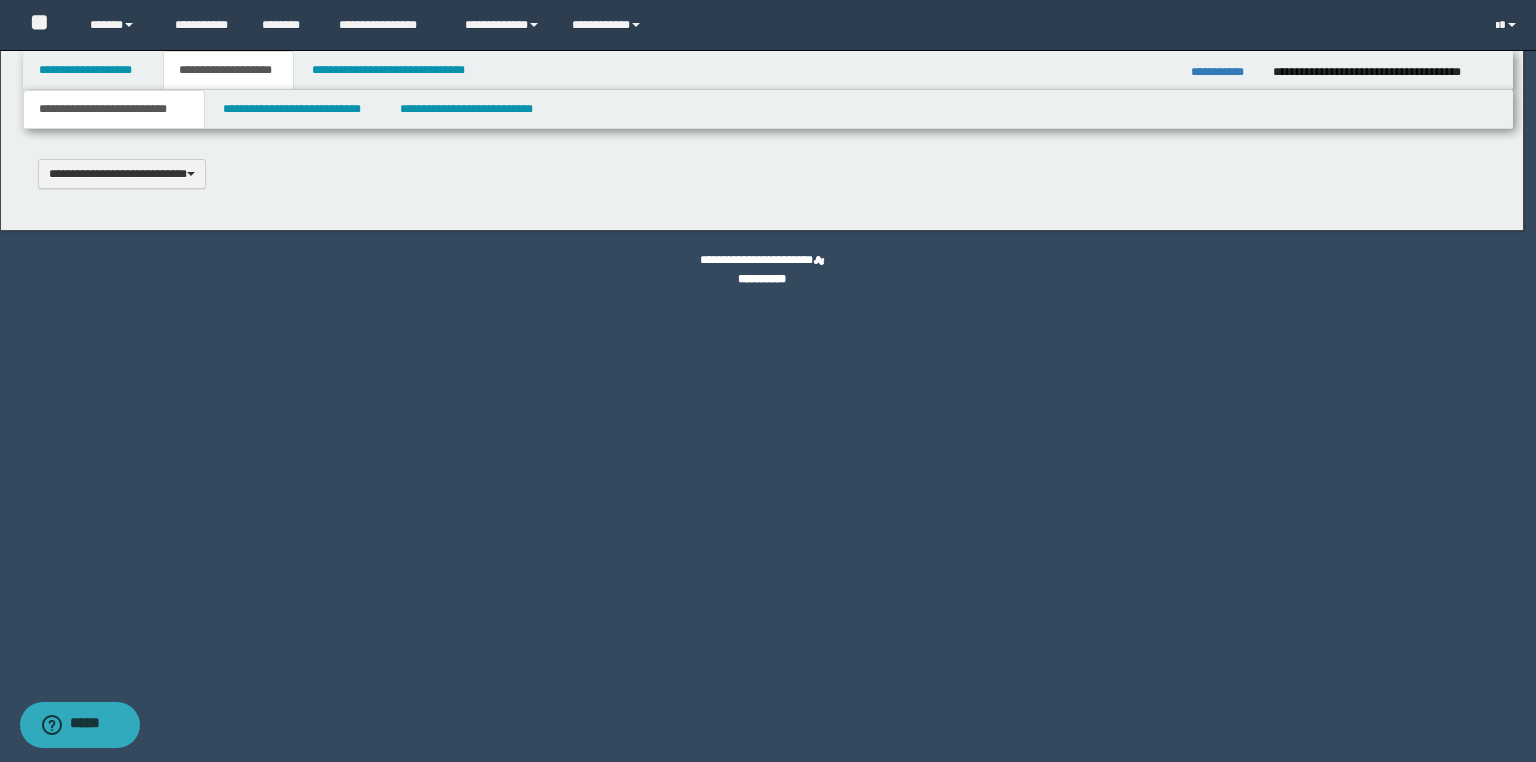 scroll, scrollTop: 0, scrollLeft: 0, axis: both 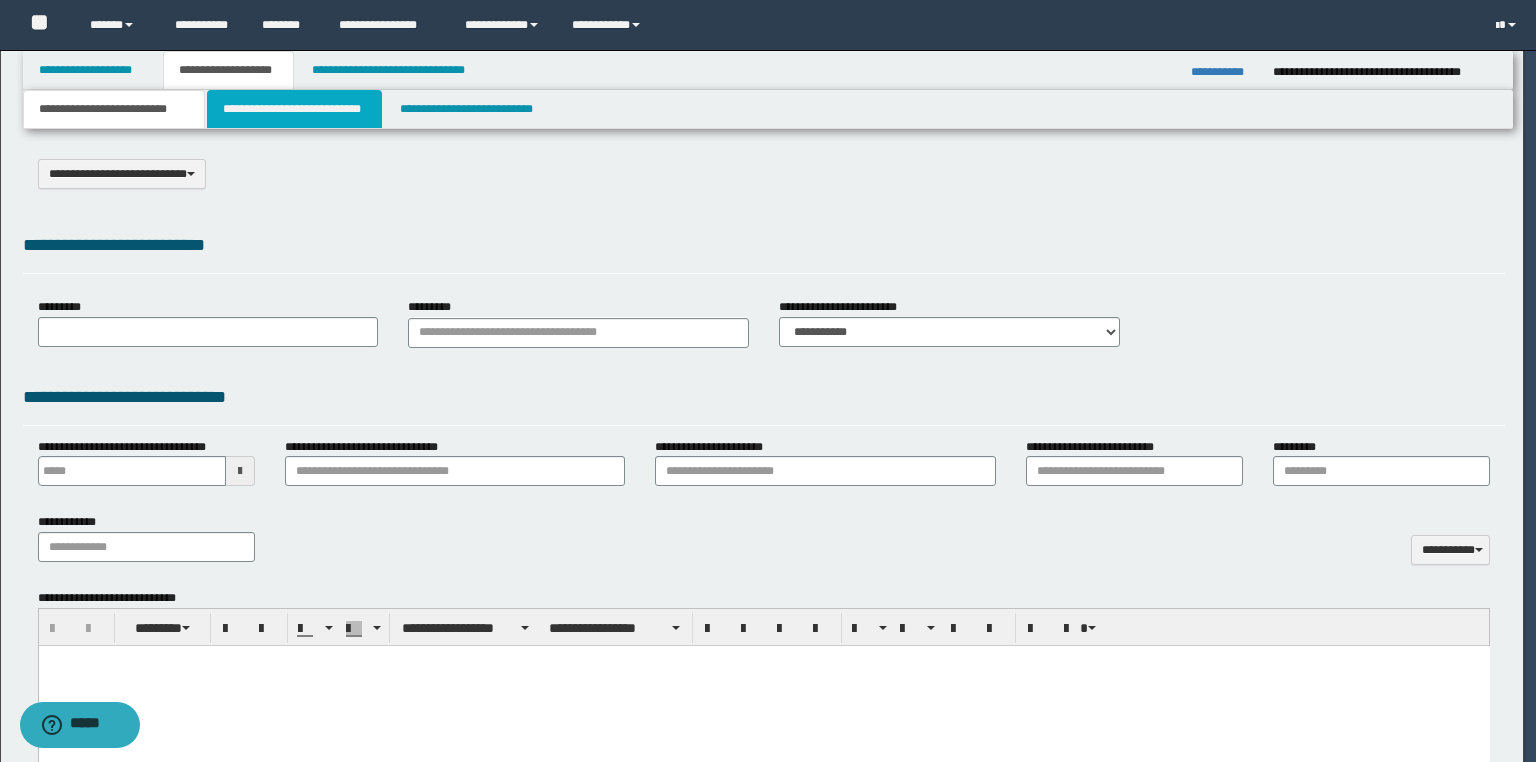 click on "**********" at bounding box center [294, 109] 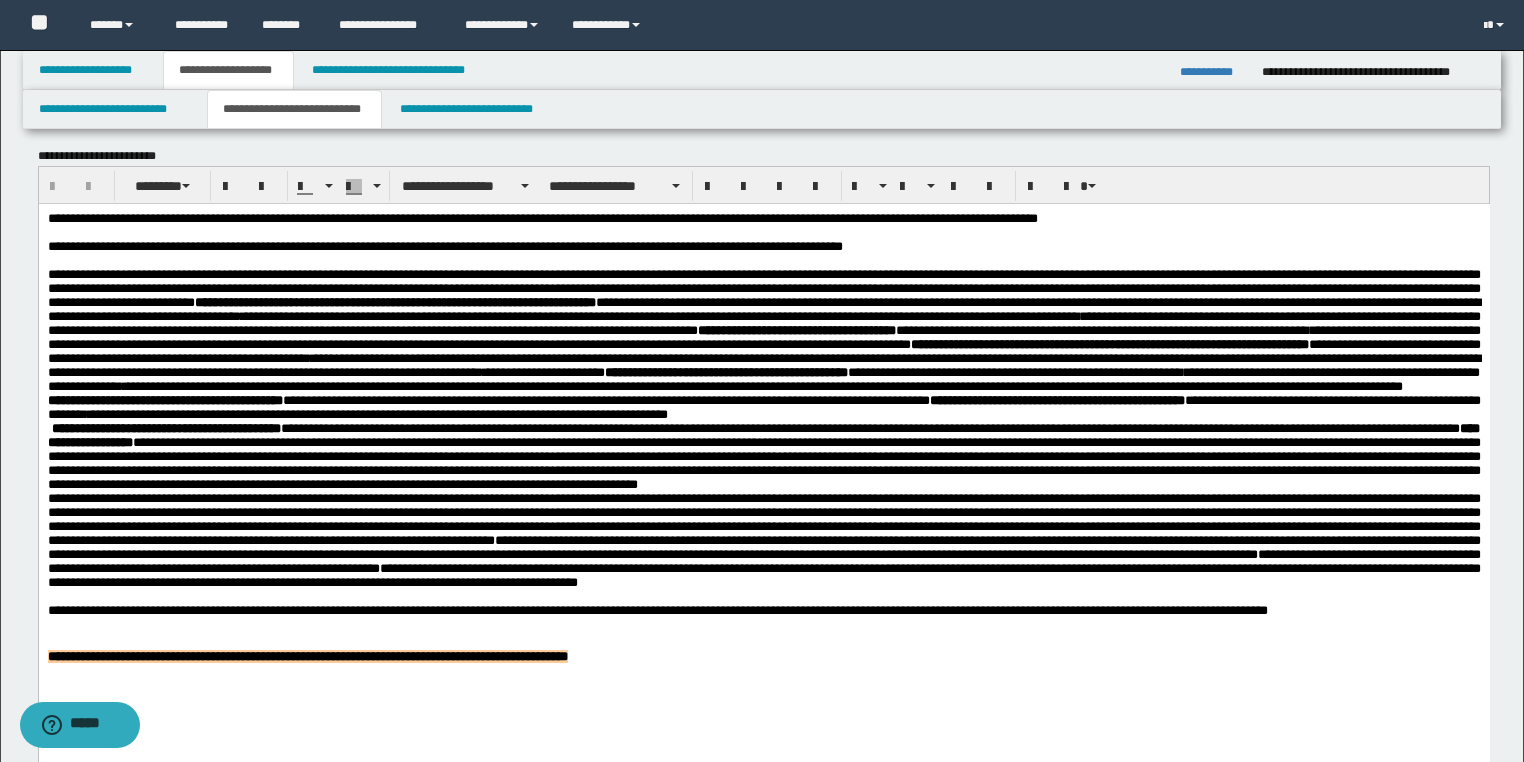 scroll, scrollTop: 1360, scrollLeft: 0, axis: vertical 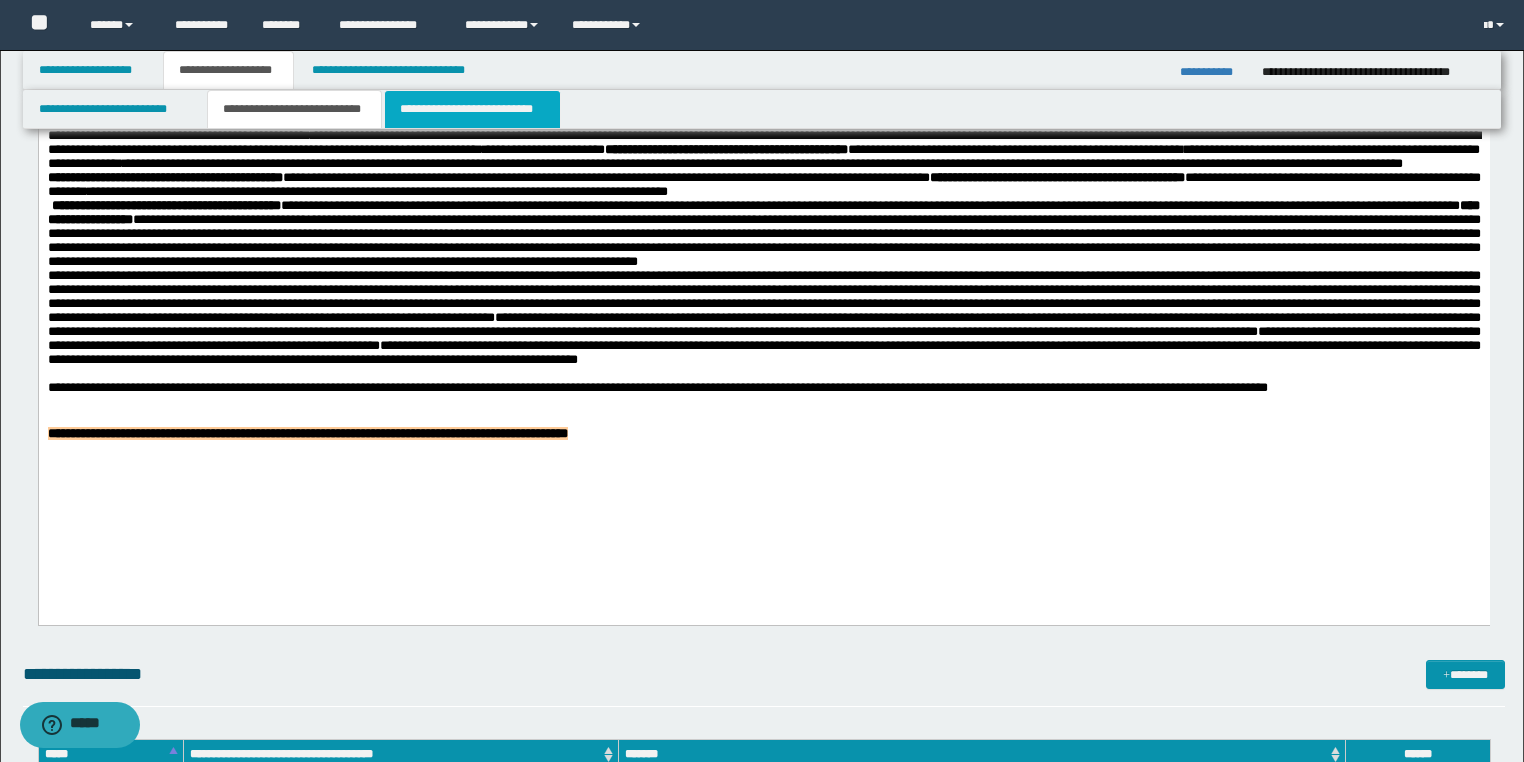 click on "**********" at bounding box center [472, 109] 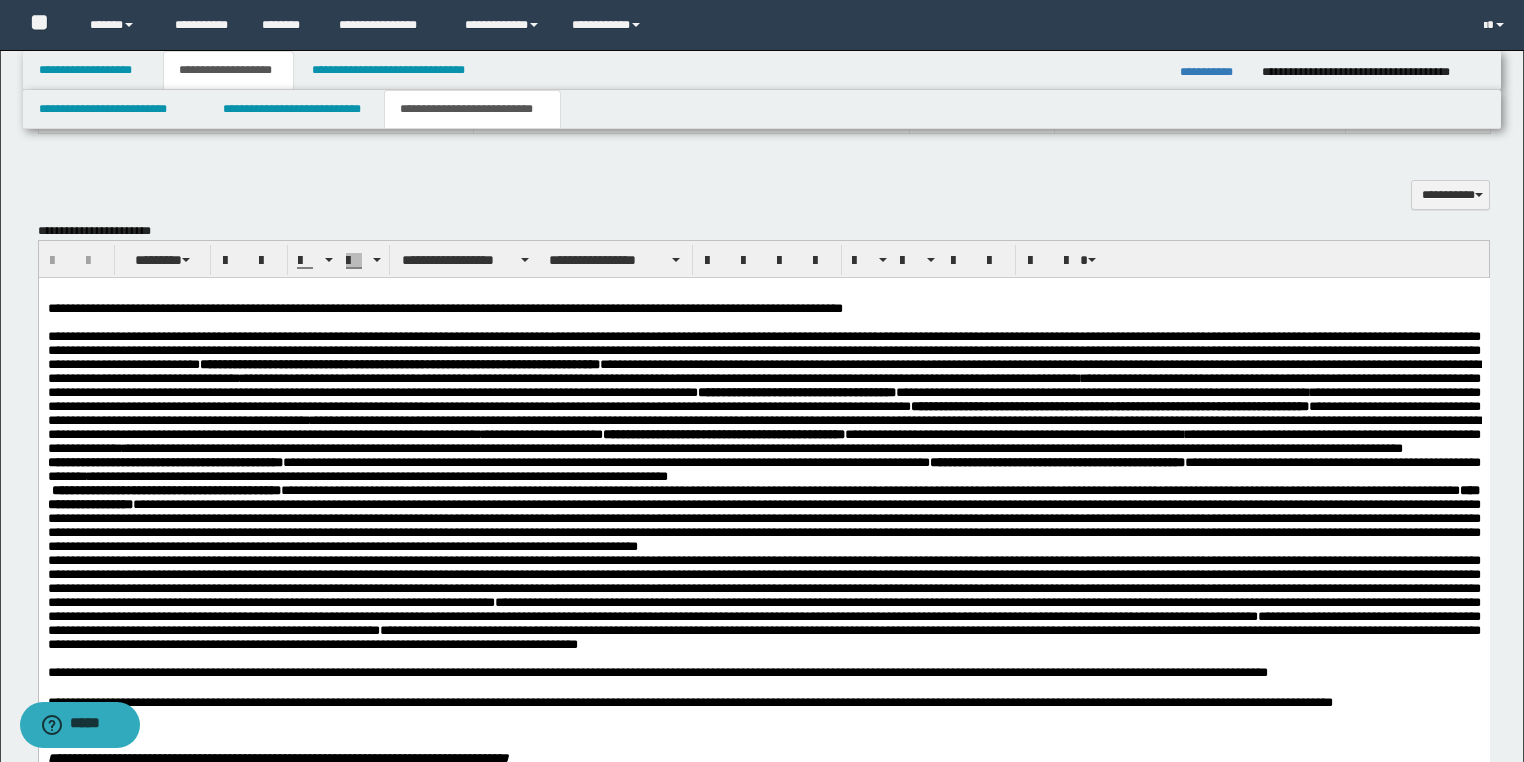 scroll, scrollTop: 1440, scrollLeft: 0, axis: vertical 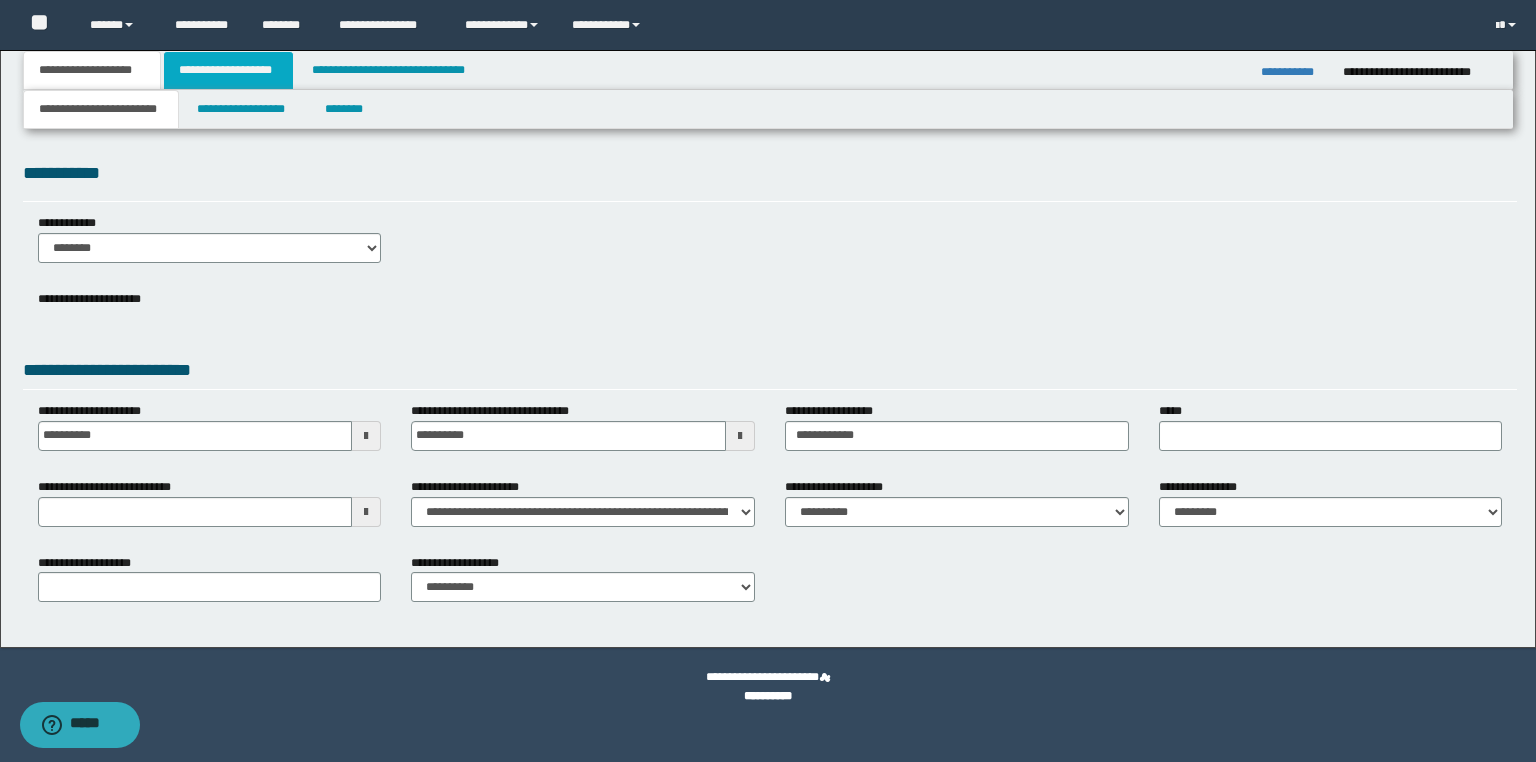 click on "**********" at bounding box center (228, 70) 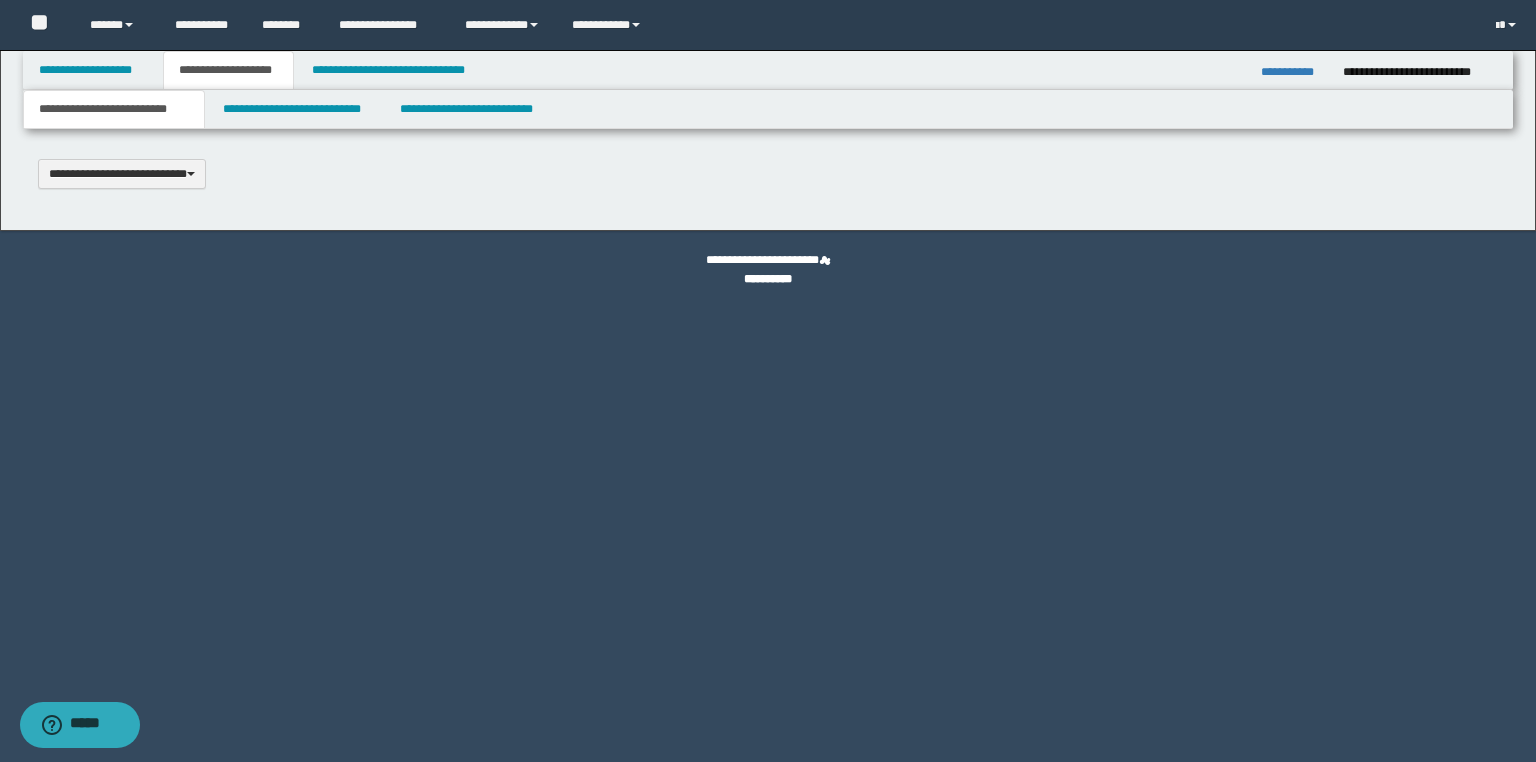 type 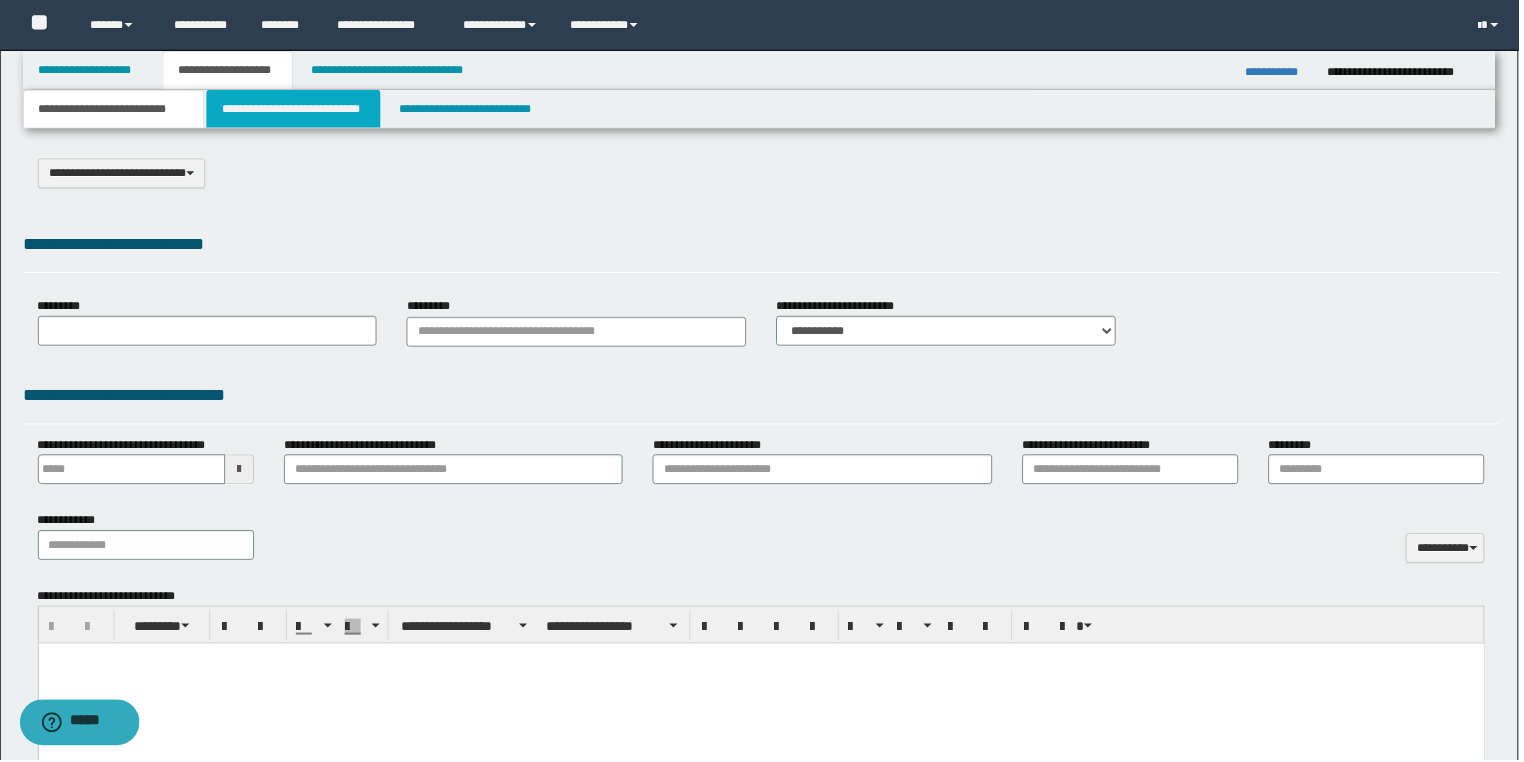 click on "**********" at bounding box center [294, 109] 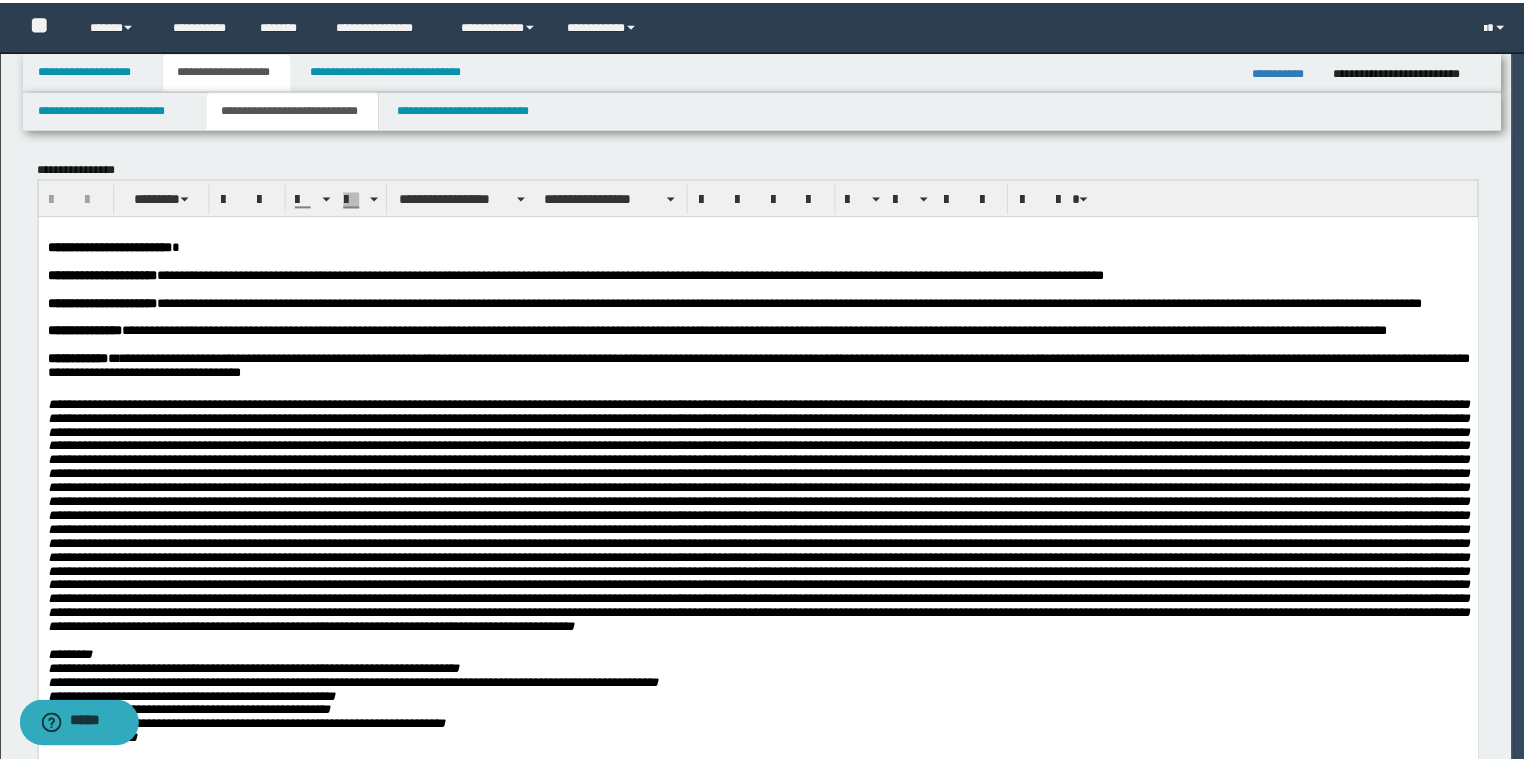 scroll, scrollTop: 0, scrollLeft: 0, axis: both 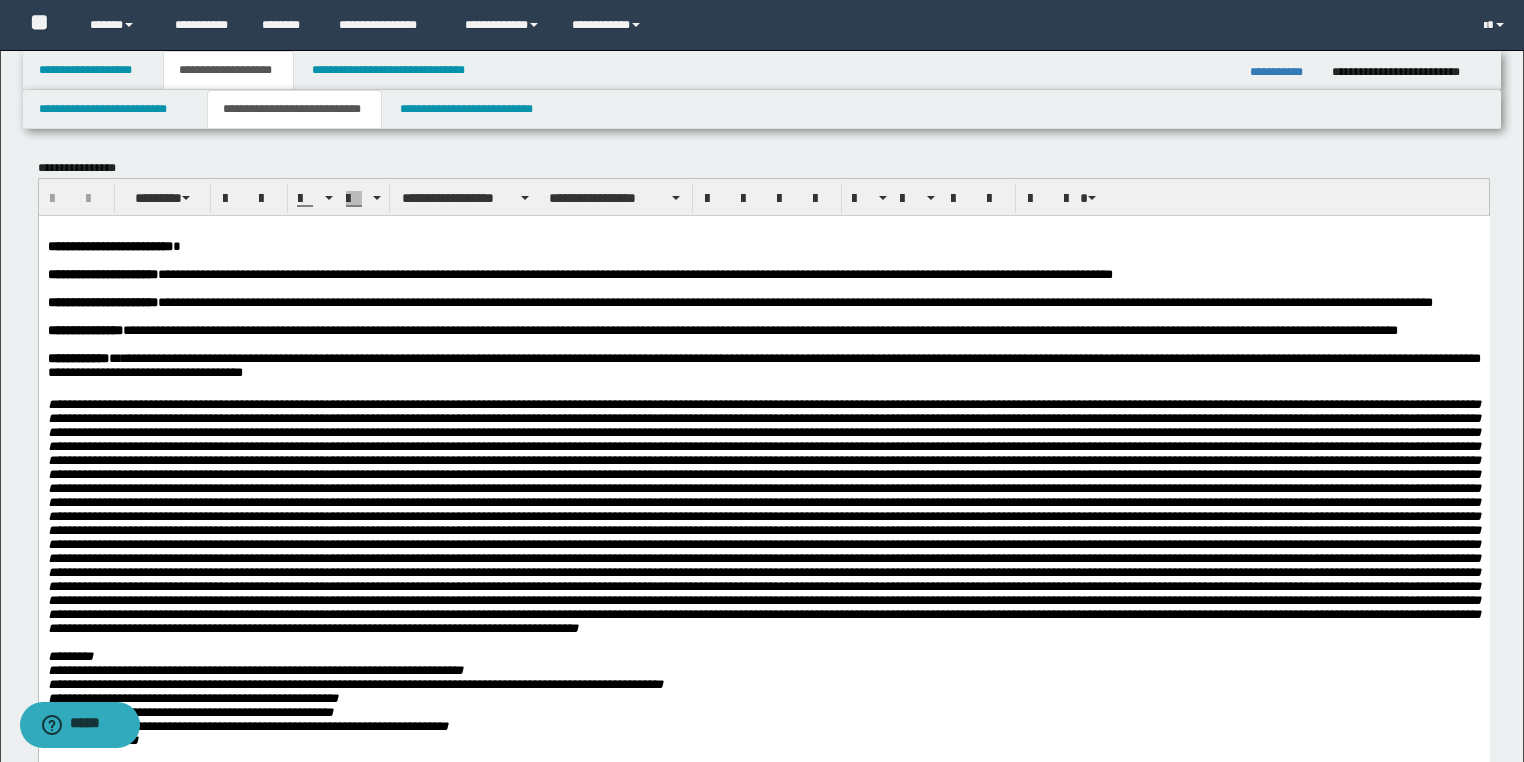 click on "**********" at bounding box center (1283, 72) 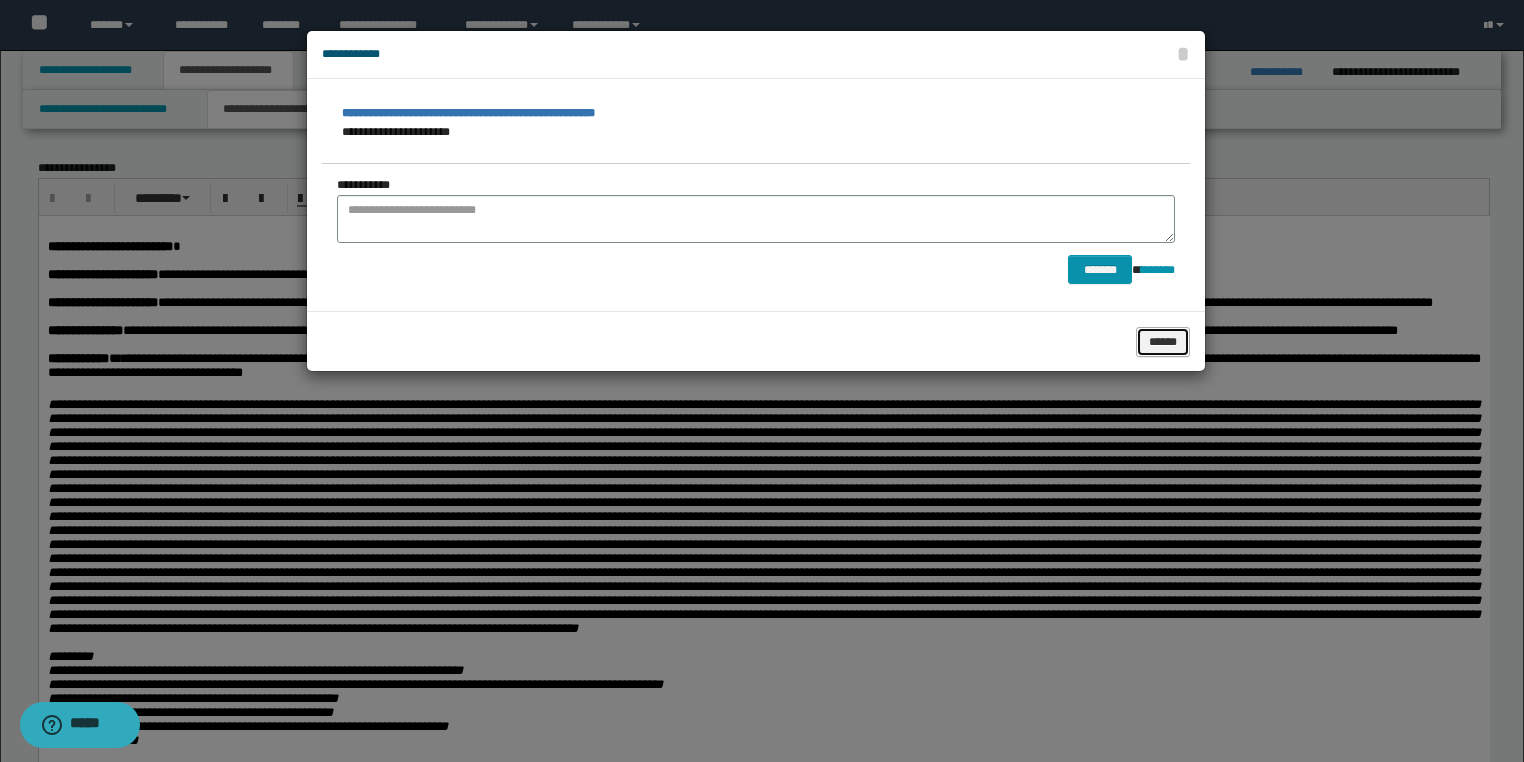 click on "******" at bounding box center (1163, 342) 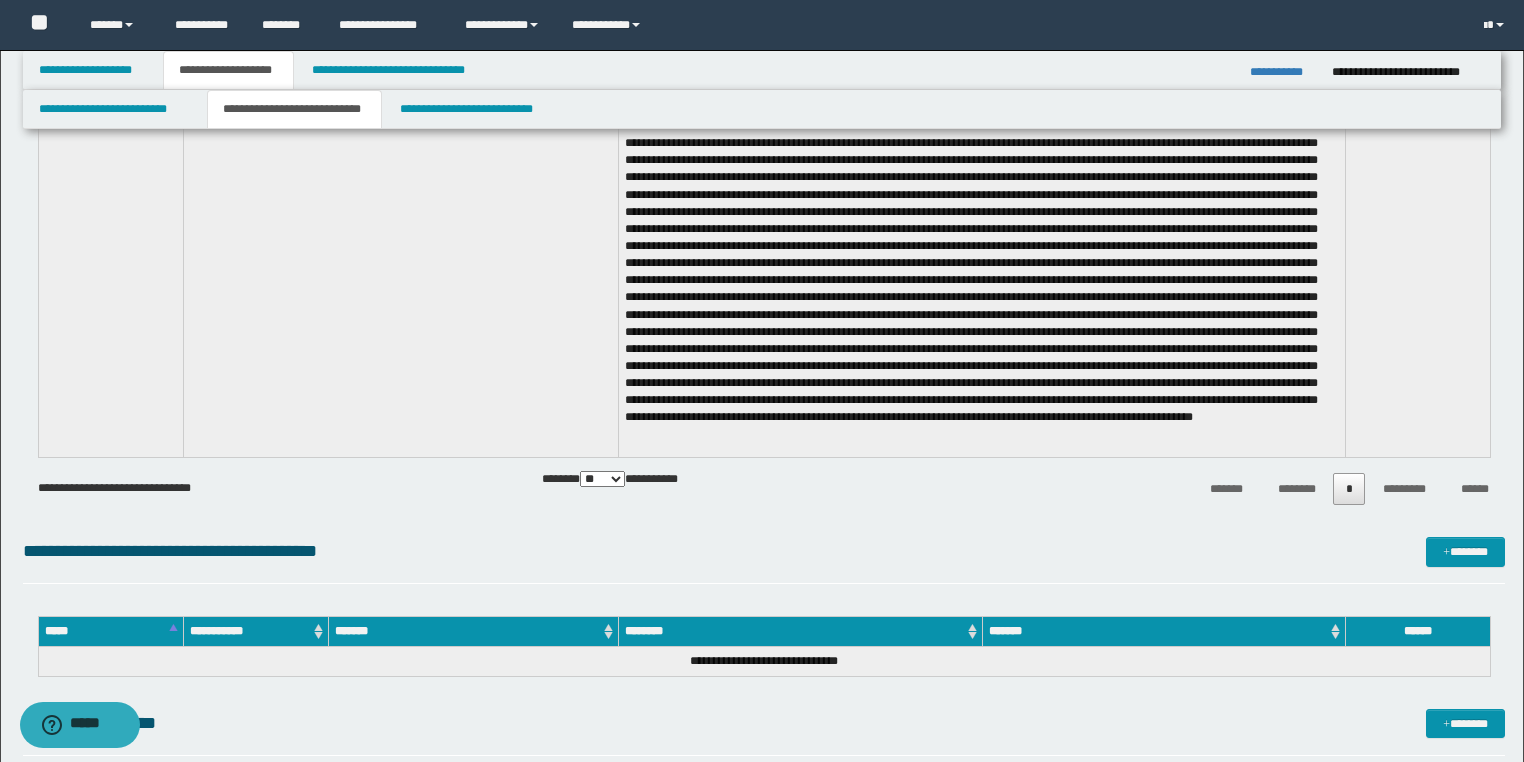 scroll, scrollTop: 3200, scrollLeft: 0, axis: vertical 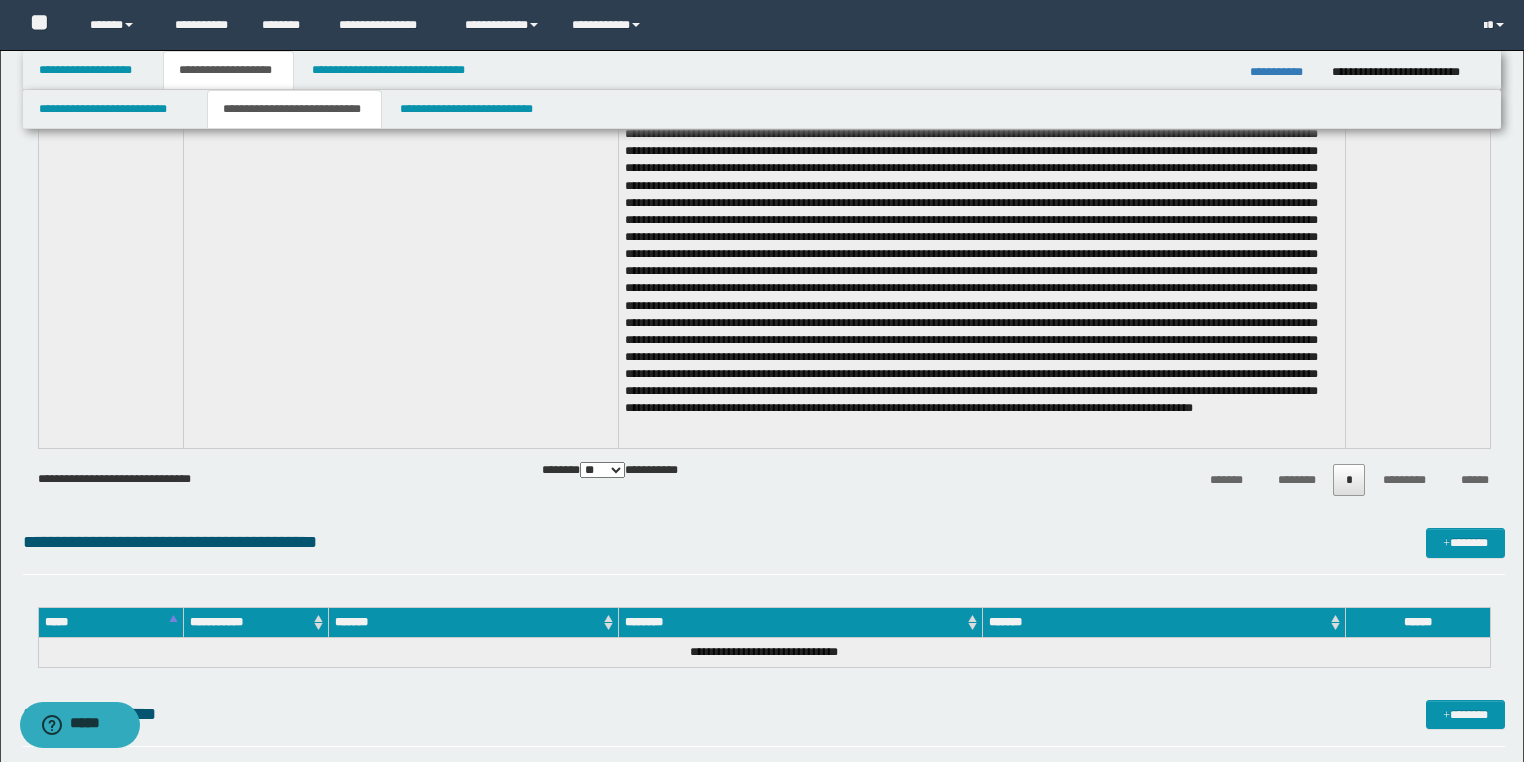 click on "**********" at bounding box center [1283, 72] 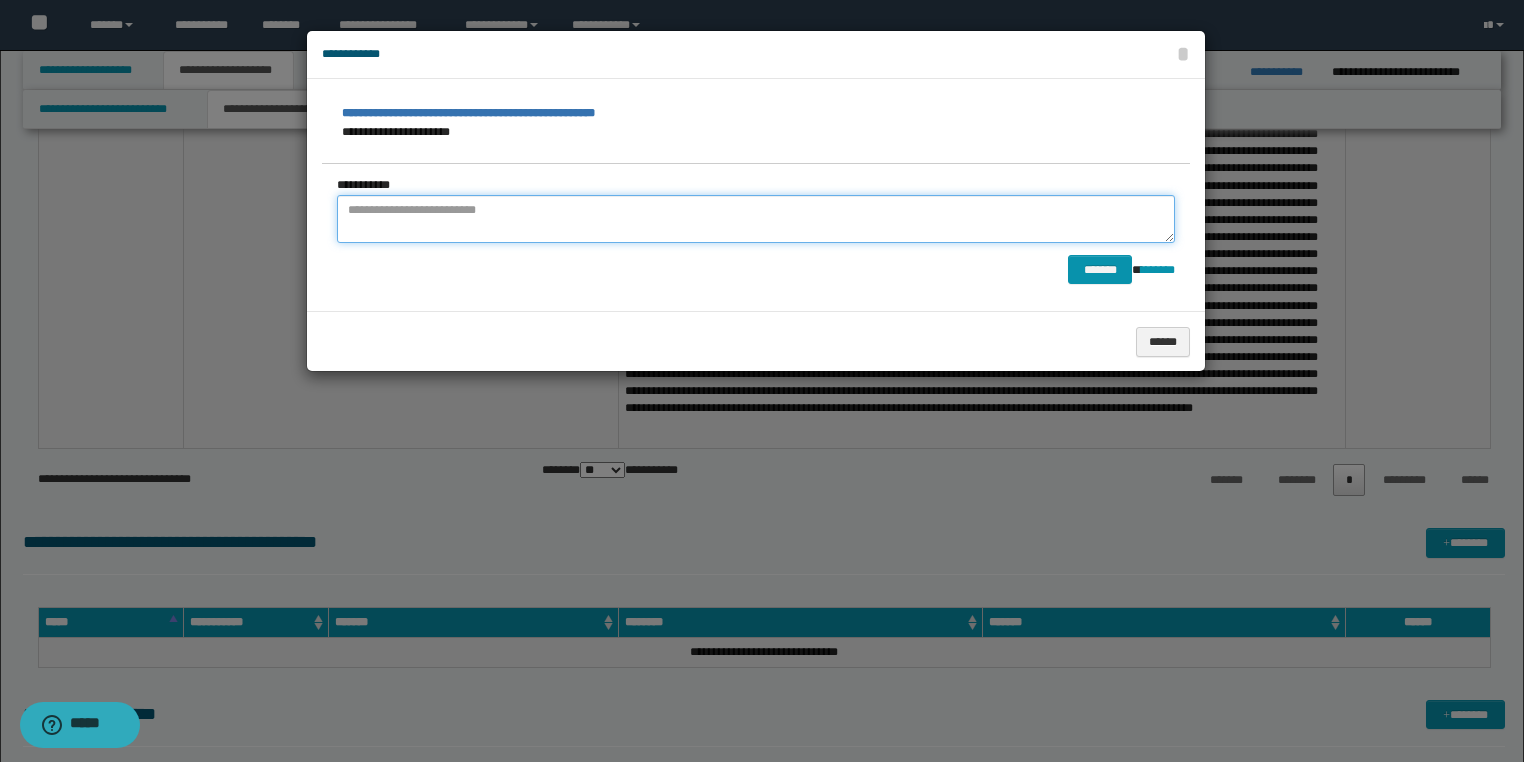 click at bounding box center [756, 219] 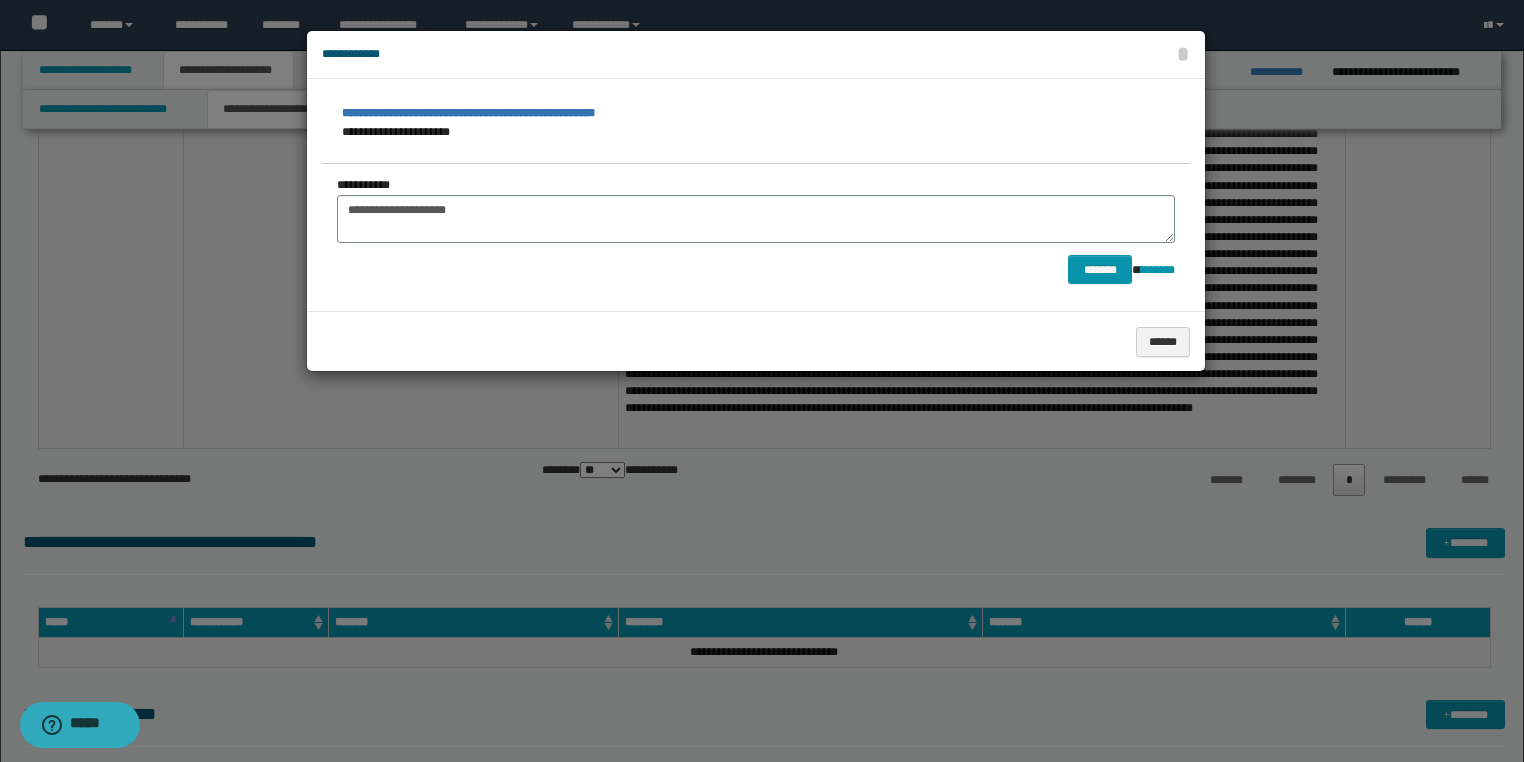 click at bounding box center (762, 381) 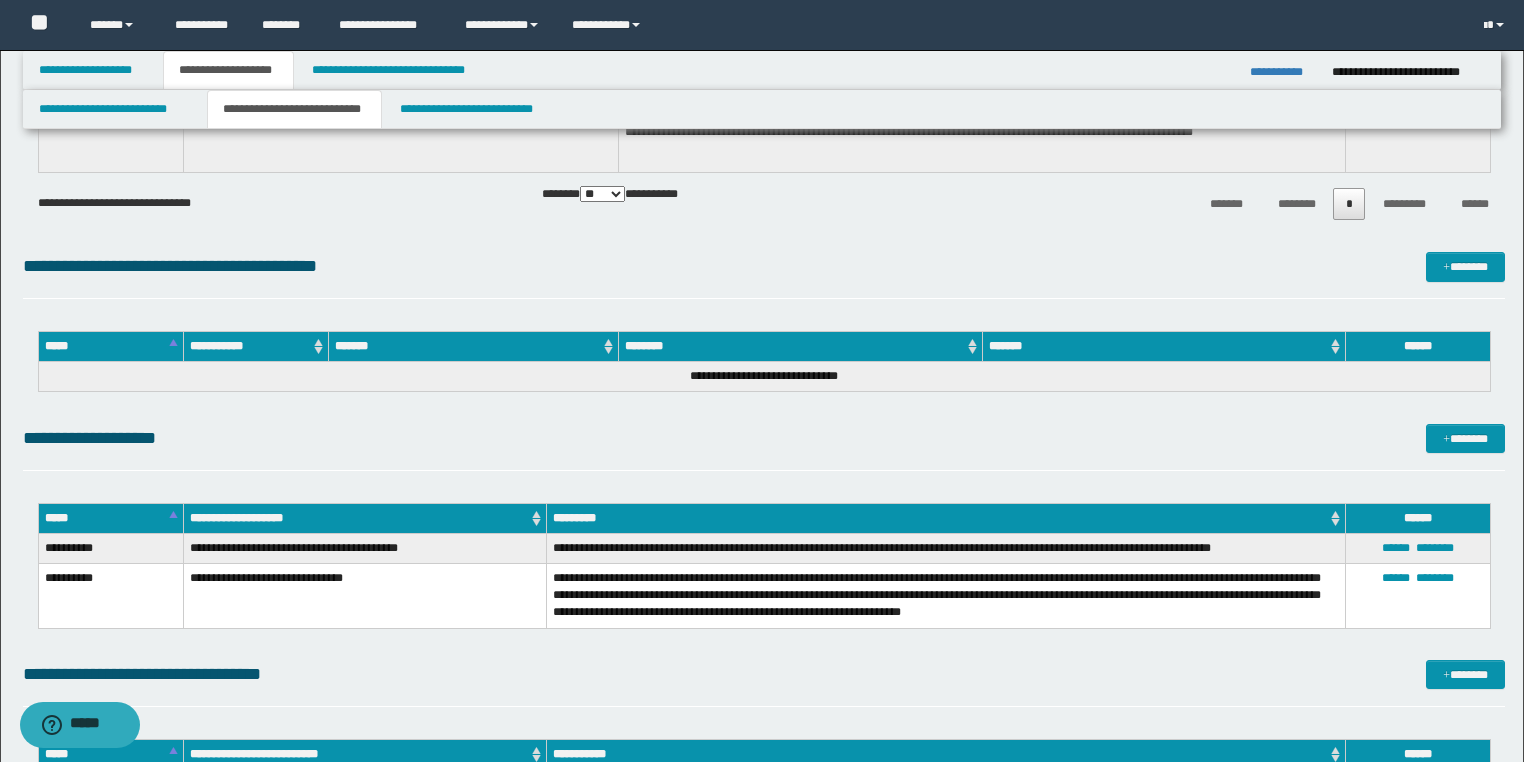 scroll, scrollTop: 3360, scrollLeft: 0, axis: vertical 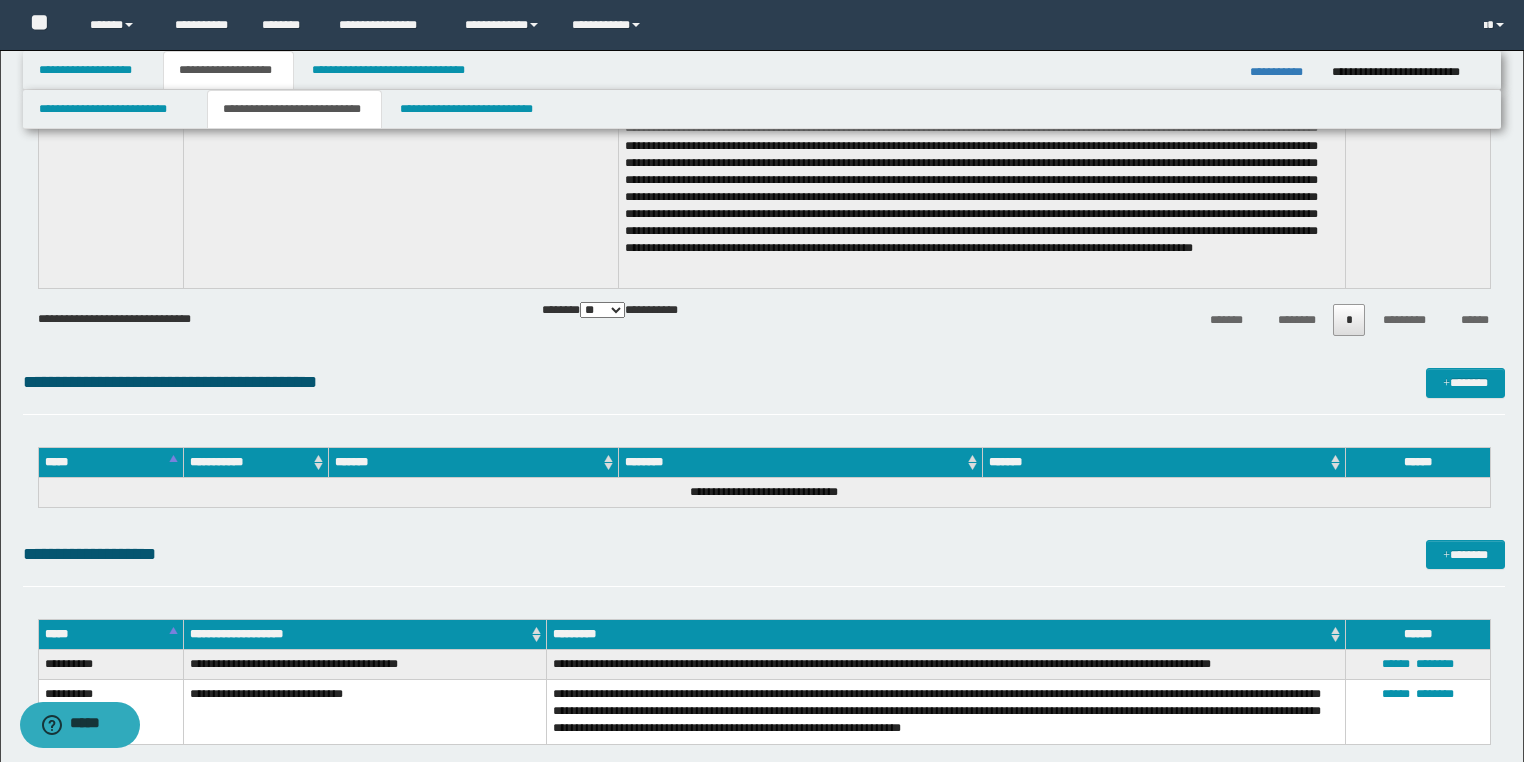 click on "**********" at bounding box center [1291, 66] 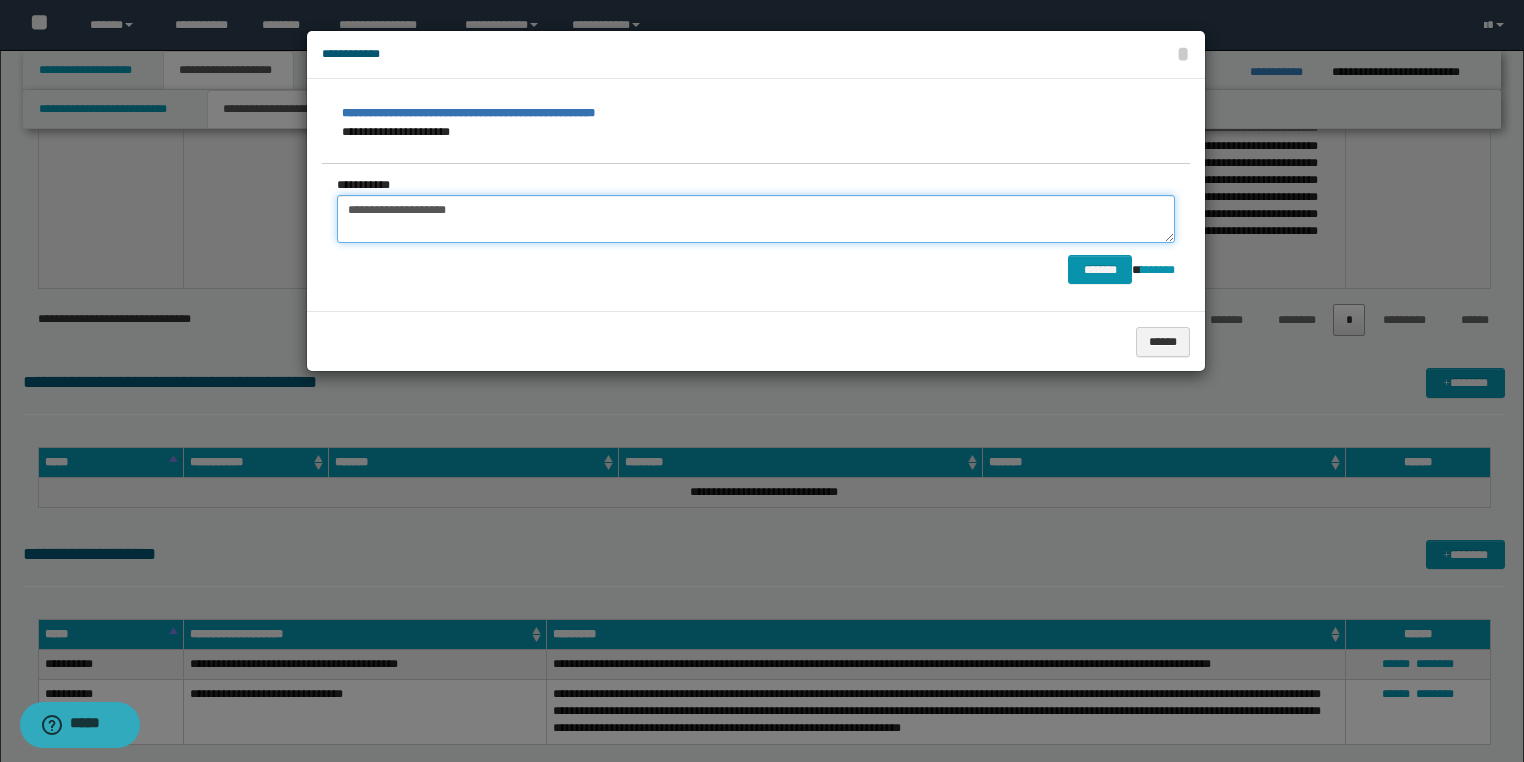 drag, startPoint x: 568, startPoint y: 219, endPoint x: 406, endPoint y: 213, distance: 162.11107 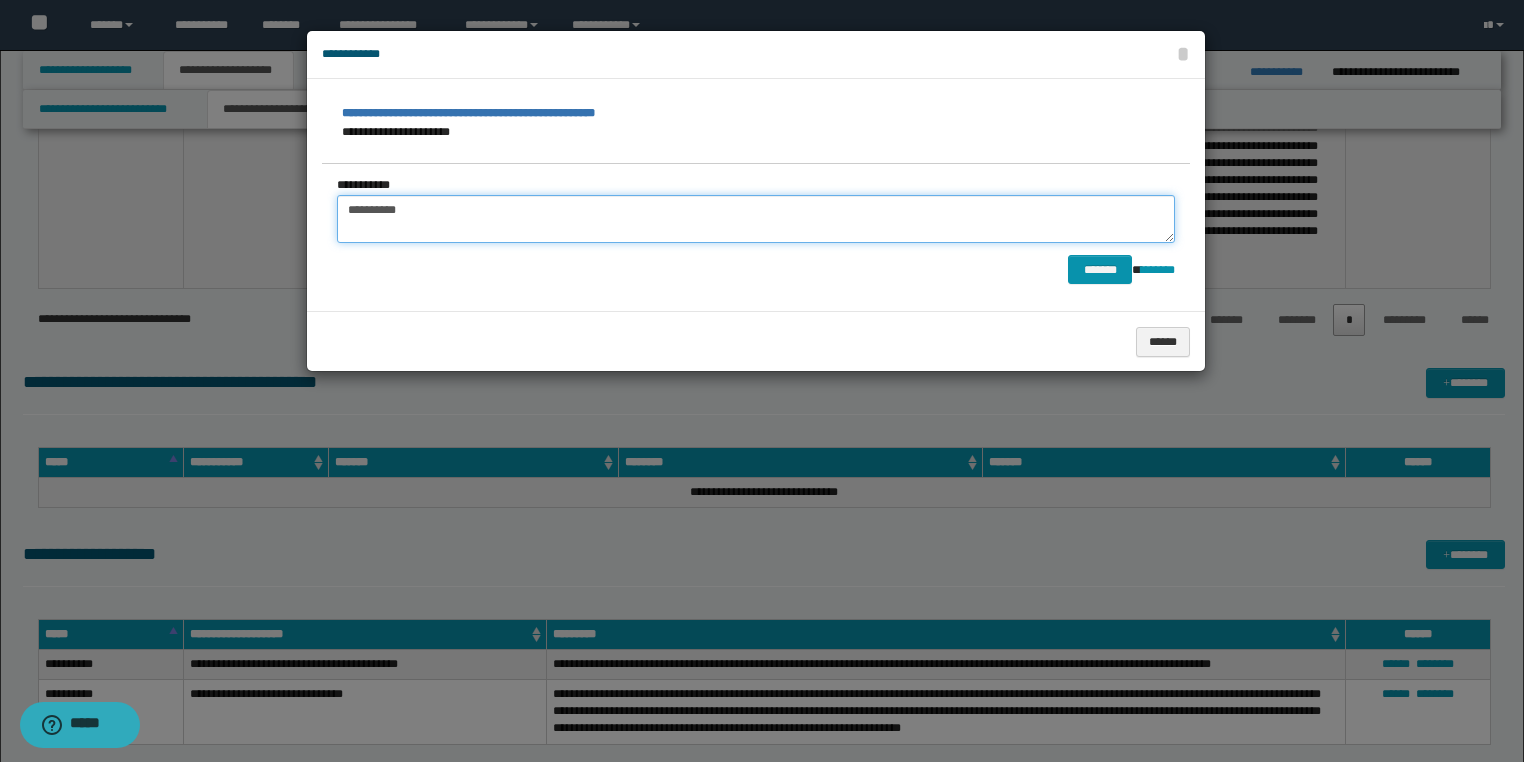 type on "*********" 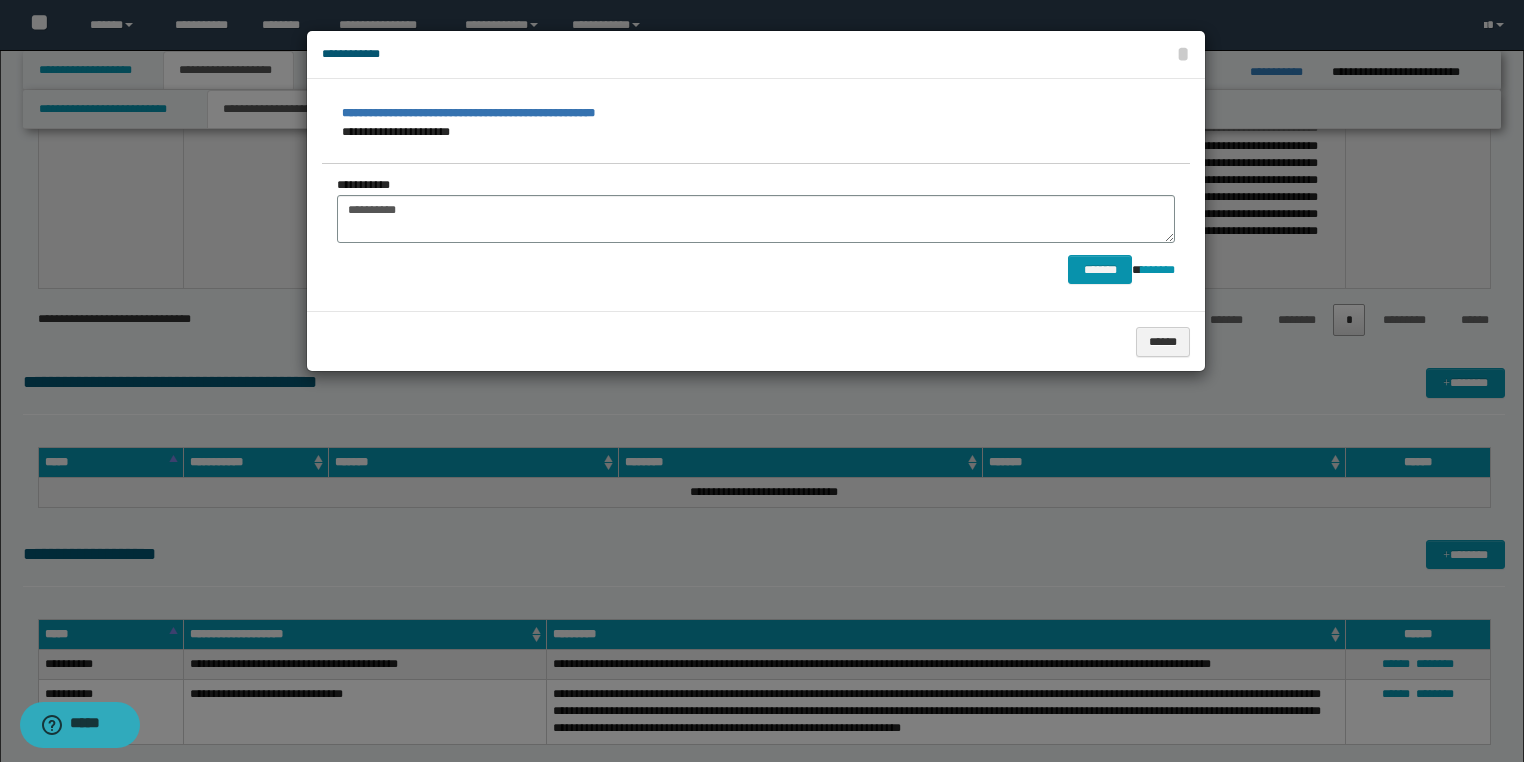click at bounding box center (762, 381) 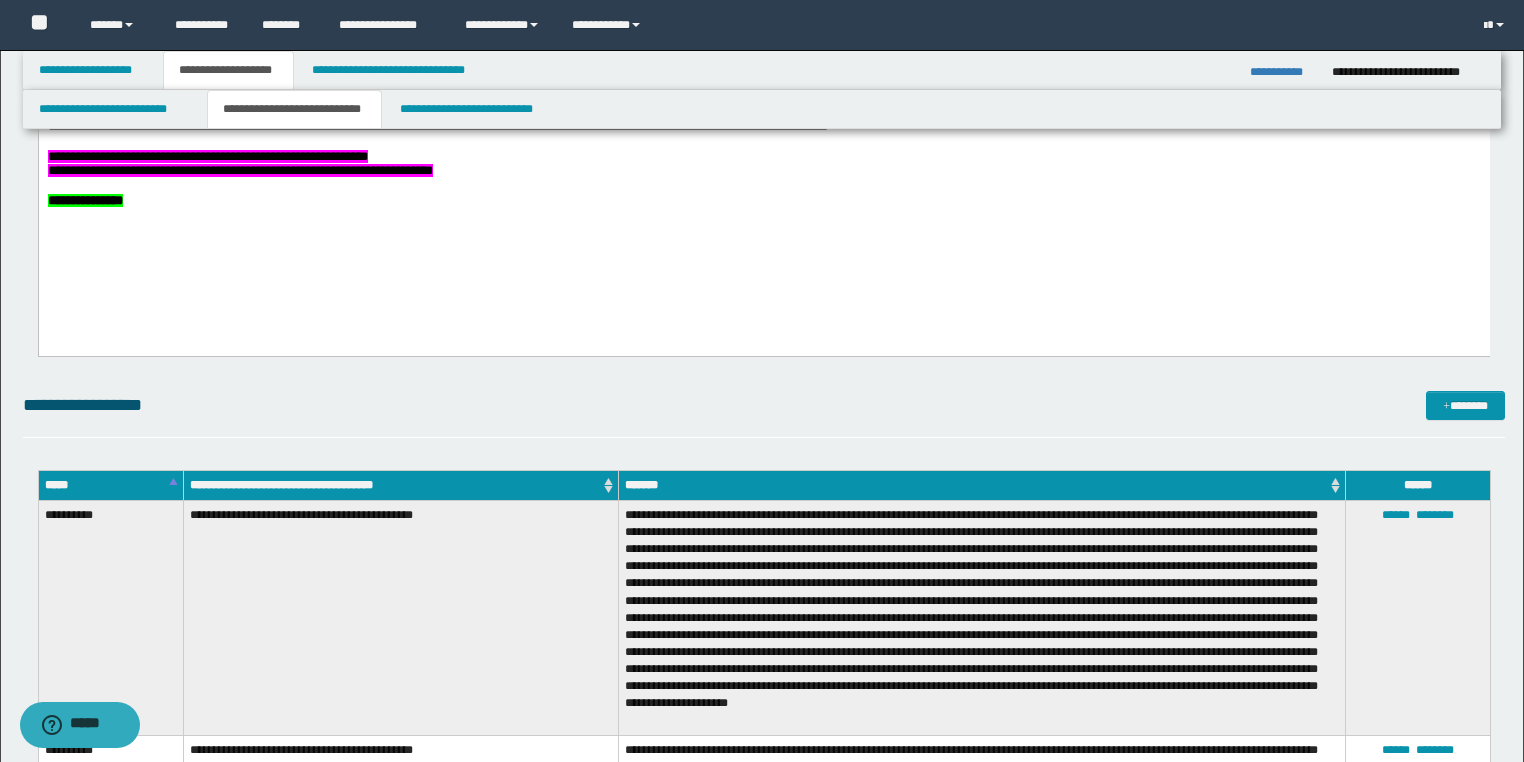 scroll, scrollTop: 1440, scrollLeft: 0, axis: vertical 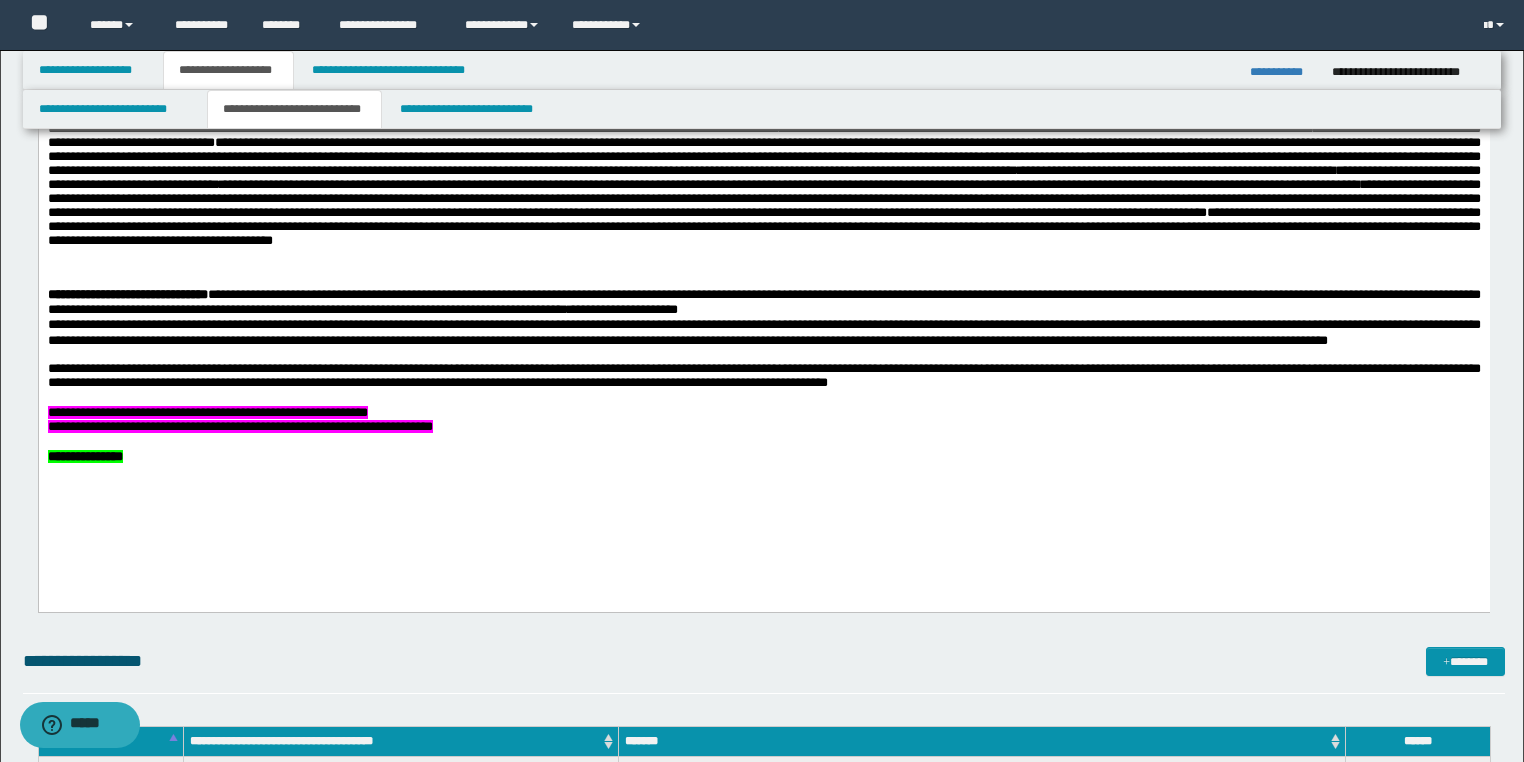 click on "**********" at bounding box center [207, 412] 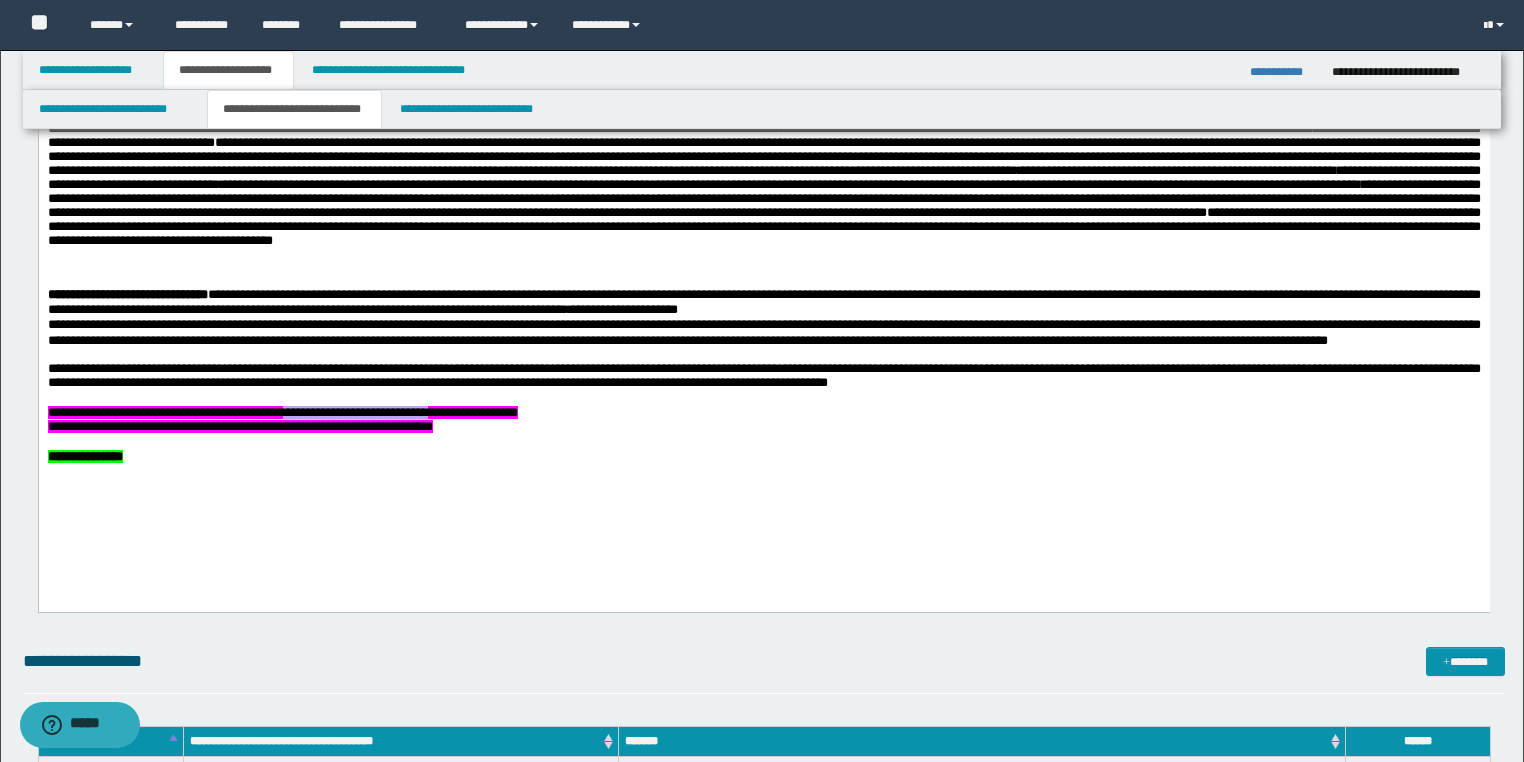 drag, startPoint x: 640, startPoint y: 446, endPoint x: 414, endPoint y: 444, distance: 226.00885 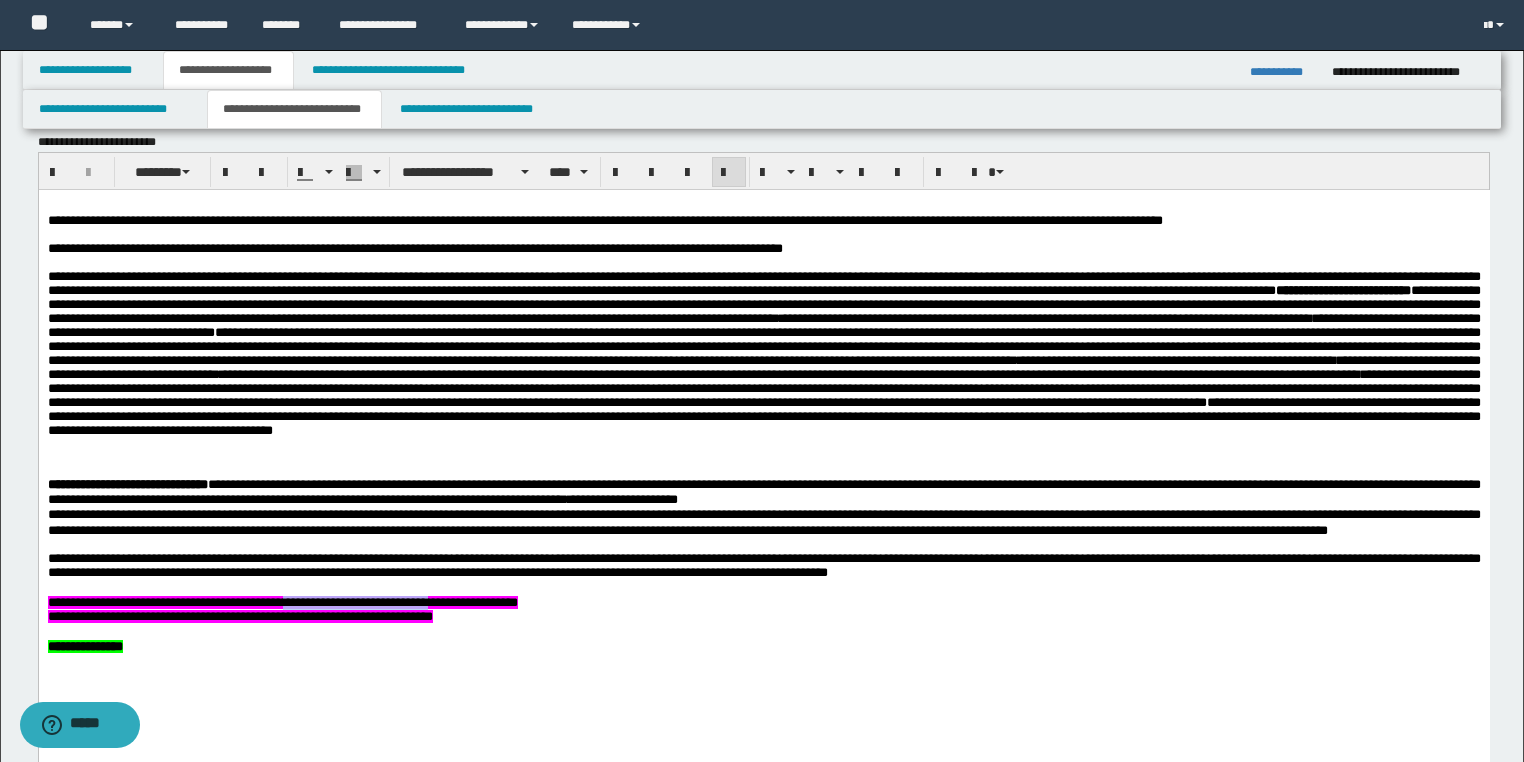scroll, scrollTop: 1200, scrollLeft: 0, axis: vertical 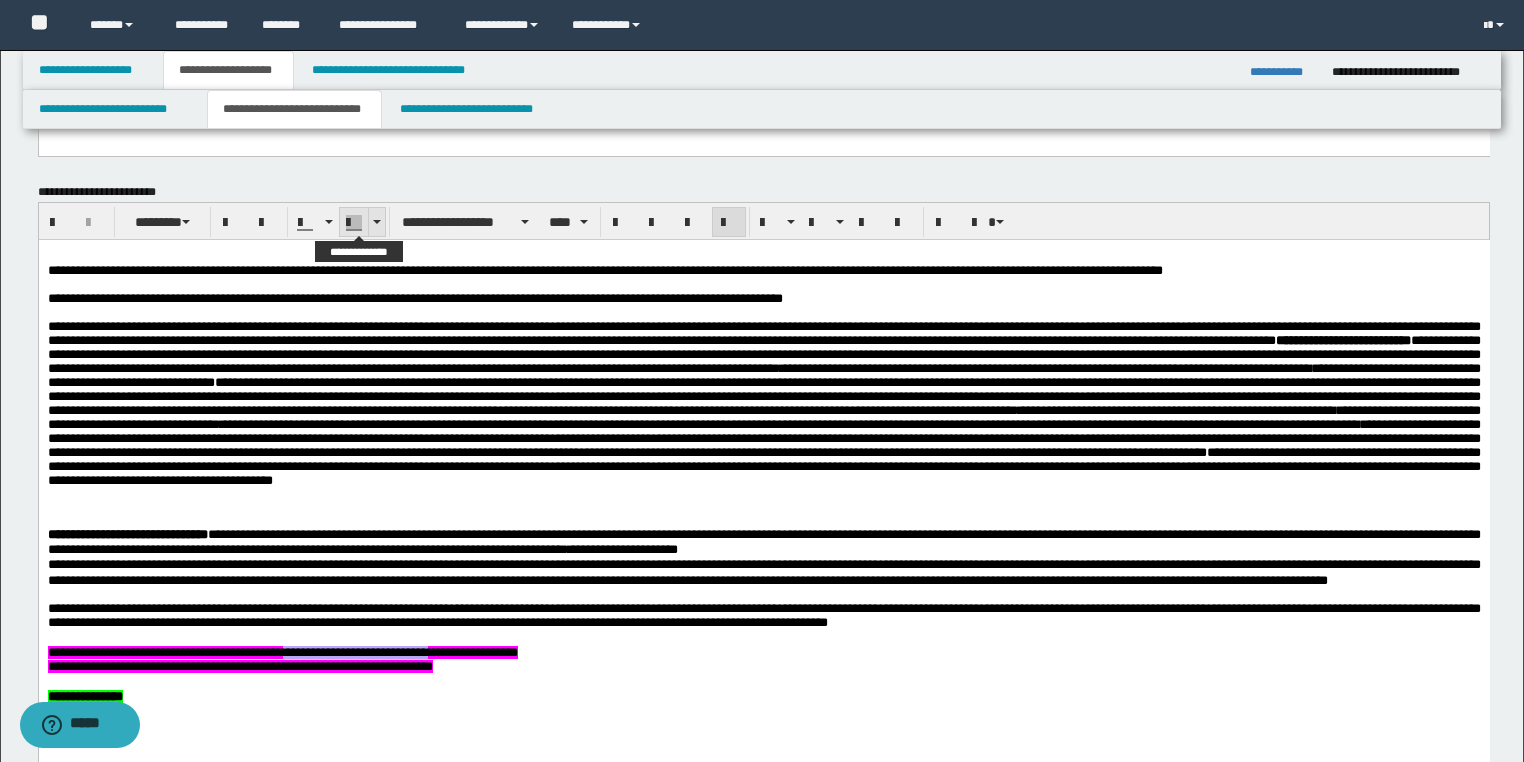 click at bounding box center (377, 222) 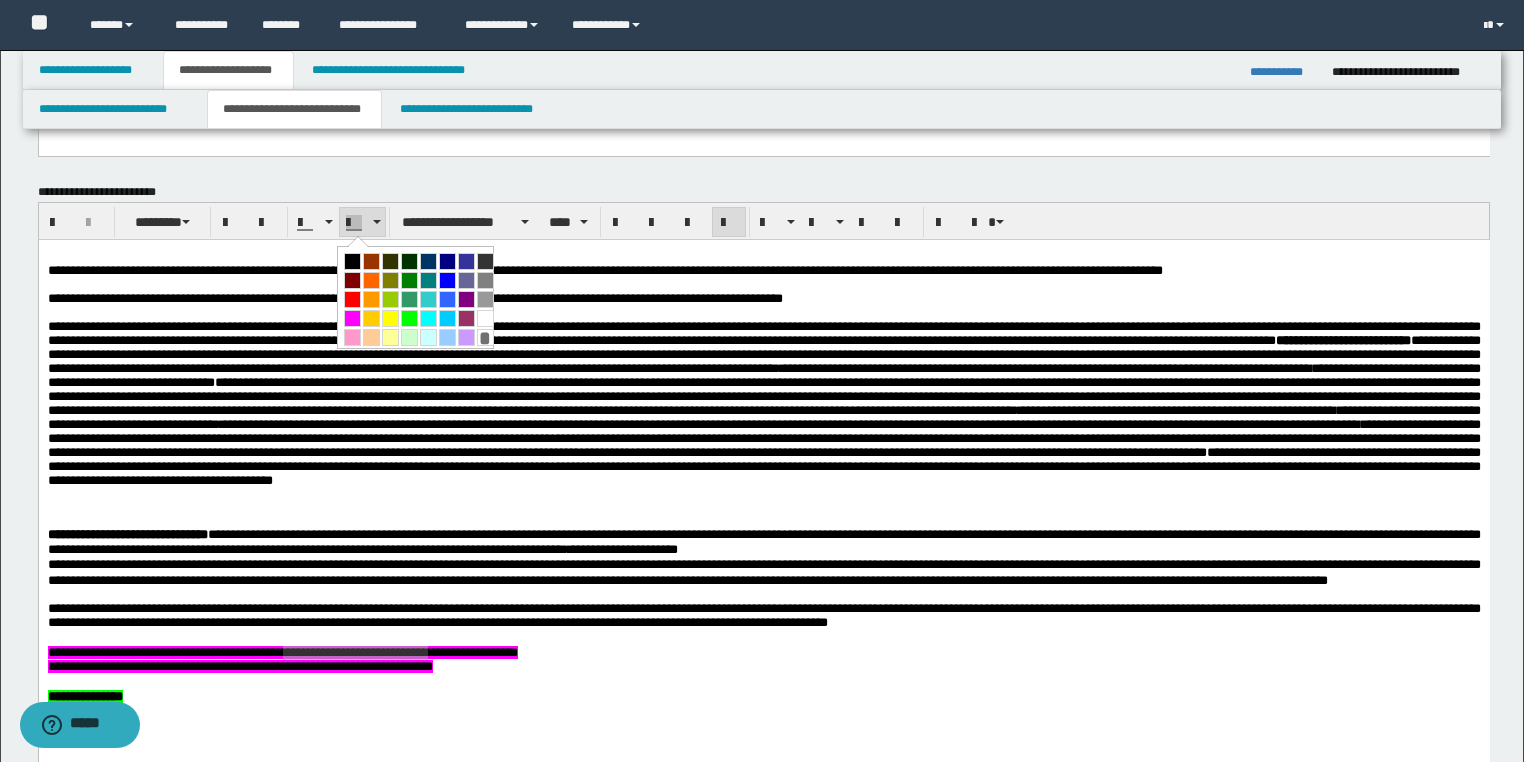 click at bounding box center [409, 318] 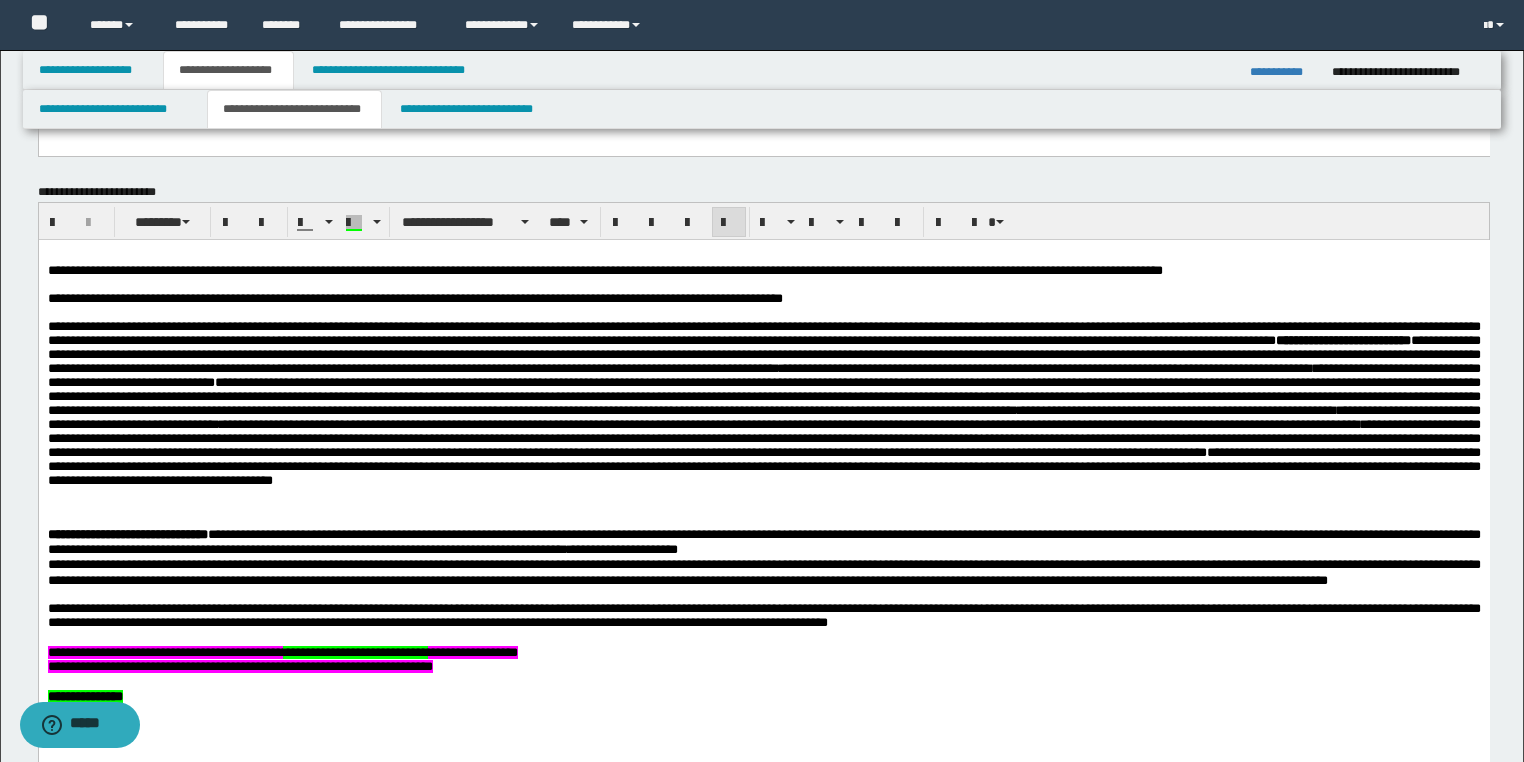 click on "**********" at bounding box center [763, 696] 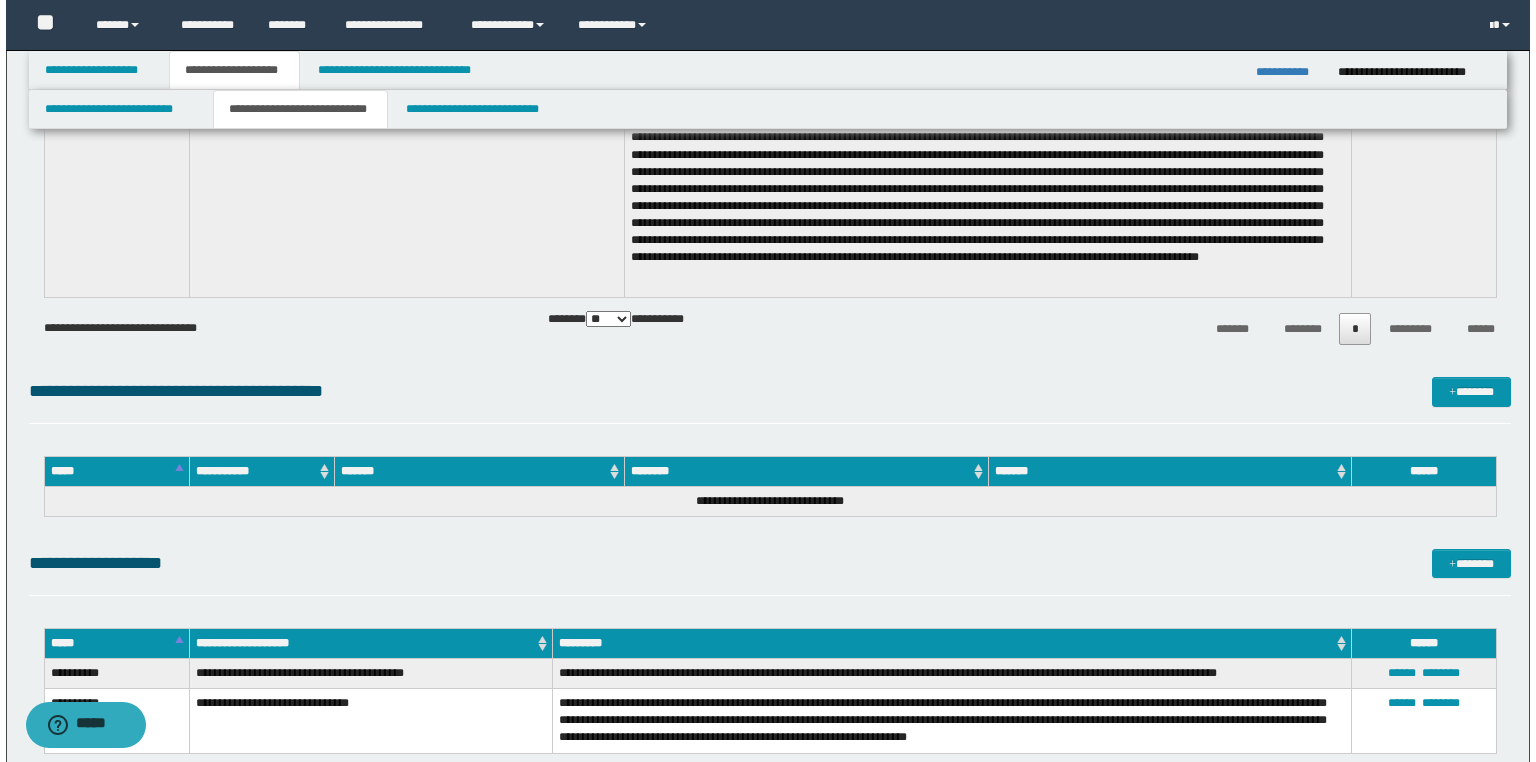 scroll, scrollTop: 3520, scrollLeft: 0, axis: vertical 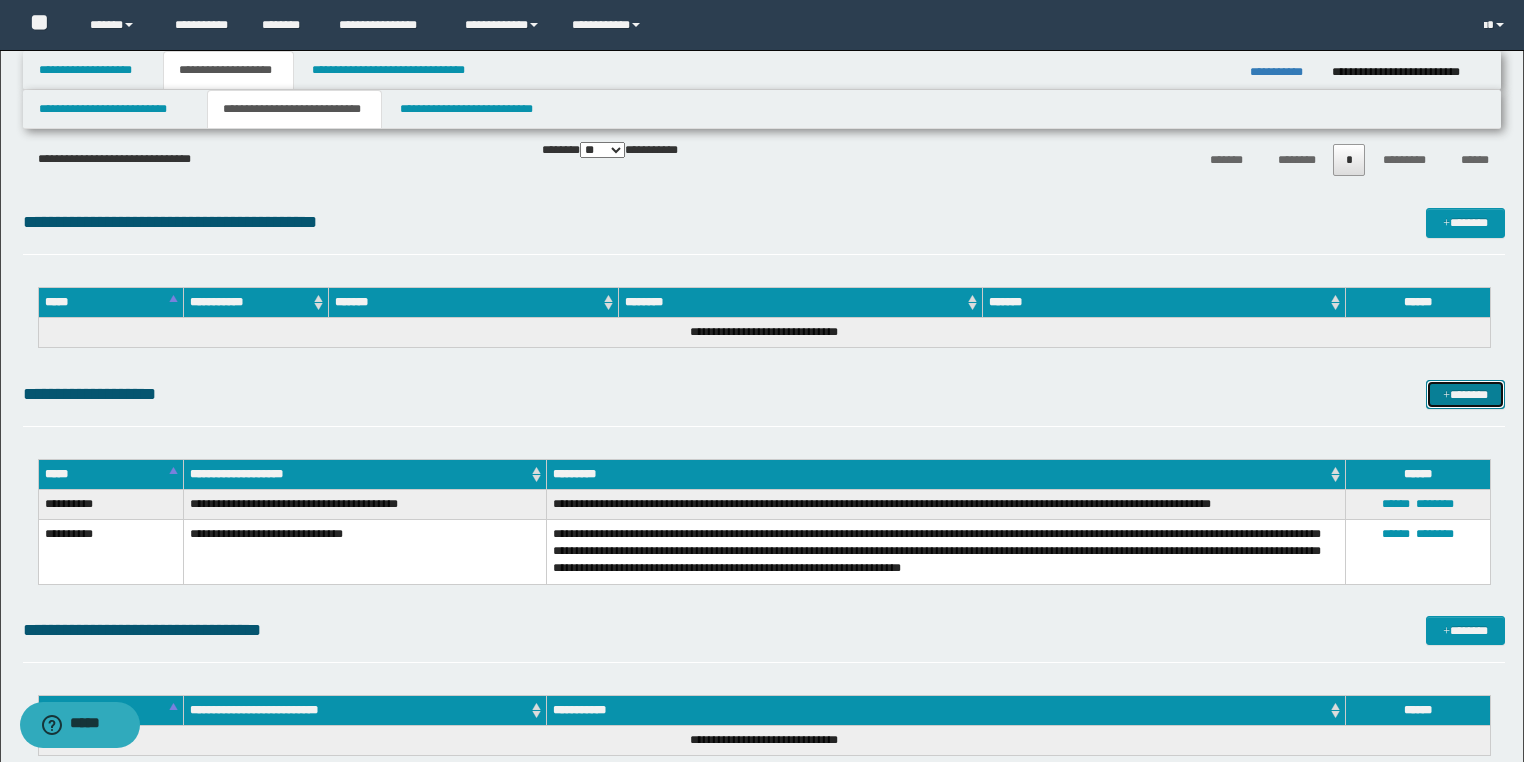 click on "*******" at bounding box center [1465, 395] 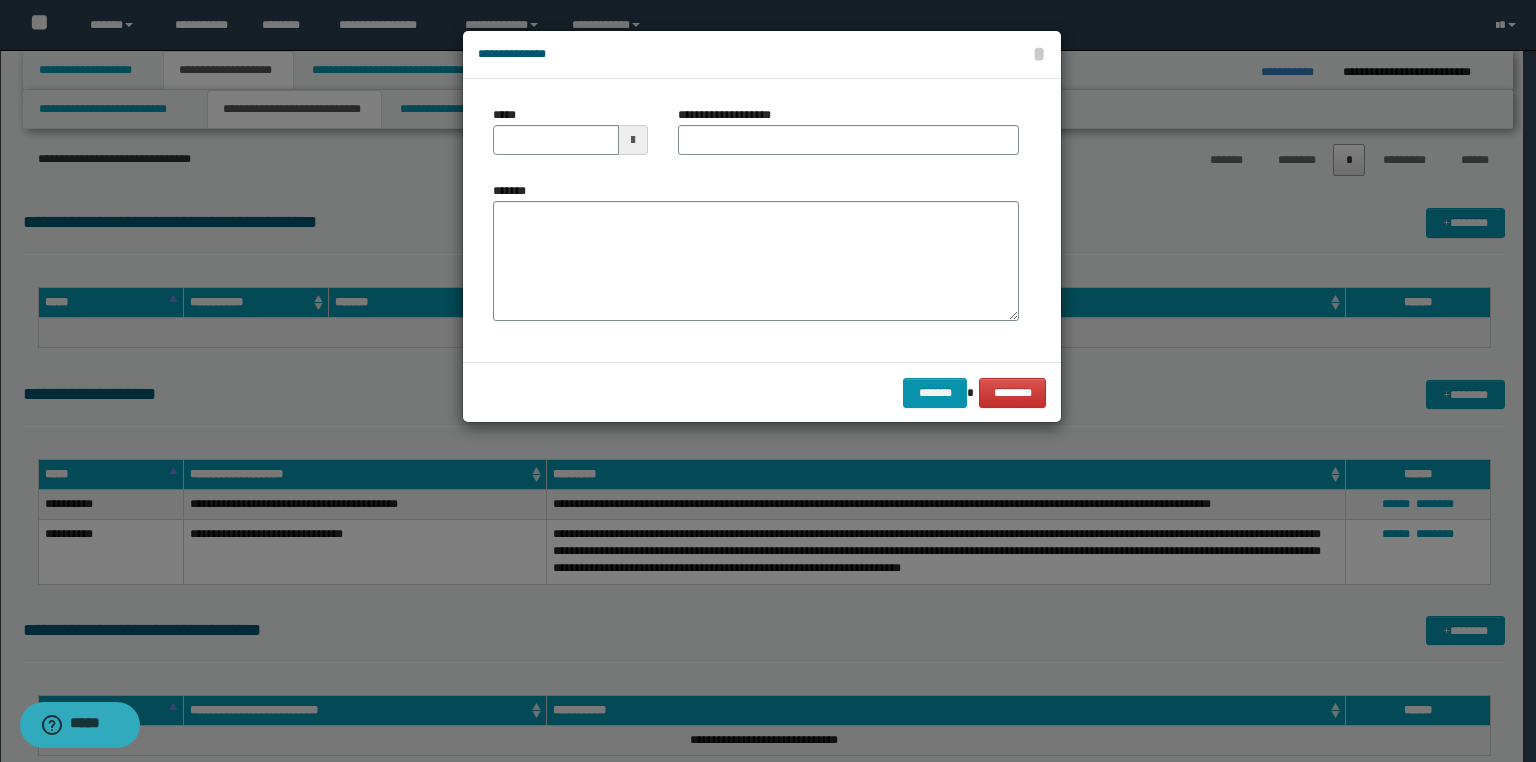 click at bounding box center (768, 381) 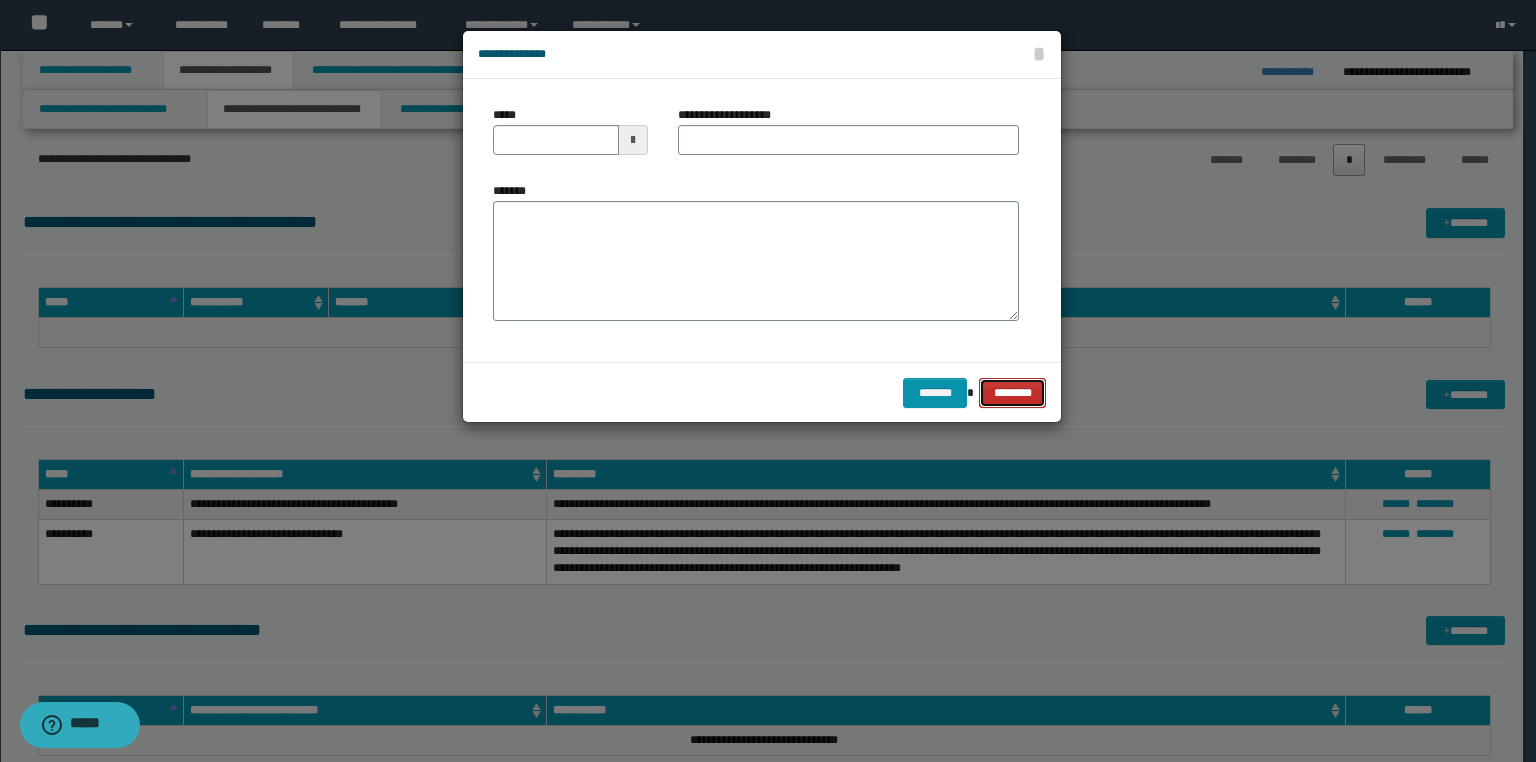 click on "********" at bounding box center [1012, 393] 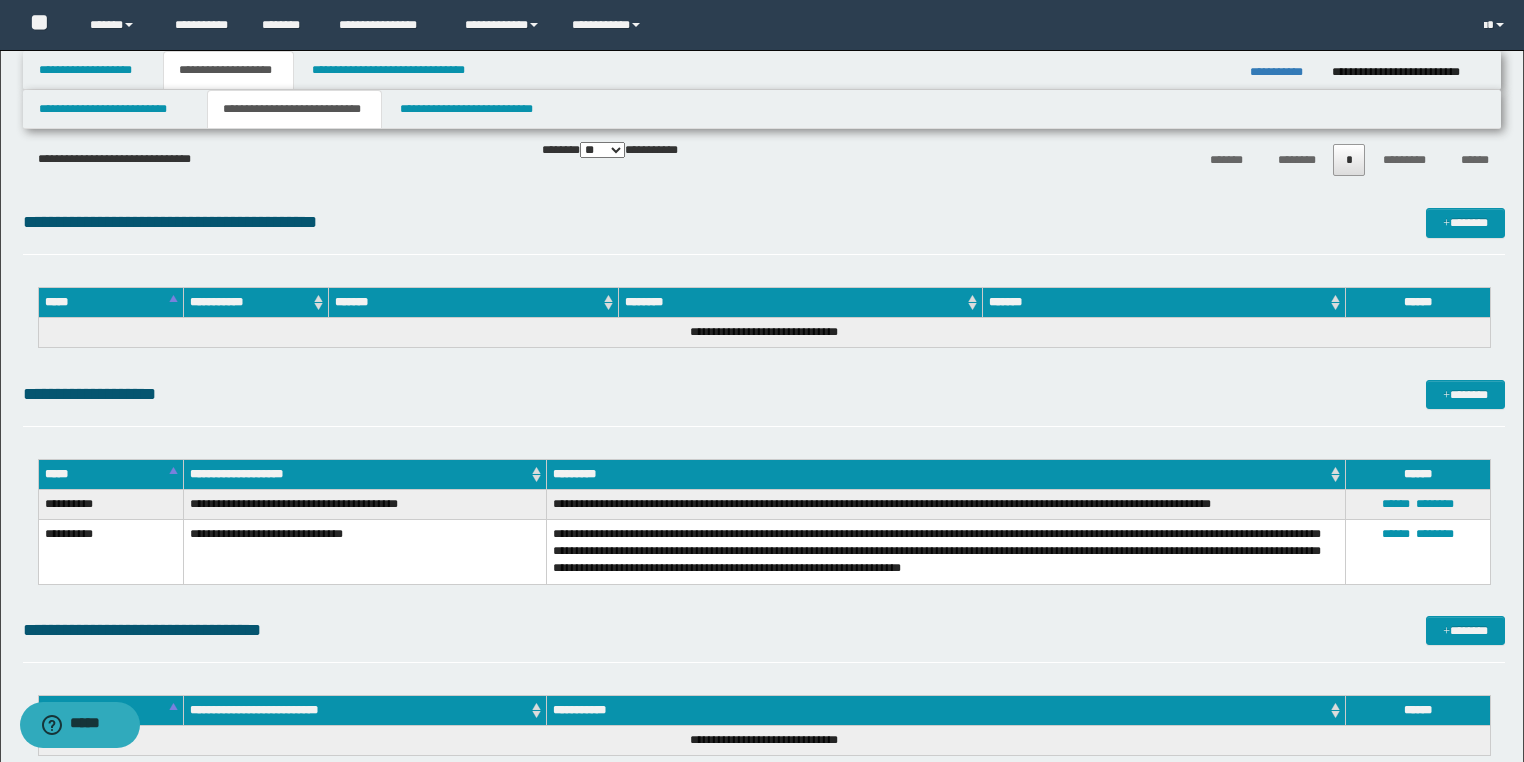 click on "**********" at bounding box center (1283, 72) 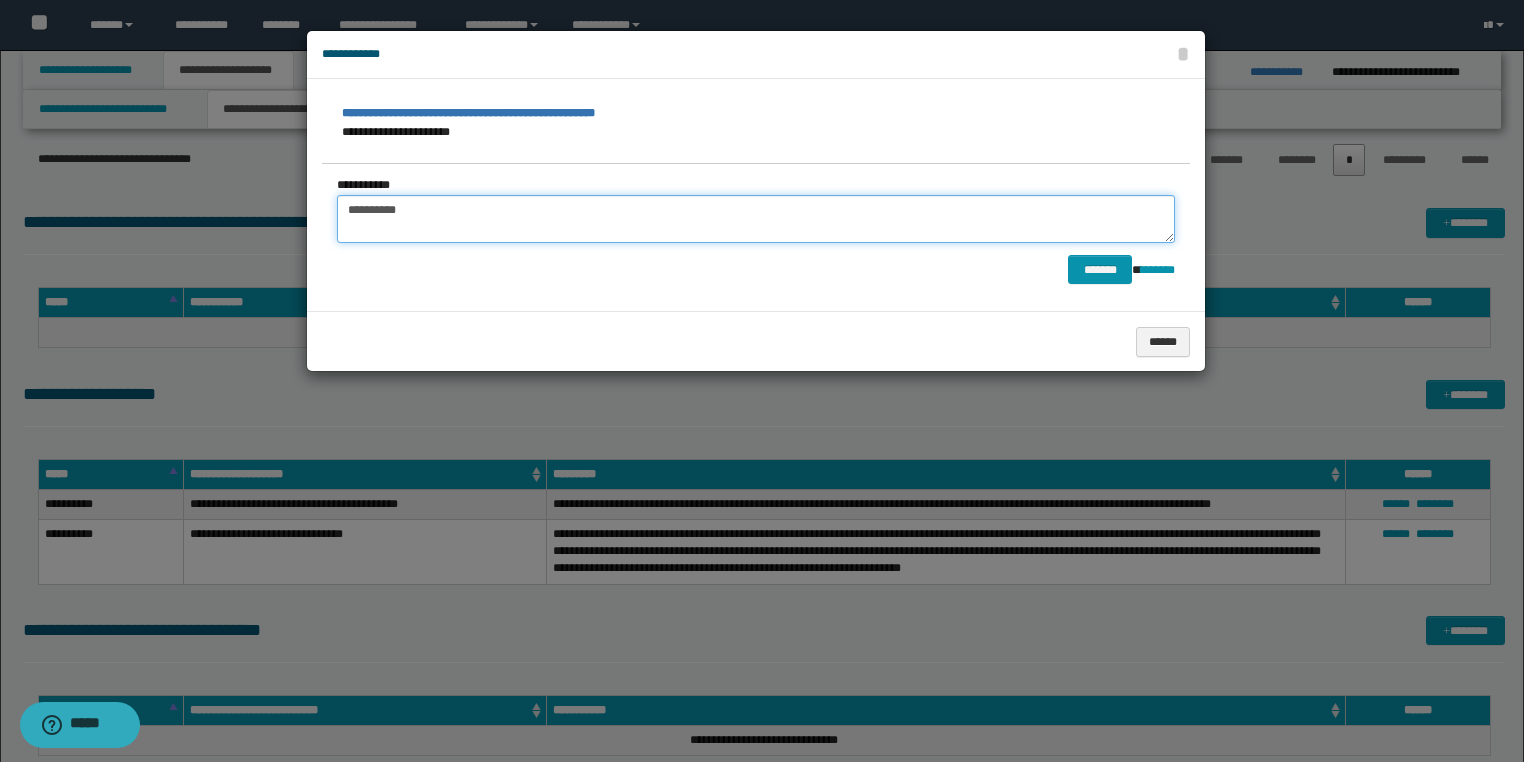 click on "*********" at bounding box center [756, 219] 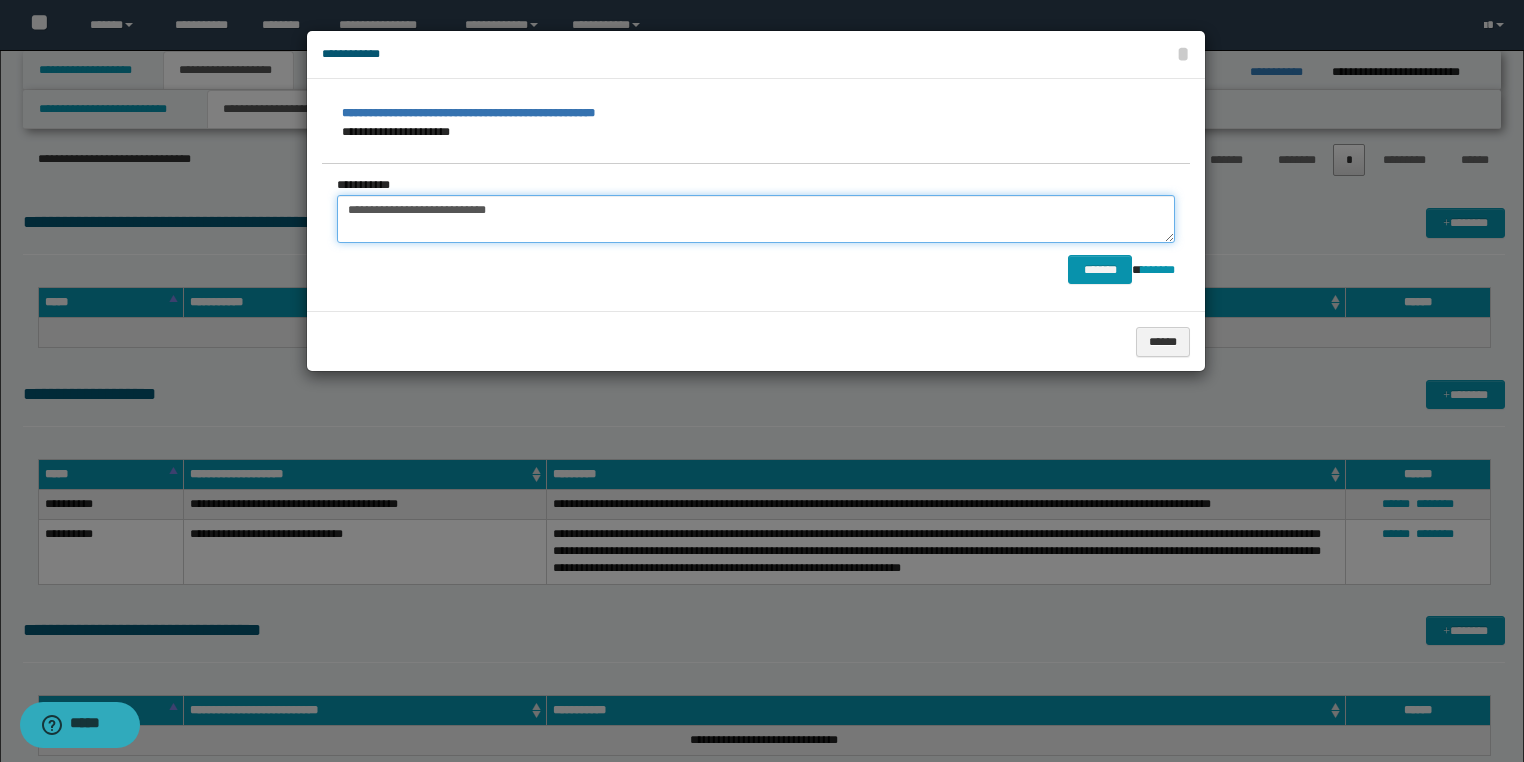 type on "**********" 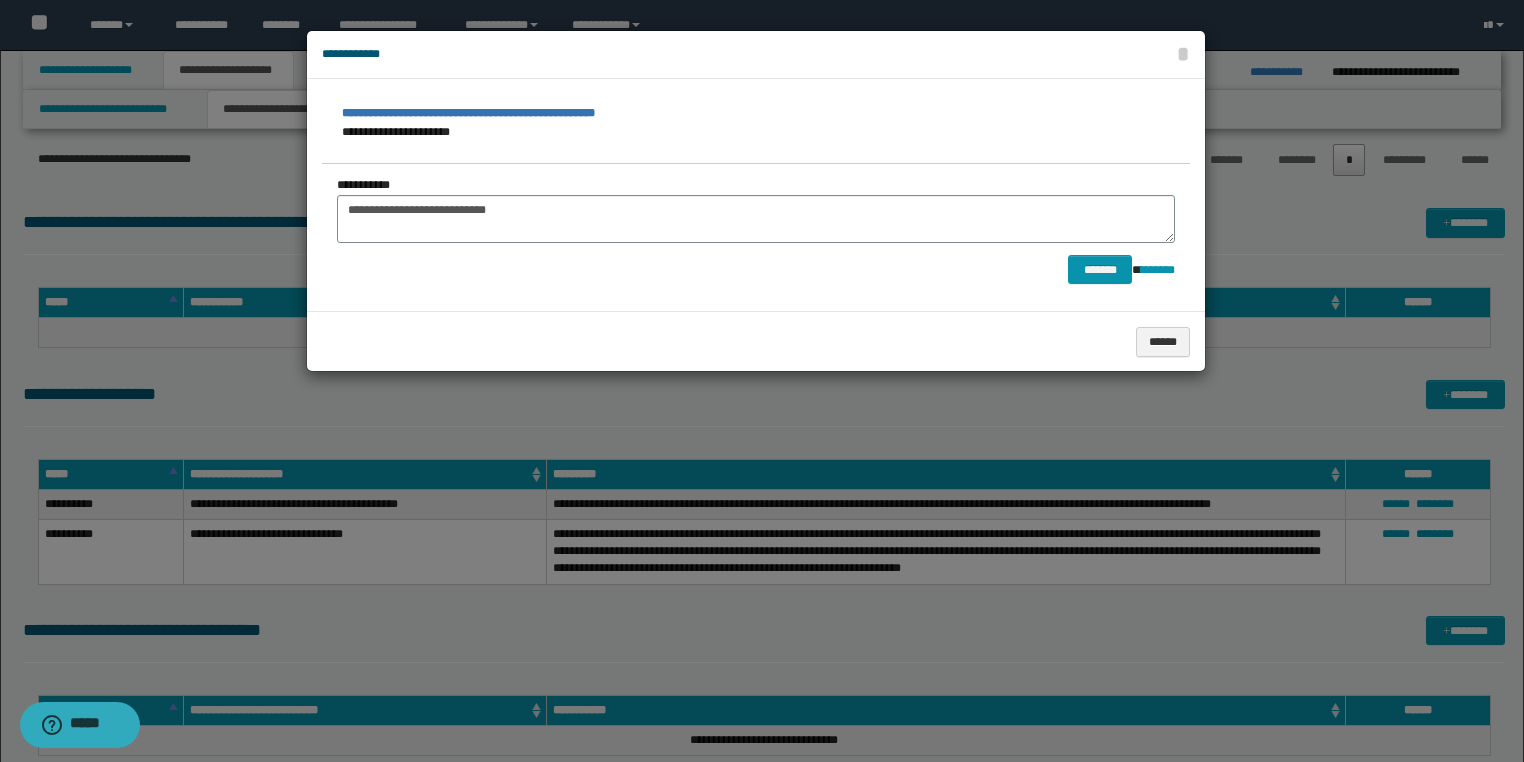 click at bounding box center [762, 381] 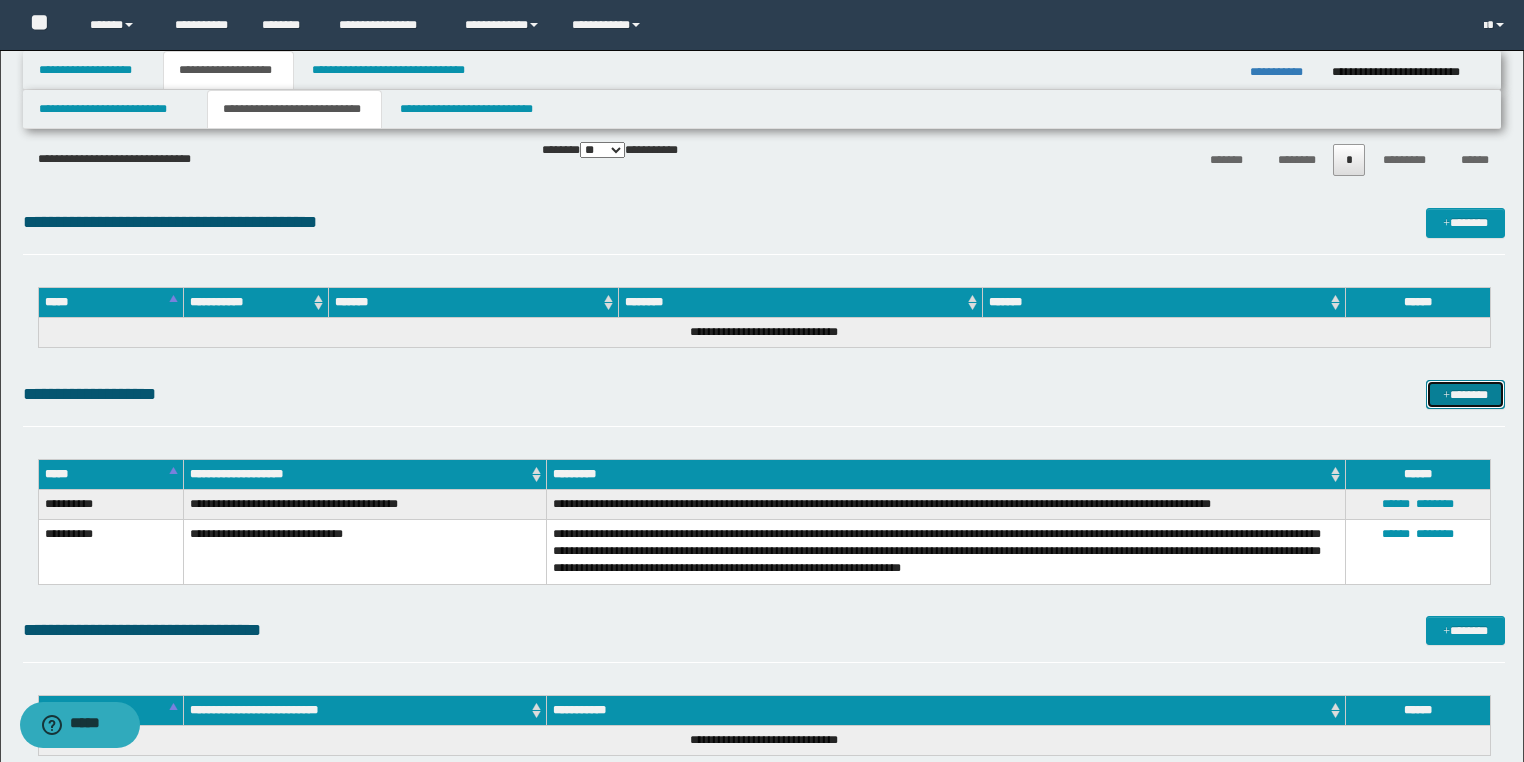 click on "*******" at bounding box center (1465, 395) 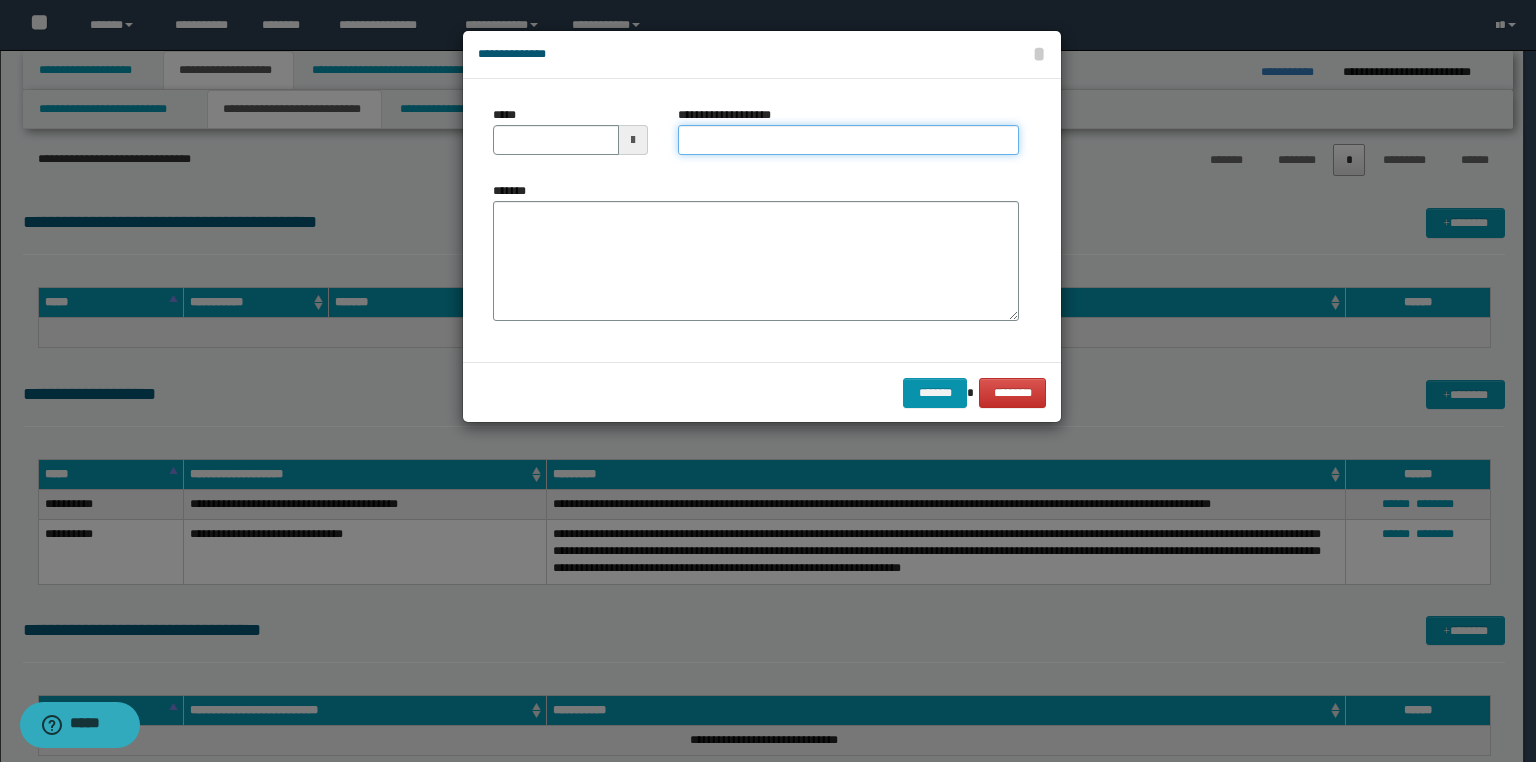 click on "**********" at bounding box center [848, 140] 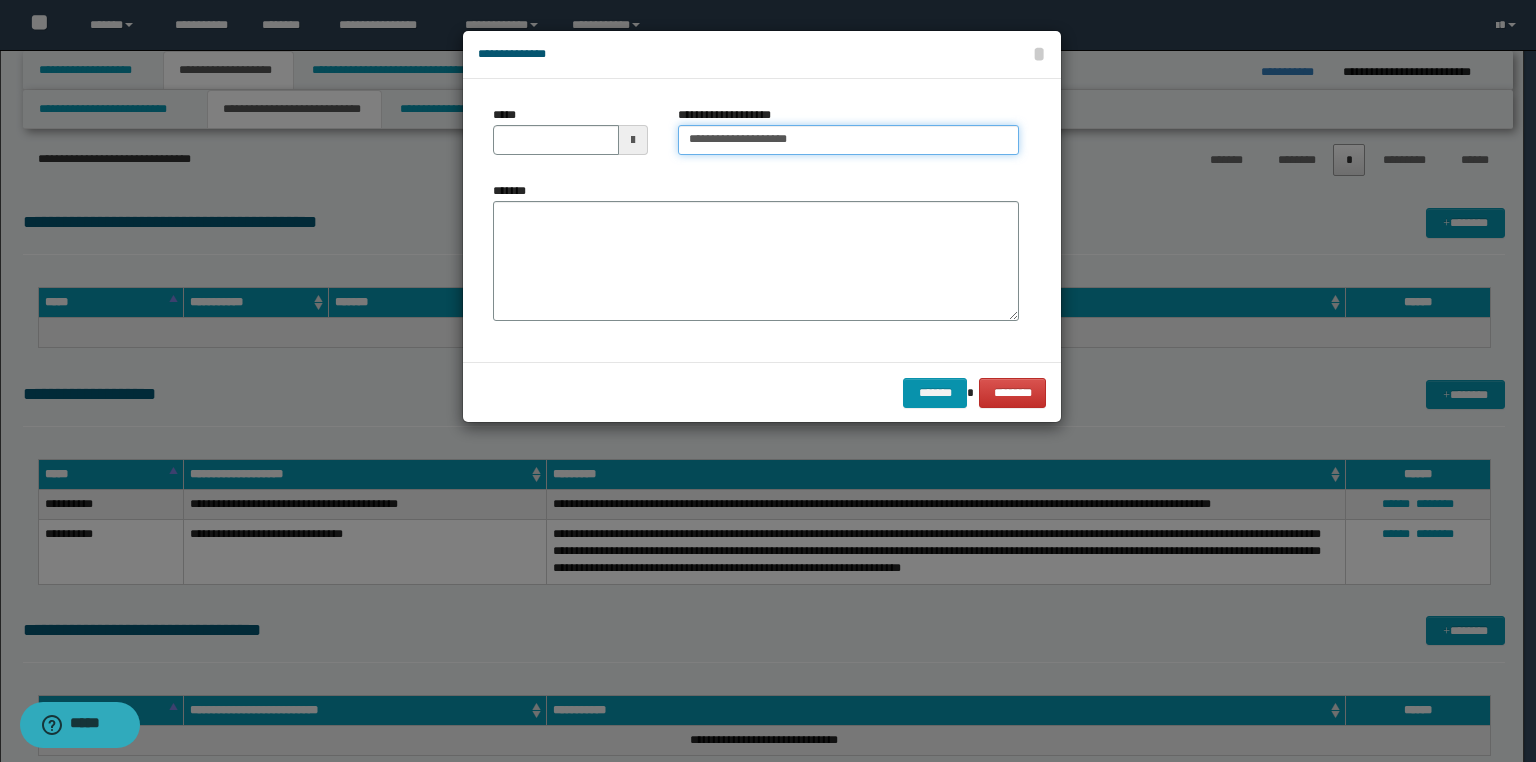 type on "**********" 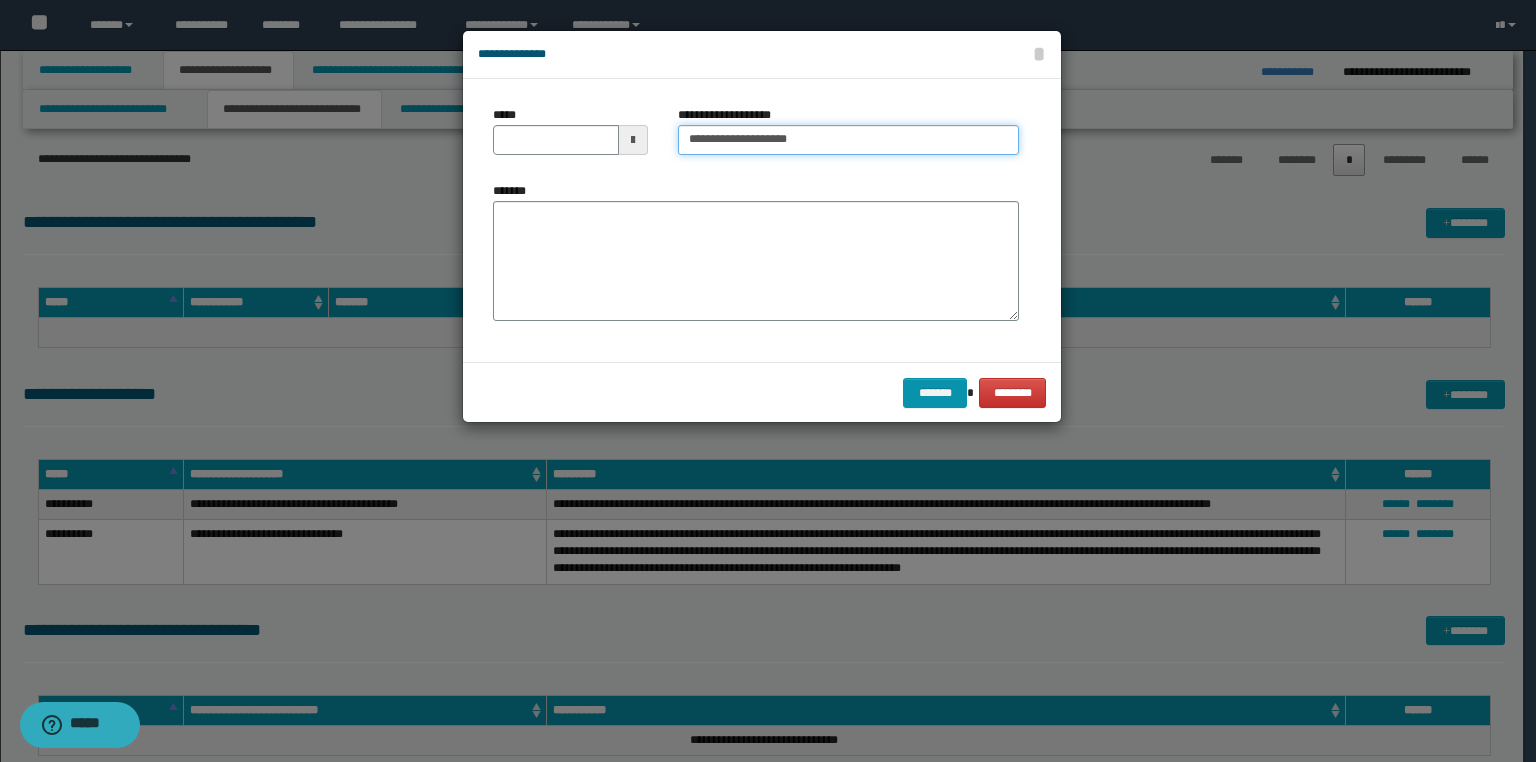 type 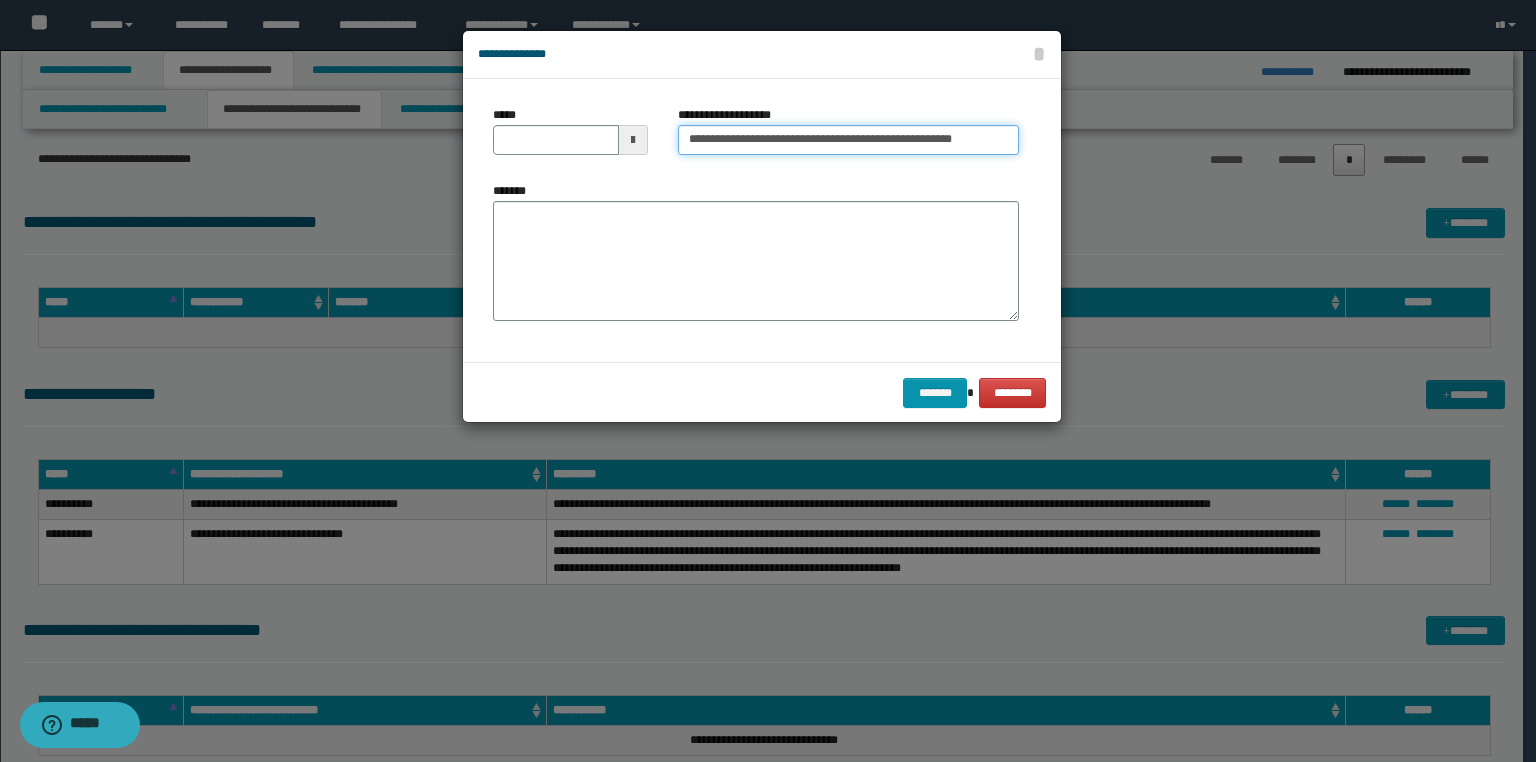 click on "**********" at bounding box center [848, 140] 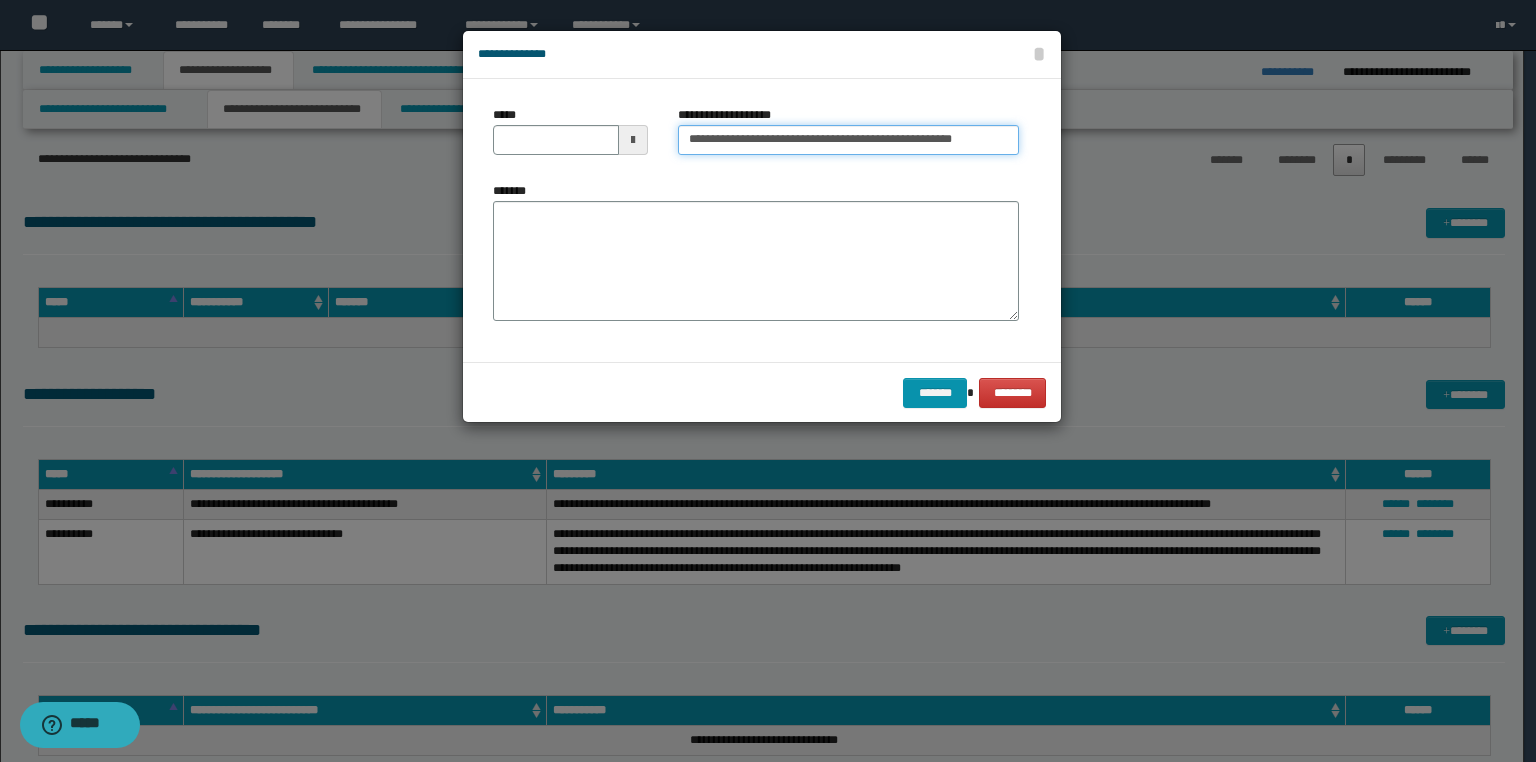 click on "**********" at bounding box center (848, 140) 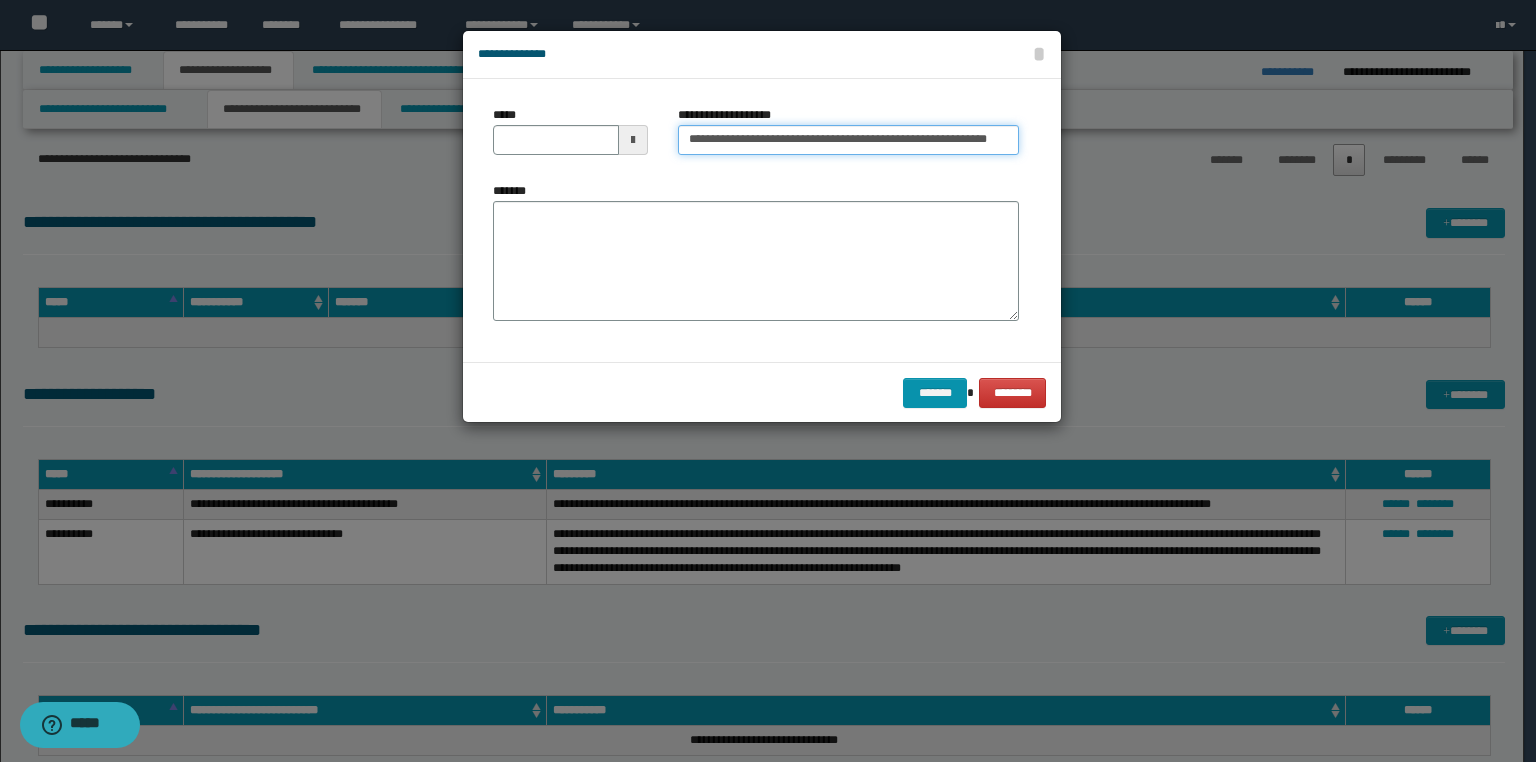 scroll, scrollTop: 0, scrollLeft: 19, axis: horizontal 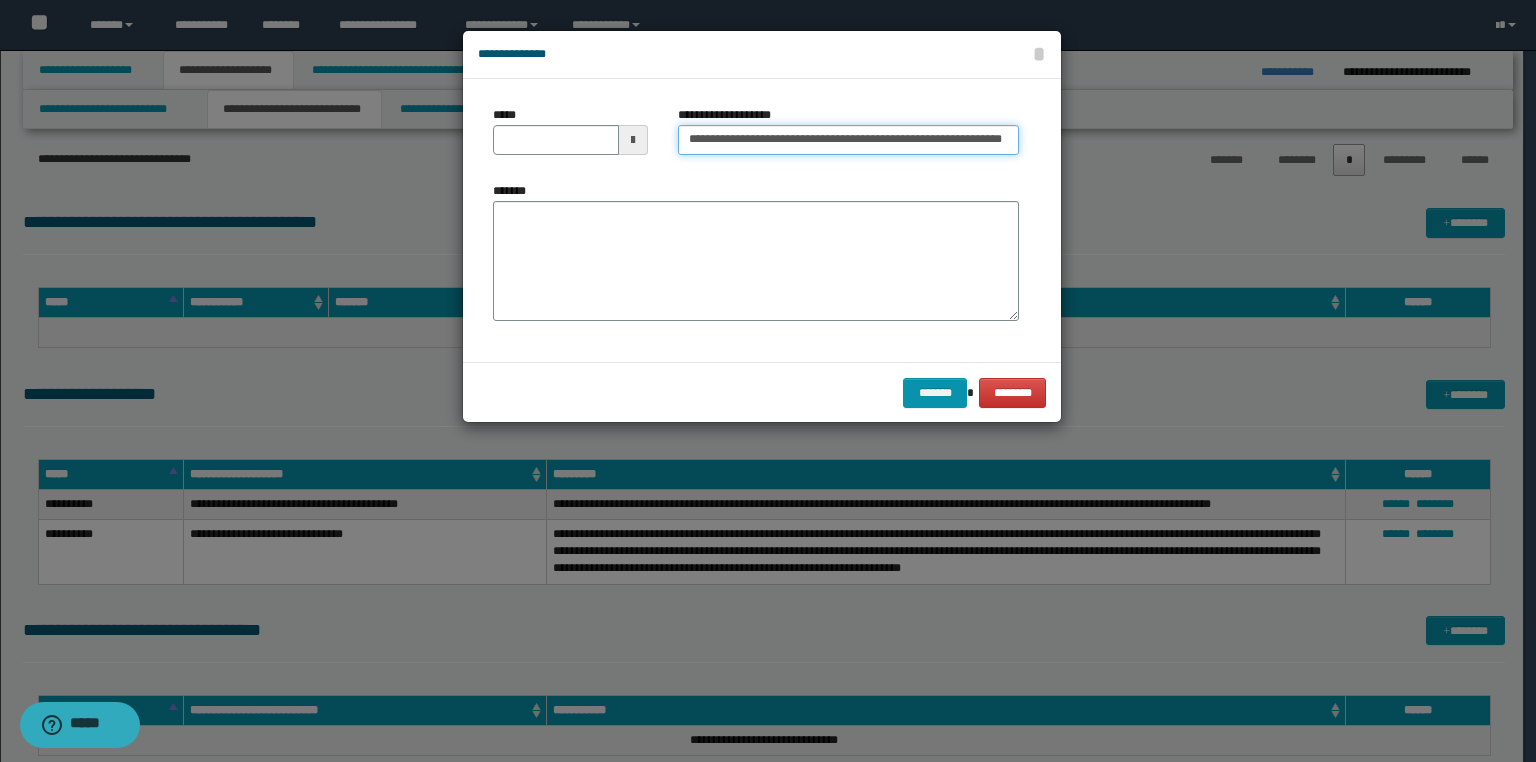 type on "**********" 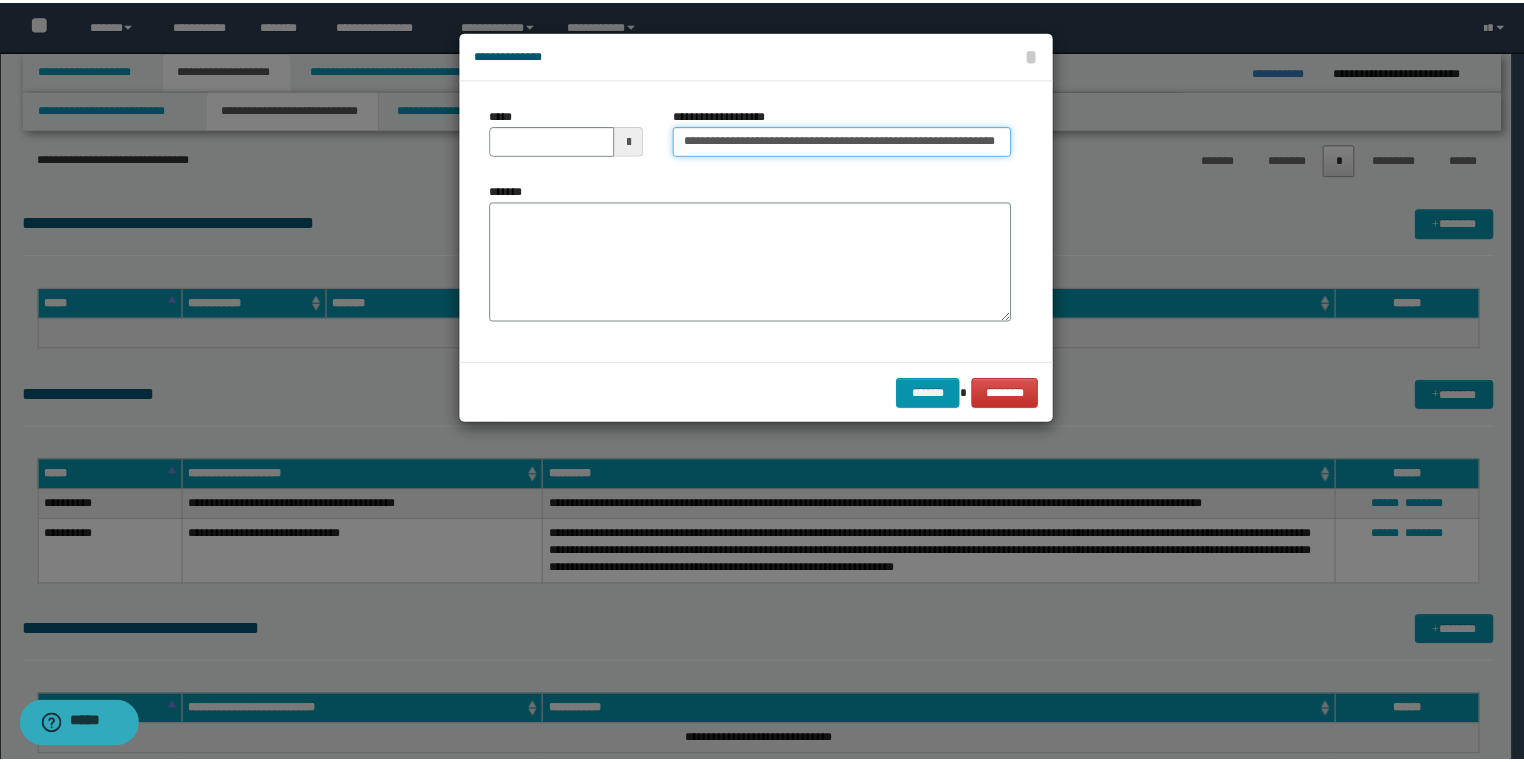 scroll, scrollTop: 0, scrollLeft: 0, axis: both 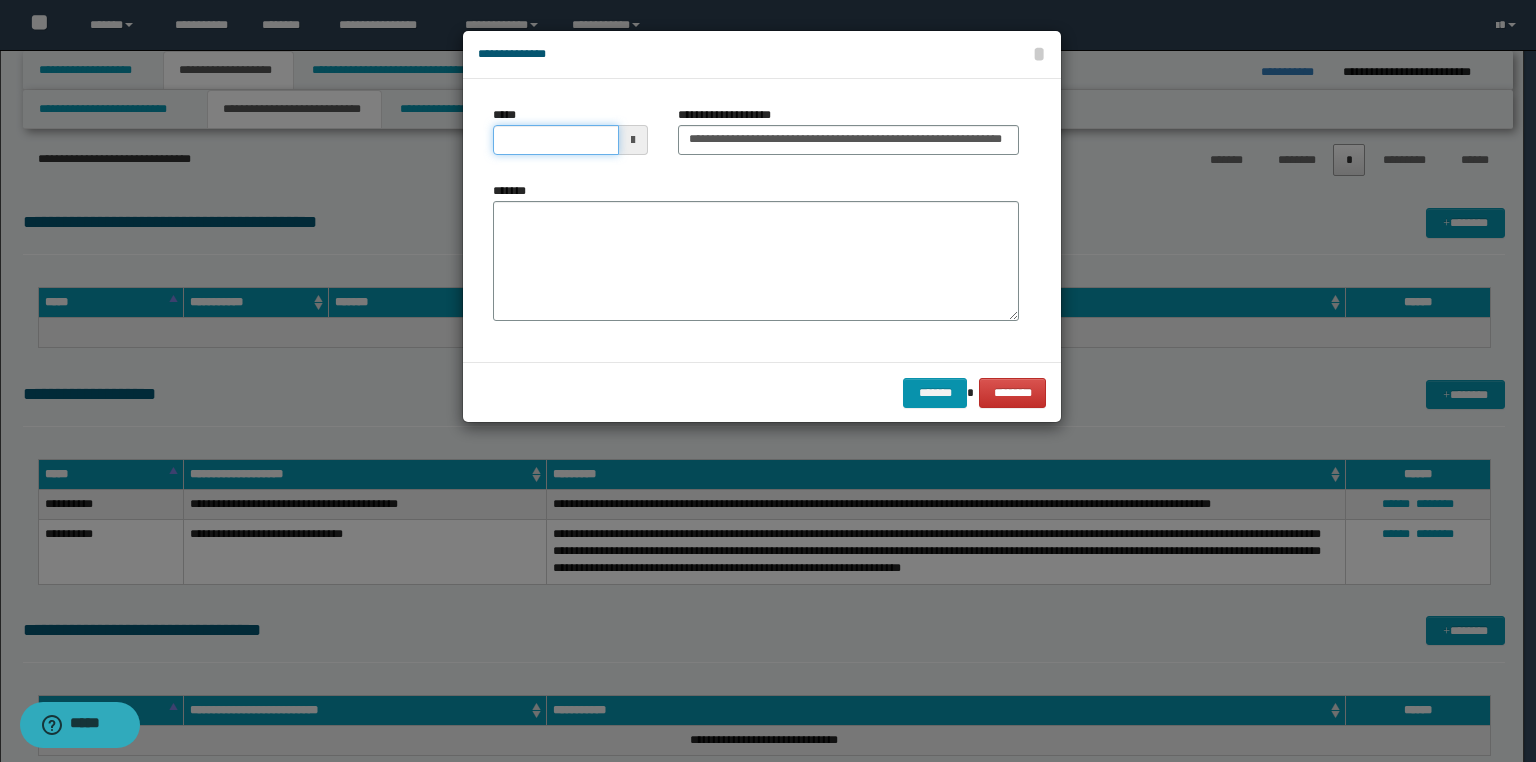 click on "*****" at bounding box center (556, 140) 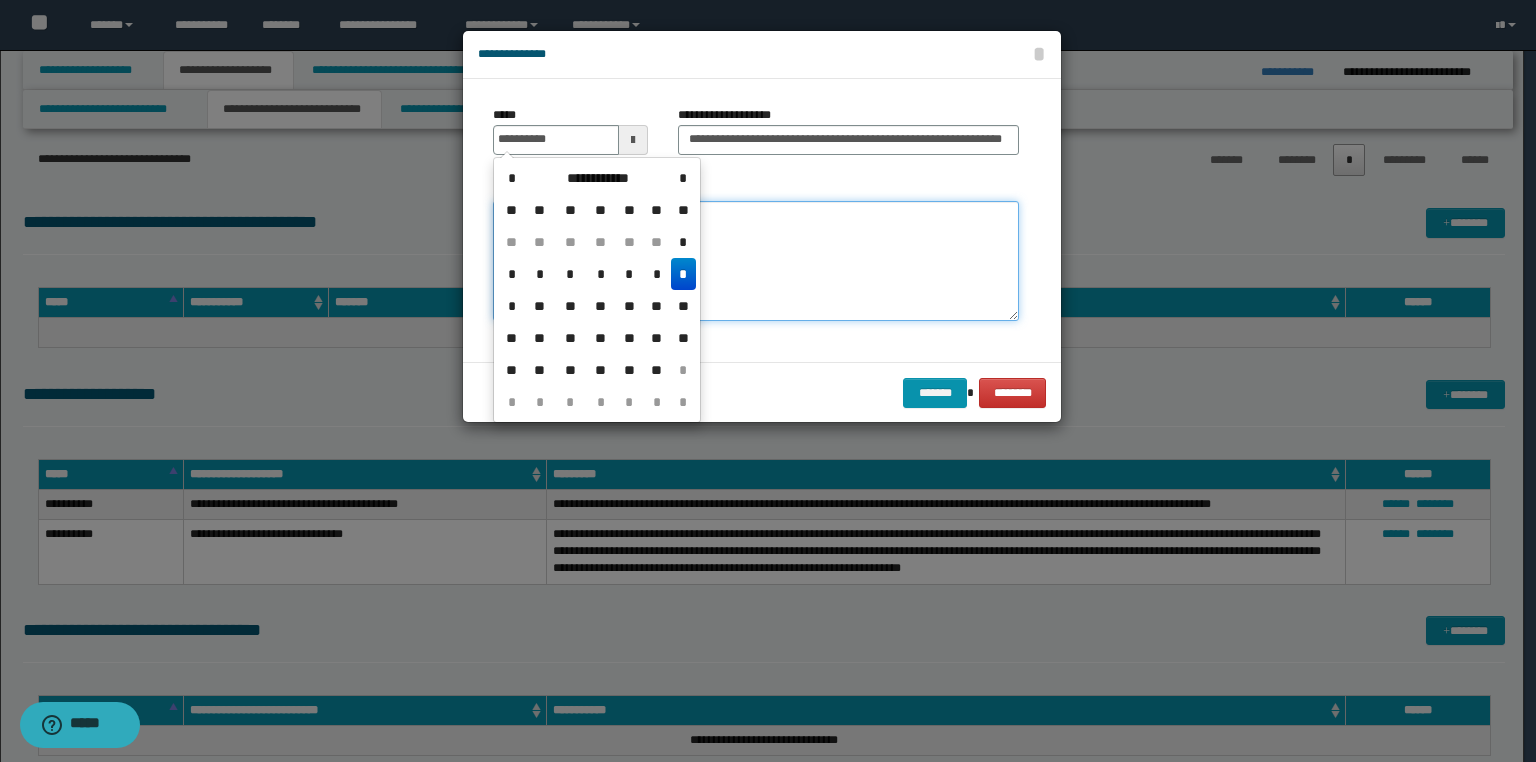 type on "**********" 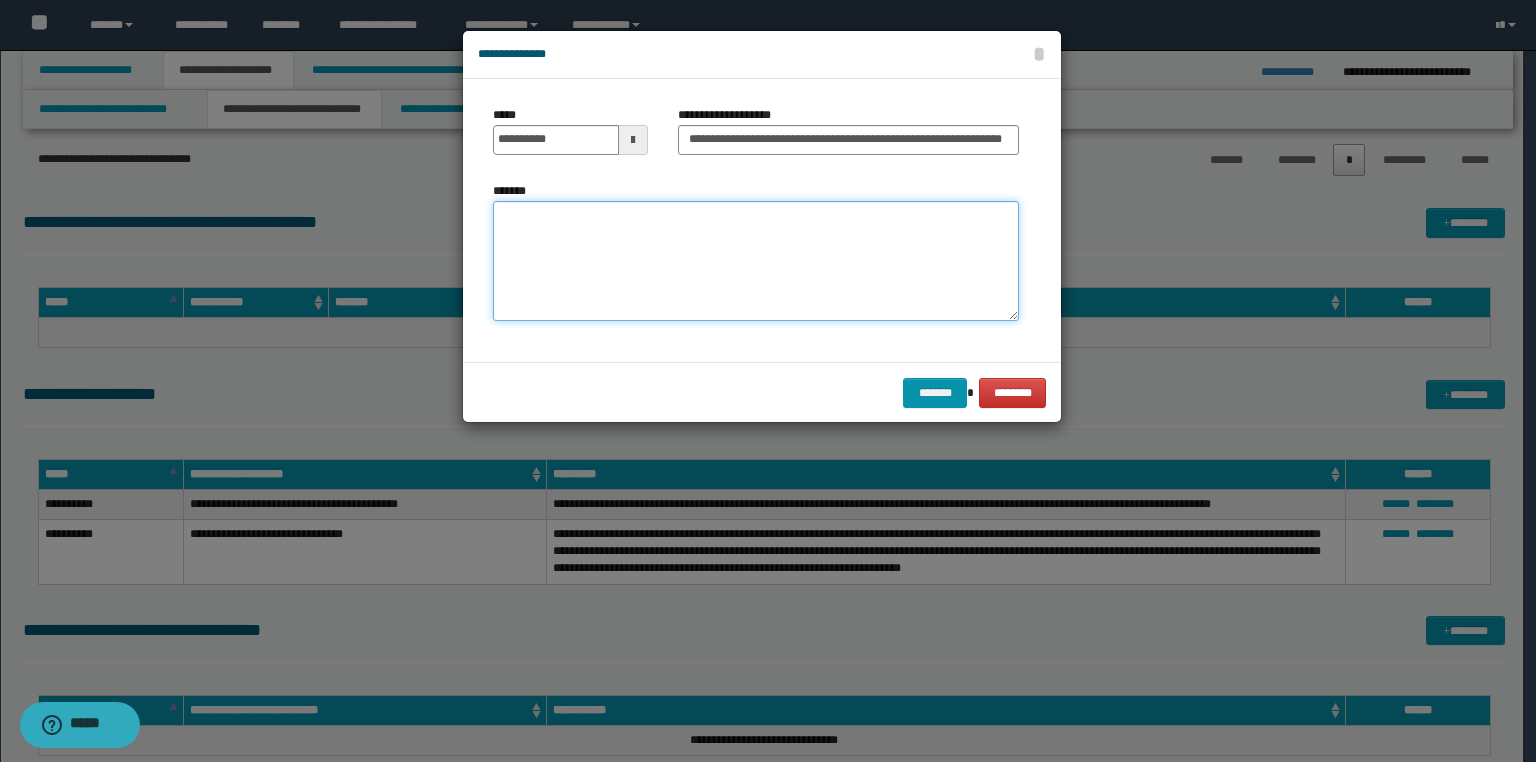 paste on "**********" 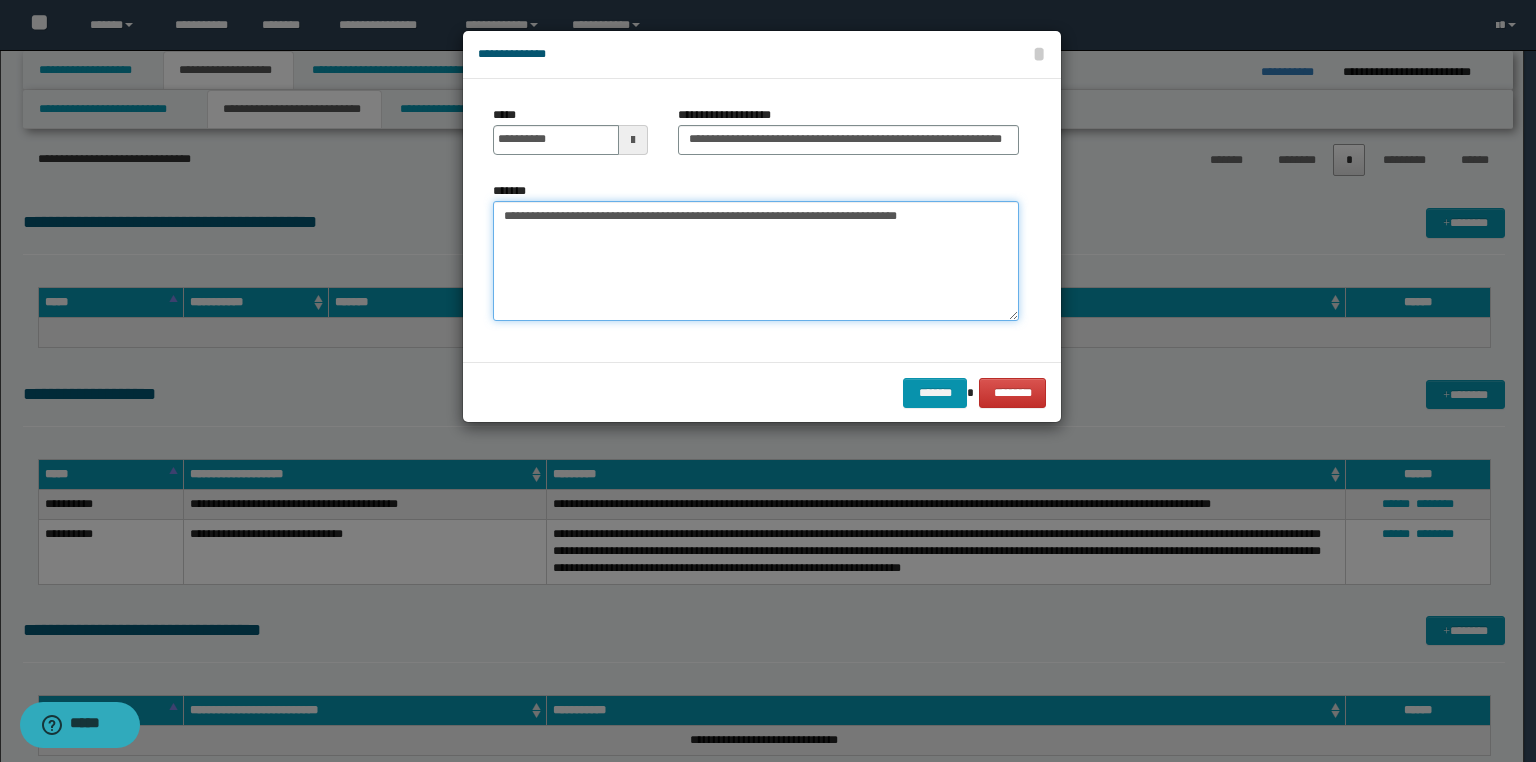 click on "**********" at bounding box center [756, 261] 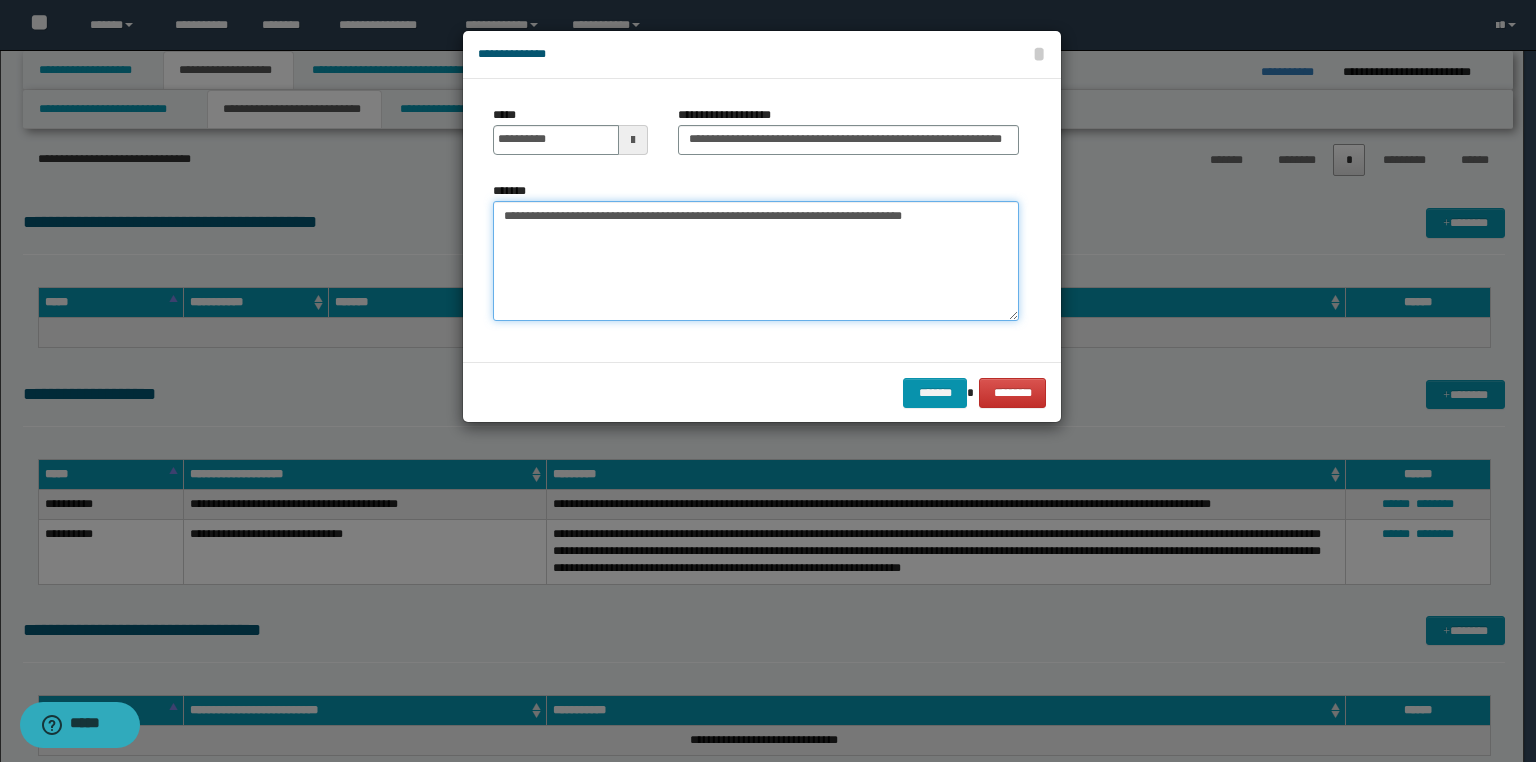 click on "**********" at bounding box center [756, 261] 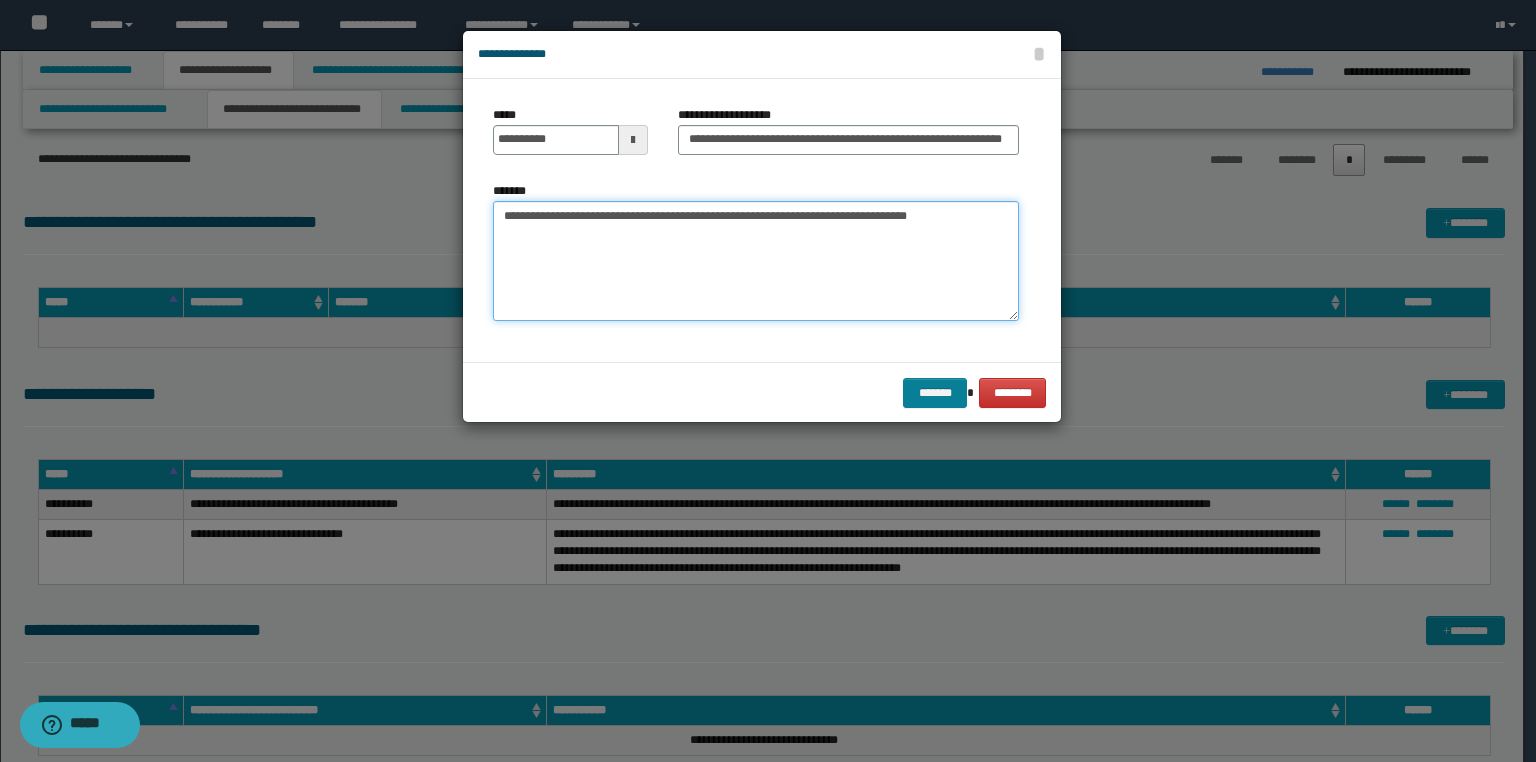 type on "**********" 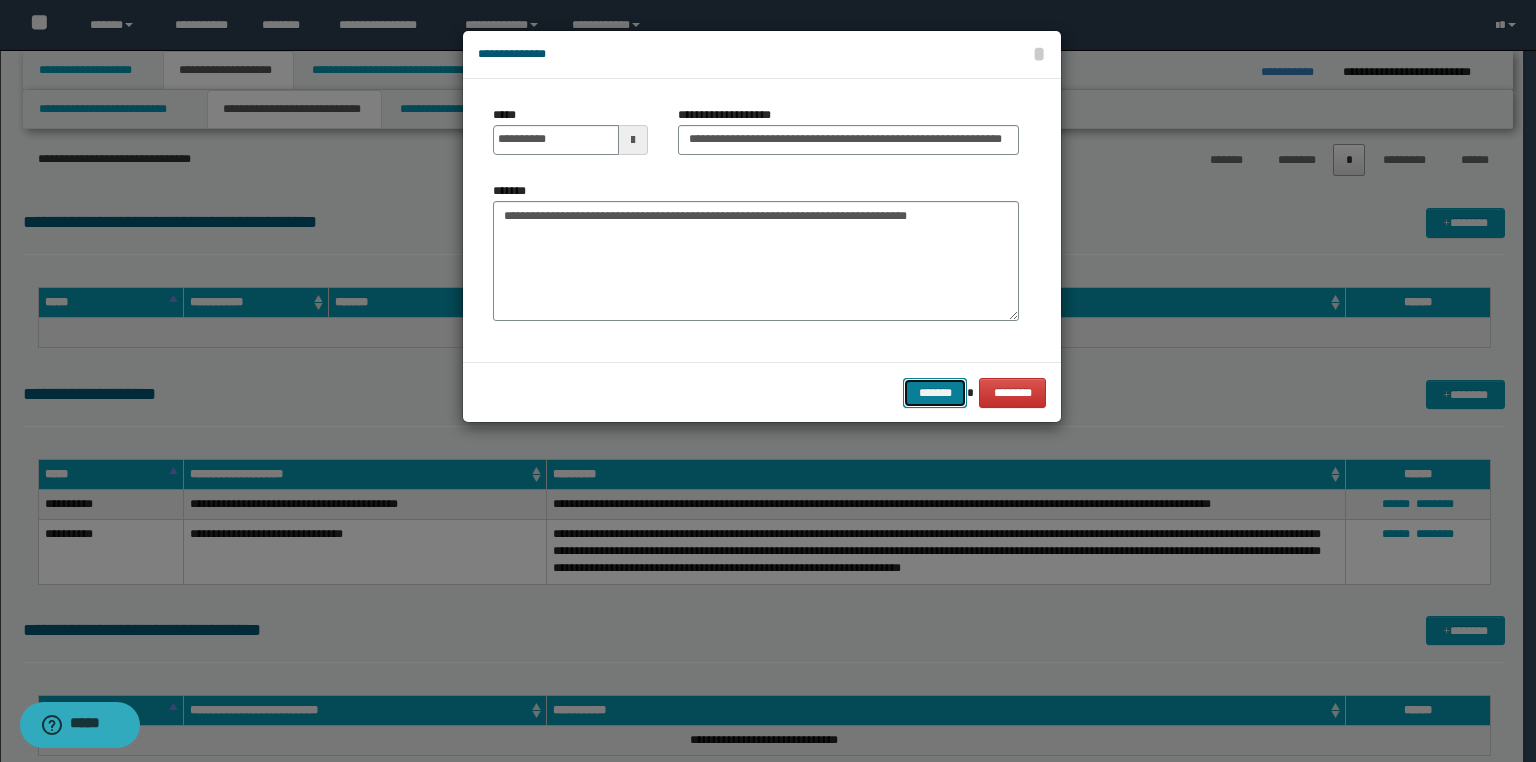 click on "*******" at bounding box center (935, 393) 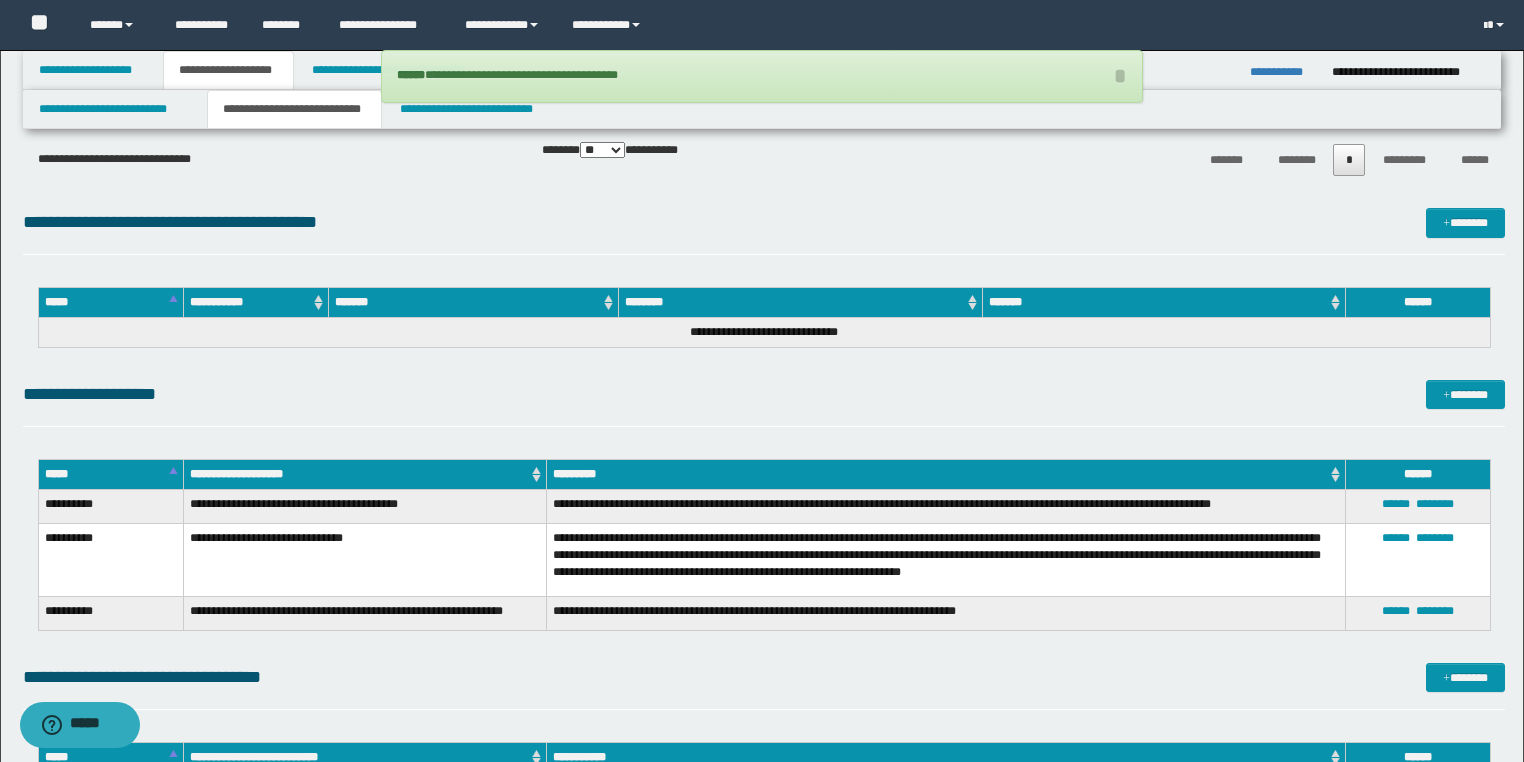 click on "**********" at bounding box center (1283, 72) 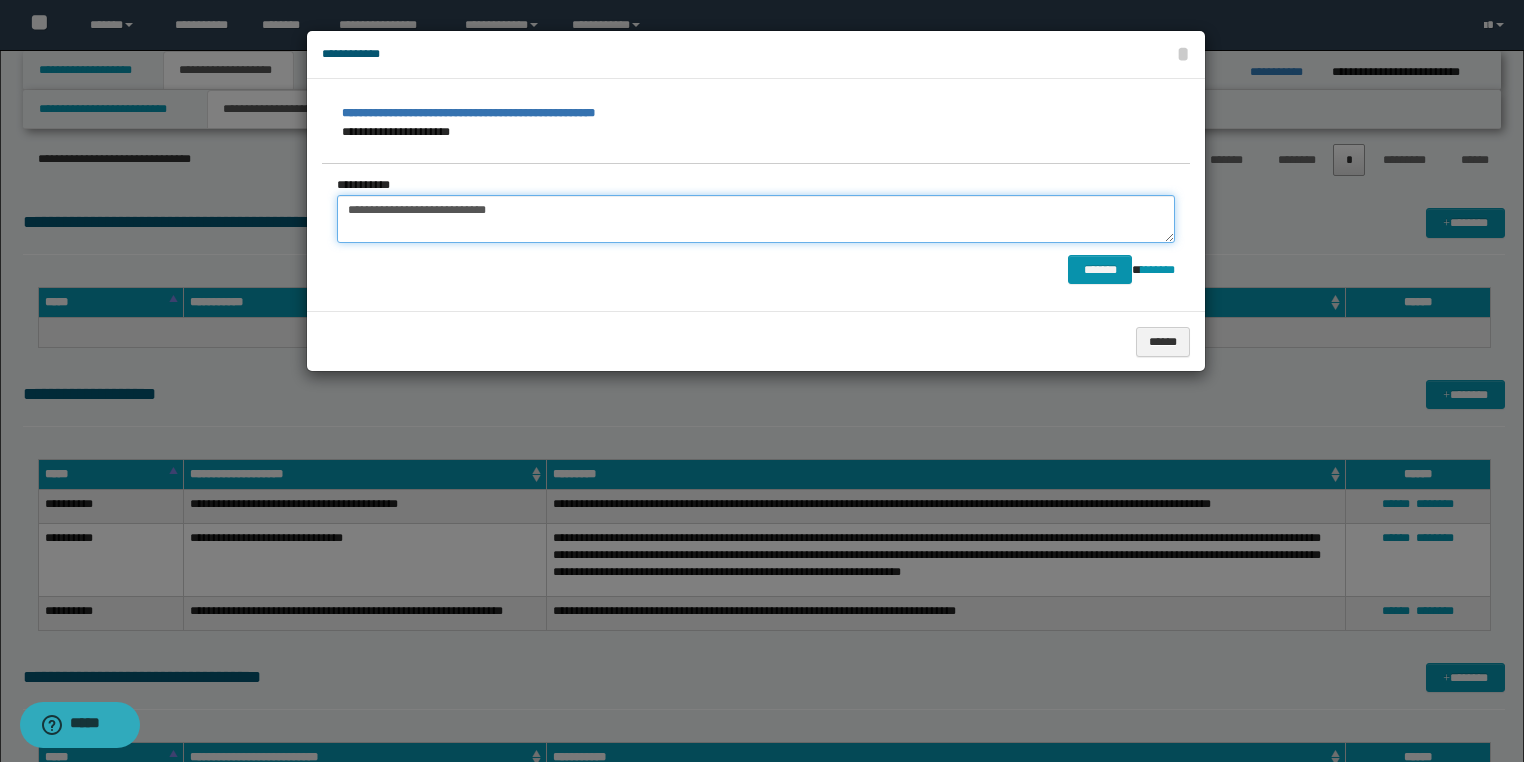click on "**********" at bounding box center [756, 219] 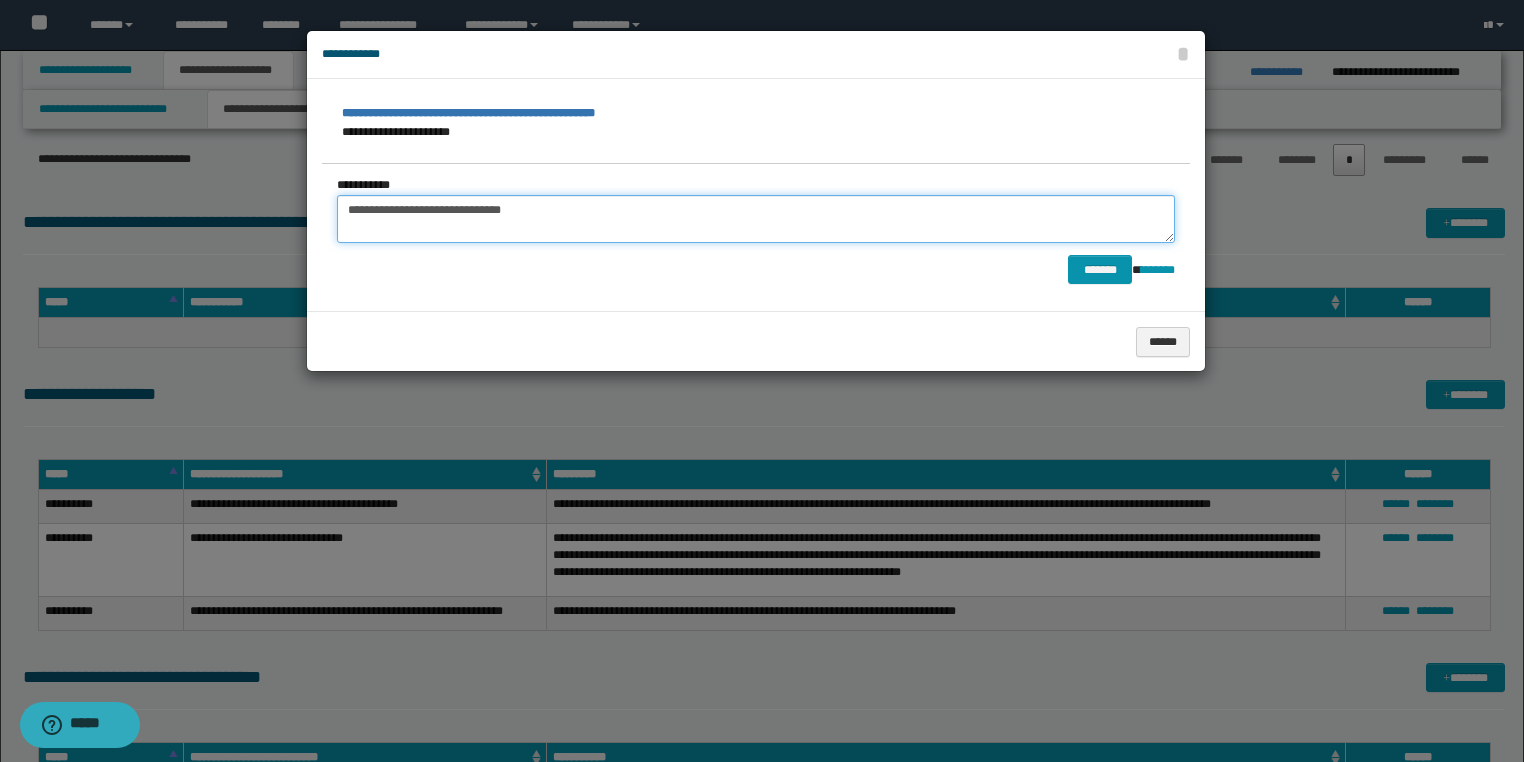 type on "**********" 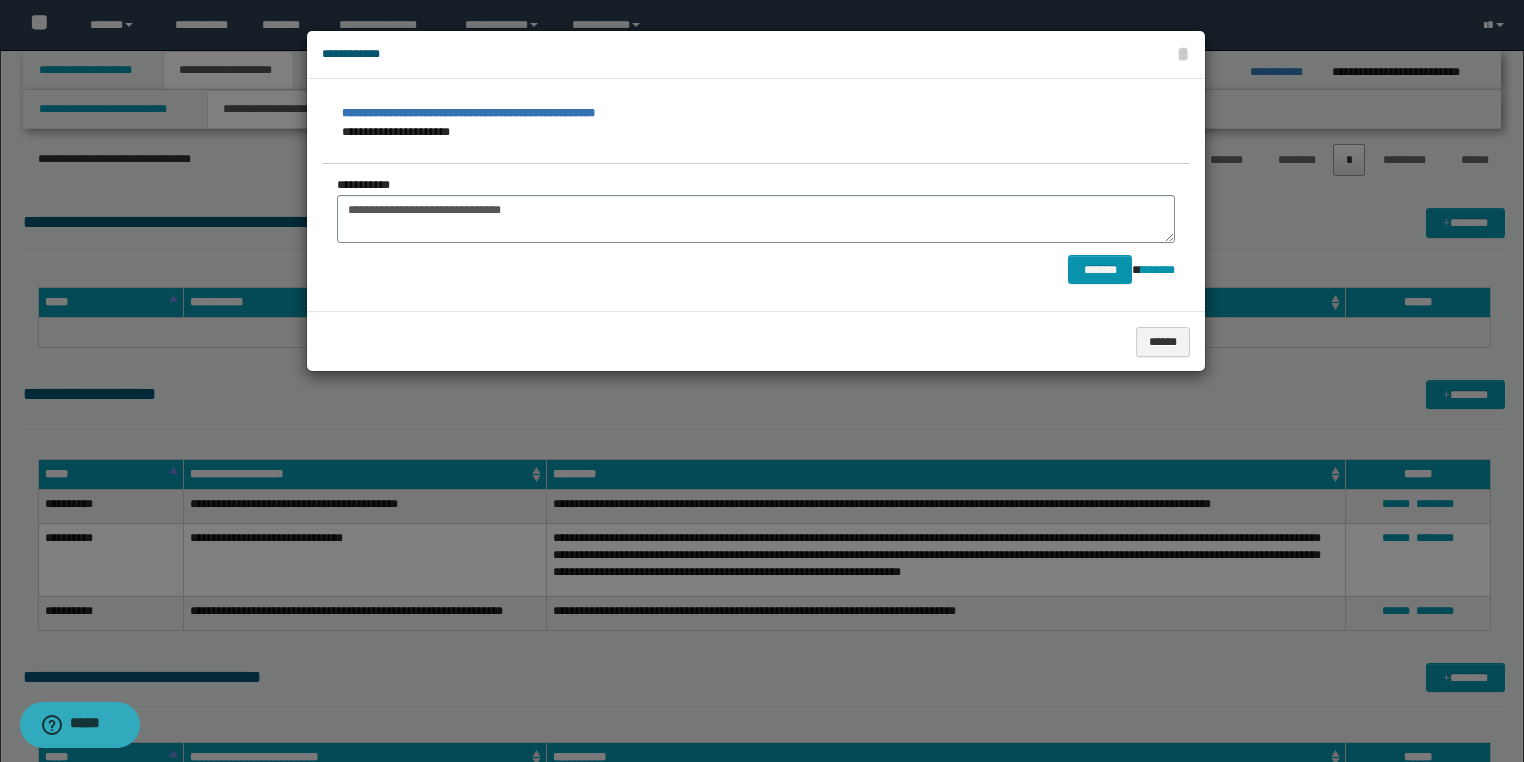 click at bounding box center (762, 381) 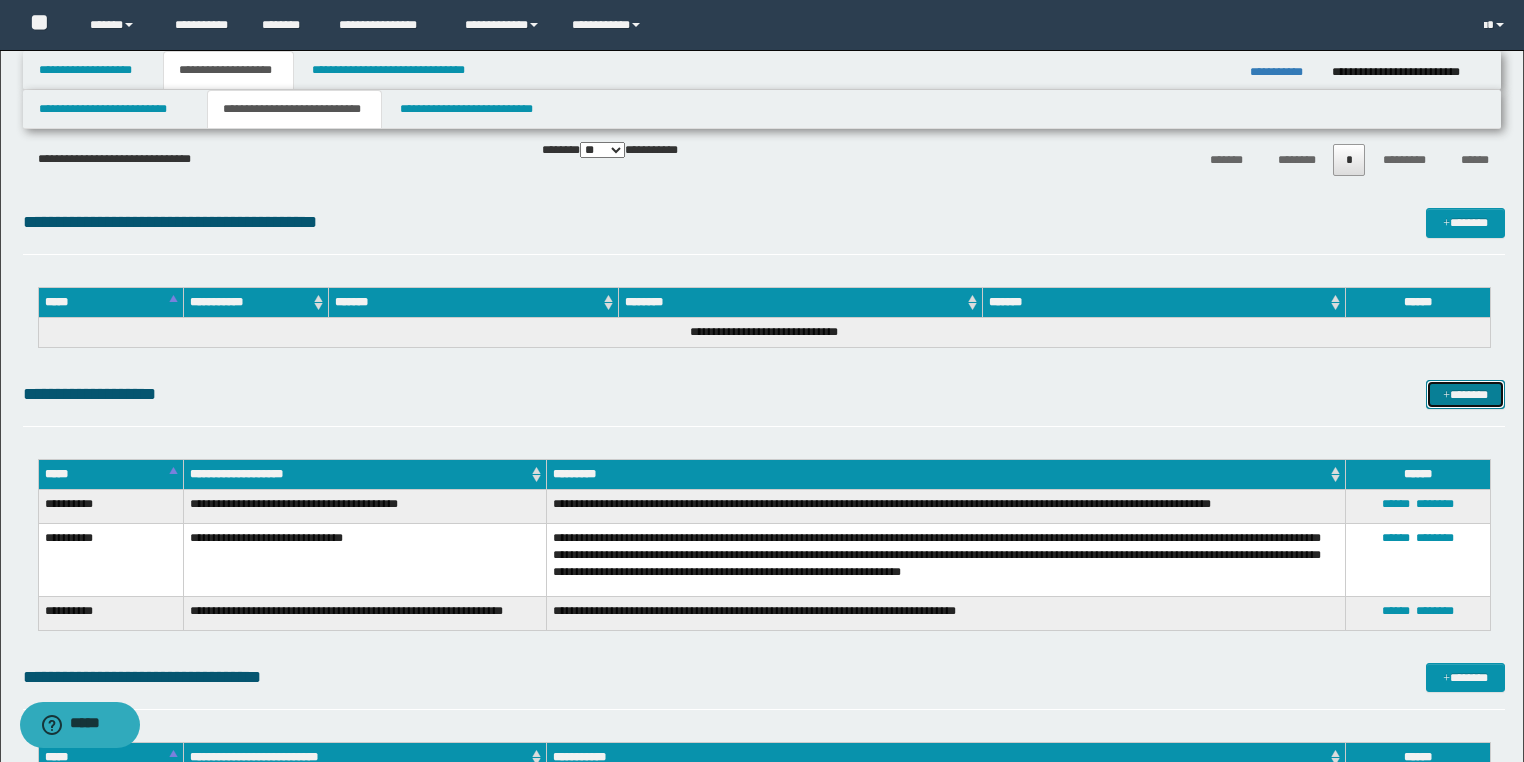 click on "*******" at bounding box center (1465, 395) 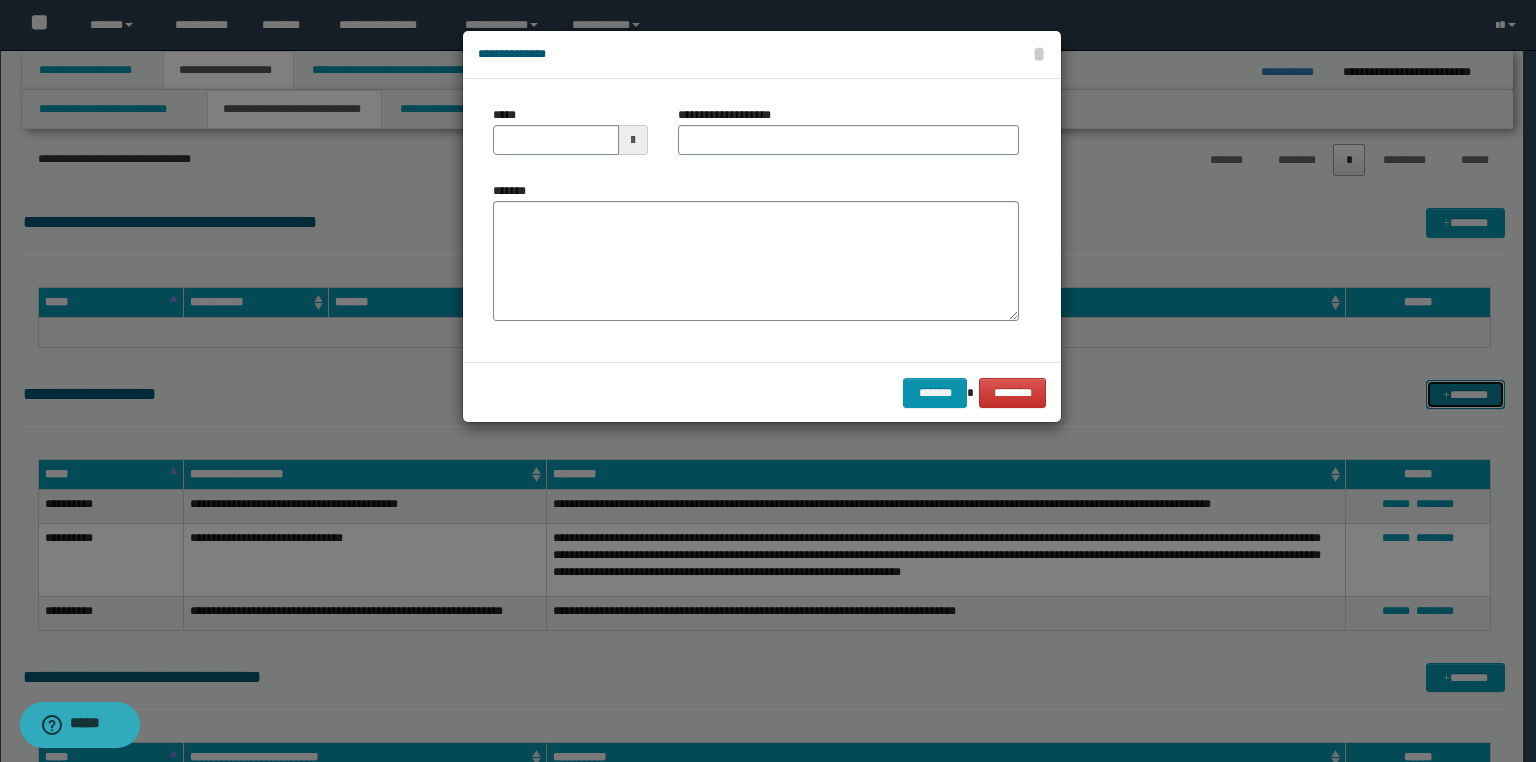 type 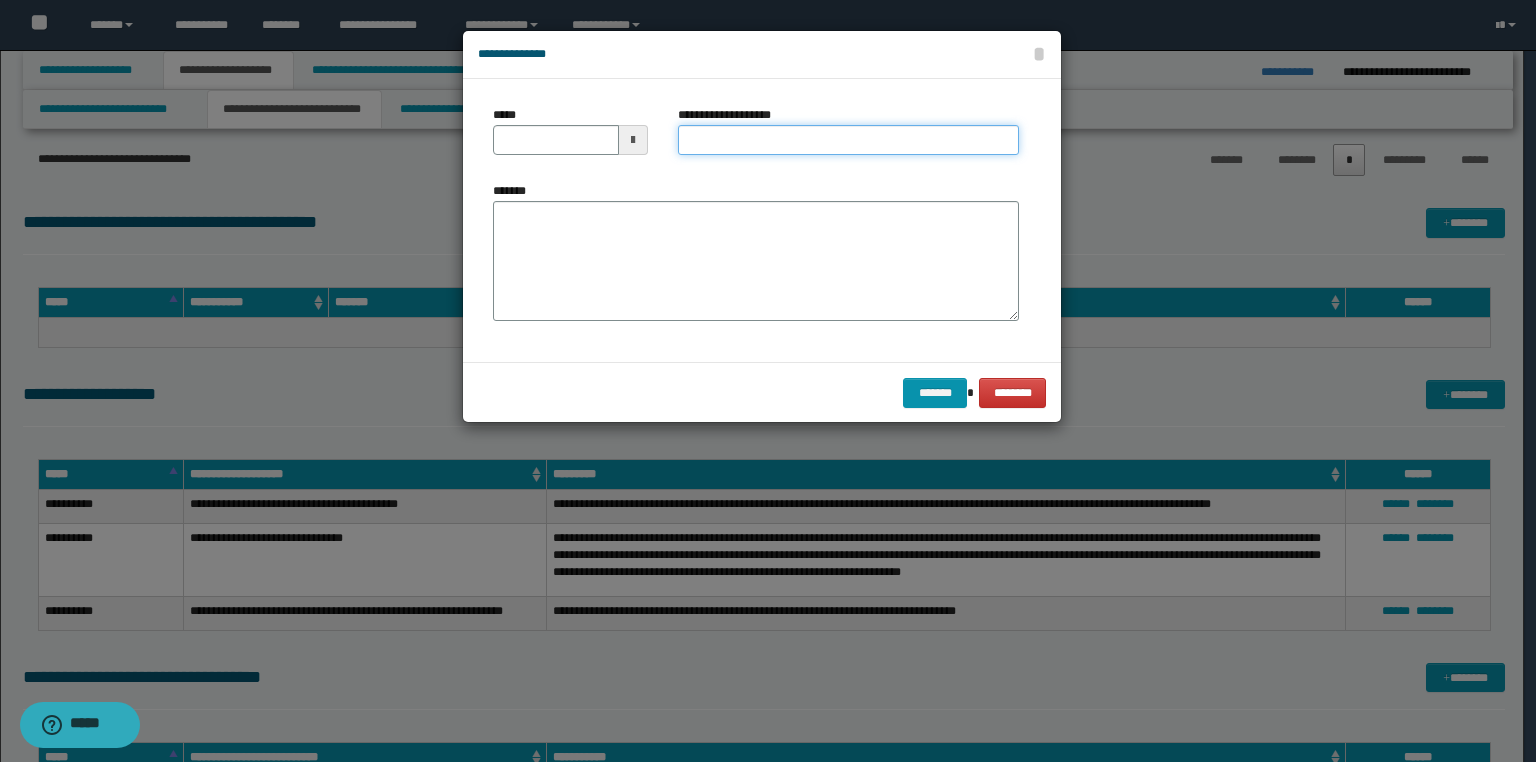 click on "**********" at bounding box center (848, 140) 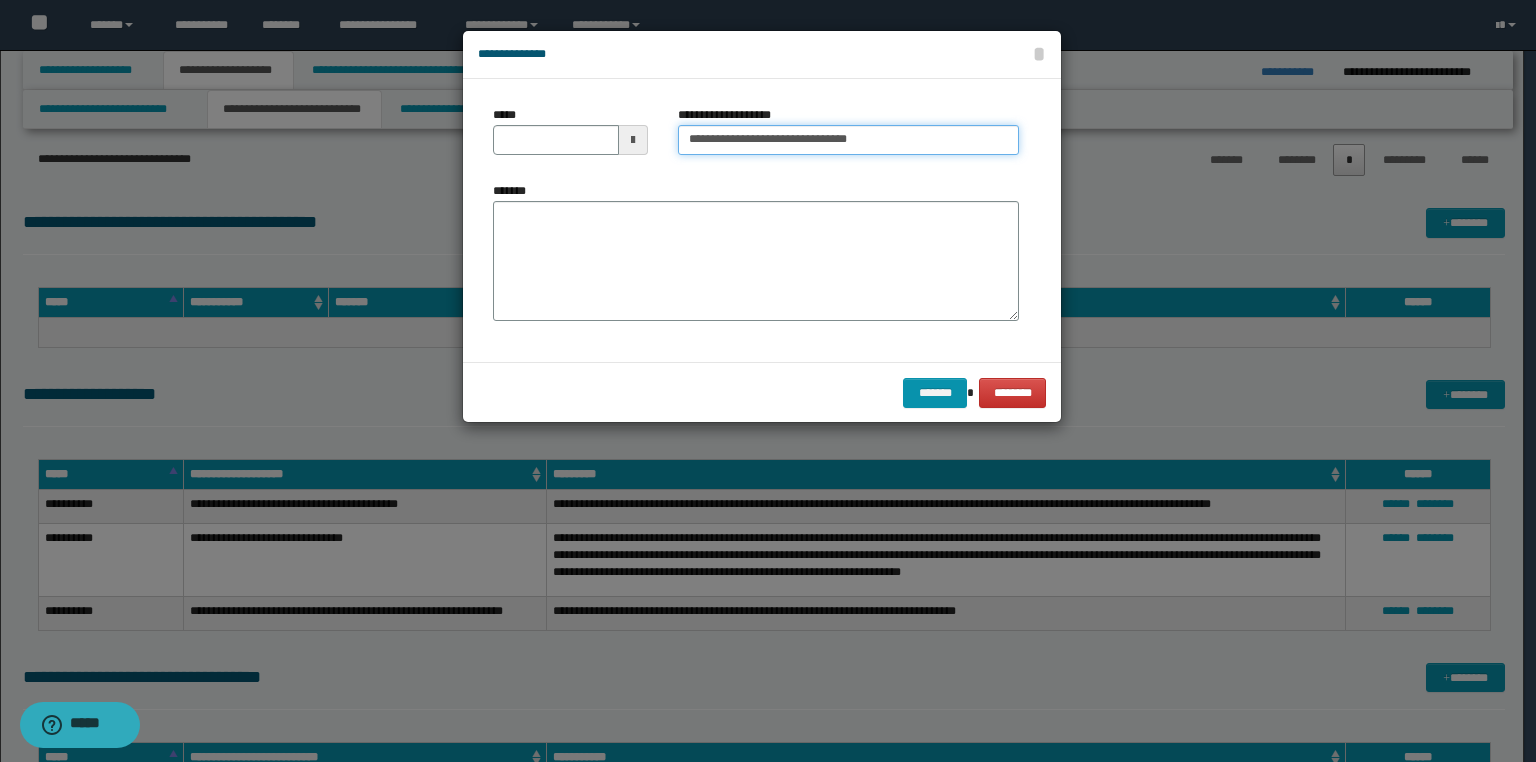 type on "**********" 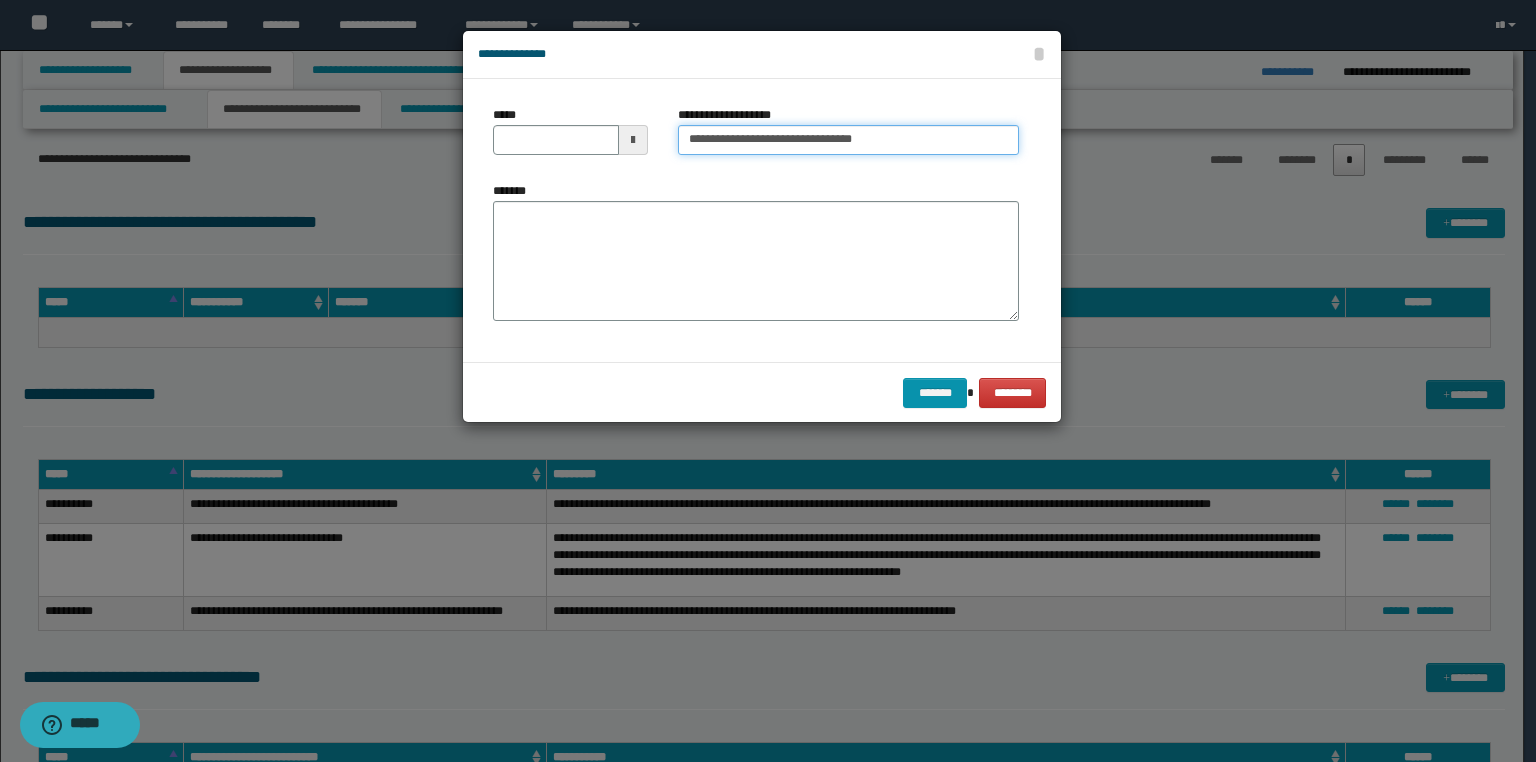 type 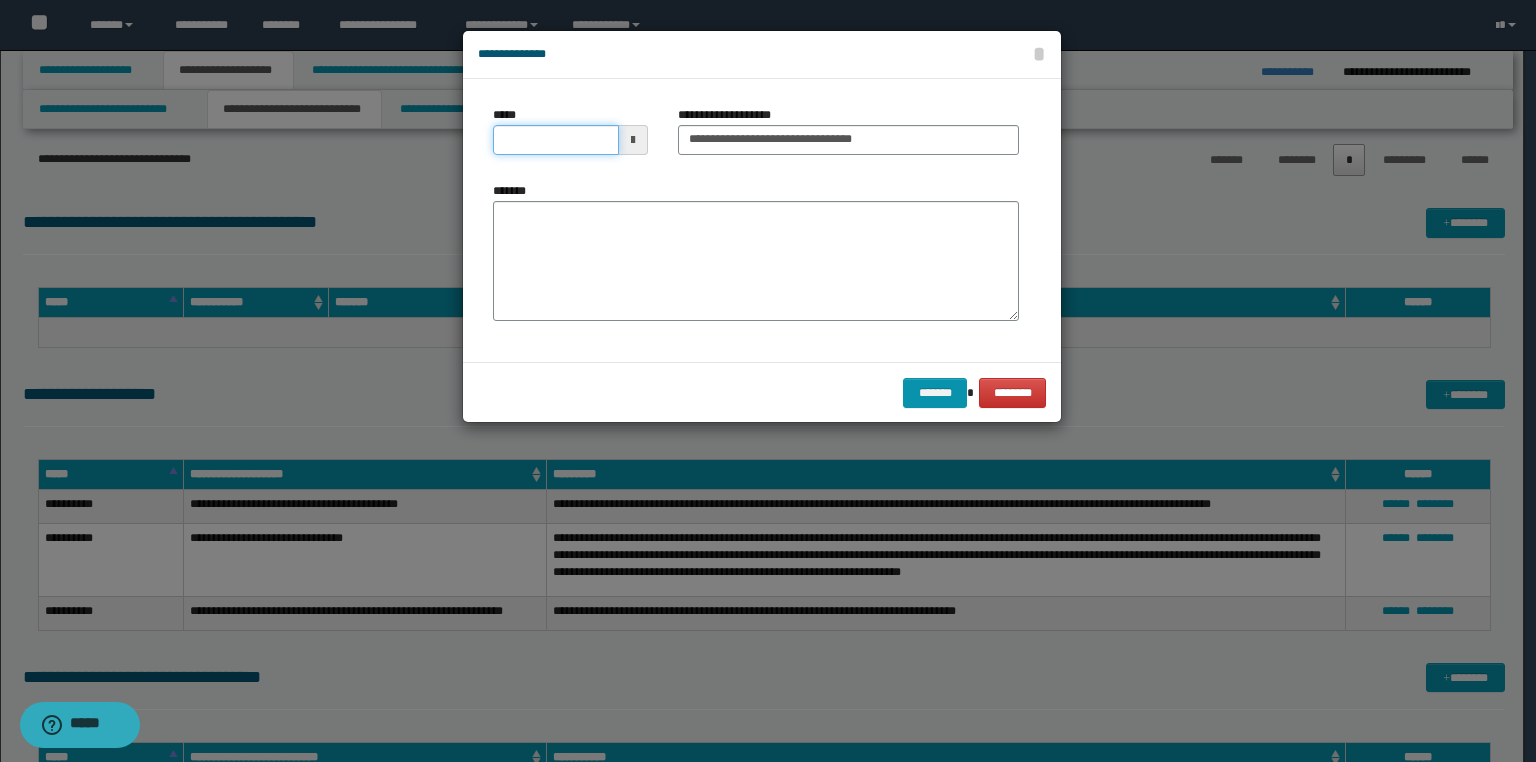 click on "*****" at bounding box center [556, 140] 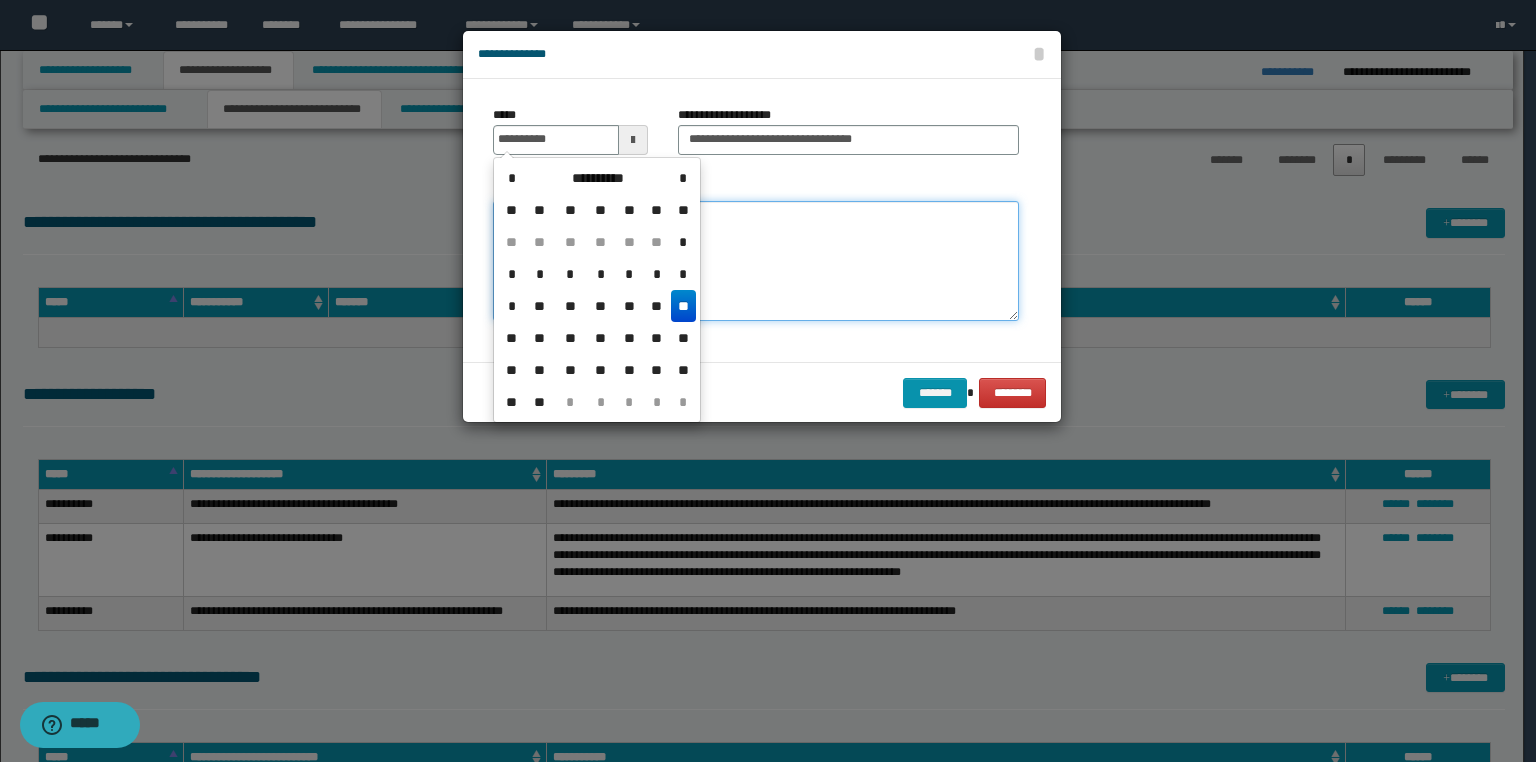 type on "**********" 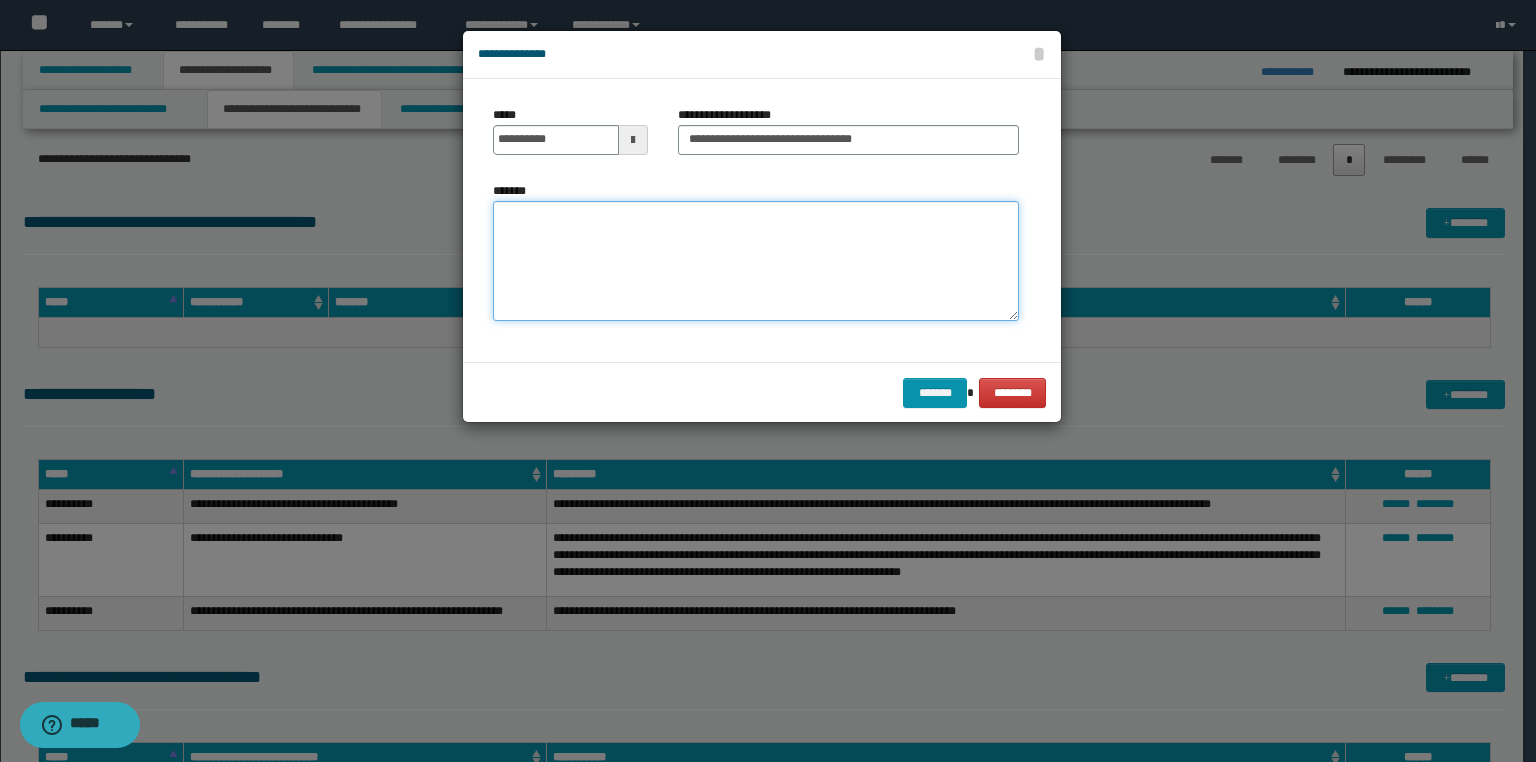 click on "*******" at bounding box center [756, 261] 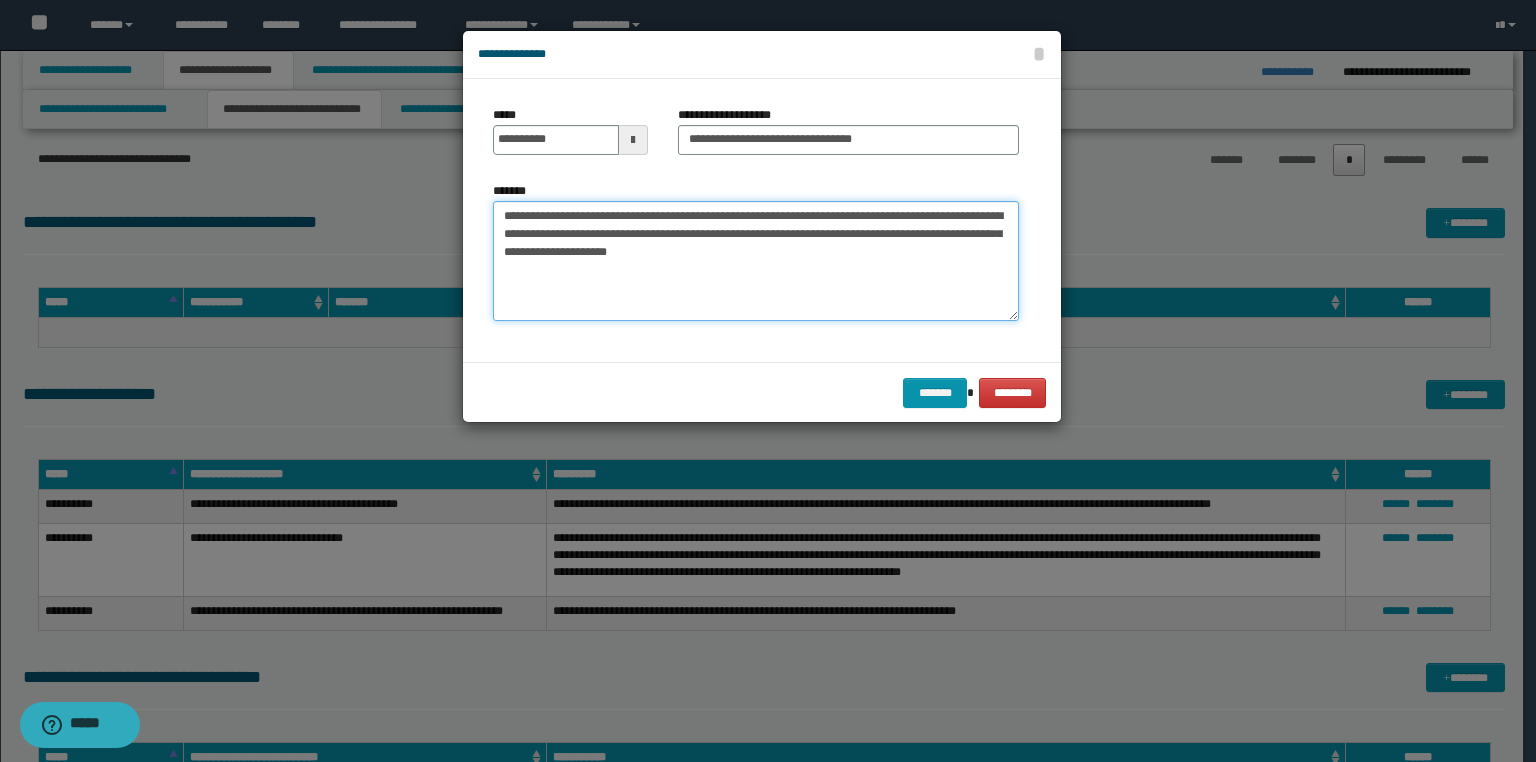 drag, startPoint x: 606, startPoint y: 233, endPoint x: 849, endPoint y: 232, distance: 243.00206 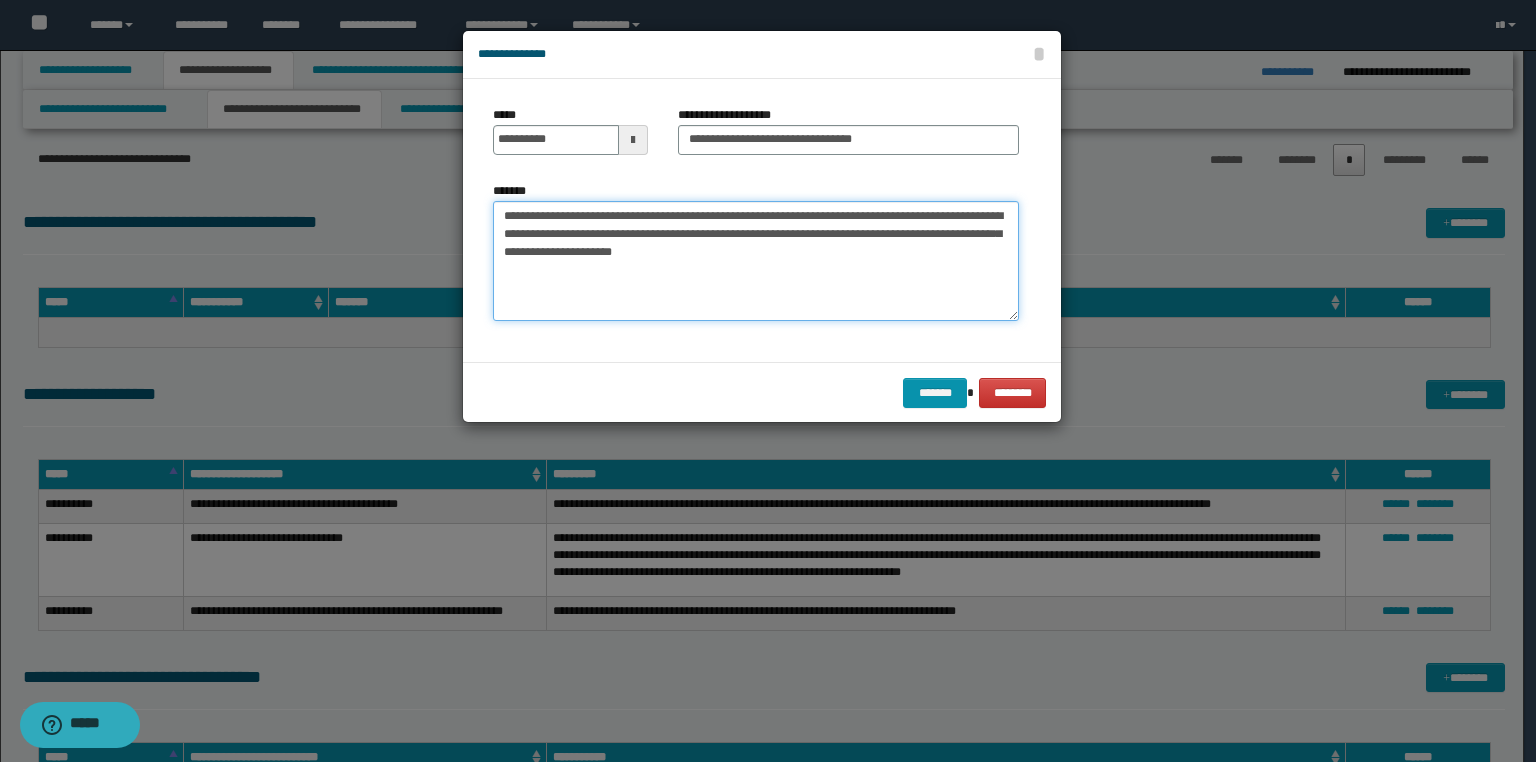type on "**********" 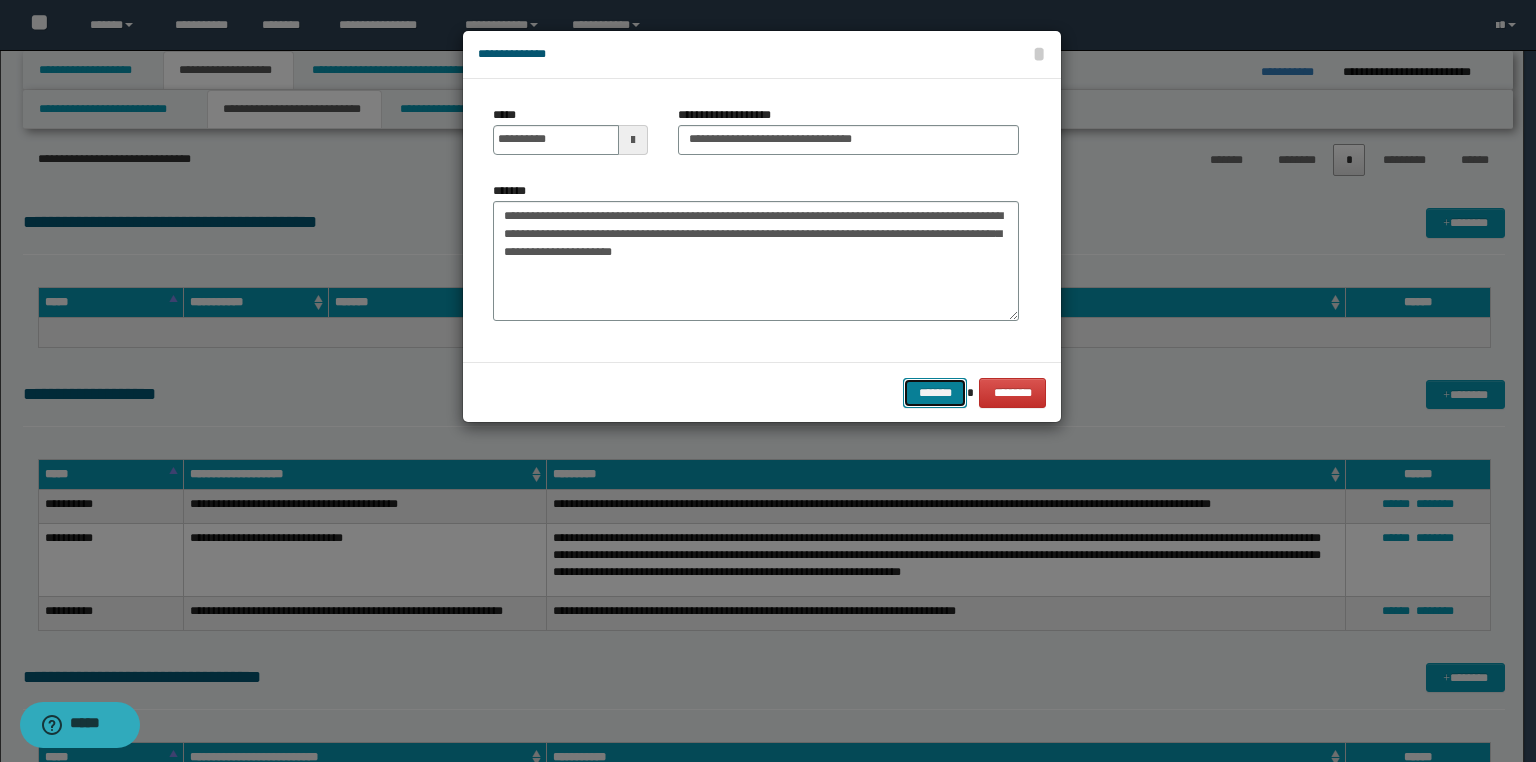click on "*******" at bounding box center [935, 393] 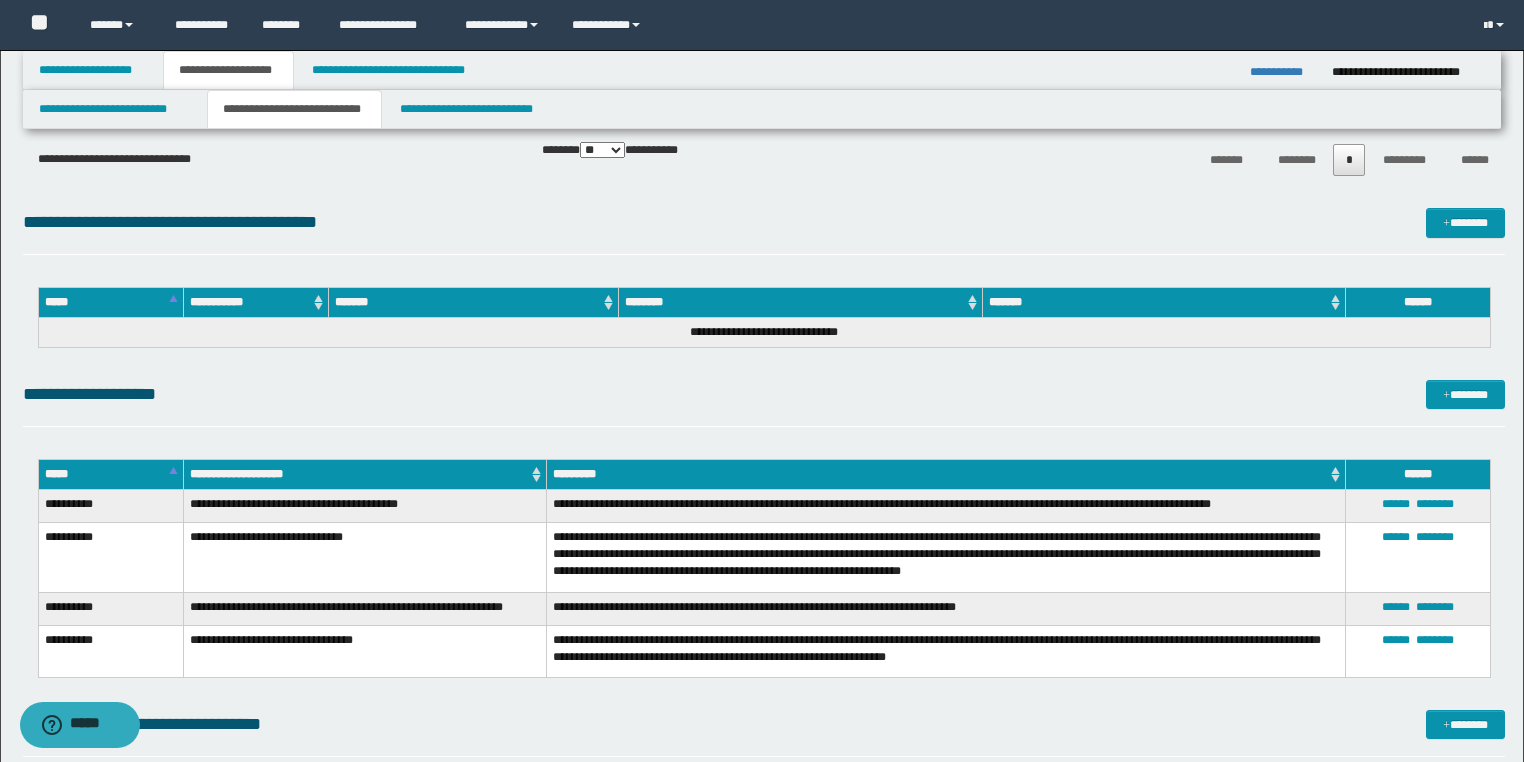 click on "**********" at bounding box center [1283, 72] 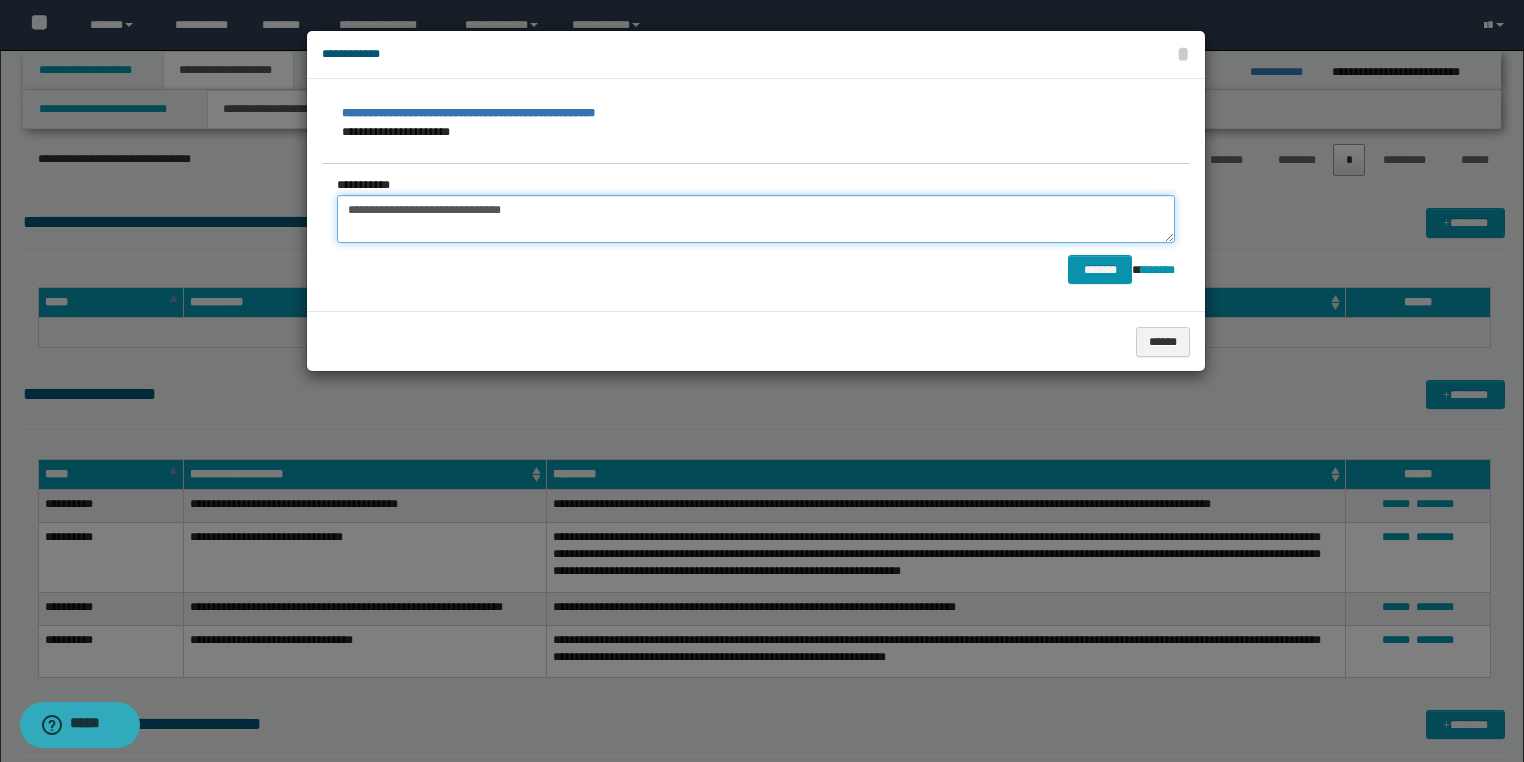 click on "**********" at bounding box center [756, 219] 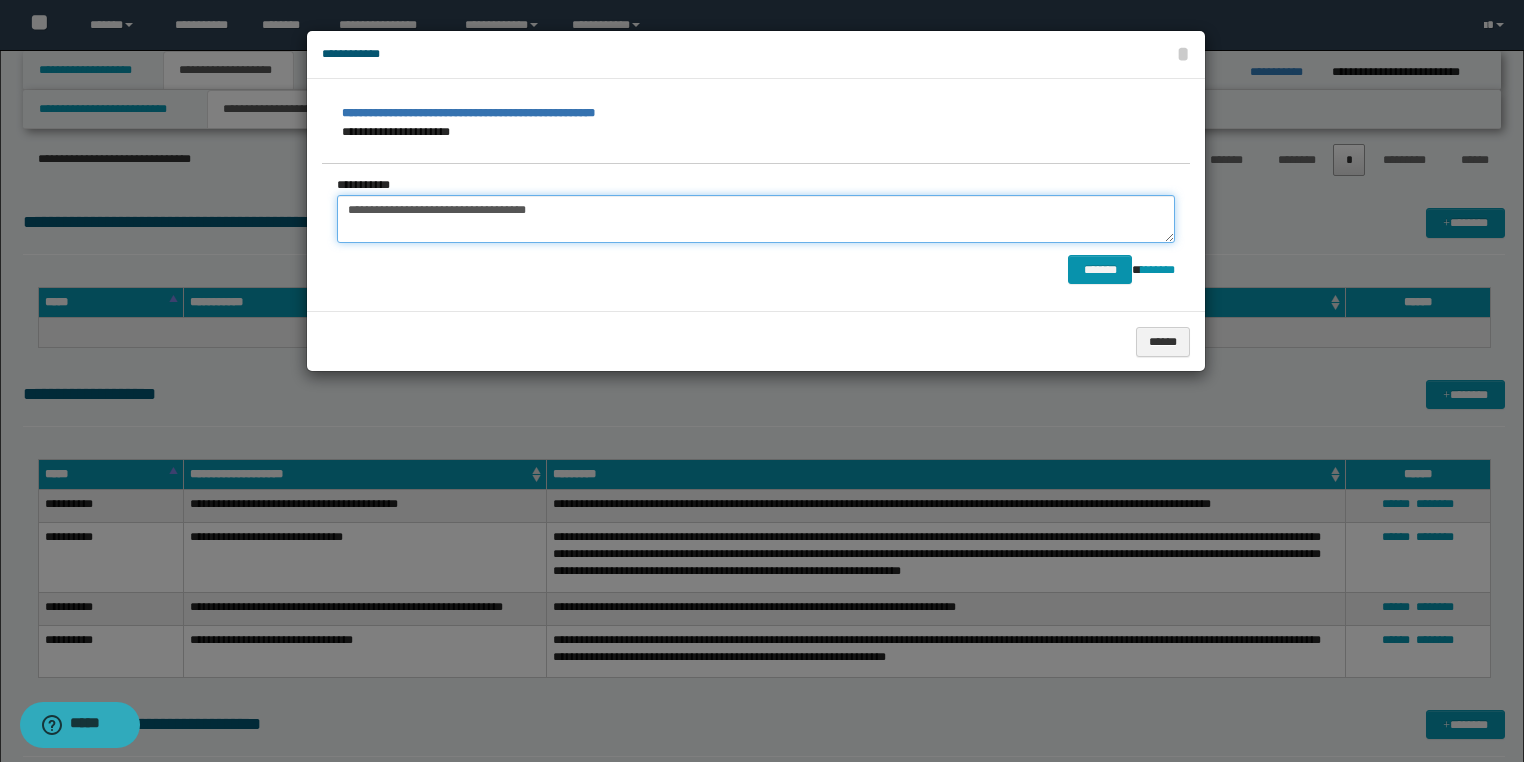 click on "**********" at bounding box center (756, 219) 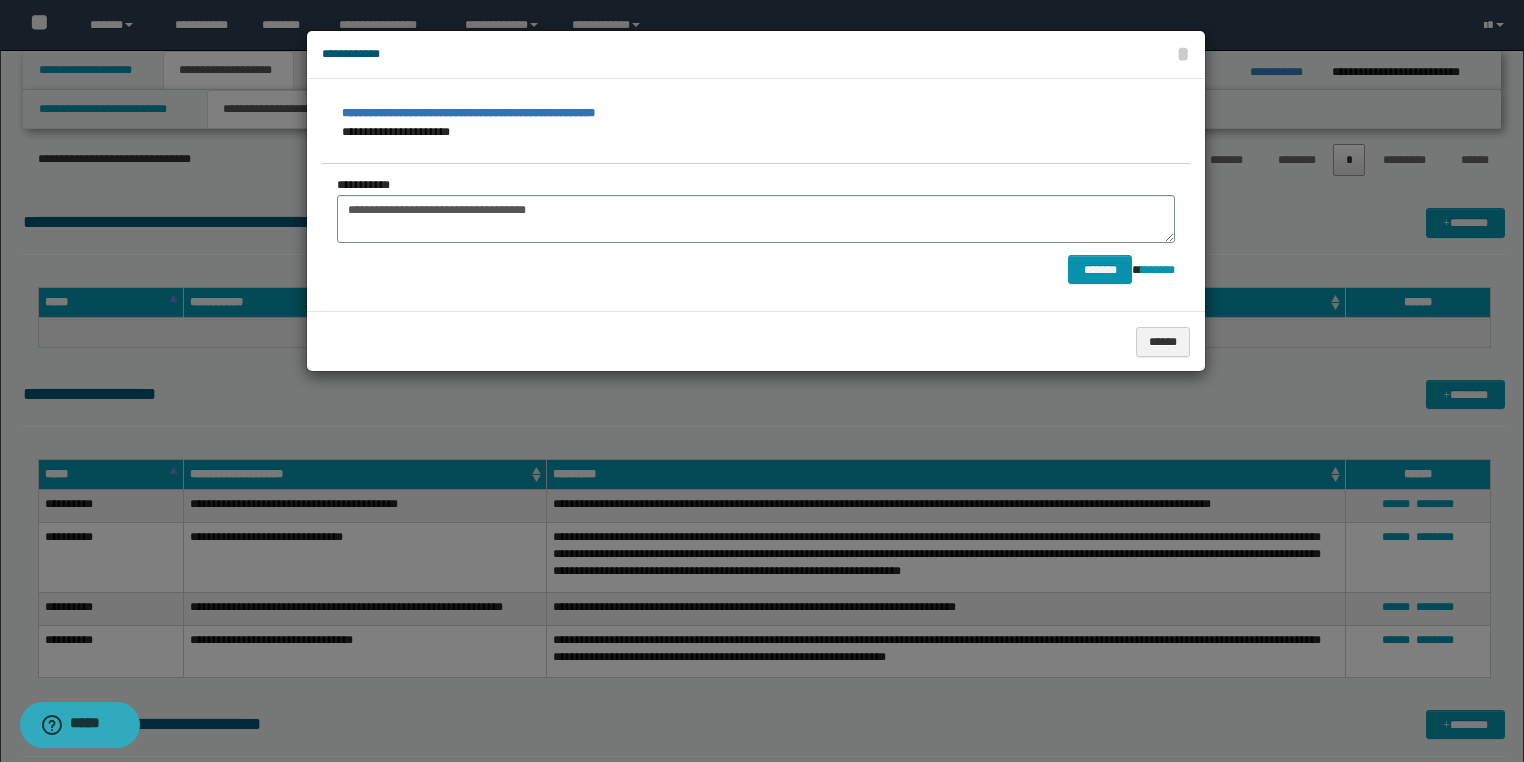click at bounding box center [762, 381] 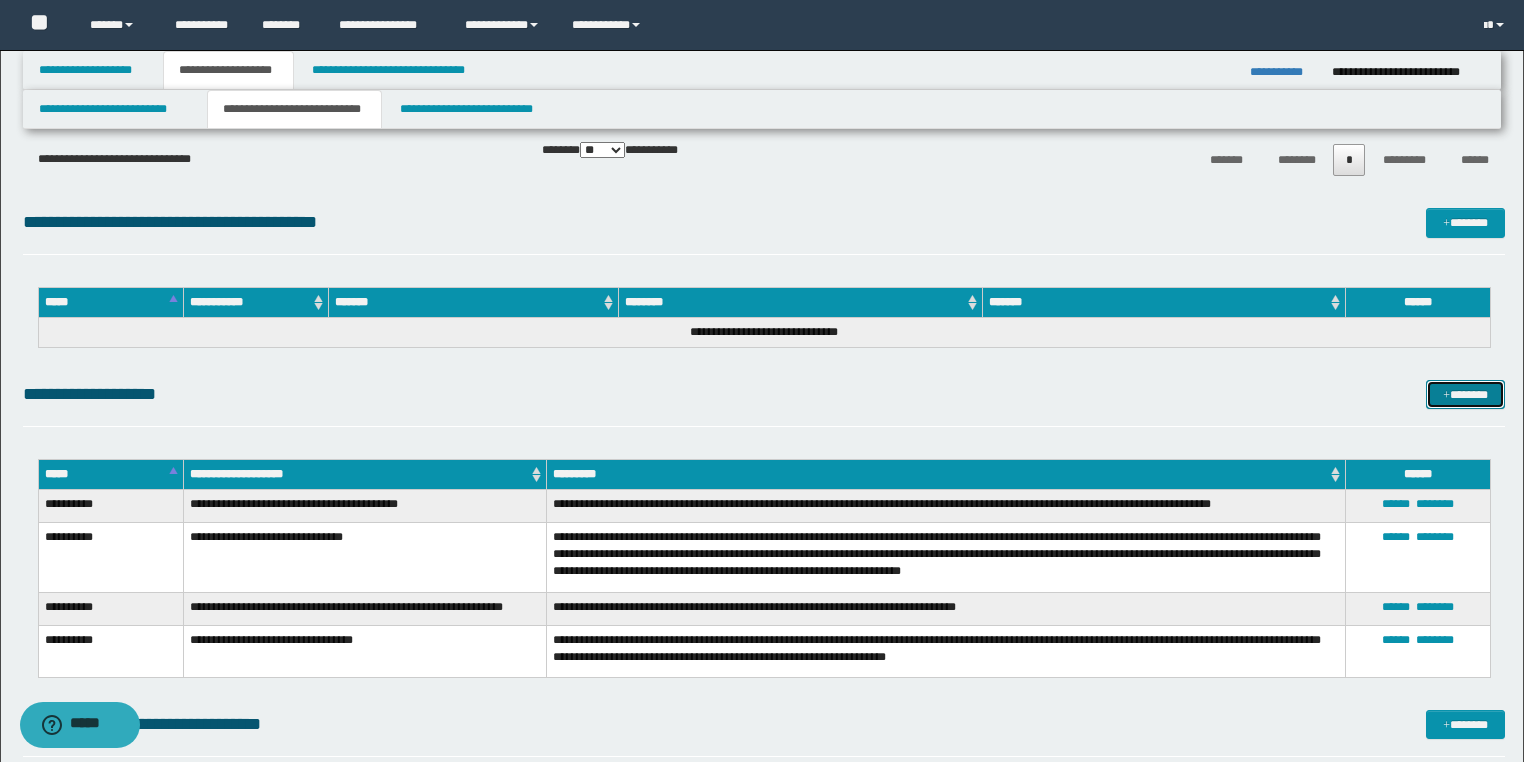 click at bounding box center (1446, 396) 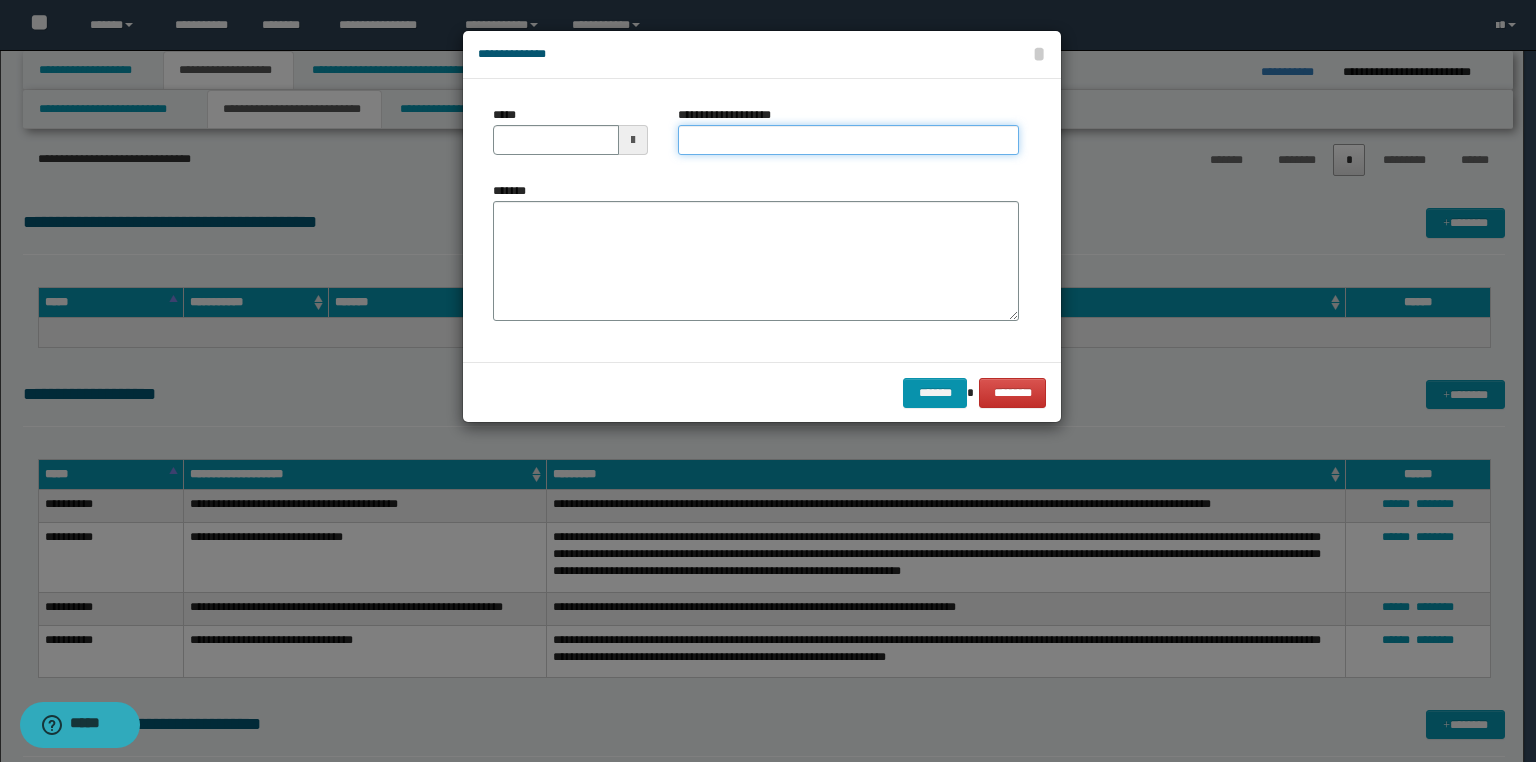 click on "**********" at bounding box center [848, 140] 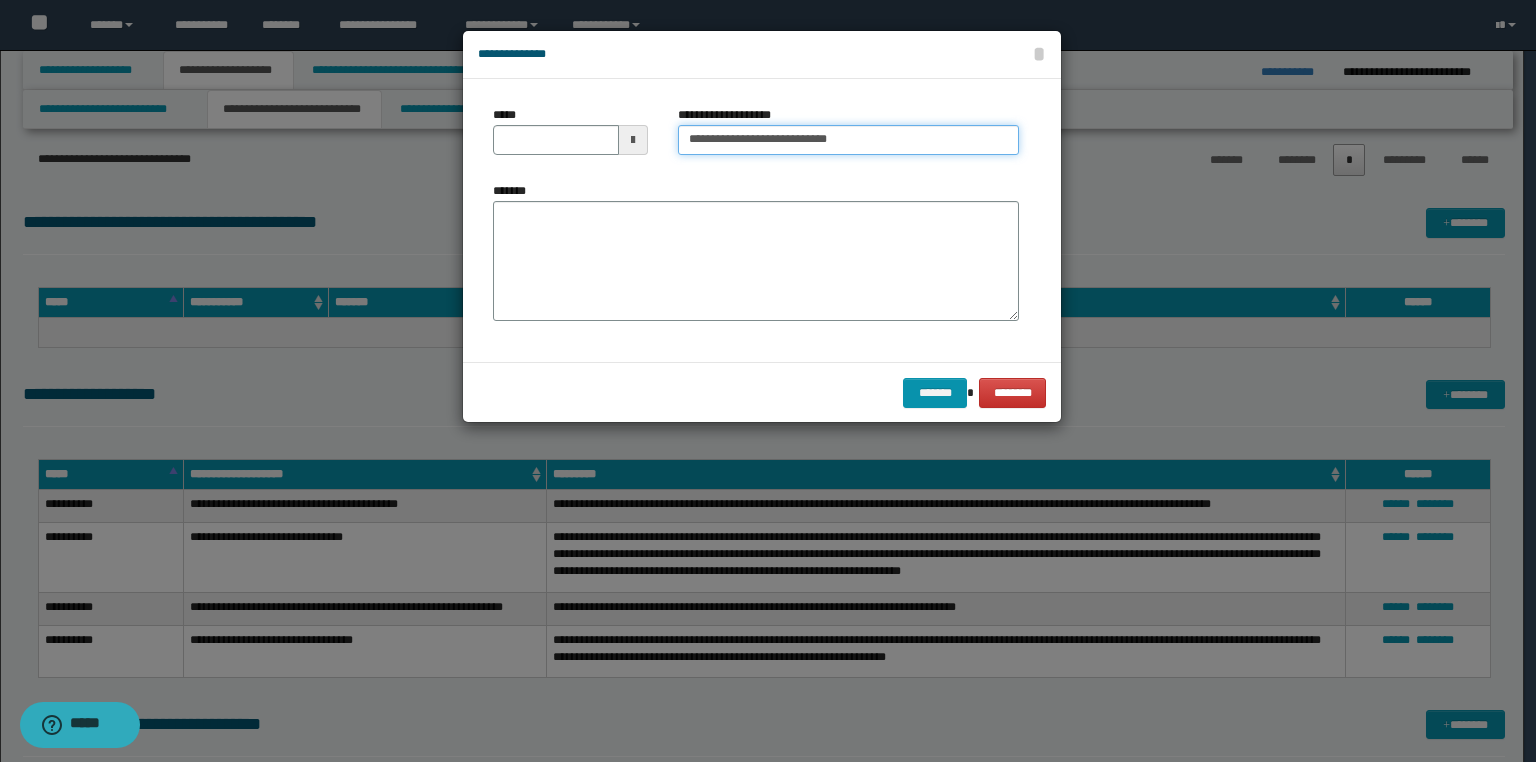 type on "**********" 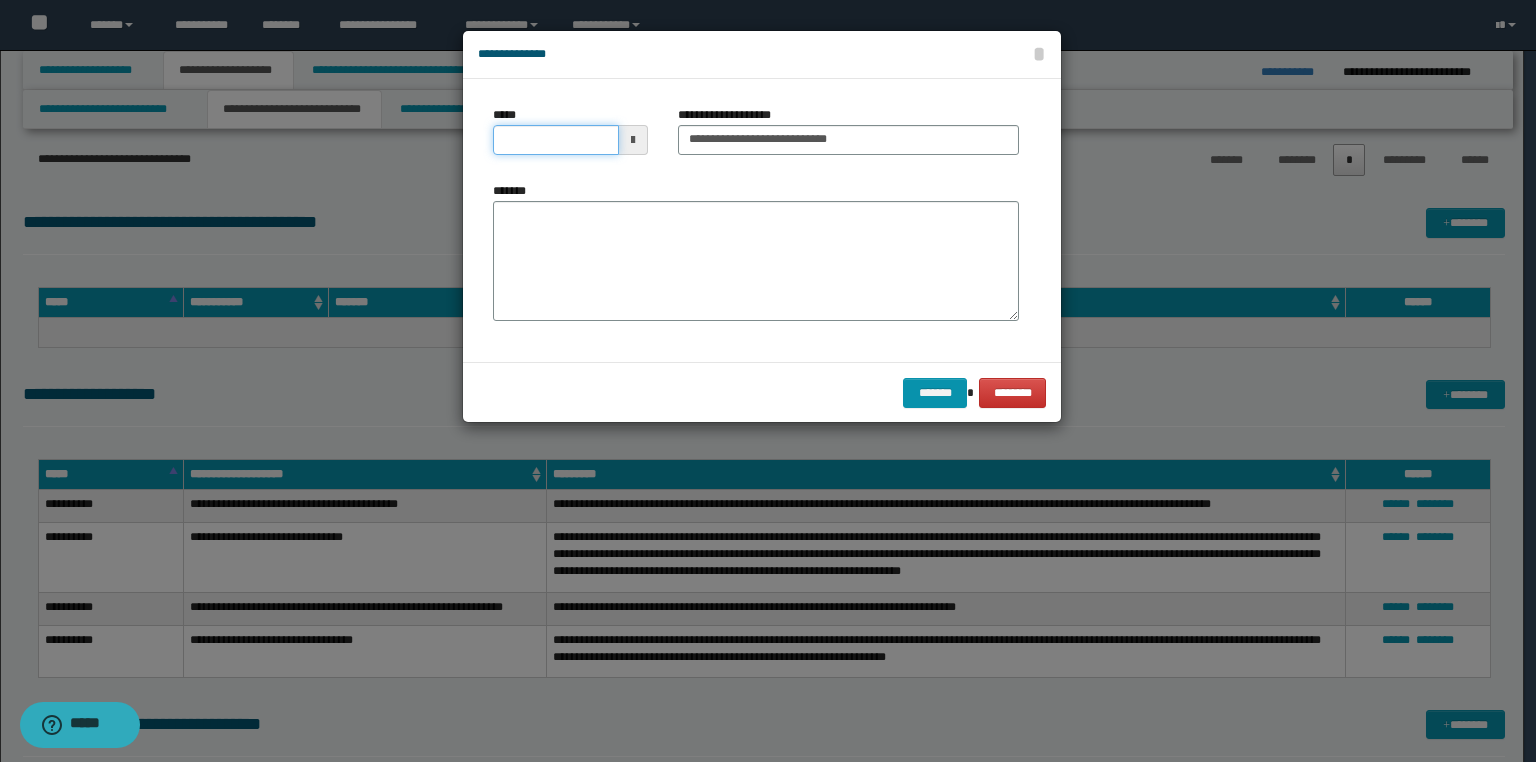 click on "*****" at bounding box center [556, 140] 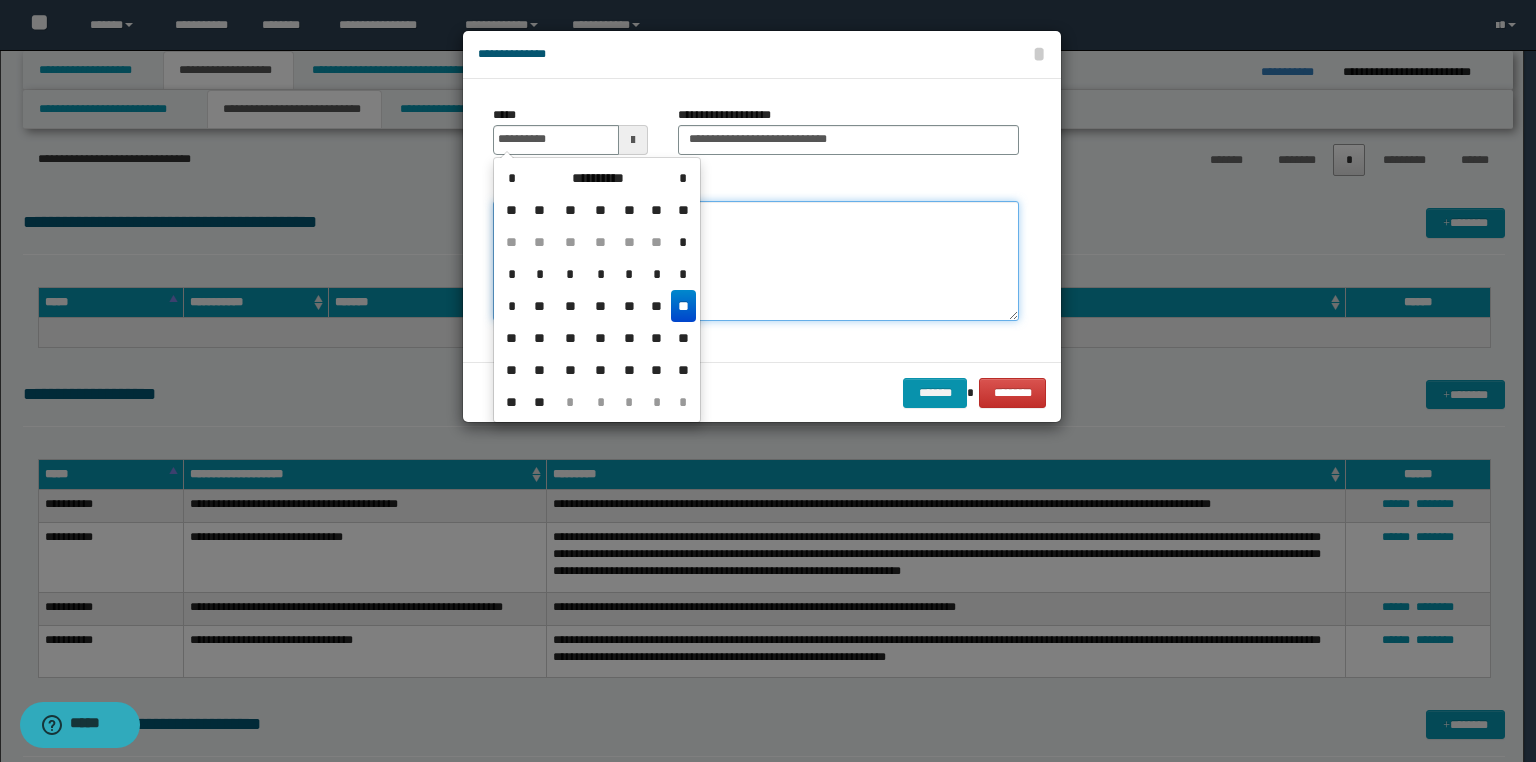 type on "**********" 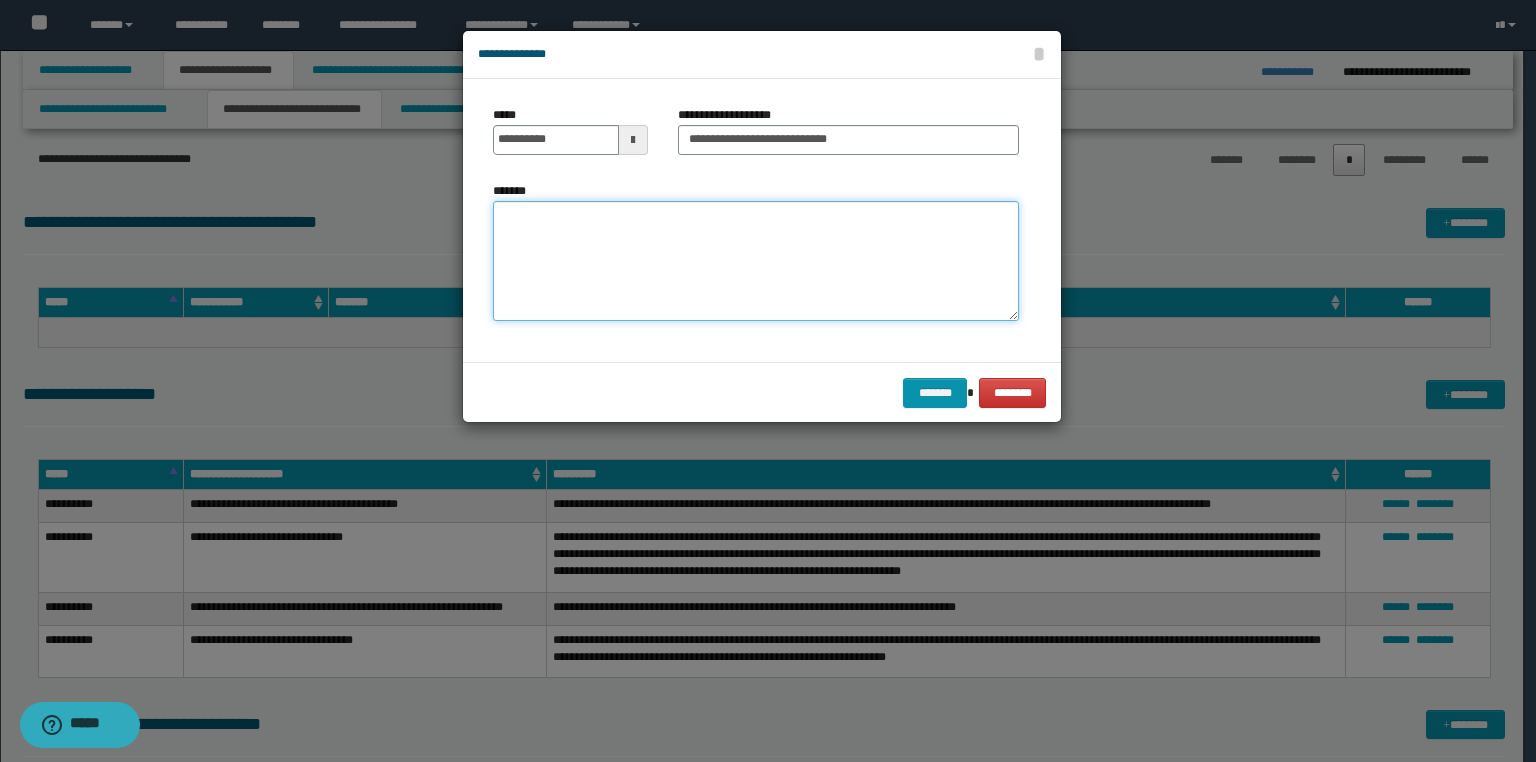 paste on "**********" 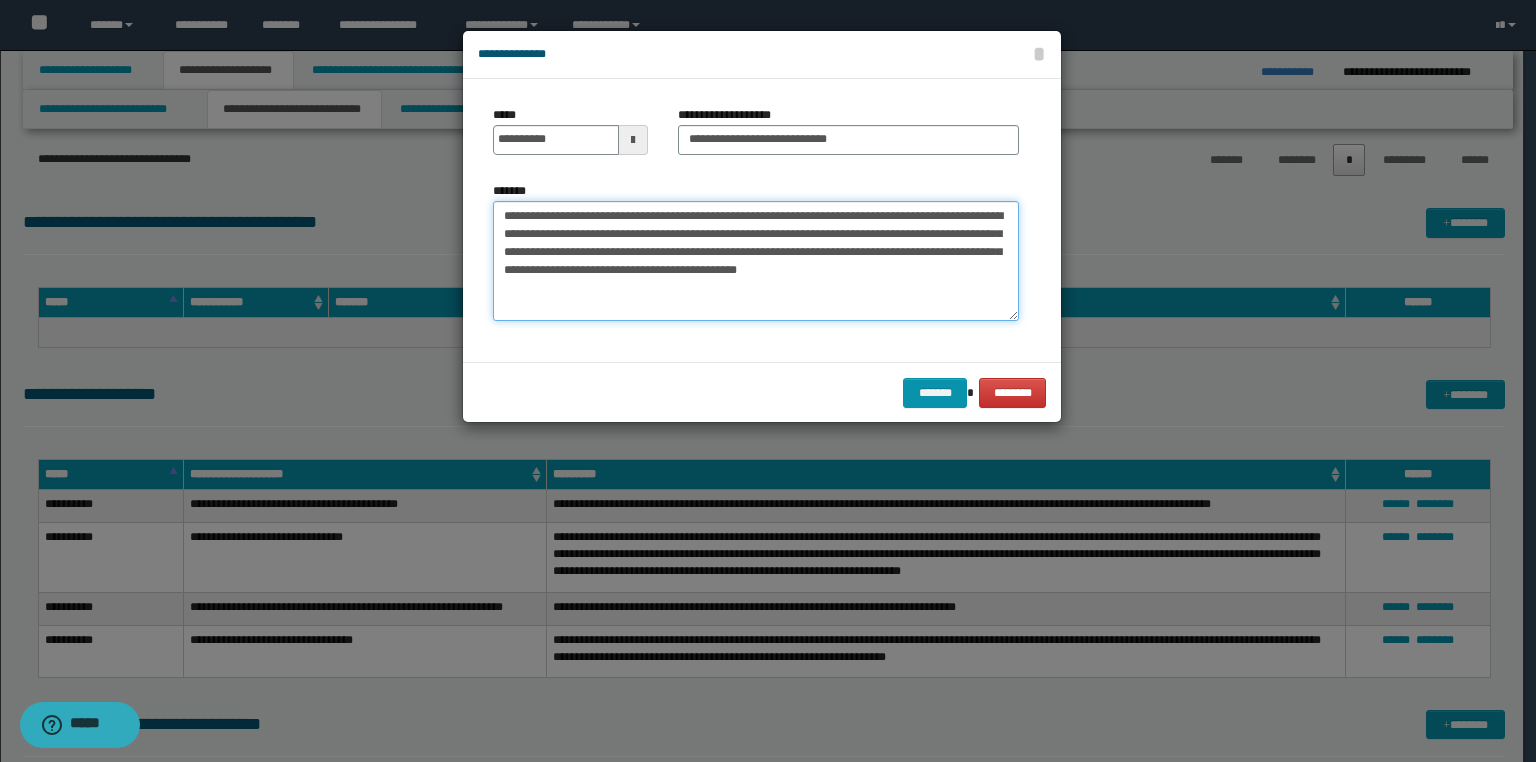click on "**********" at bounding box center (756, 261) 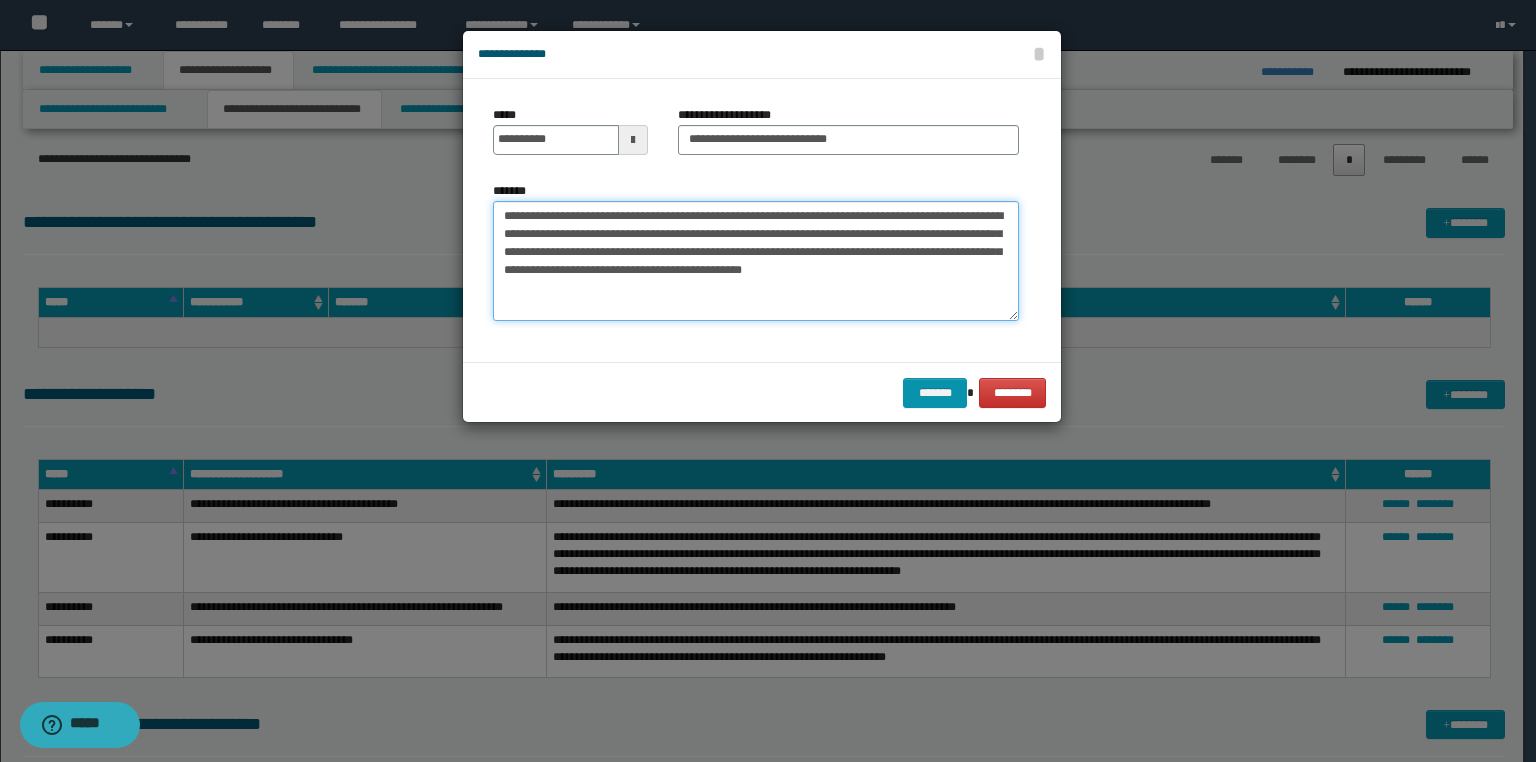 click on "**********" at bounding box center [756, 261] 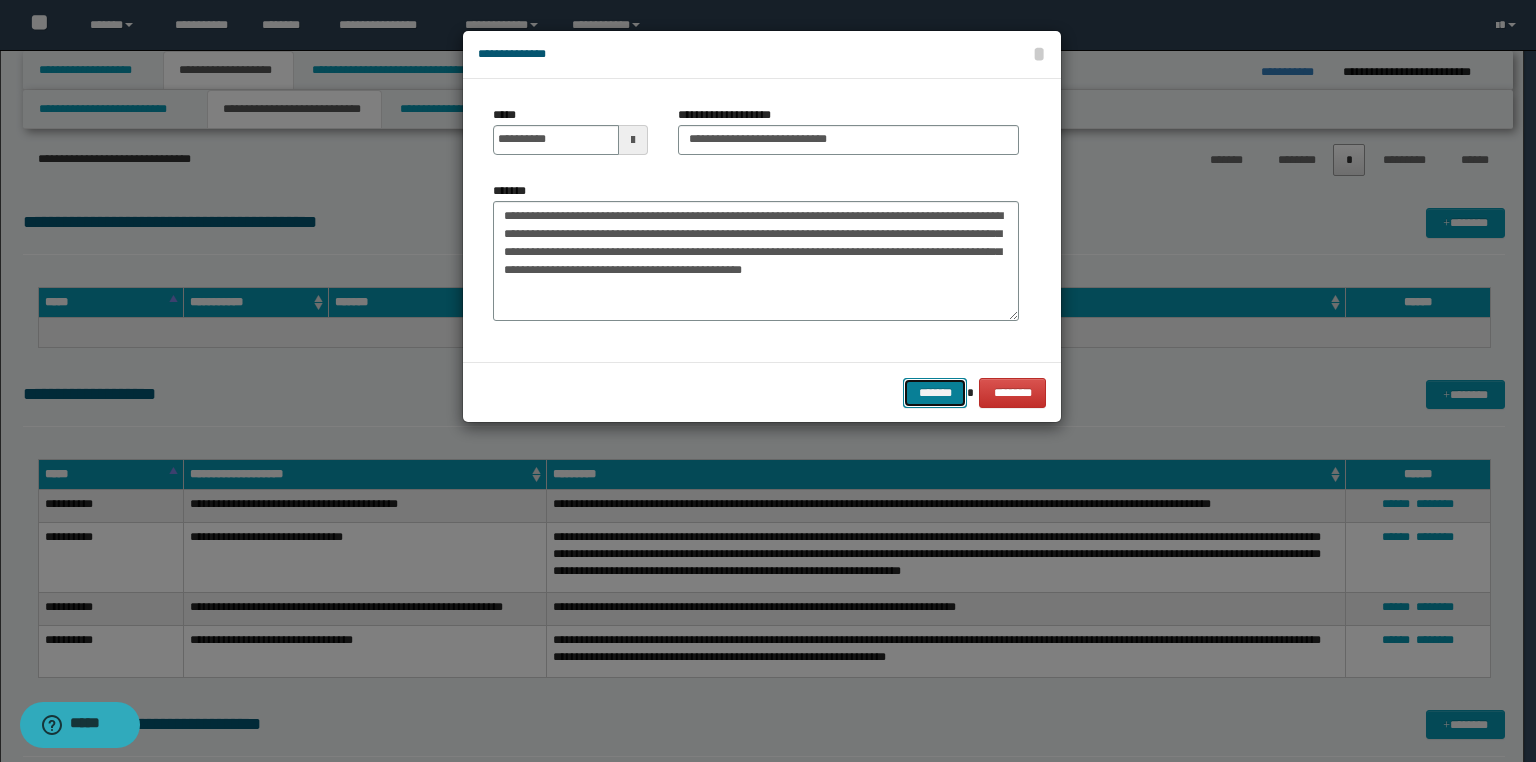 click on "*******" at bounding box center [935, 393] 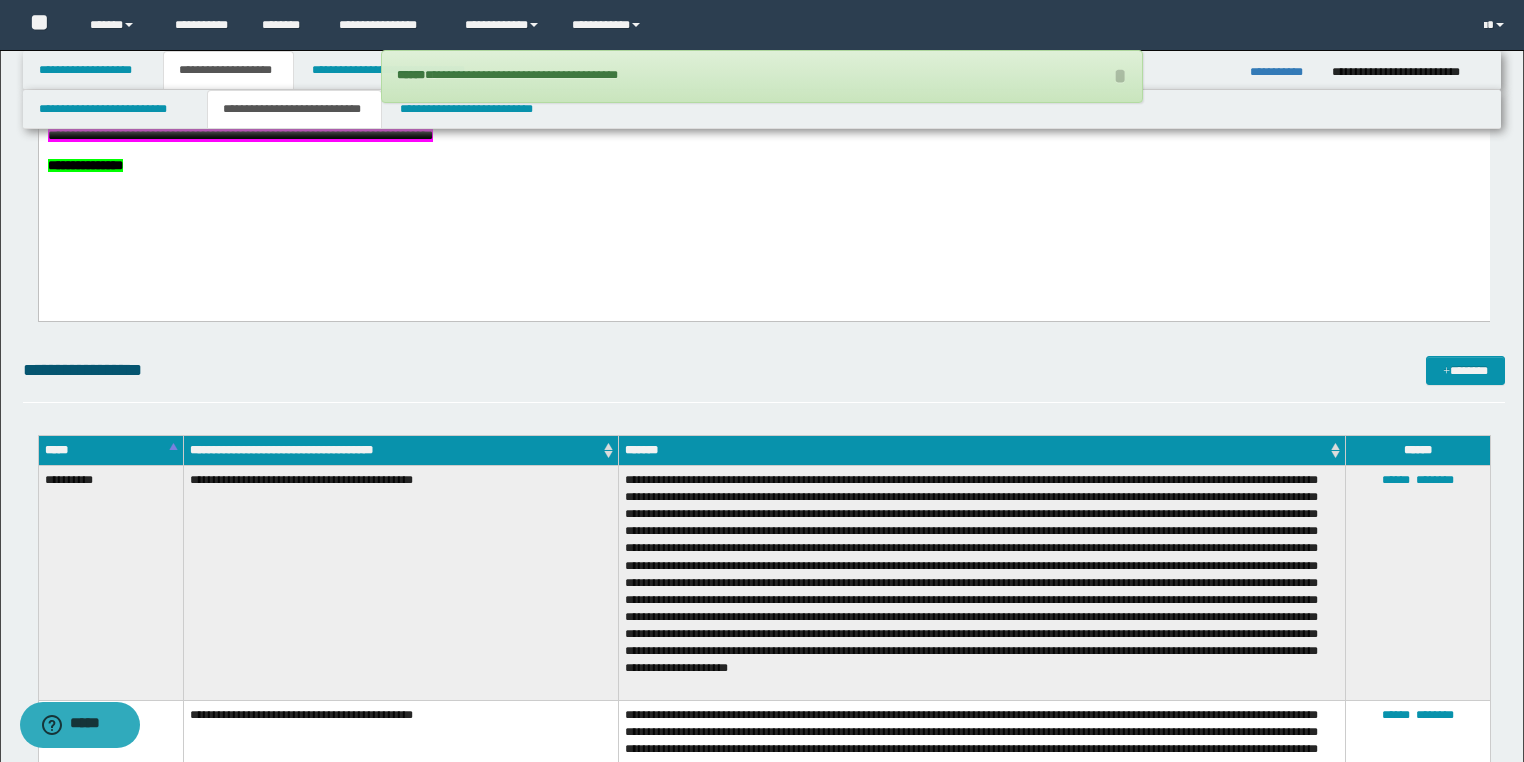 scroll, scrollTop: 1680, scrollLeft: 0, axis: vertical 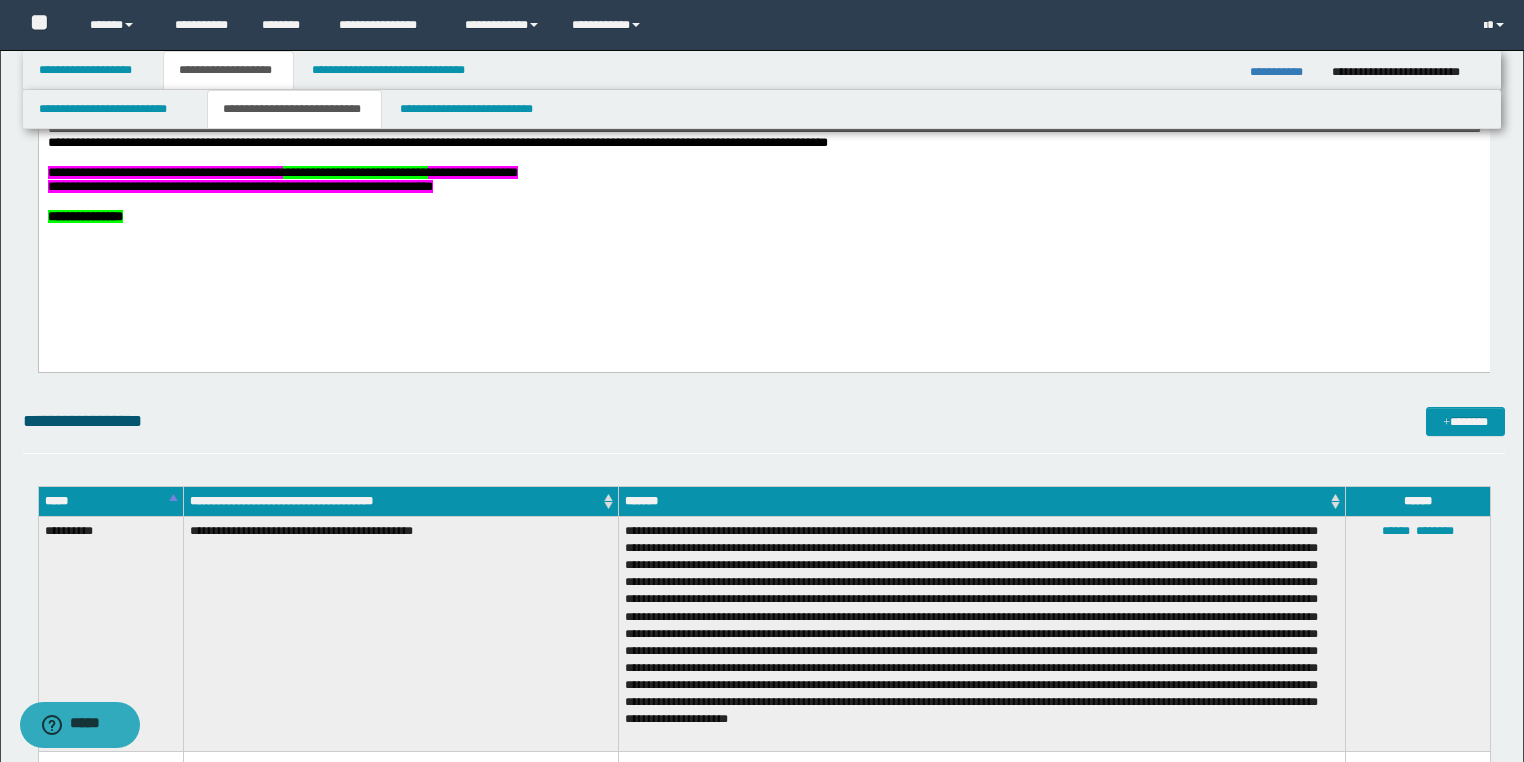 click on "**********" at bounding box center [1283, 72] 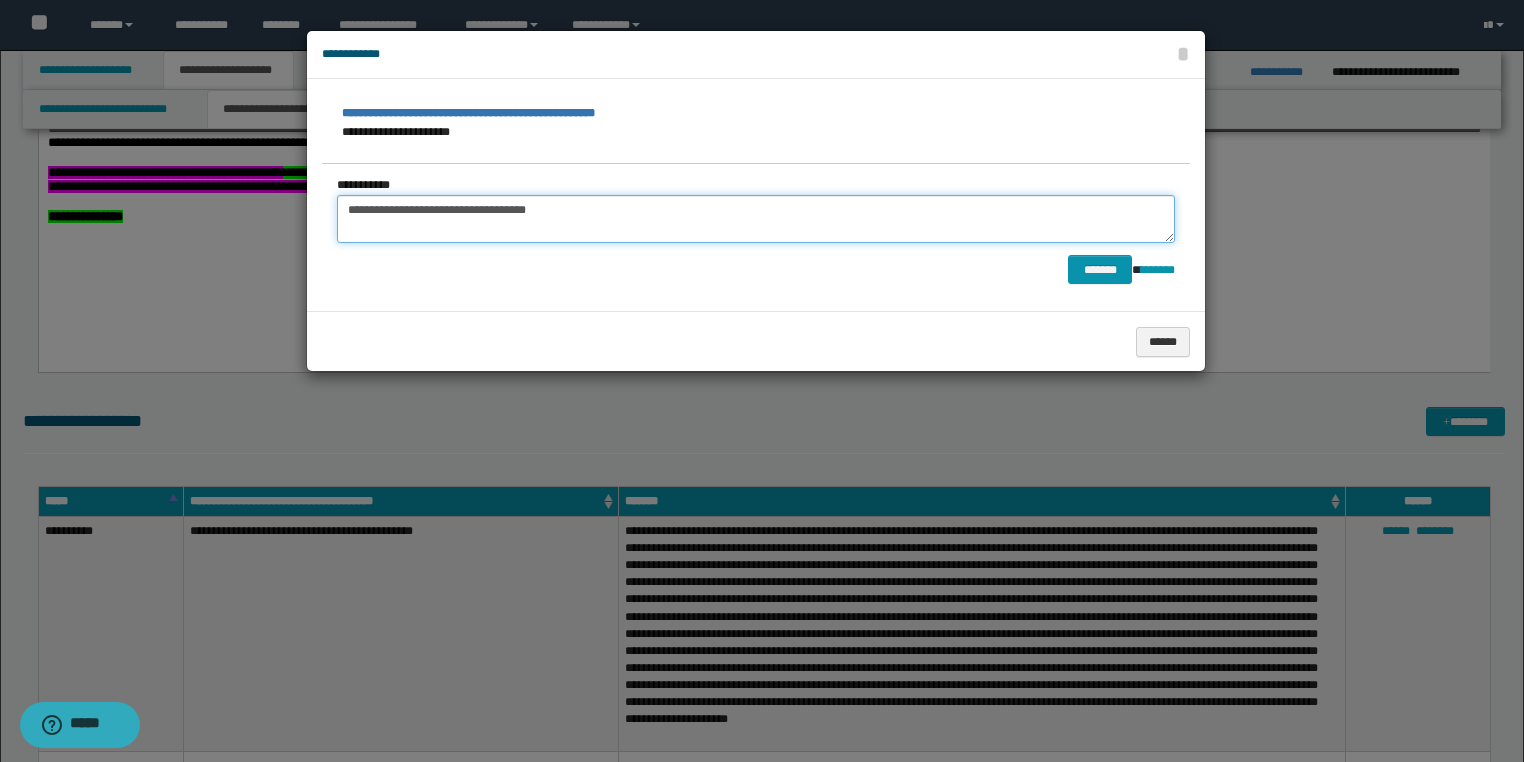 click on "**********" at bounding box center (756, 219) 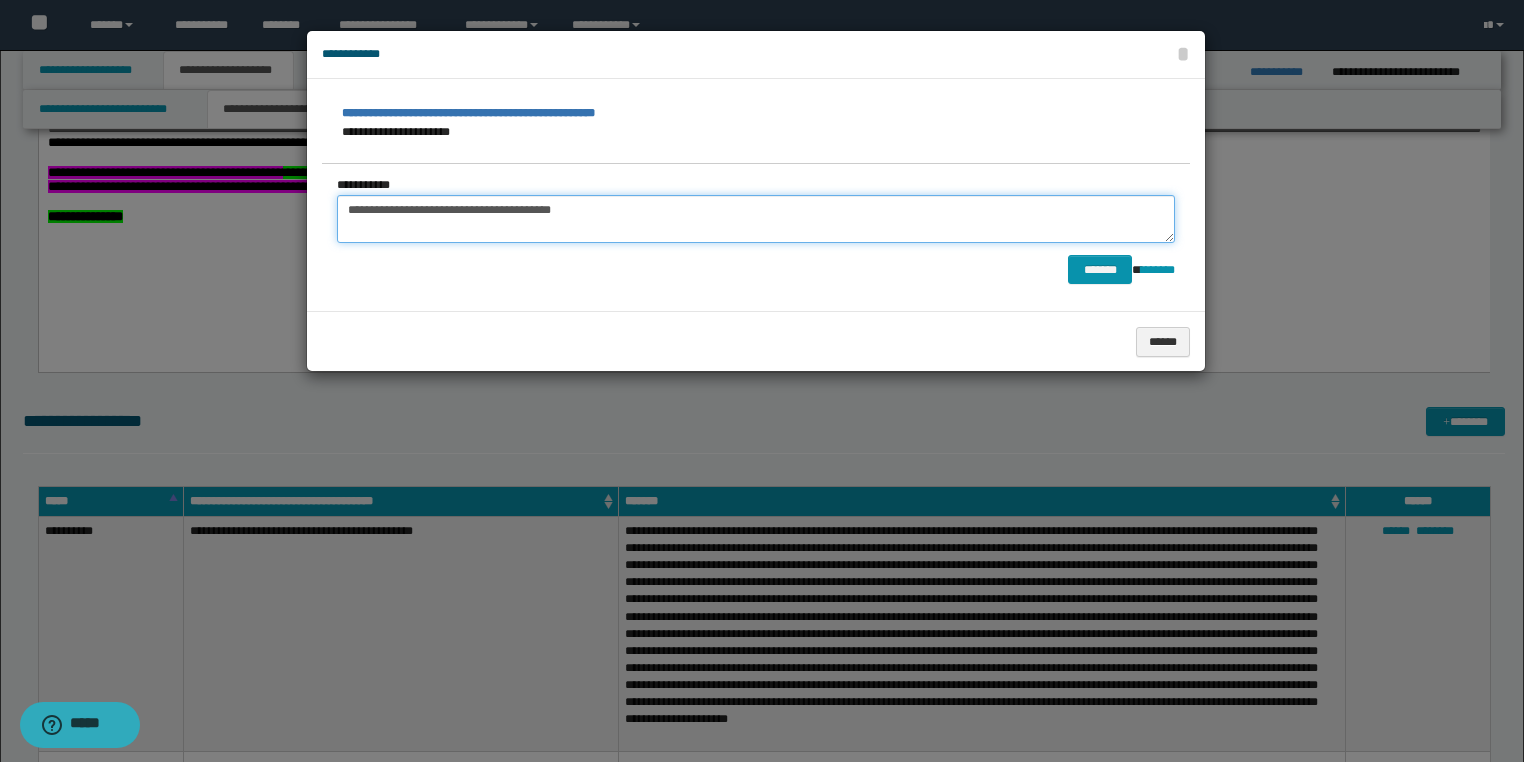 drag, startPoint x: 551, startPoint y: 210, endPoint x: 528, endPoint y: 208, distance: 23.086792 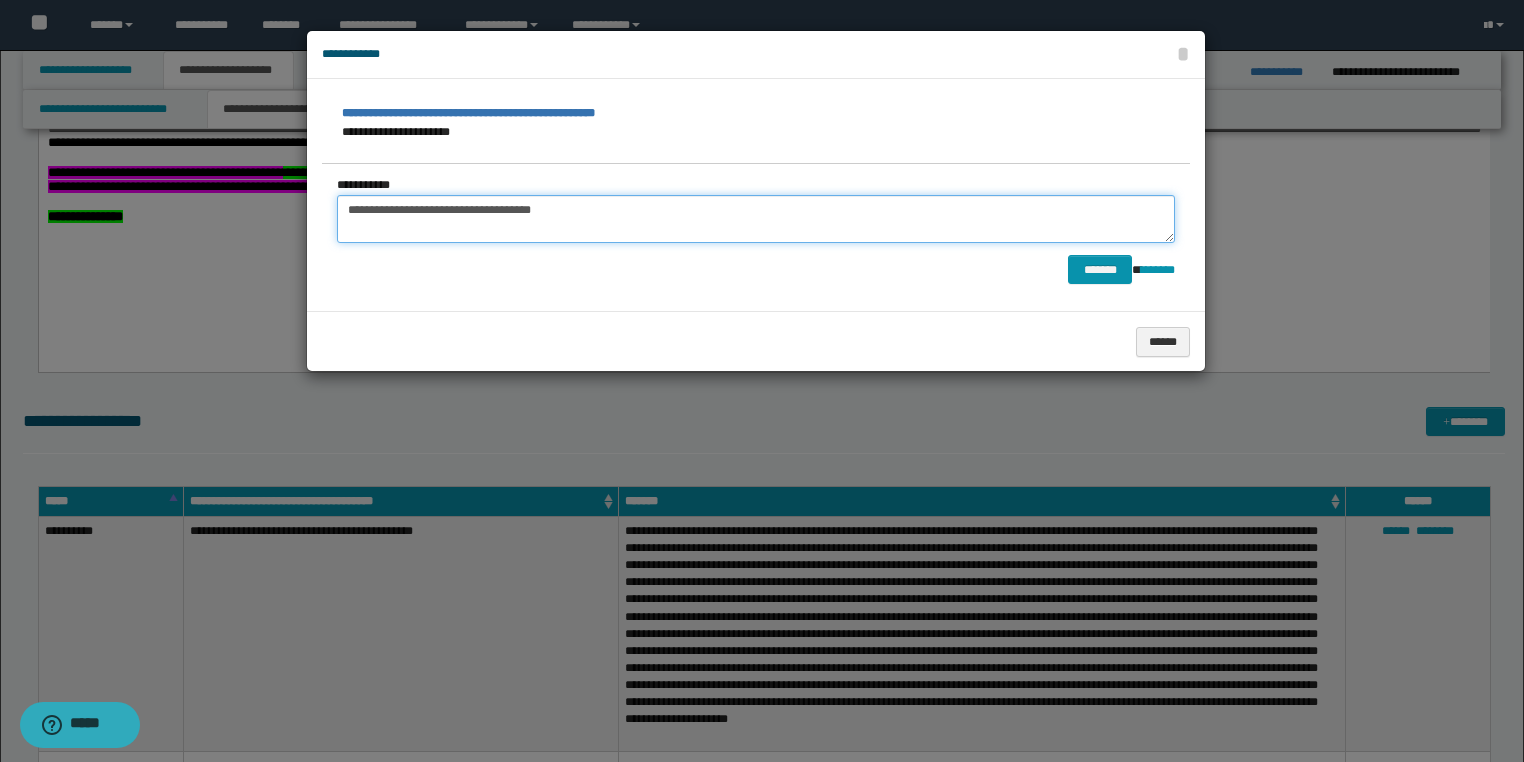 click on "**********" at bounding box center (756, 219) 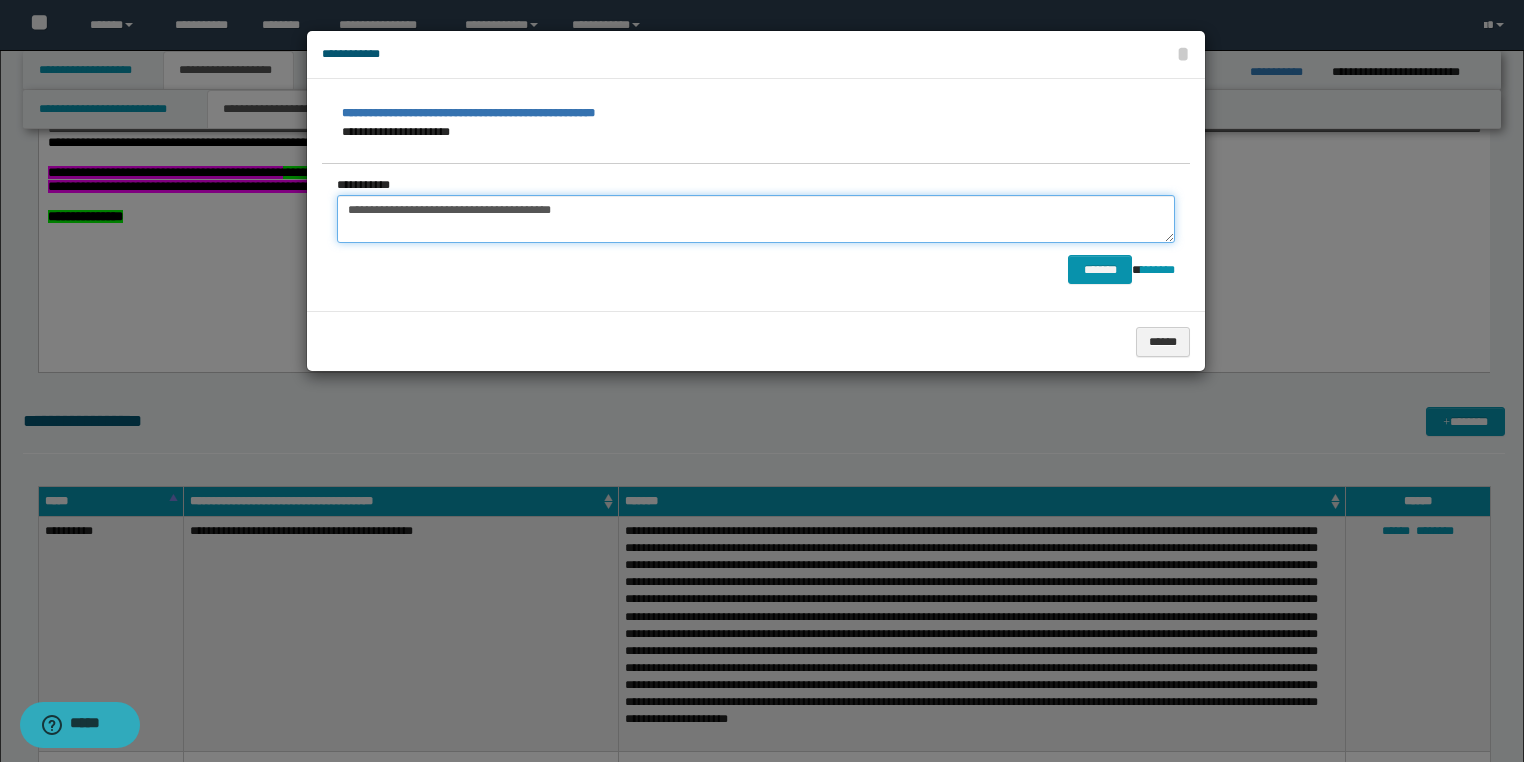 click on "**********" at bounding box center [756, 219] 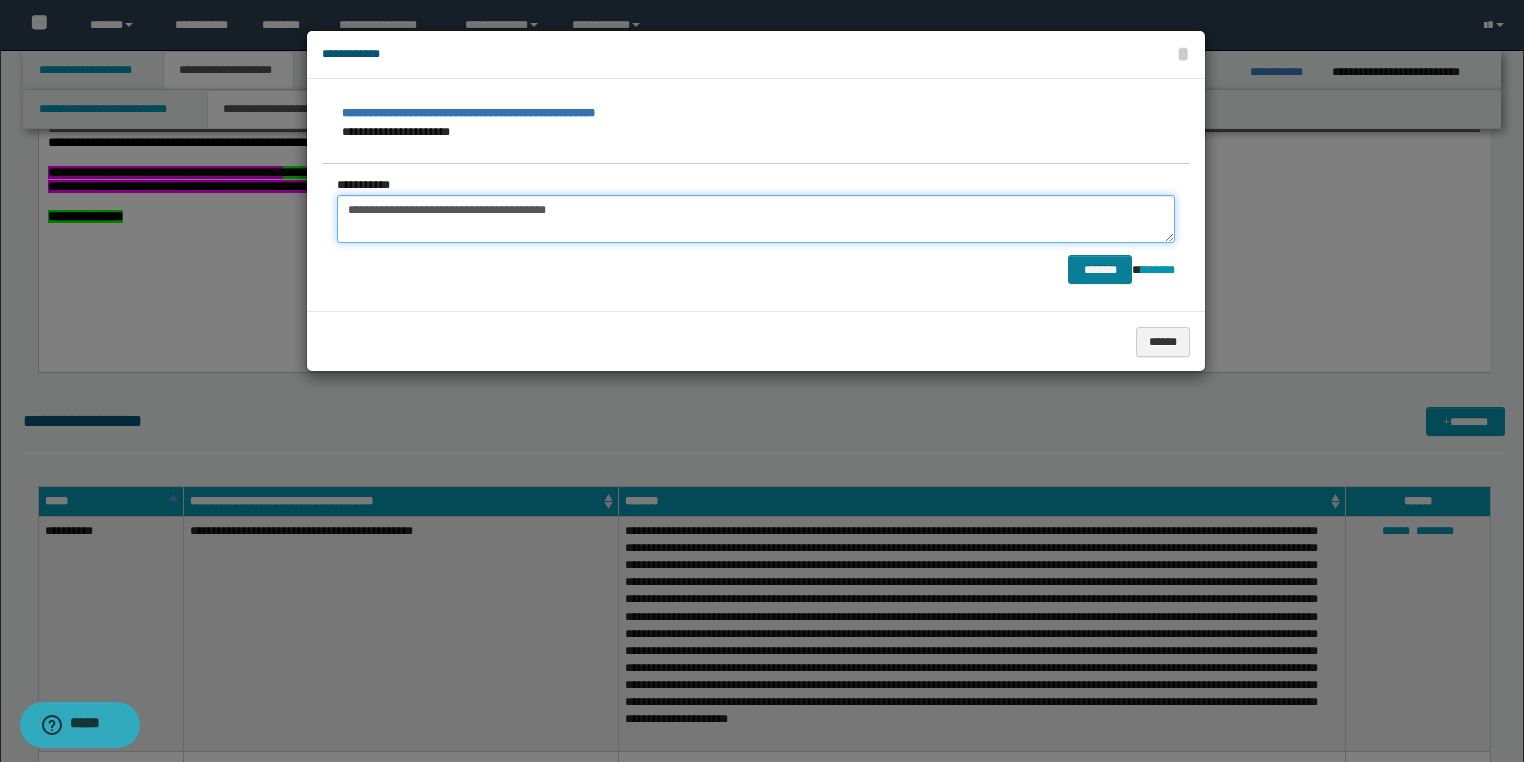type on "**********" 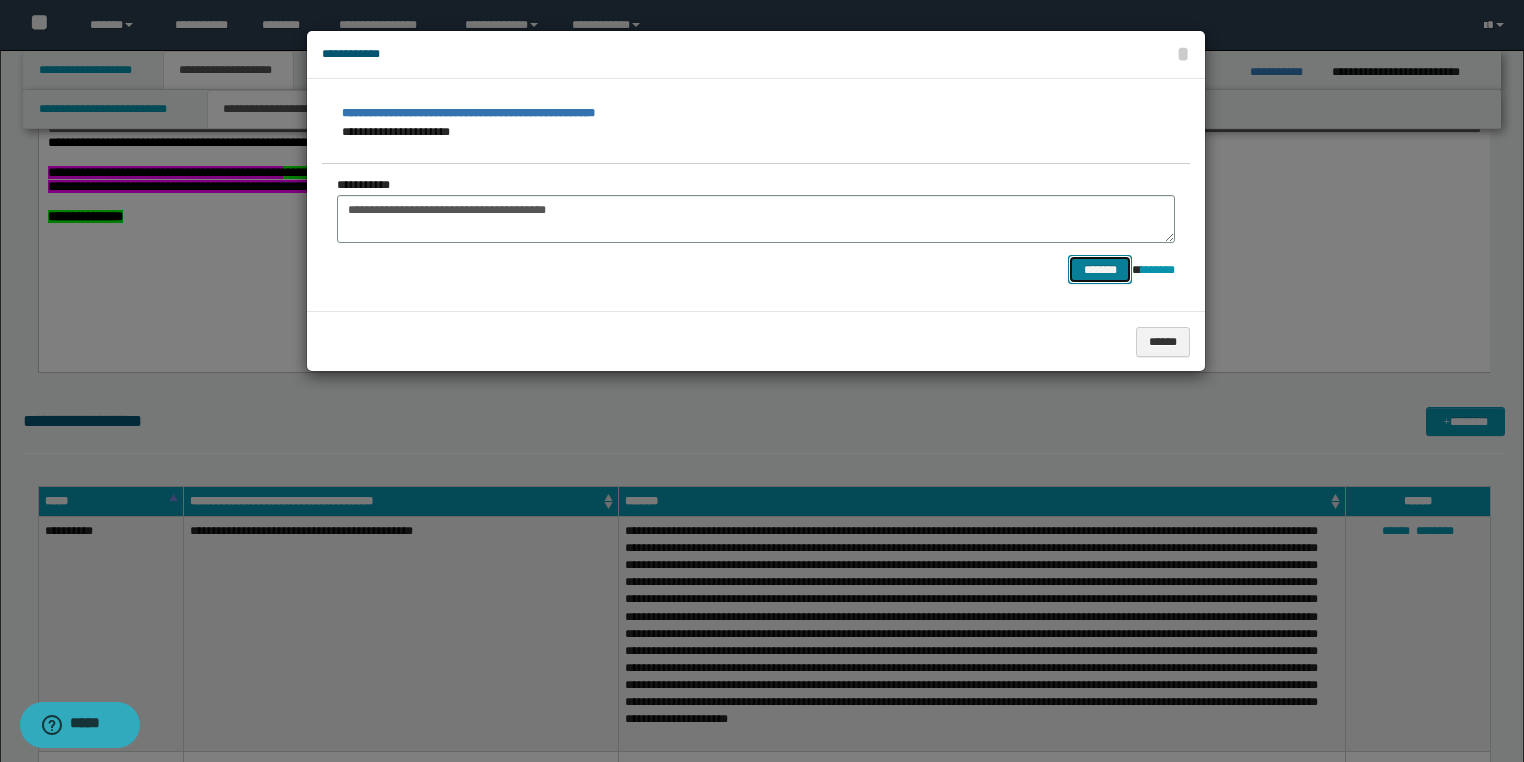 click on "*******" at bounding box center [1100, 270] 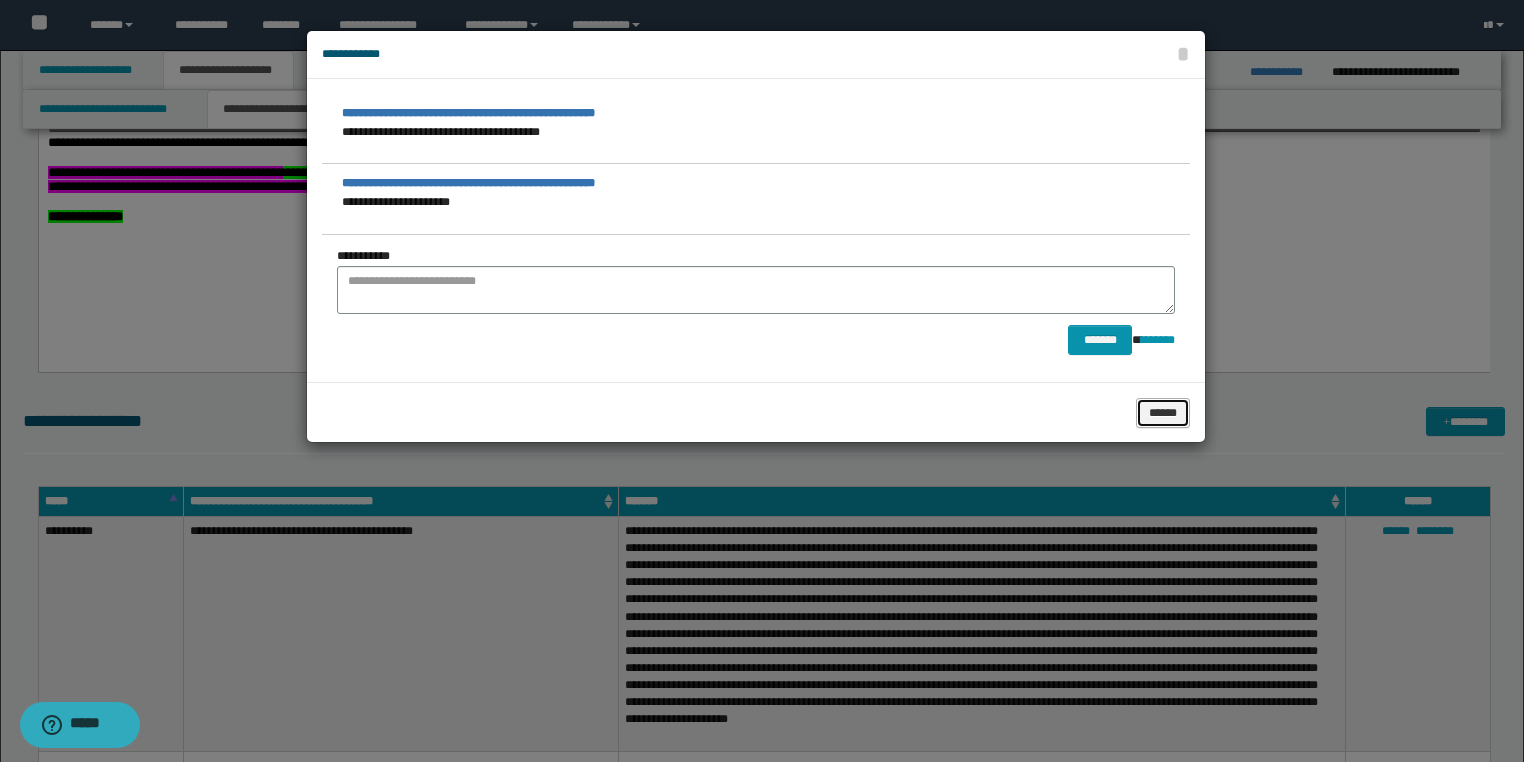 click on "******" at bounding box center [1163, 413] 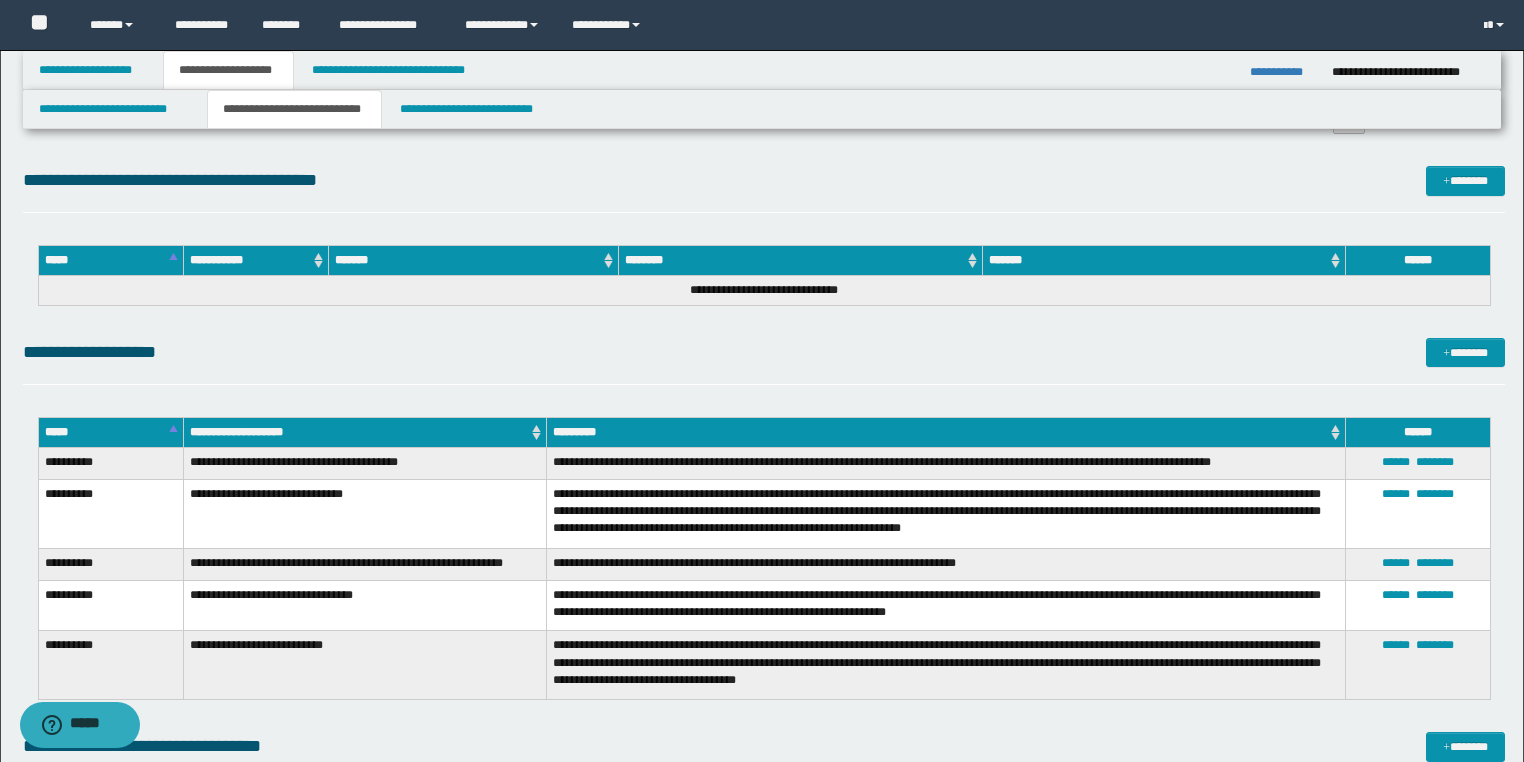 scroll, scrollTop: 3600, scrollLeft: 0, axis: vertical 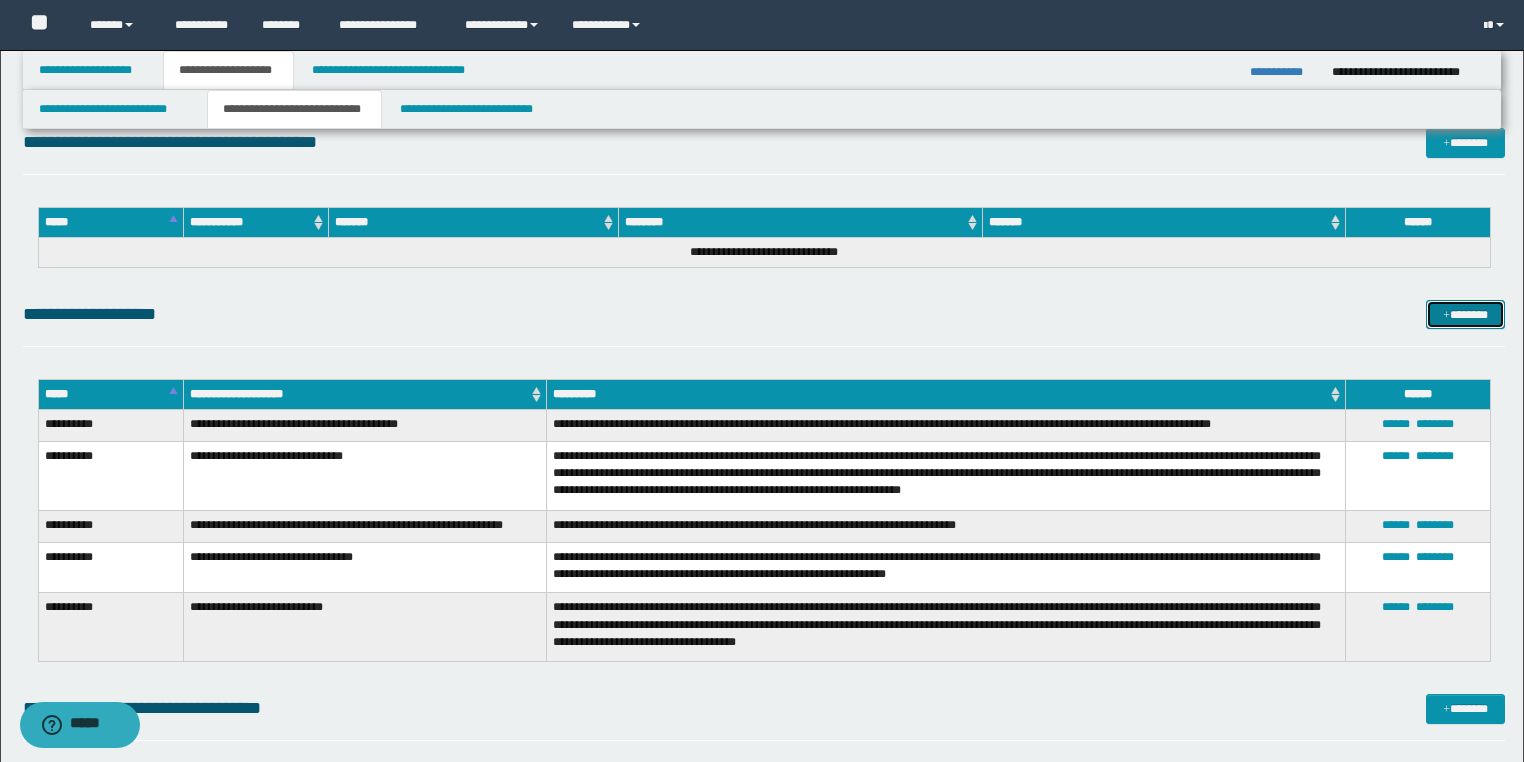click on "*******" at bounding box center (1465, 315) 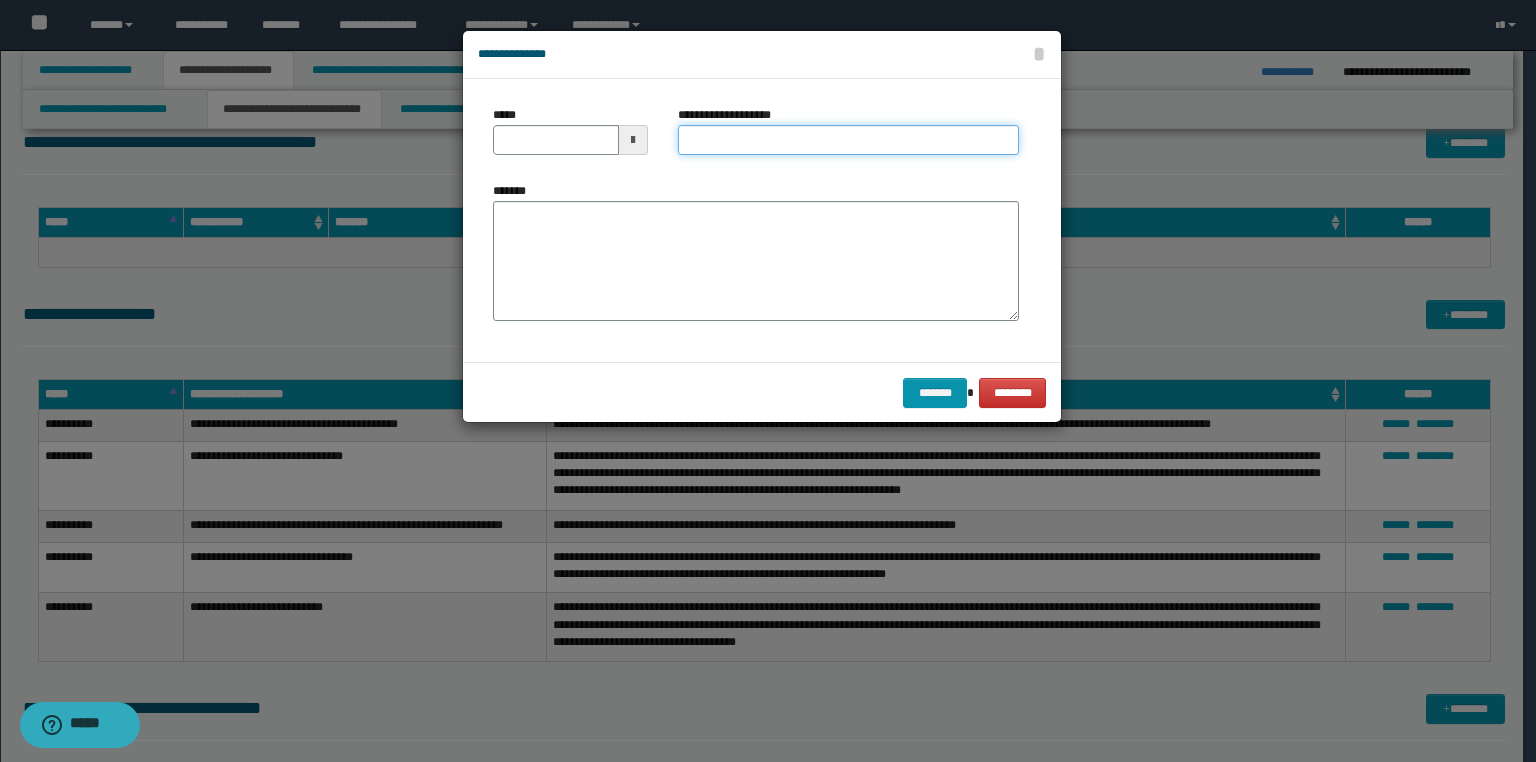 click on "**********" at bounding box center [848, 140] 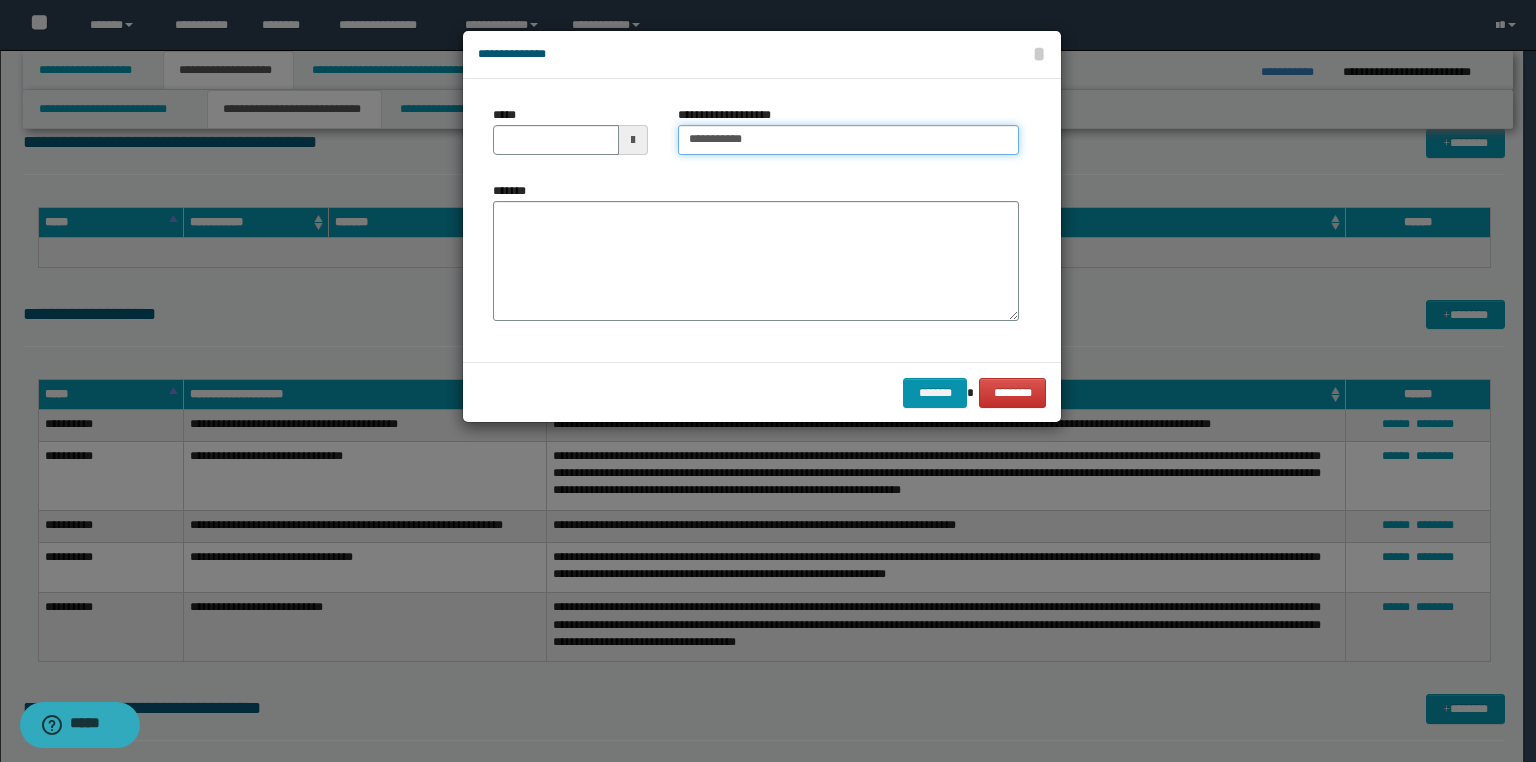 type on "**********" 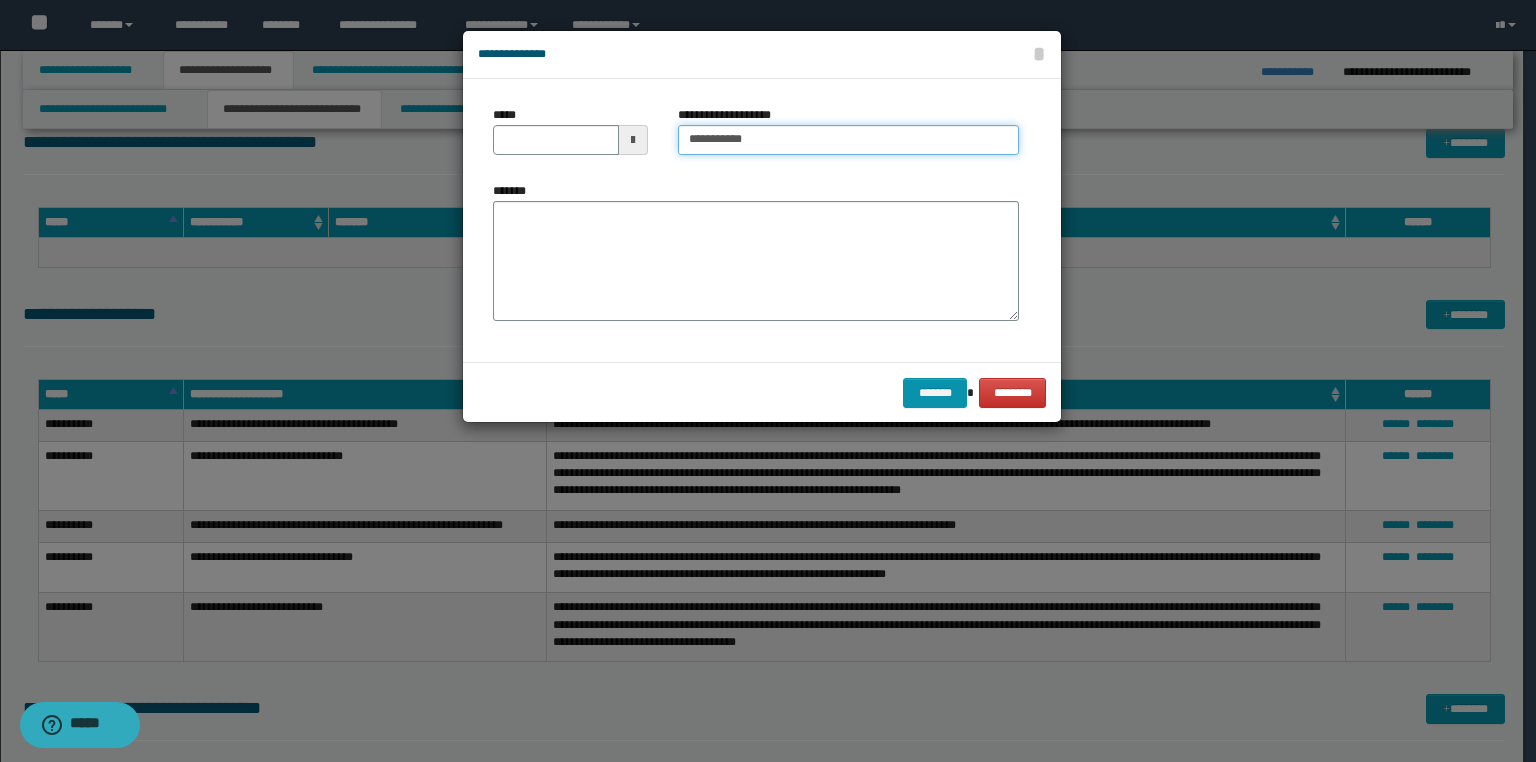 type 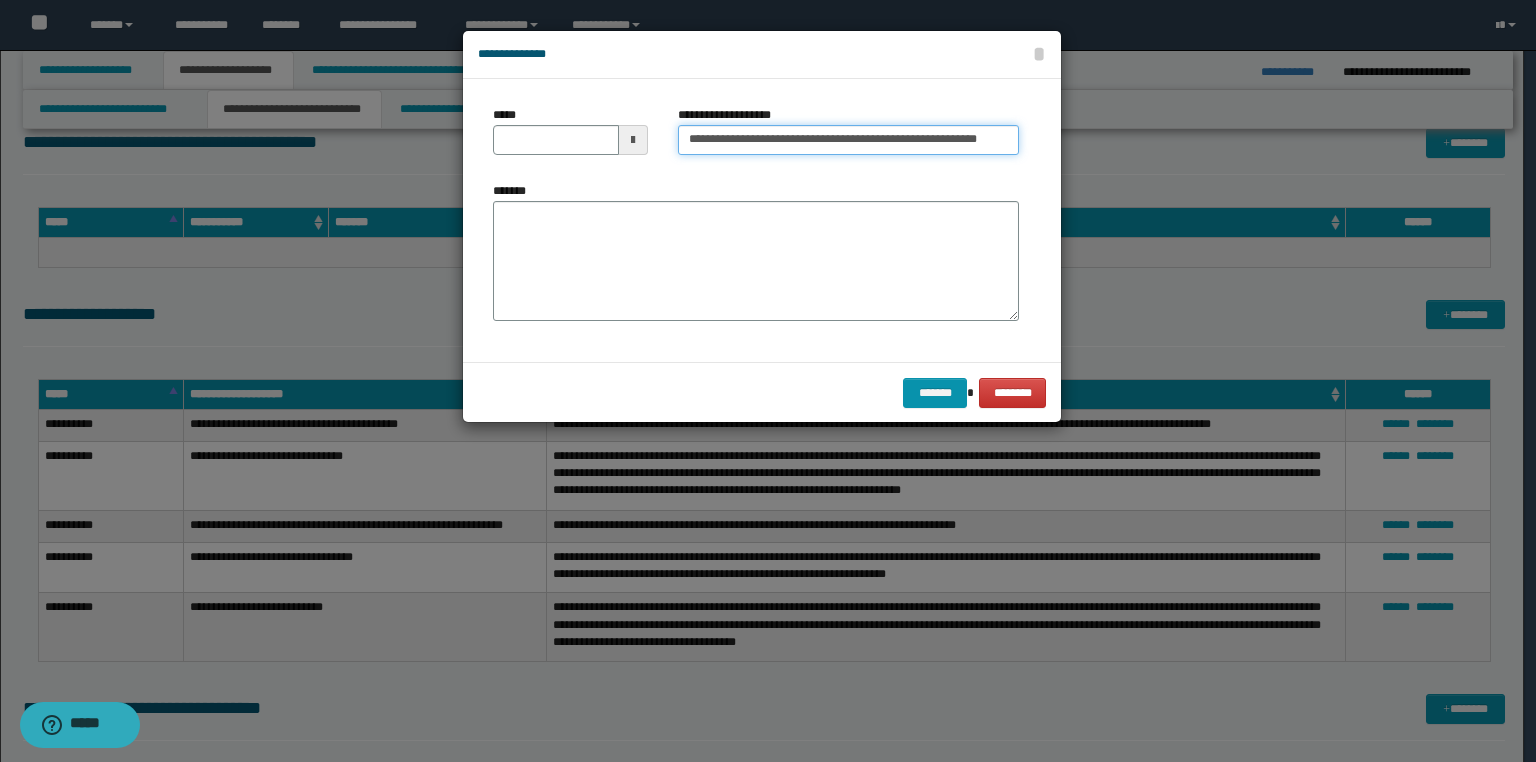 type on "**********" 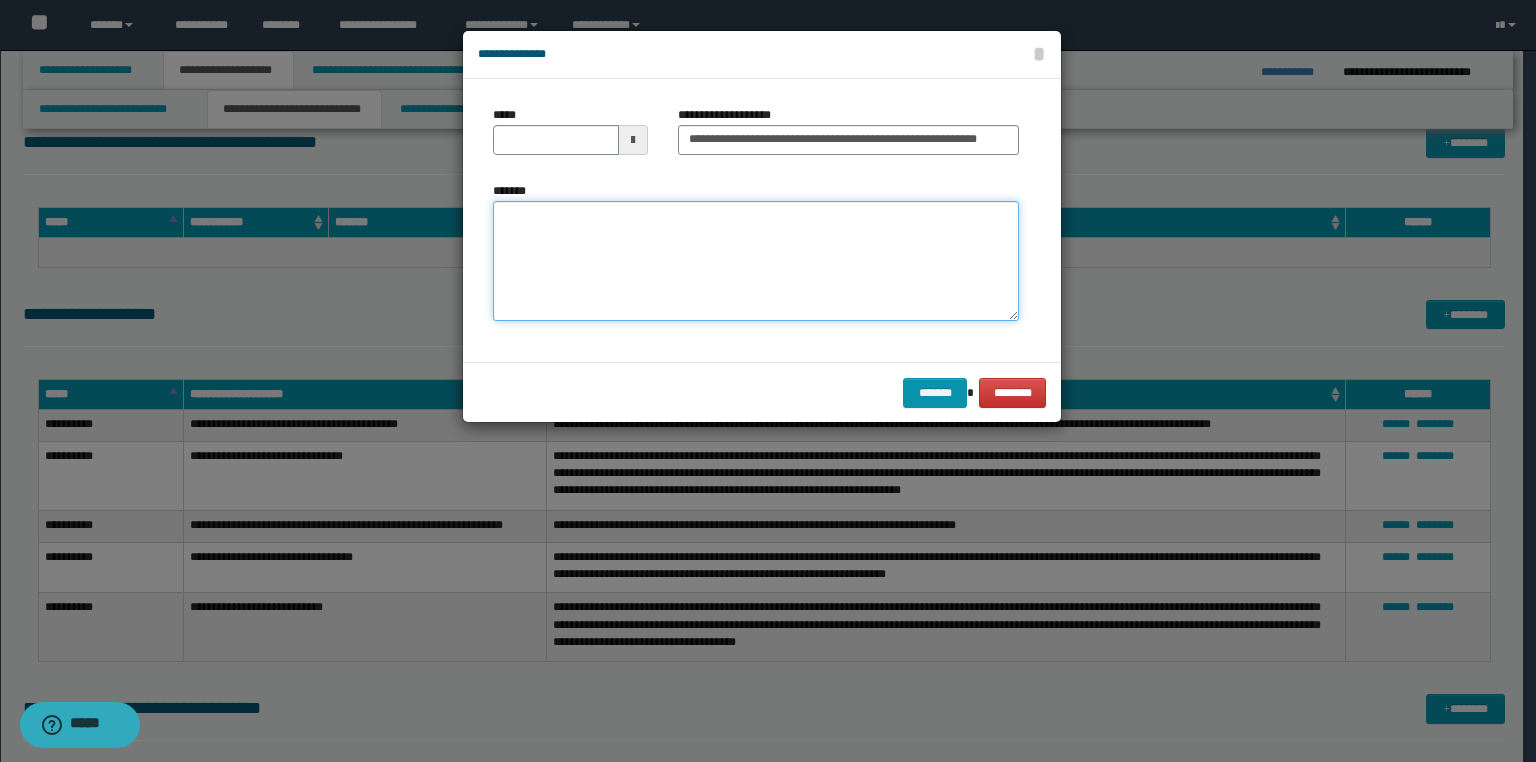 click on "*******" at bounding box center [756, 261] 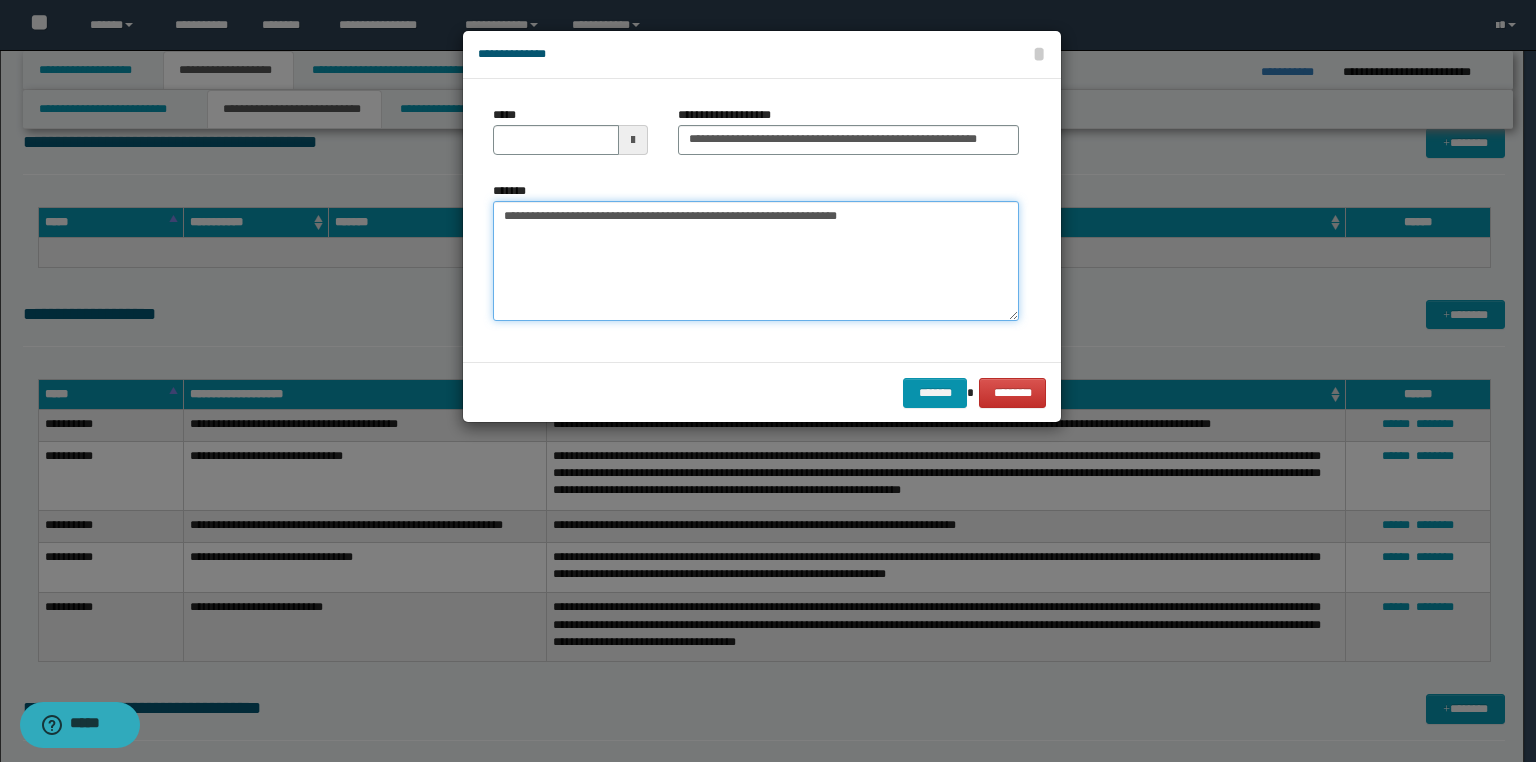 click on "**********" at bounding box center [756, 261] 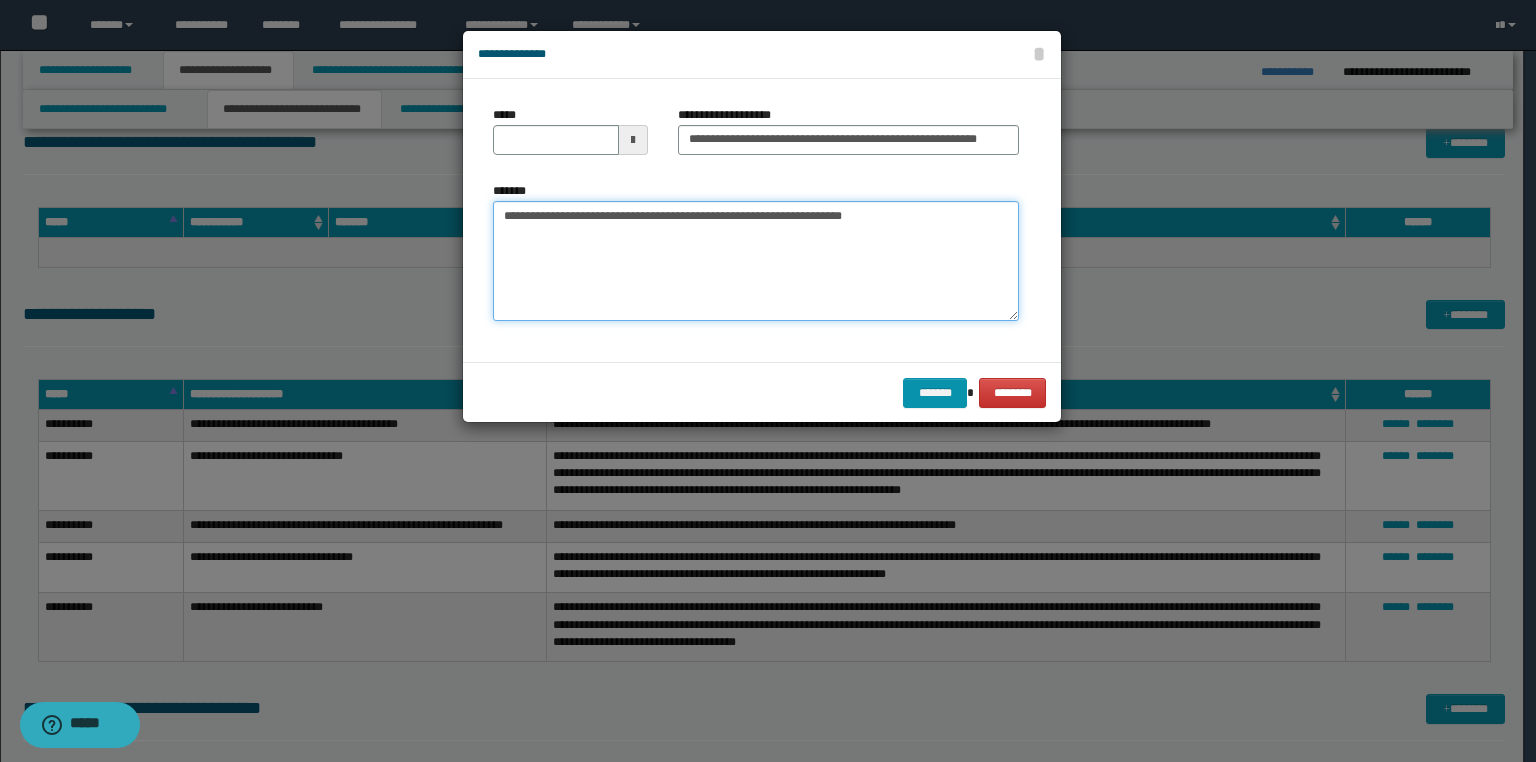click on "**********" at bounding box center [756, 261] 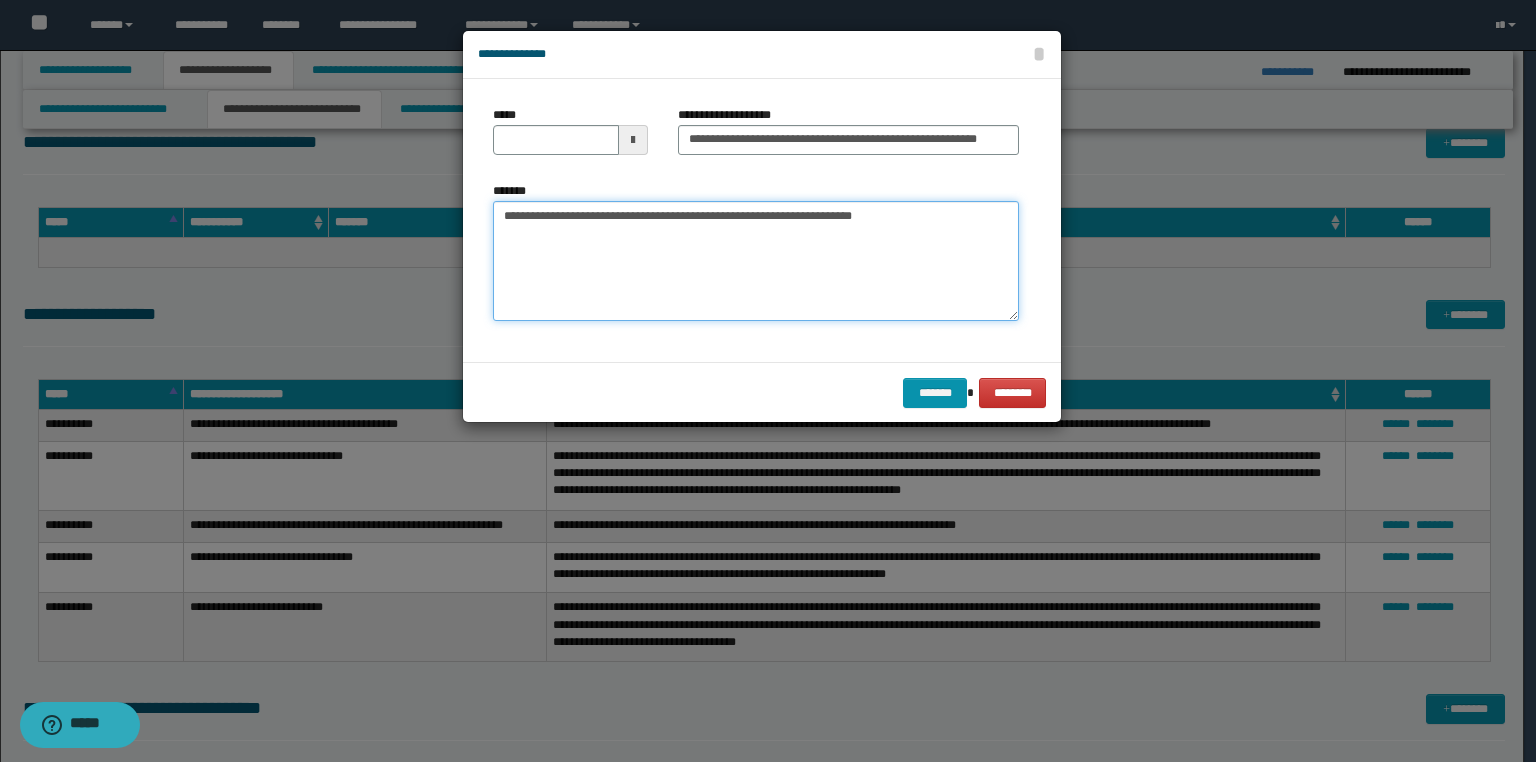 type on "**********" 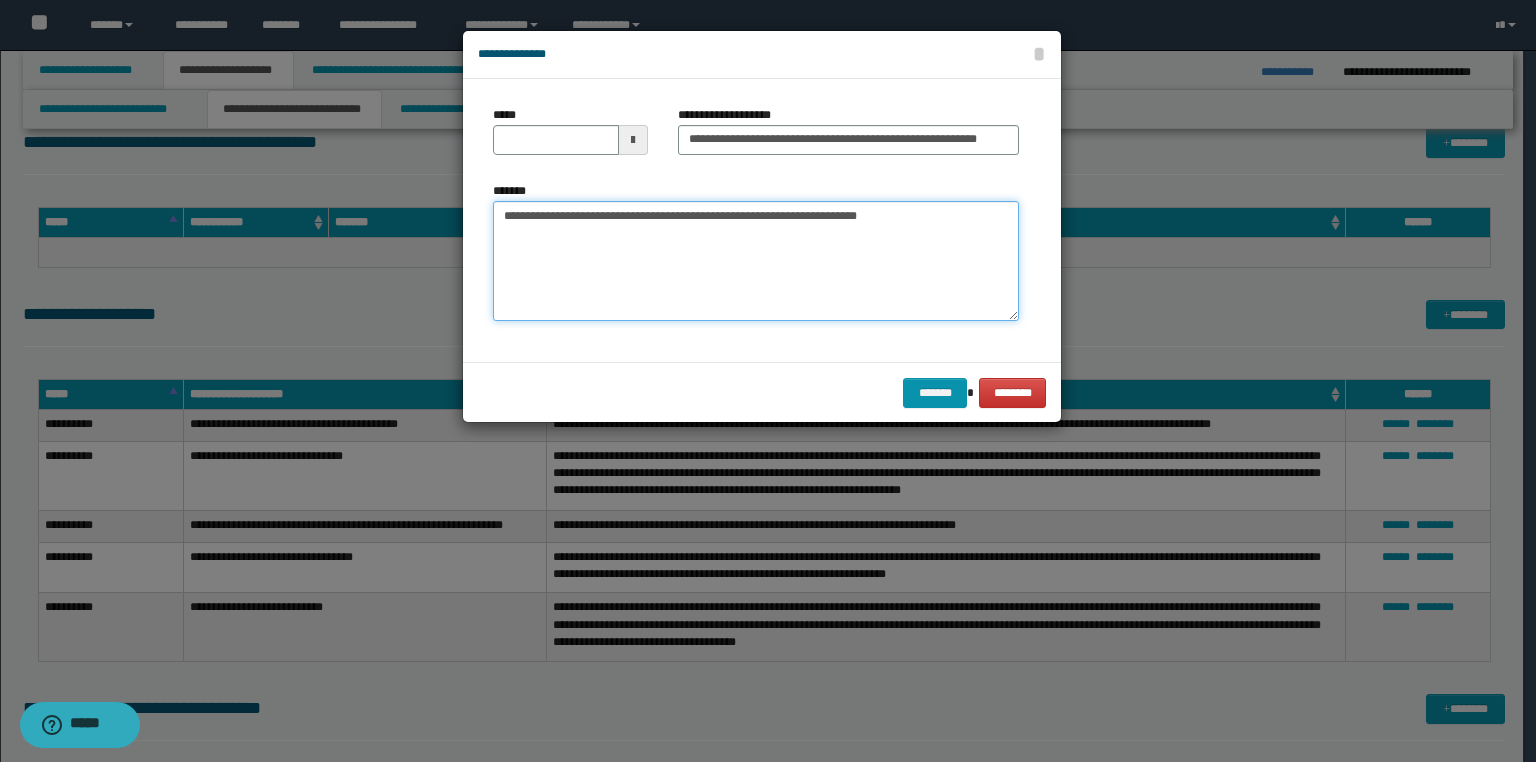 type 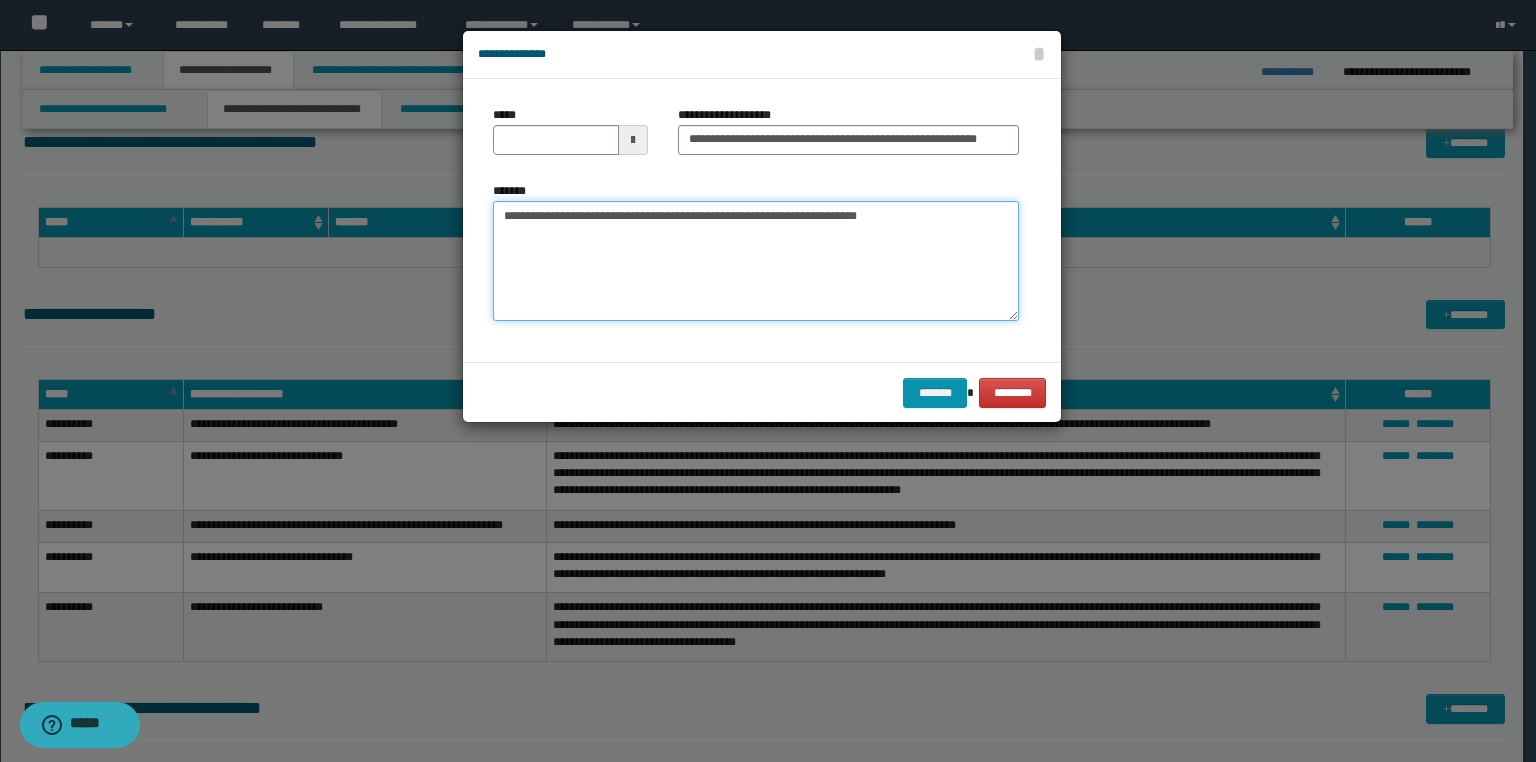 click on "**********" at bounding box center [756, 261] 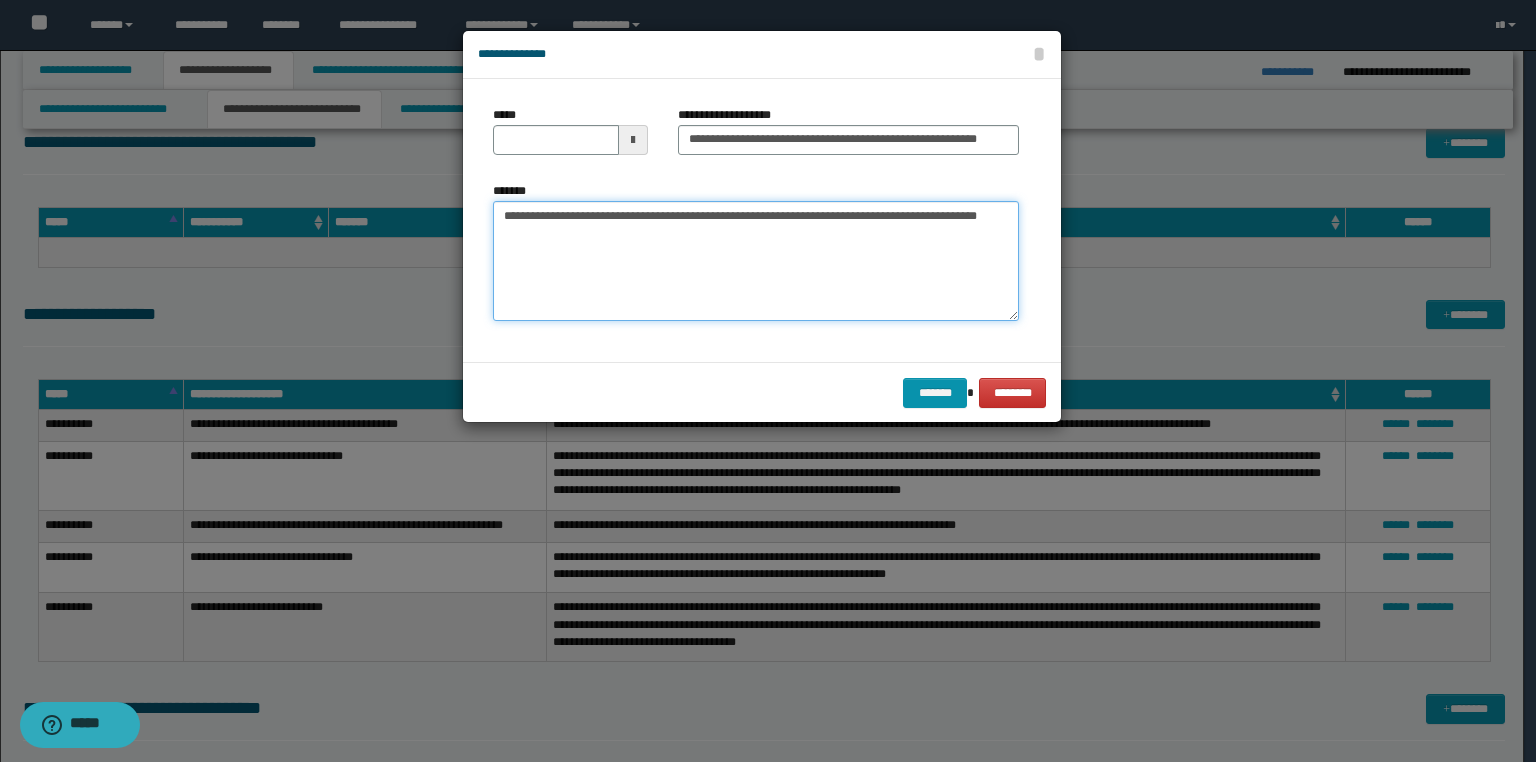 drag, startPoint x: 727, startPoint y: 248, endPoint x: 871, endPoint y: 214, distance: 147.95946 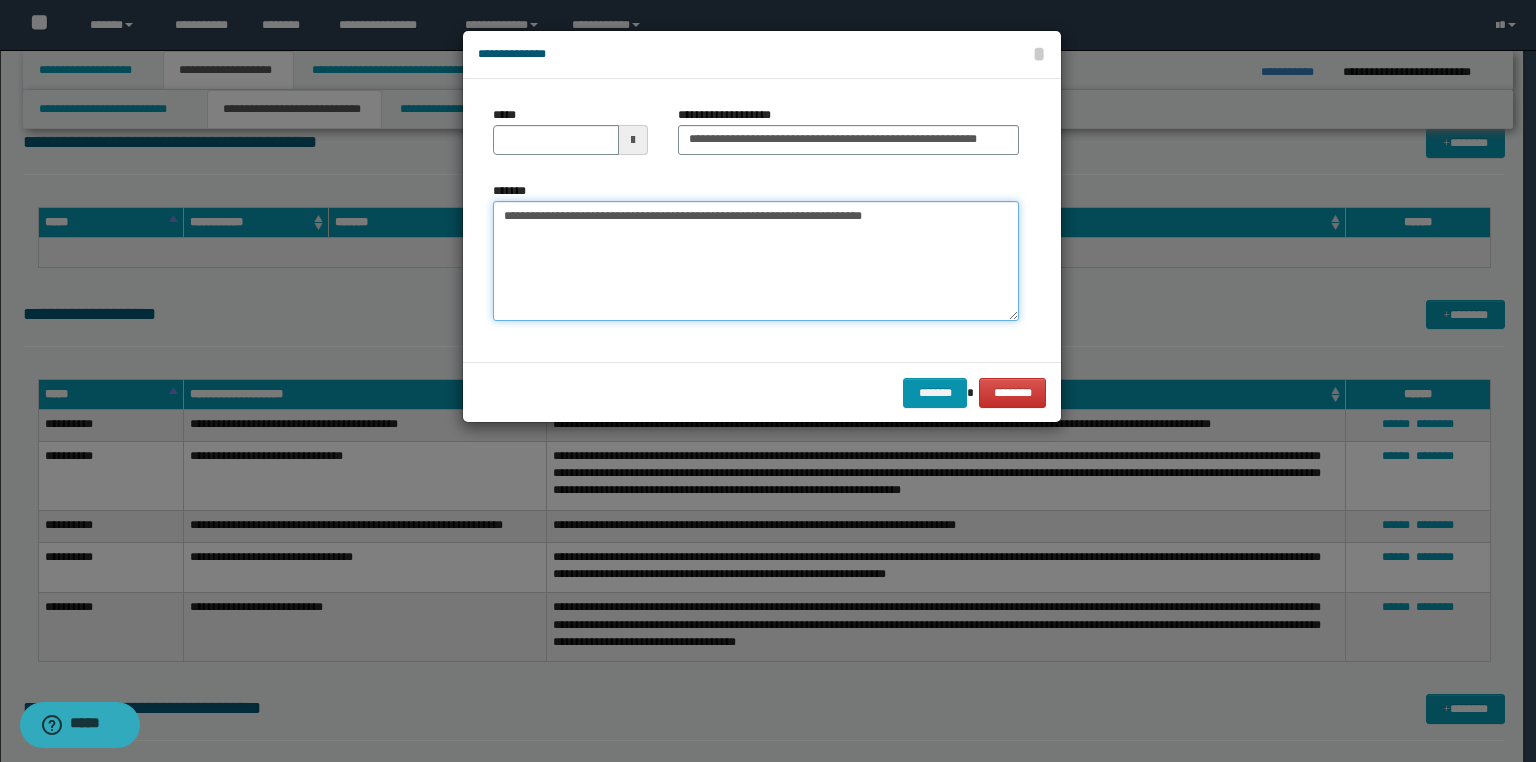 type on "**********" 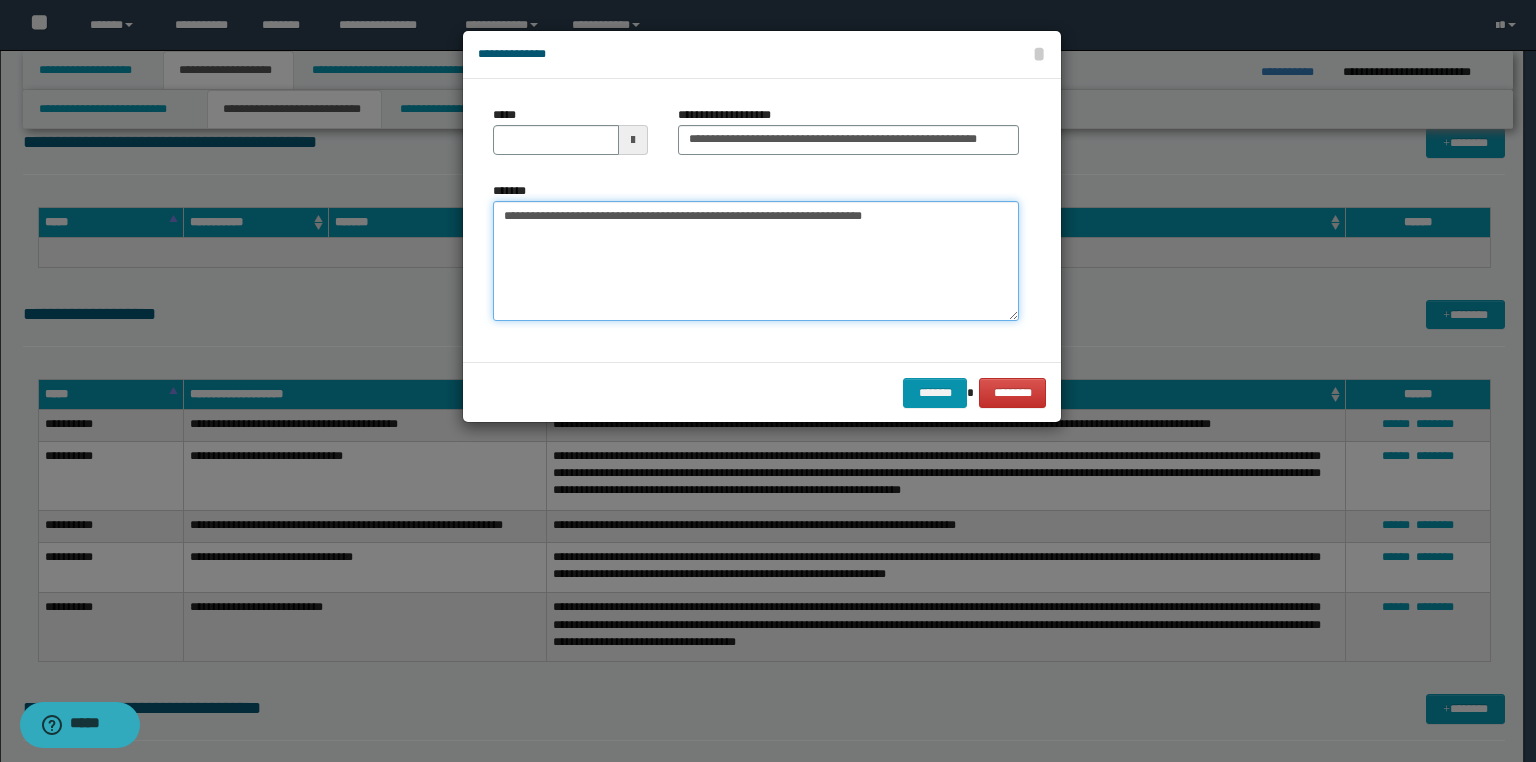 type 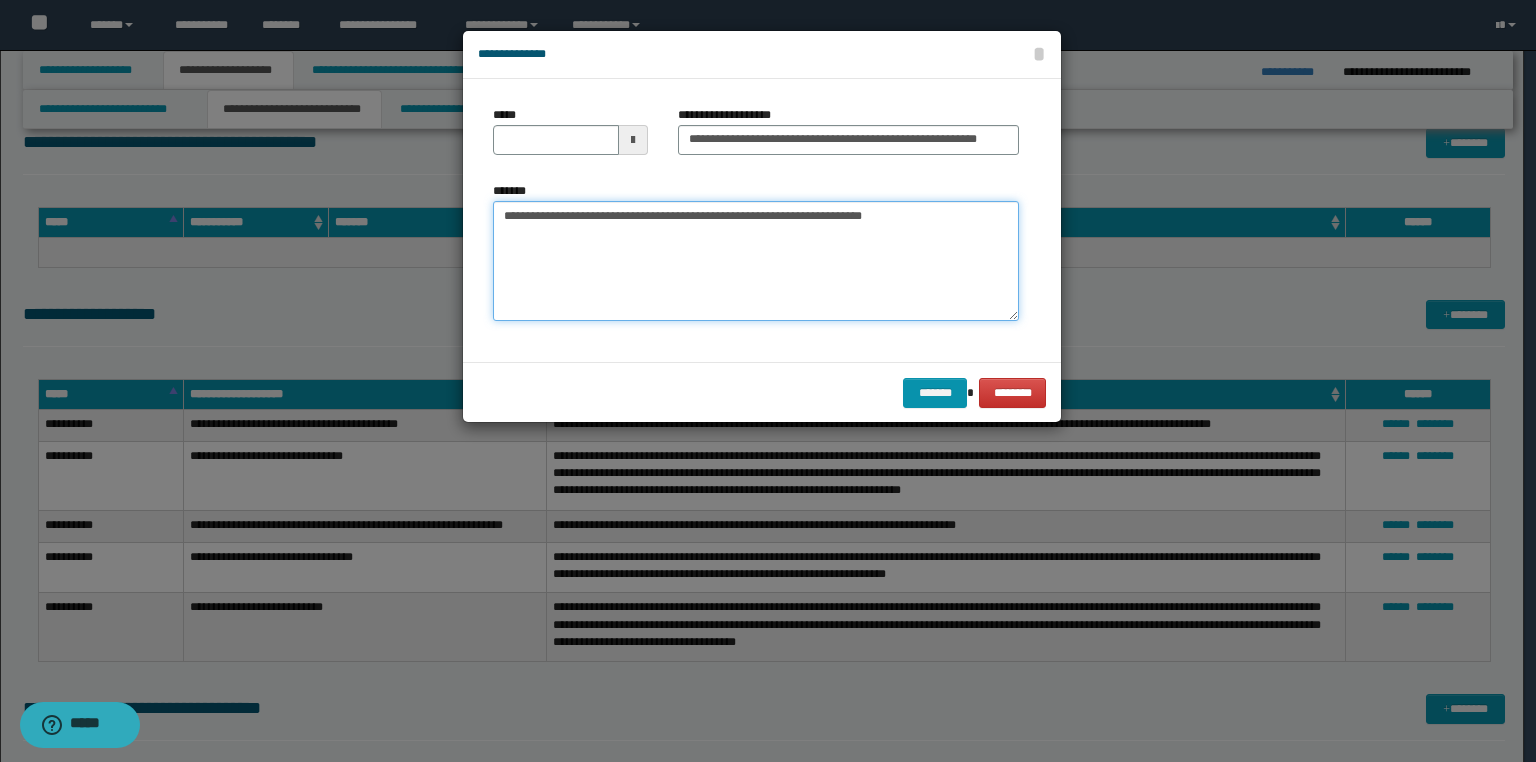 click on "**********" at bounding box center [756, 261] 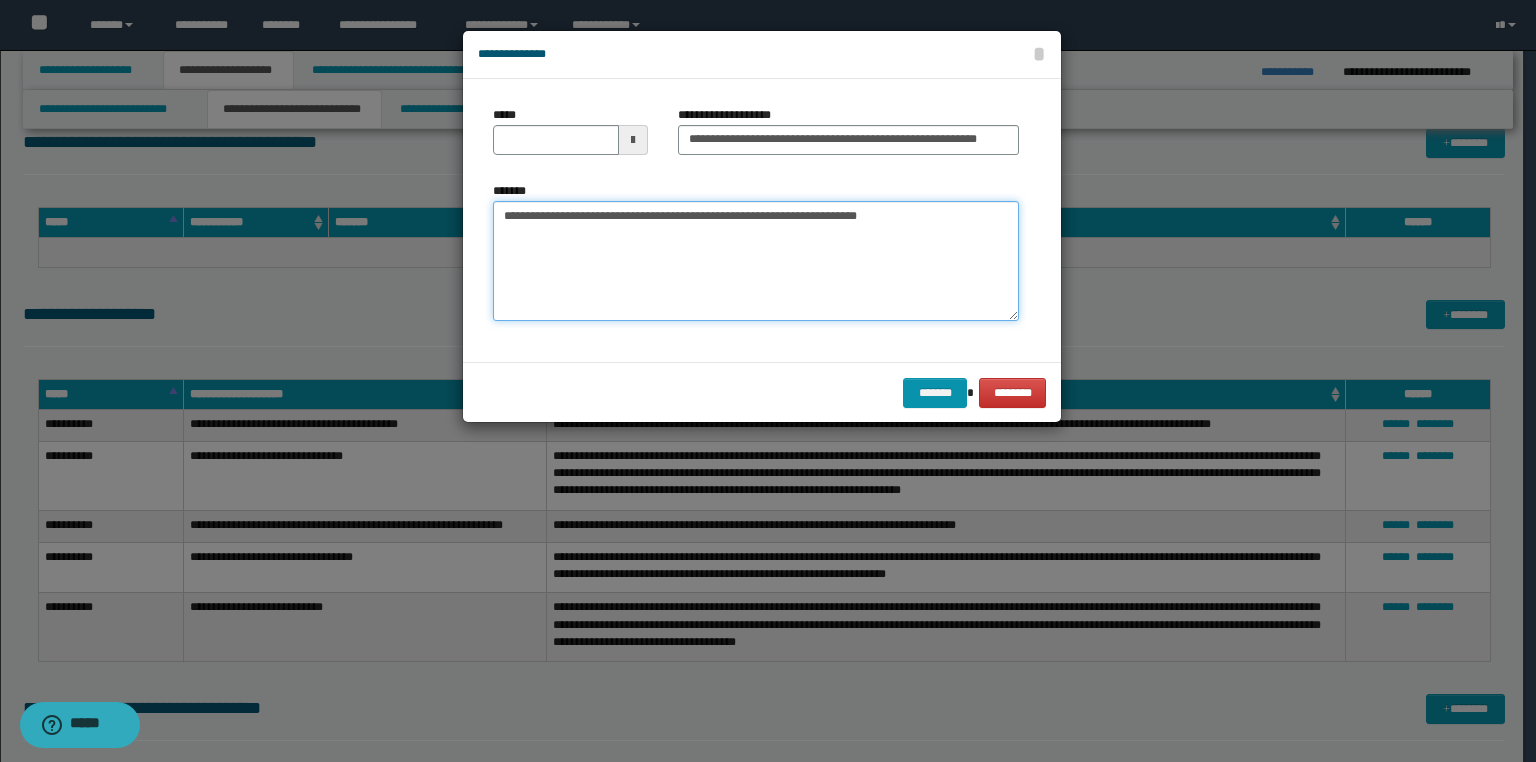 type on "**********" 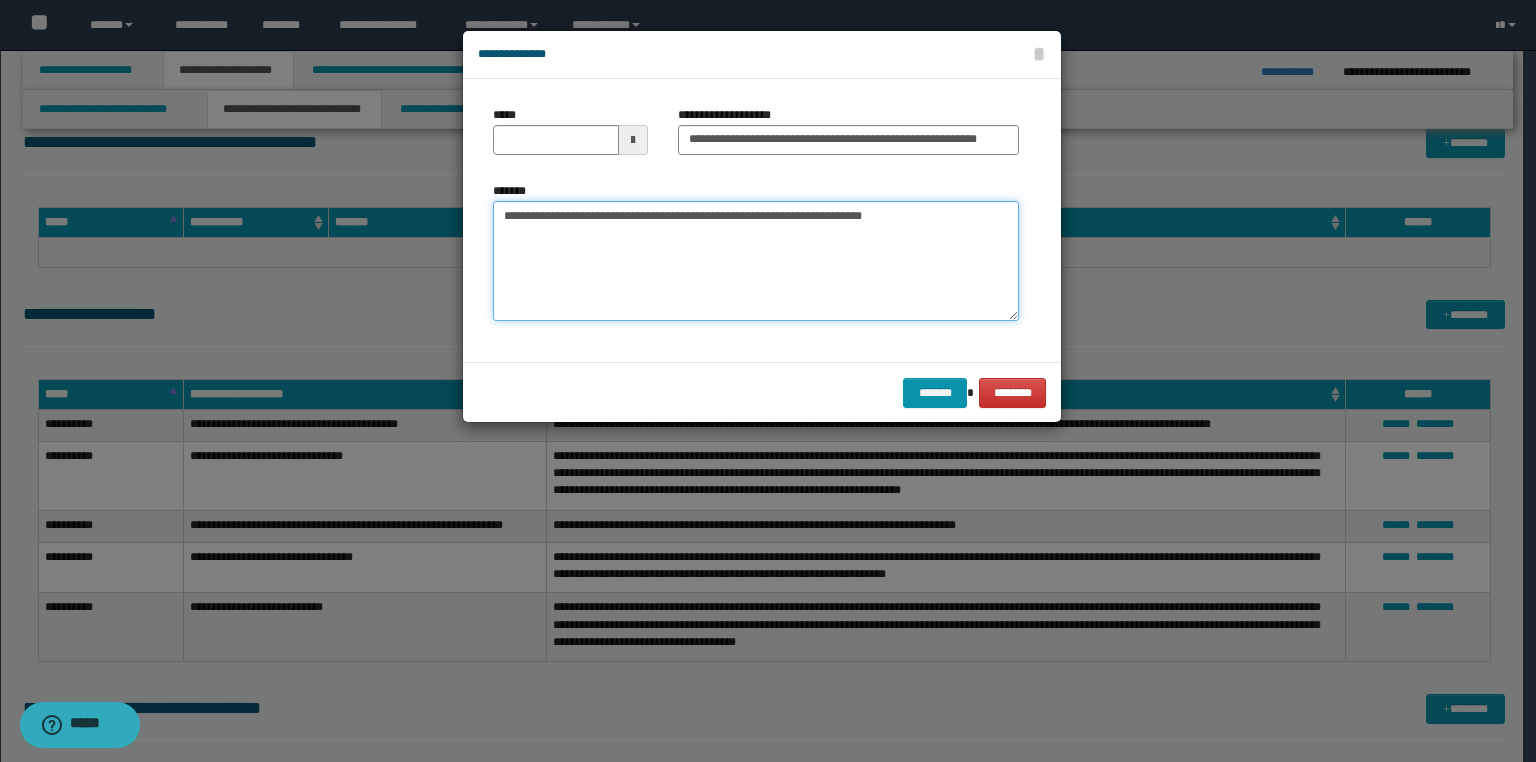 type 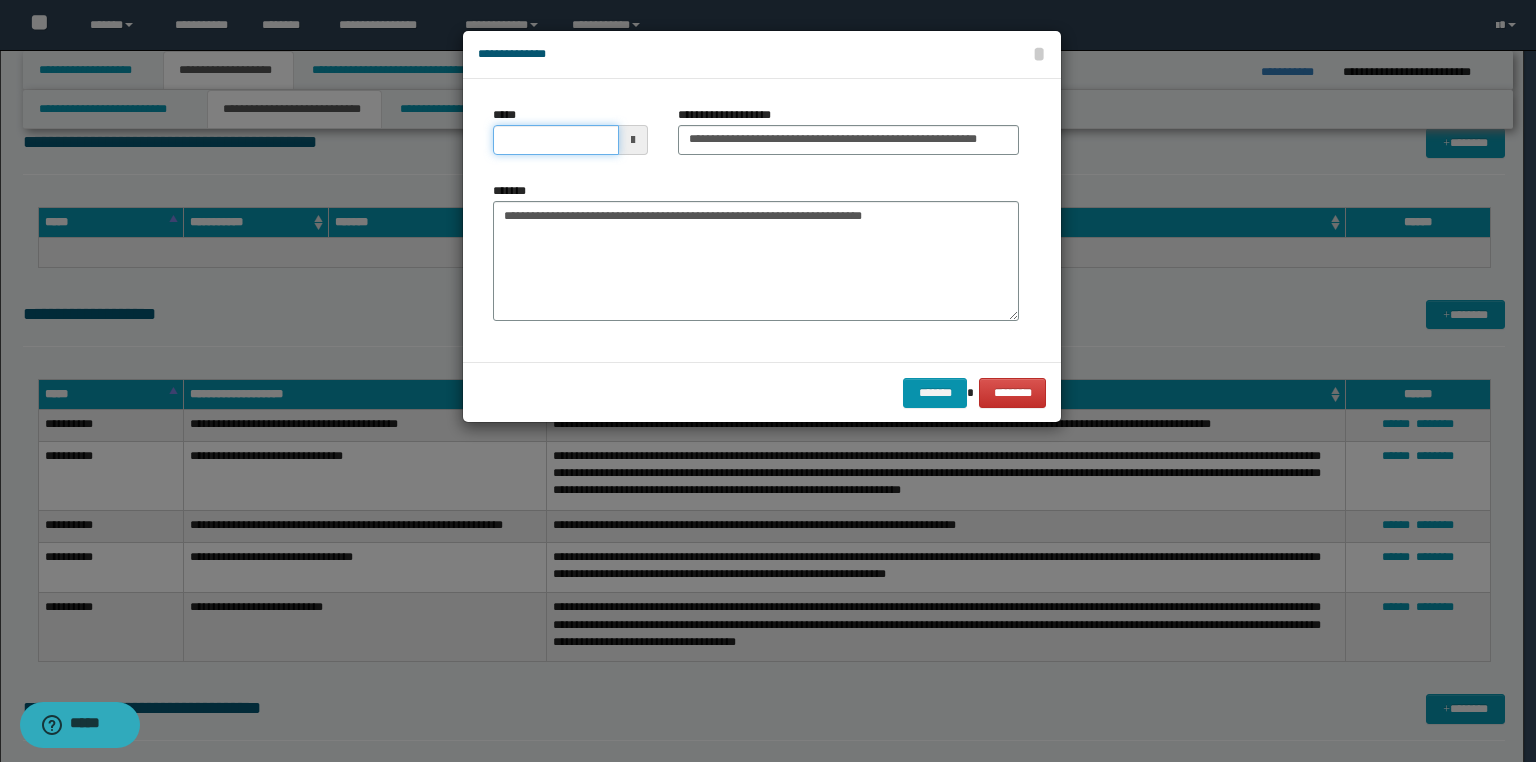 click on "*****" at bounding box center [556, 140] 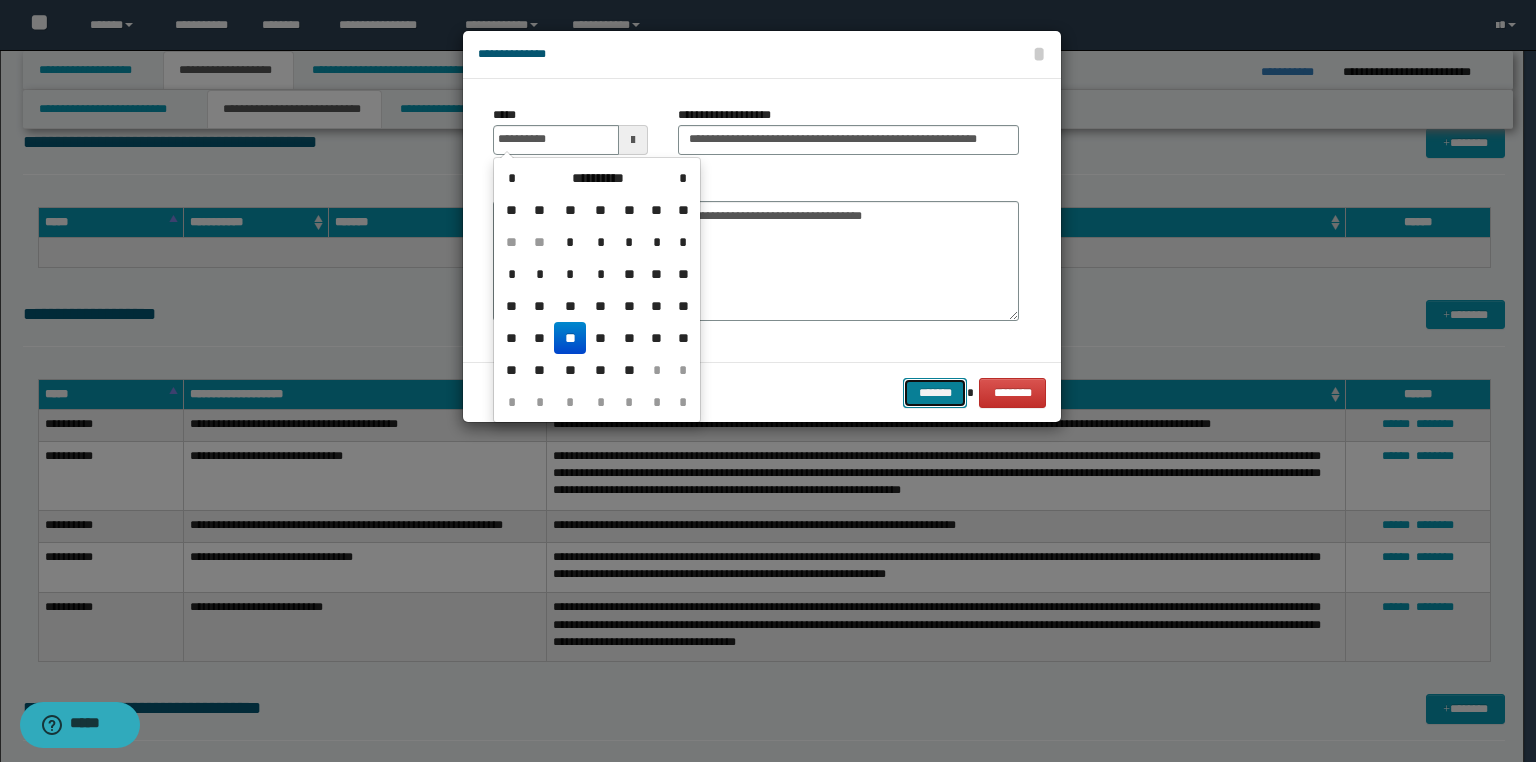 type on "**********" 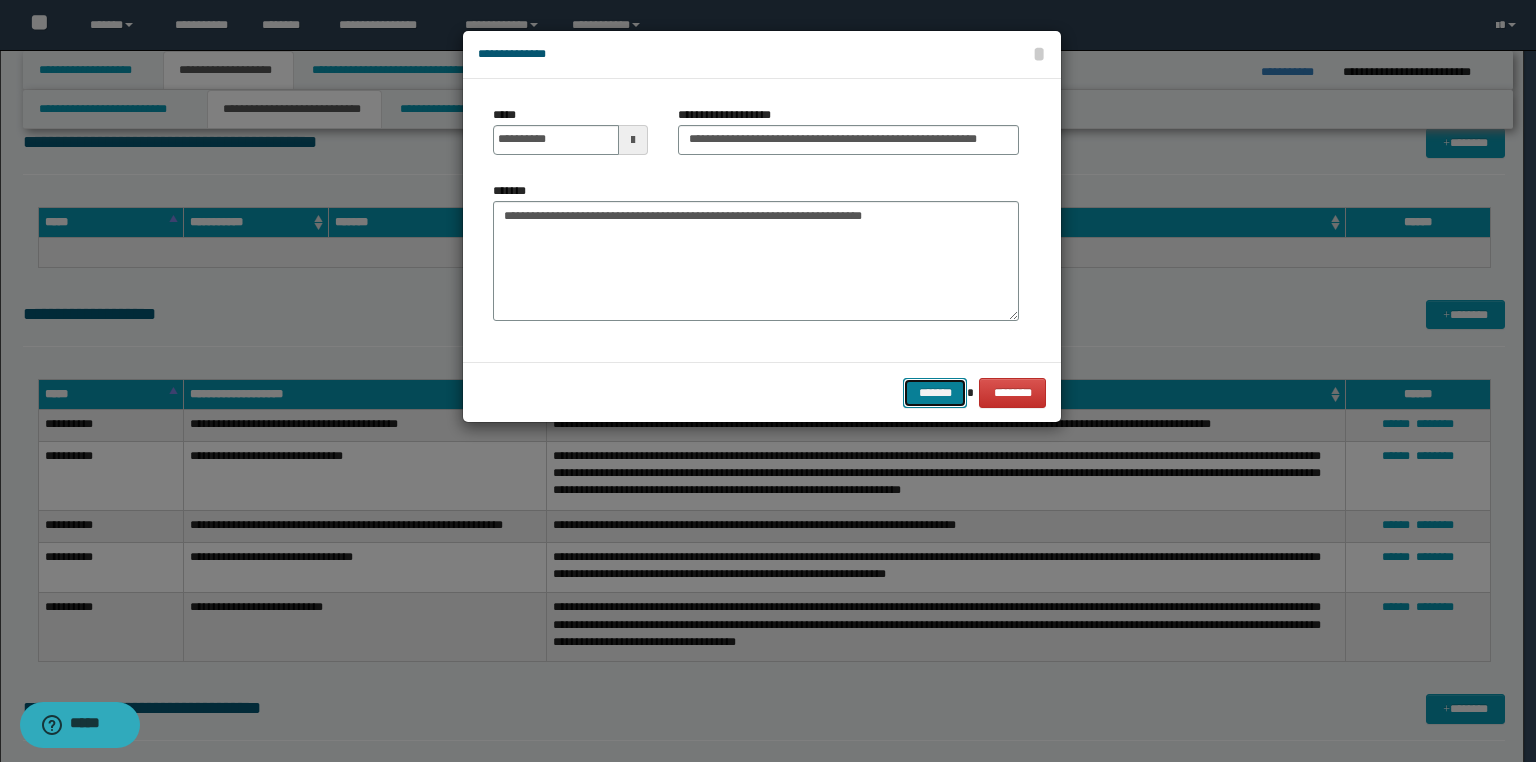 click on "*******" at bounding box center (935, 393) 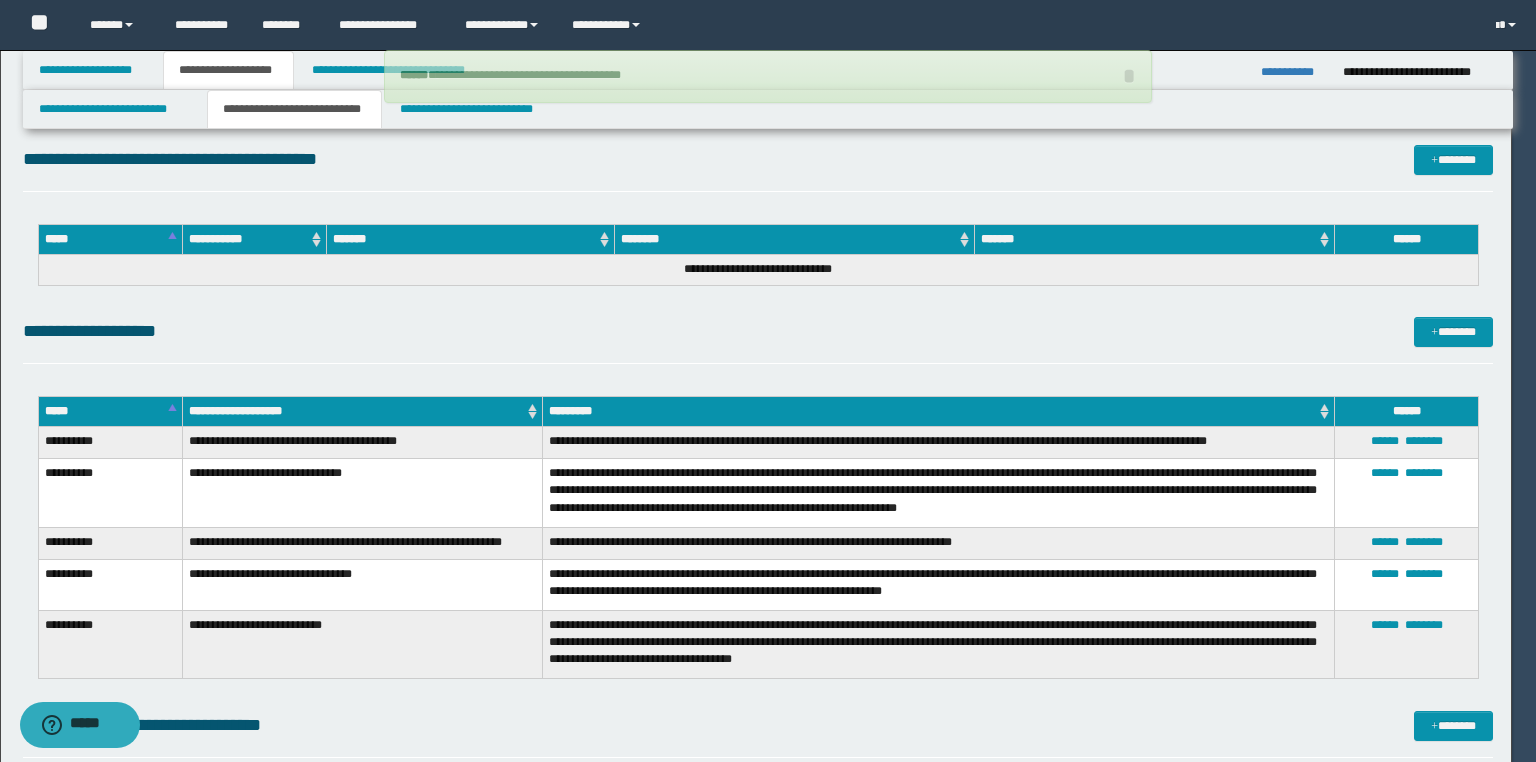 type 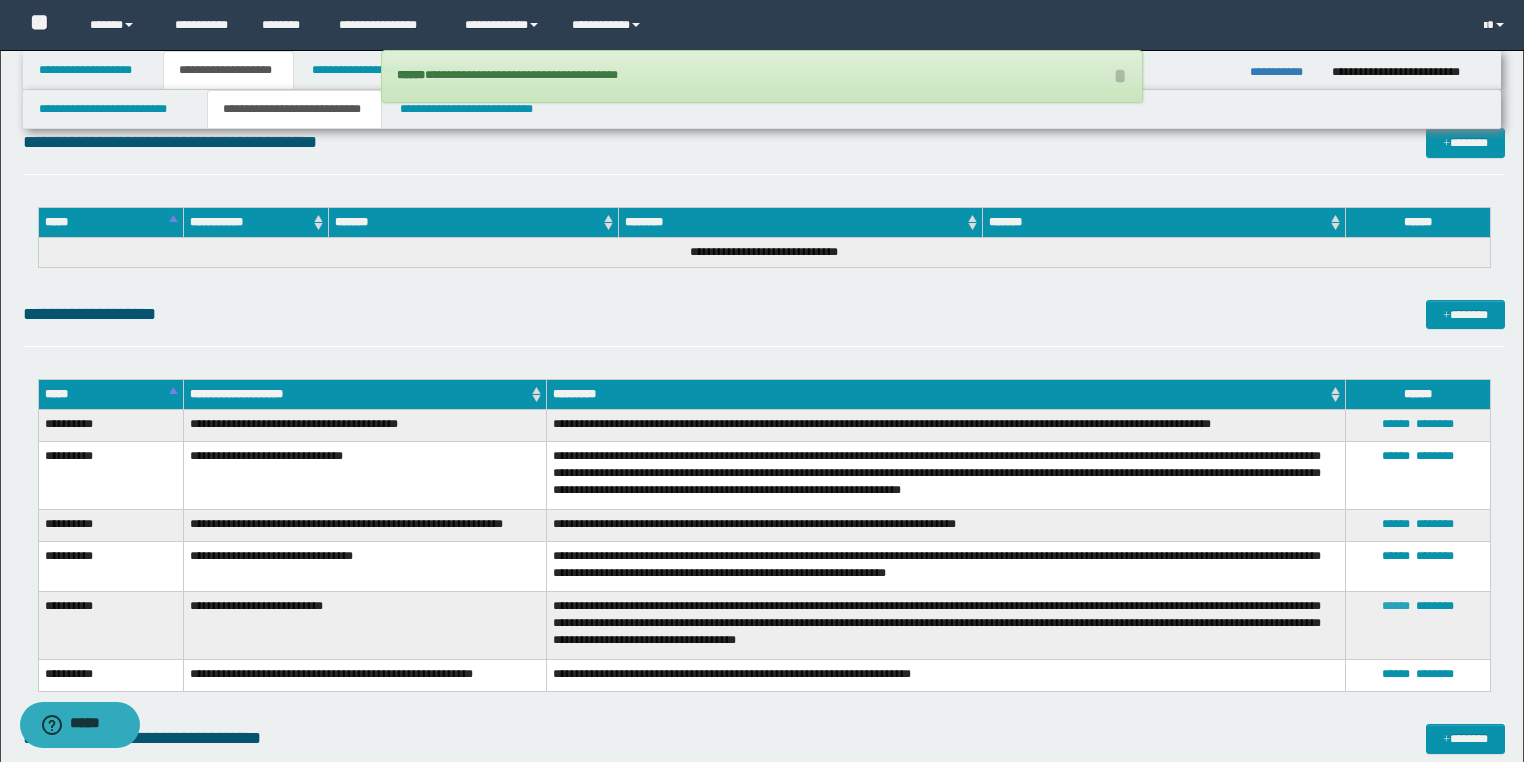 click on "******" at bounding box center [1396, 606] 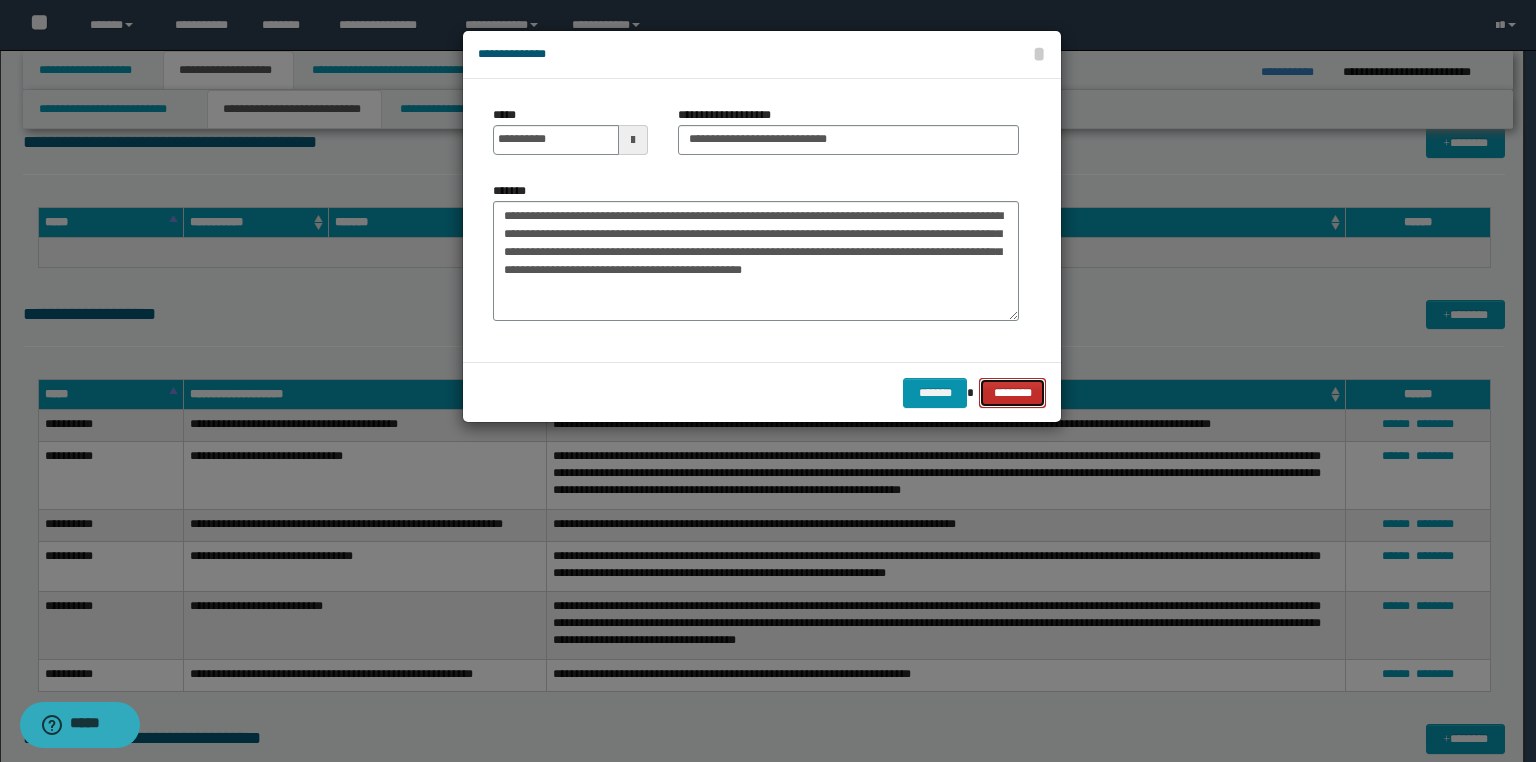 click on "********" at bounding box center [1012, 393] 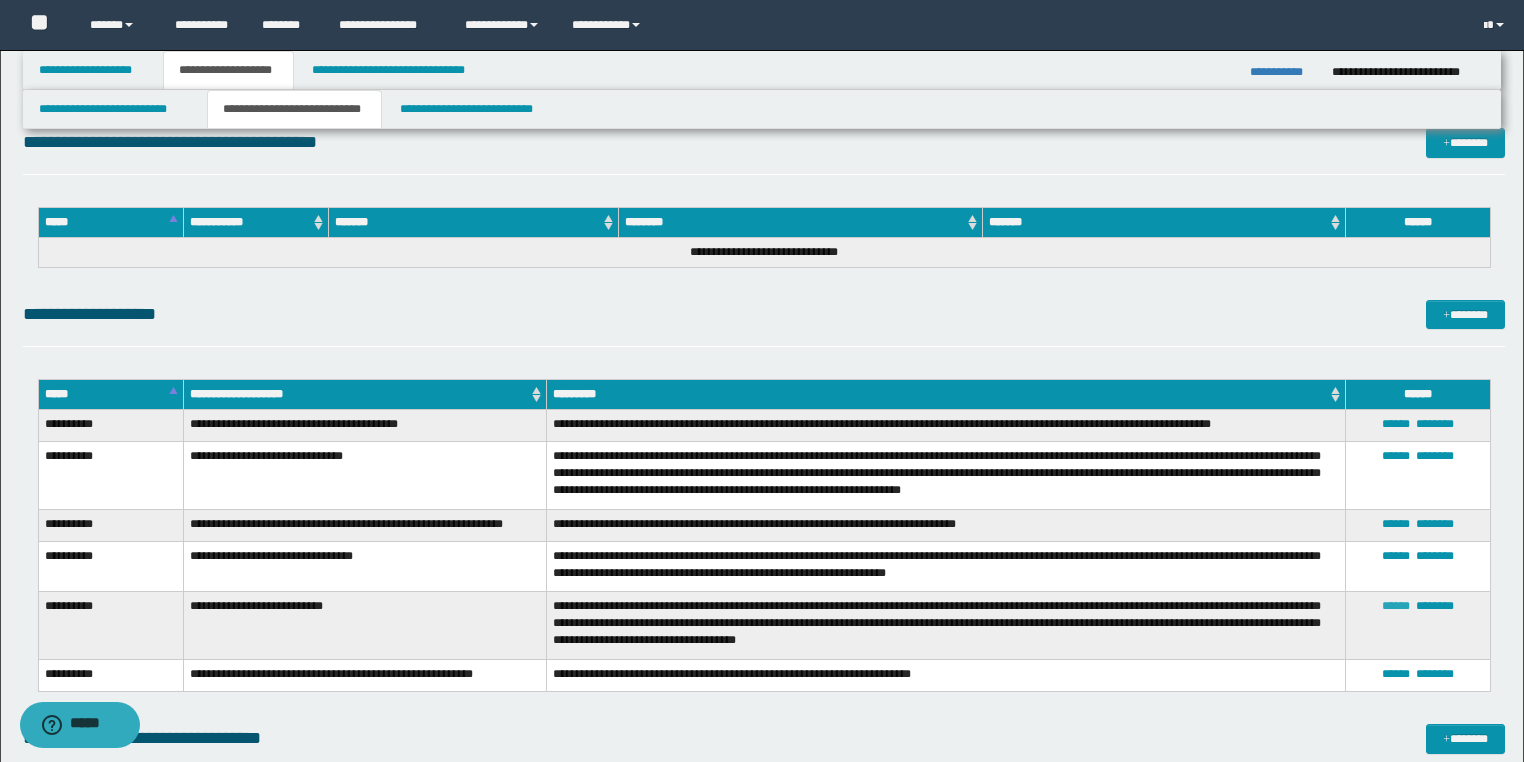 click on "******" at bounding box center [1396, 606] 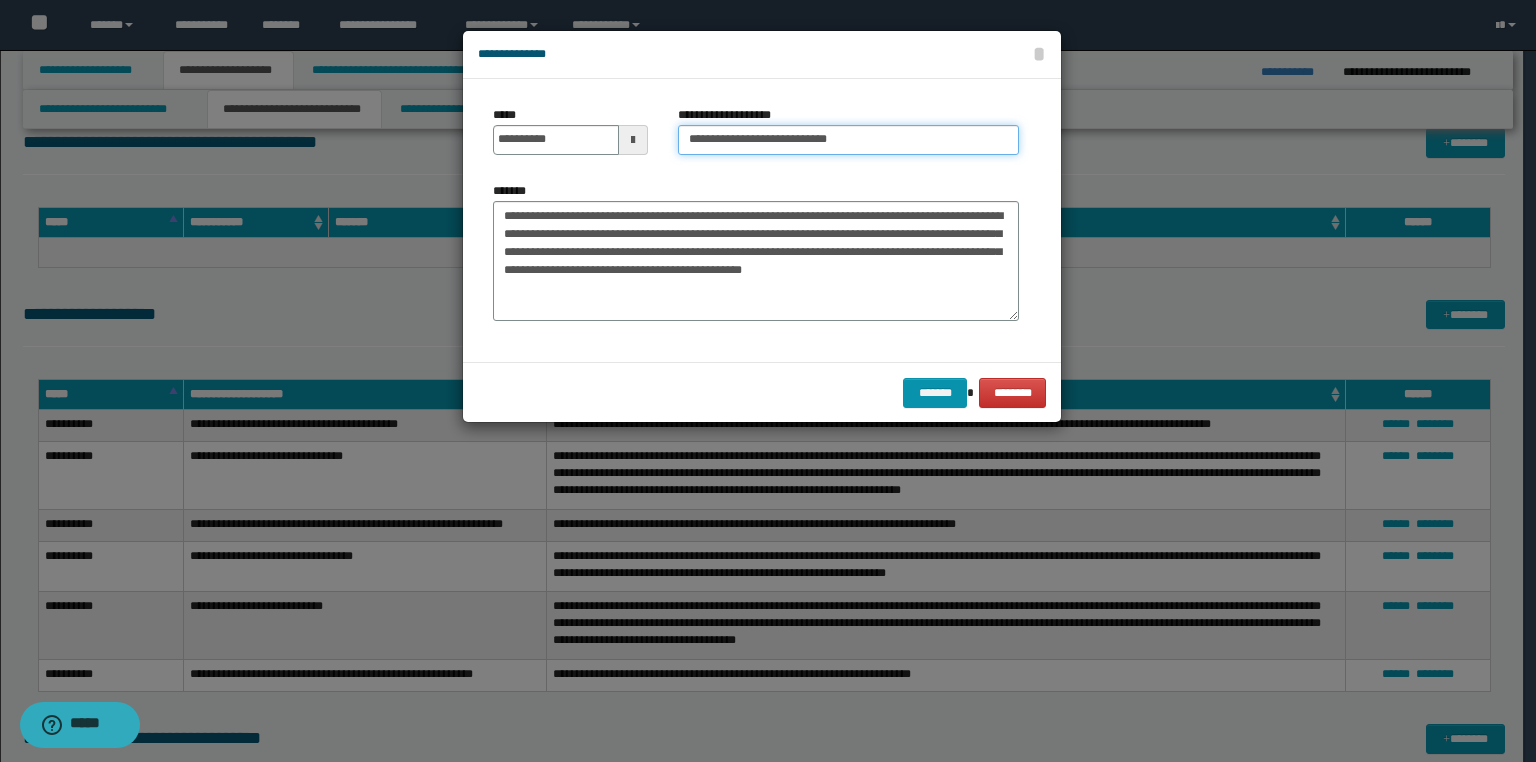 click on "**********" at bounding box center (848, 140) 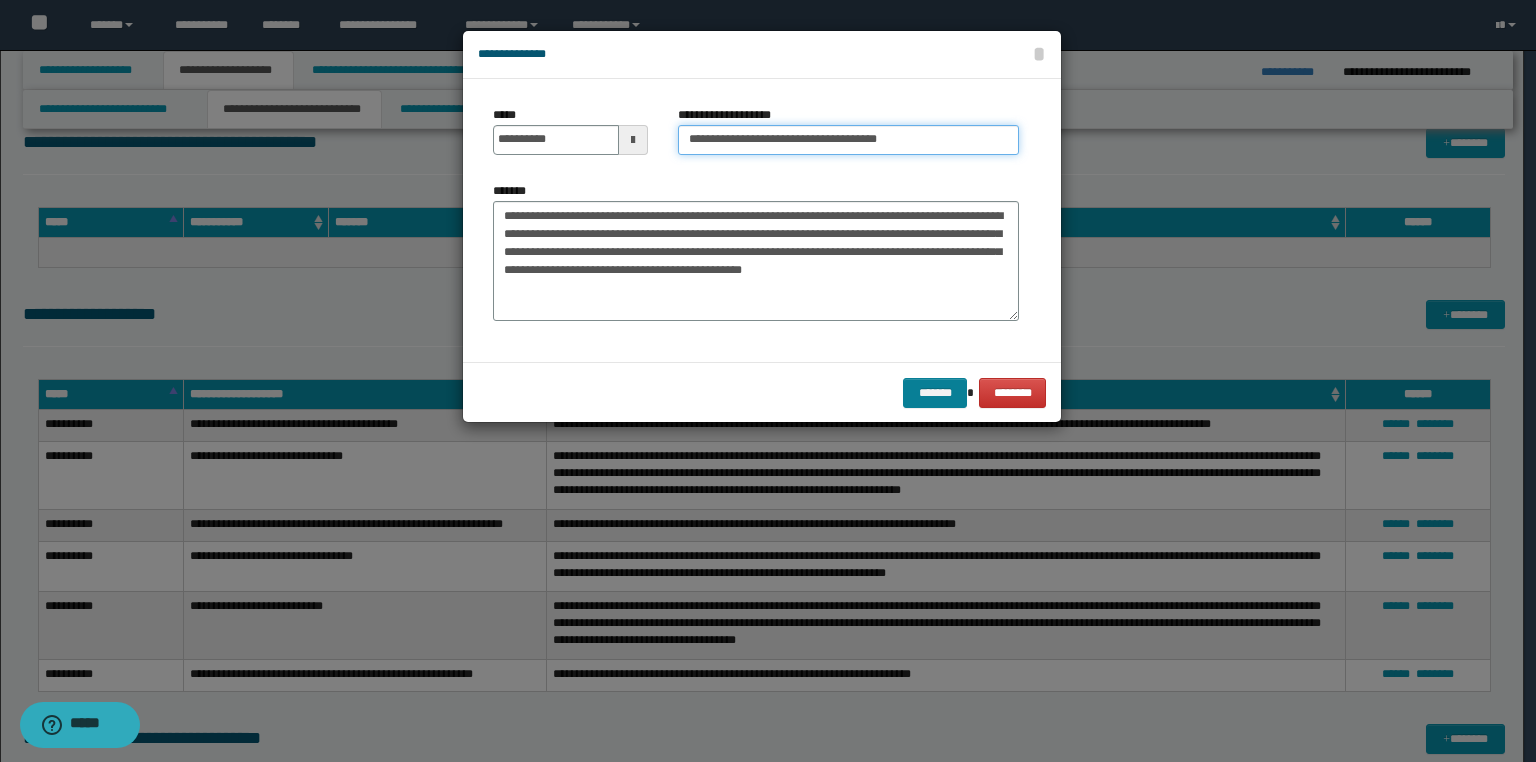 type on "**********" 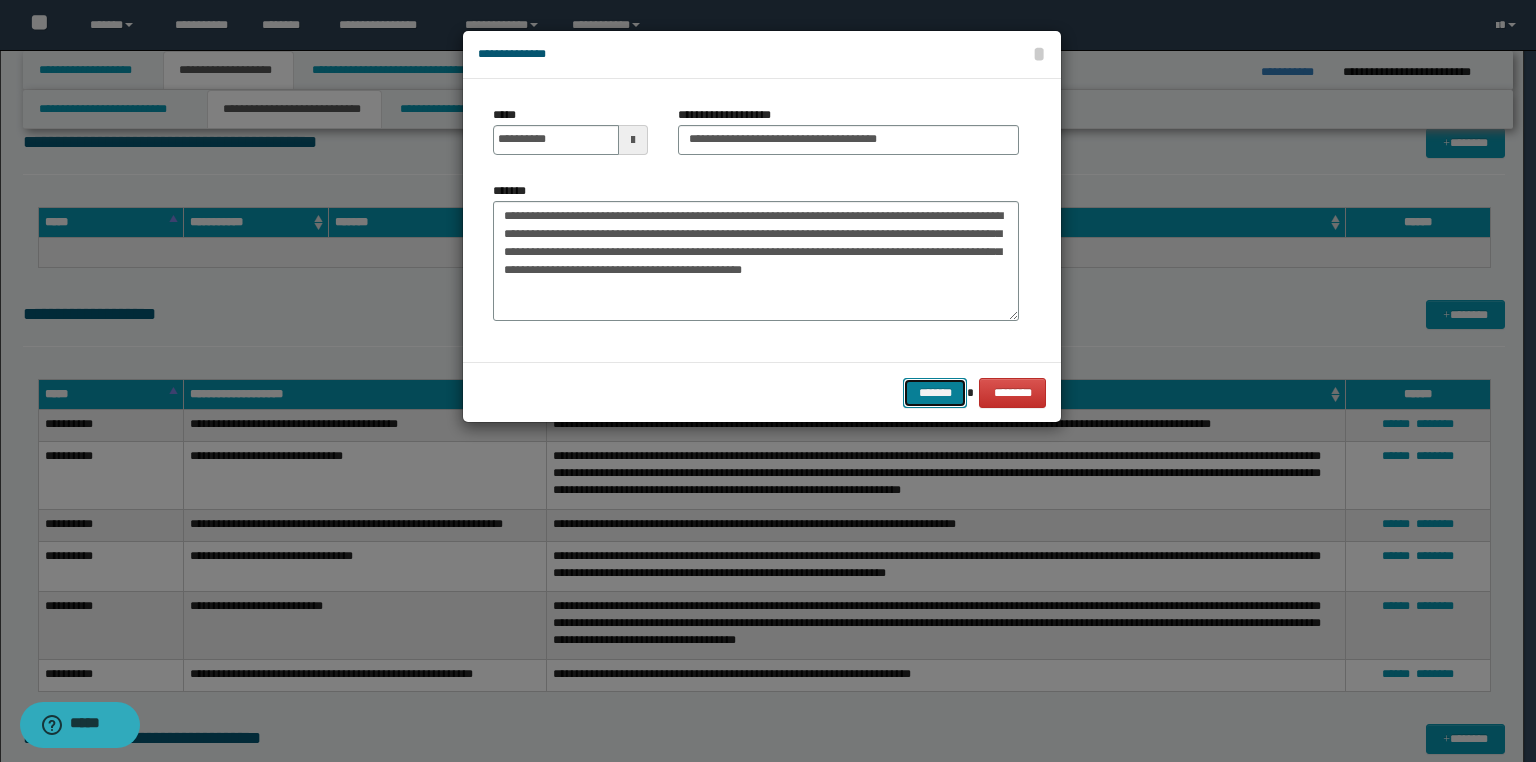 click on "*******" at bounding box center [935, 393] 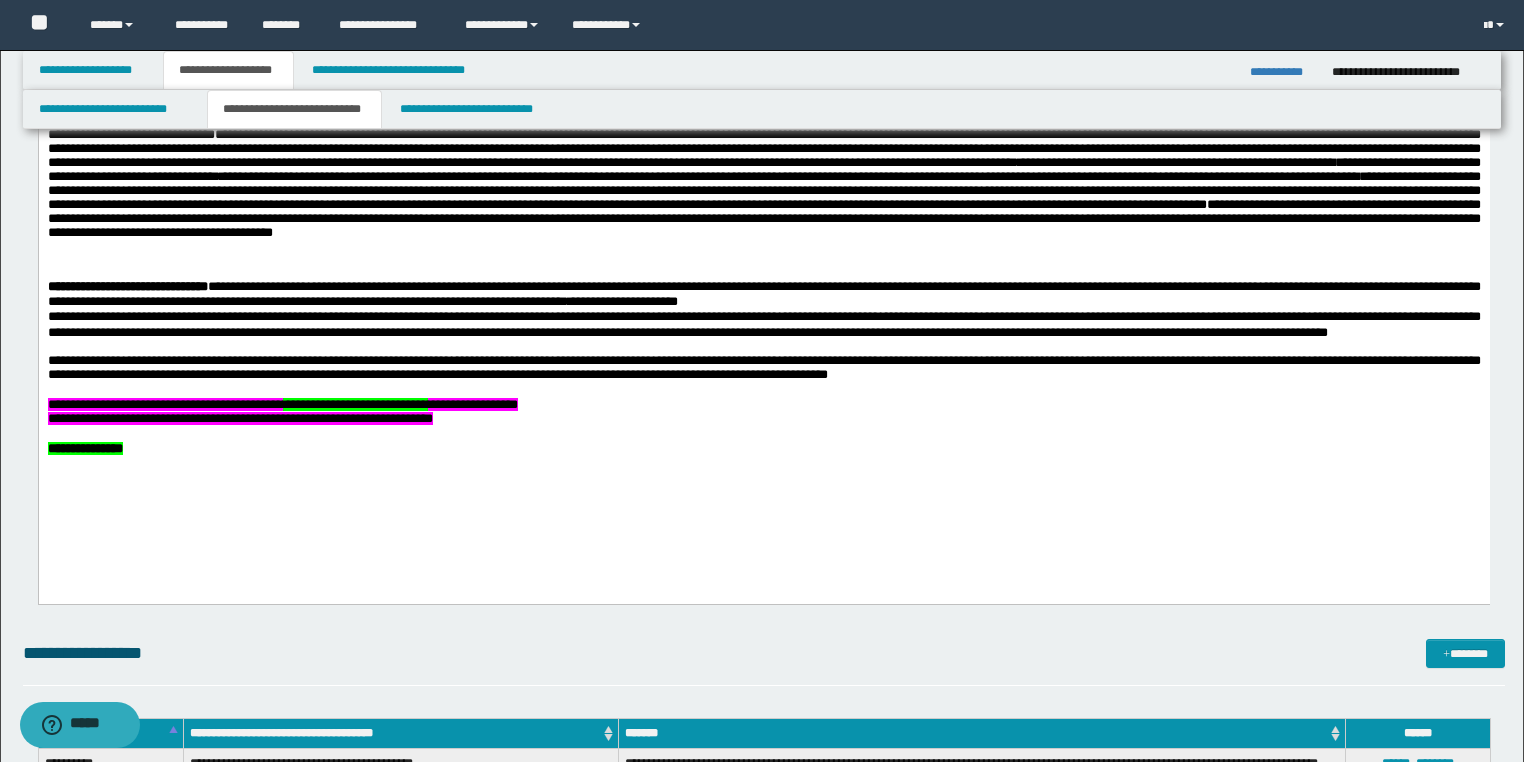scroll, scrollTop: 1440, scrollLeft: 0, axis: vertical 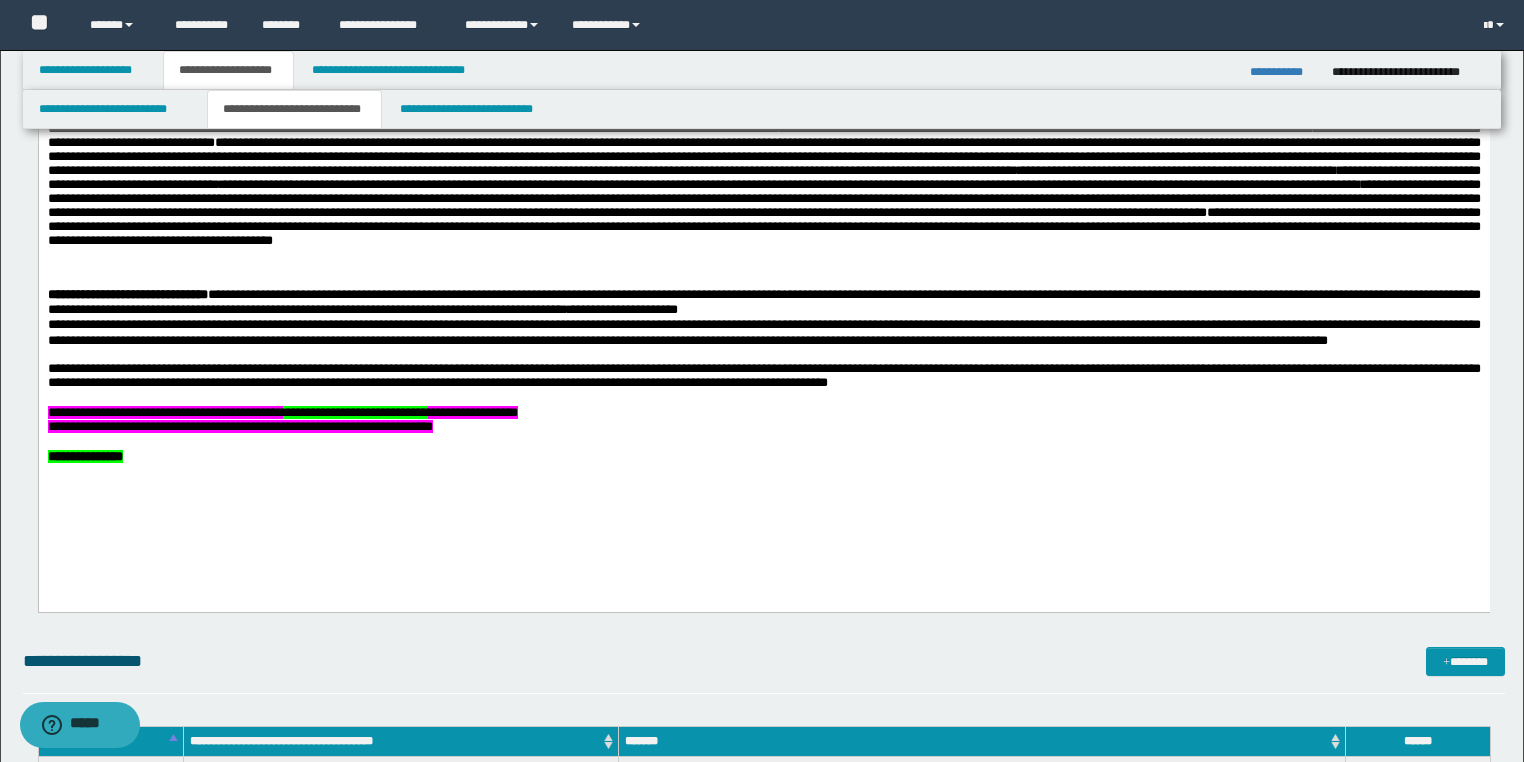 click on "**********" at bounding box center [1291, 66] 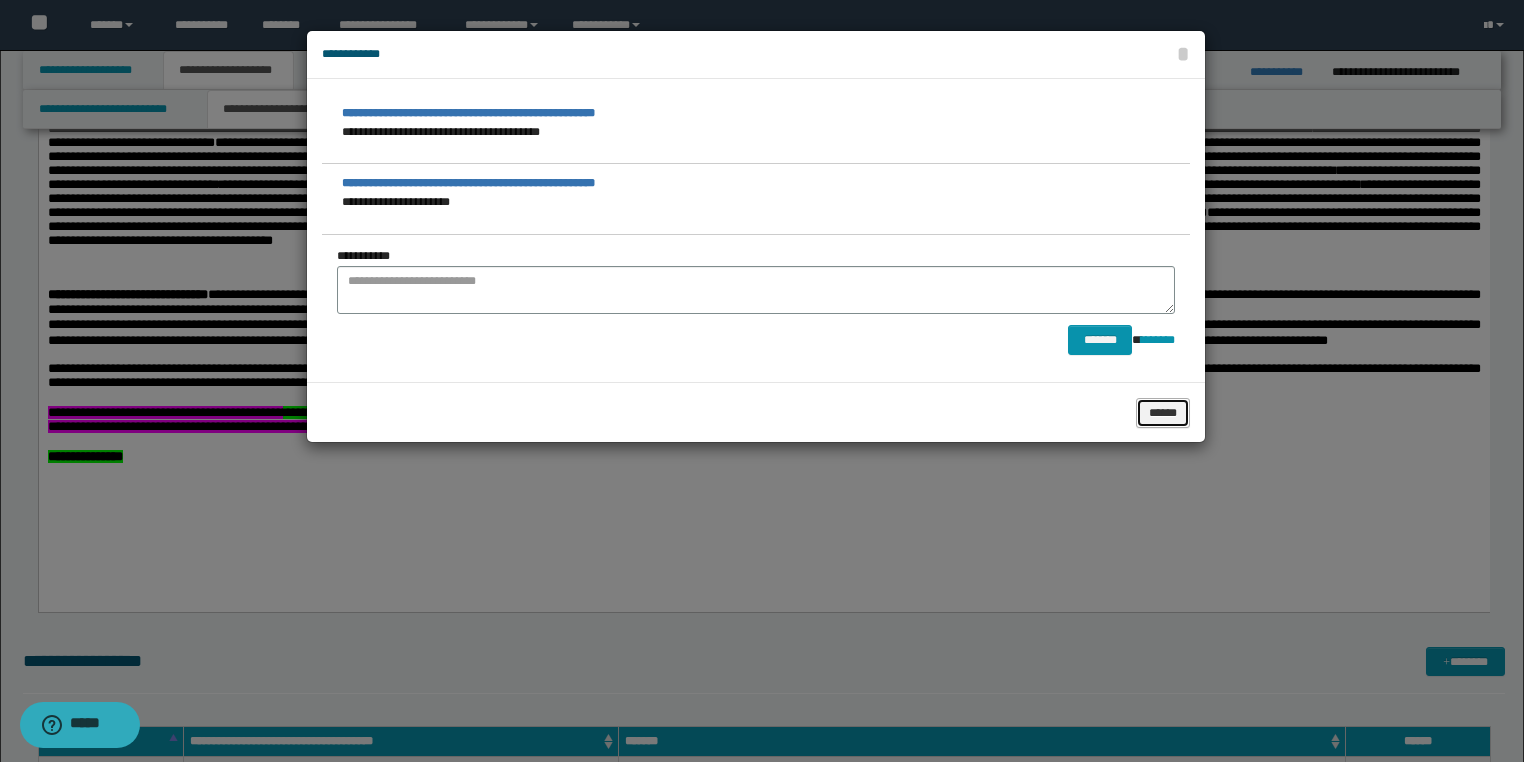 click on "******" at bounding box center [1163, 413] 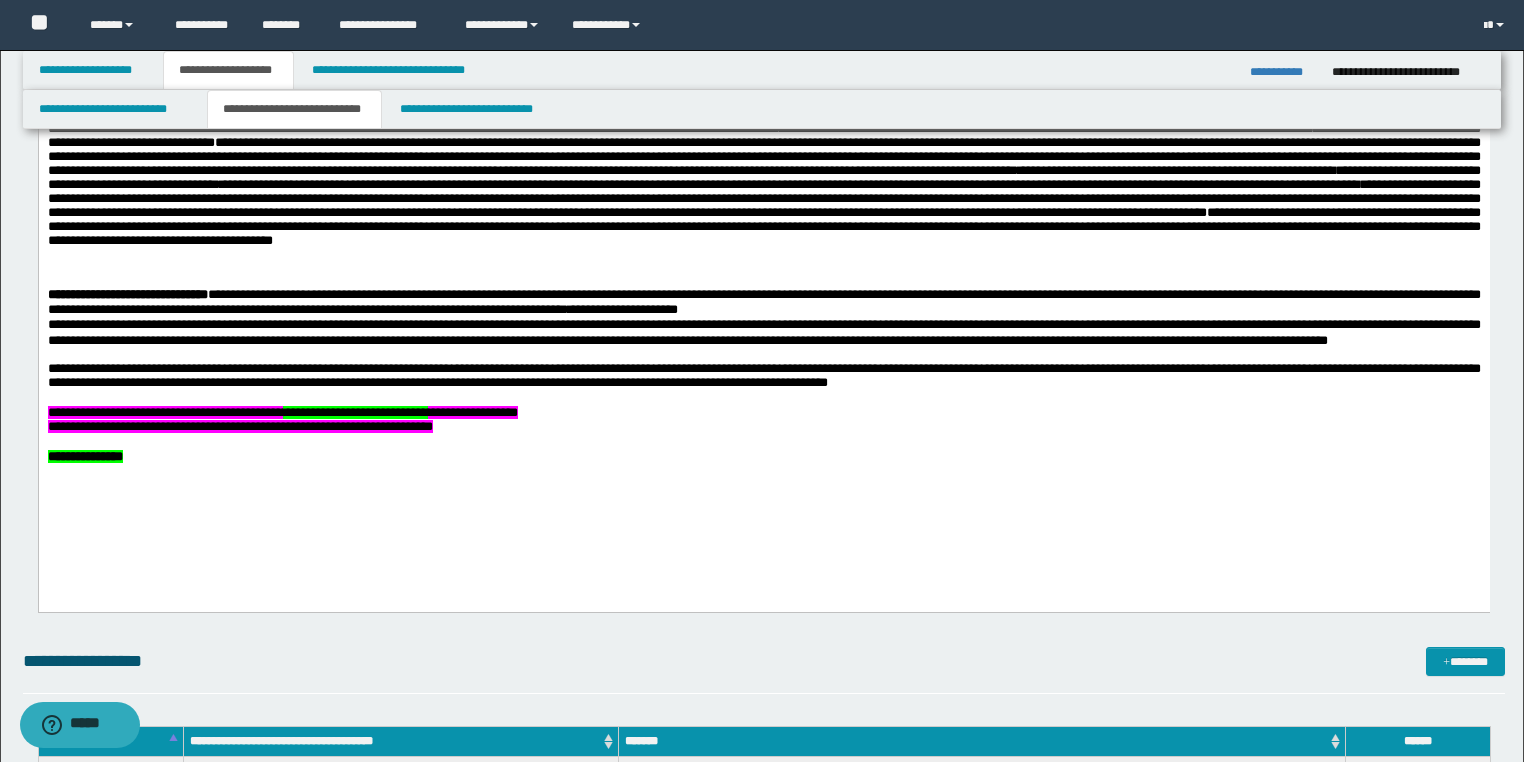 click on "**********" at bounding box center [763, 413] 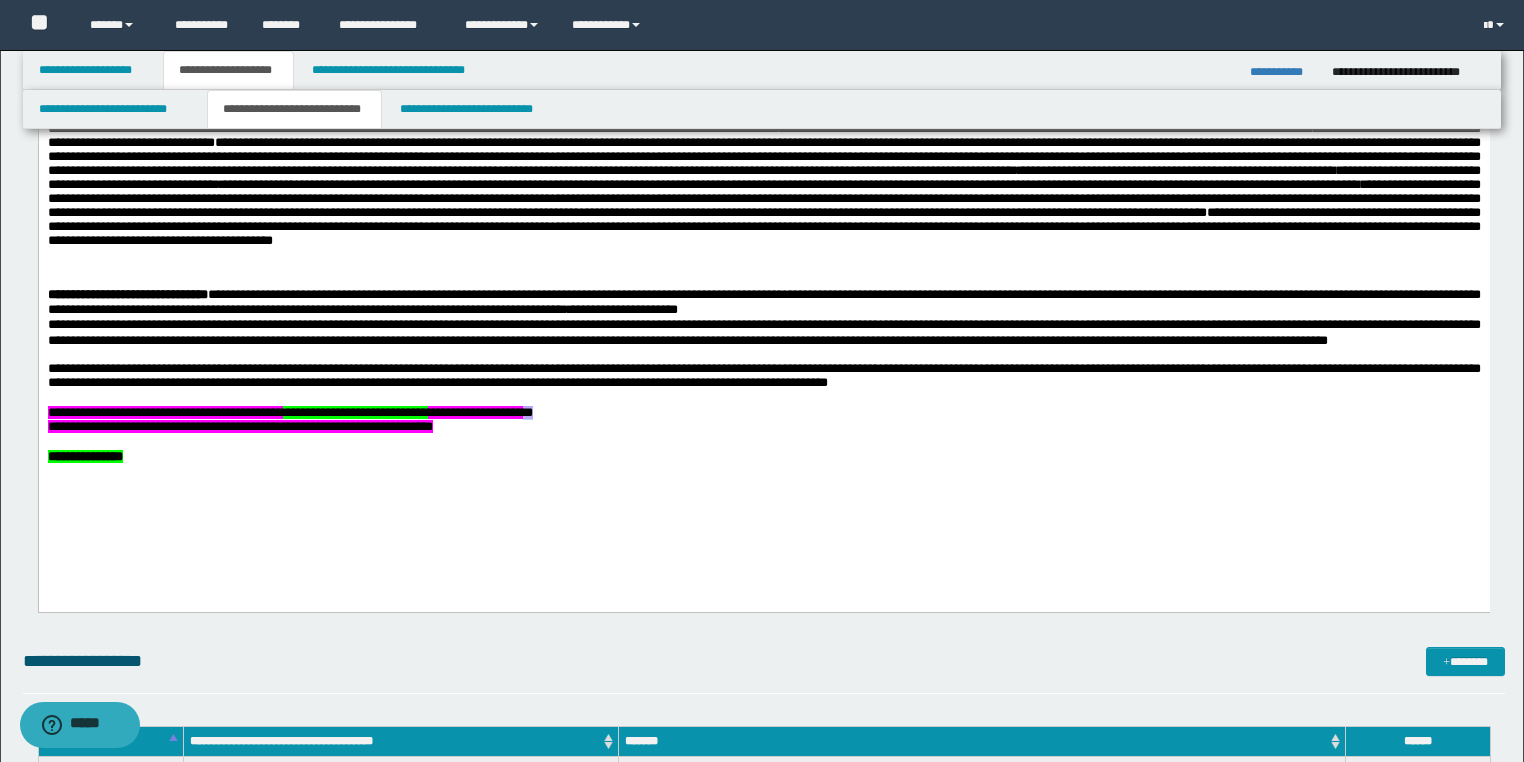 drag, startPoint x: 799, startPoint y: 450, endPoint x: 778, endPoint y: 444, distance: 21.84033 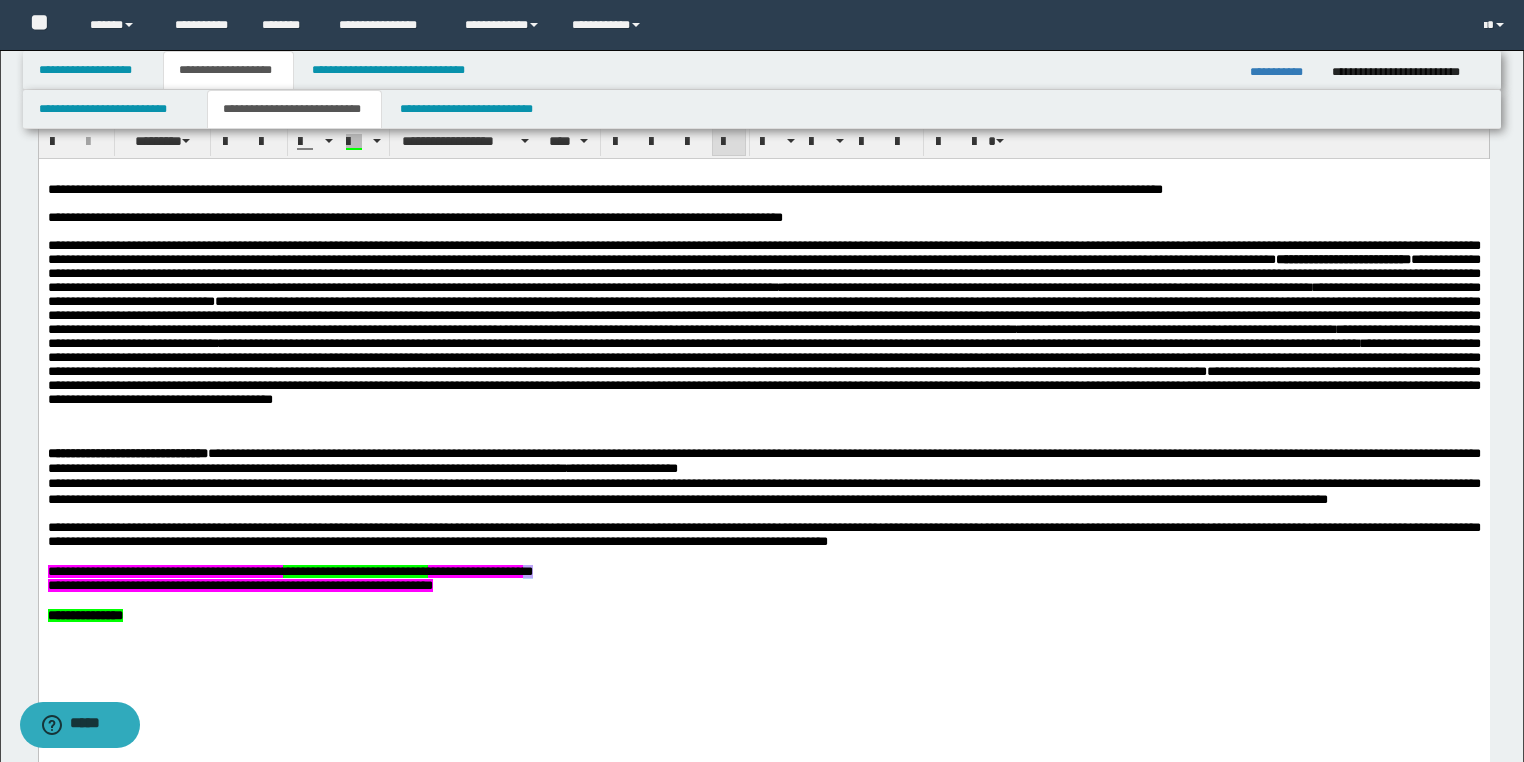 scroll, scrollTop: 1280, scrollLeft: 0, axis: vertical 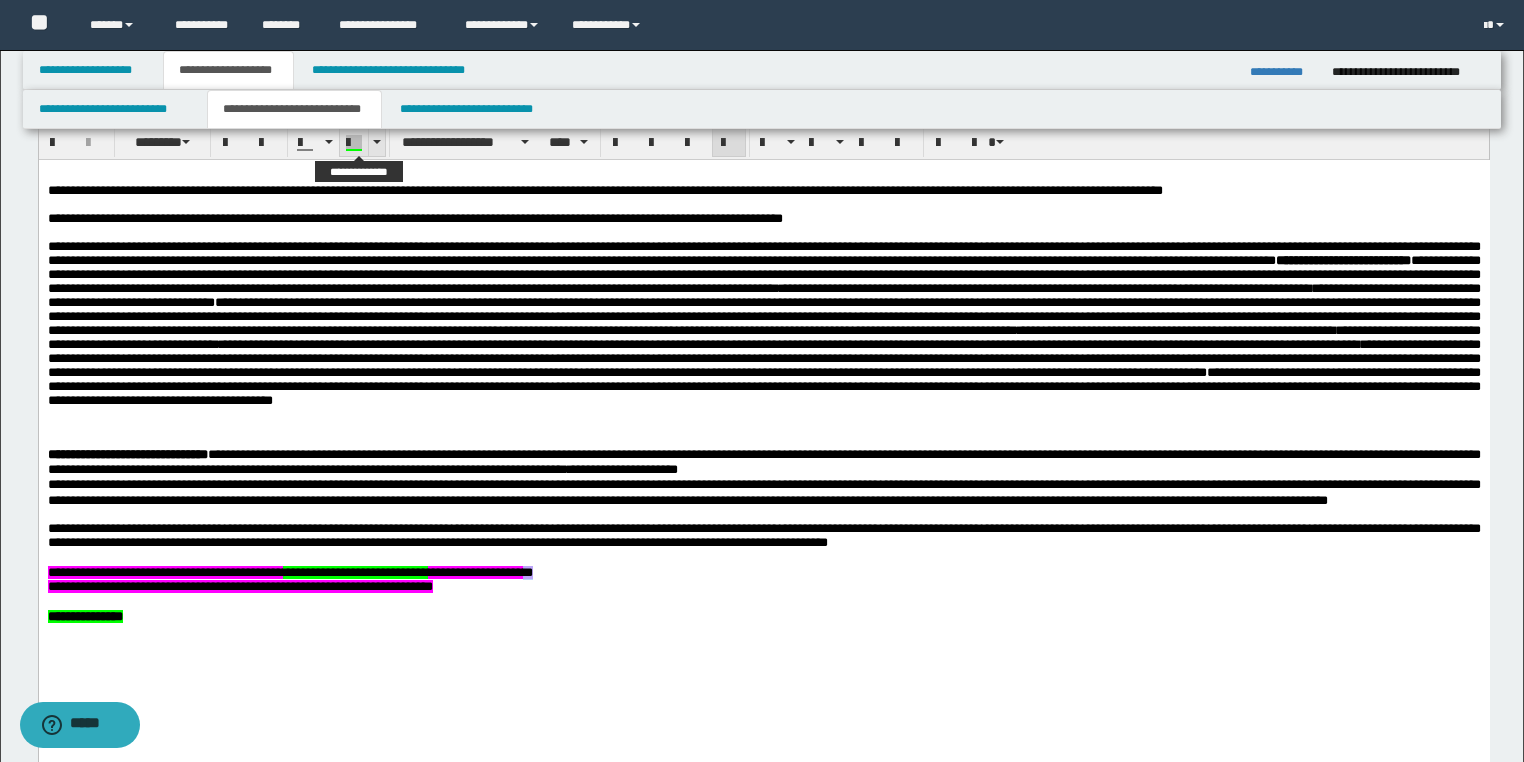 click at bounding box center [354, 150] 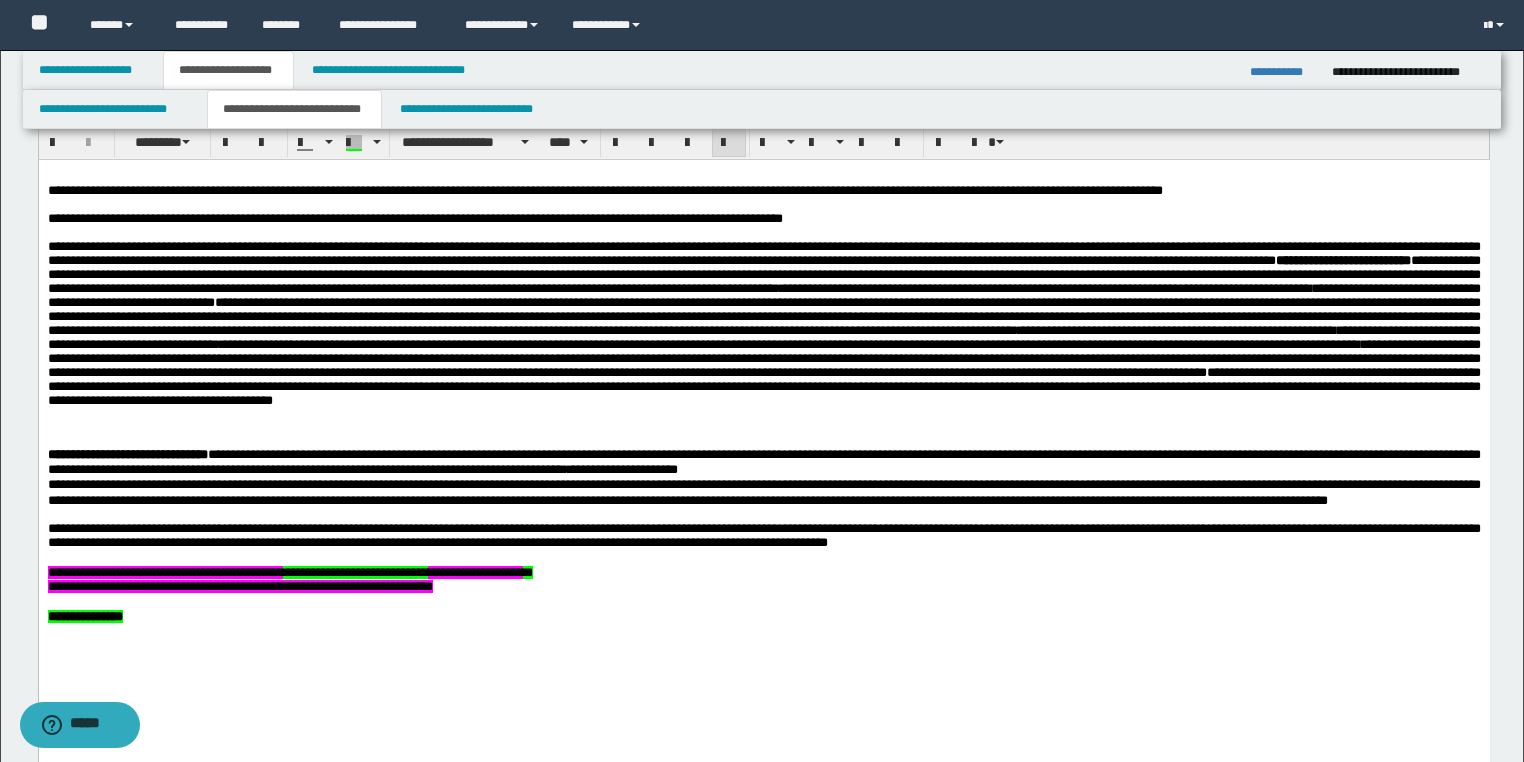 click on "**********" at bounding box center (763, 616) 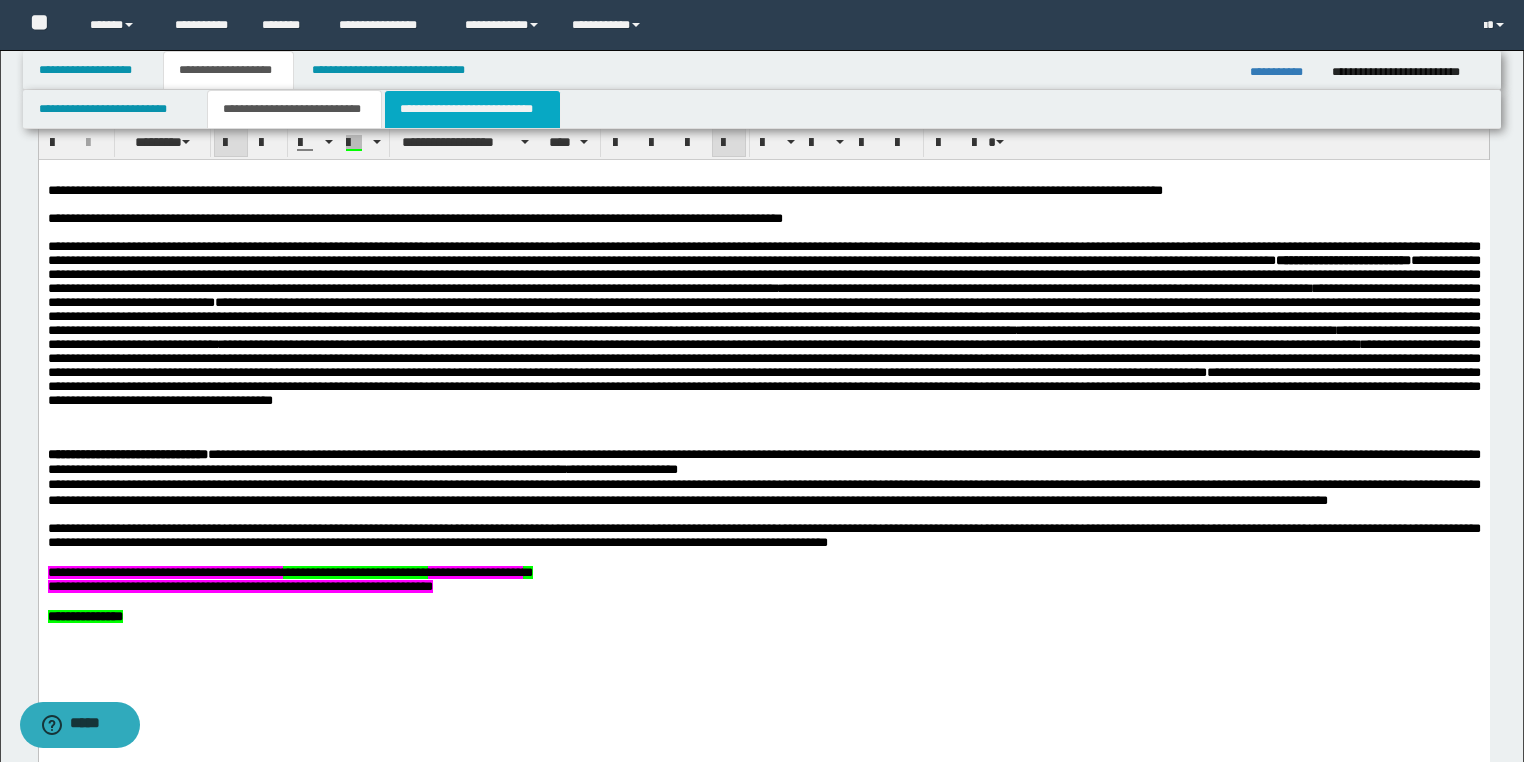 click on "**********" at bounding box center (472, 109) 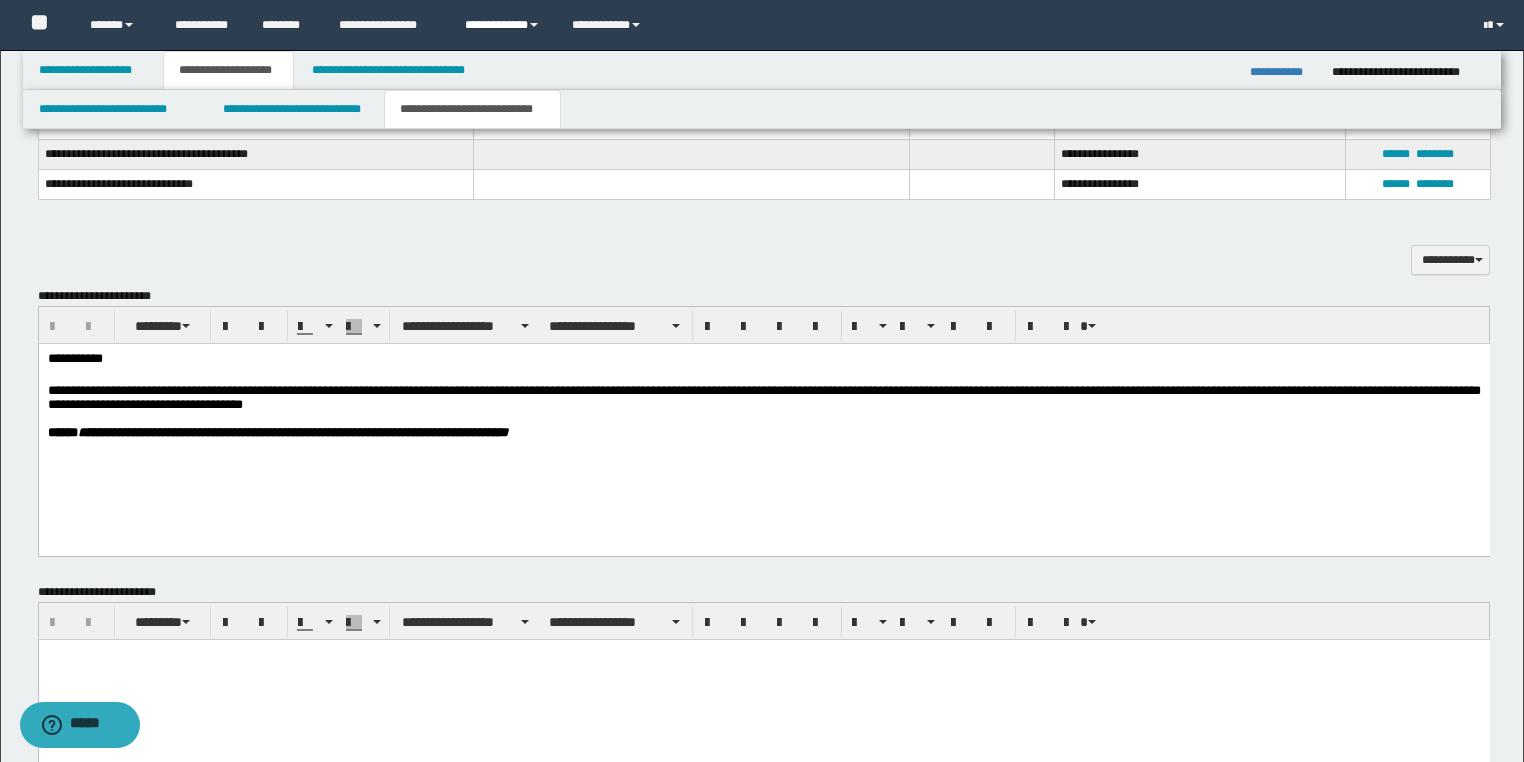 scroll, scrollTop: 1760, scrollLeft: 0, axis: vertical 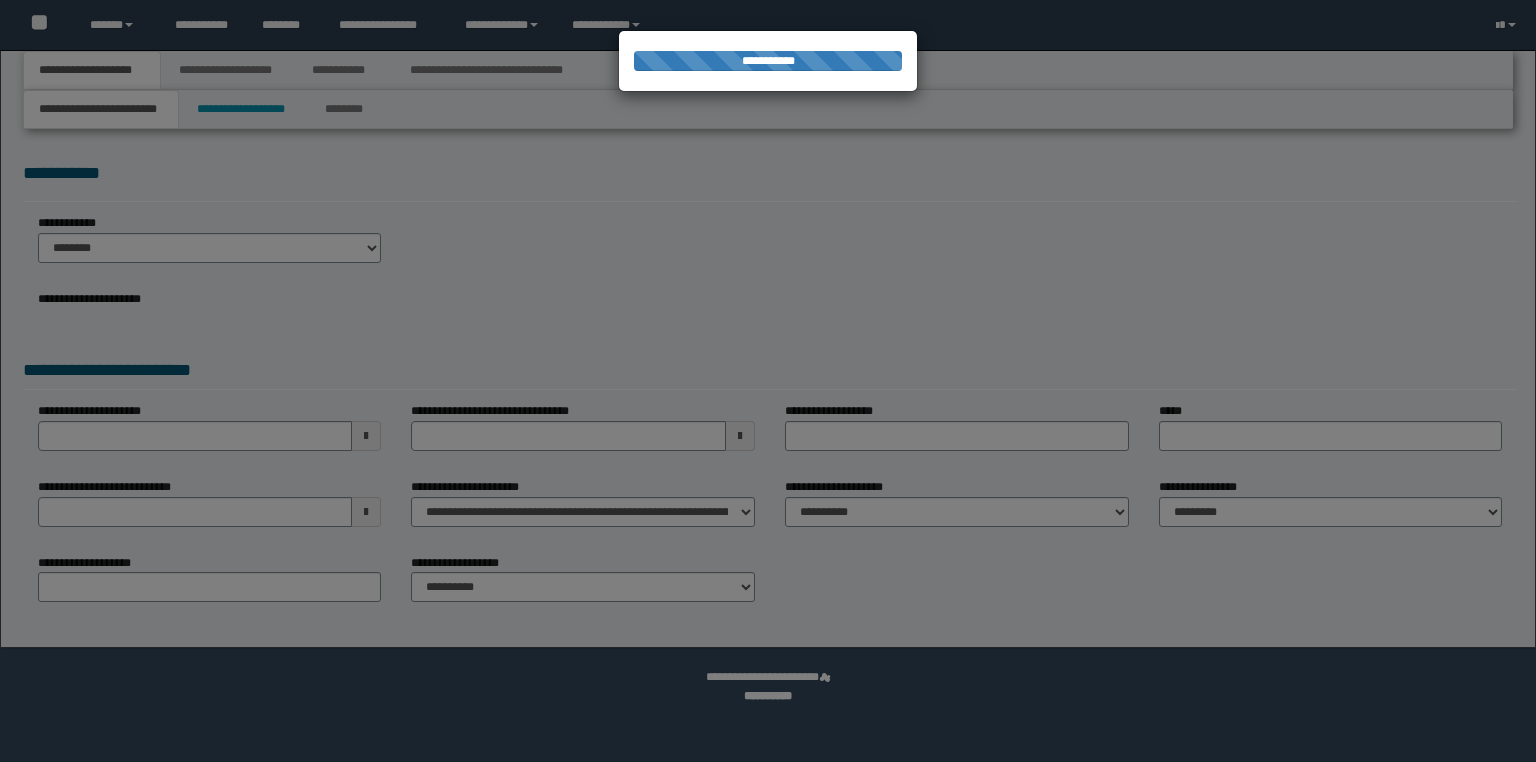 type on "**********" 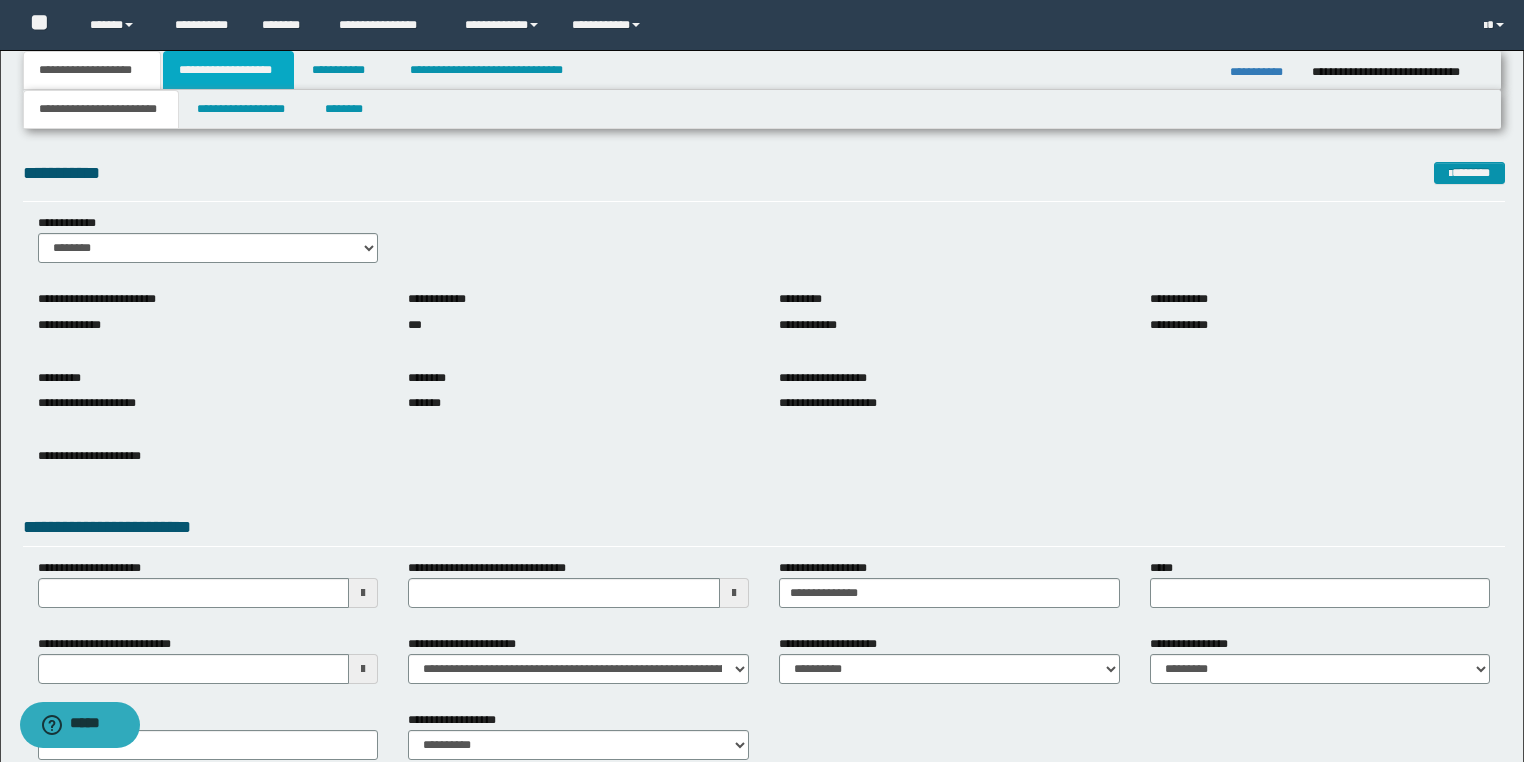 click on "**********" at bounding box center (228, 70) 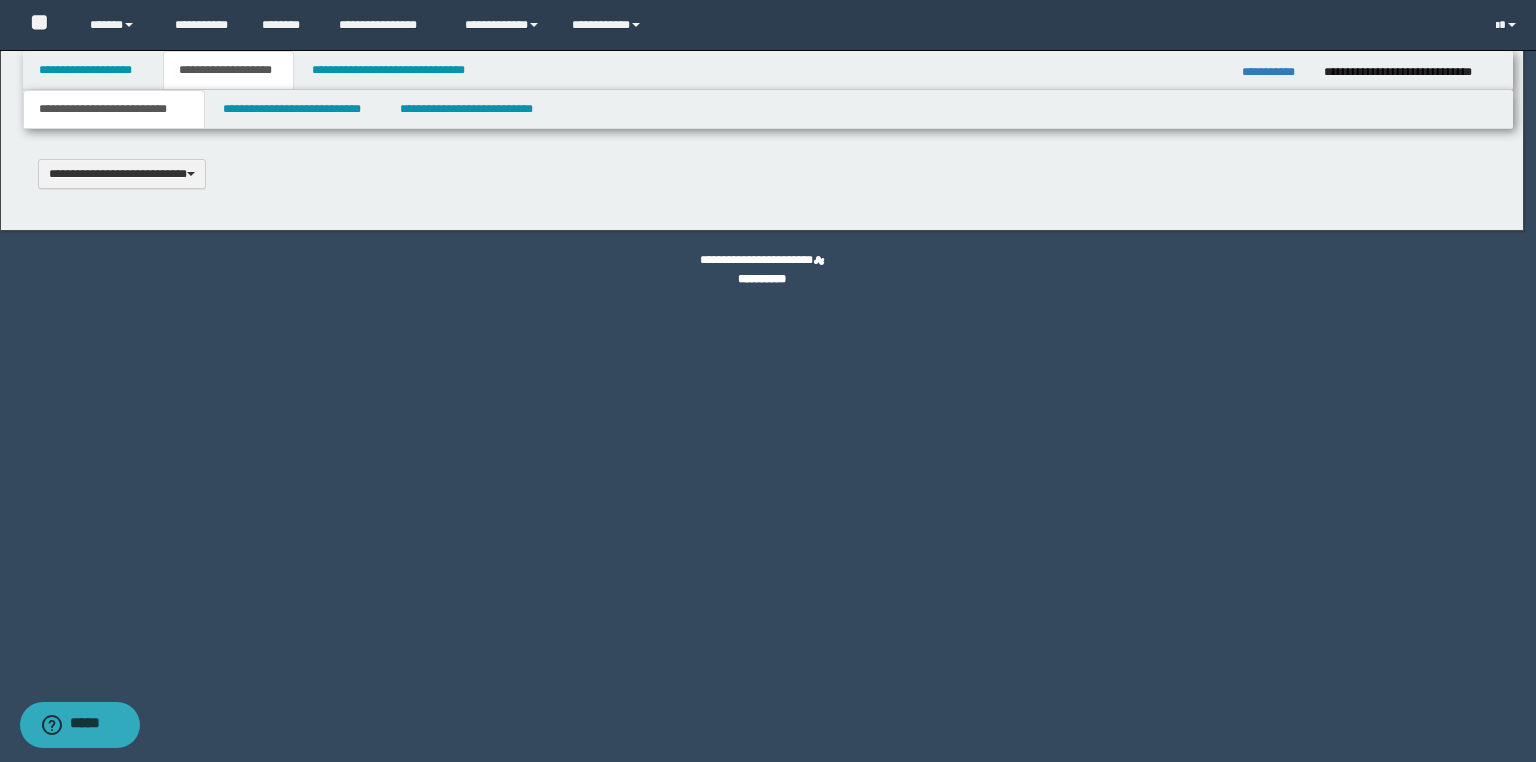 scroll, scrollTop: 0, scrollLeft: 0, axis: both 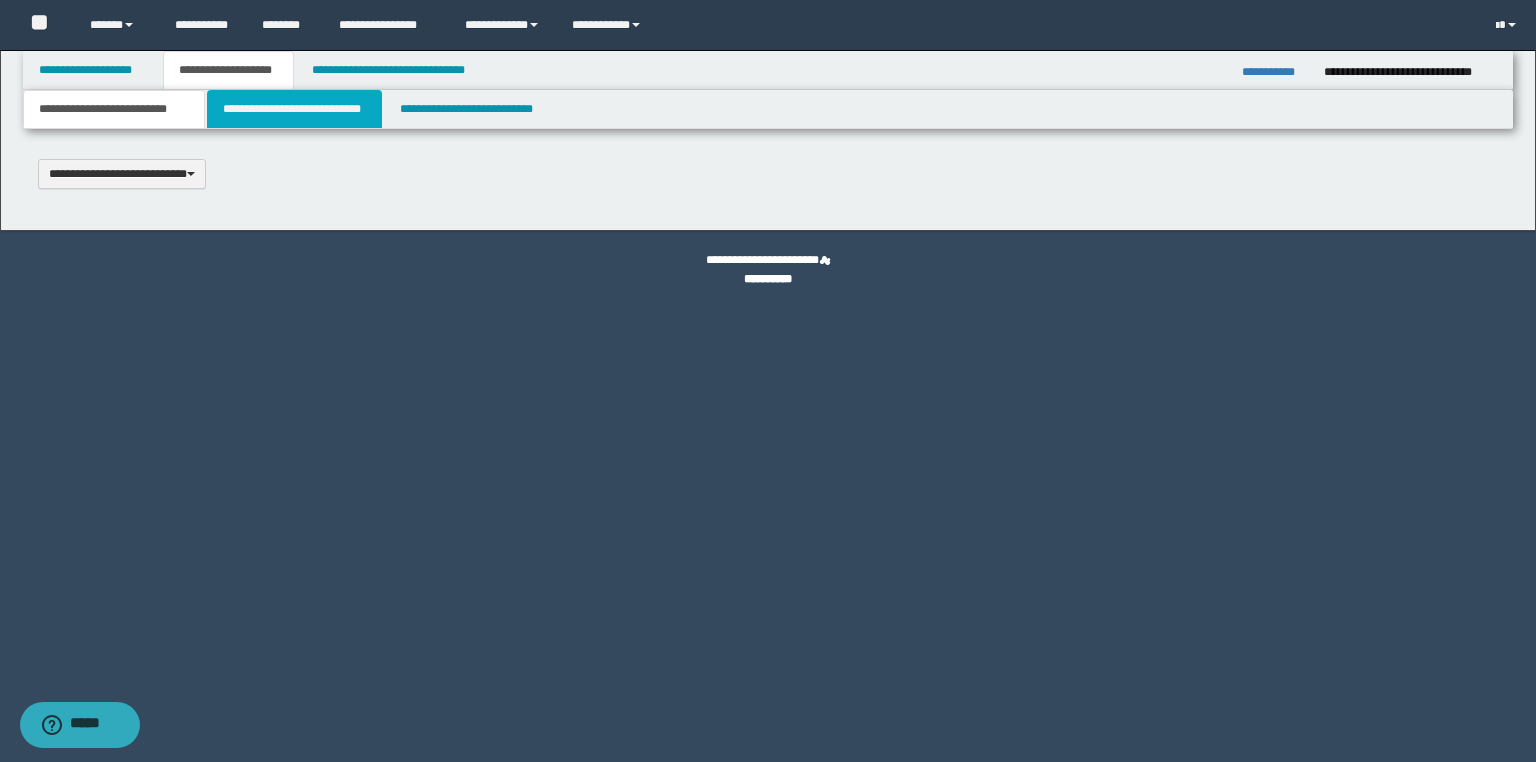 click on "**********" at bounding box center (294, 109) 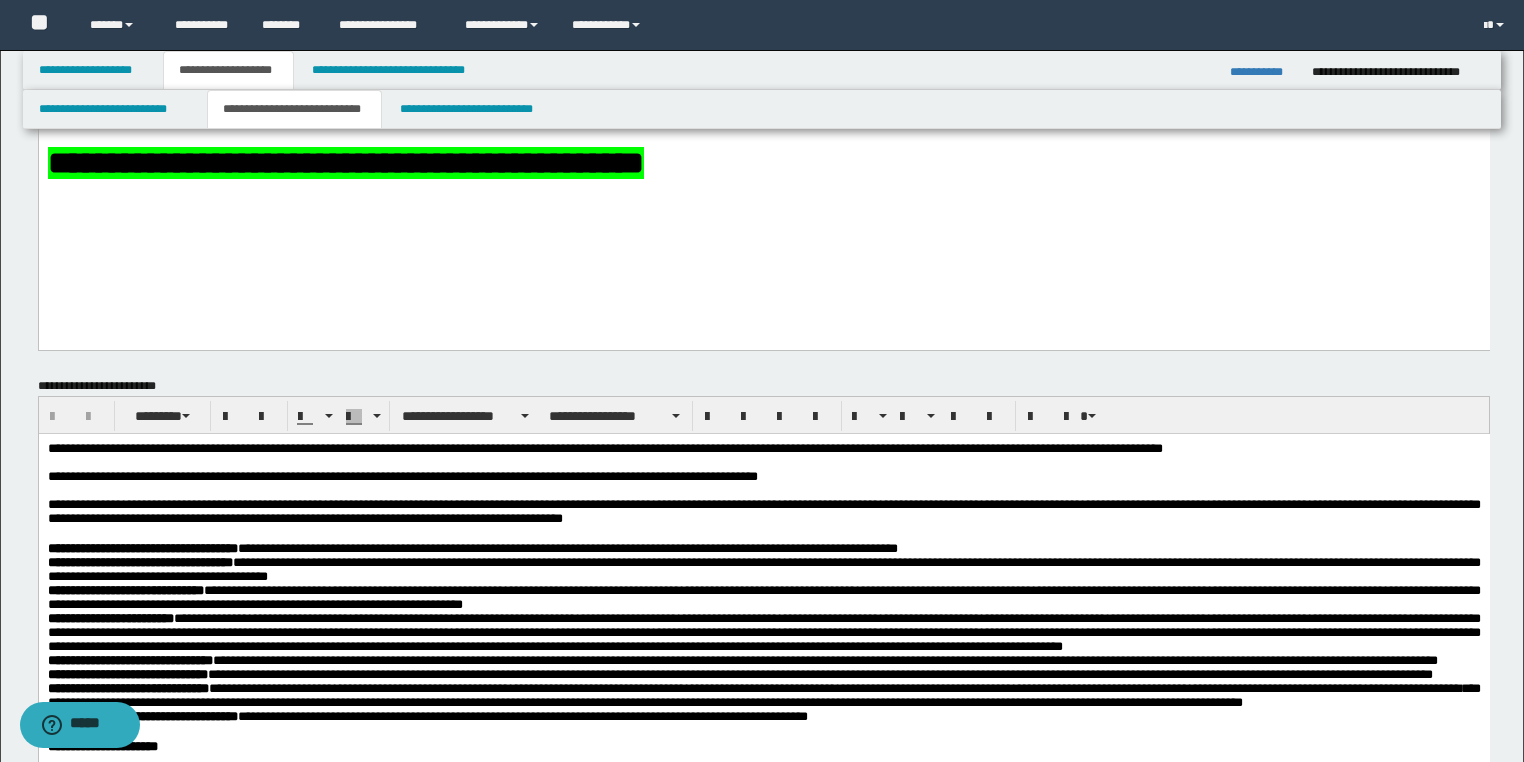scroll, scrollTop: 560, scrollLeft: 0, axis: vertical 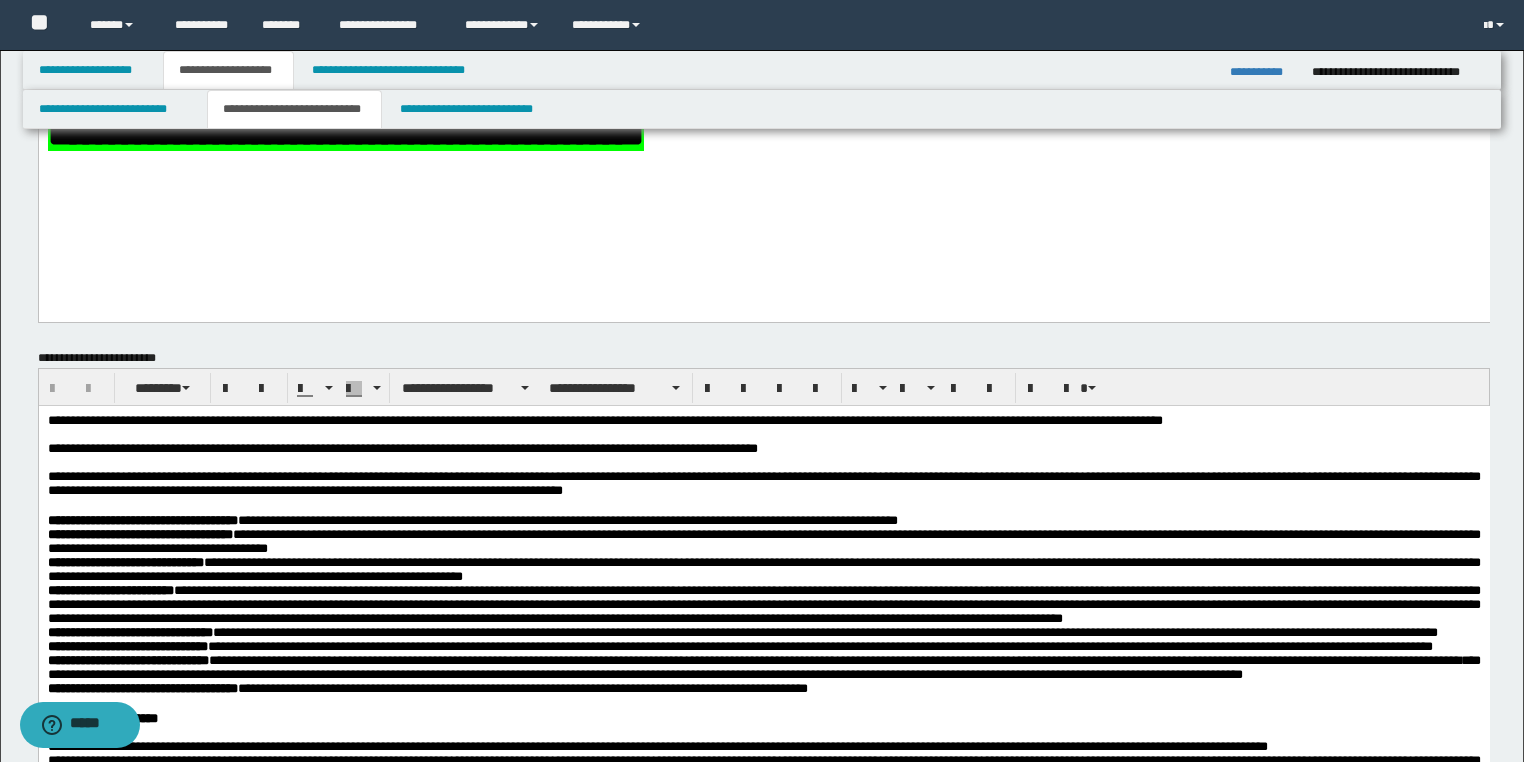 click on "**********" at bounding box center (402, 447) 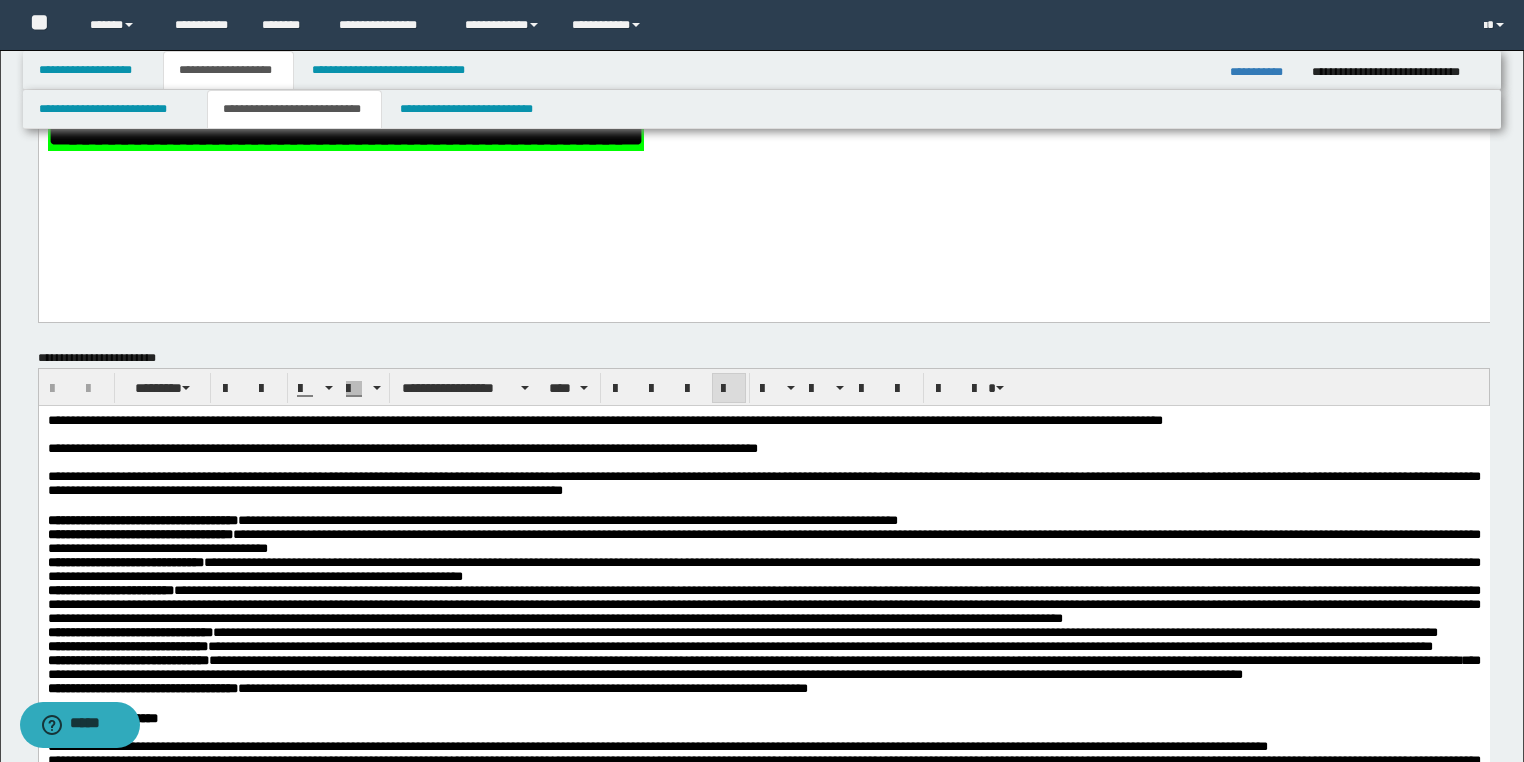 type 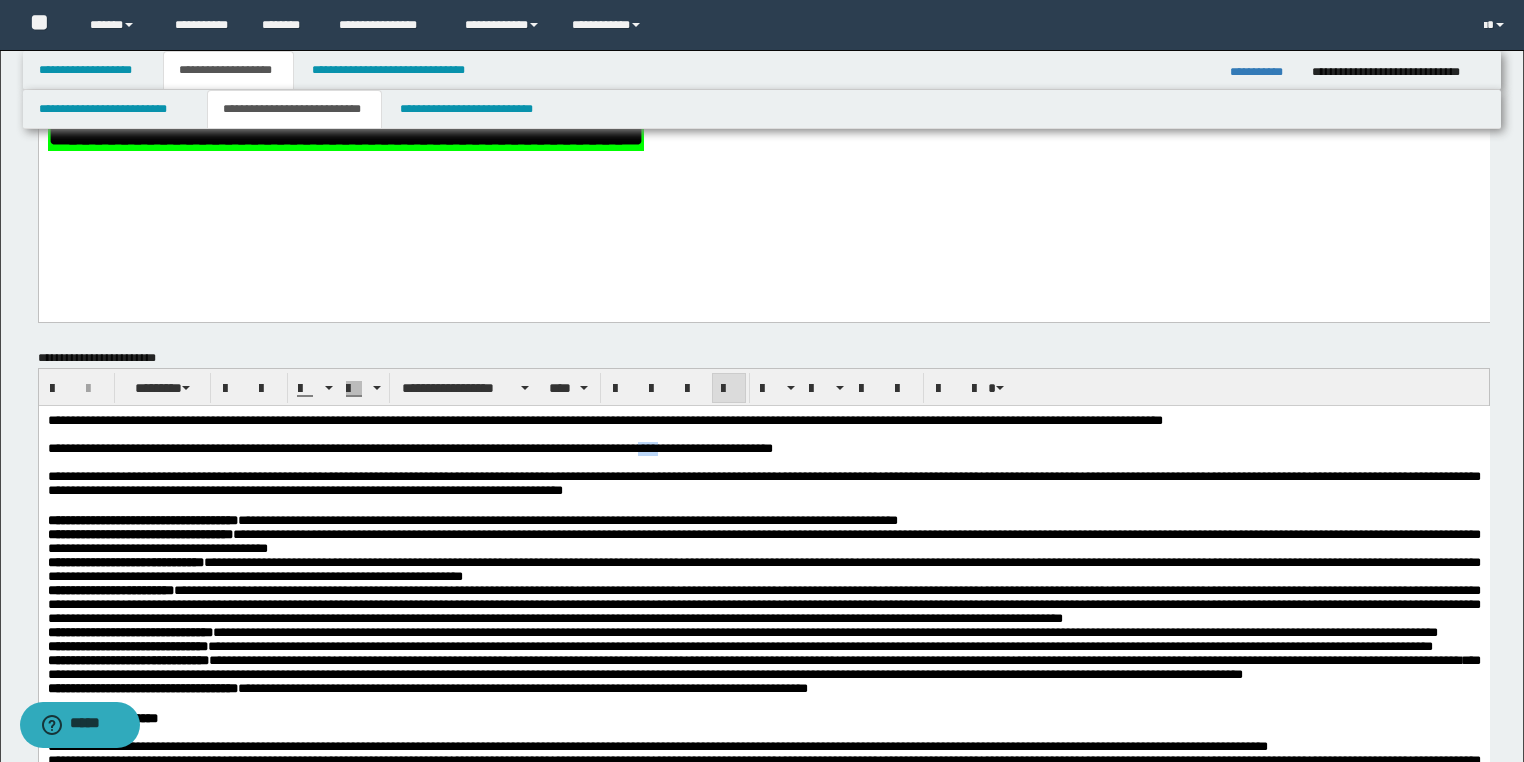 drag, startPoint x: 718, startPoint y: 453, endPoint x: 695, endPoint y: 453, distance: 23 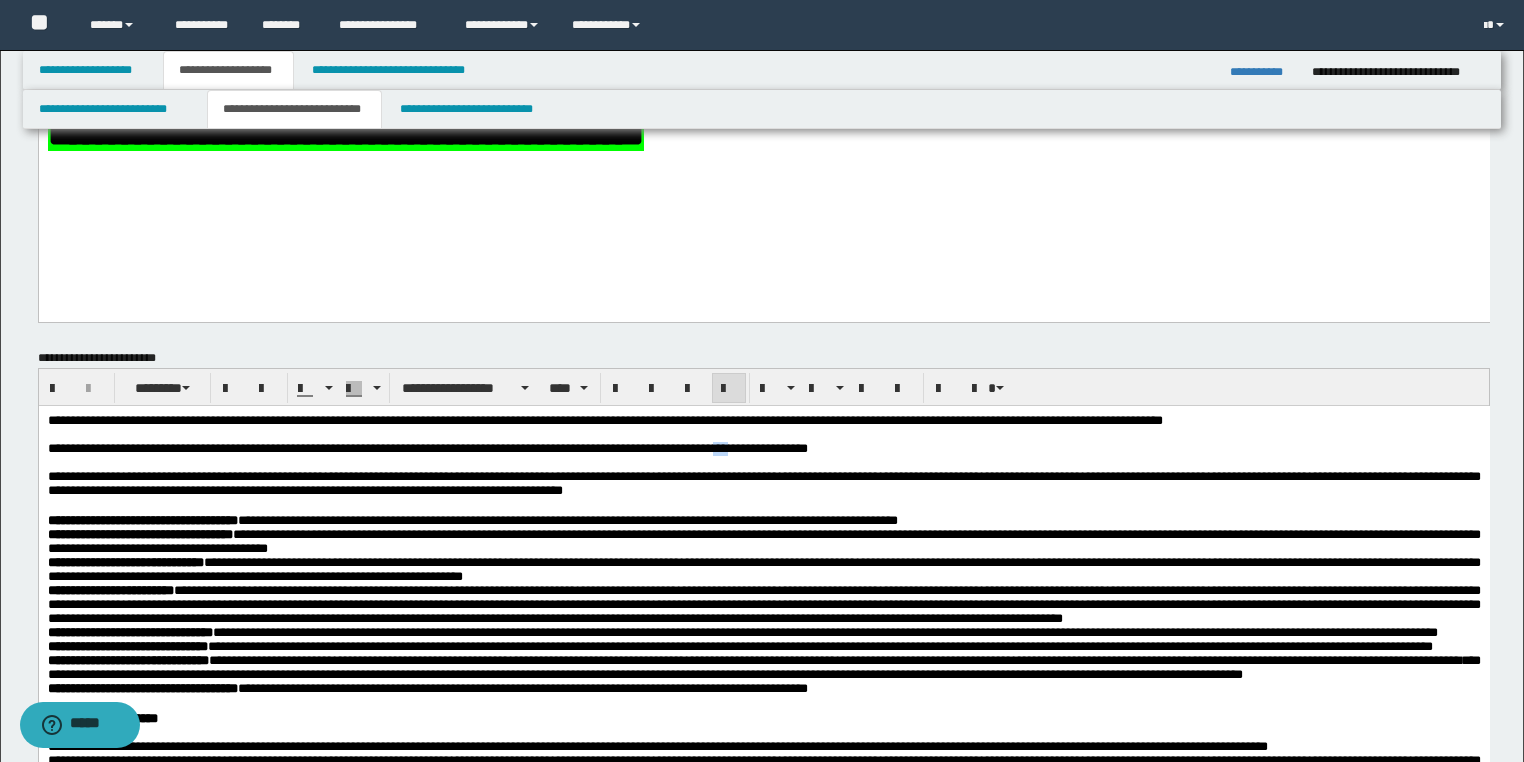 drag, startPoint x: 801, startPoint y: 450, endPoint x: 779, endPoint y: 454, distance: 22.36068 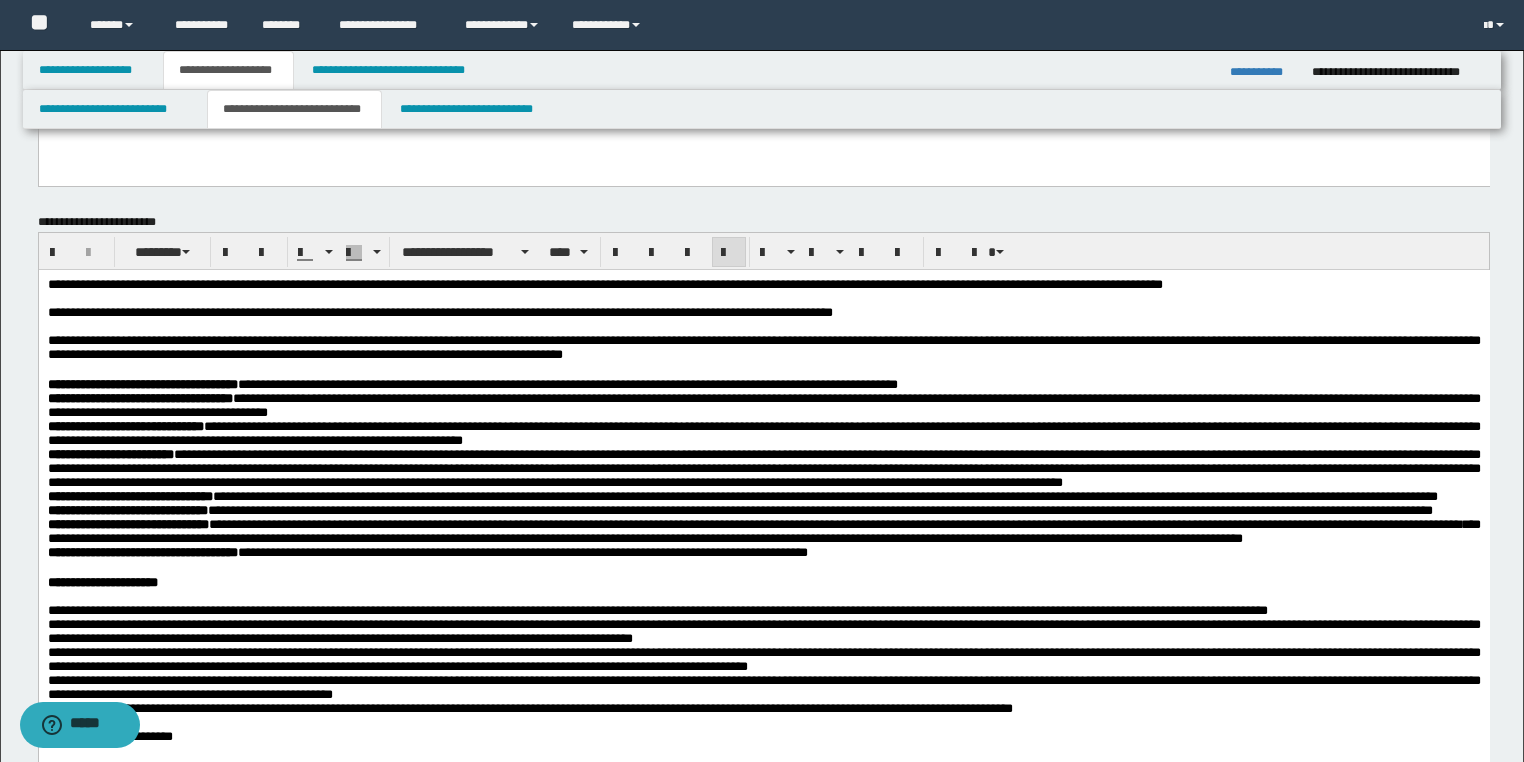 scroll, scrollTop: 960, scrollLeft: 0, axis: vertical 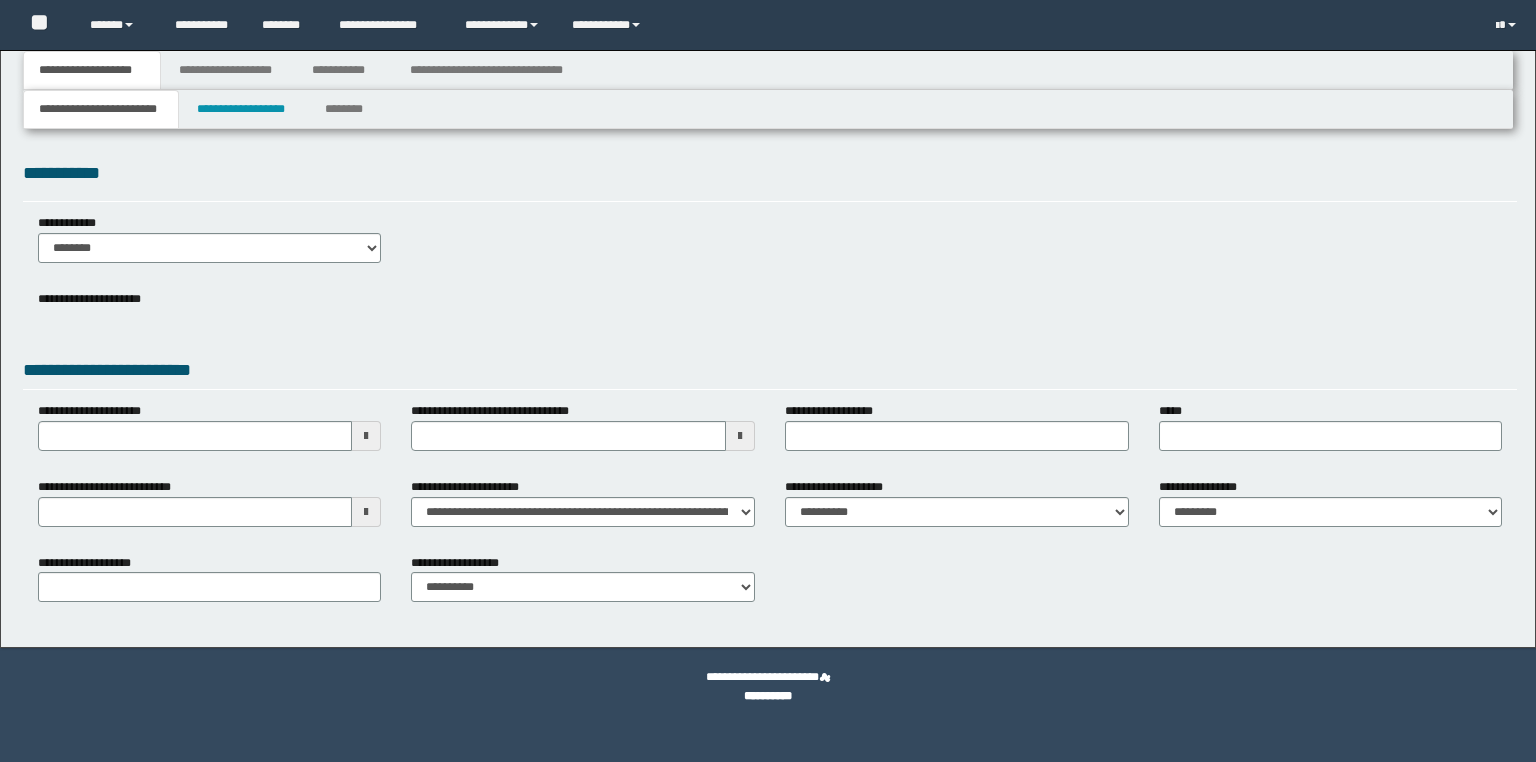 type on "**********" 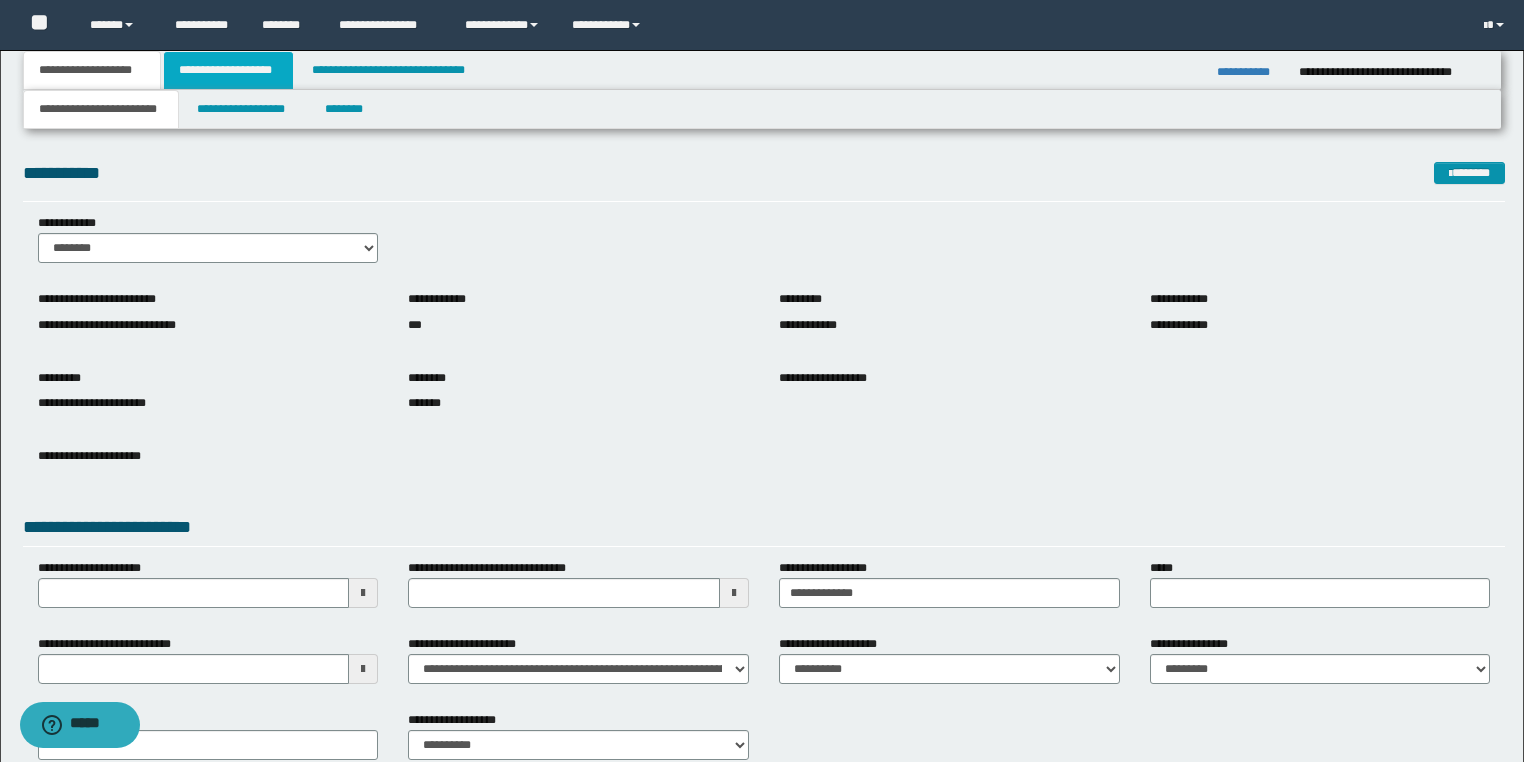click on "**********" at bounding box center [228, 70] 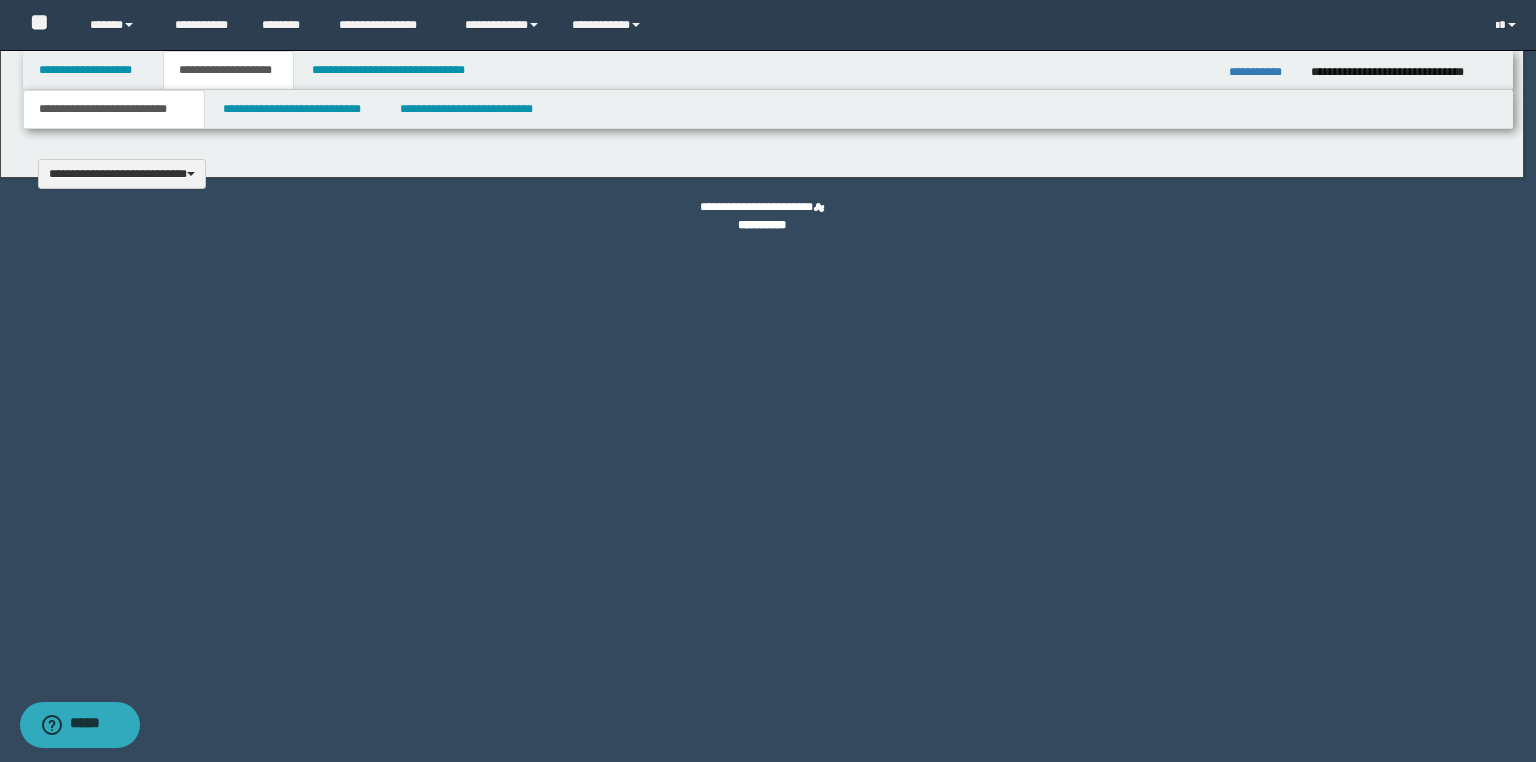 type 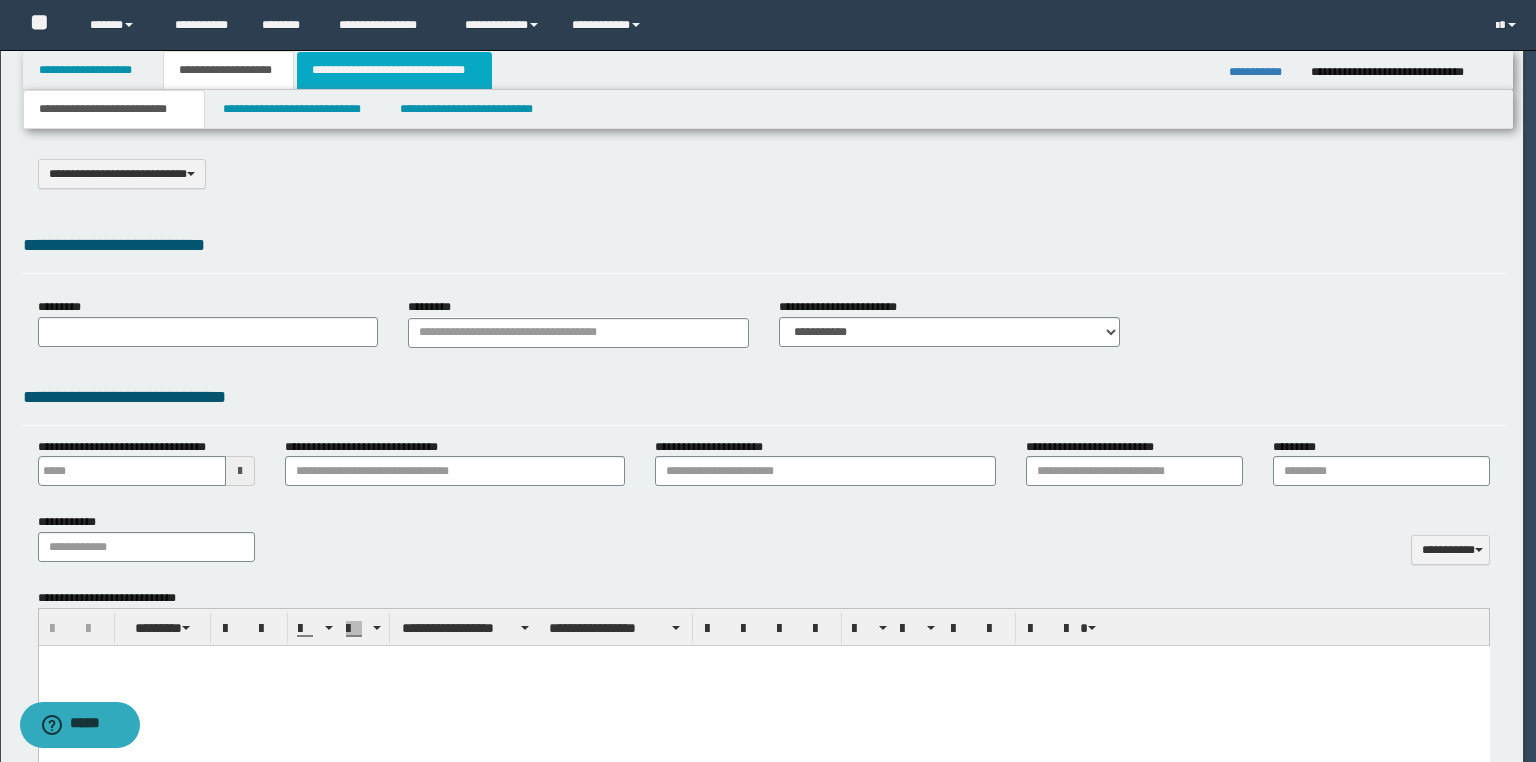 scroll, scrollTop: 0, scrollLeft: 0, axis: both 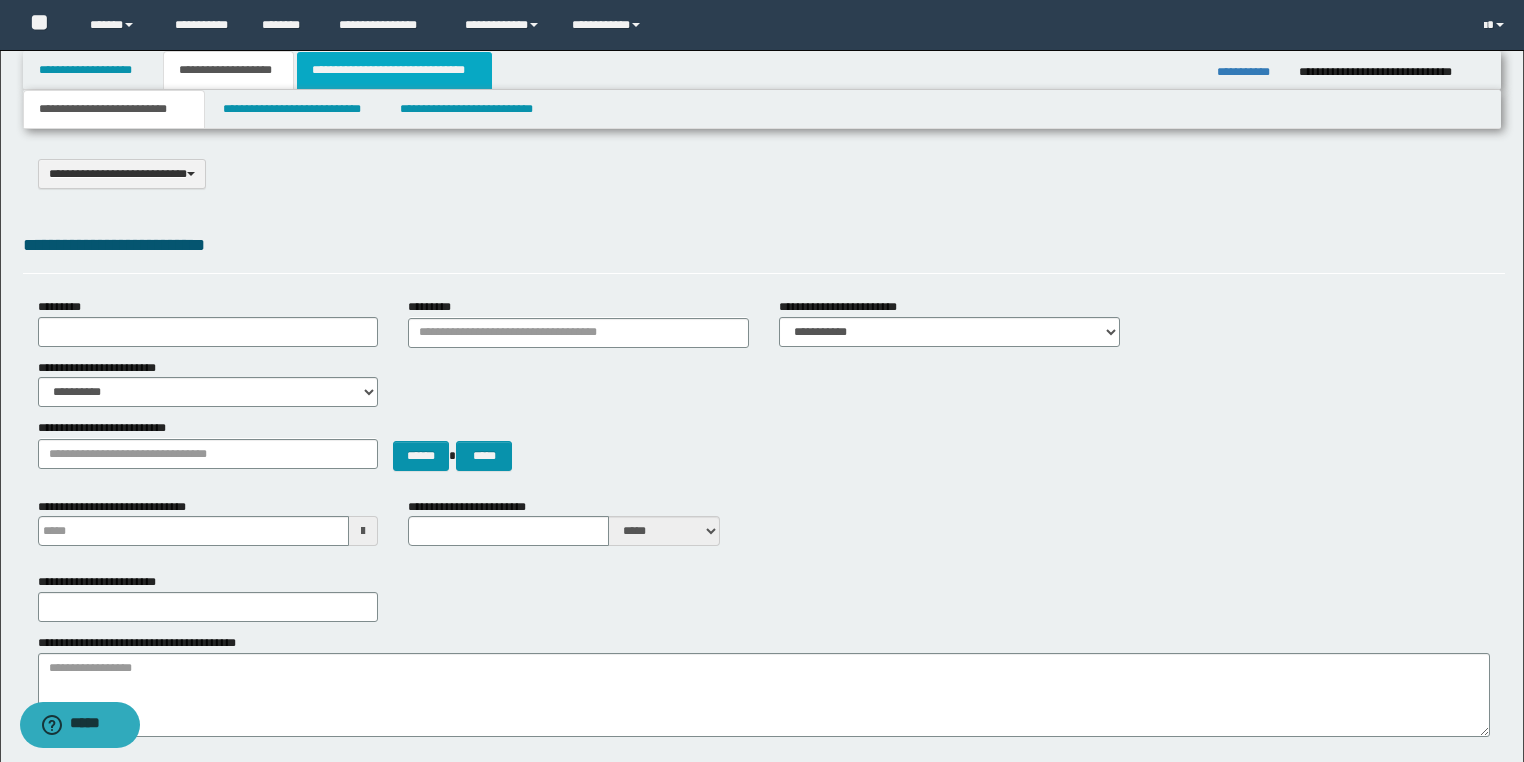 click on "**********" at bounding box center [394, 70] 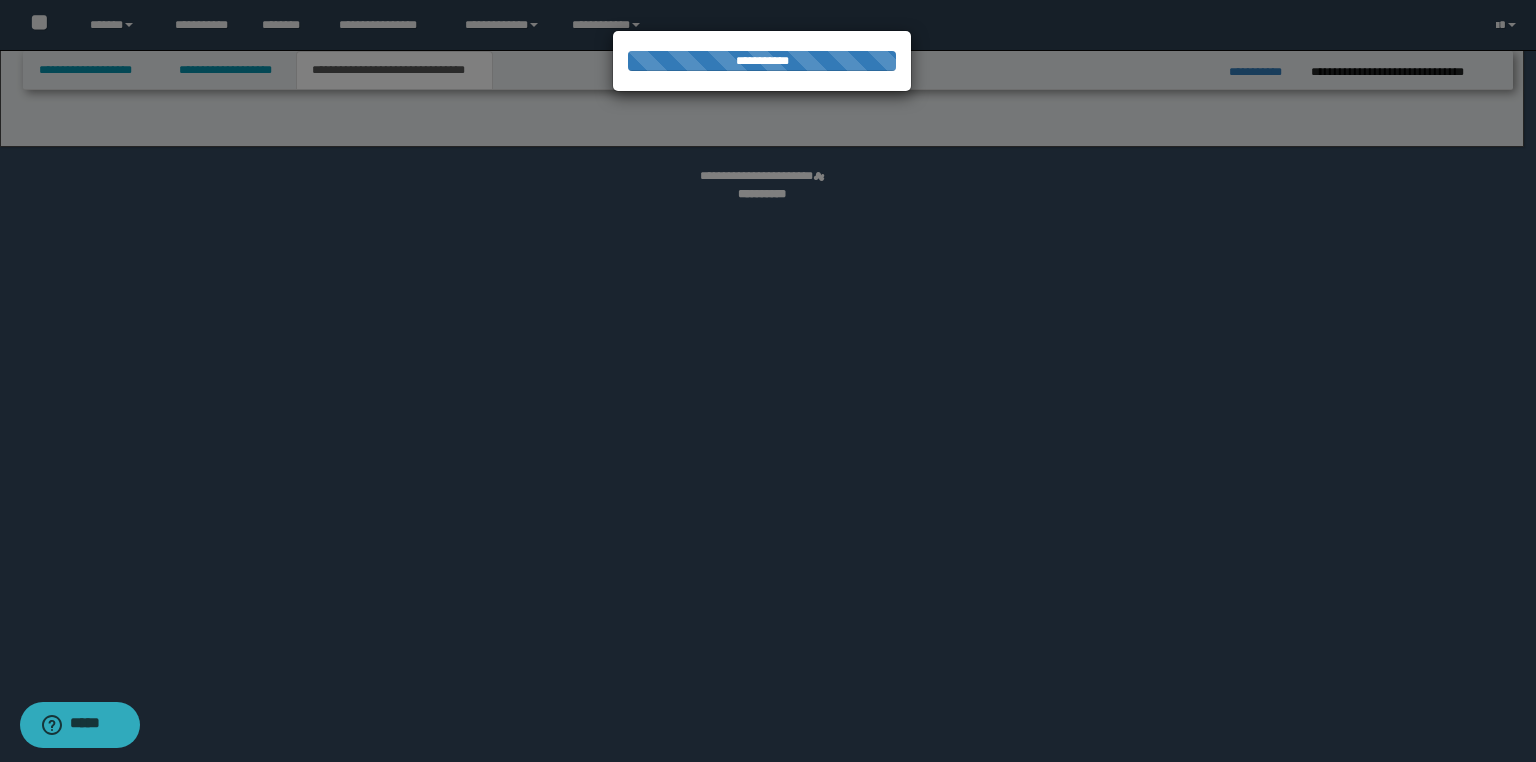 select on "*" 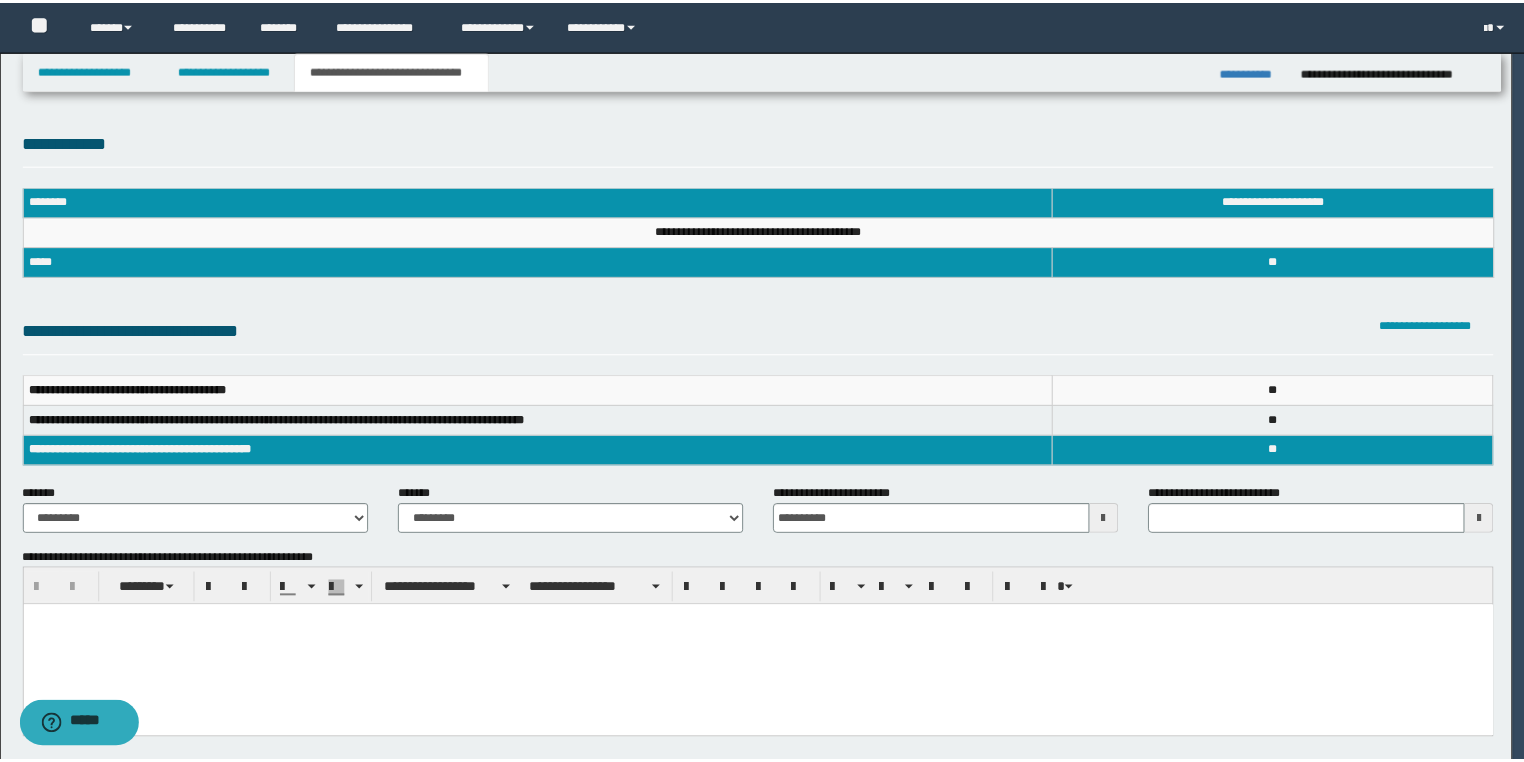 scroll, scrollTop: 0, scrollLeft: 0, axis: both 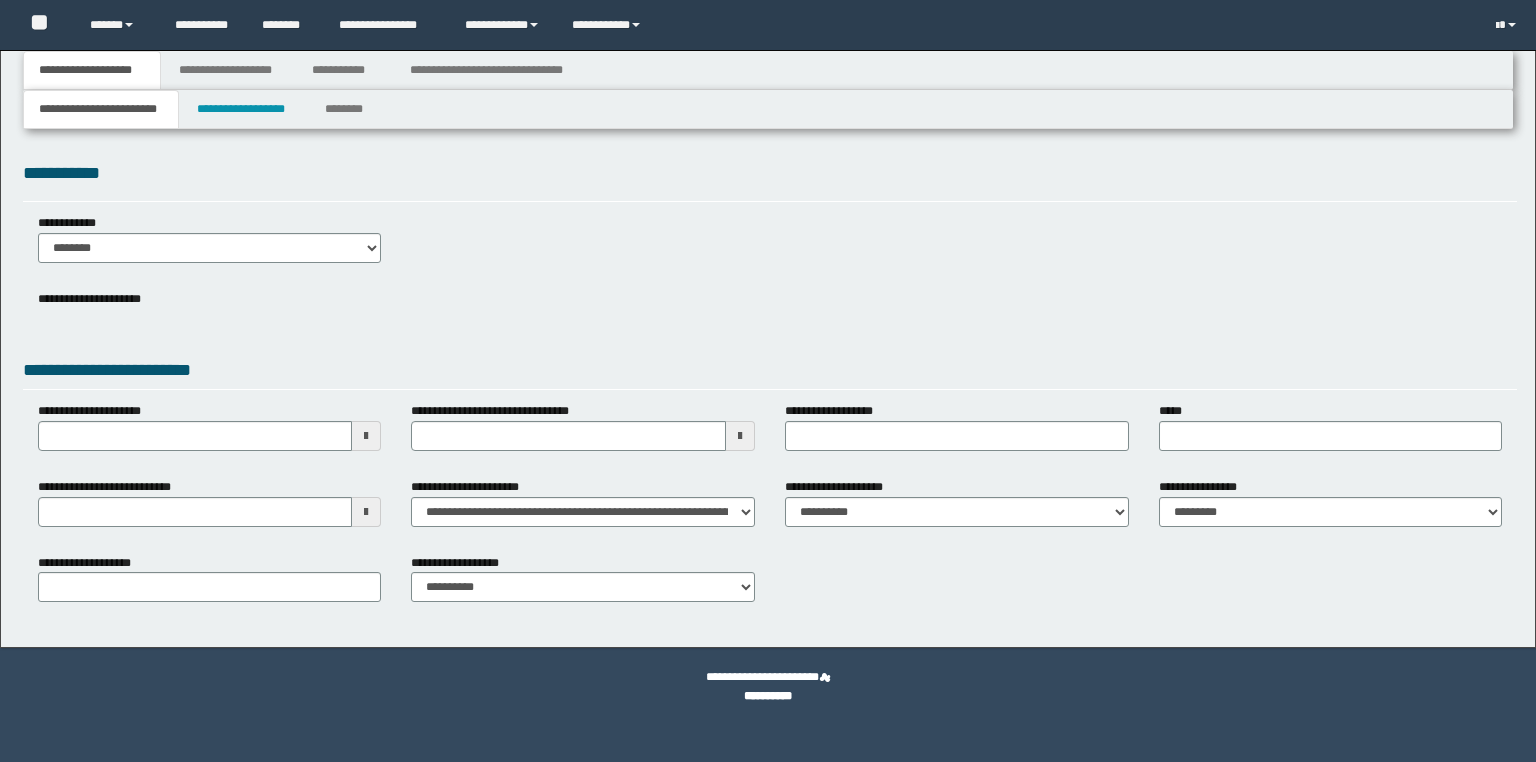 type on "**********" 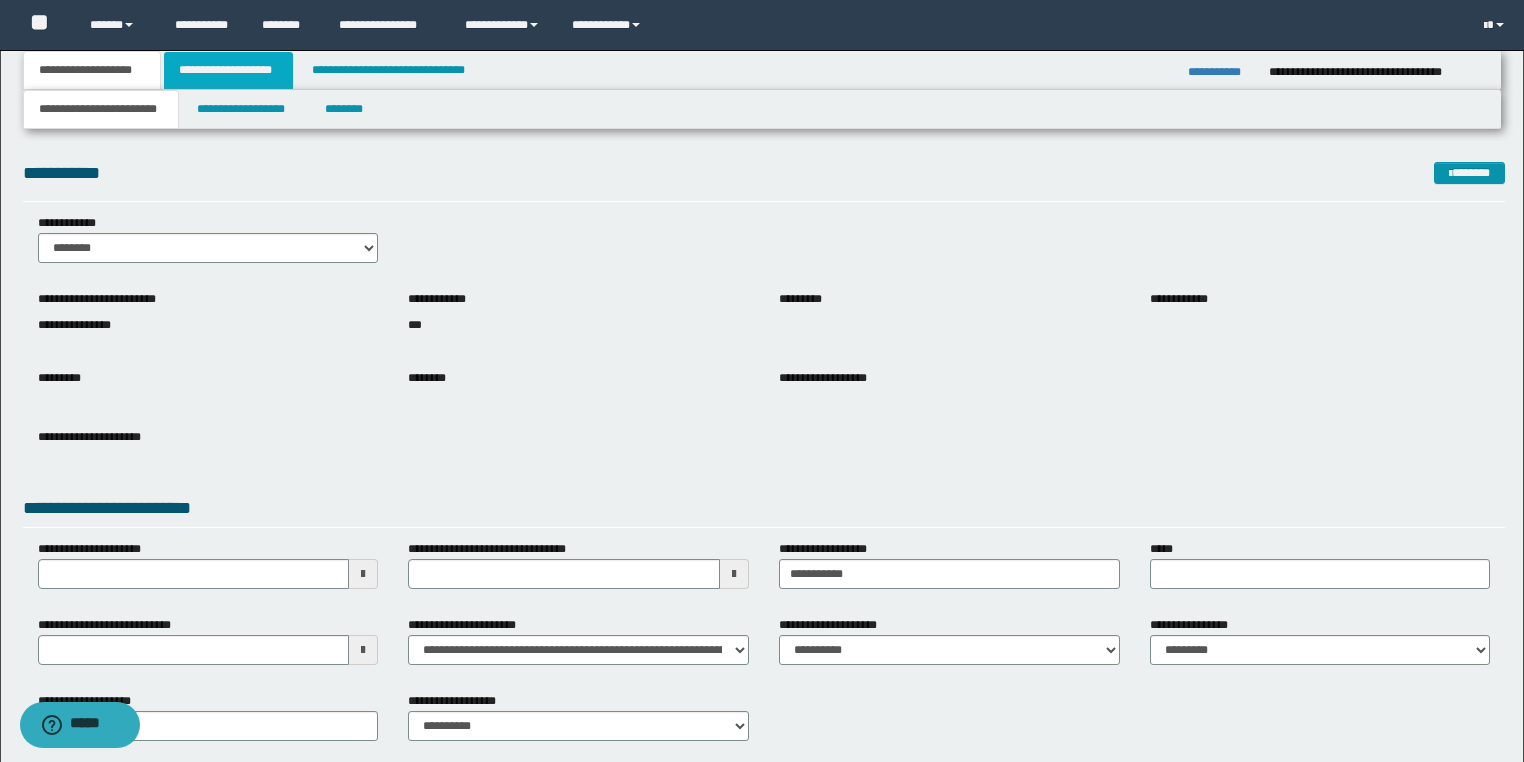 click on "**********" at bounding box center [228, 70] 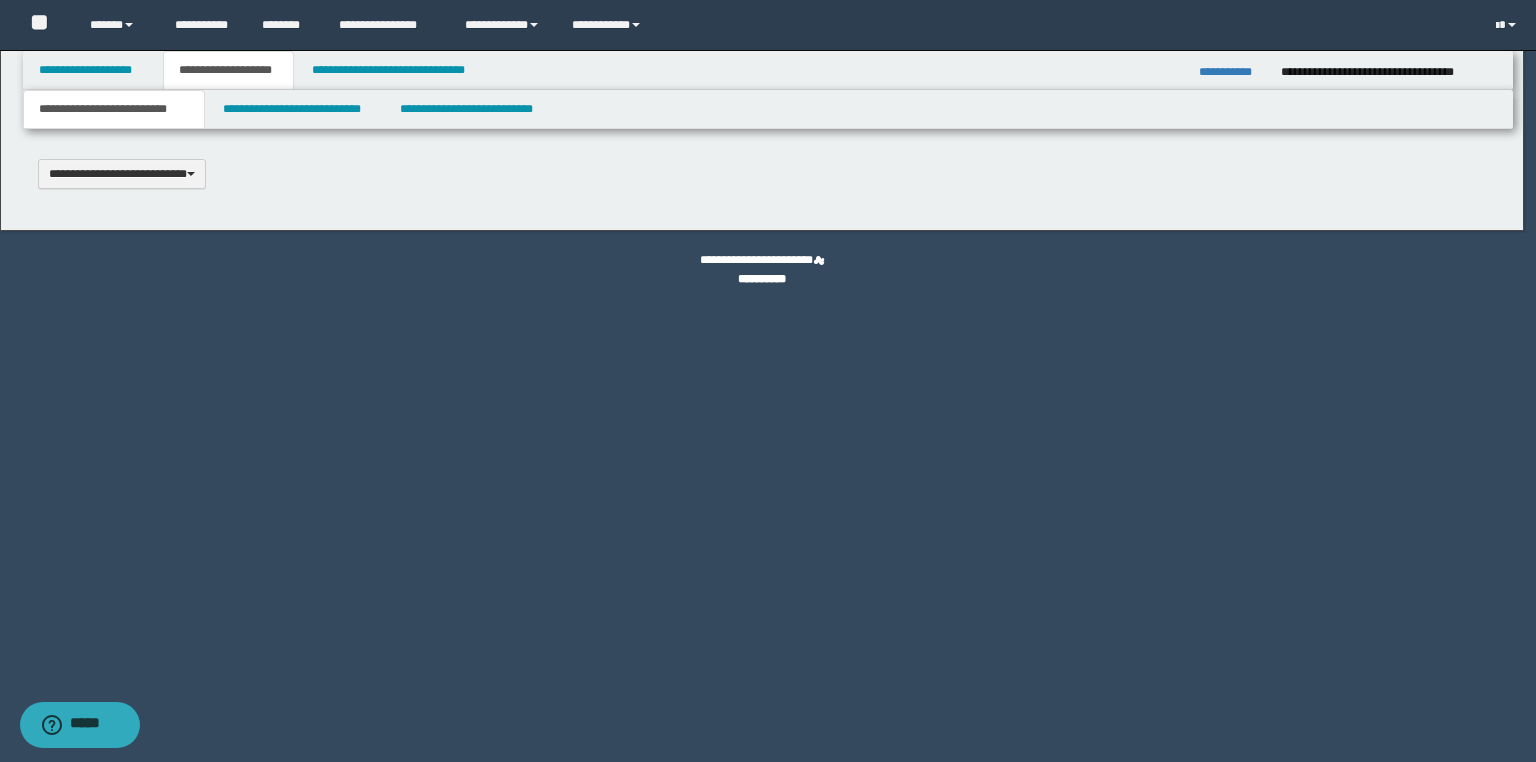 type 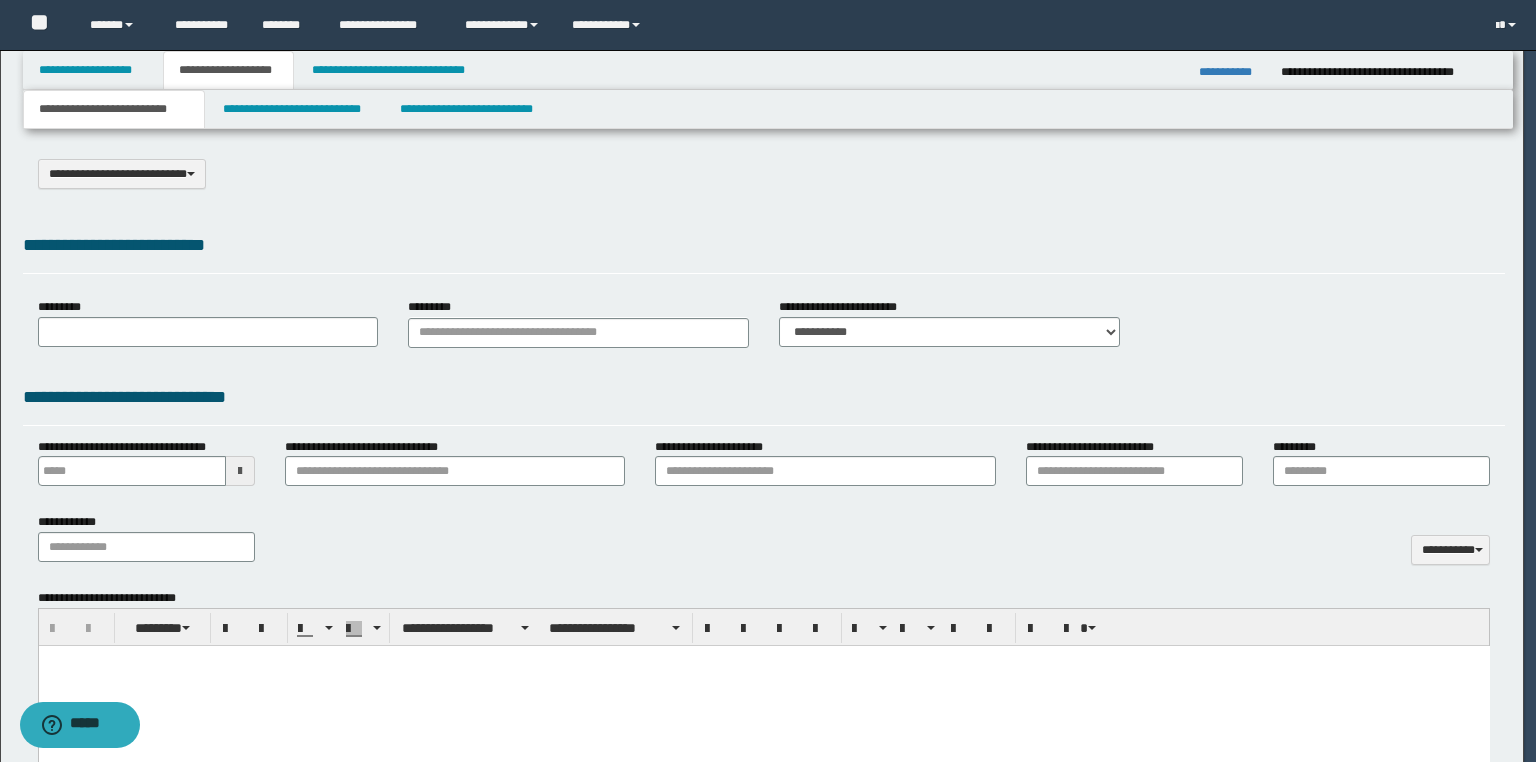 select on "*" 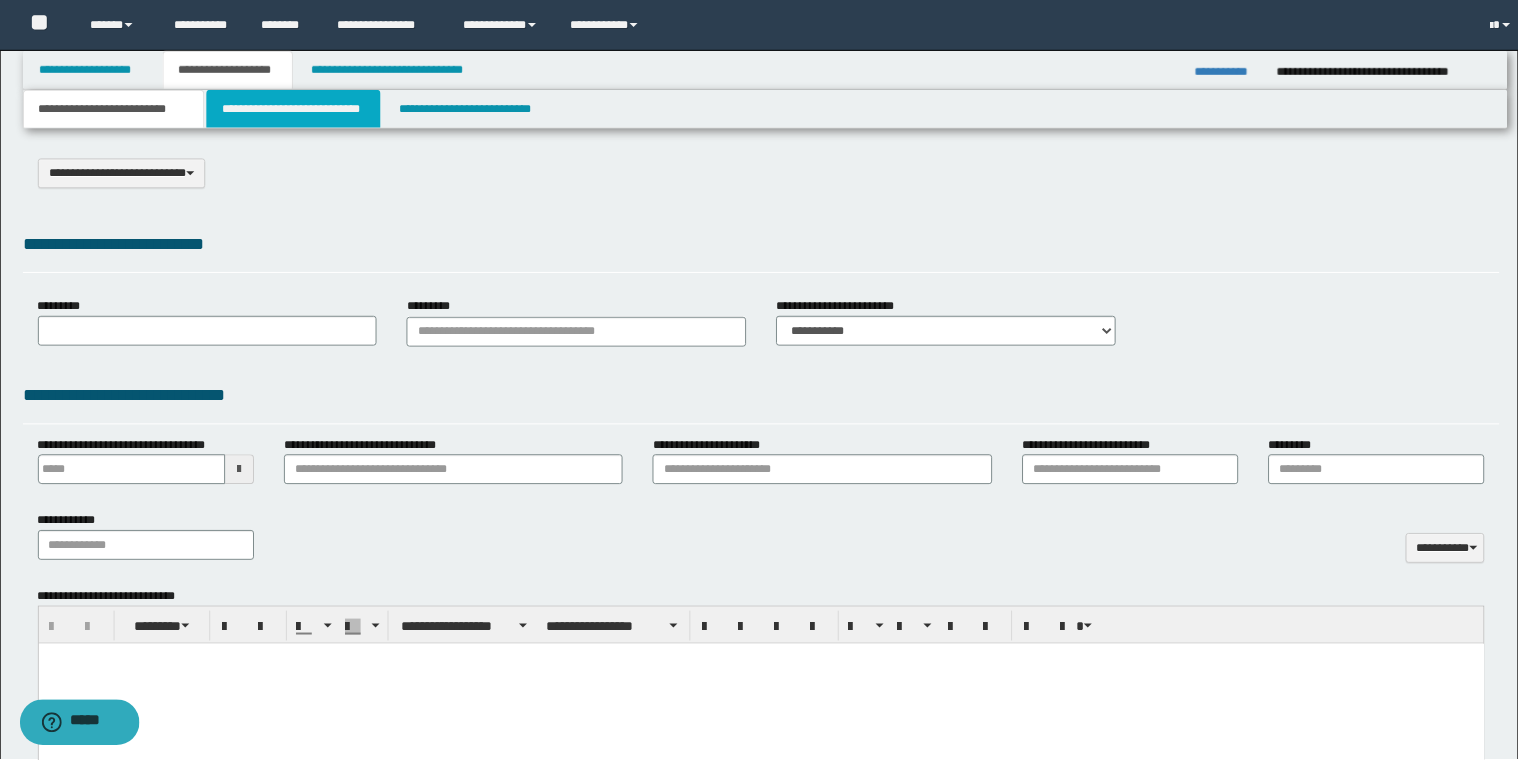 click on "**********" at bounding box center [294, 109] 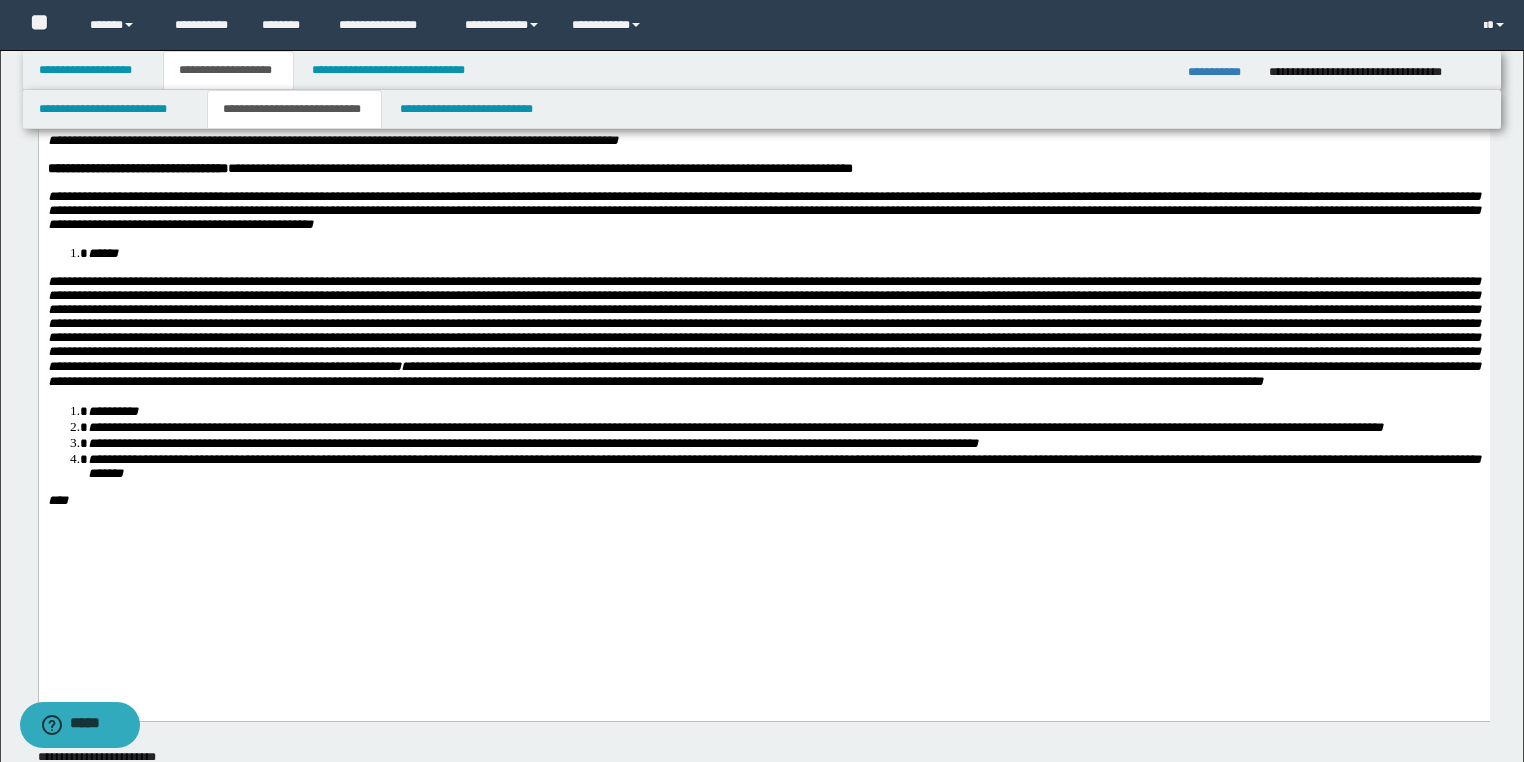scroll, scrollTop: 800, scrollLeft: 0, axis: vertical 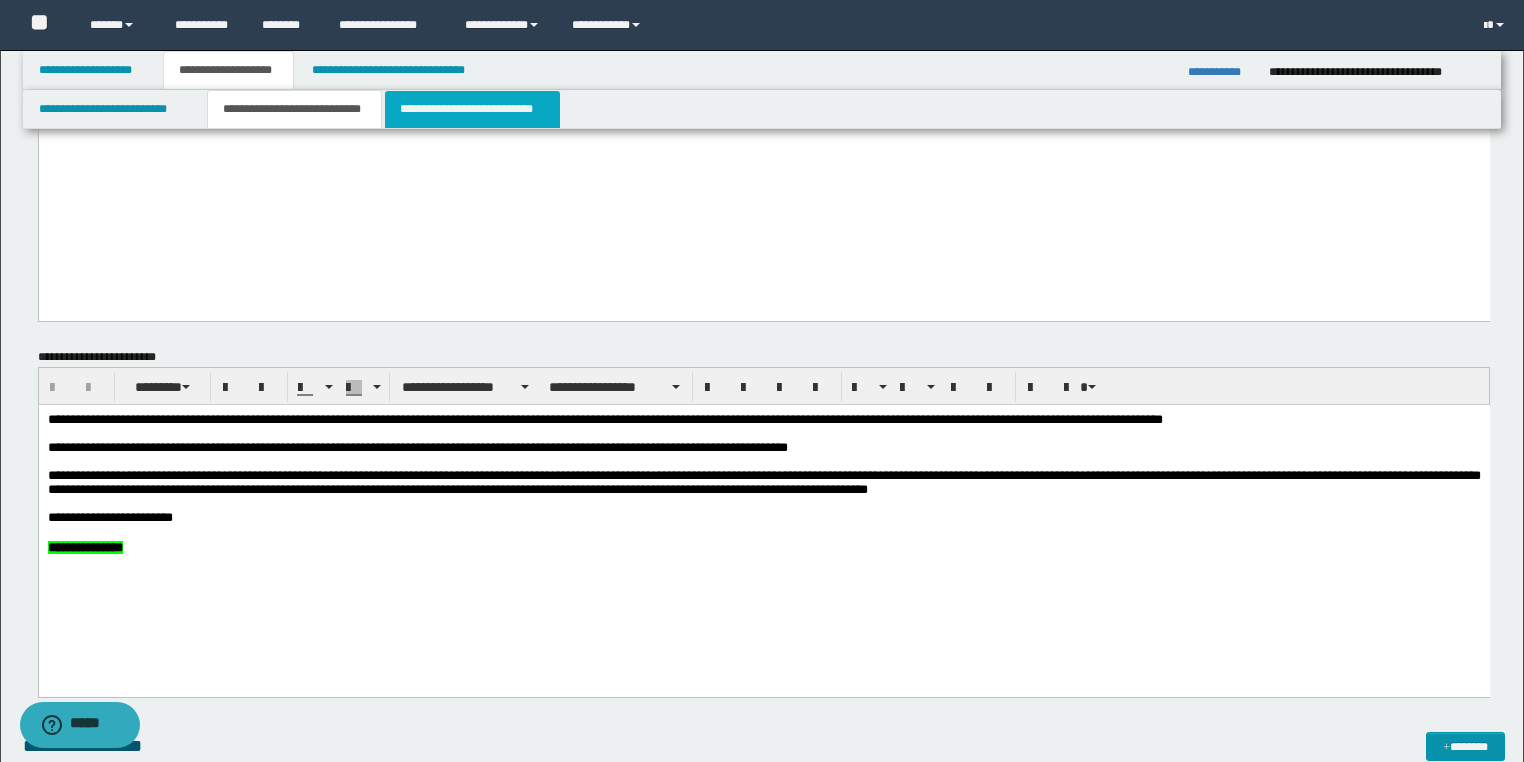 click on "**********" at bounding box center [472, 109] 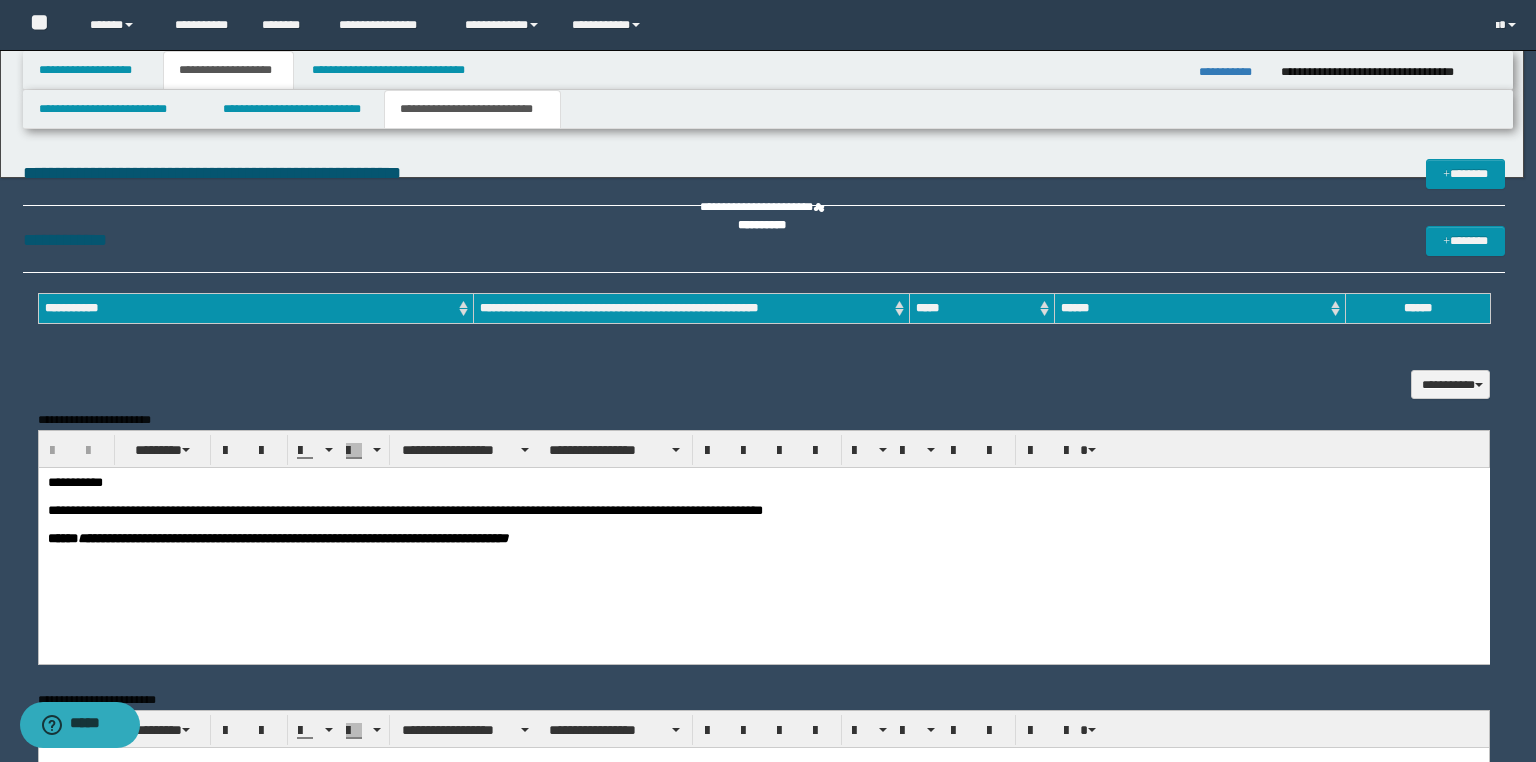 scroll, scrollTop: 0, scrollLeft: 0, axis: both 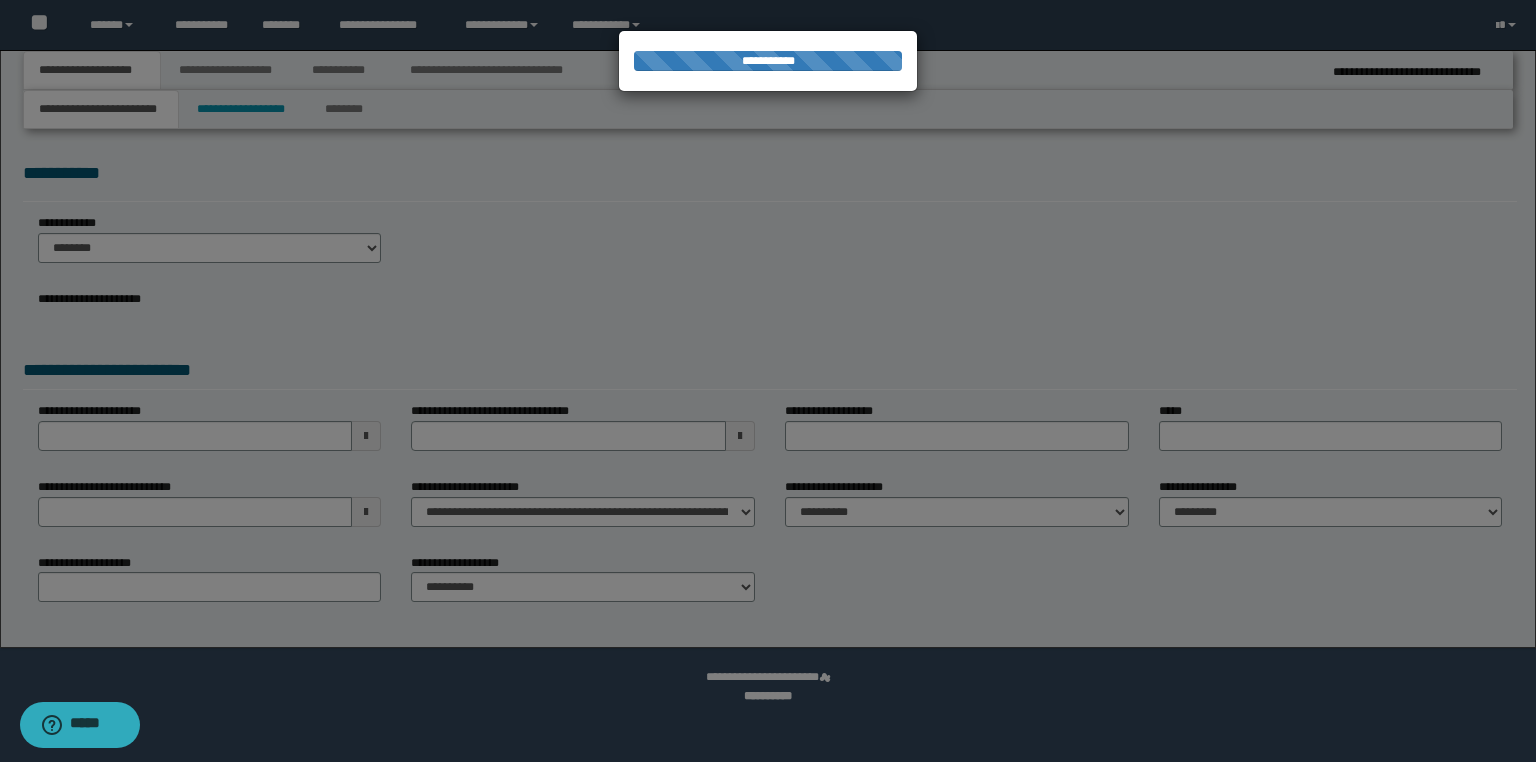 type on "*********" 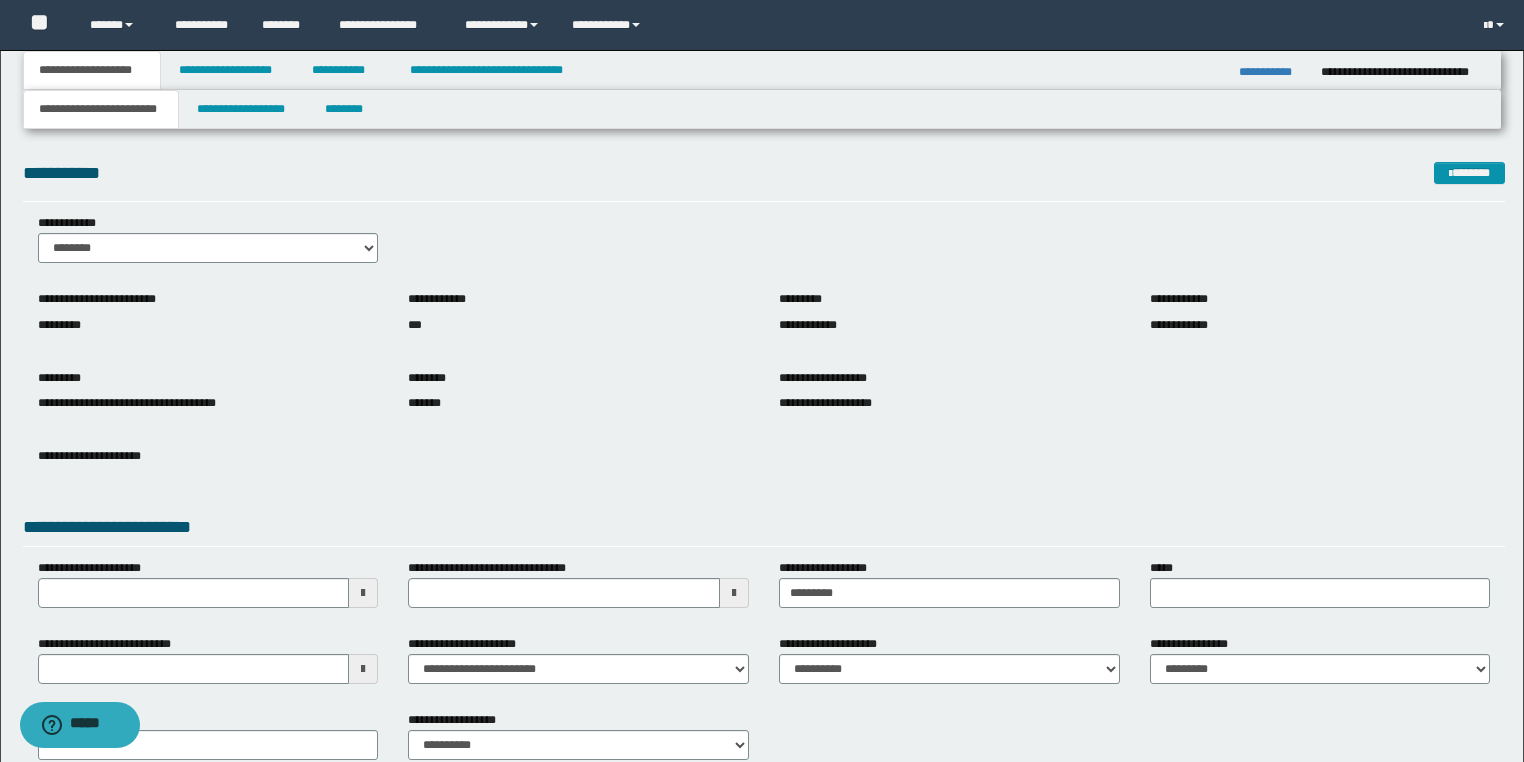 click on "**********" at bounding box center [1272, 72] 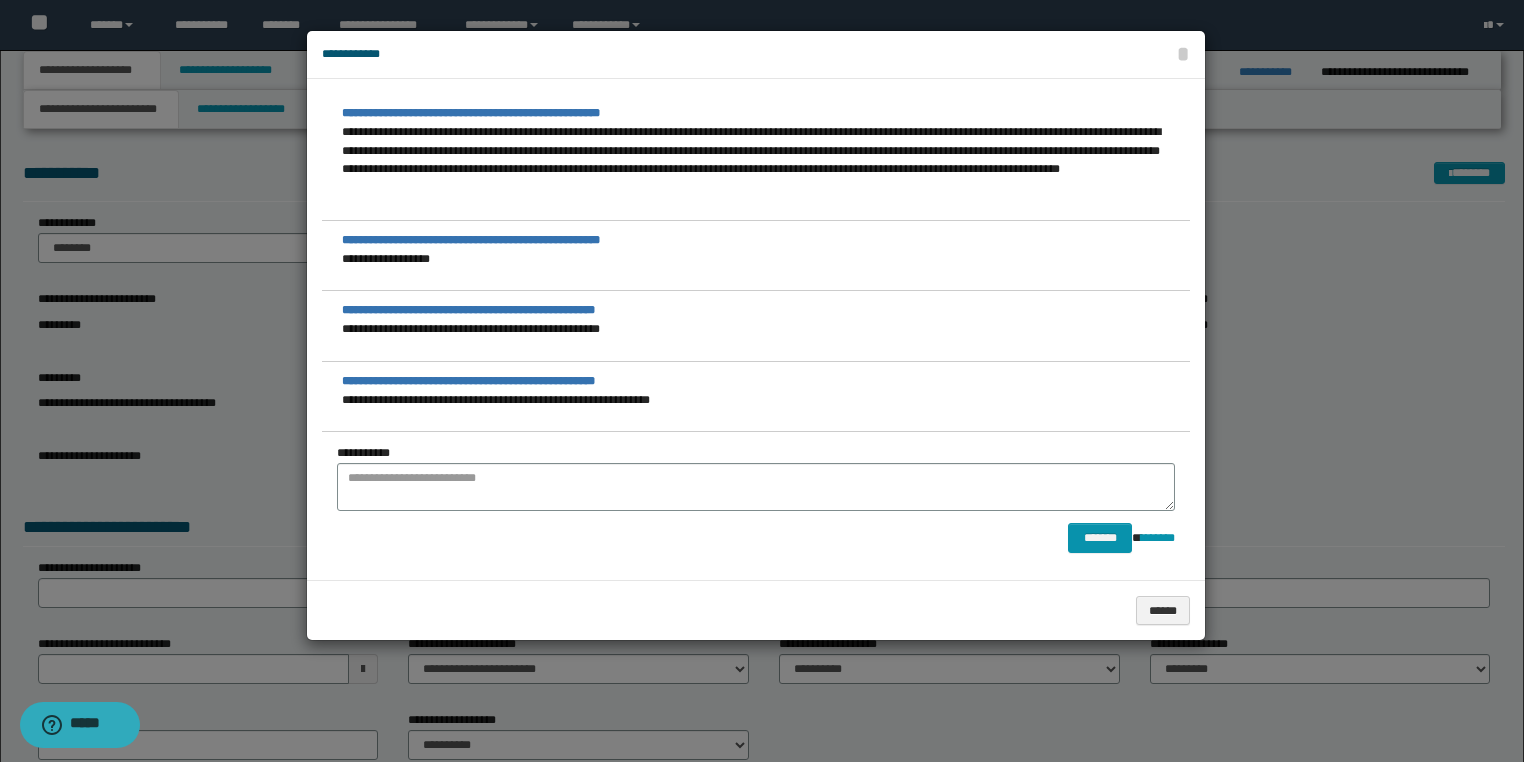 click at bounding box center [762, 381] 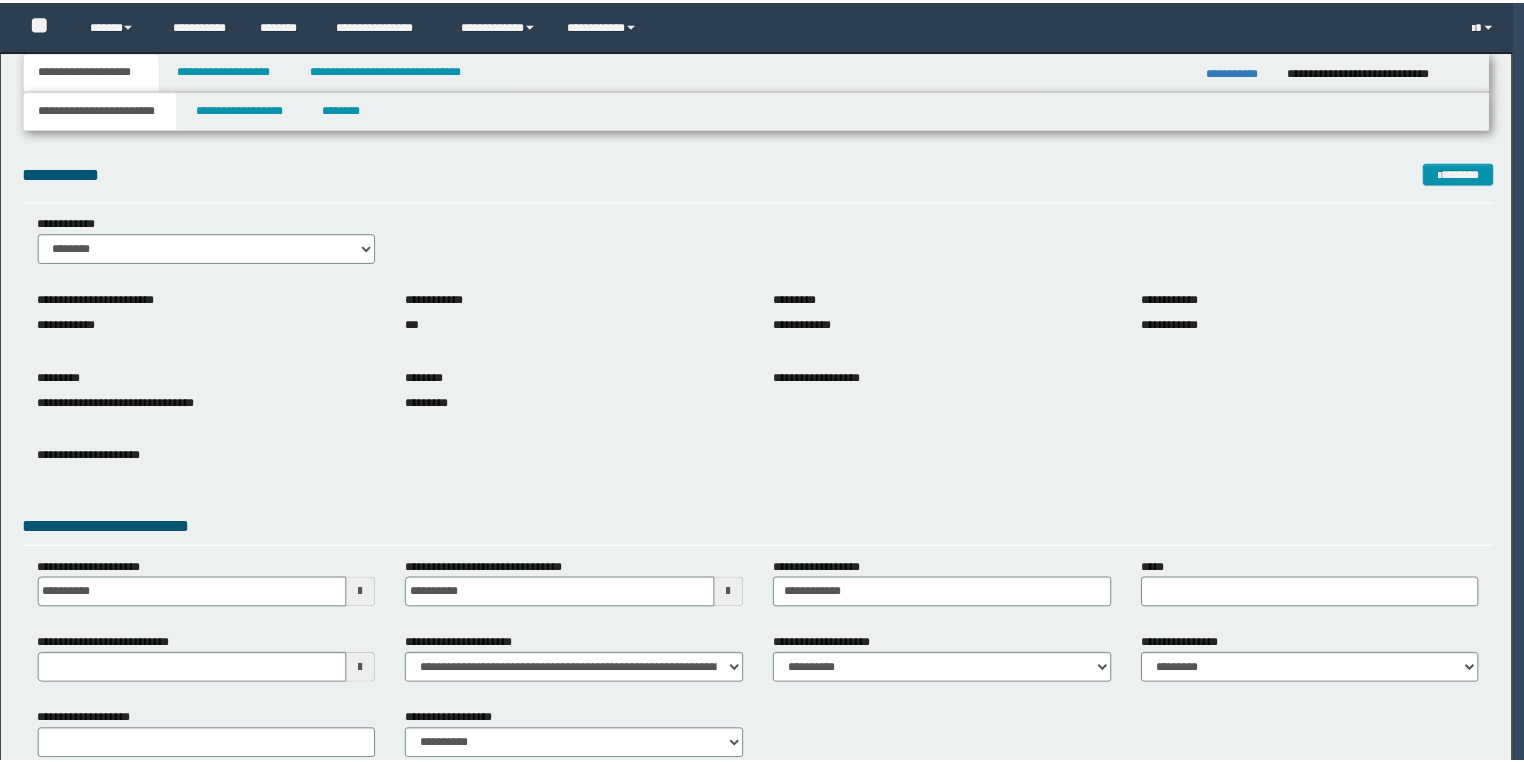 scroll, scrollTop: 0, scrollLeft: 0, axis: both 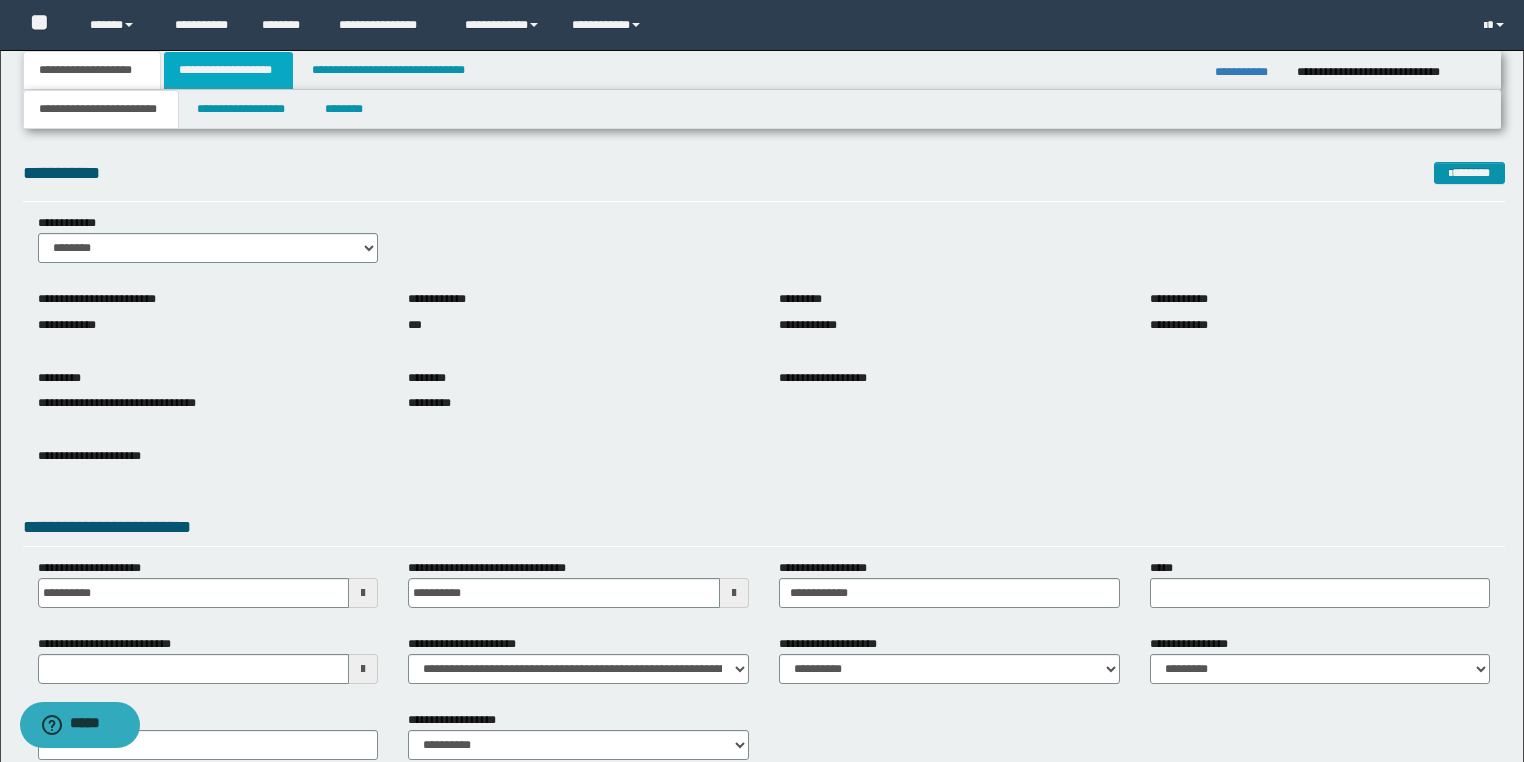 click on "**********" at bounding box center [228, 70] 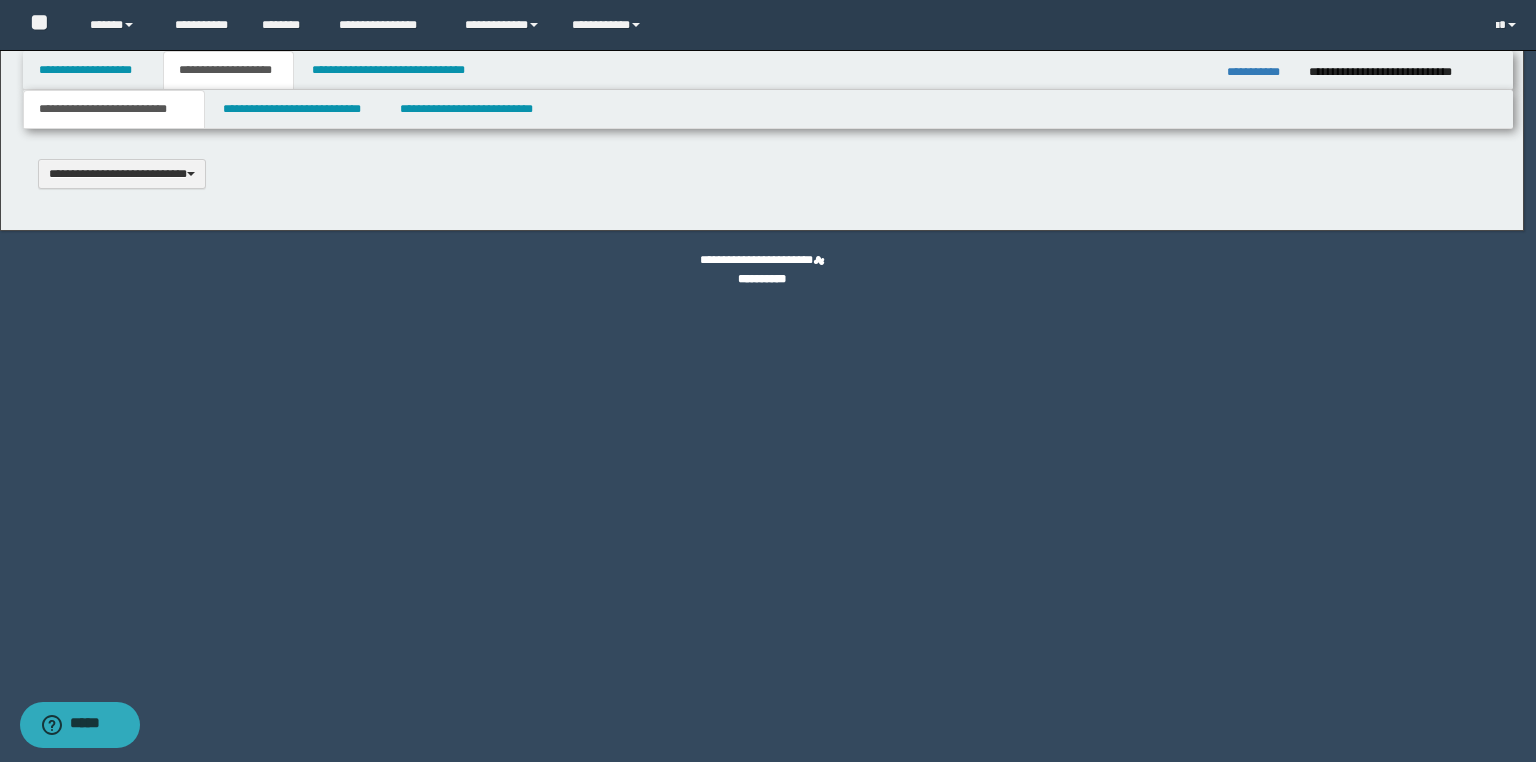 scroll, scrollTop: 0, scrollLeft: 0, axis: both 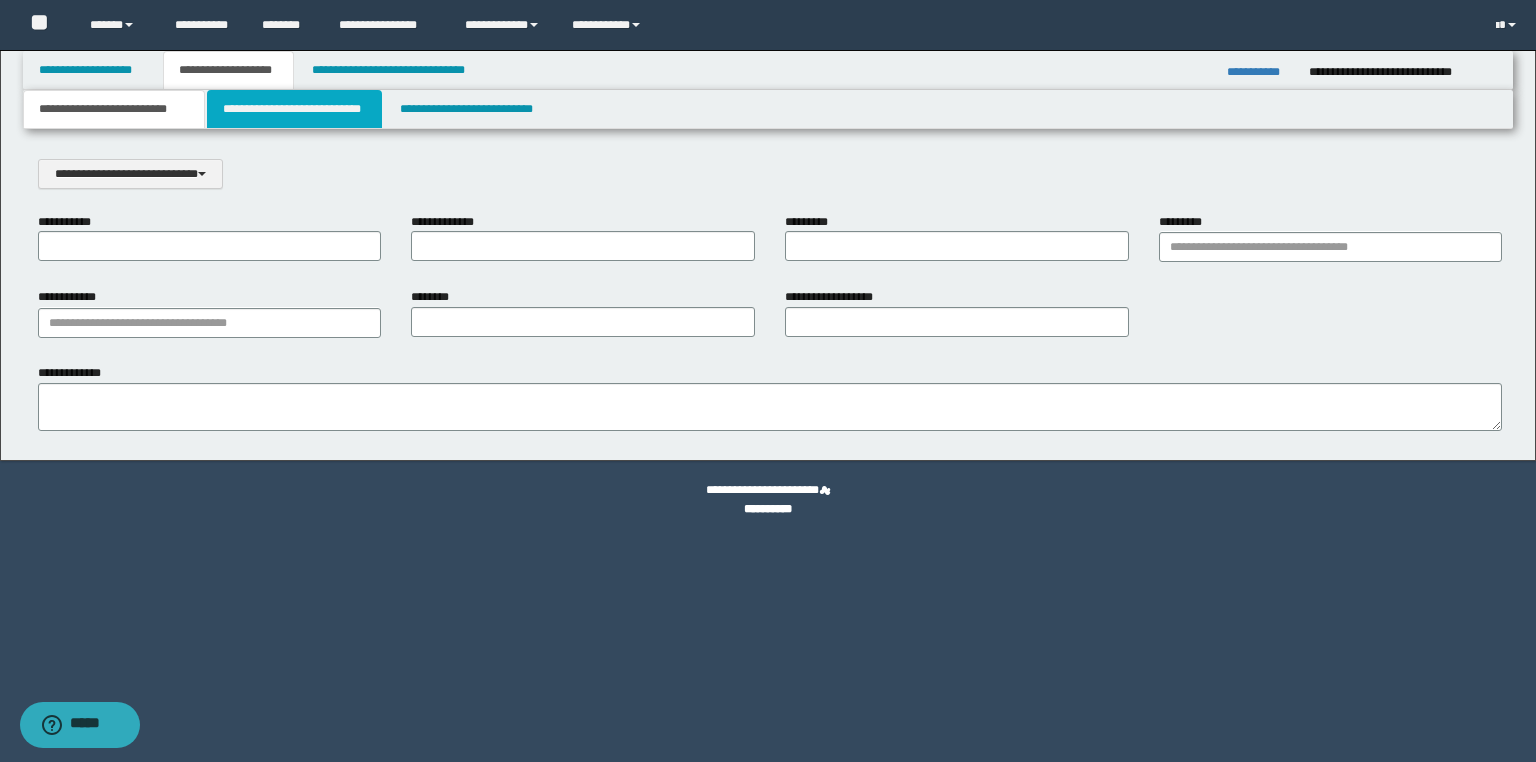 click on "**********" at bounding box center [294, 109] 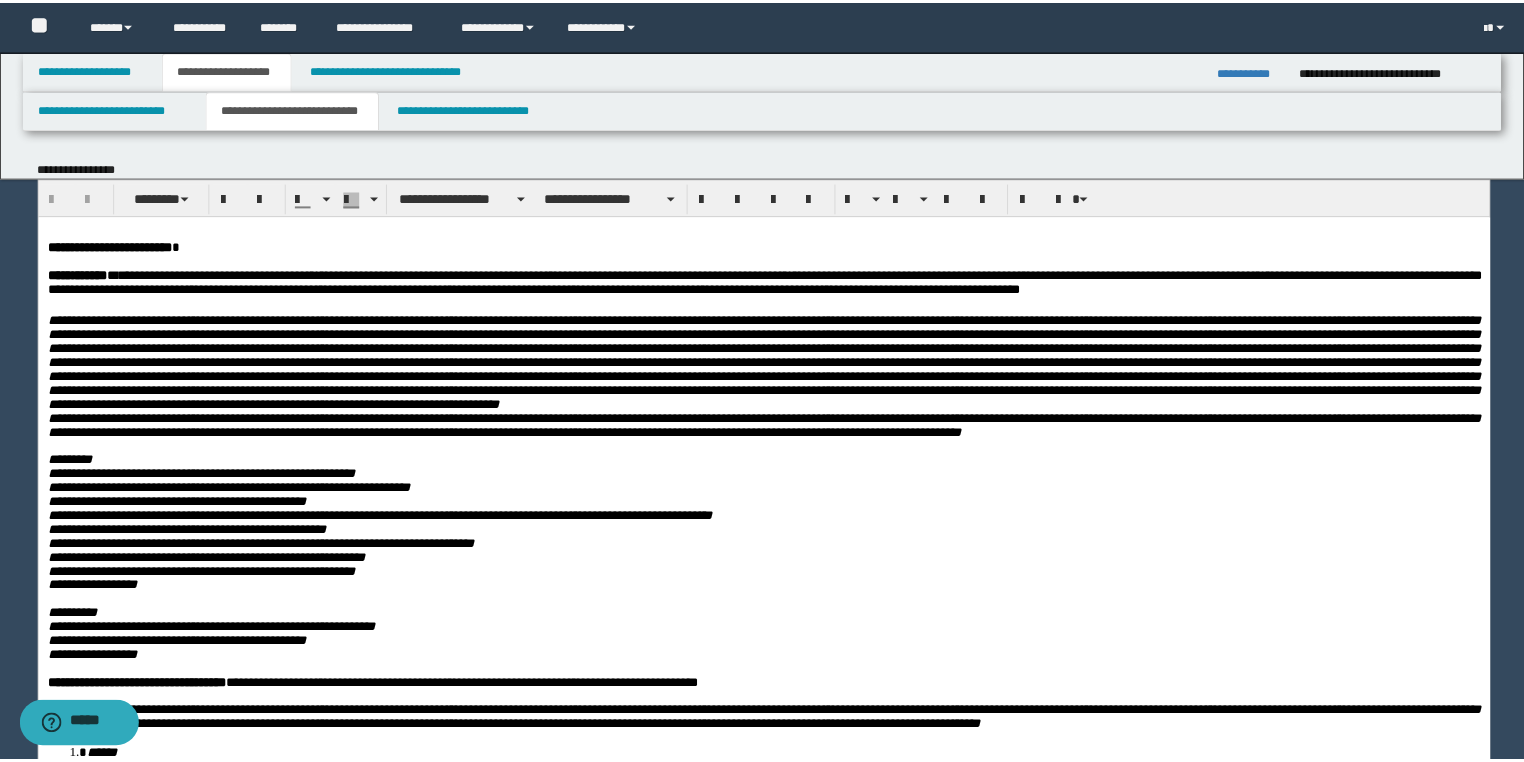 scroll, scrollTop: 0, scrollLeft: 0, axis: both 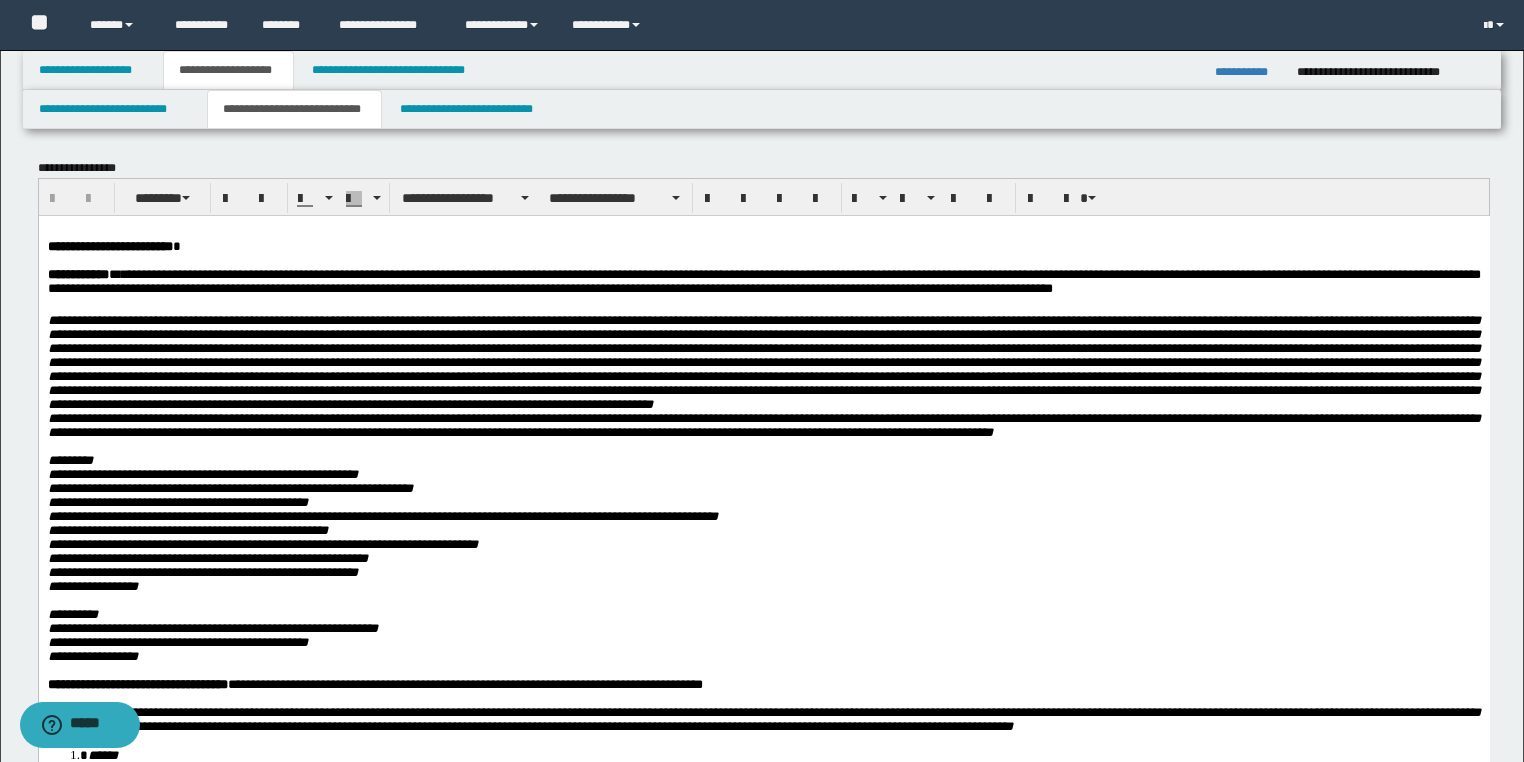 click on "**********" at bounding box center [1248, 72] 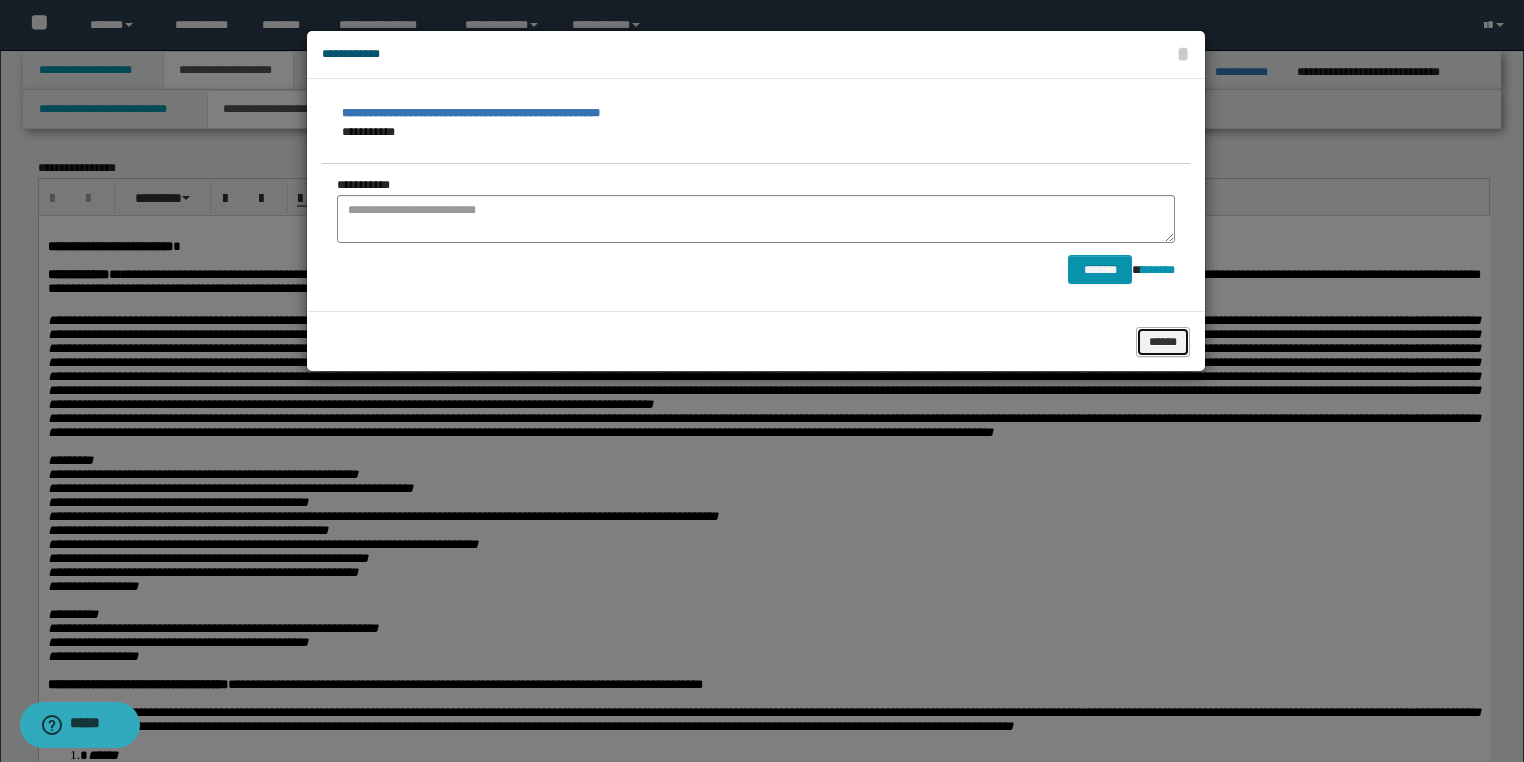 click on "******" at bounding box center [1163, 342] 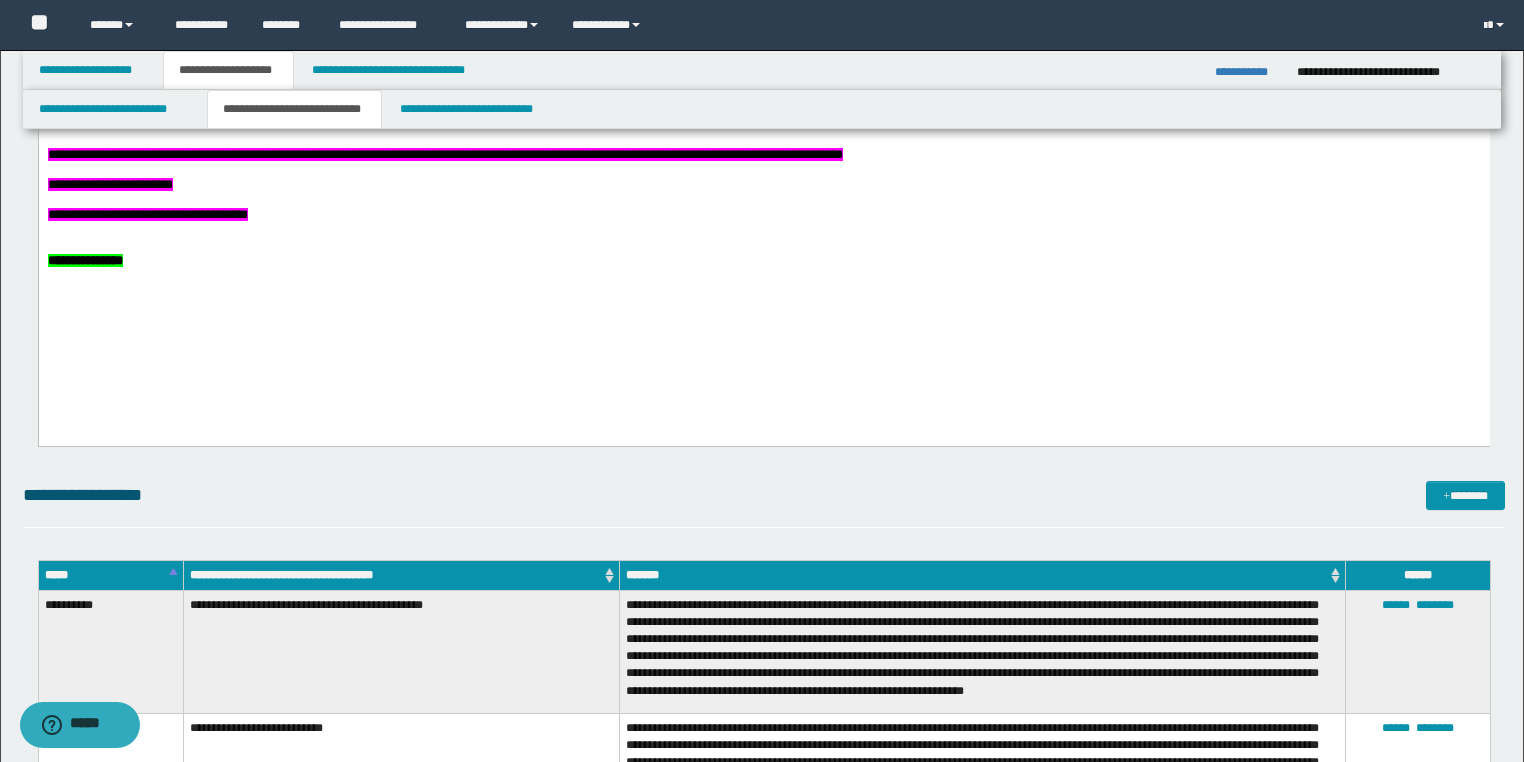 scroll, scrollTop: 3120, scrollLeft: 0, axis: vertical 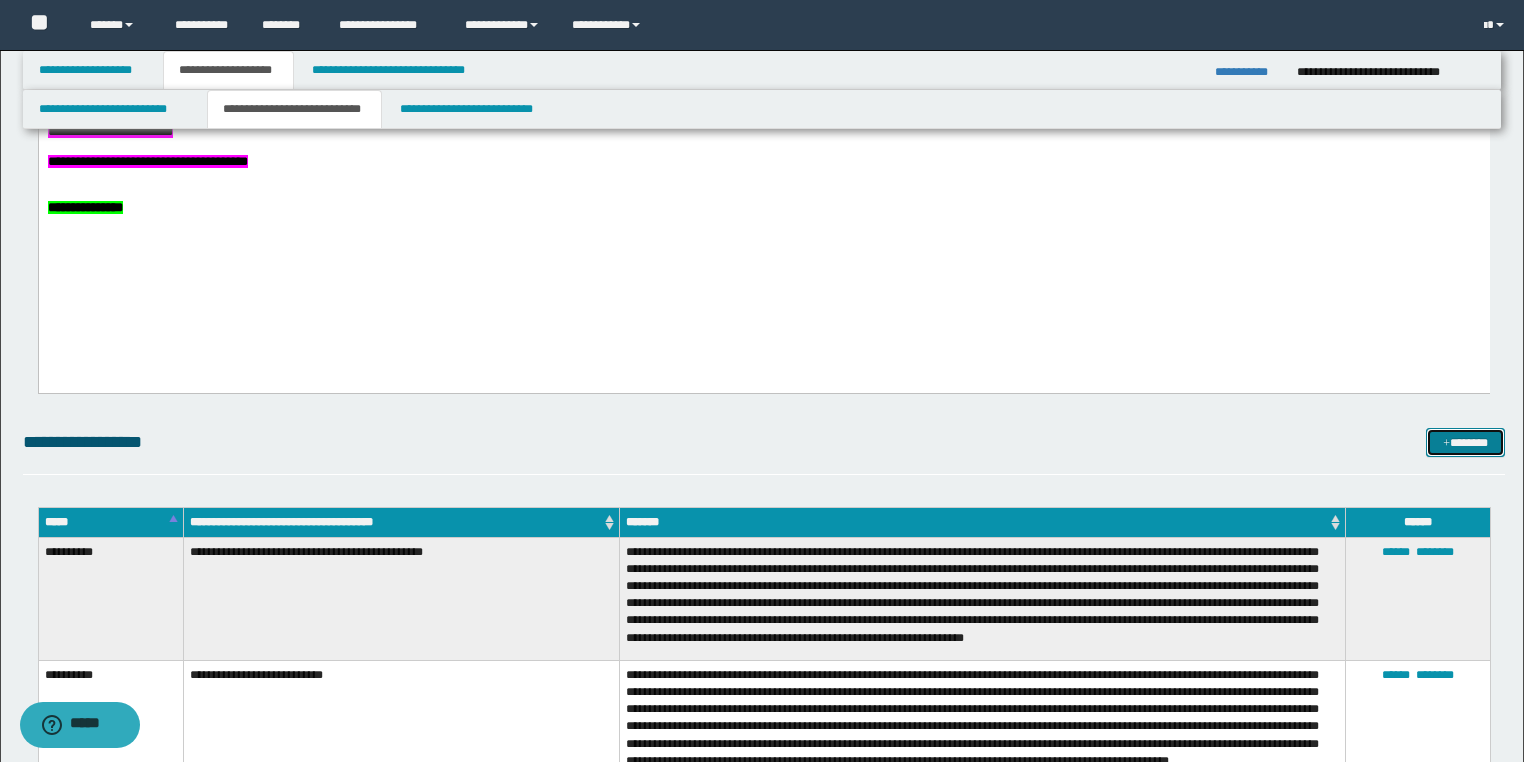 click on "*******" at bounding box center [1465, 443] 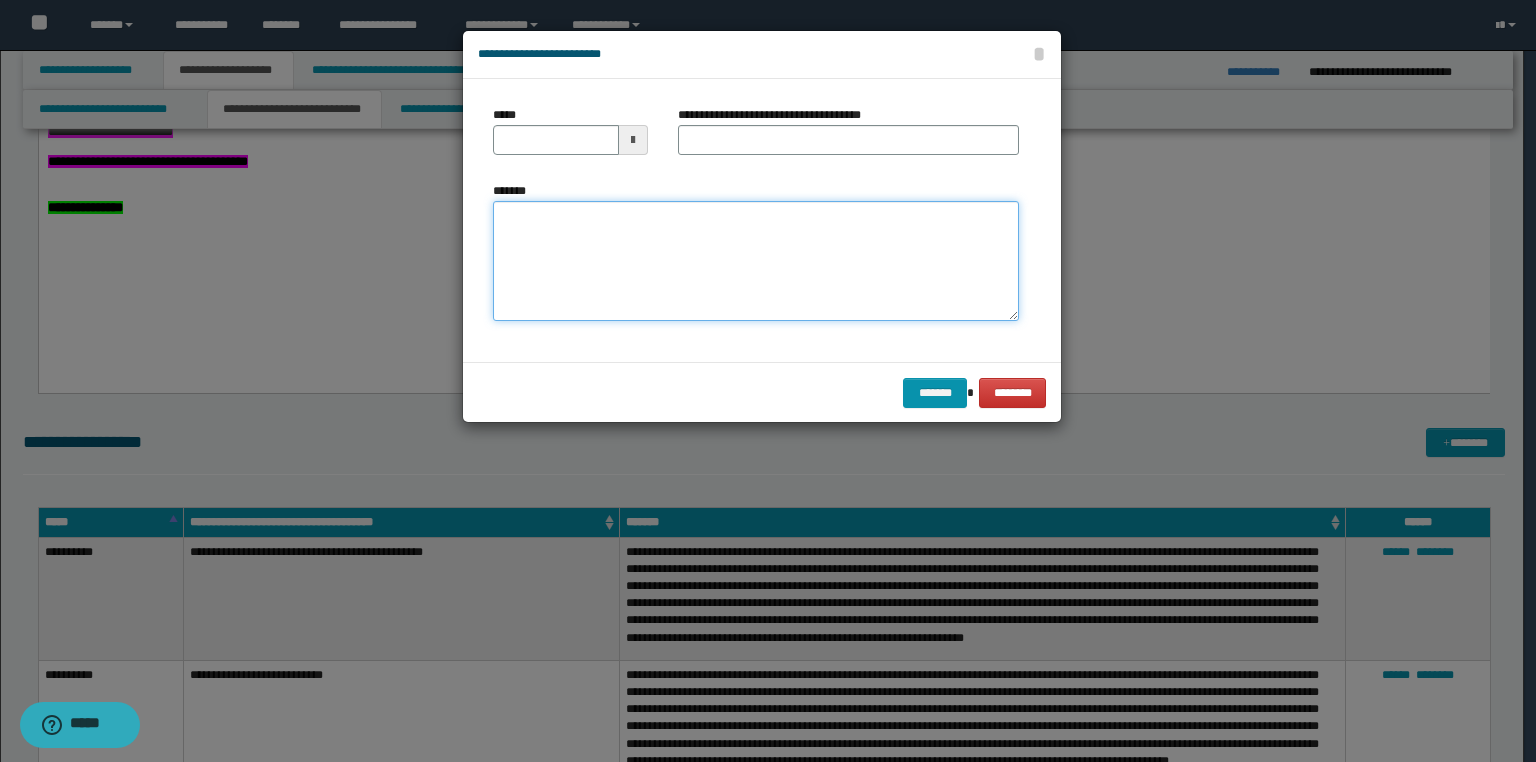 click on "*******" at bounding box center (756, 261) 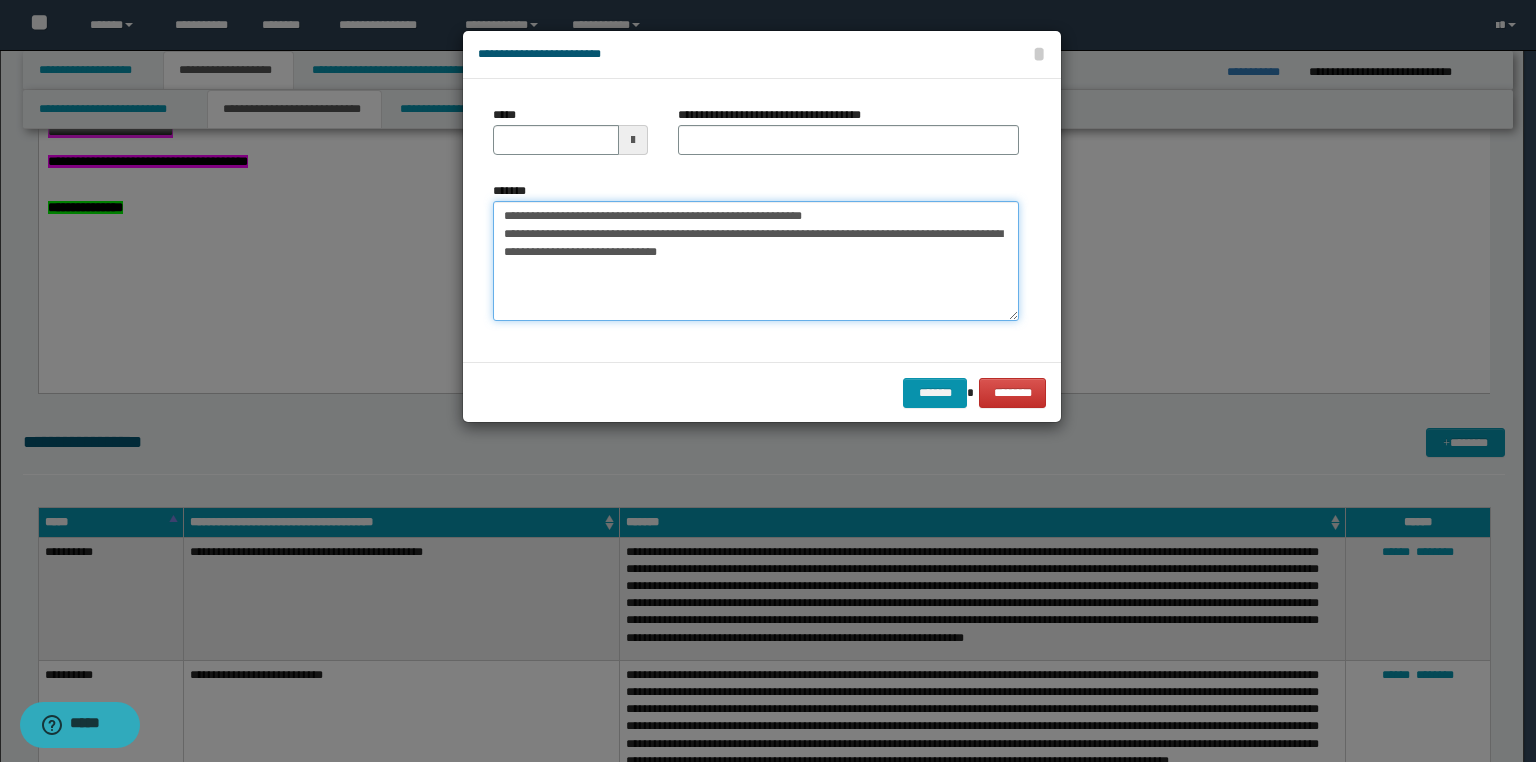 drag, startPoint x: 771, startPoint y: 217, endPoint x: 394, endPoint y: 217, distance: 377 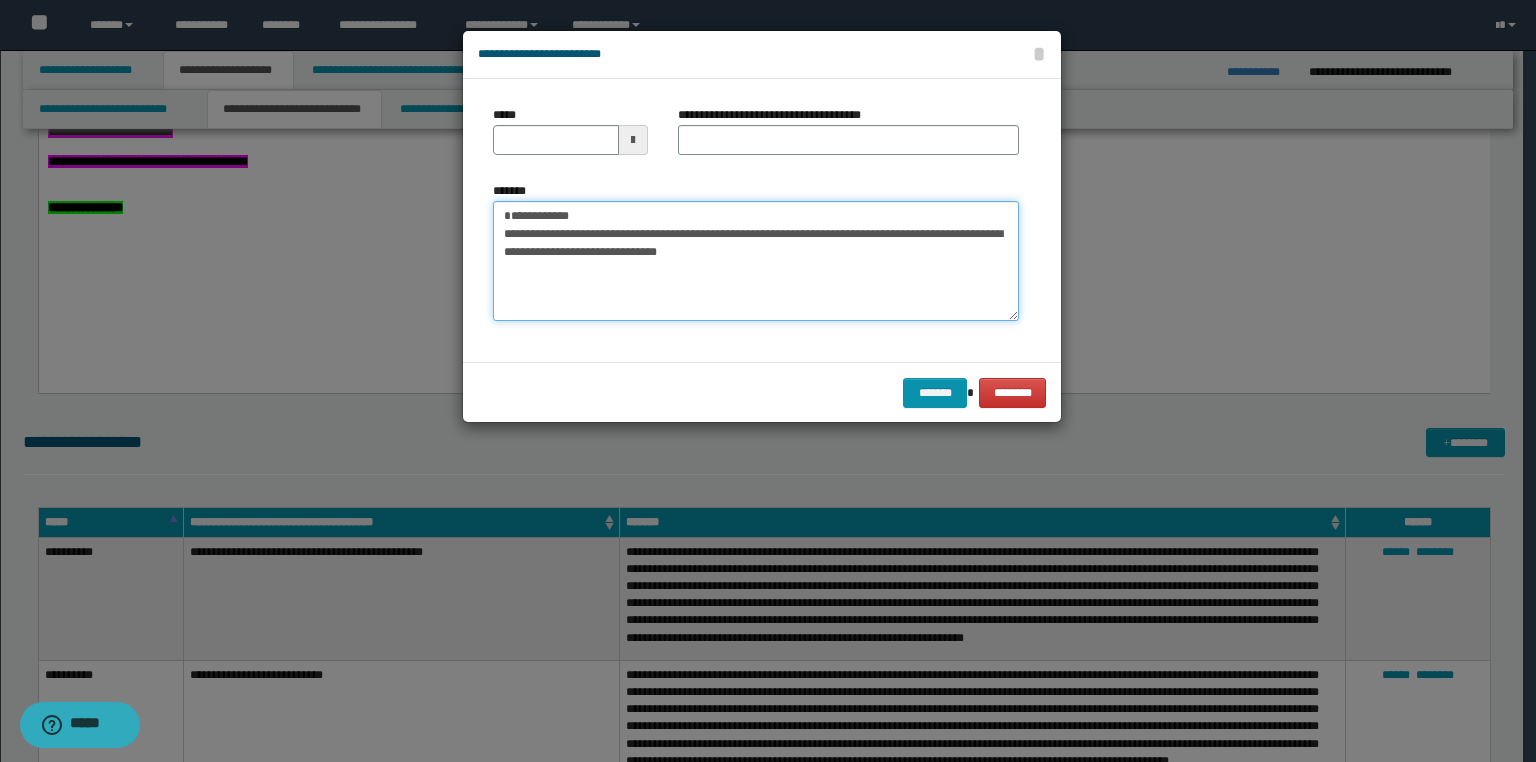 type on "**********" 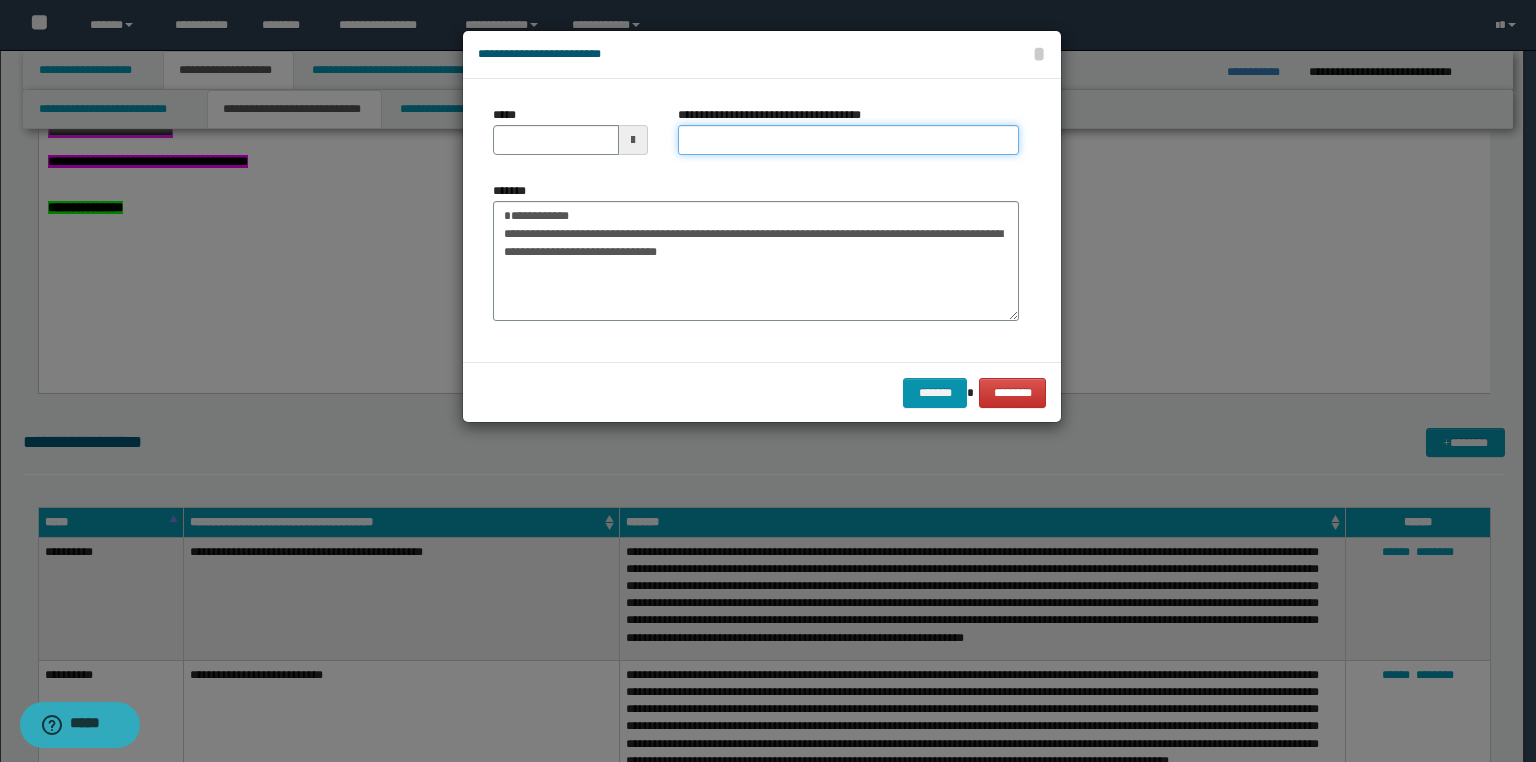 click on "**********" at bounding box center [848, 140] 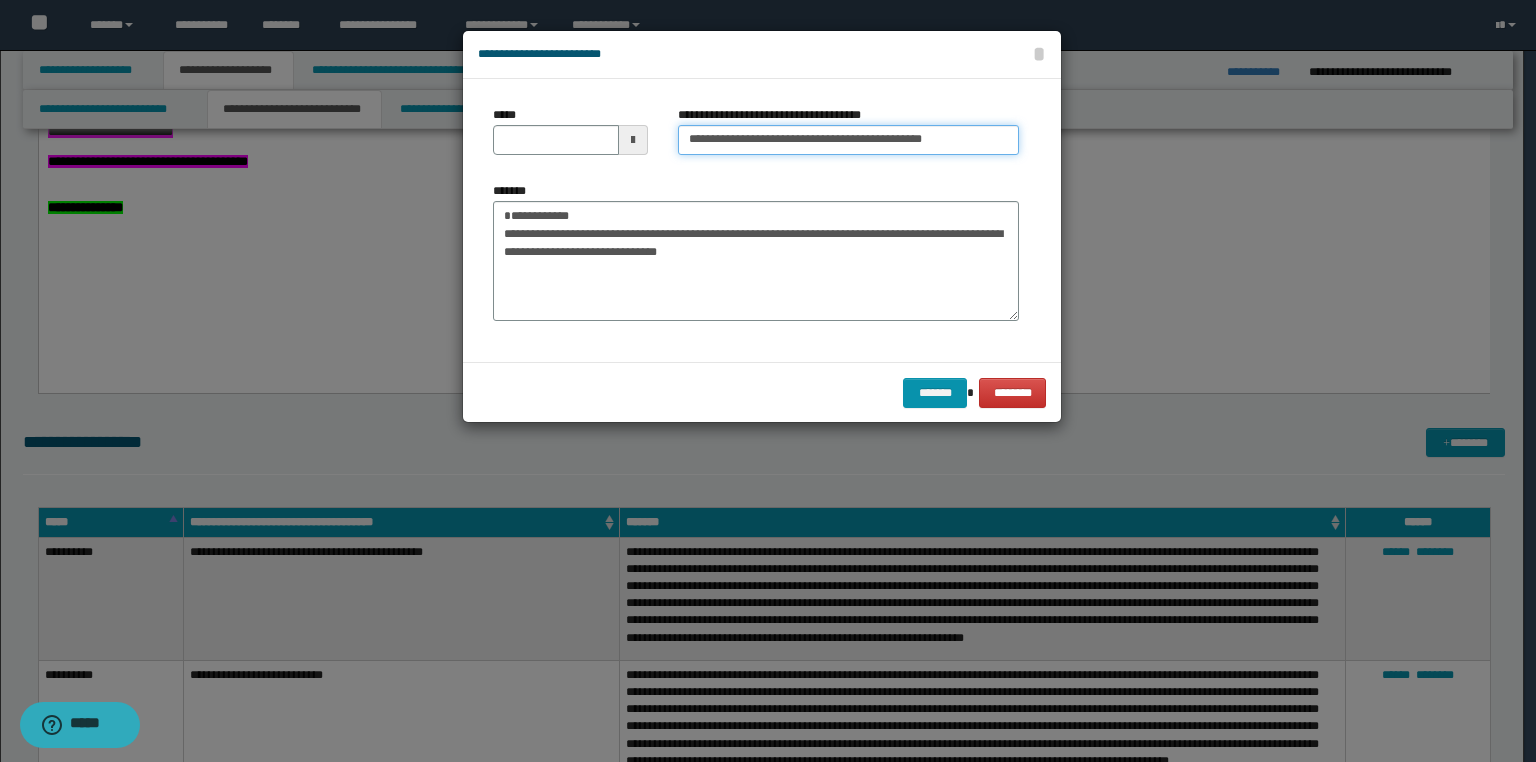 type on "**********" 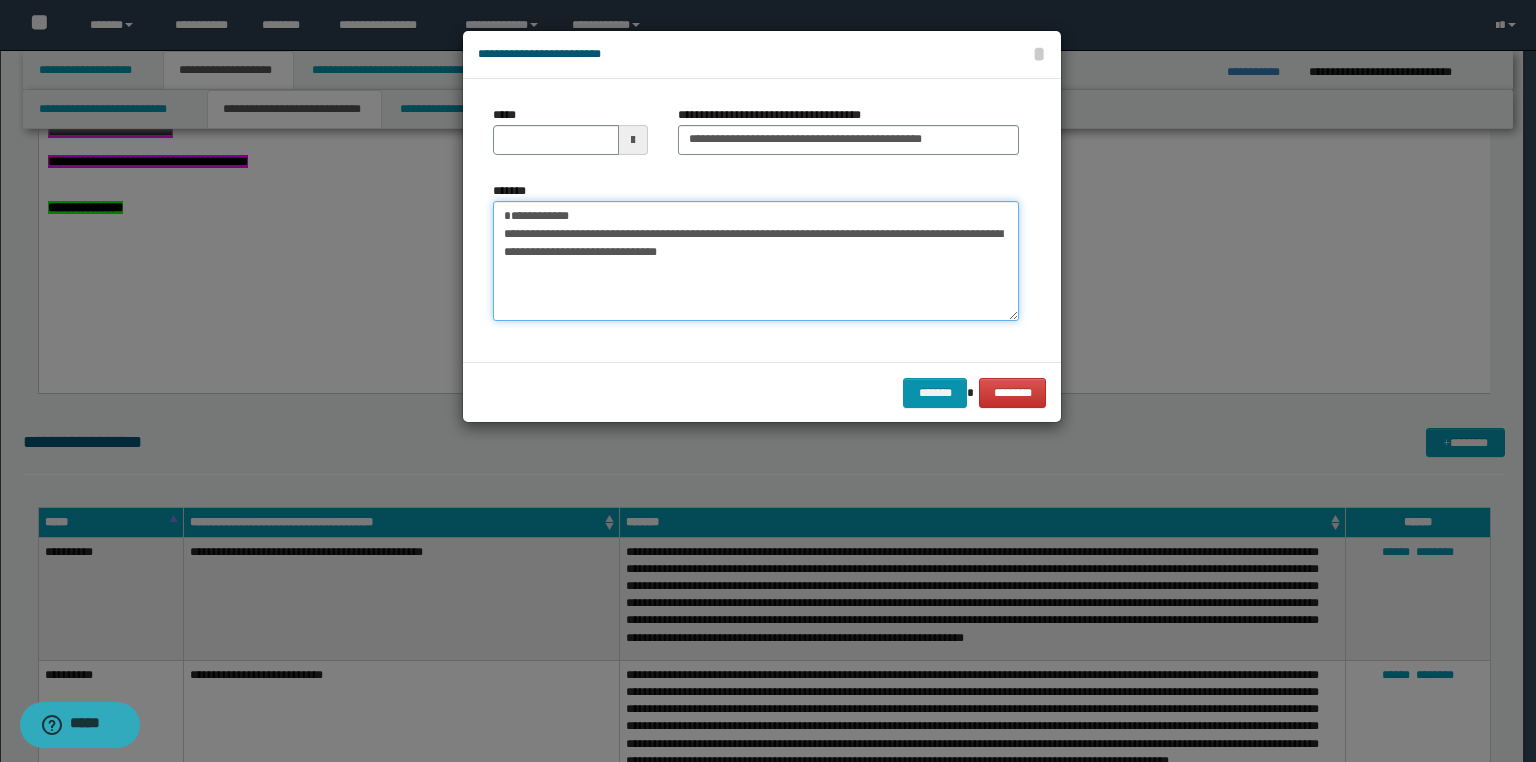 drag, startPoint x: 617, startPoint y: 212, endPoint x: 452, endPoint y: 212, distance: 165 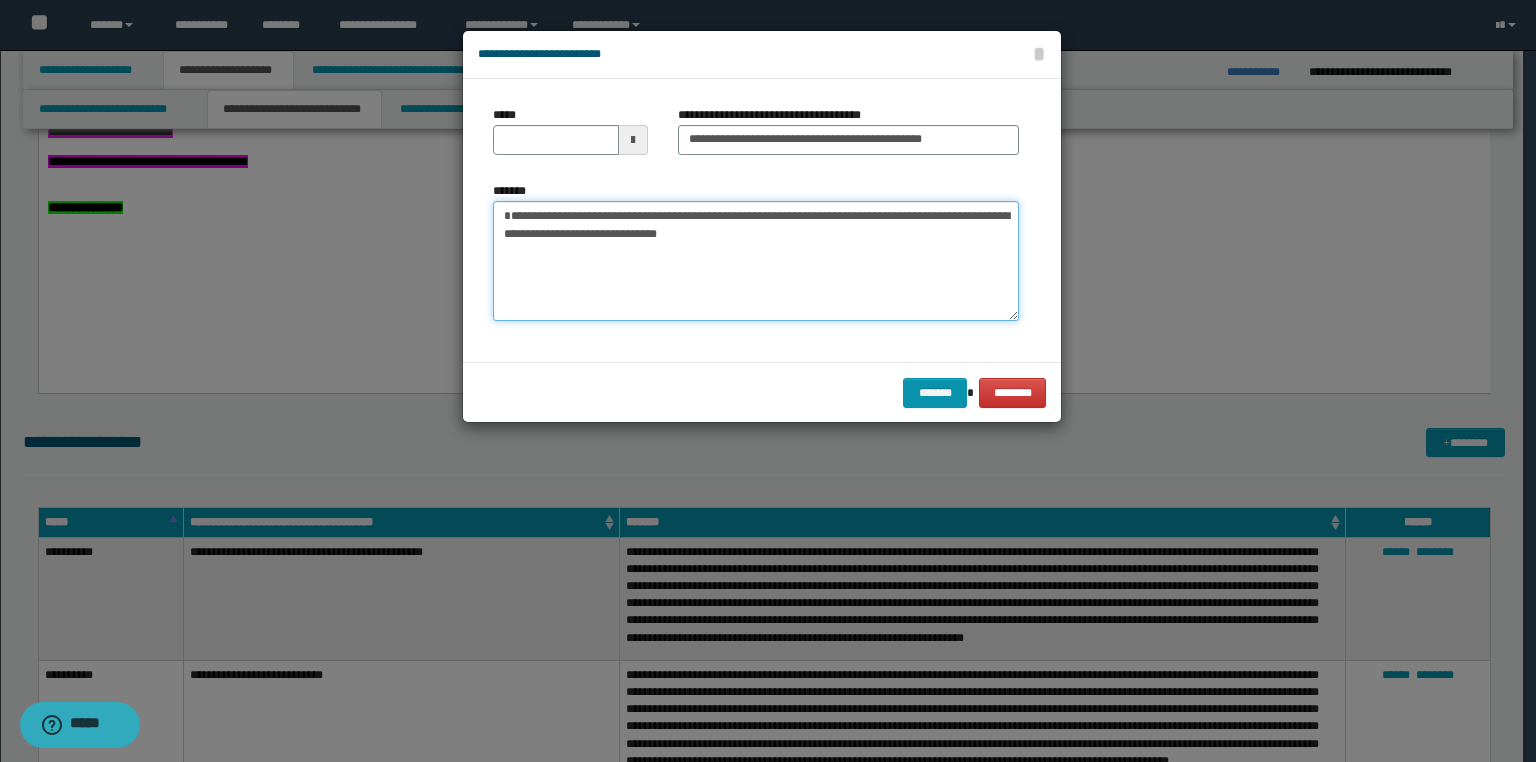 type 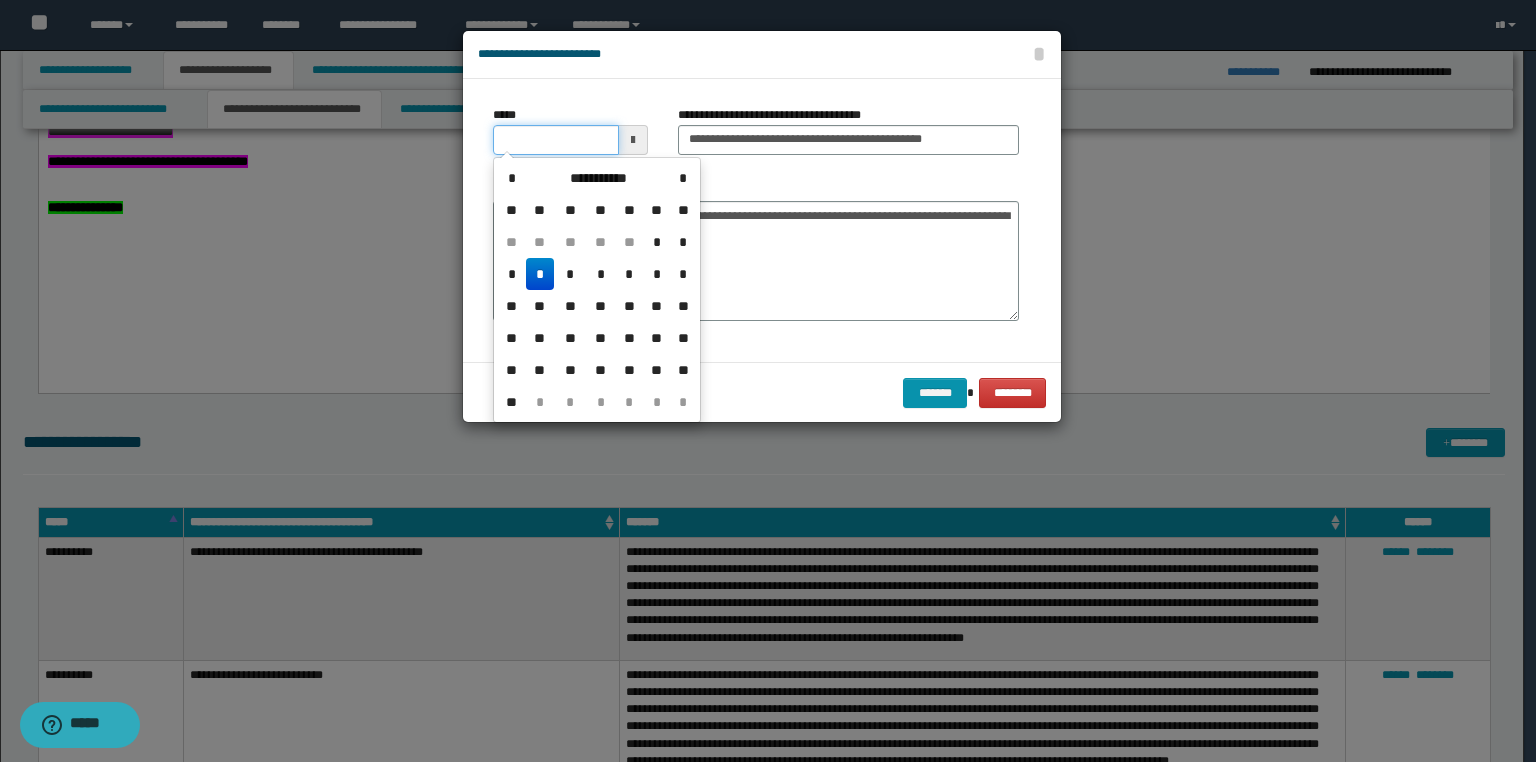 click on "*****" at bounding box center (556, 140) 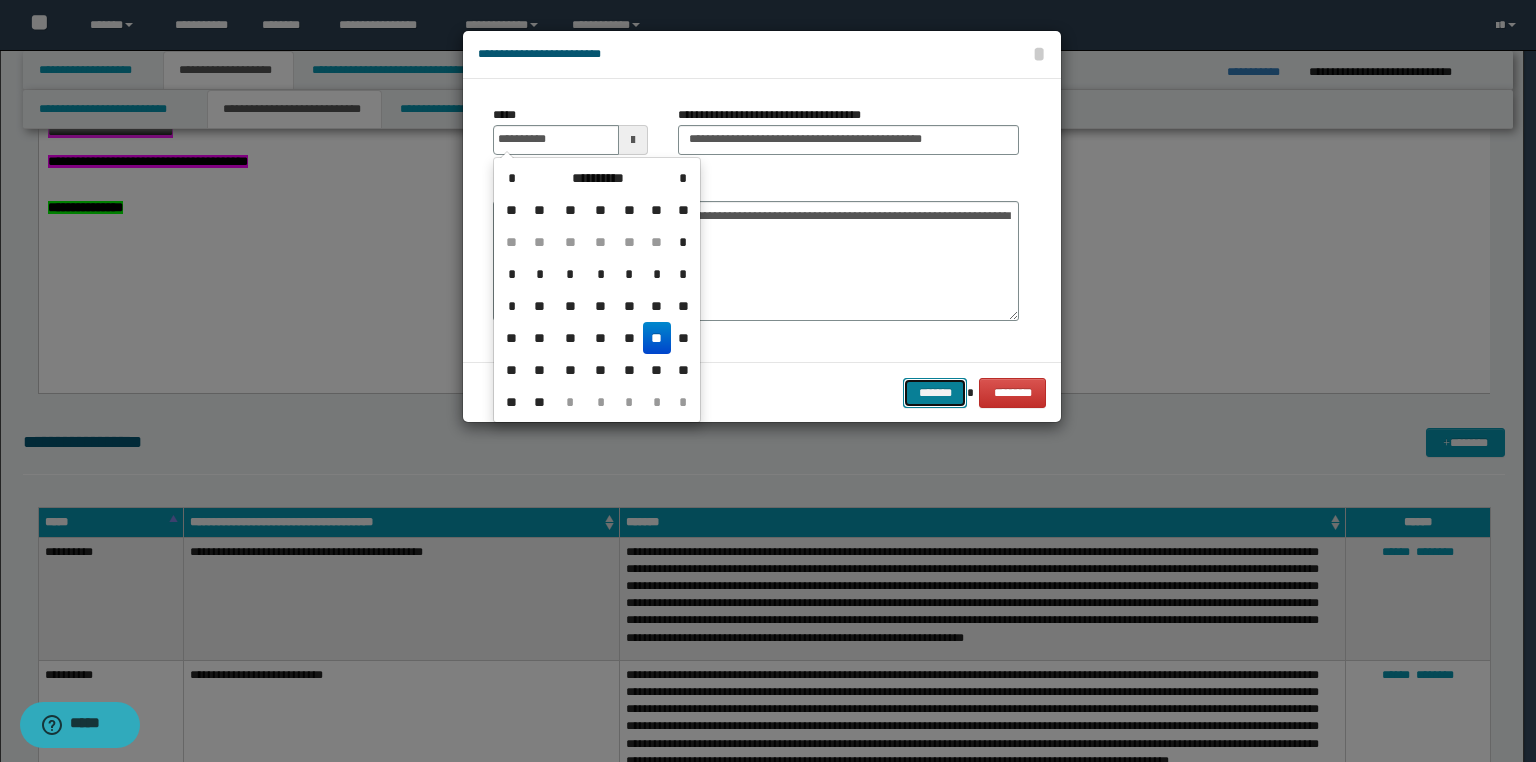 type on "**********" 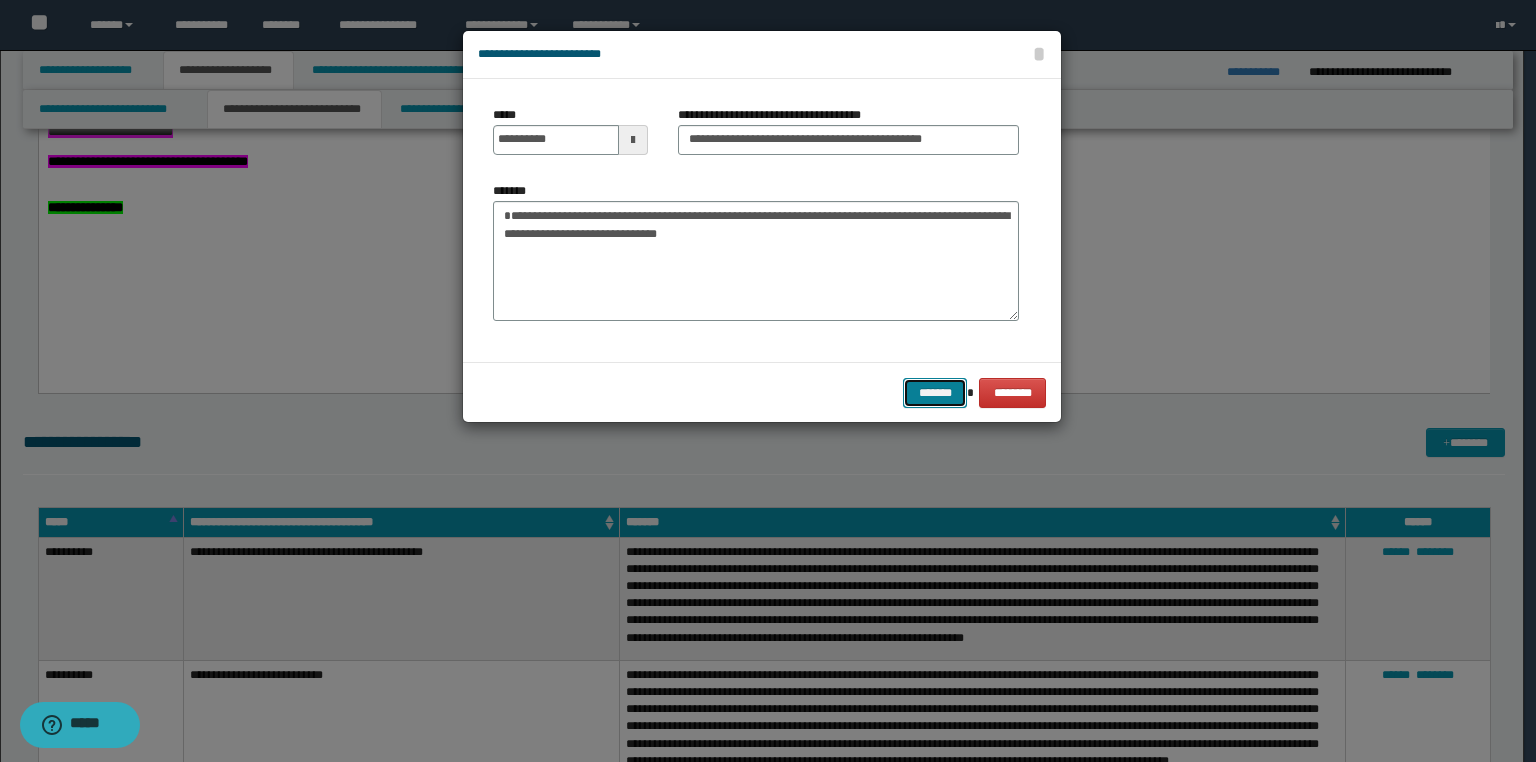 click on "*******" at bounding box center (935, 393) 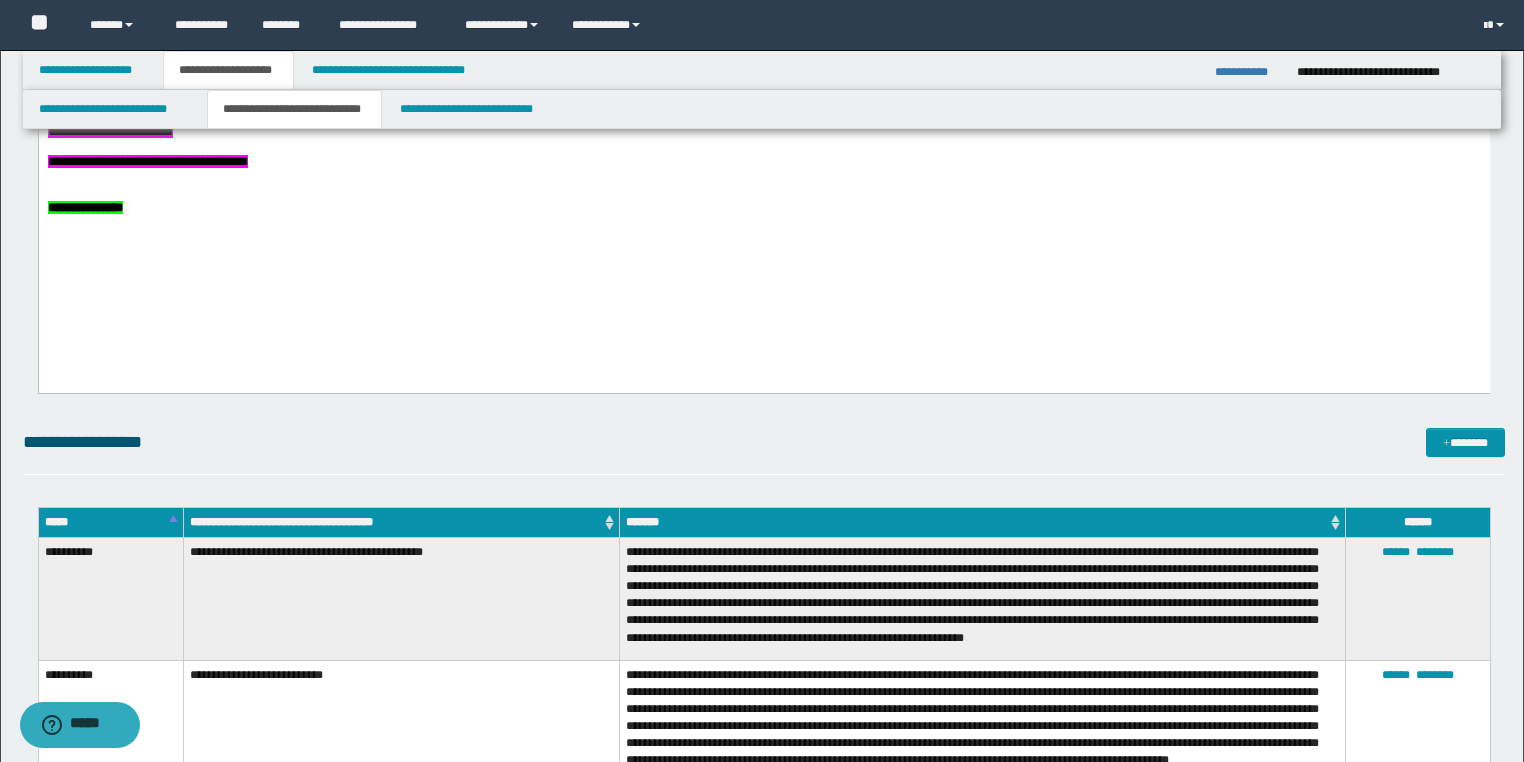 click on "**********" at bounding box center [763, -5] 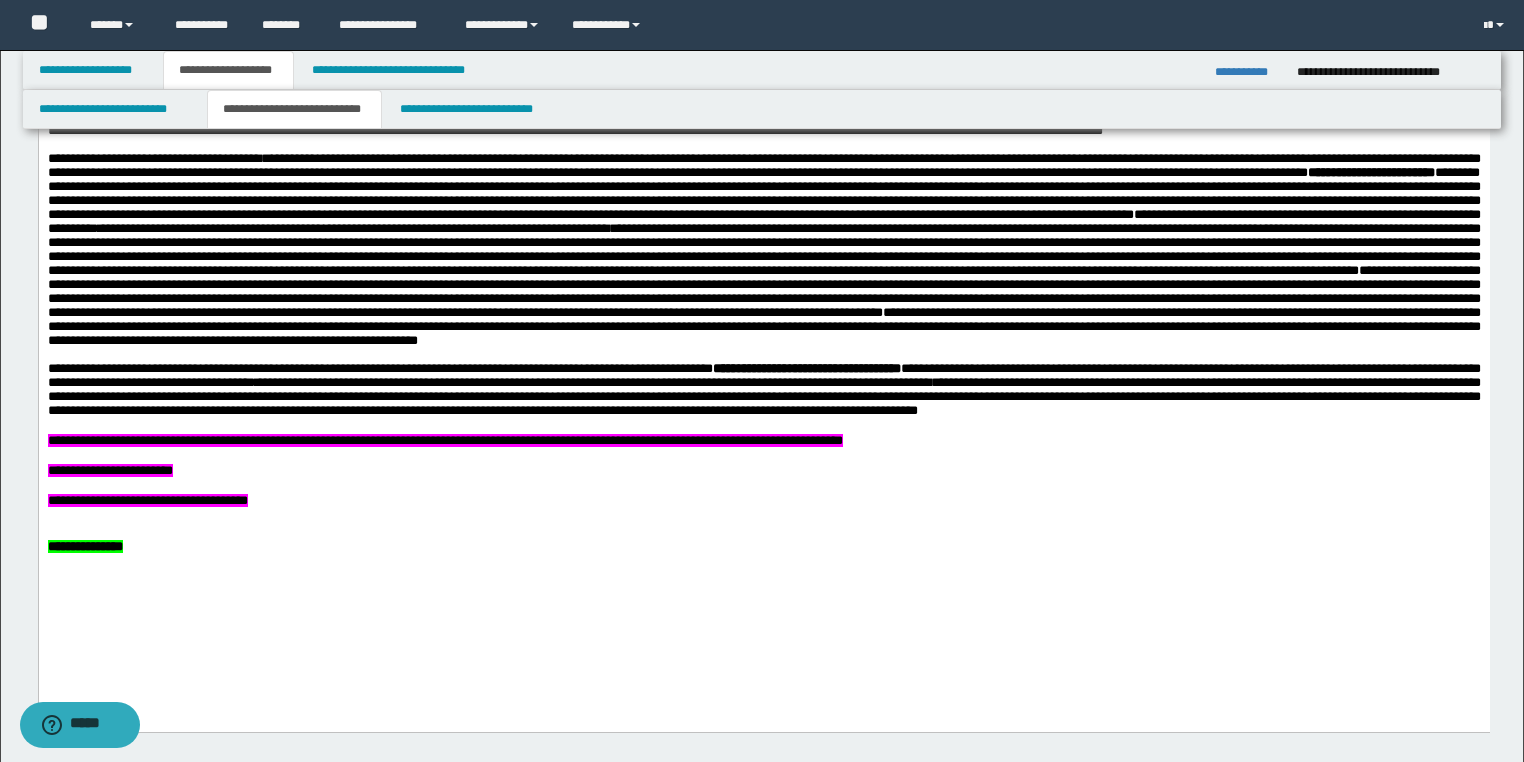 scroll, scrollTop: 2790, scrollLeft: 0, axis: vertical 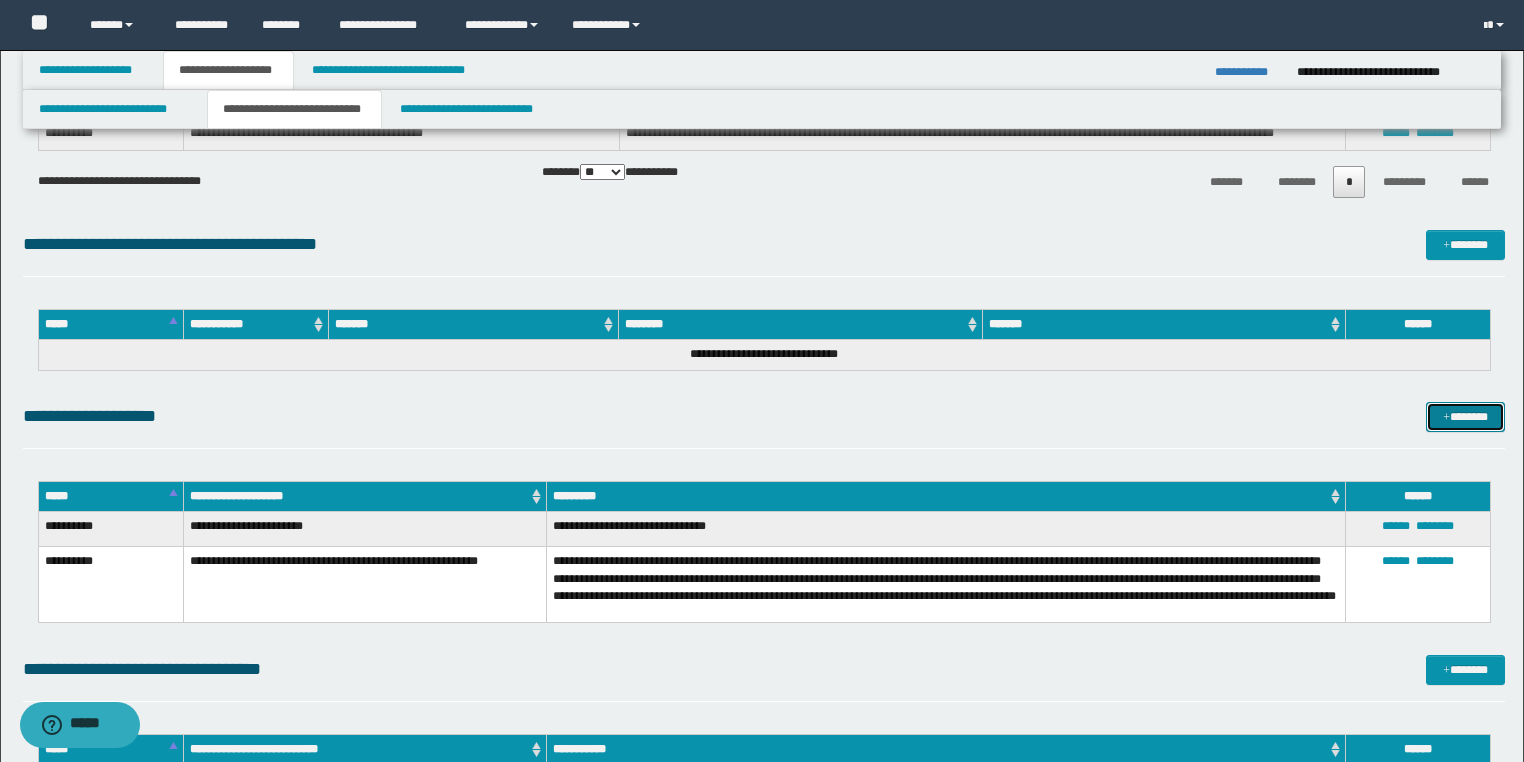 click on "*******" at bounding box center (1465, 417) 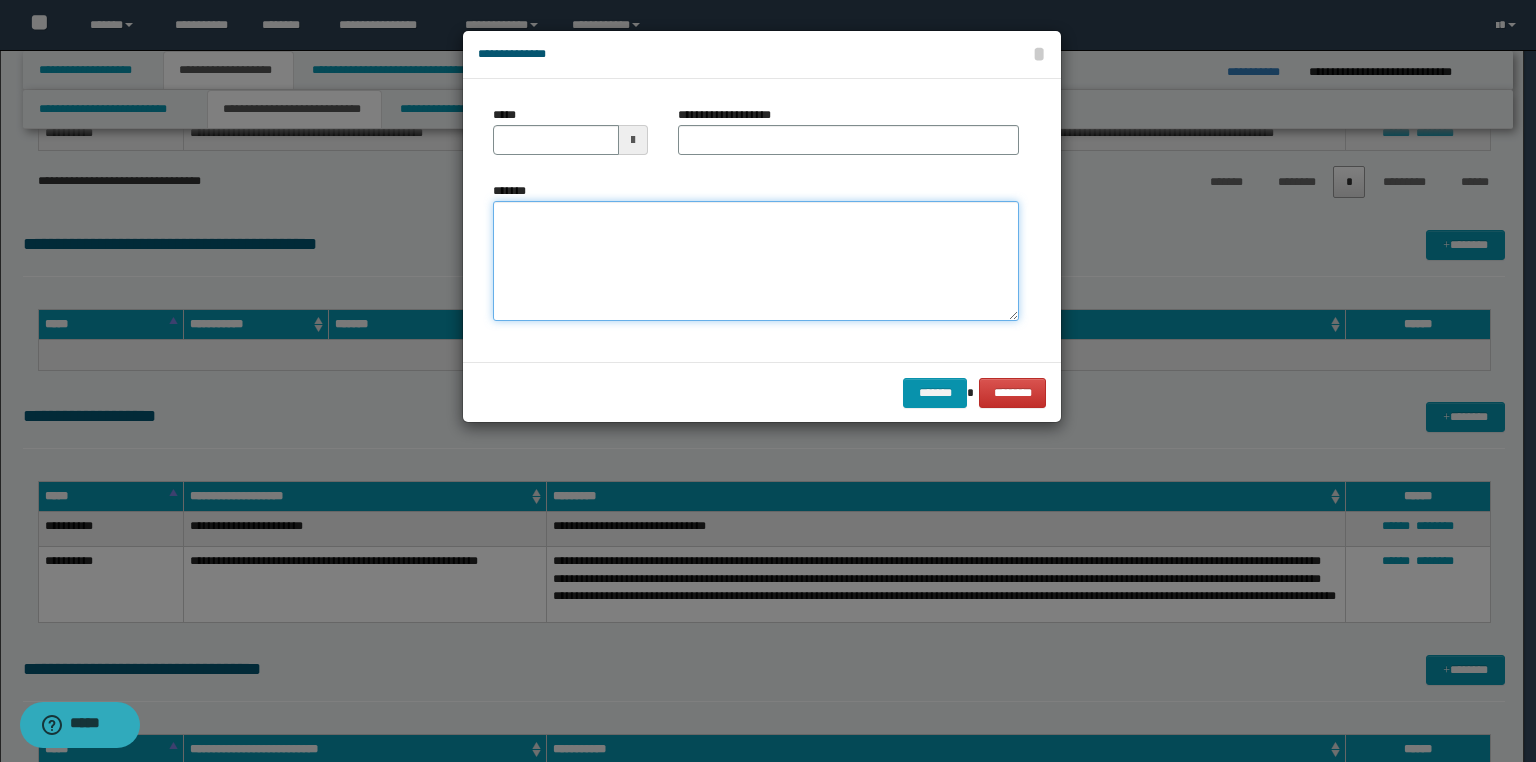 click on "*******" at bounding box center [756, 261] 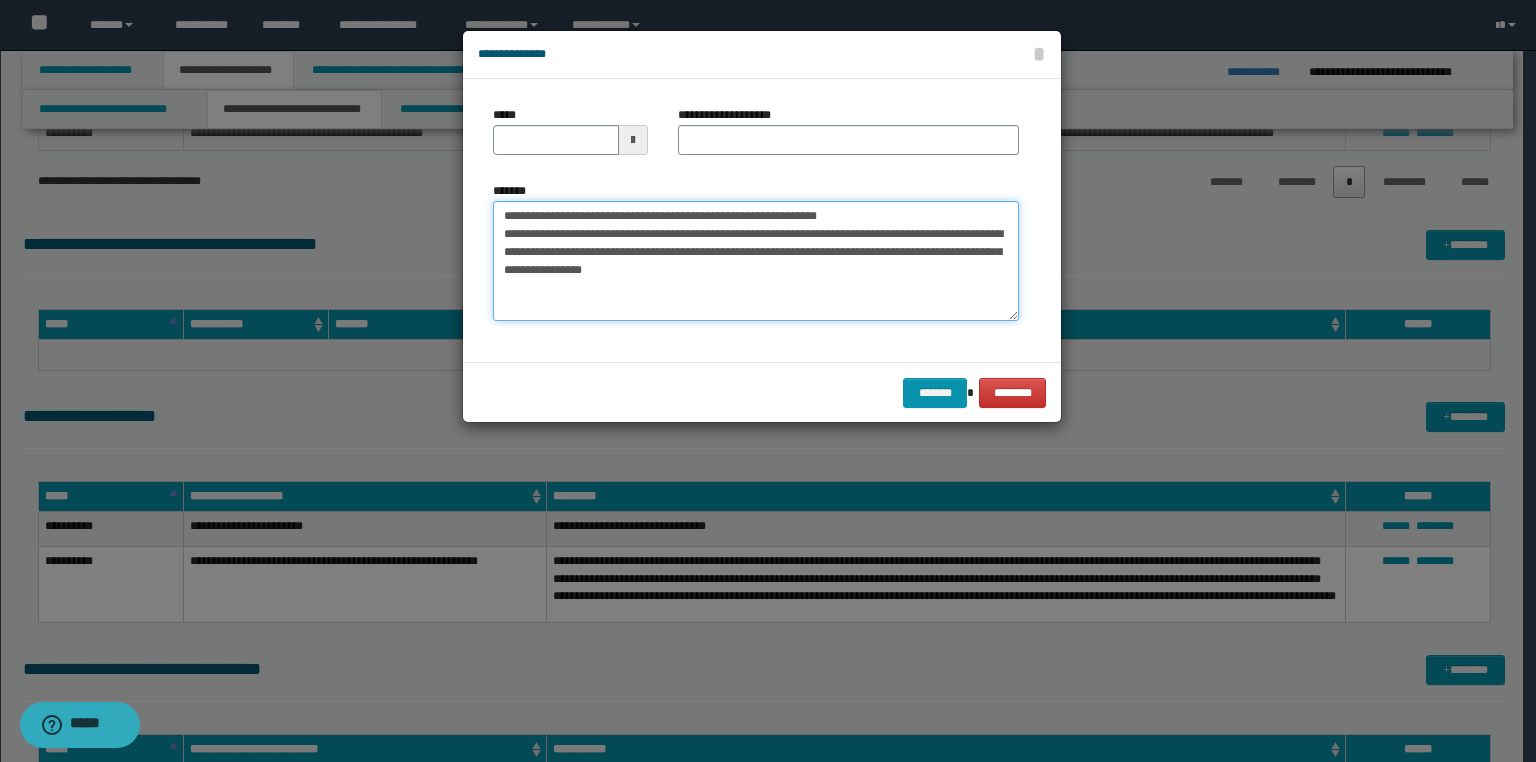 drag, startPoint x: 770, startPoint y: 216, endPoint x: 462, endPoint y: 206, distance: 308.1623 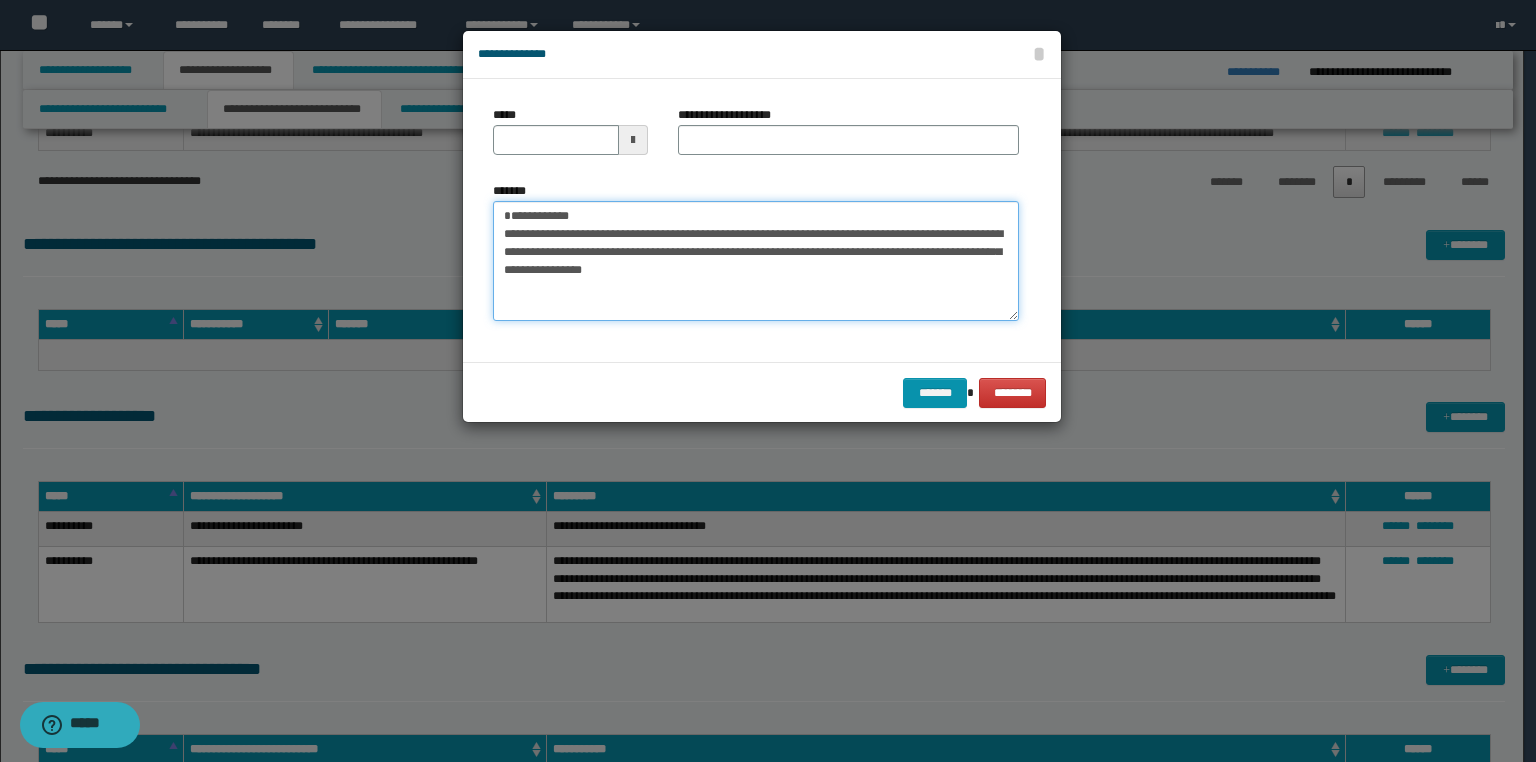 type on "**********" 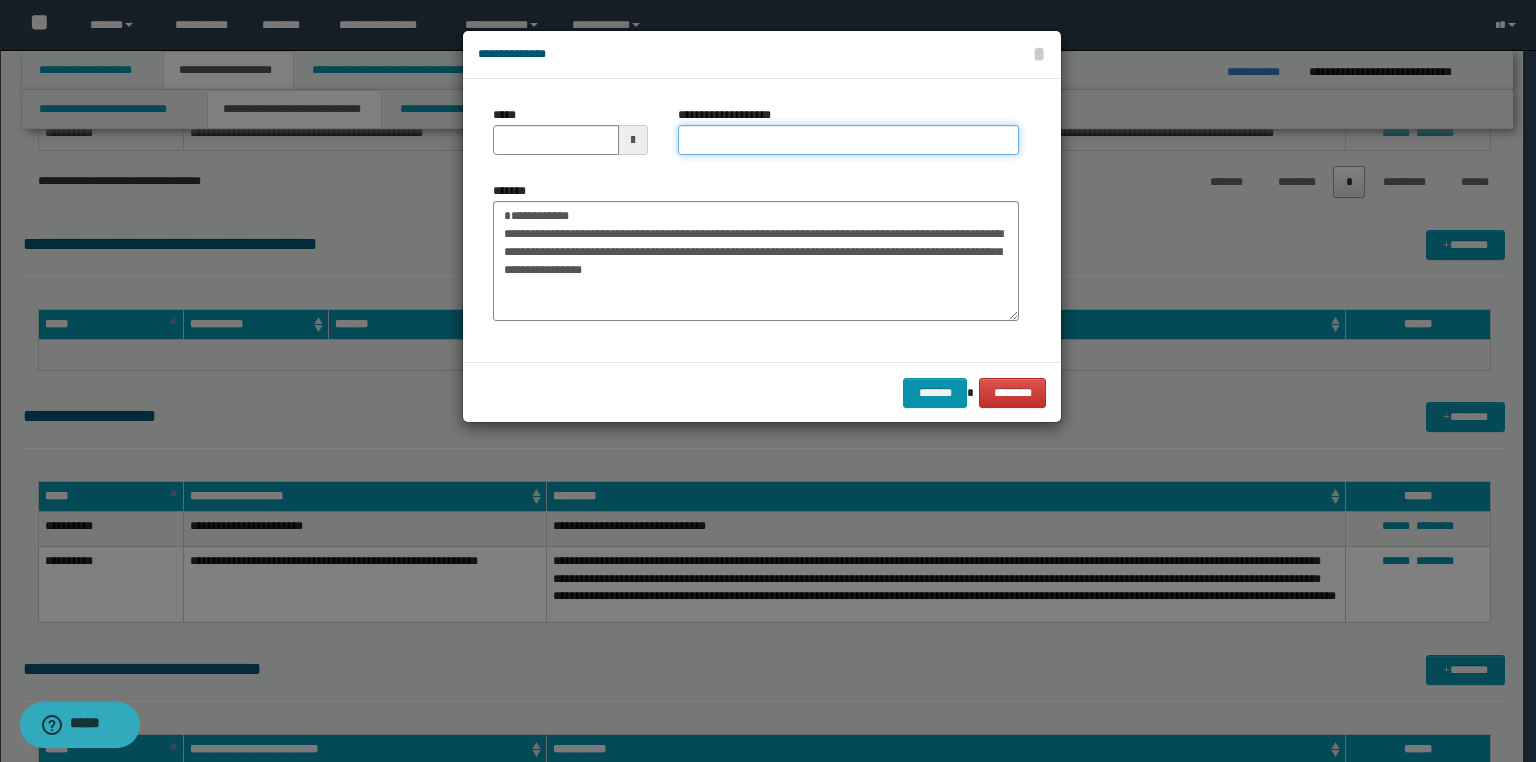 click on "**********" at bounding box center (848, 140) 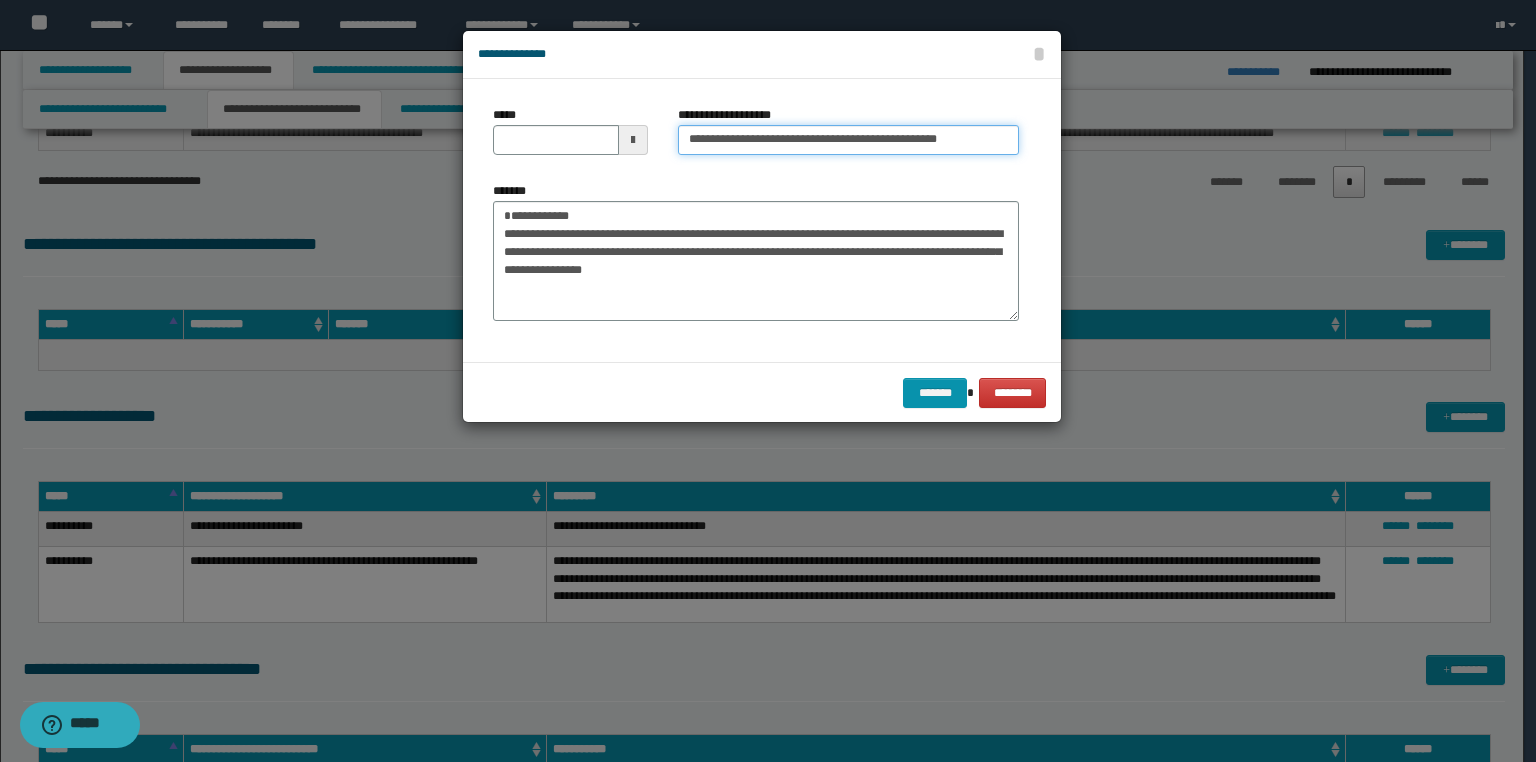 type on "**********" 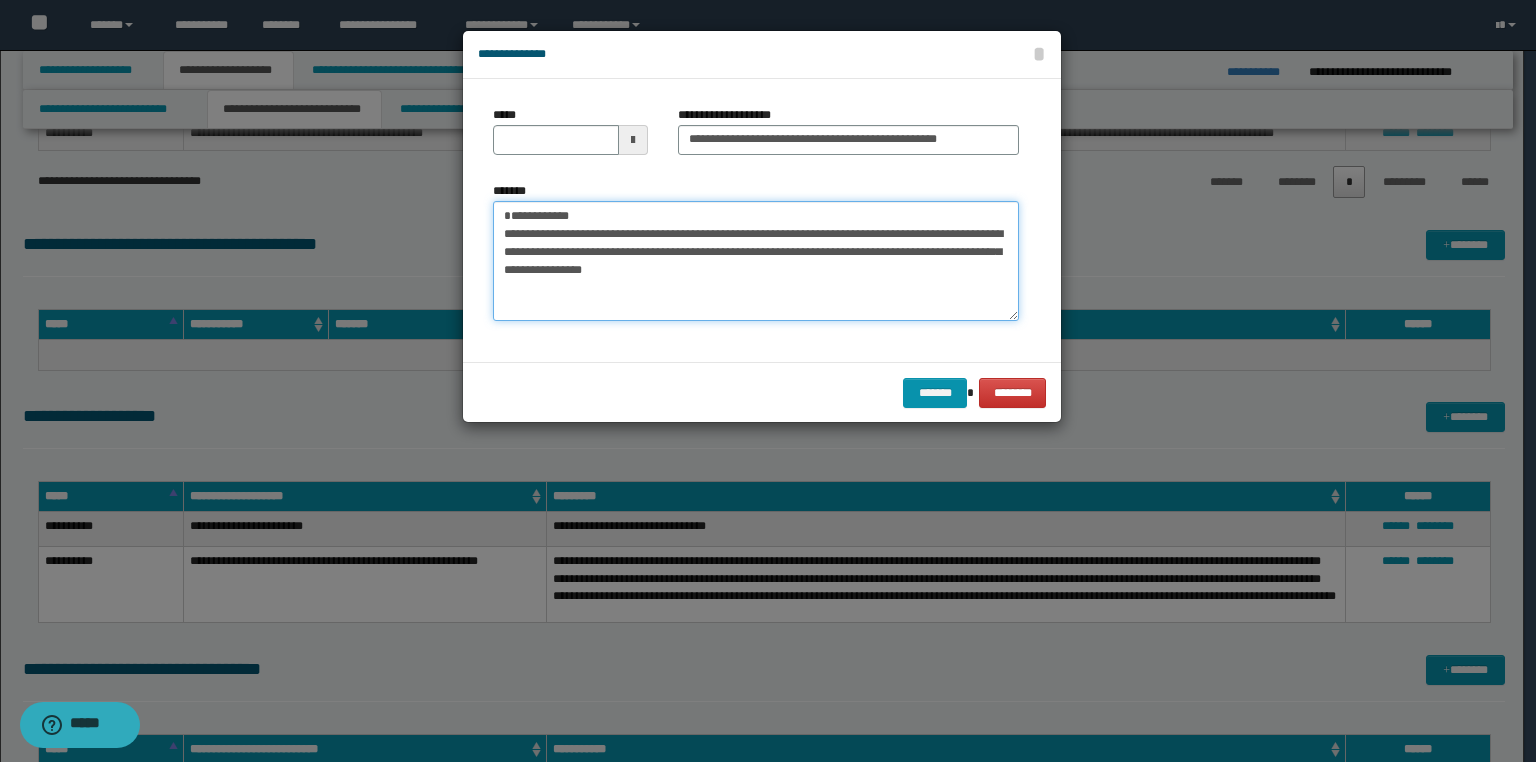 drag, startPoint x: 604, startPoint y: 210, endPoint x: 478, endPoint y: 209, distance: 126.00397 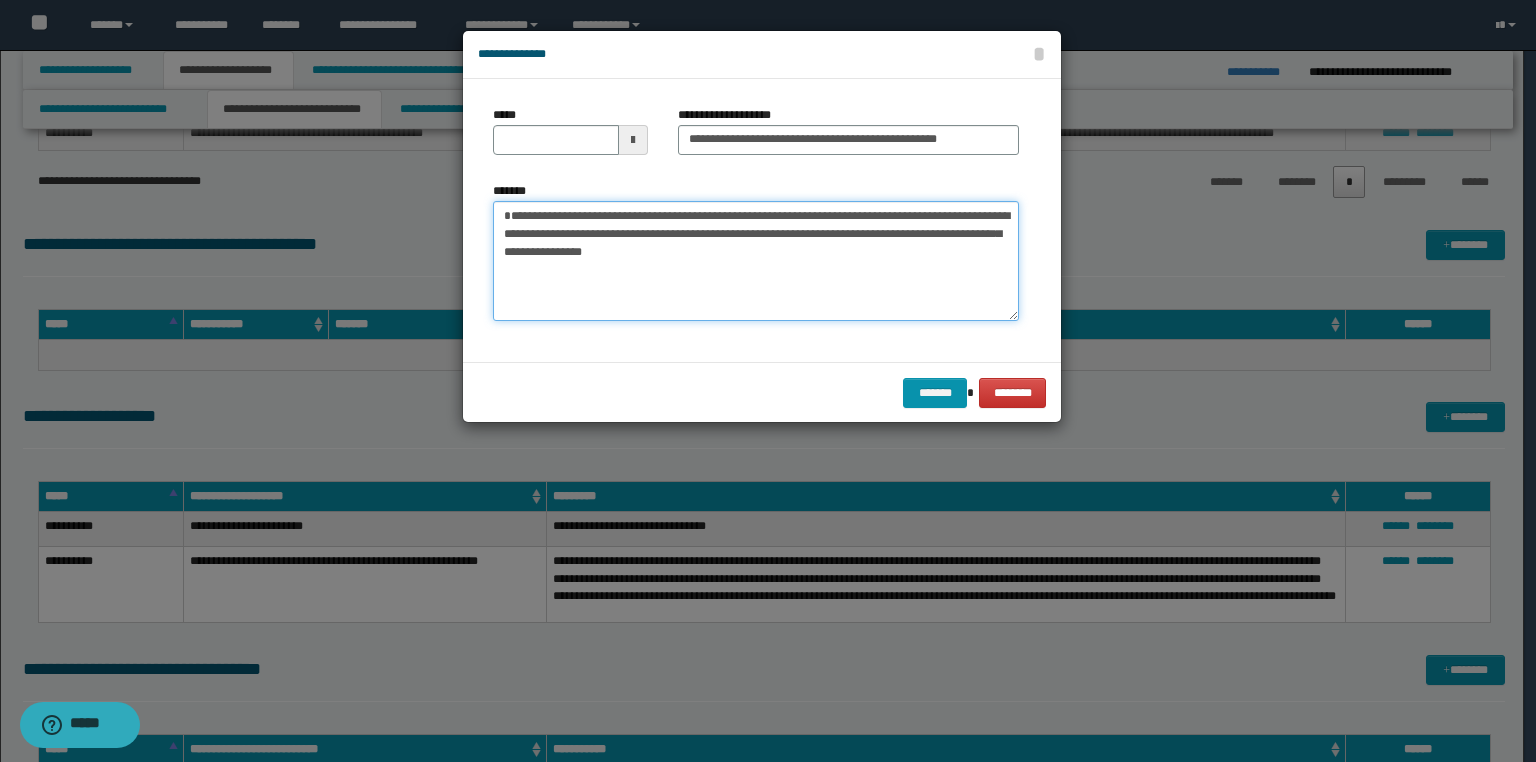 type 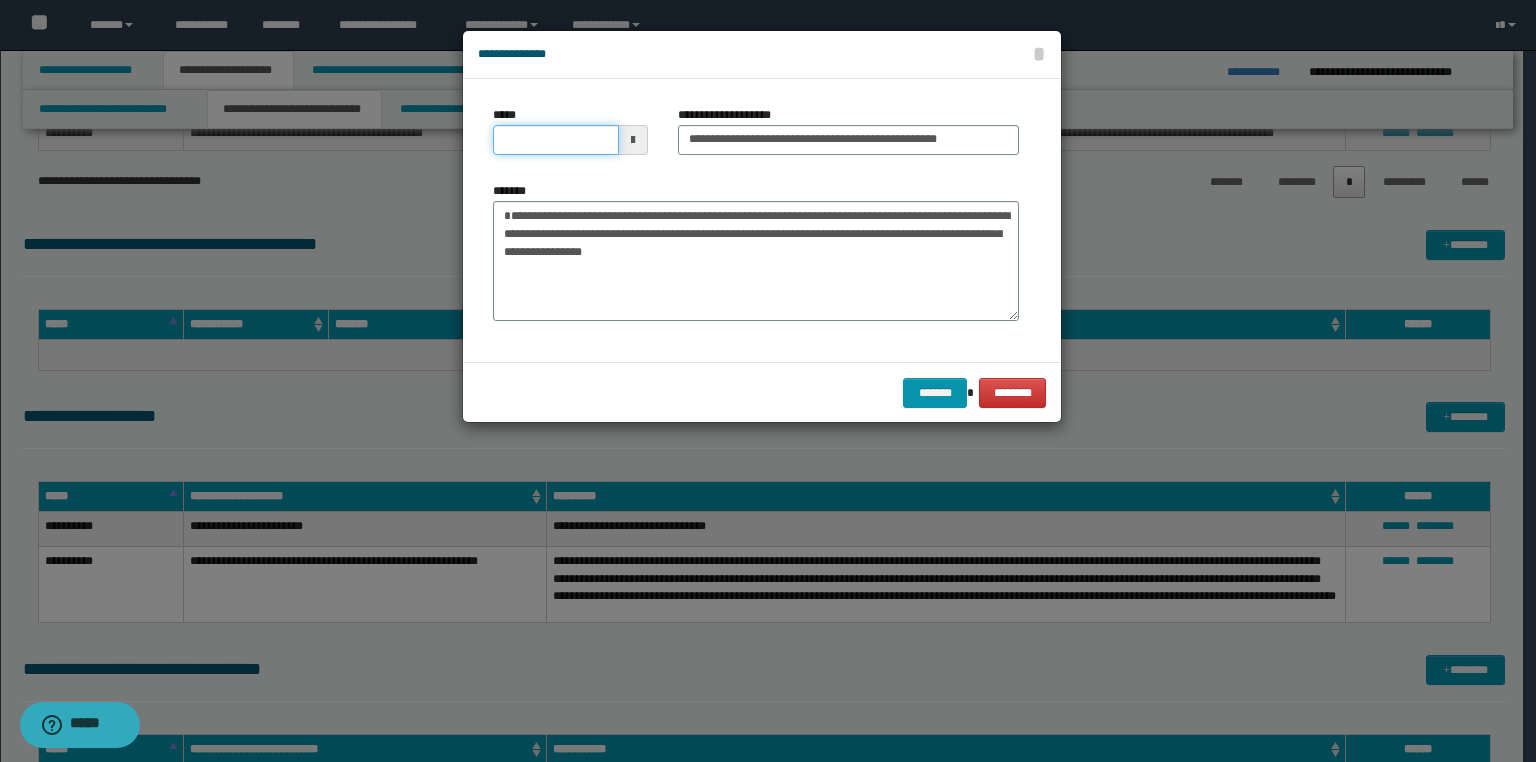 click on "*****" at bounding box center (556, 140) 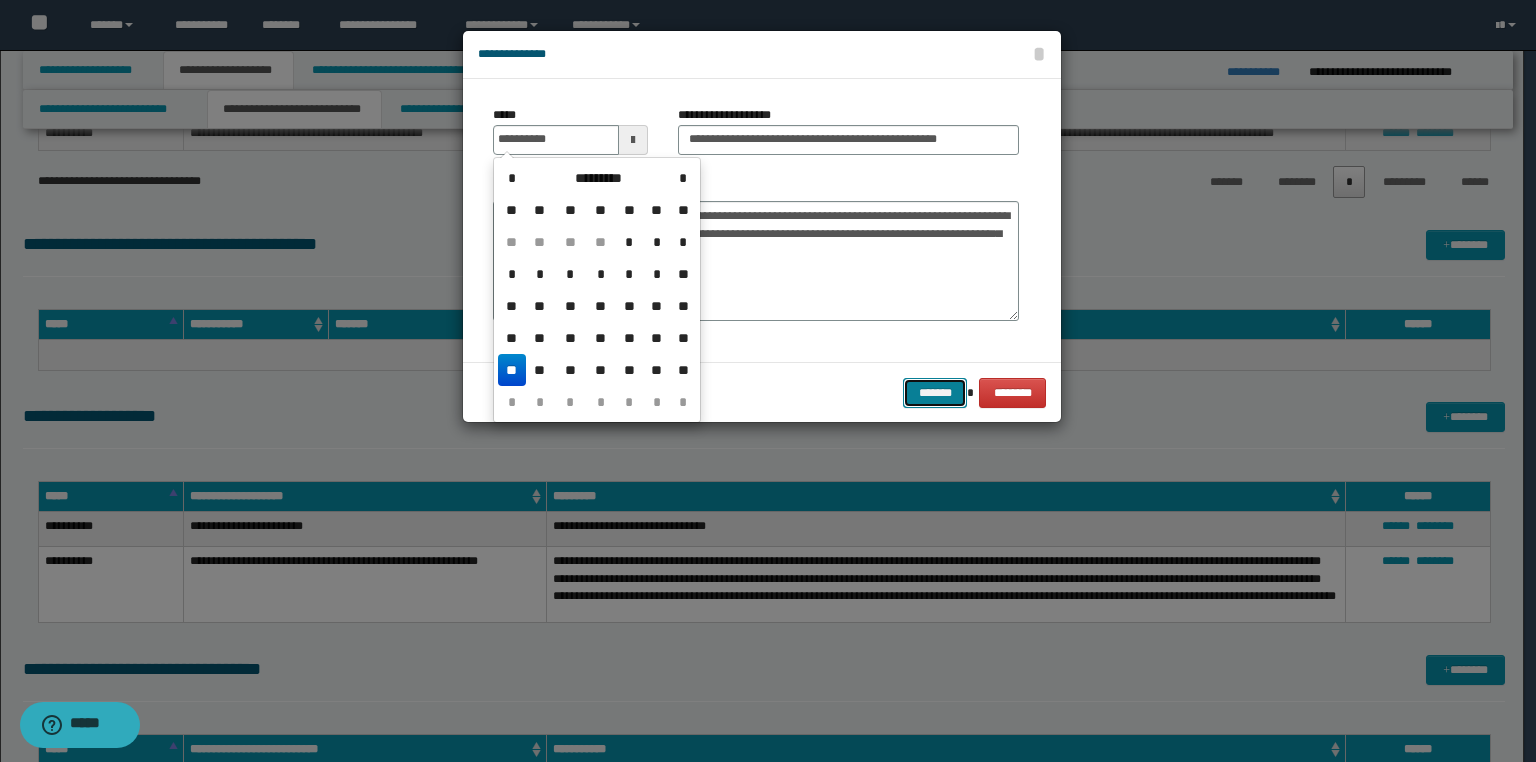 type on "**********" 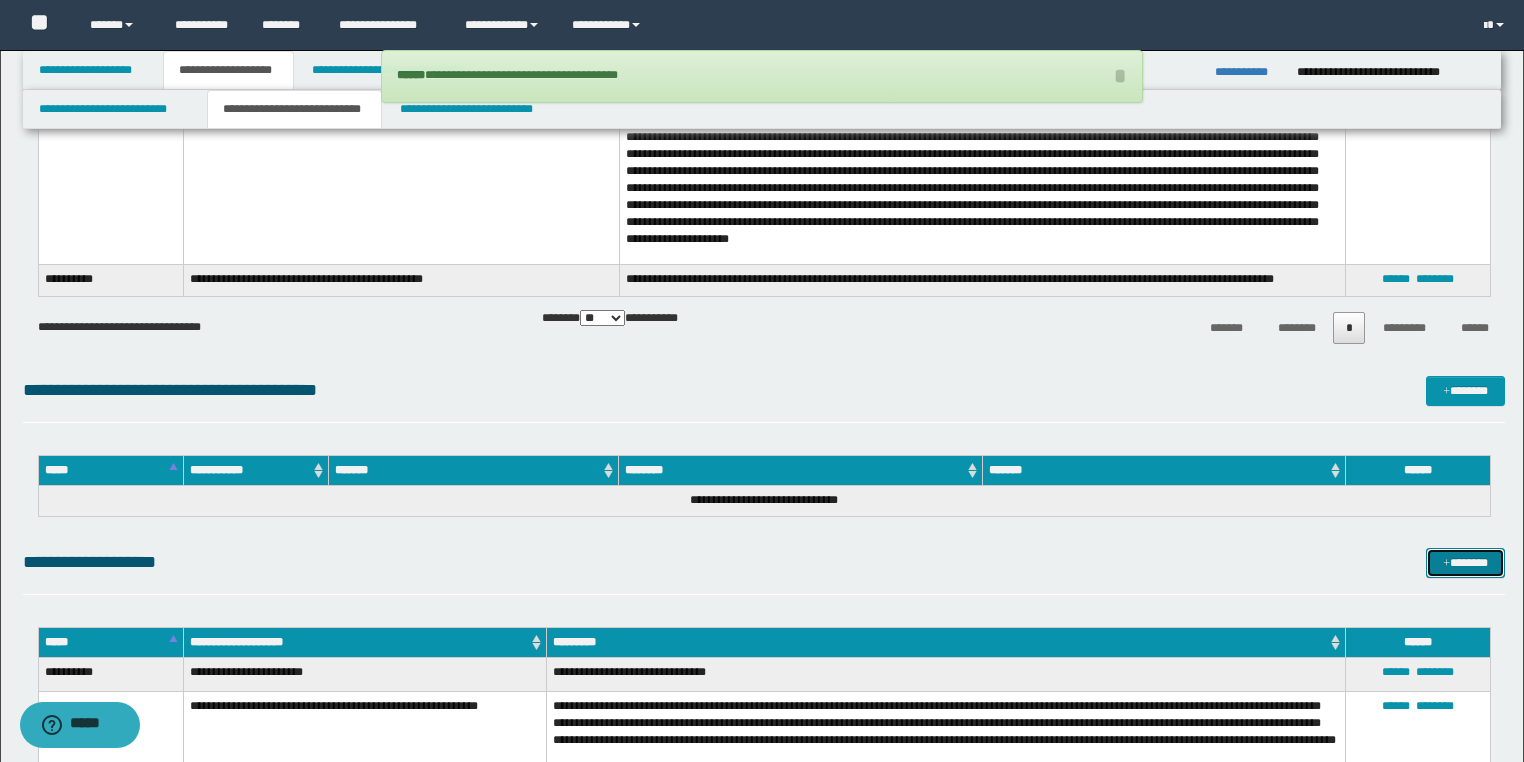 scroll, scrollTop: 4790, scrollLeft: 0, axis: vertical 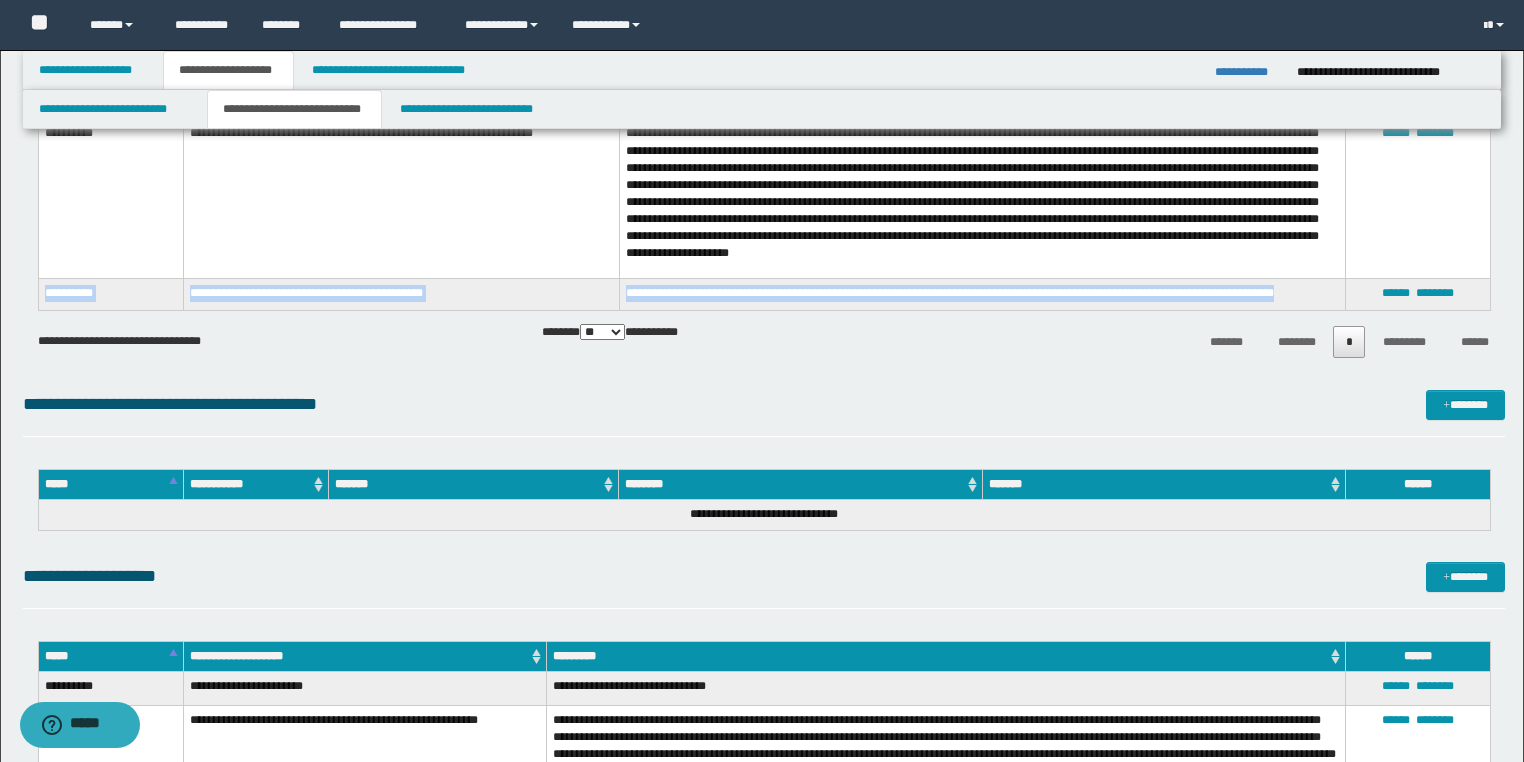 drag, startPoint x: 1298, startPoint y: 298, endPoint x: 42, endPoint y: 308, distance: 1256.0398 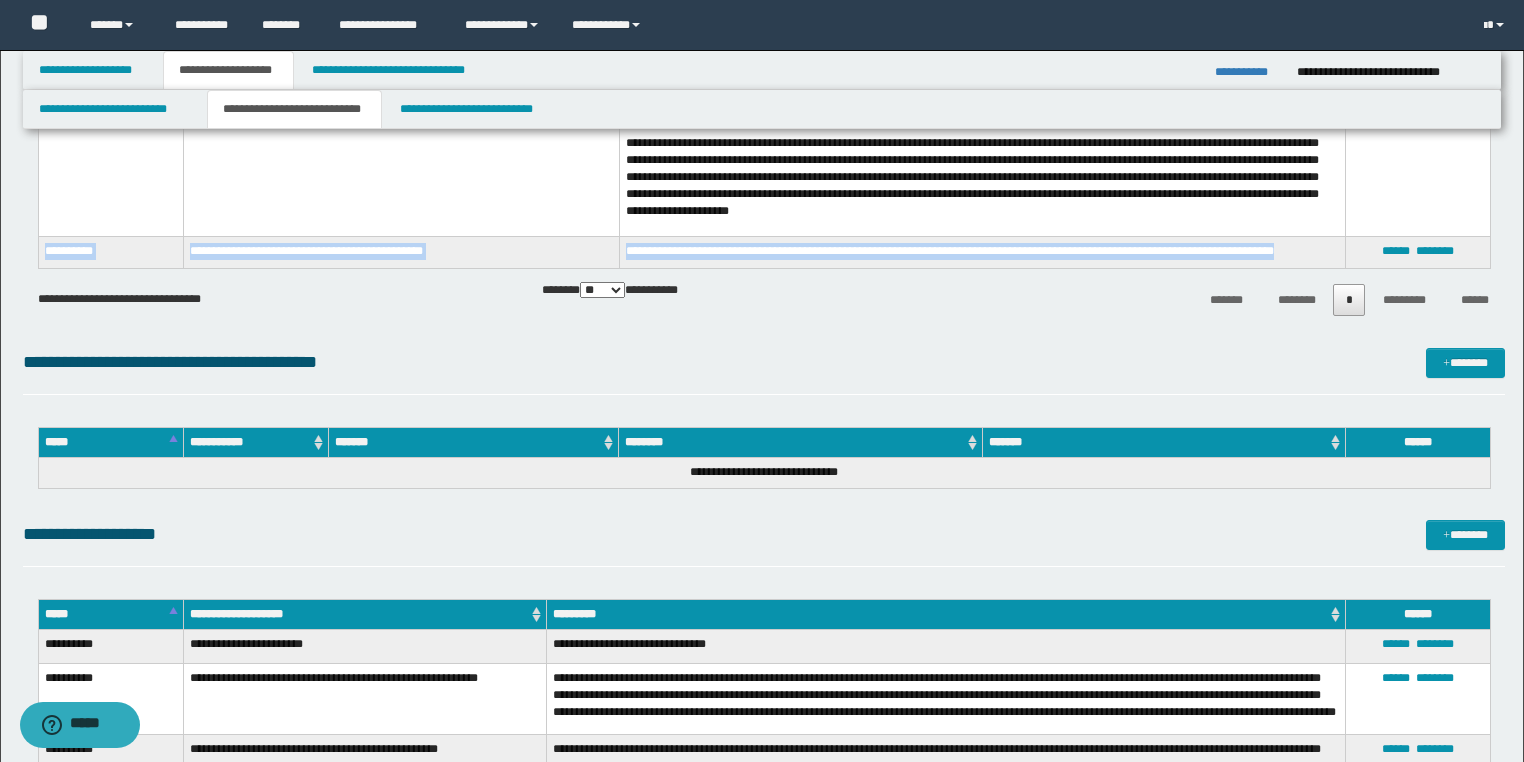 scroll, scrollTop: 4870, scrollLeft: 0, axis: vertical 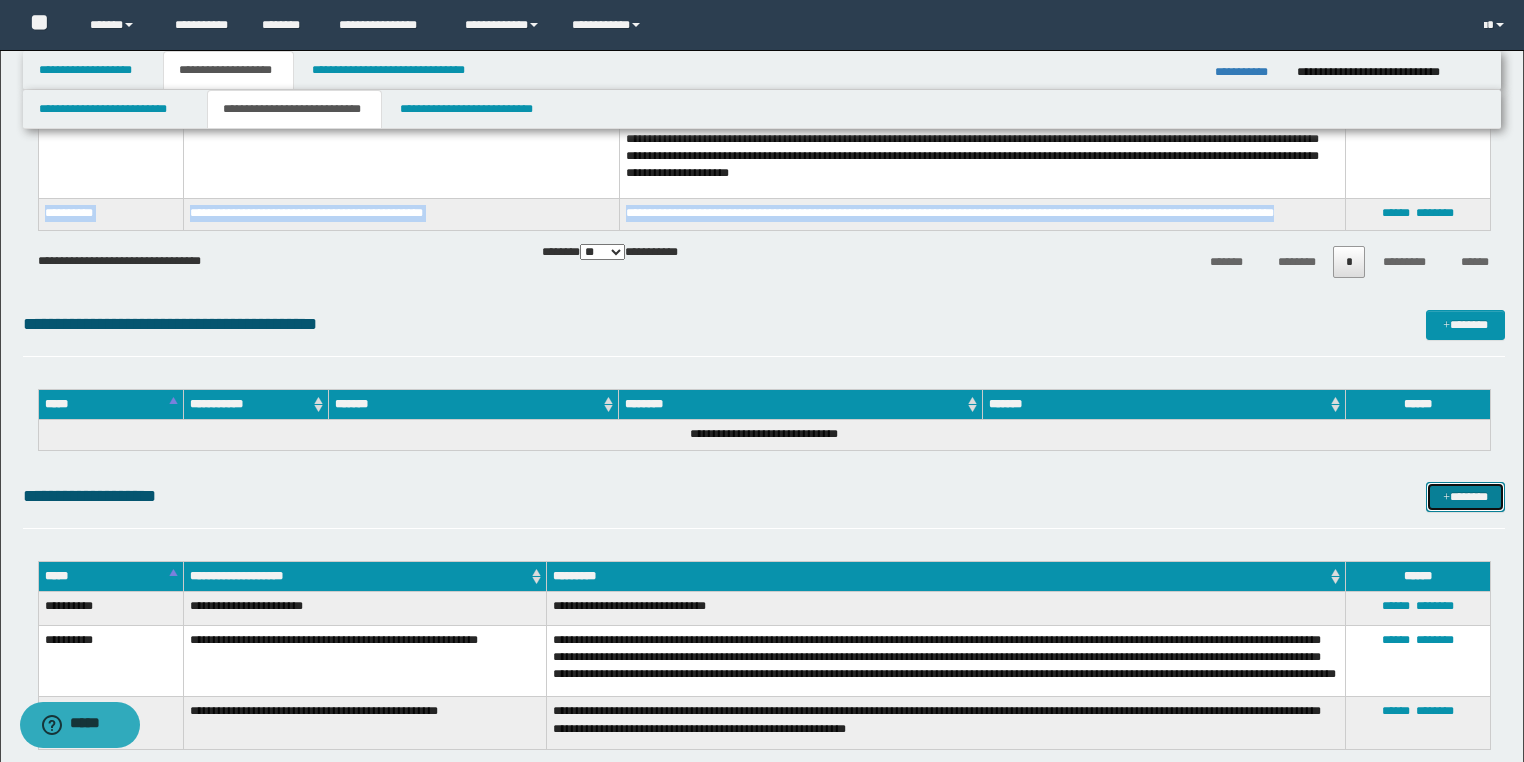 click on "*******" at bounding box center (1465, 497) 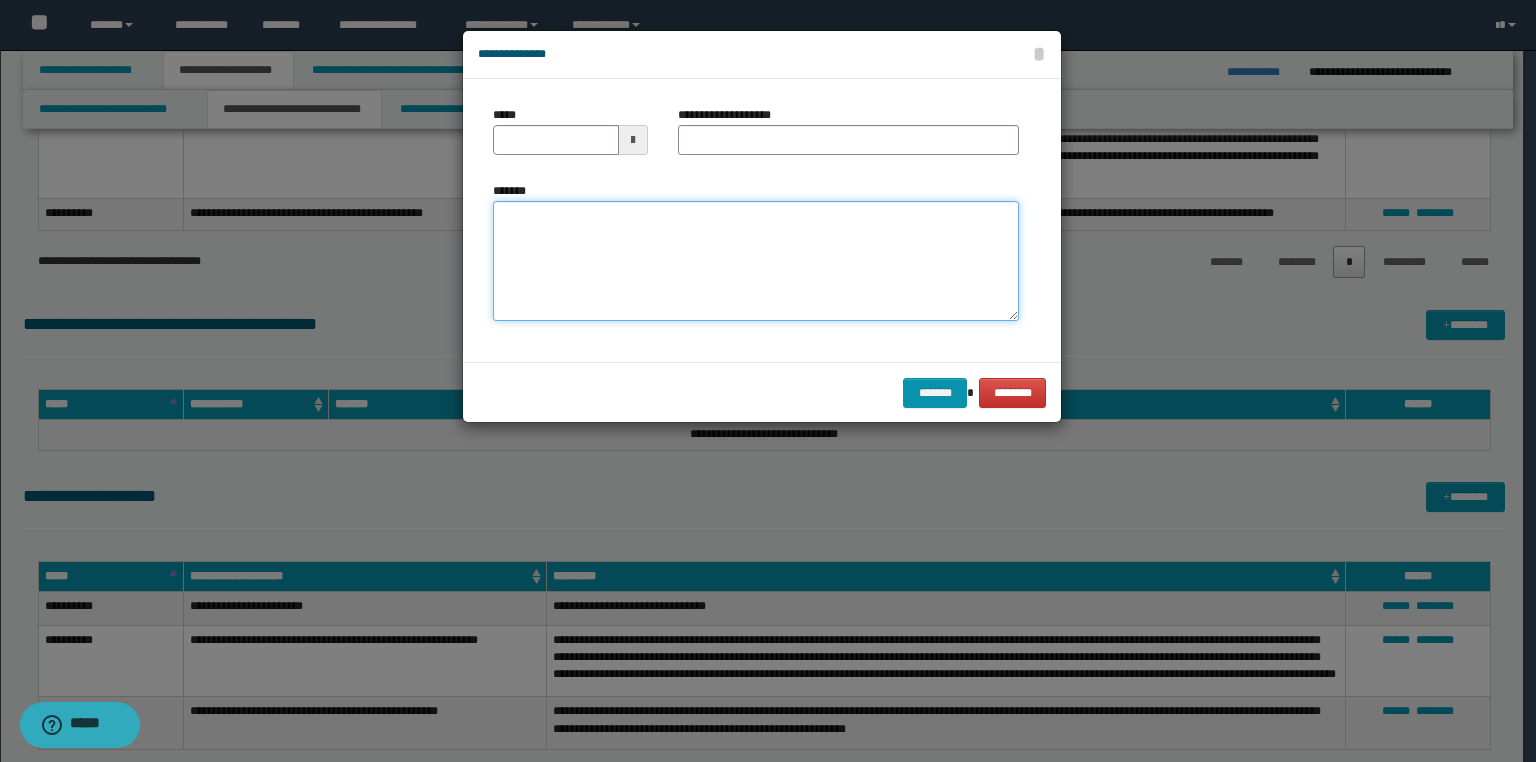 click on "*******" at bounding box center [756, 261] 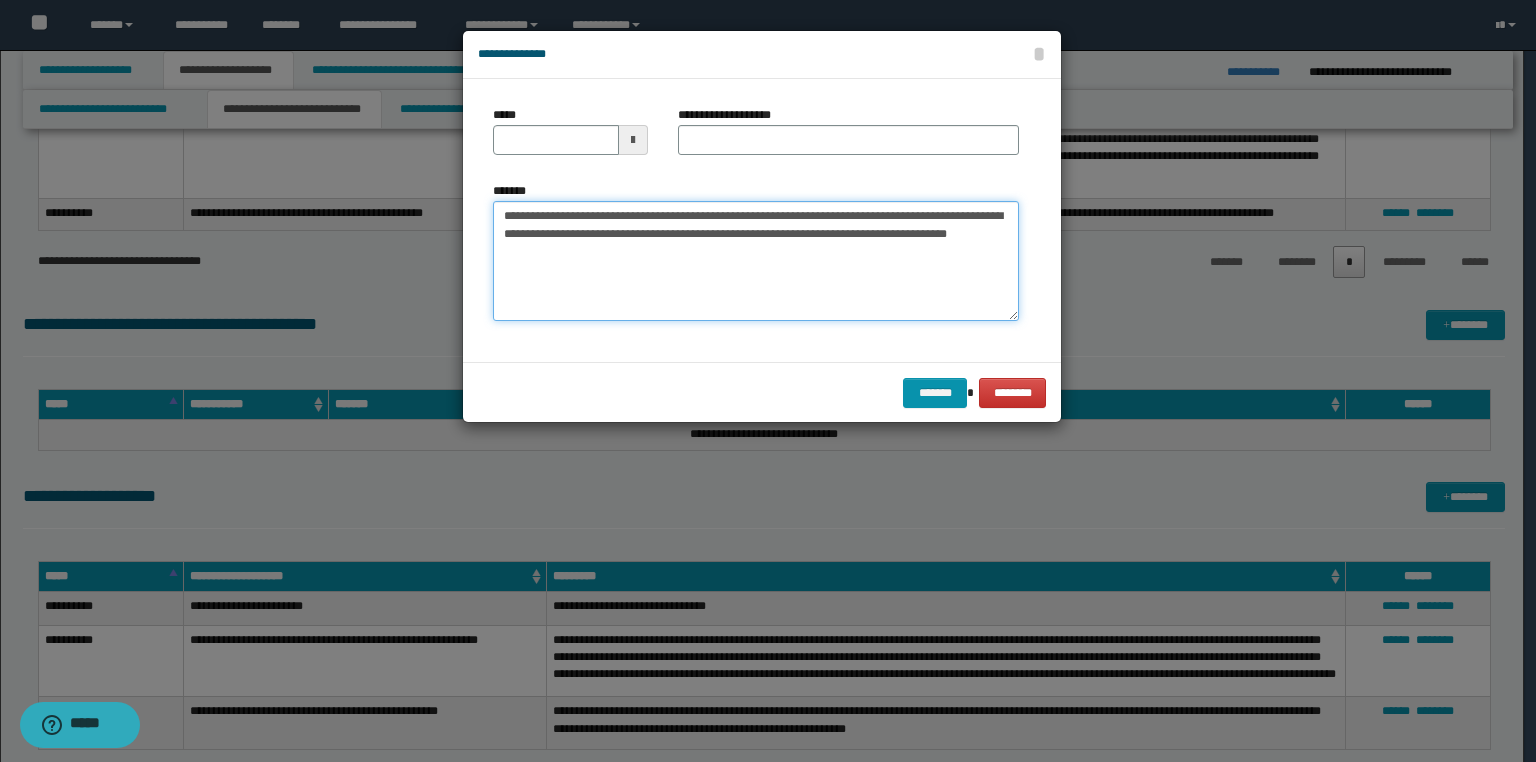 drag, startPoint x: 570, startPoint y: 216, endPoint x: 474, endPoint y: 201, distance: 97.16481 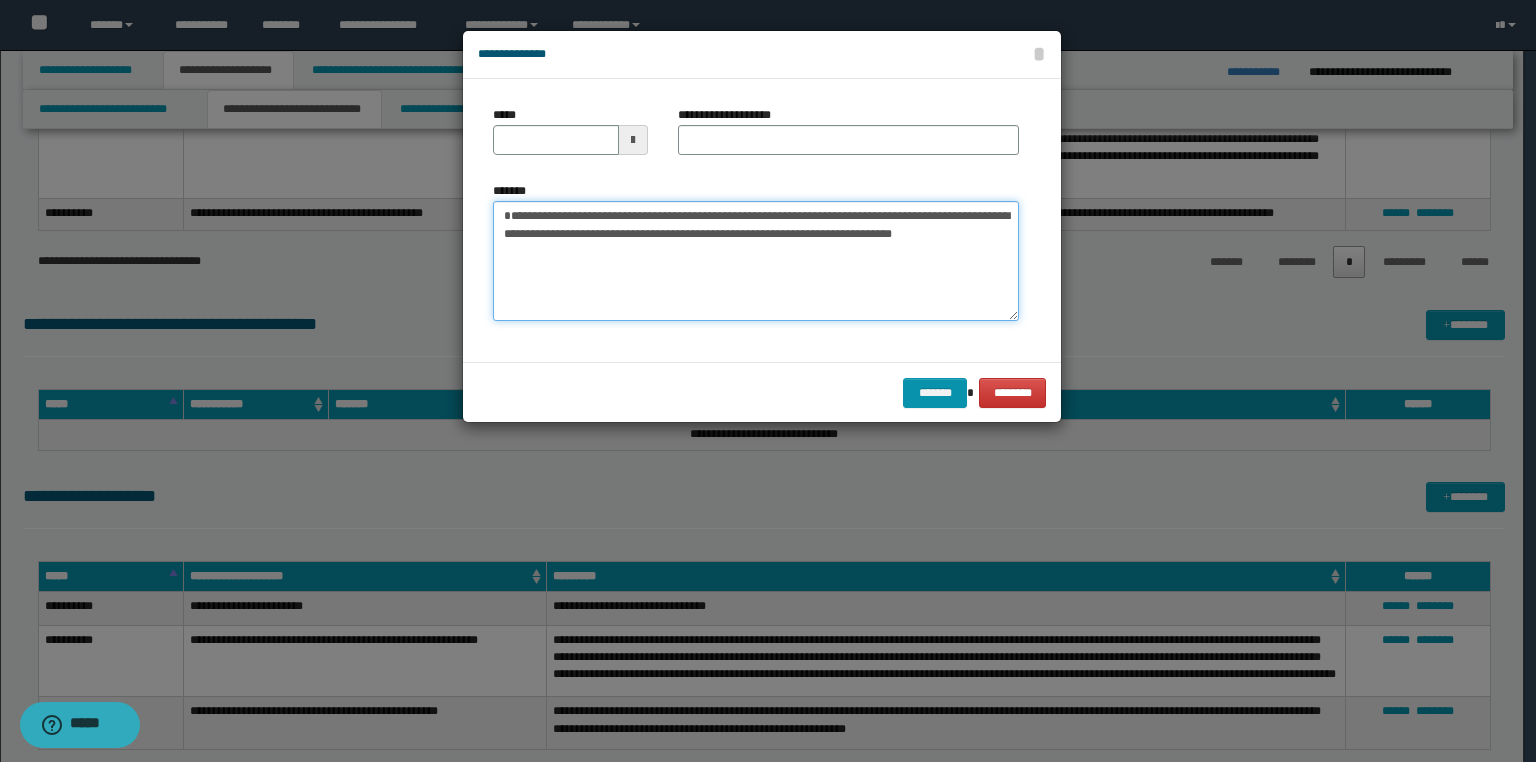 type 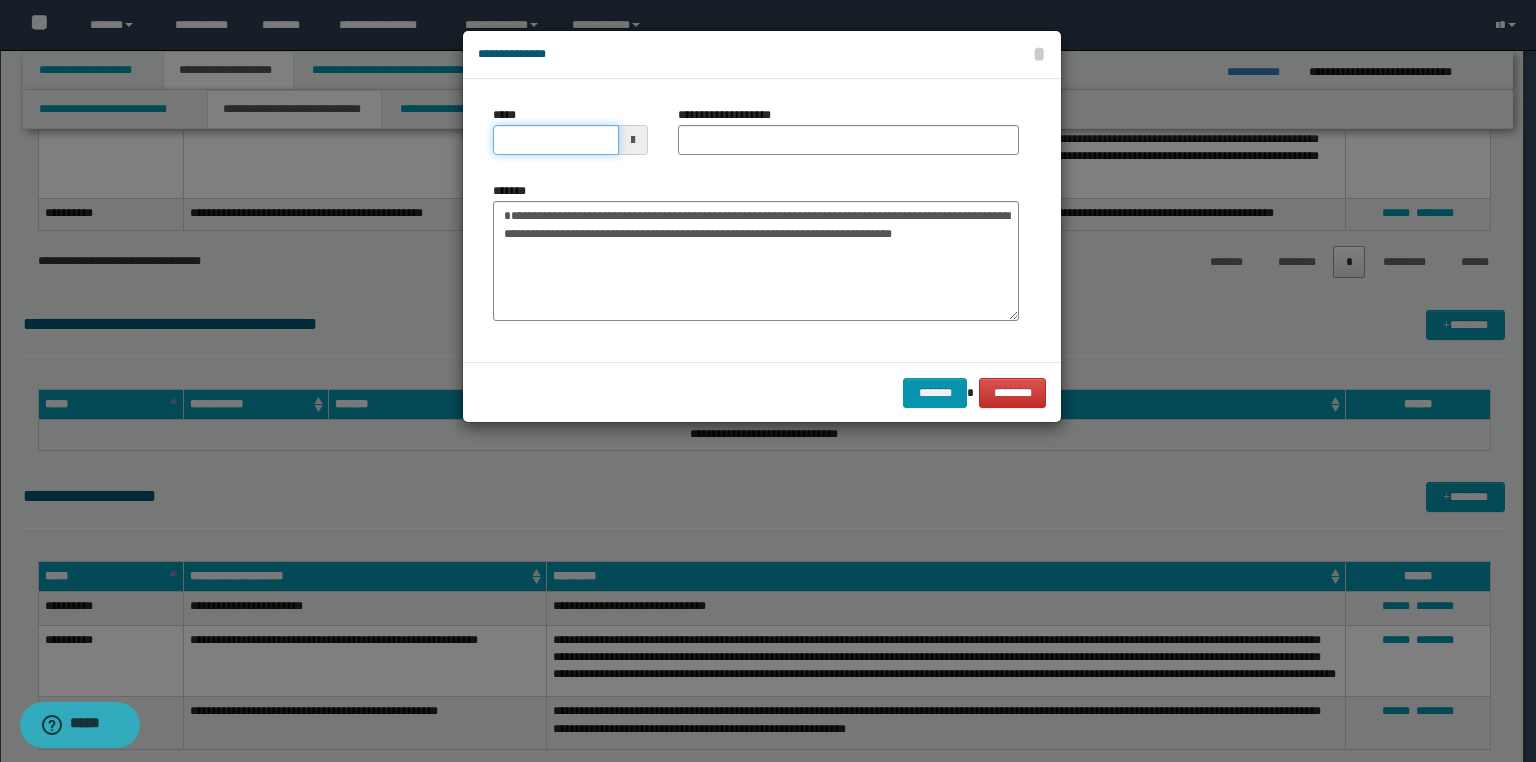 click on "*****" at bounding box center (556, 140) 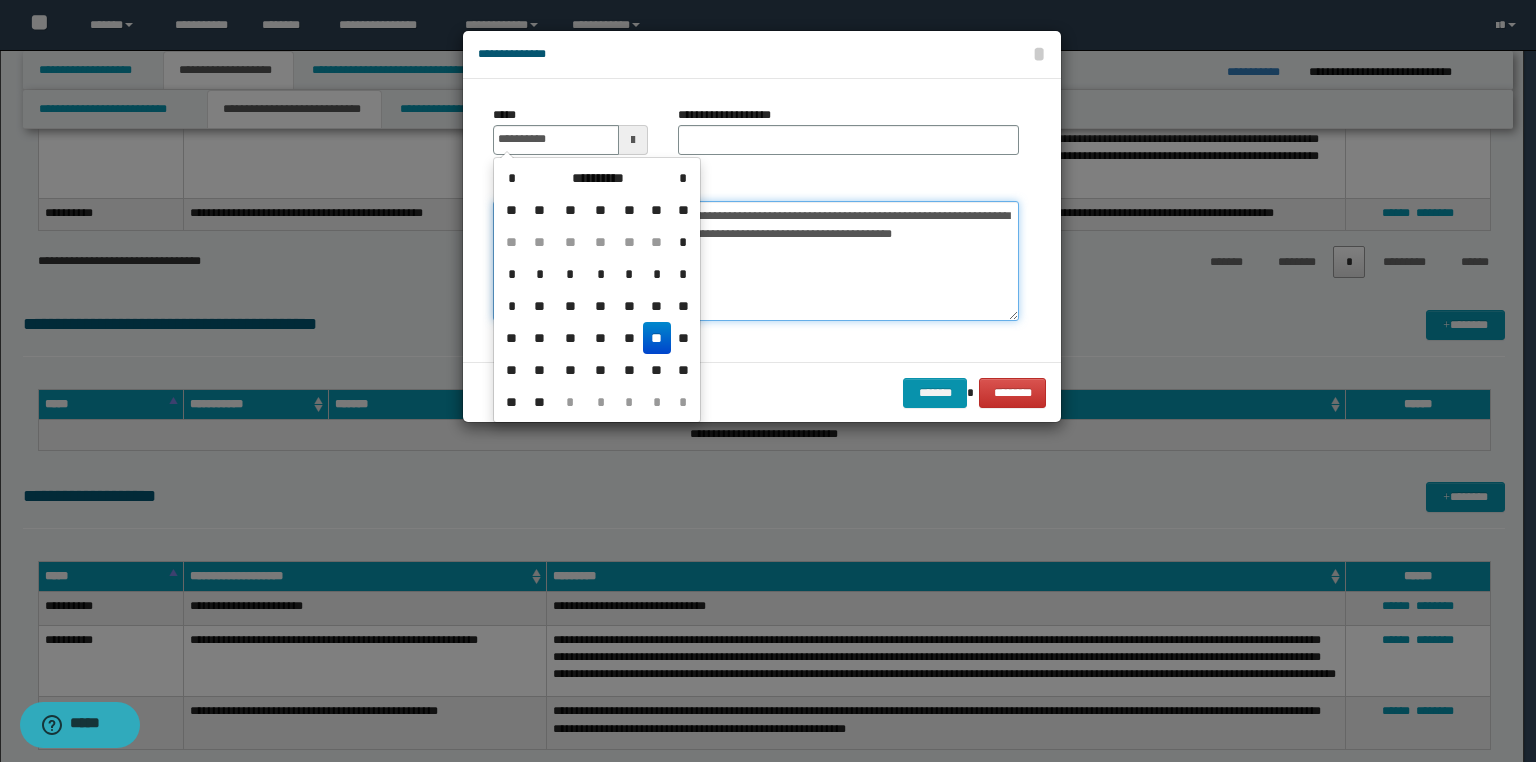 type on "**********" 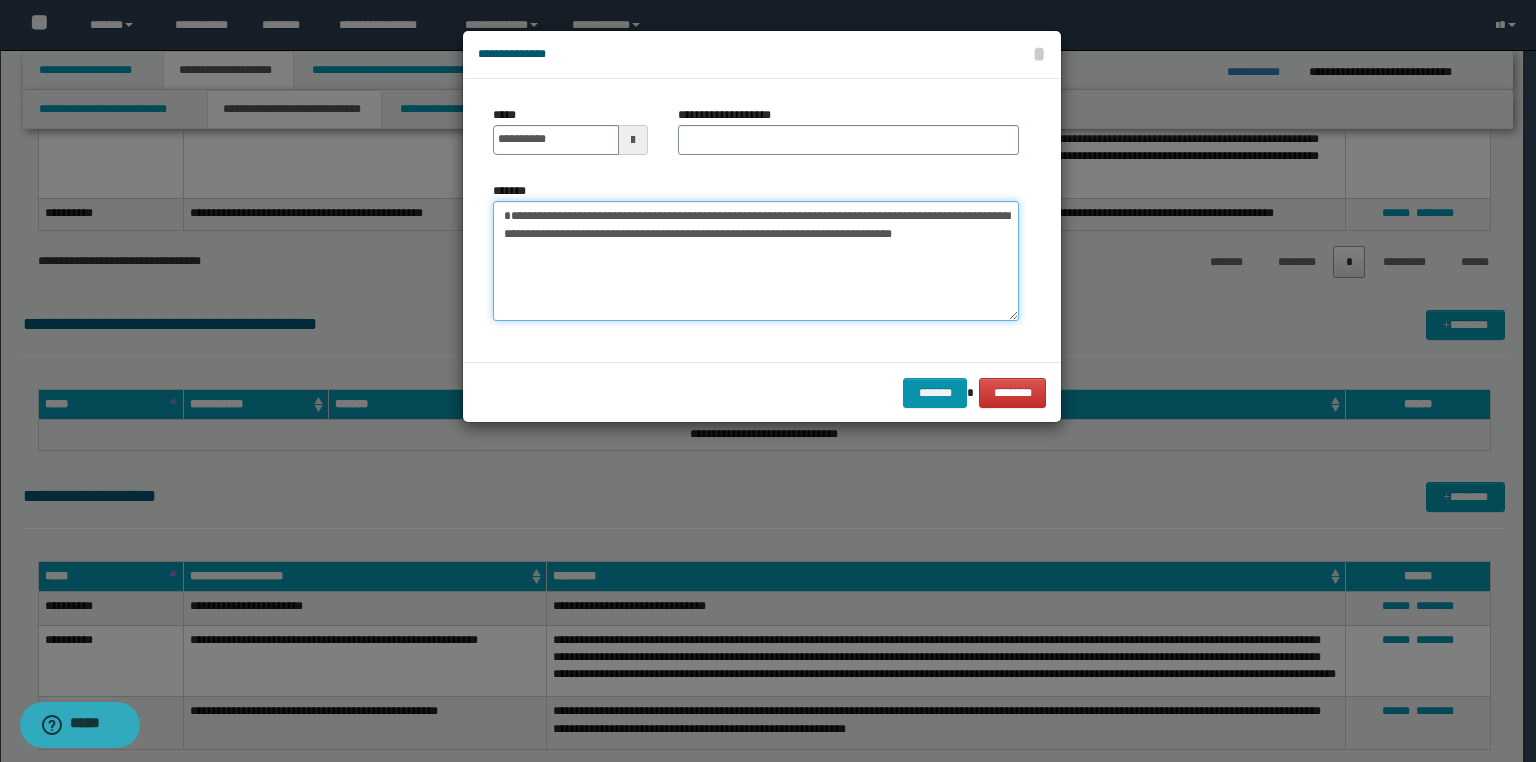 drag, startPoint x: 808, startPoint y: 220, endPoint x: 527, endPoint y: 216, distance: 281.02847 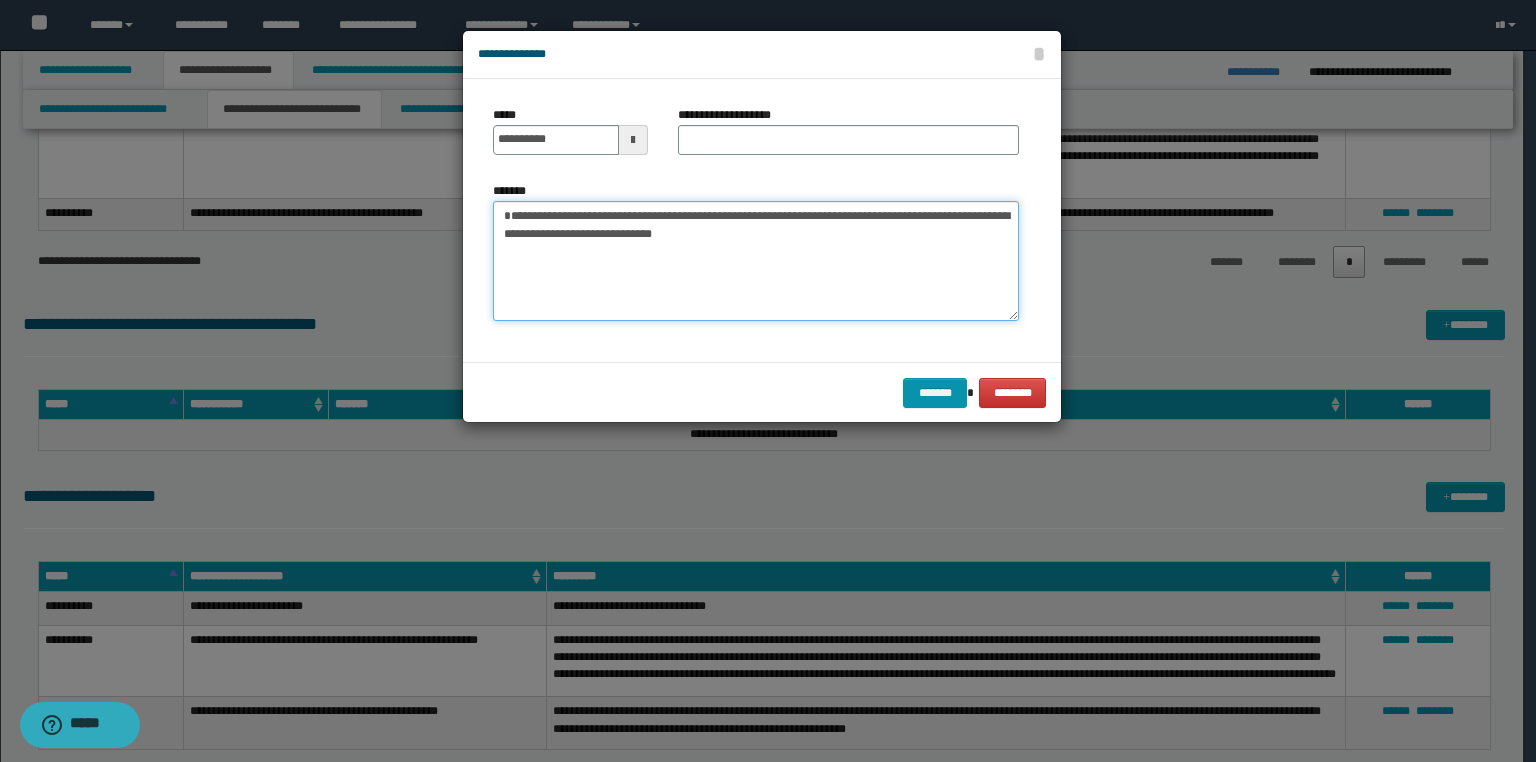 type on "**********" 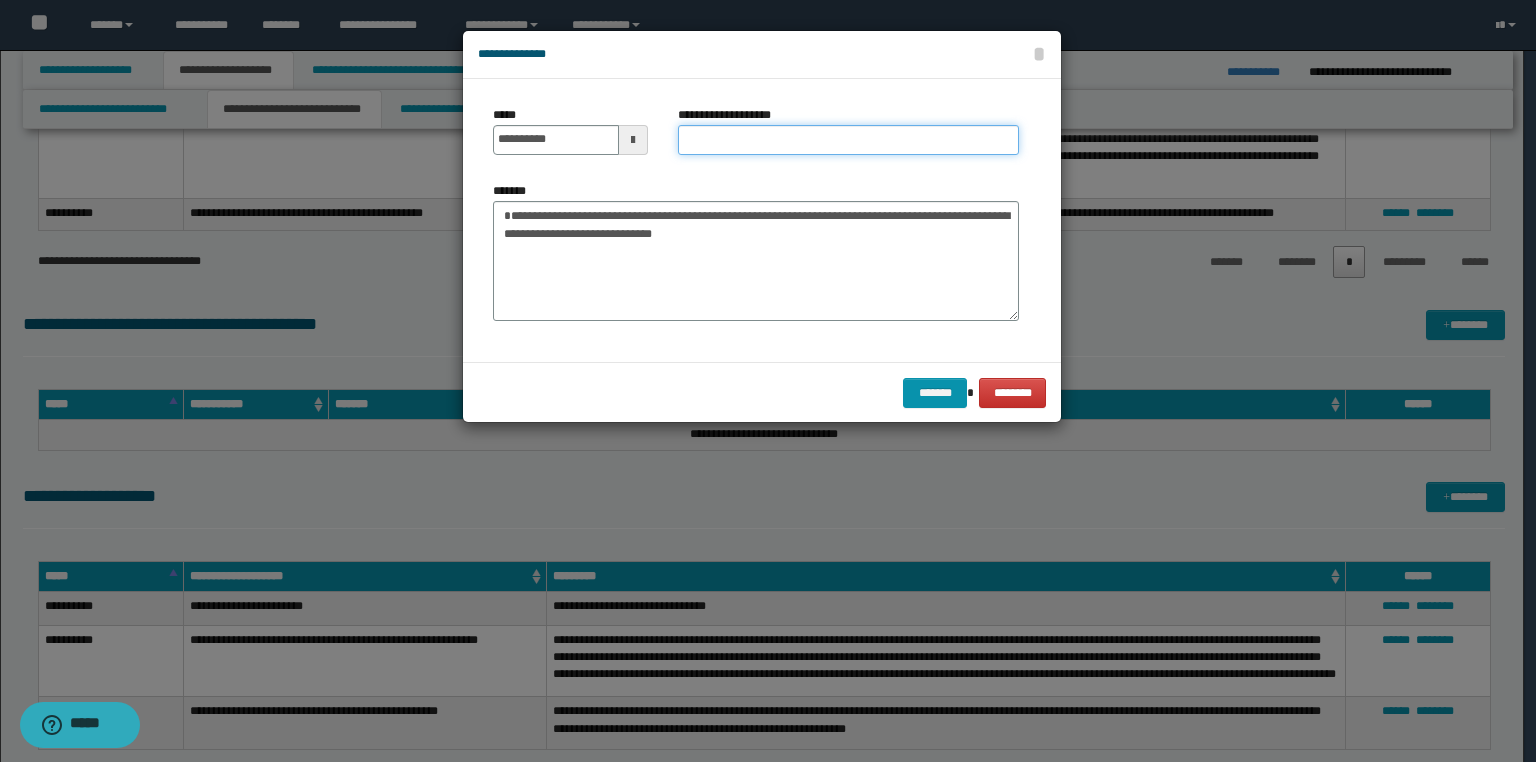click on "**********" at bounding box center (848, 140) 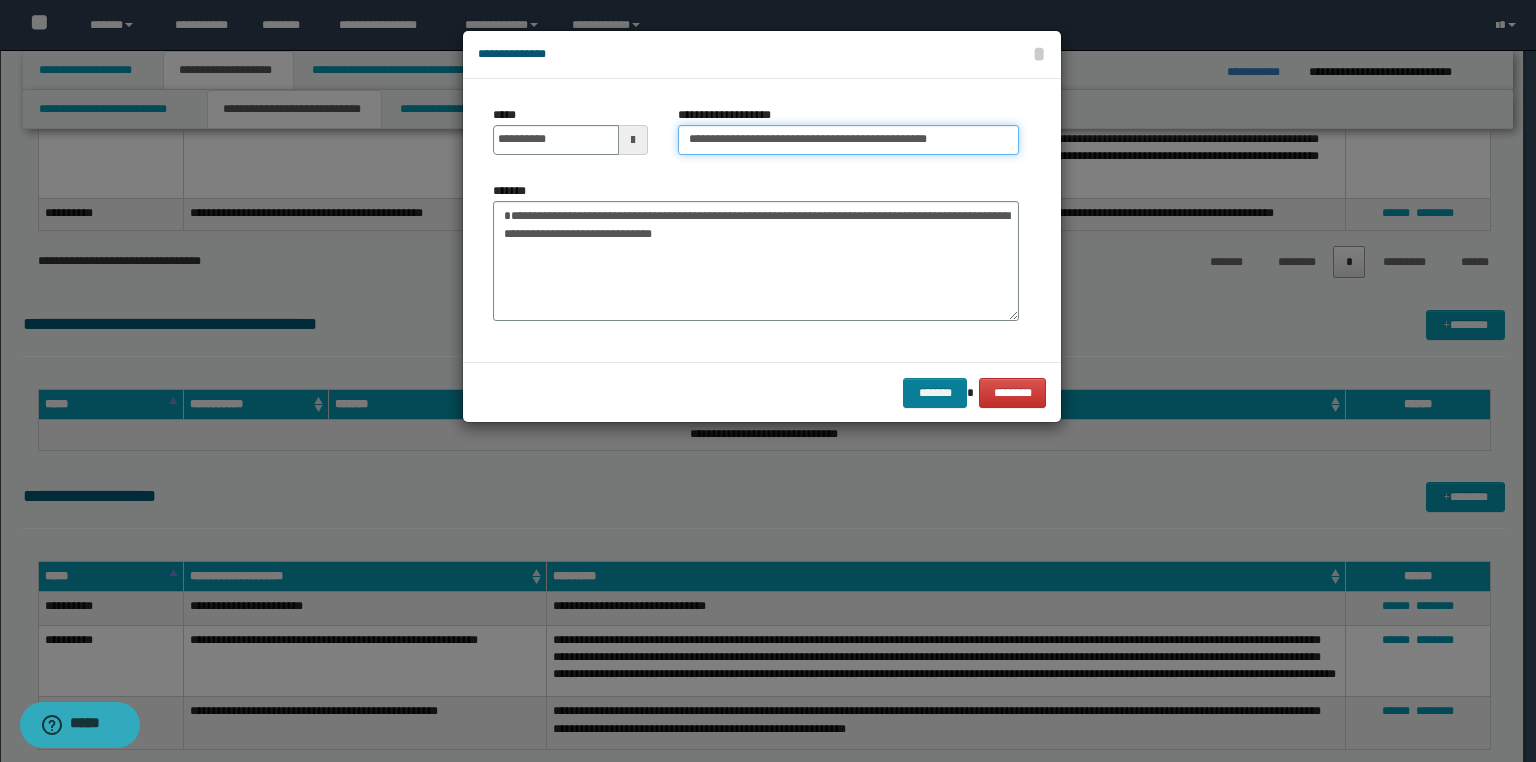 type on "**********" 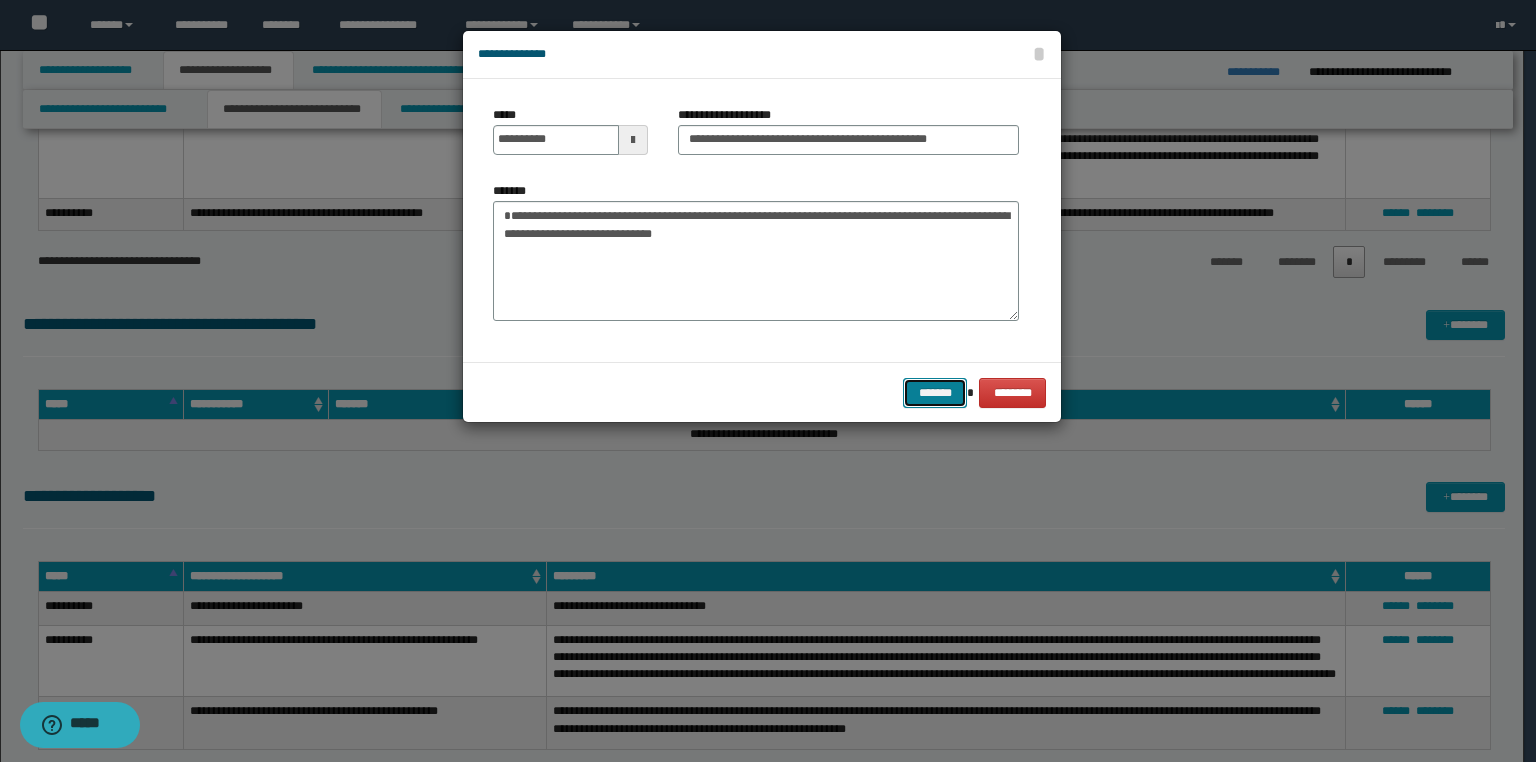 click on "*******" at bounding box center (935, 393) 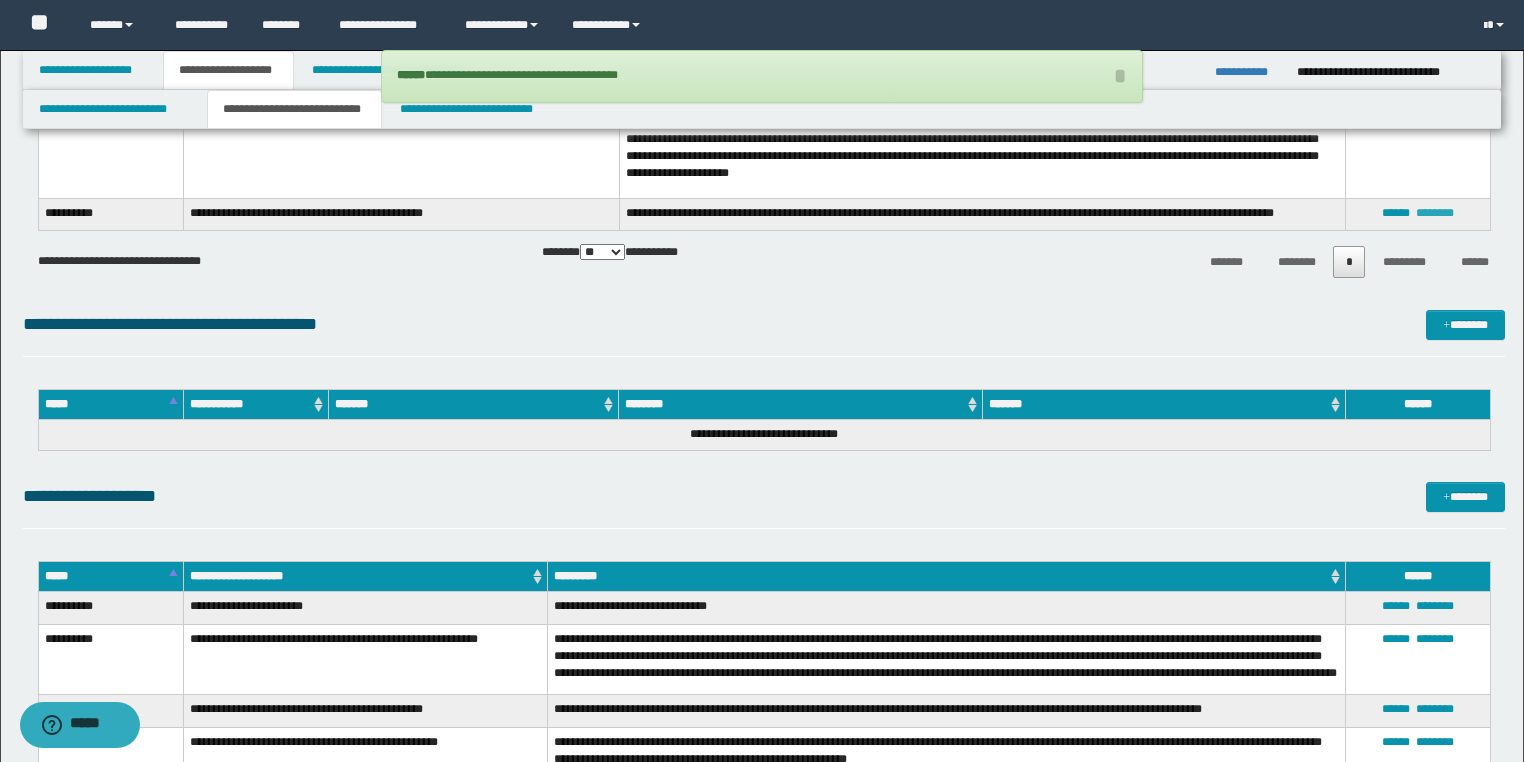 click on "********" at bounding box center (1435, 213) 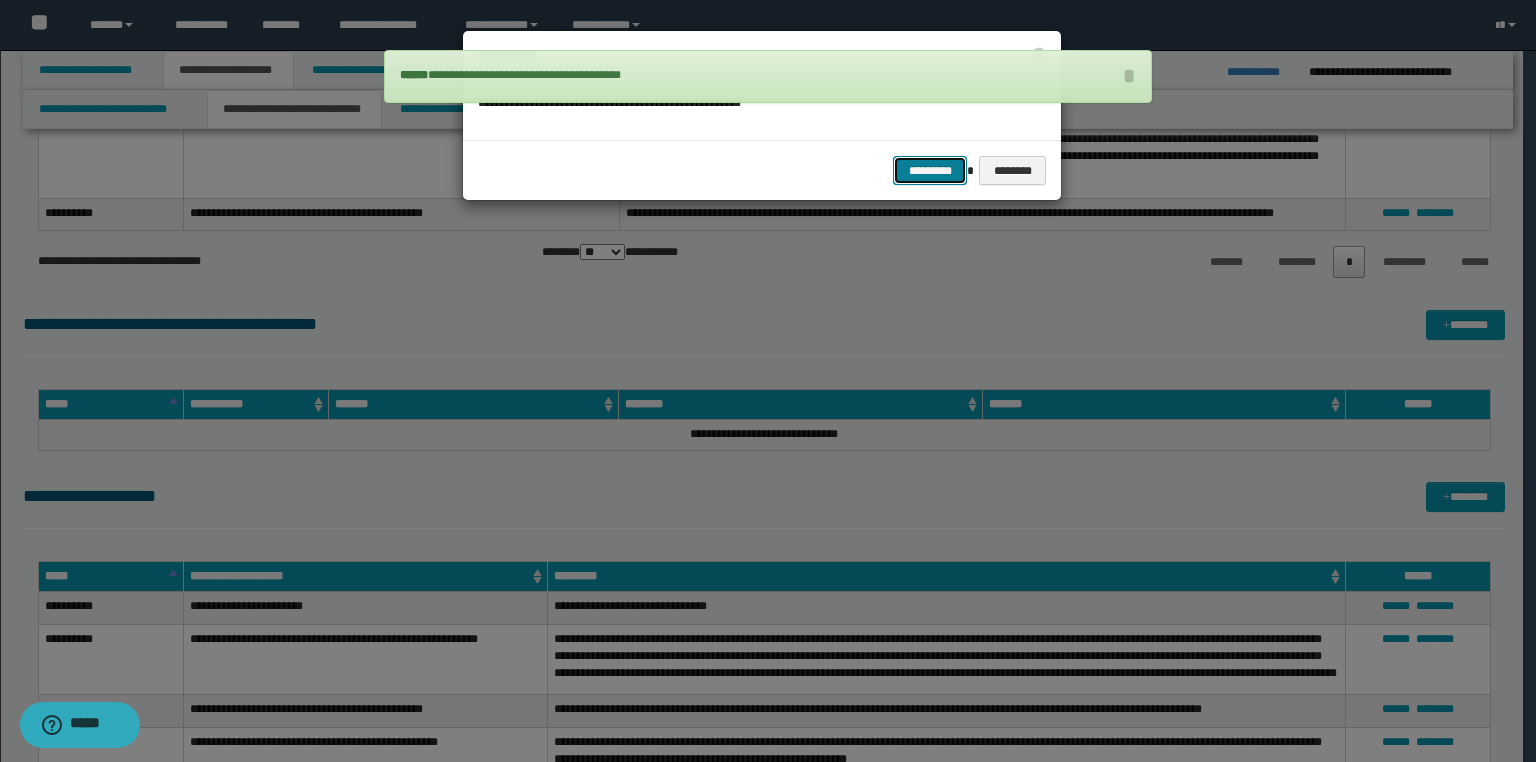 click on "*********" at bounding box center (930, 171) 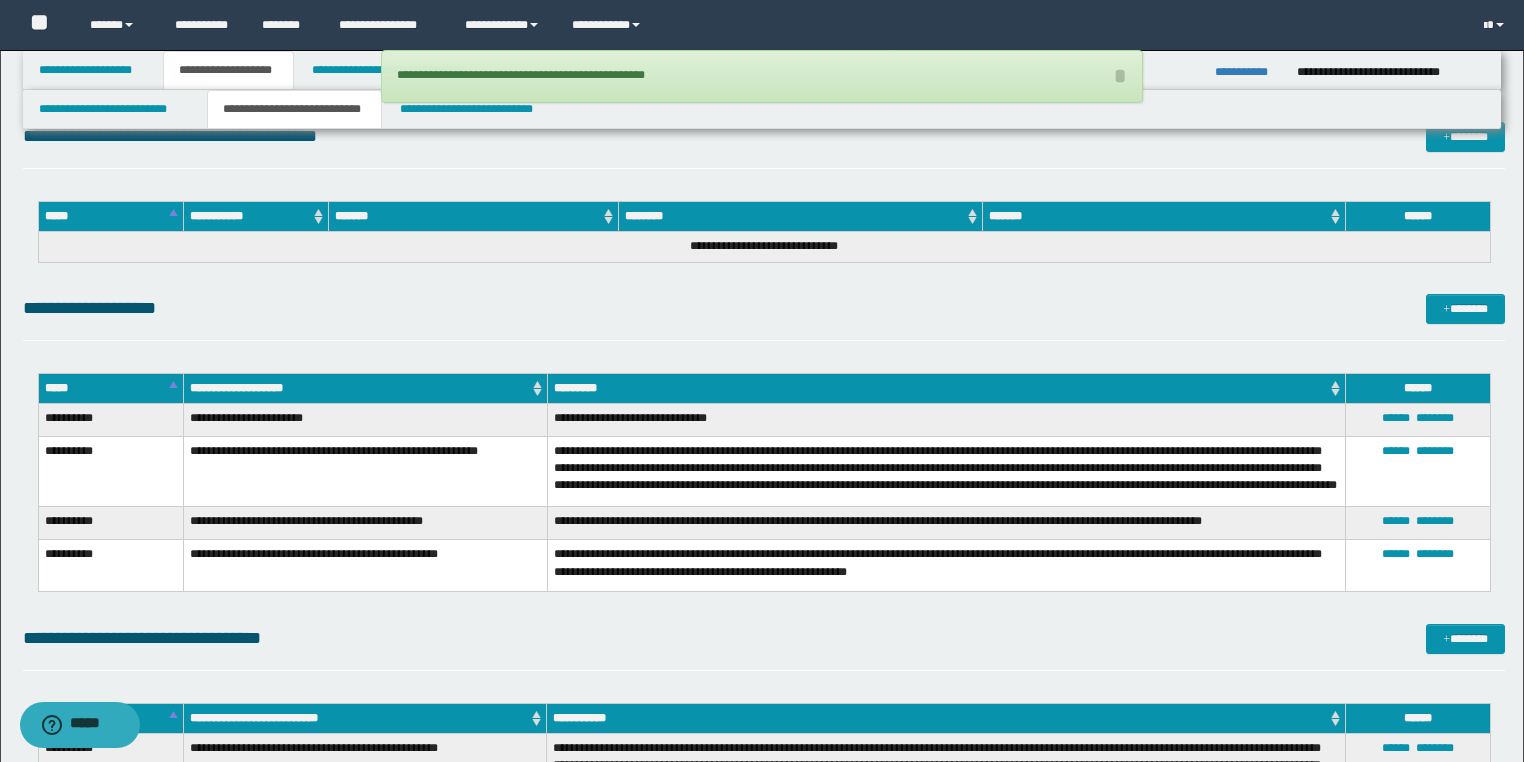 scroll, scrollTop: 5030, scrollLeft: 0, axis: vertical 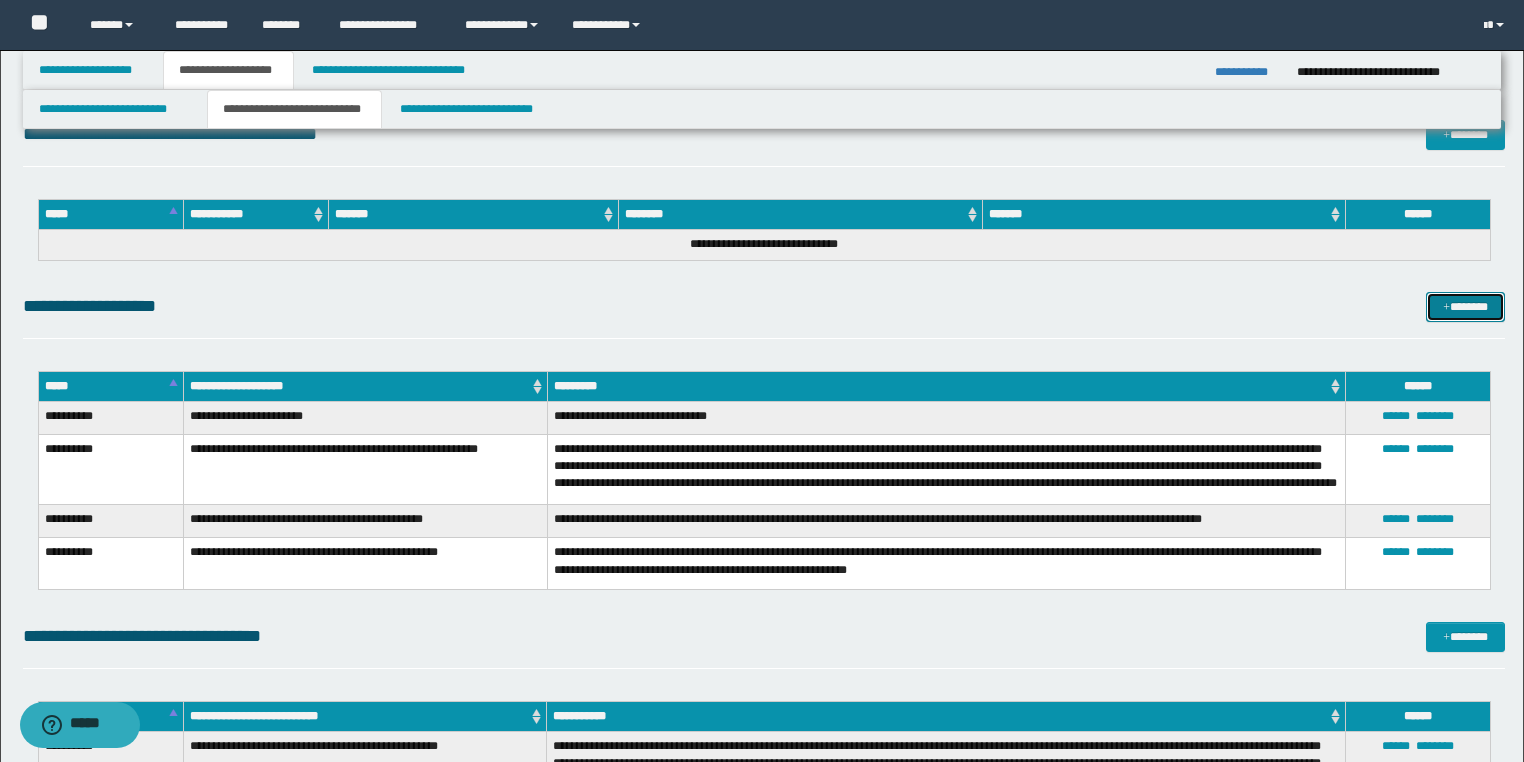 click on "*******" at bounding box center [1465, 307] 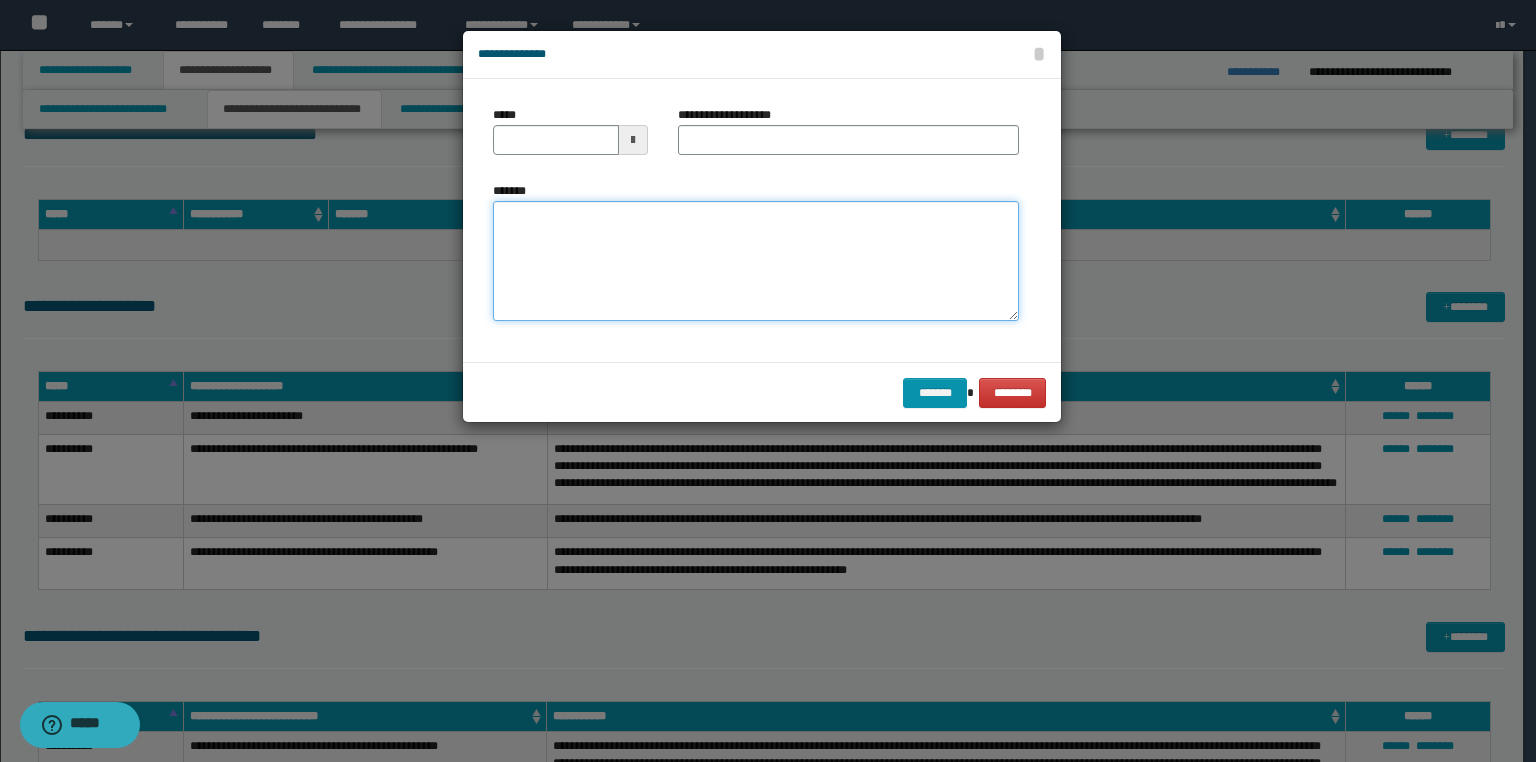 click on "*******" at bounding box center (756, 261) 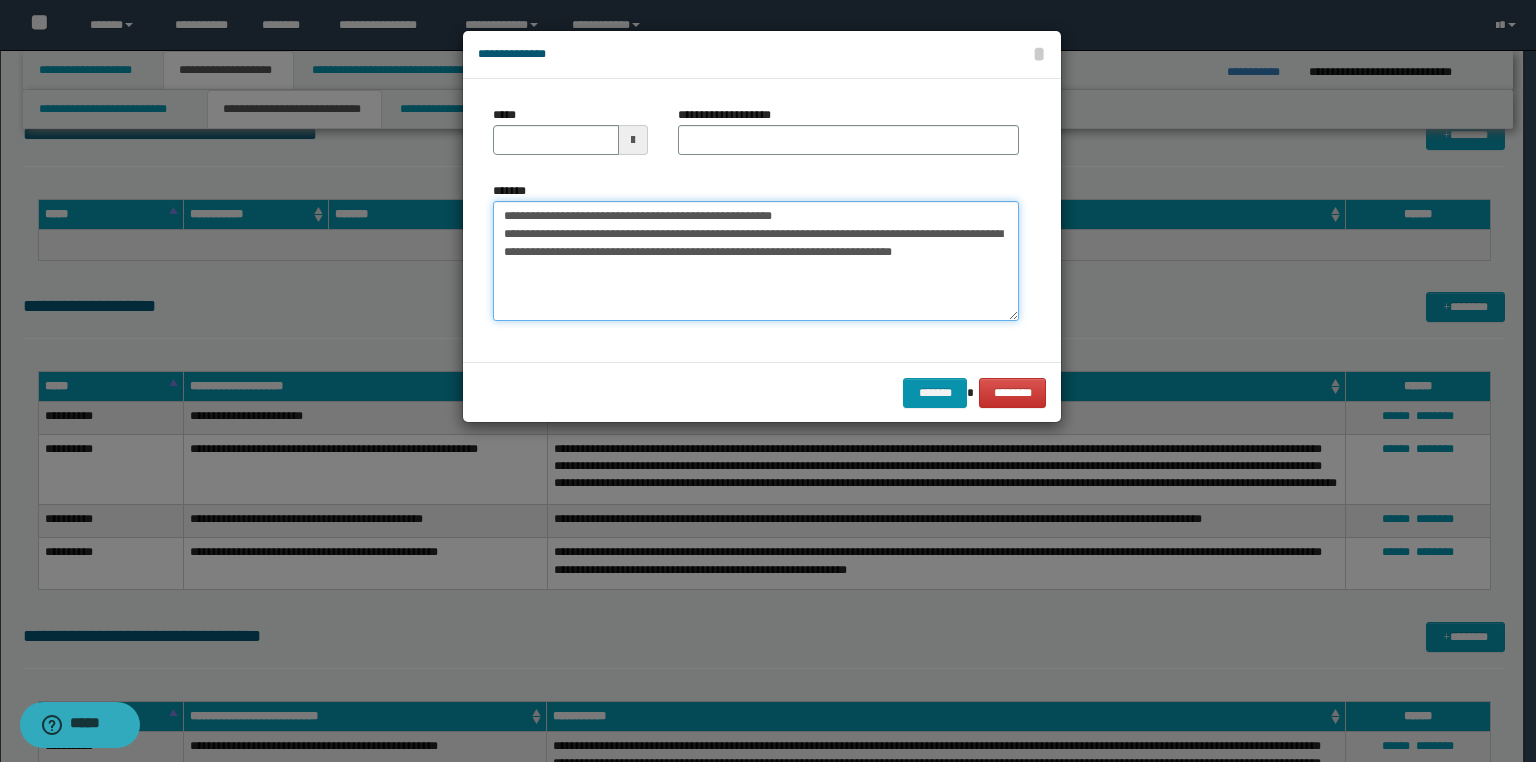 drag, startPoint x: 732, startPoint y: 209, endPoint x: 494, endPoint y: 192, distance: 238.60637 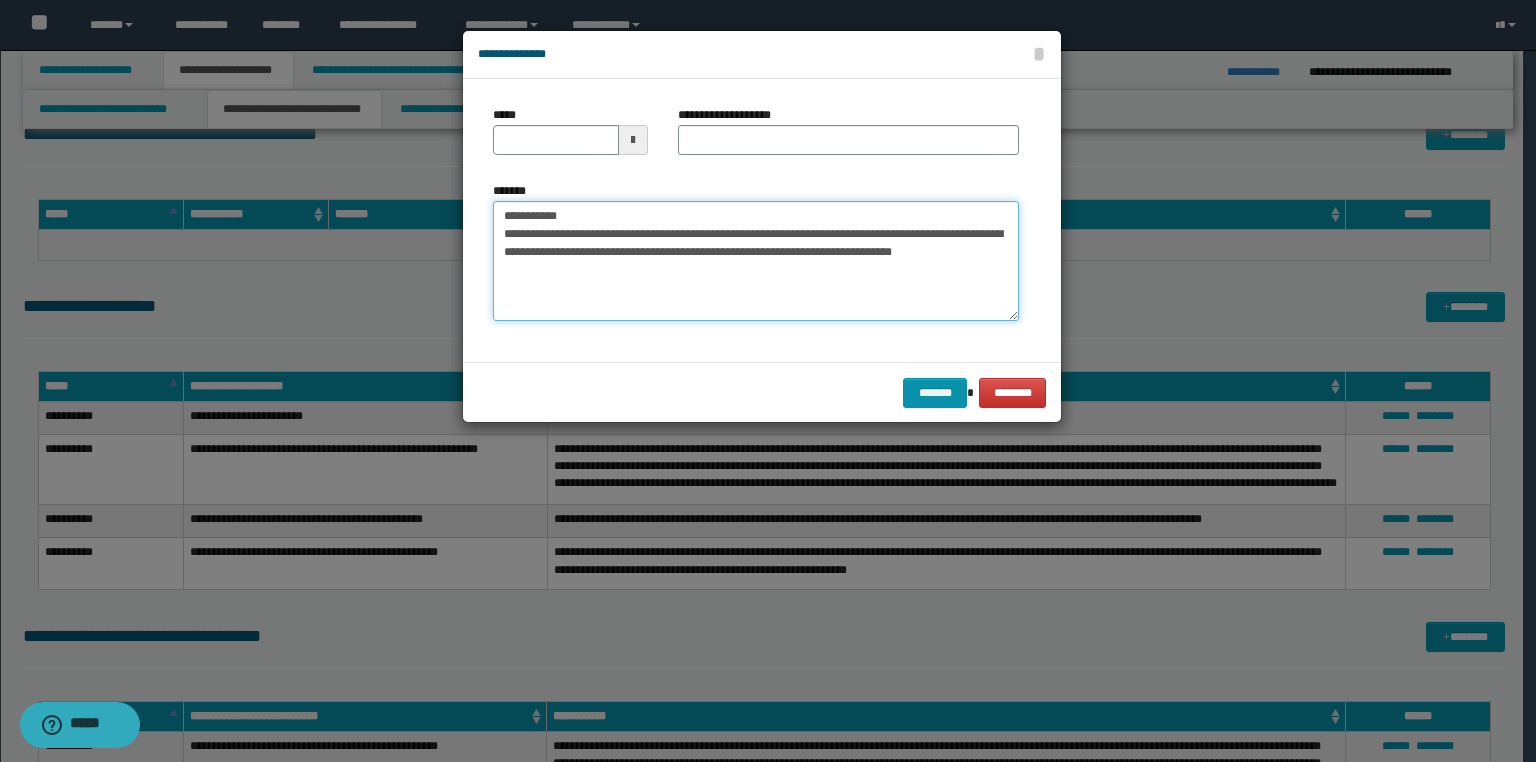 type on "**********" 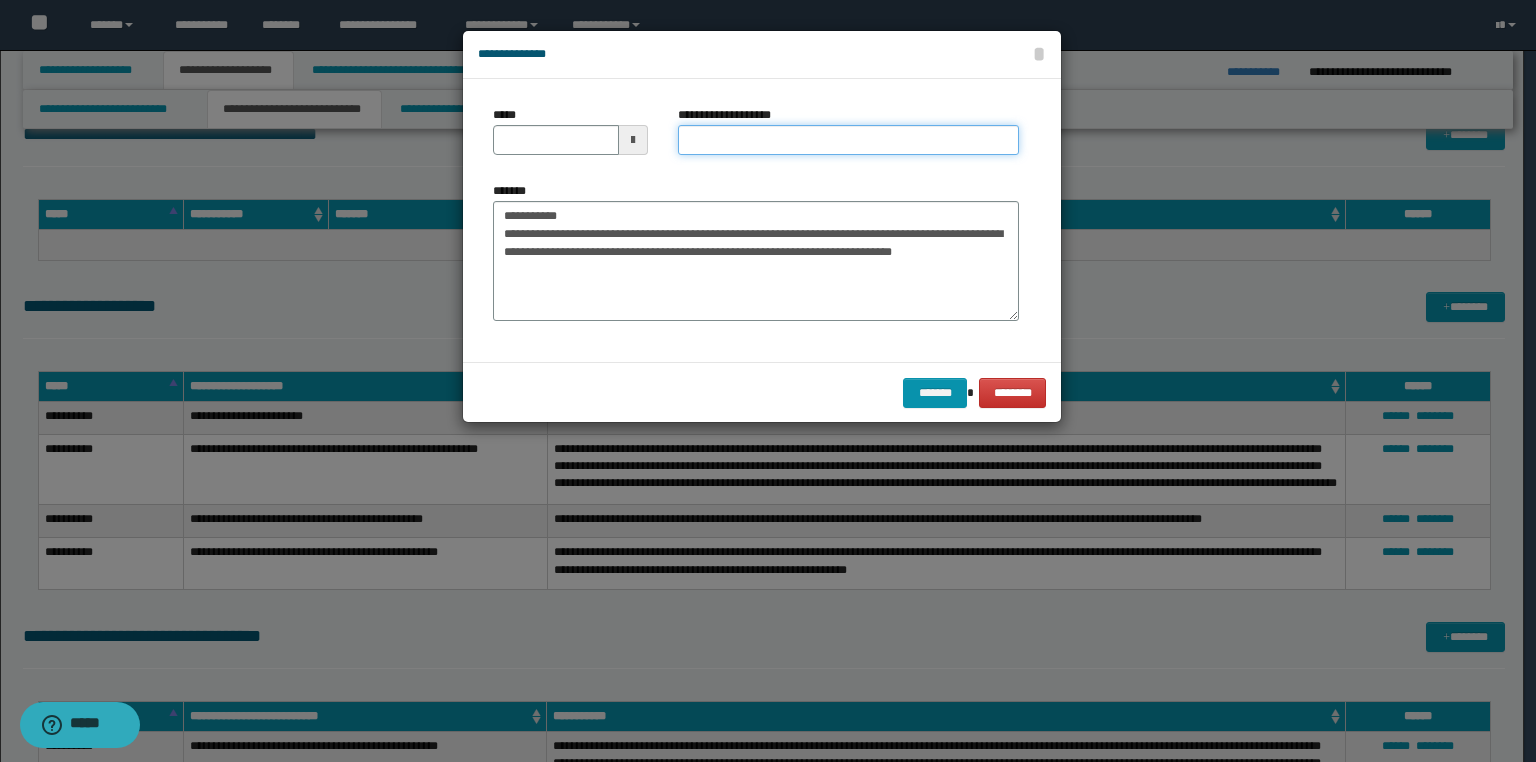 click on "**********" at bounding box center (848, 140) 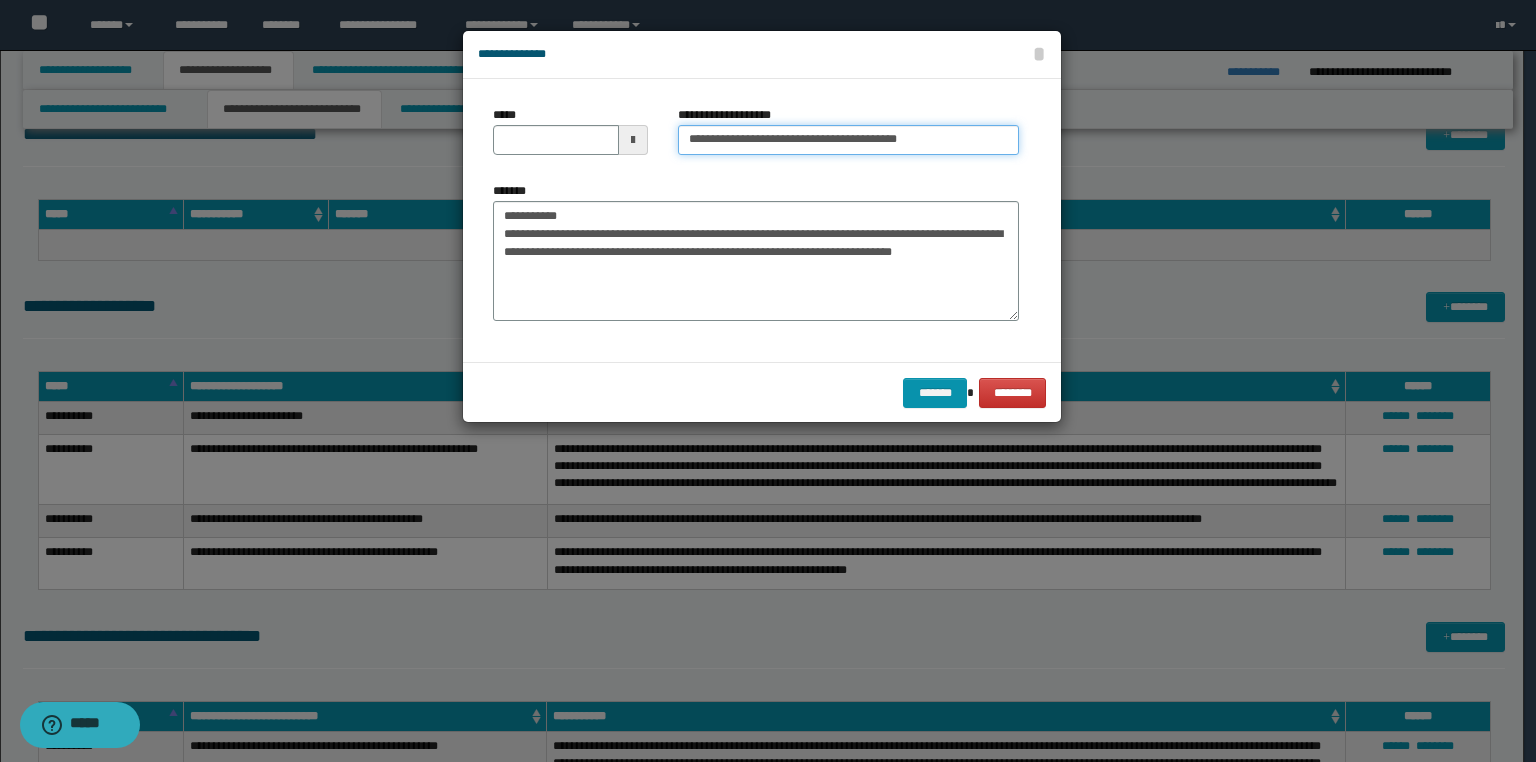 type on "**********" 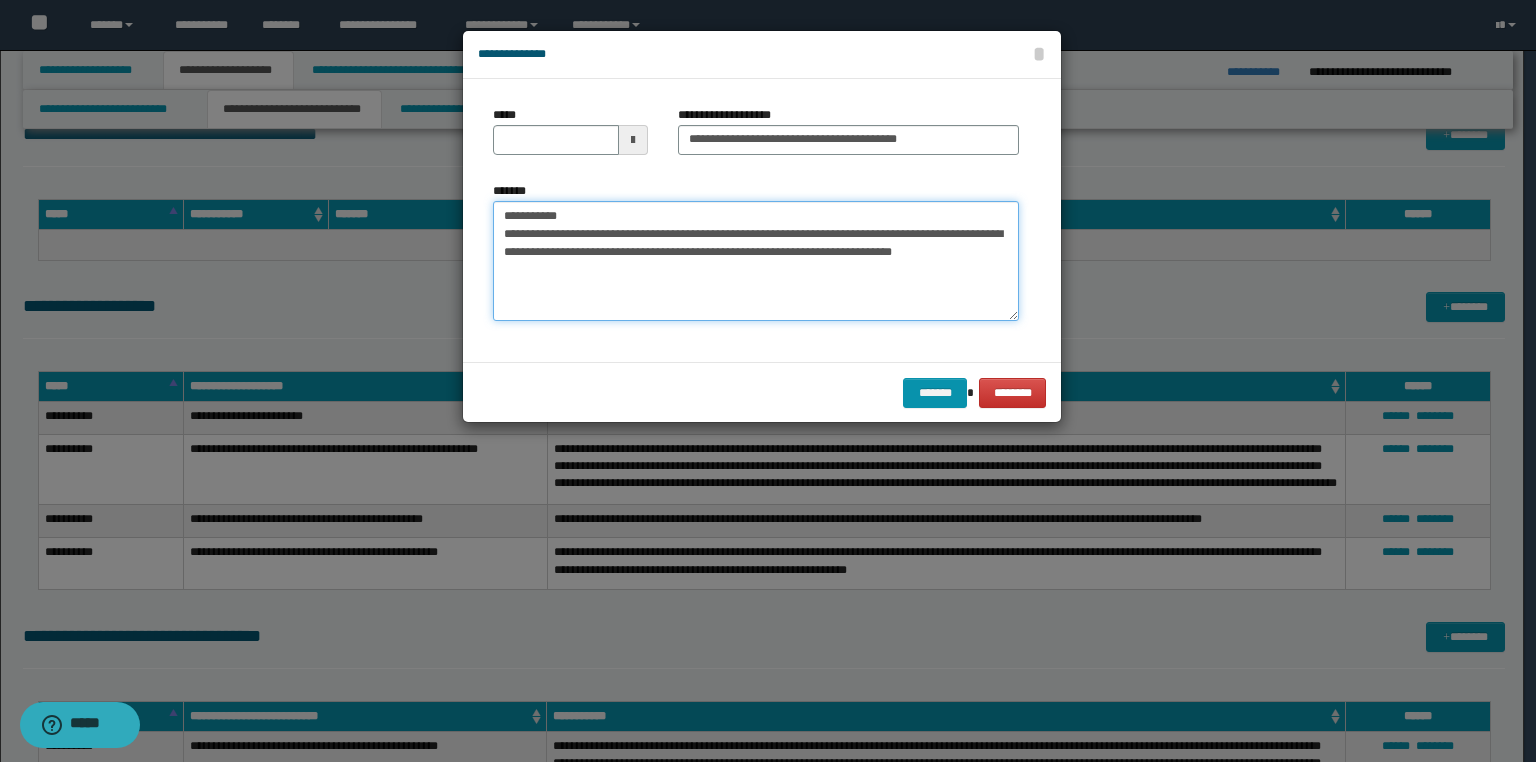 drag, startPoint x: 610, startPoint y: 212, endPoint x: 472, endPoint y: 216, distance: 138.05795 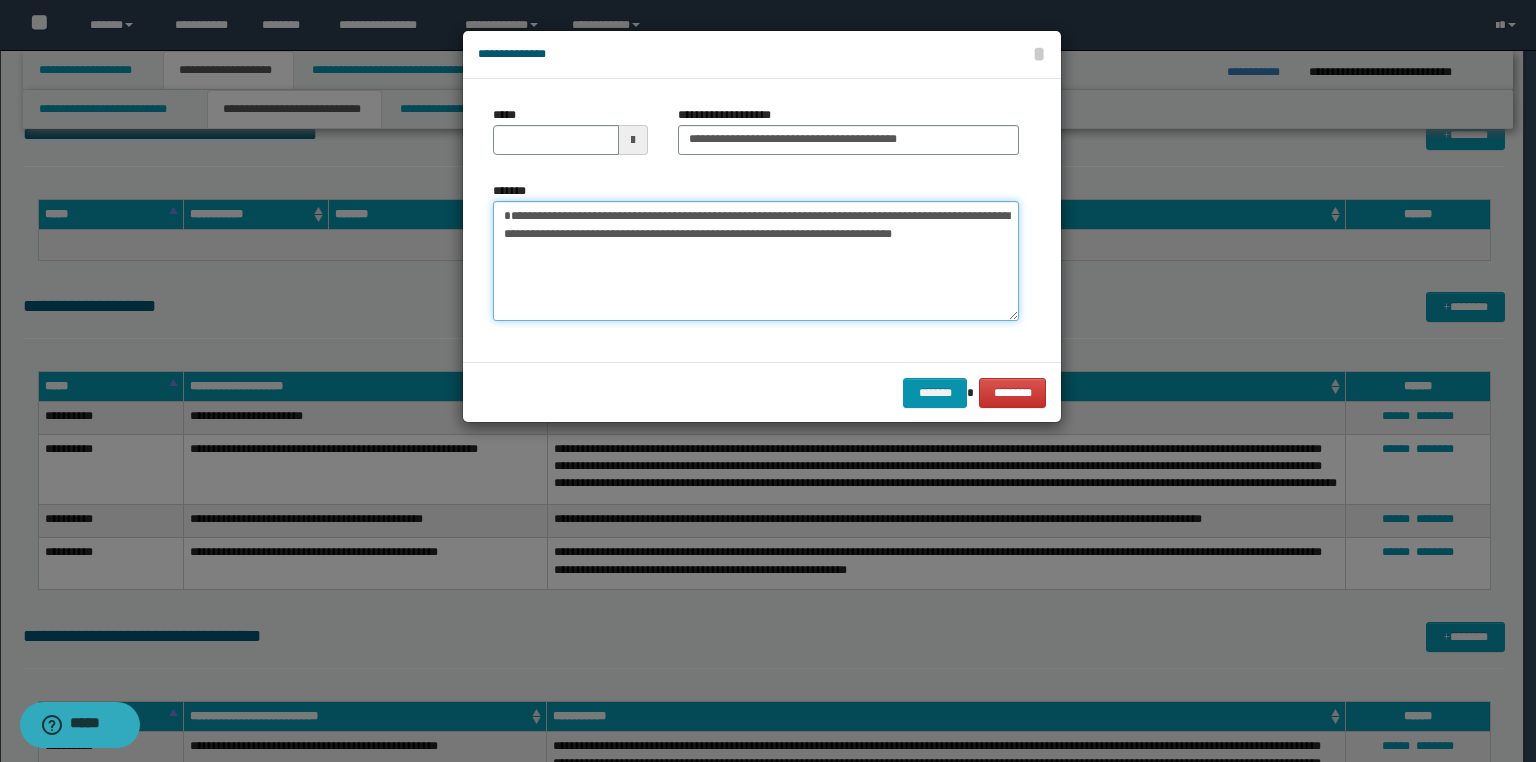 type 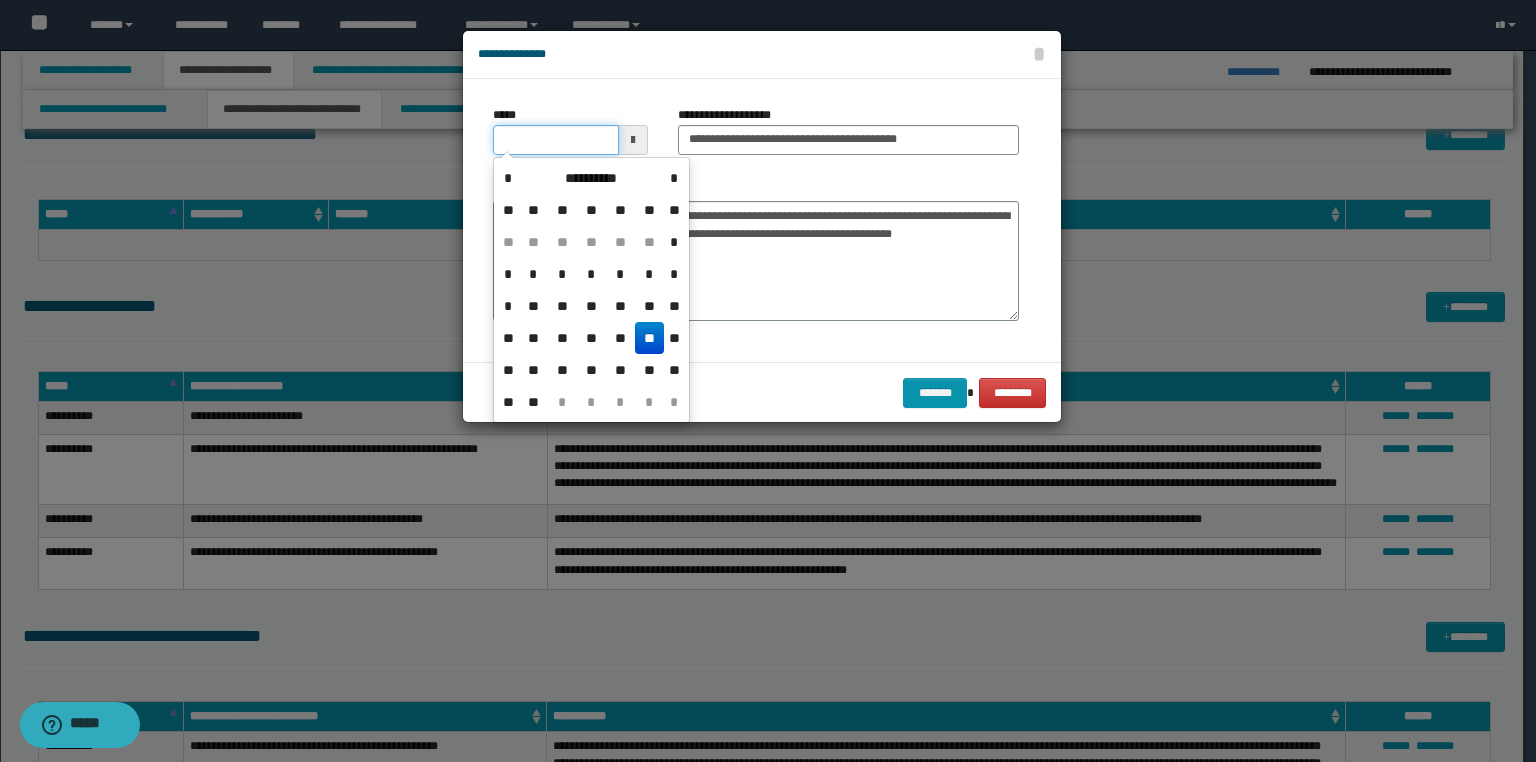 click on "*****" at bounding box center [556, 140] 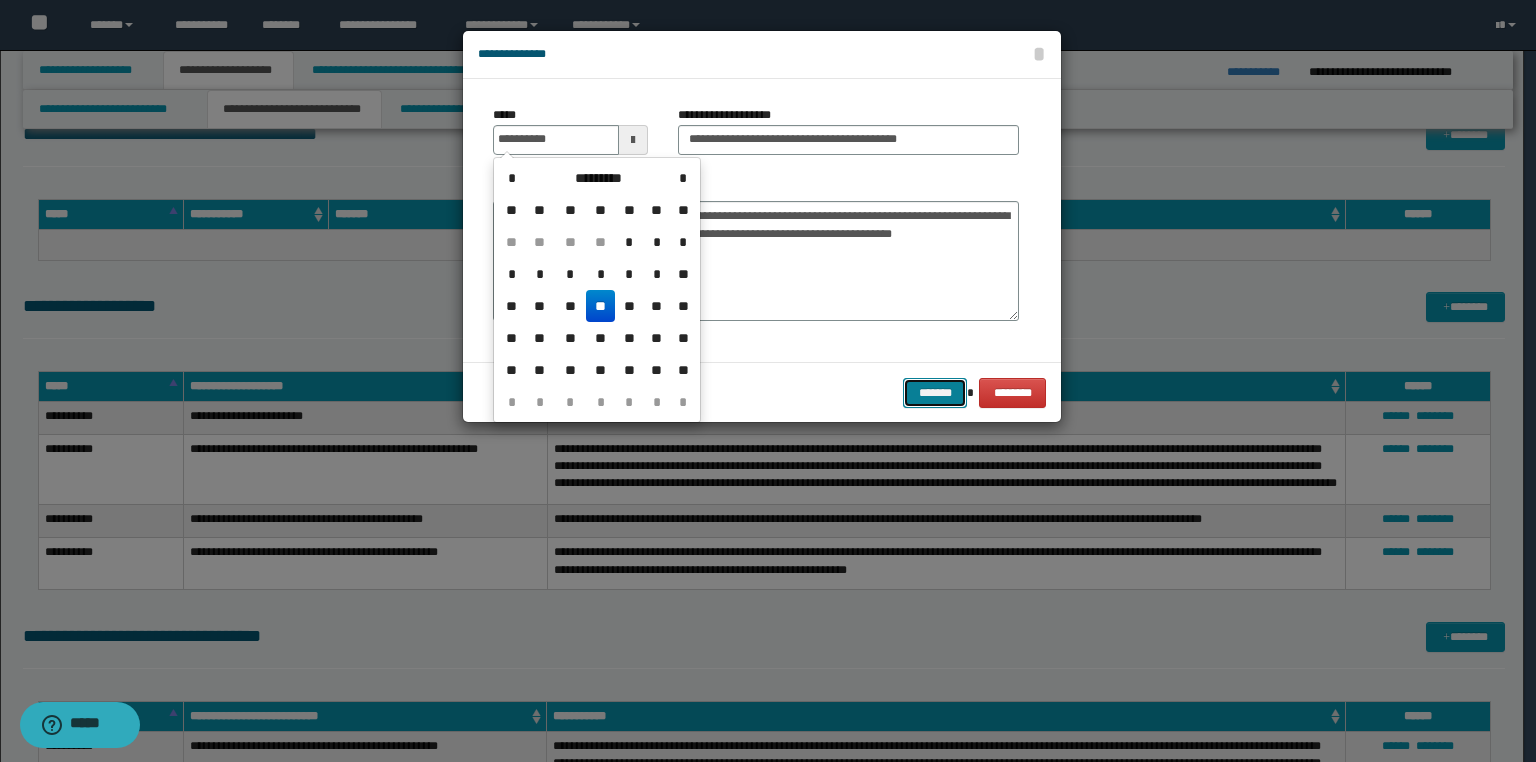 type on "**********" 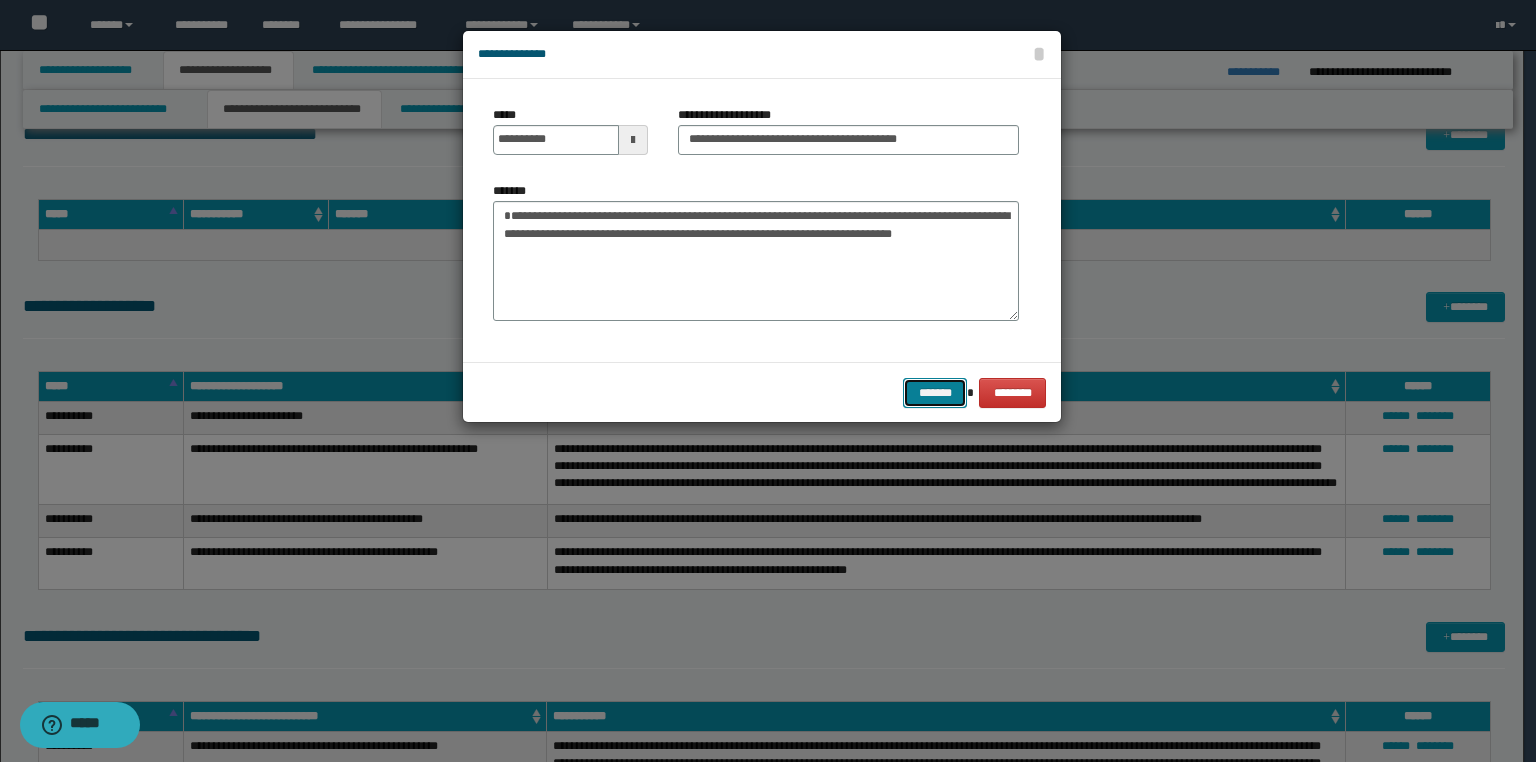 click on "*******" at bounding box center (935, 393) 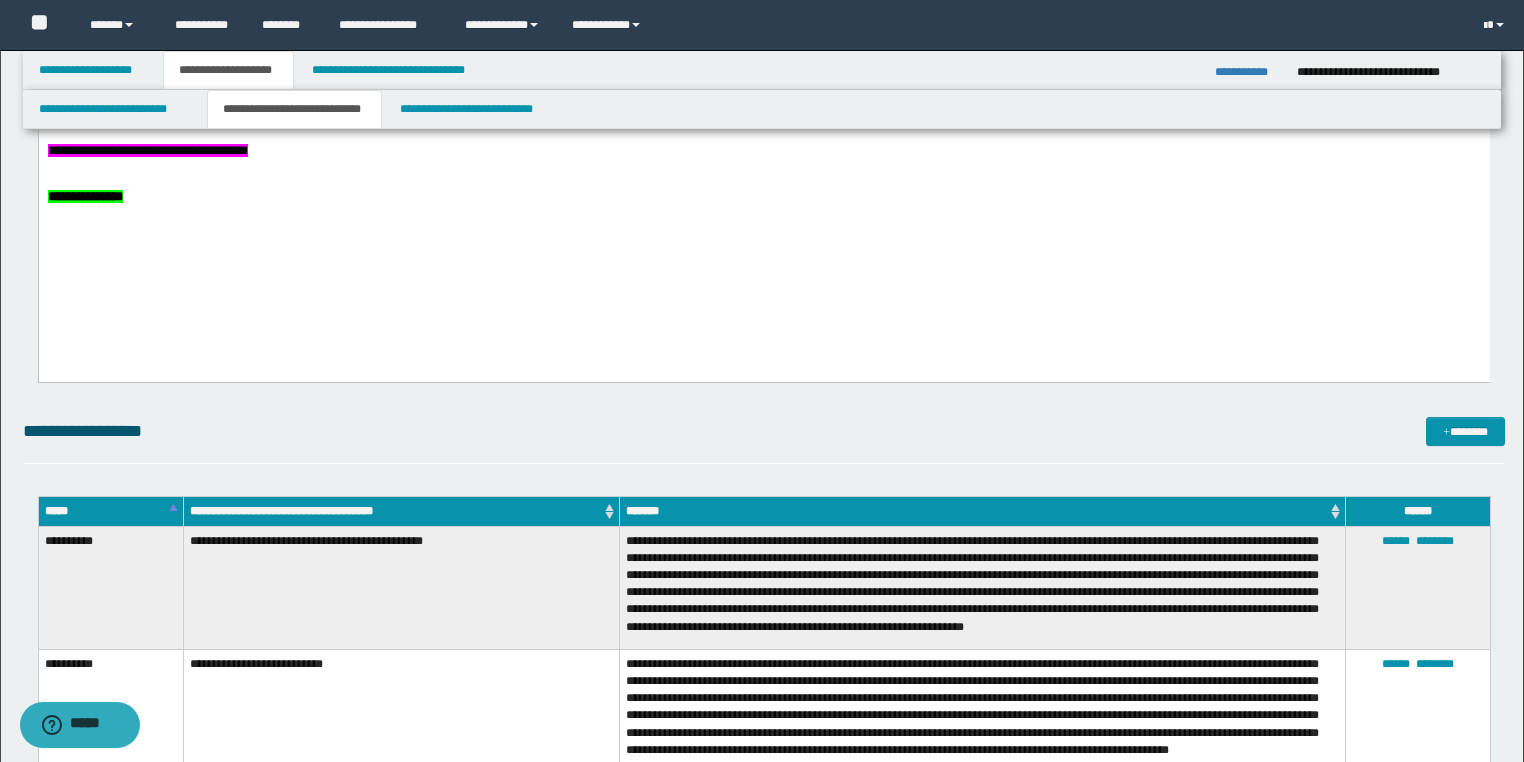 scroll, scrollTop: 3030, scrollLeft: 0, axis: vertical 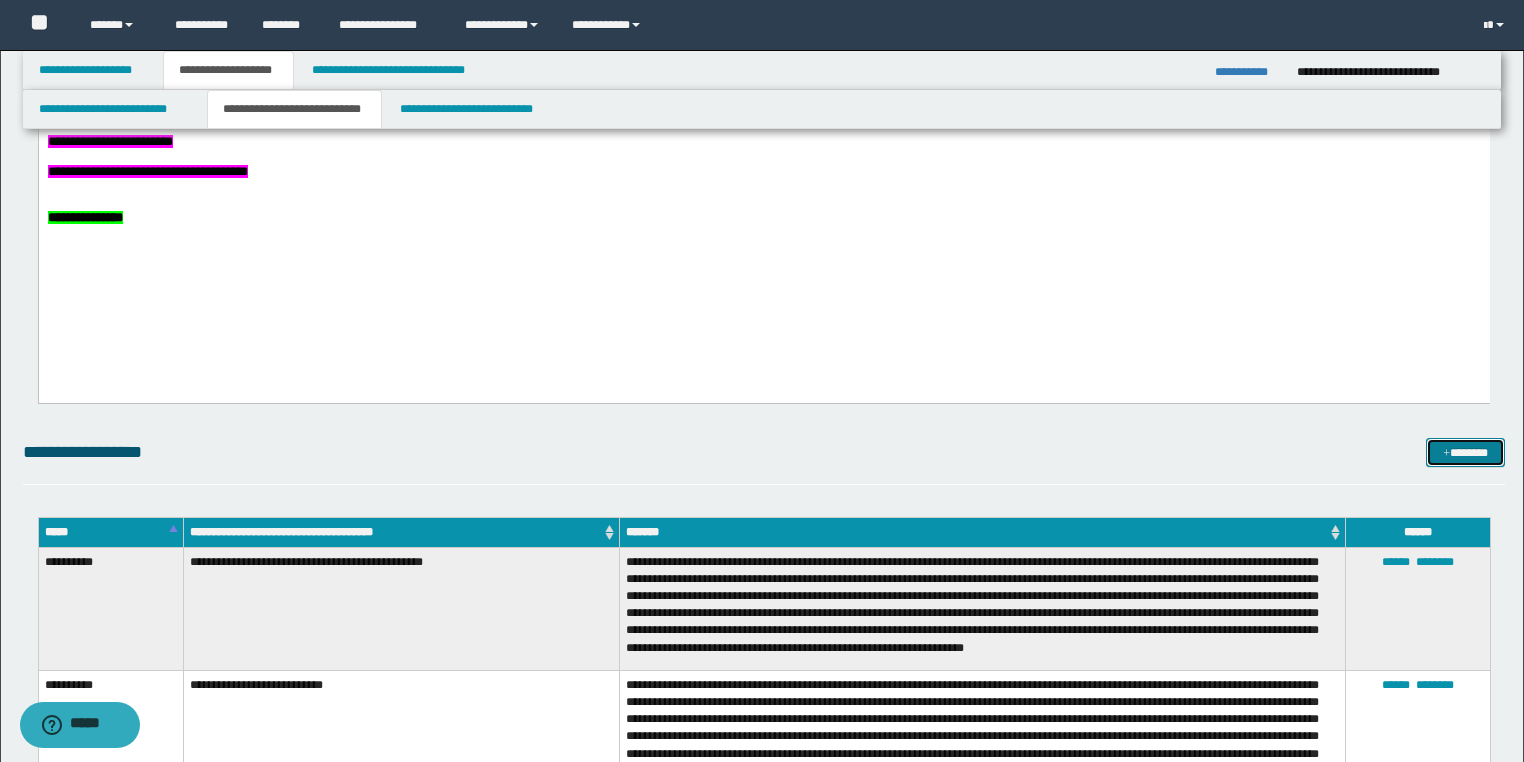 click on "*******" at bounding box center [1465, 453] 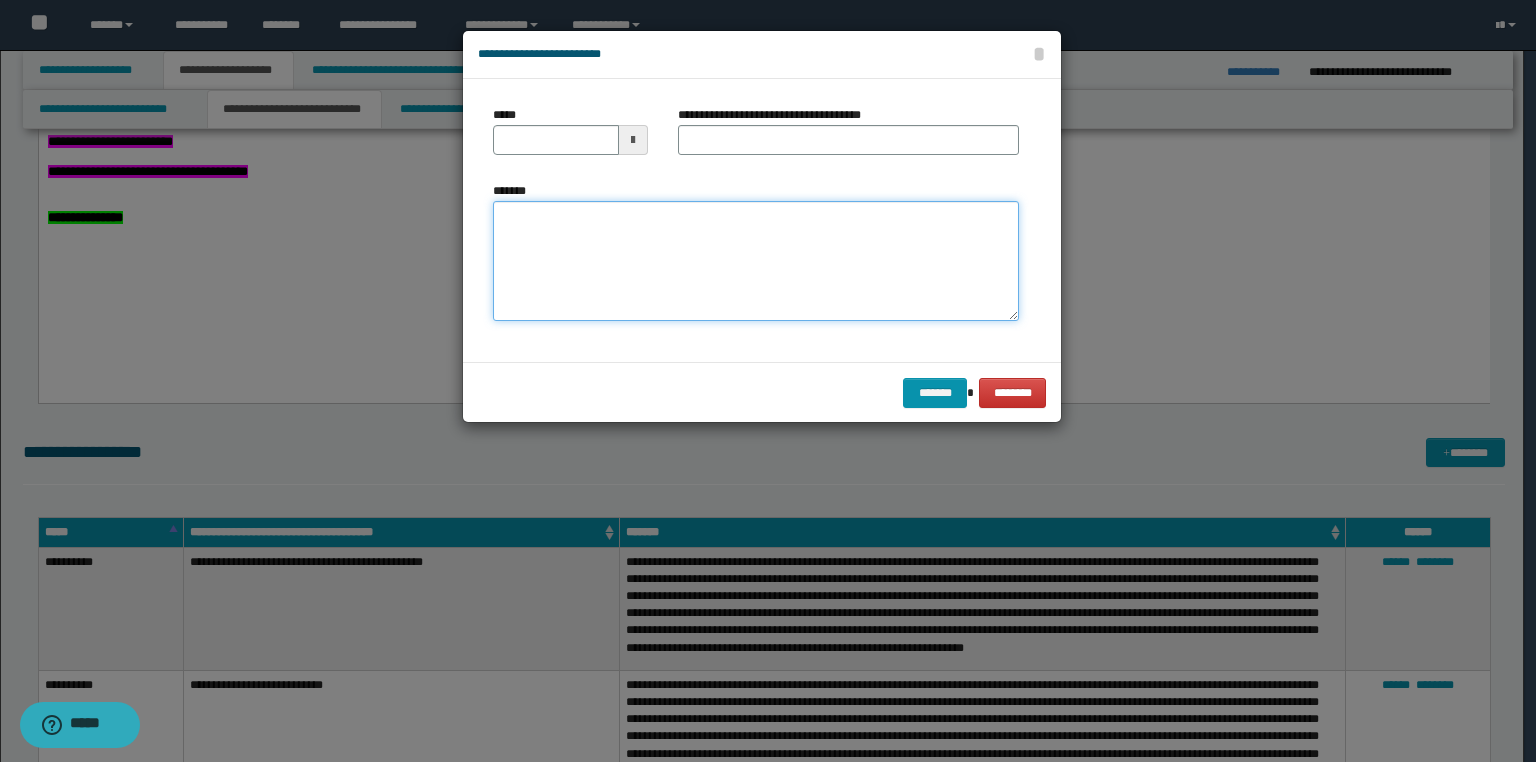 click on "*******" at bounding box center [756, 261] 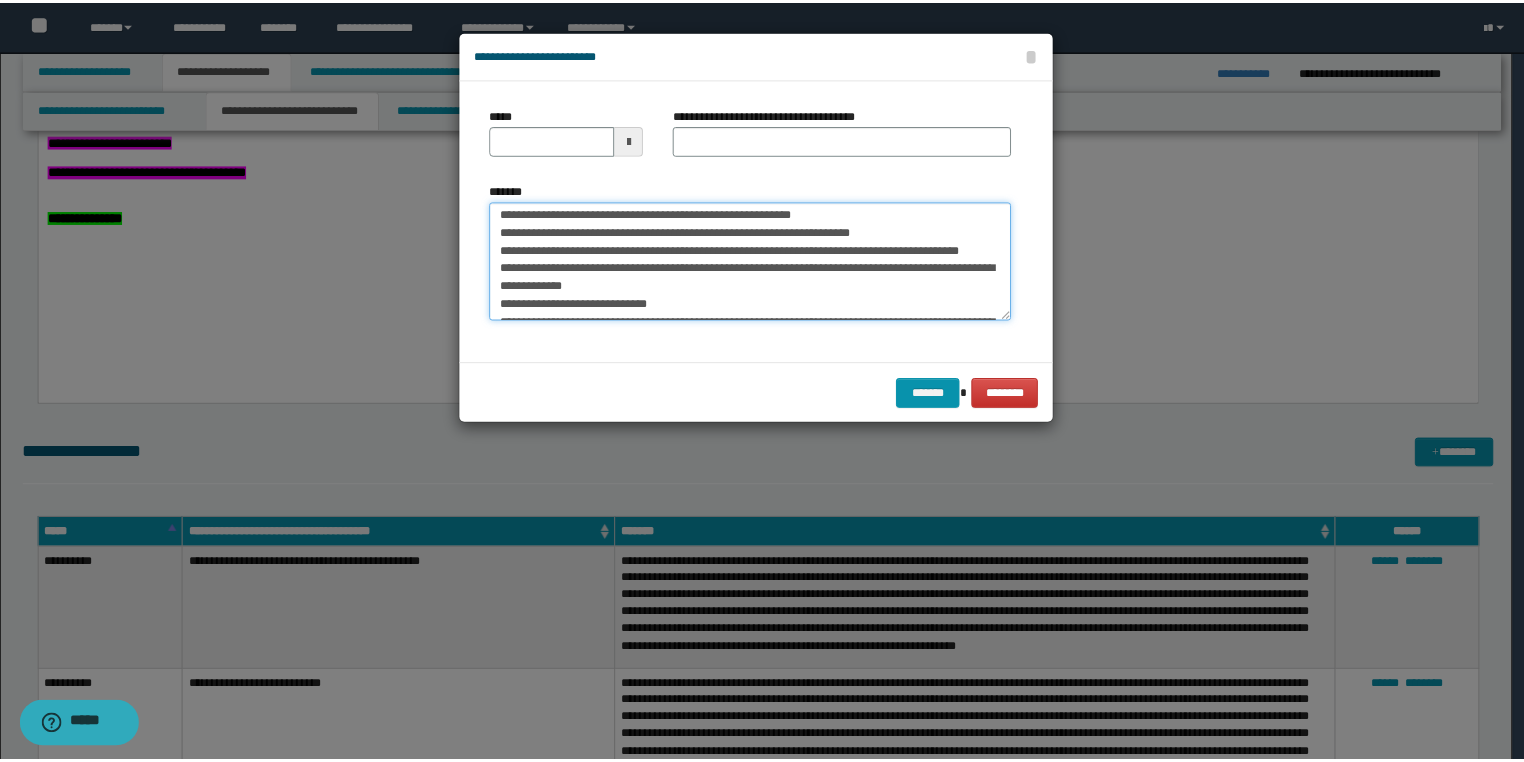 scroll, scrollTop: 0, scrollLeft: 0, axis: both 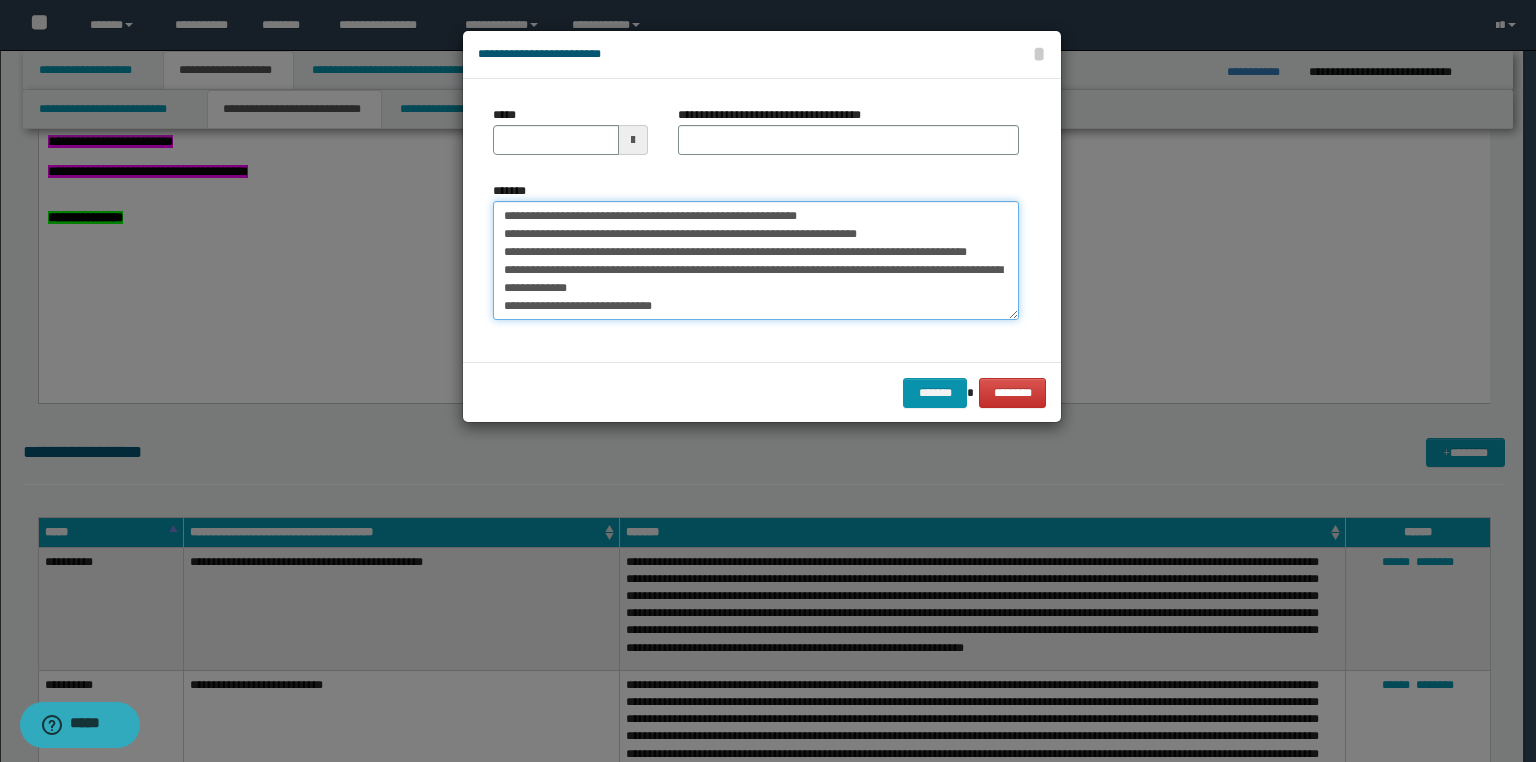 drag, startPoint x: 747, startPoint y: 212, endPoint x: 493, endPoint y: 175, distance: 256.68073 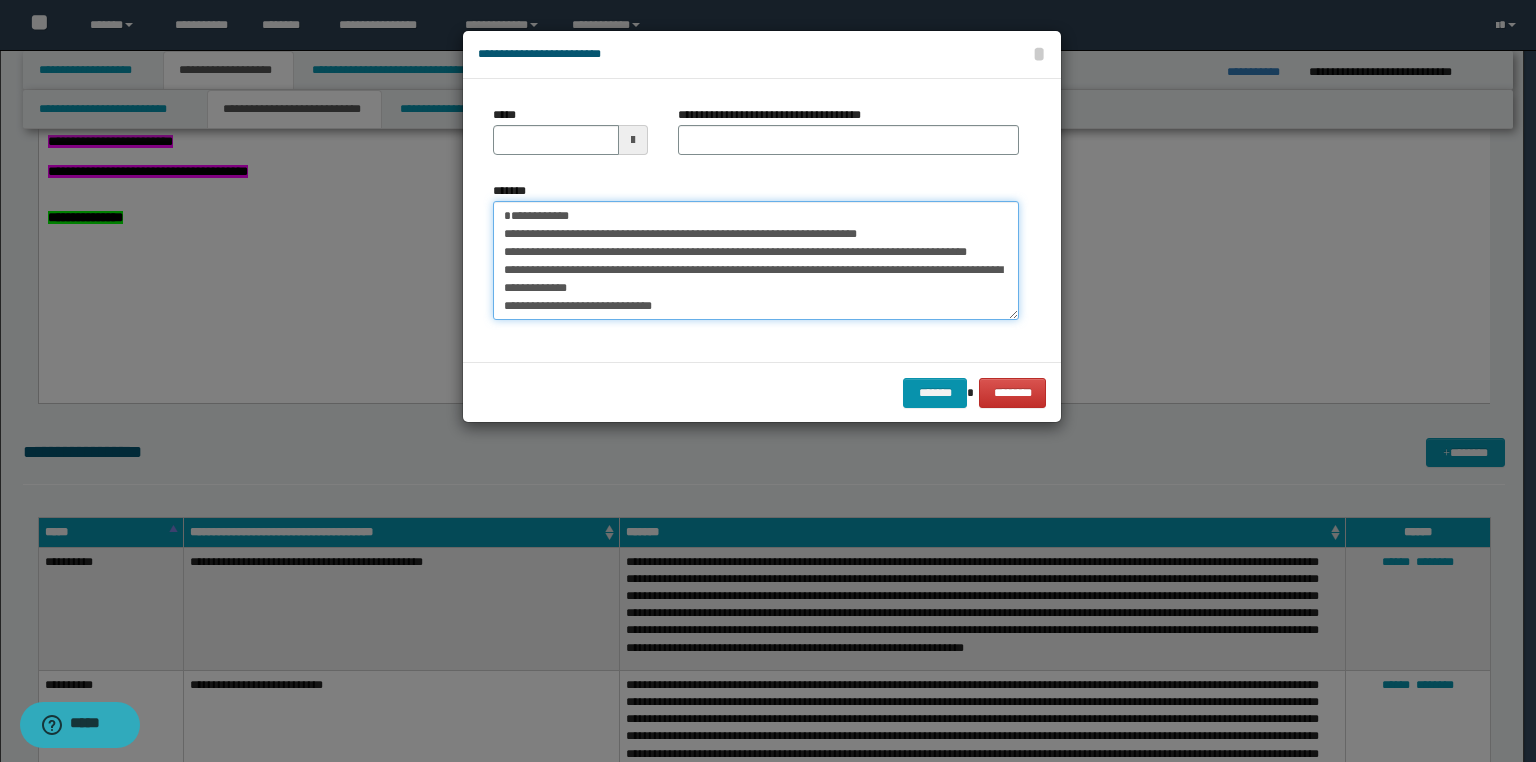 type on "**********" 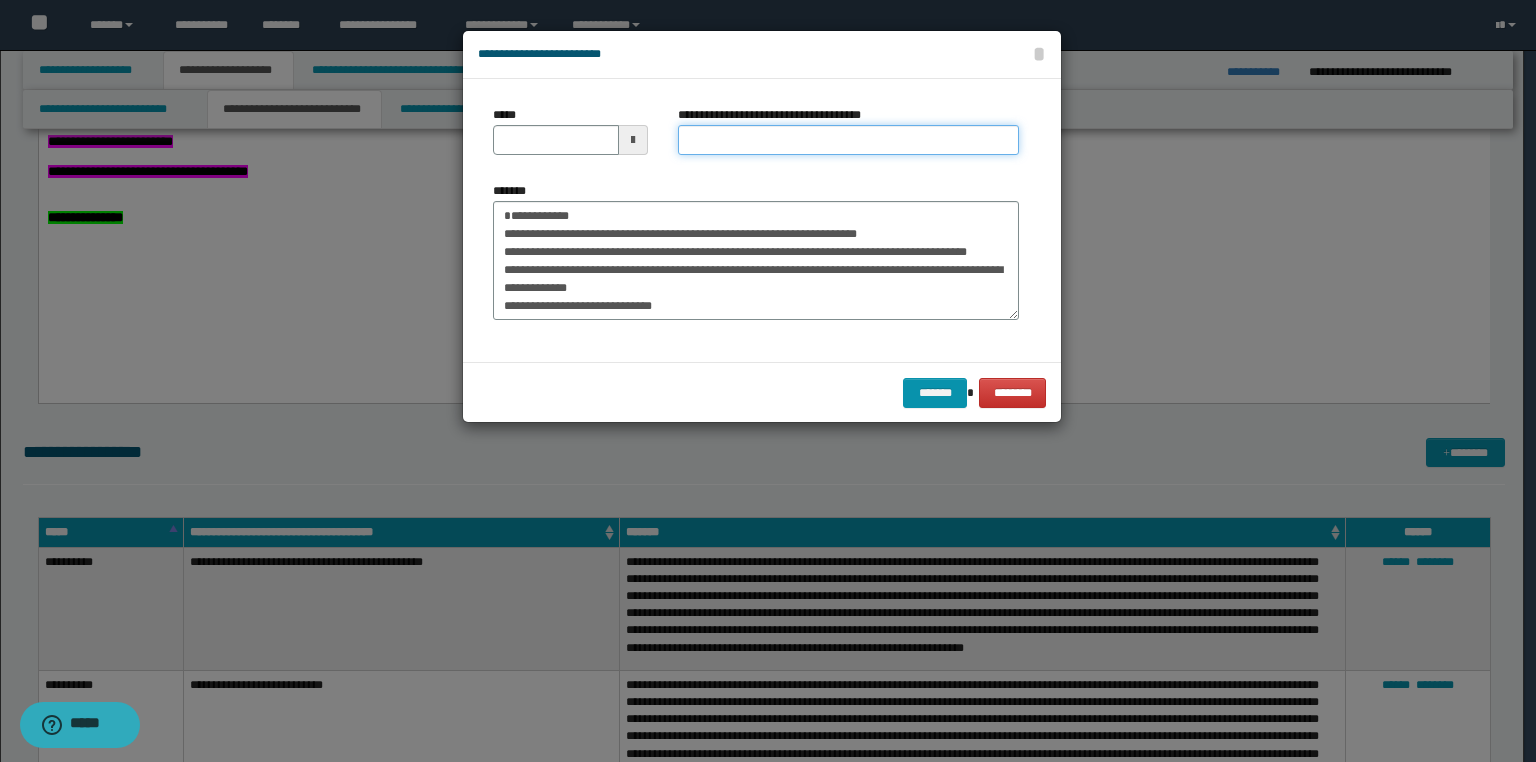 click on "**********" at bounding box center [848, 140] 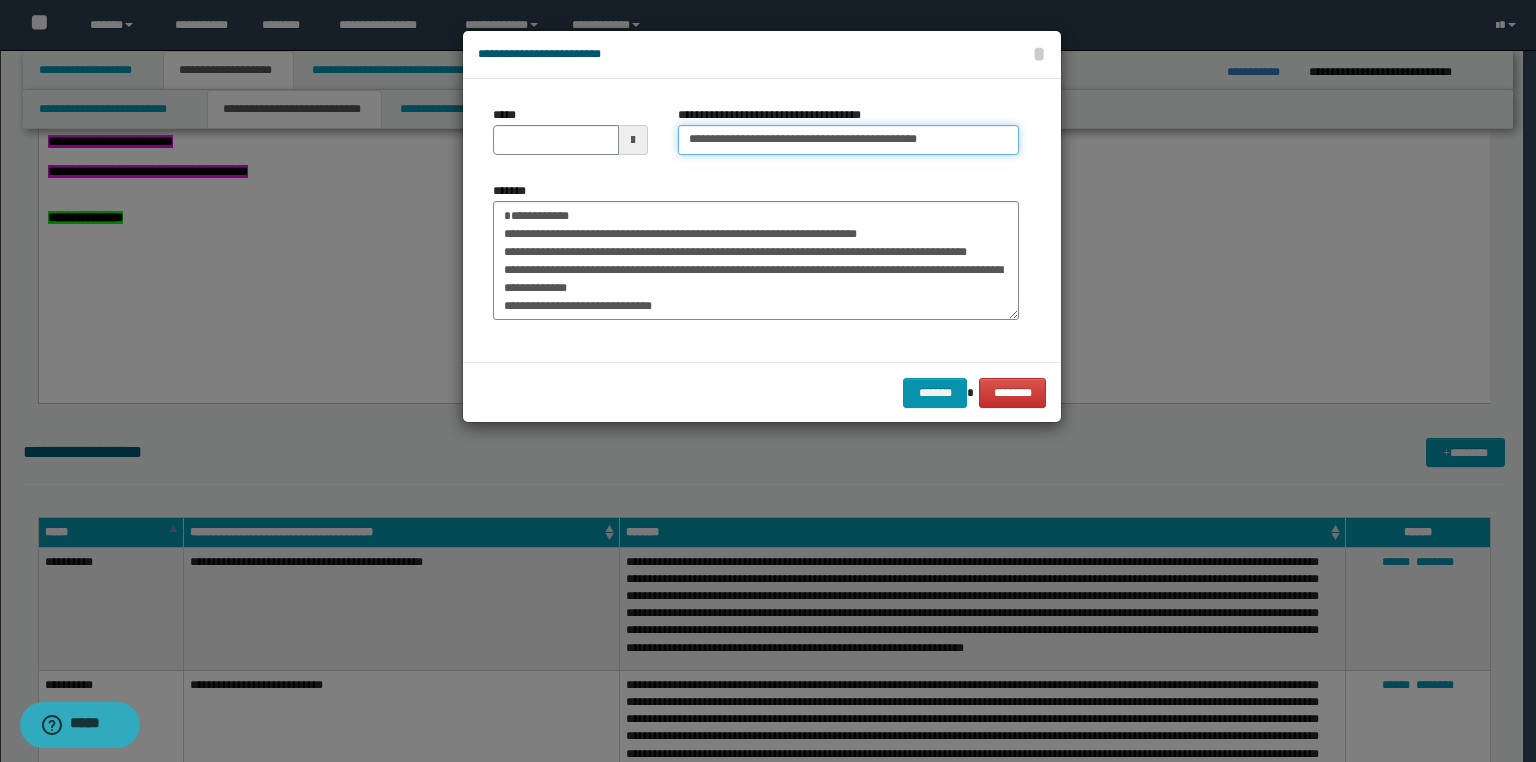type on "**********" 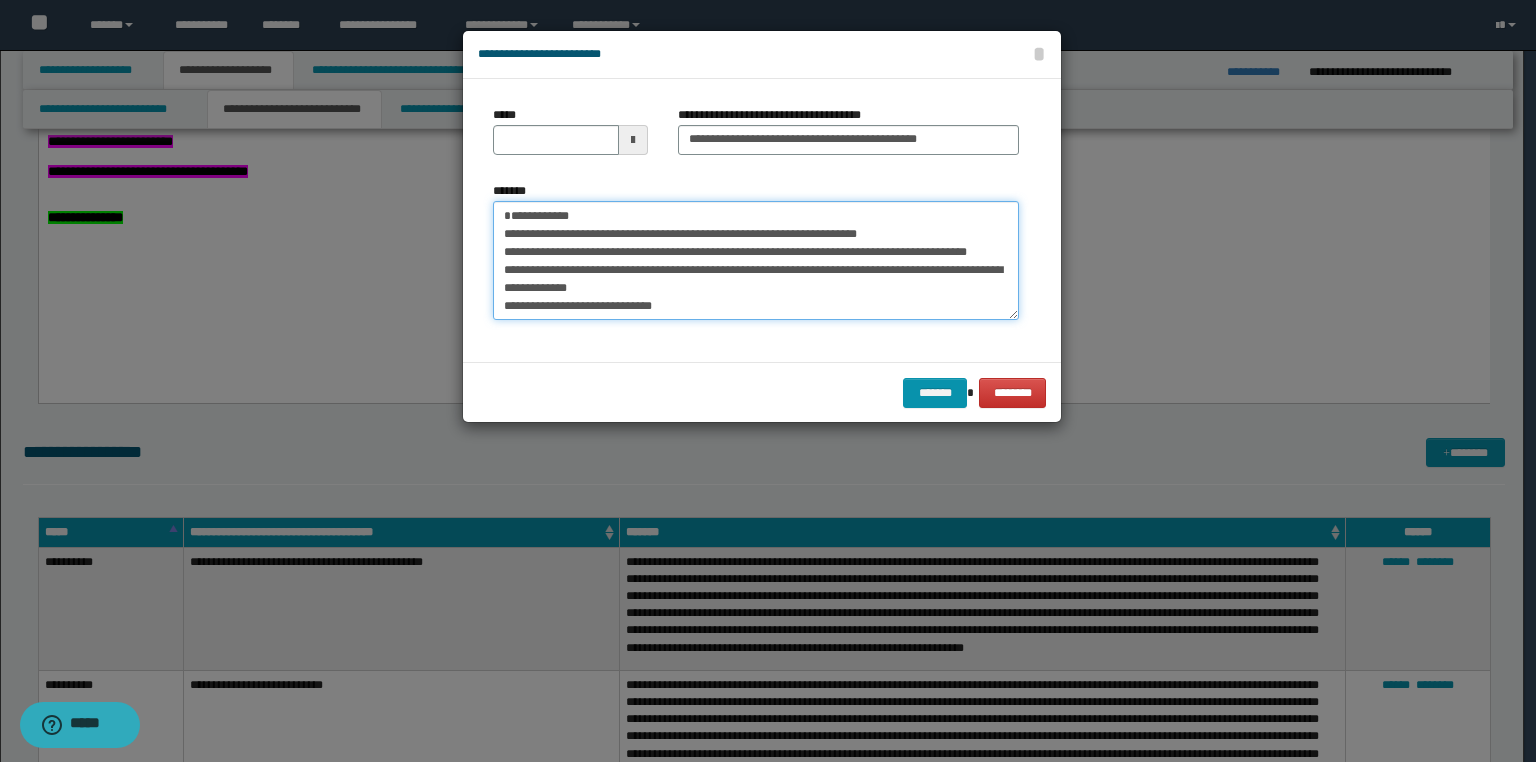 drag, startPoint x: 589, startPoint y: 216, endPoint x: 447, endPoint y: 201, distance: 142.79005 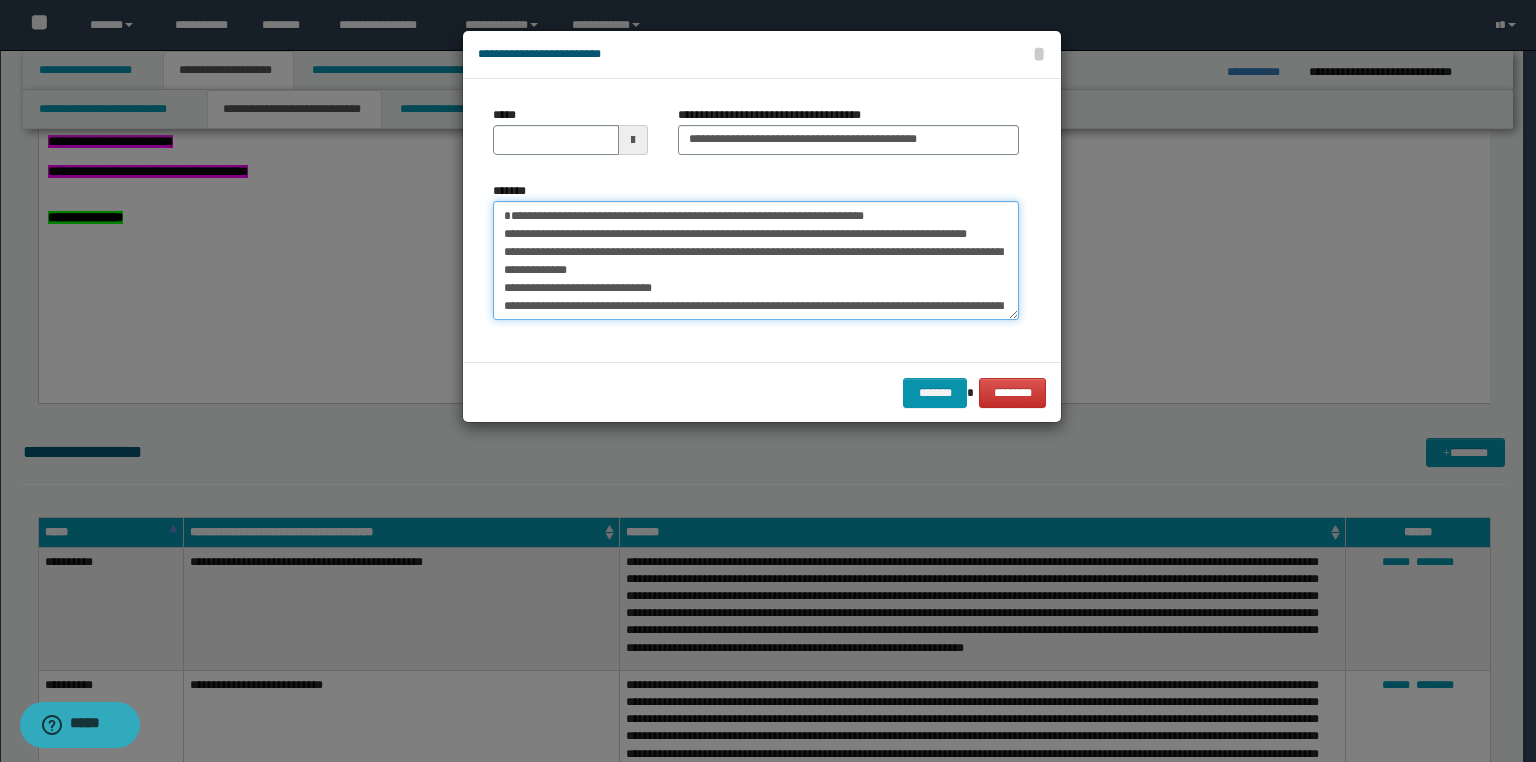 type 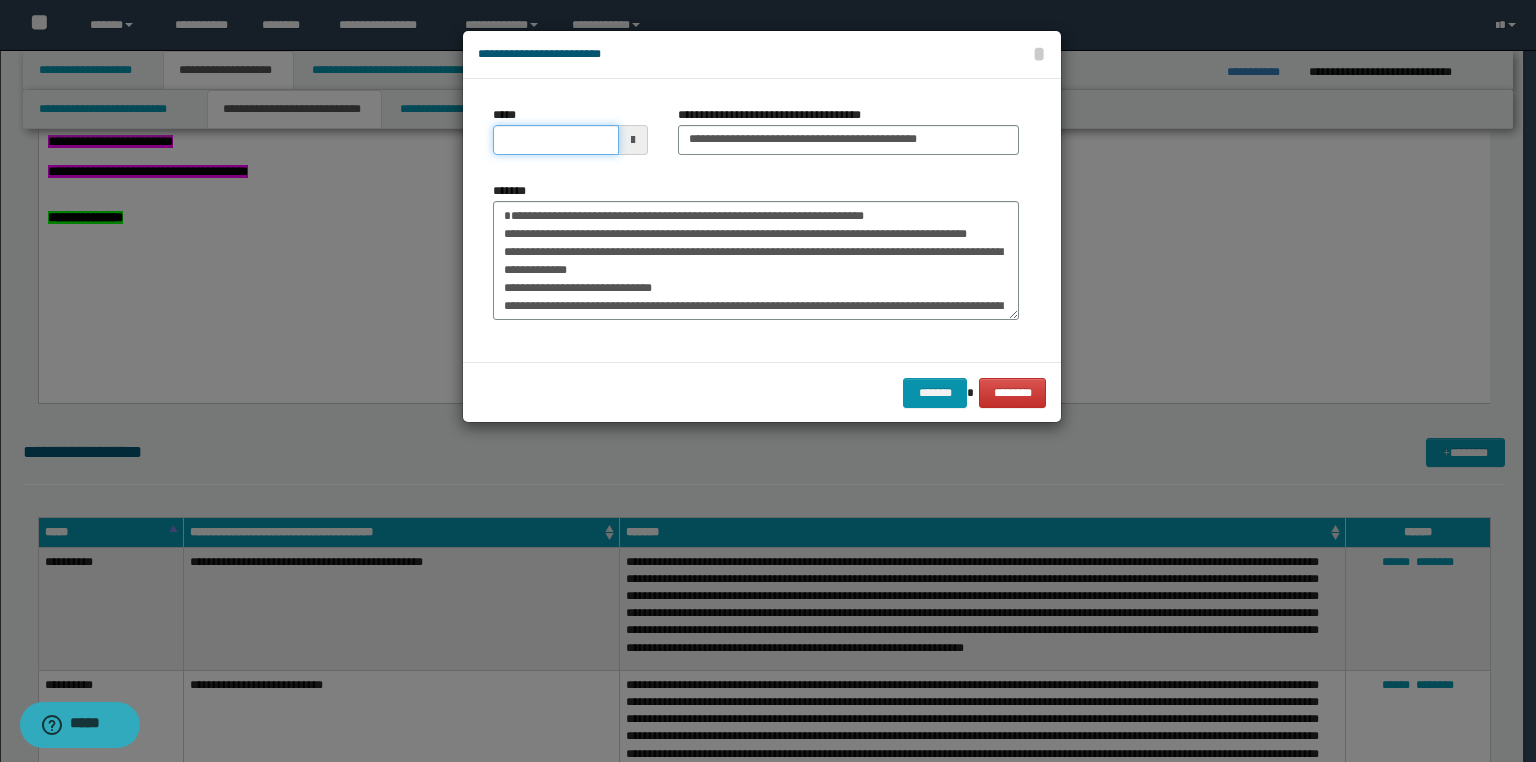 click on "*****" at bounding box center (556, 140) 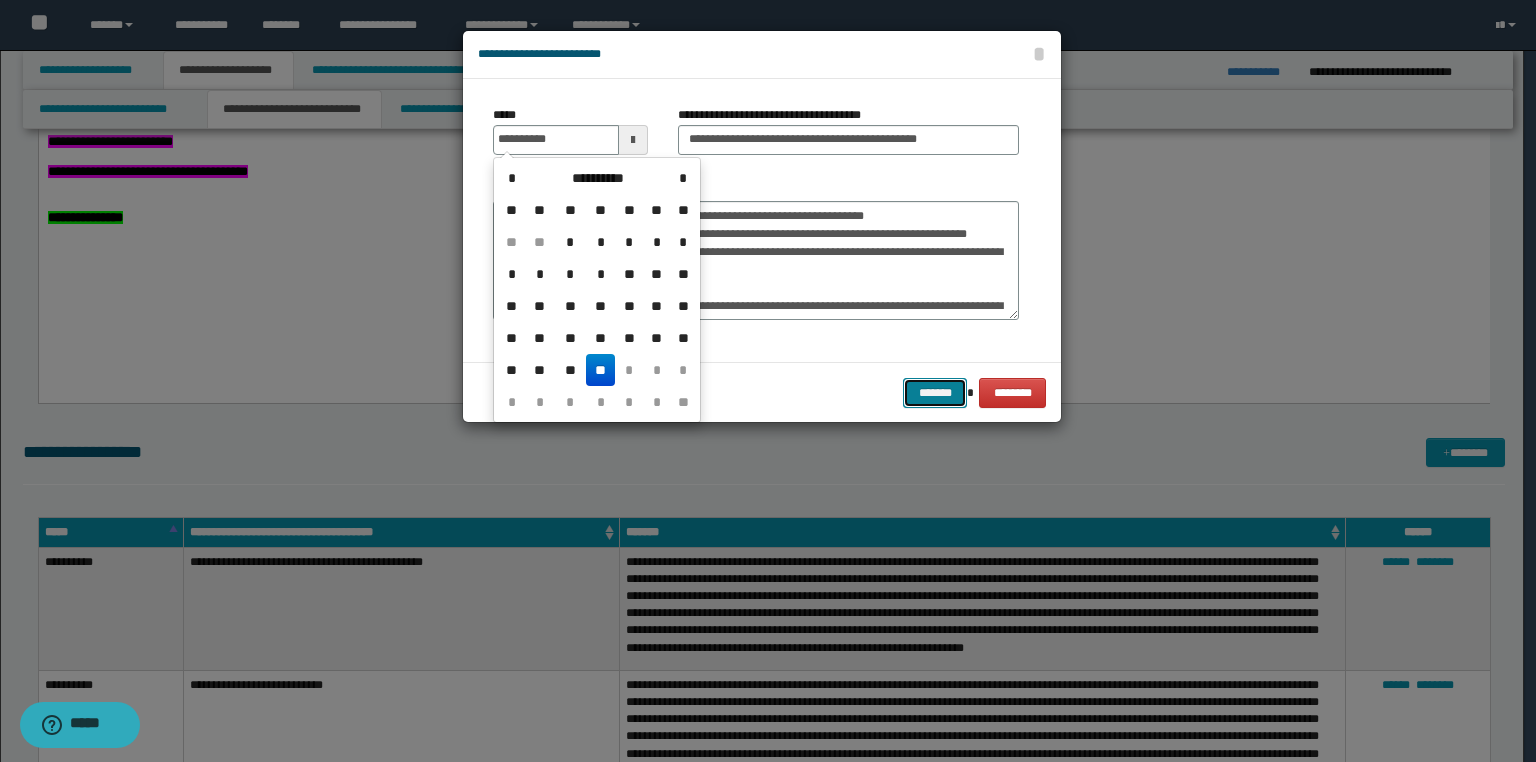 type on "**********" 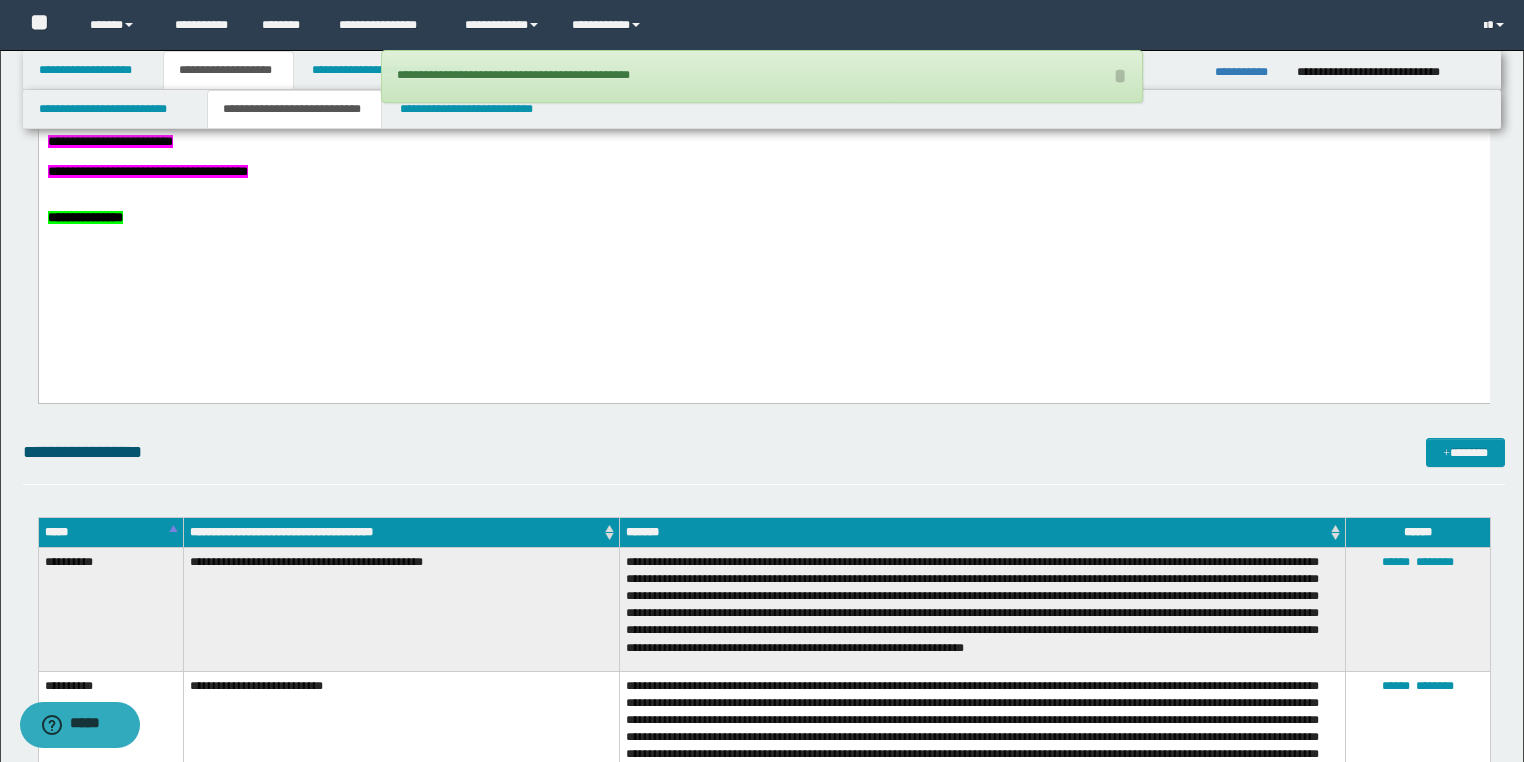click on "**********" at bounding box center (763, 5) 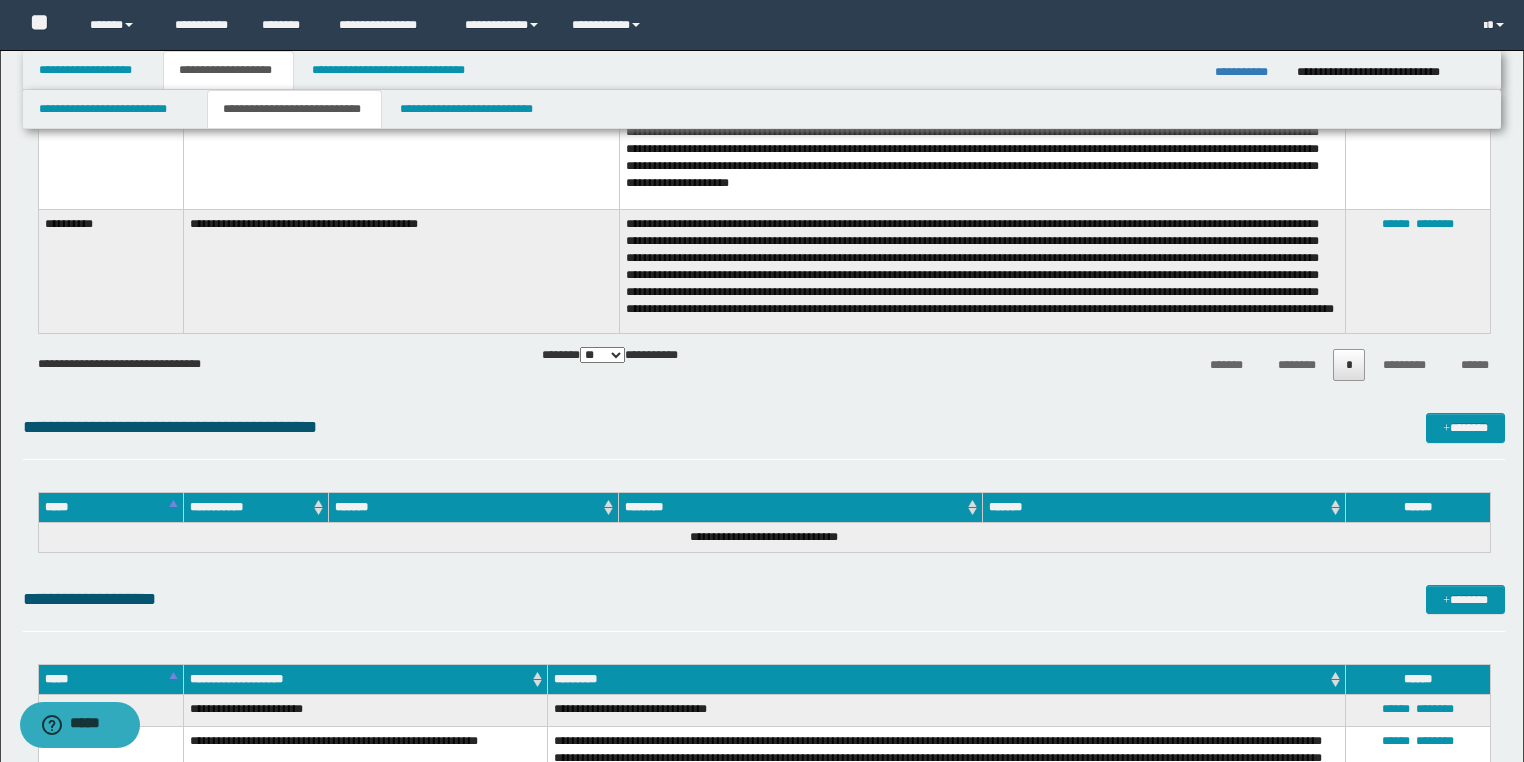 scroll, scrollTop: 4950, scrollLeft: 0, axis: vertical 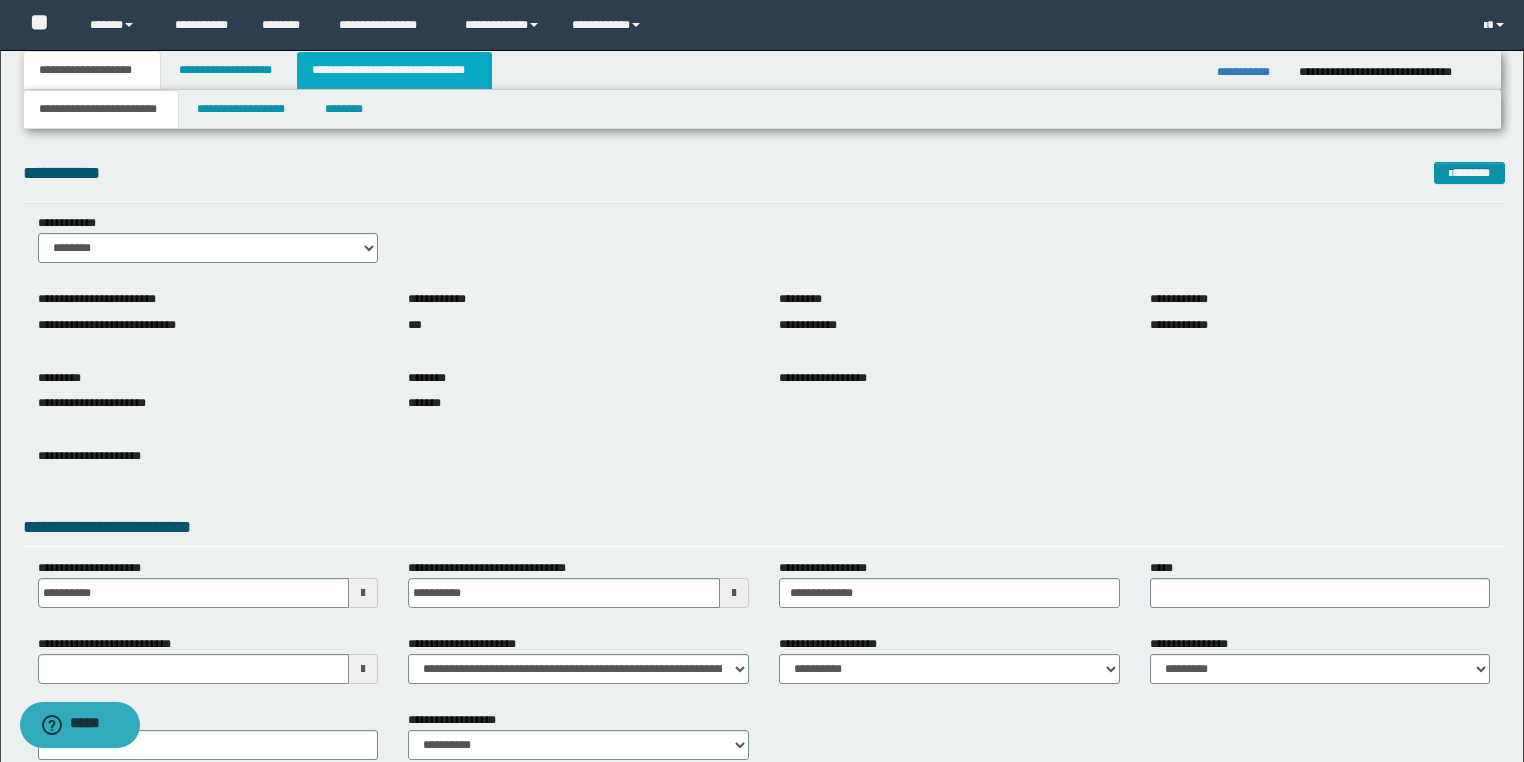 click on "**********" at bounding box center [394, 70] 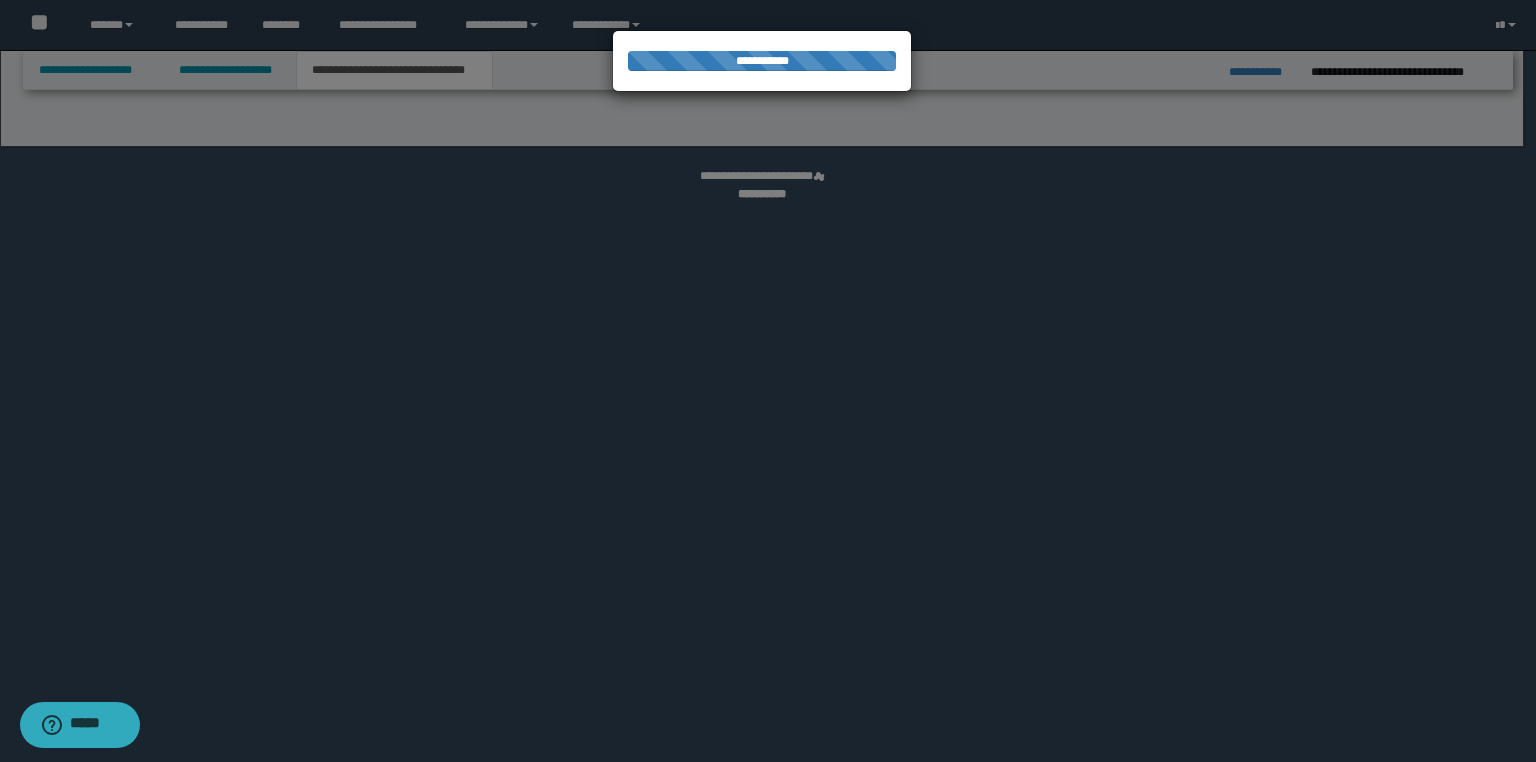 select on "*" 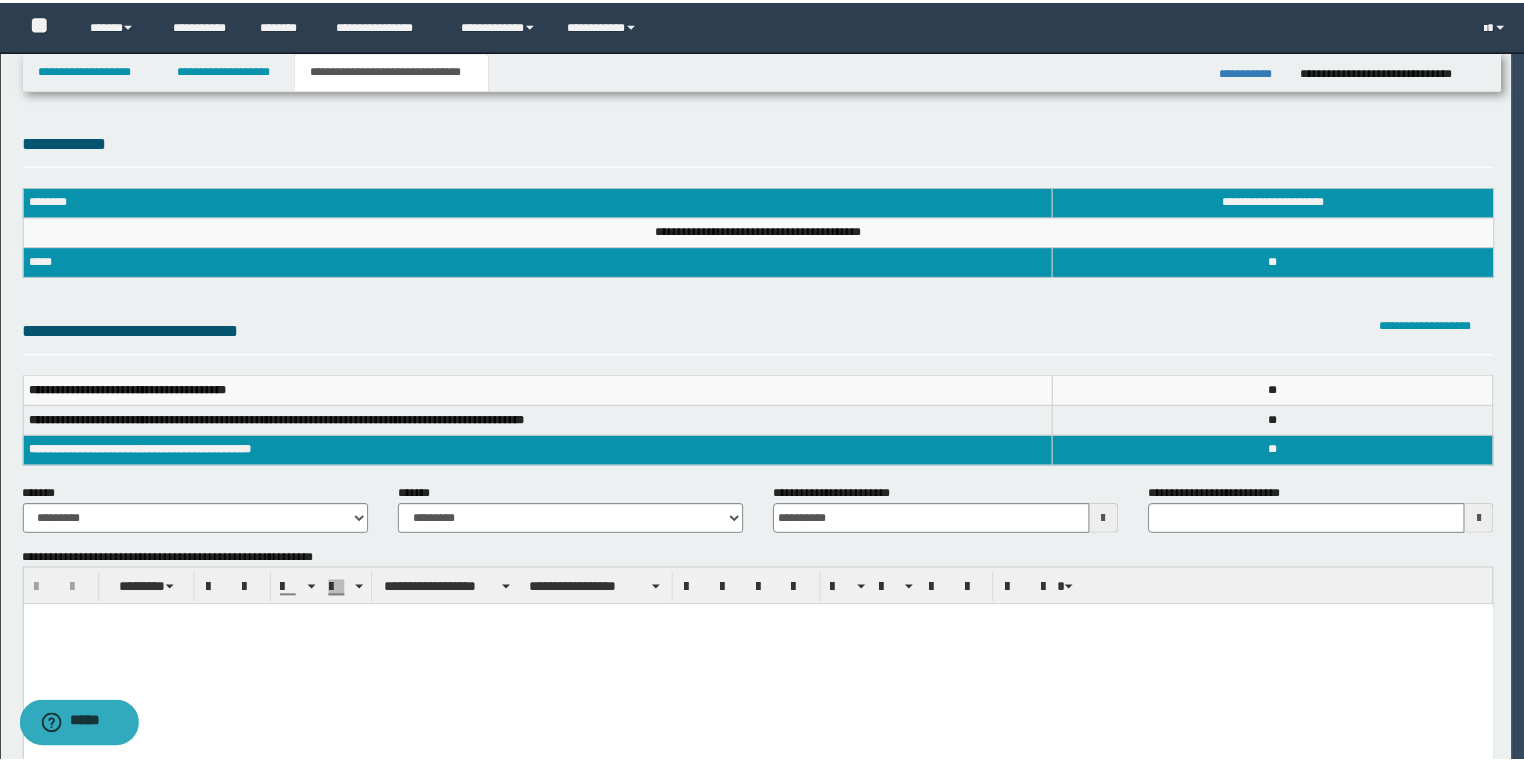 scroll, scrollTop: 0, scrollLeft: 0, axis: both 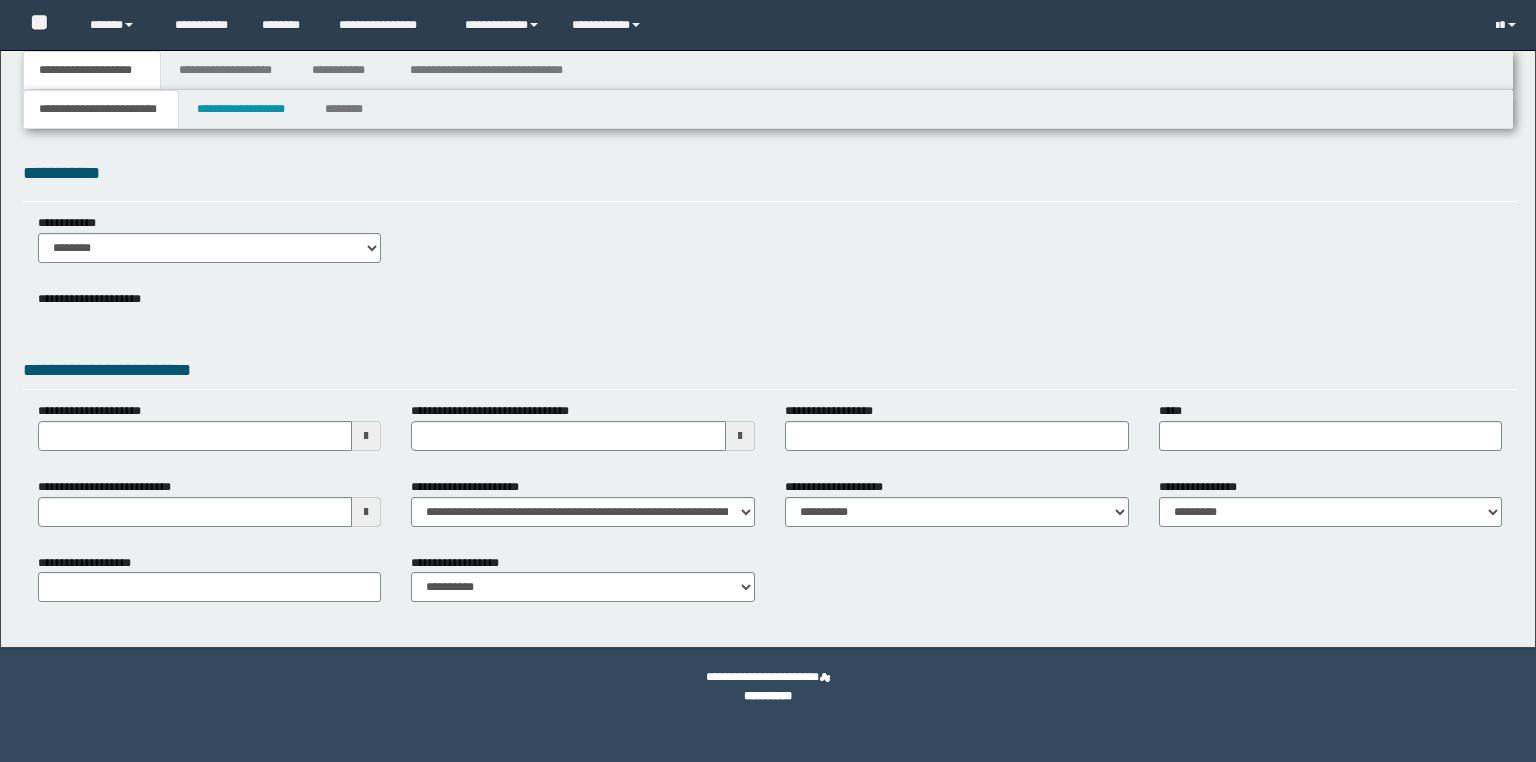 type on "**********" 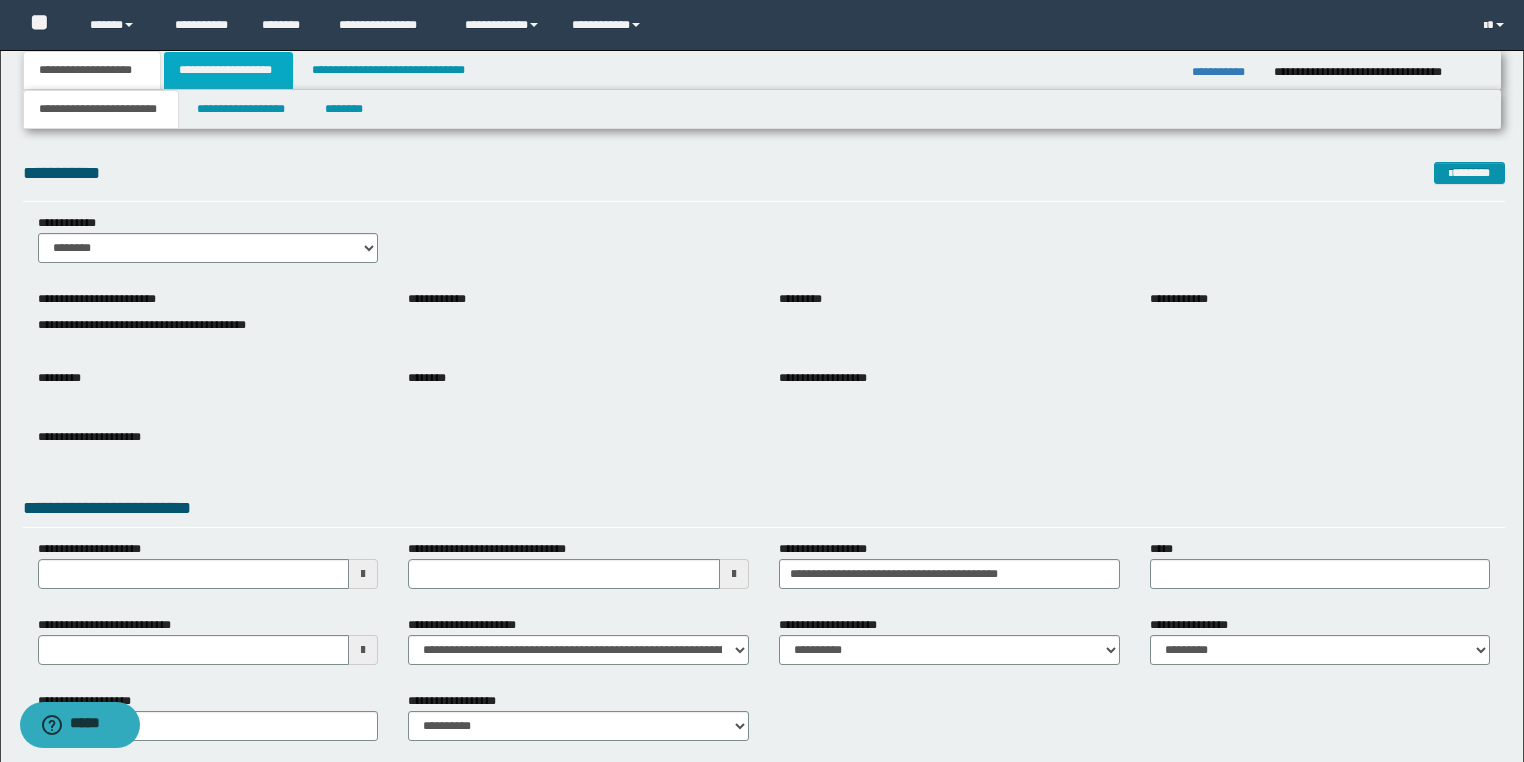 click on "**********" at bounding box center (228, 70) 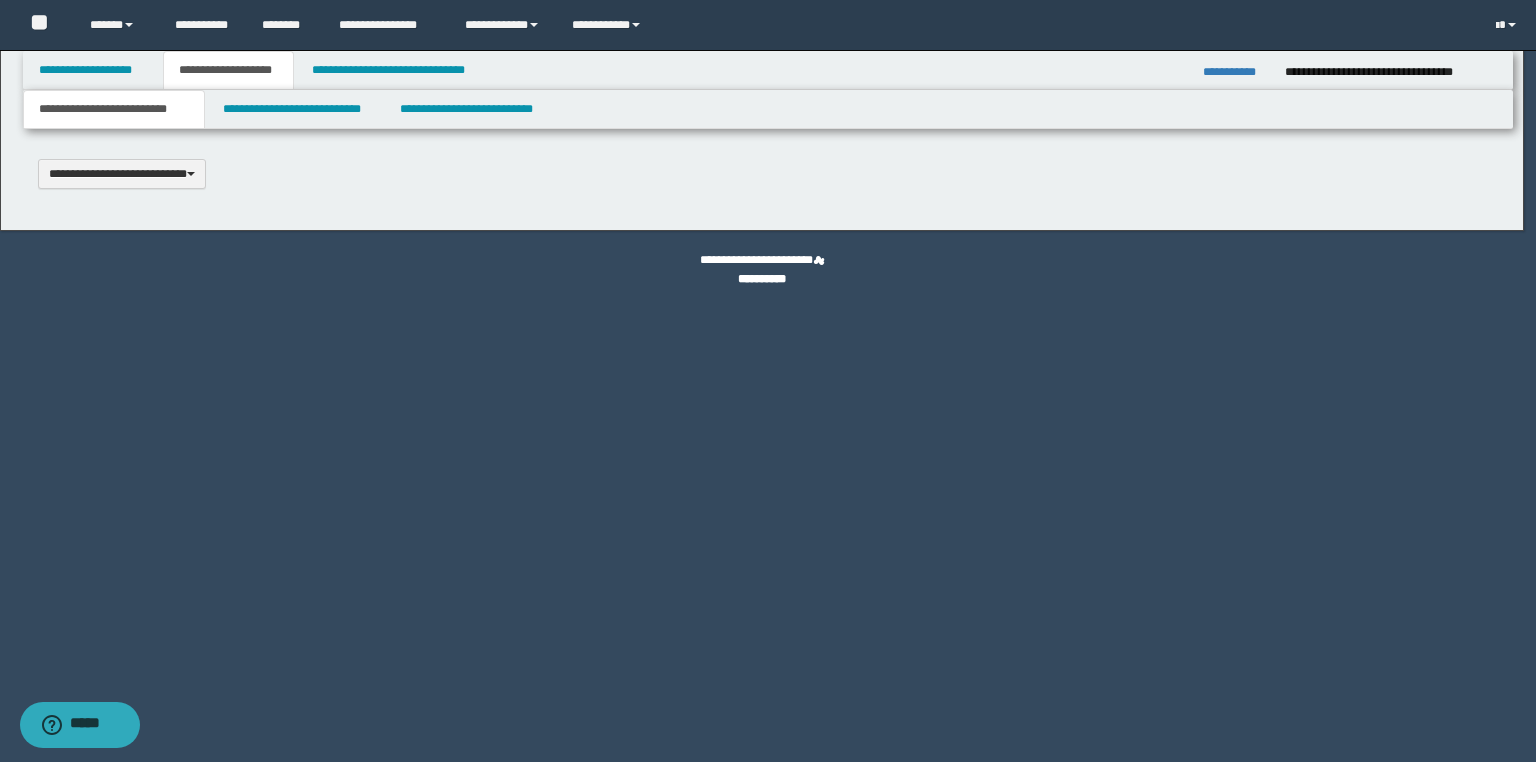 type 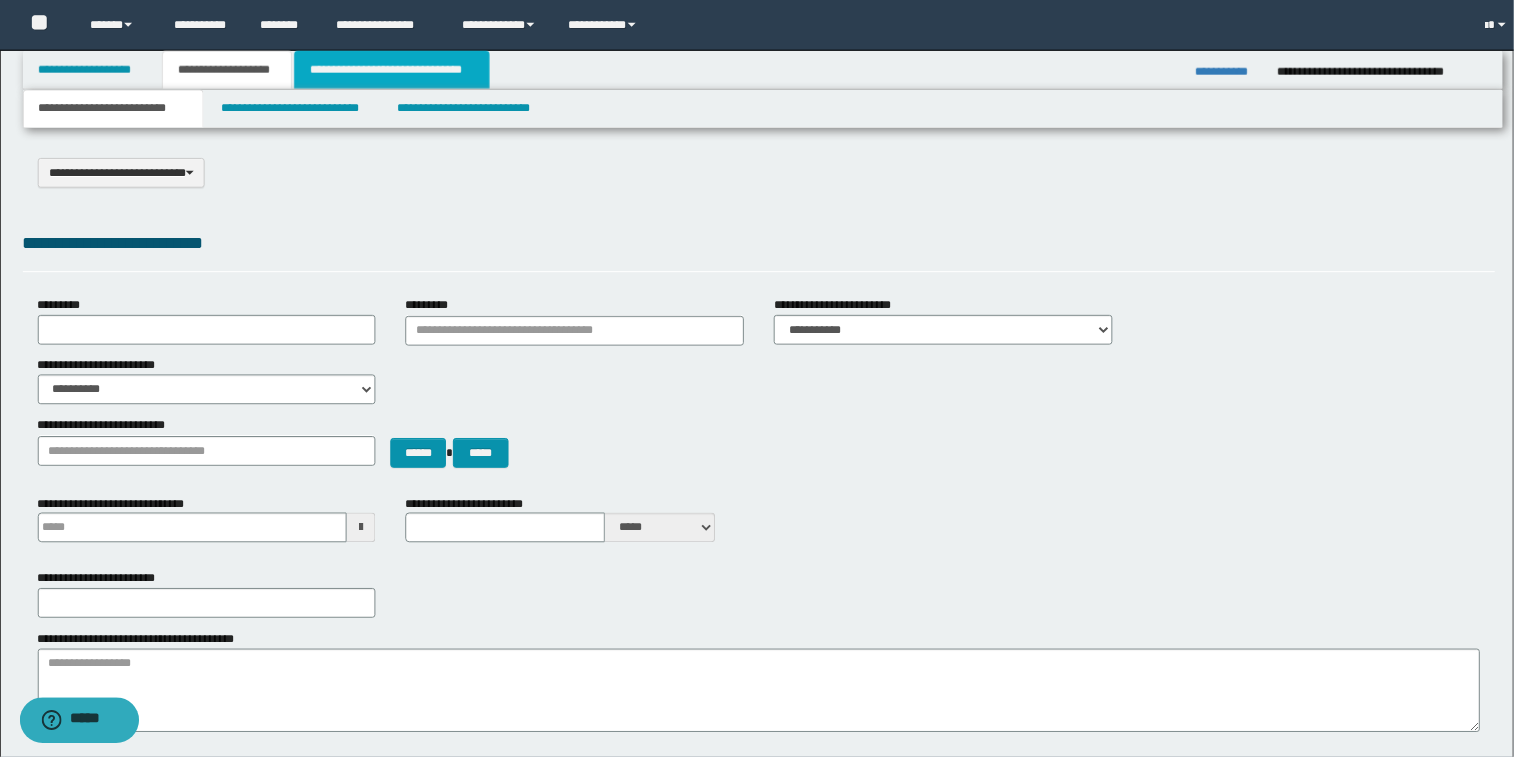 click on "**********" at bounding box center [394, 70] 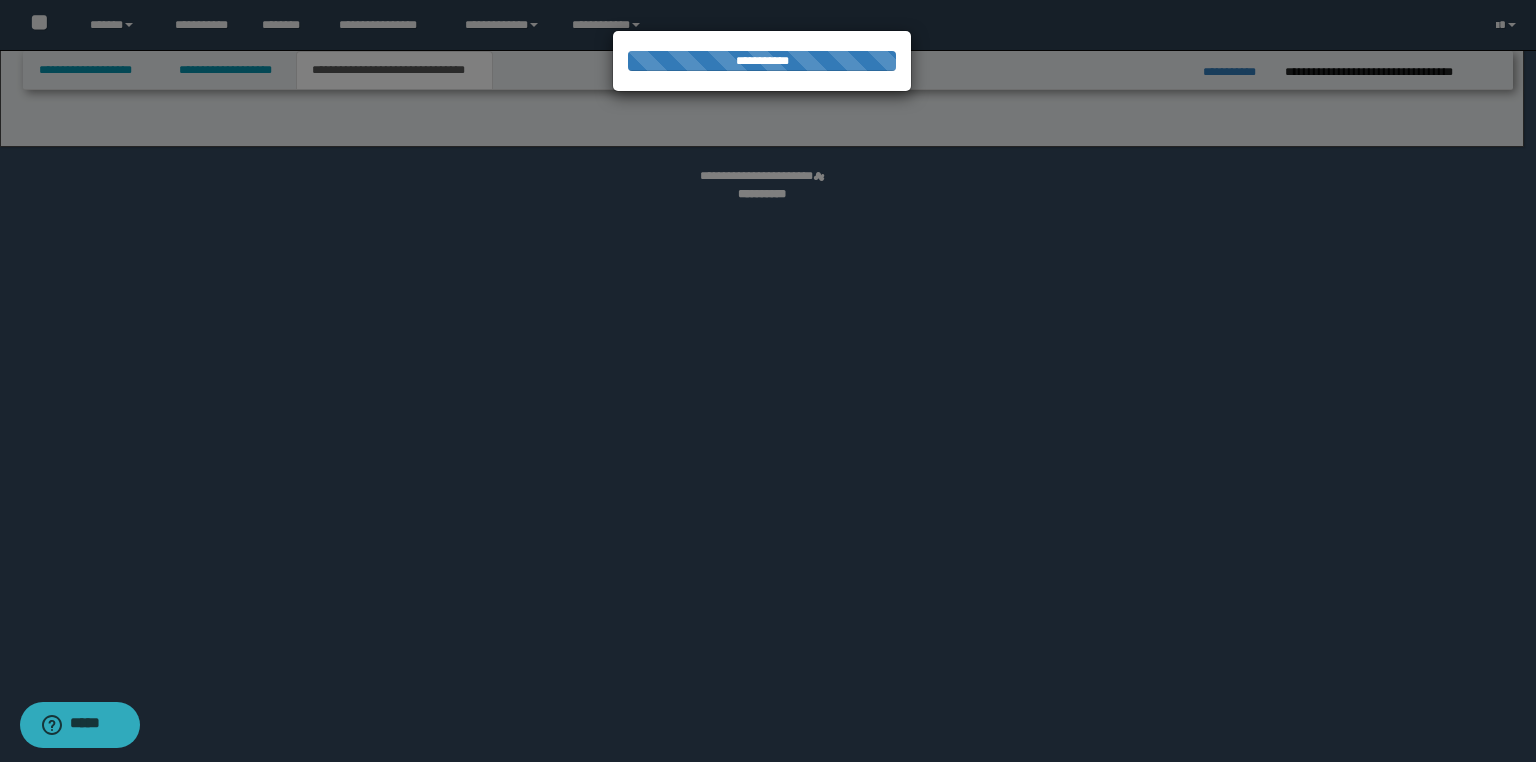 select on "*" 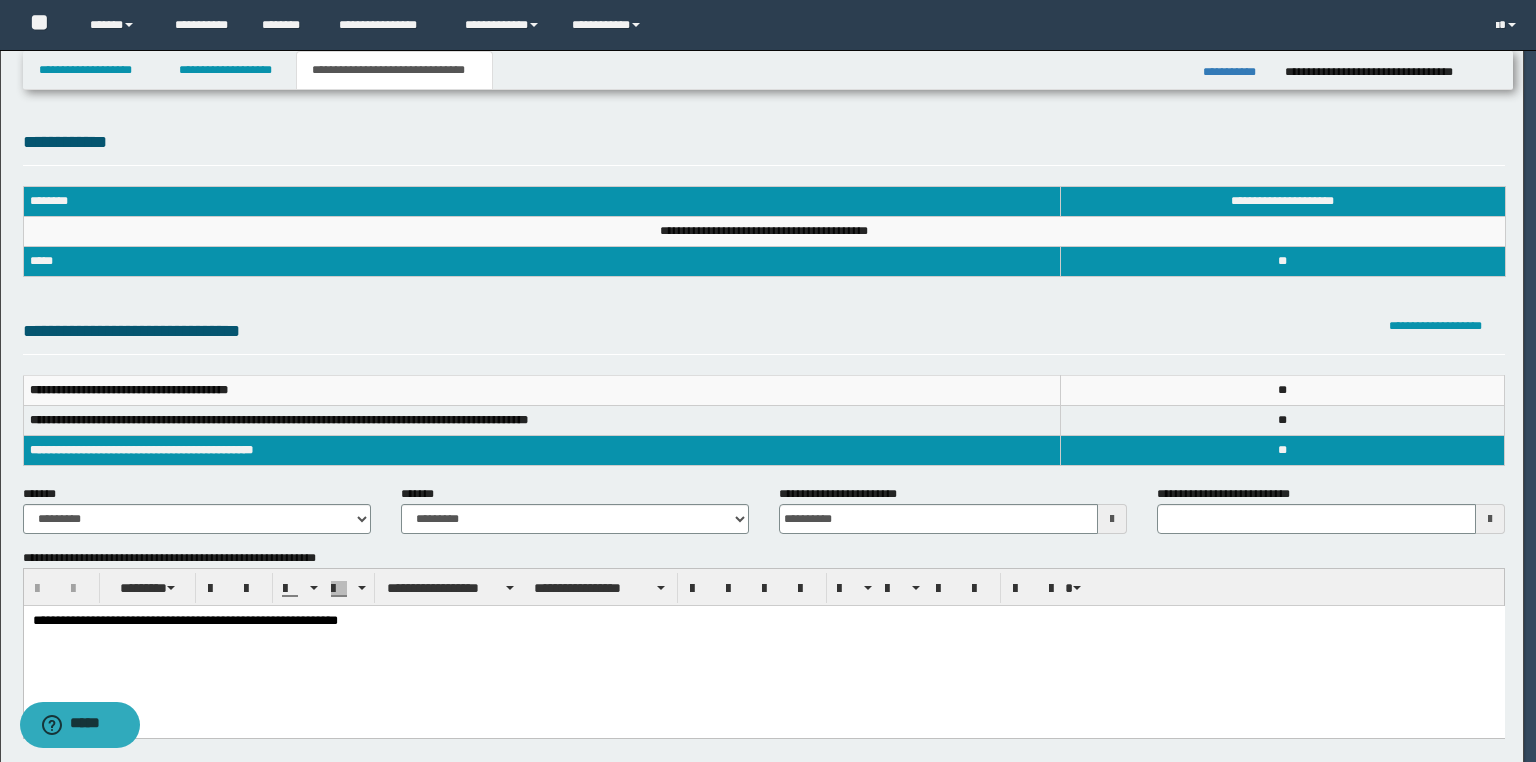 scroll, scrollTop: 0, scrollLeft: 0, axis: both 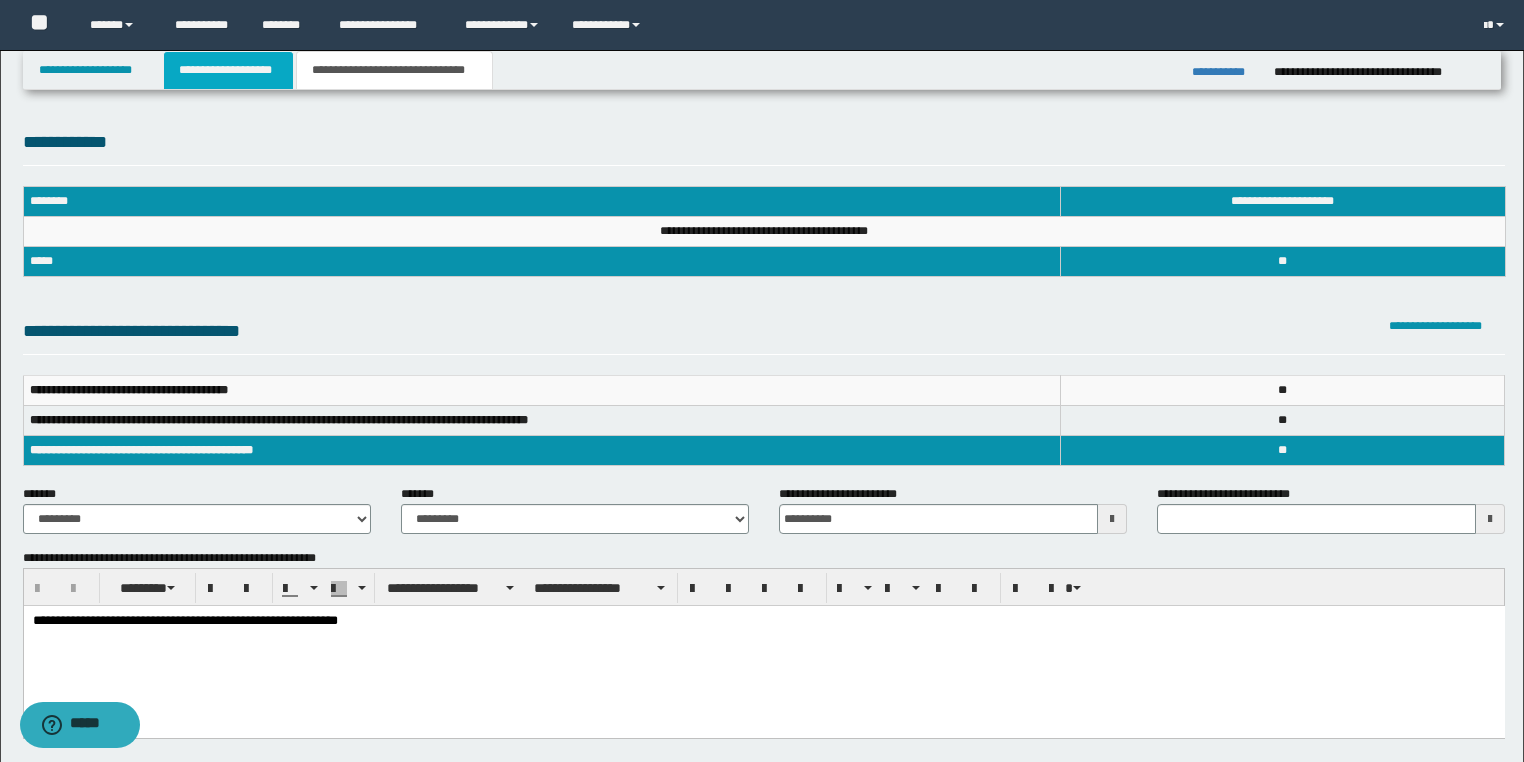 click on "**********" at bounding box center (228, 70) 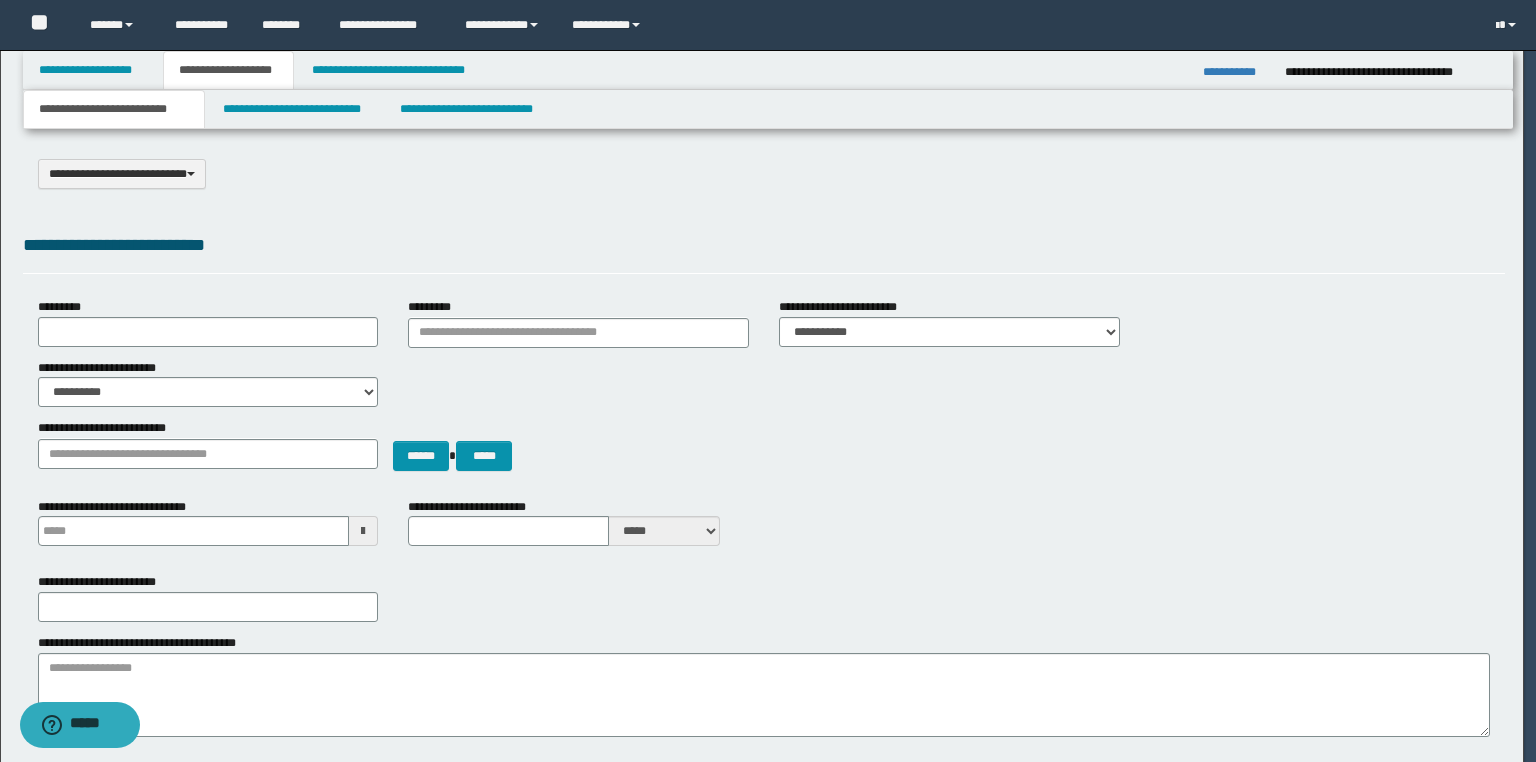 type 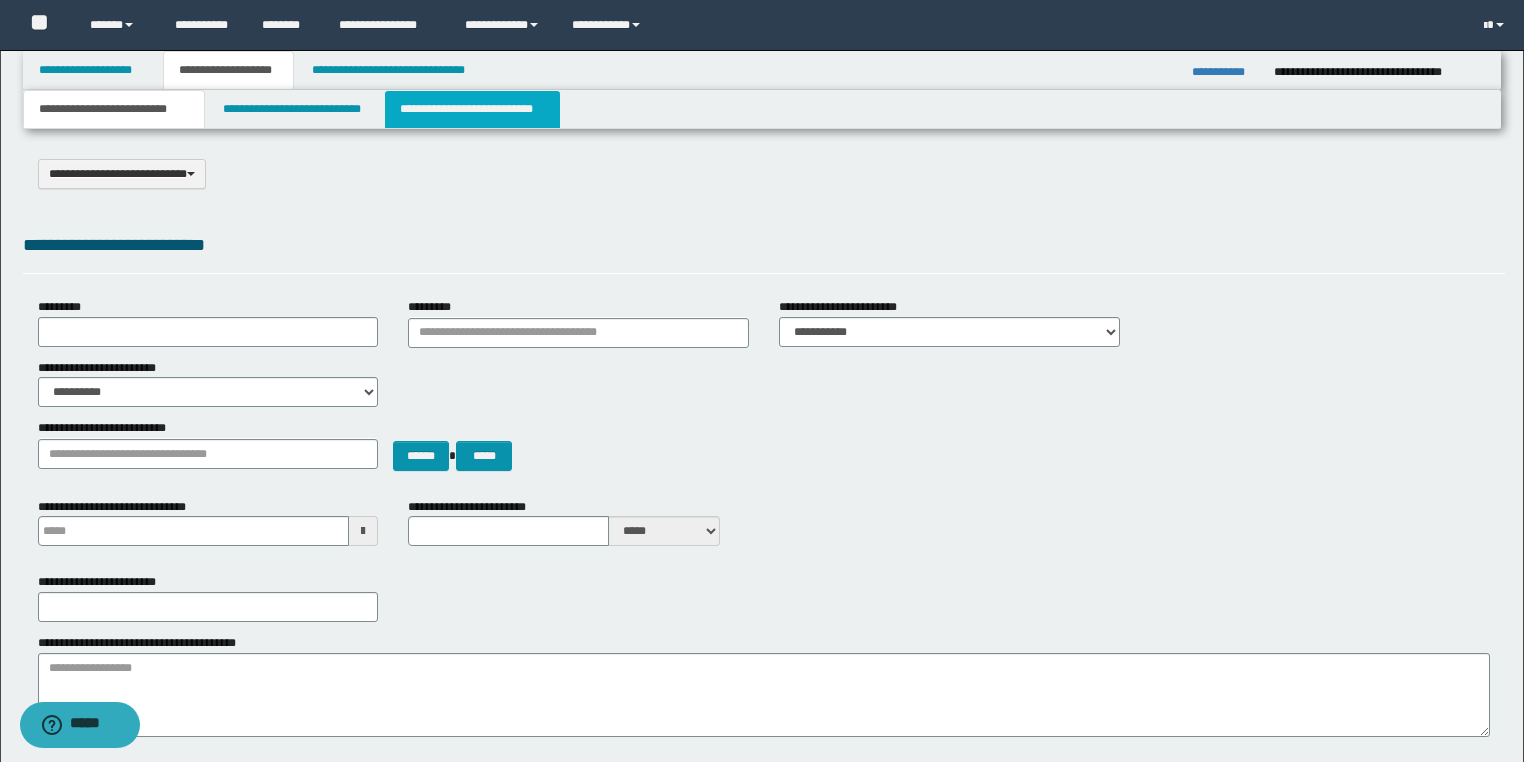 click on "**********" at bounding box center (472, 109) 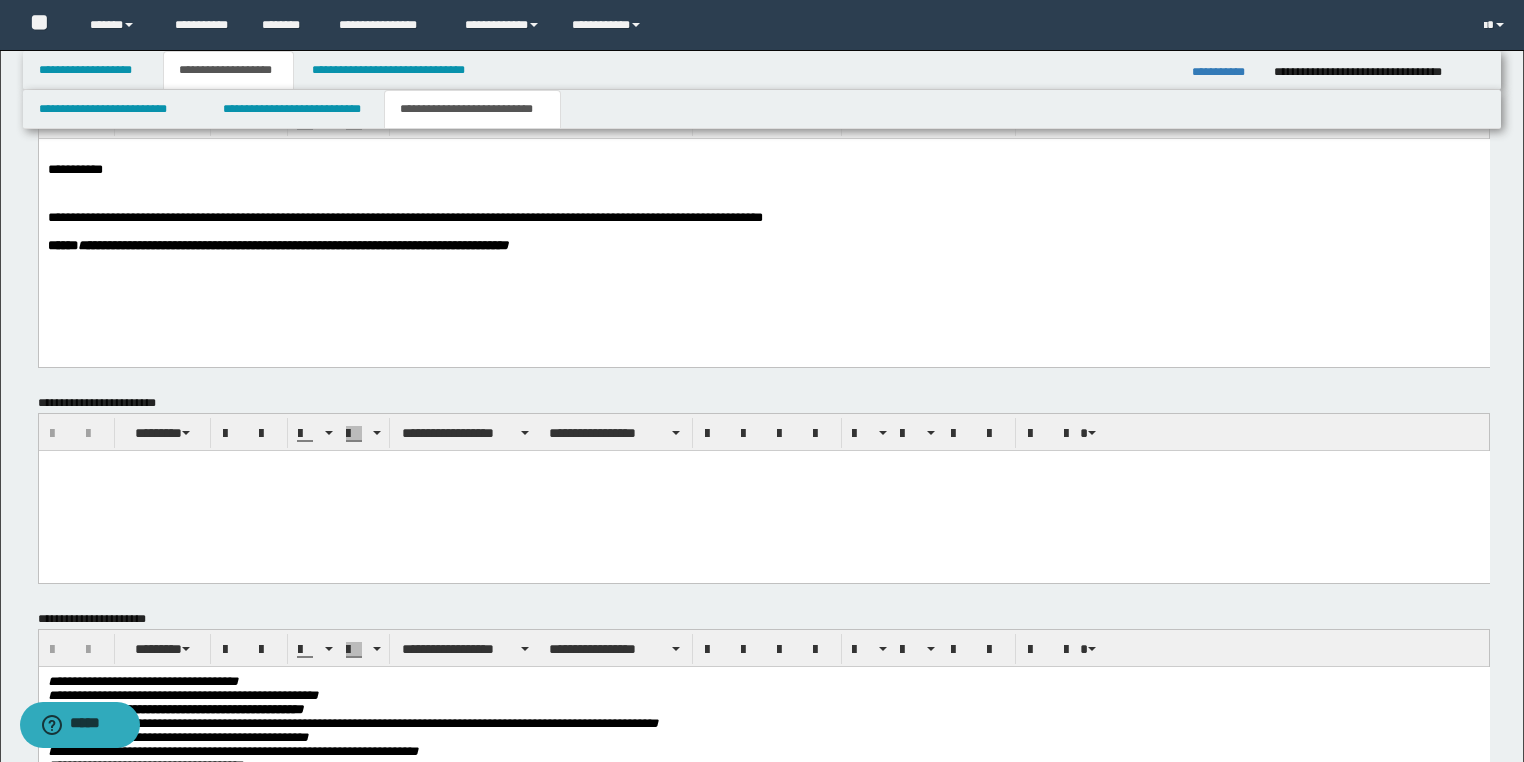 scroll, scrollTop: 1360, scrollLeft: 0, axis: vertical 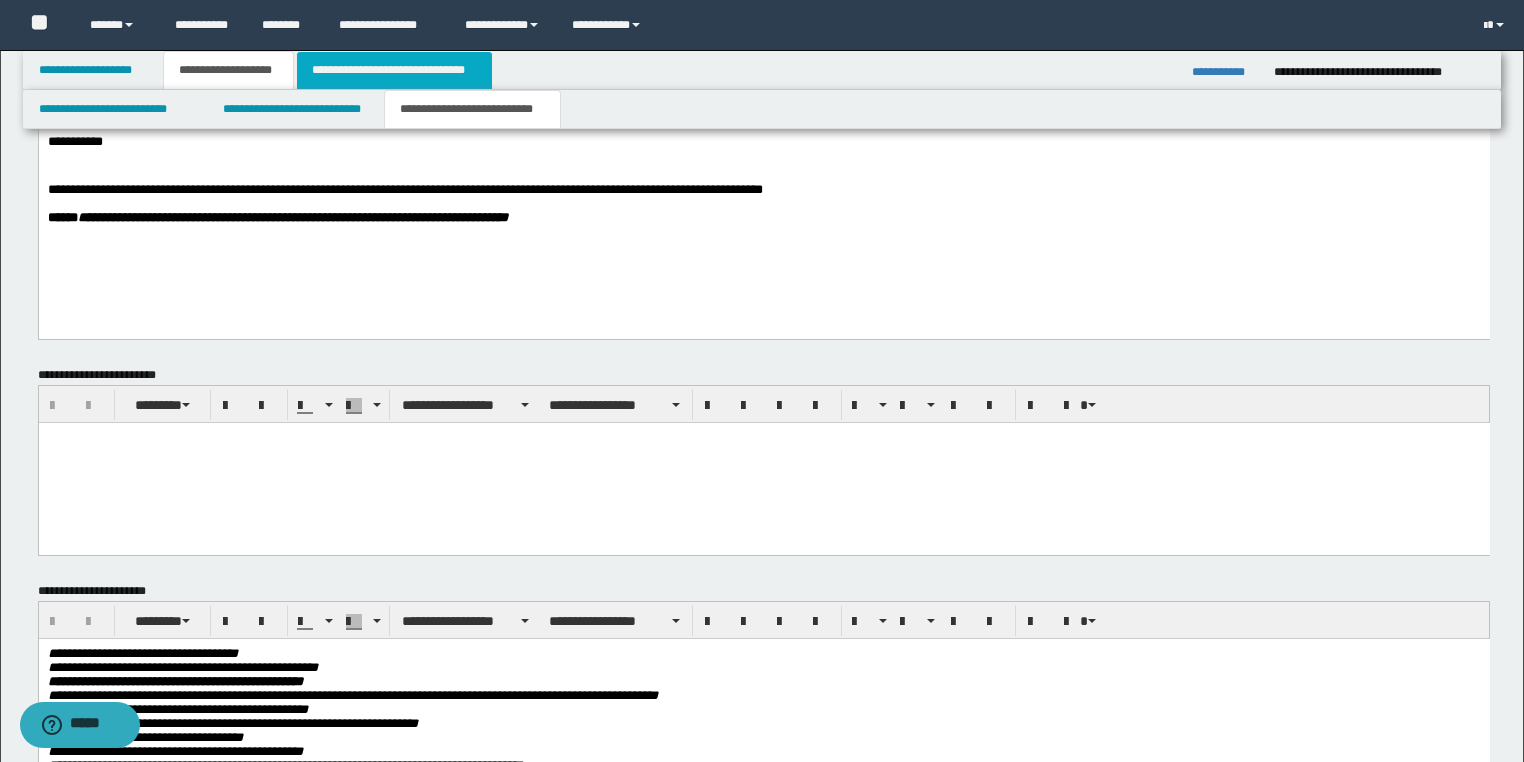 click on "**********" at bounding box center [394, 70] 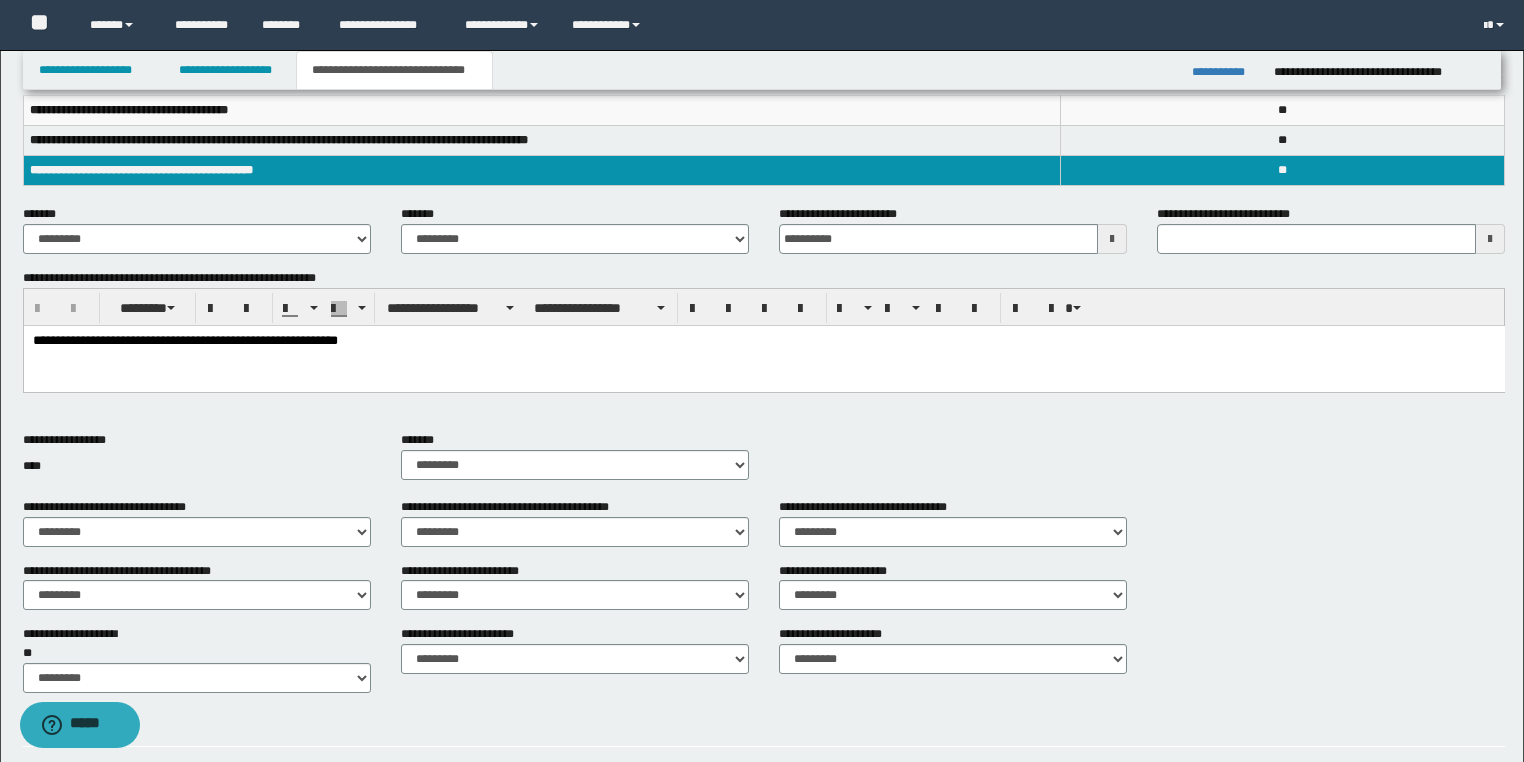 scroll, scrollTop: 200, scrollLeft: 0, axis: vertical 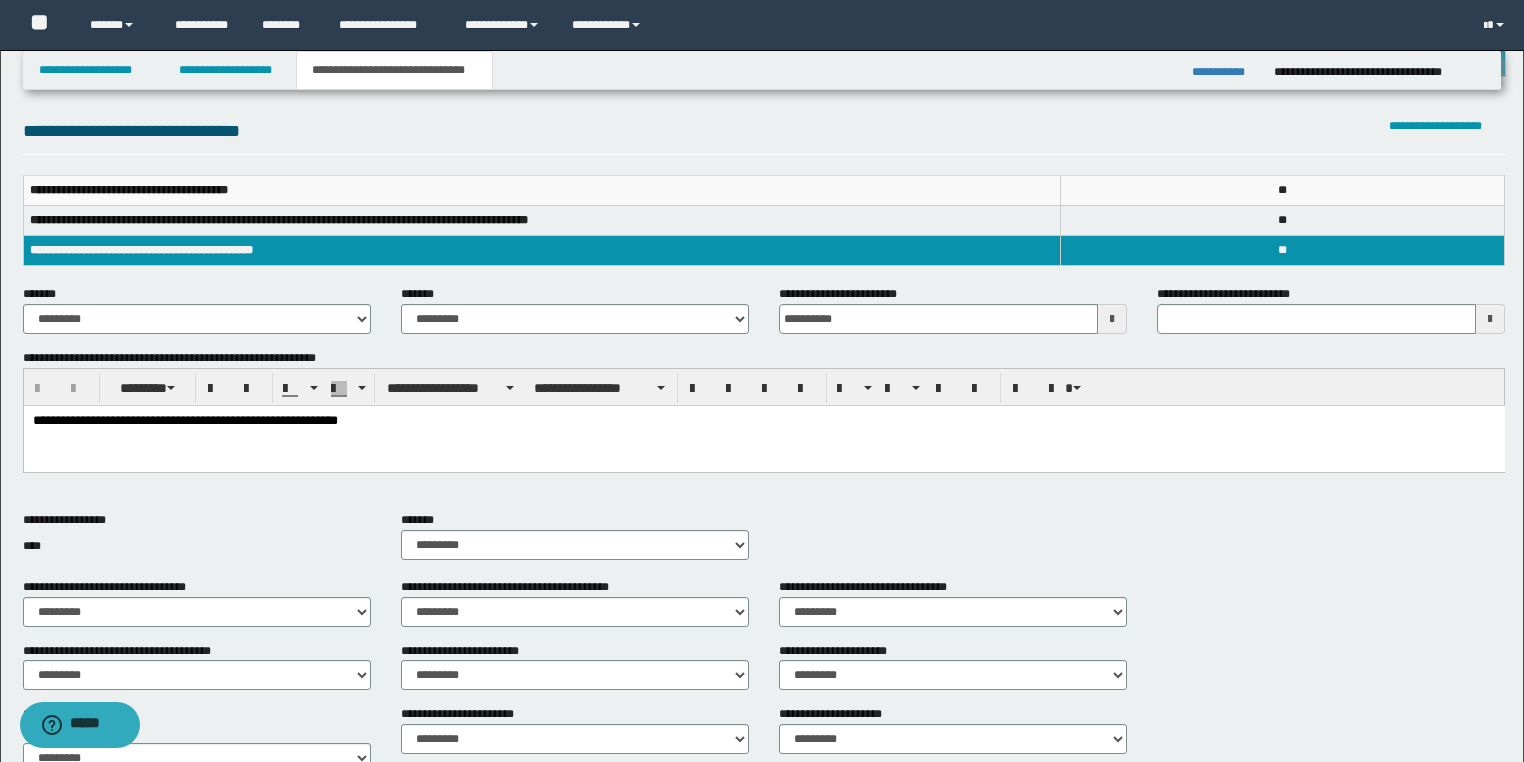 click on "**********" at bounding box center (762, 70) 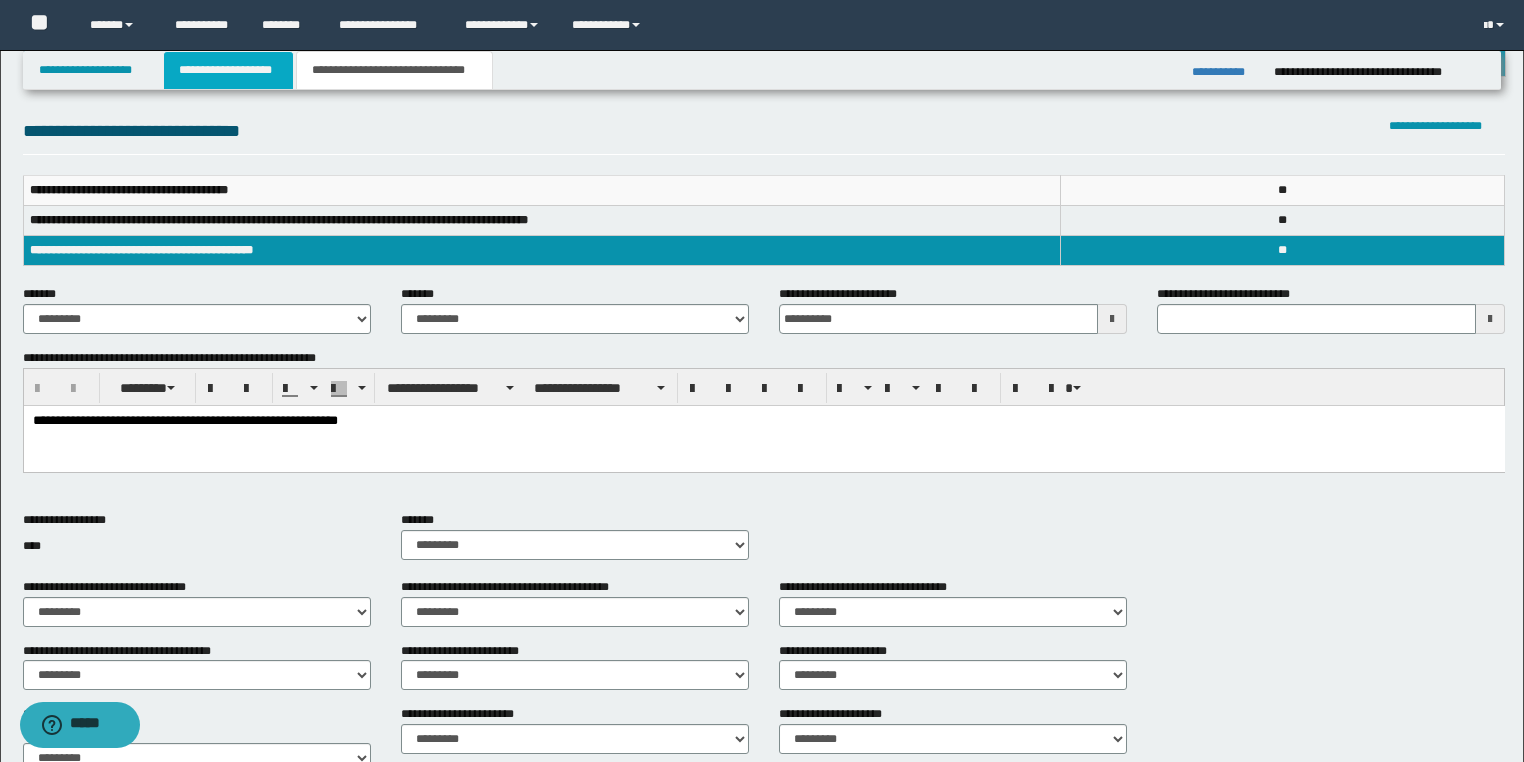 click on "**********" at bounding box center [228, 70] 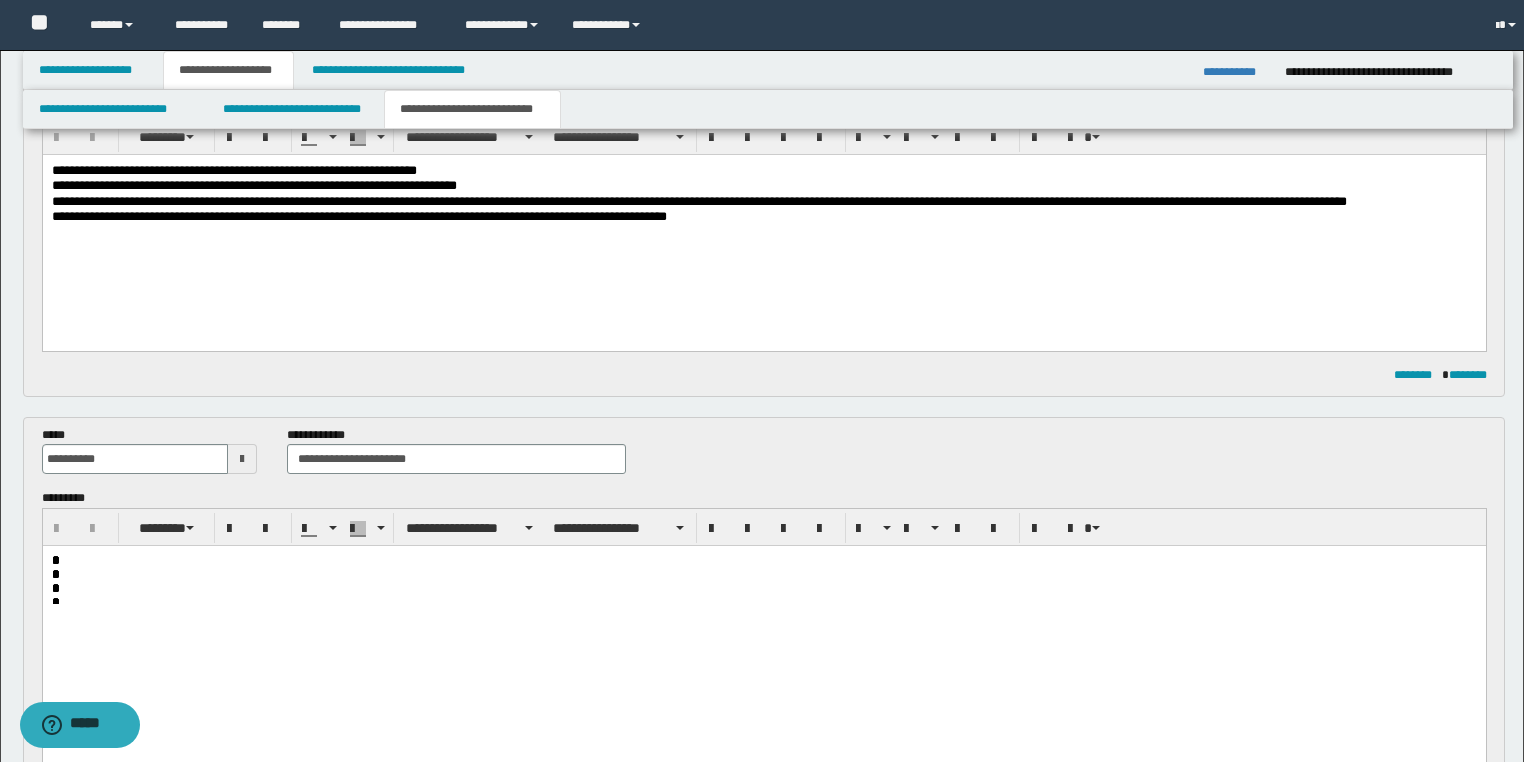 scroll, scrollTop: 231, scrollLeft: 0, axis: vertical 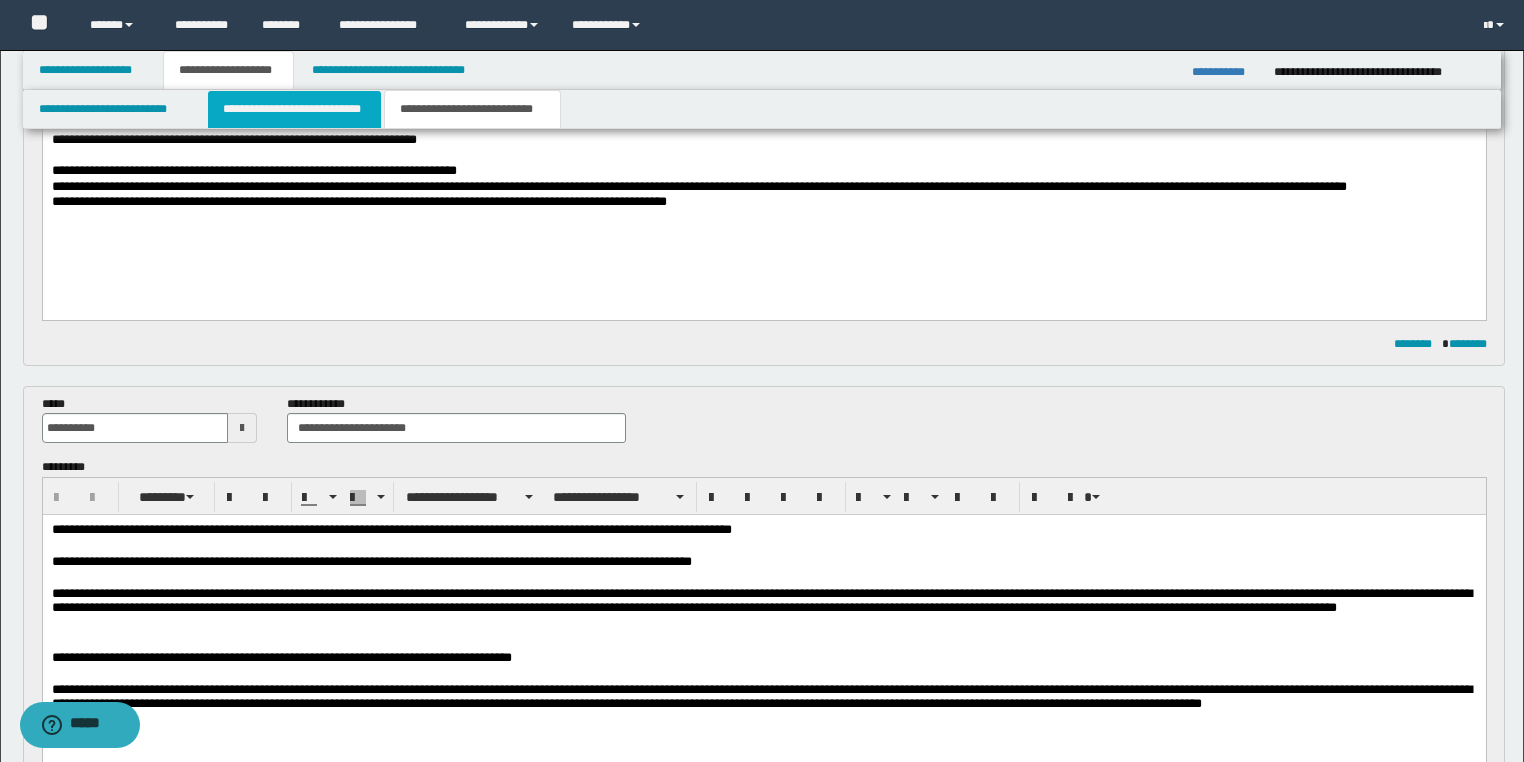 click on "**********" at bounding box center [294, 109] 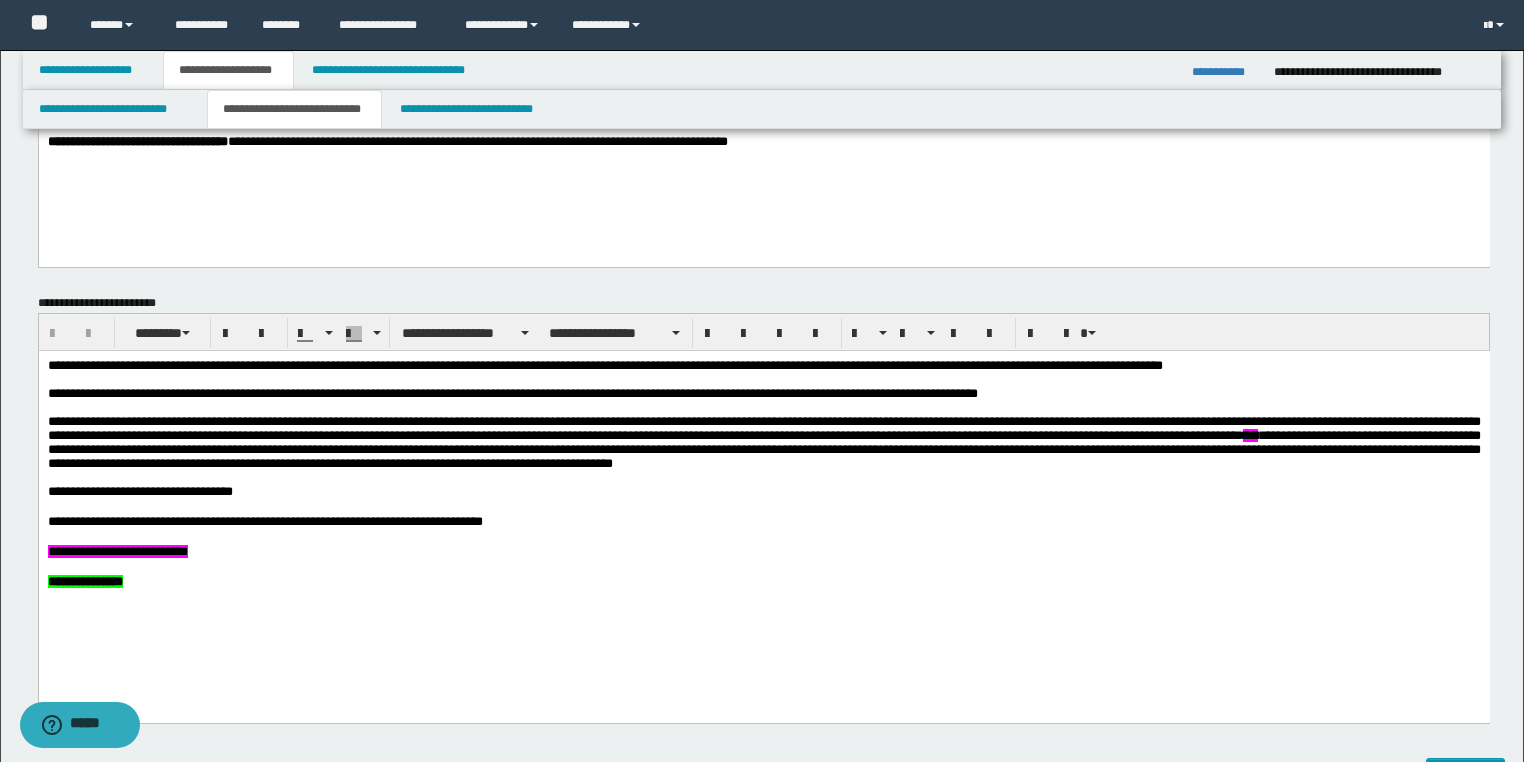 scroll, scrollTop: 160, scrollLeft: 0, axis: vertical 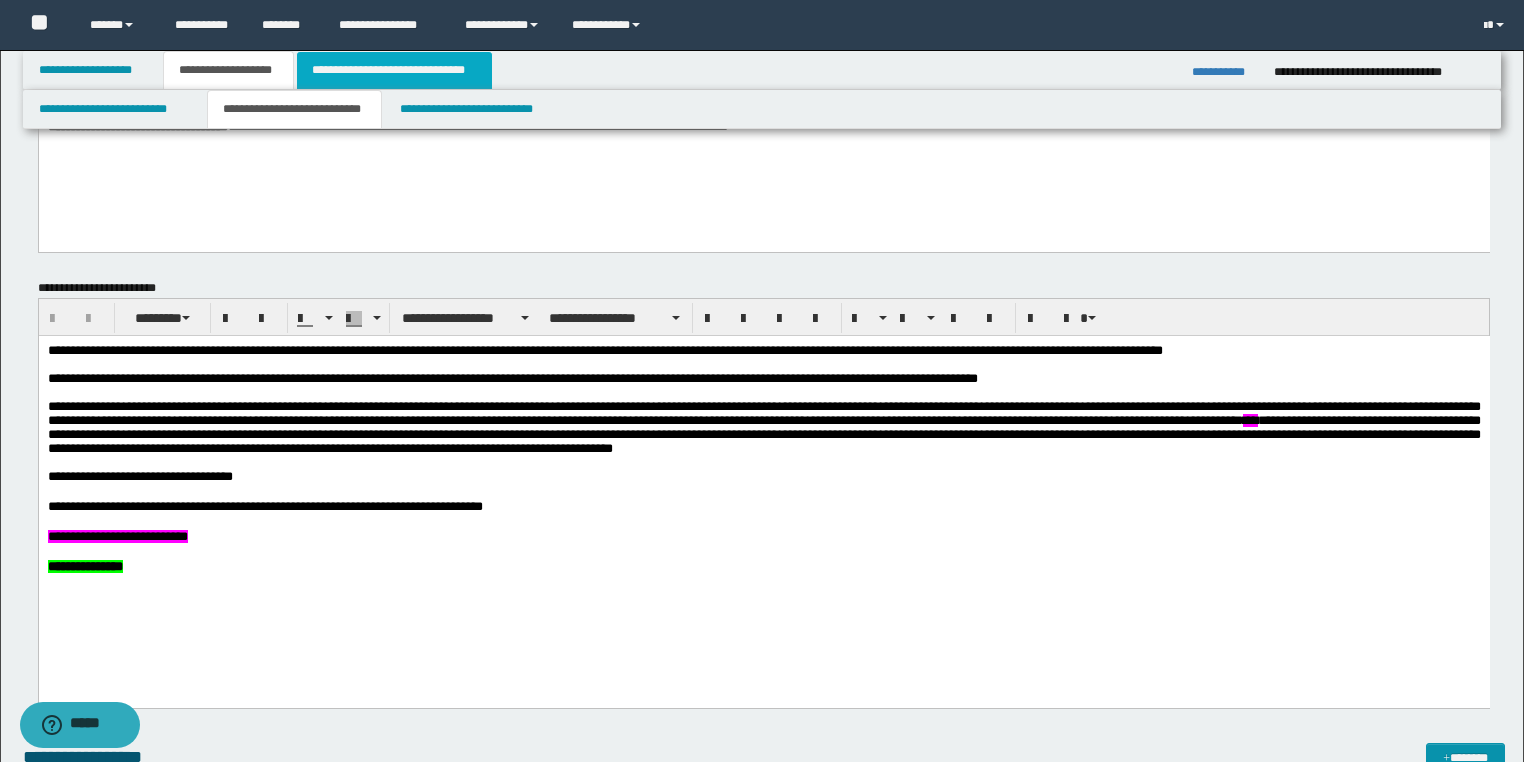 click on "**********" at bounding box center [394, 70] 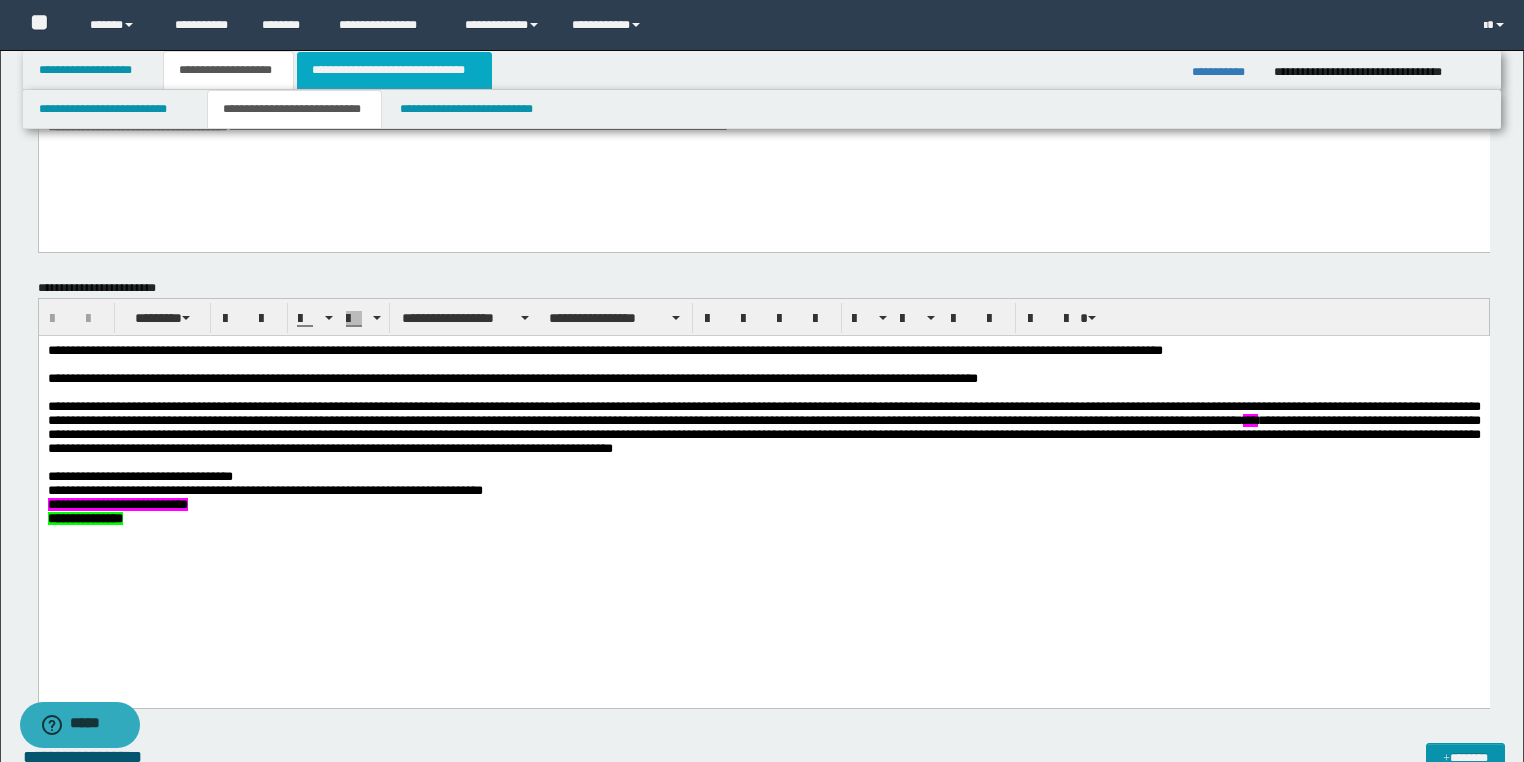 scroll, scrollTop: 128, scrollLeft: 0, axis: vertical 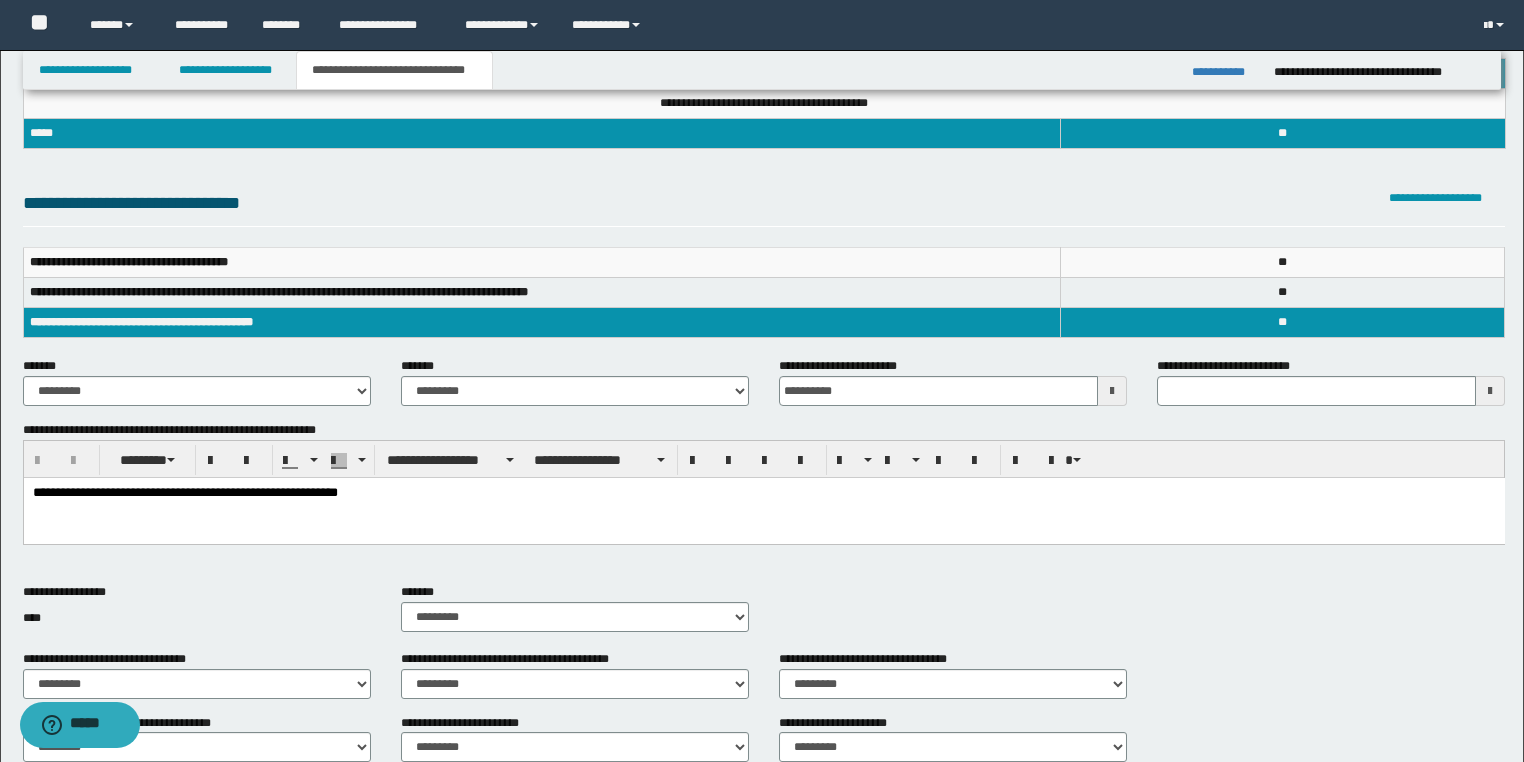 type 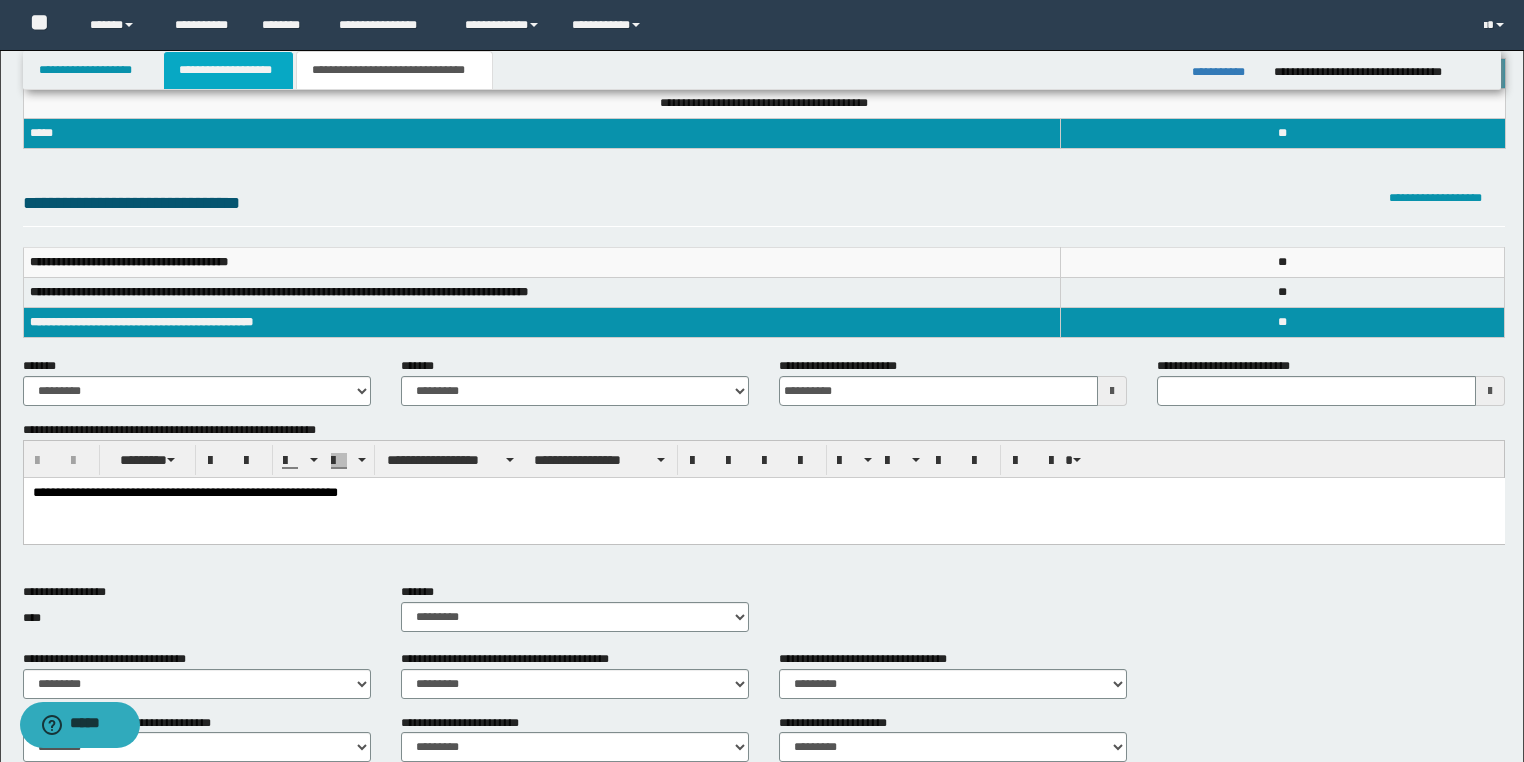 click on "**********" at bounding box center [228, 70] 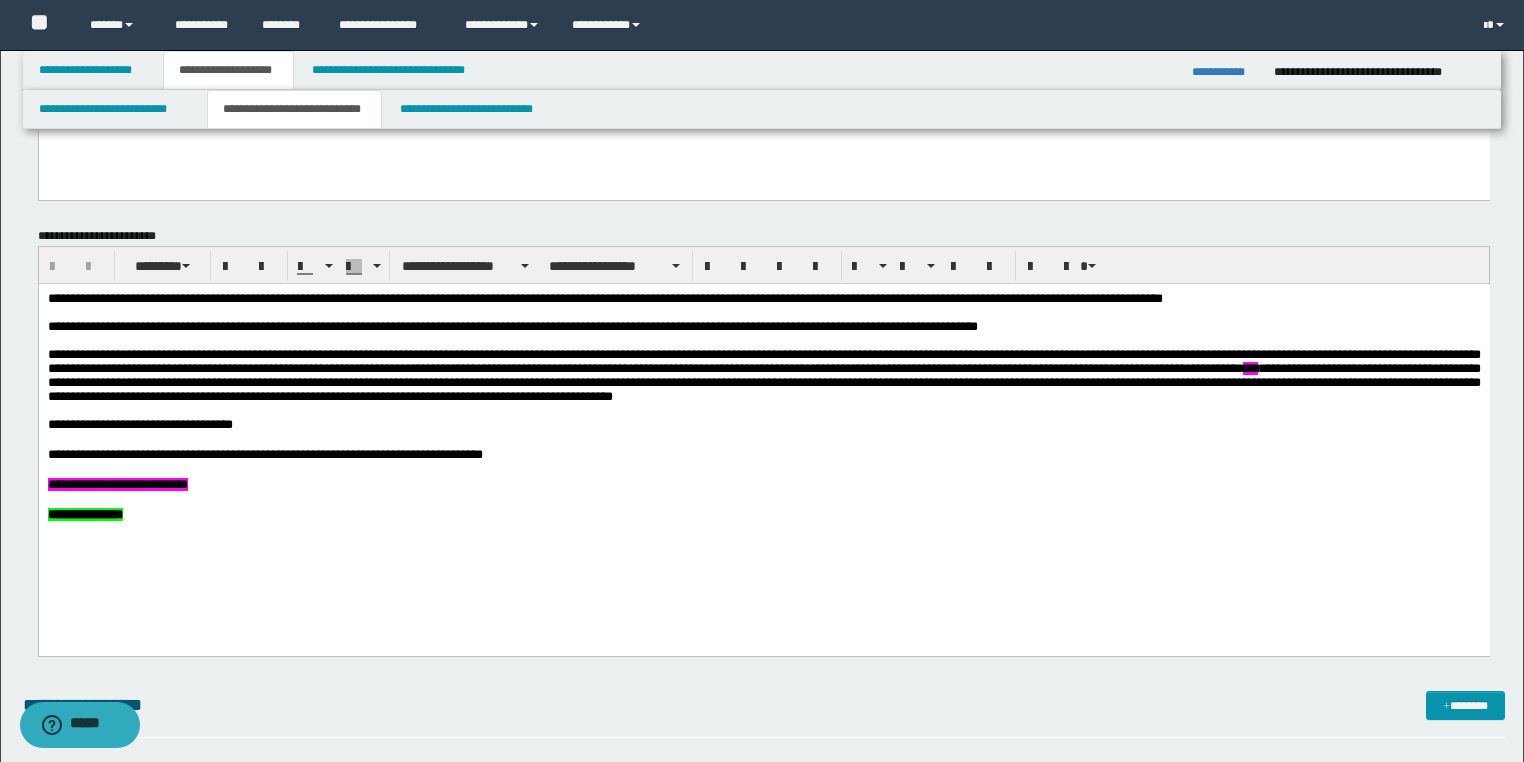 scroll, scrollTop: 240, scrollLeft: 0, axis: vertical 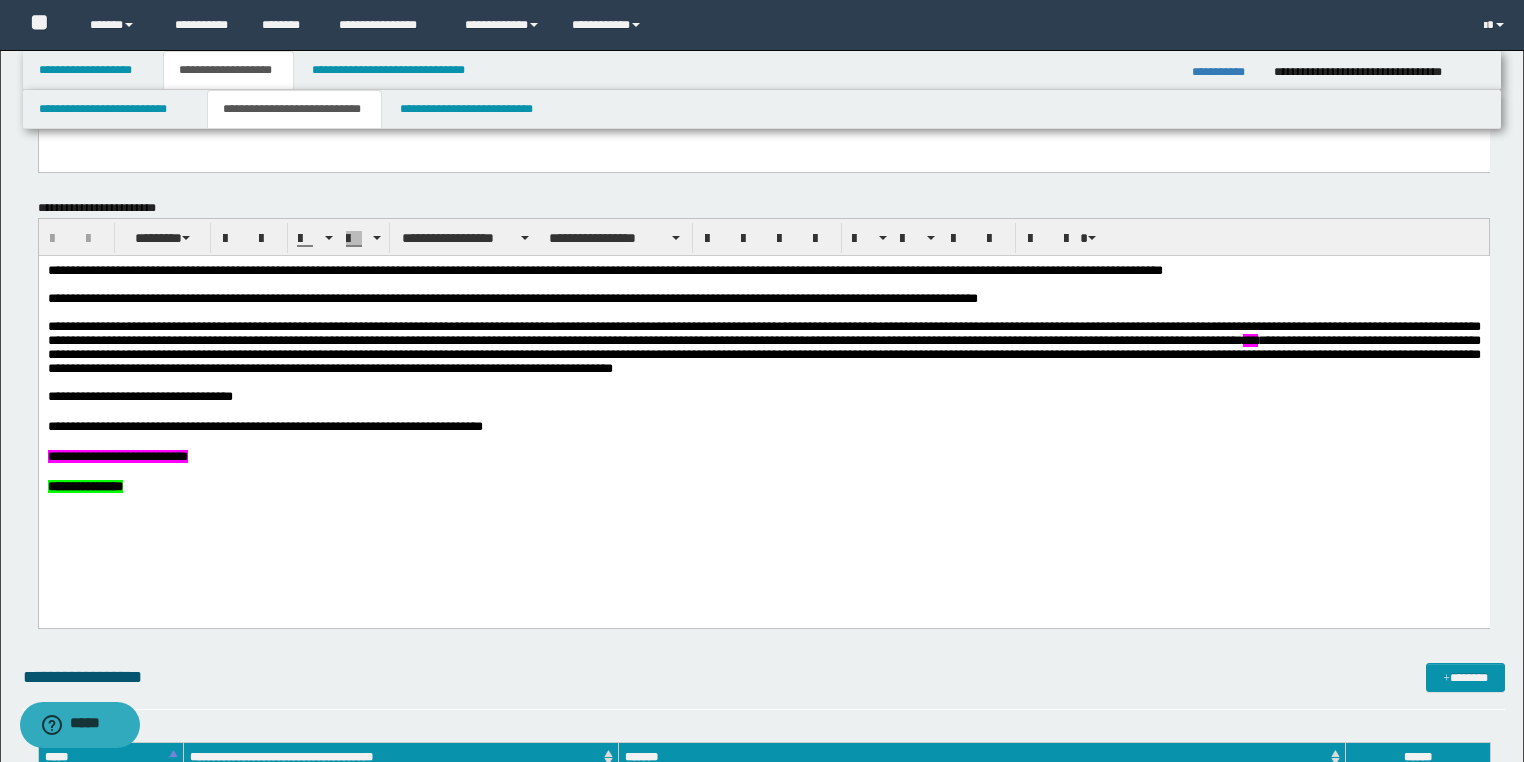 click on "**********" at bounding box center [763, 486] 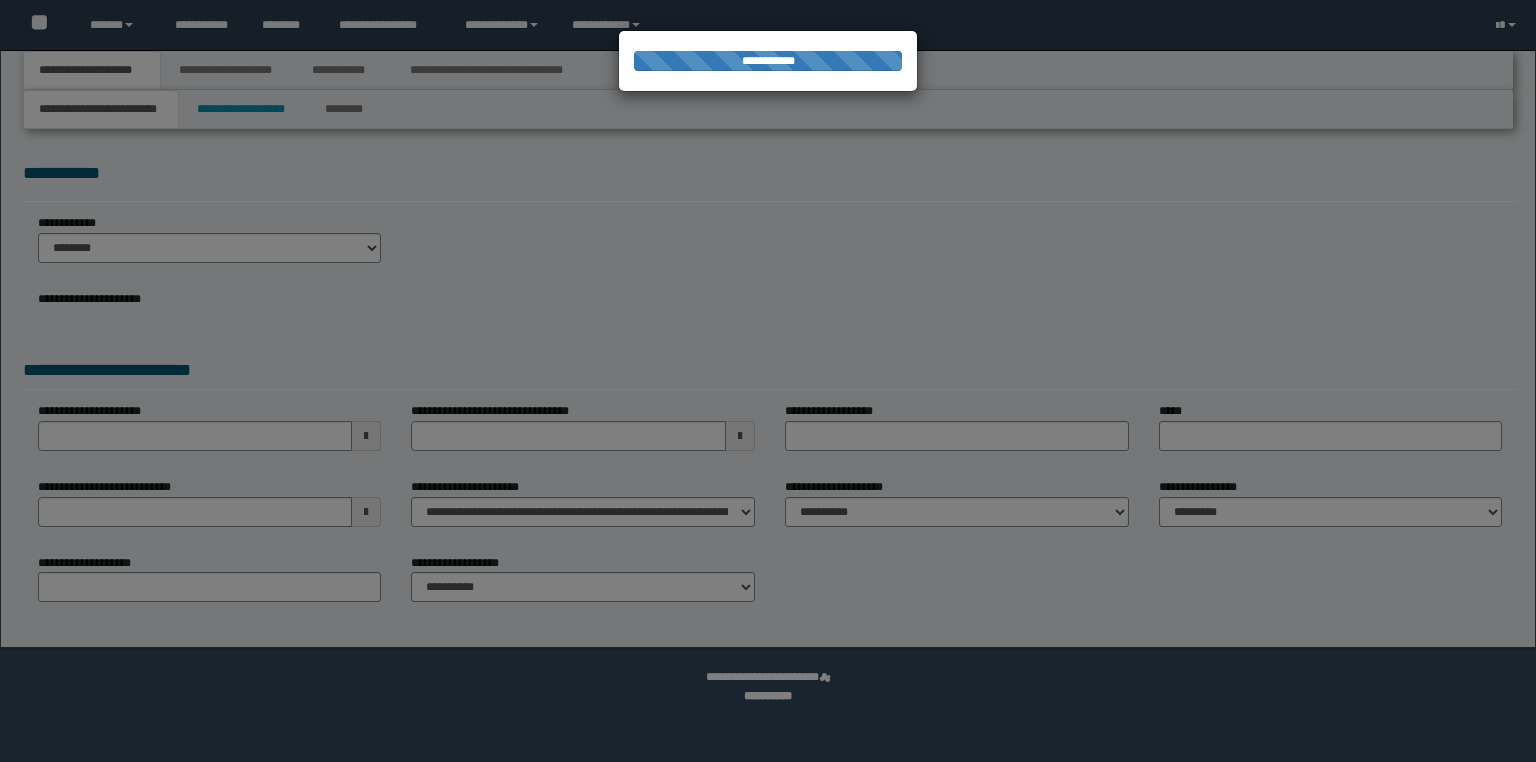 scroll, scrollTop: 0, scrollLeft: 0, axis: both 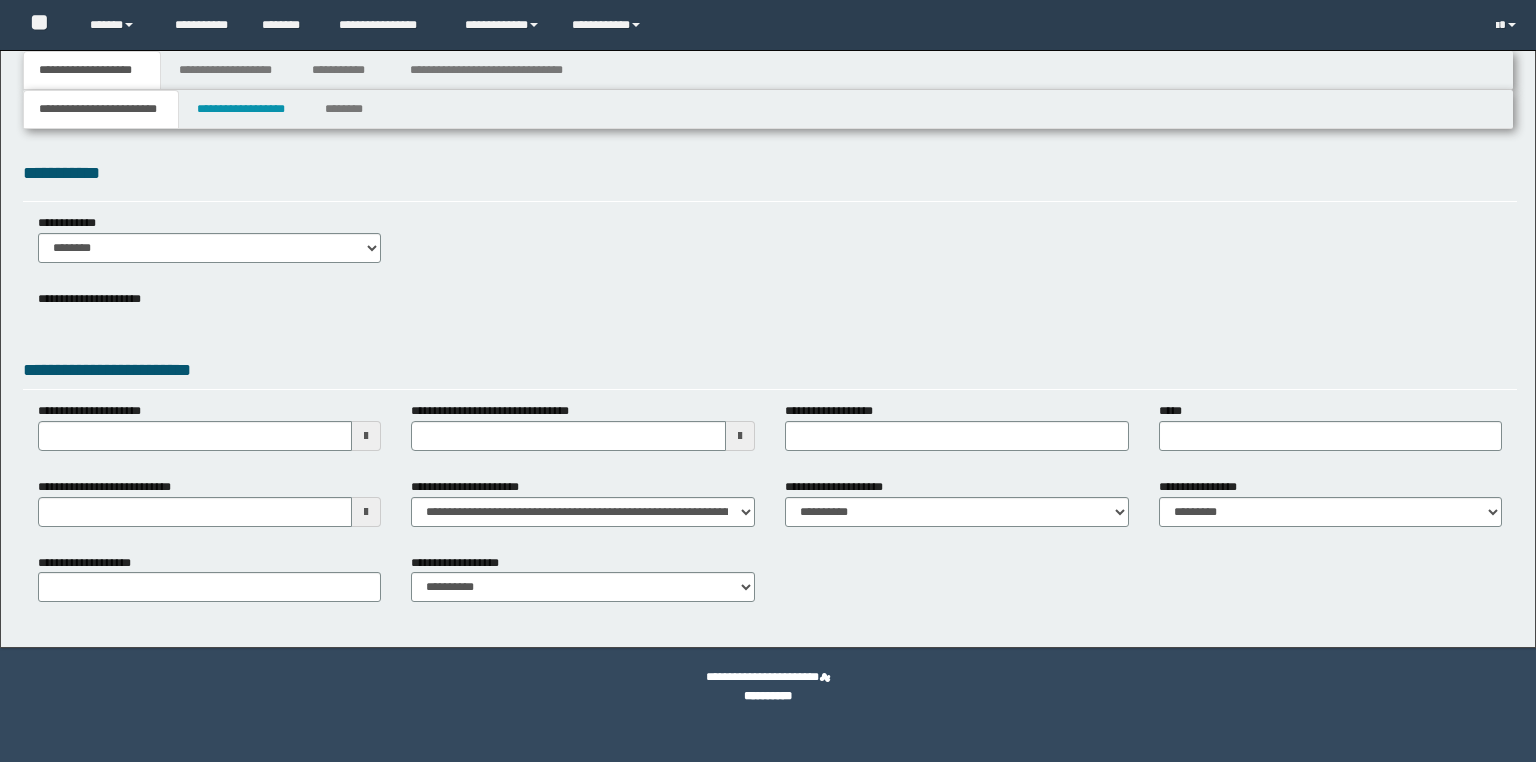 type on "**********" 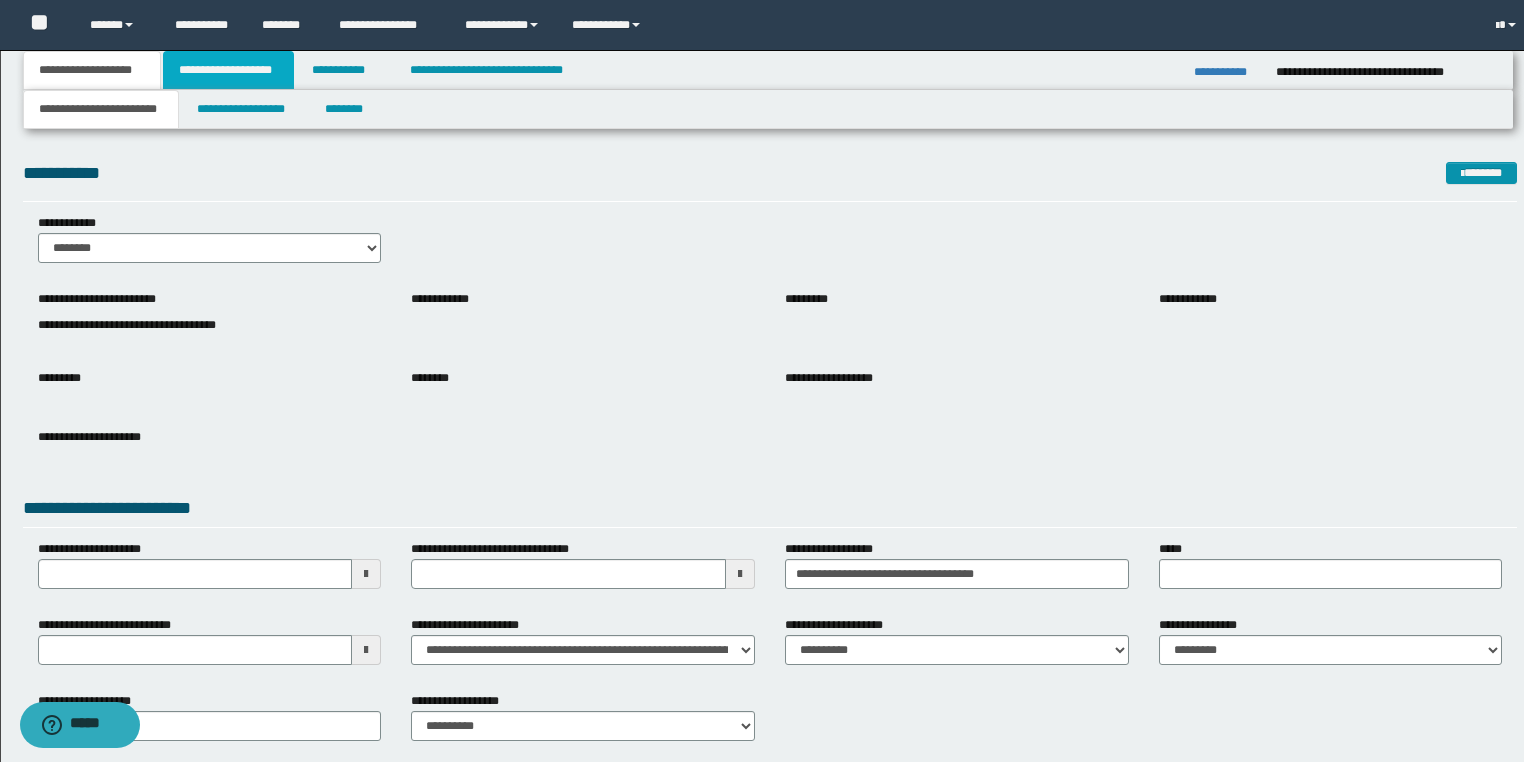 click on "**********" at bounding box center (228, 70) 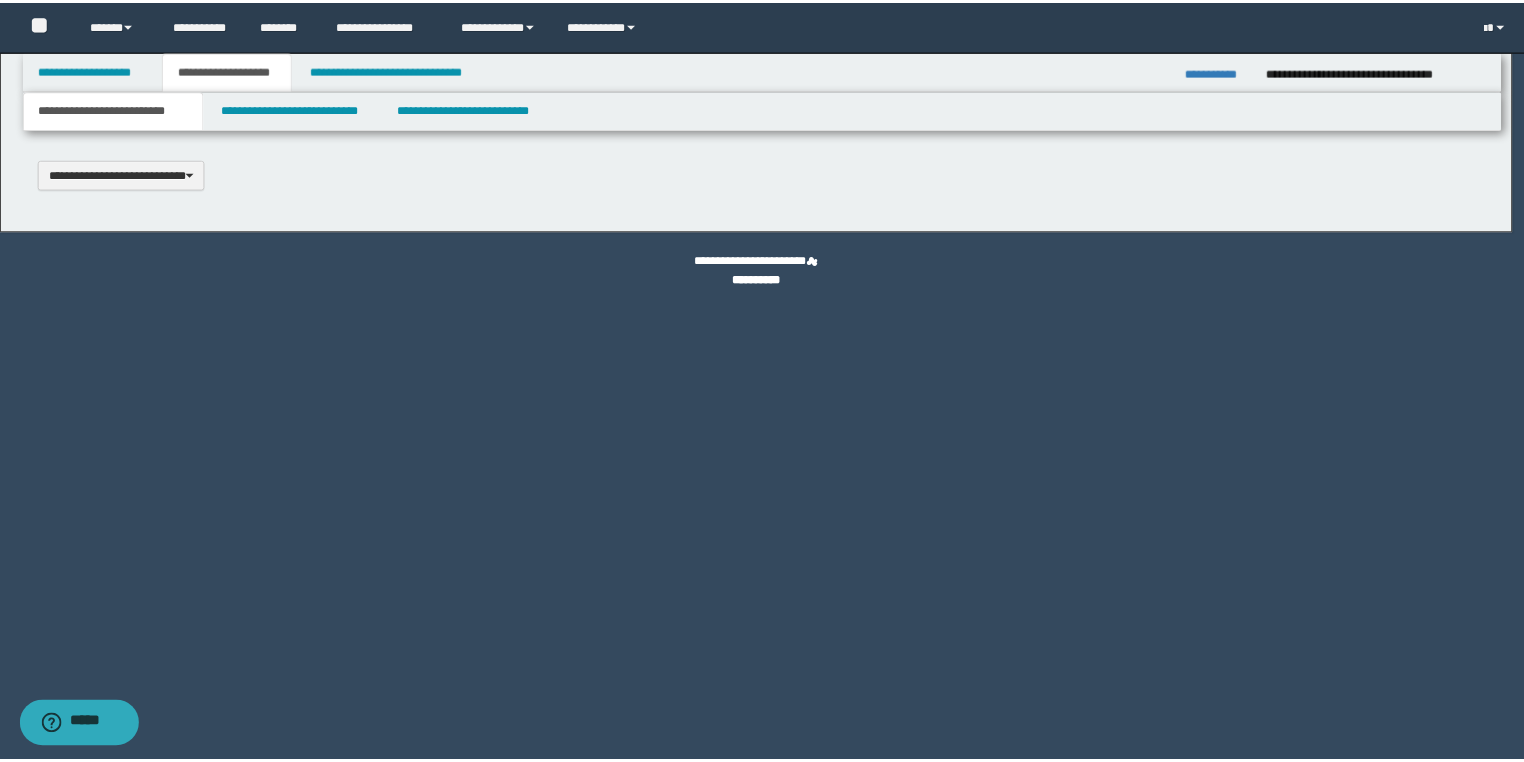 scroll, scrollTop: 0, scrollLeft: 0, axis: both 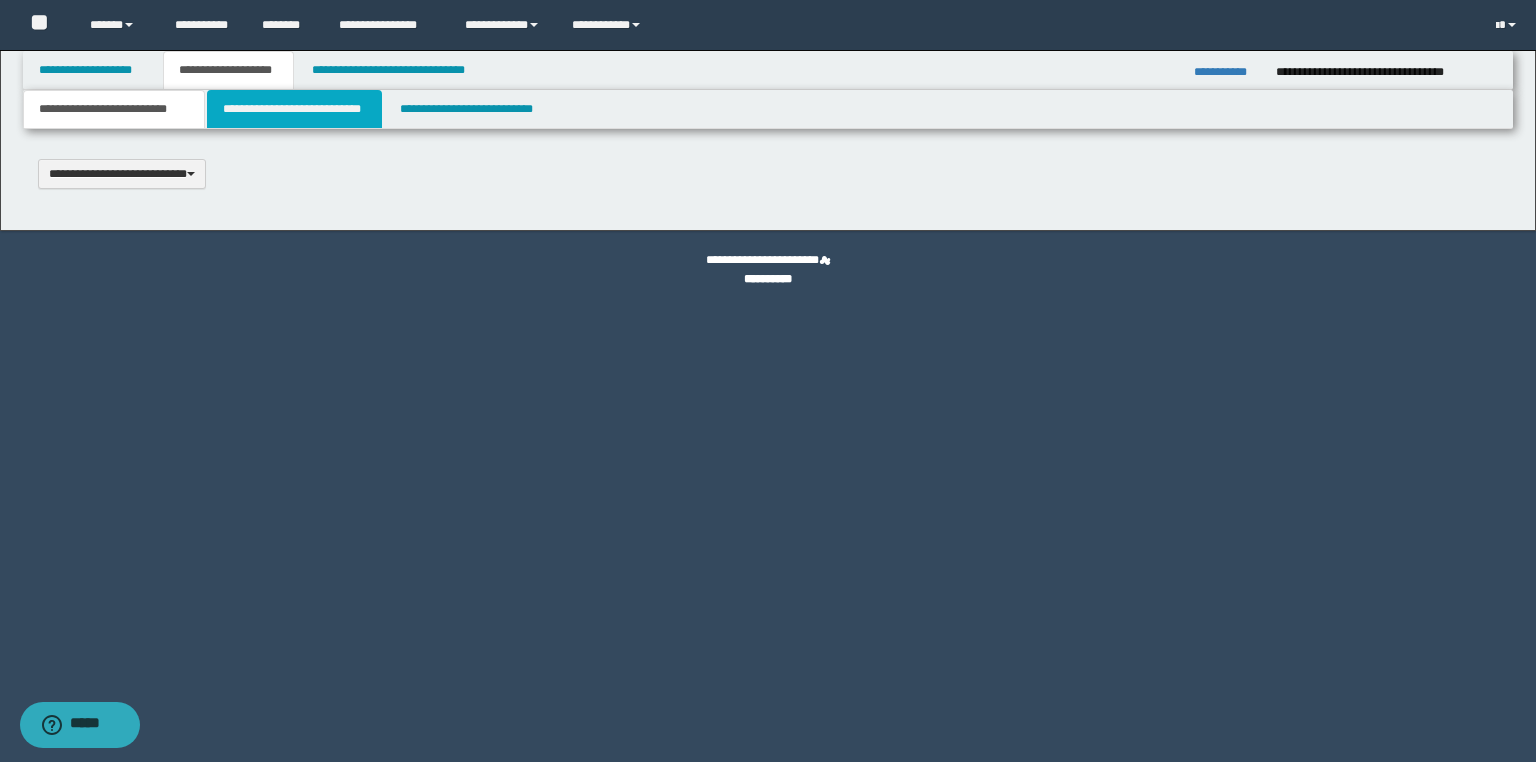 click on "**********" at bounding box center (294, 109) 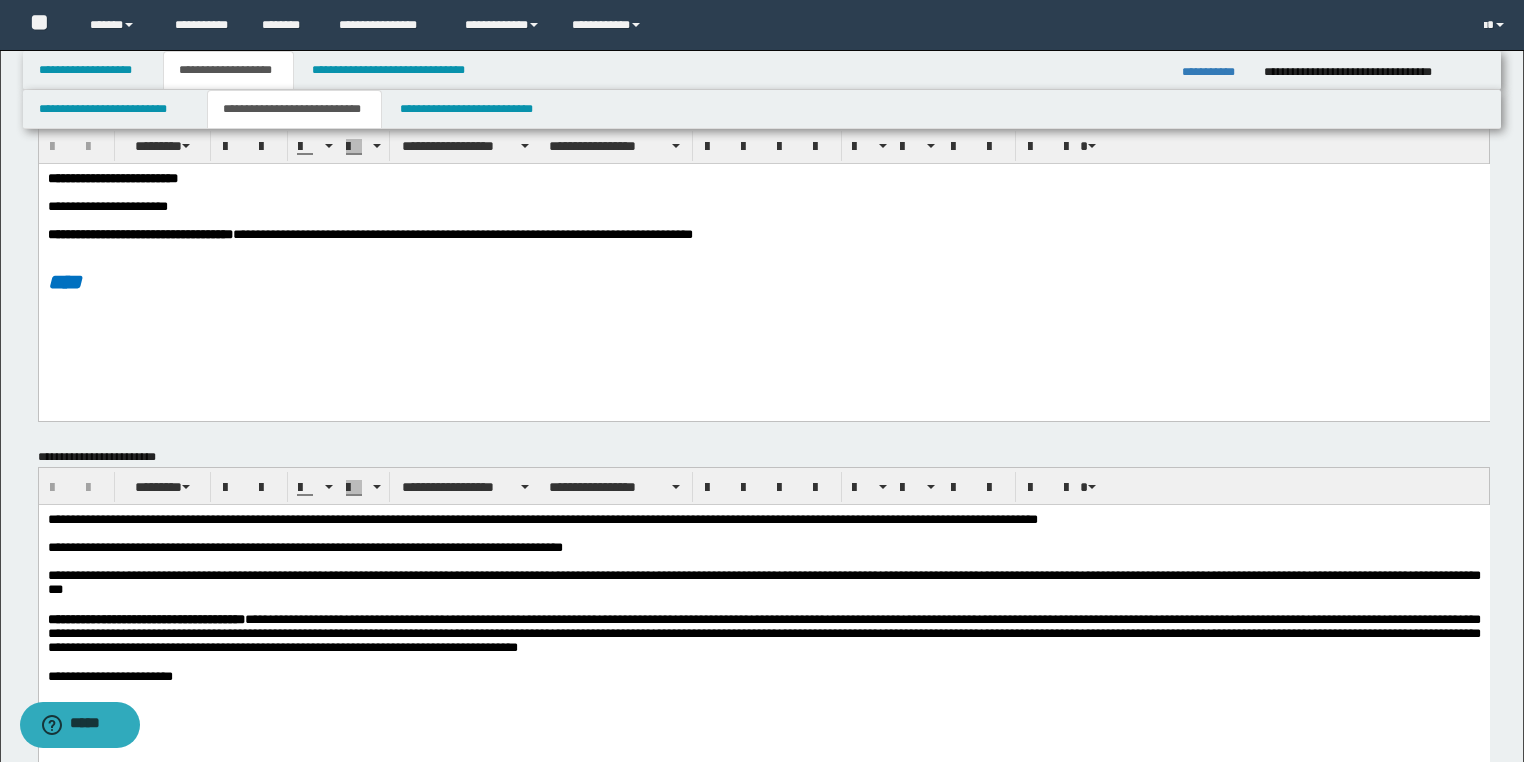 scroll, scrollTop: 80, scrollLeft: 0, axis: vertical 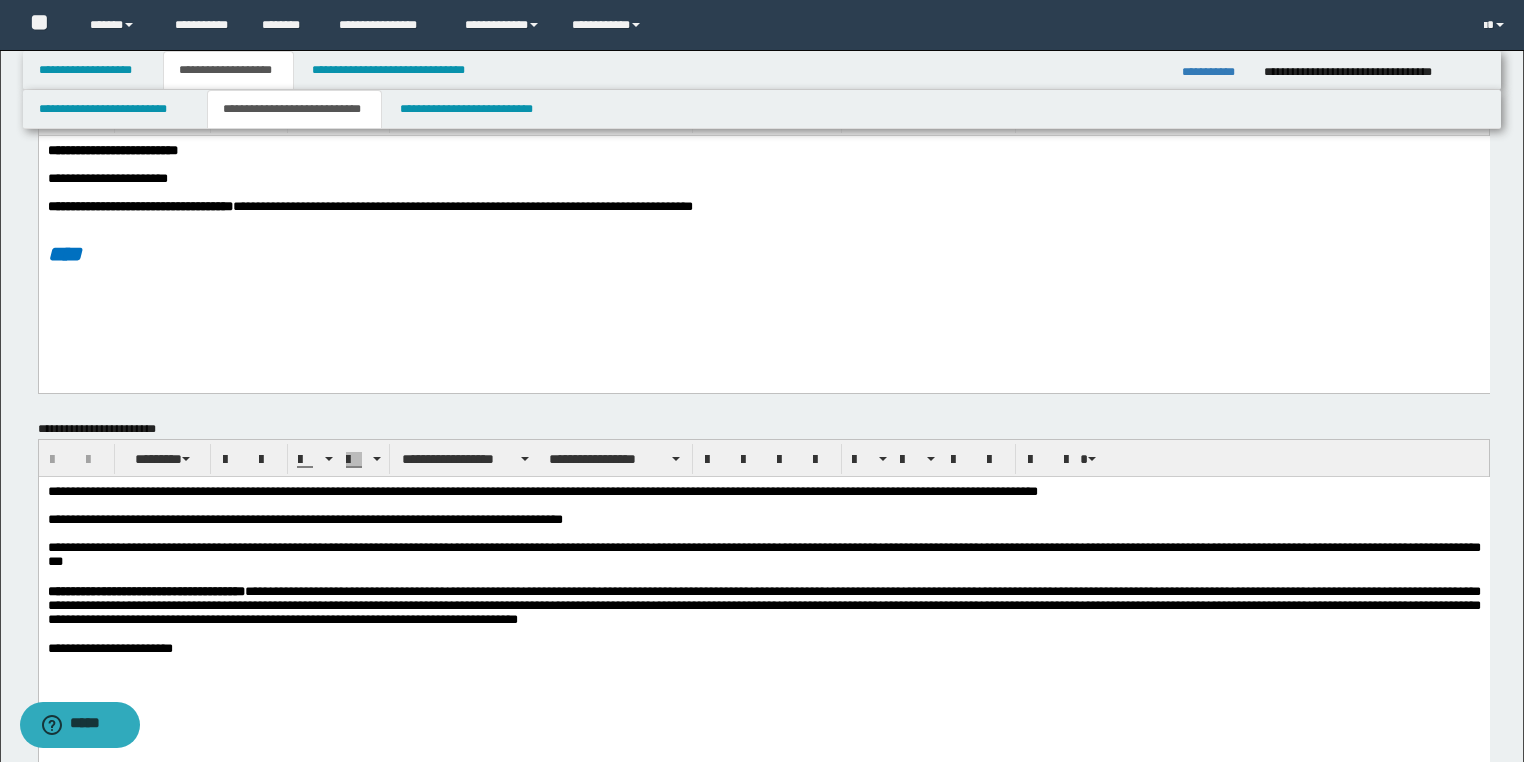 click on "**********" at bounding box center [304, 518] 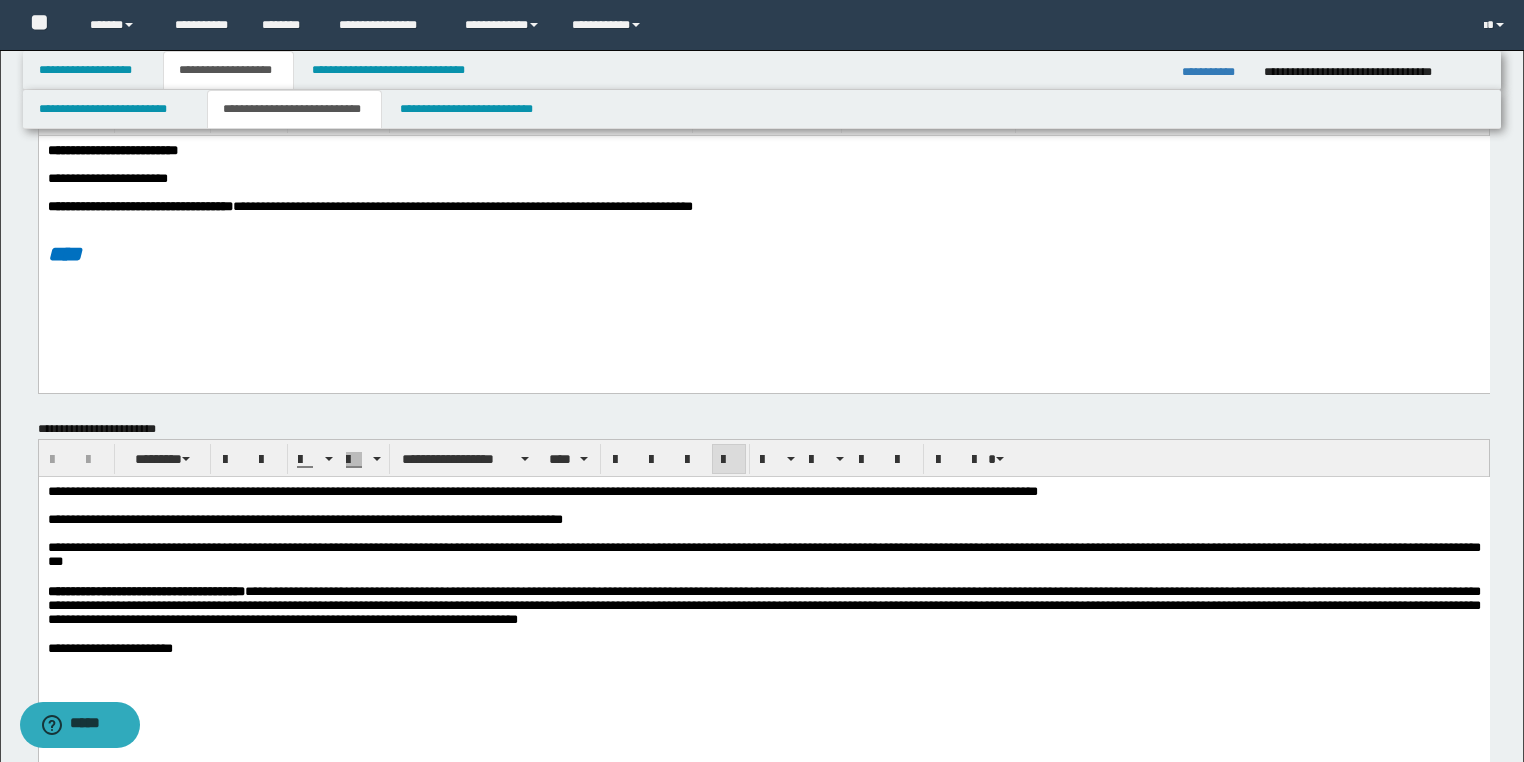 click on "**********" at bounding box center (304, 518) 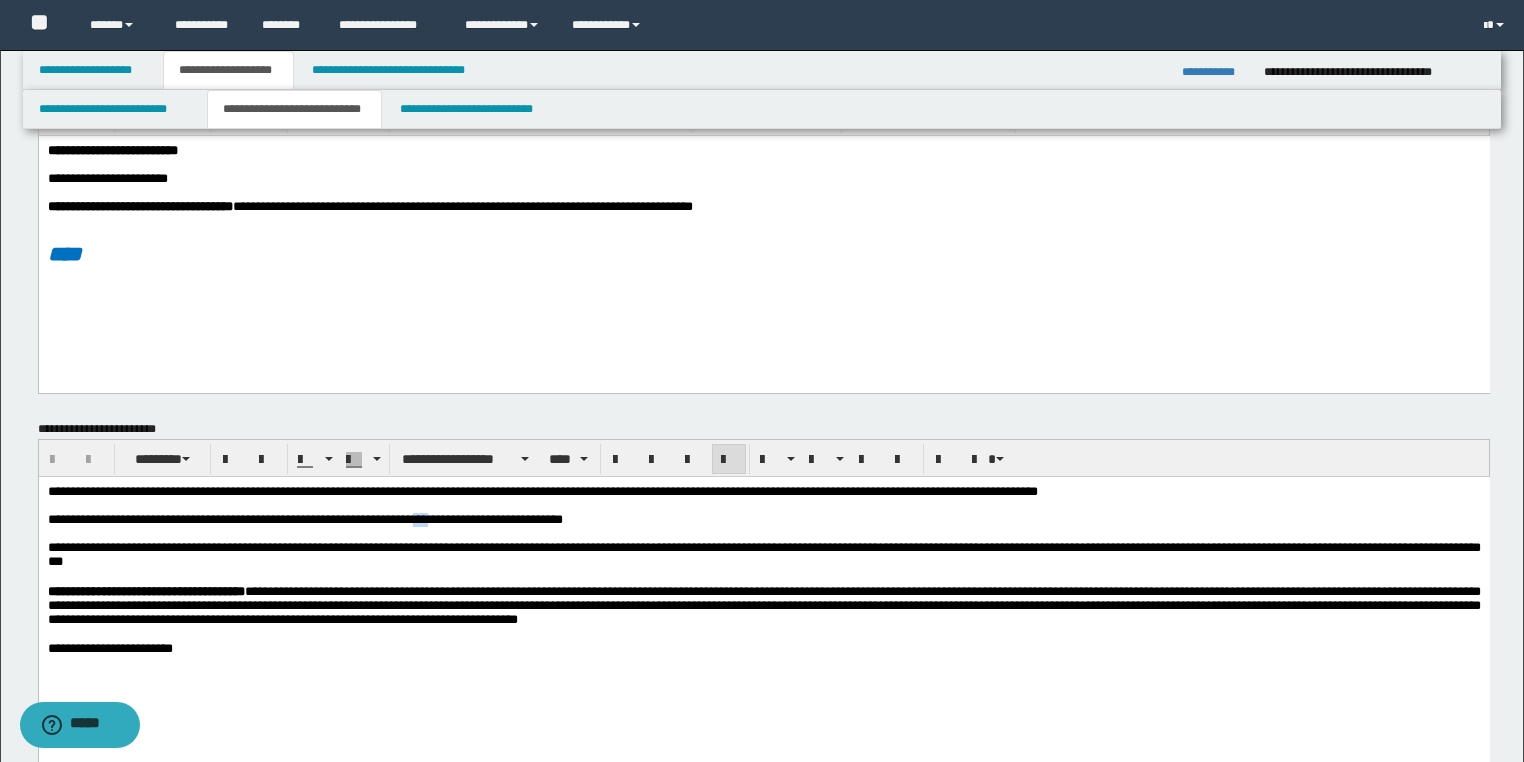 drag, startPoint x: 488, startPoint y: 522, endPoint x: 460, endPoint y: 524, distance: 28.071337 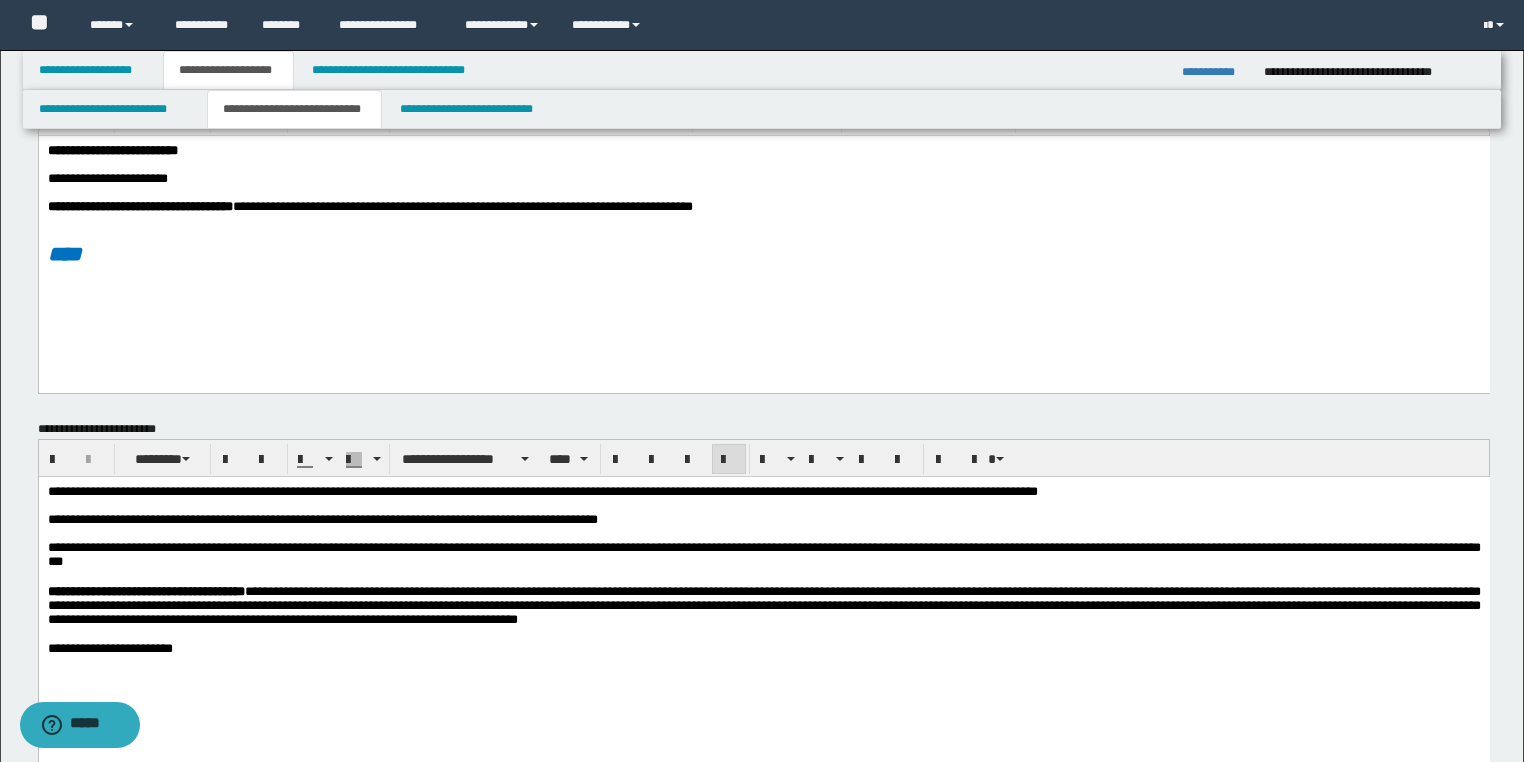 click on "**********" at bounding box center (787, 519) 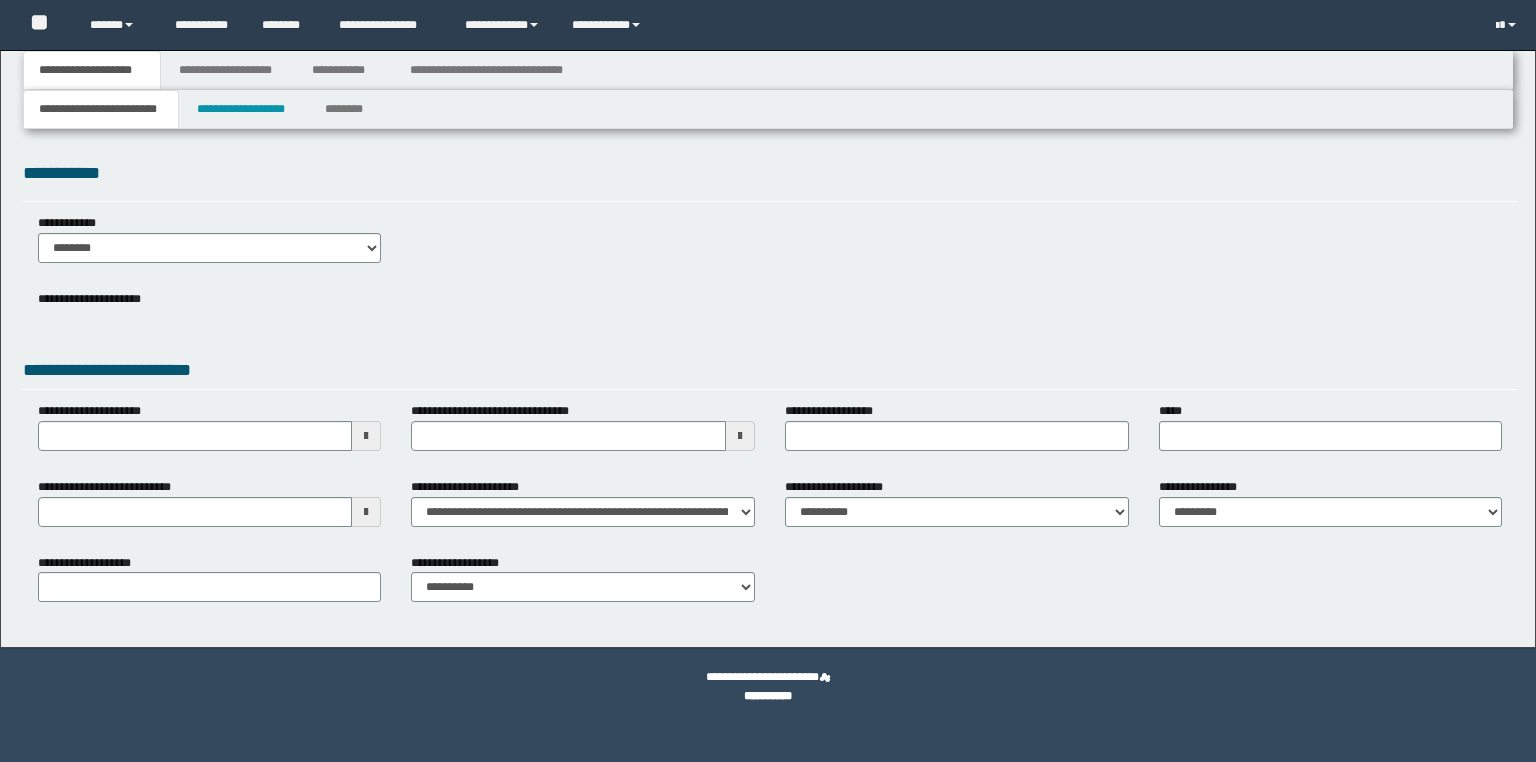 scroll, scrollTop: 0, scrollLeft: 0, axis: both 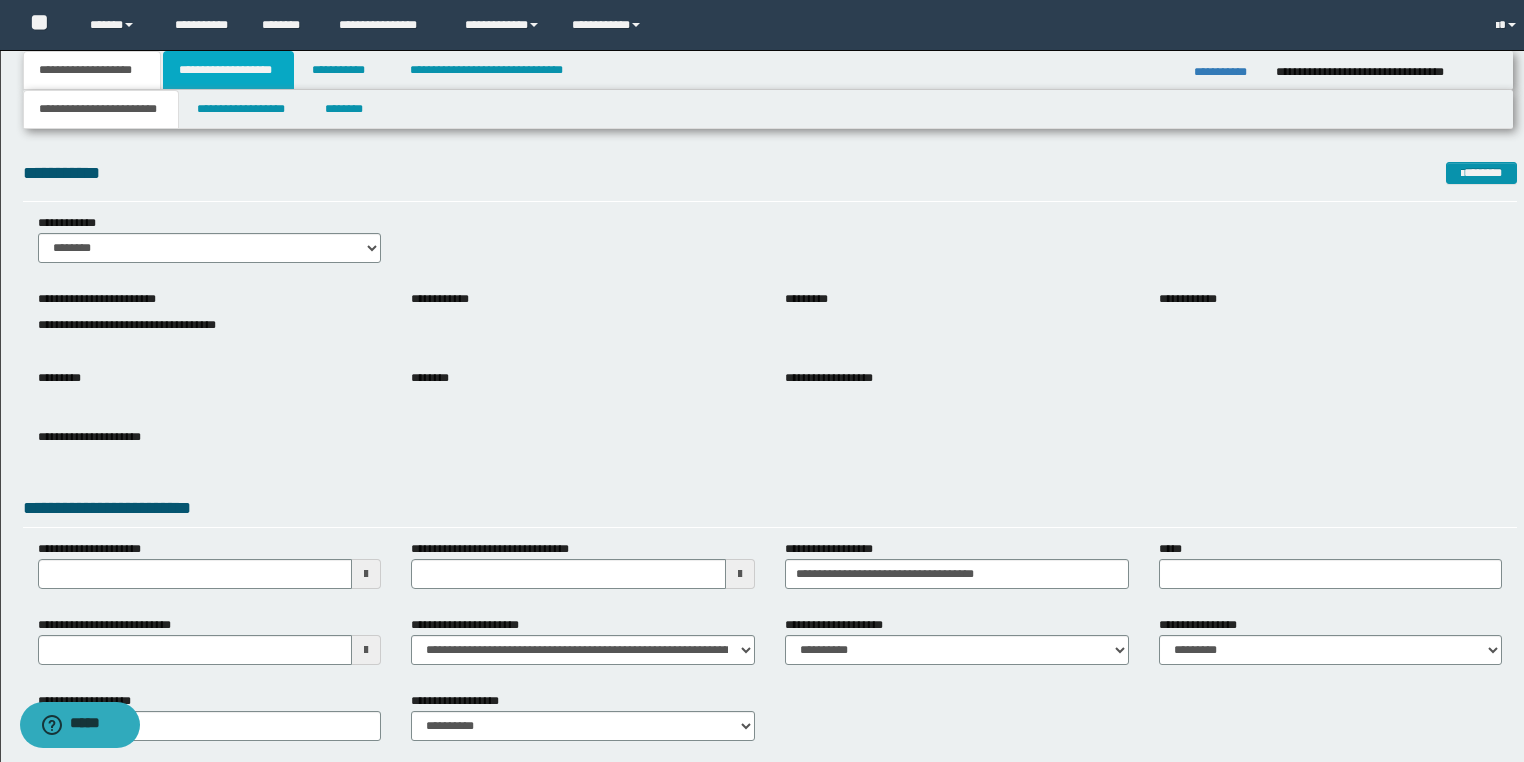 click on "**********" at bounding box center (228, 70) 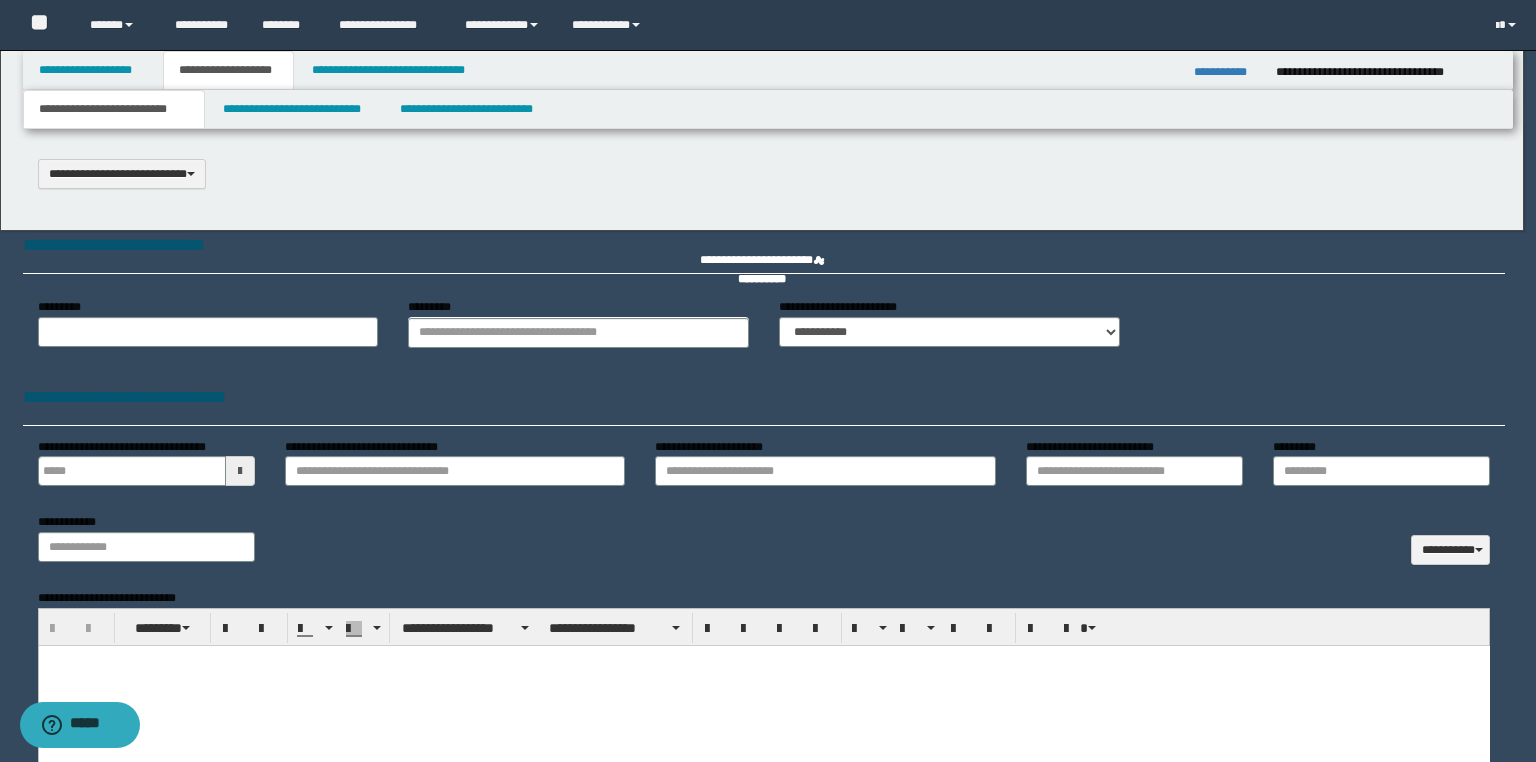 scroll, scrollTop: 0, scrollLeft: 0, axis: both 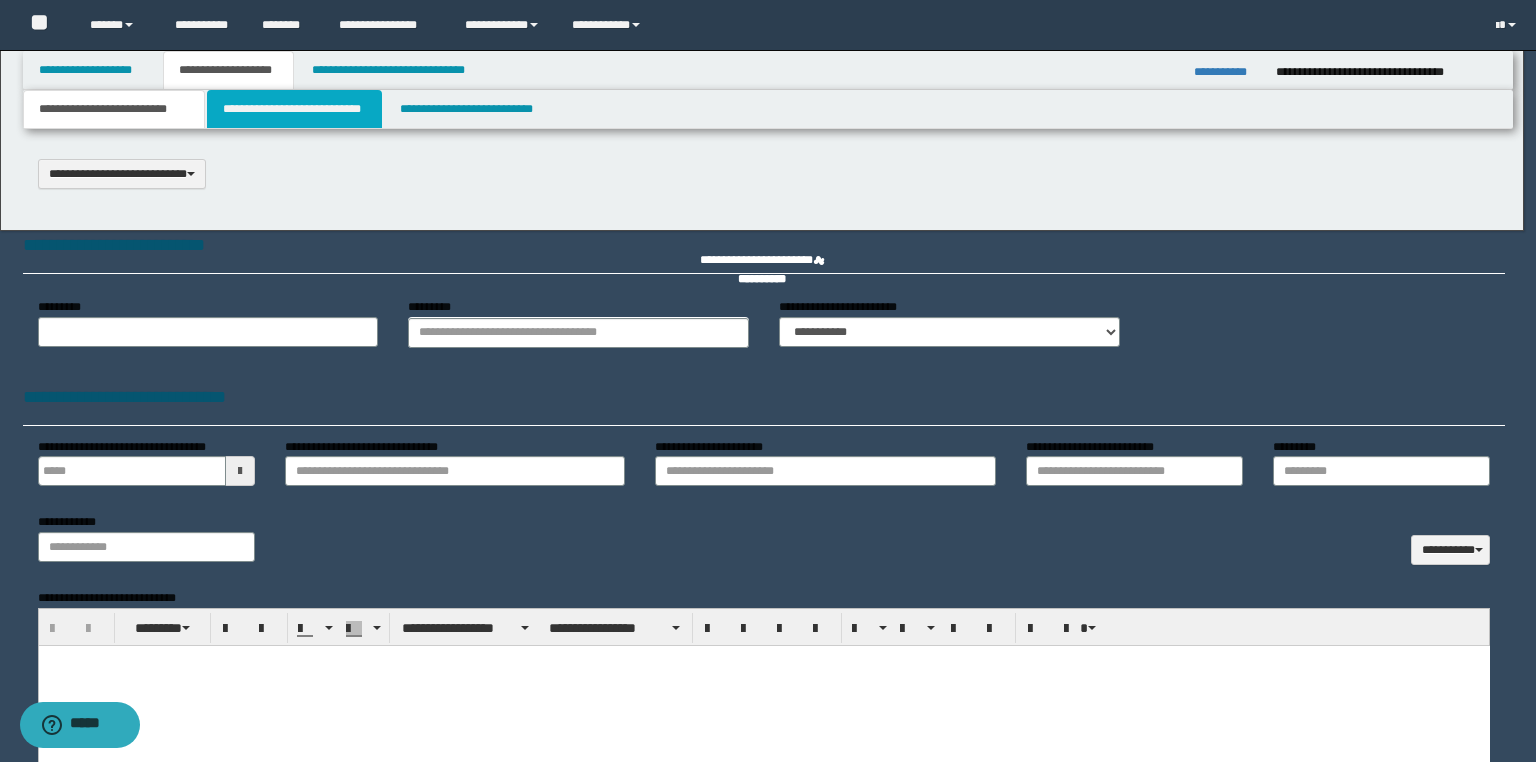 select on "*" 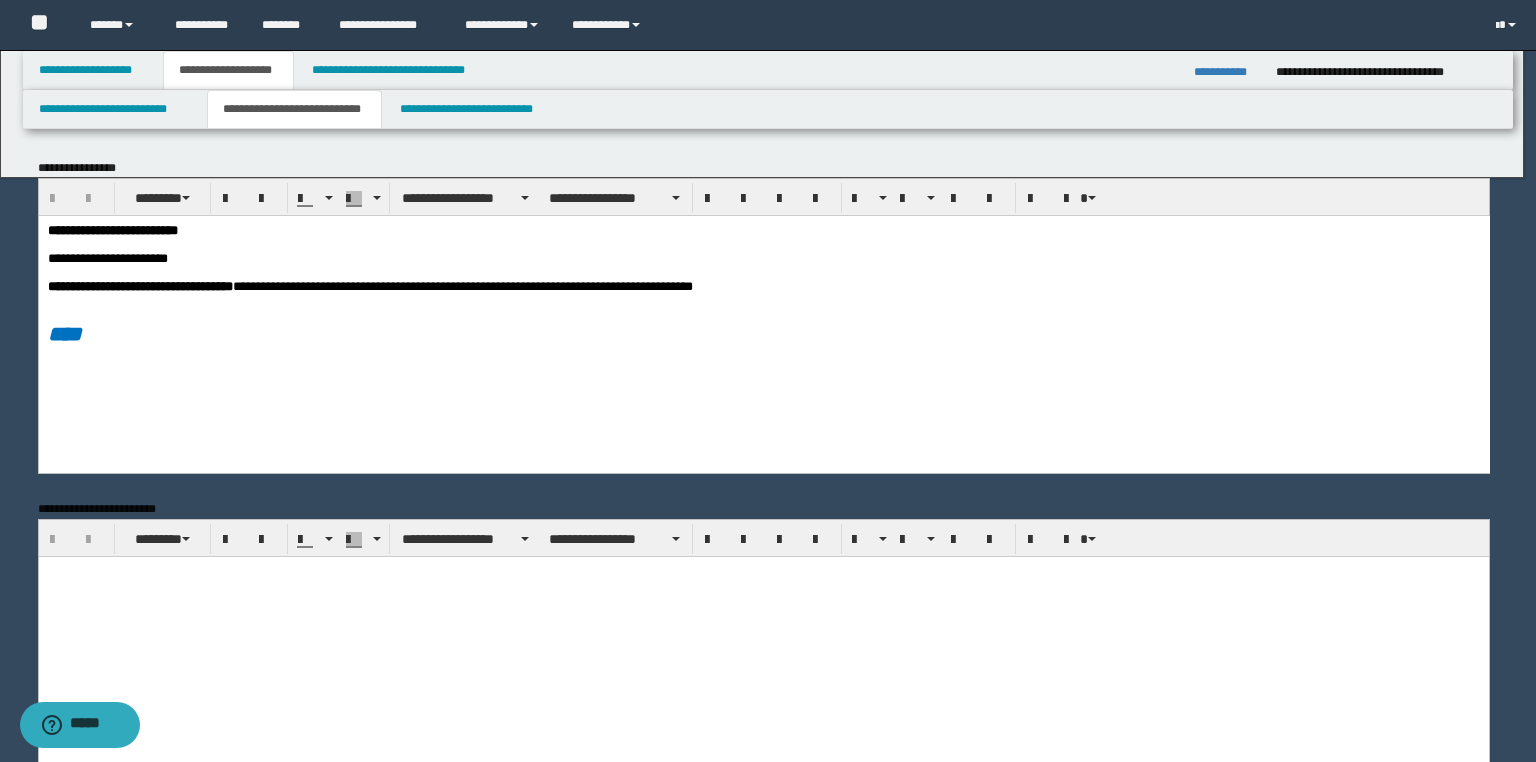 scroll, scrollTop: 0, scrollLeft: 0, axis: both 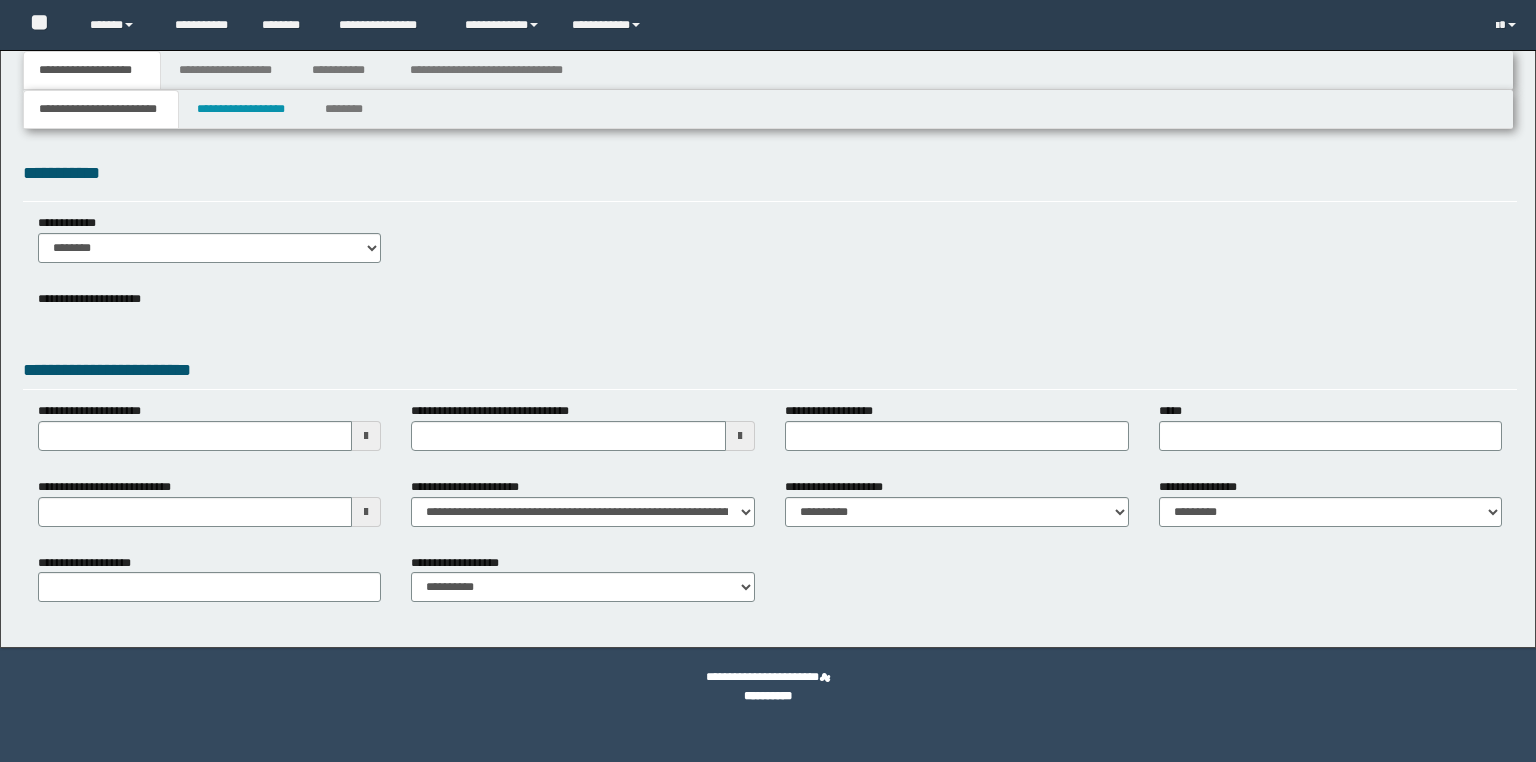 type on "**********" 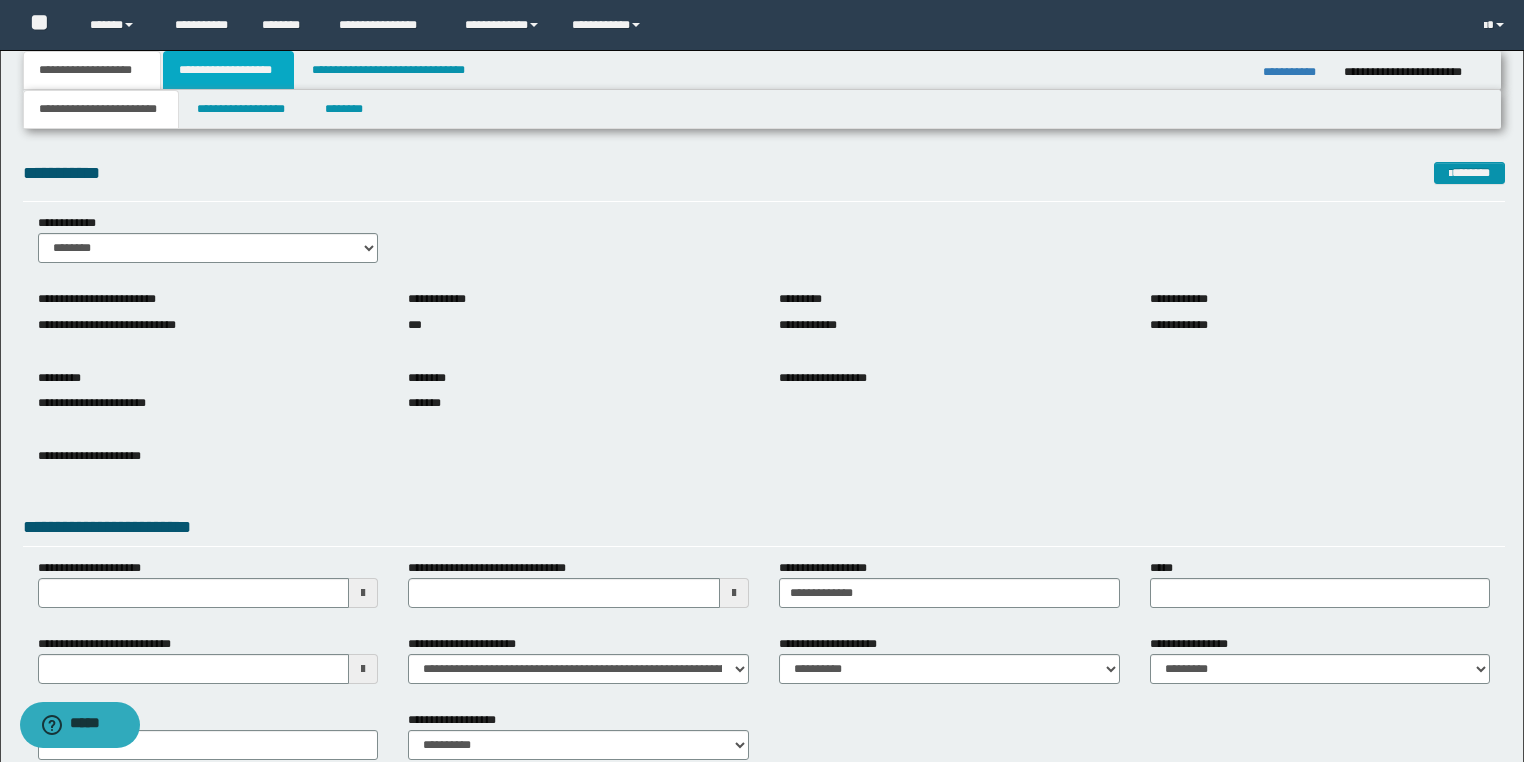 click on "**********" at bounding box center (228, 70) 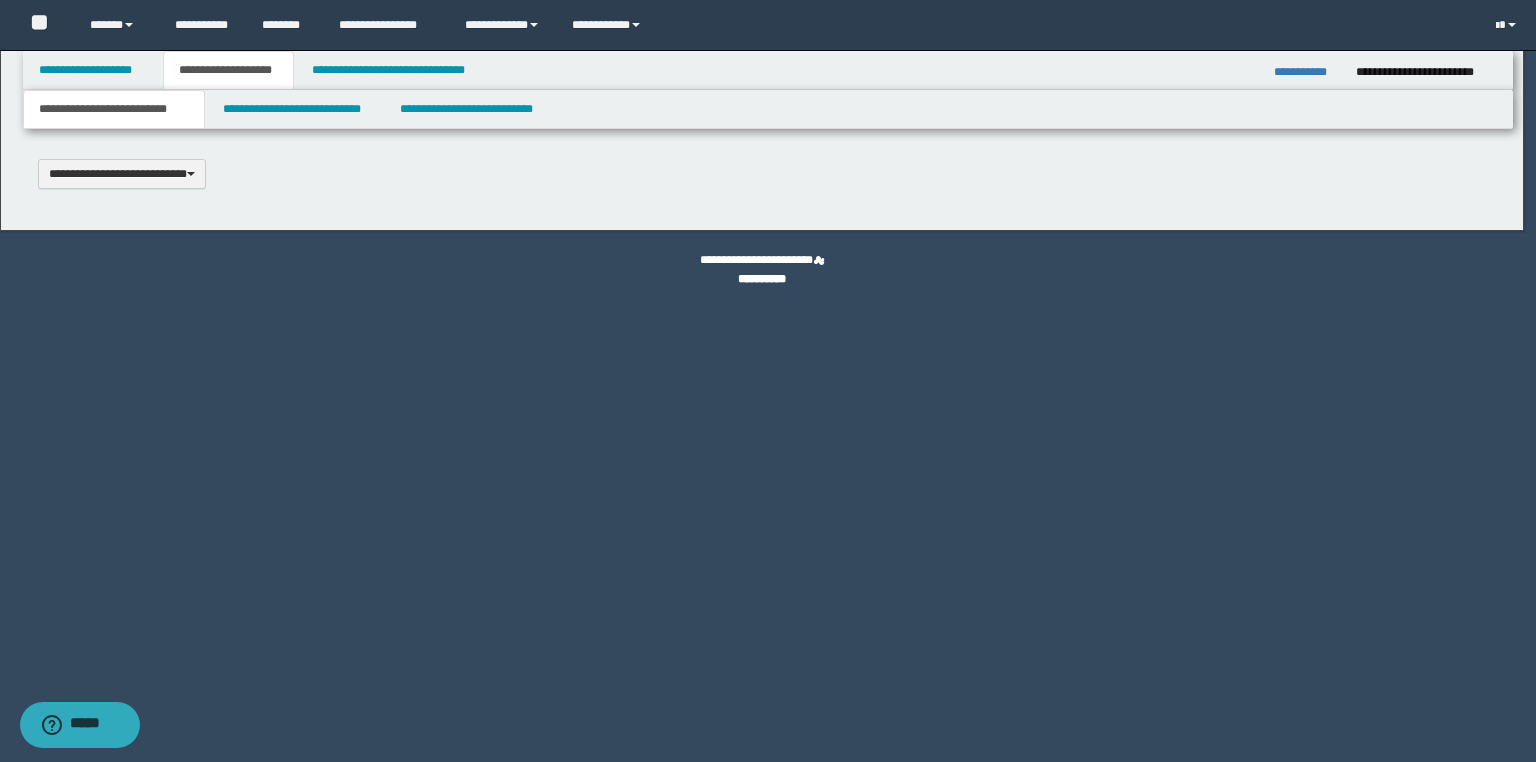 scroll, scrollTop: 0, scrollLeft: 0, axis: both 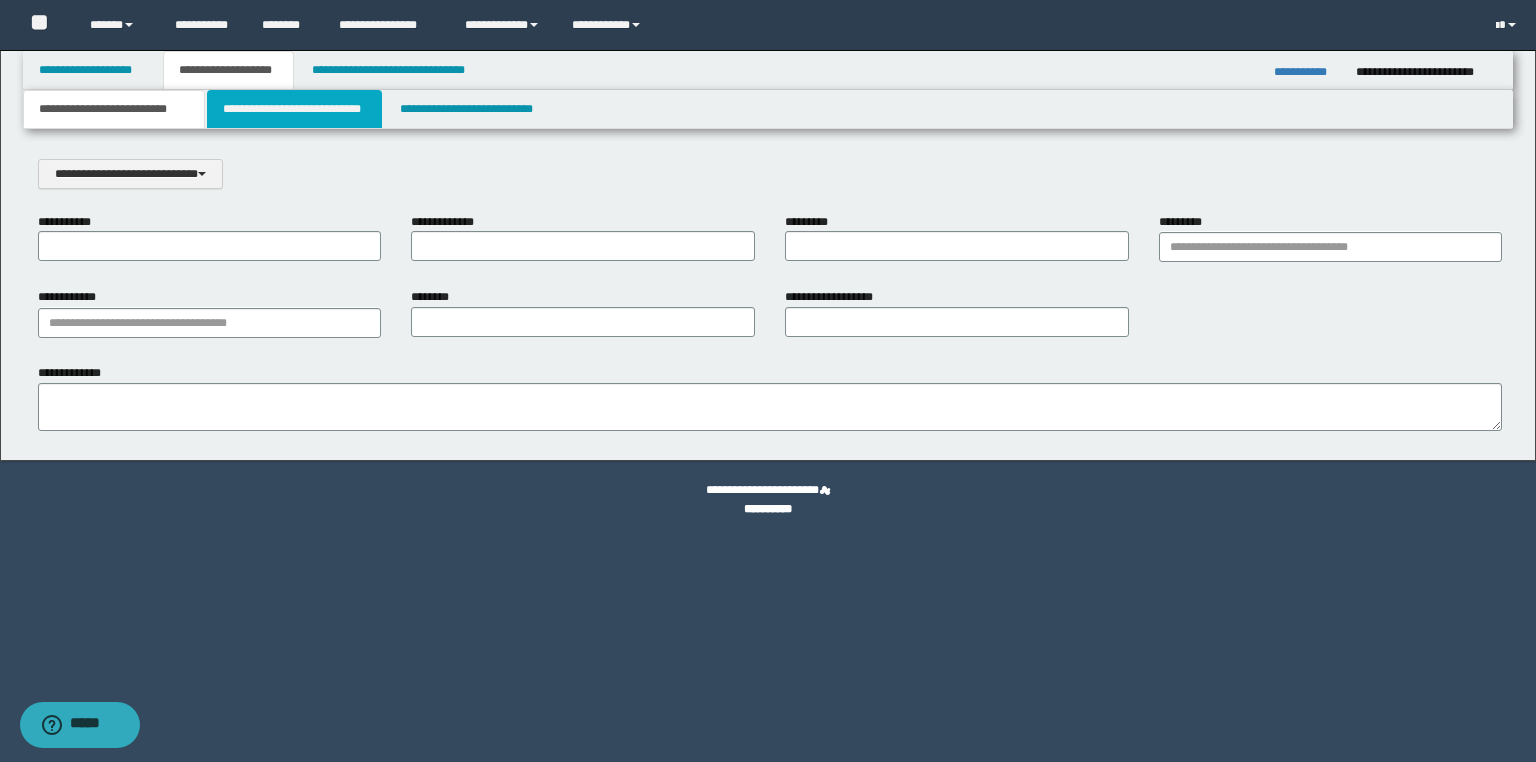 click on "**********" at bounding box center [294, 109] 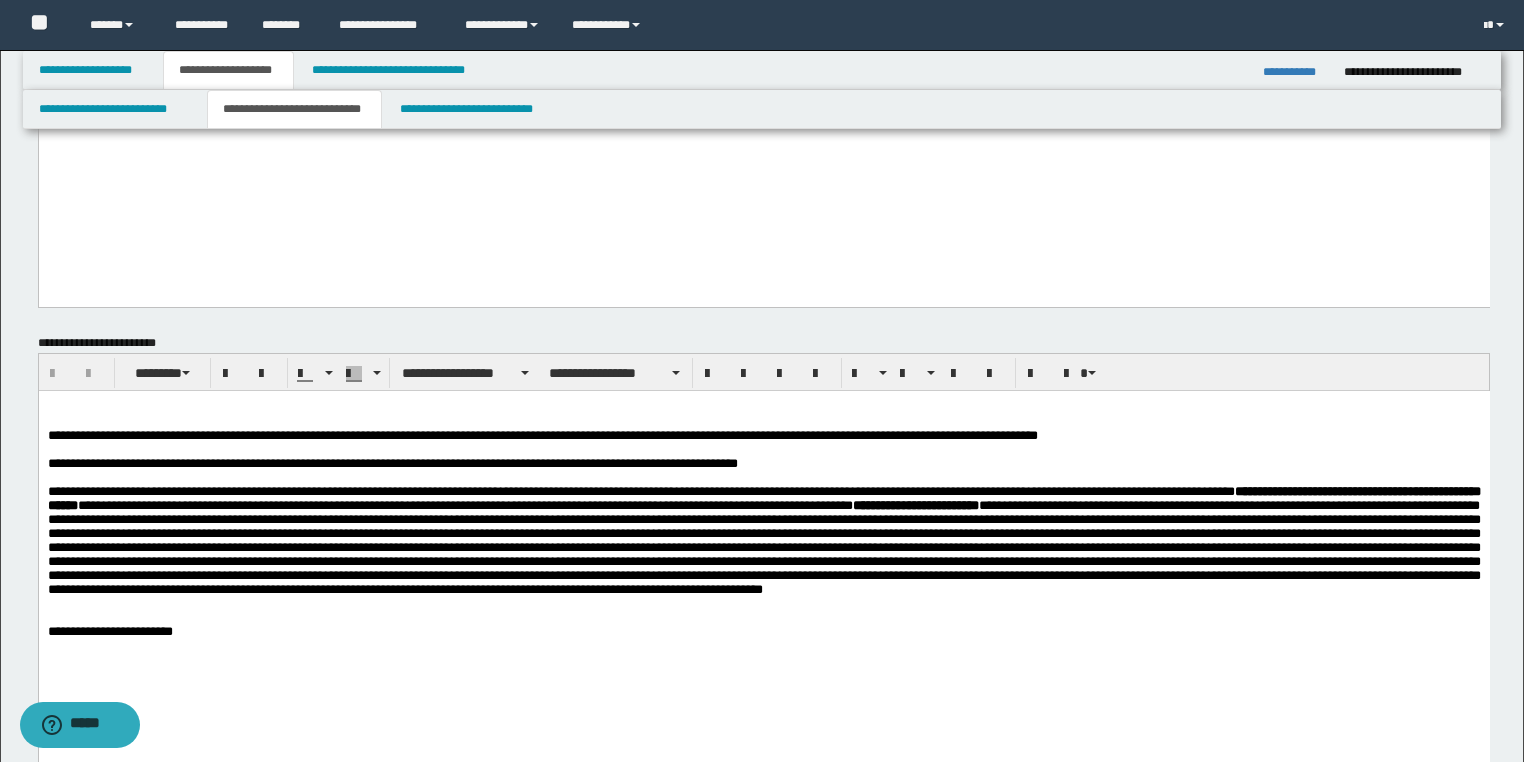 scroll, scrollTop: 1200, scrollLeft: 0, axis: vertical 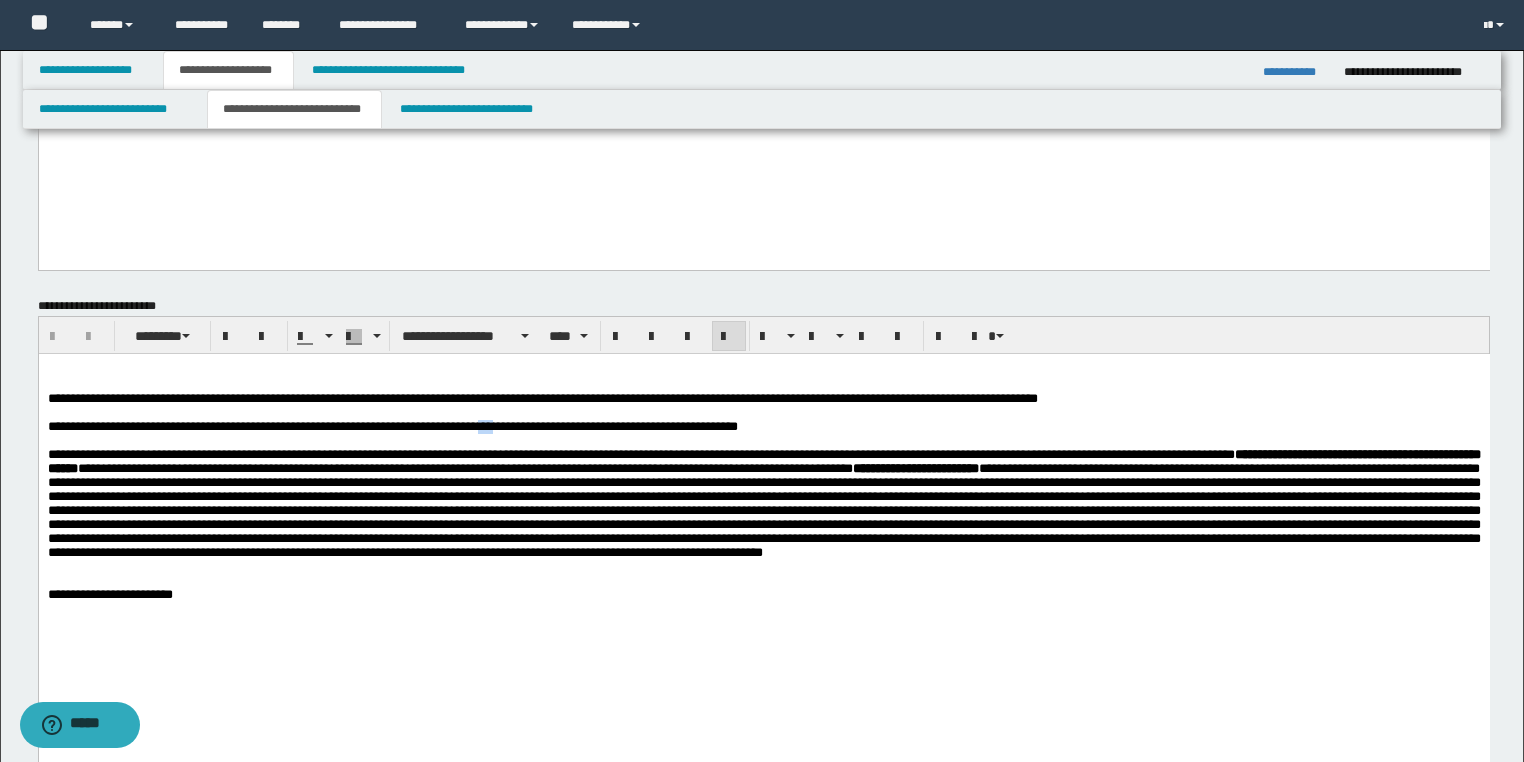 drag, startPoint x: 542, startPoint y: 437, endPoint x: 515, endPoint y: 435, distance: 27.073973 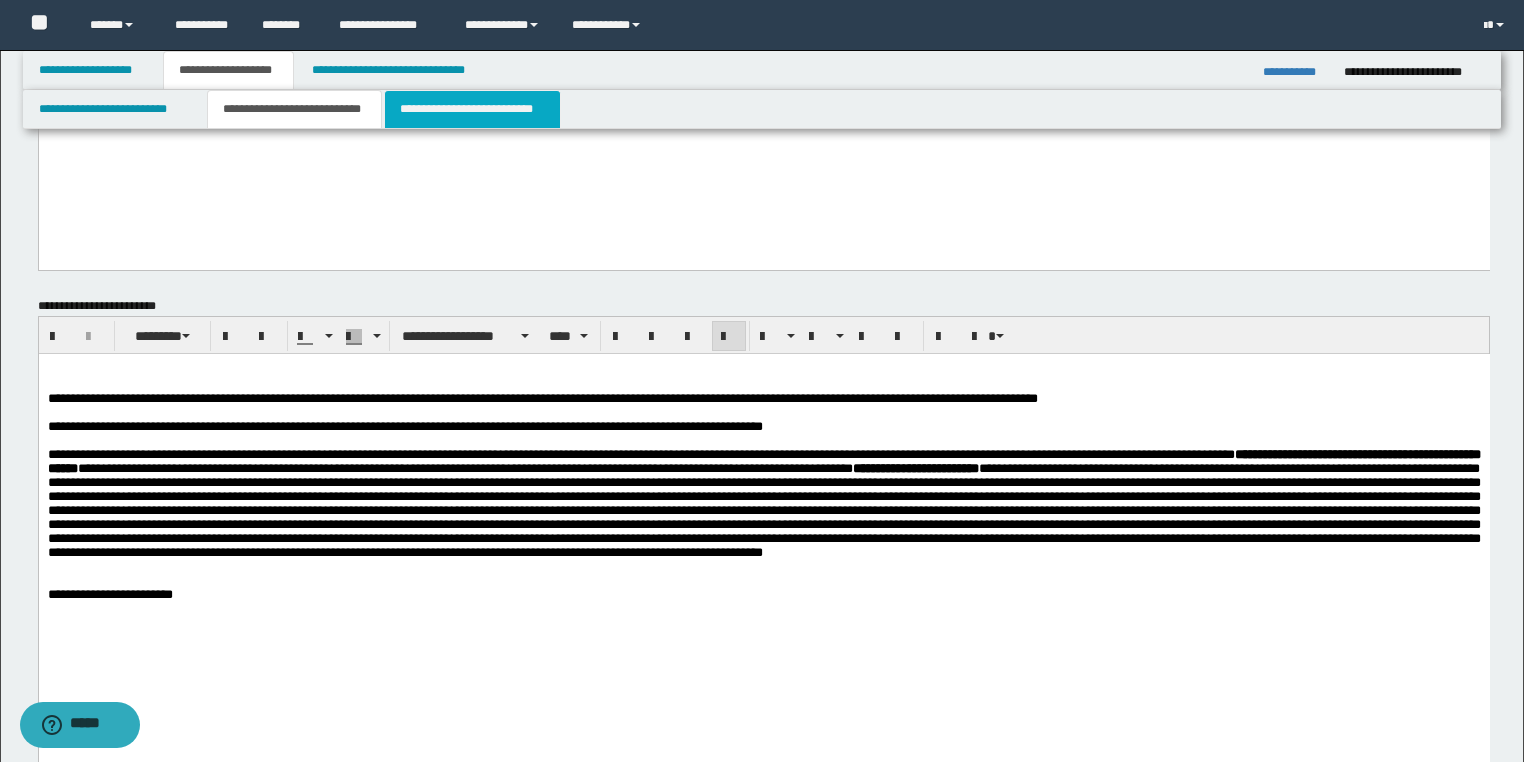 click on "**********" at bounding box center (472, 109) 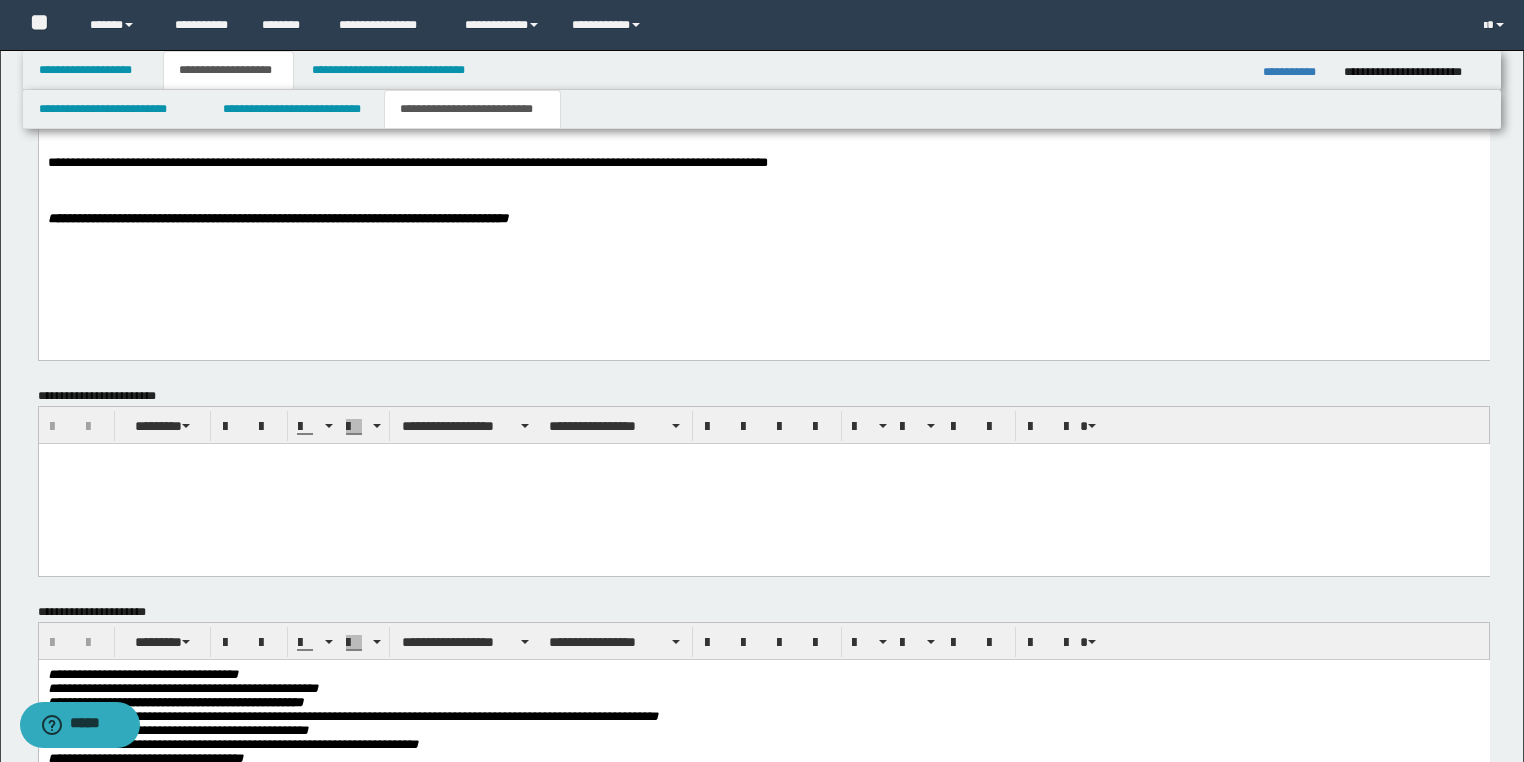 scroll, scrollTop: 960, scrollLeft: 0, axis: vertical 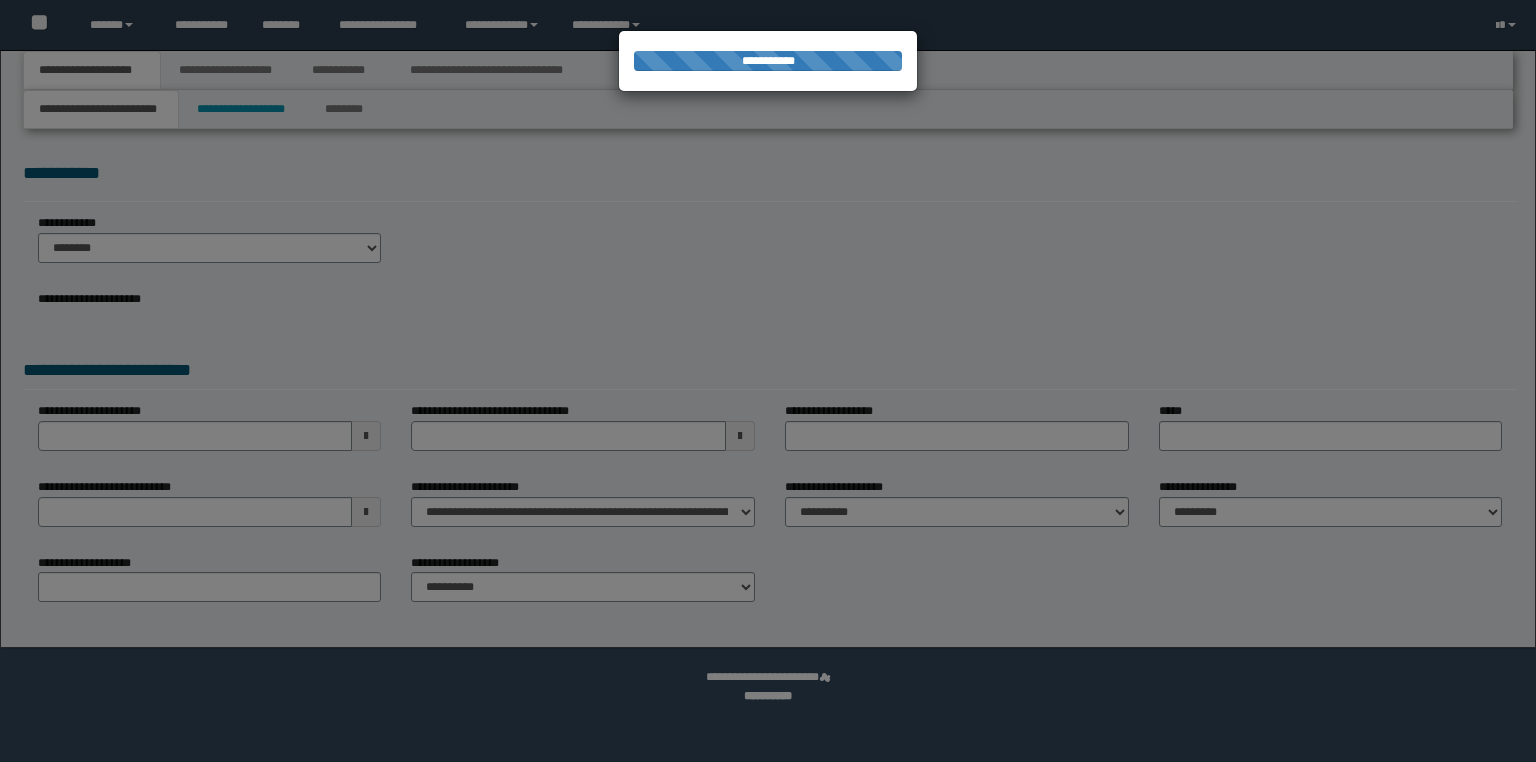 type on "**********" 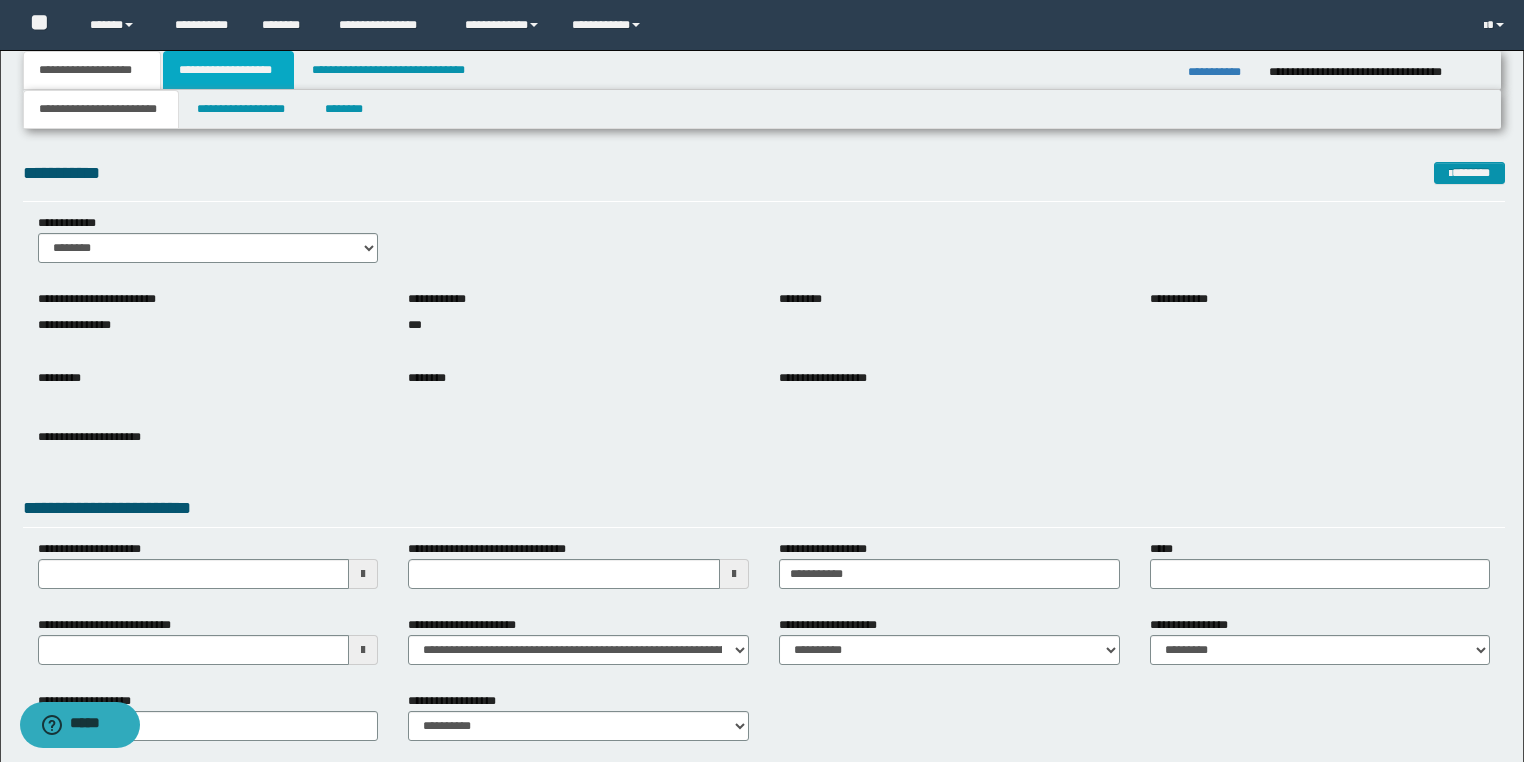 click on "**********" at bounding box center (228, 70) 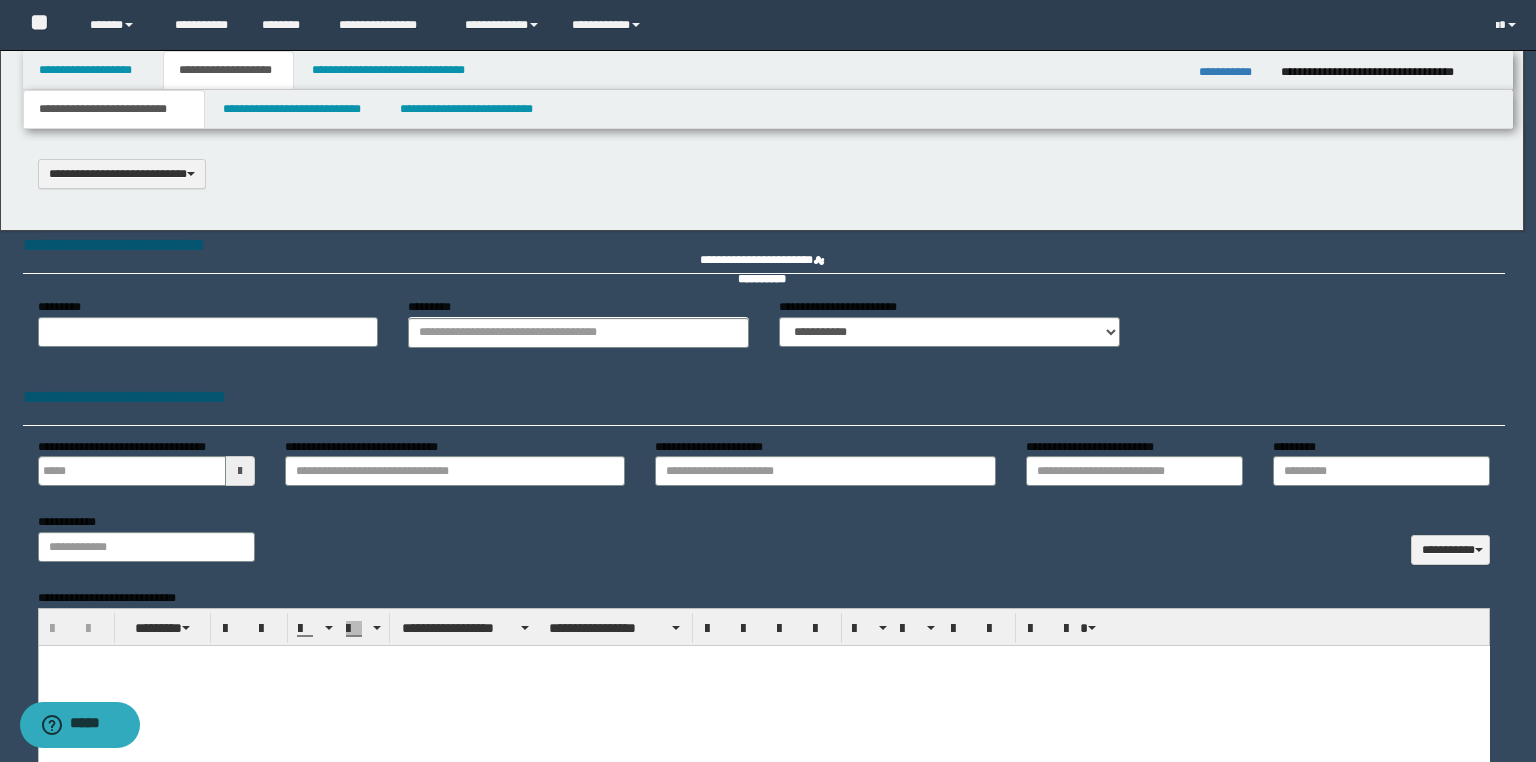 select on "*" 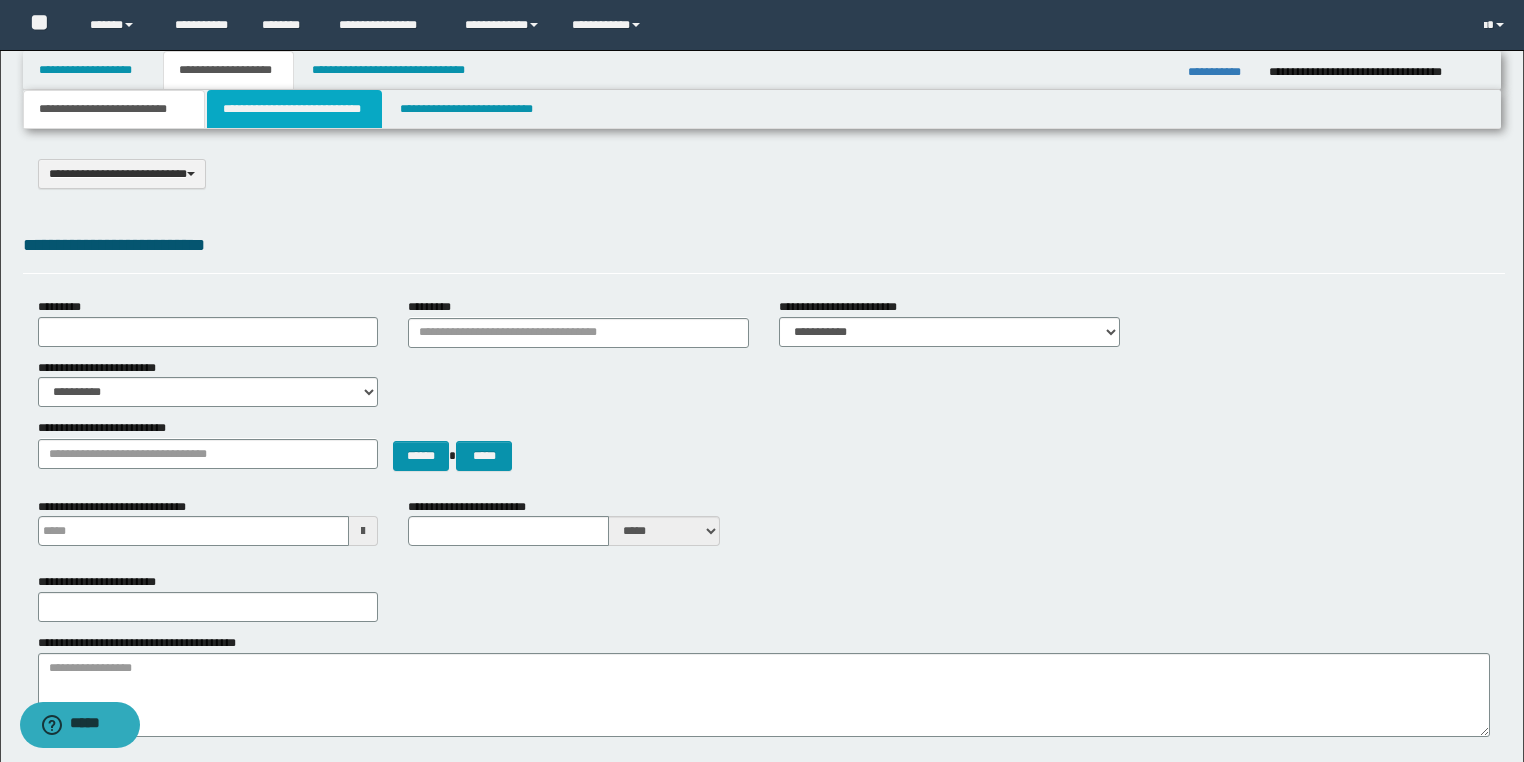 click on "**********" at bounding box center [294, 109] 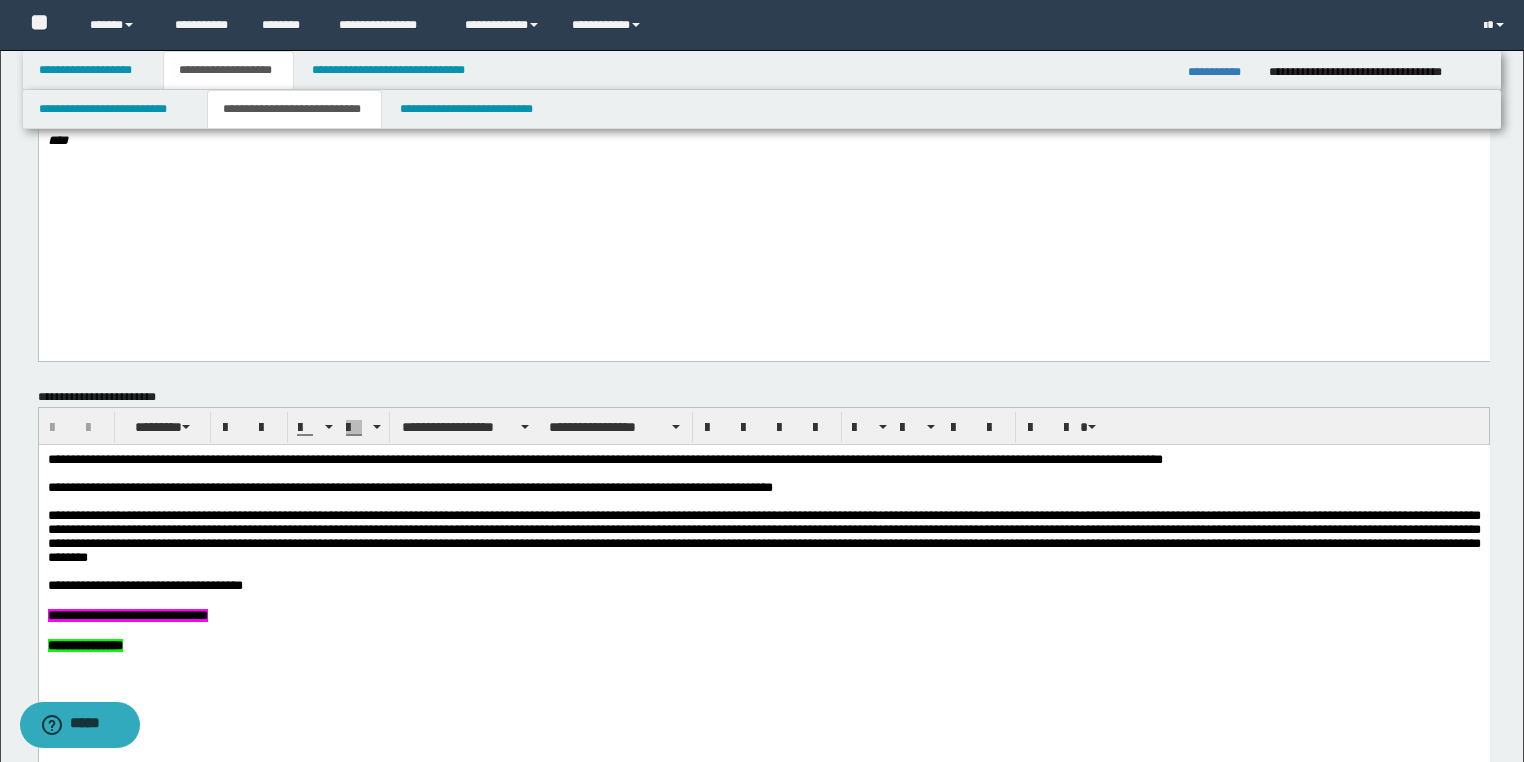 scroll, scrollTop: 800, scrollLeft: 0, axis: vertical 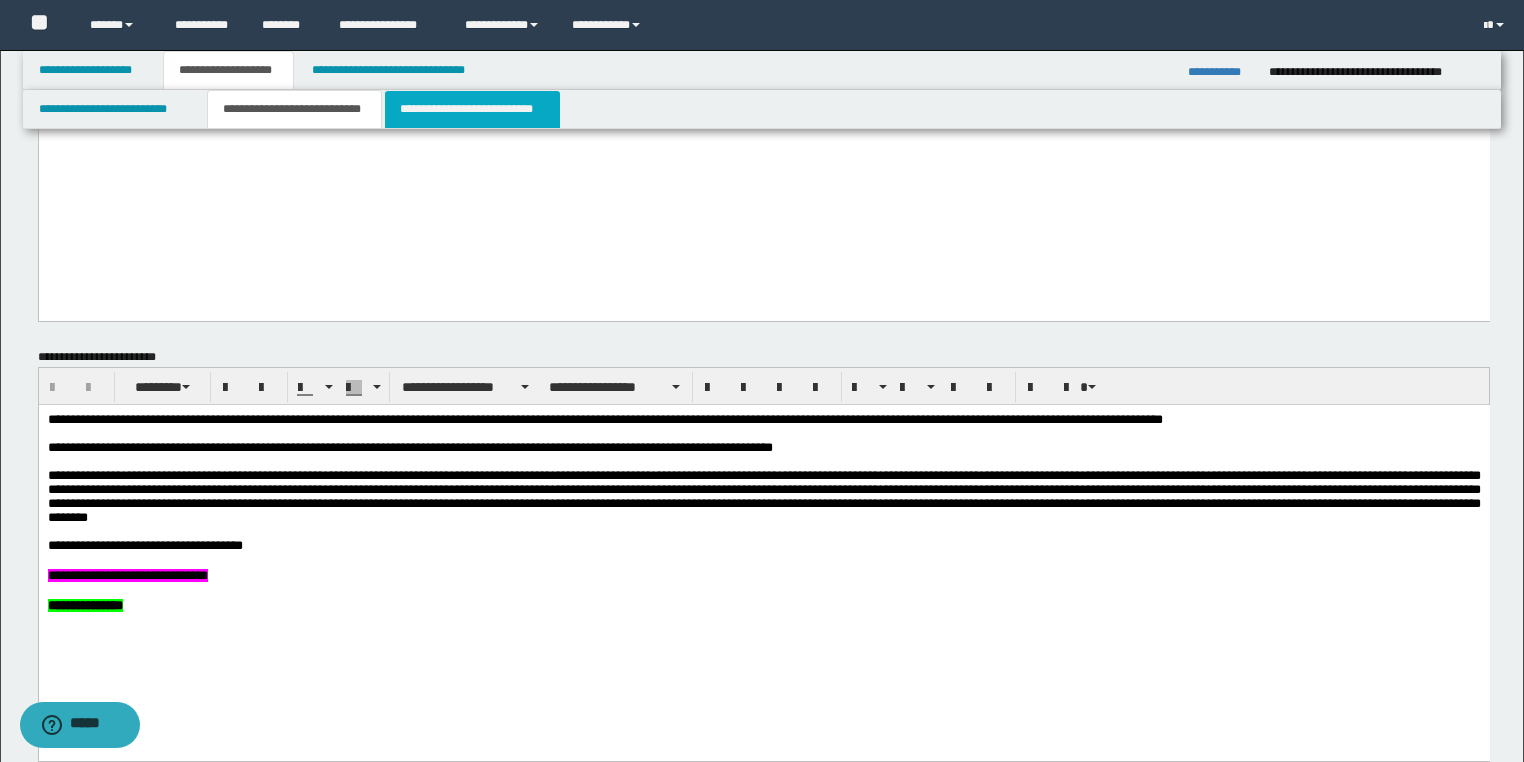 click on "**********" at bounding box center [472, 109] 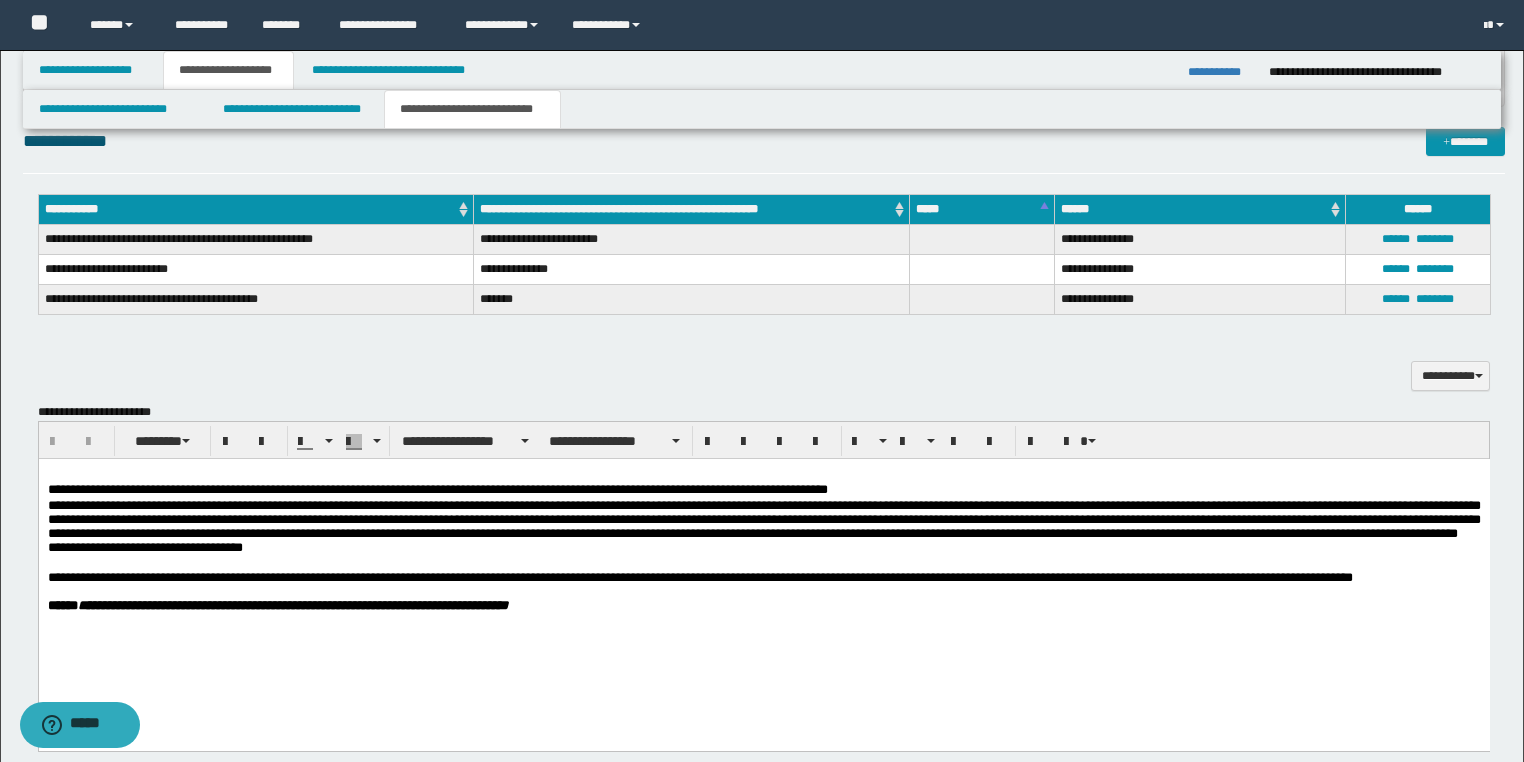 scroll, scrollTop: 1120, scrollLeft: 0, axis: vertical 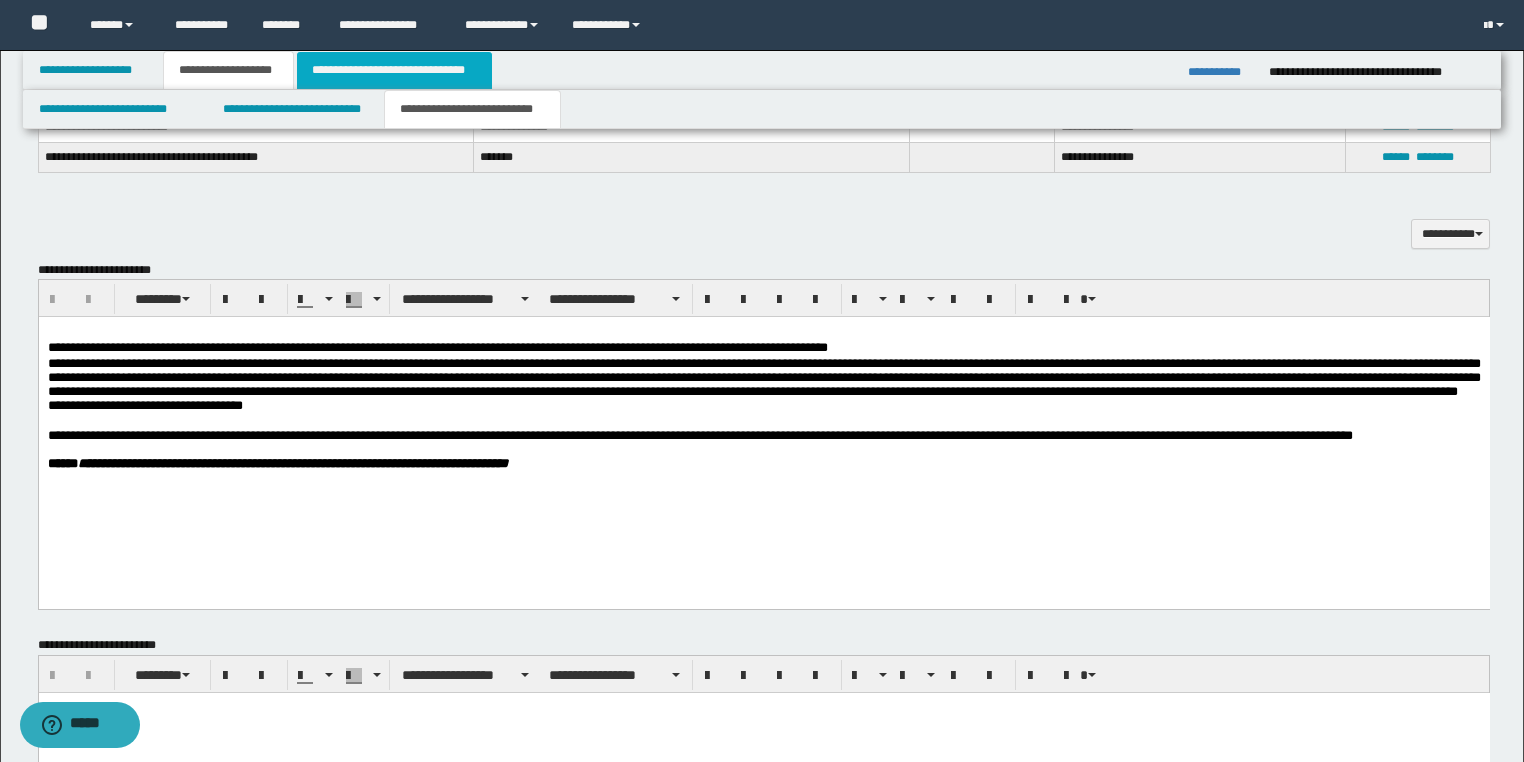click on "**********" at bounding box center (394, 70) 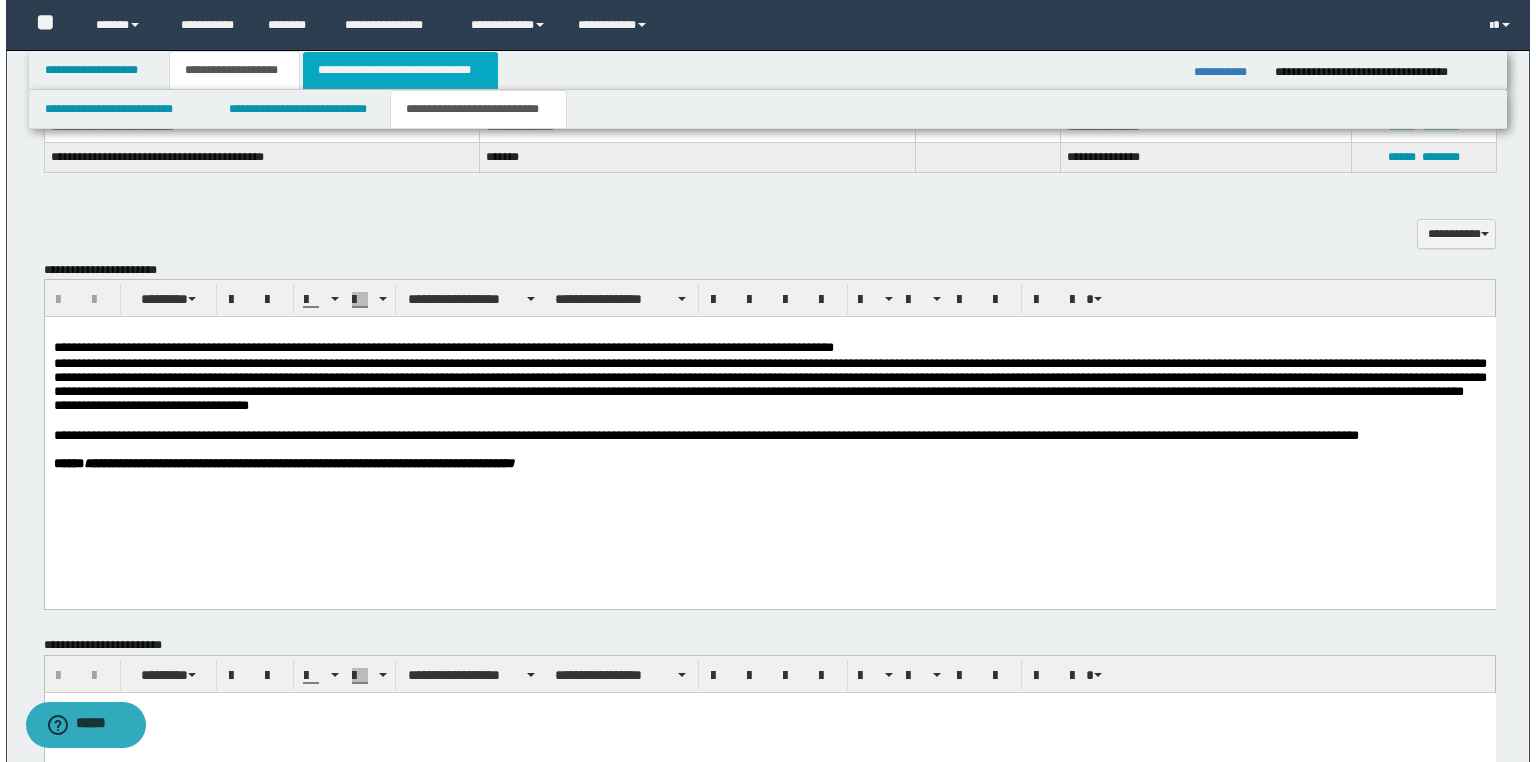 scroll, scrollTop: 0, scrollLeft: 0, axis: both 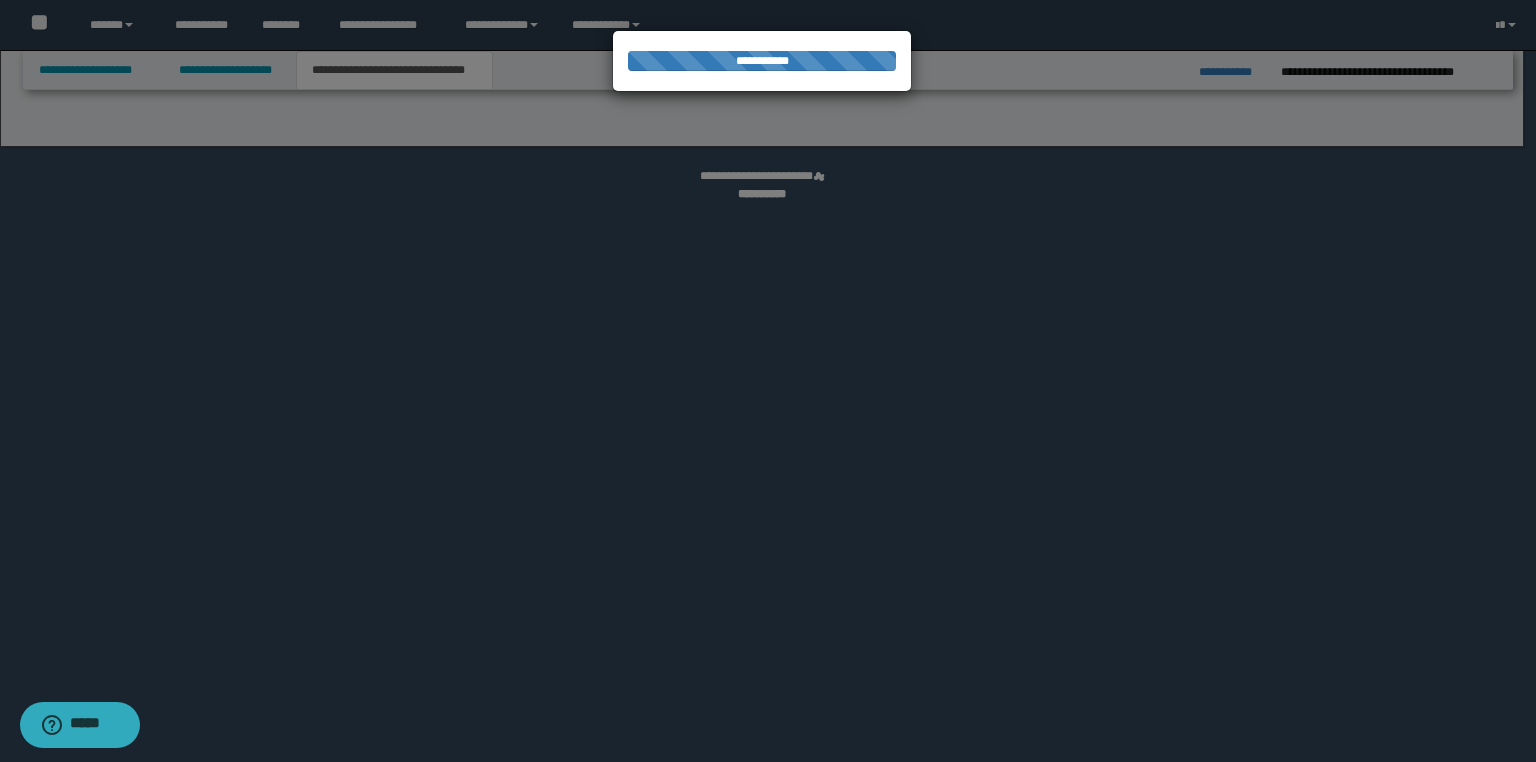 select on "*" 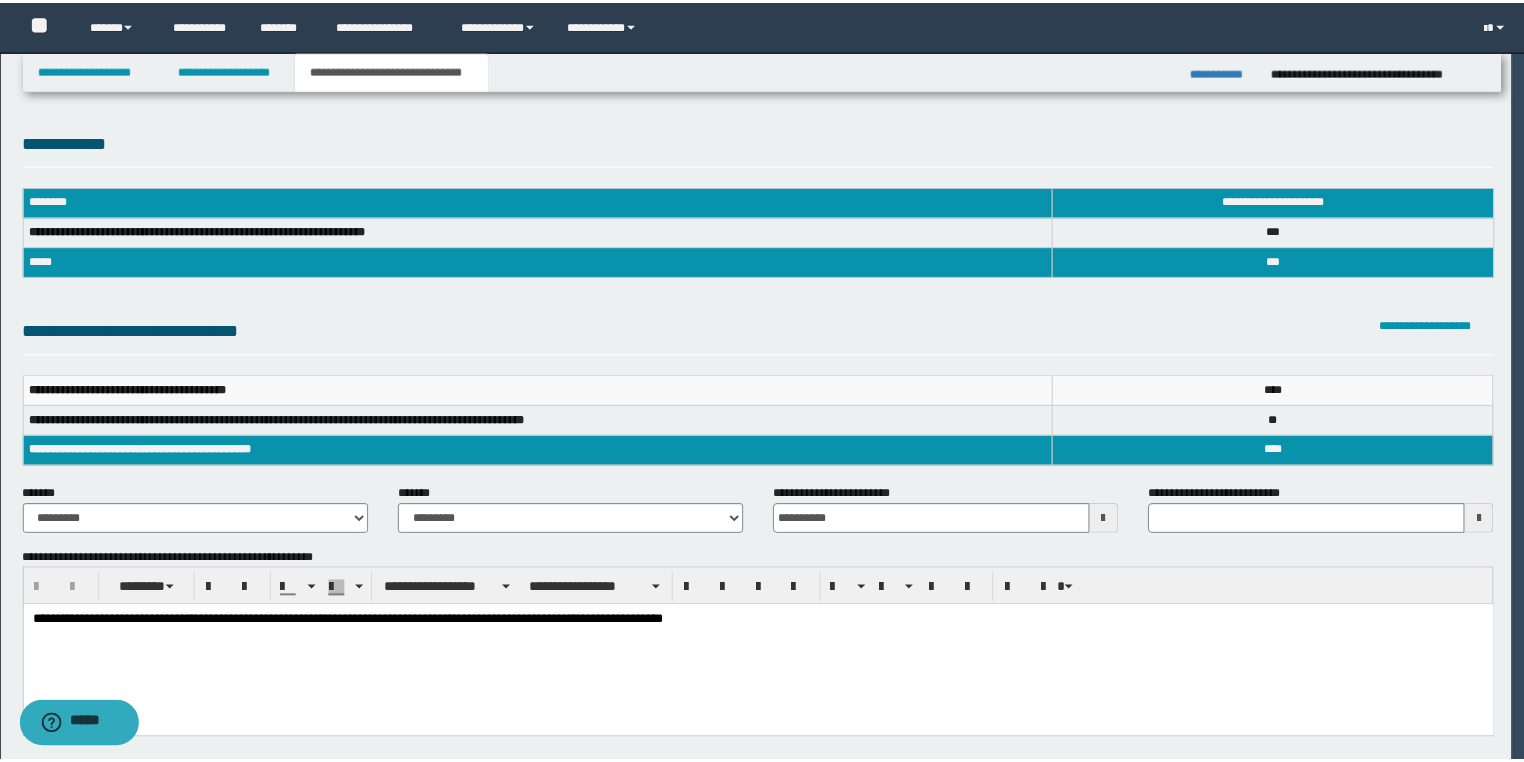 scroll, scrollTop: 0, scrollLeft: 0, axis: both 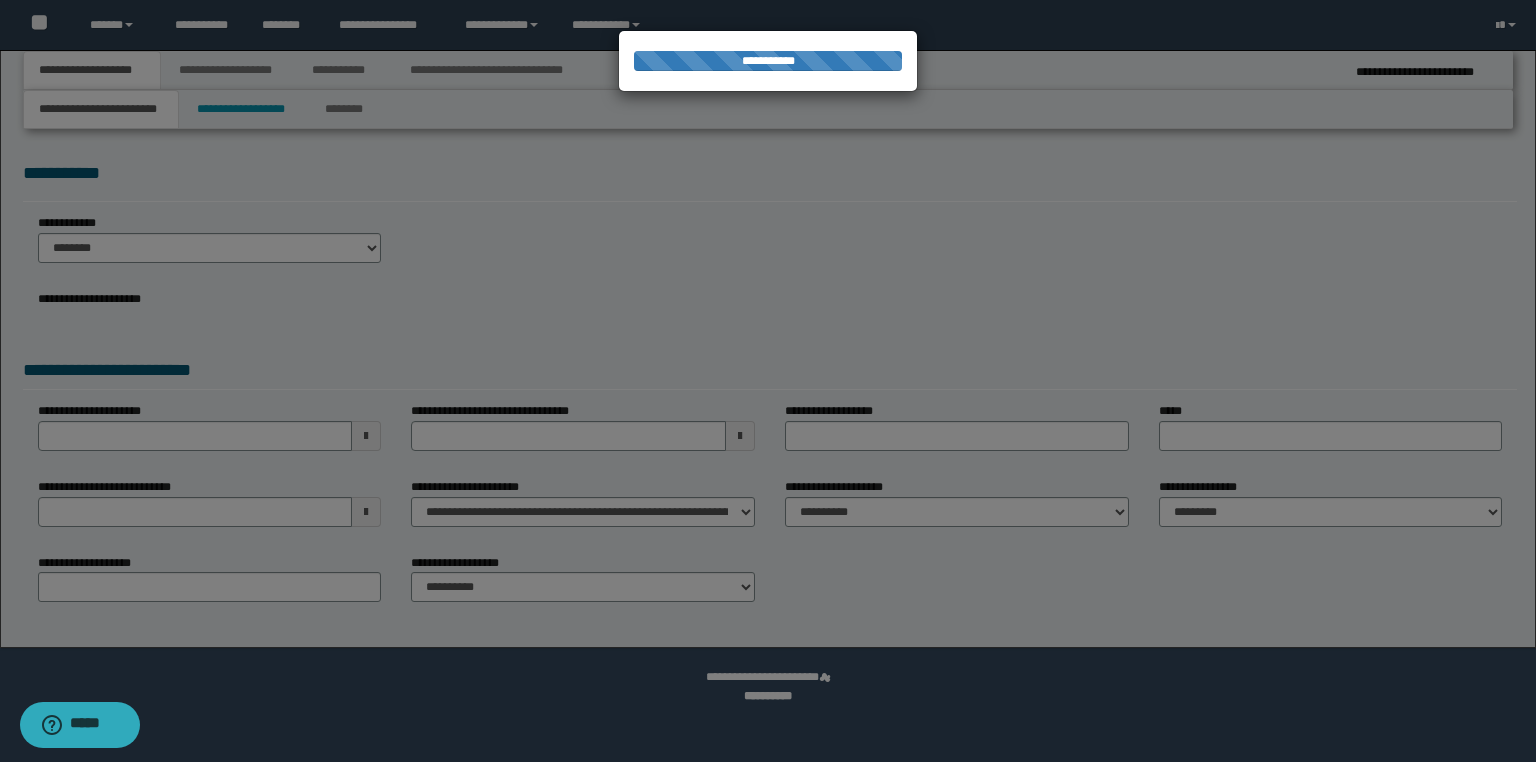 type on "**********" 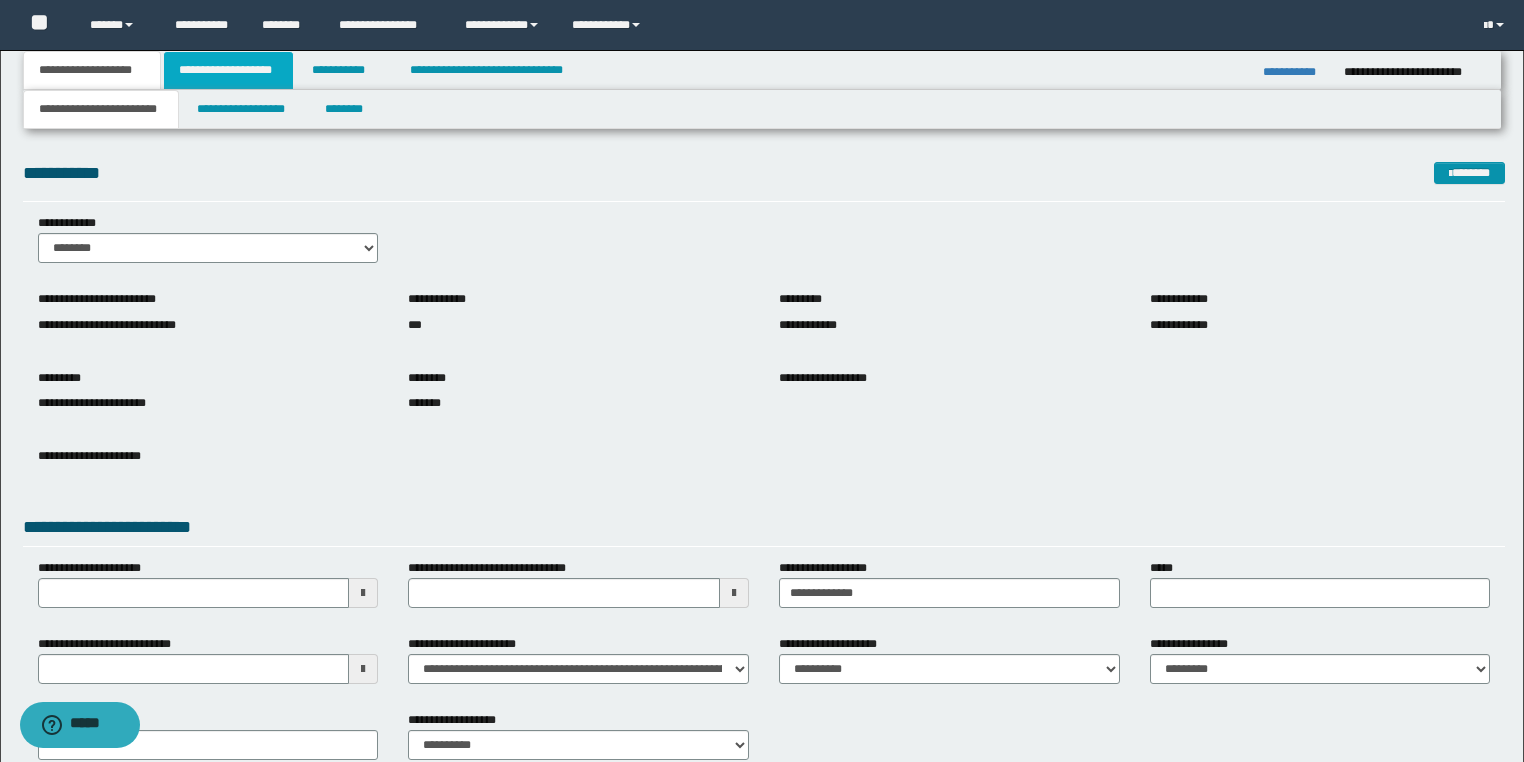 click on "**********" at bounding box center [228, 70] 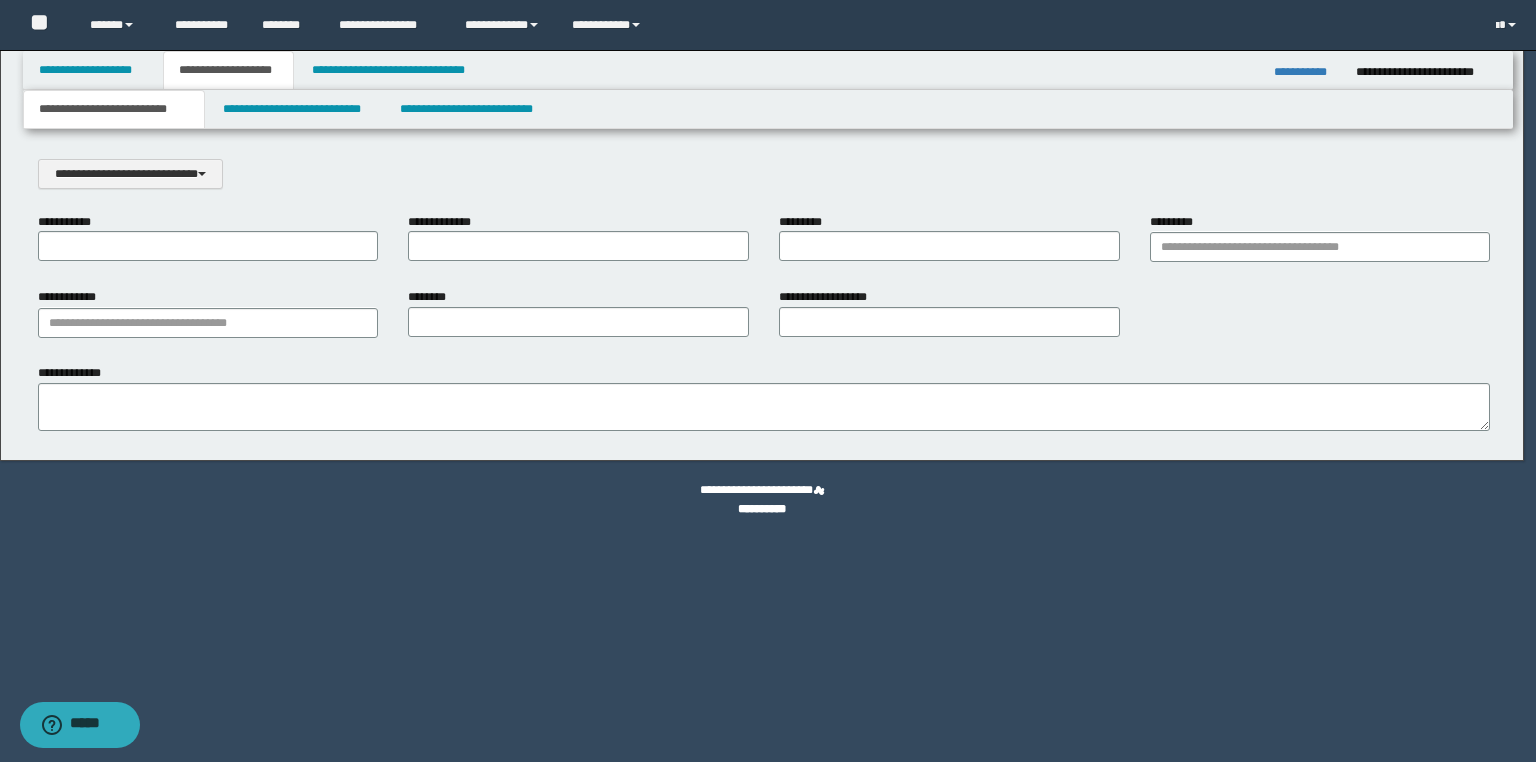 scroll, scrollTop: 0, scrollLeft: 0, axis: both 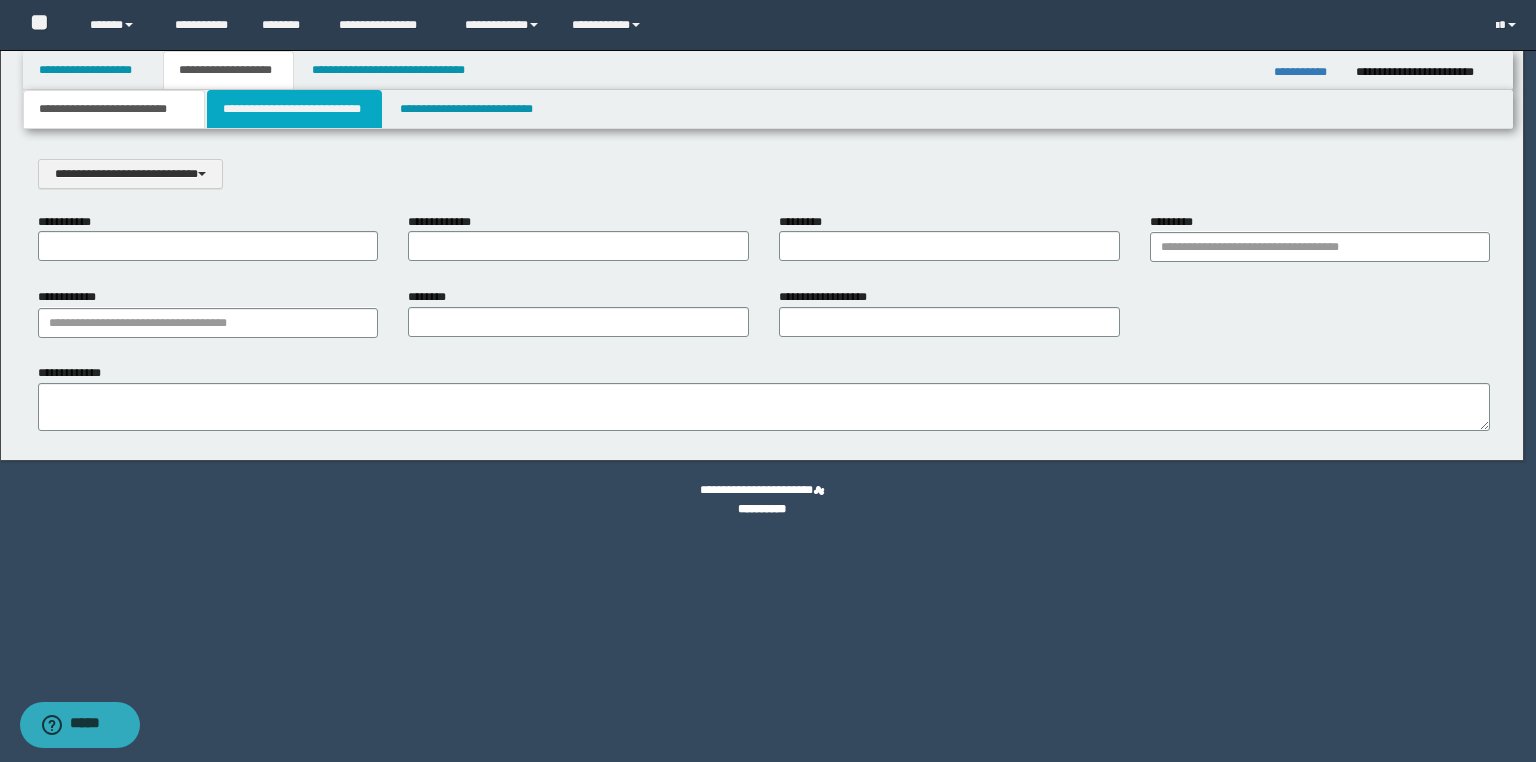 click on "**********" at bounding box center (294, 109) 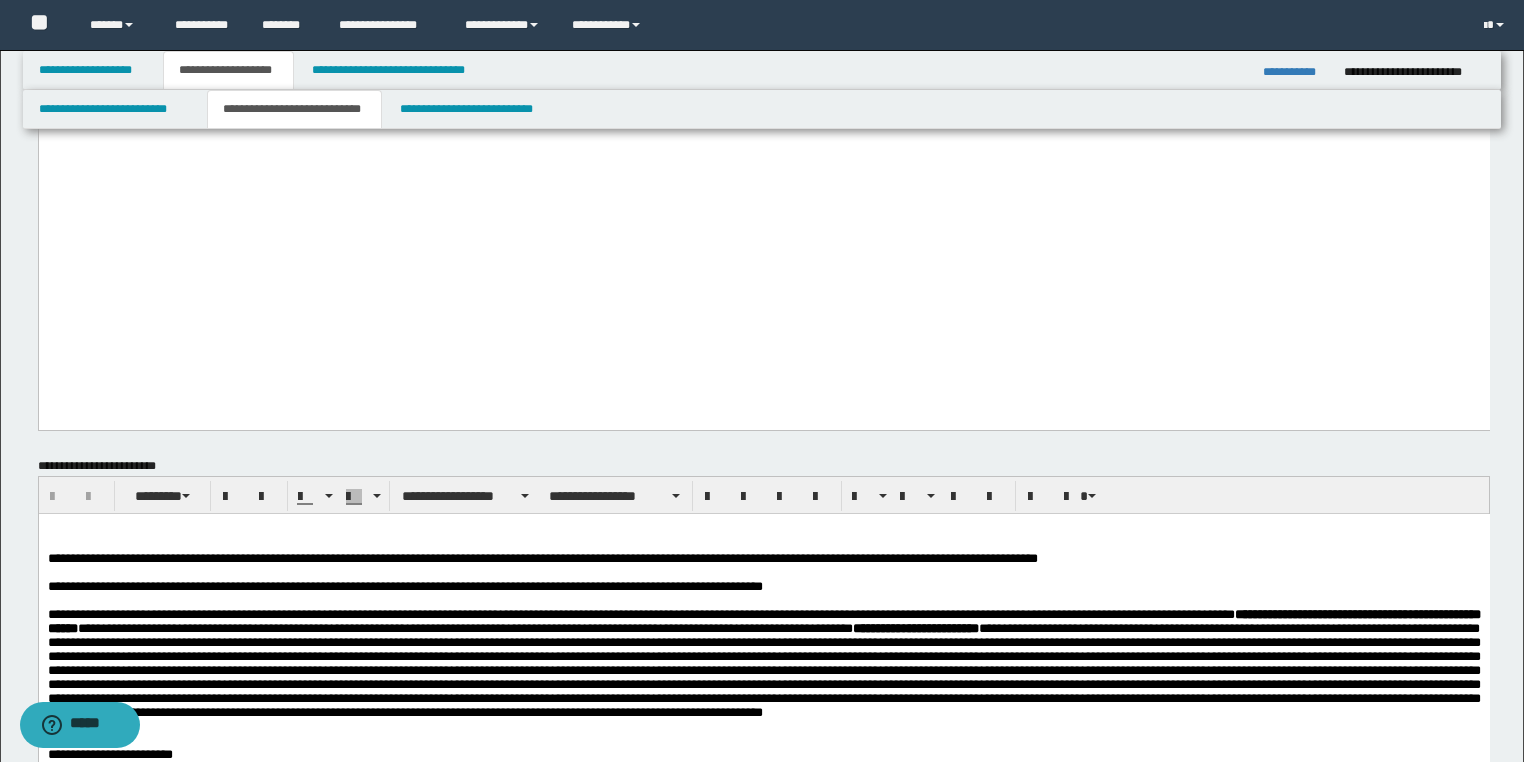 scroll, scrollTop: 1280, scrollLeft: 0, axis: vertical 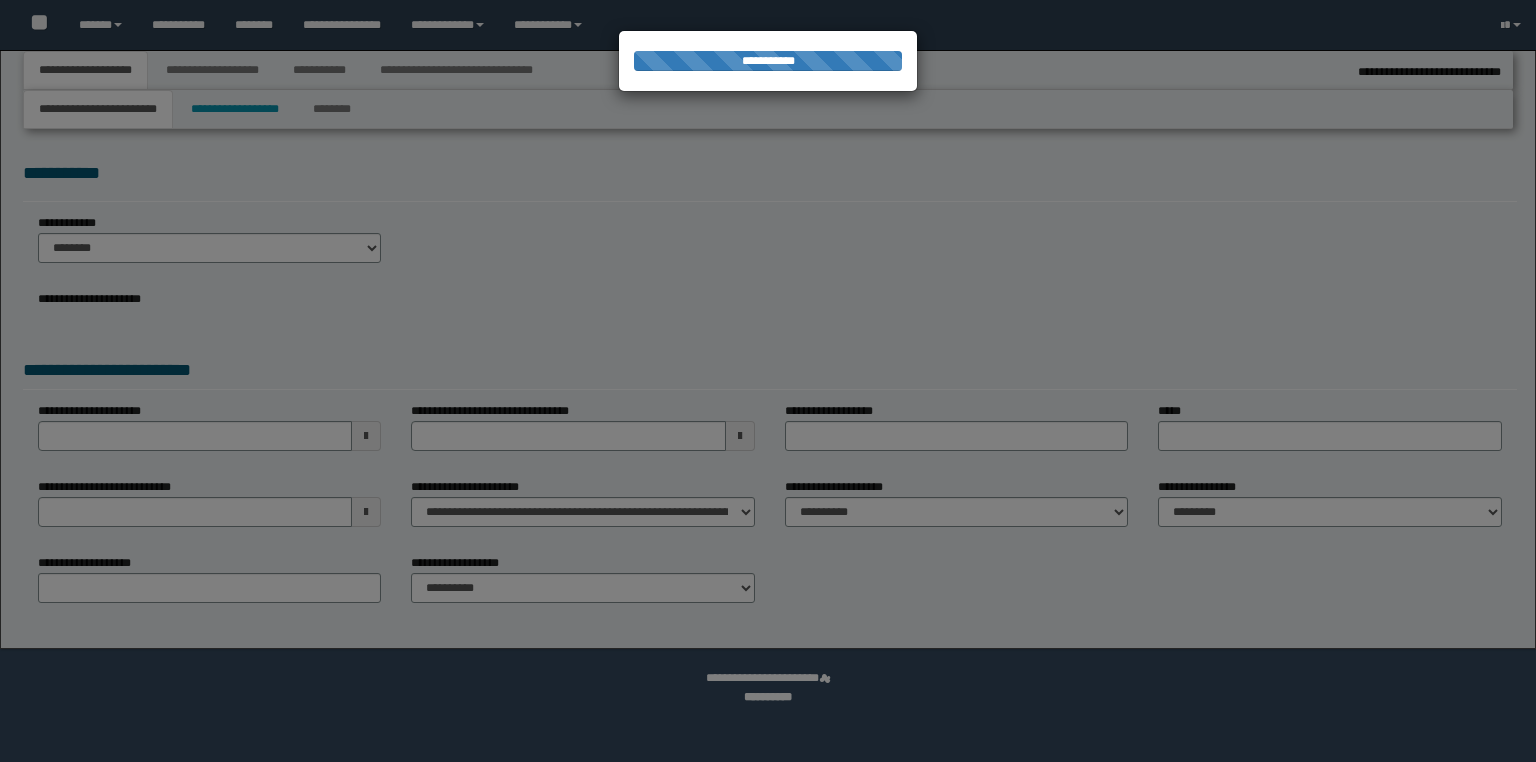 type on "**********" 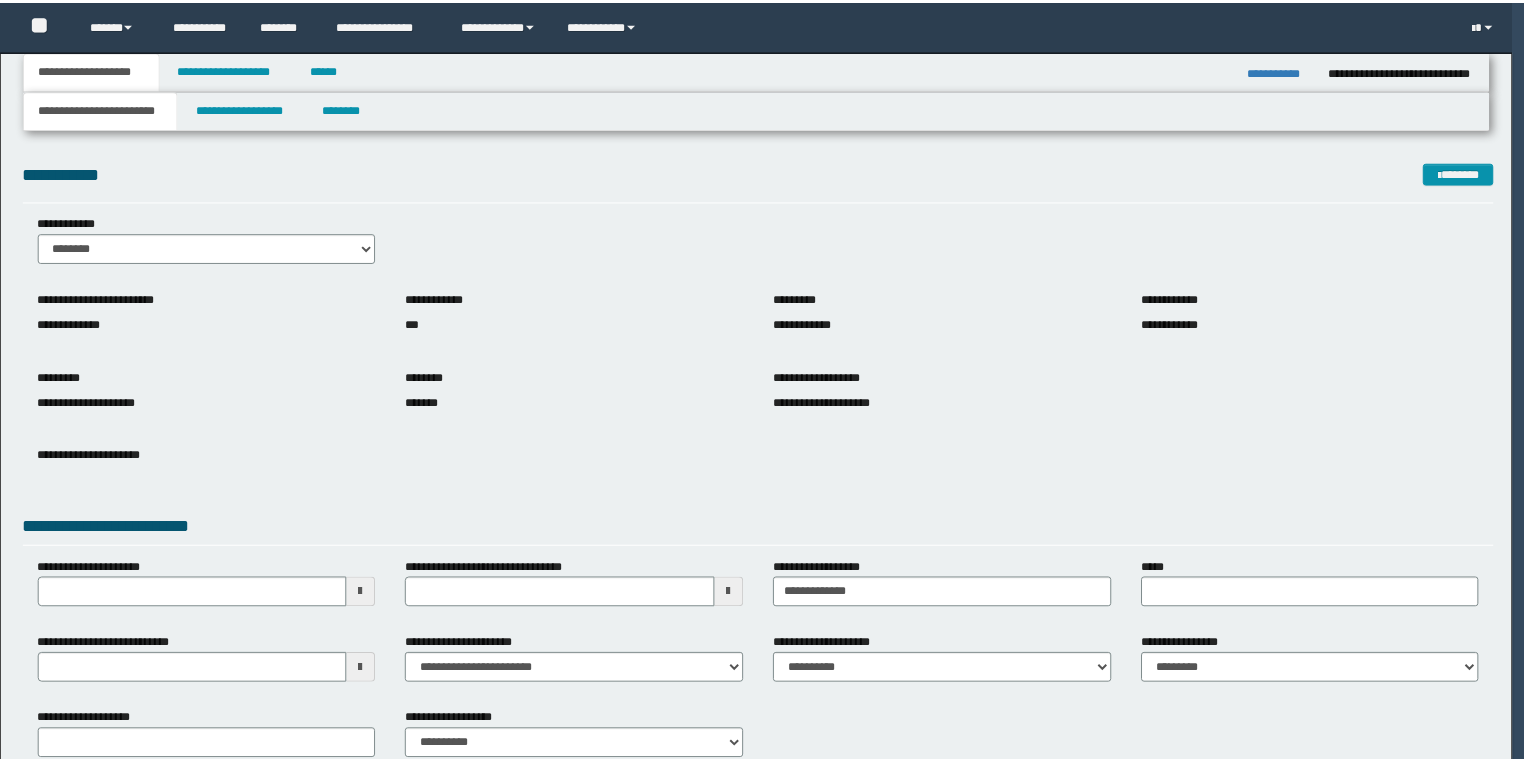 scroll, scrollTop: 0, scrollLeft: 0, axis: both 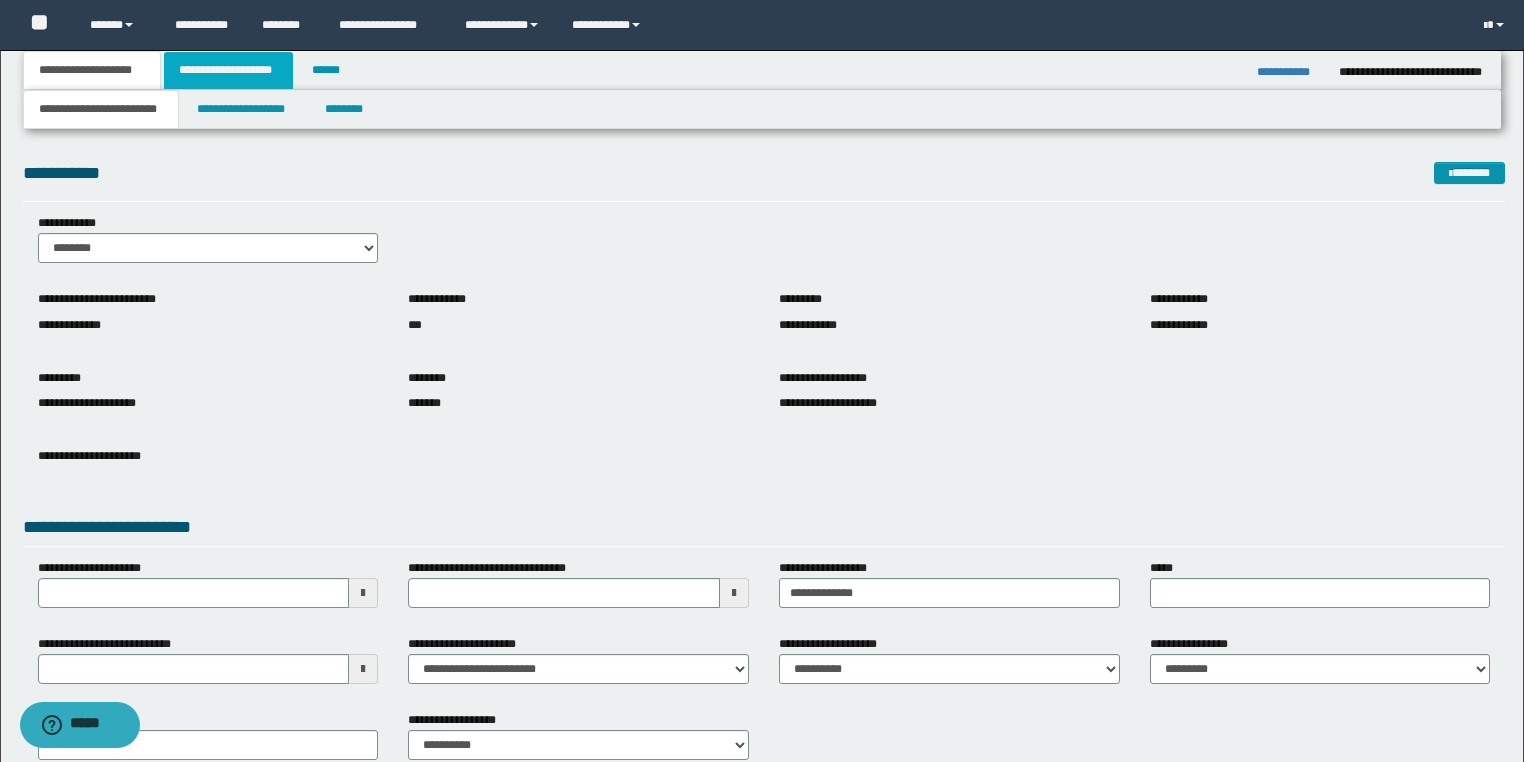 click on "**********" at bounding box center (228, 70) 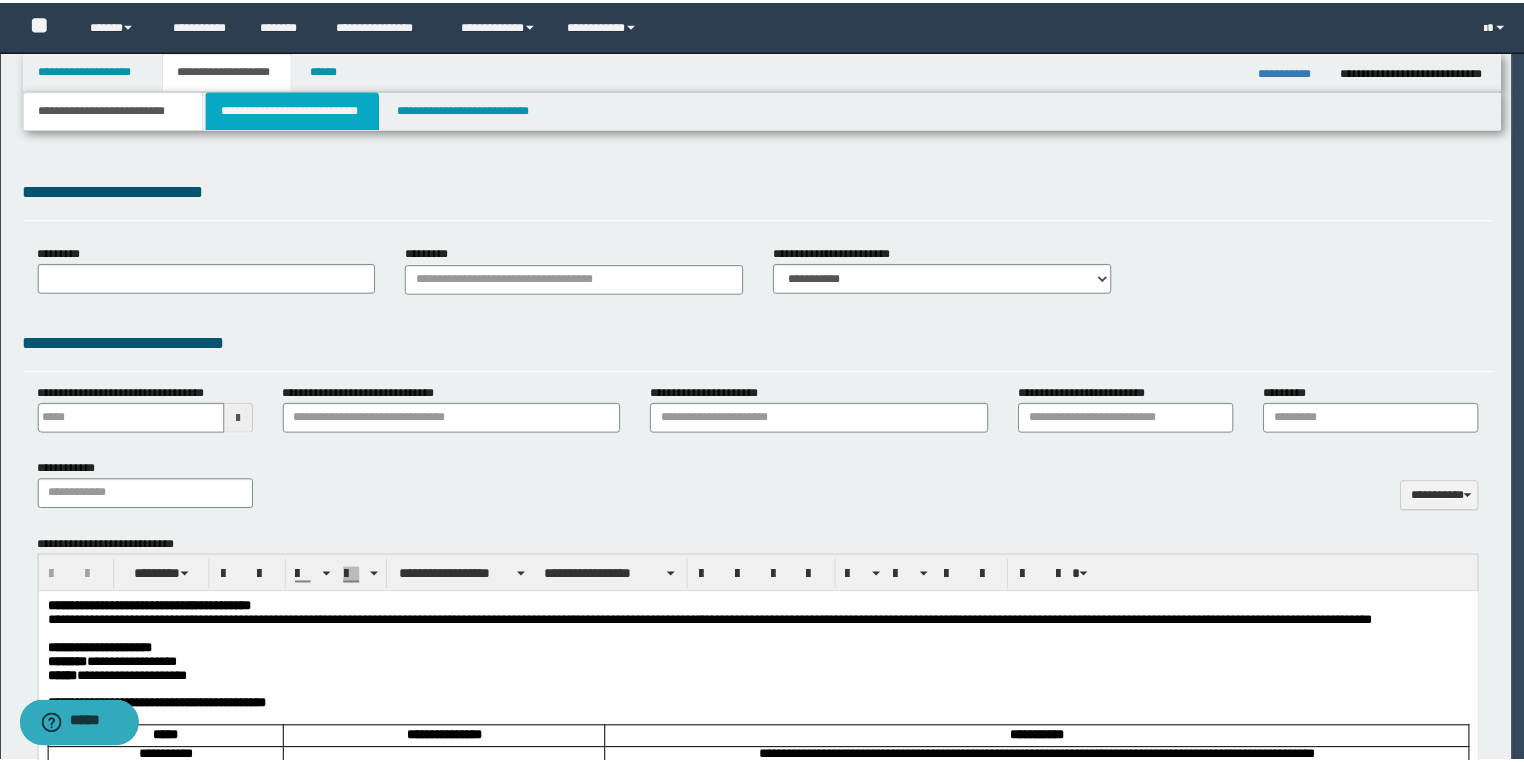 scroll, scrollTop: 0, scrollLeft: 0, axis: both 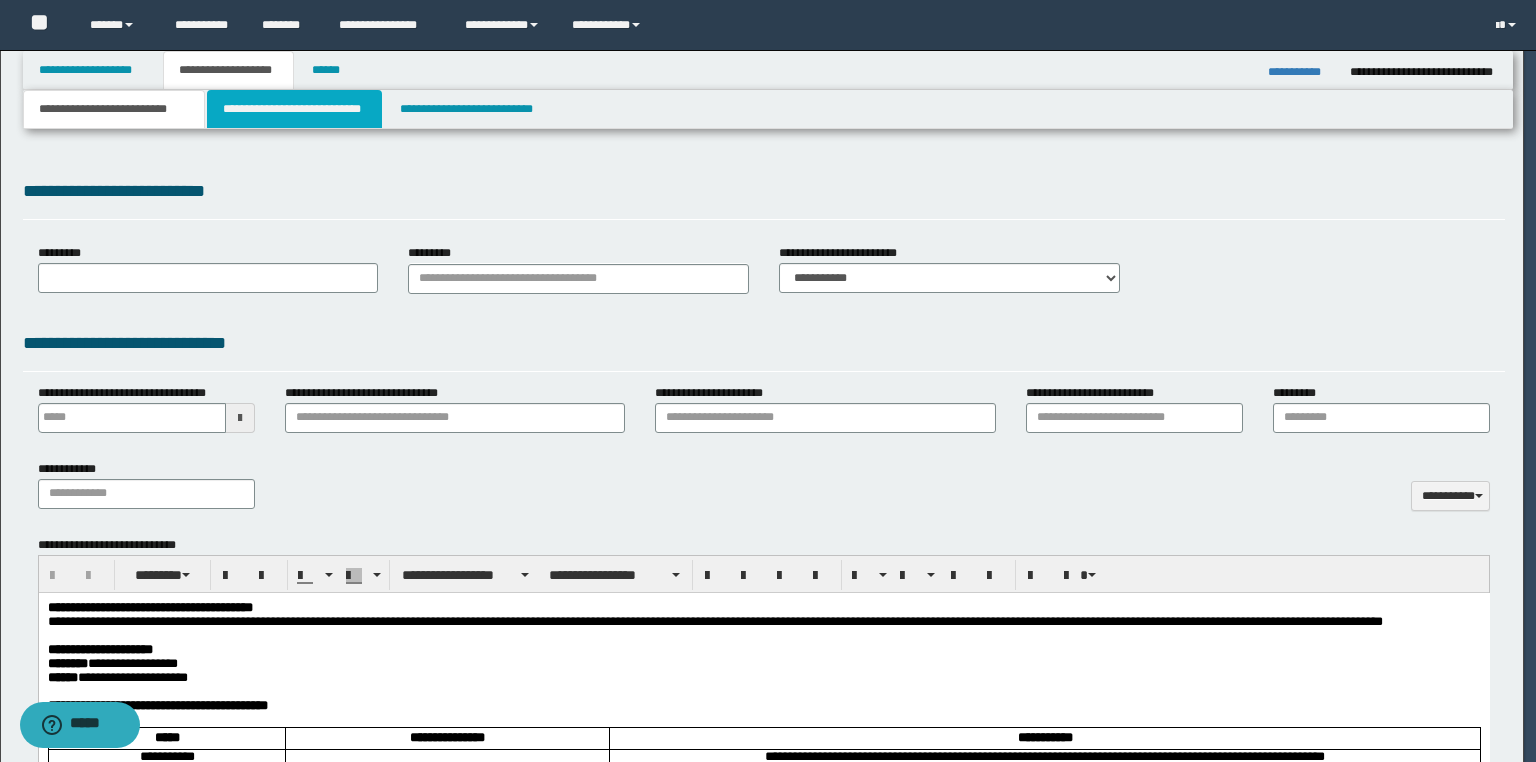 click on "**********" at bounding box center [294, 109] 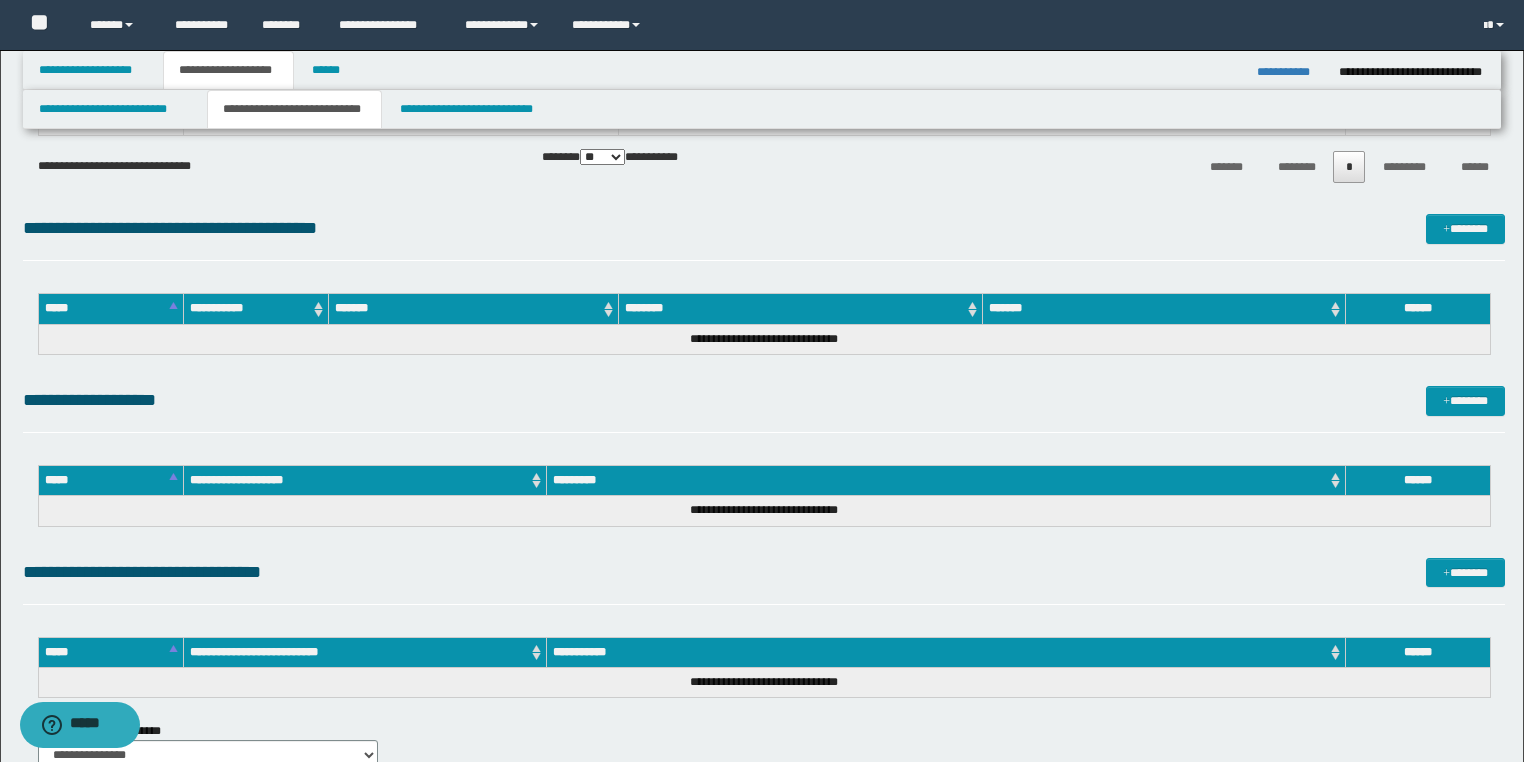 scroll, scrollTop: 1280, scrollLeft: 0, axis: vertical 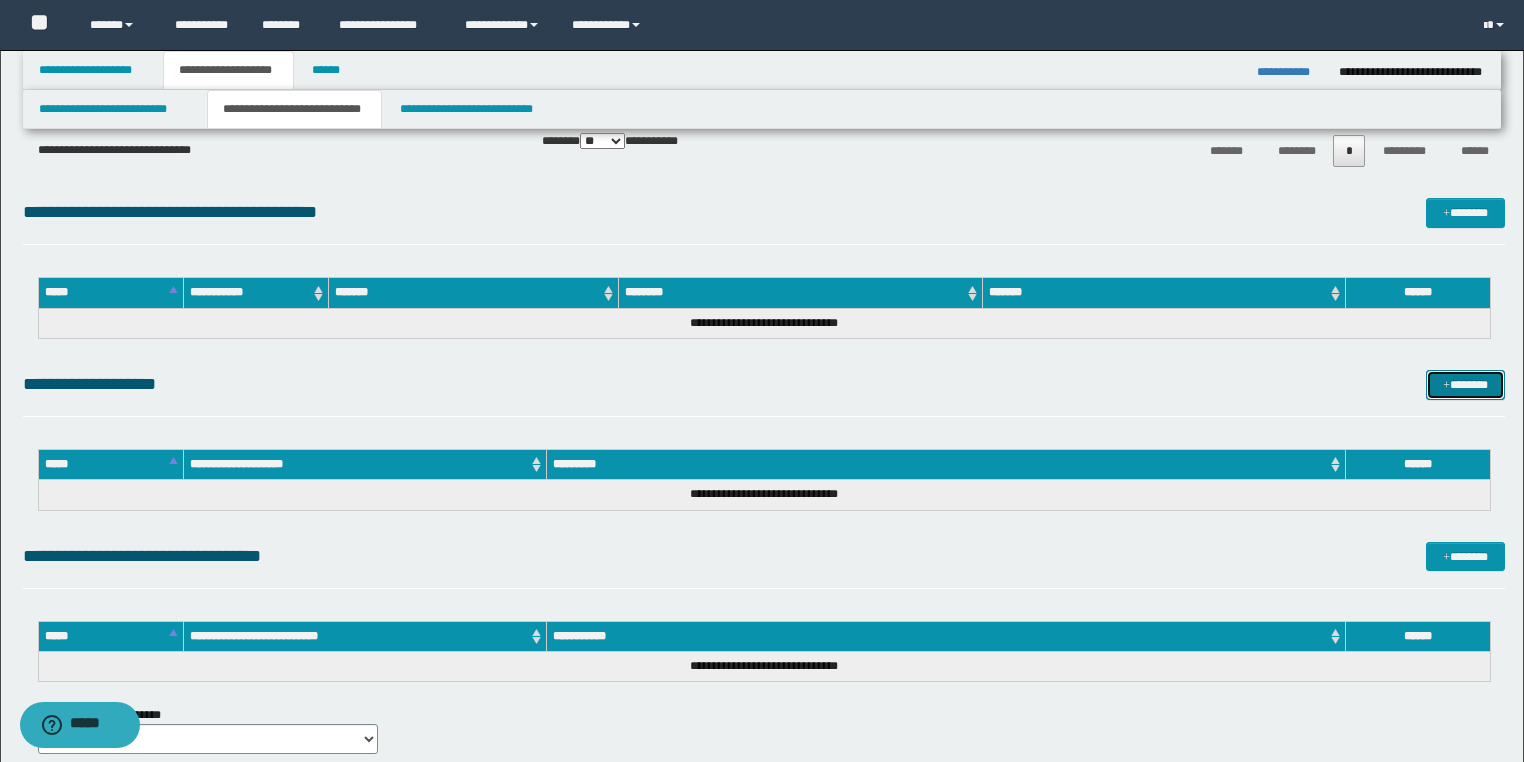 click on "*******" at bounding box center [1465, 385] 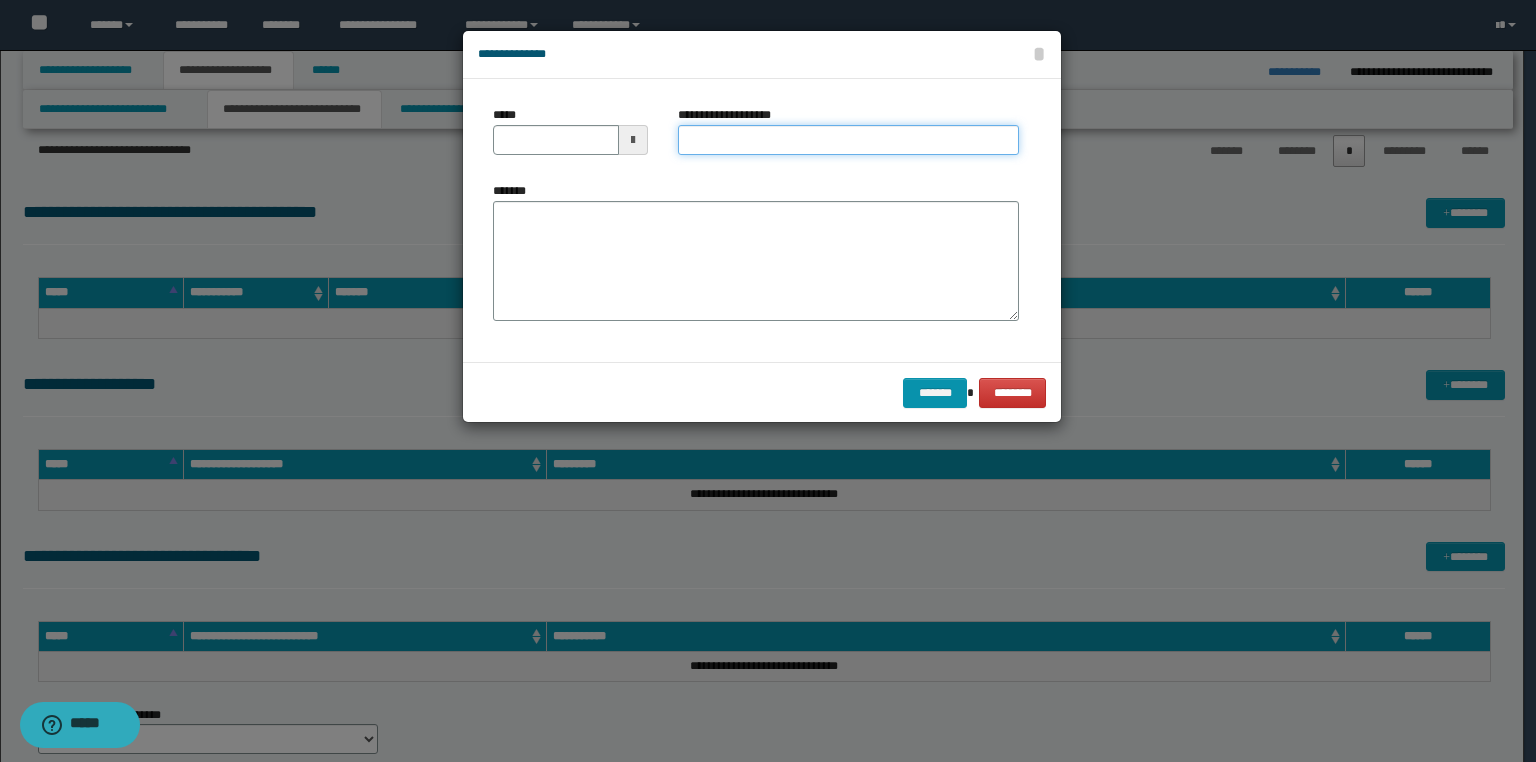 click on "**********" at bounding box center [848, 140] 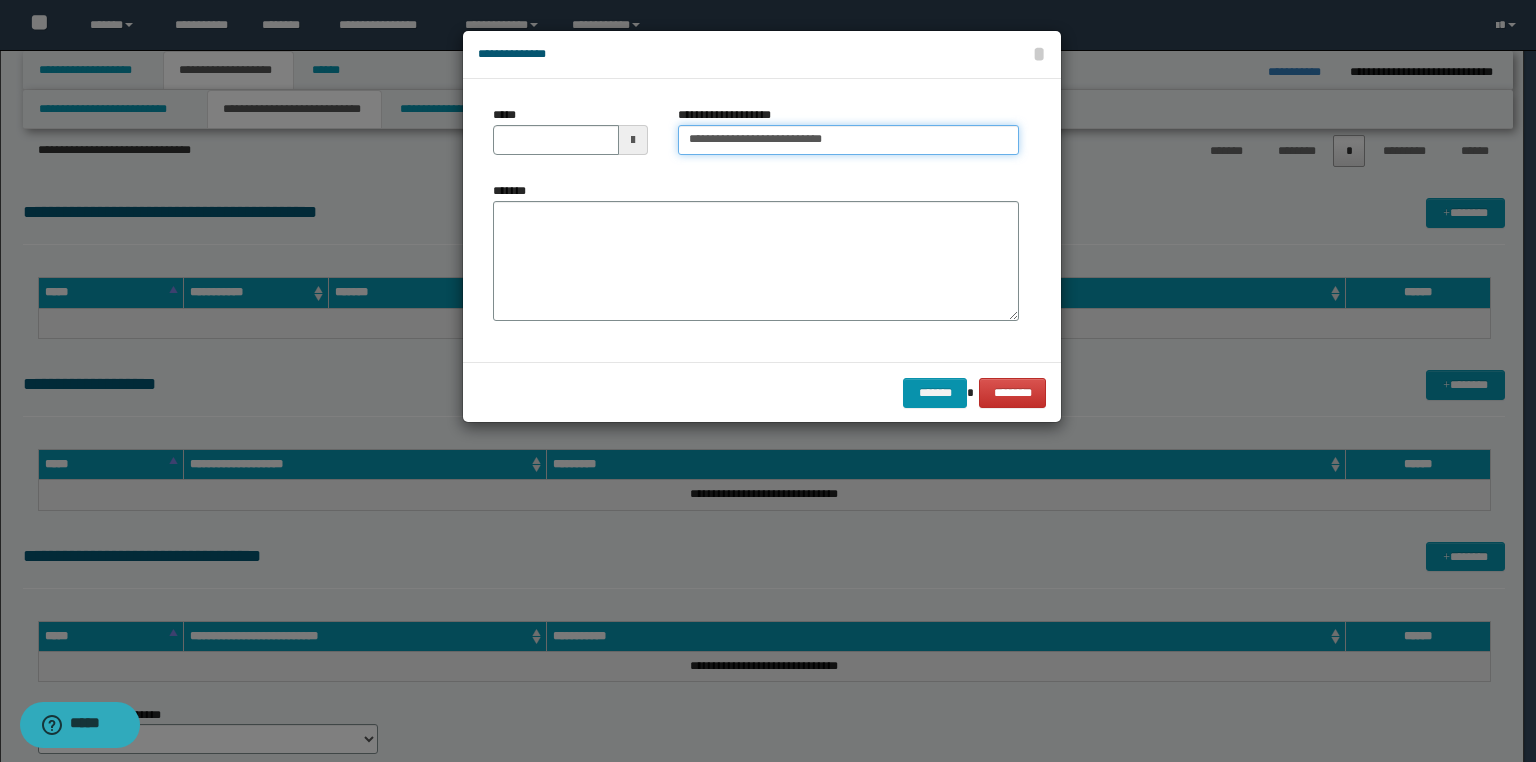 click on "**********" at bounding box center [848, 140] 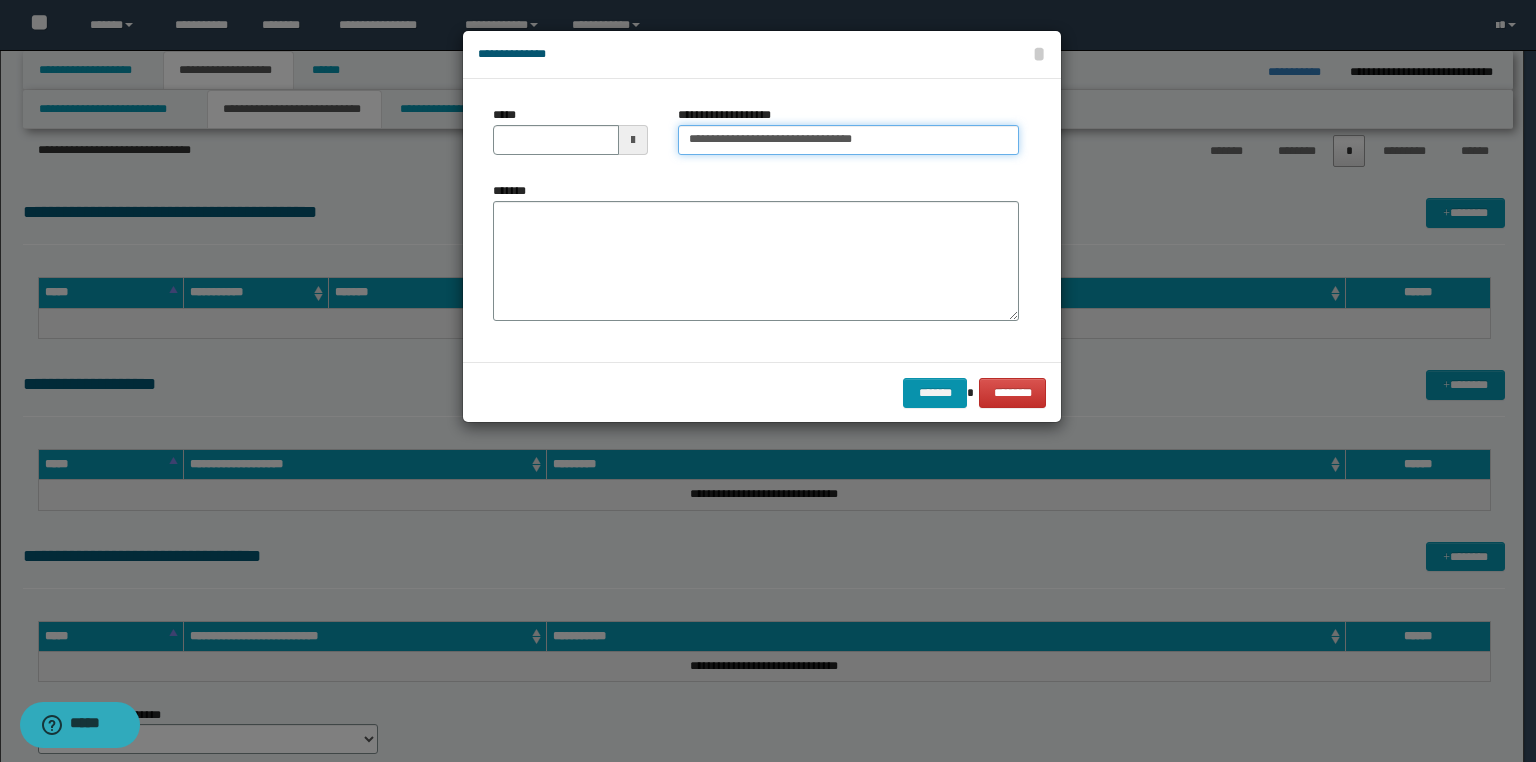 type on "**********" 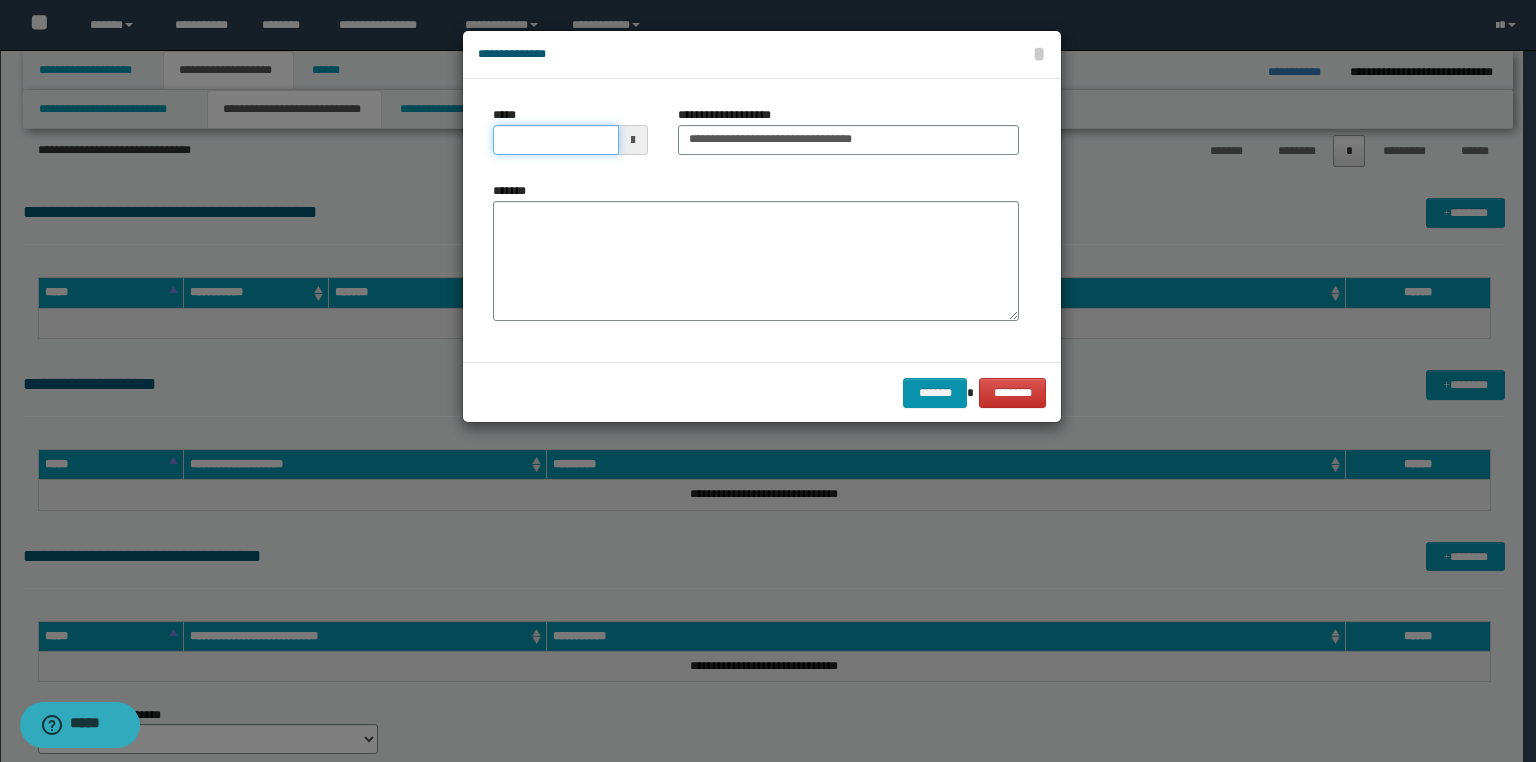 click on "*****" at bounding box center [556, 140] 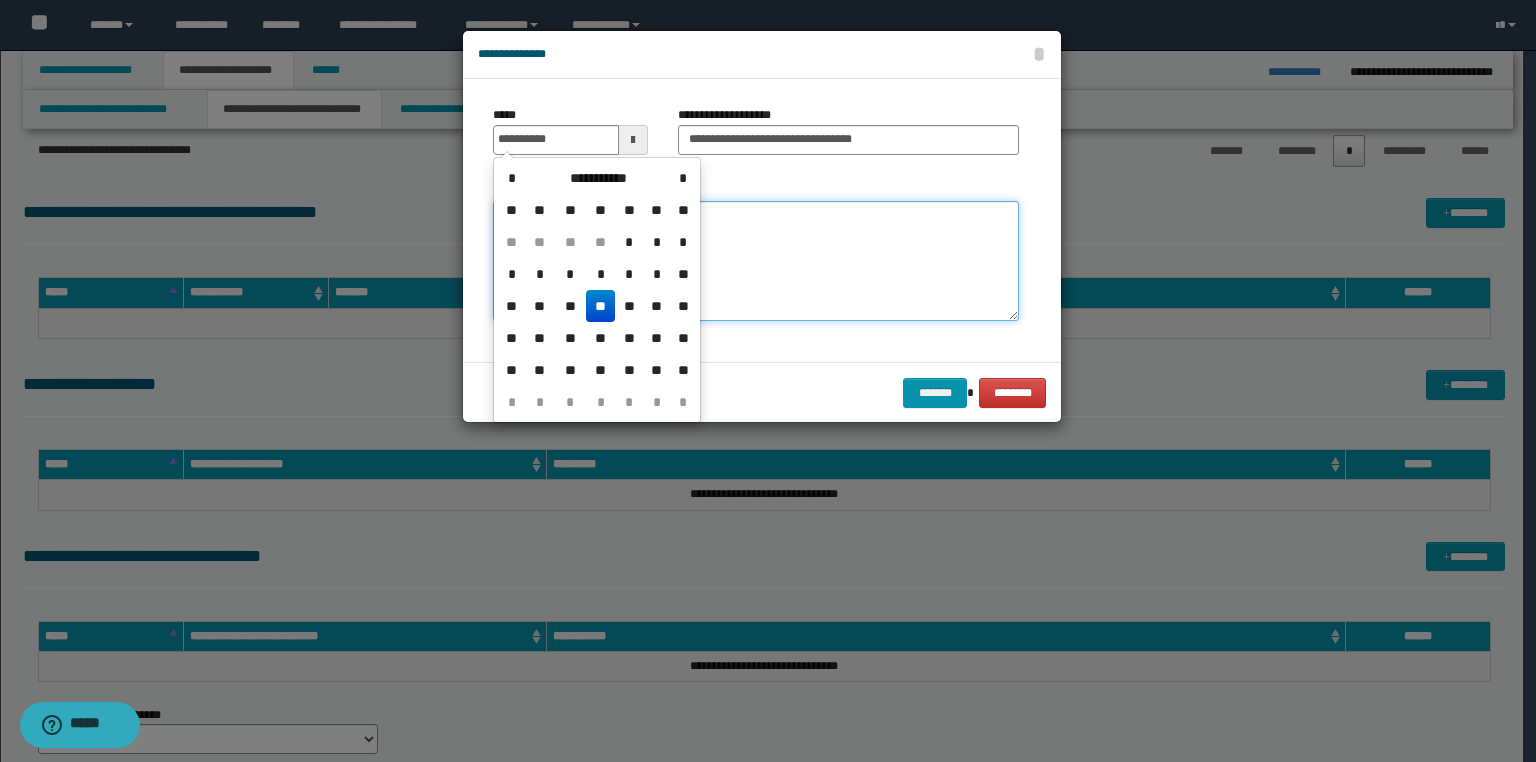 type on "**********" 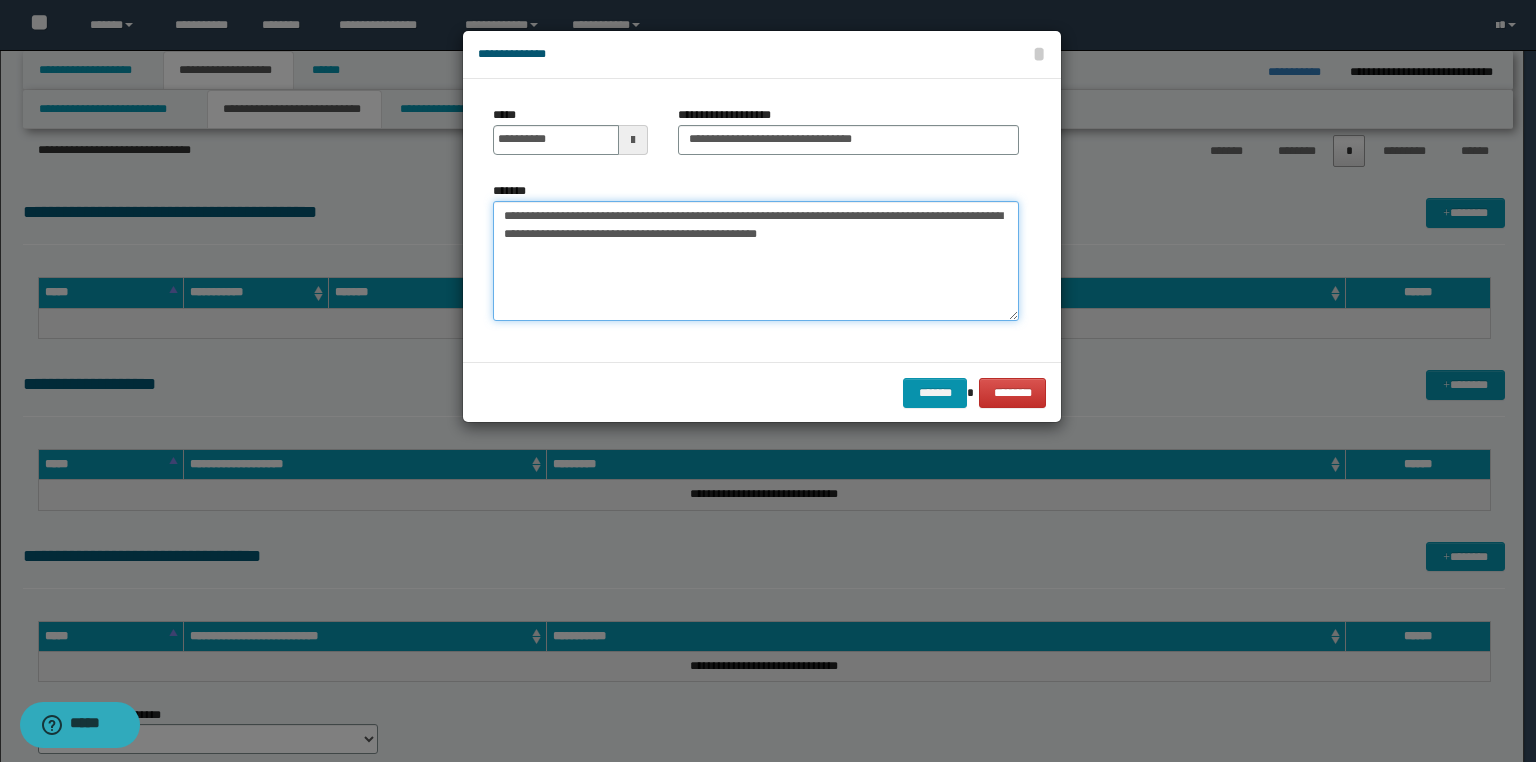 click on "**********" at bounding box center (756, 261) 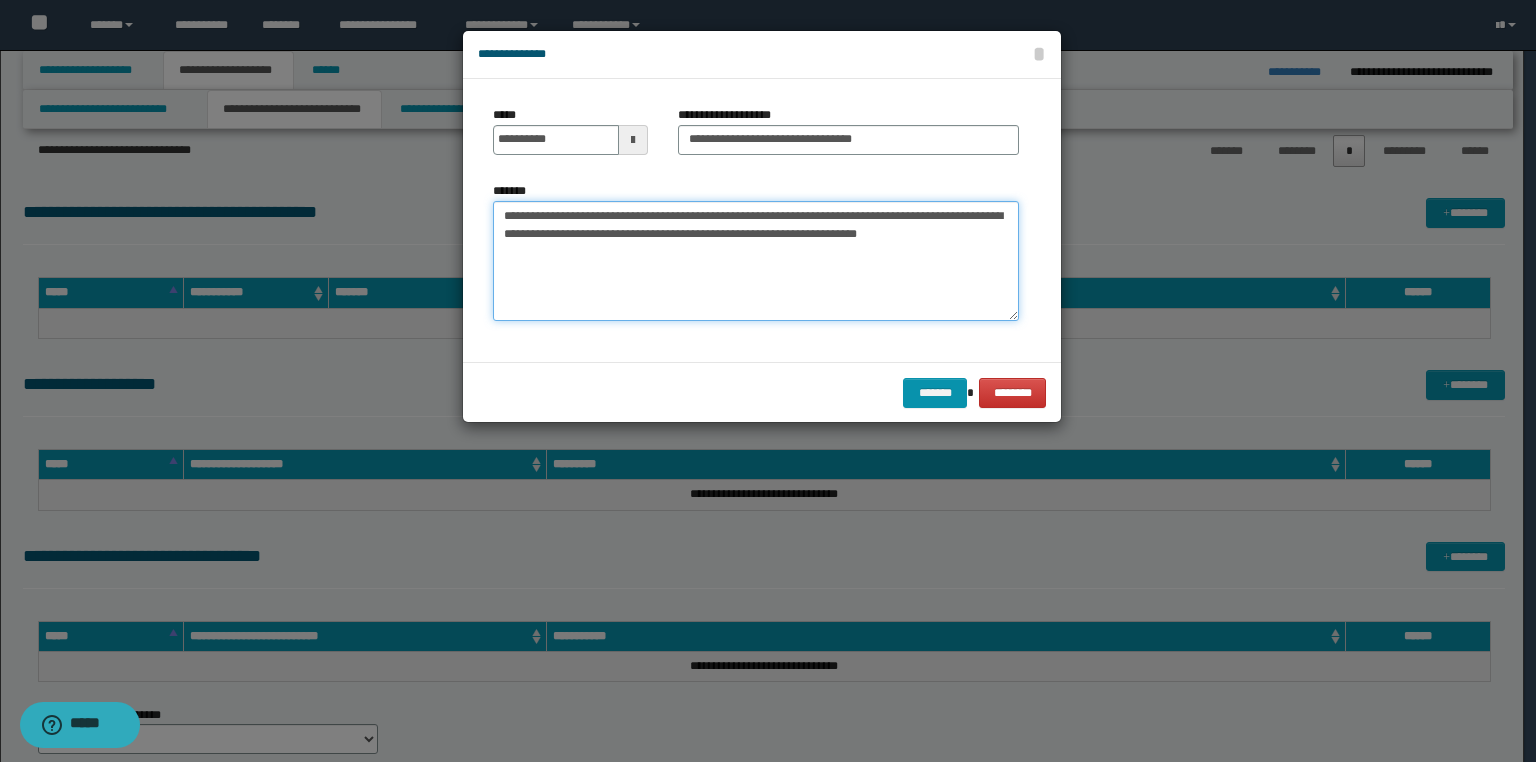 type on "**********" 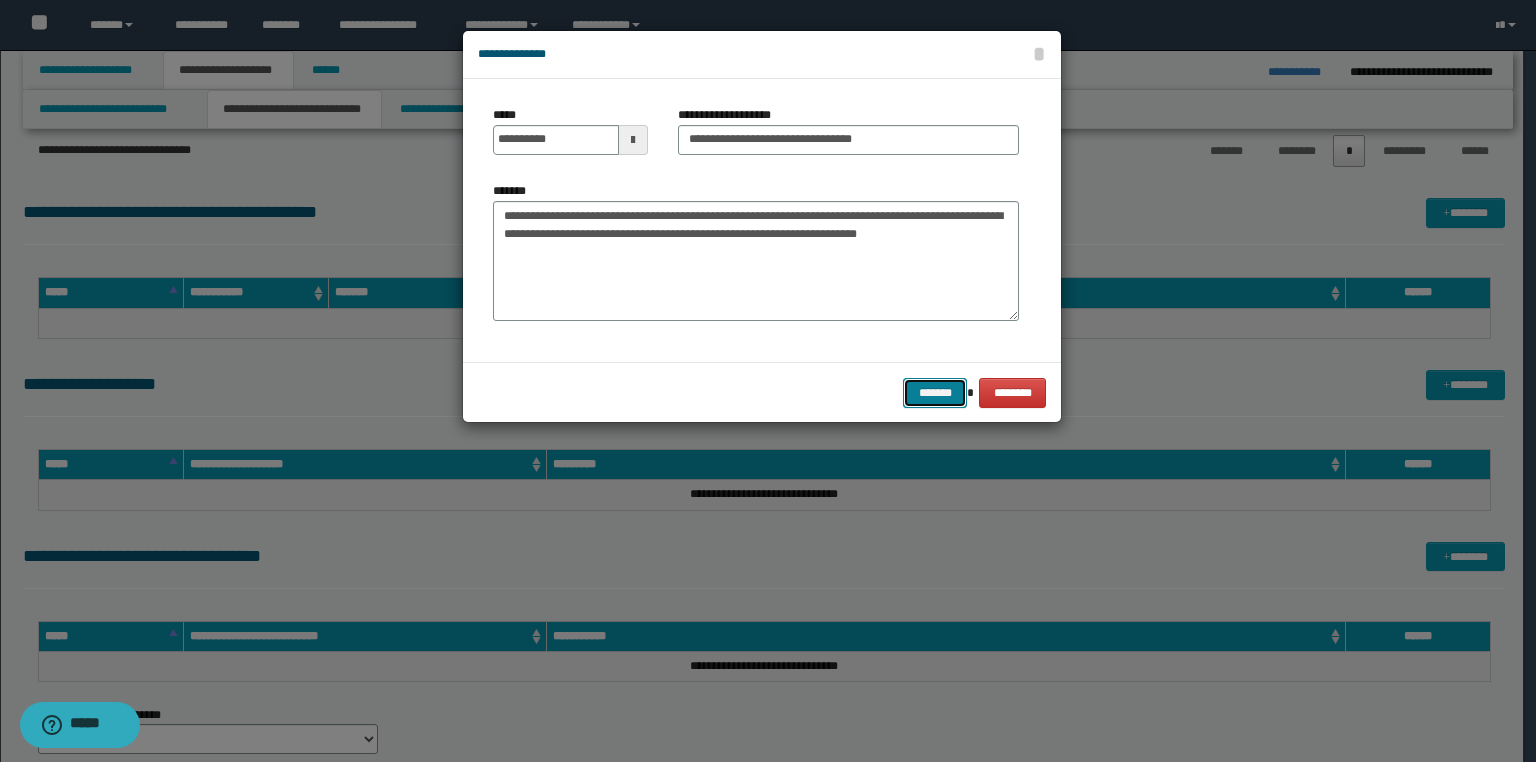 click on "*******" at bounding box center (935, 393) 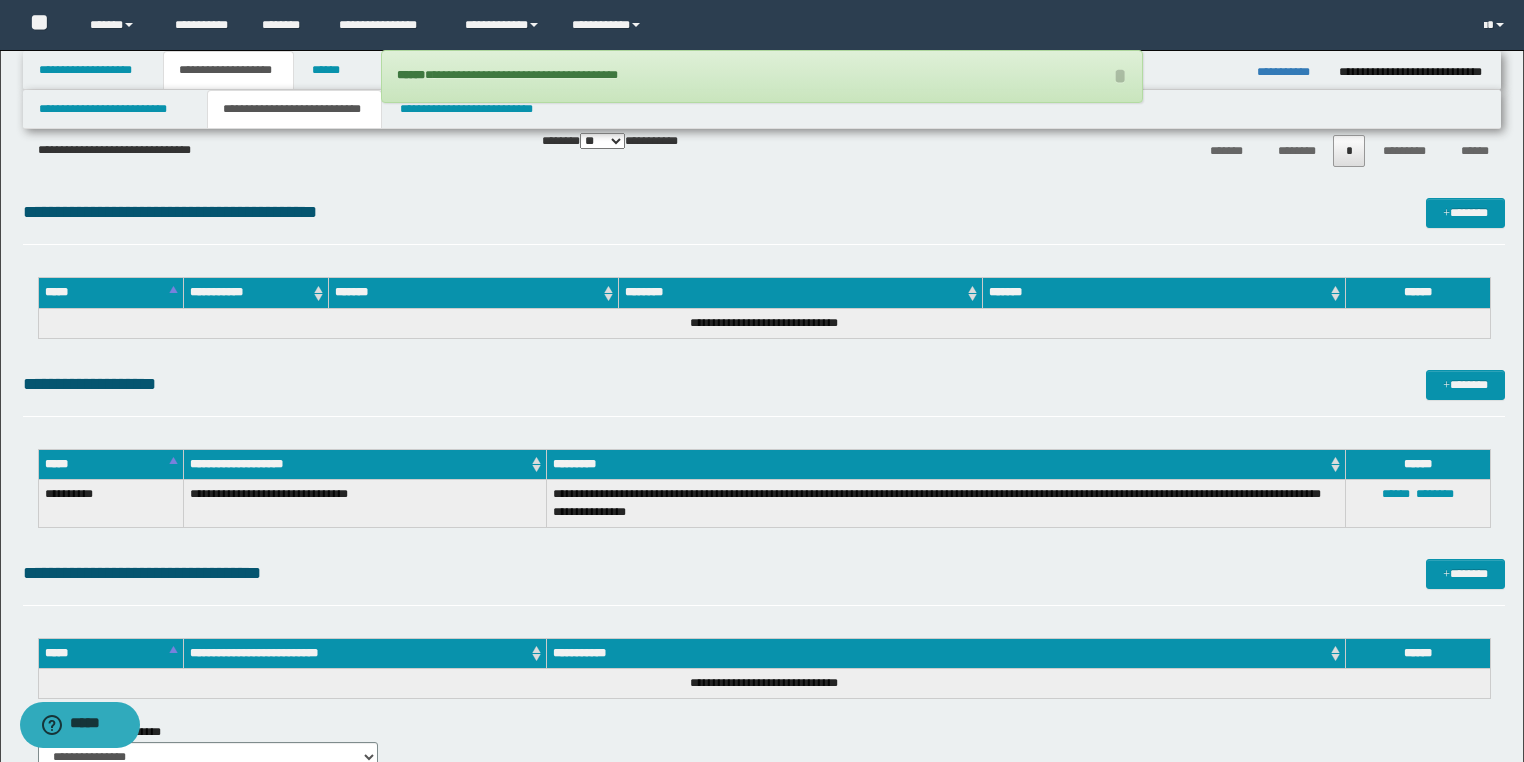 click on "**********" at bounding box center [1290, 72] 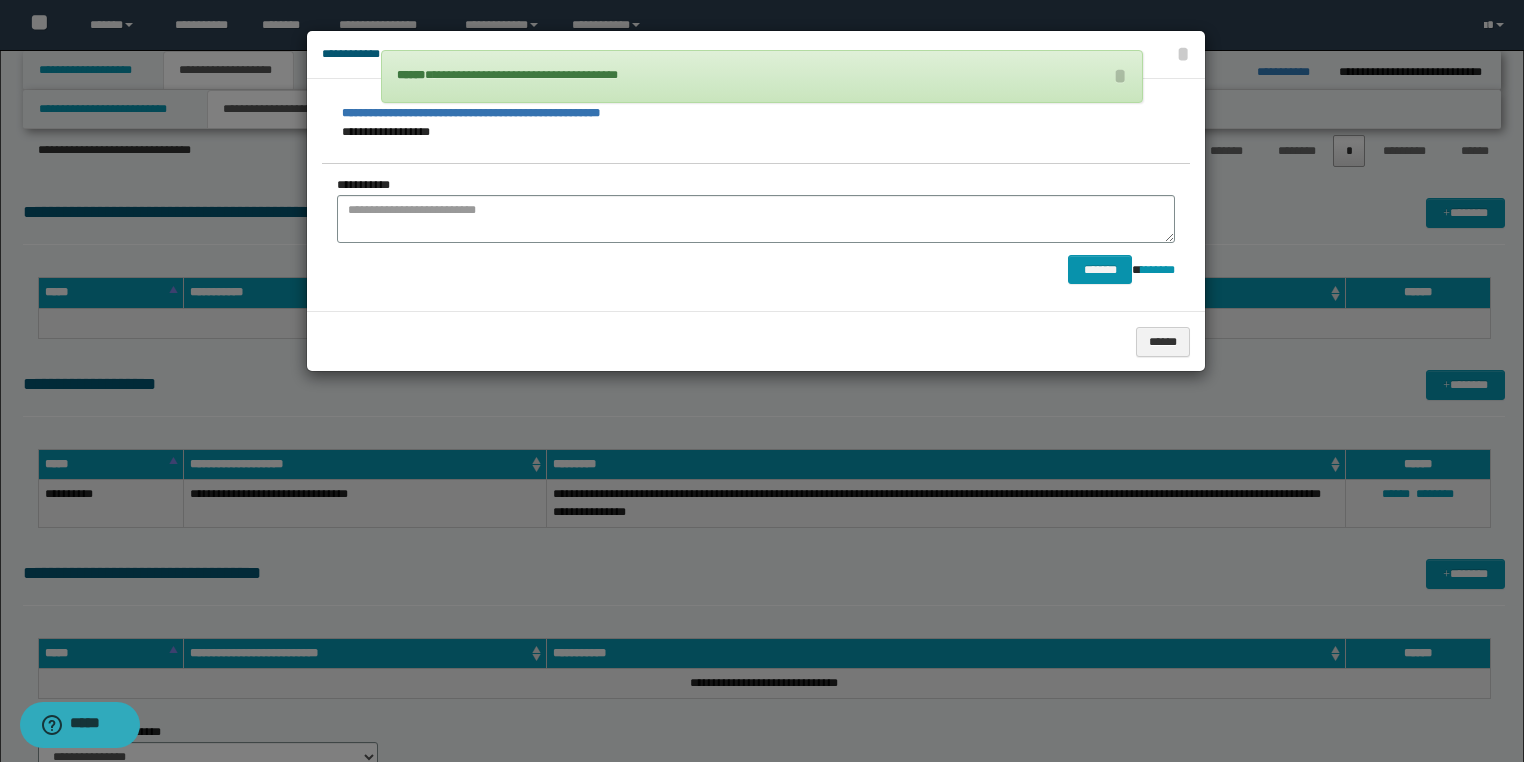 click on "**********" at bounding box center [756, 209] 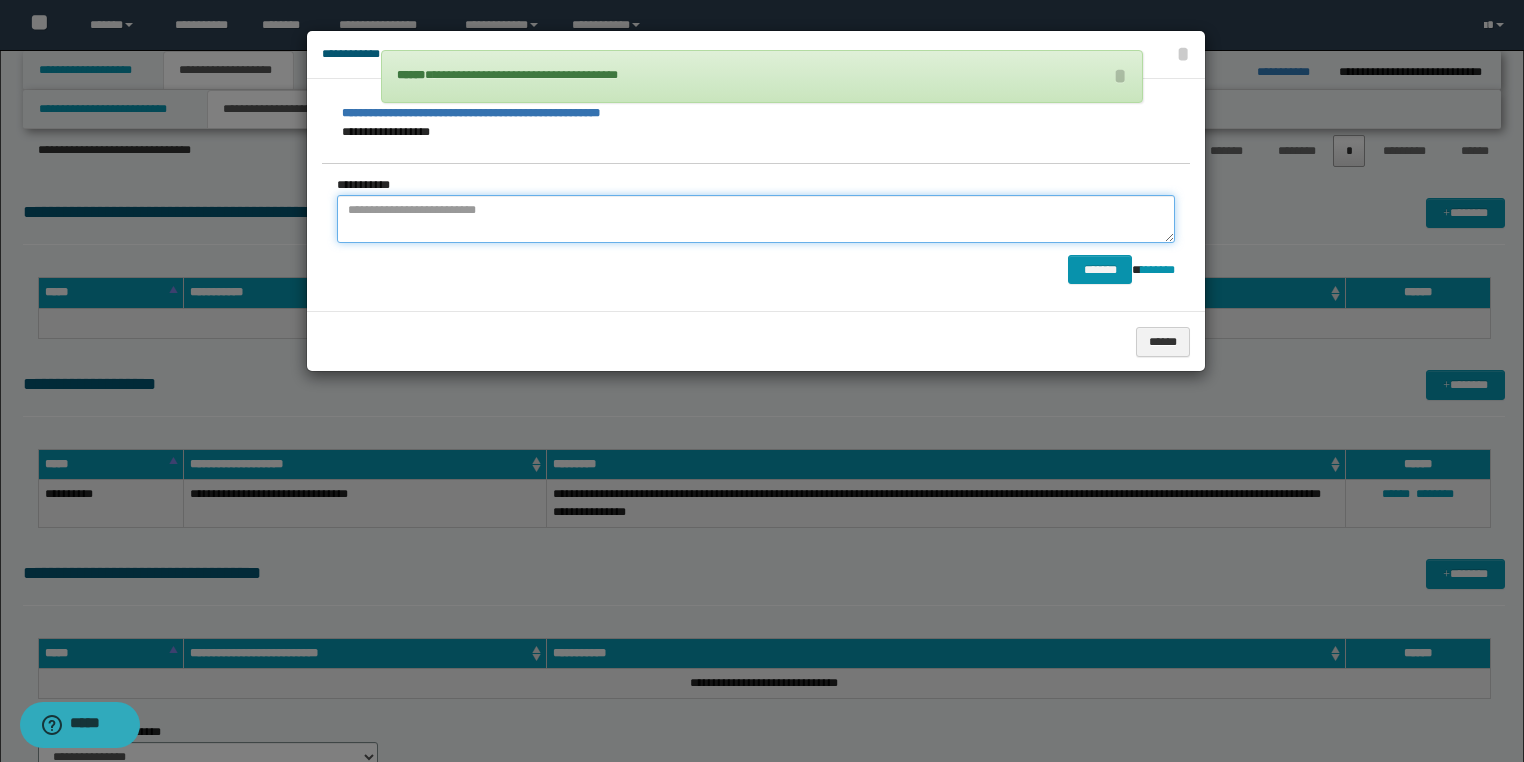 click at bounding box center (756, 219) 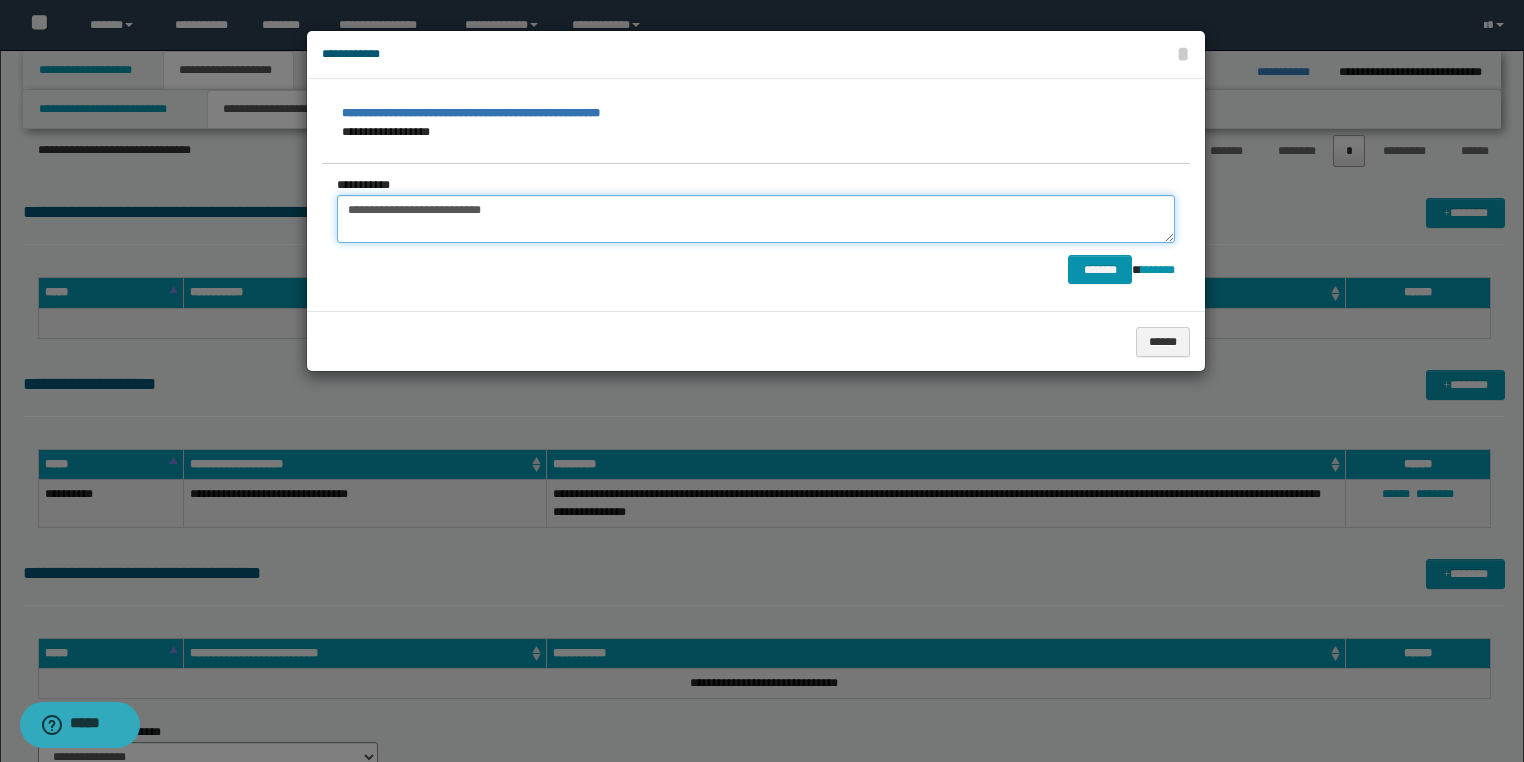 type on "**********" 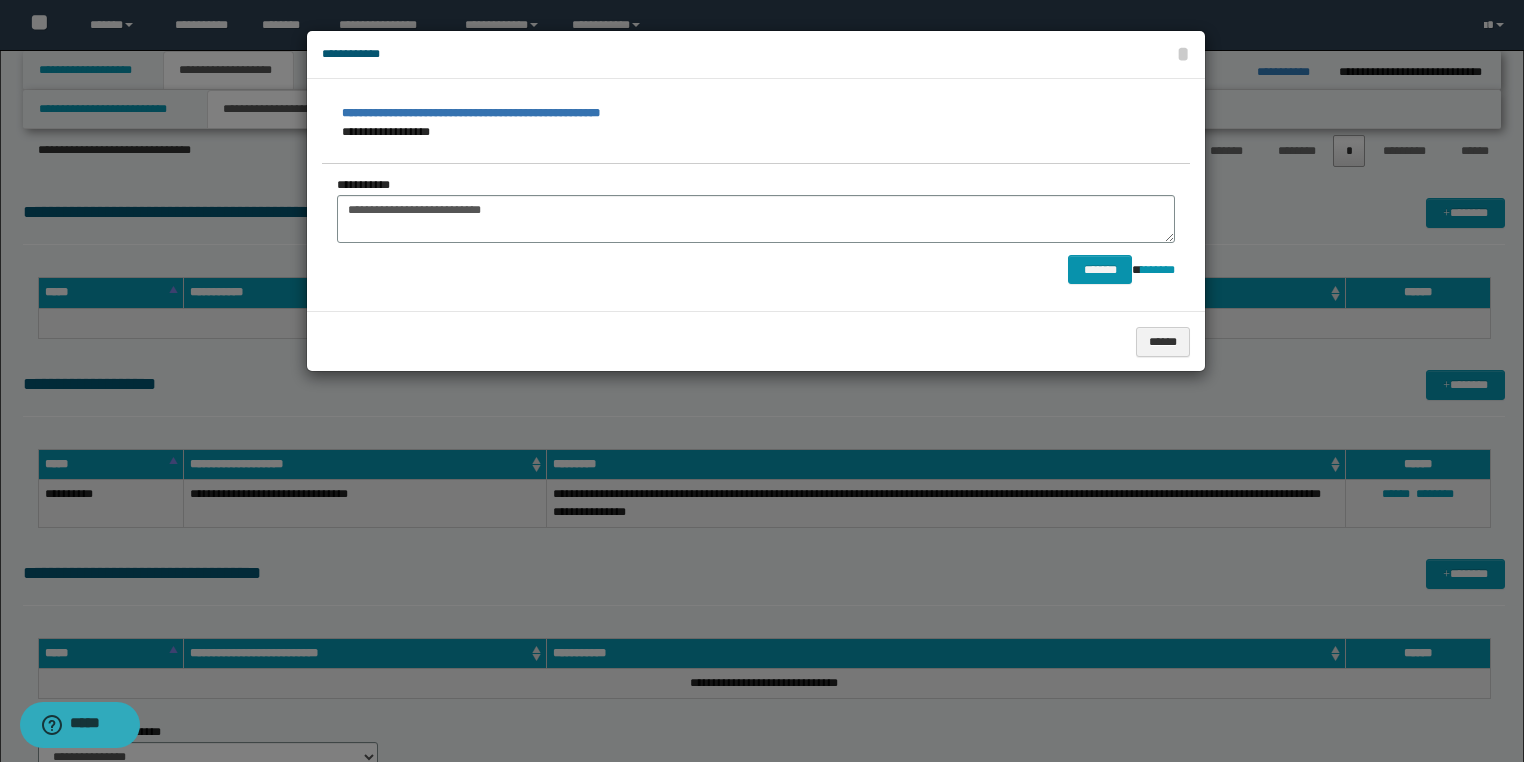 click at bounding box center (762, 381) 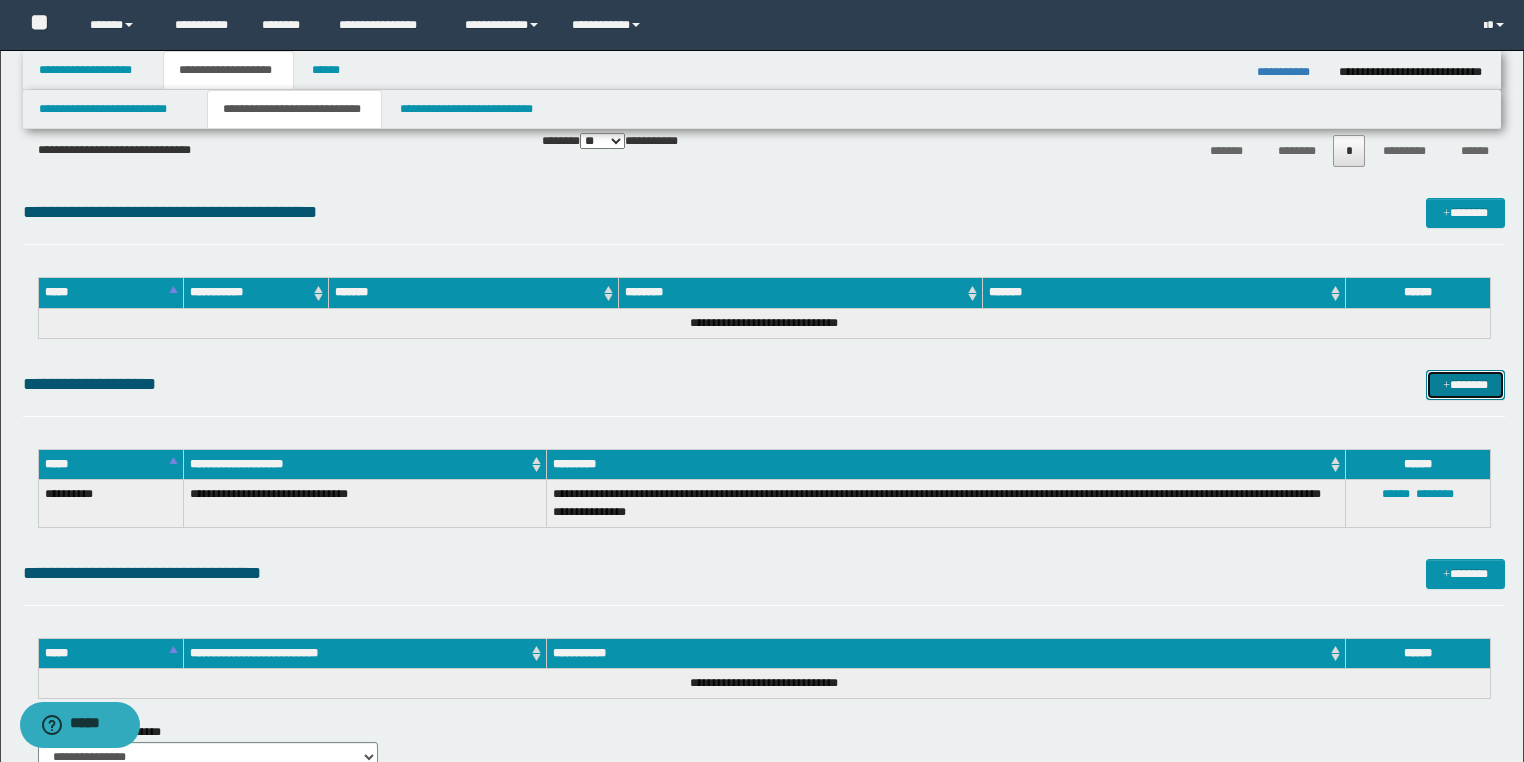 click on "*******" at bounding box center (1465, 385) 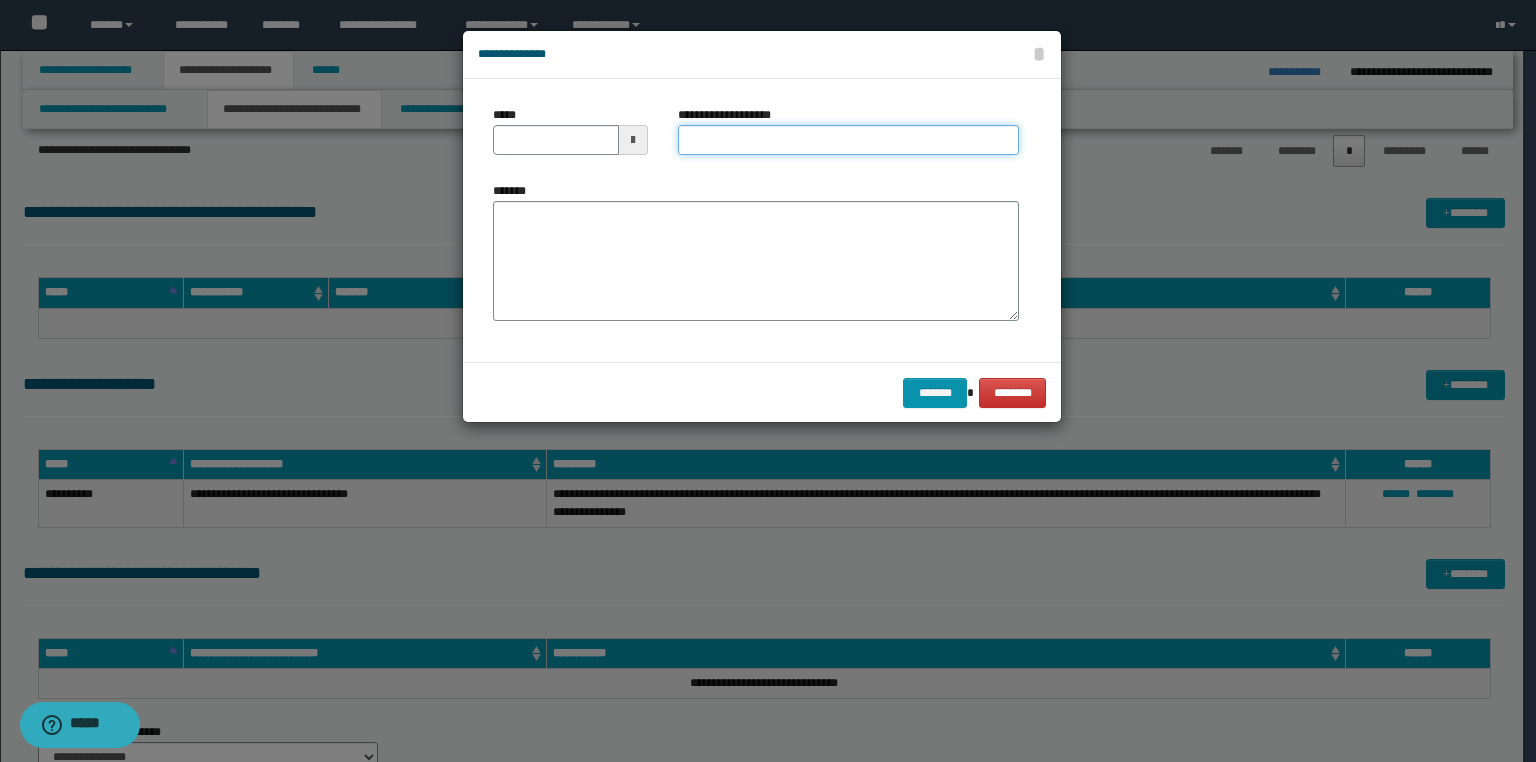 click on "**********" at bounding box center [848, 140] 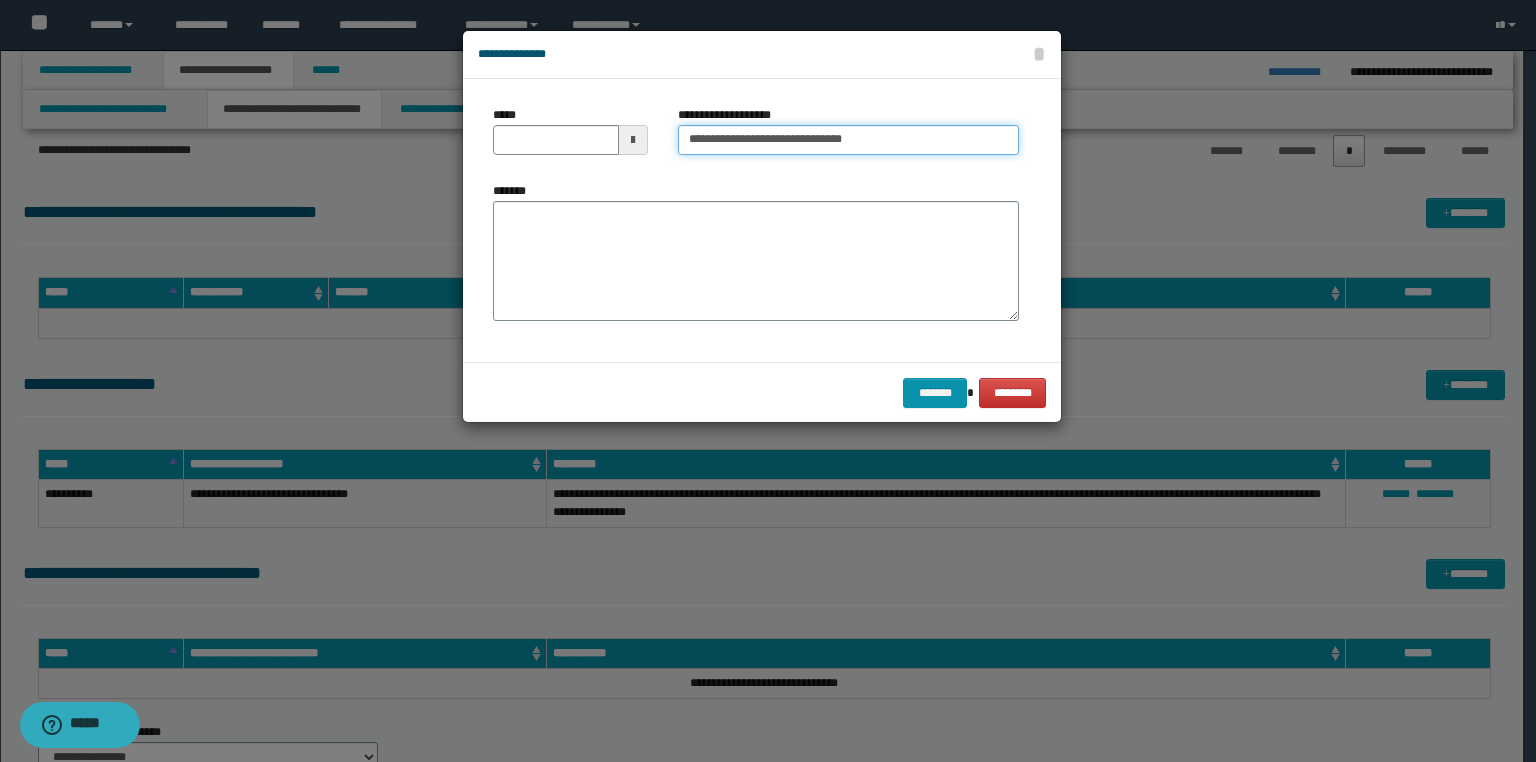 type on "**********" 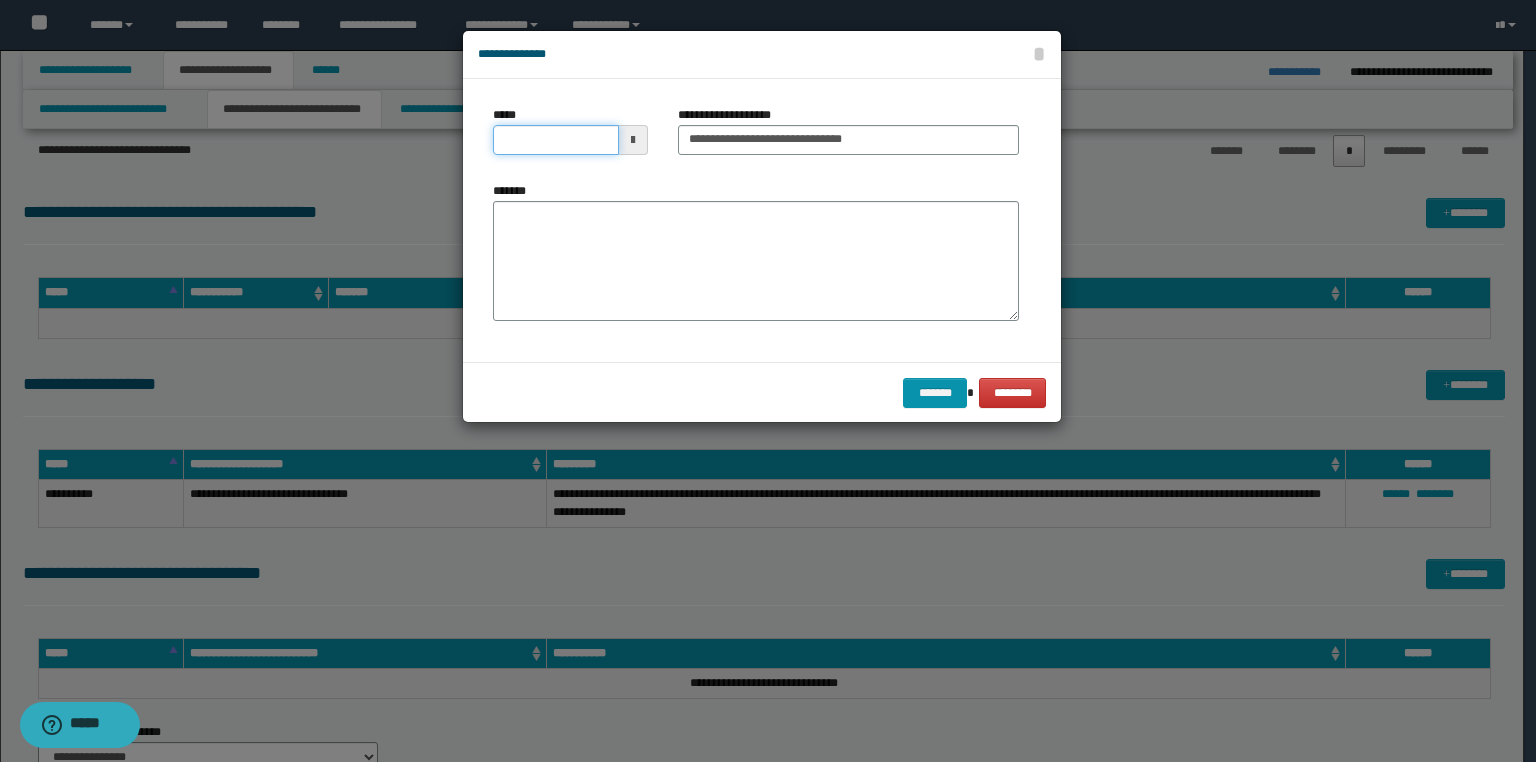 click on "*****" at bounding box center [556, 140] 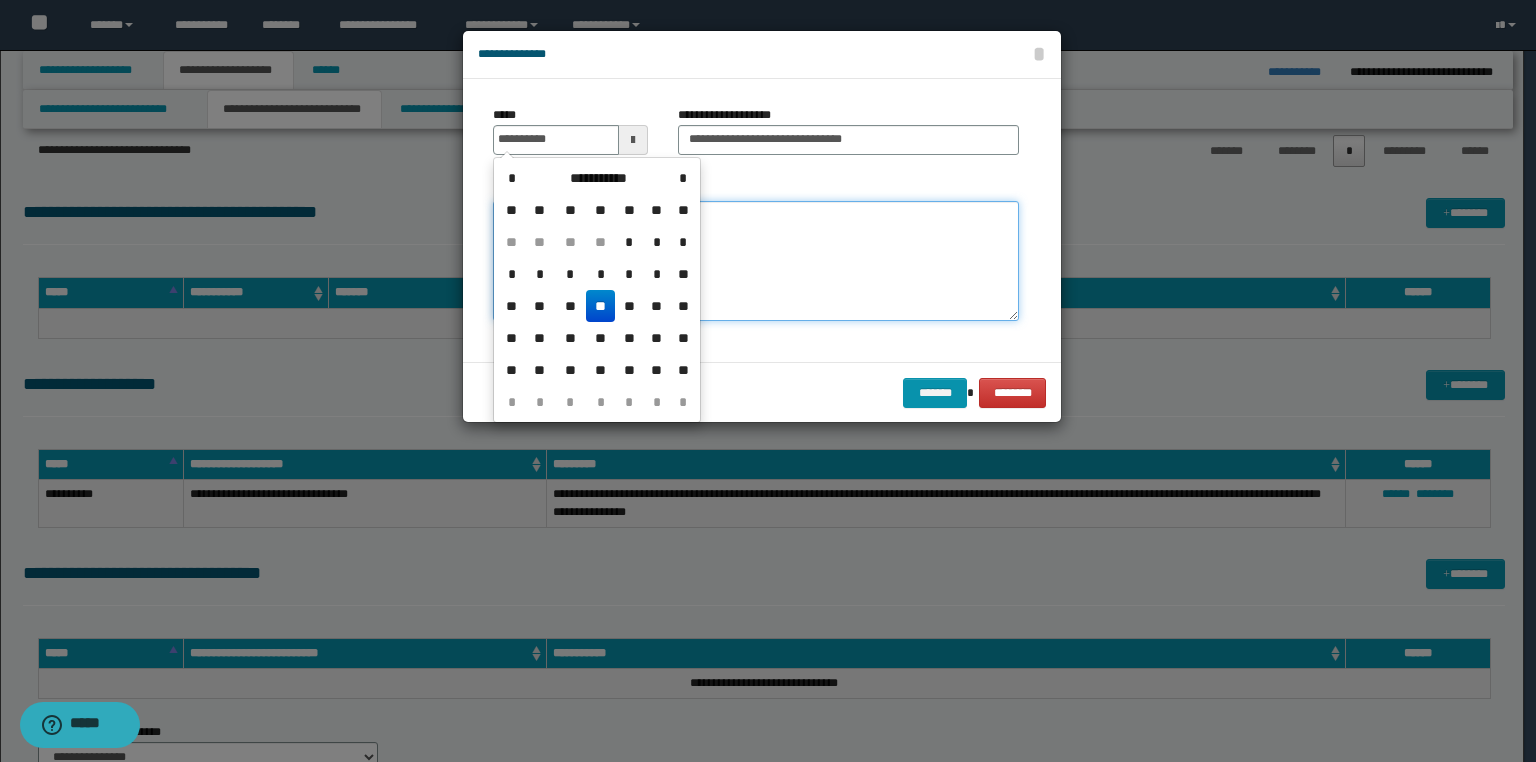 type on "**********" 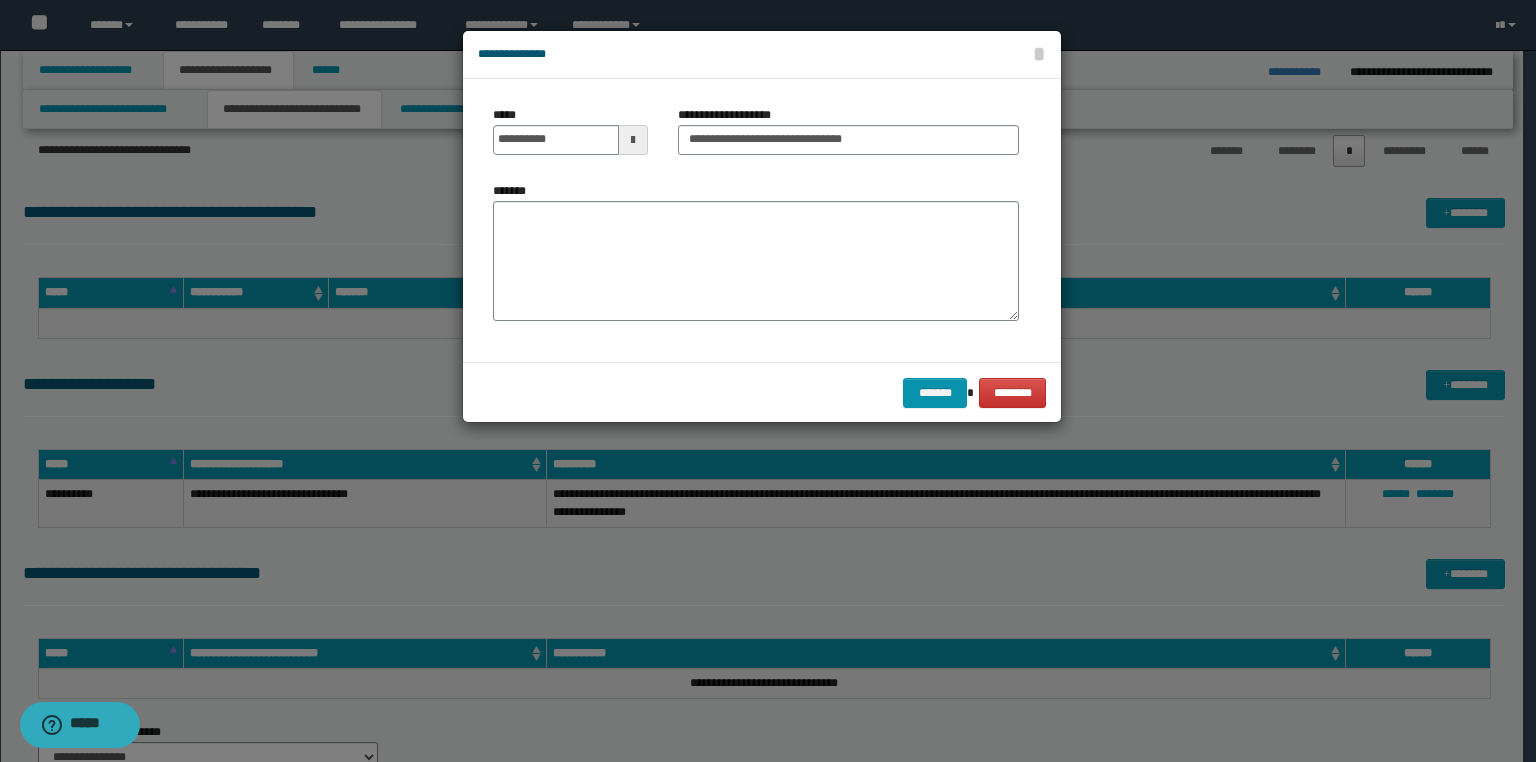 click at bounding box center [768, 381] 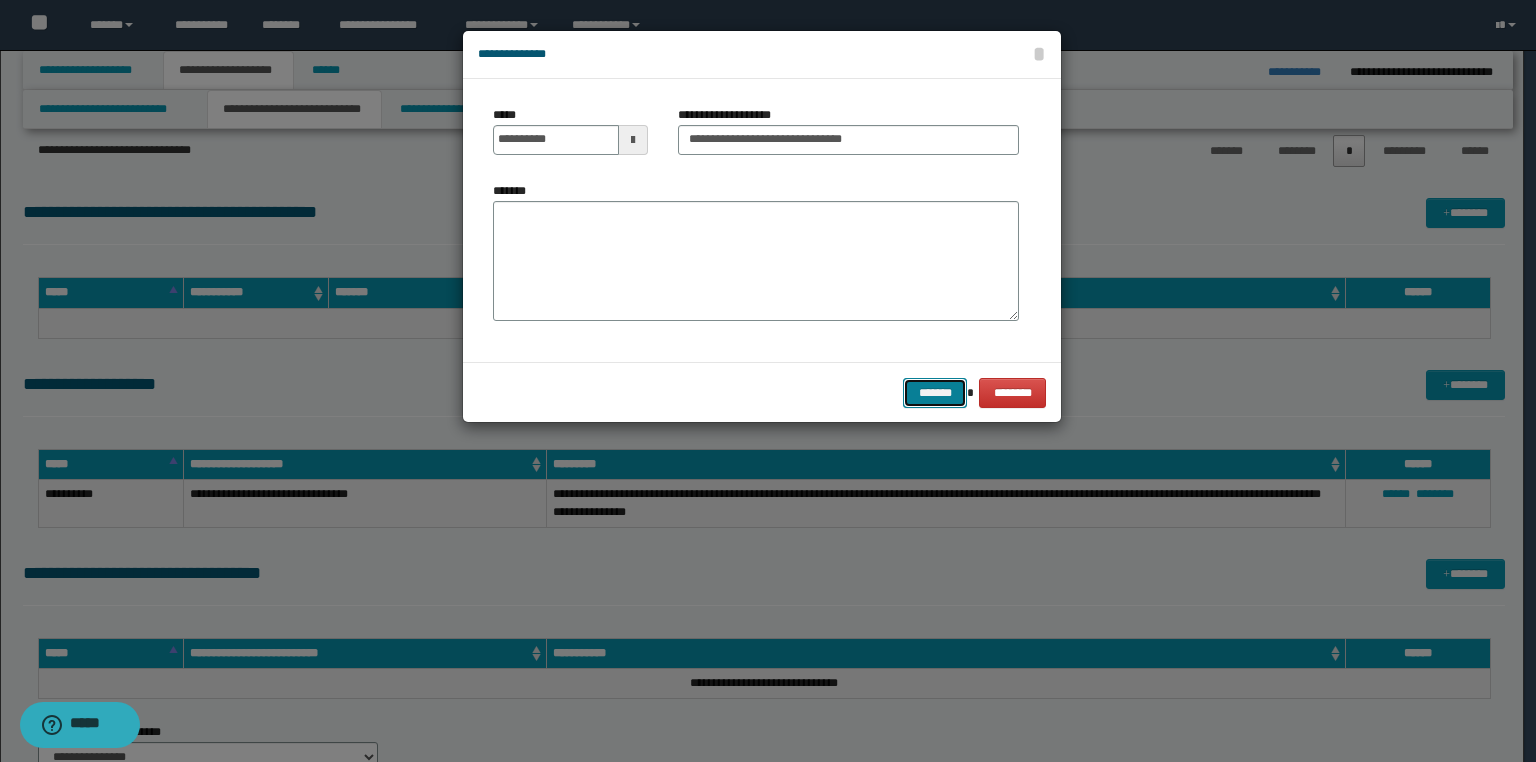 click on "*******" at bounding box center (935, 393) 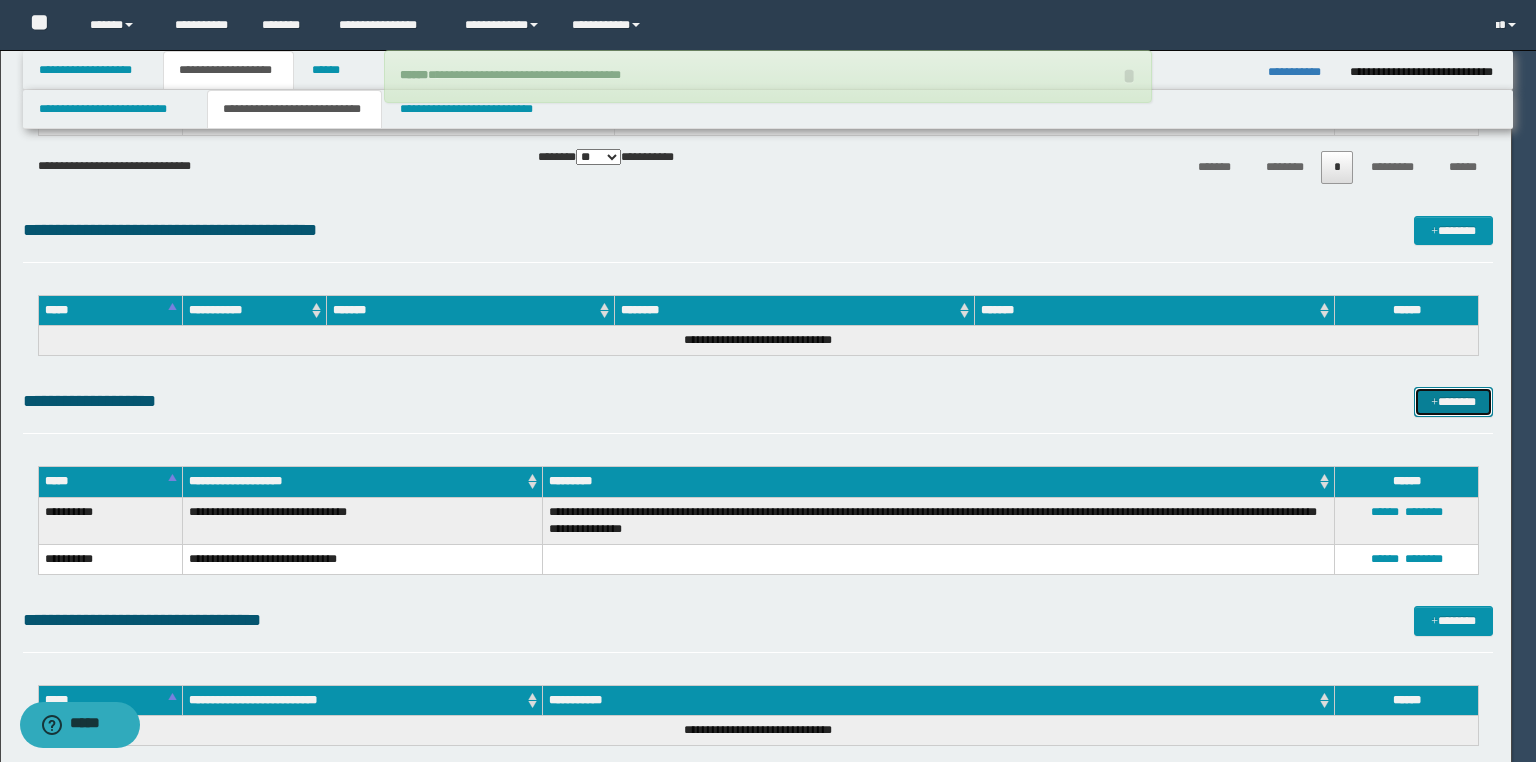 type 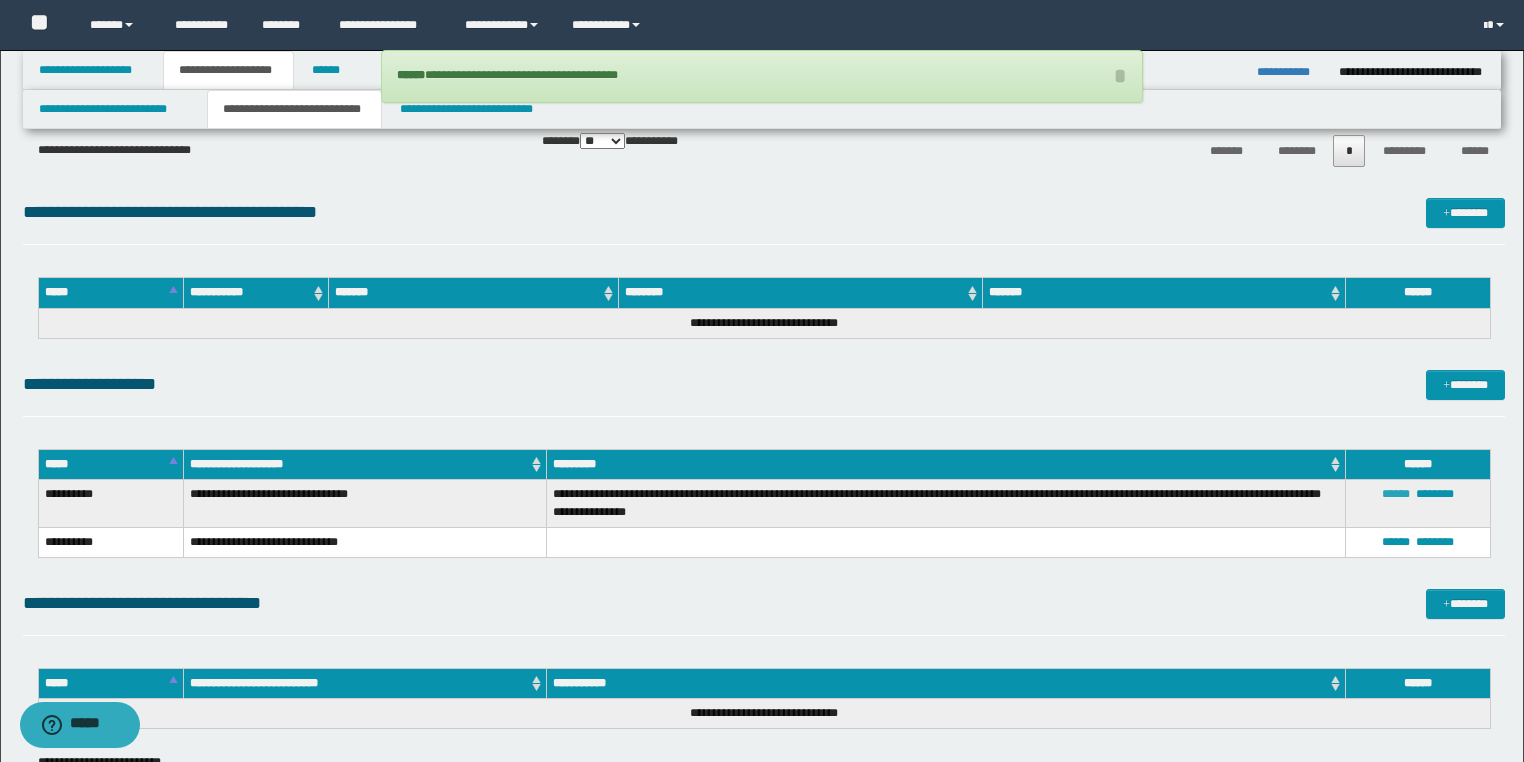 click on "******" at bounding box center (1396, 494) 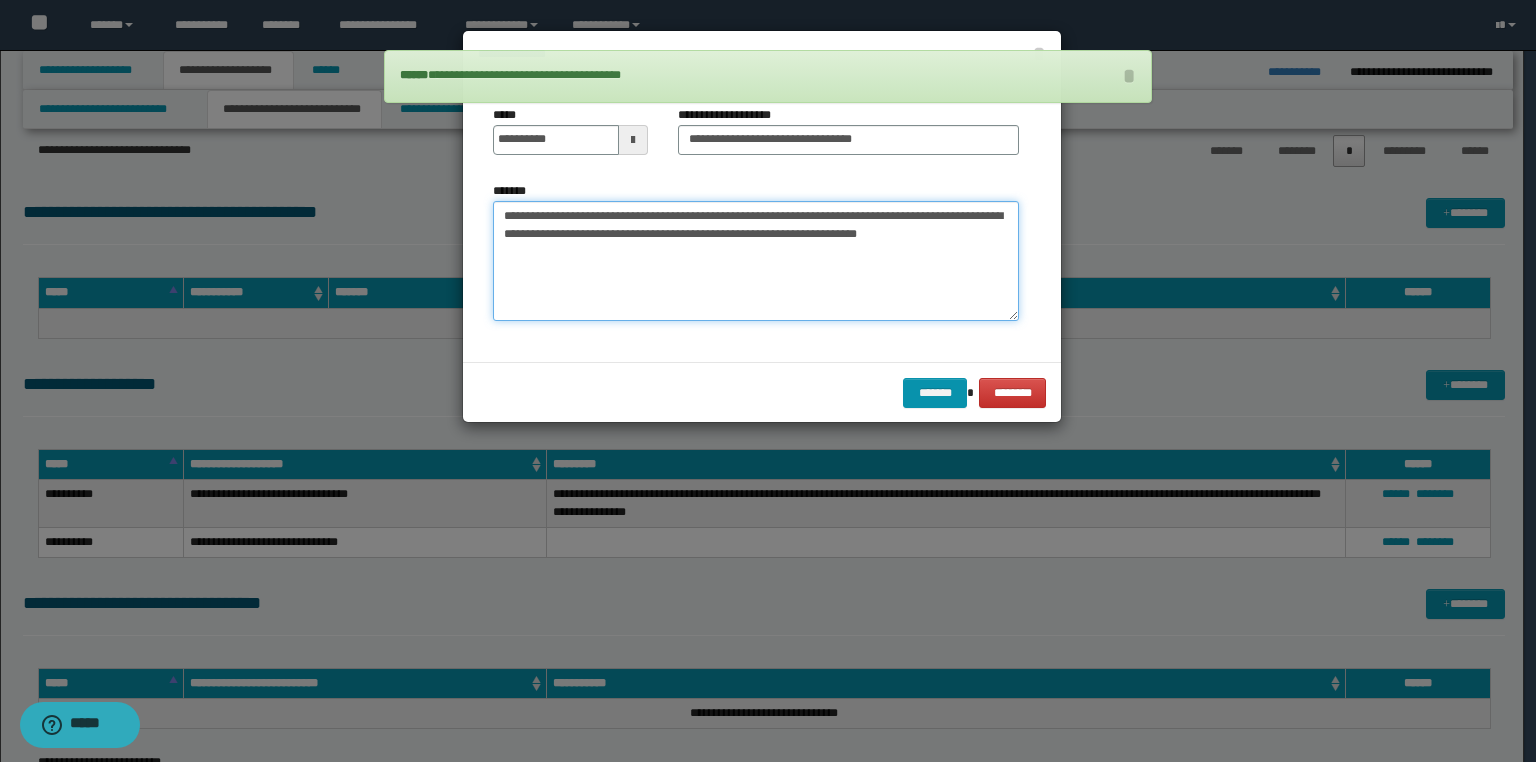 drag, startPoint x: 952, startPoint y: 257, endPoint x: 217, endPoint y: 167, distance: 740.4897 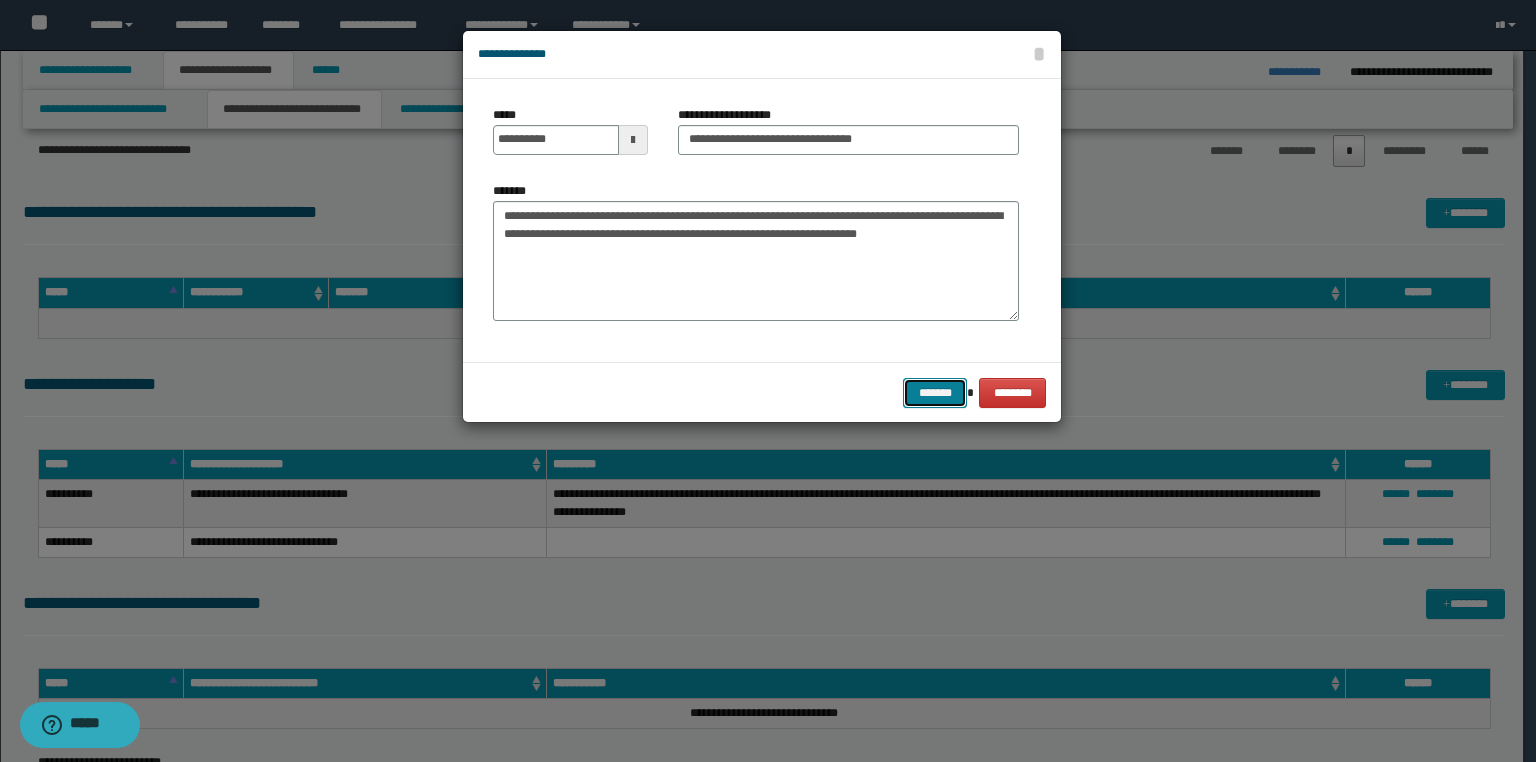 click on "*******" at bounding box center (935, 393) 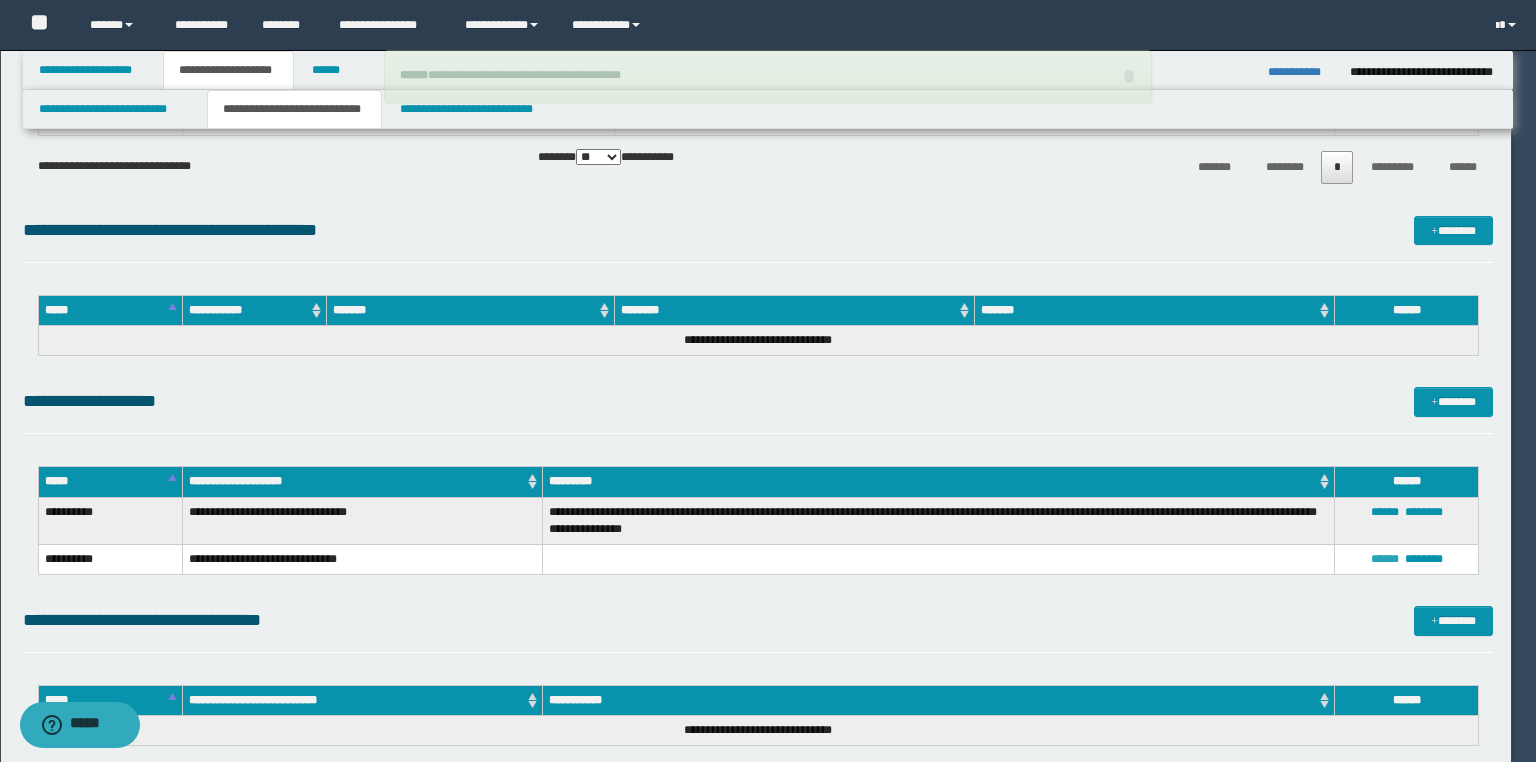 type 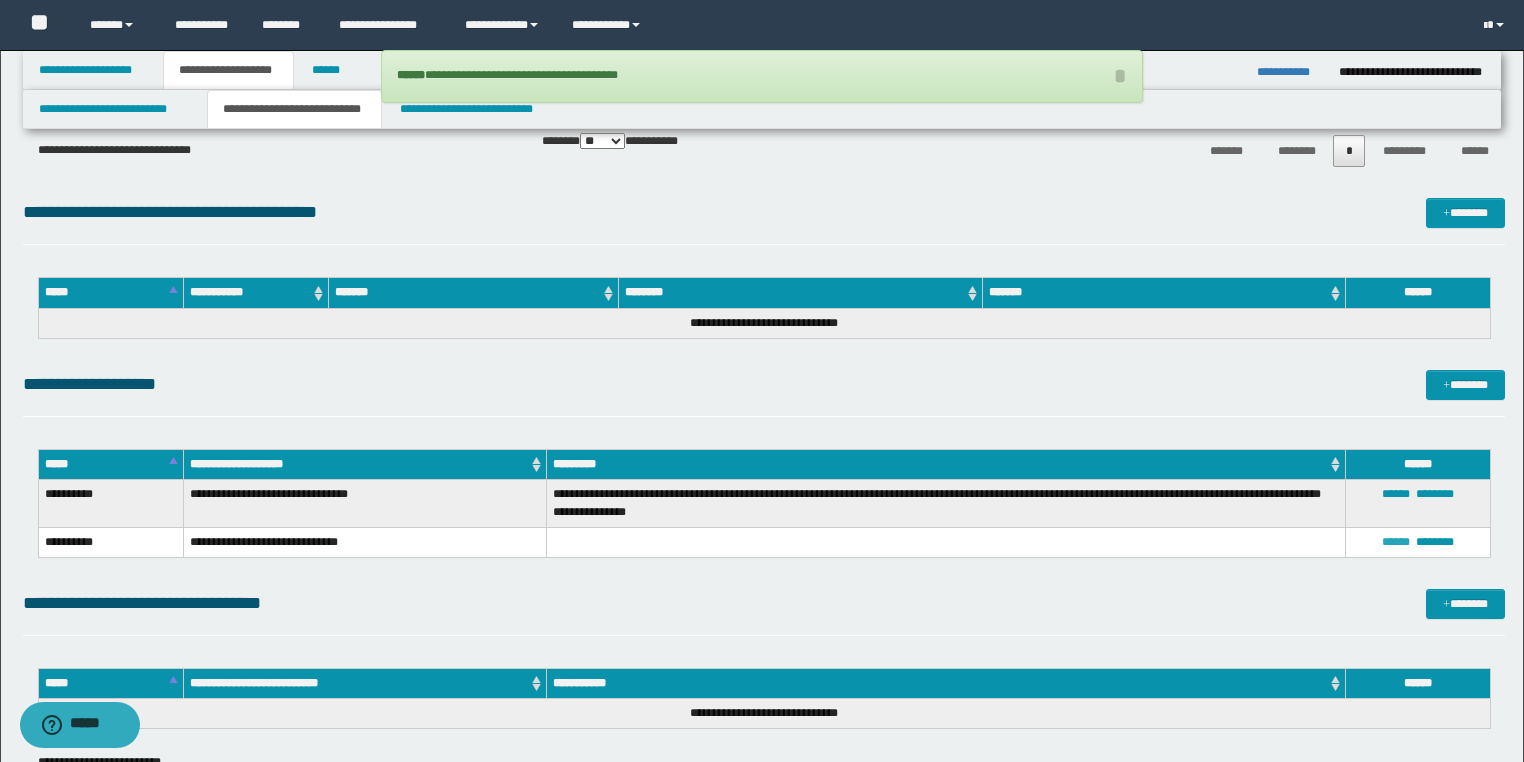 click on "******" at bounding box center (1396, 542) 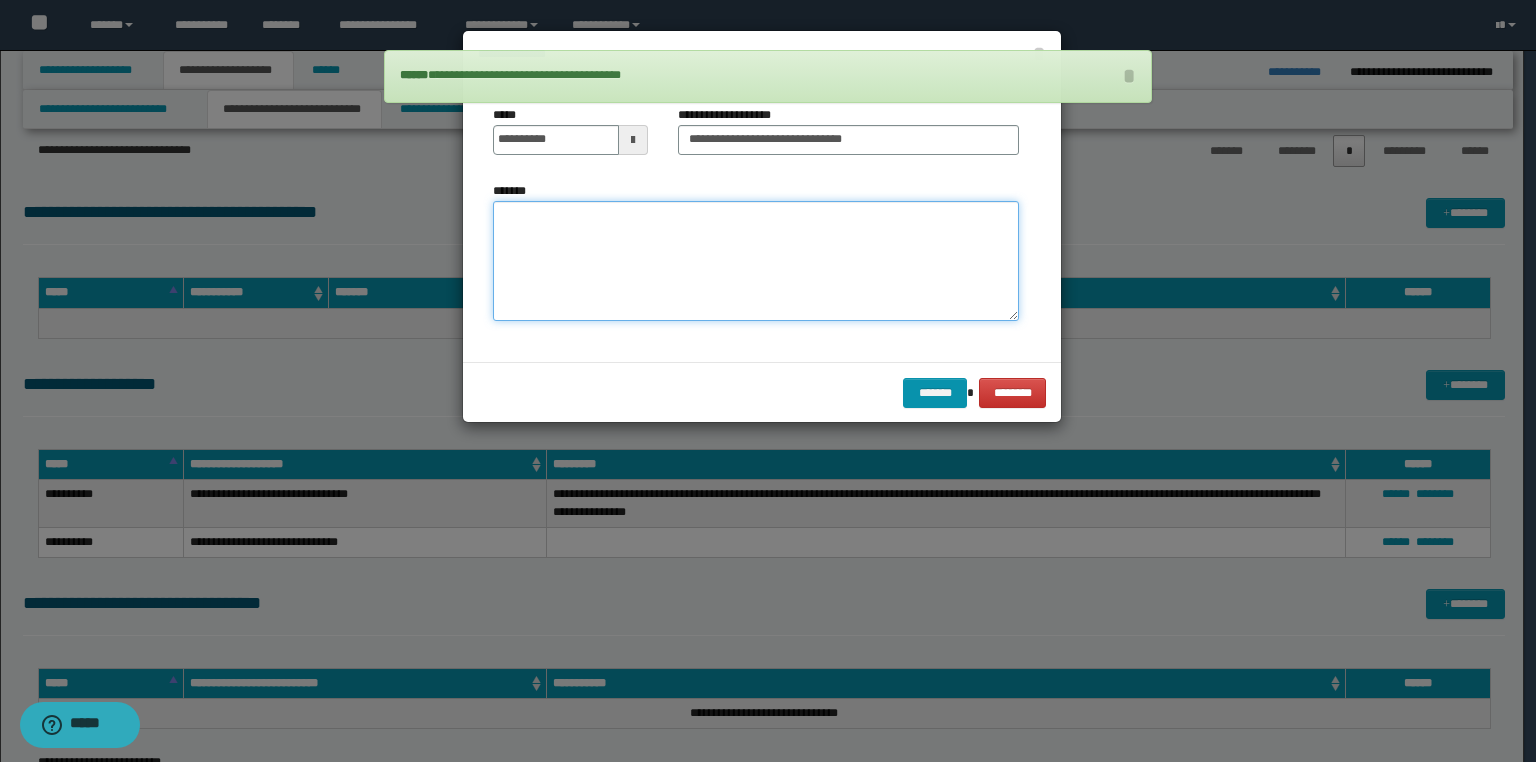 click on "*******" at bounding box center [756, 261] 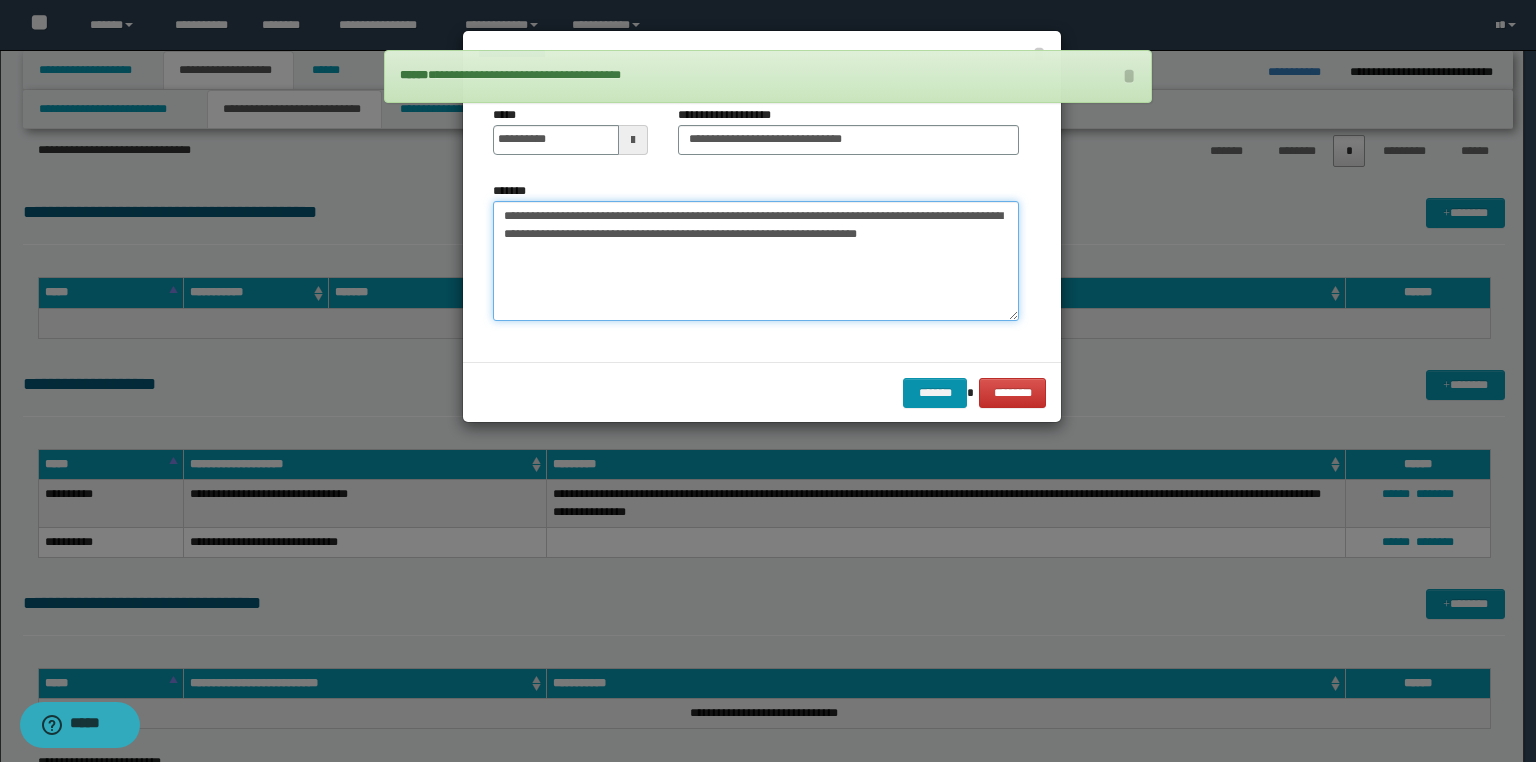 type on "**********" 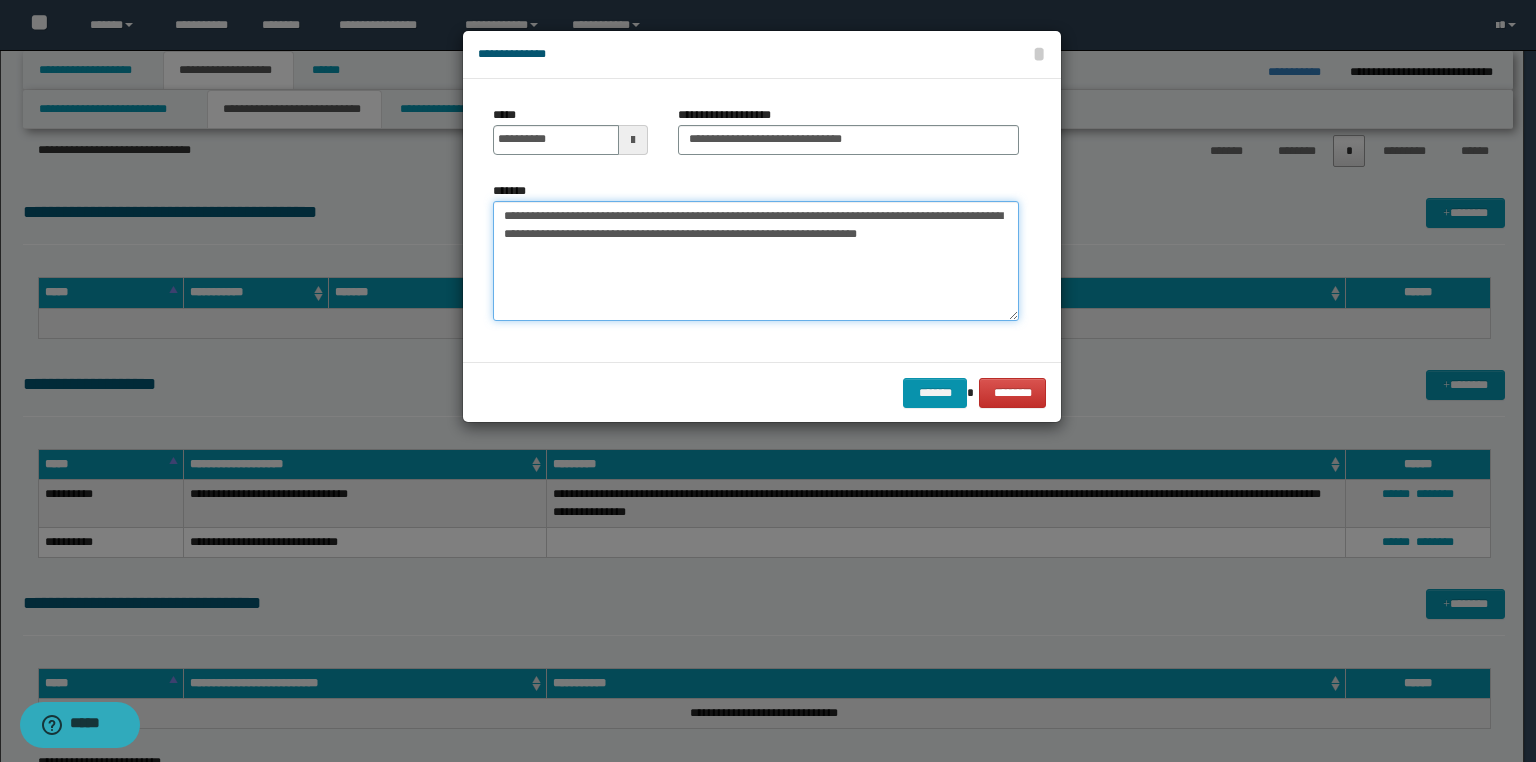 click on "**********" at bounding box center (756, 261) 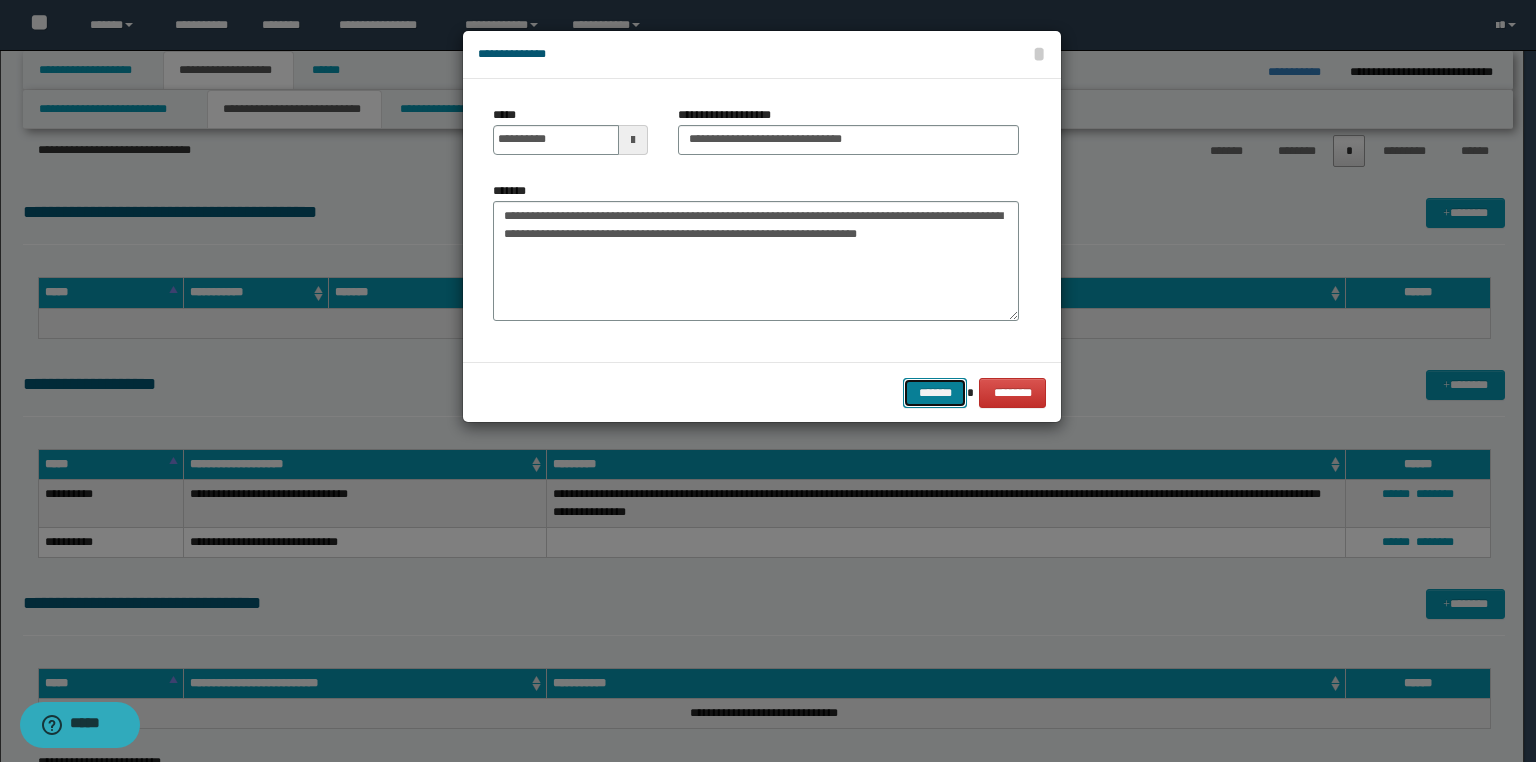 click on "*******" at bounding box center (935, 393) 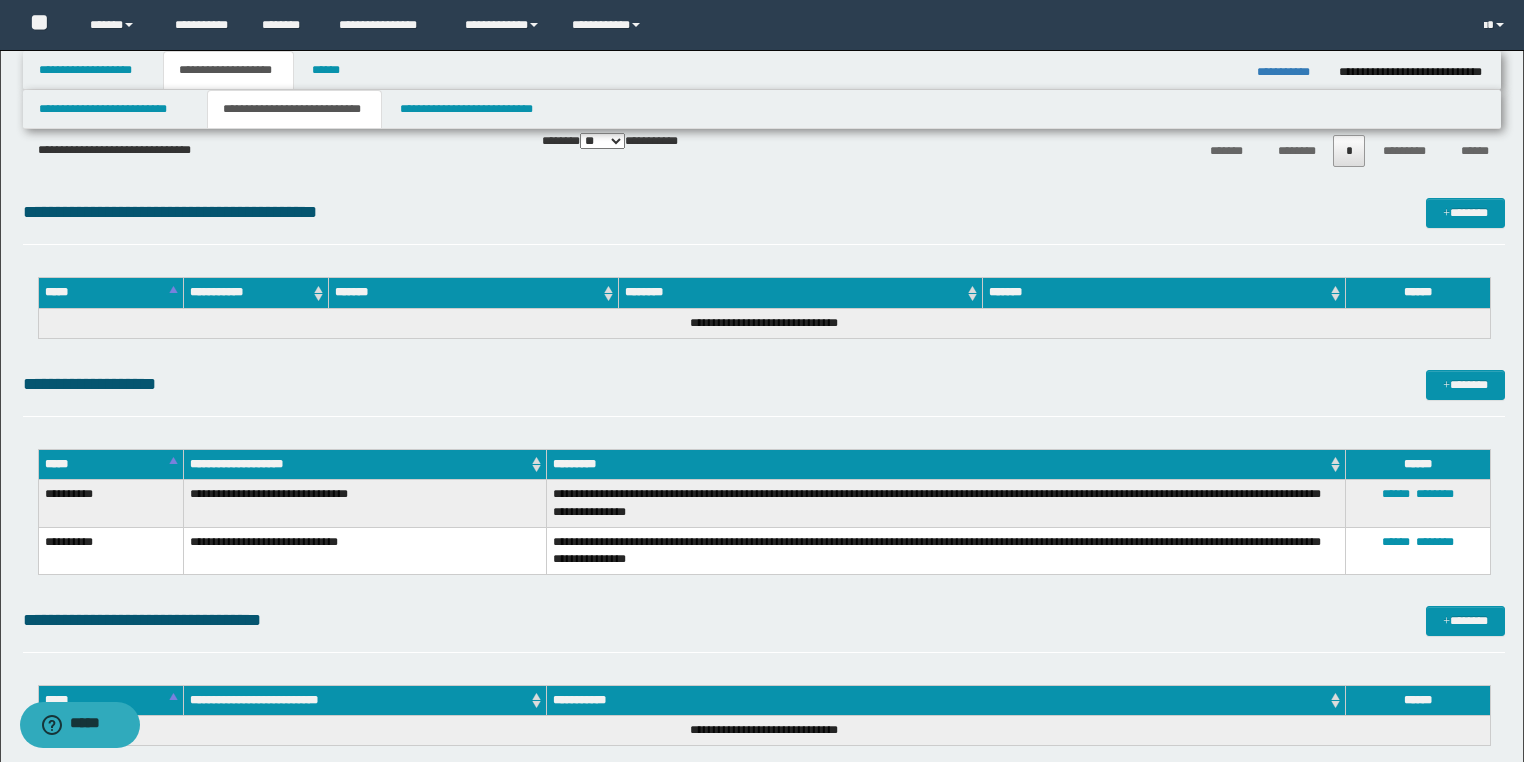 click on "**********" at bounding box center (1290, 72) 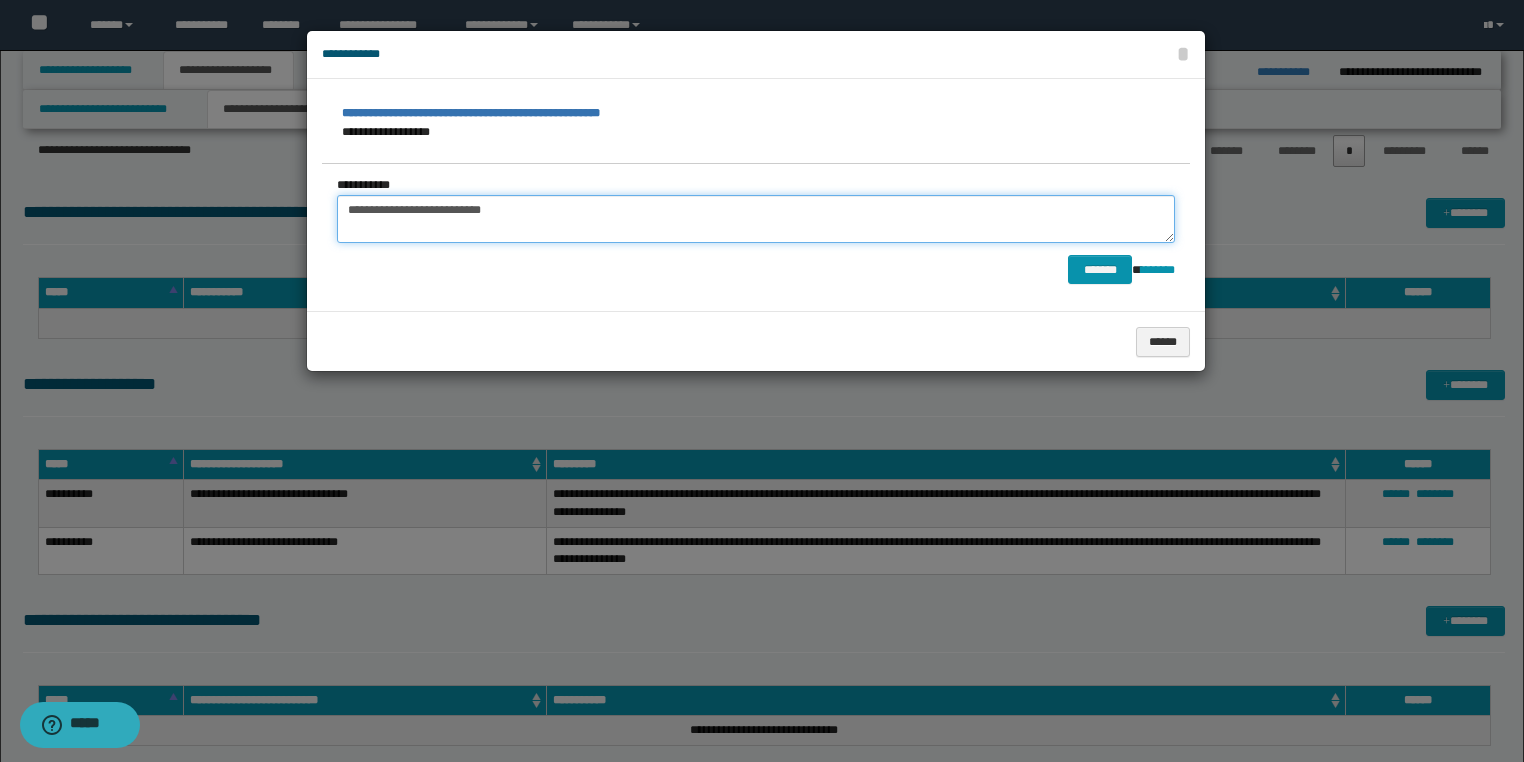click on "**********" at bounding box center [756, 219] 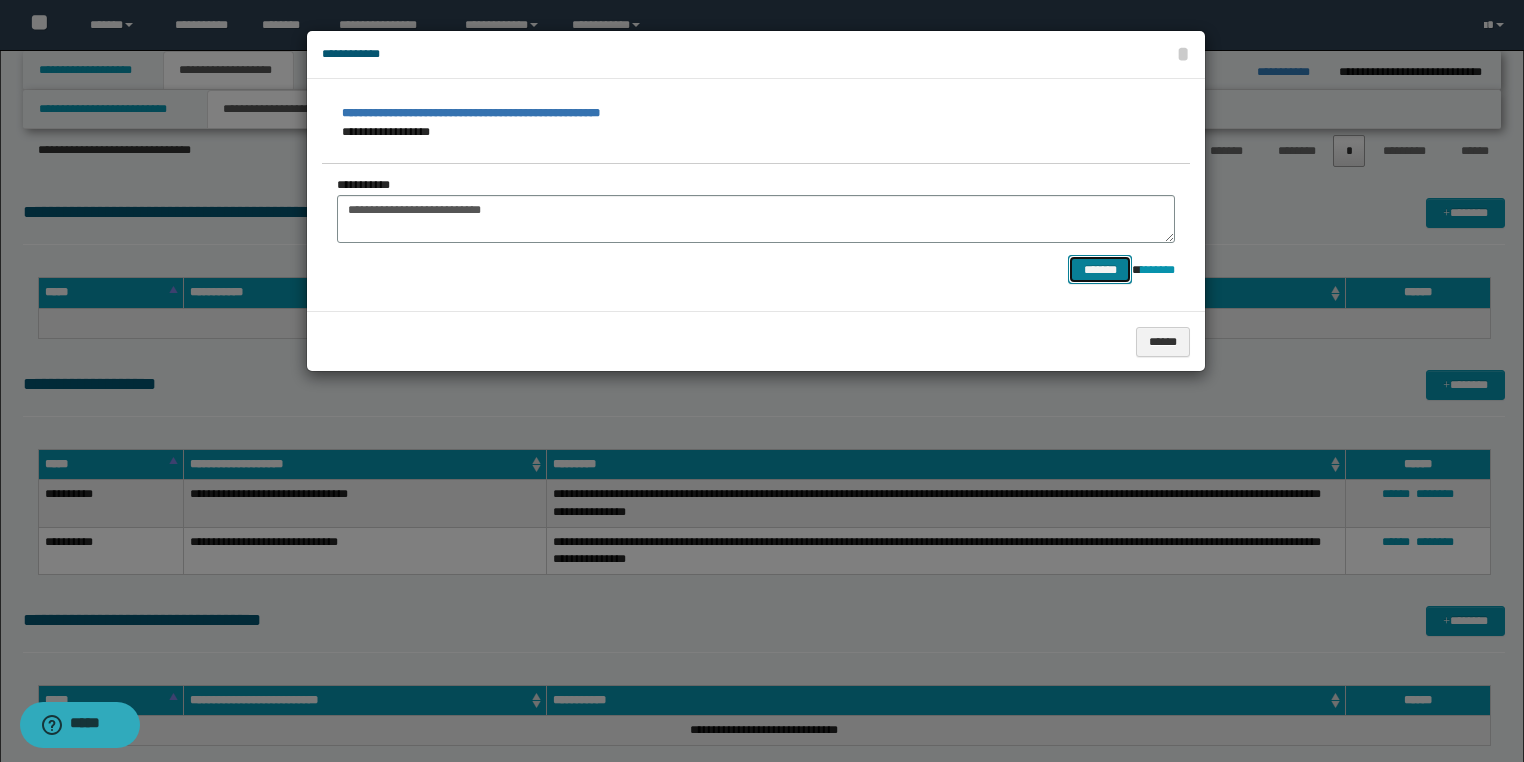 click on "*******" at bounding box center (1100, 270) 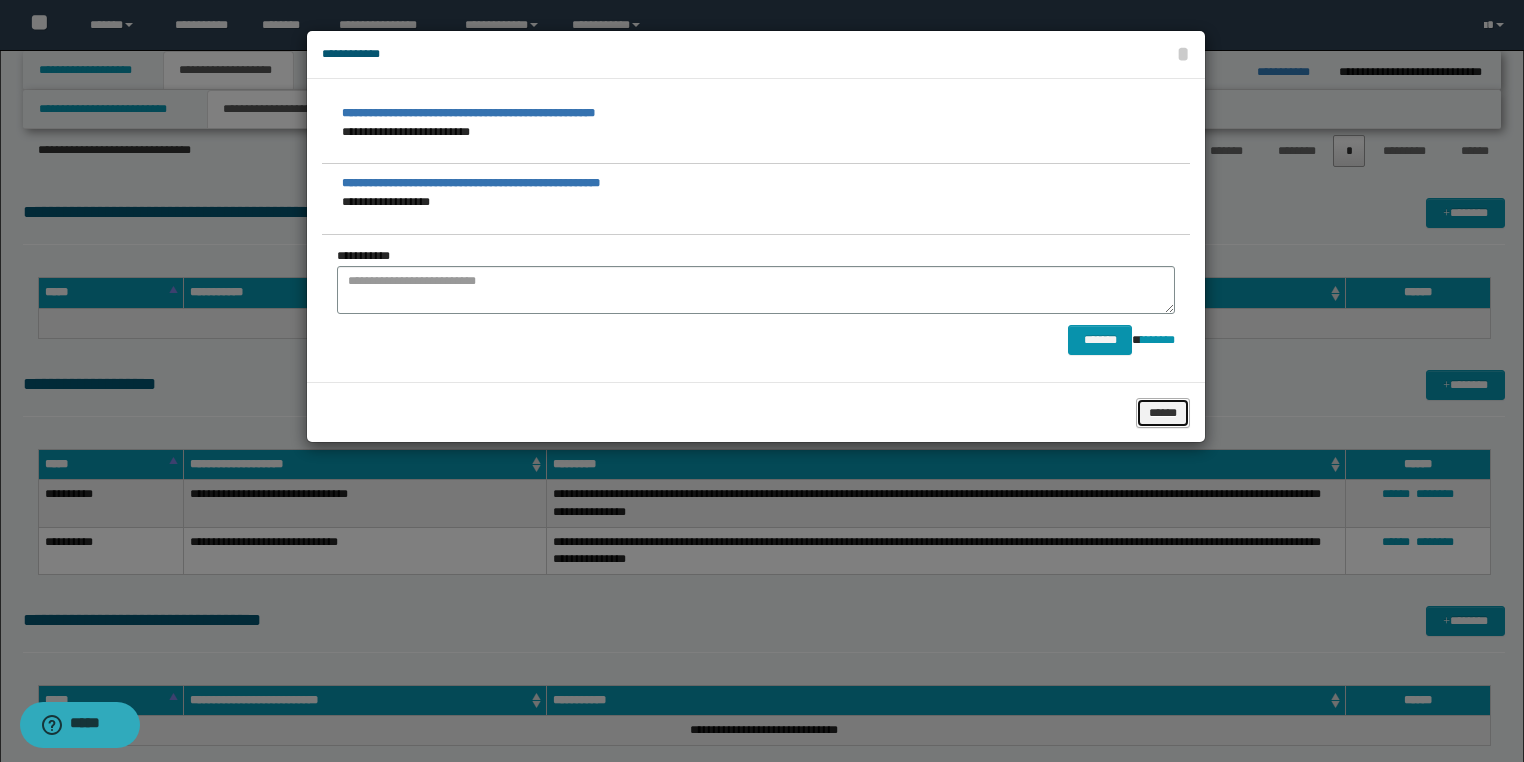 drag, startPoint x: 1180, startPoint y: 412, endPoint x: 1155, endPoint y: 408, distance: 25.317978 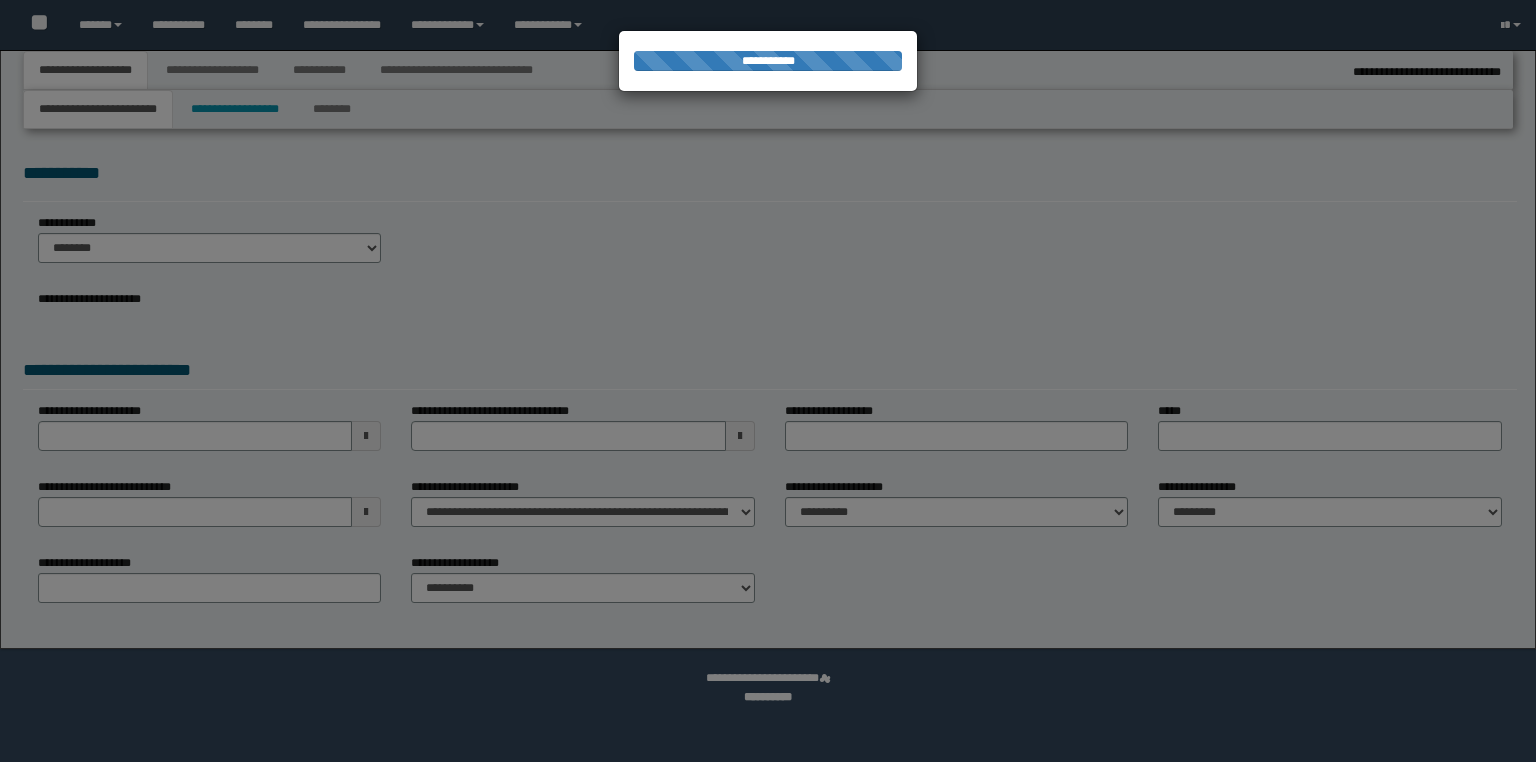 type on "**********" 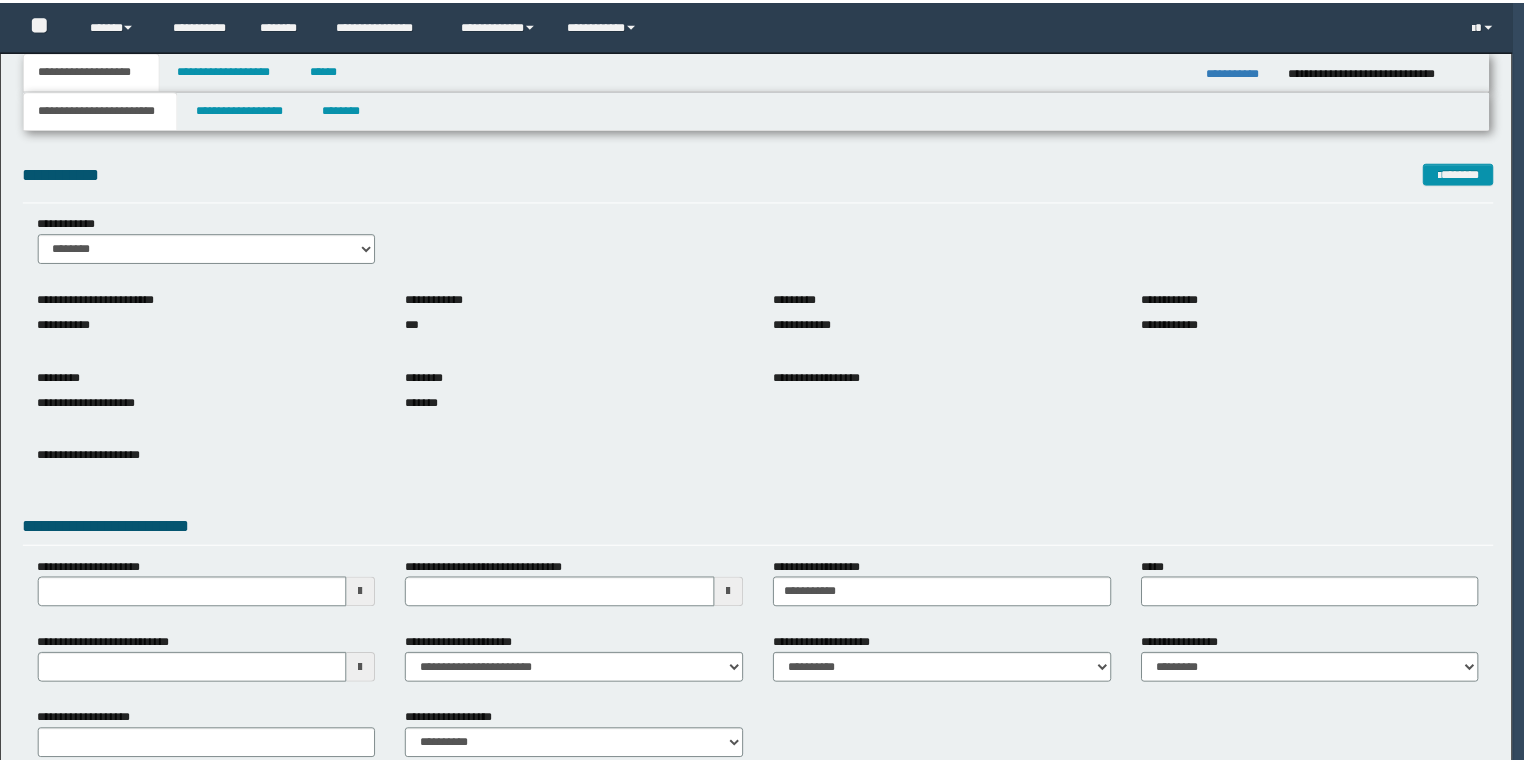 scroll, scrollTop: 0, scrollLeft: 0, axis: both 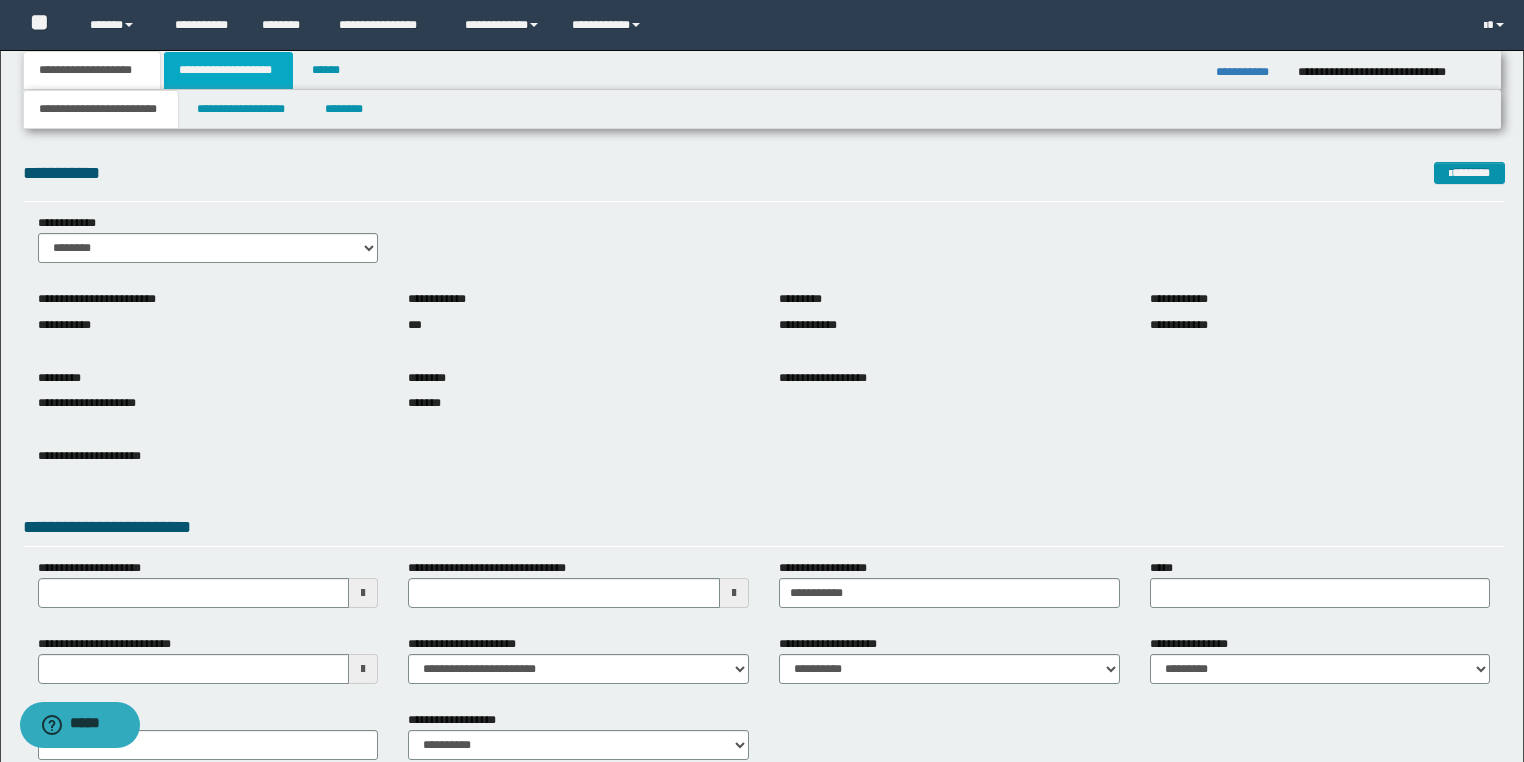 click on "**********" at bounding box center (228, 70) 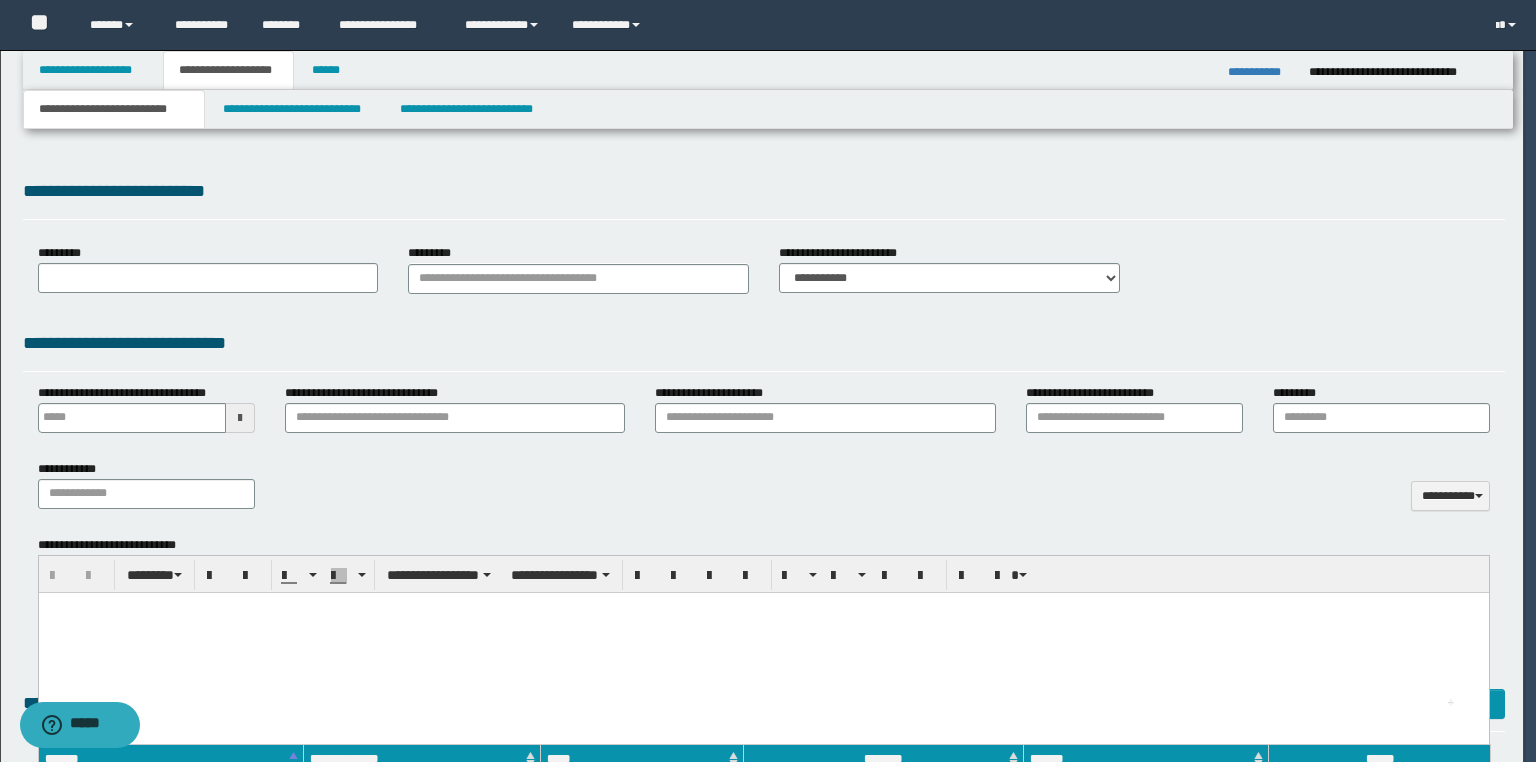 type 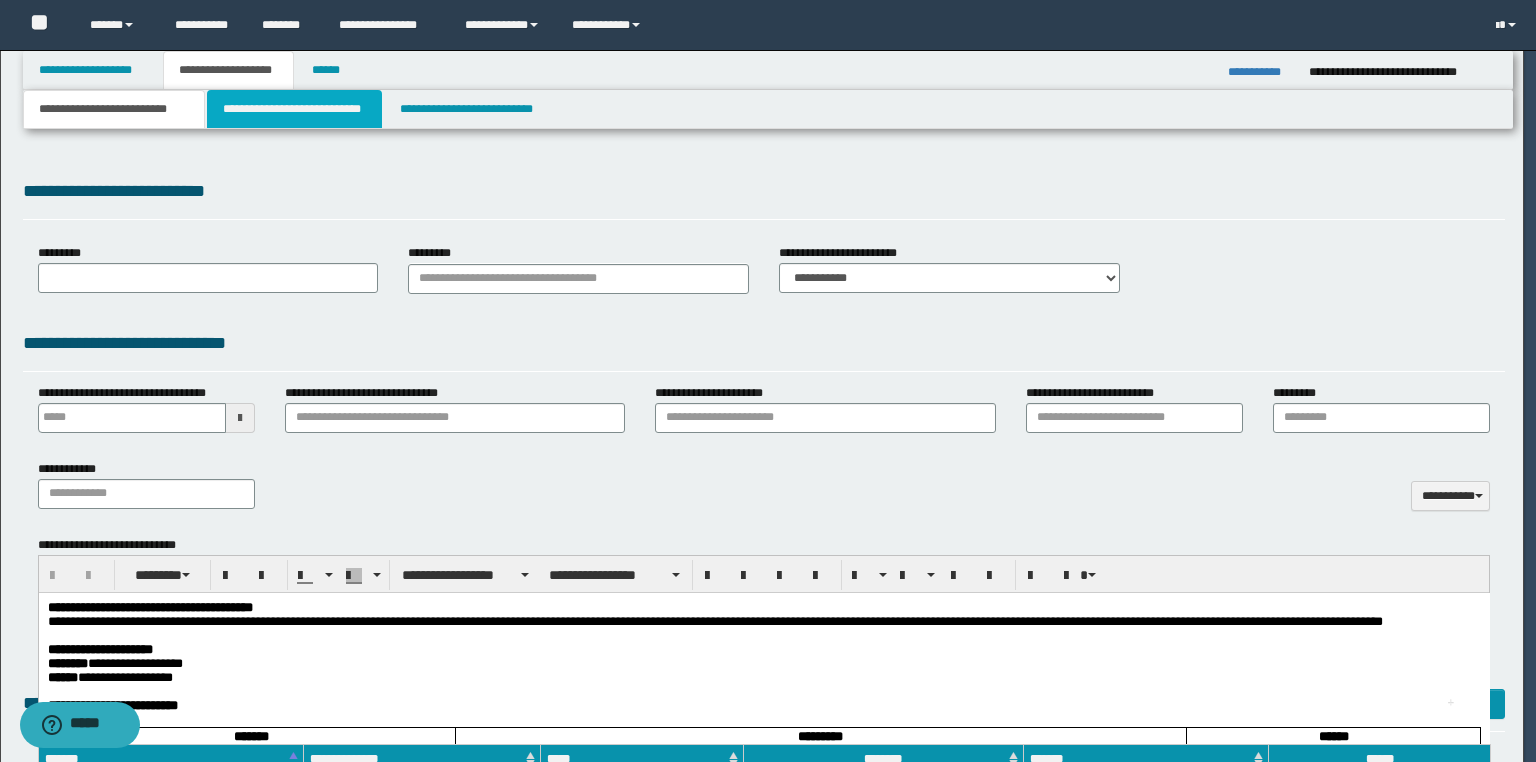 click on "**********" at bounding box center [294, 109] 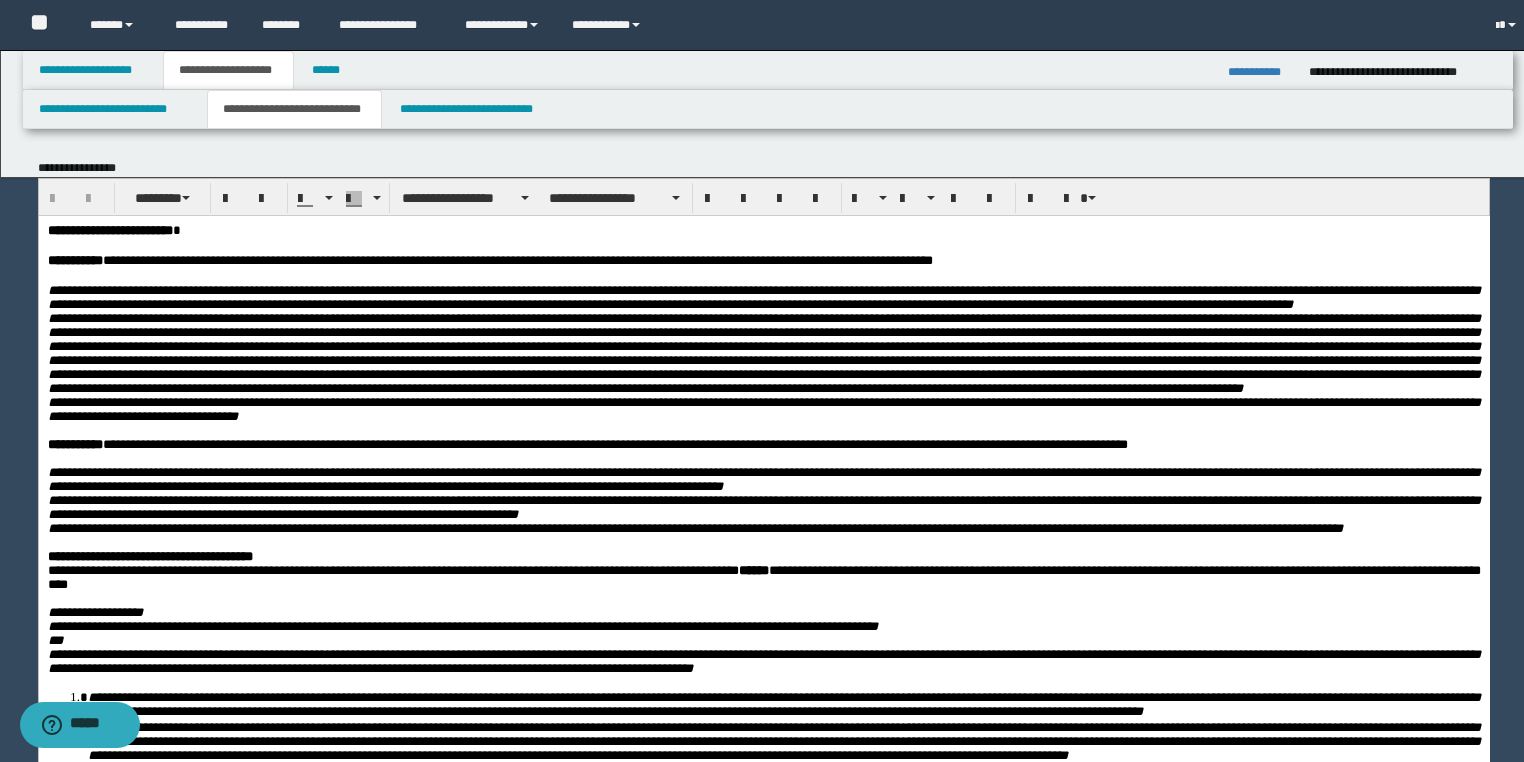 scroll, scrollTop: 0, scrollLeft: 0, axis: both 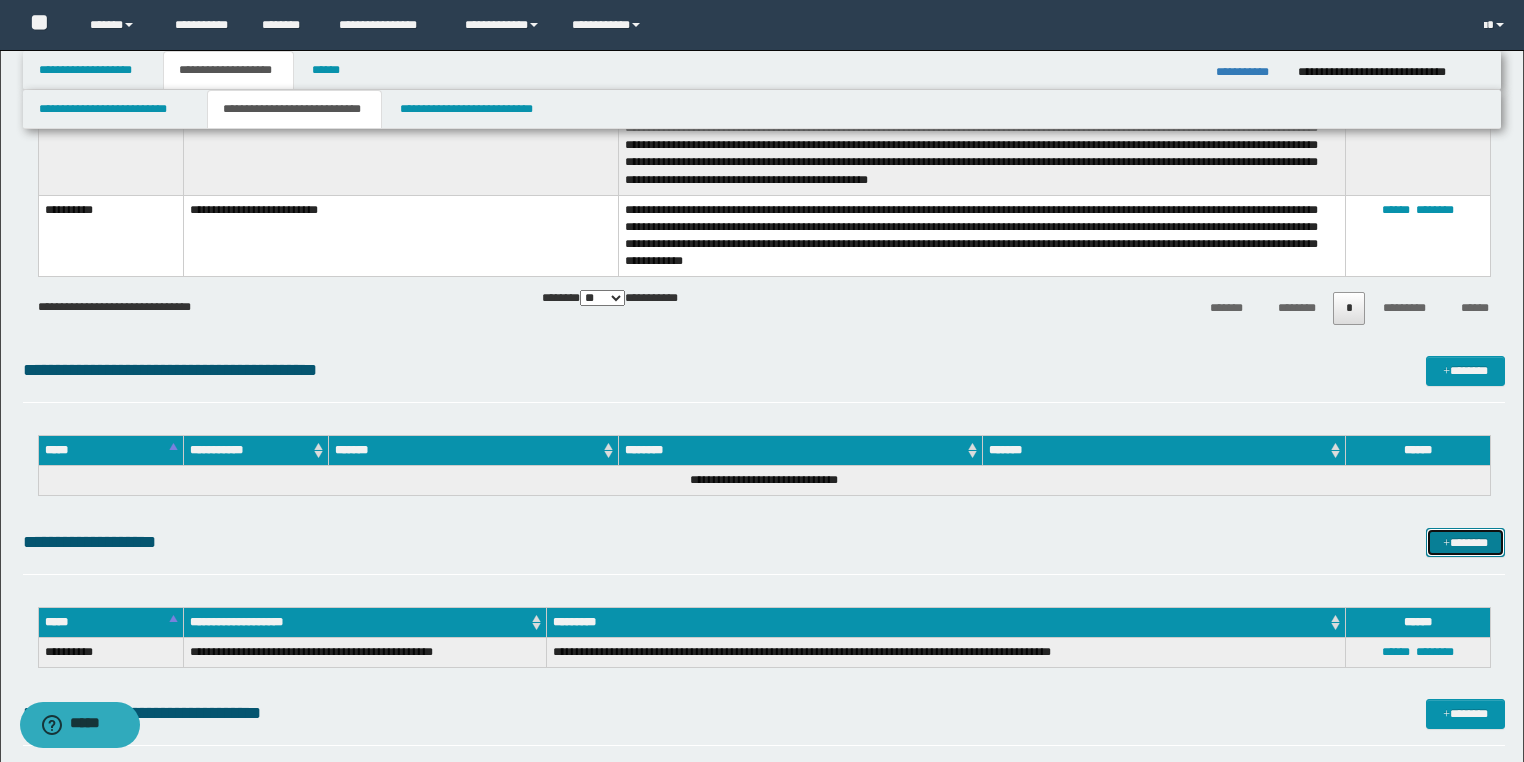 click on "*******" at bounding box center [1465, 543] 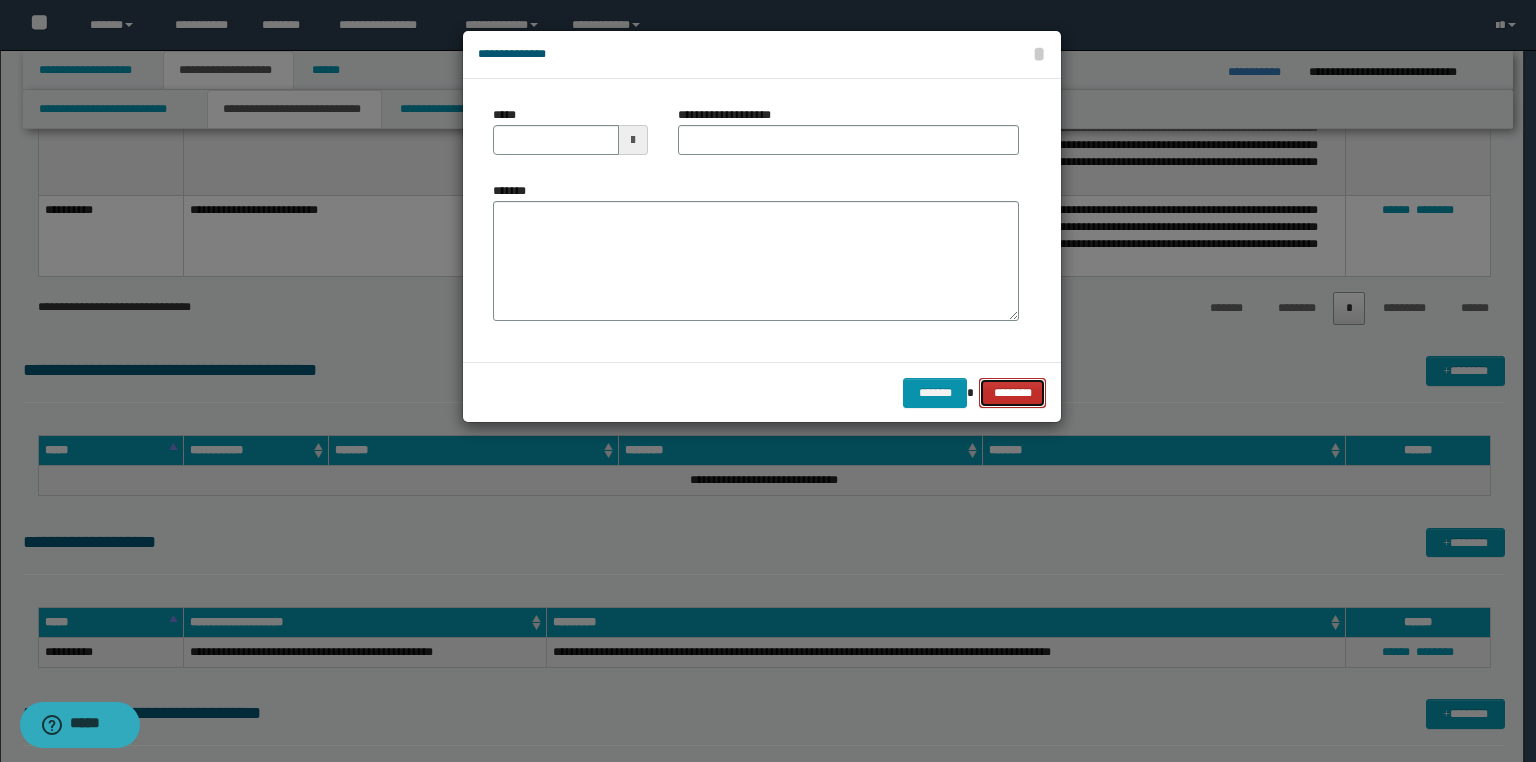 click on "********" at bounding box center [1012, 393] 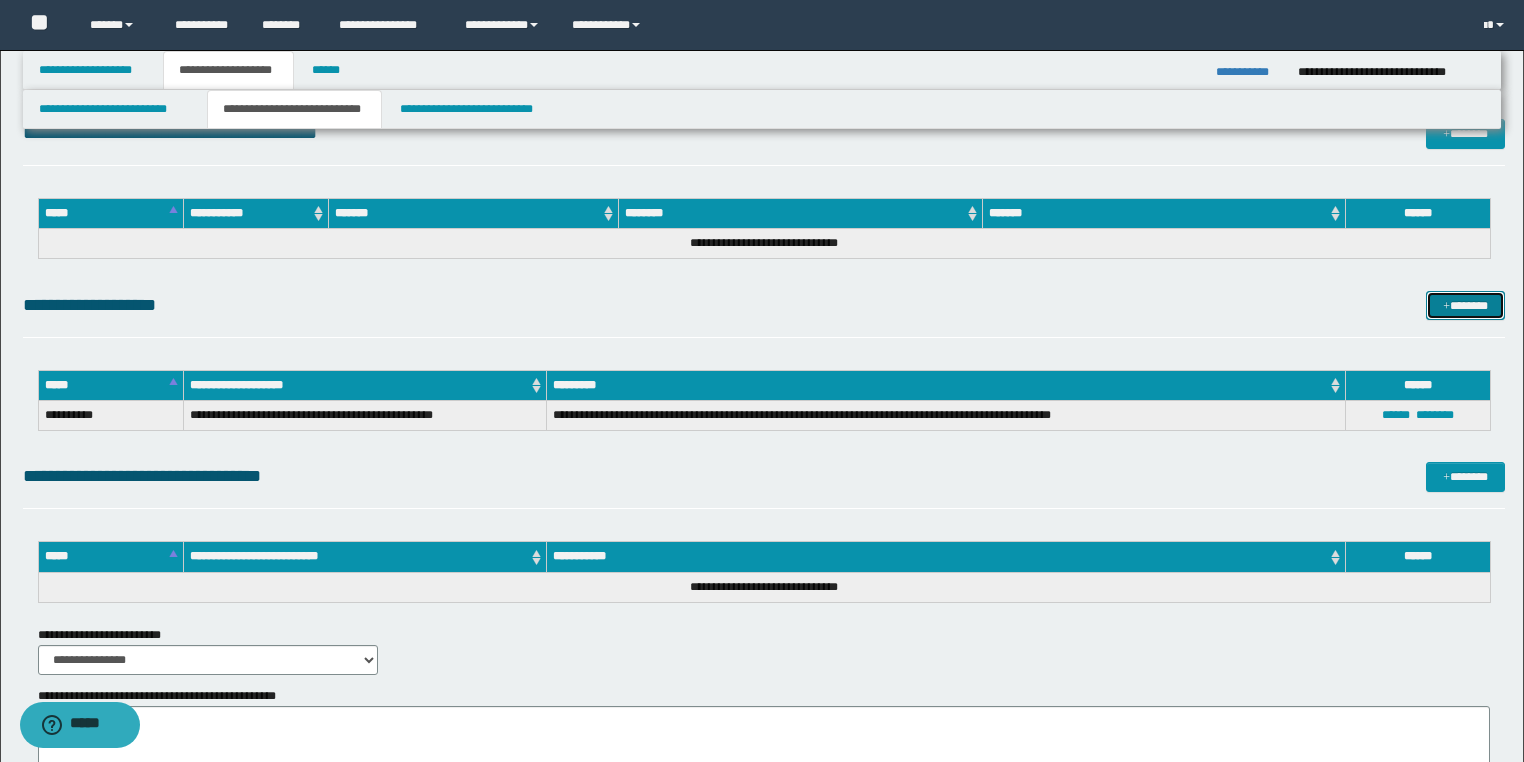 scroll, scrollTop: 1760, scrollLeft: 0, axis: vertical 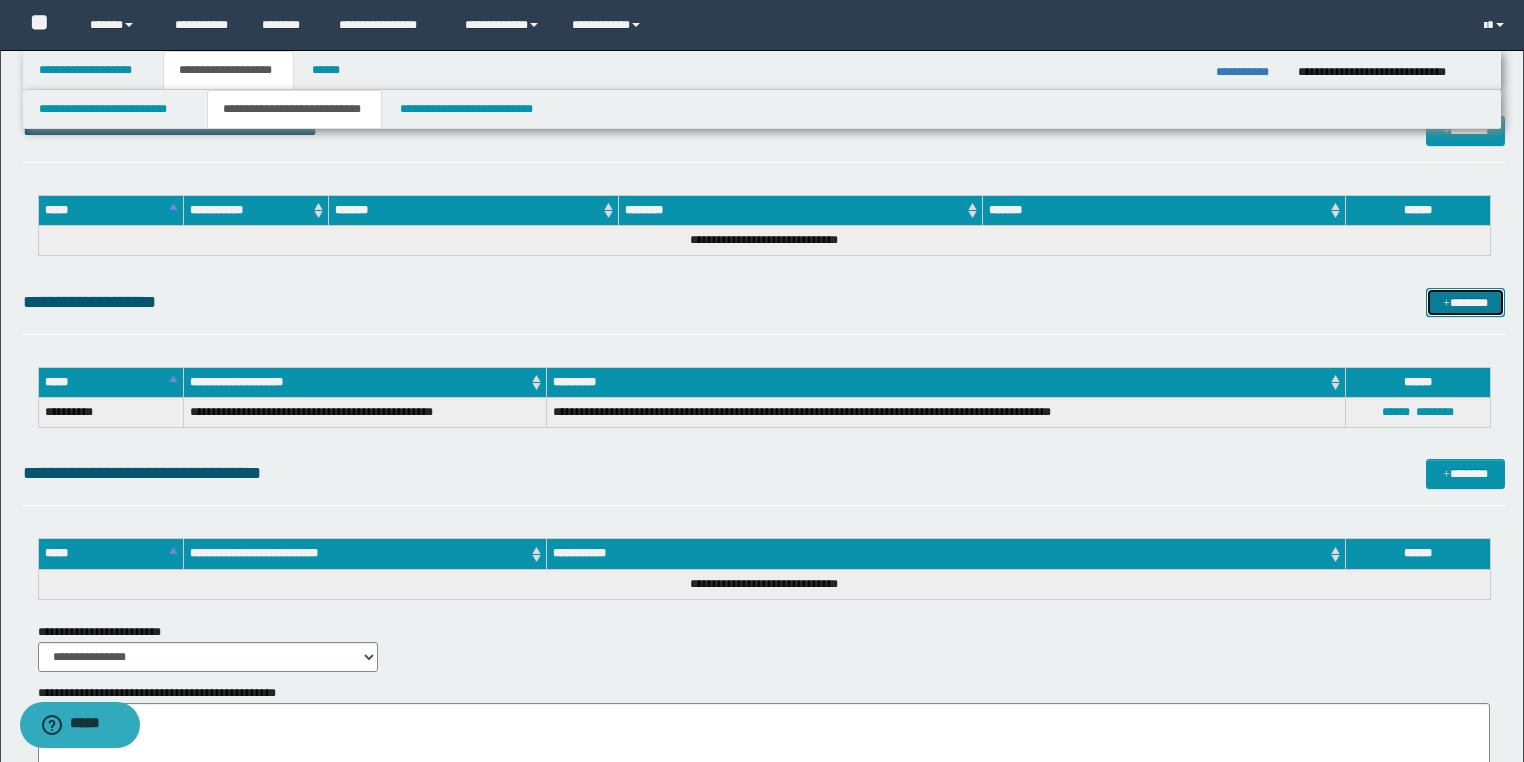 click on "*******" at bounding box center [1465, 303] 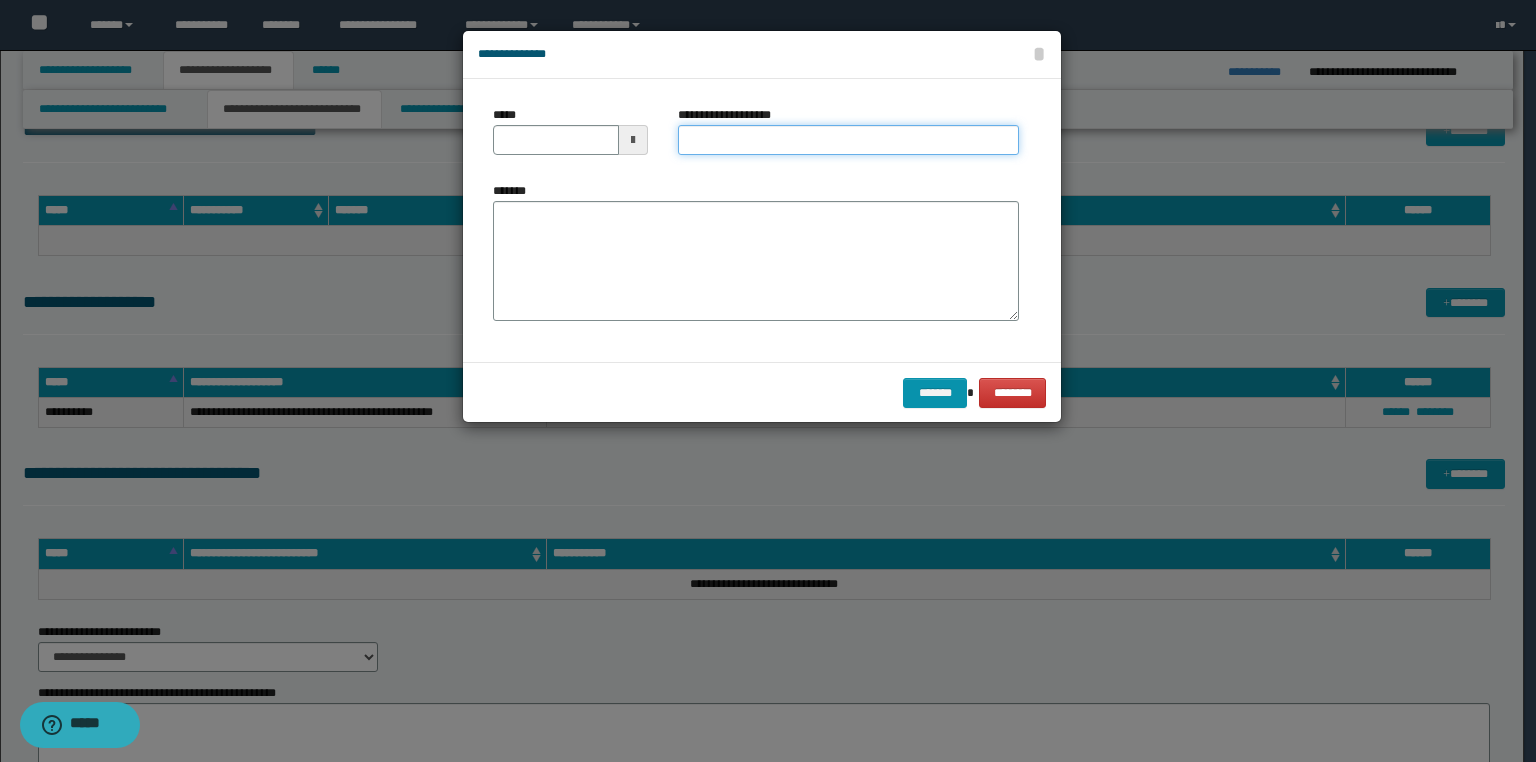 click on "**********" at bounding box center (848, 140) 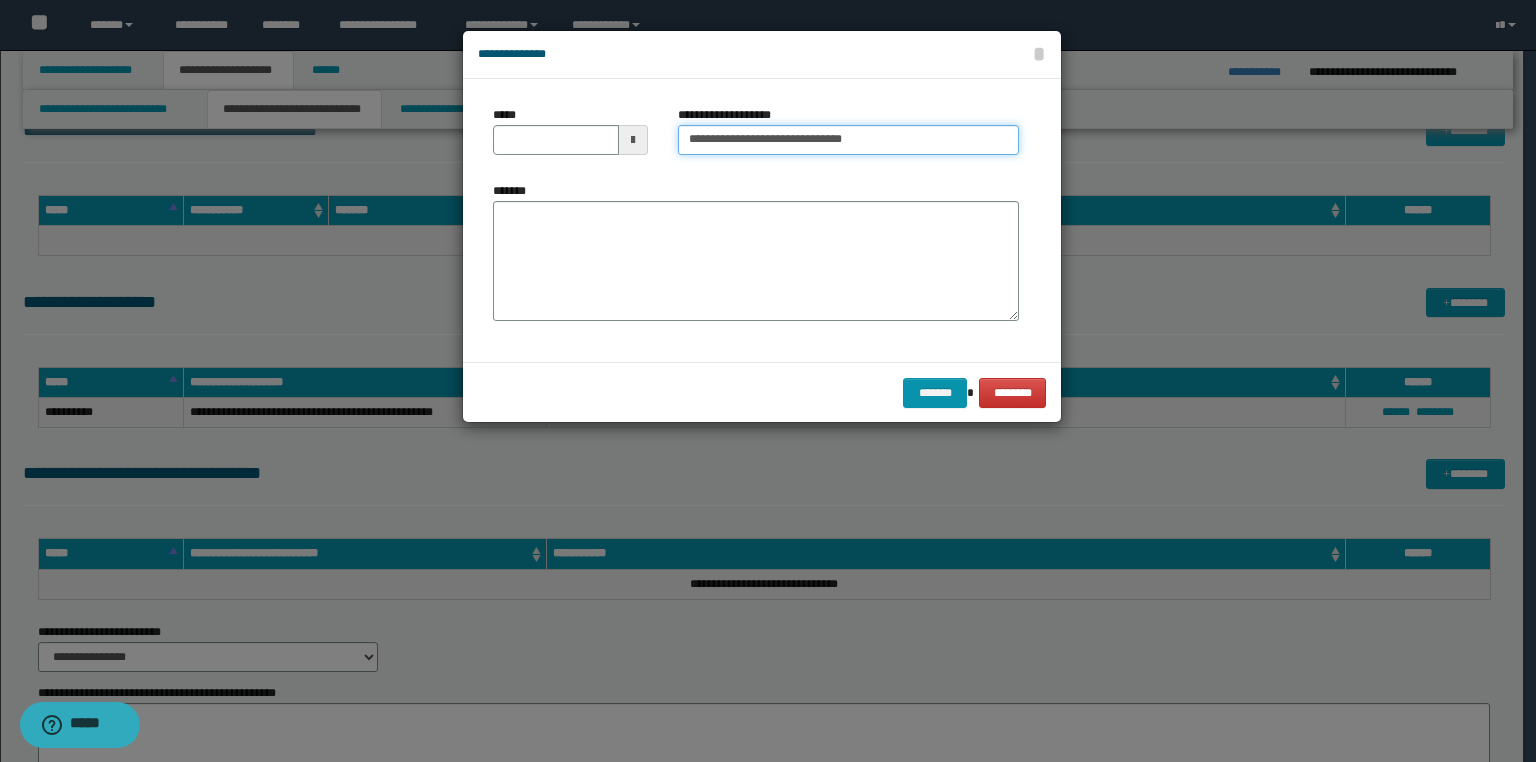type on "**********" 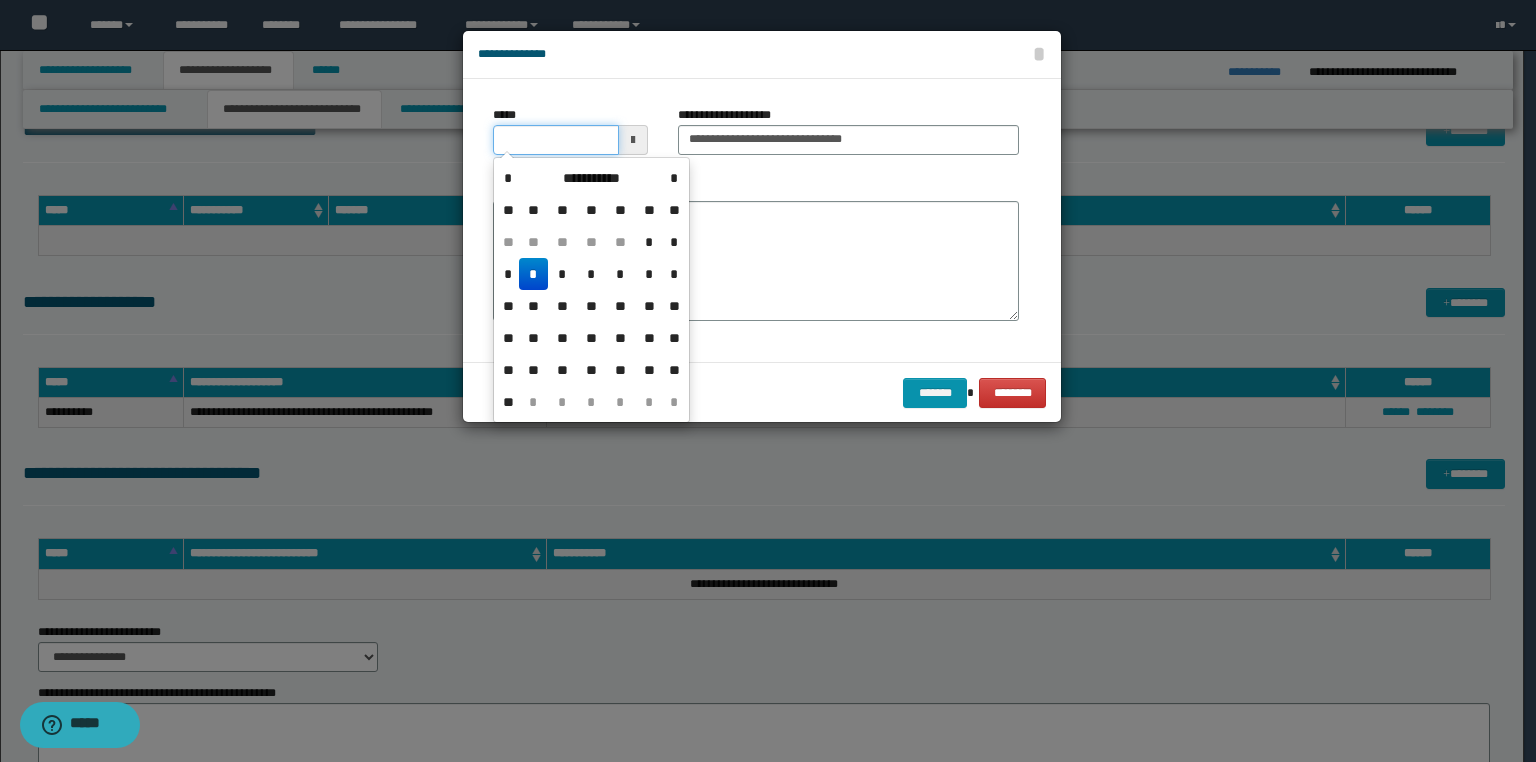 click on "*****" at bounding box center (556, 140) 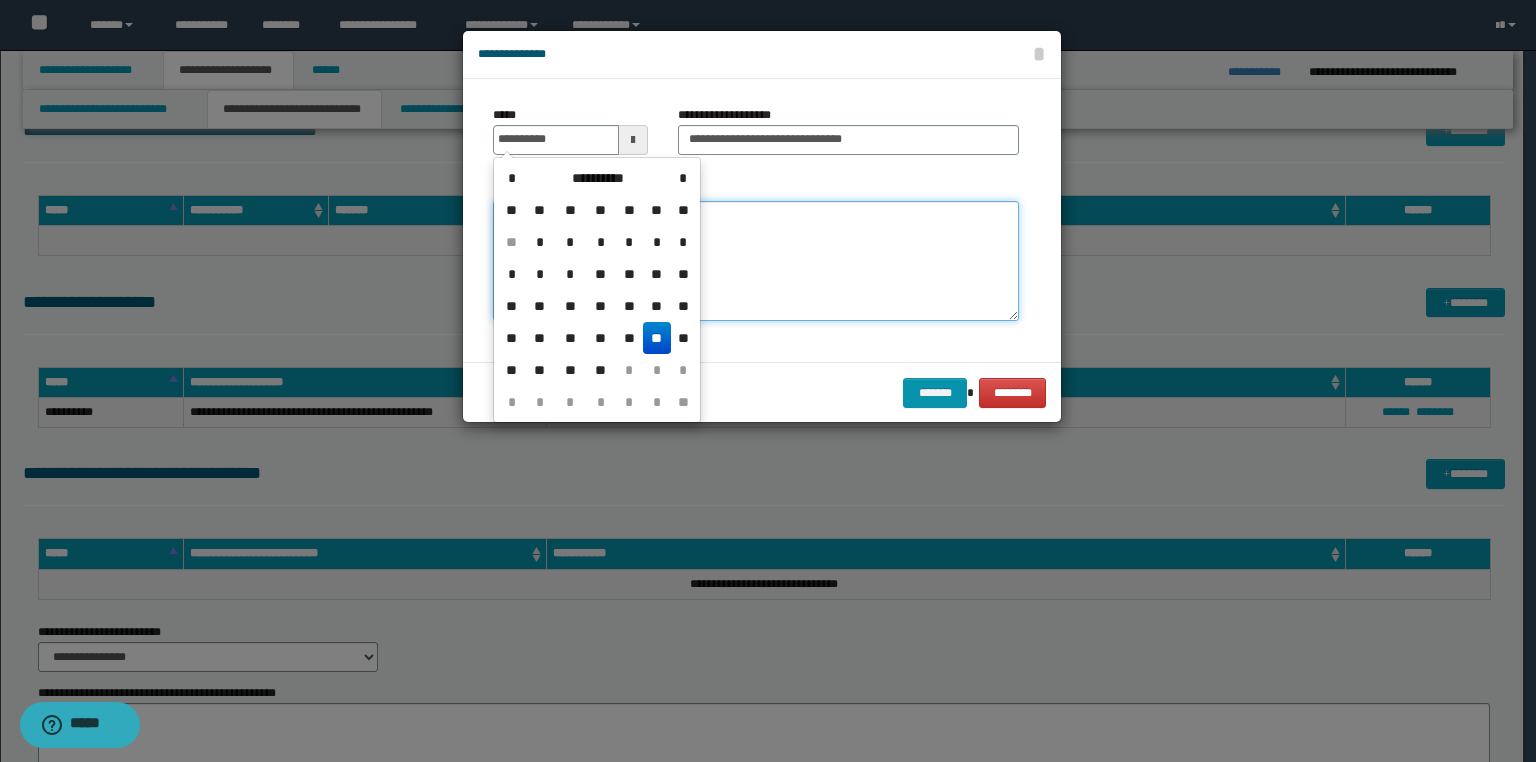 click on "*******" at bounding box center (756, 261) 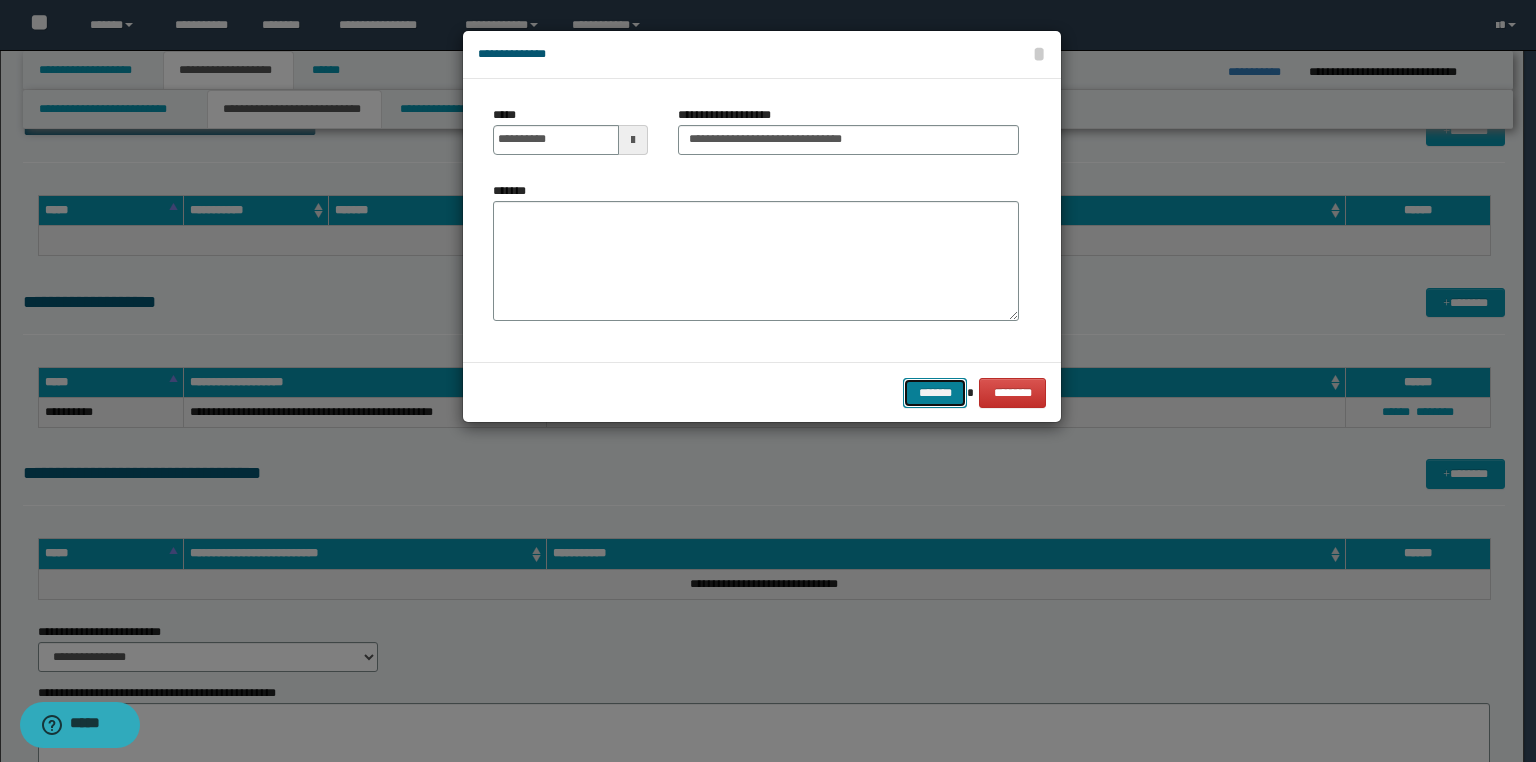 click on "*******" at bounding box center (935, 393) 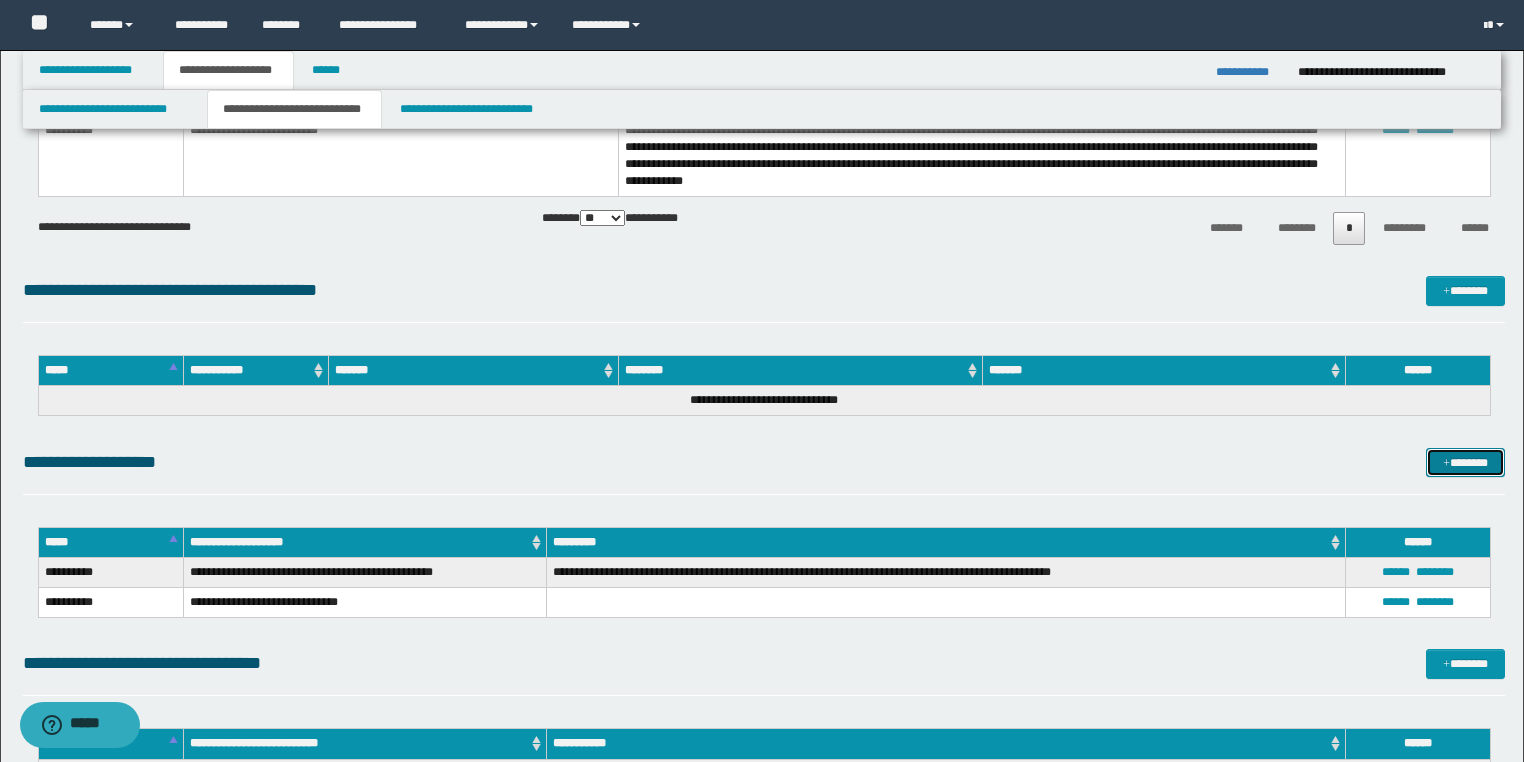 scroll, scrollTop: 1680, scrollLeft: 0, axis: vertical 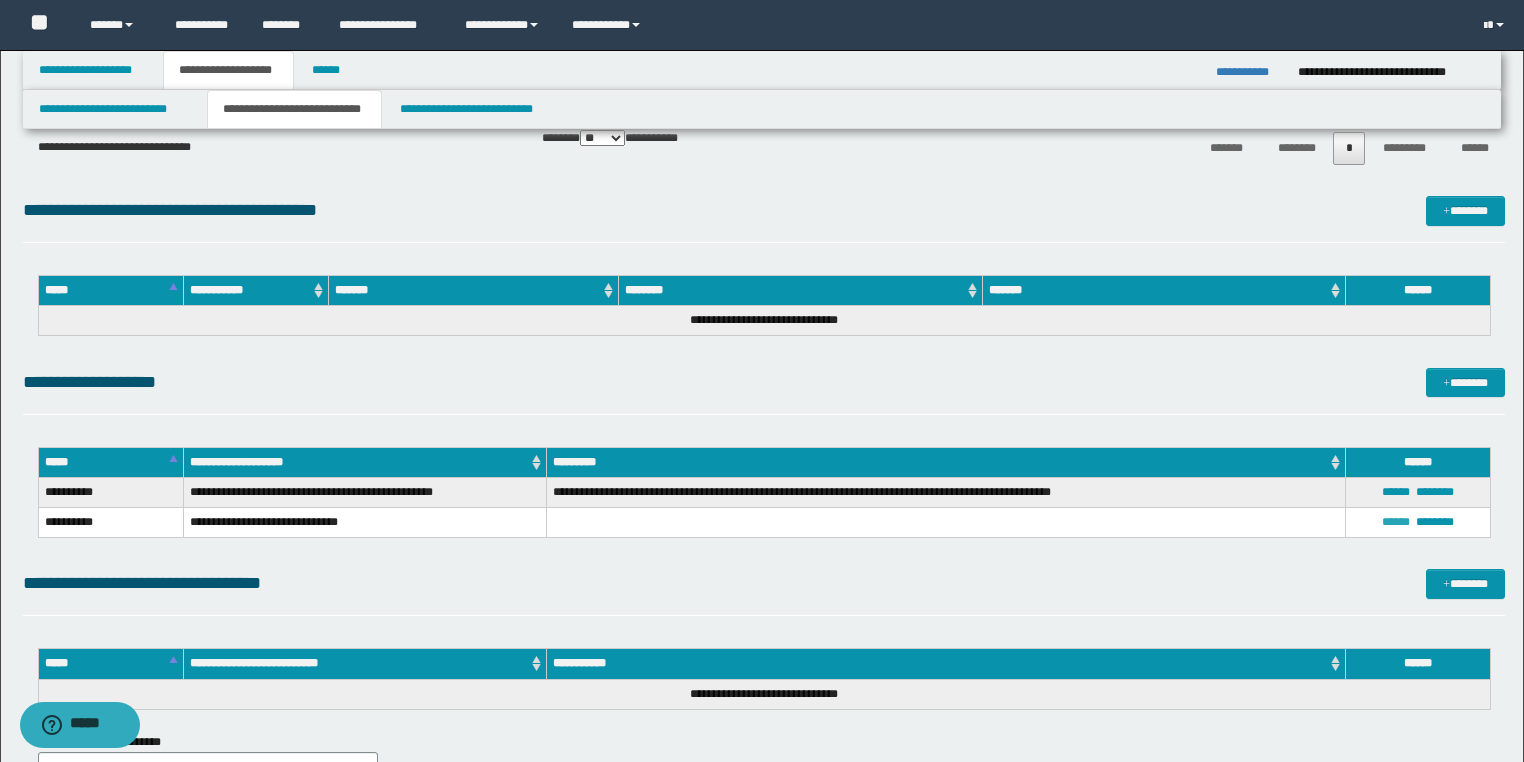 click on "******" at bounding box center (1396, 522) 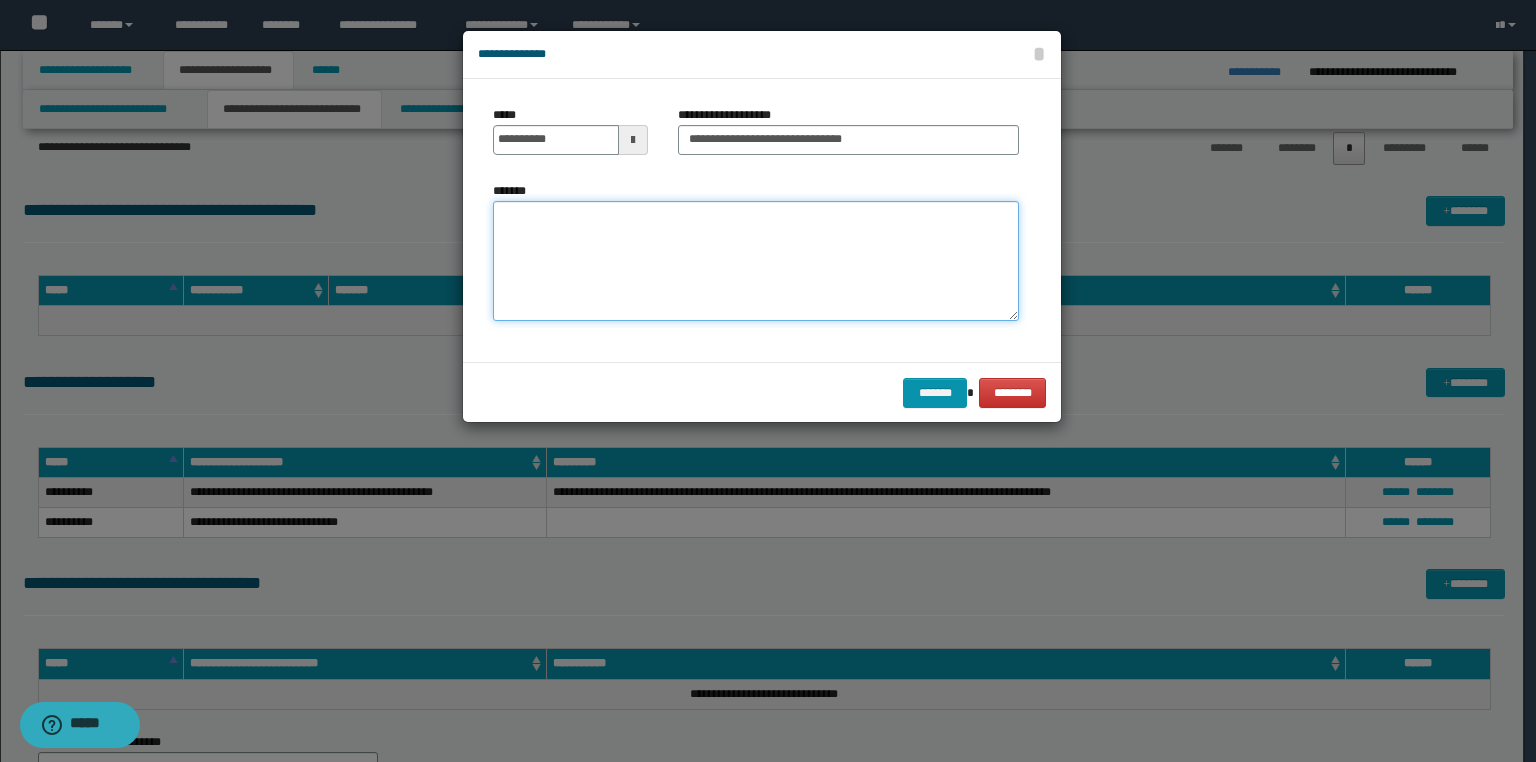 click on "*******" at bounding box center (756, 261) 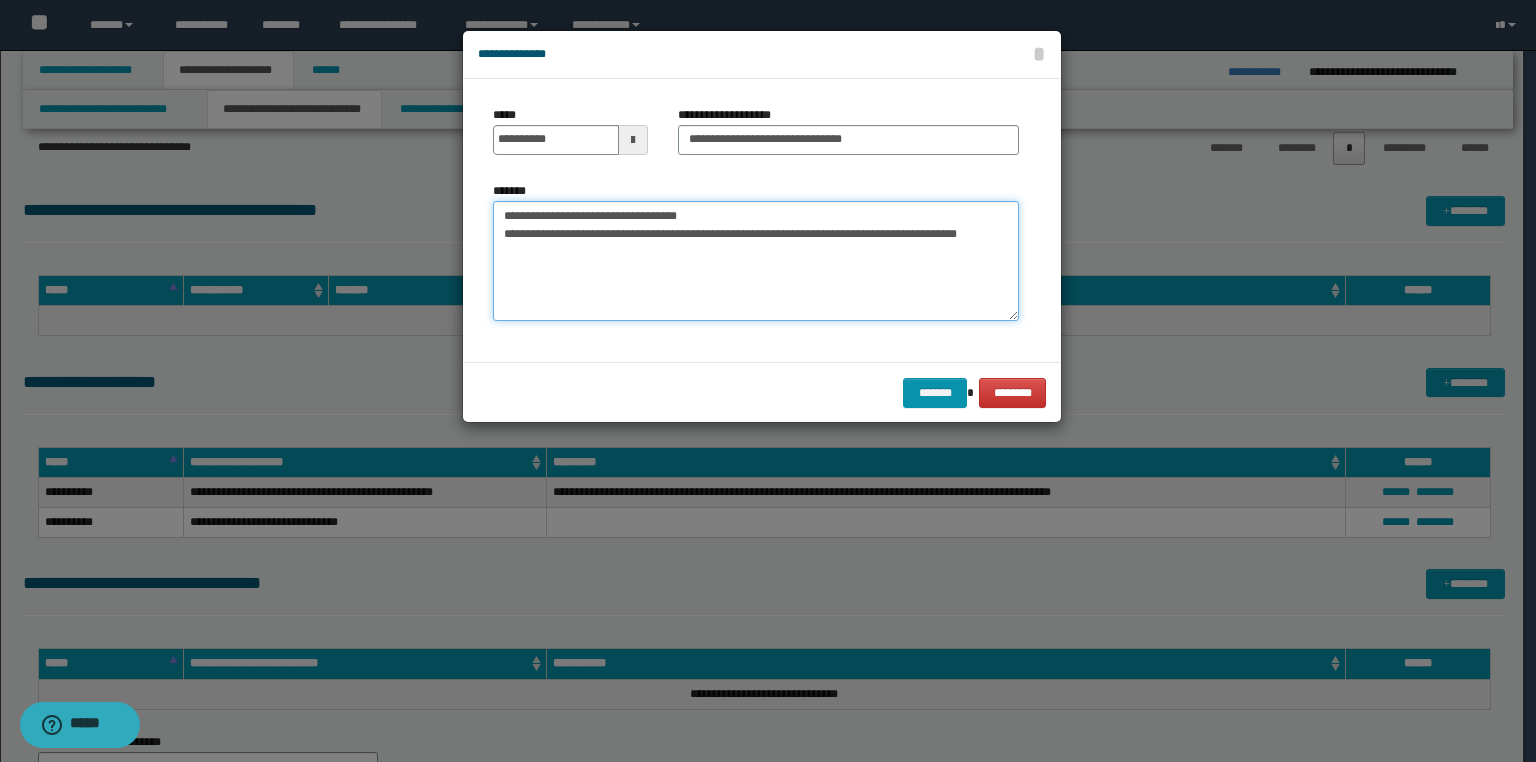 click on "**********" at bounding box center (756, 261) 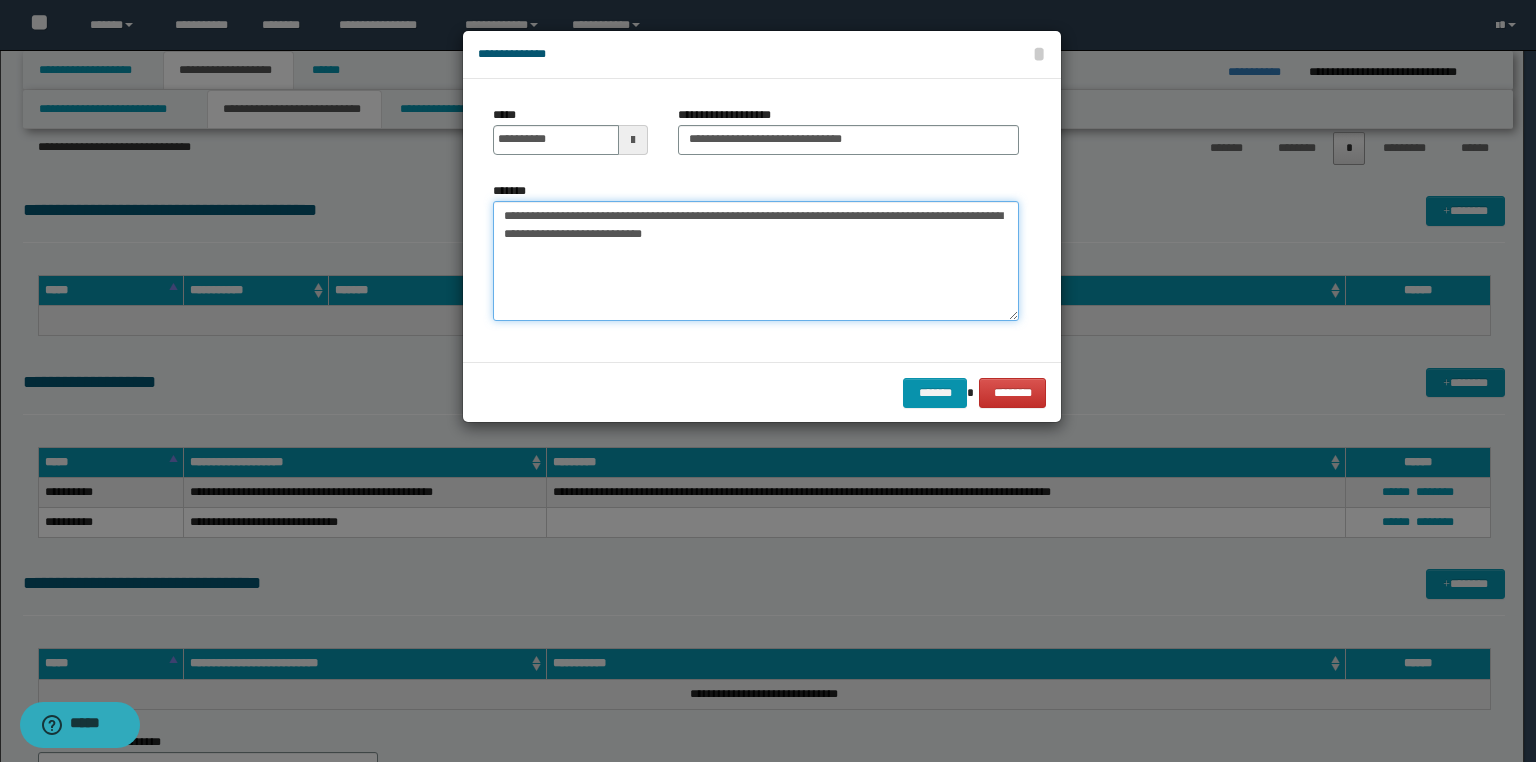 click on "**********" at bounding box center (756, 261) 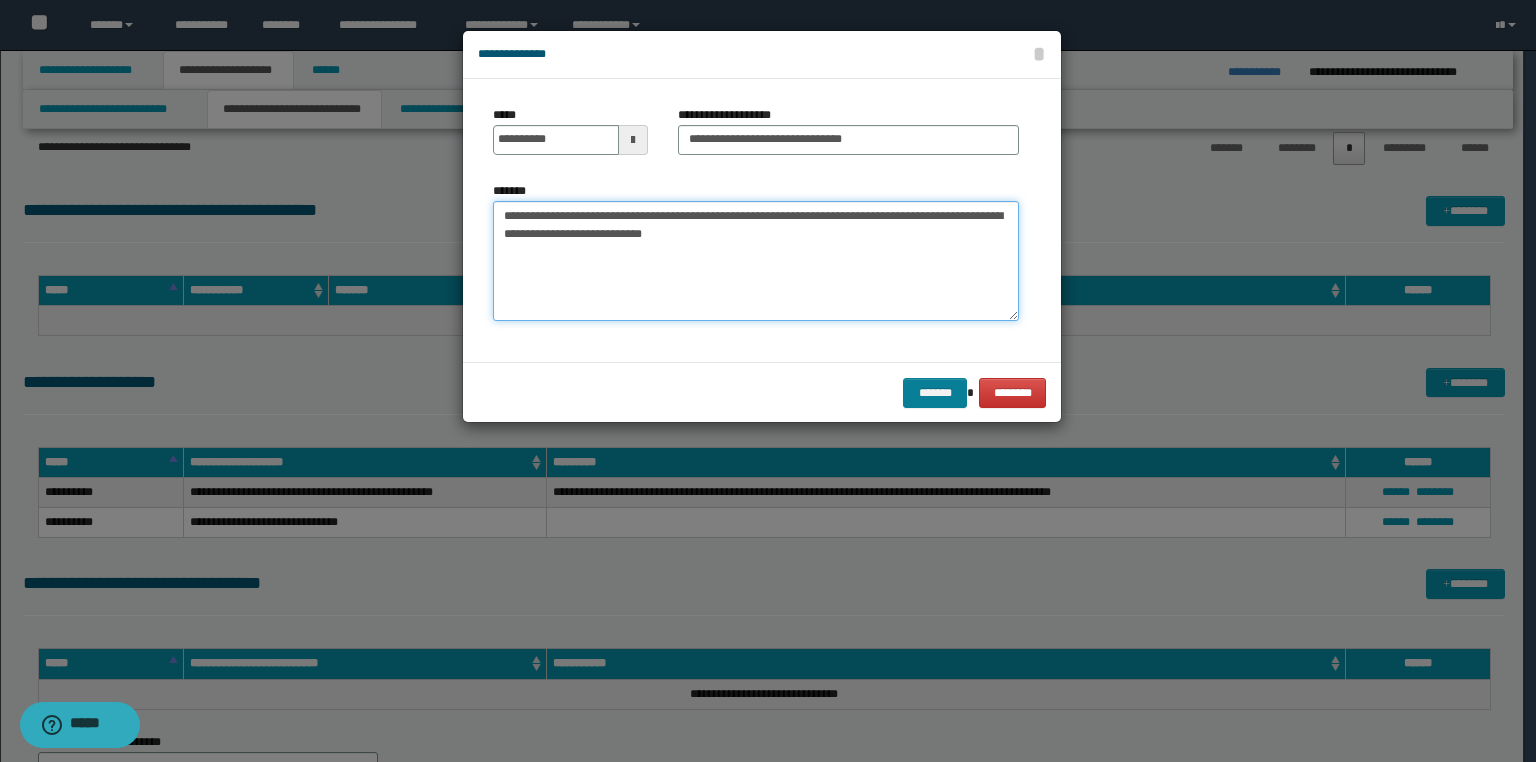 type on "**********" 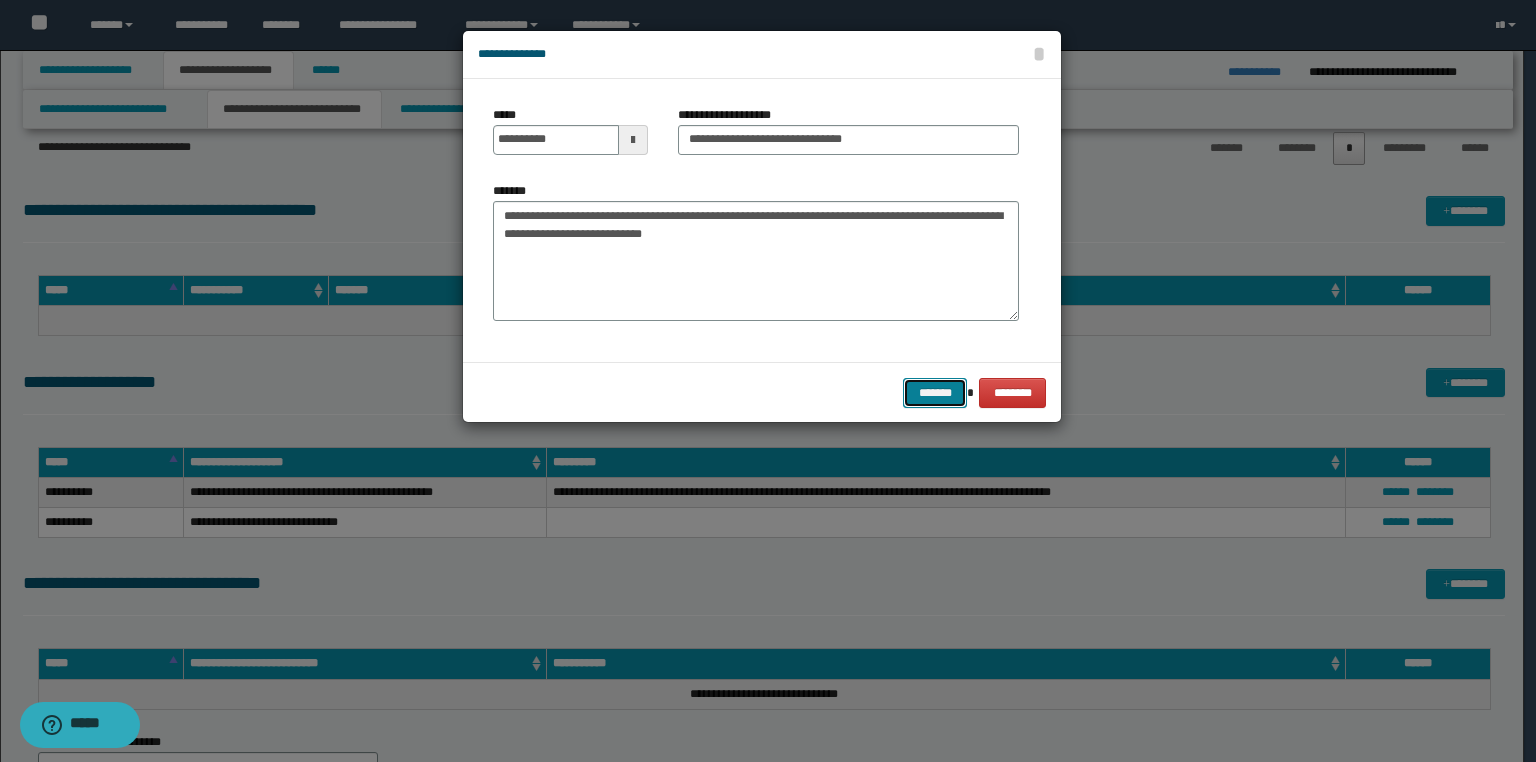 click on "*******" at bounding box center [935, 393] 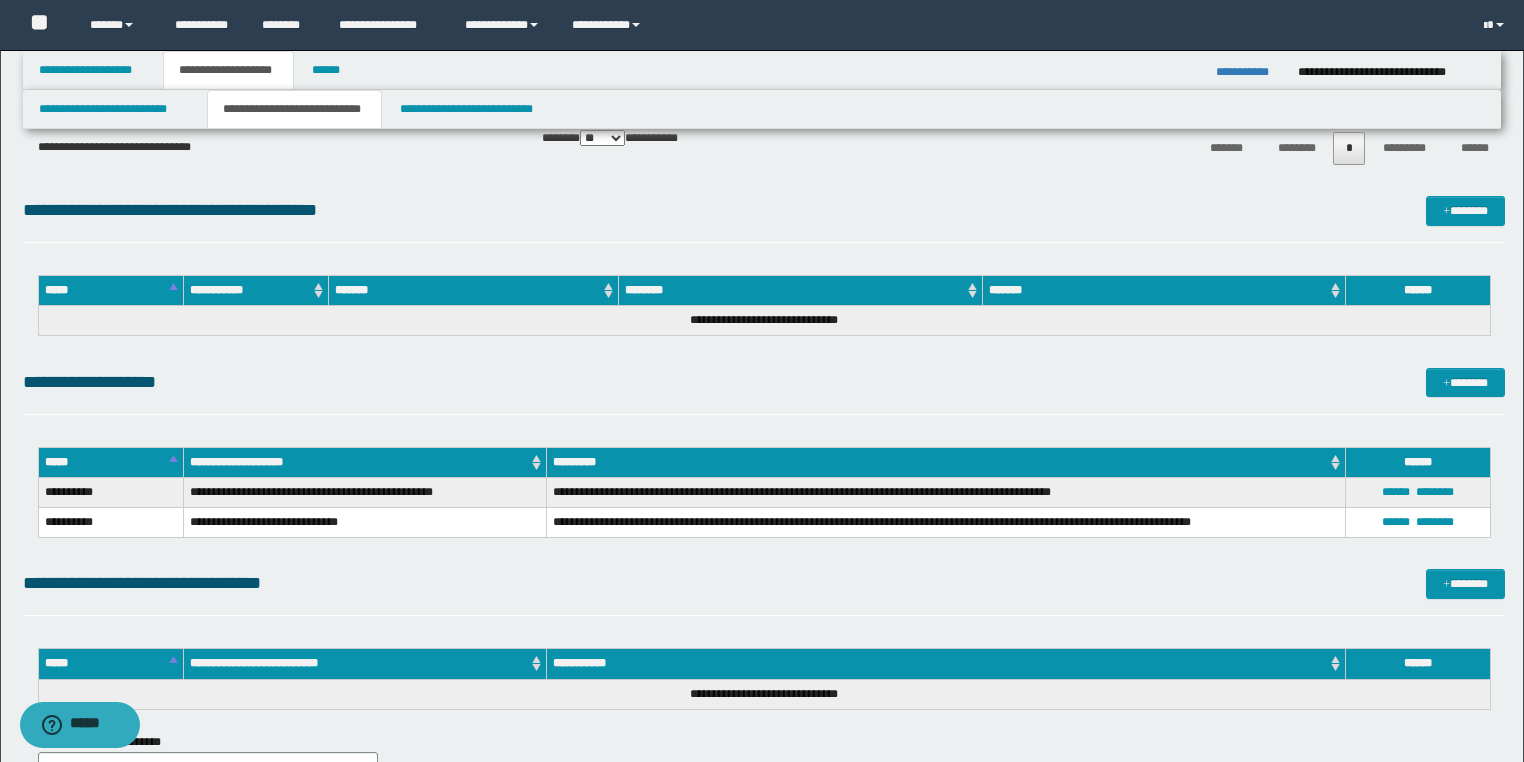 click on "**********" at bounding box center (1249, 72) 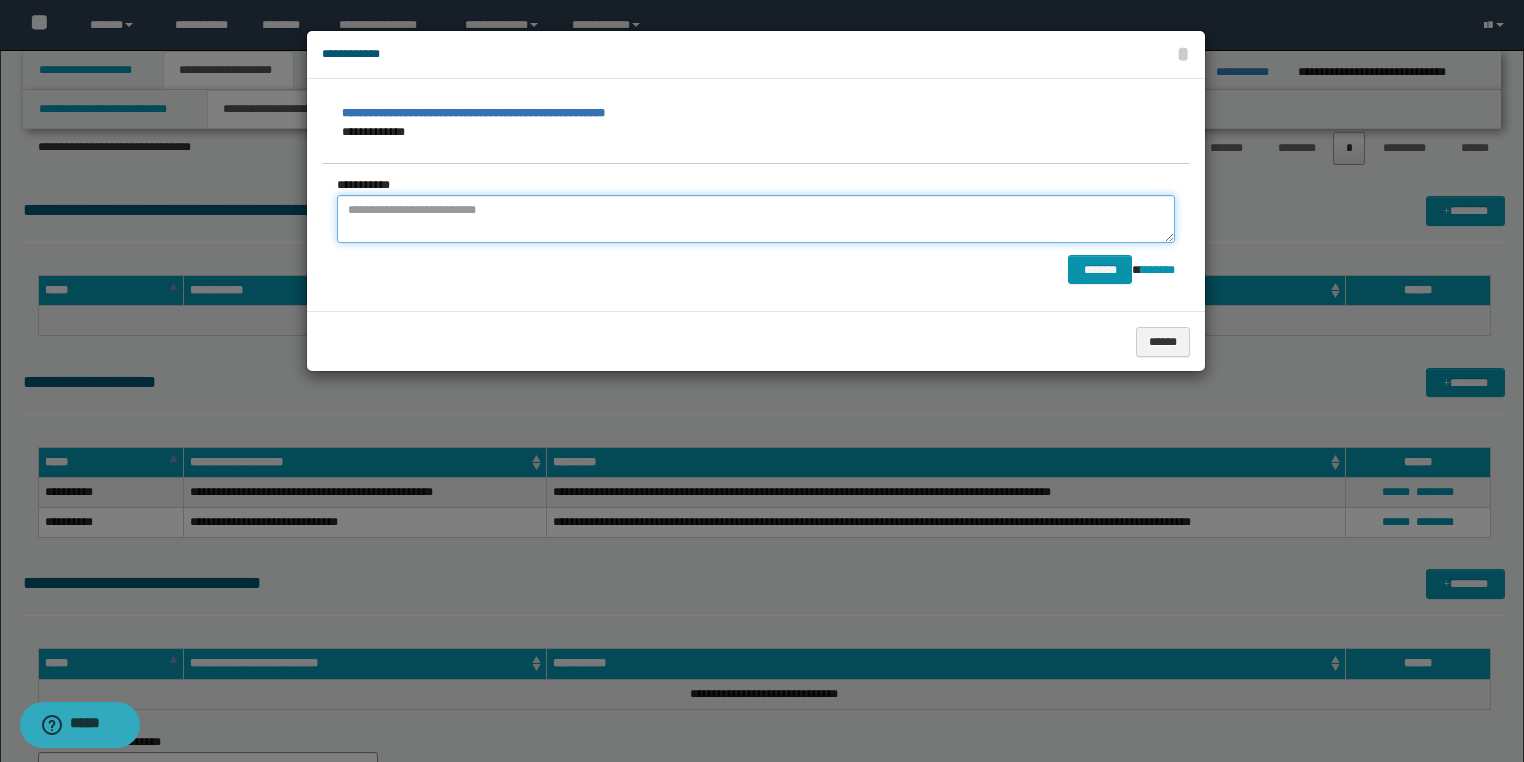 click at bounding box center [756, 219] 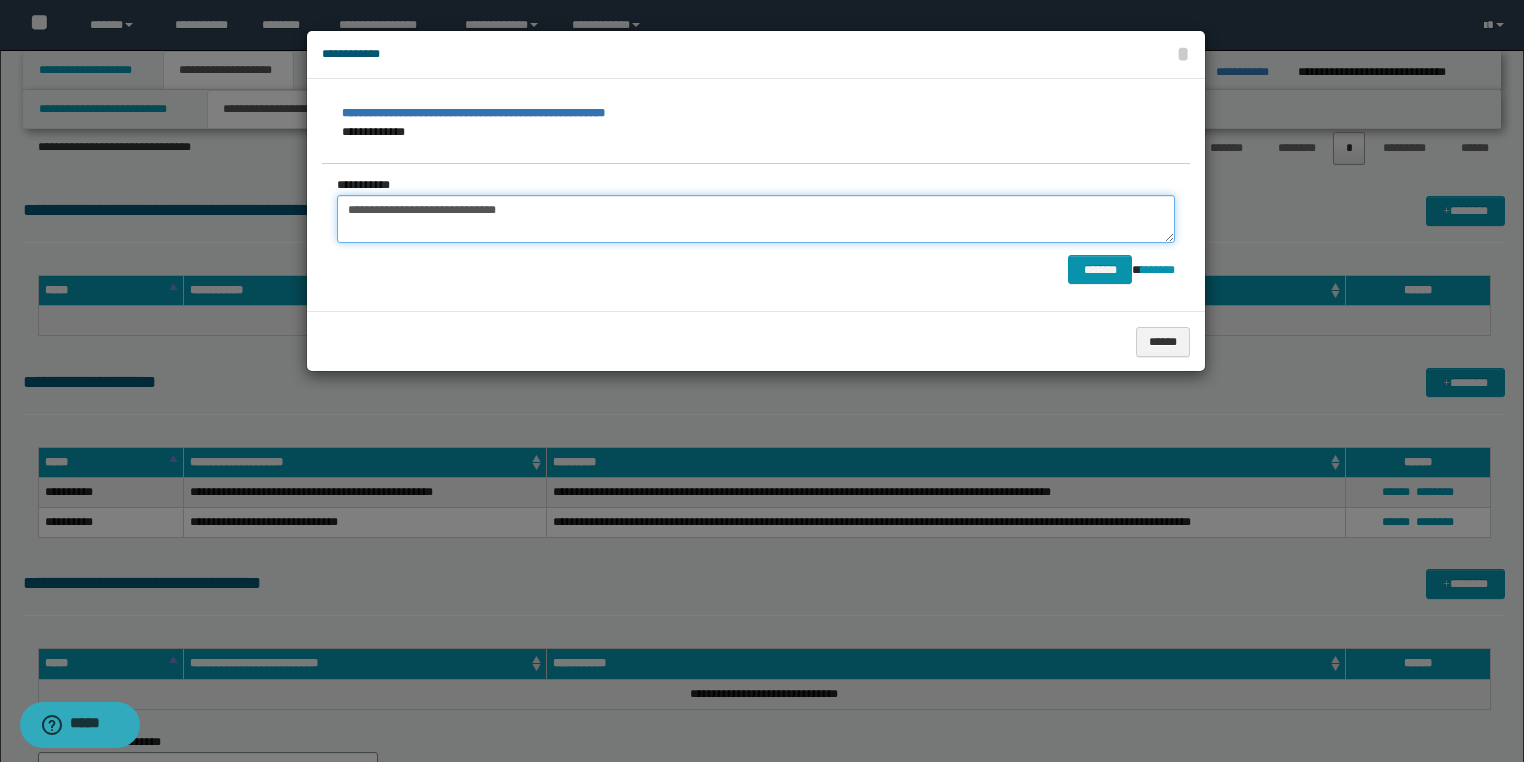 type on "**********" 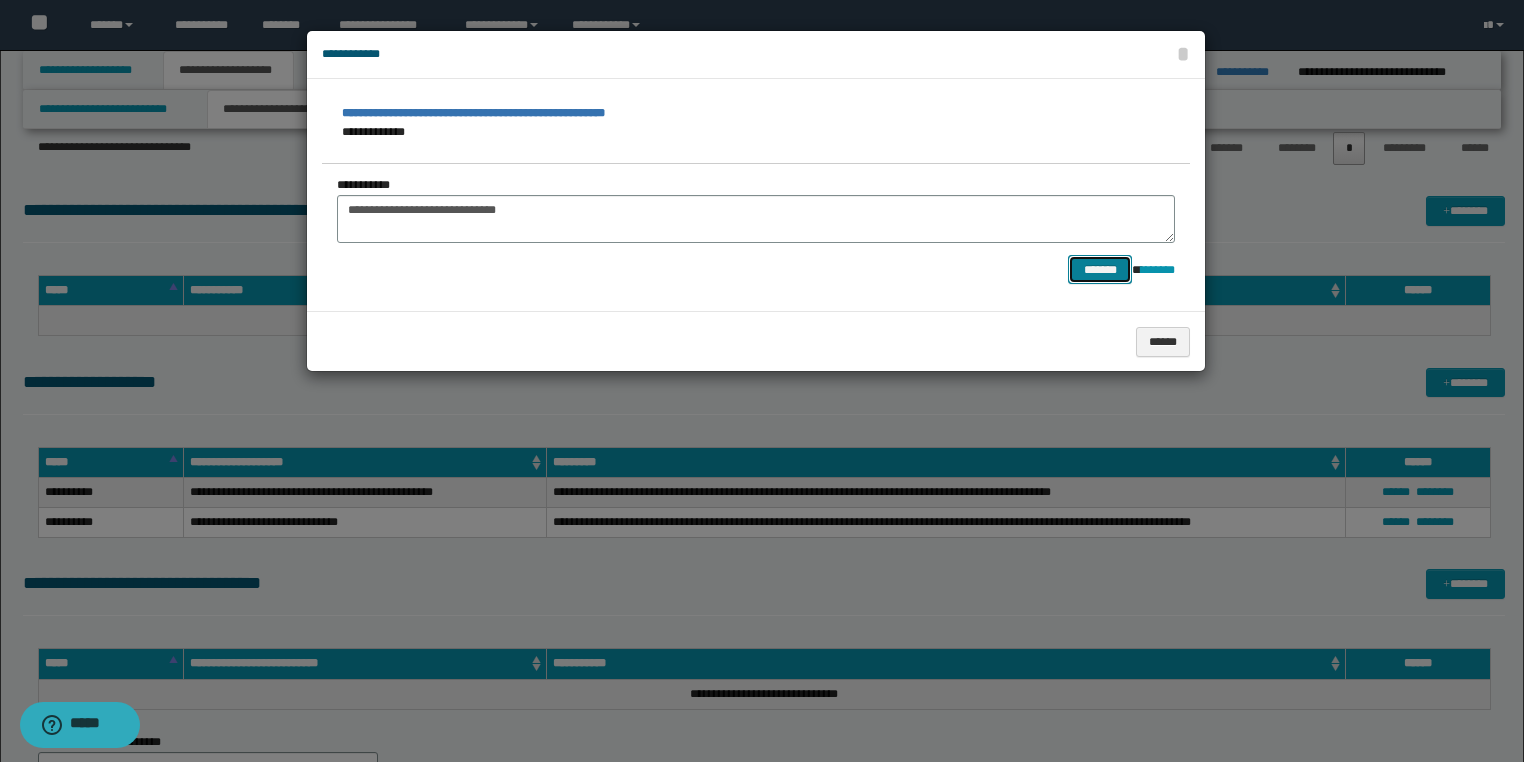 click on "*******" at bounding box center (1100, 270) 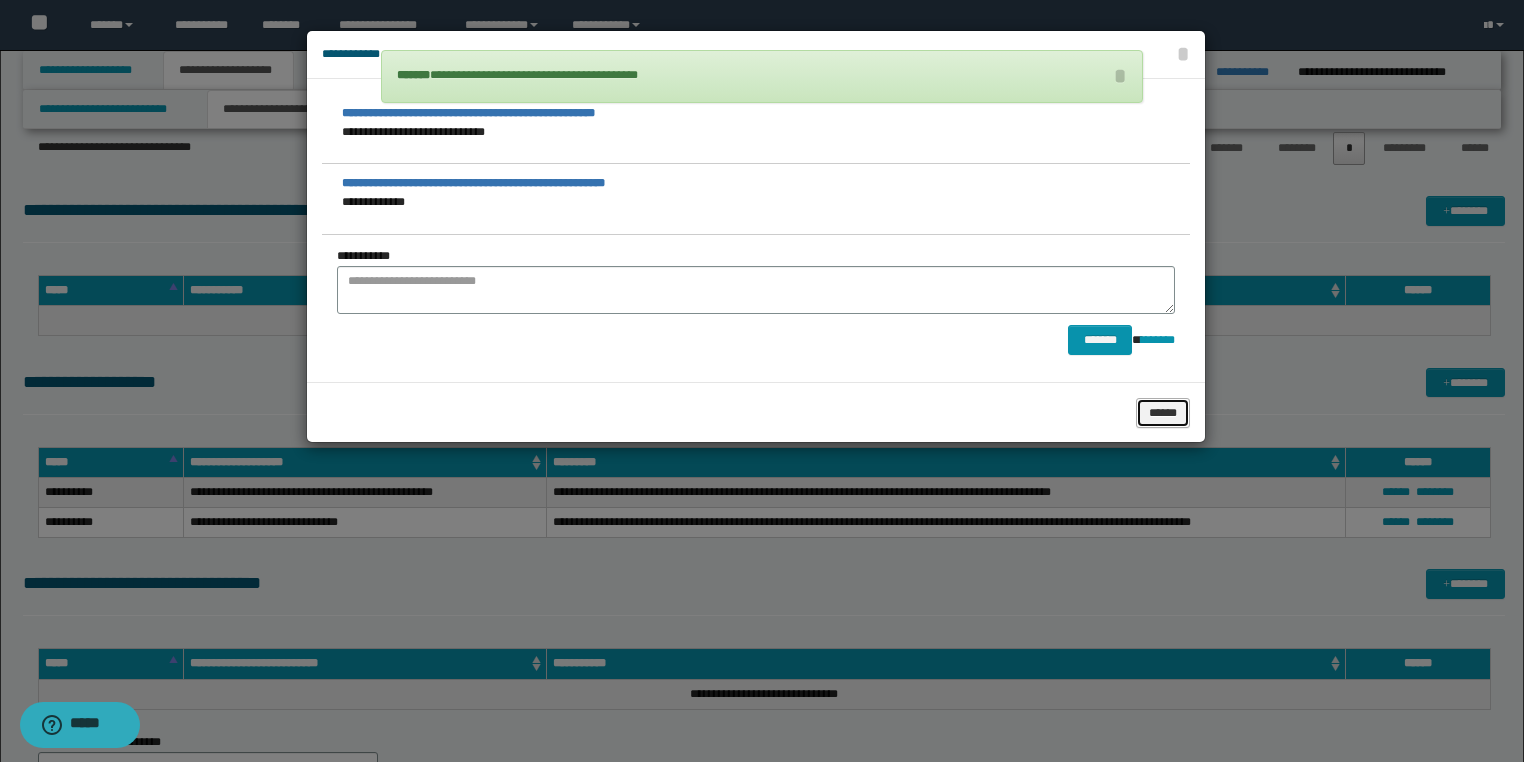 click on "******" at bounding box center (1163, 413) 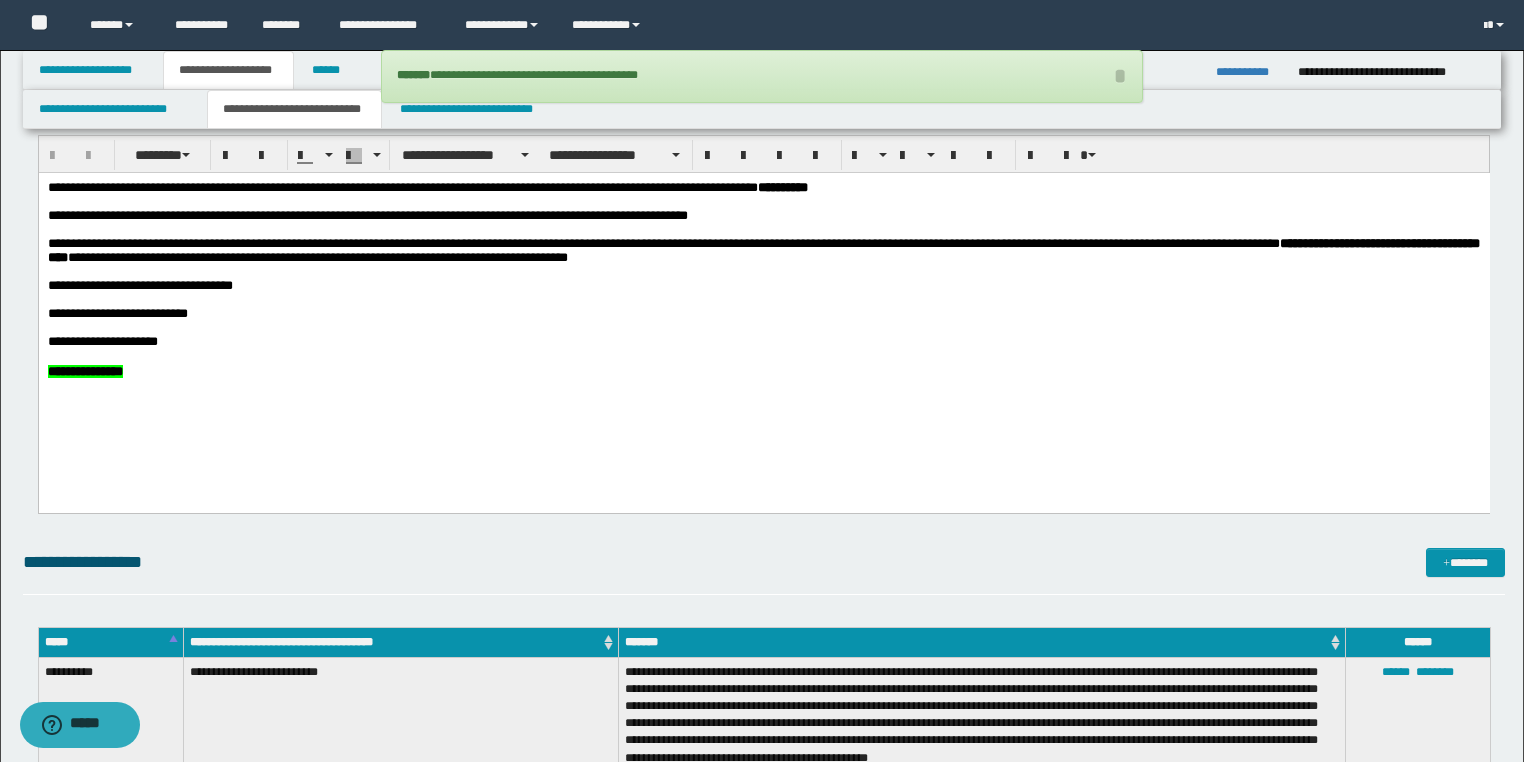 scroll, scrollTop: 720, scrollLeft: 0, axis: vertical 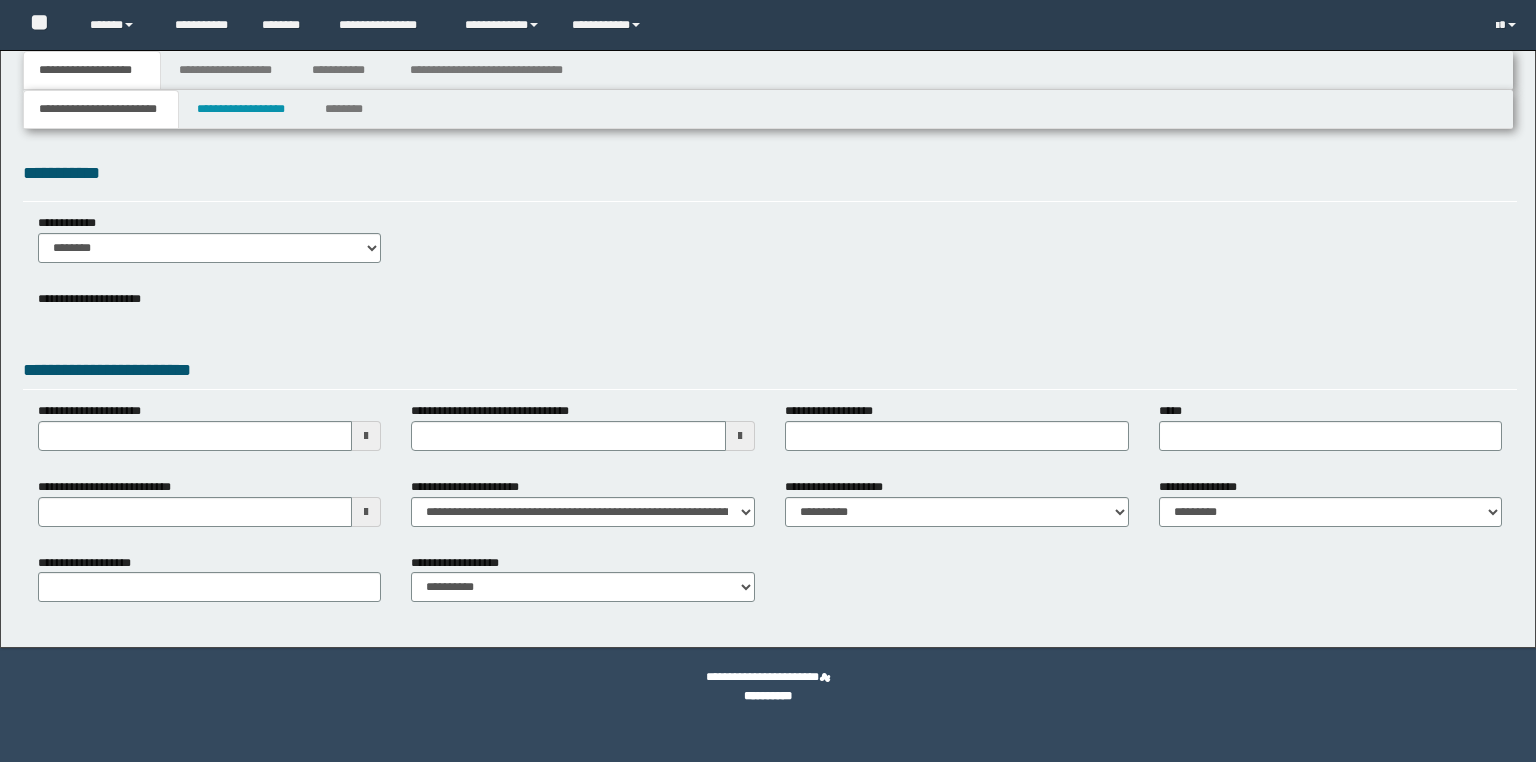 type on "**********" 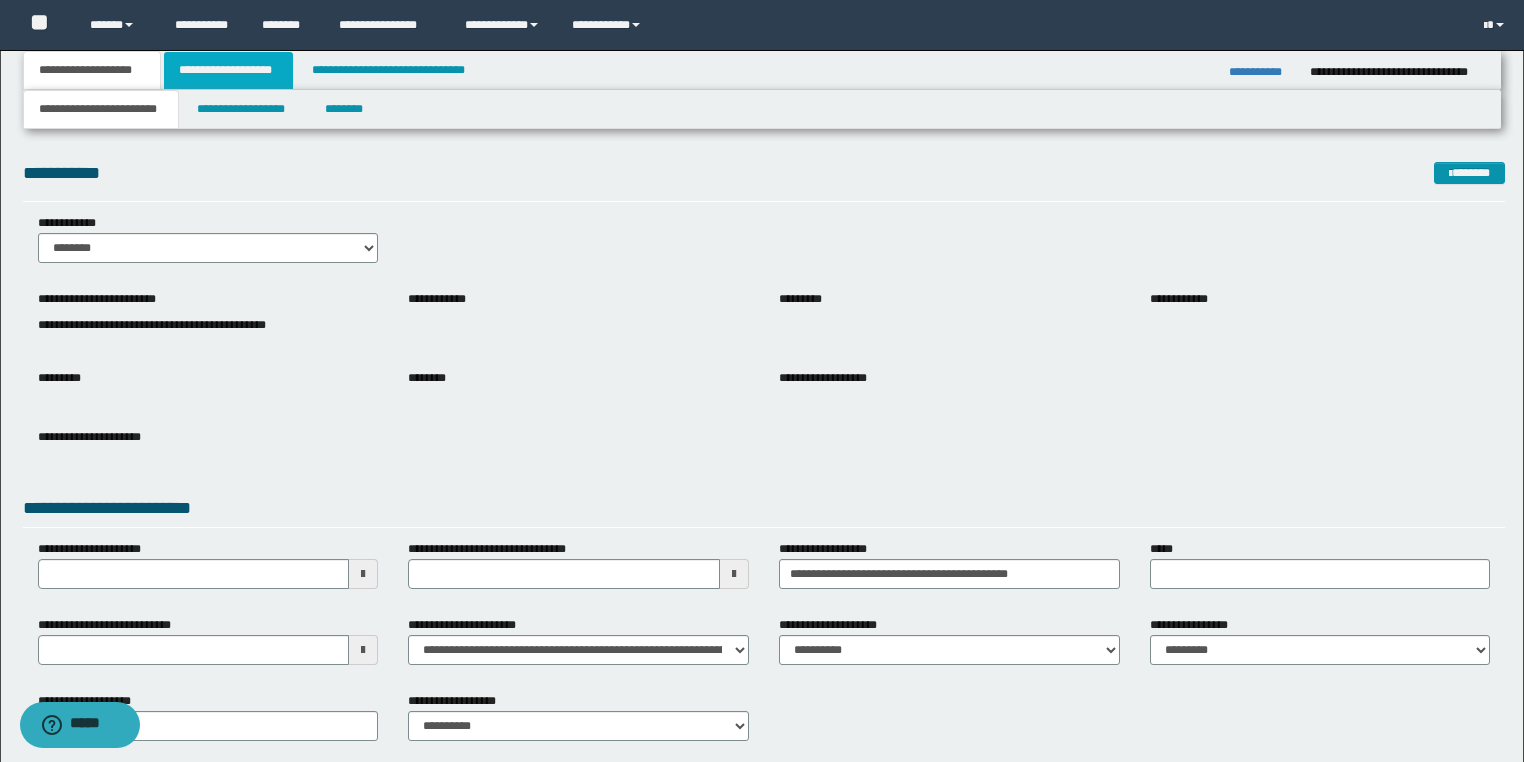 click on "**********" at bounding box center [228, 70] 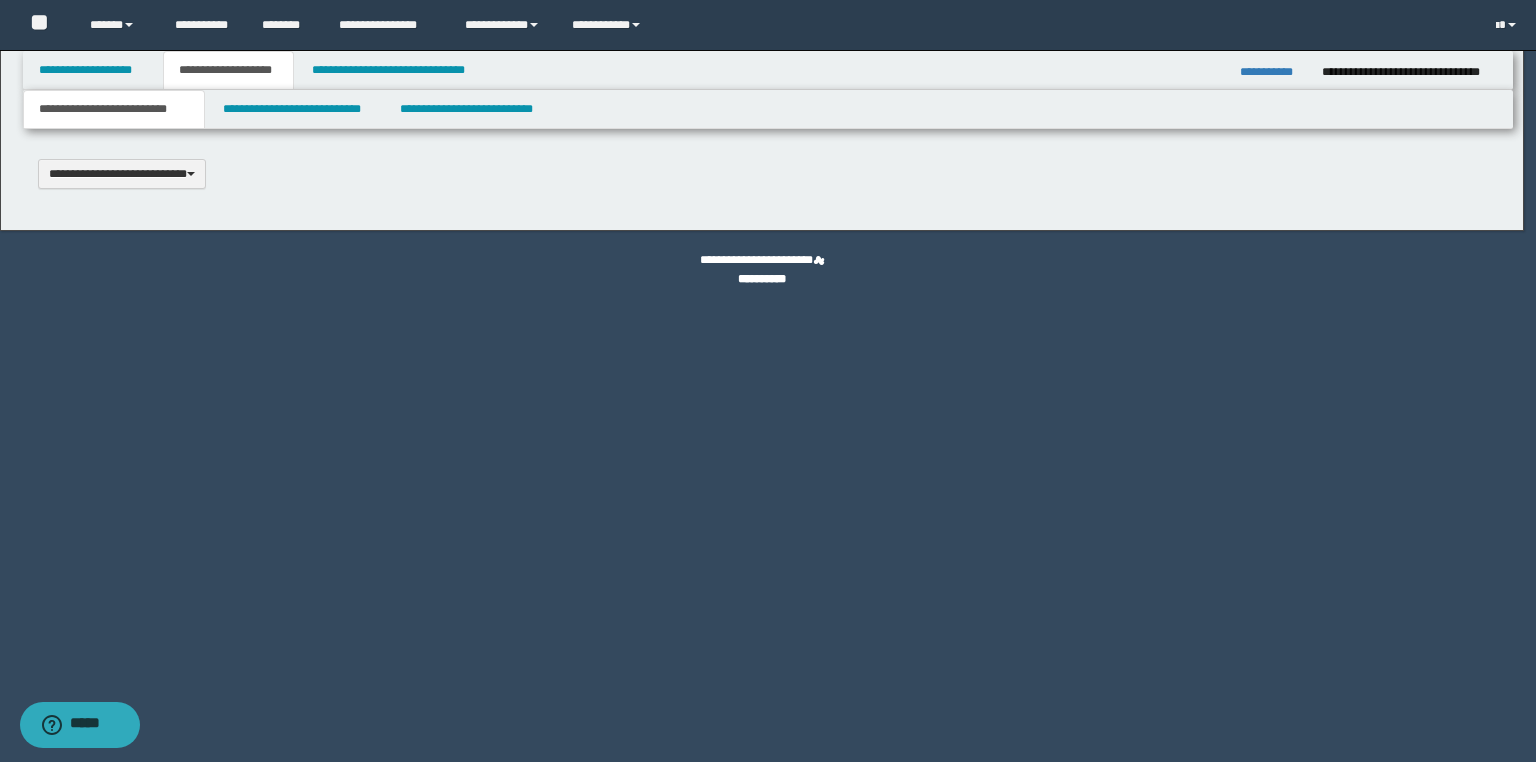 type 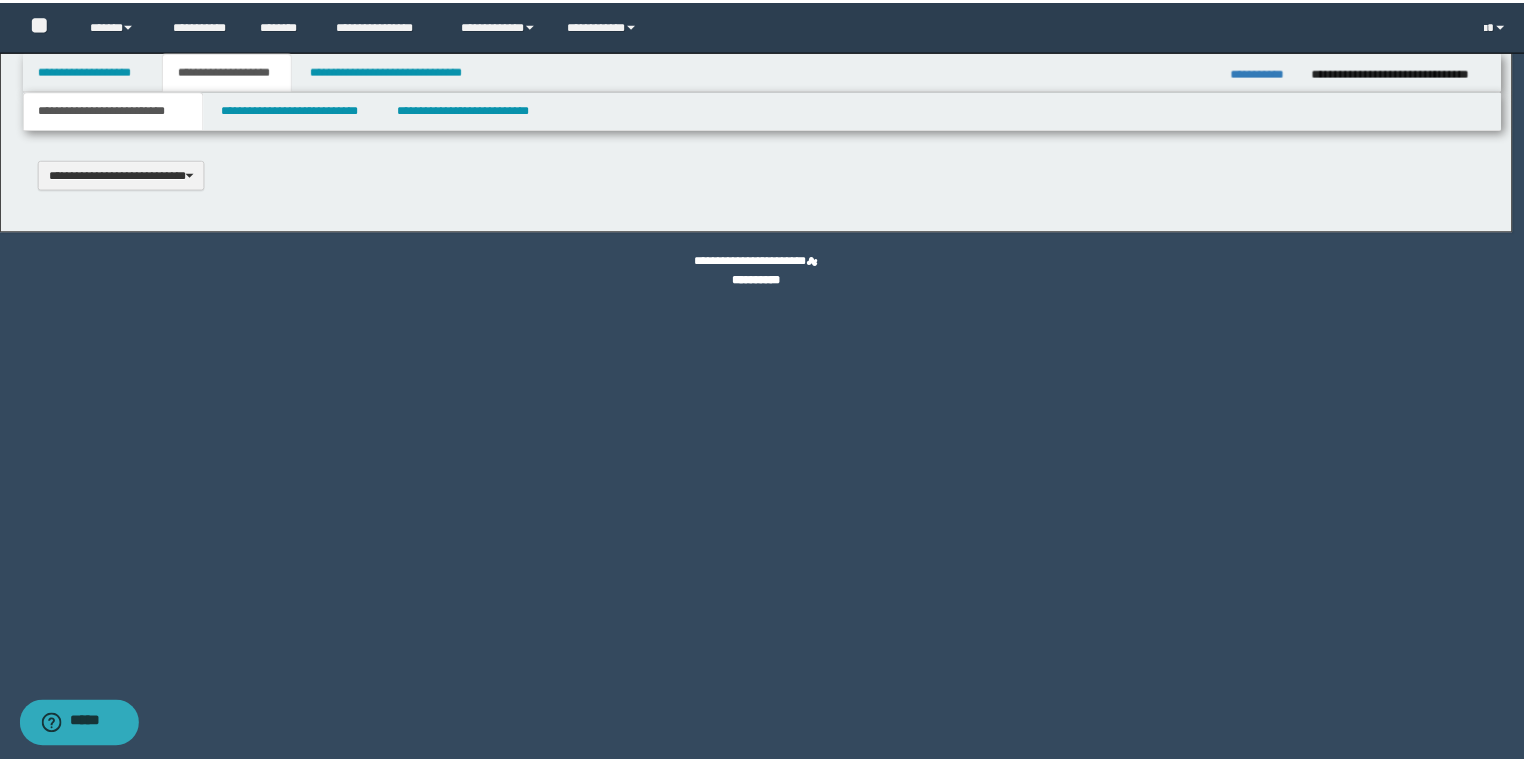 scroll, scrollTop: 0, scrollLeft: 0, axis: both 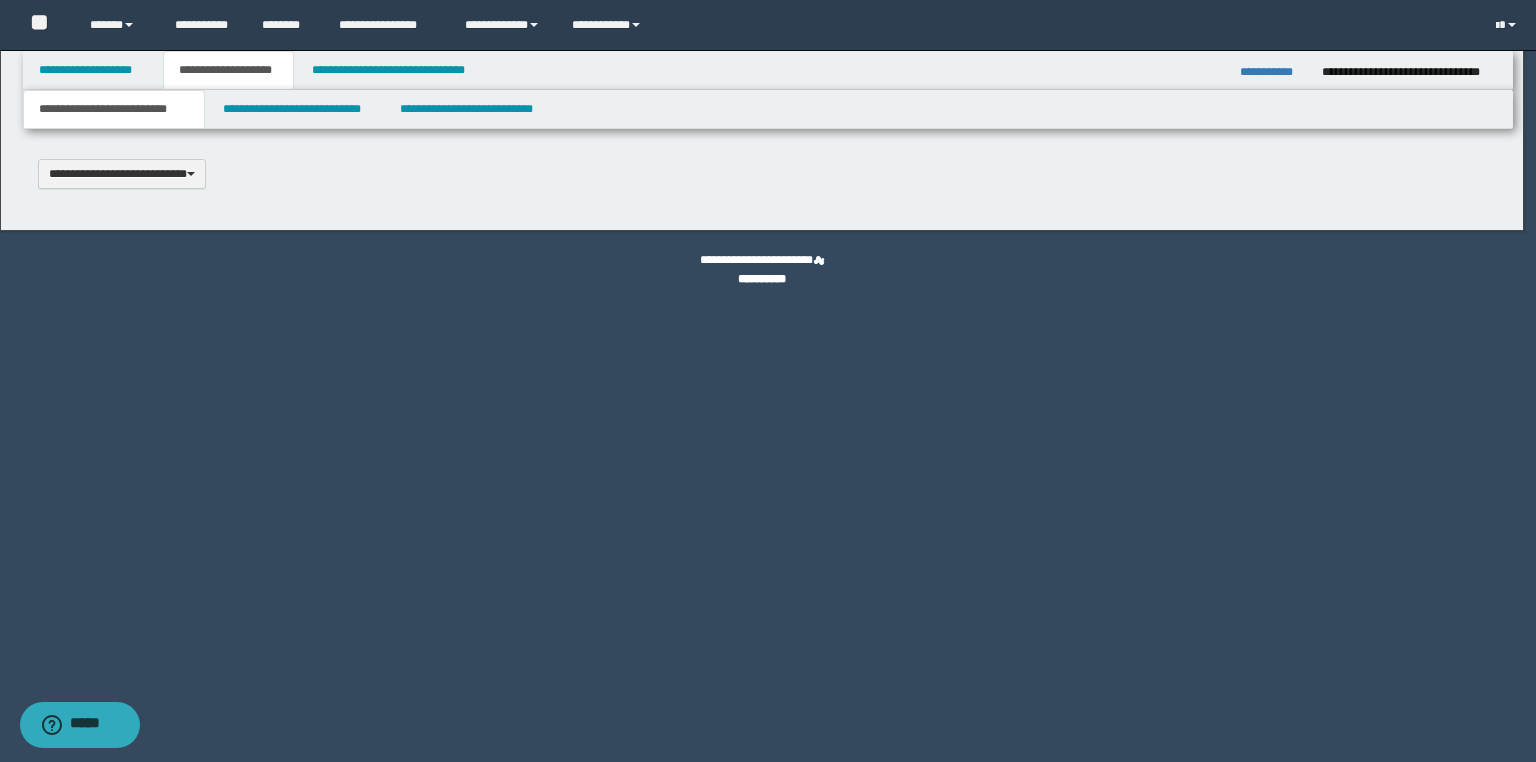 select on "*" 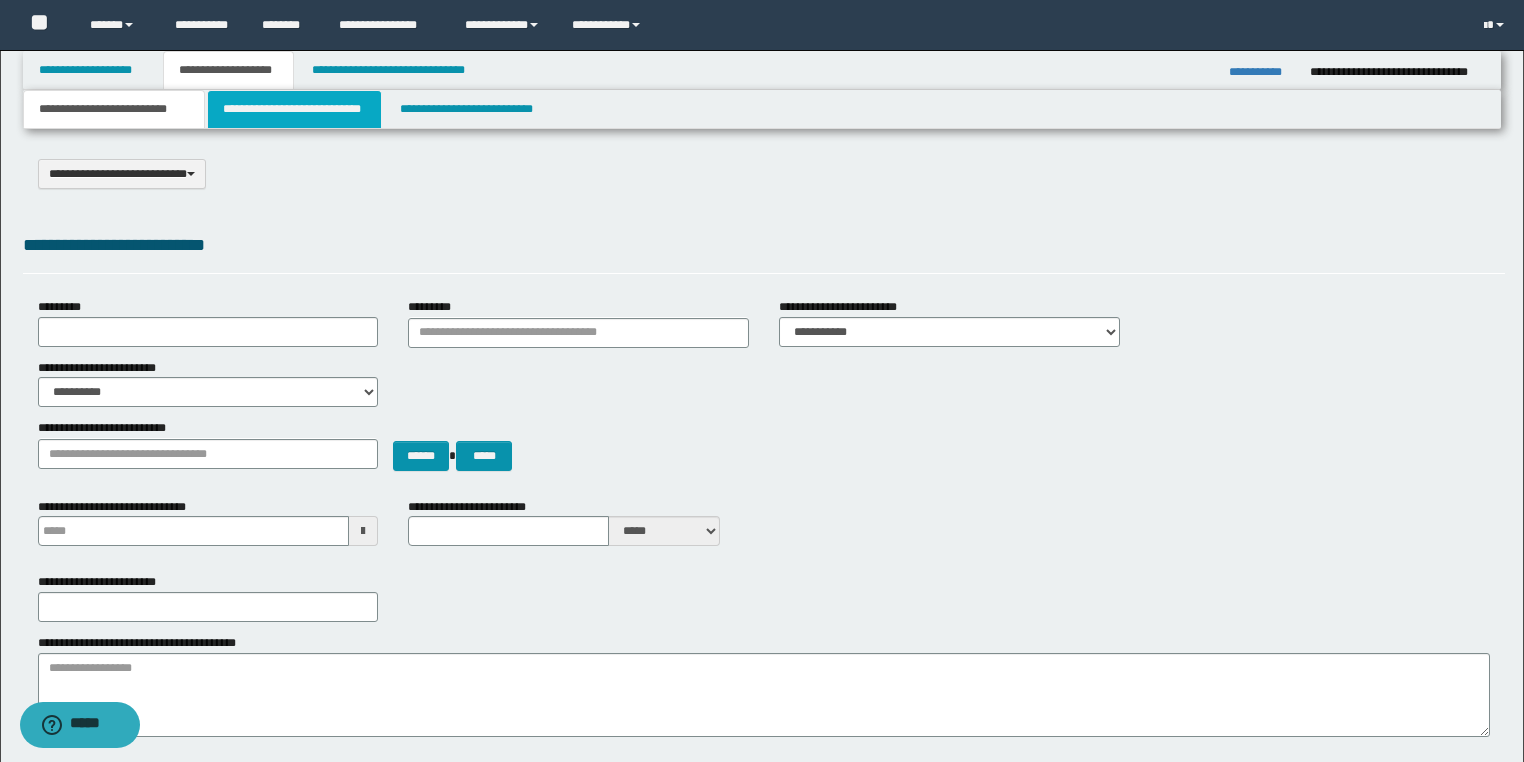 click on "**********" at bounding box center [294, 109] 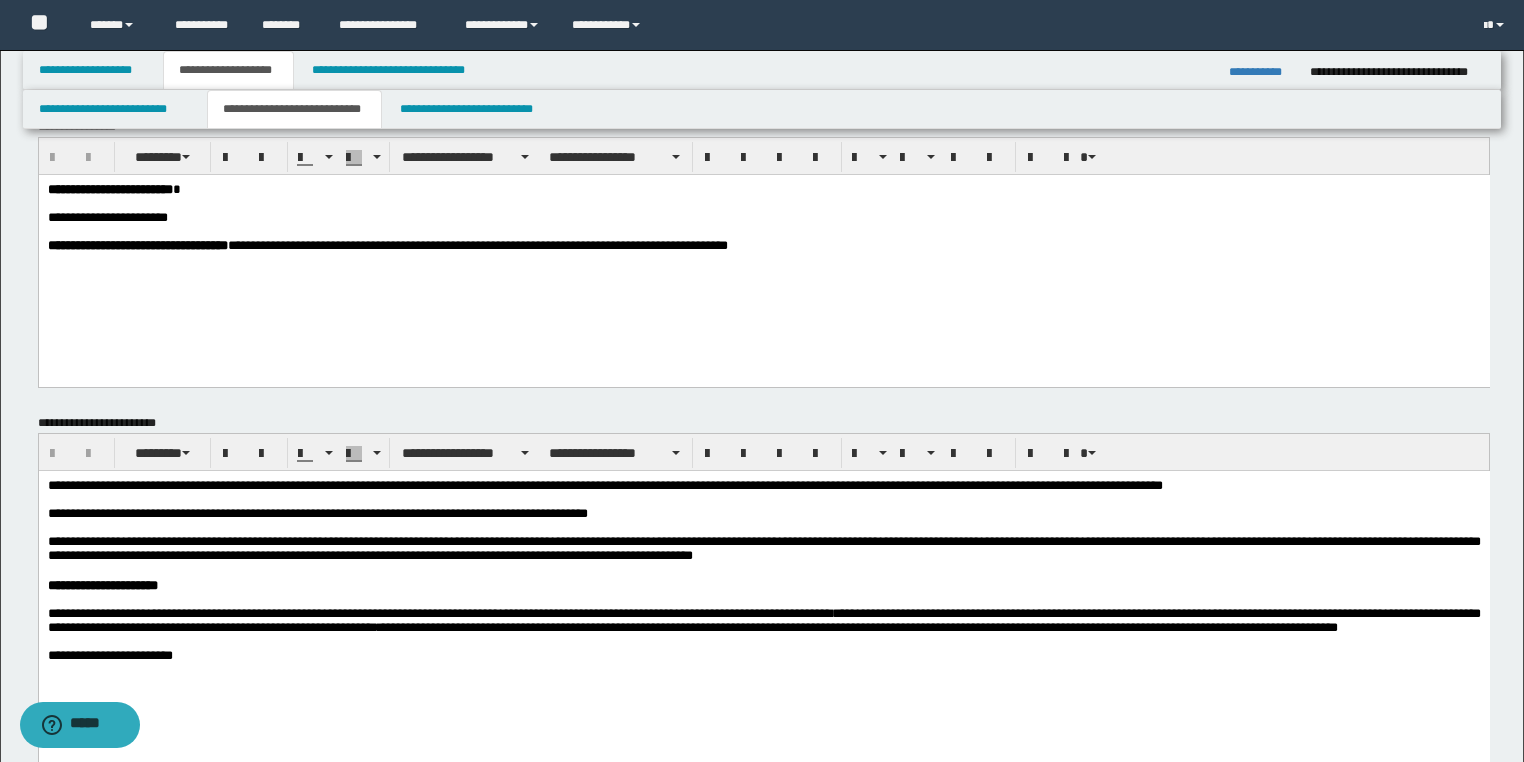 scroll, scrollTop: 80, scrollLeft: 0, axis: vertical 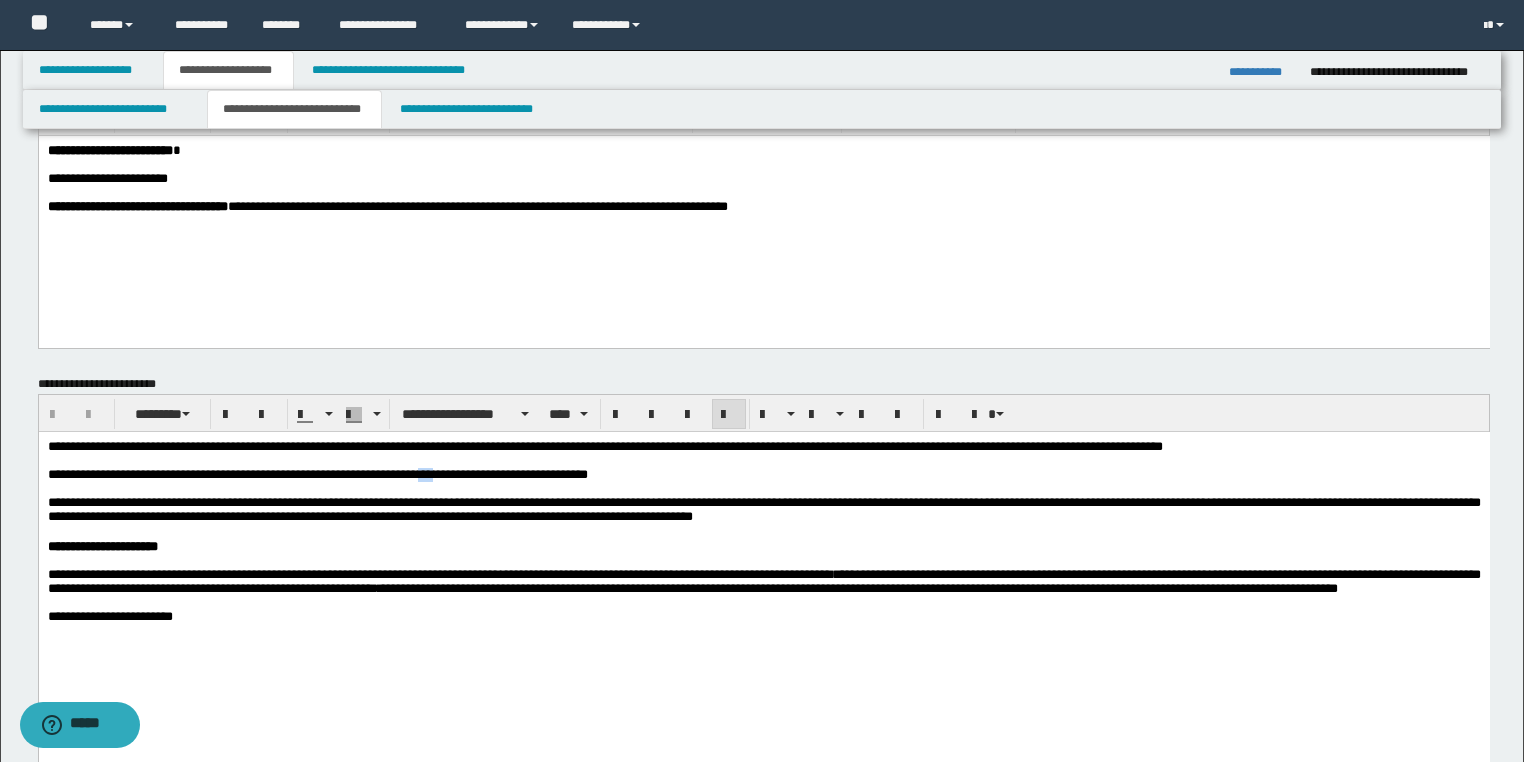 drag, startPoint x: 462, startPoint y: 480, endPoint x: 440, endPoint y: 481, distance: 22.022715 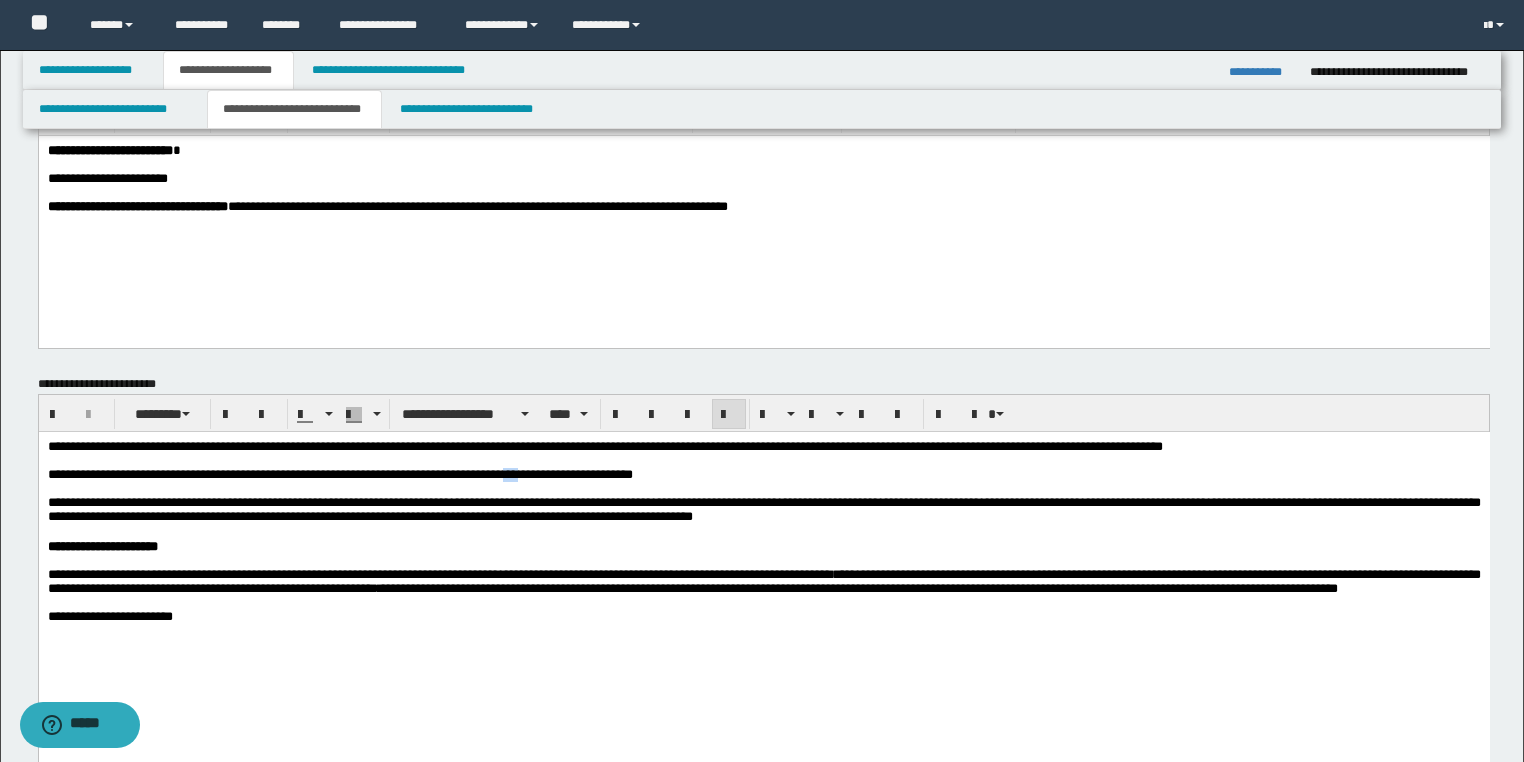 drag, startPoint x: 563, startPoint y: 475, endPoint x: 538, endPoint y: 474, distance: 25.019993 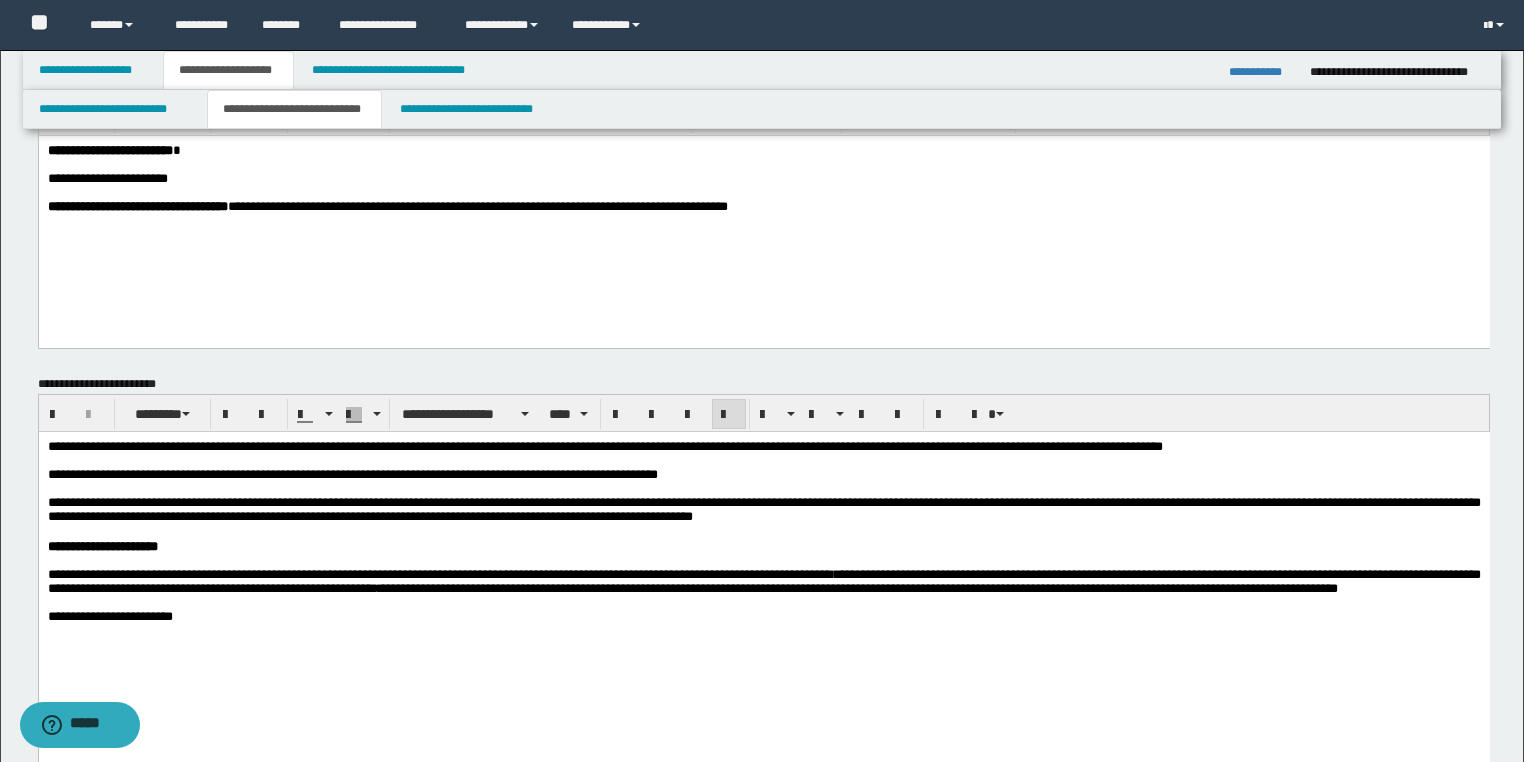 click at bounding box center (763, 560) 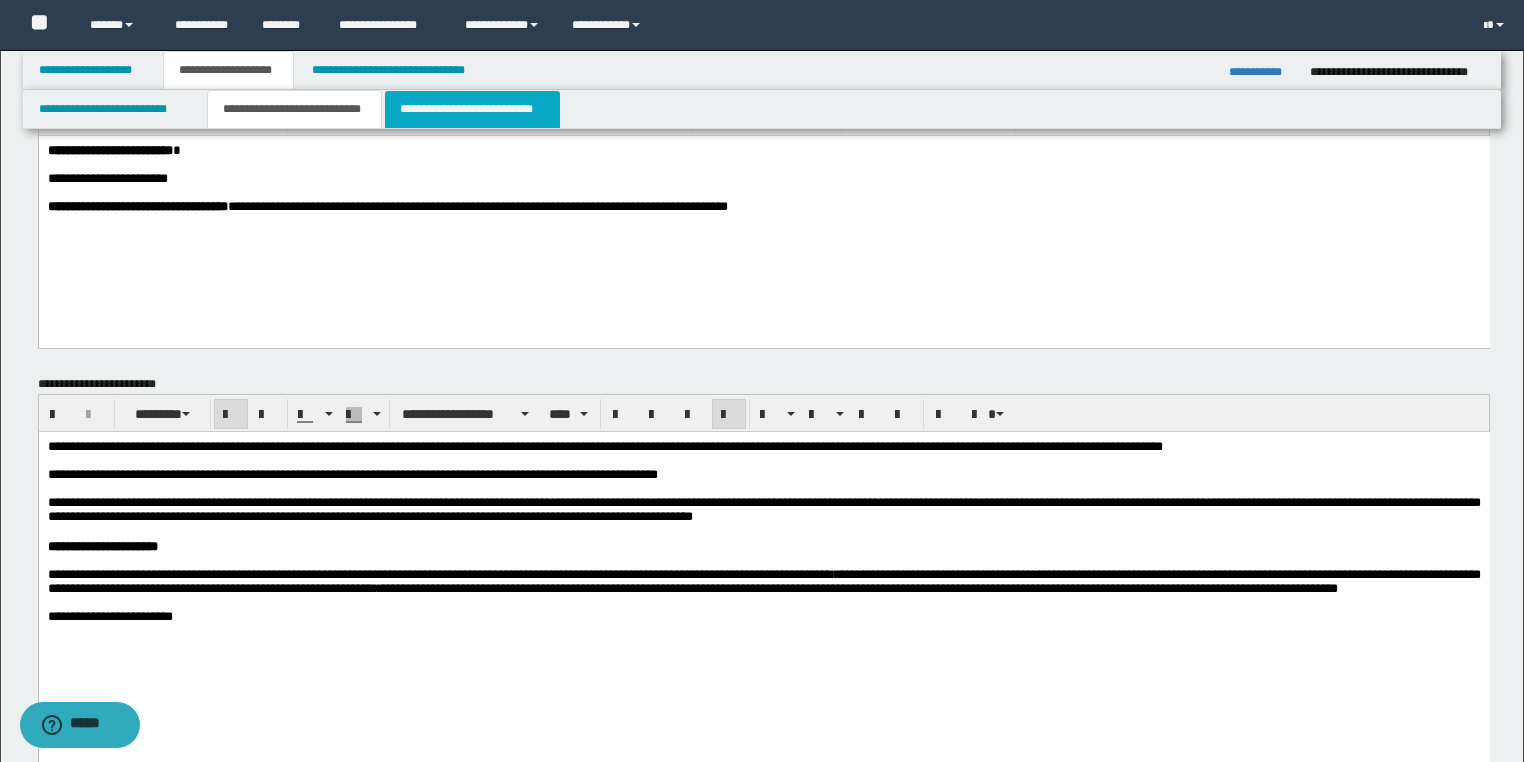 click on "**********" at bounding box center [472, 109] 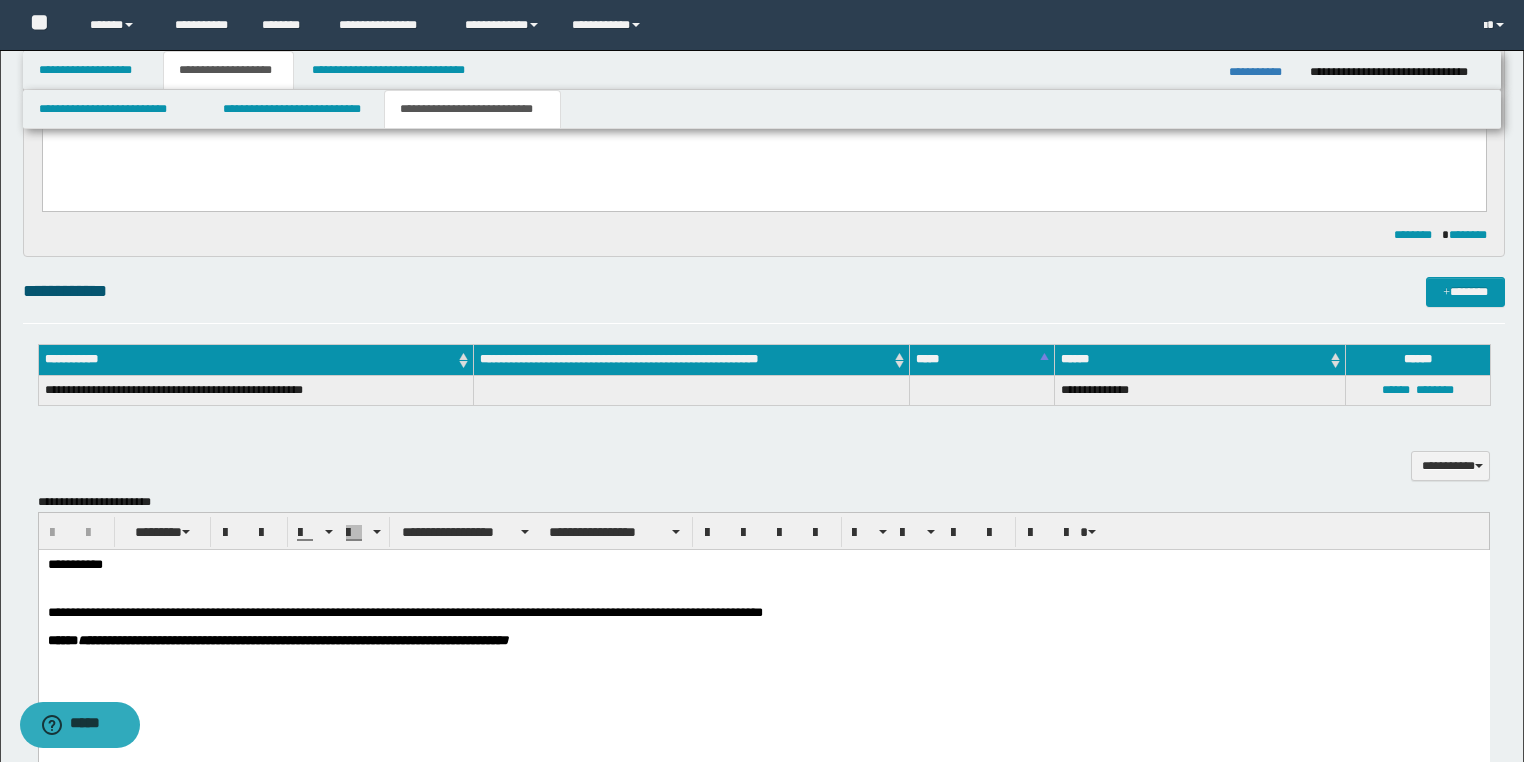 scroll, scrollTop: 560, scrollLeft: 0, axis: vertical 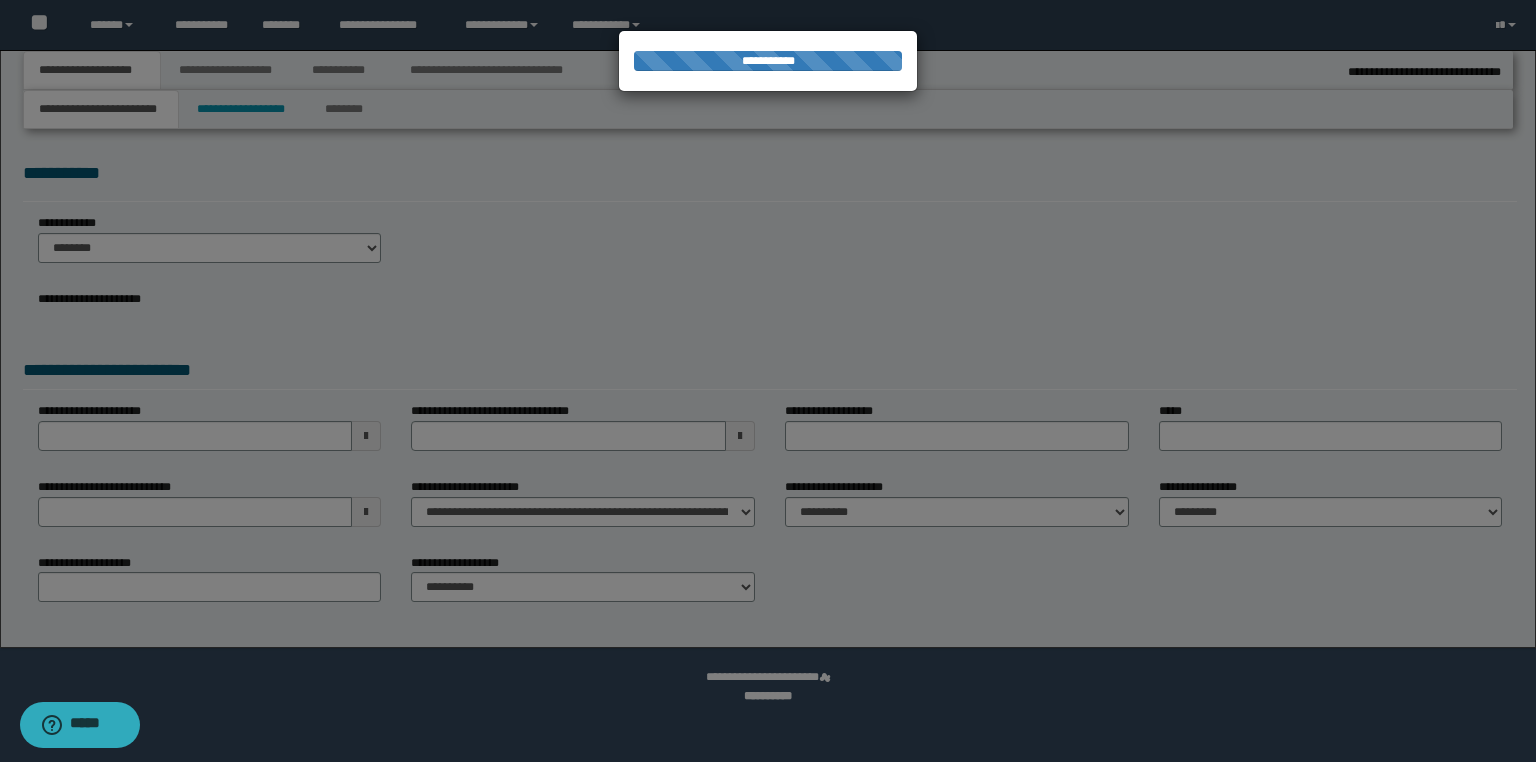 type on "********" 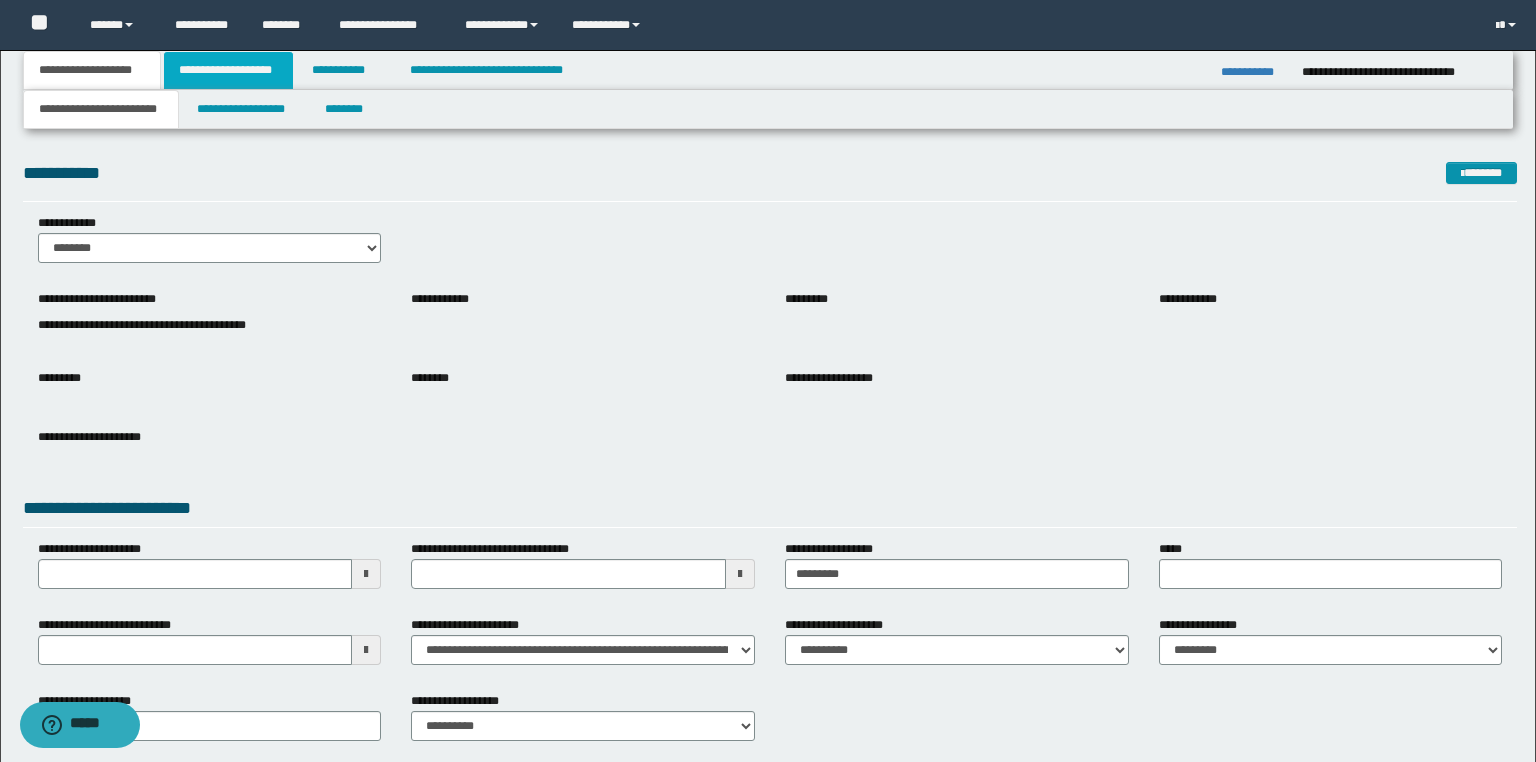 click on "**********" at bounding box center (228, 70) 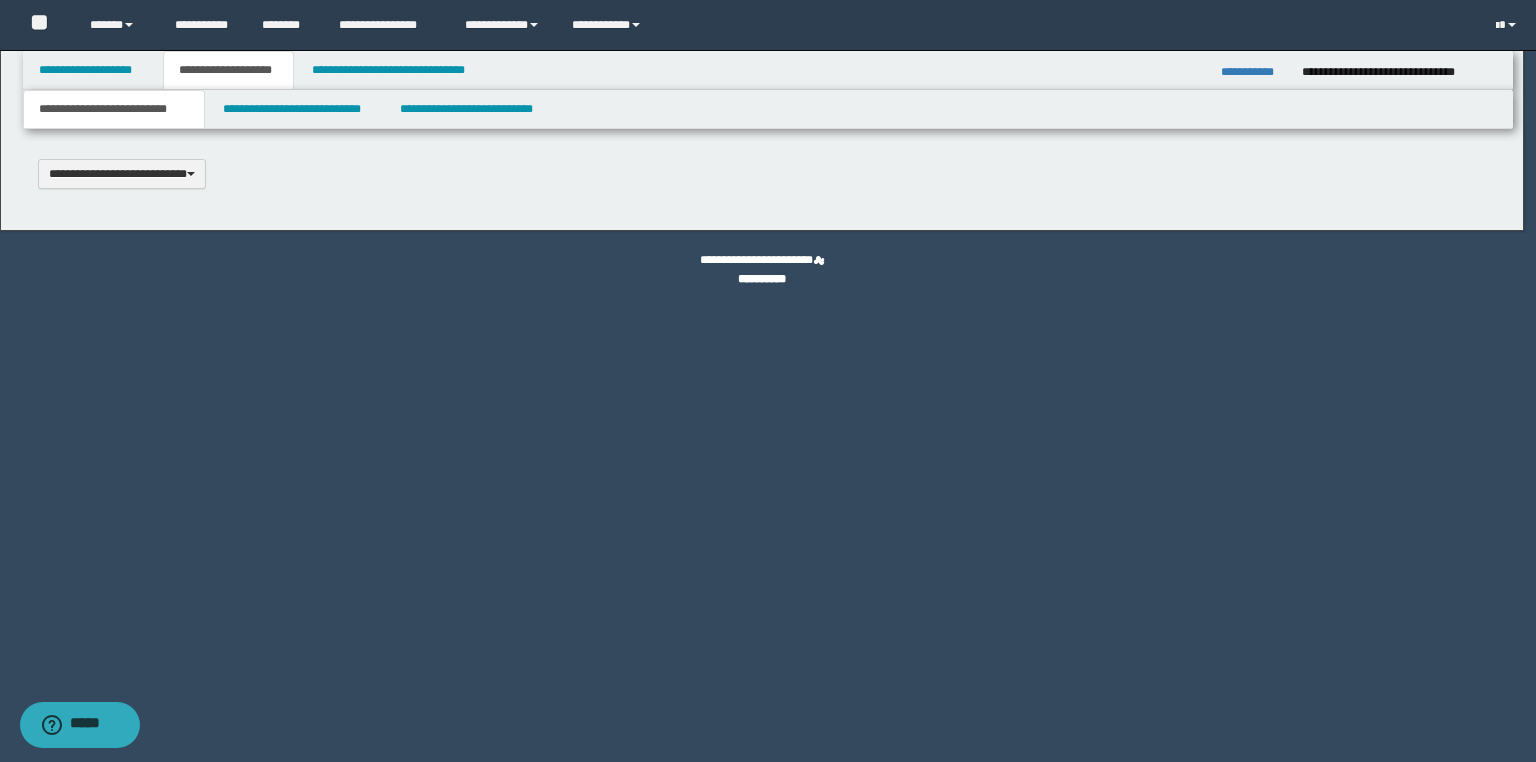 type 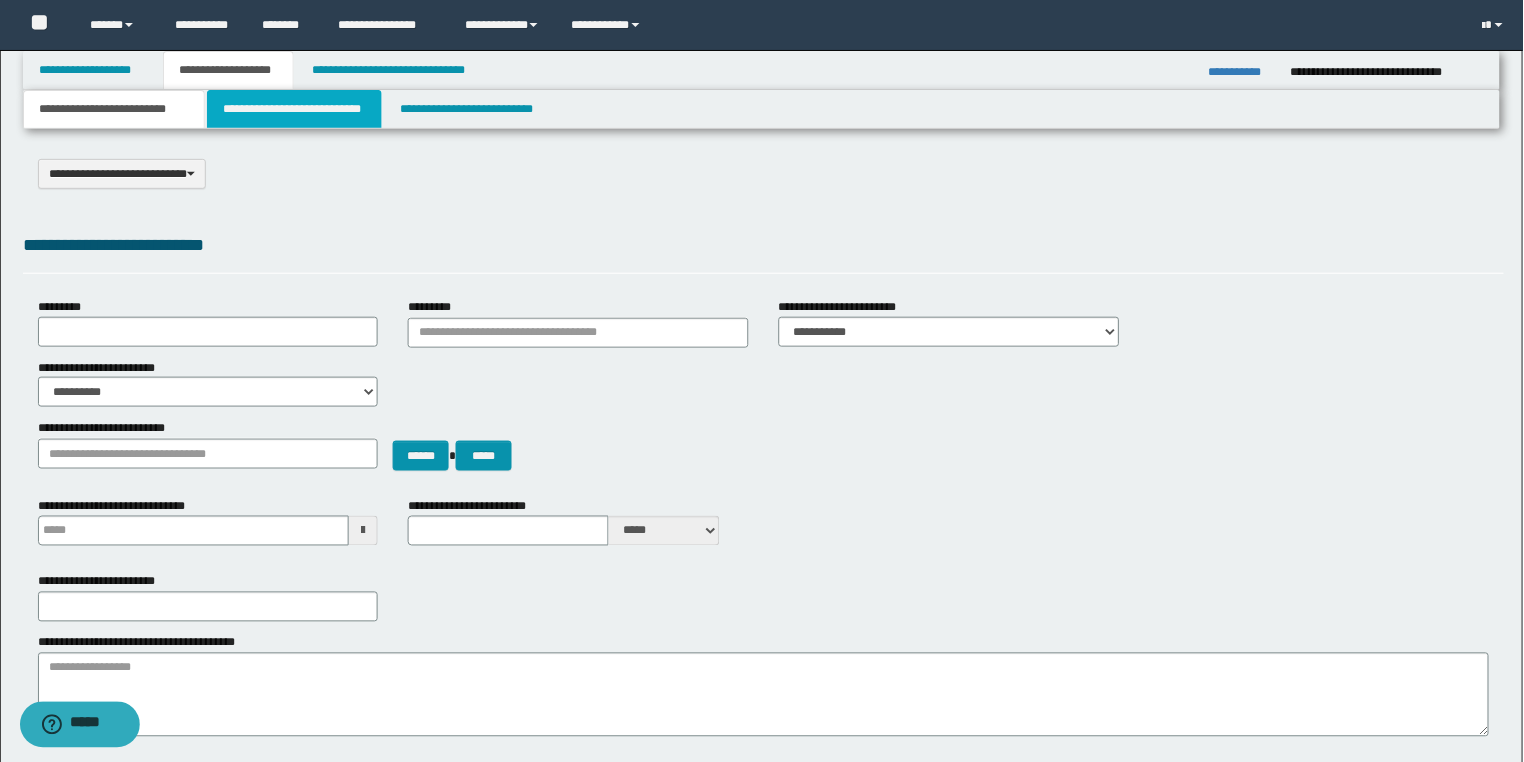 click on "**********" at bounding box center (294, 109) 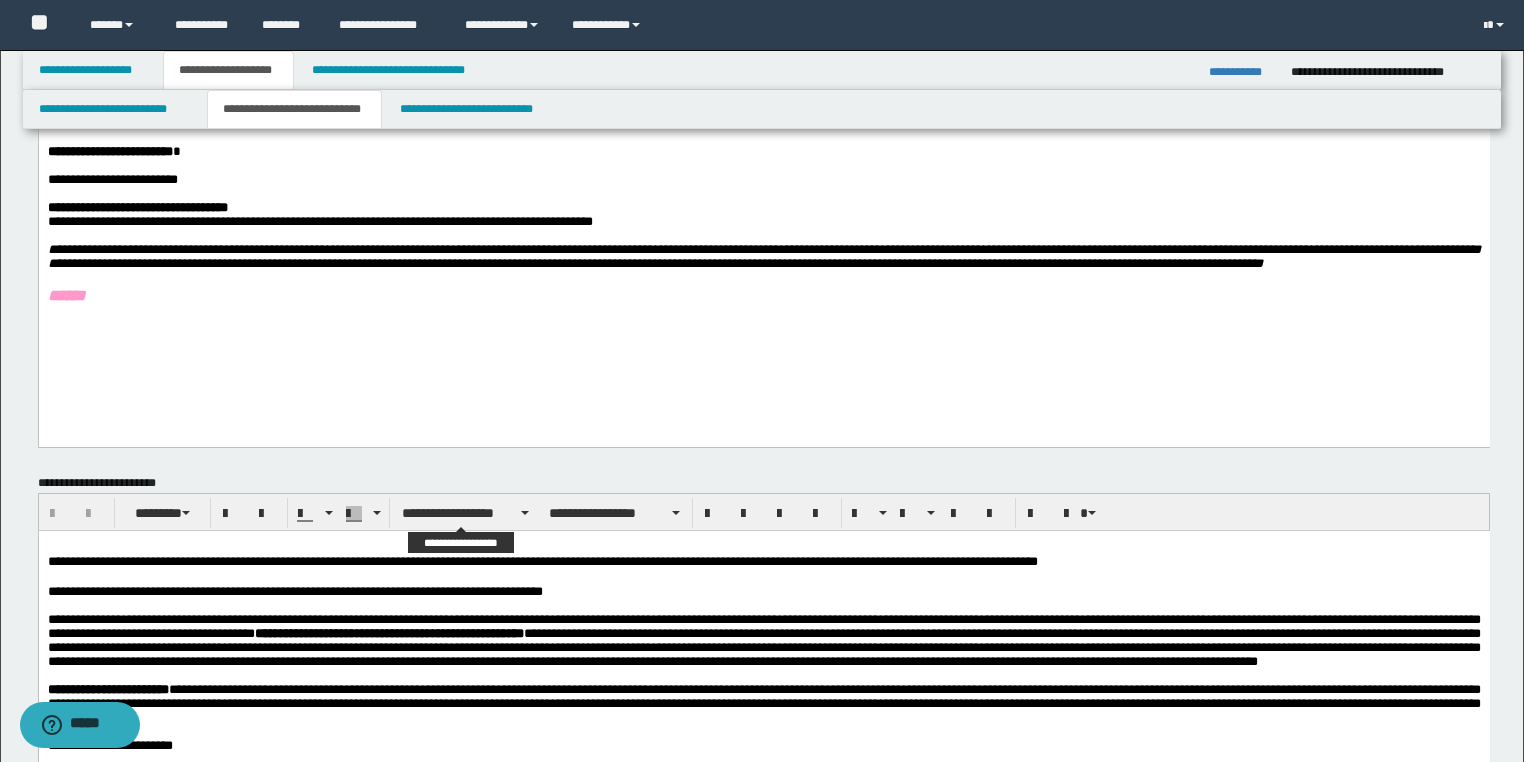 scroll, scrollTop: 80, scrollLeft: 0, axis: vertical 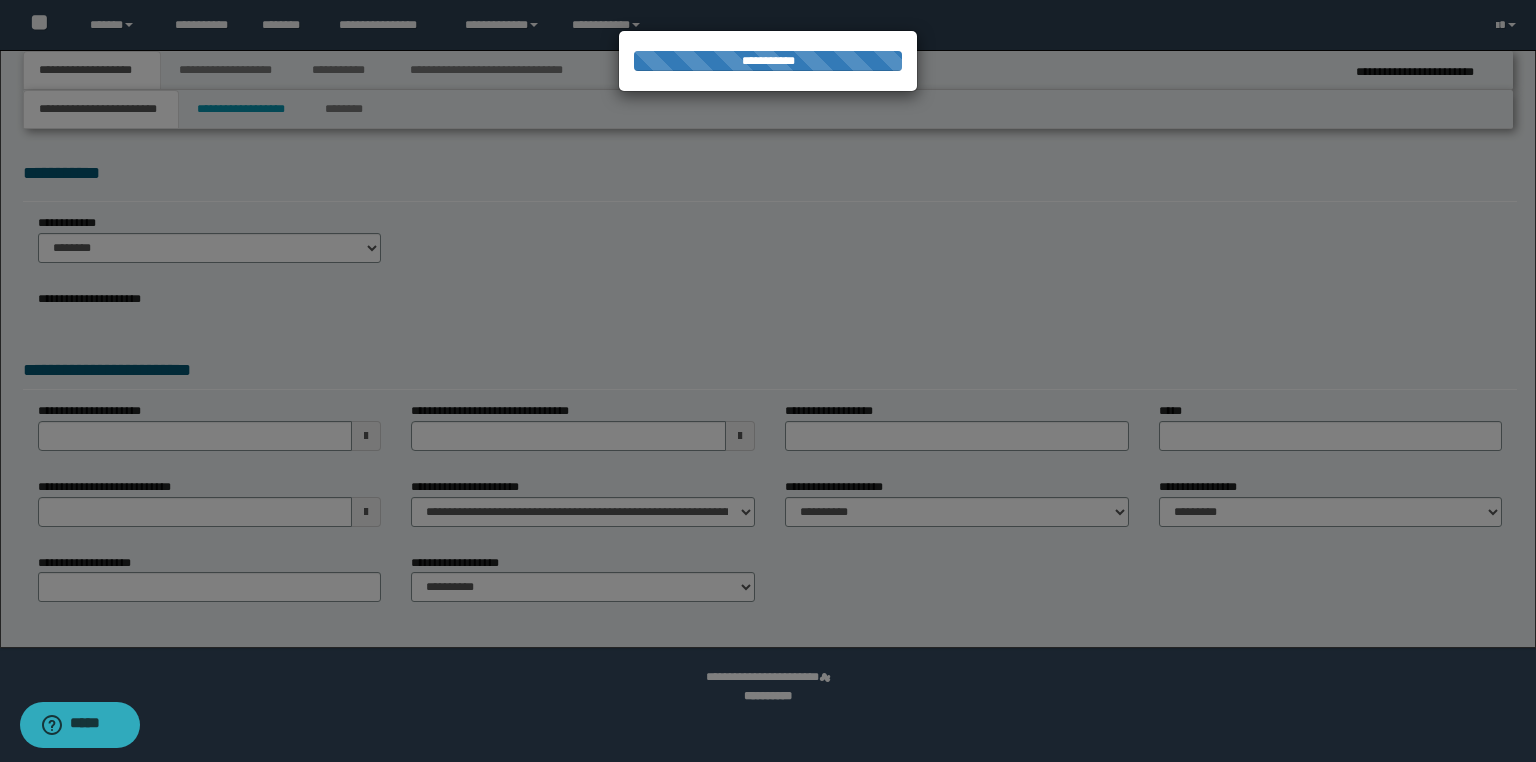 type on "**********" 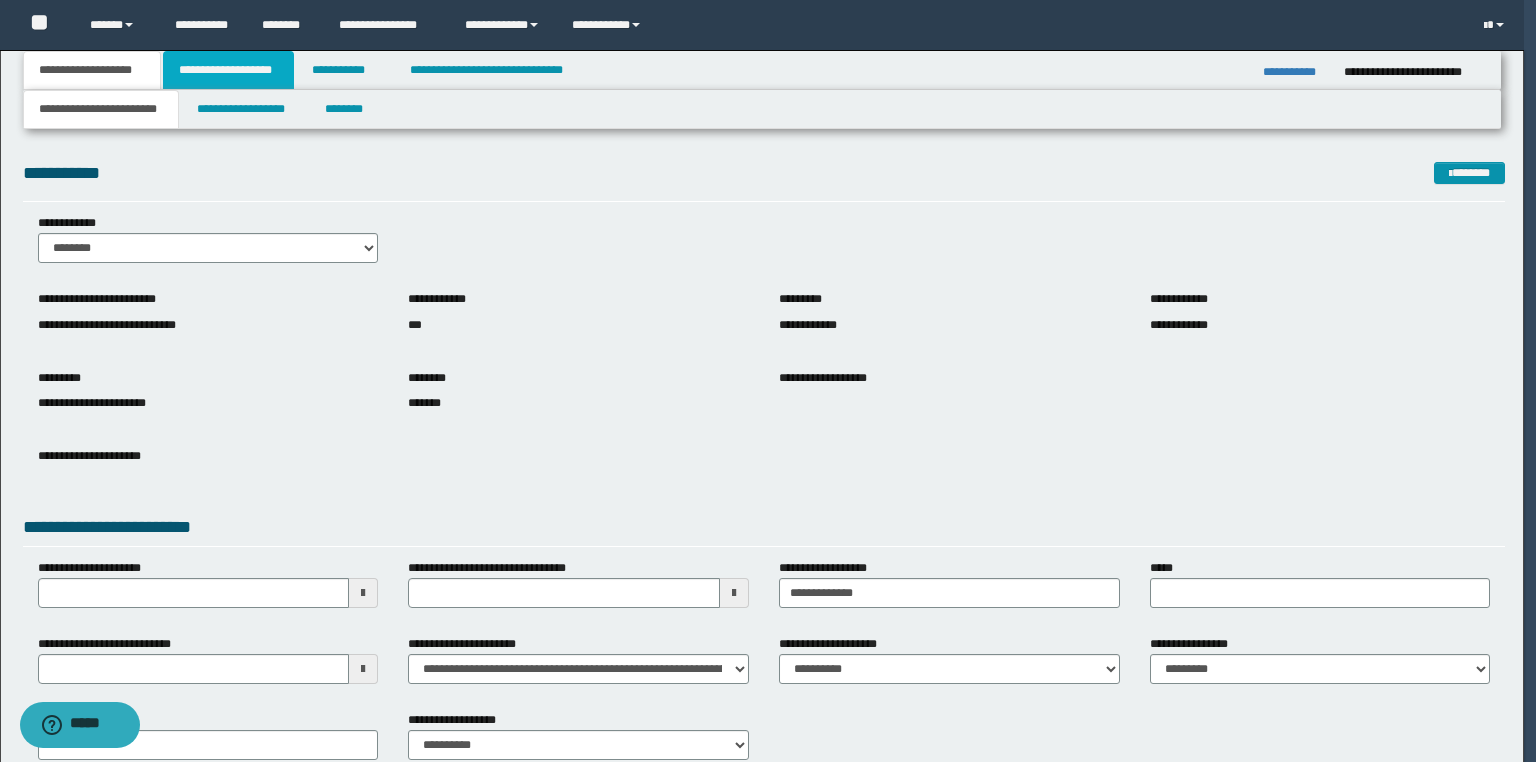 click on "**********" at bounding box center [228, 70] 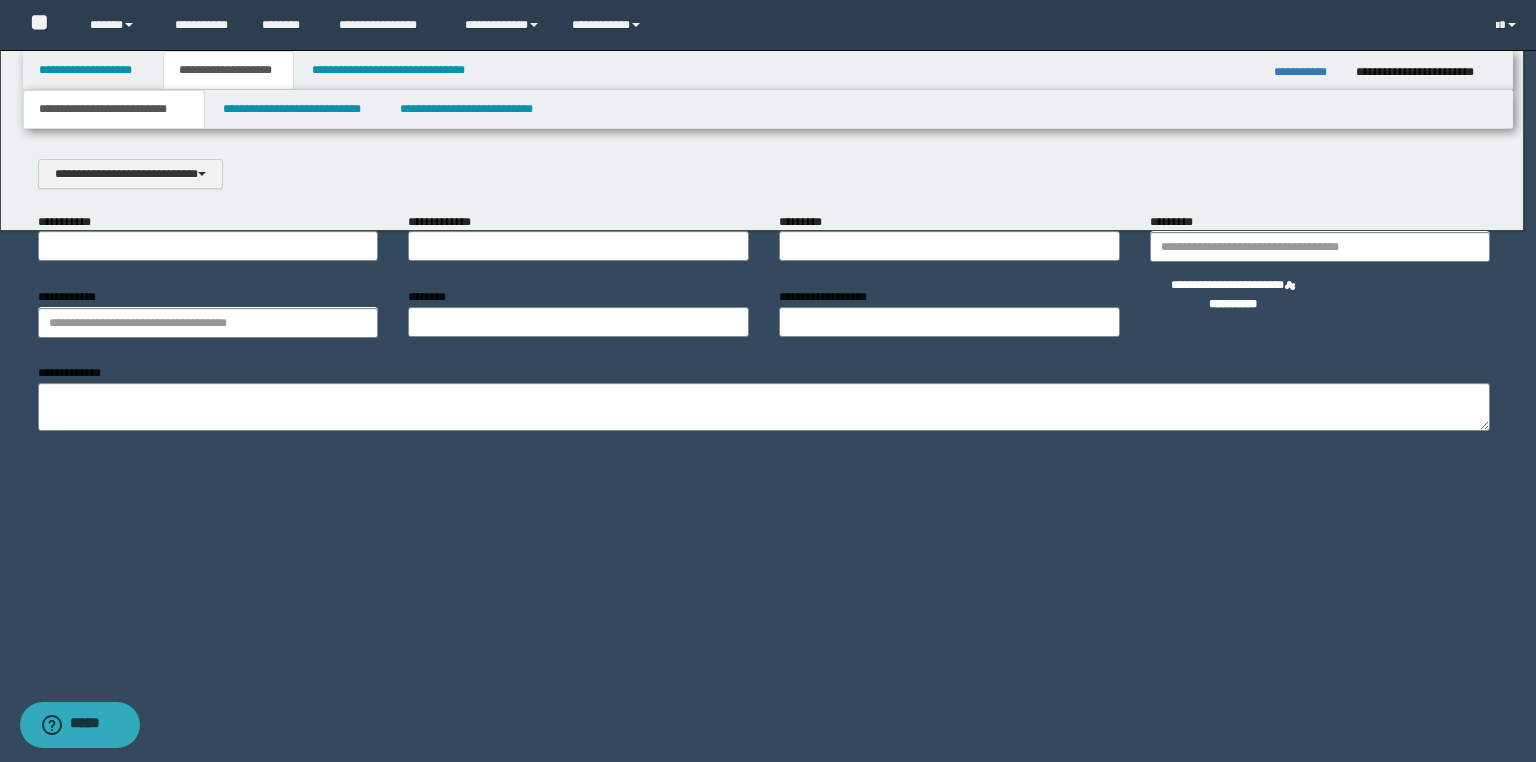 scroll, scrollTop: 0, scrollLeft: 0, axis: both 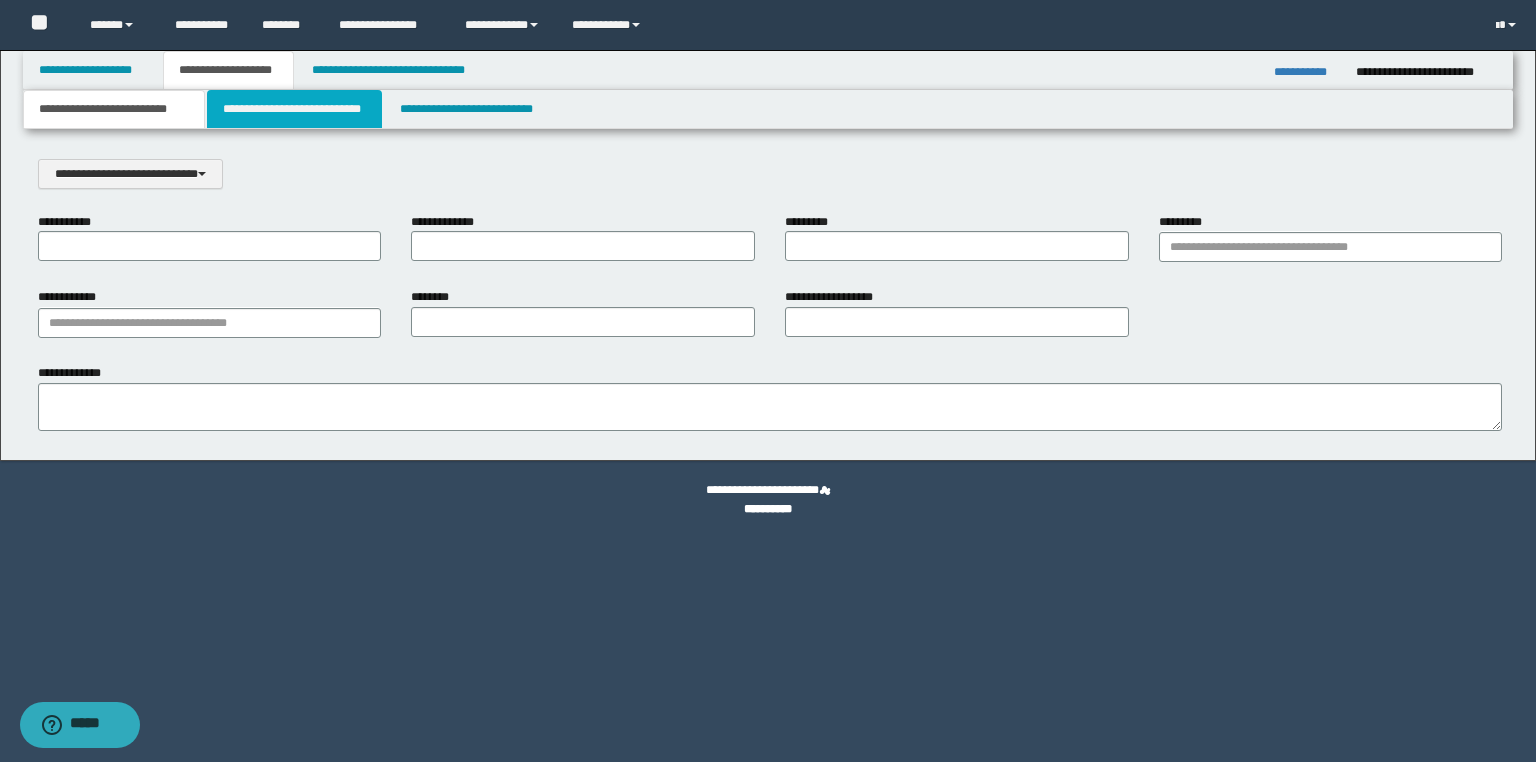 click on "**********" at bounding box center [294, 109] 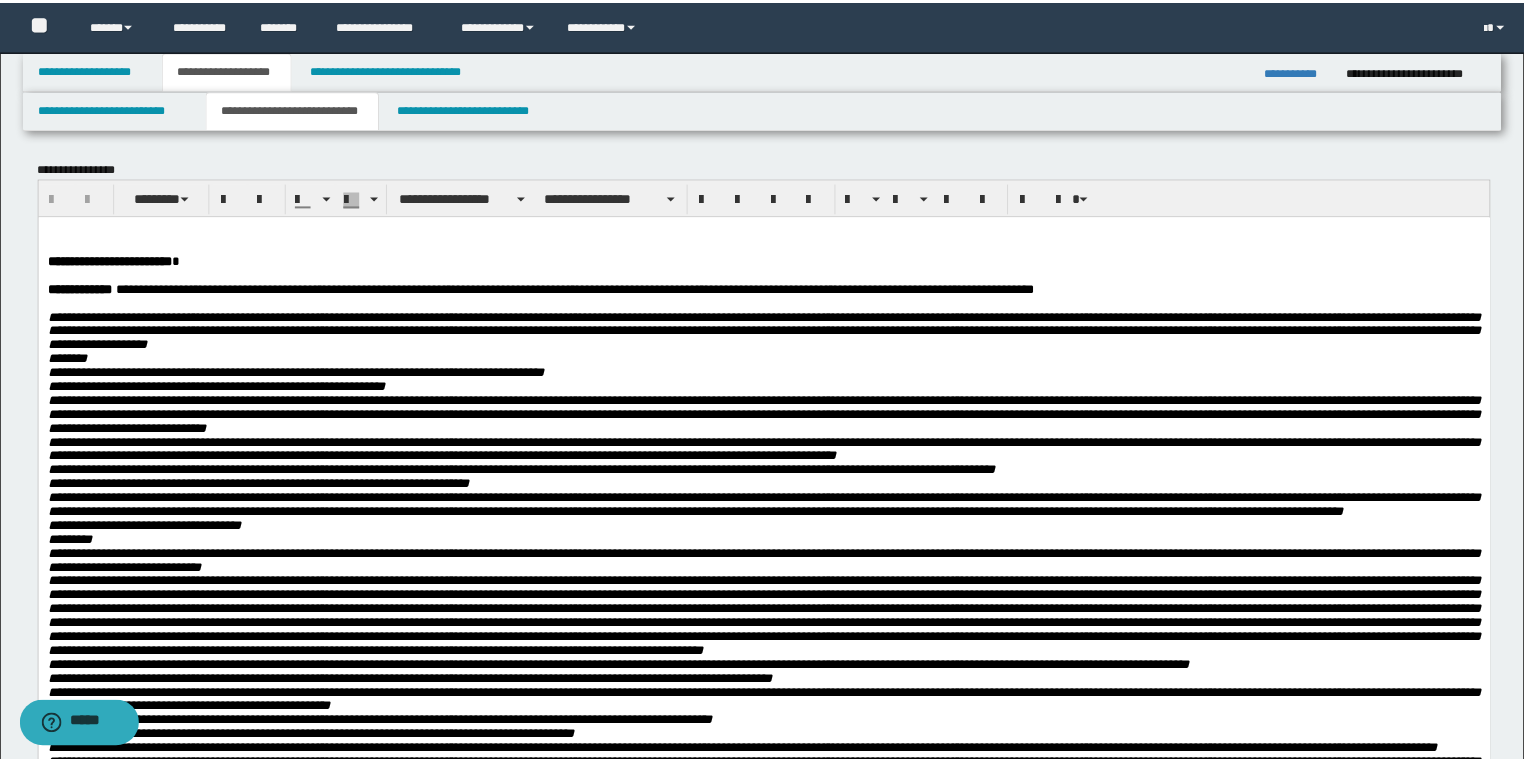 scroll, scrollTop: 0, scrollLeft: 0, axis: both 